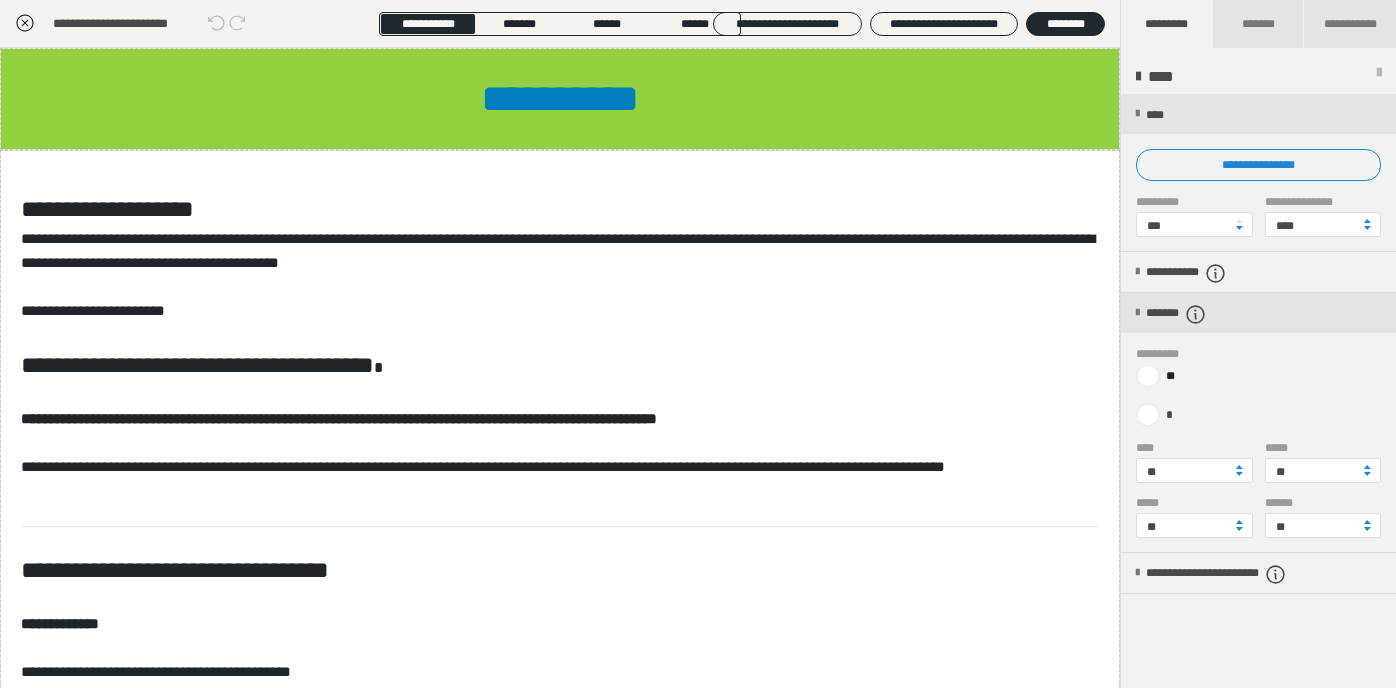 scroll, scrollTop: 286, scrollLeft: 0, axis: vertical 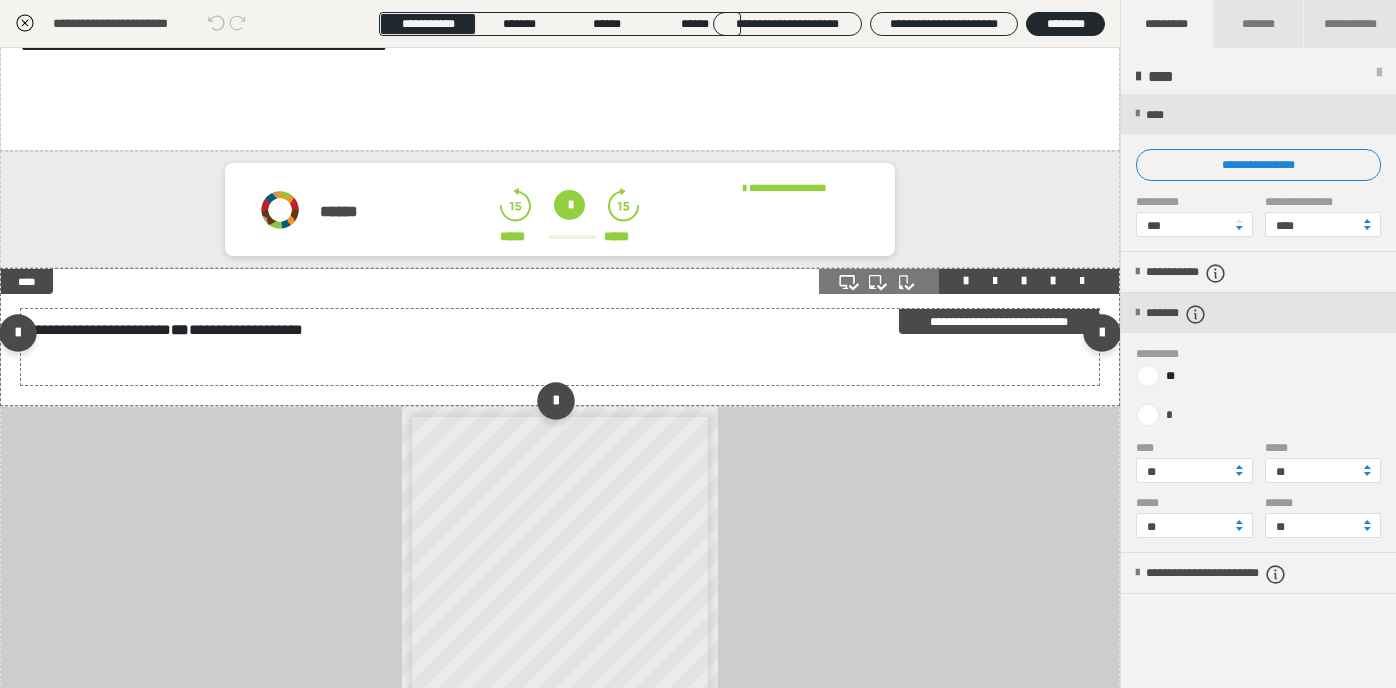 click on "**********" at bounding box center [560, 347] 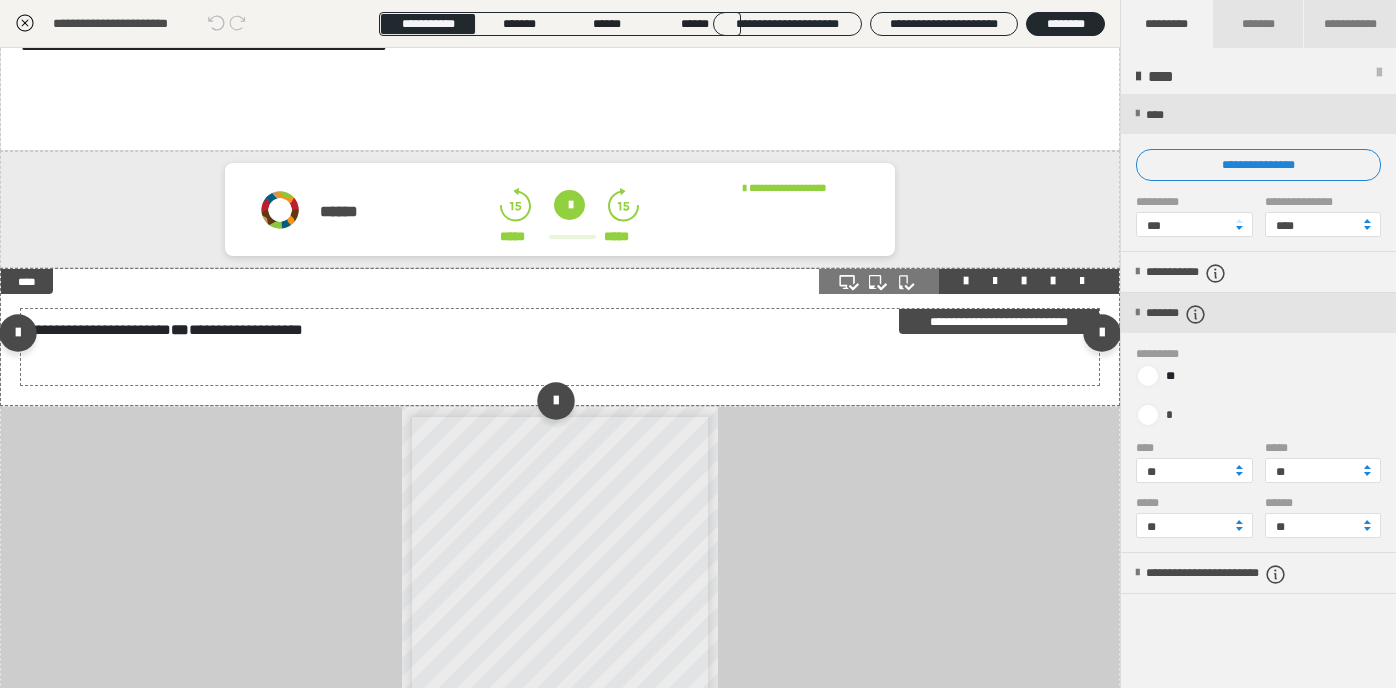 click on "**********" at bounding box center (560, 347) 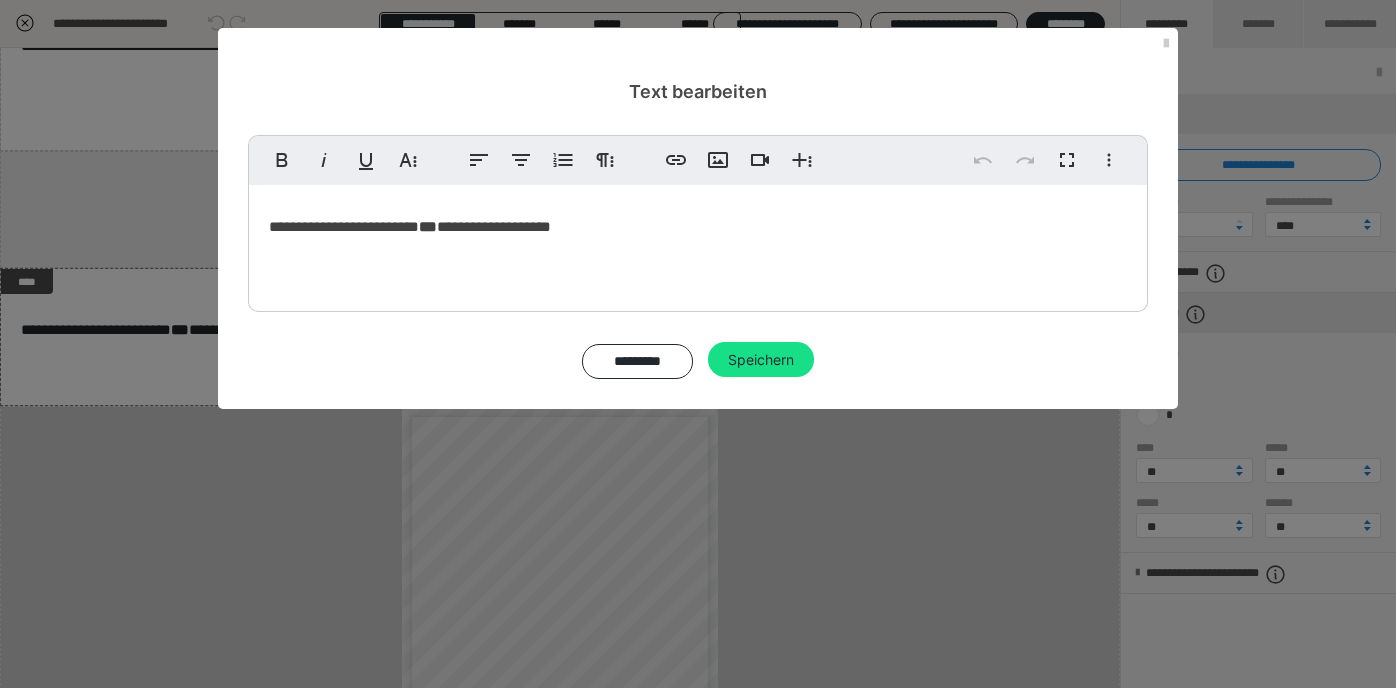 click on "**********" at bounding box center [698, 224] 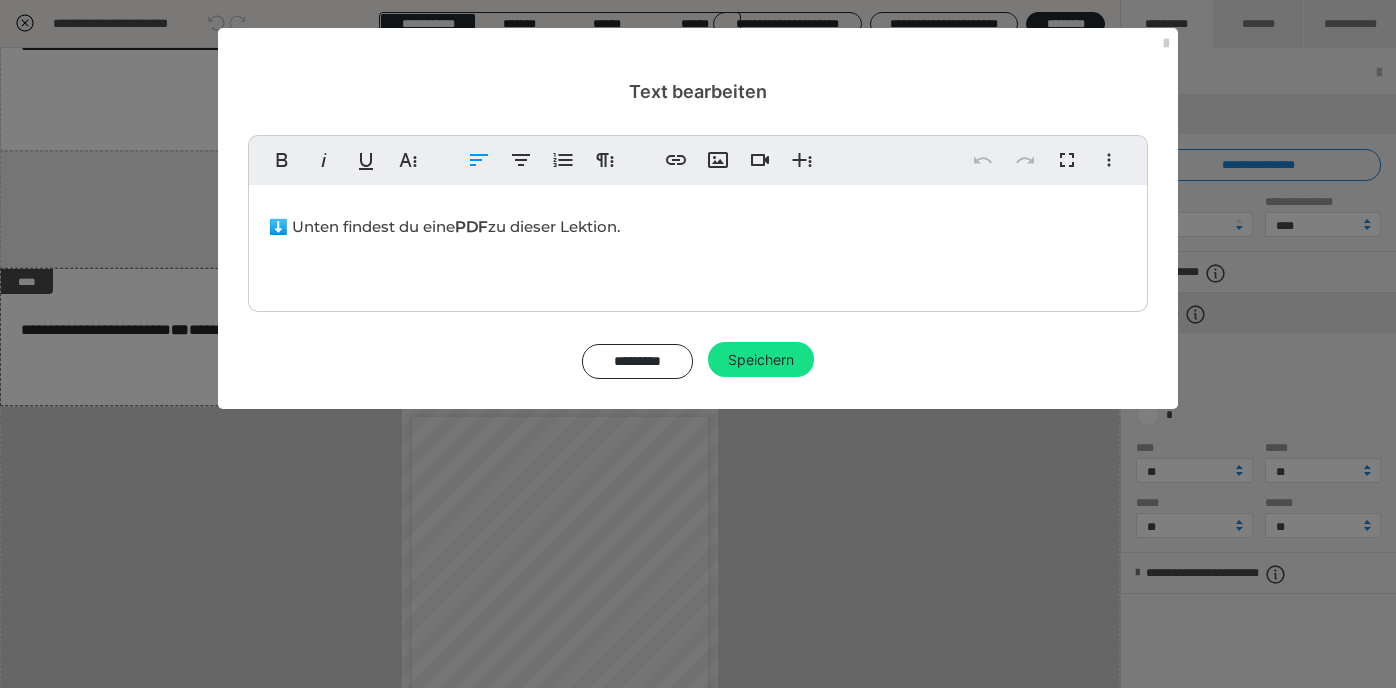 type 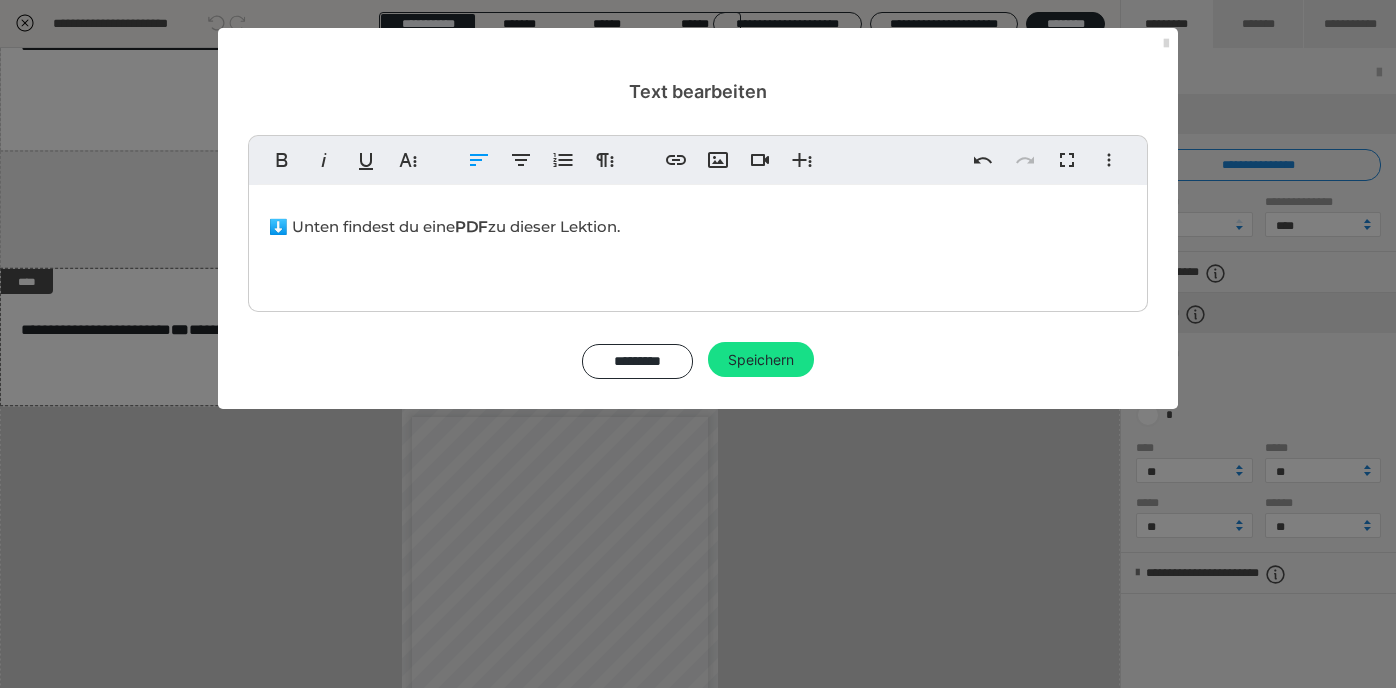click at bounding box center [1166, 44] 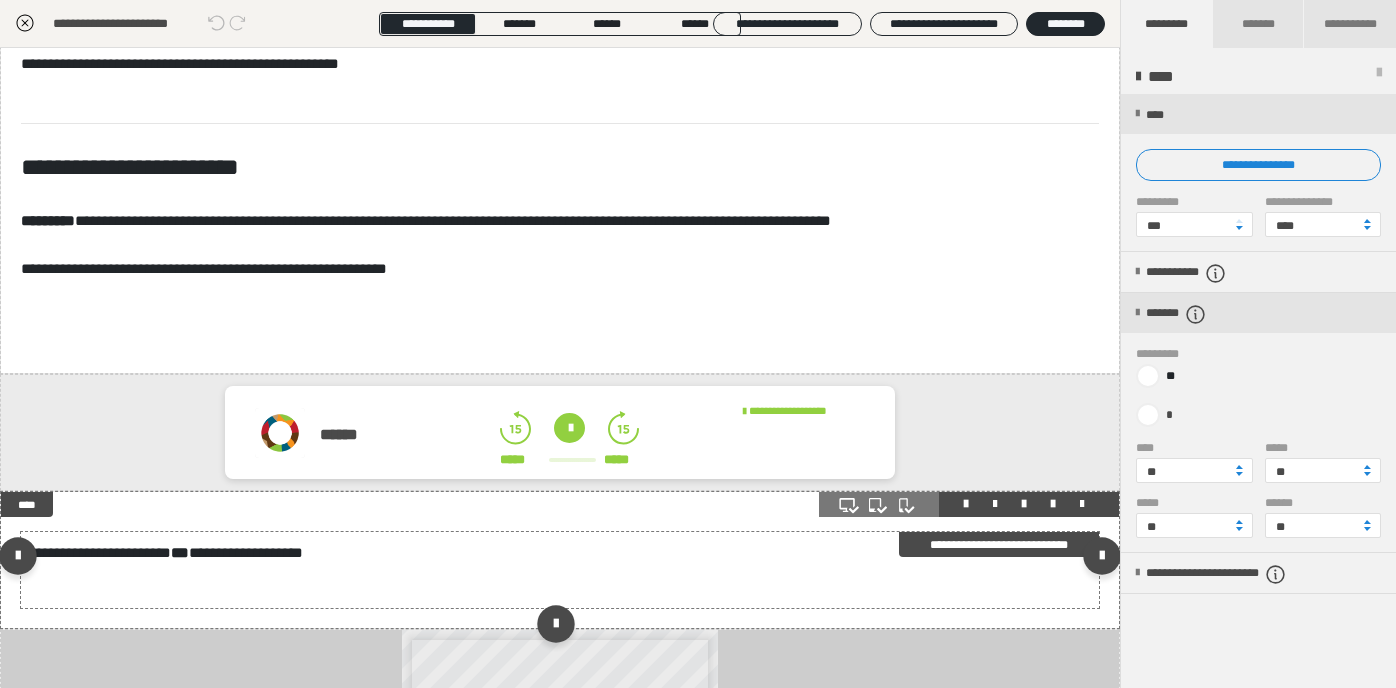 scroll, scrollTop: 1716, scrollLeft: 0, axis: vertical 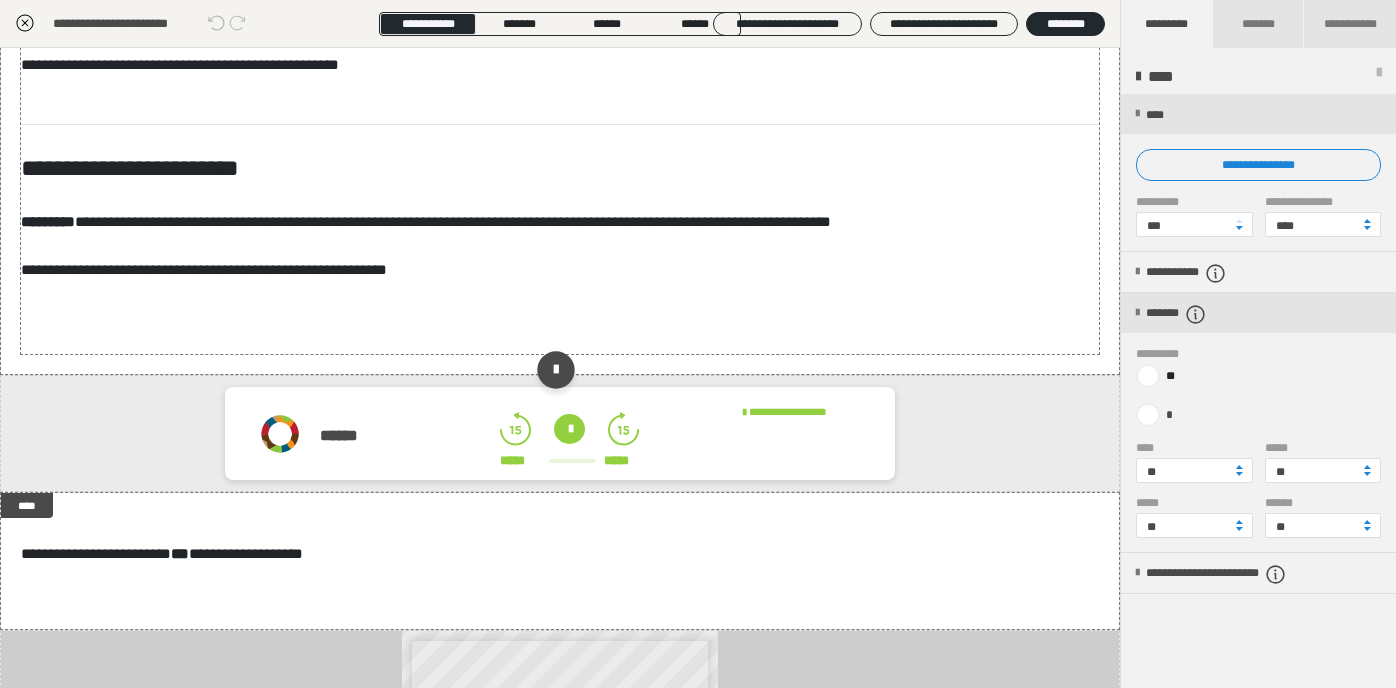click on "**********" at bounding box center [560, -586] 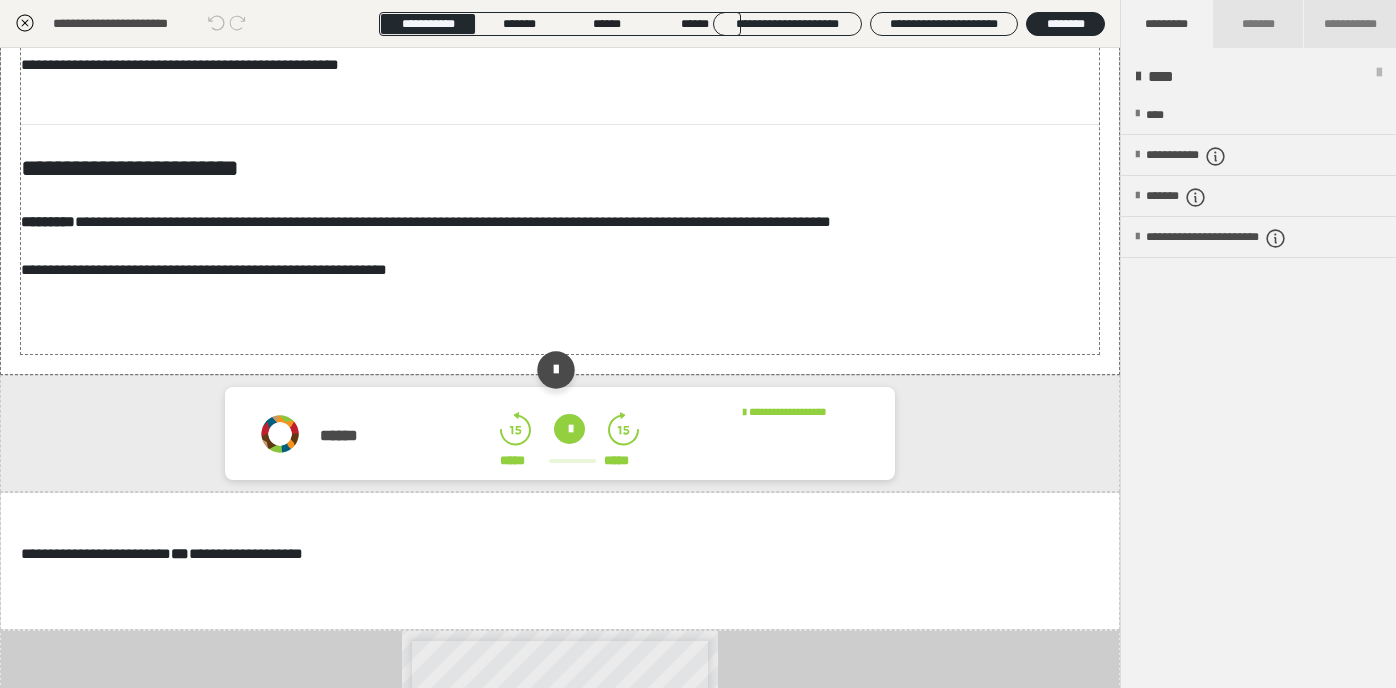 click on "**********" at bounding box center [560, -586] 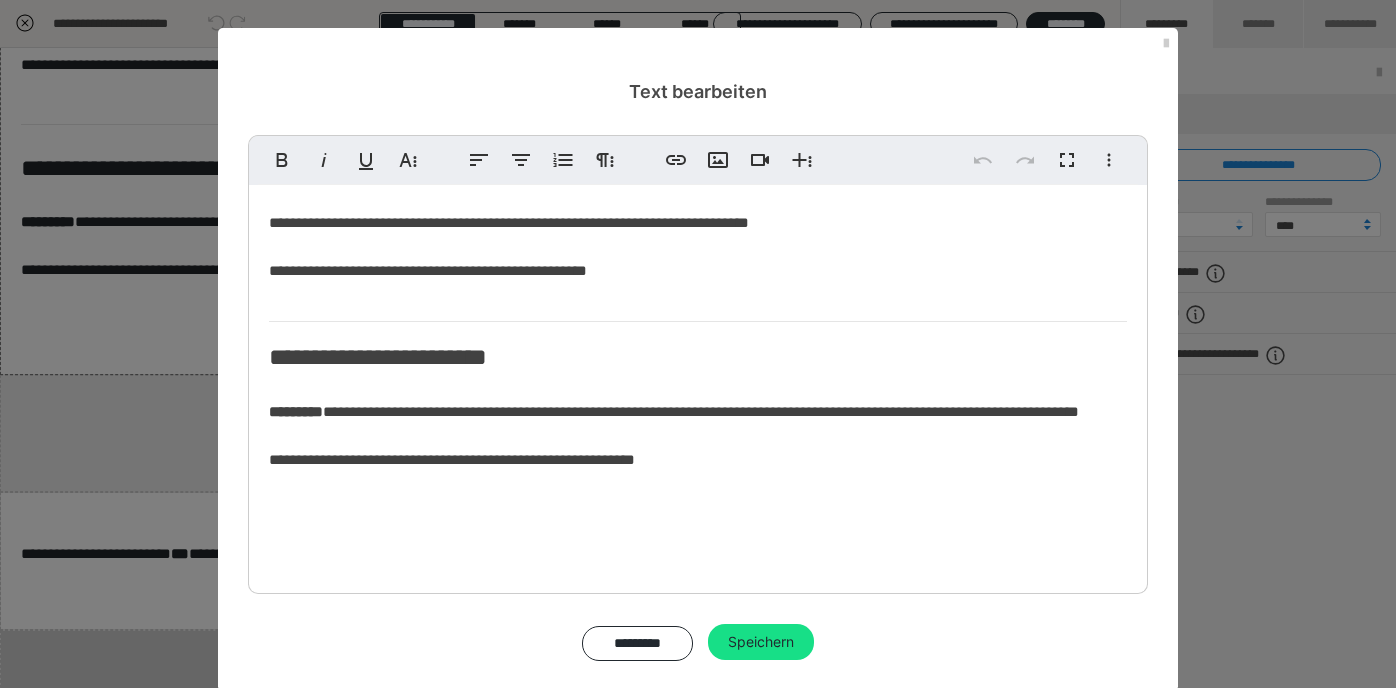 scroll, scrollTop: 1535, scrollLeft: 0, axis: vertical 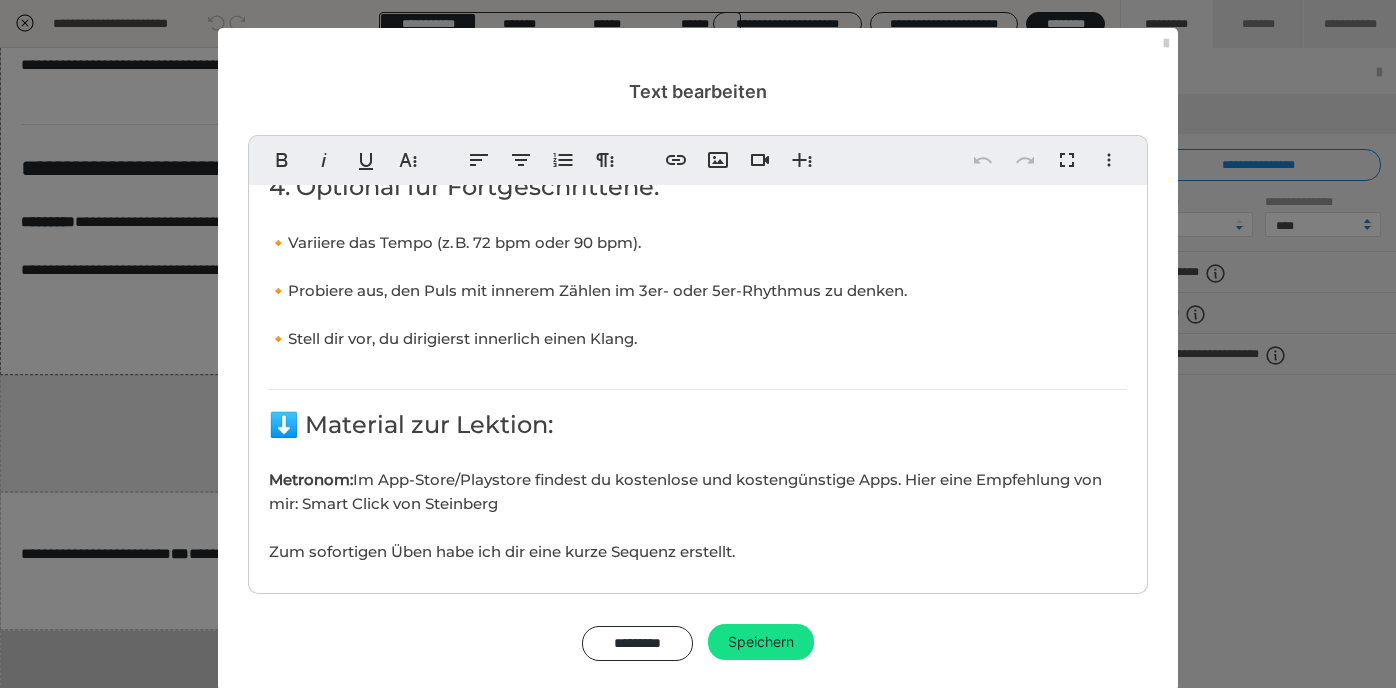type 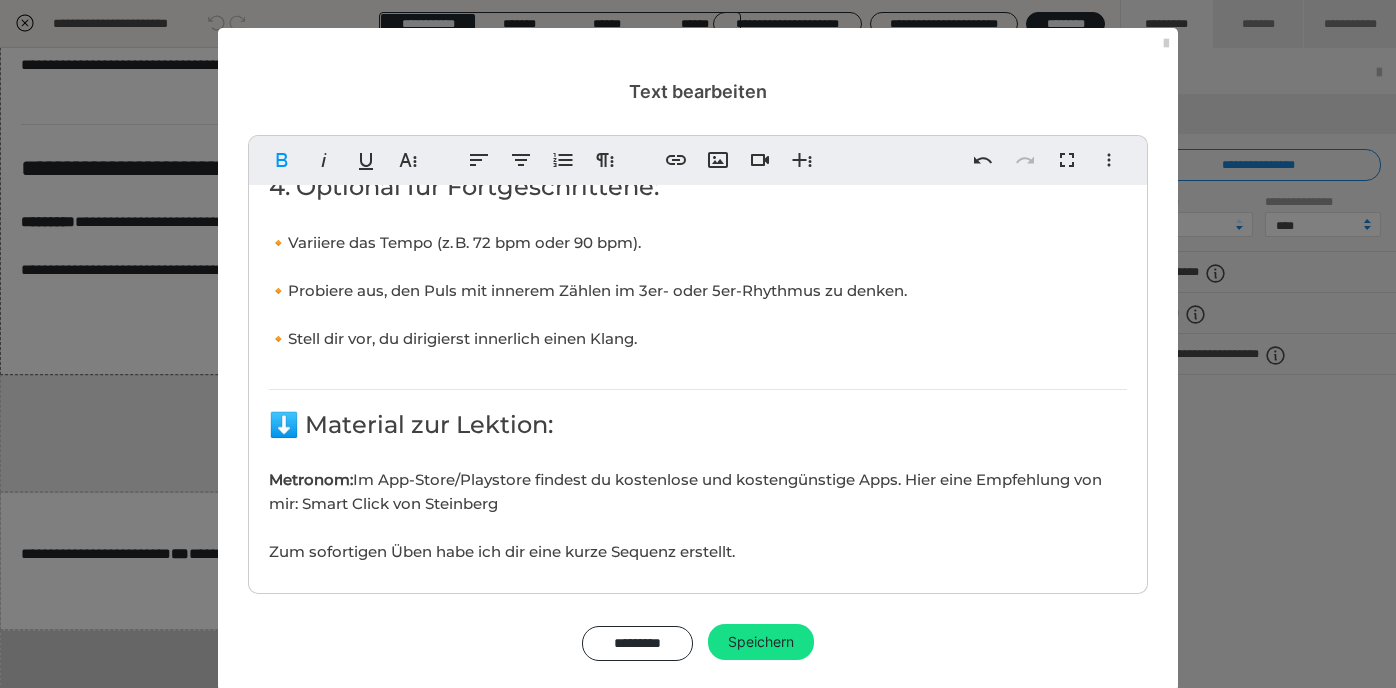 click on "Metronom:  Im App-Store/Playstore findest du kostenlose und kostengünstige Apps. Hier eine Empfehlung von mir: Smart Click von Steinberg Zum sofortigen Üben habe ich dir eine kurze Sequenz erstellt." at bounding box center (685, 515) 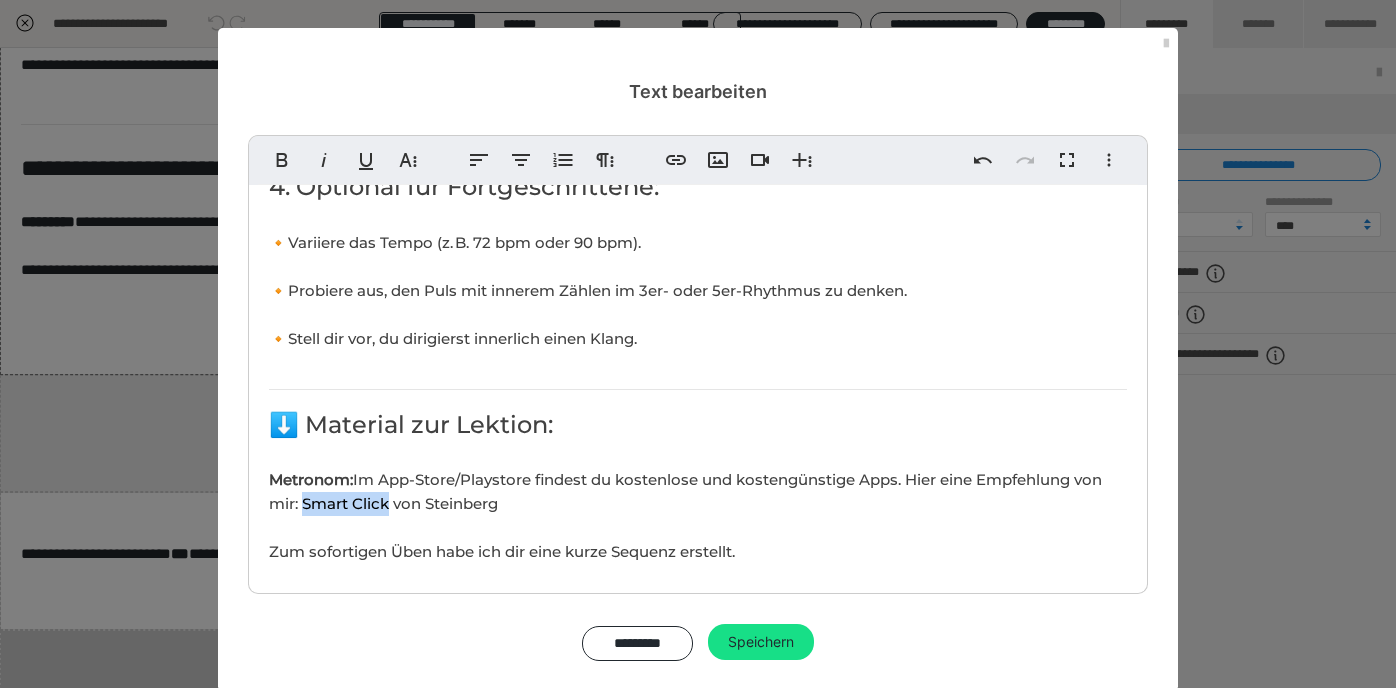 drag, startPoint x: 301, startPoint y: 506, endPoint x: 392, endPoint y: 508, distance: 91.02197 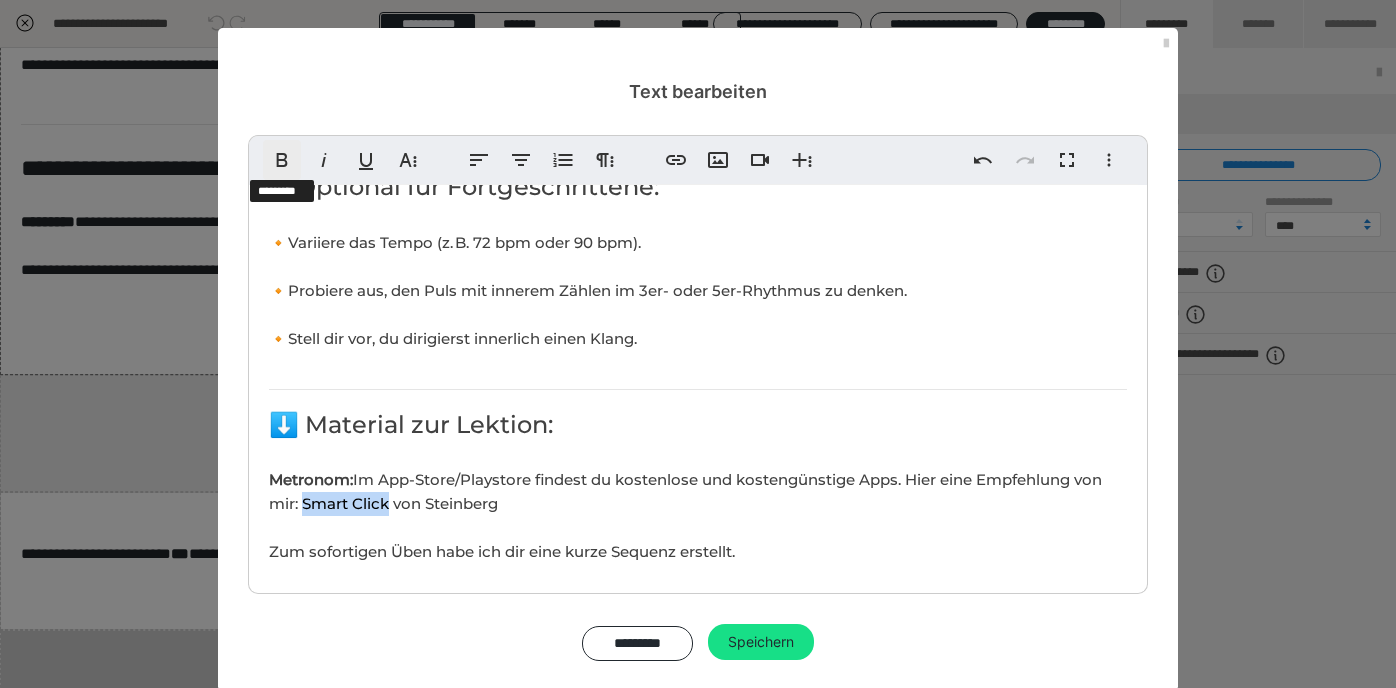 click 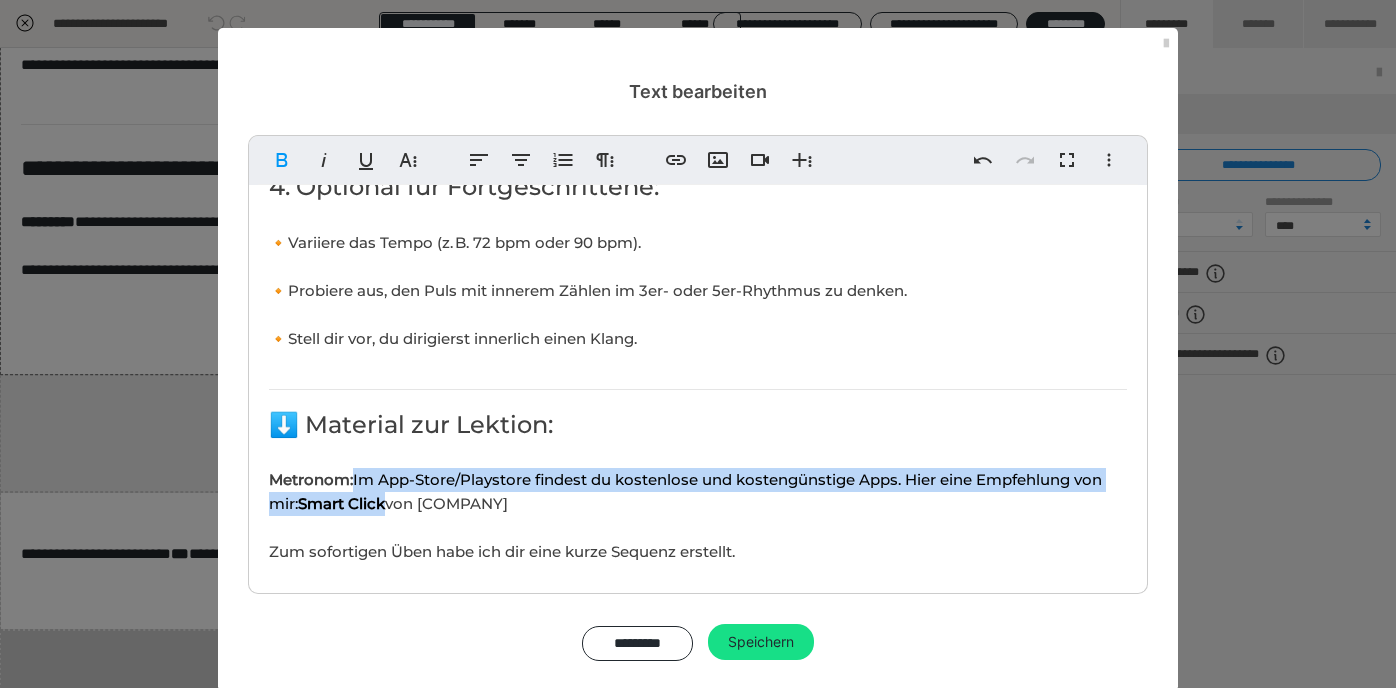 click on "Ziel 🎯der Lektion: Du entwickelst ein erstes Gefühl für deinen inneren Puls. Du lernst, wie du ohne Geräusch, ohne Bewegung und ohne Musik in einem stabilen Zeitgefühl bleiben kannst. Diese Lektion ist der Start deiner Reise zum inneren Takt. Dauer: ca. 10–15 Minuten 1. Einstieg: Was ist der "innere Puls"? ​ Rhythmus beginnt nicht im Schlagzeug oder in der Bewegung, sondern im Innersten: im Denken, Spüren, Atmen. Wir alle haben einen inneren Puls. Manchmal ist er deutlich, manchmal verschwindet er im Lärm des Alltags. Diese Lektion hilft dir, ihn wiederzuentdecken. 2. Geführte Übung: Inneres Klopfen Vorbereitung: 🔸 Setze dich bequem hin, Füße auf dem Boden. 🔸 Wähle ein Metronom oder eine App mit 60 bpm (Schläge pro Minute). Schritt-für-Schritt-Anleitung: 1. Starte das Metronom. Höre dem Ticken für 15 Sekunden zu. Spüre, wie dein Körper darauf reagiert (Herz, Atem, Schultern...). 2. Stoppe das Metronom. 4. Halte den inneren Takt für 30 bis 60 Sekunden. Tipp: Metronom:" at bounding box center (698, -361) 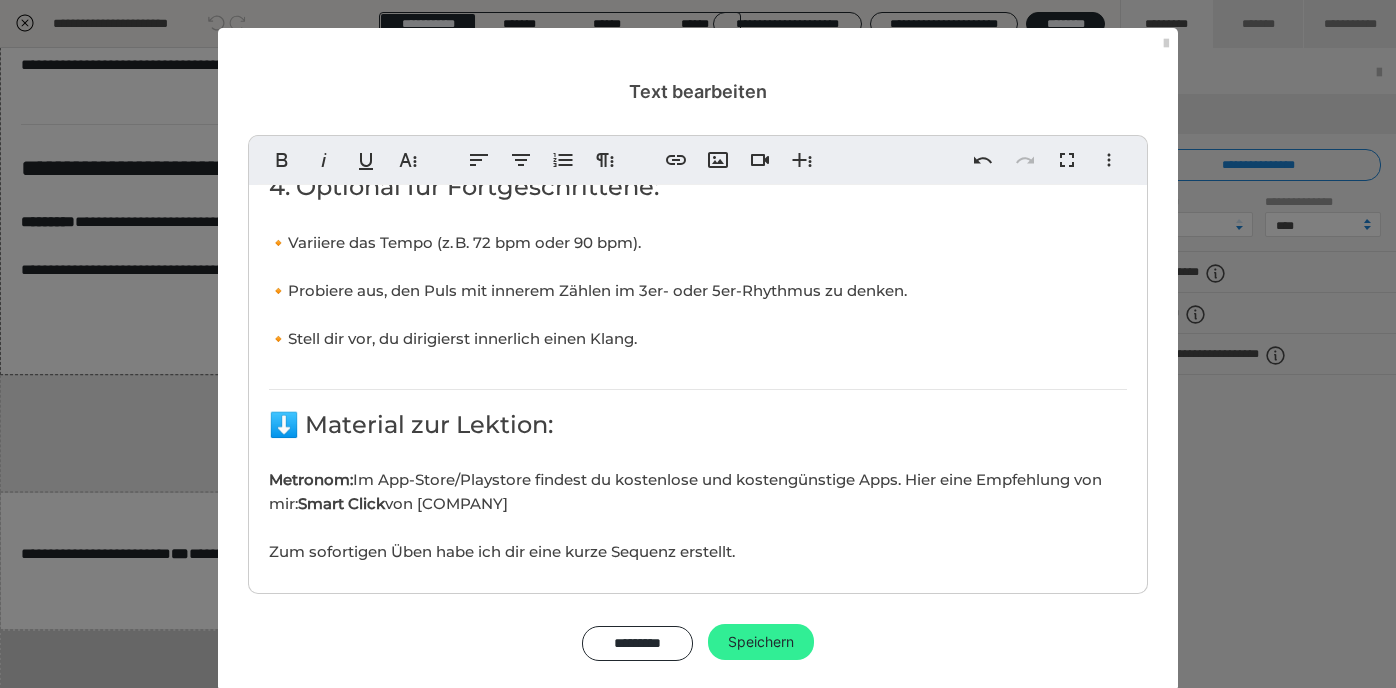 click on "Speichern" at bounding box center (761, 642) 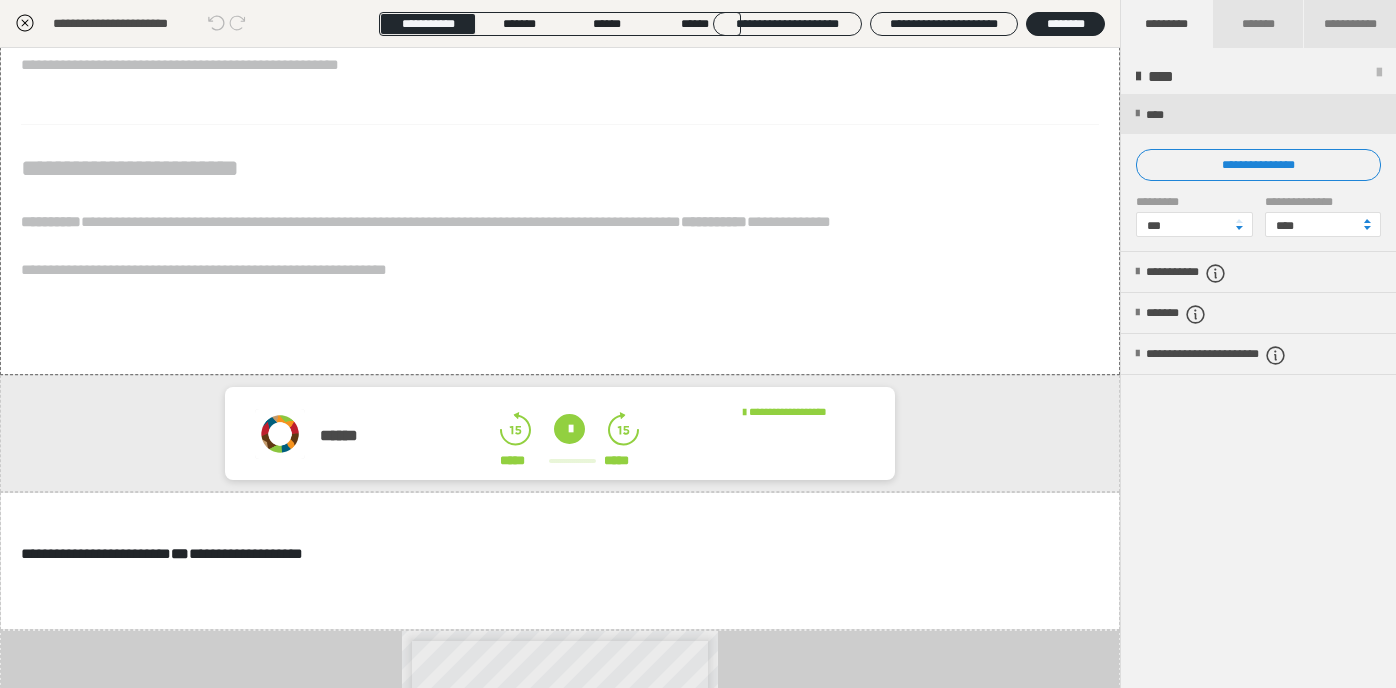 scroll, scrollTop: 351, scrollLeft: 0, axis: vertical 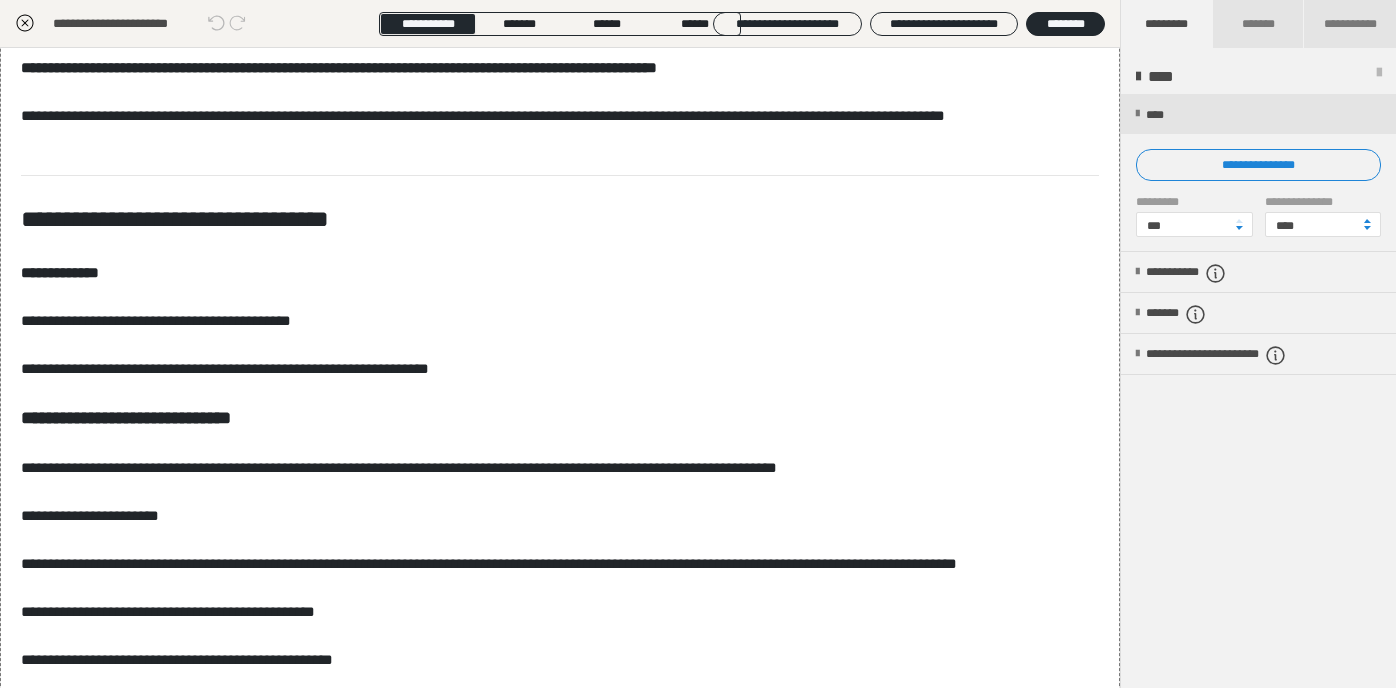 click 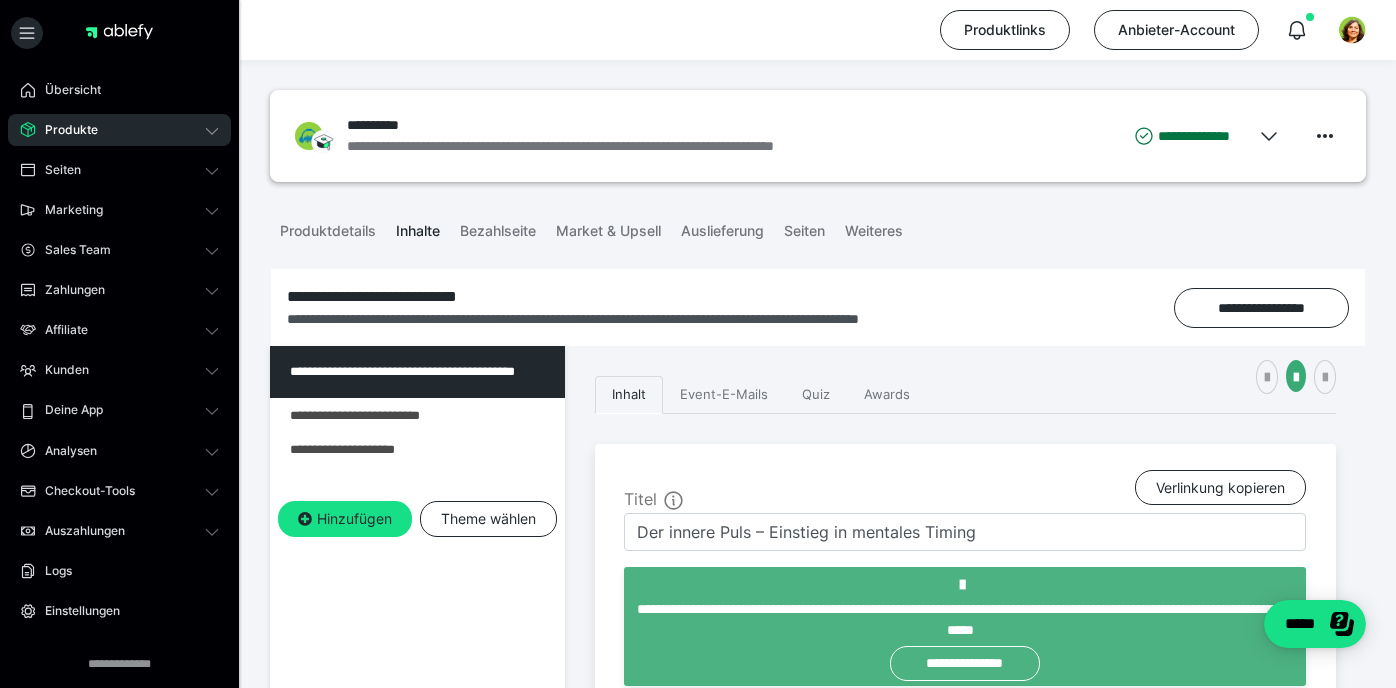 scroll, scrollTop: 0, scrollLeft: 0, axis: both 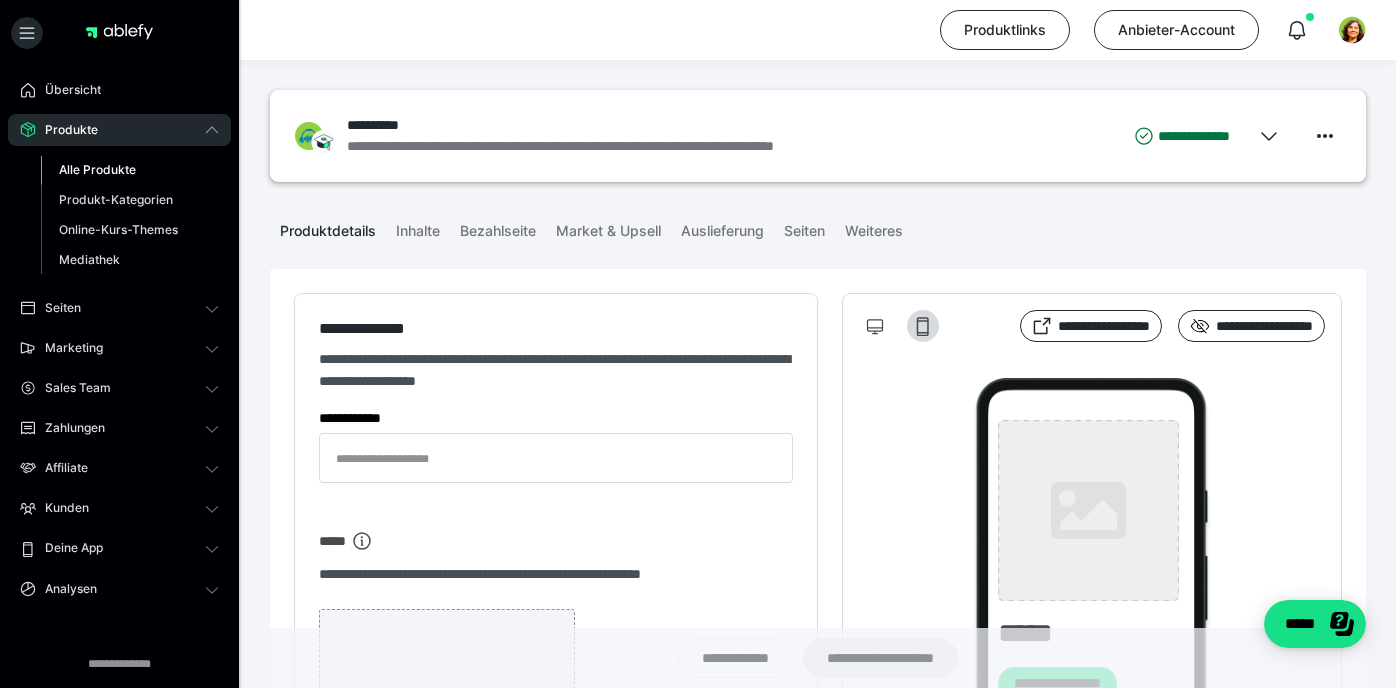type on "**********" 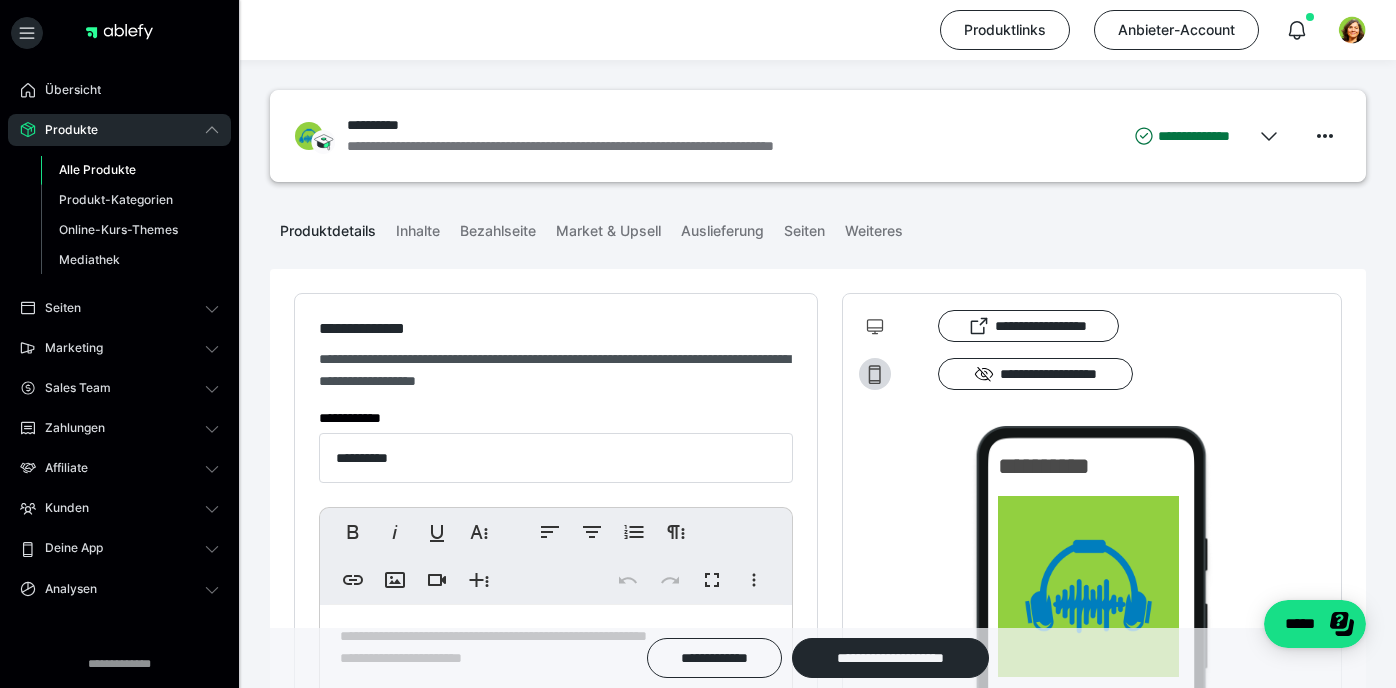 click on "Alle Produkte" at bounding box center [97, 169] 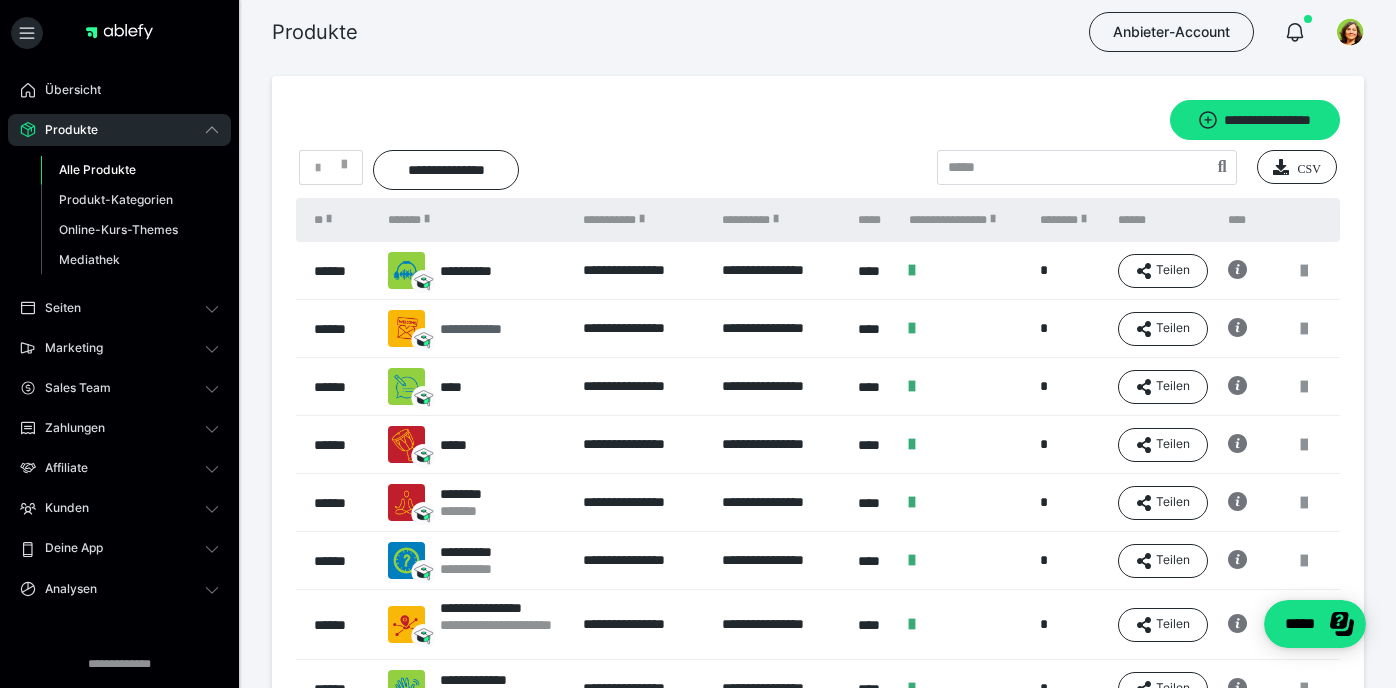 click on "**********" at bounding box center [486, 329] 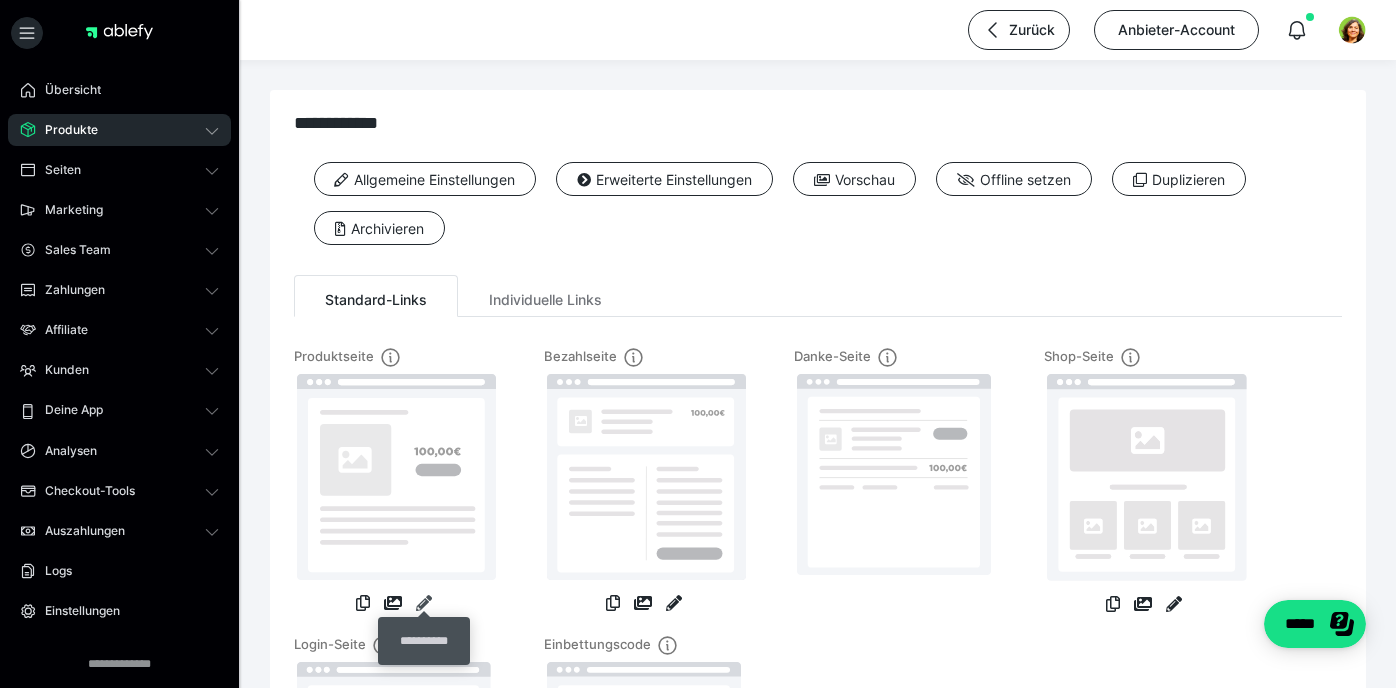 click at bounding box center [424, 603] 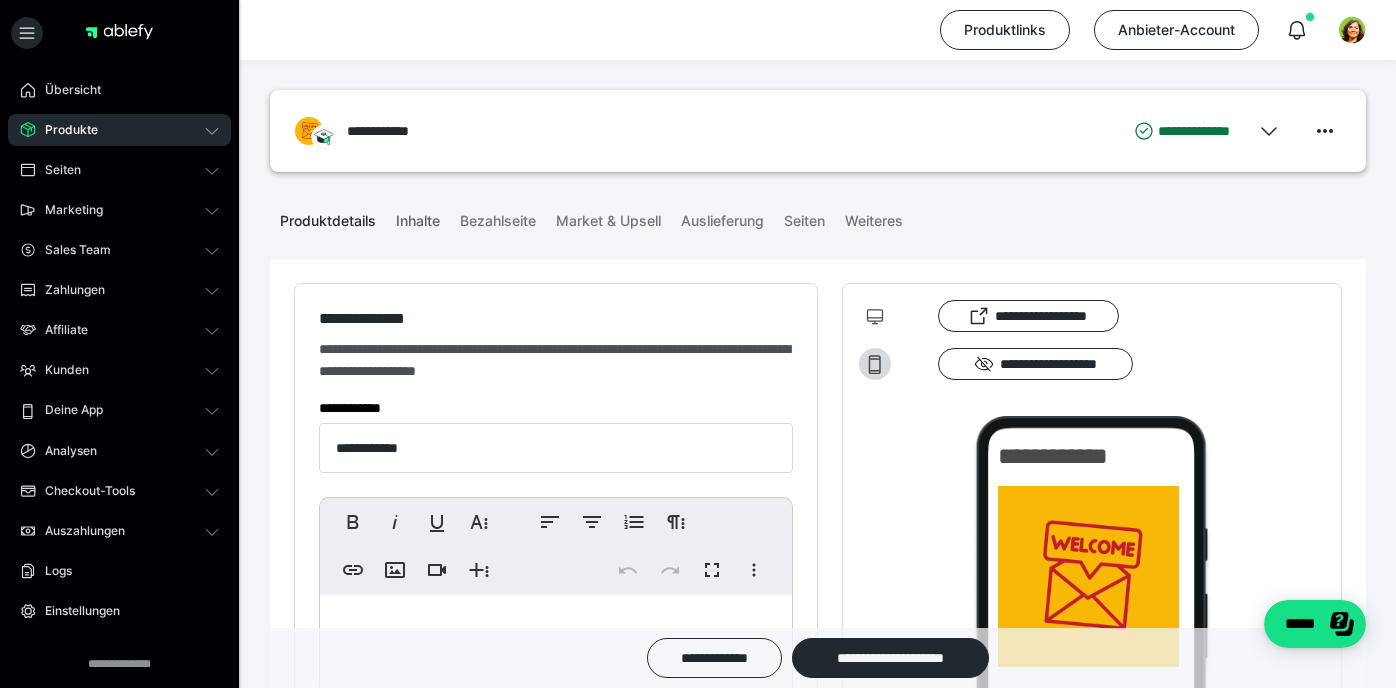click on "Inhalte" at bounding box center [418, 217] 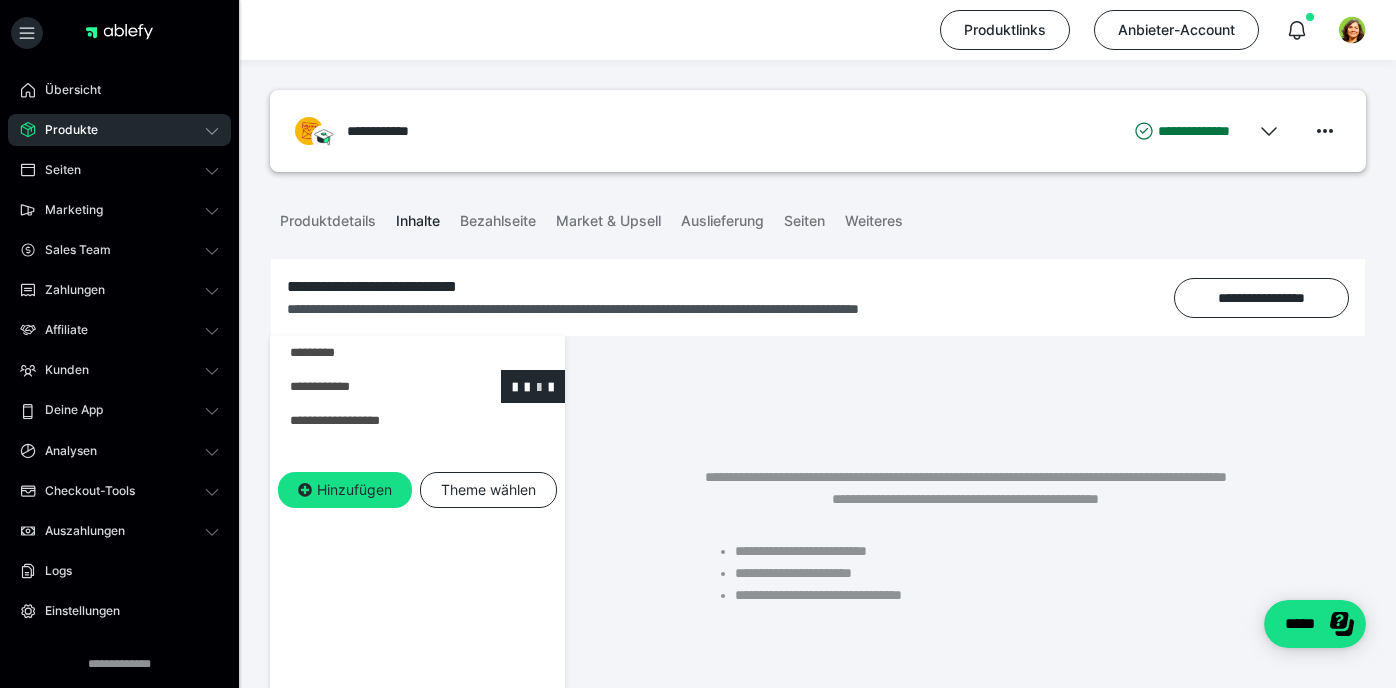 click at bounding box center [539, 386] 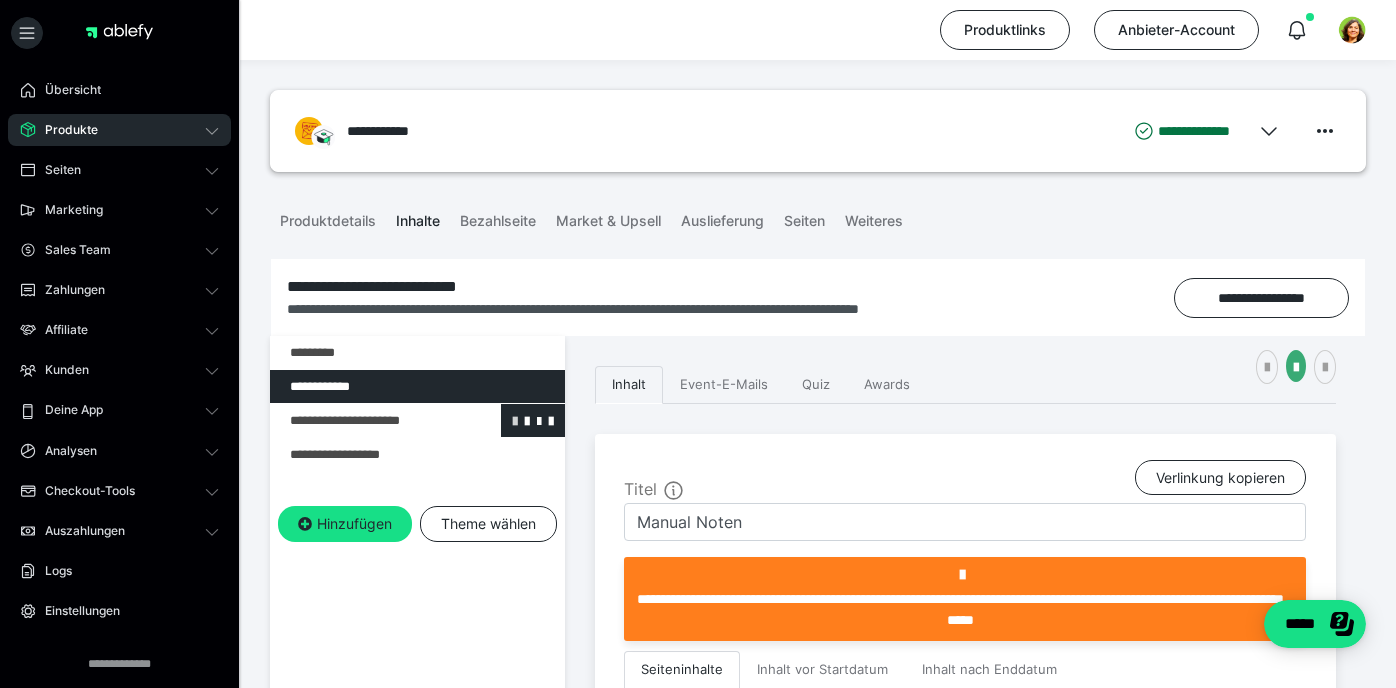 click at bounding box center [515, 420] 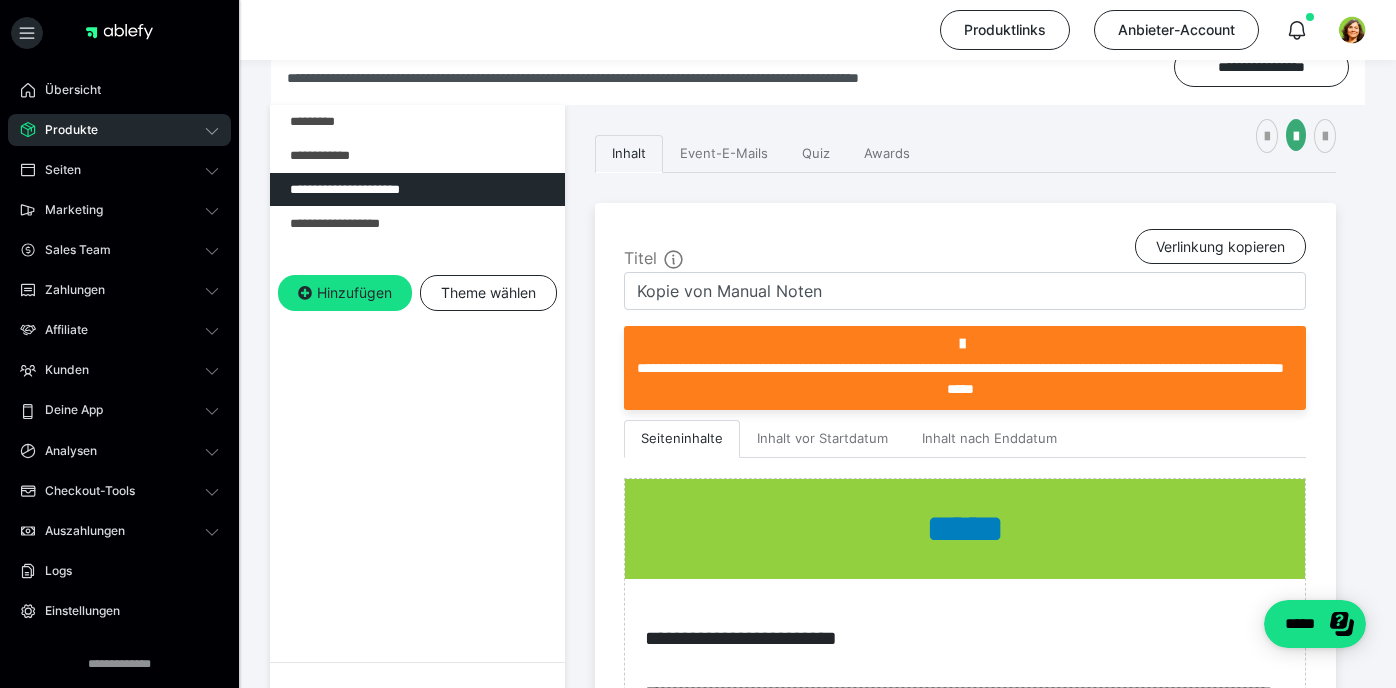 scroll, scrollTop: 246, scrollLeft: 0, axis: vertical 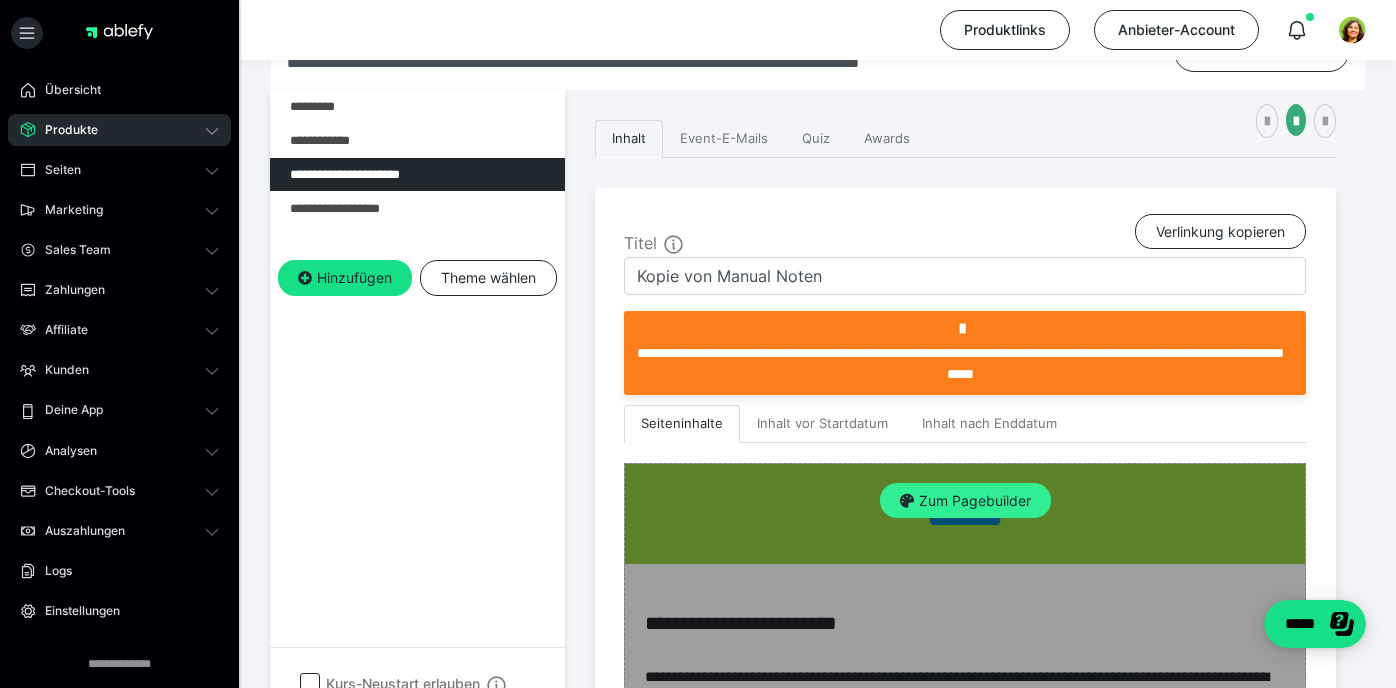 click on "Zum Pagebuilder" at bounding box center (965, 501) 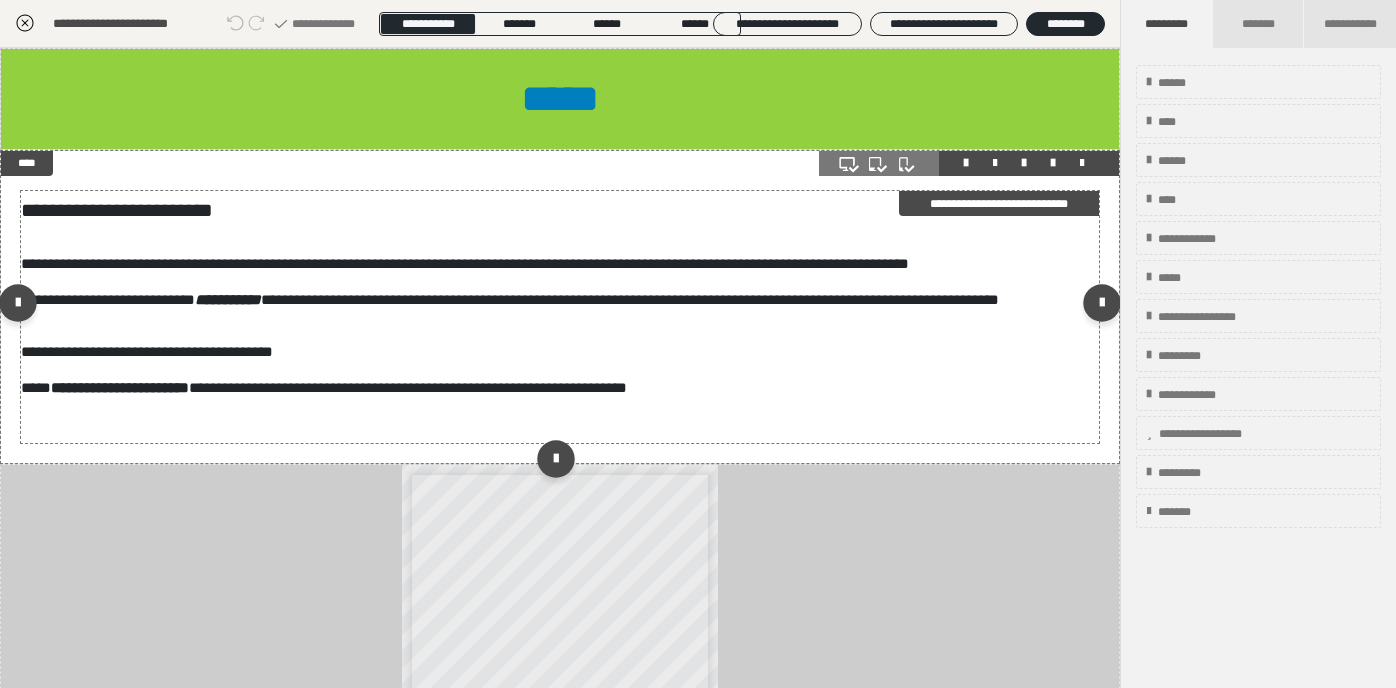 click on "**********" at bounding box center (560, 279) 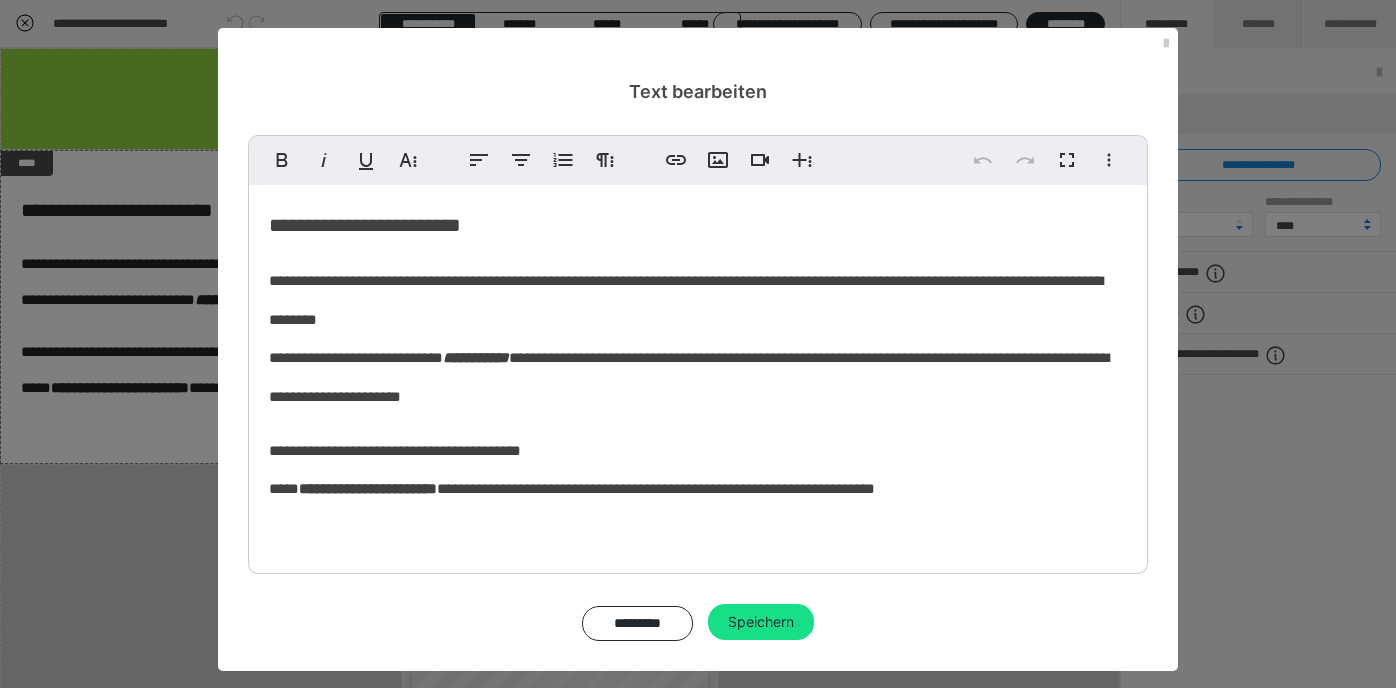click on "**********" at bounding box center (698, 374) 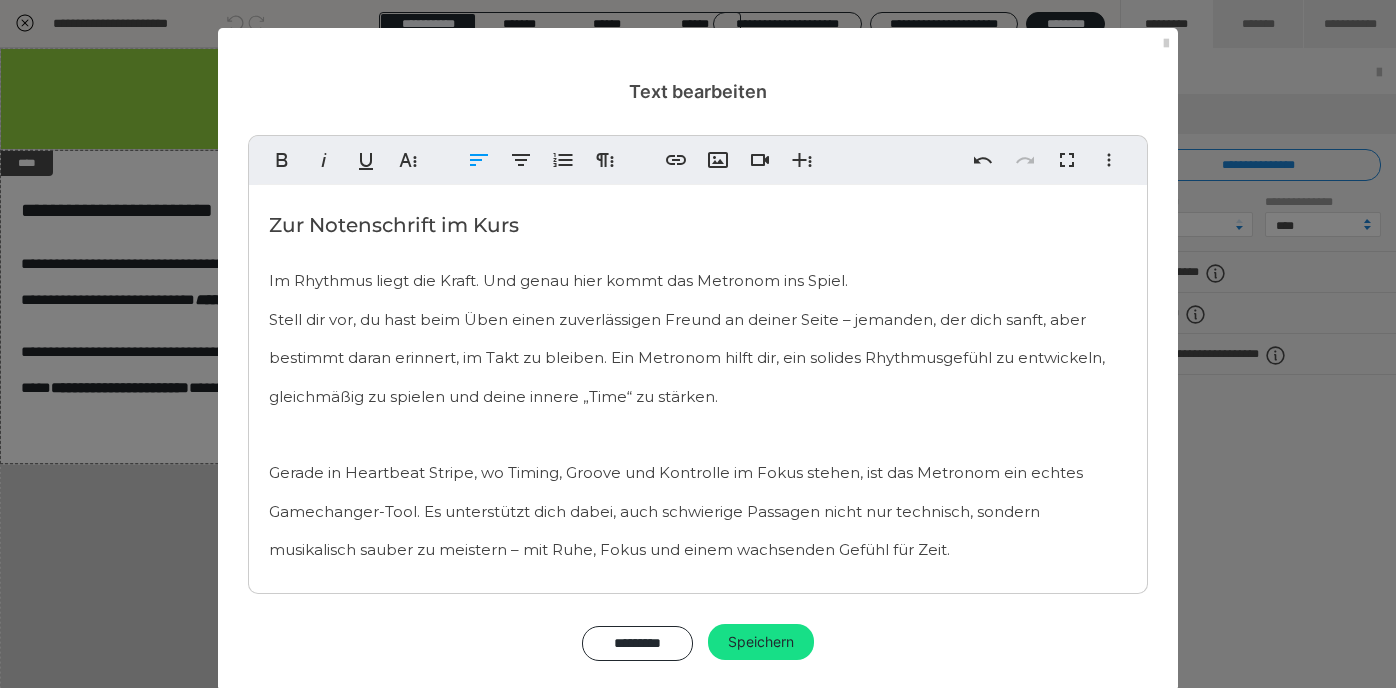 scroll, scrollTop: 124, scrollLeft: 0, axis: vertical 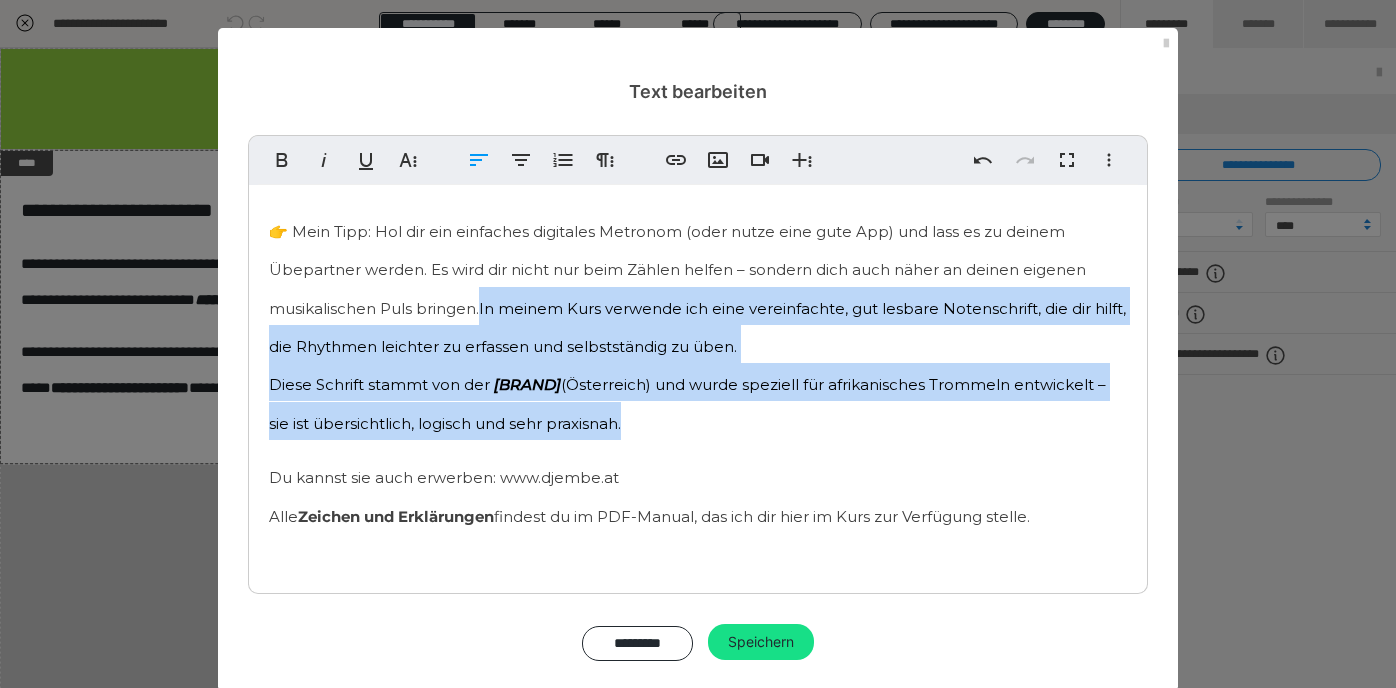 drag, startPoint x: 481, startPoint y: 302, endPoint x: 1055, endPoint y: 549, distance: 624.888 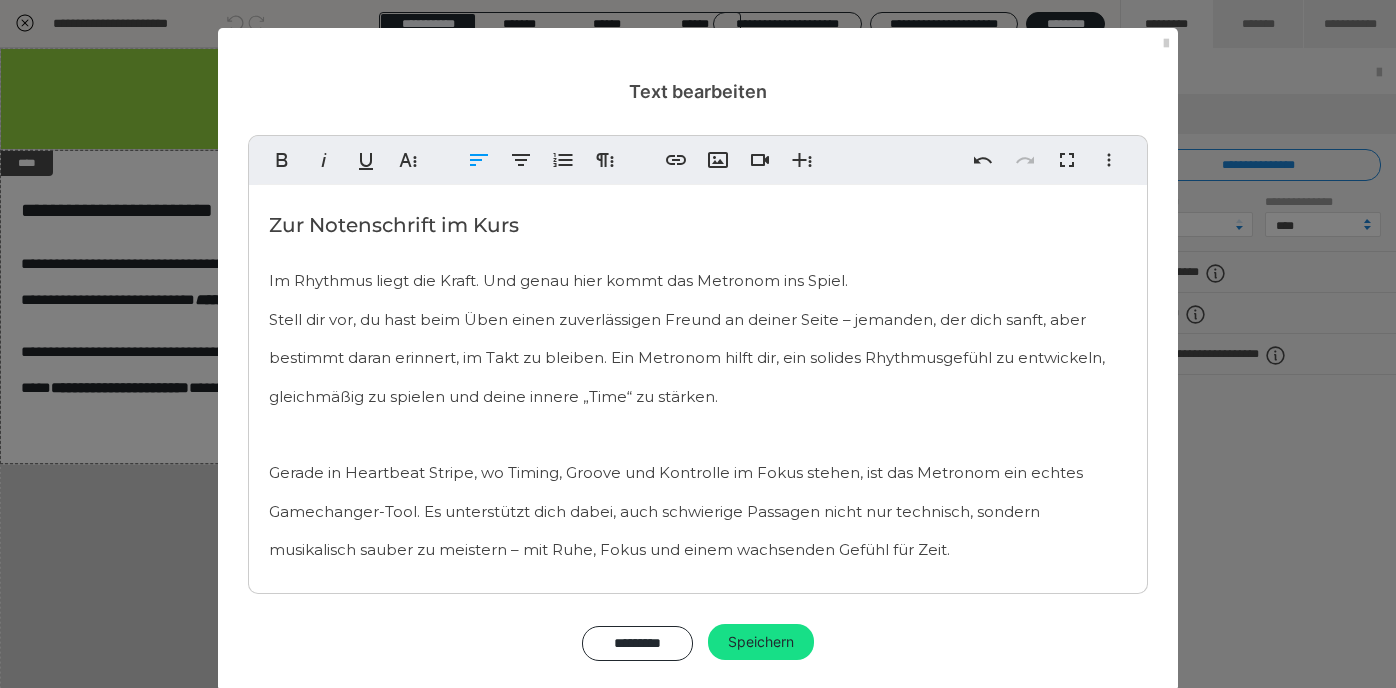 scroll, scrollTop: 0, scrollLeft: 0, axis: both 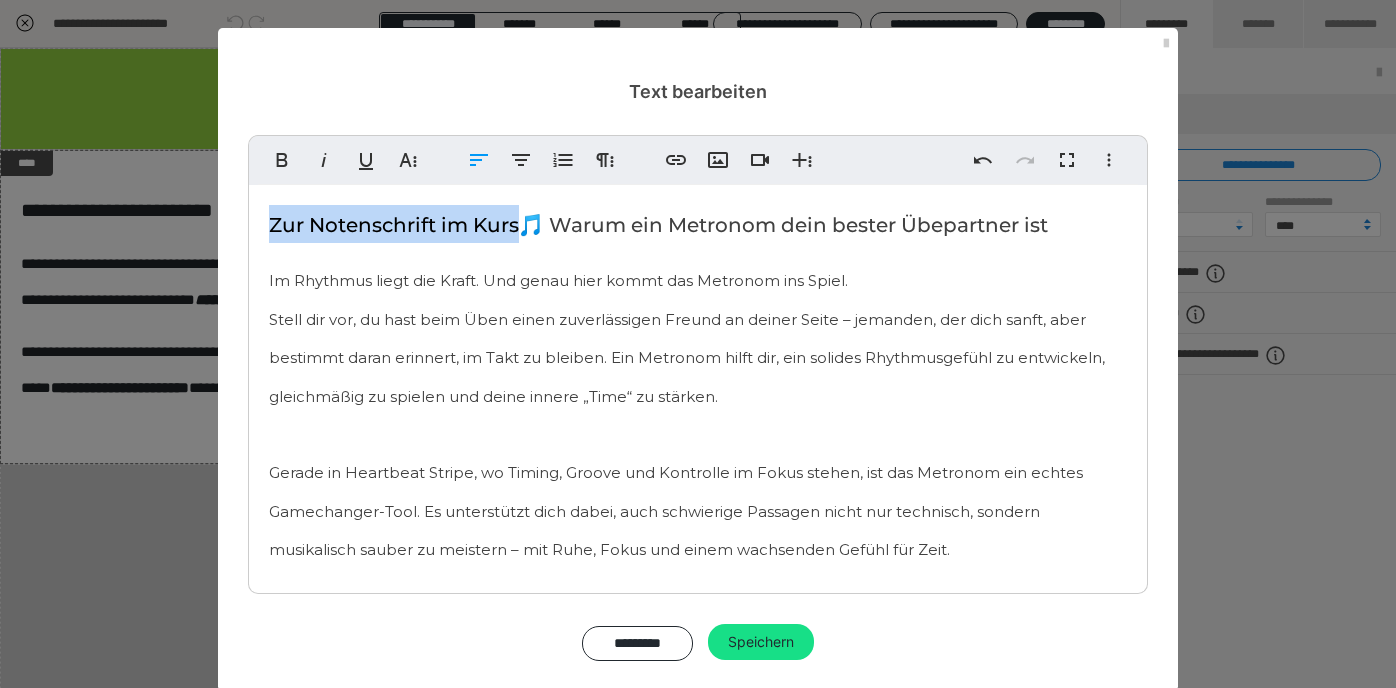 drag, startPoint x: 524, startPoint y: 232, endPoint x: 243, endPoint y: 232, distance: 281 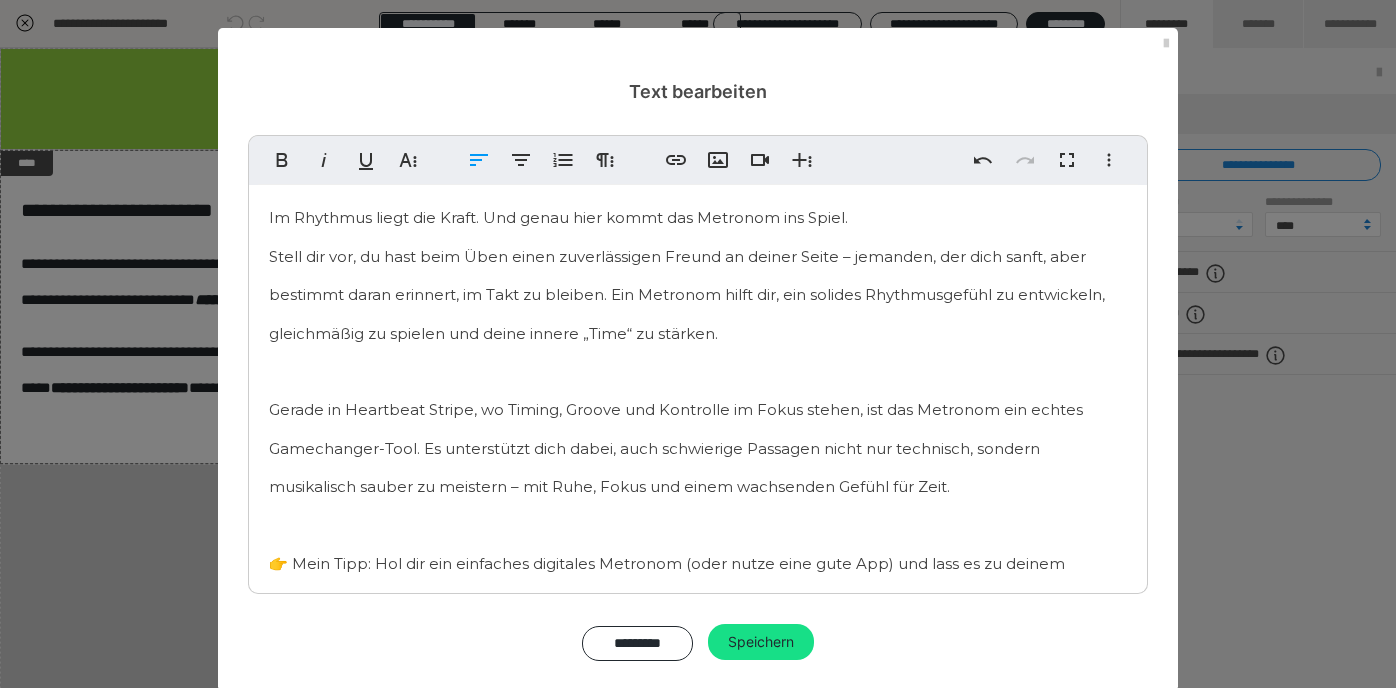scroll, scrollTop: 68, scrollLeft: 0, axis: vertical 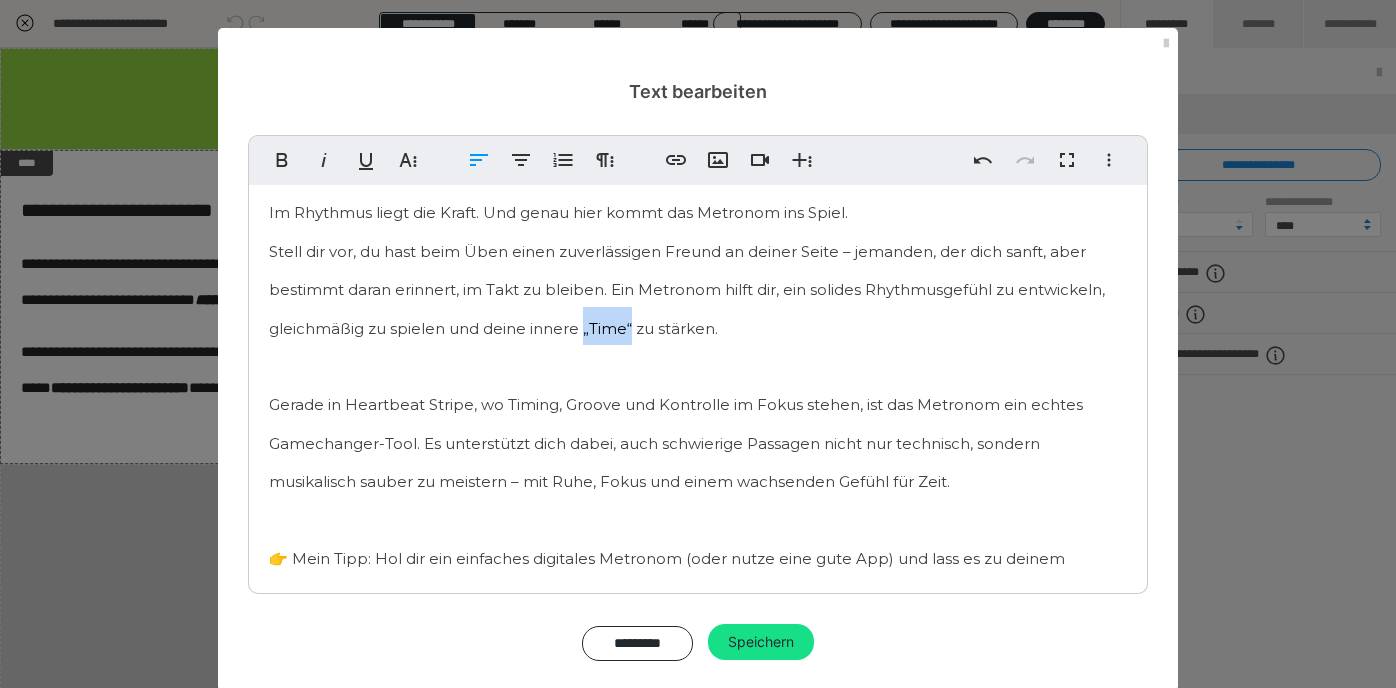 drag, startPoint x: 580, startPoint y: 334, endPoint x: 626, endPoint y: 334, distance: 46 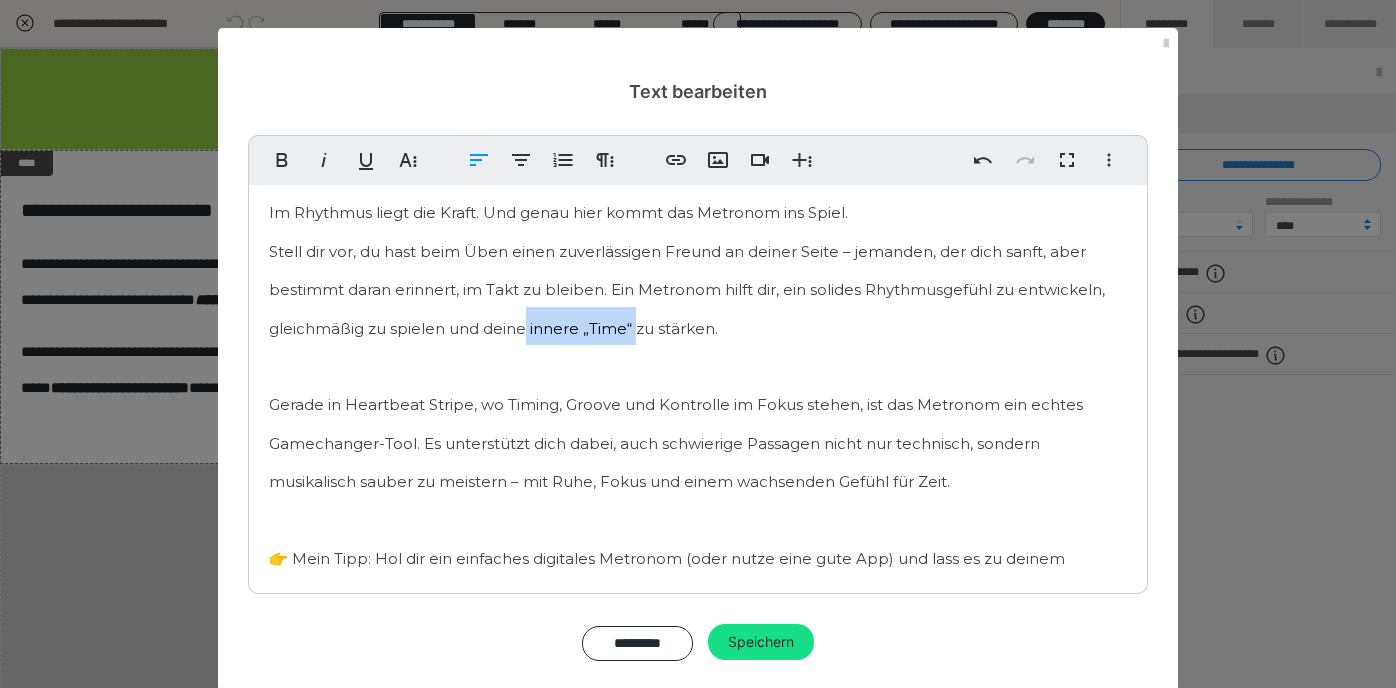 drag, startPoint x: 525, startPoint y: 328, endPoint x: 631, endPoint y: 324, distance: 106.07545 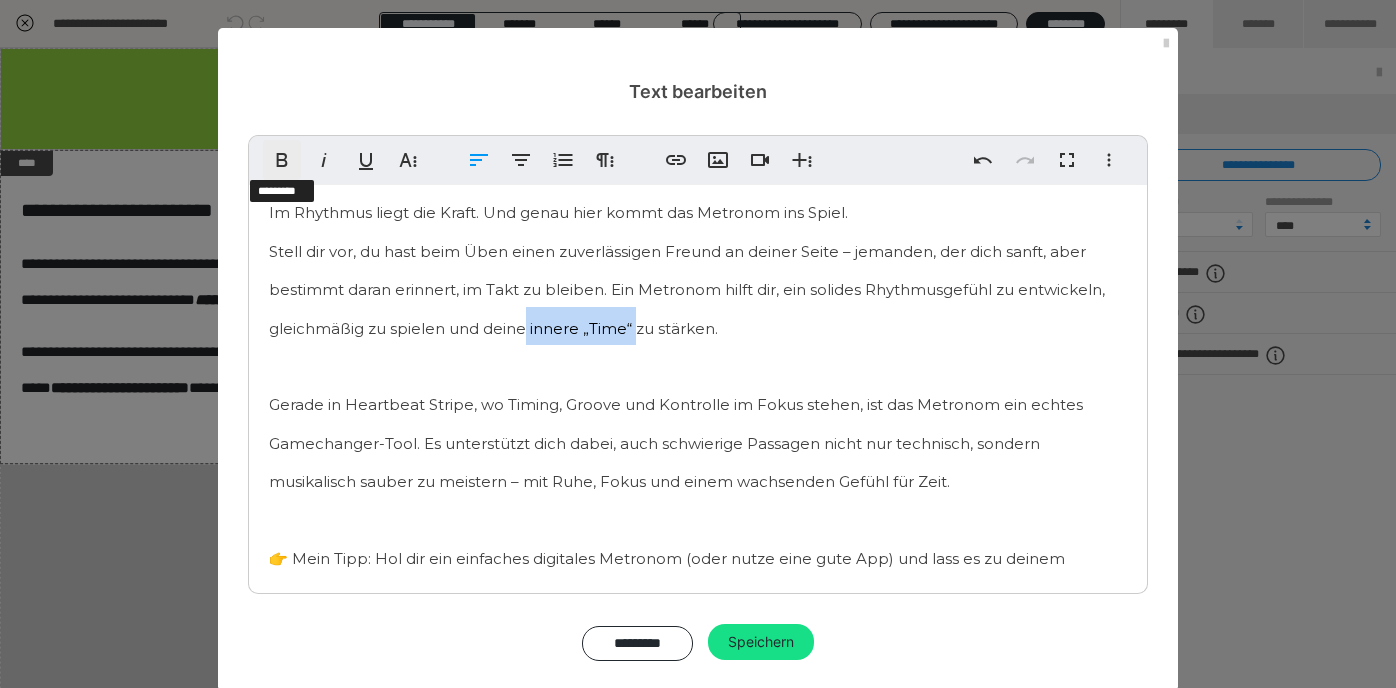 click 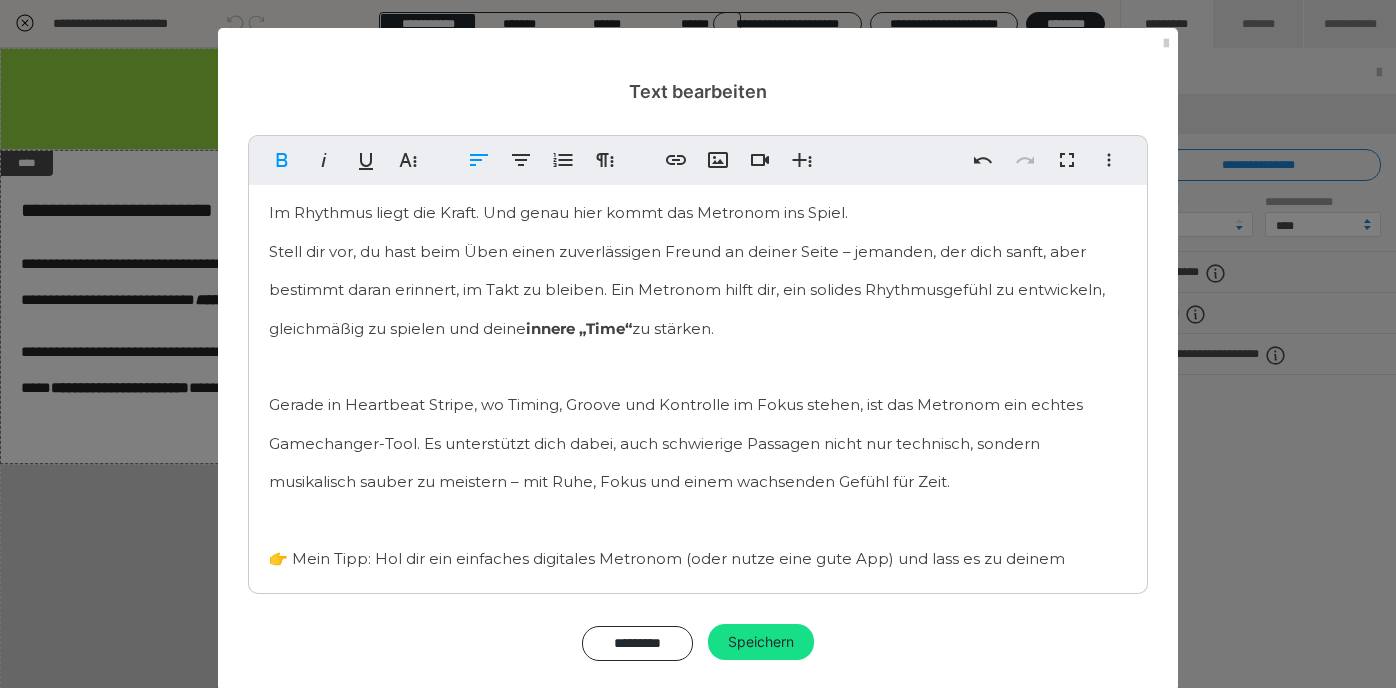 click on "Im Rhythmus liegt die Kraft. Und genau hier kommt das Metronom ins Spiel. Stell dir vor, du hast beim Üben einen zuverlässigen Freund an deiner Seite – jemanden, der dich sanft, aber bestimmt daran erinnert, im Takt zu bleiben. Ein Metronom hilft dir, ein solides Rhythmusgefühl zu entwickeln, gleichmäßig zu spielen und deine  innere „Time“  zu stärken. Gerade in Heartbeat Stripe, wo Timing, Groove und Kontrolle im Fokus stehen, ist das Metronom ein echtes Gamechanger-Tool. Es unterstützt dich dabei, auch schwierige Passagen nicht nur technisch, sondern musikalisch sauber zu meistern – mit Ruhe, Fokus und einem wachsenden Gefühl für Zeit. 👉 Mein Tipp: Hol dir ein einfaches digitales Metronom (oder nutze eine gute App) und lass es zu deinem Übepartner werden. Es wird dir nicht nur beim Zählen helfen – sondern dich auch näher an deinen eigenen musikalischen Puls bringen." at bounding box center [698, 421] 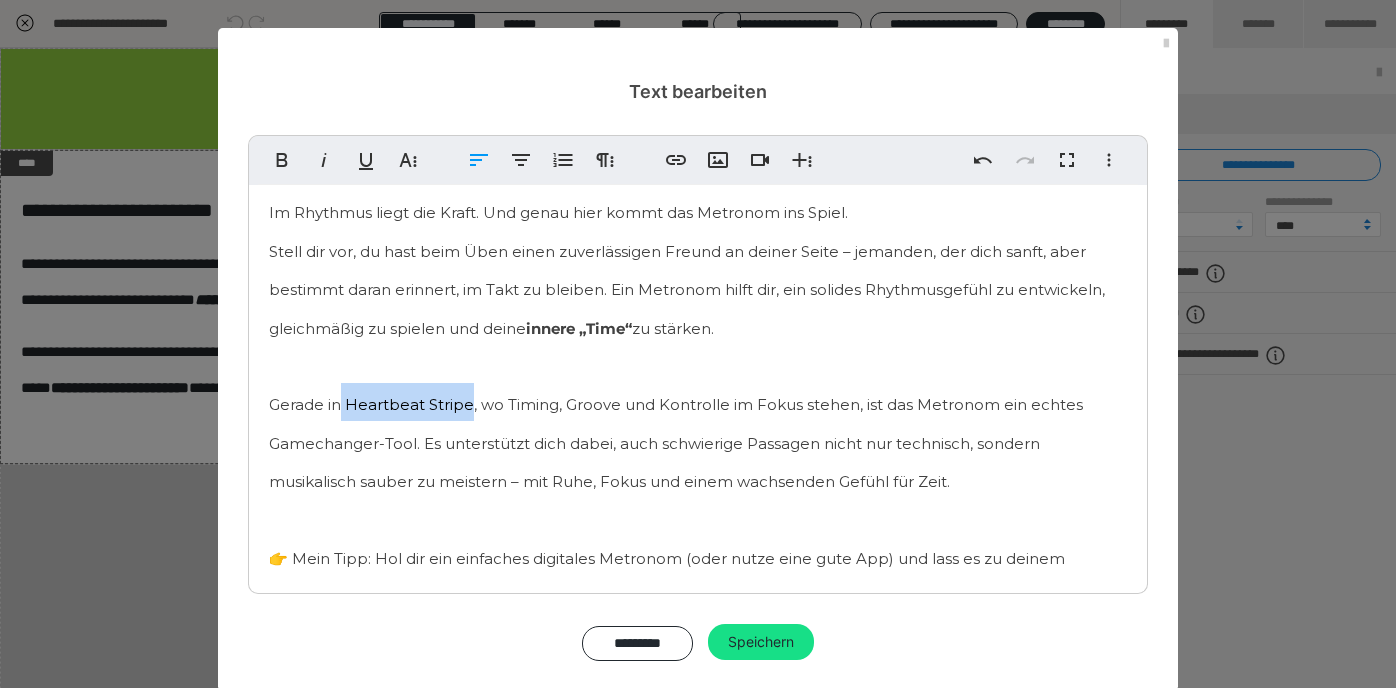 drag, startPoint x: 343, startPoint y: 404, endPoint x: 470, endPoint y: 404, distance: 127 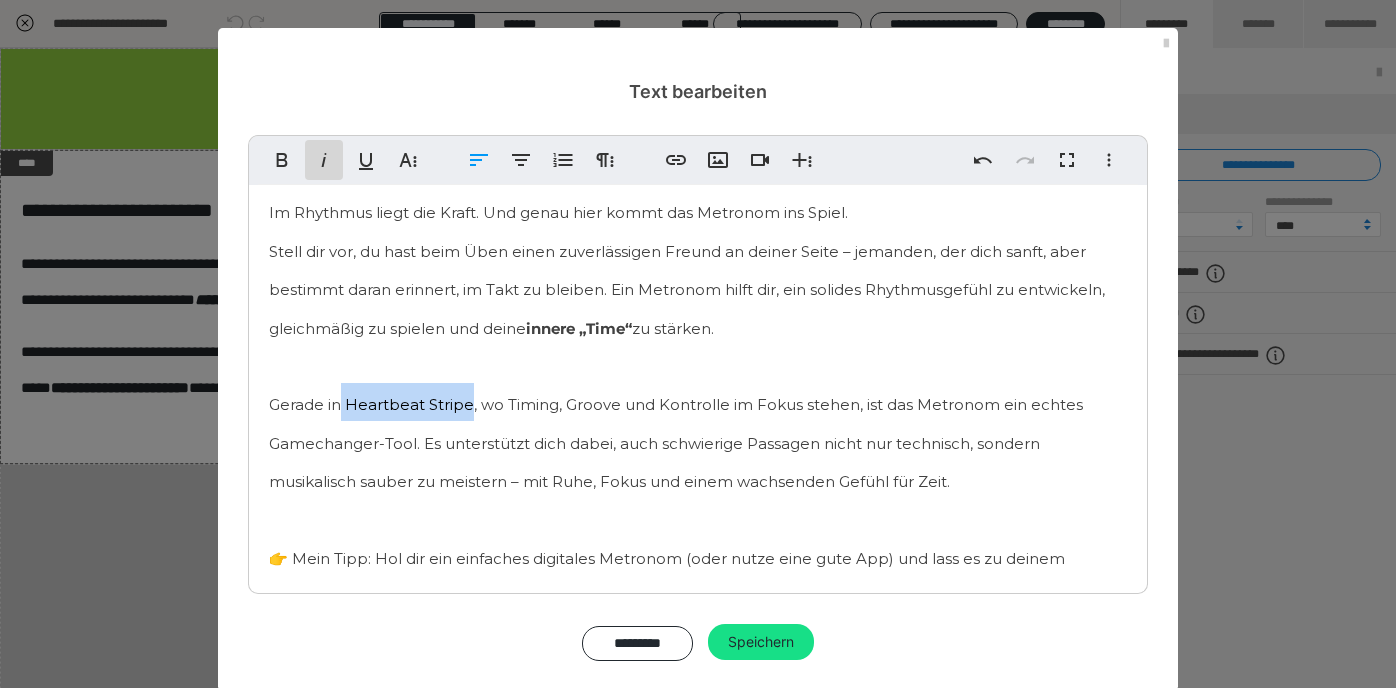 click 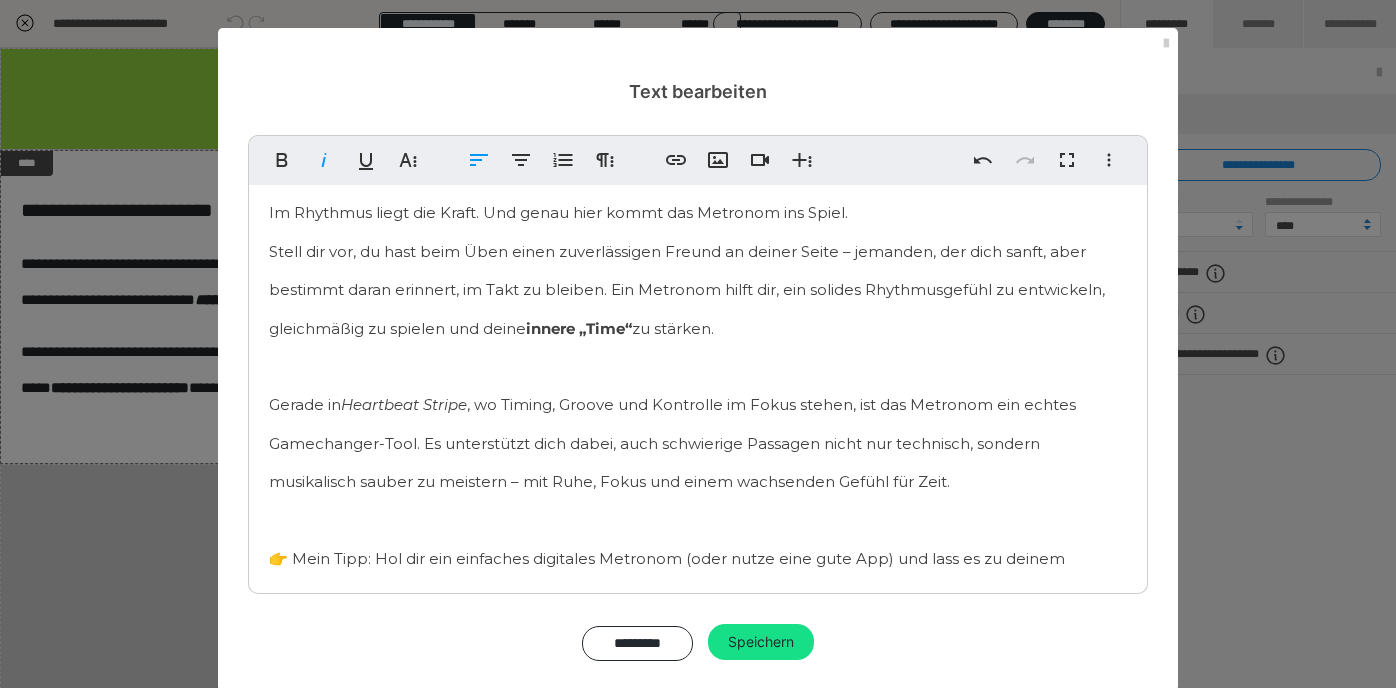 click on "Im Rhythmus liegt die Kraft. Und genau hier kommt das Metronom ins Spiel. Stell dir vor, du hast beim Üben einen zuverlässigen Freund an deiner Seite – jemanden, der dich sanft, aber bestimmt daran erinnert, im Takt zu bleiben. Ein Metronom hilft dir, ein solides Rhythmusgefühl zu entwickeln, gleichmäßig zu spielen und deine  innere „Time“  zu stärken. Gerade in  Heartbeat Stripe , wo Timing, Groove und Kontrolle im Fokus stehen, ist das Metronom ein echtes Gamechanger-Tool. Es unterstützt dich dabei, auch schwierige Passagen nicht nur technisch, sondern musikalisch sauber zu meistern – mit Ruhe, Fokus und einem wachsenden Gefühl für Zeit. 👉 Mein Tipp: Hol dir ein einfaches digitales Metronom (oder nutze eine gute App) und lass es zu deinem Übepartner werden. Es wird dir nicht nur beim Zählen helfen – sondern dich auch näher an deinen eigenen musikalischen Puls bringen." at bounding box center [698, 421] 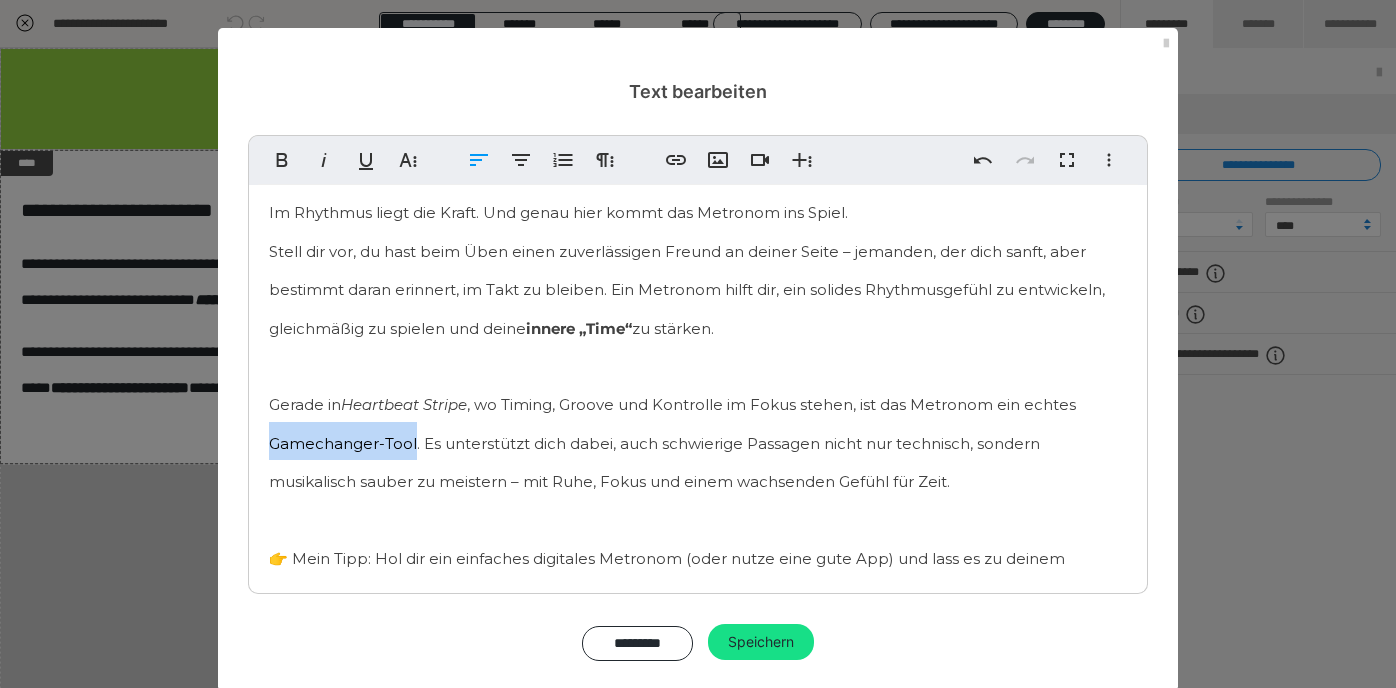 drag, startPoint x: 413, startPoint y: 448, endPoint x: 264, endPoint y: 436, distance: 149.48244 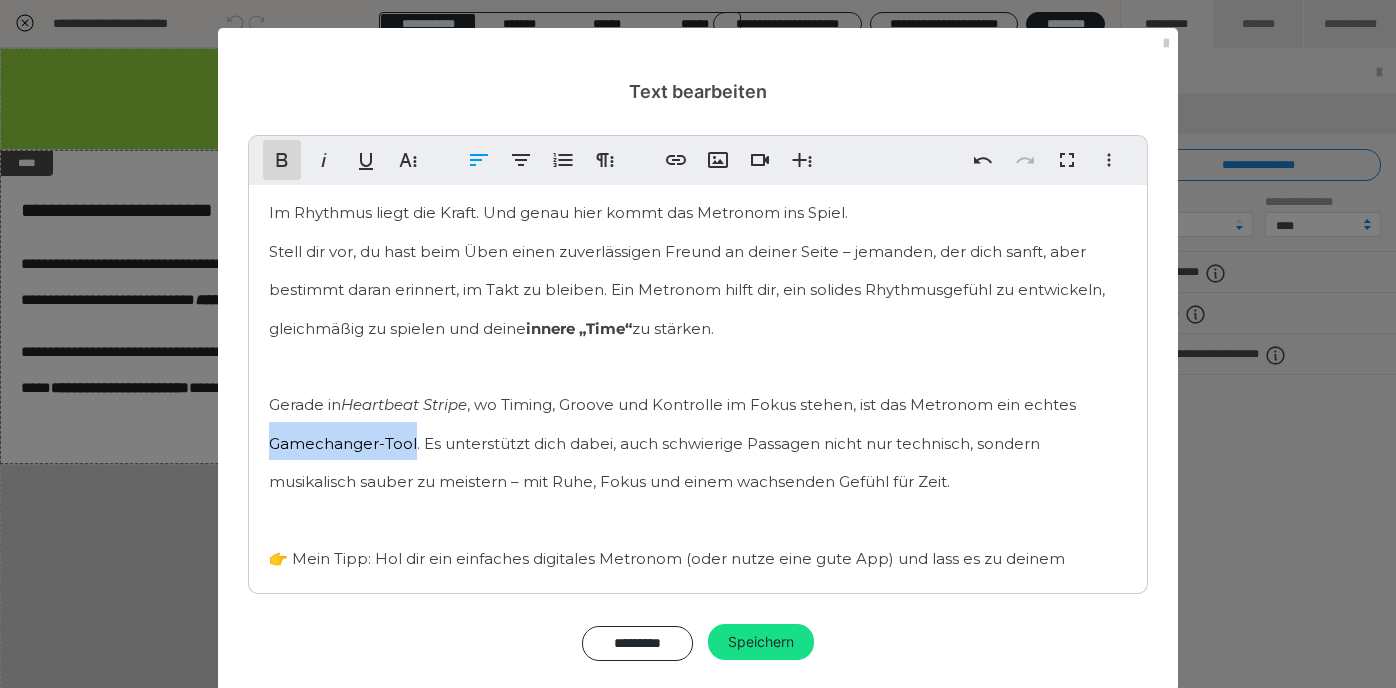 click 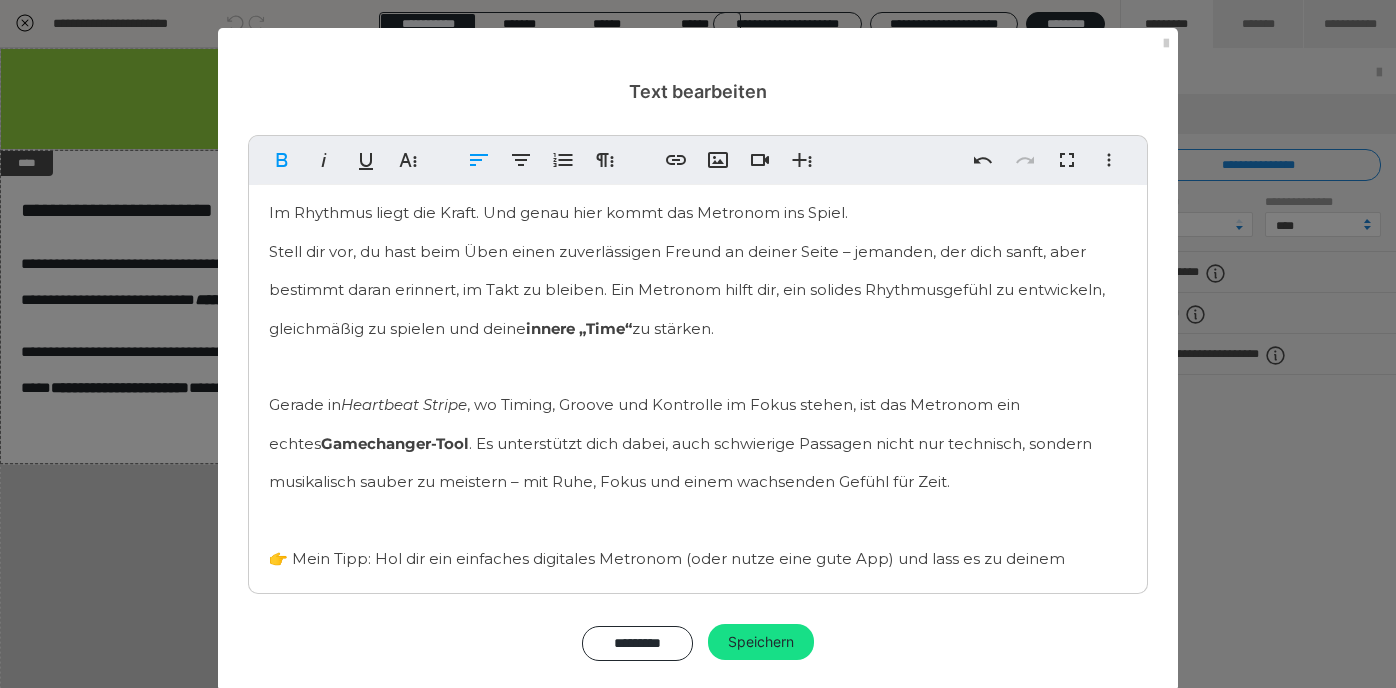 click on "Im Rhythmus liegt die Kraft. Und genau hier kommt das Metronom ins Spiel. Stell dir vor, du hast beim Üben einen zuverlässigen Freund an deiner Seite – jemanden, der dich sanft, aber bestimmt daran erinnert, im Takt zu bleiben. Ein Metronom hilft dir, ein solides Rhythmusgefühl zu entwickeln, gleichmäßig zu spielen und deine  innere „Time“  zu stärken. Gerade in  Heartbeat Stripe , wo Timing, Groove und Kontrolle im Fokus stehen, ist das Metronom ein echtes  Gamechanger-Tool . Es unterstützt dich dabei, auch schwierige Passagen nicht nur technisch, sondern musikalisch sauber zu meistern – mit Ruhe, Fokus und einem wachsenden Gefühl für Zeit. 👉 Mein Tipp: Hol dir ein einfaches digitales Metronom (oder nutze eine gute App) und lass es zu deinem Übepartner werden. Es wird dir nicht nur beim Zählen helfen – sondern dich auch näher an deinen eigenen musikalischen Puls bringen." at bounding box center [698, 421] 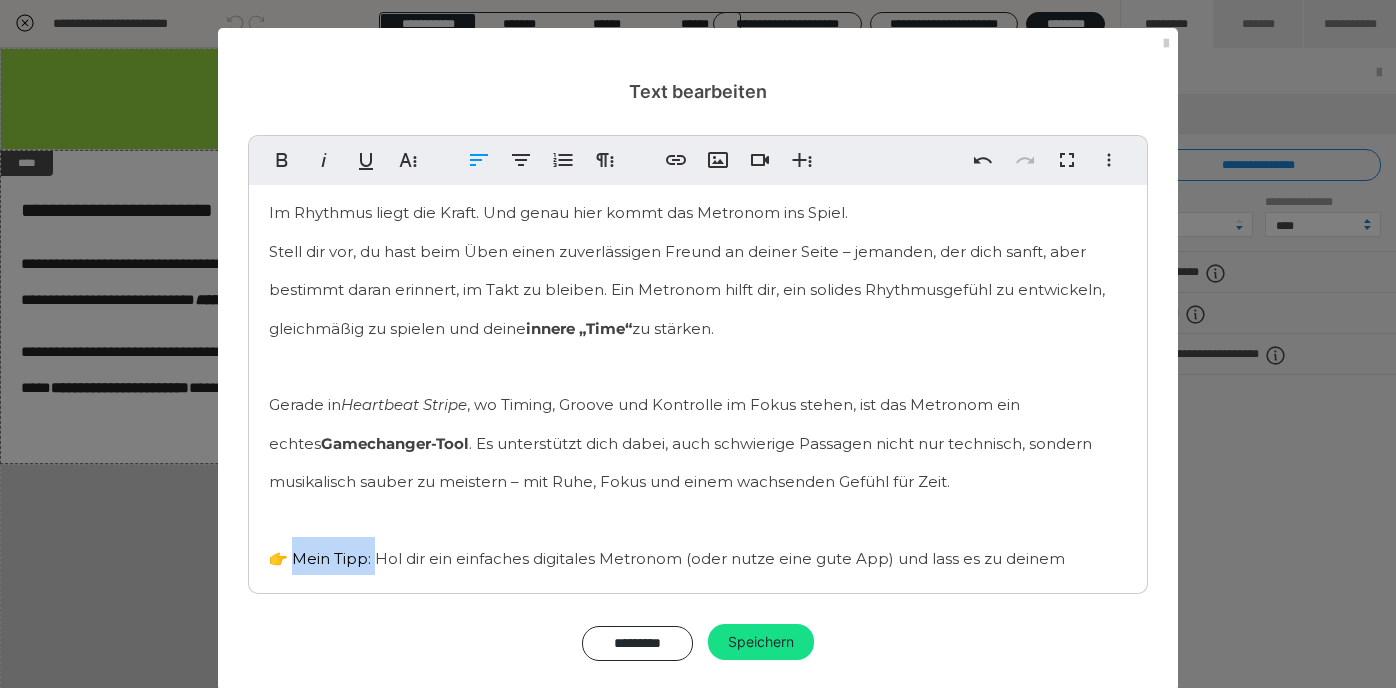 drag, startPoint x: 373, startPoint y: 557, endPoint x: 297, endPoint y: 555, distance: 76.02631 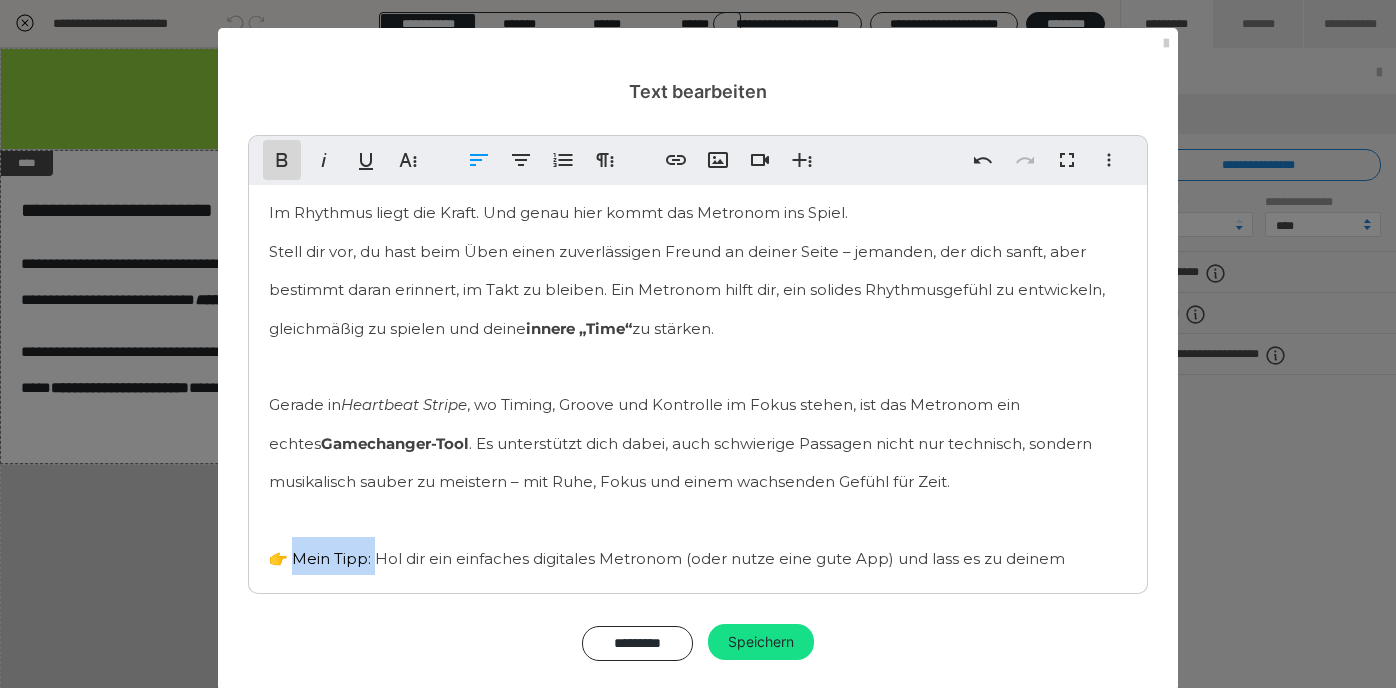 click 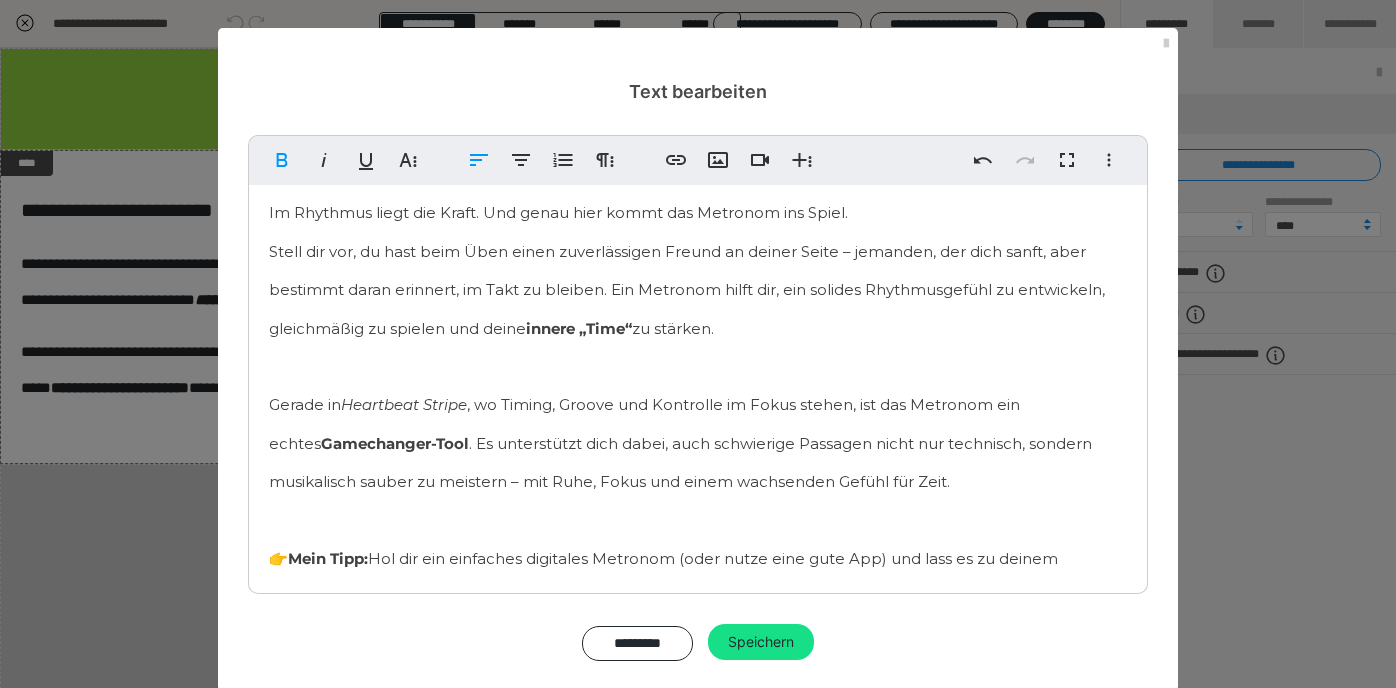 click on "Im Rhythmus liegt die Kraft. Und genau hier kommt das Metronom ins Spiel. Stell dir vor, du hast beim Üben einen zuverlässigen Freund an deiner Seite – jemanden, der dich sanft, aber bestimmt daran erinnert, im Takt zu bleiben. Ein Metronom hilft dir, ein solides Rhythmusgefühl zu entwickeln, gleichmäßig zu spielen und deine  innere „Time“  zu stärken. Gerade in  Heartbeat Stripe , wo Timing, Groove und Kontrolle im Fokus stehen, ist das Metronom ein echtes  Gamechanger-Tool . Es unterstützt dich dabei, auch schwierige Passagen nicht nur technisch, sondern musikalisch sauber zu meistern – mit Ruhe, Fokus und einem wachsenden Gefühl für Zeit. 👉  Mein Tipp:  Hol dir ein einfaches digitales Metronom (oder nutze eine gute App) und lass es zu deinem Übepartner werden. Es wird dir nicht nur beim Zählen helfen – sondern dich auch näher an deinen eigenen musikalischen Puls bringen." at bounding box center [698, 421] 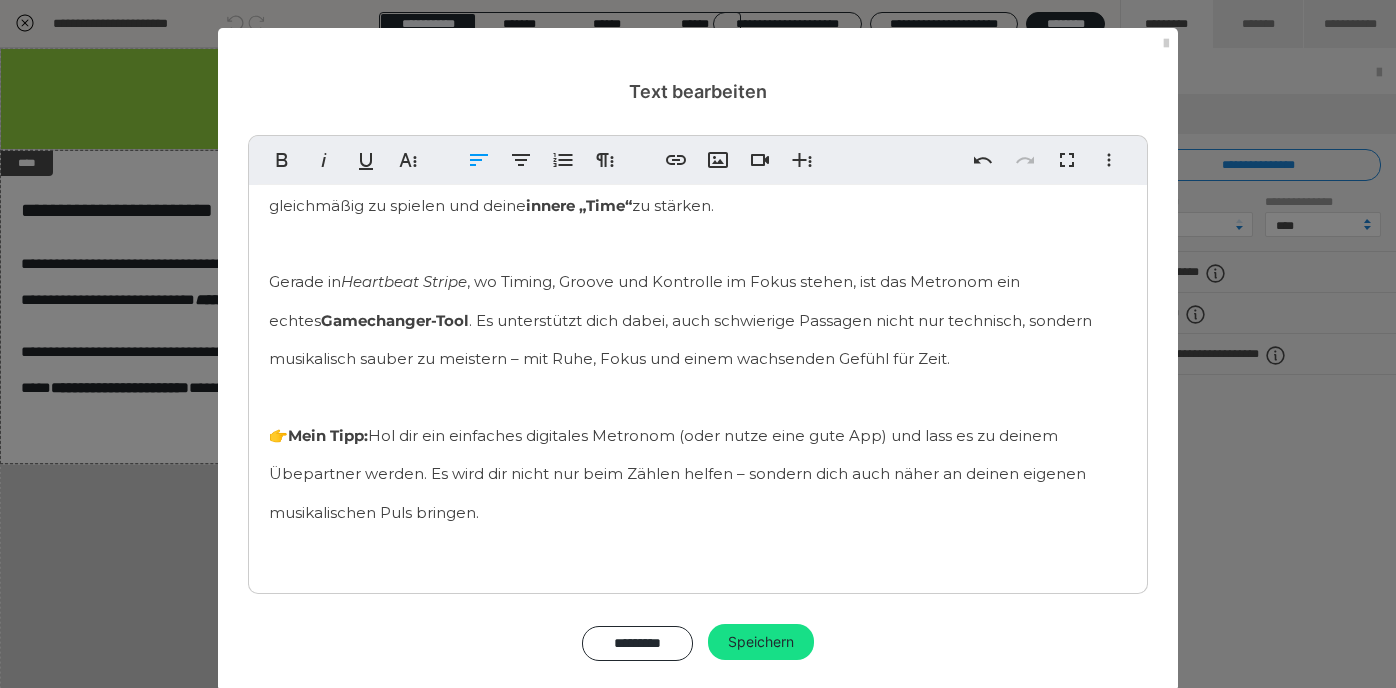 scroll, scrollTop: 189, scrollLeft: 0, axis: vertical 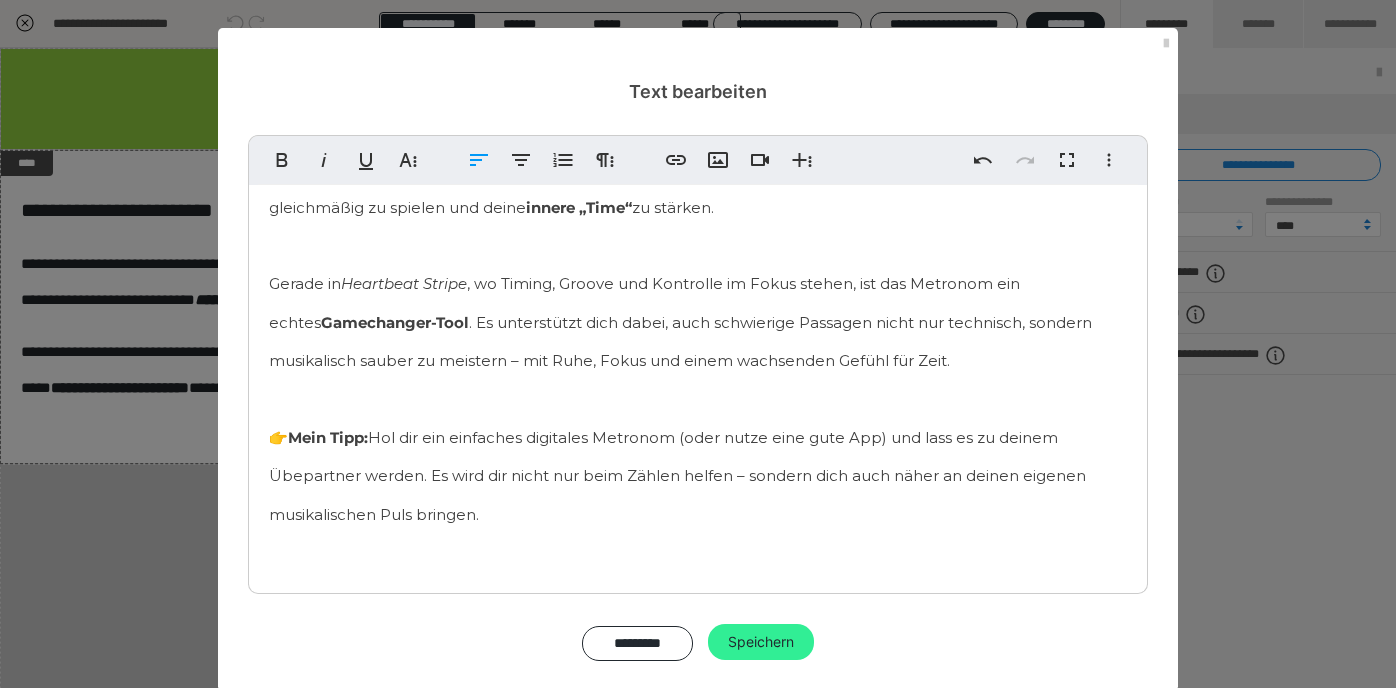 click on "Speichern" at bounding box center [761, 642] 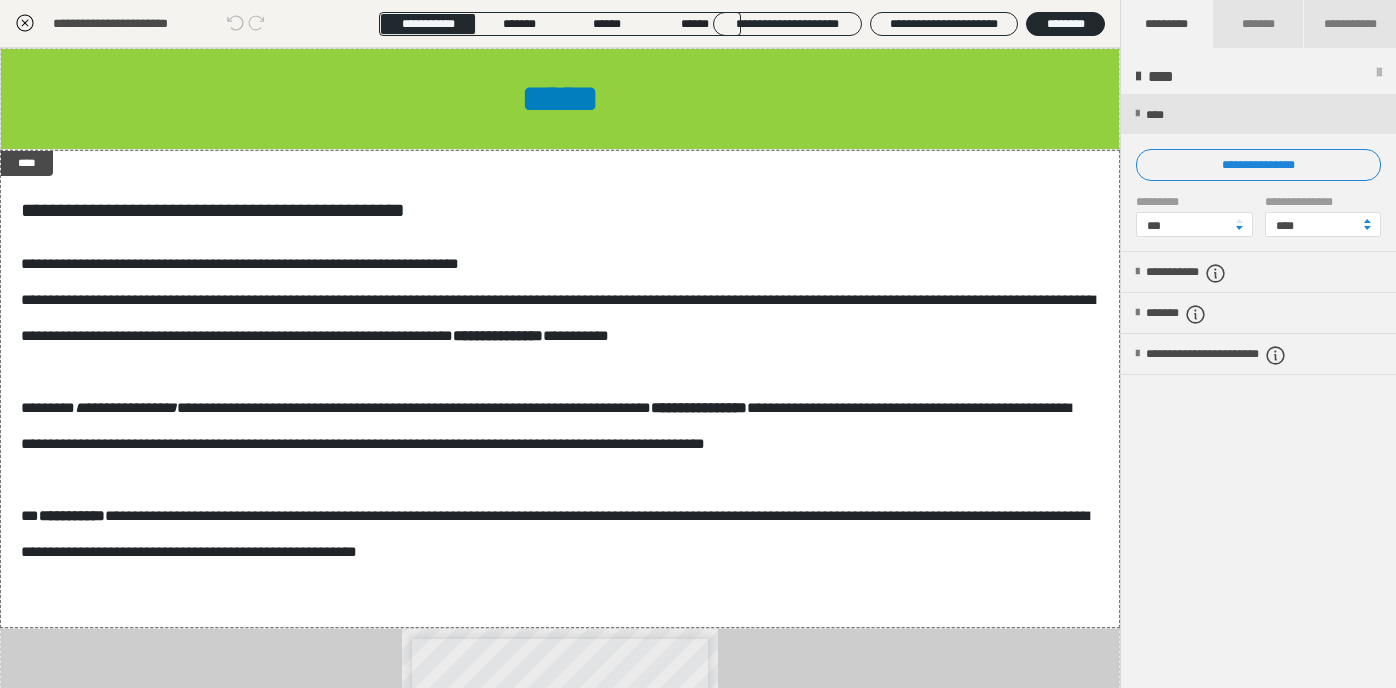 click 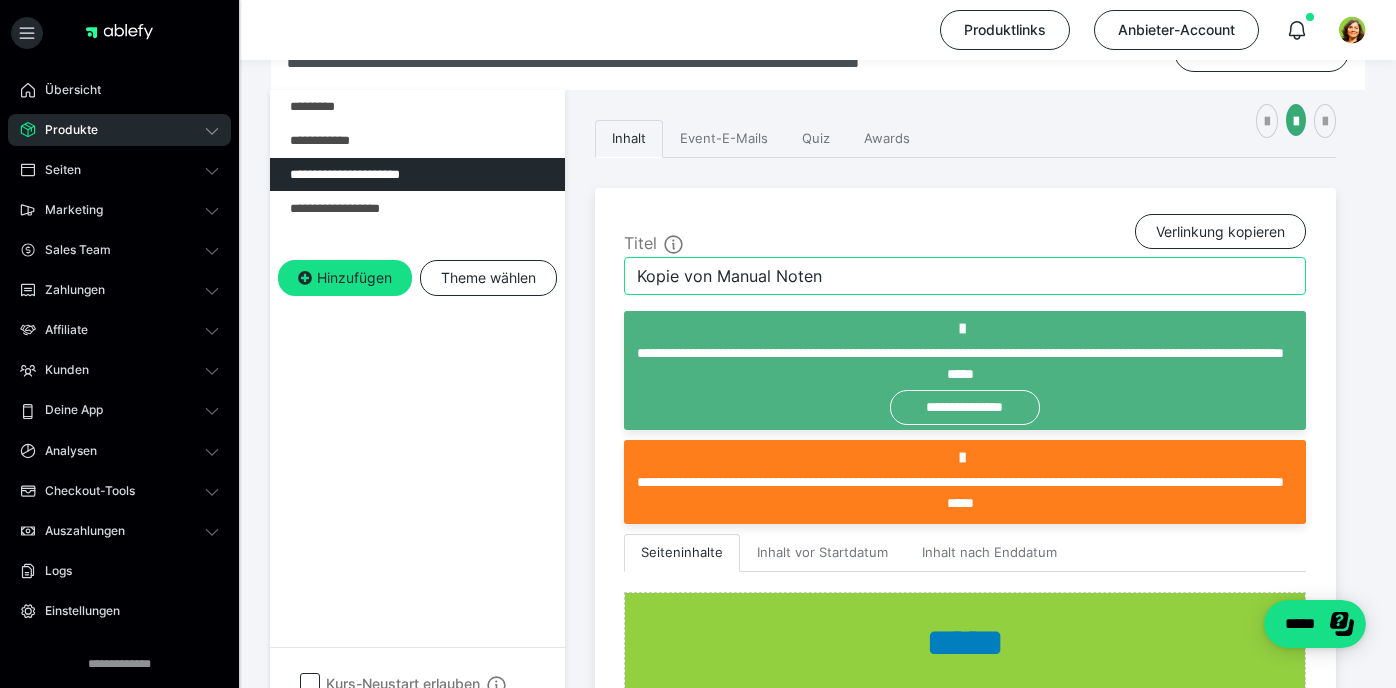 drag, startPoint x: 829, startPoint y: 276, endPoint x: 628, endPoint y: 275, distance: 201.00249 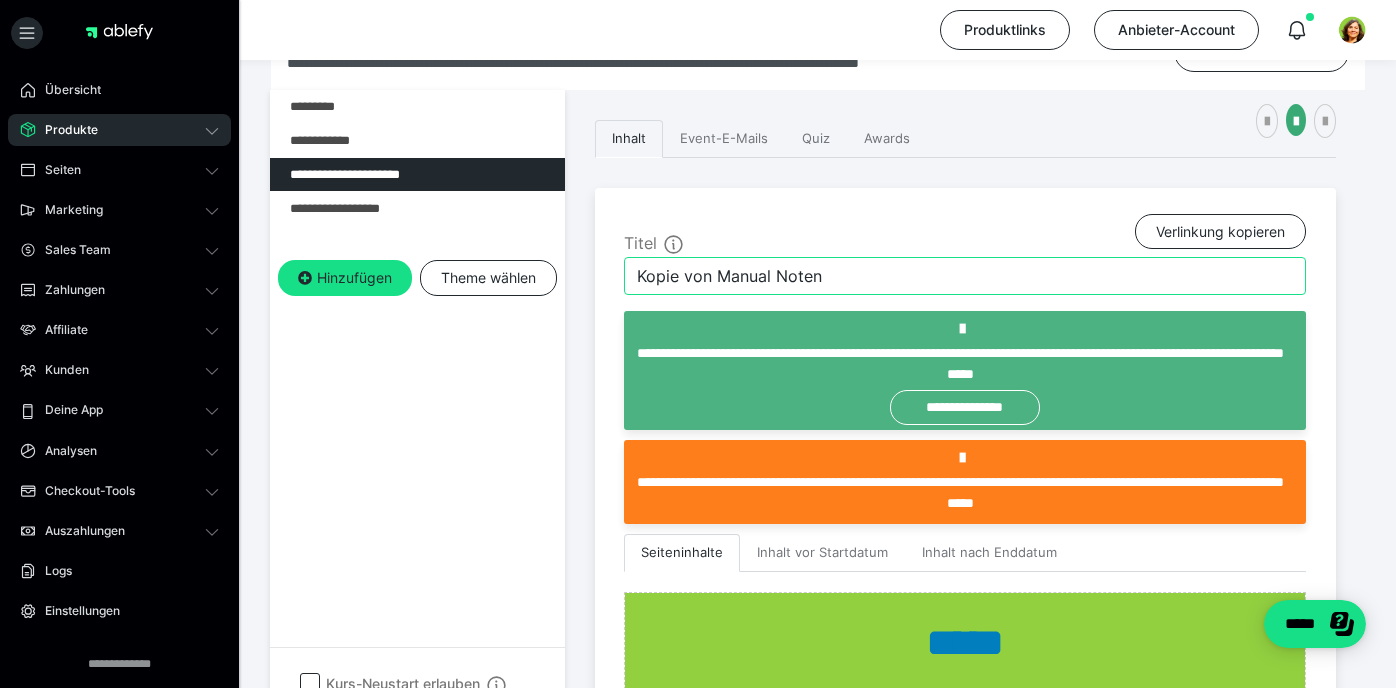paste on "lick. Klick. Groove!" 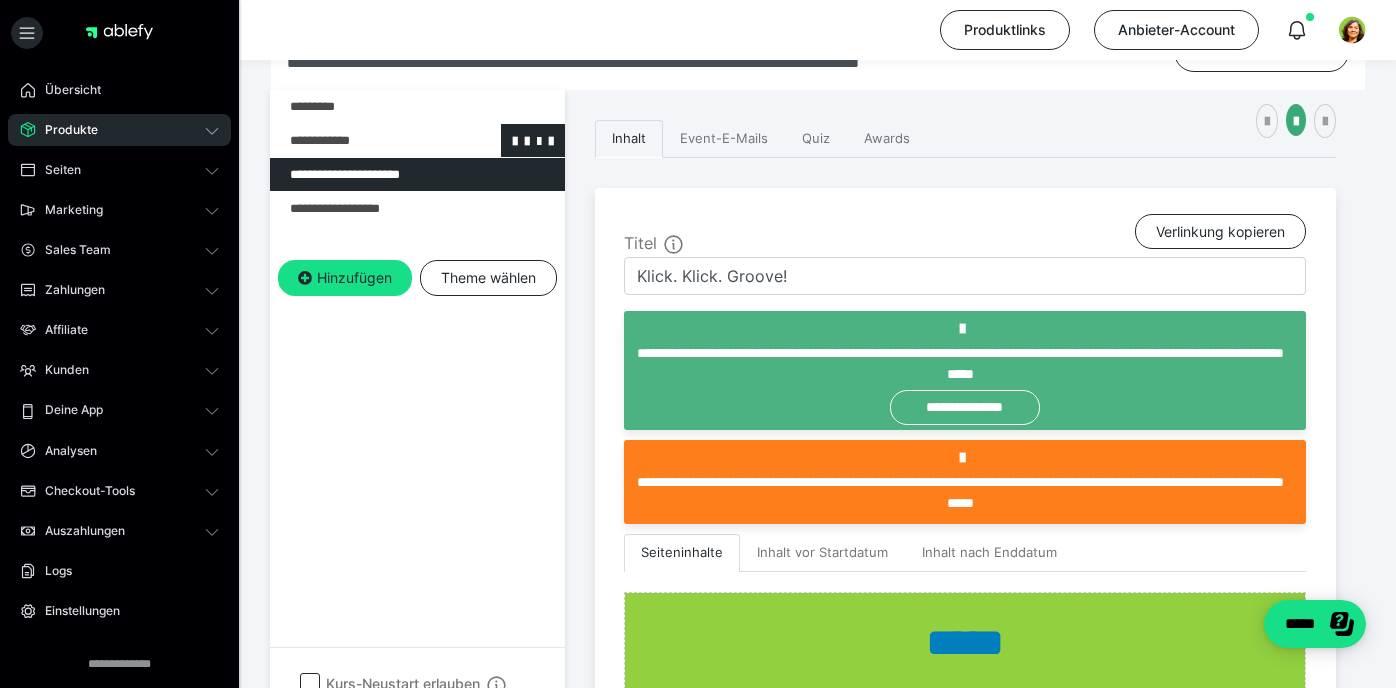 click at bounding box center [365, 140] 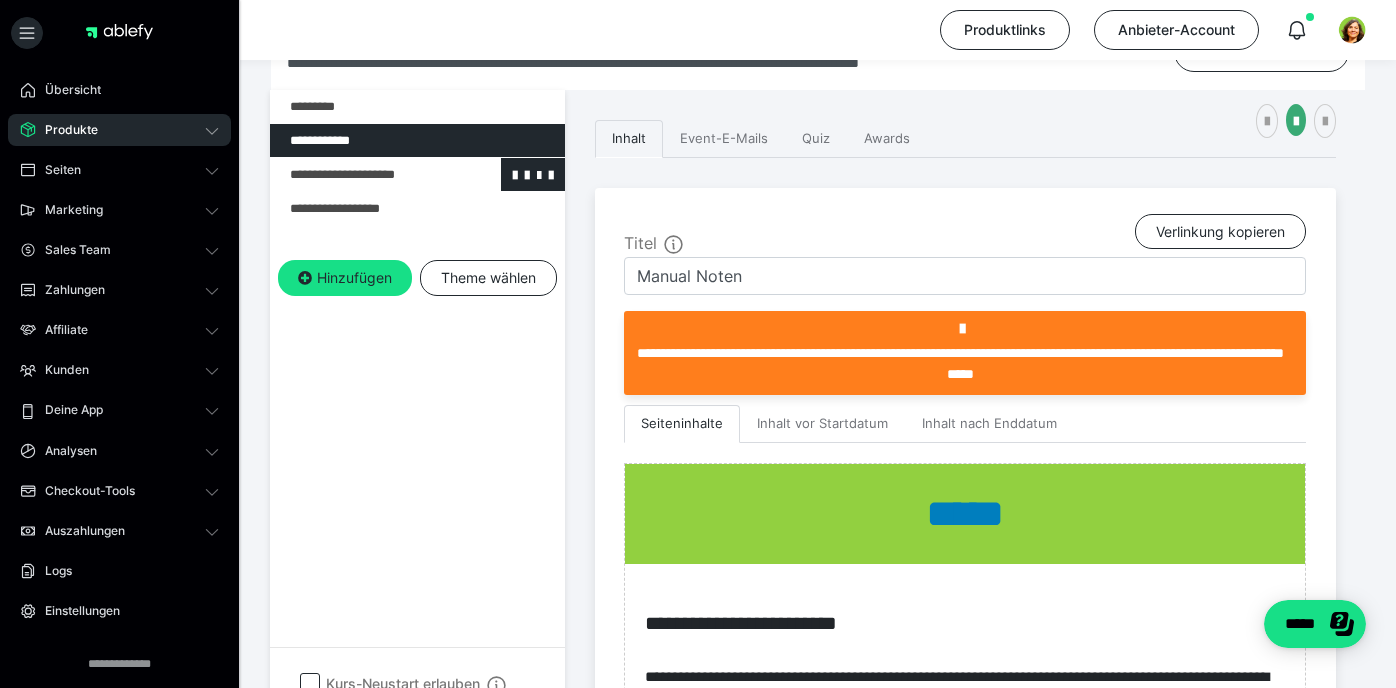 click at bounding box center [365, 174] 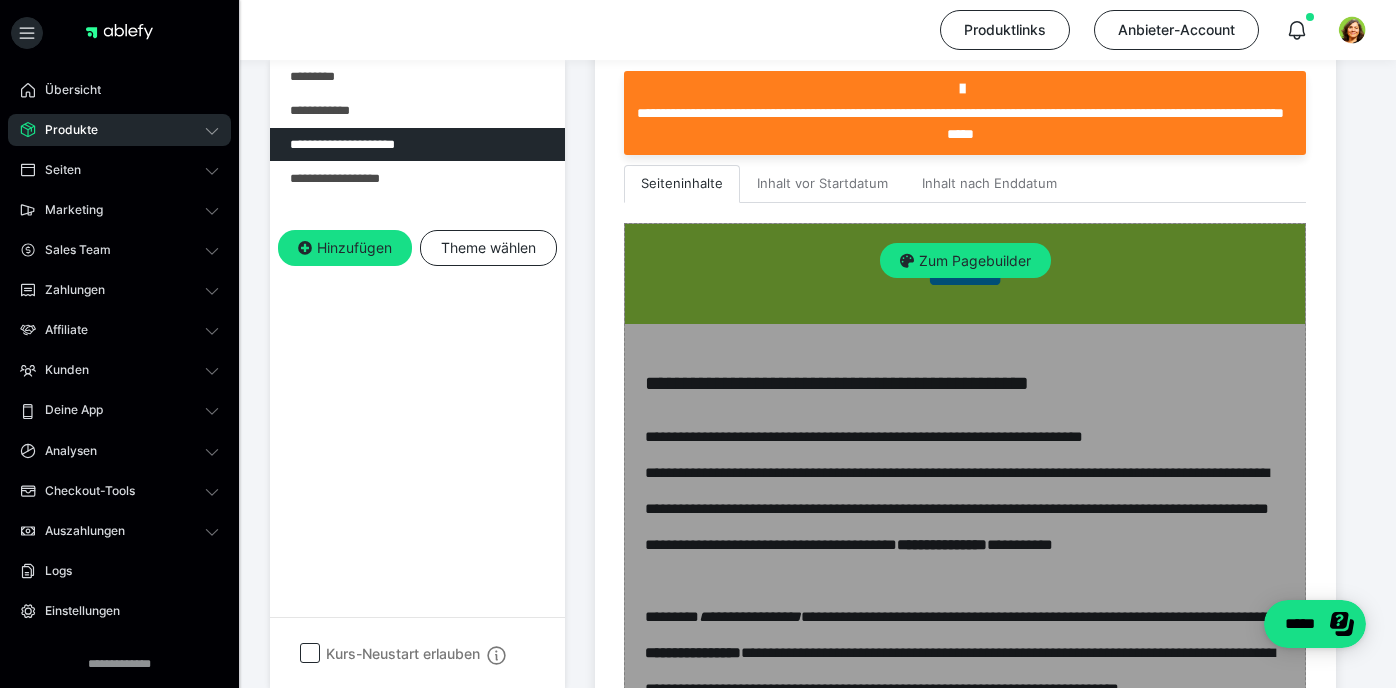 scroll, scrollTop: 593, scrollLeft: 0, axis: vertical 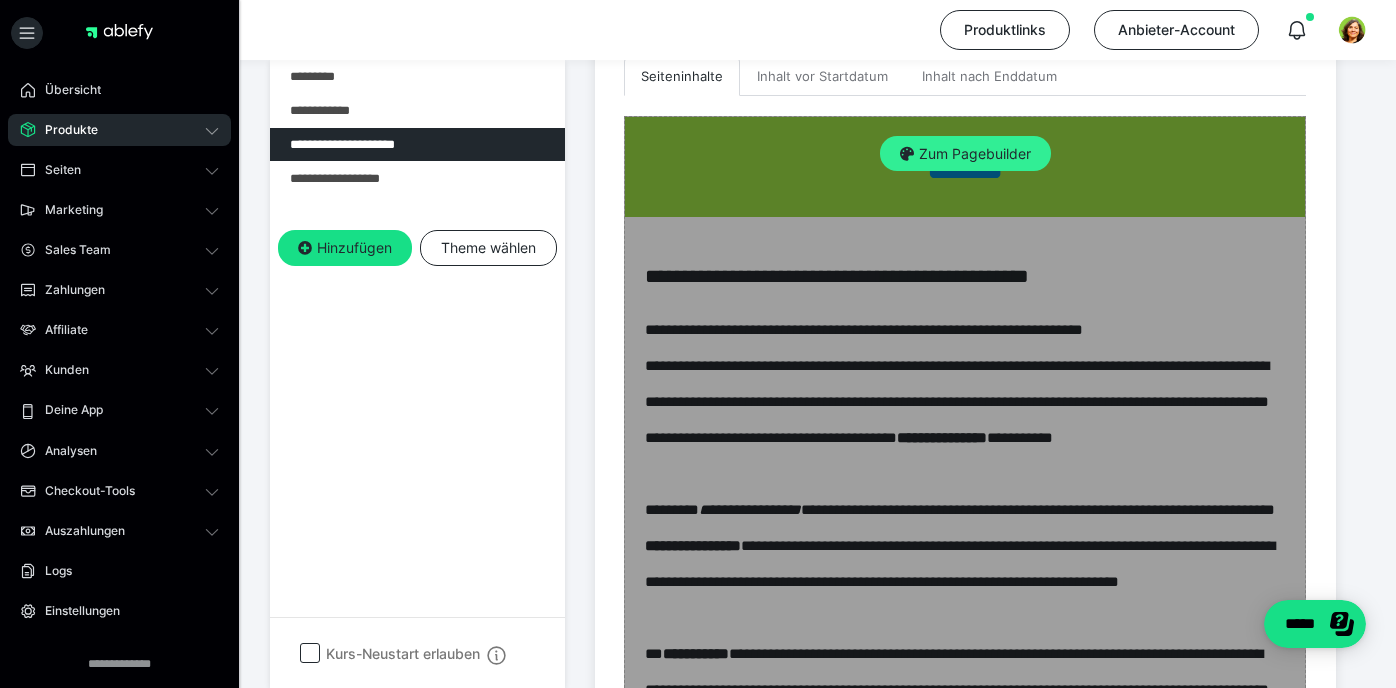 click on "Zum Pagebuilder" at bounding box center (965, 154) 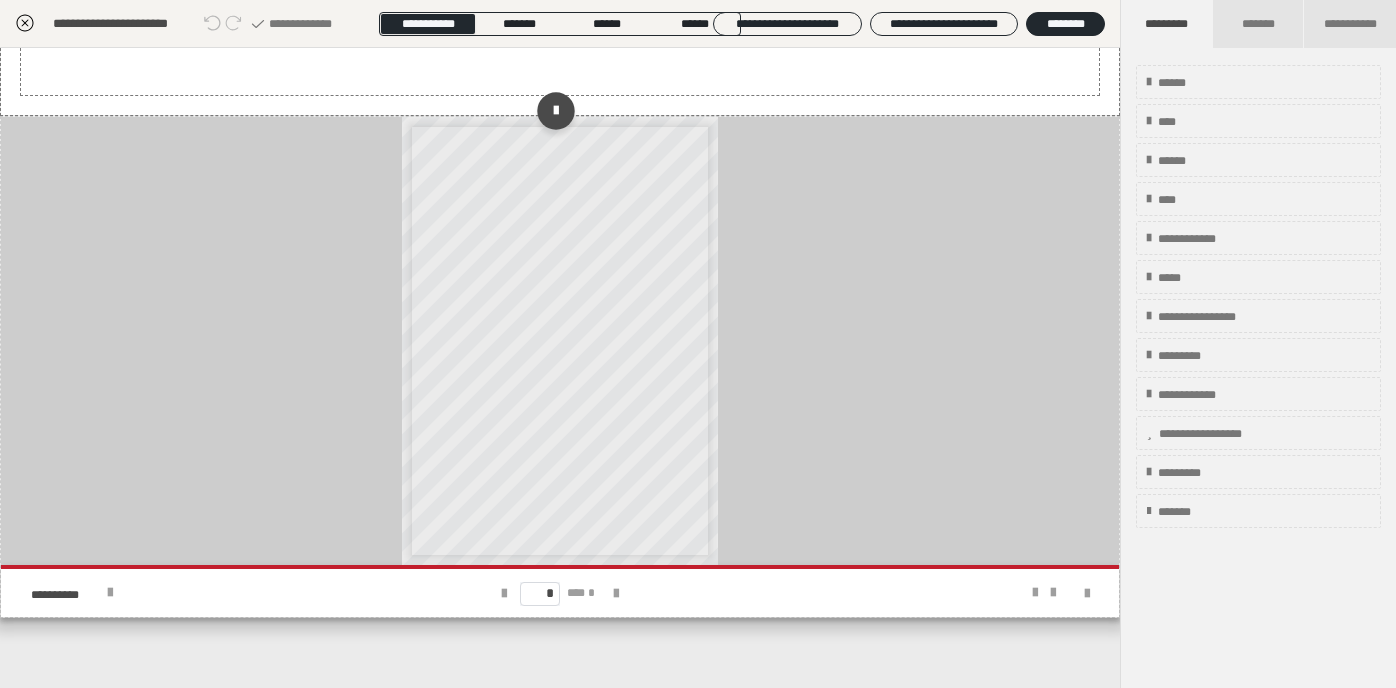 scroll, scrollTop: 548, scrollLeft: 0, axis: vertical 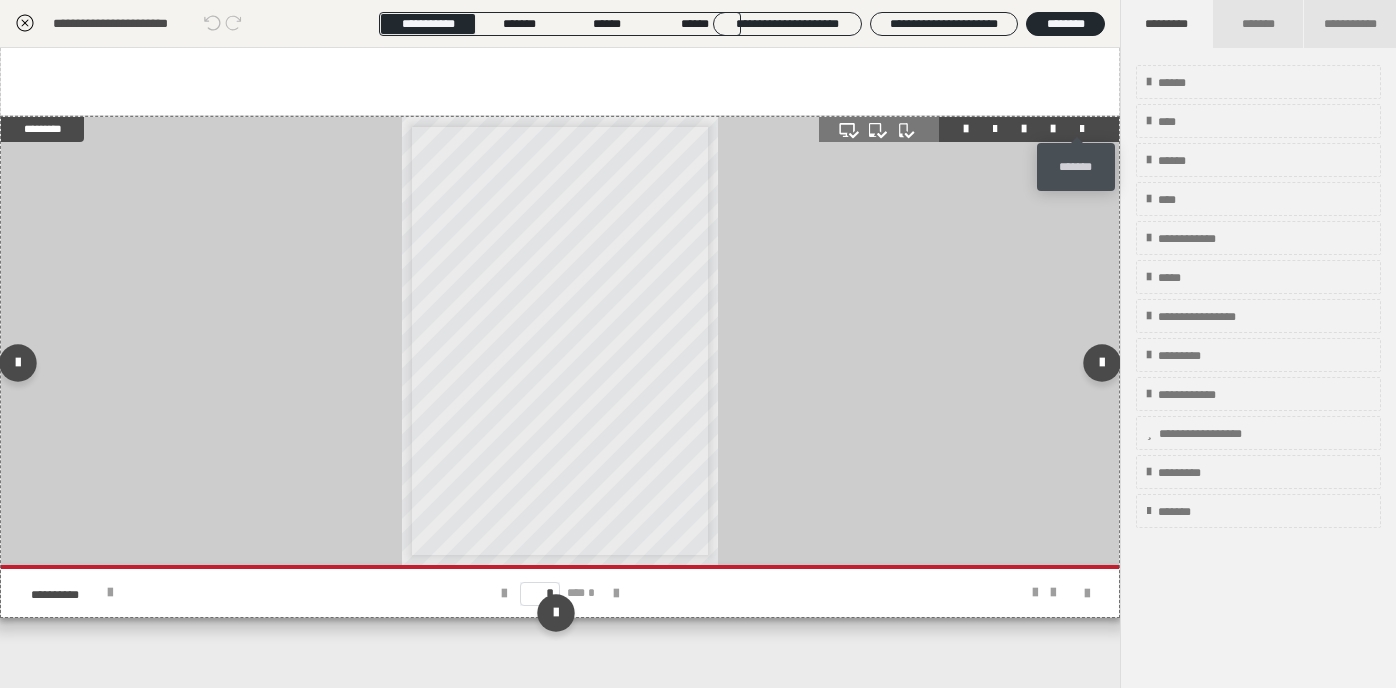 click at bounding box center (1082, 129) 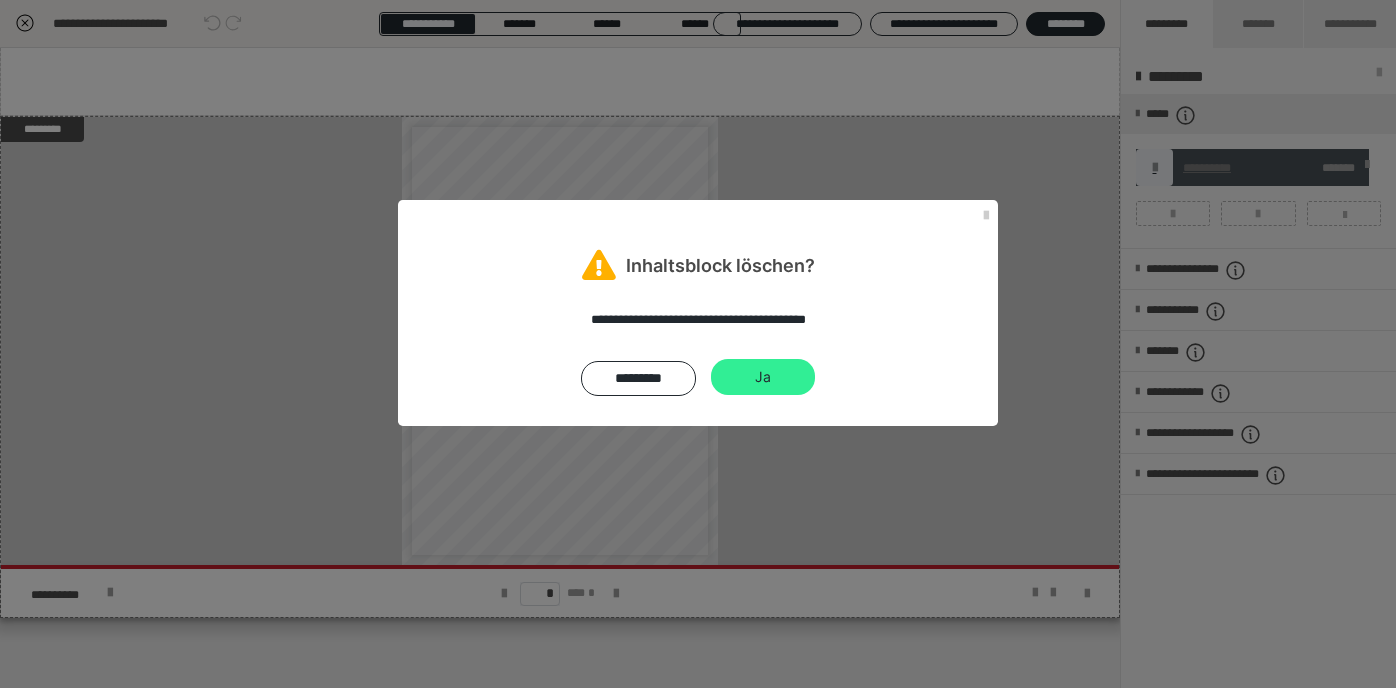 click on "Ja" at bounding box center [763, 377] 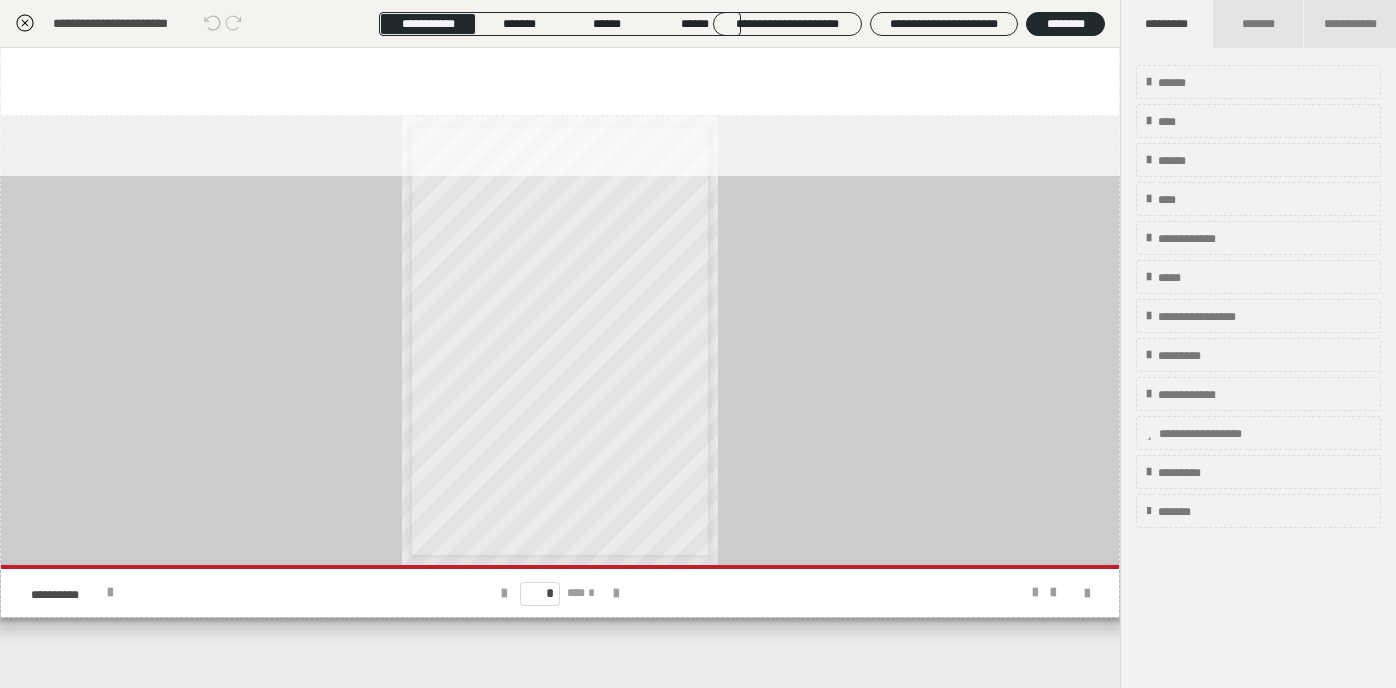 scroll, scrollTop: 46, scrollLeft: 0, axis: vertical 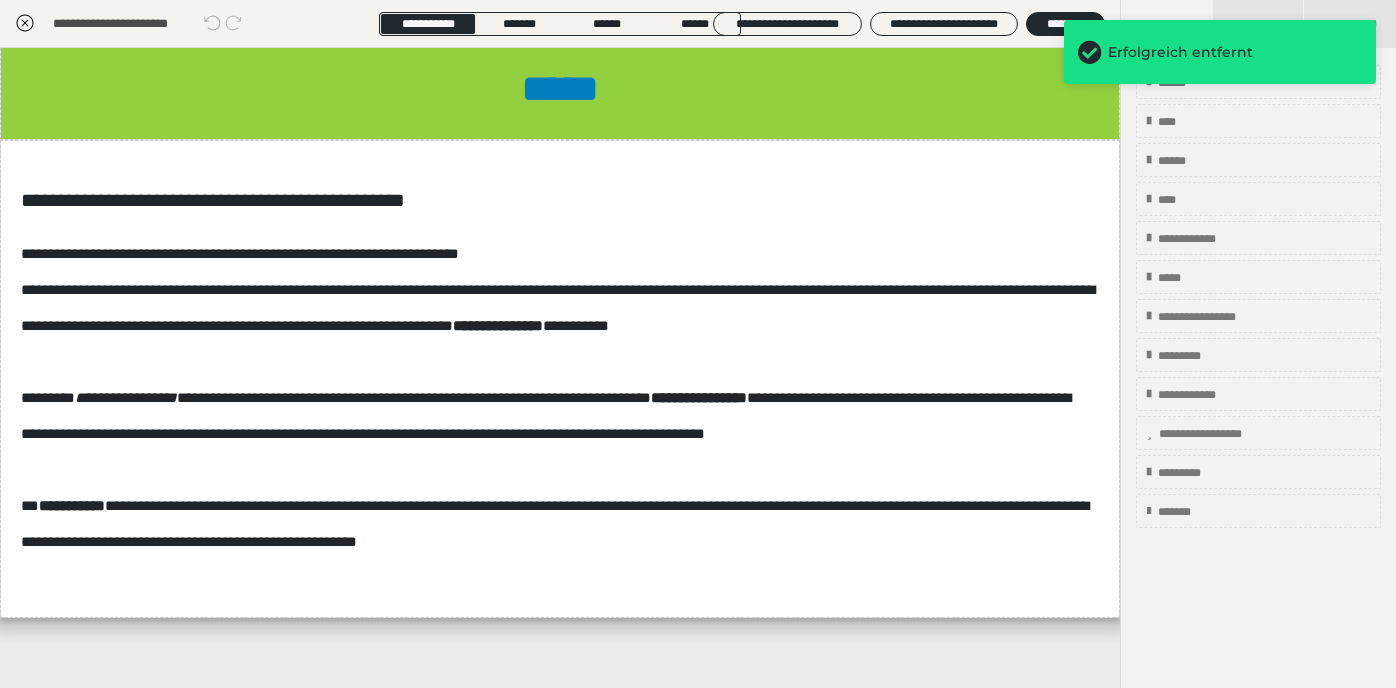 click 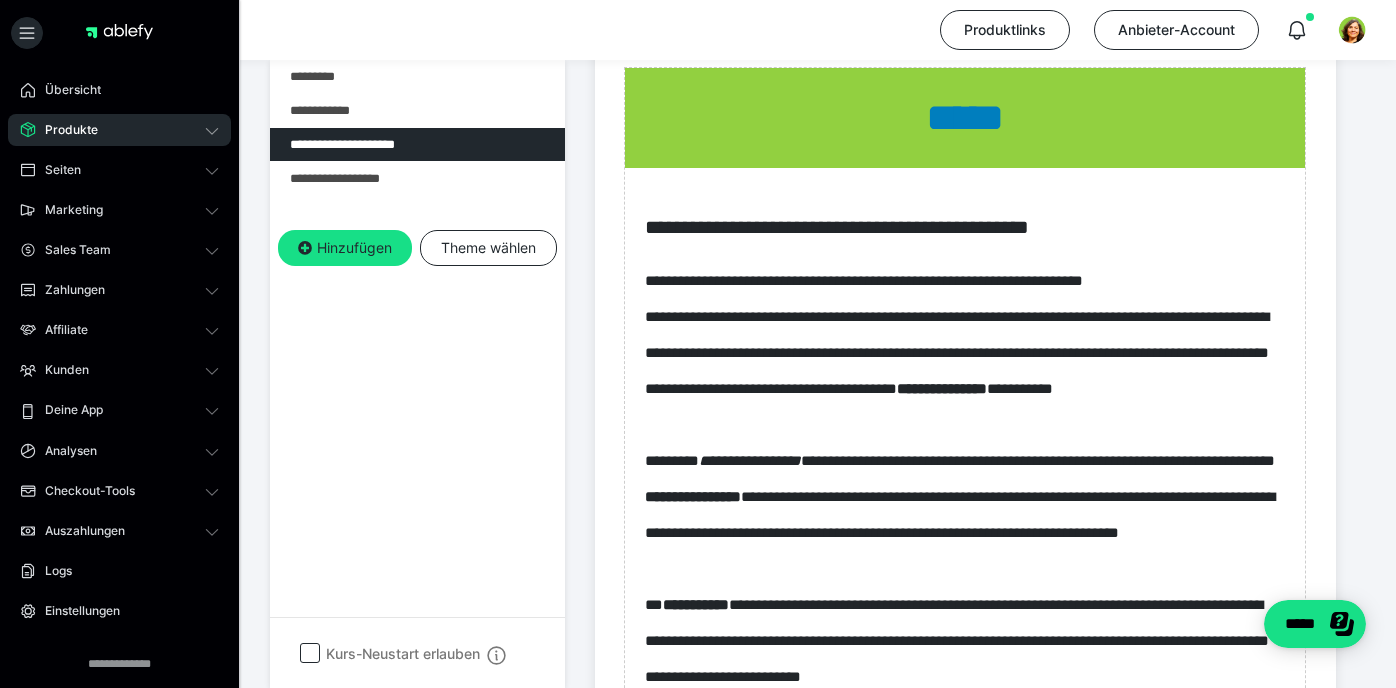 scroll, scrollTop: 769, scrollLeft: 0, axis: vertical 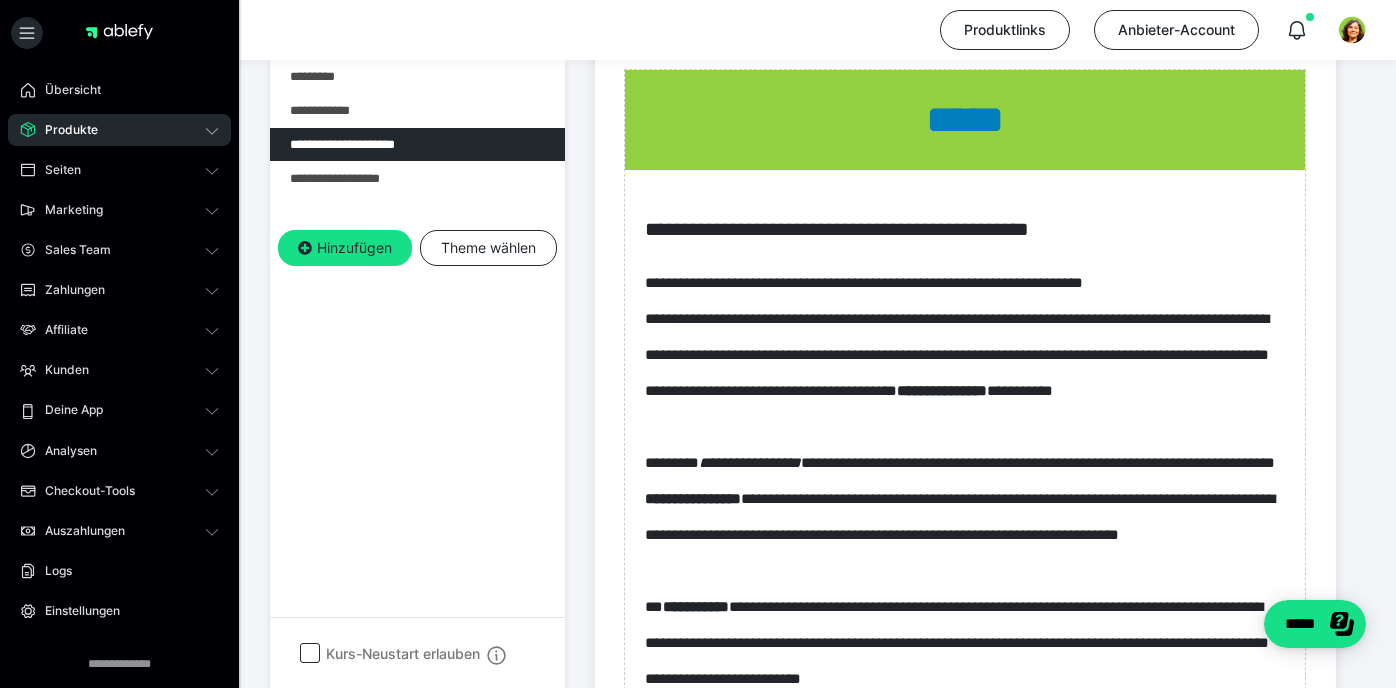 click on "**********" at bounding box center (417, 374) 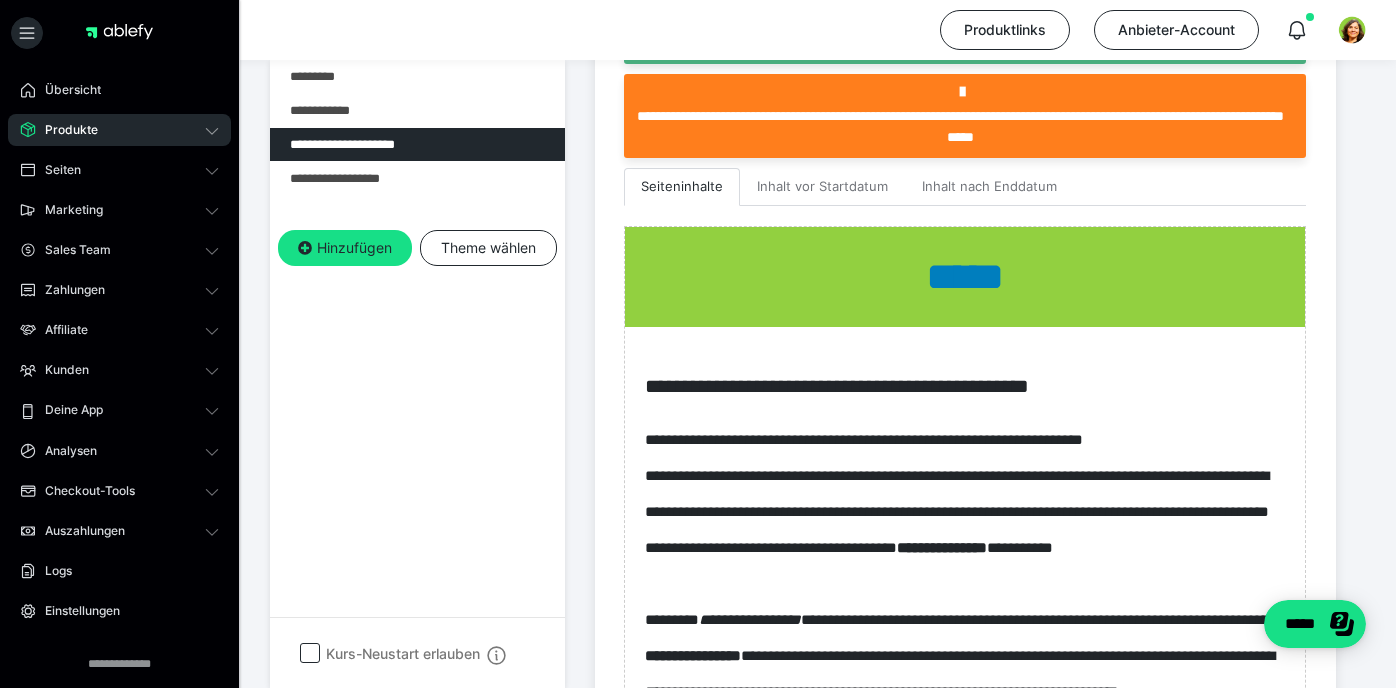 scroll, scrollTop: 568, scrollLeft: 0, axis: vertical 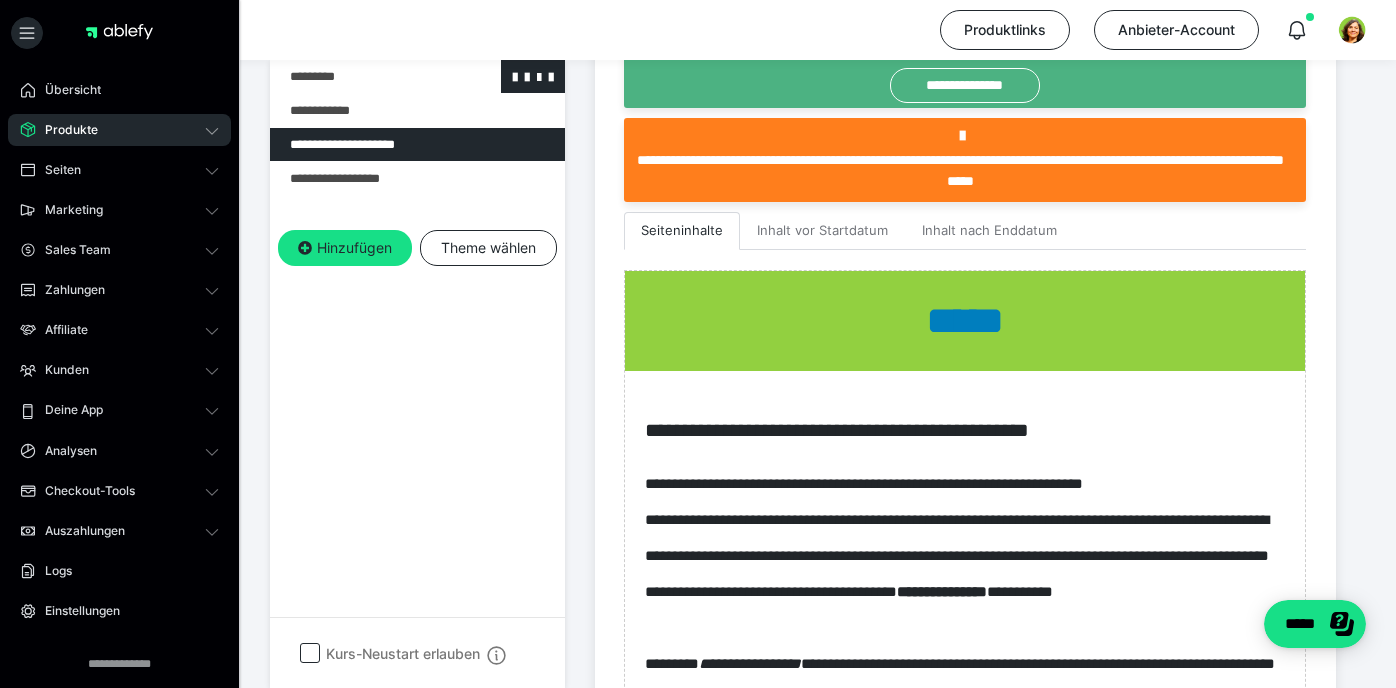 click at bounding box center [365, 76] 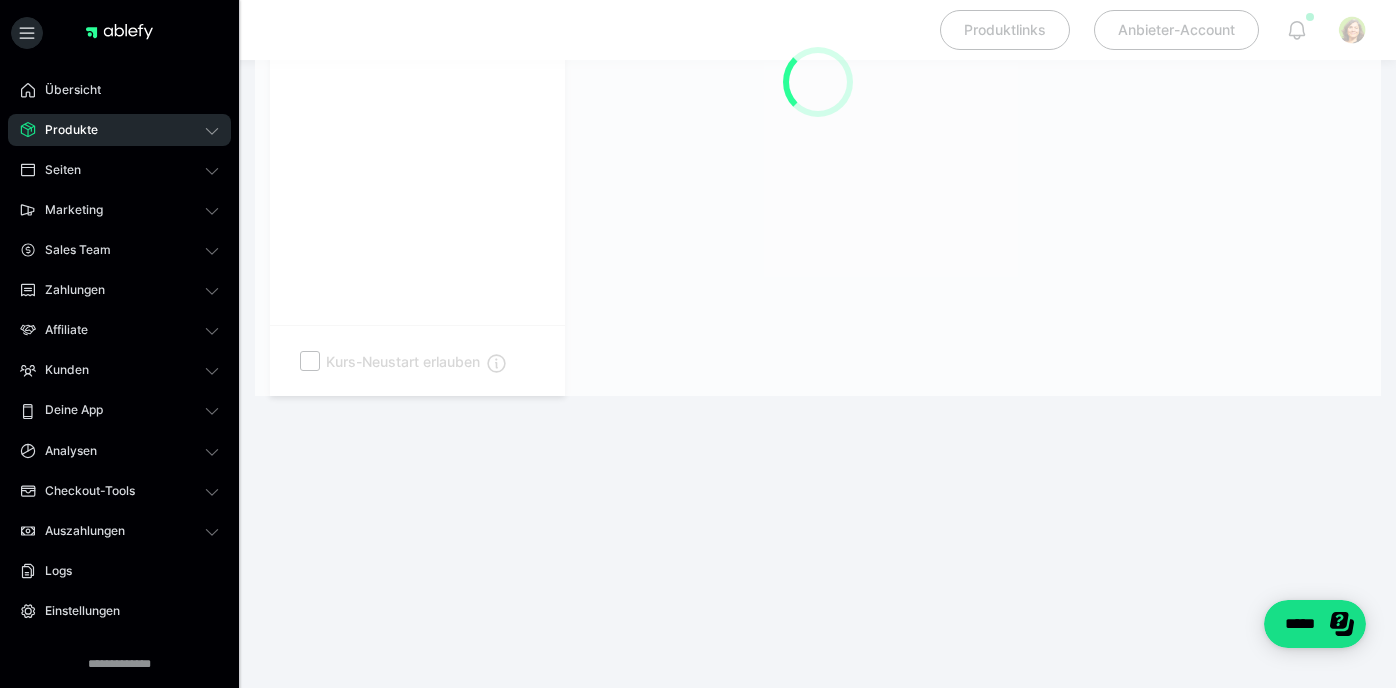 scroll, scrollTop: 276, scrollLeft: 0, axis: vertical 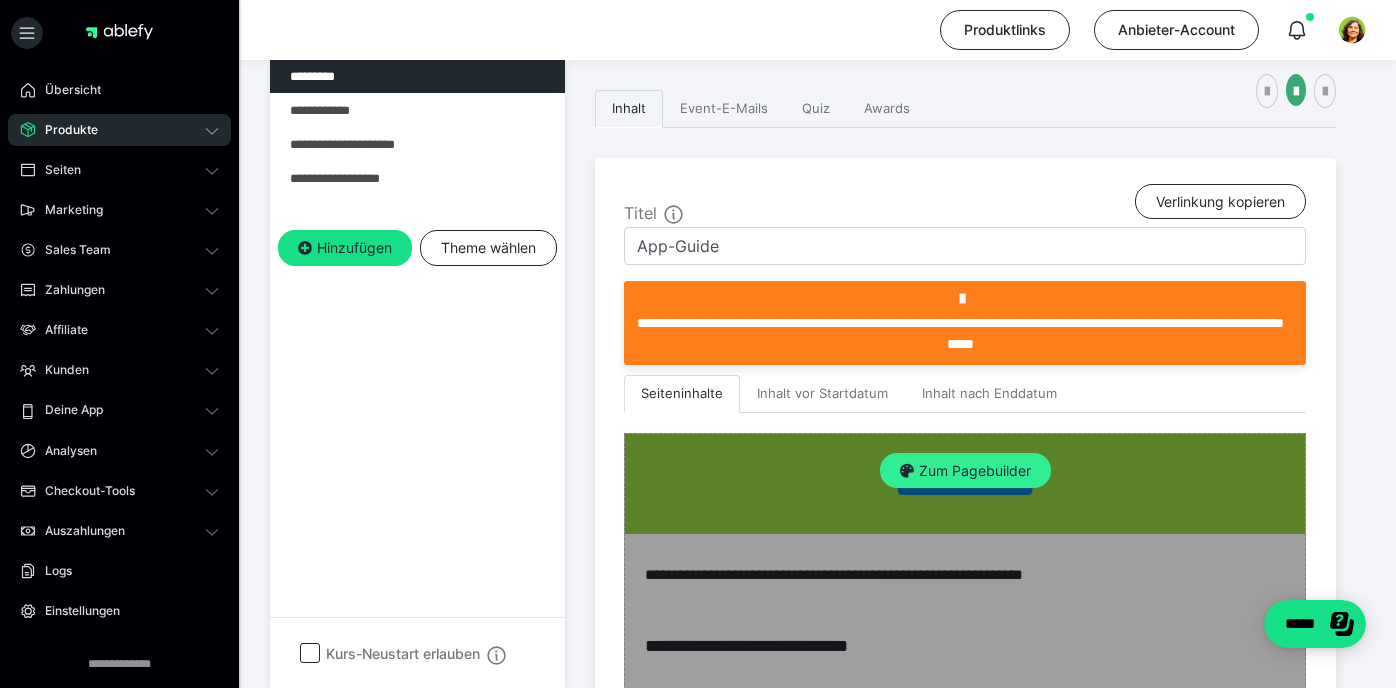 click on "Zum Pagebuilder" at bounding box center (965, 471) 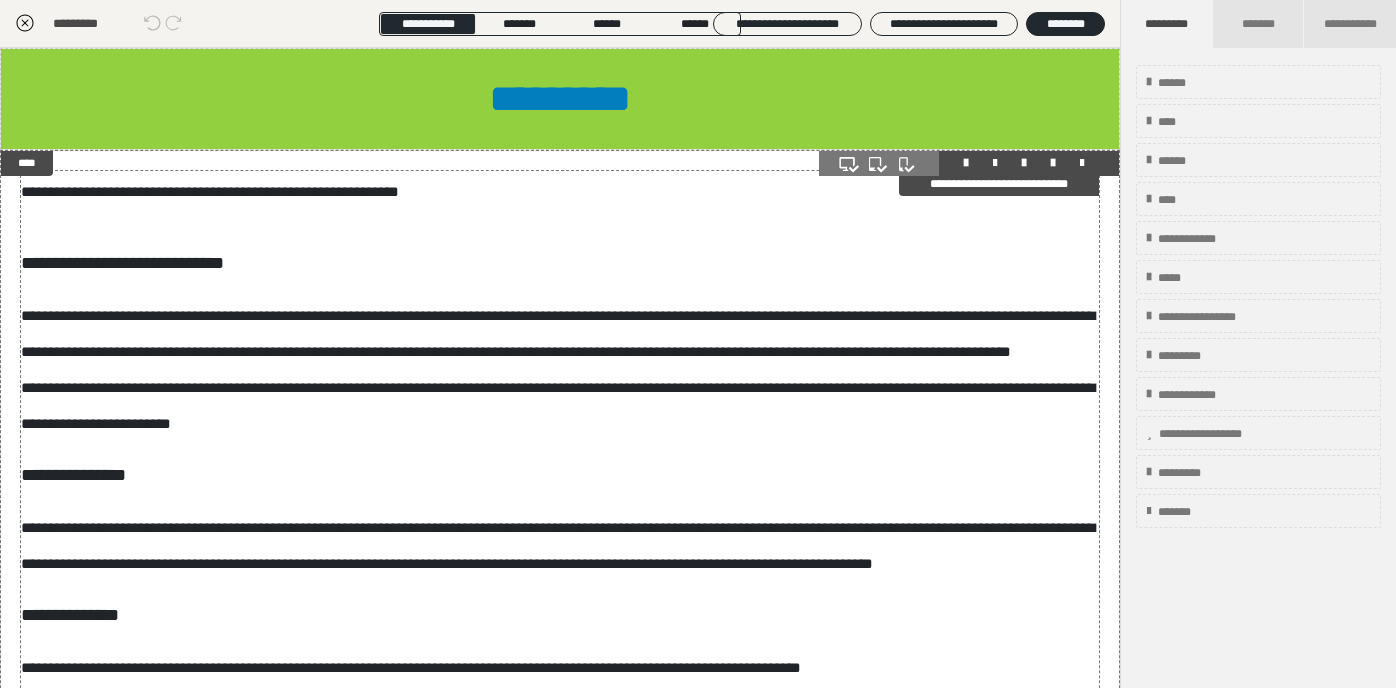 click on "**********" at bounding box center [560, 1034] 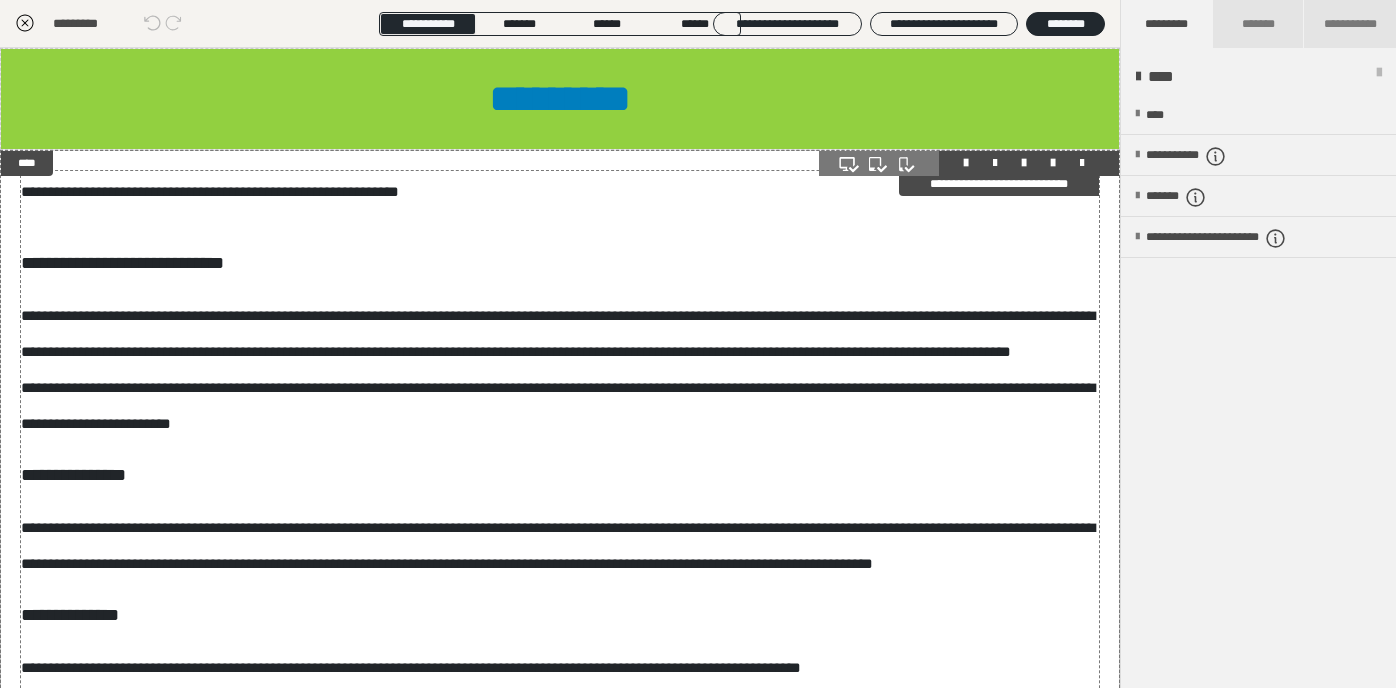 click on "**********" at bounding box center (560, 1034) 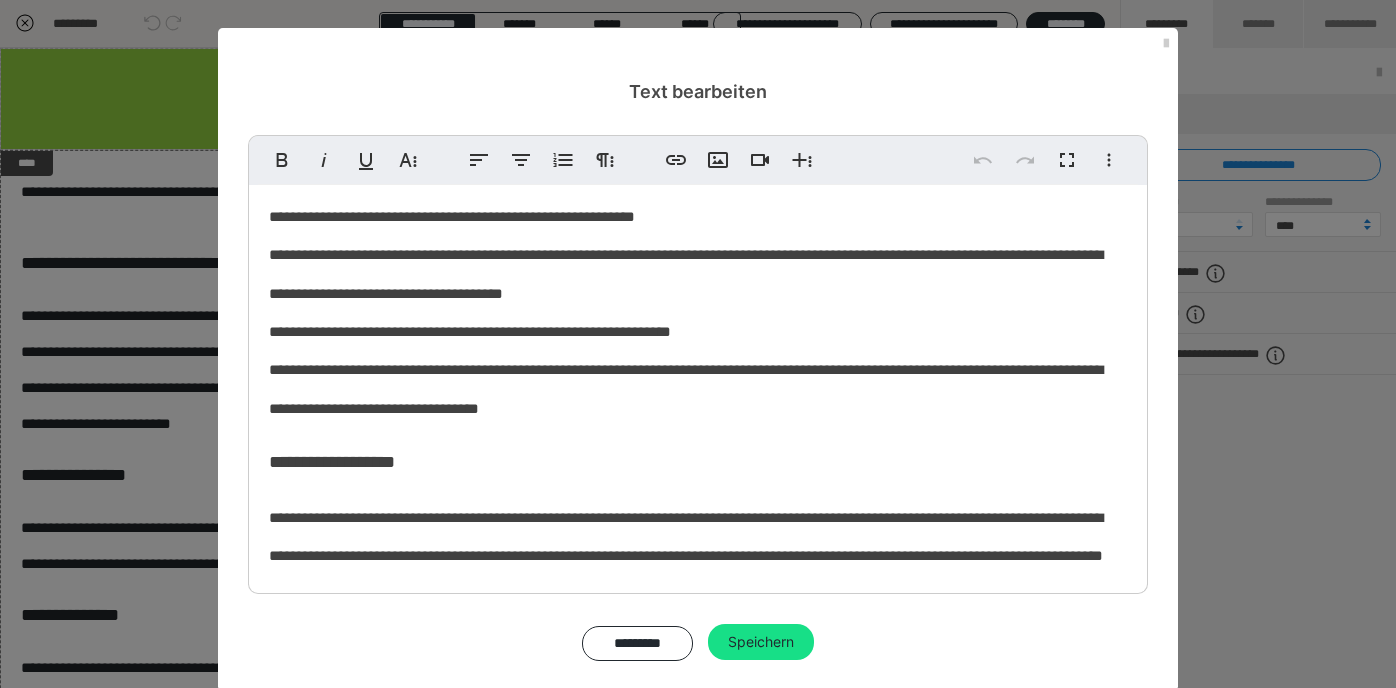 scroll, scrollTop: 676, scrollLeft: 0, axis: vertical 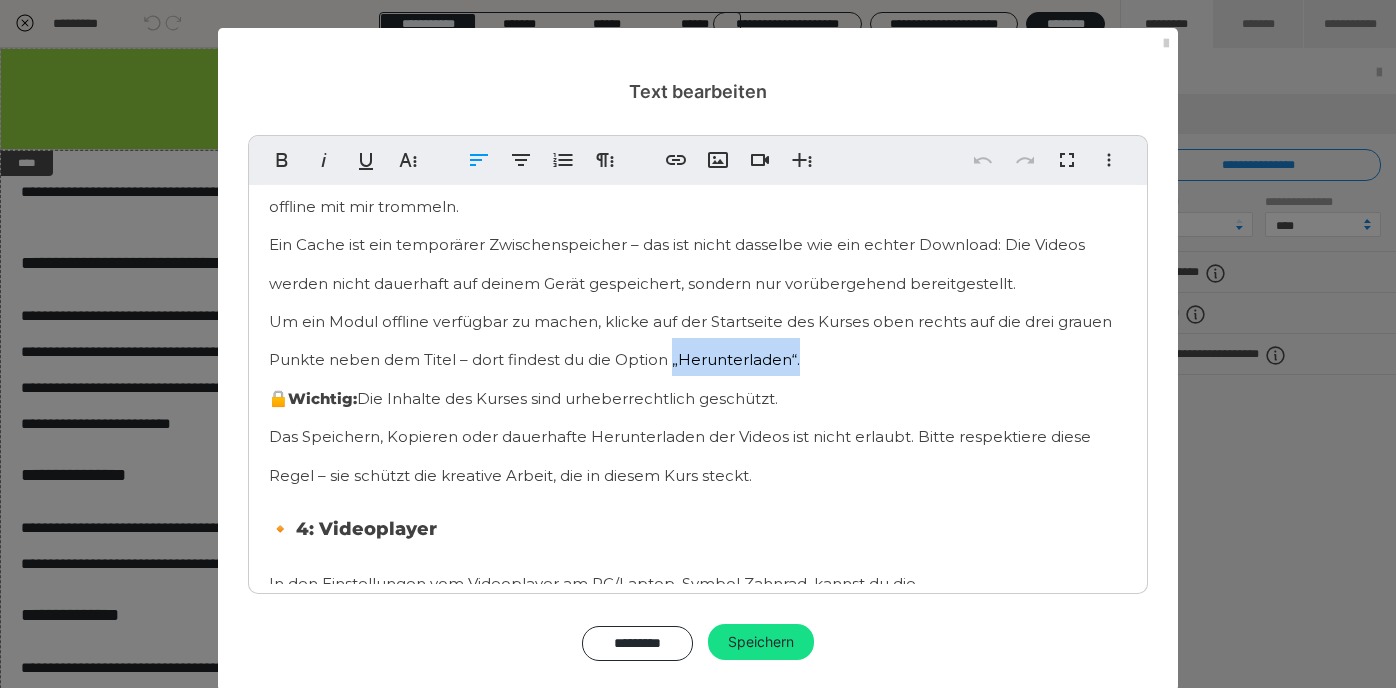 drag, startPoint x: 666, startPoint y: 358, endPoint x: 808, endPoint y: 354, distance: 142.05632 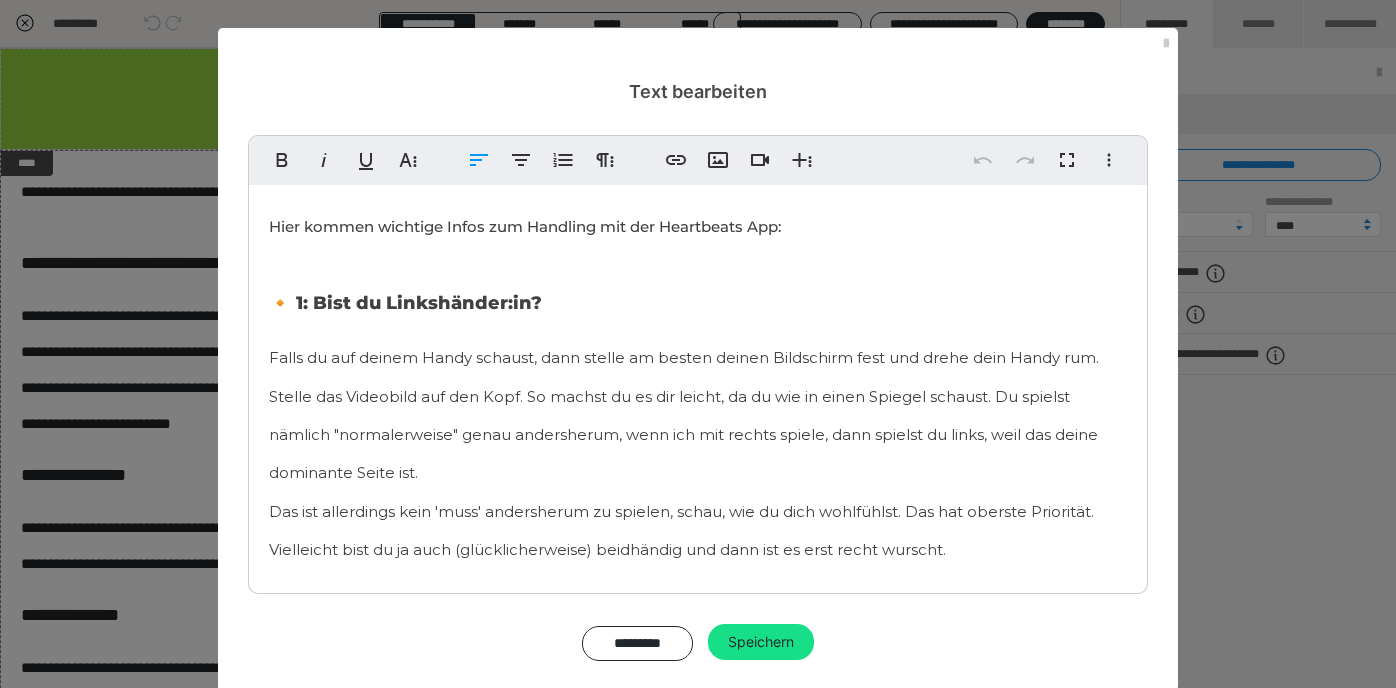 scroll, scrollTop: 676, scrollLeft: 0, axis: vertical 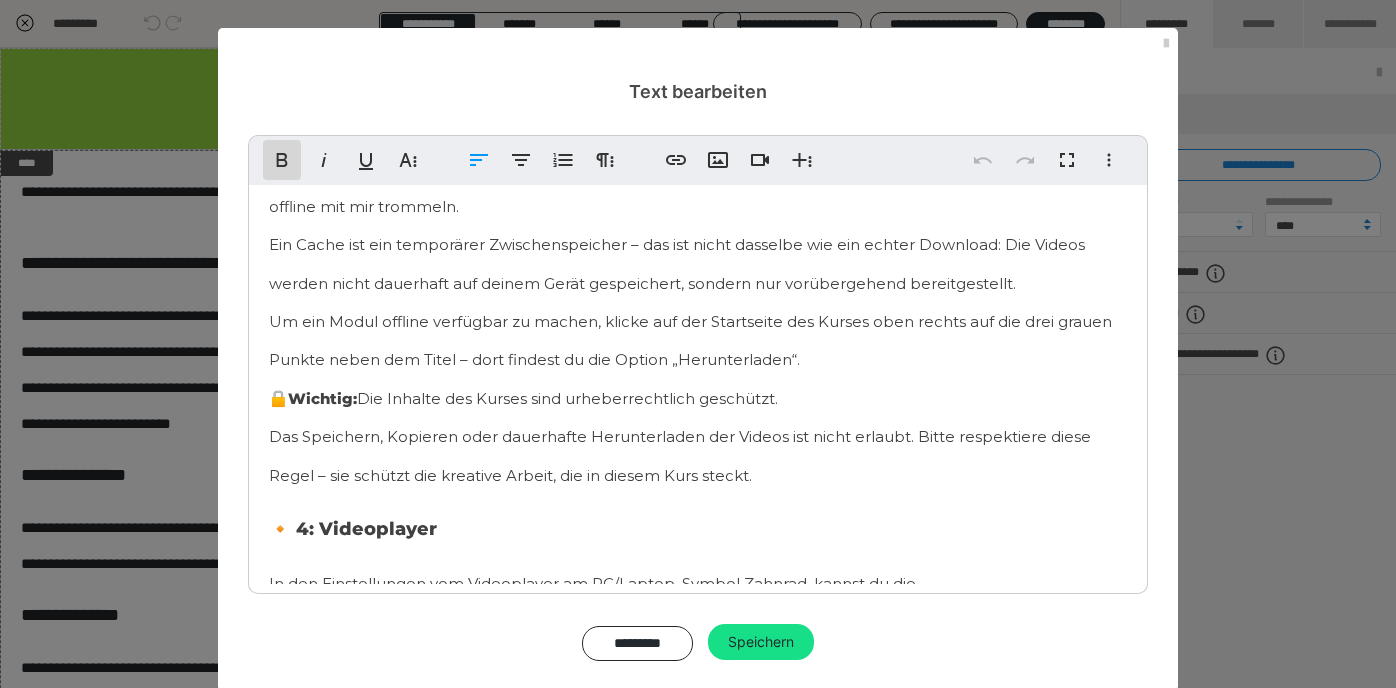 click 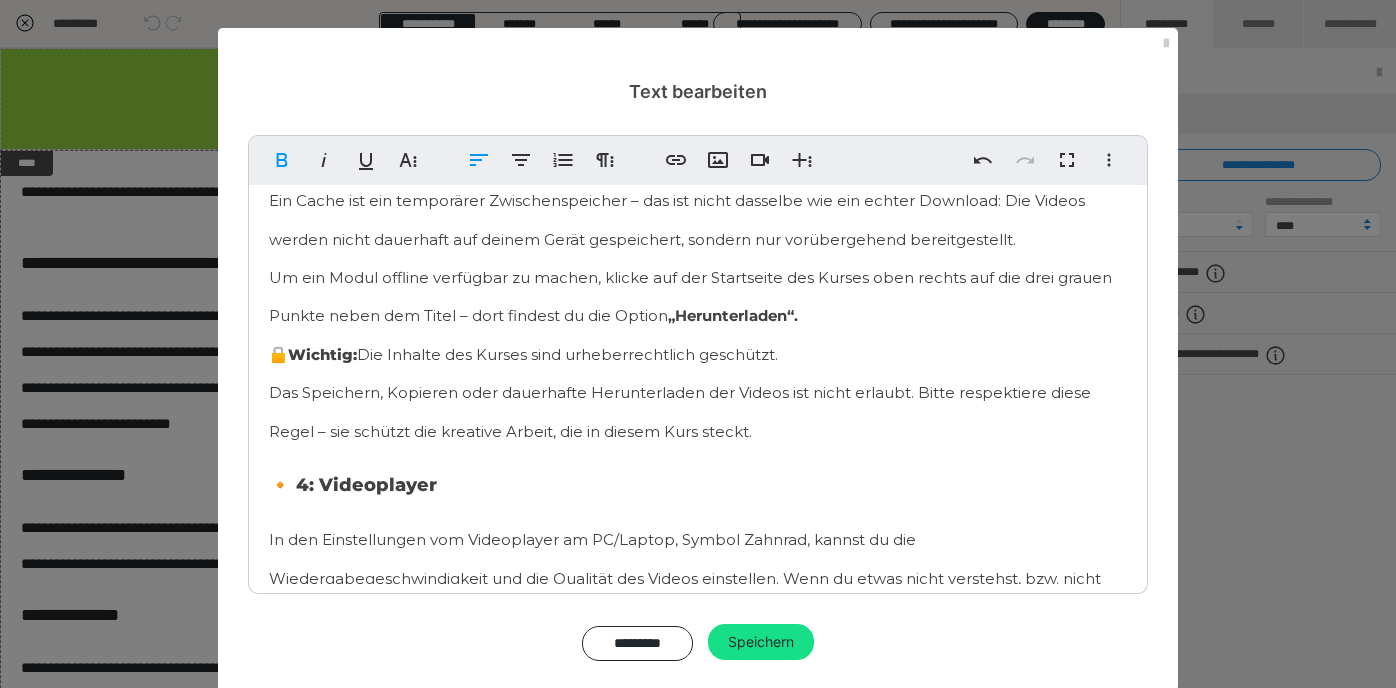 scroll, scrollTop: 735, scrollLeft: 0, axis: vertical 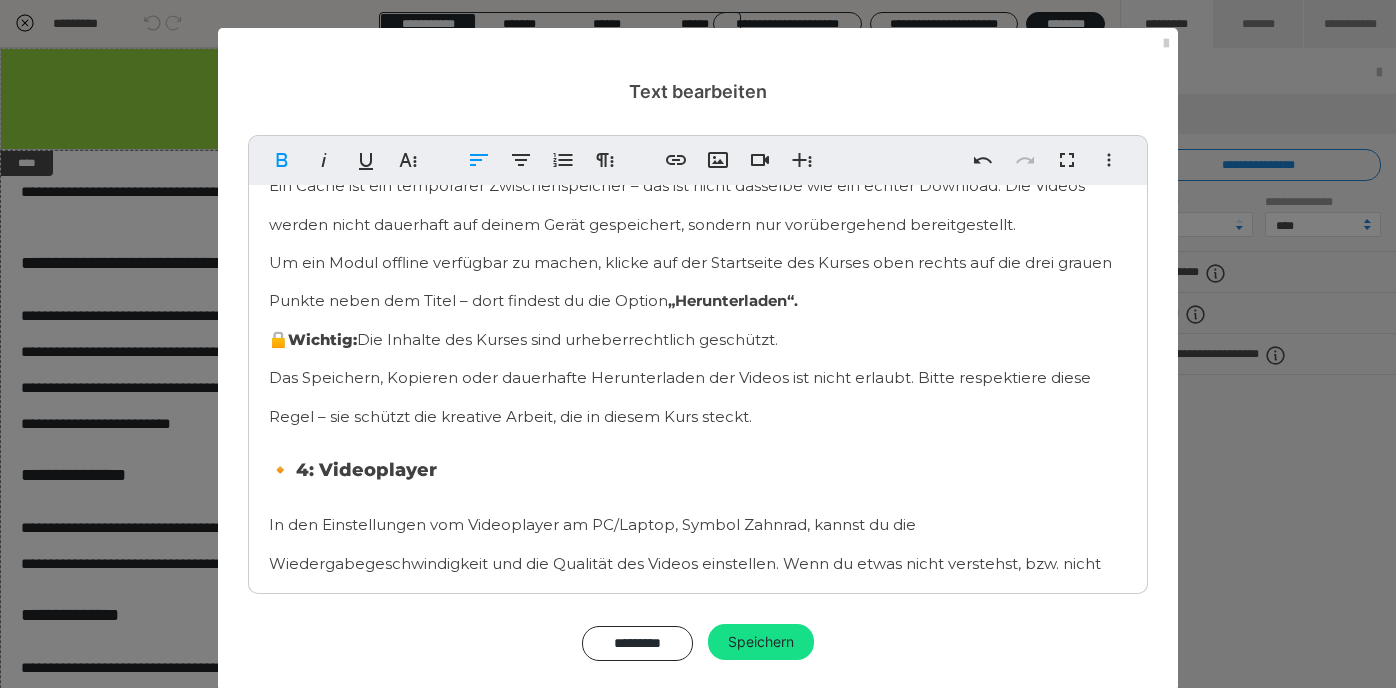 click on "Wenn du die Heartbeats App nutzt, kannst du den gesamten Kursinhalt in einen sogenannten Cache laden und offline mit mir trommeln. Ein Cache ist ein temporärer Zwischenspeicher – das ist nicht dasselbe wie ein echter Download: Die Videos werden nicht dauerhaft auf deinem Gerät gespeichert, sondern nur vorübergehend bereitgestellt. Um ein Modul offline verfügbar zu machen, klicke auf der Startseite des Kurses oben rechts auf die drei grauen Punkte neben dem Titel – dort findest du die Option  „Herunterladen“. 🔒  Wichtig:  Die Inhalte des Kurses sind urheberrechtlich geschützt. Das Speichern, Kopieren oder dauerhafte Herunterladen der Videos ist nicht erlaubt. Bitte respektiere diese Regel – sie schützt die kreative Arbeit, die in diesem Kurs steckt." at bounding box center (698, 260) 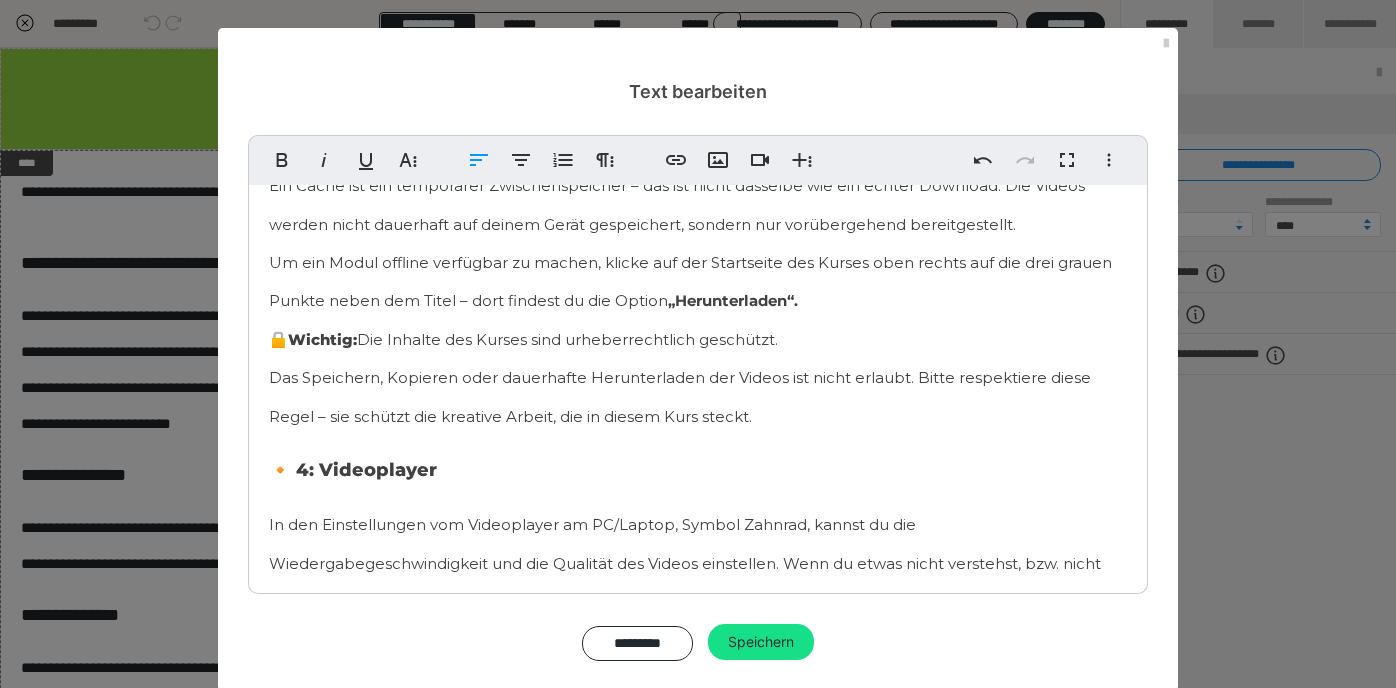 drag, startPoint x: 367, startPoint y: 332, endPoint x: 764, endPoint y: 398, distance: 402.44876 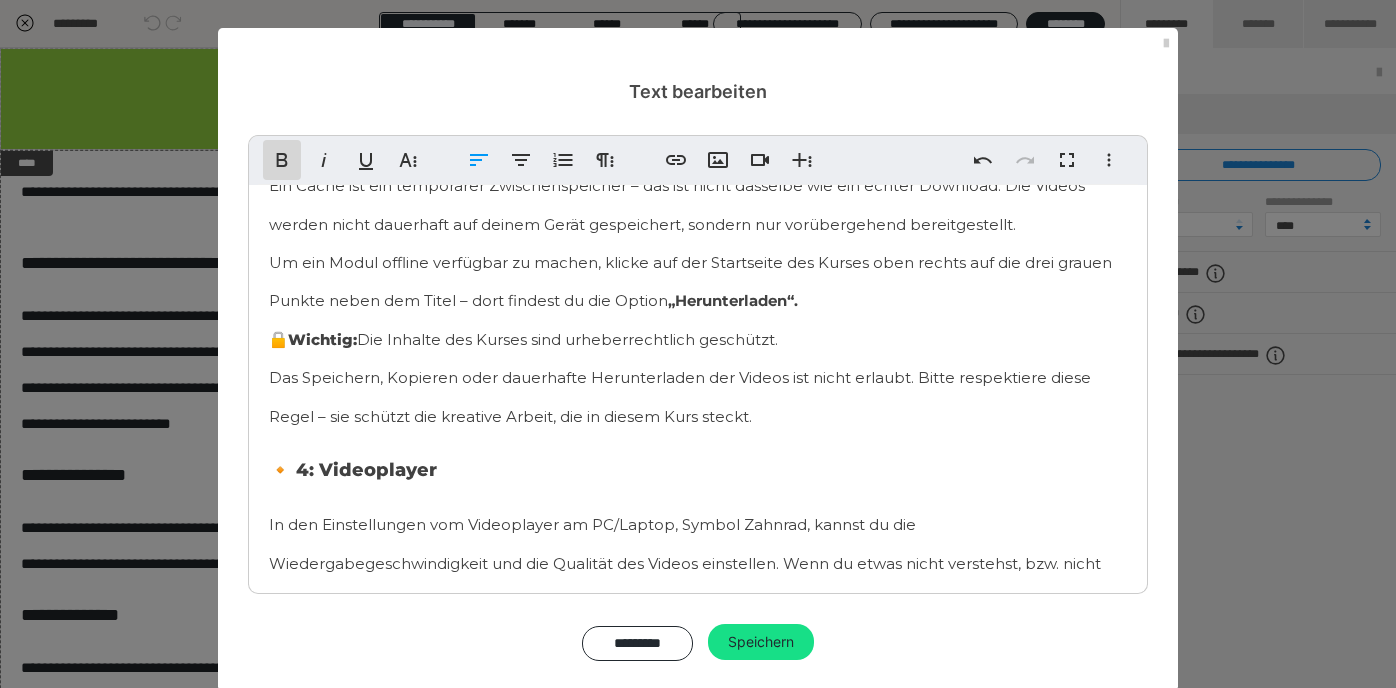 click 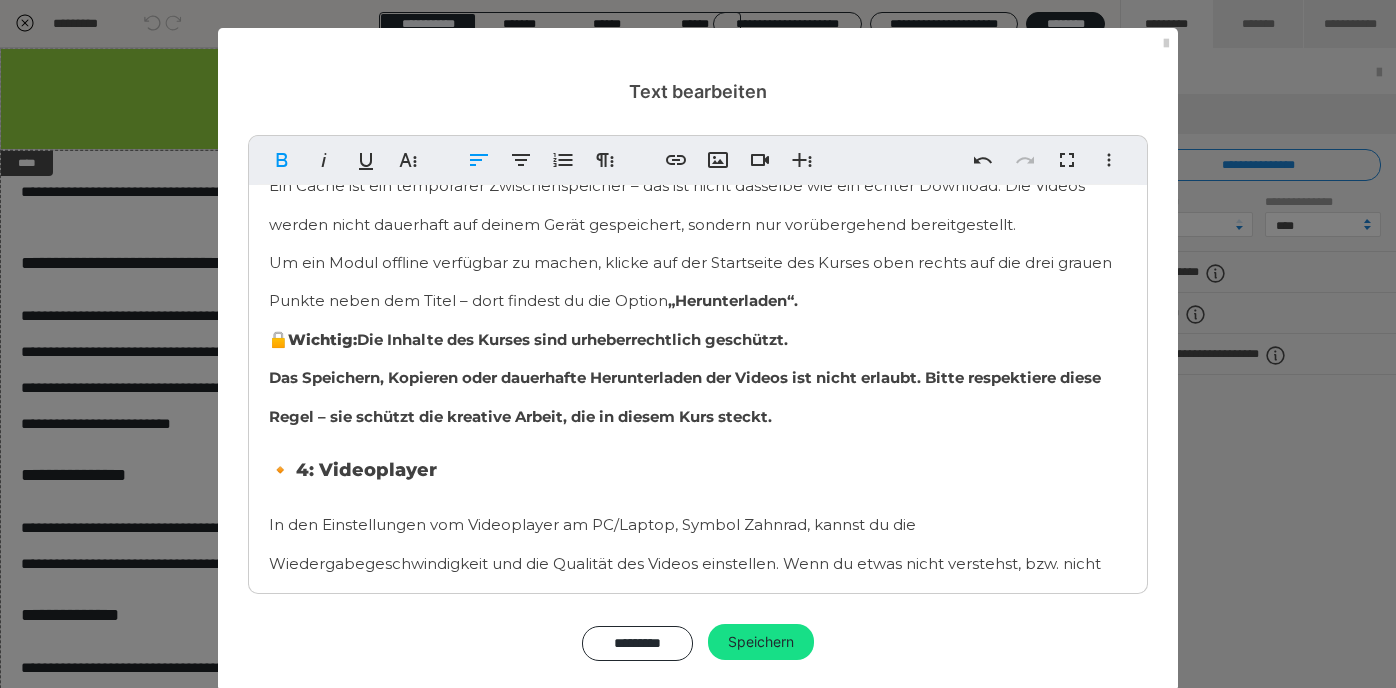 click on "🔸 4: Videoplayer" at bounding box center [698, 468] 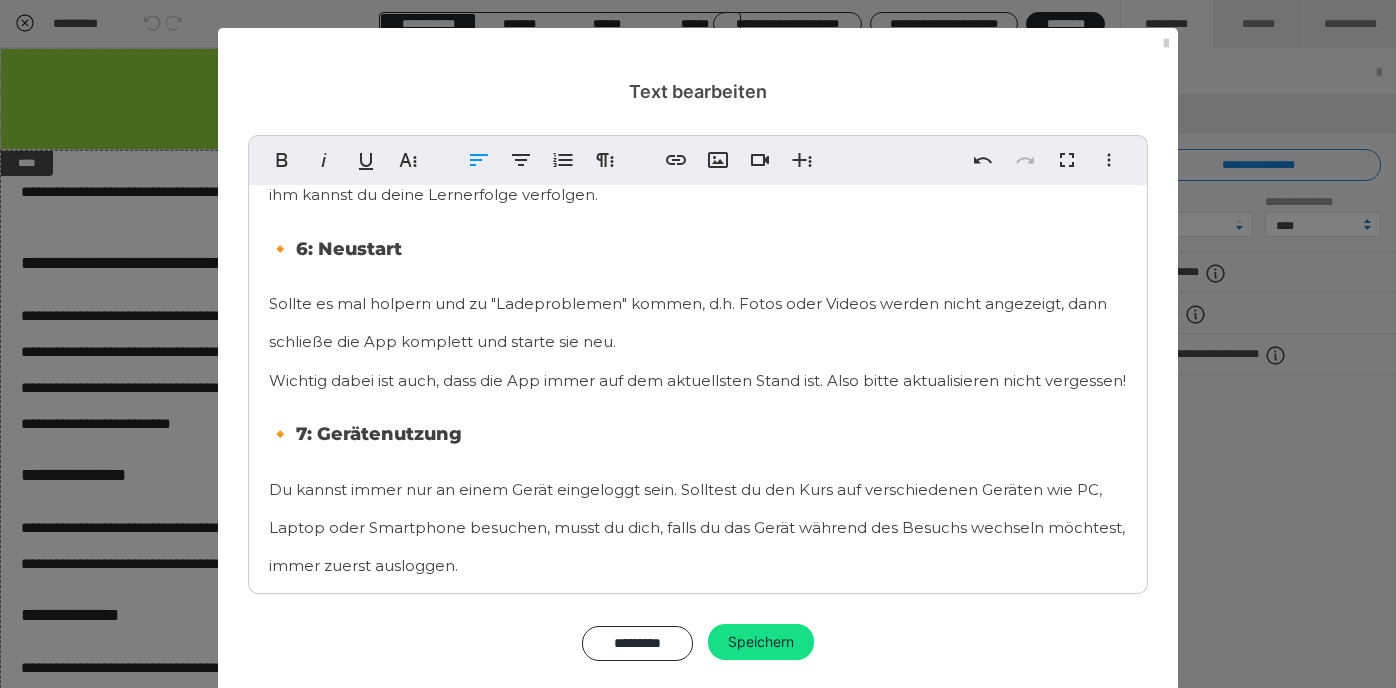 scroll, scrollTop: 1647, scrollLeft: 0, axis: vertical 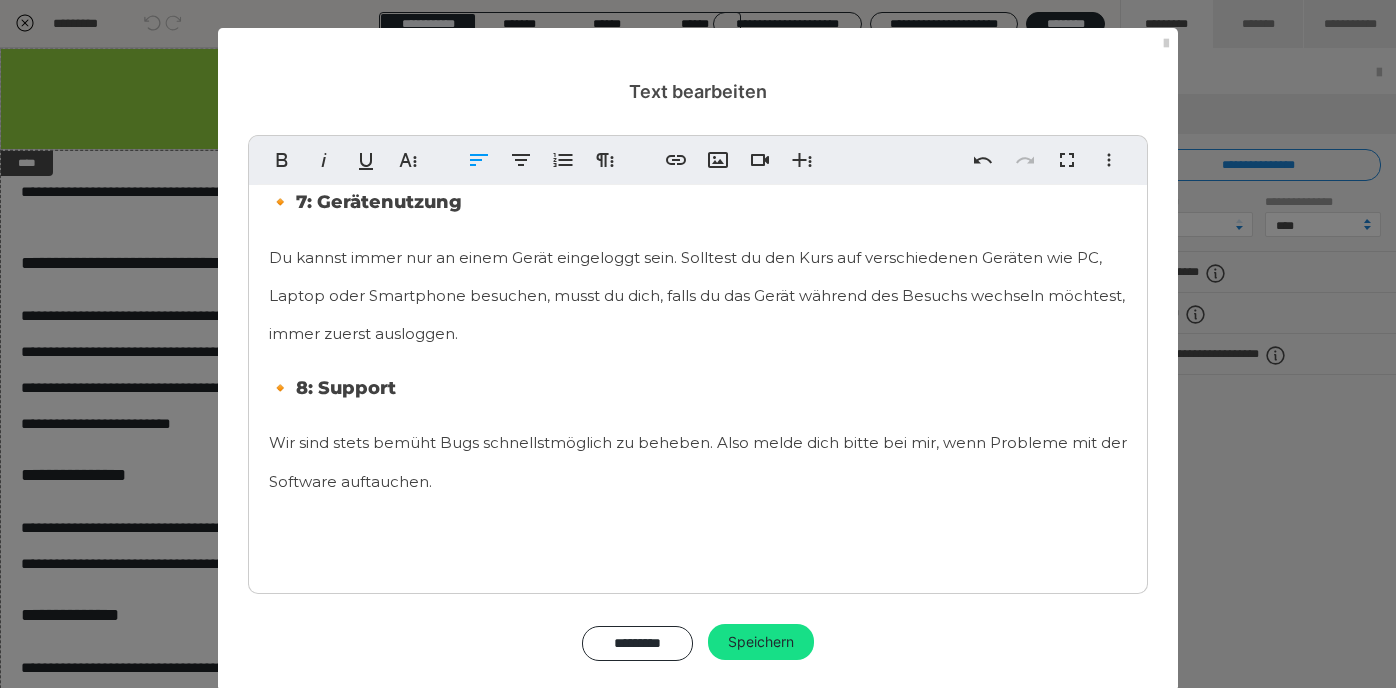 click on "Du kannst immer nur an einem Gerät eingeloggt sein. Solltest du den Kurs auf verschiedenen Geräten wie PC, Laptop oder Smartphone besuchen, musst du dich, falls du das Gerät während des Besuchs wechseln möchtest, immer zuerst ausloggen." at bounding box center (698, 293) 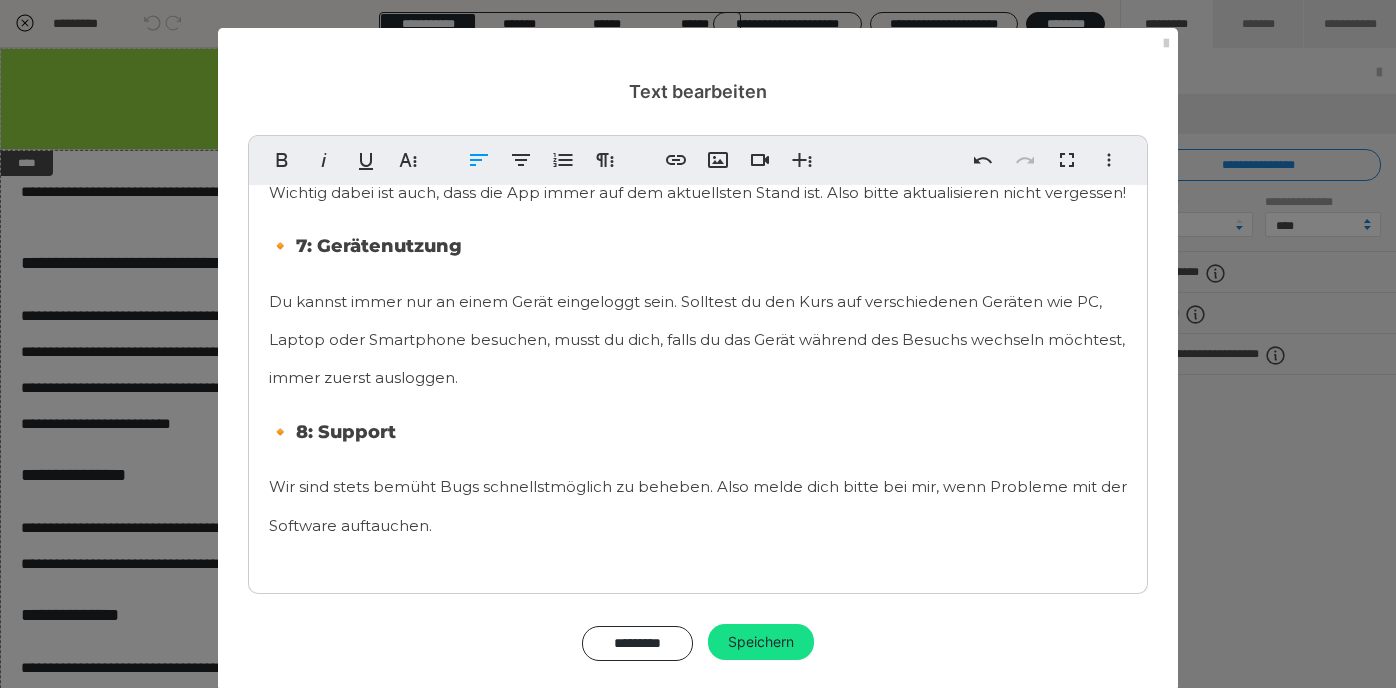 scroll, scrollTop: 1828, scrollLeft: 0, axis: vertical 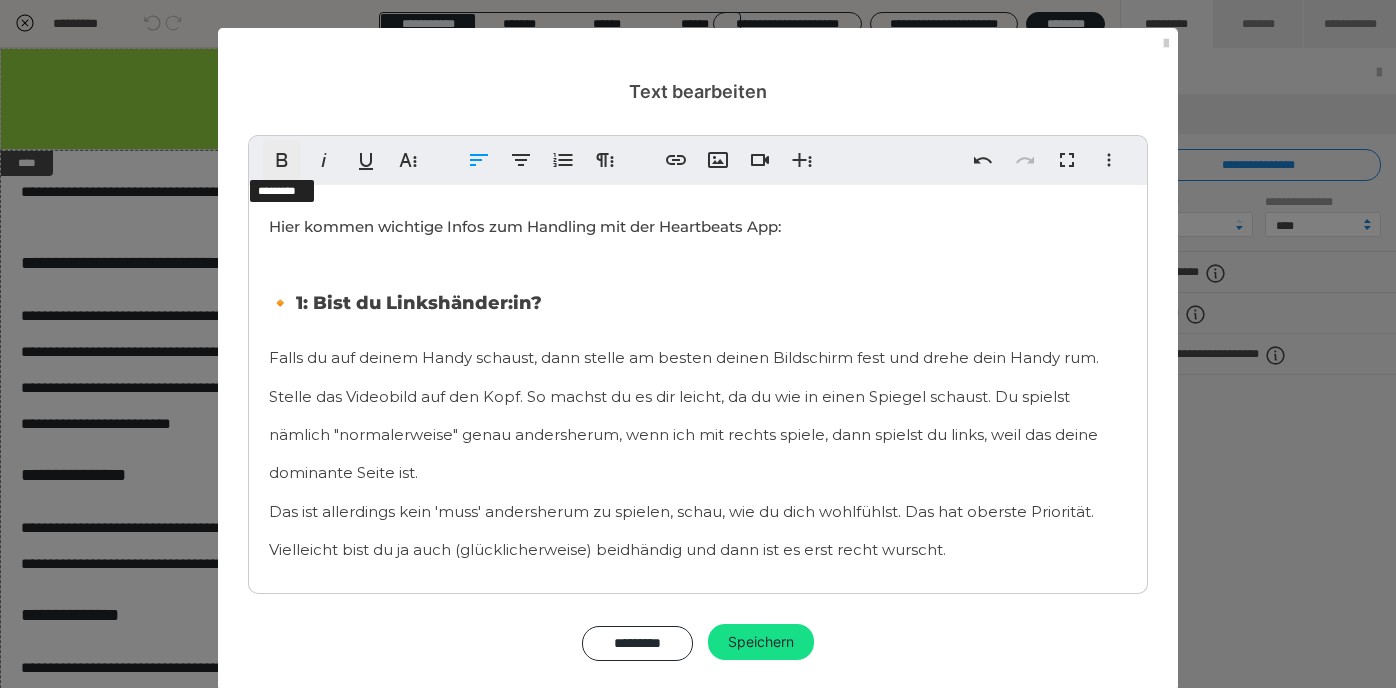 drag, startPoint x: 450, startPoint y: 514, endPoint x: 277, endPoint y: 169, distance: 385.9456 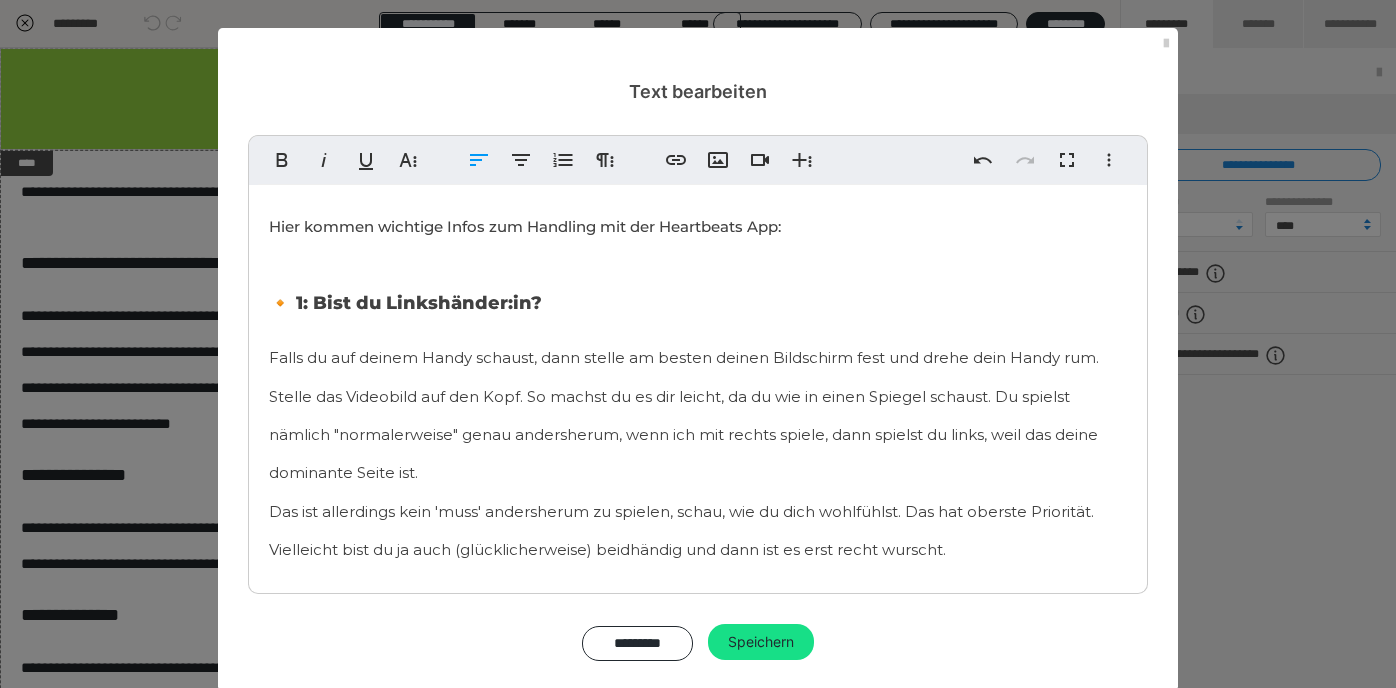 copy on "Hier kommen wichtige Infos zum Handling mit der Heartbeats App: 🔸 1: Bist du Linkshänder:in?   Falls du auf deinem Handy schaust, dann stelle am besten deinen Bildschirm fest und drehe dein Handy rum. Stelle das Videobild auf den Kopf. So machst du es dir leicht, da du wie in einen Spiegel schaust. Du spielst nämlich "normalerweise" genau andersherum, wenn ich mit rechts spiele, dann spielst du links, weil das deine dominante Seite ist.  Das ist allerdings kein 'muss' andersherum zu spielen, schau, wie du dich wohlfühlst. Das hat oberste Priorität. Vielleicht bist du ja auch (glücklicherweise) beidhändig und dann ist es erst recht wurscht.  🔸 2: Kopfhörer   Mit Kopfhörern hörst du die unterschiedlichen Sounds viel besser. Du musst sie nicht immer tragen, aber du solltest dir die Lektionen schon auch mal mit Kopfhörern anhören, vor allem dann, wenn du Ton und Slap noch nicht unterscheiden kannst. Oder nutze einen Lautsprecher, zB einen kleinen mobilen Bluetooth Lautsprecher.  🔸 3: Download      Wenn du die ..." 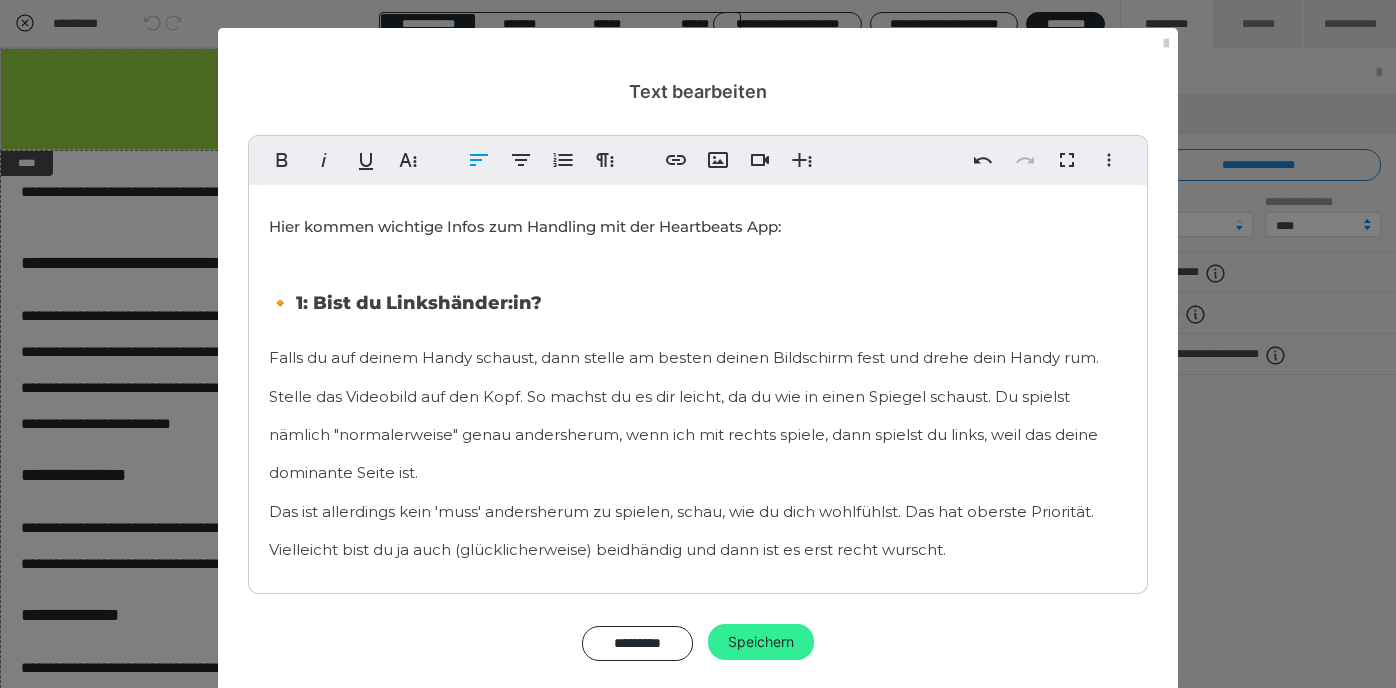 click on "Speichern" at bounding box center (761, 642) 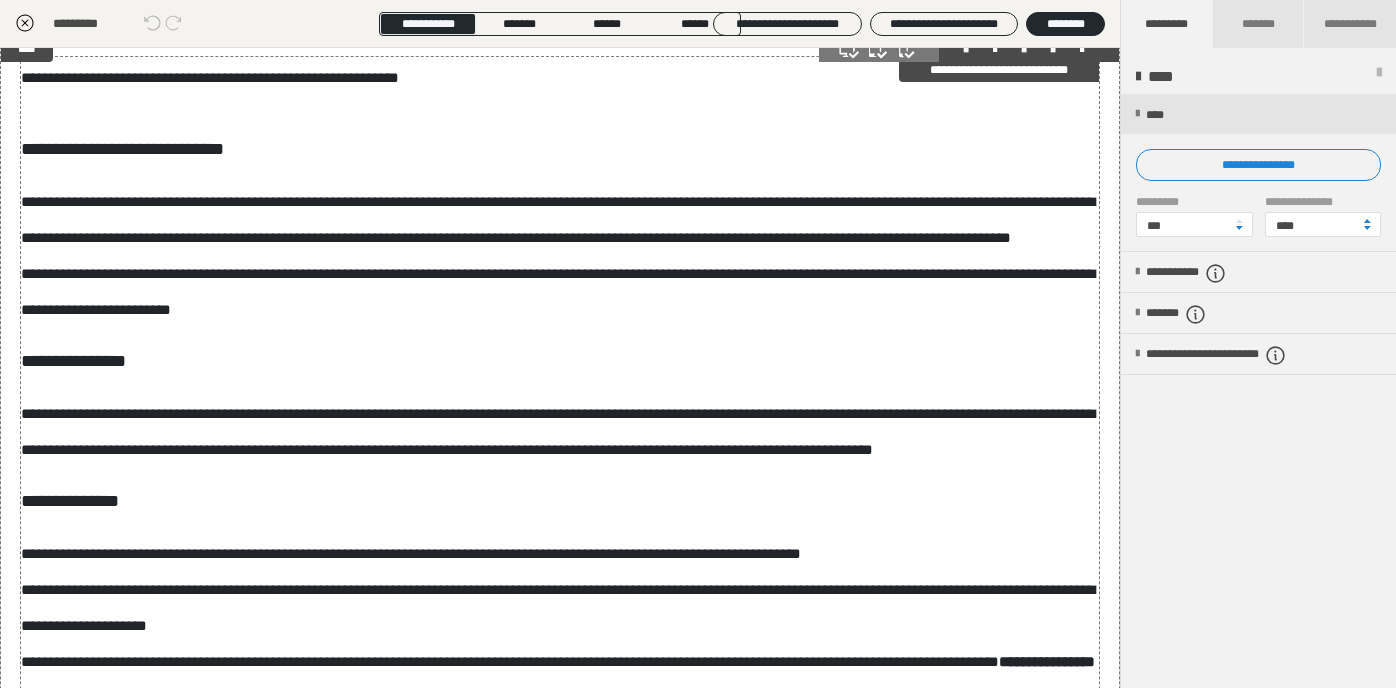 scroll, scrollTop: 167, scrollLeft: 0, axis: vertical 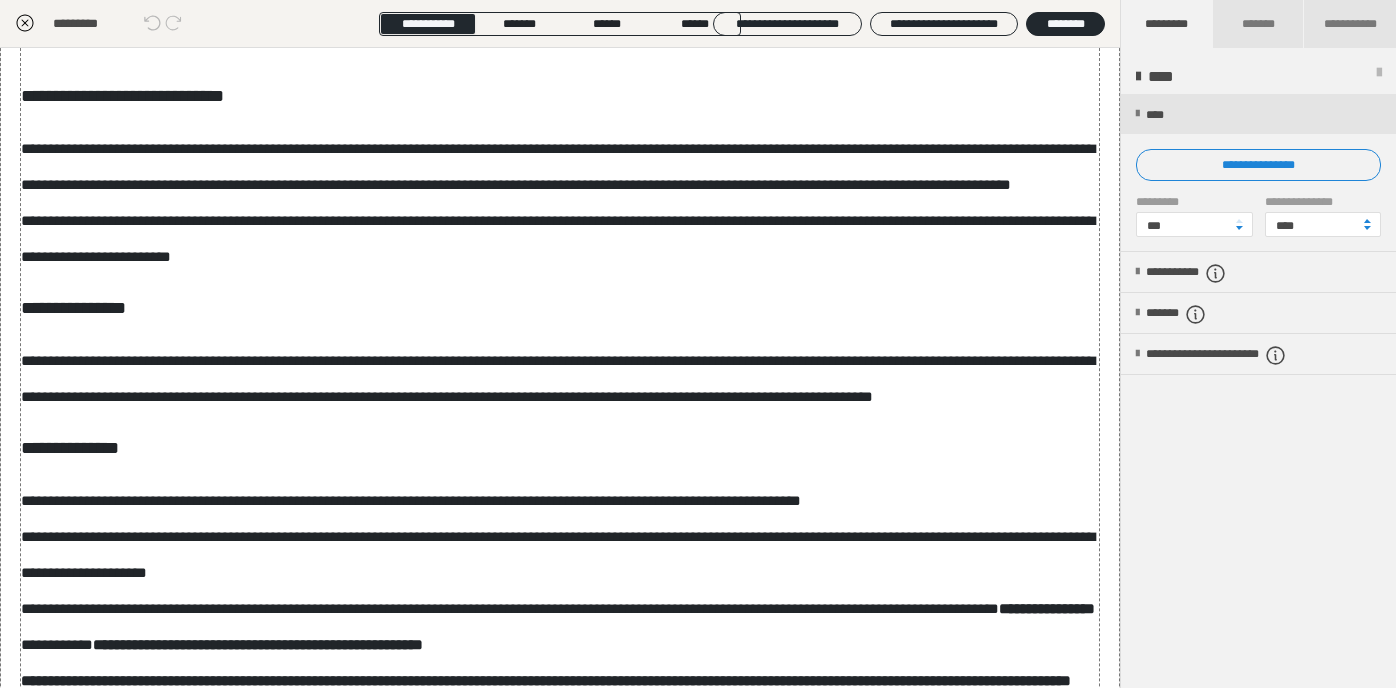 click on "**********" at bounding box center (560, 376) 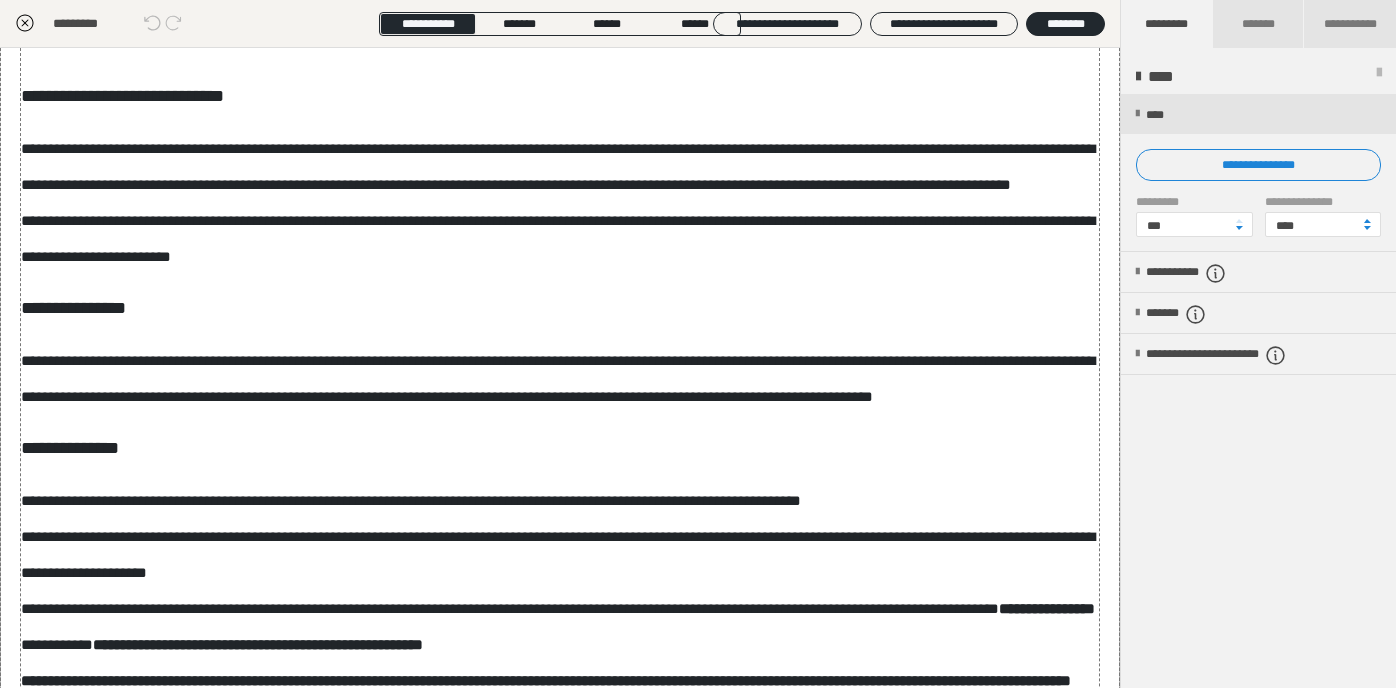 click on "**********" at bounding box center [560, 376] 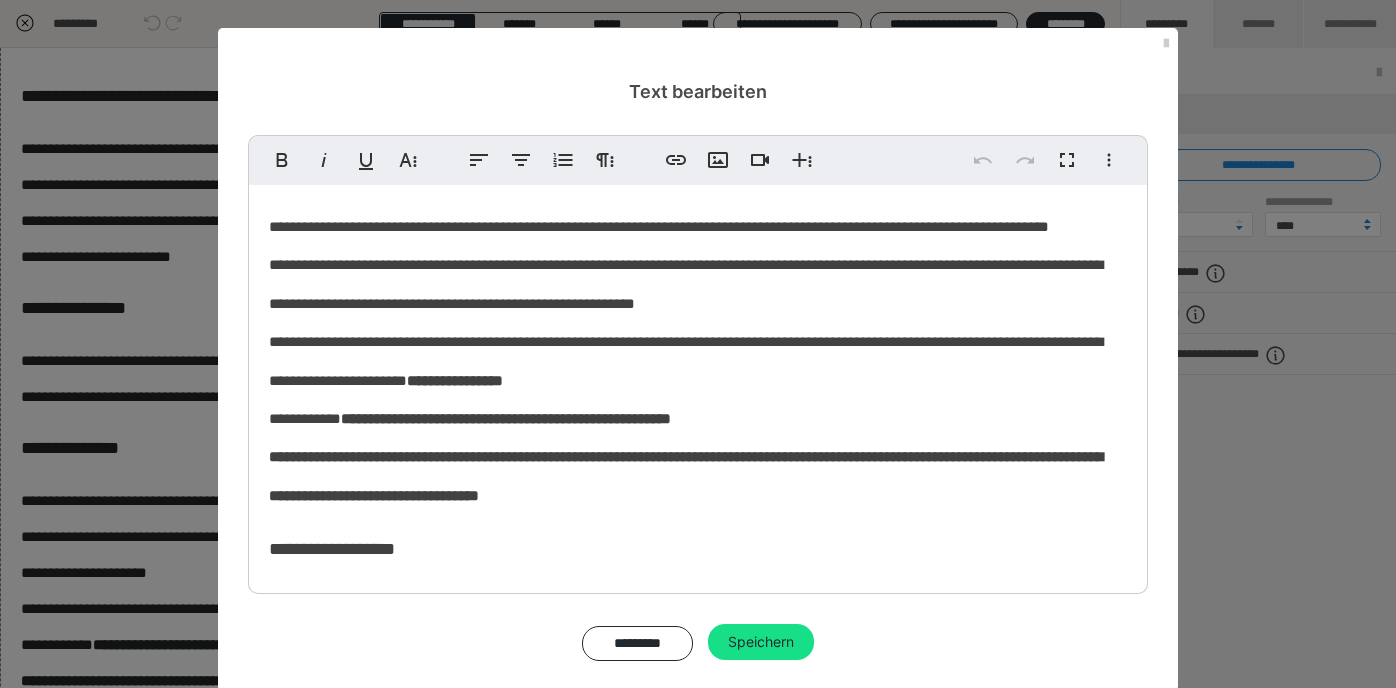 scroll, scrollTop: 580, scrollLeft: 0, axis: vertical 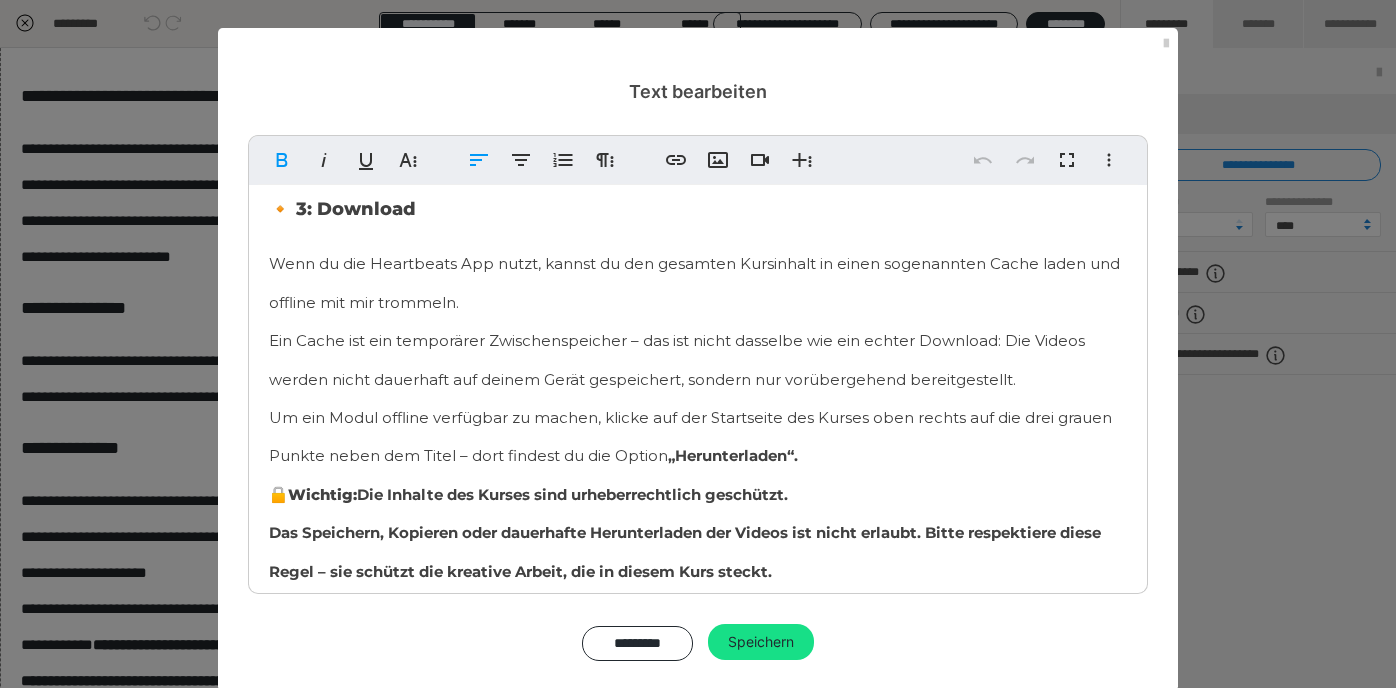 click on "Wenn du die Heartbeats App nutzt, kannst du den gesamten Kursinhalt in einen sogenannten Cache laden und offline mit mir trommeln. Ein Cache ist ein temporärer Zwischenspeicher – das ist nicht dasselbe wie ein echter Download: Die Videos werden nicht dauerhaft auf deinem Gerät gespeichert, sondern nur vorübergehend bereitgestellt. Um ein Modul offline verfügbar zu machen, klicke auf der Startseite des Kurses oben rechts auf die drei grauen Punkte neben dem Titel – dort findest du die Option  „Herunterladen“. 🔒  Wichtig:  Die Inhalte des Kurses sind urheberrechtlich geschützt. Das Speichern, Kopieren oder dauerhafte Herunterladen der Videos ist nicht erlaubt. Bitte respektiere diese Regel – sie schützt die kreative Arbeit, die in diesem Kurs steckt." at bounding box center [698, 415] 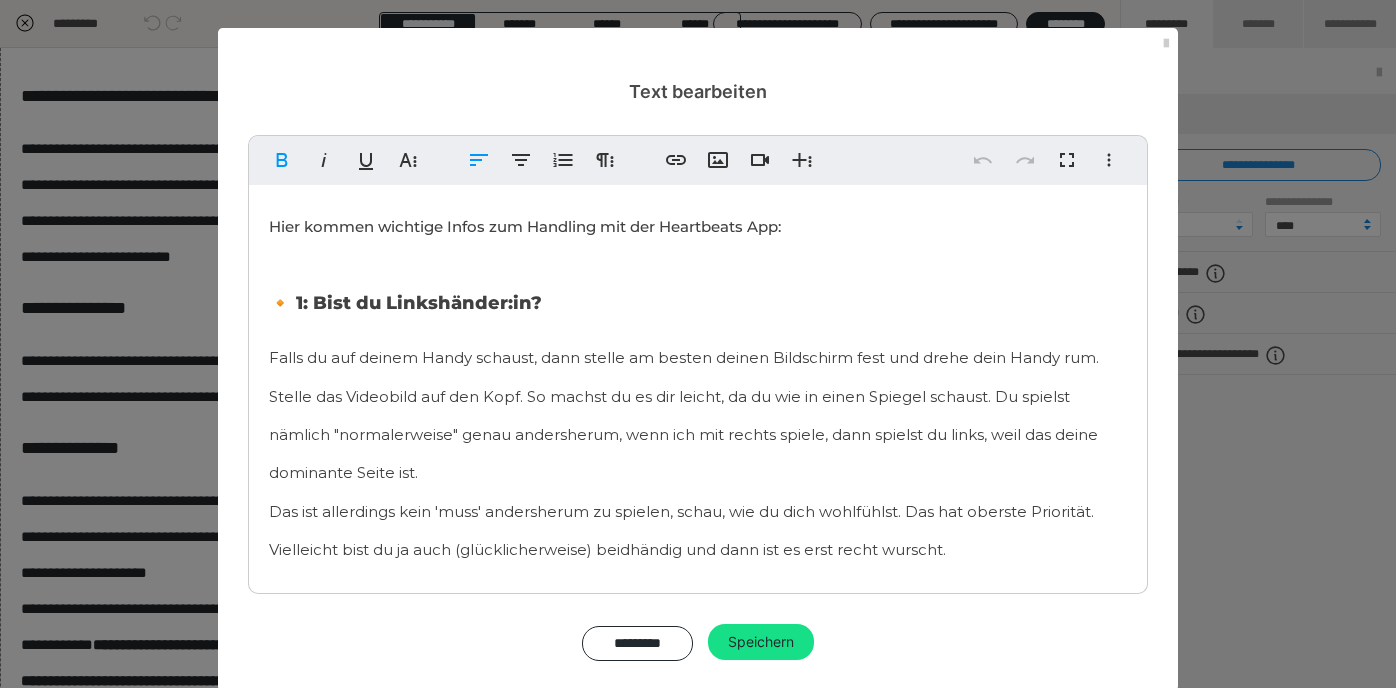 scroll, scrollTop: 580, scrollLeft: 0, axis: vertical 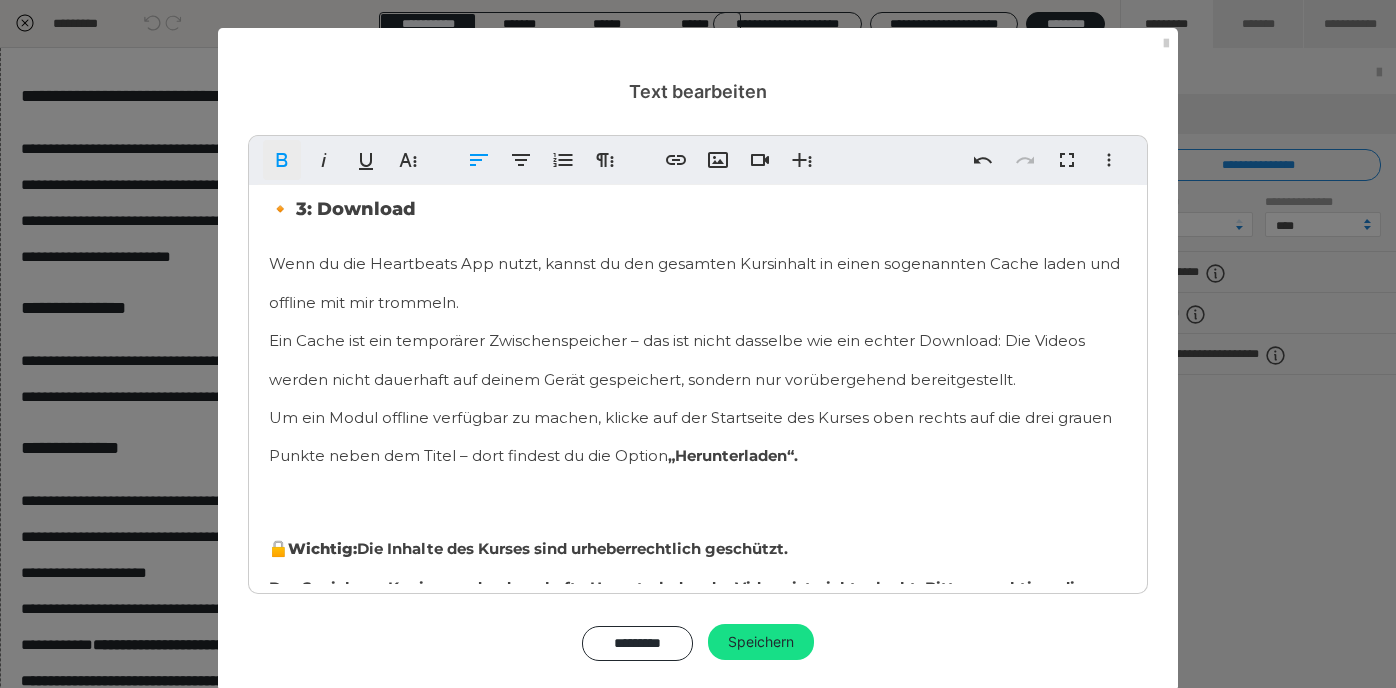 click 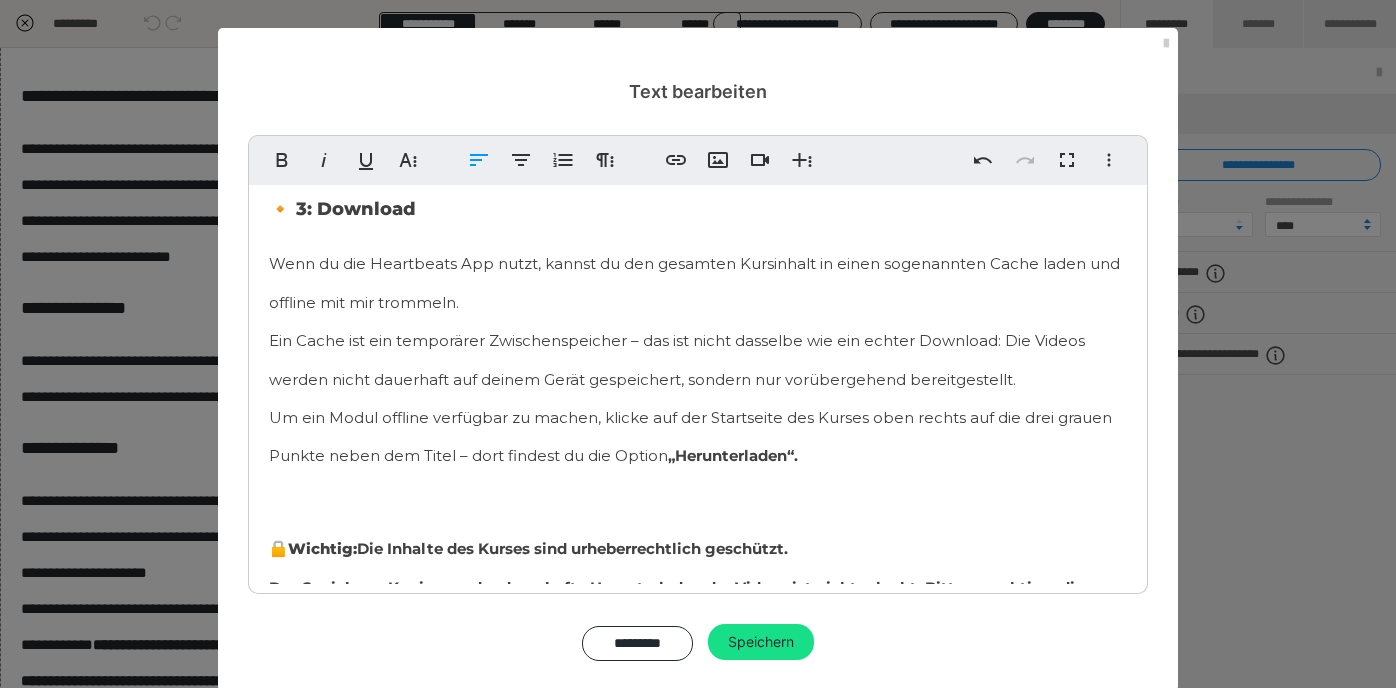 scroll, scrollTop: 660, scrollLeft: 0, axis: vertical 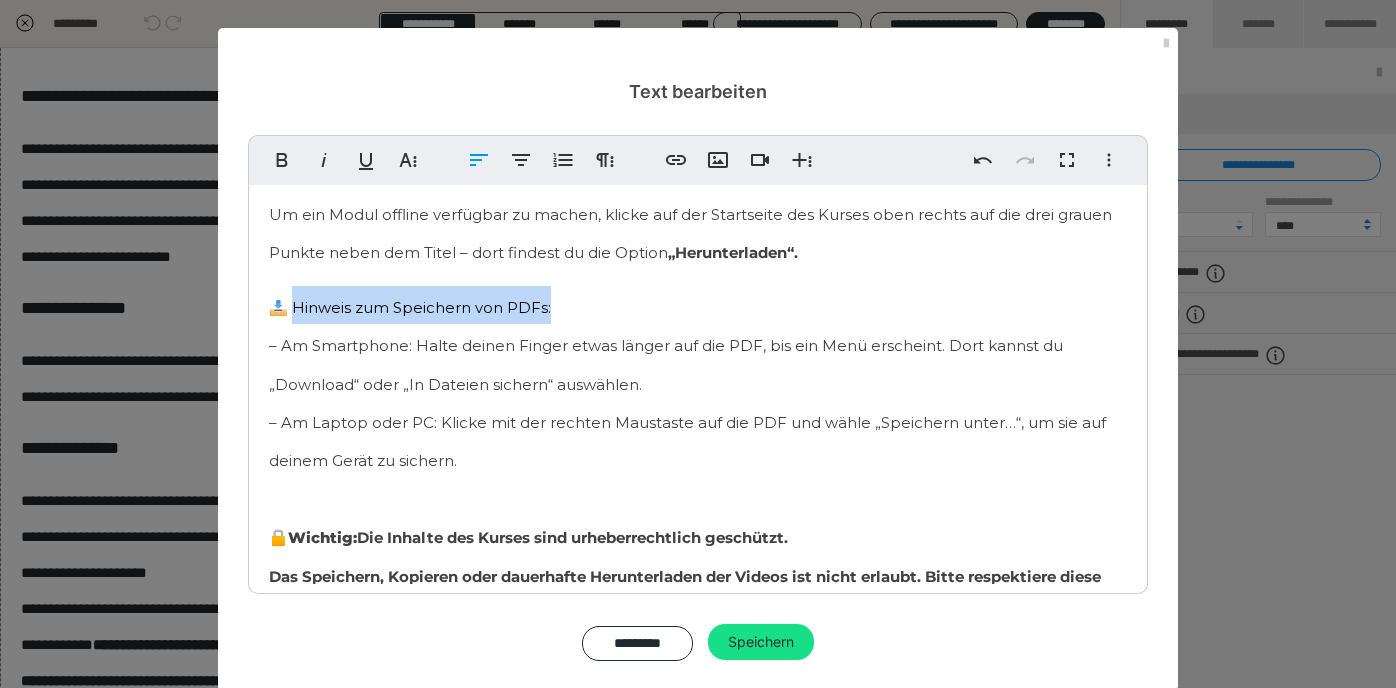 drag, startPoint x: 557, startPoint y: 300, endPoint x: 293, endPoint y: 284, distance: 264.4844 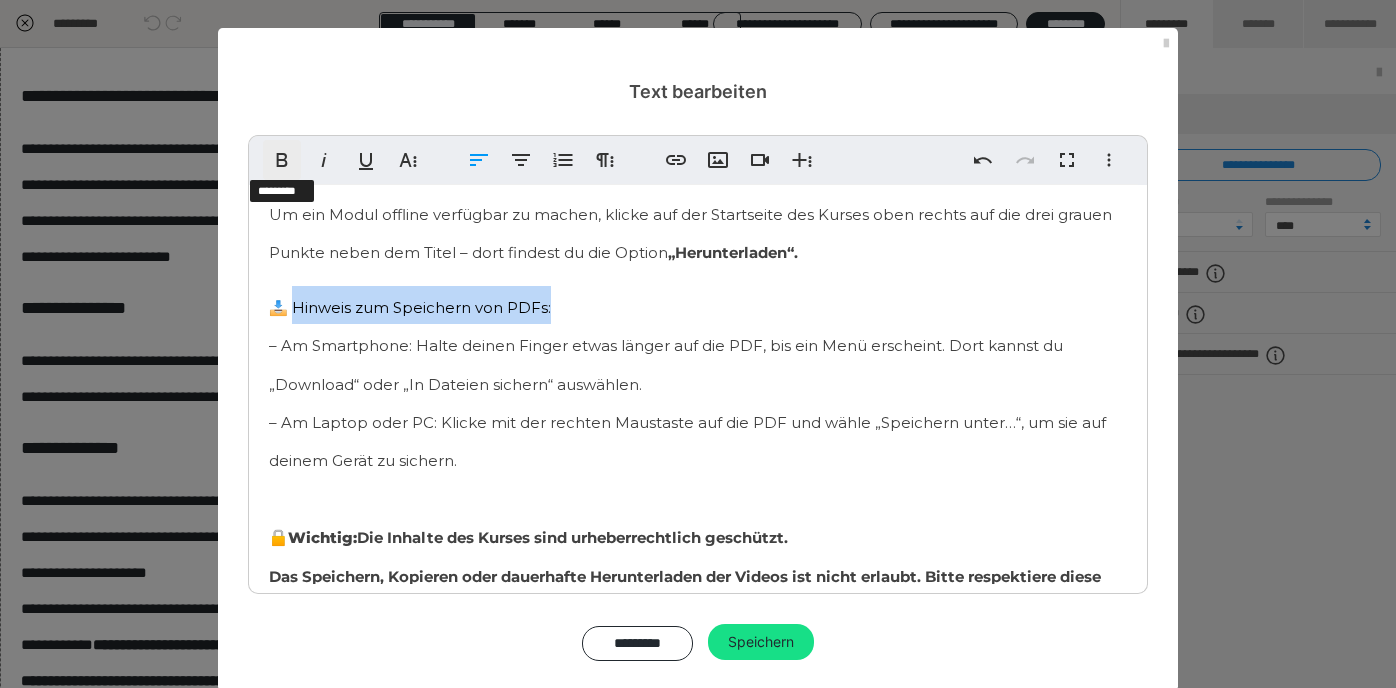 click 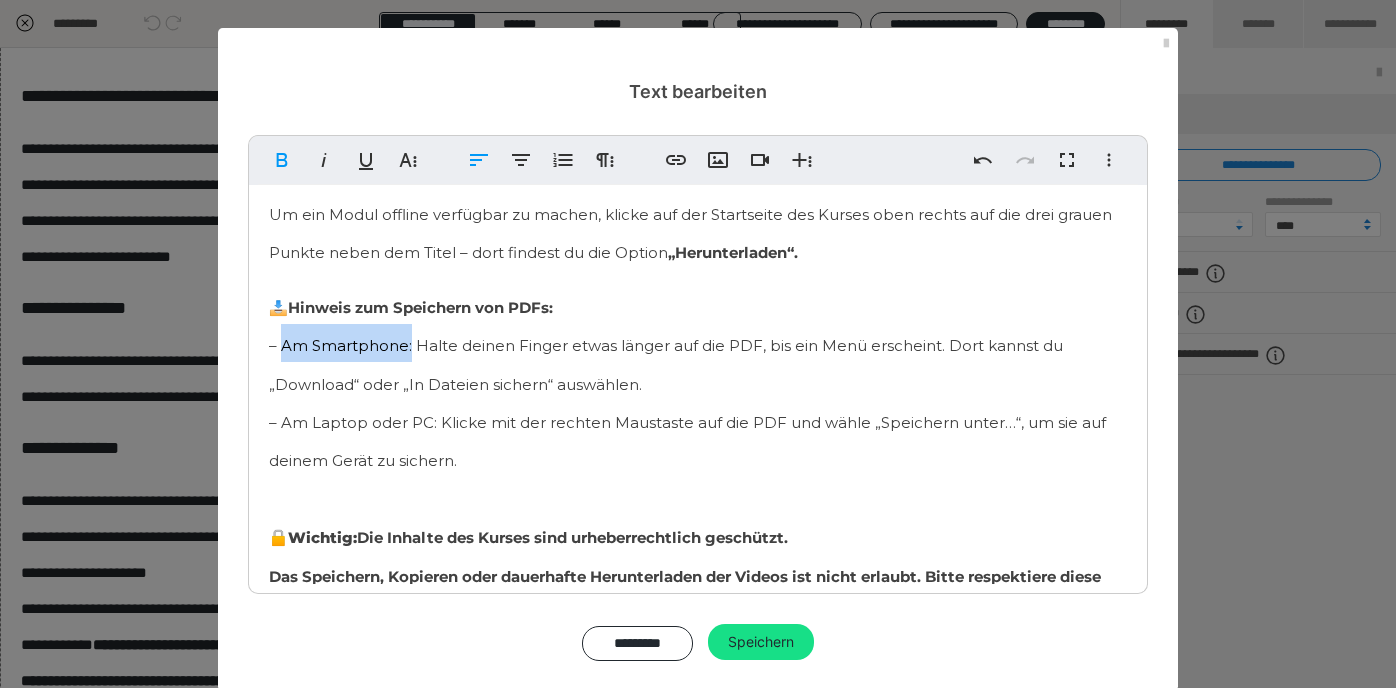 drag, startPoint x: 411, startPoint y: 342, endPoint x: 283, endPoint y: 333, distance: 128.31601 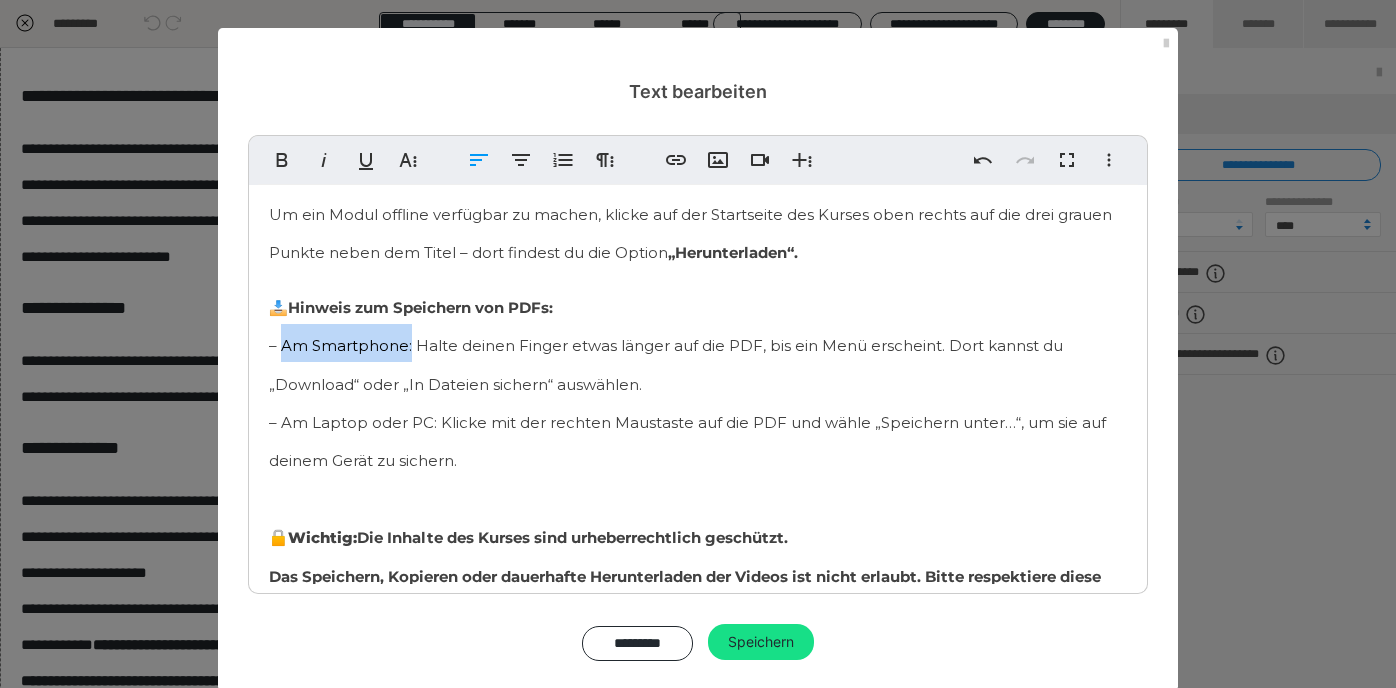 click on "📥  Hinweis zum Speichern von PDFs: – Am Smartphone: Halte deinen Finger etwas länger auf die PDF, bis ein Menü erscheint. Dort kannst du „Download“ oder „In Dateien sichern“ auswählen. – Am Laptop oder PC: Klicke mit der rechten Maustaste auf die PDF und wähle „Speichern unter…“, um sie auf deinem Gerät zu sichern." at bounding box center [687, 384] 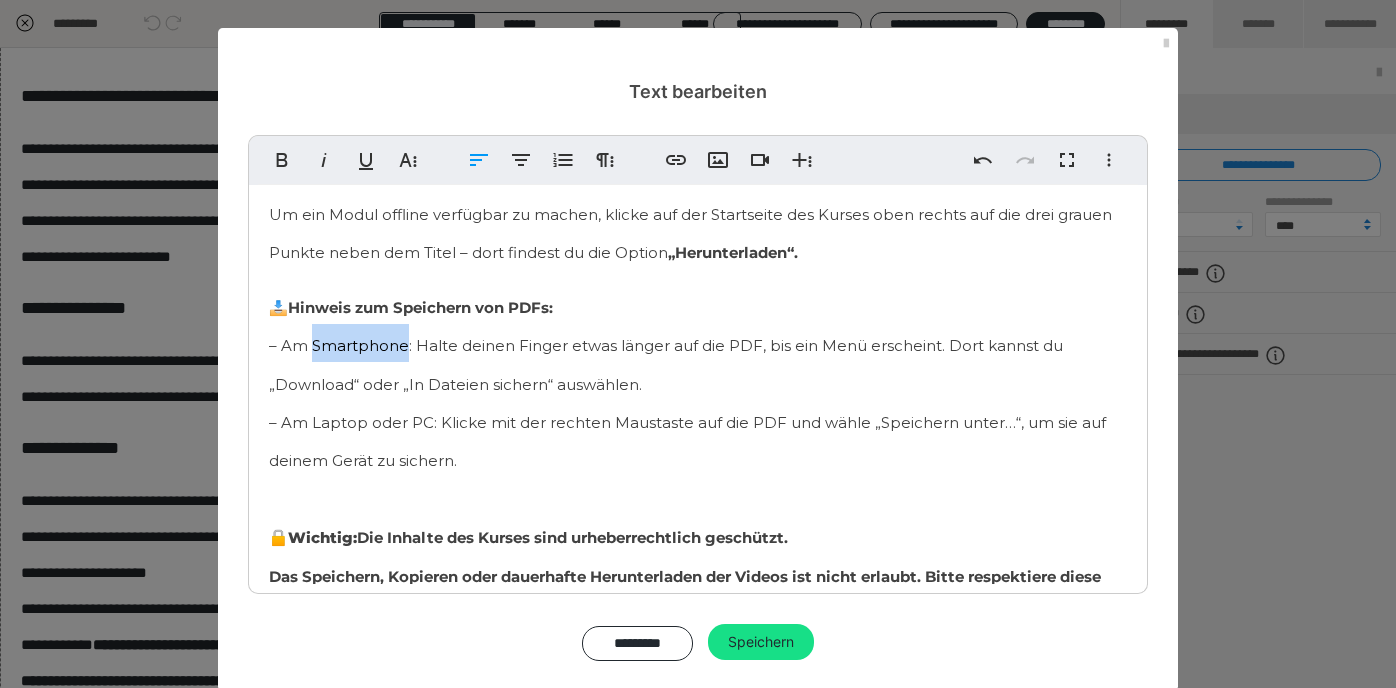 drag, startPoint x: 407, startPoint y: 343, endPoint x: 313, endPoint y: 341, distance: 94.02127 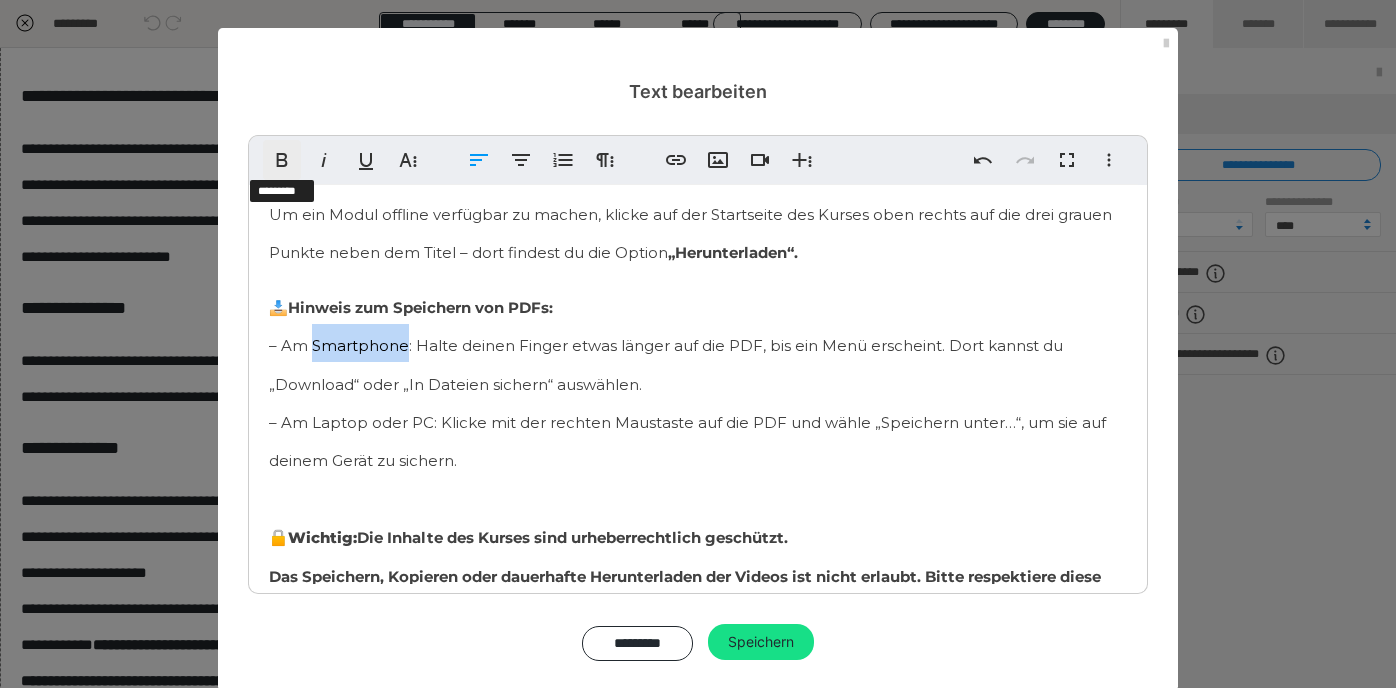 click 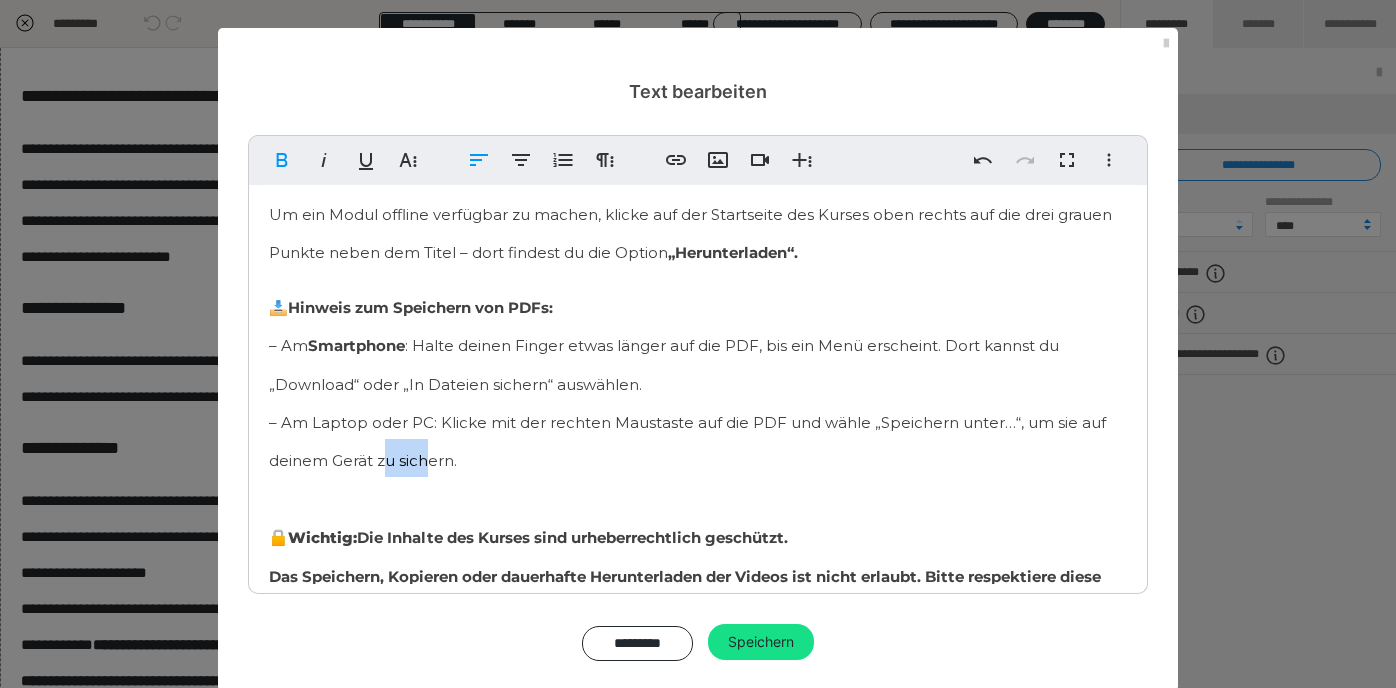 drag, startPoint x: 428, startPoint y: 423, endPoint x: 399, endPoint y: 433, distance: 30.675724 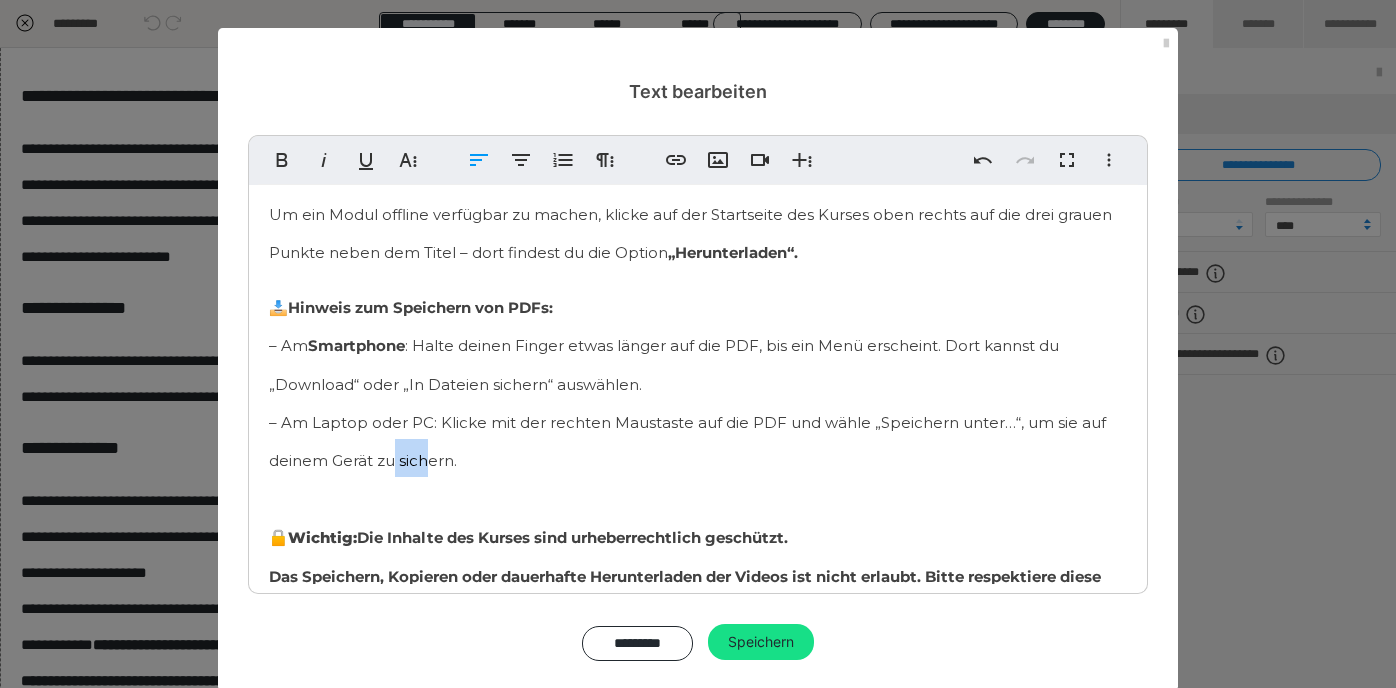 click on "📥  Hinweis zum Speichern von PDFs: – Am  Smartphone : Halte deinen Finger etwas länger auf die PDF, bis ein Menü erscheint. Dort kannst du „Download“ oder „In Dateien sichern“ auswählen. – Am Laptop oder PC: Klicke mit der rechten Maustaste auf die PDF und wähle „Speichern unter…“, um sie auf deinem Gerät zu sichern. 🔒  Wichtig:  Die Inhalte des Kurses sind urheberrechtlich geschützt. Das Speichern, Kopieren oder dauerhafte Herunterladen der Videos ist nicht erlaubt. Bitte respektiere diese Regel – sie schützt die kreative Arbeit, die in diesem Kurs steckt." at bounding box center (698, 459) 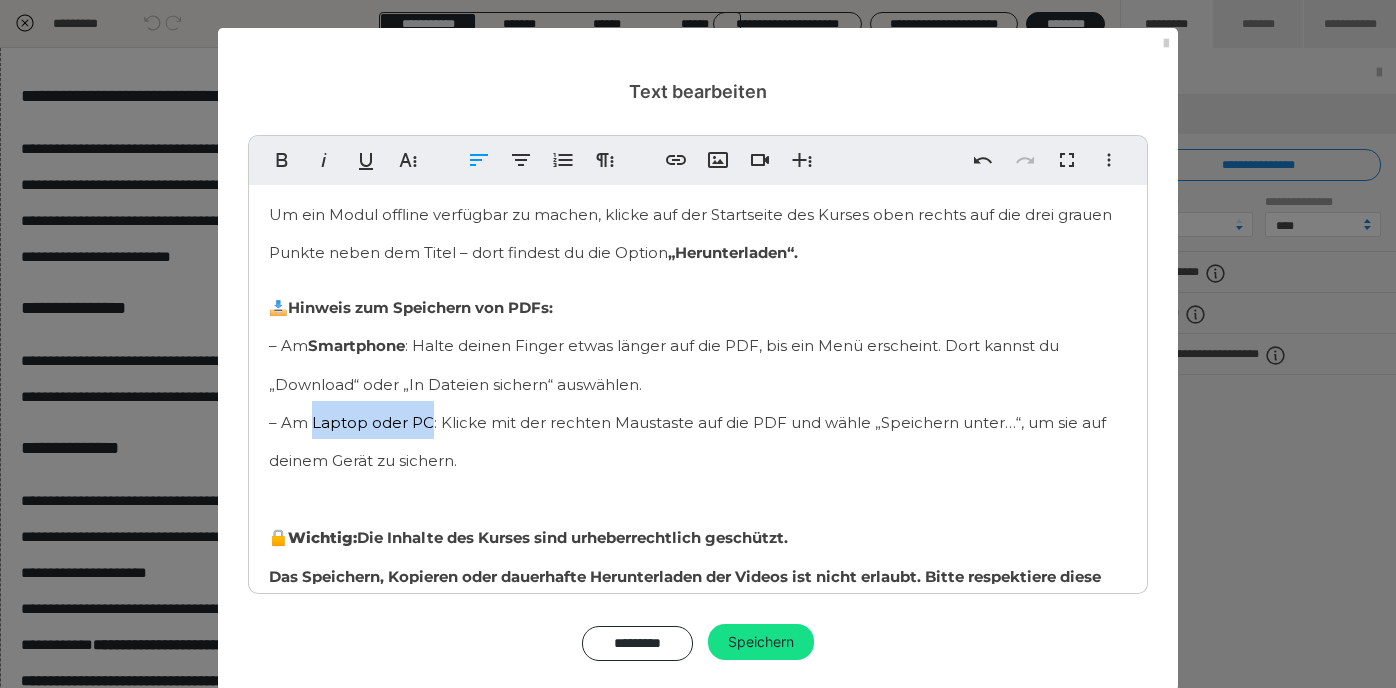 drag, startPoint x: 426, startPoint y: 416, endPoint x: 314, endPoint y: 414, distance: 112.01785 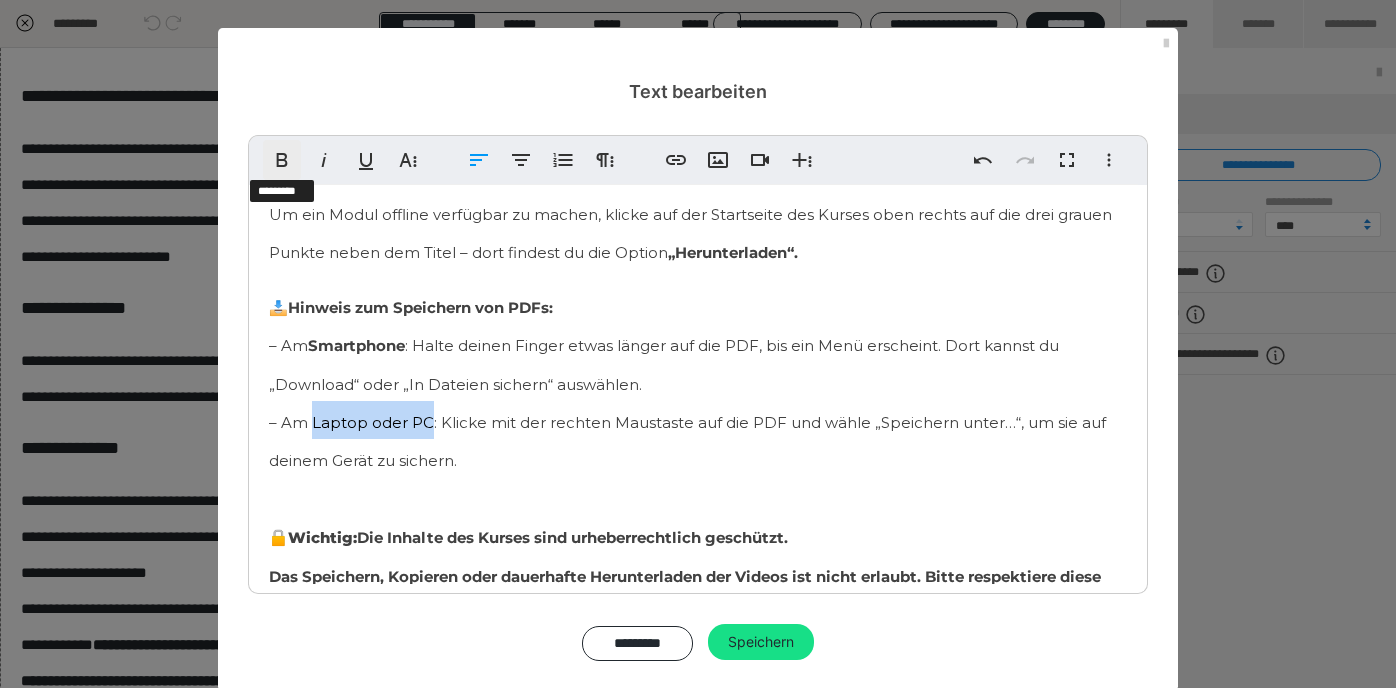 click 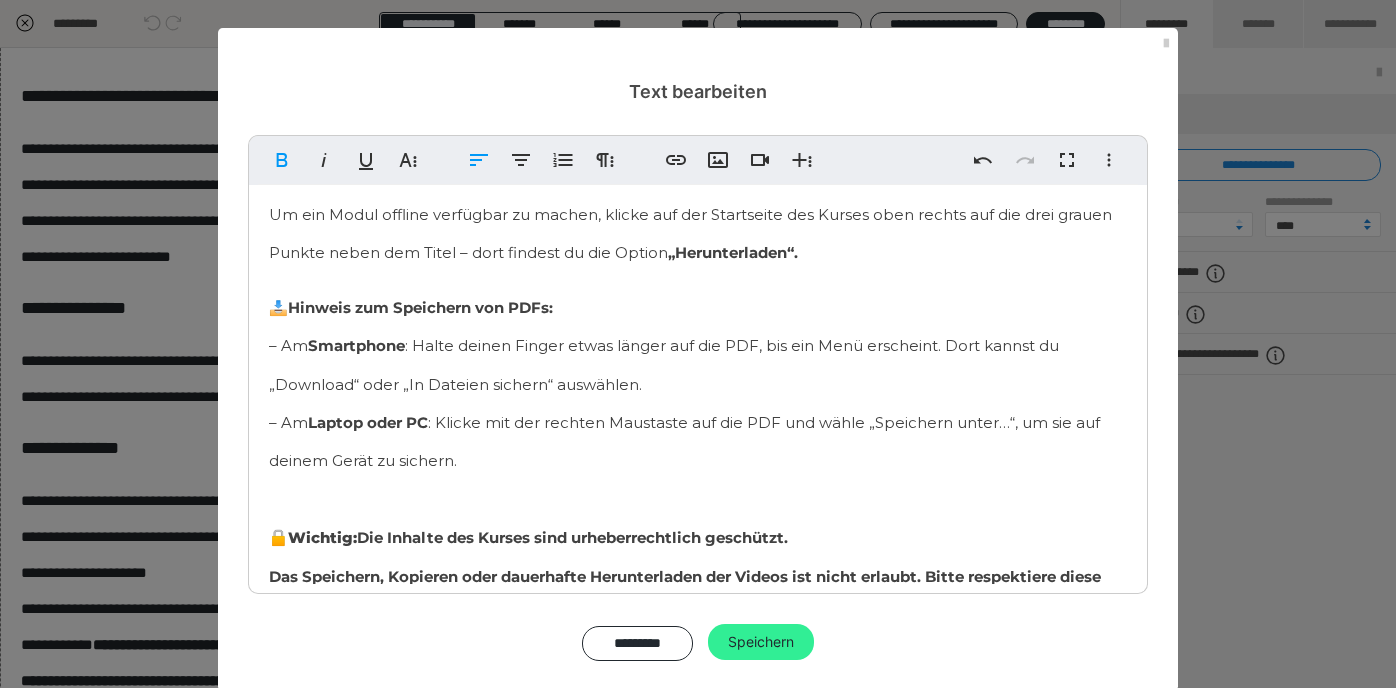 click on "Speichern" at bounding box center [761, 642] 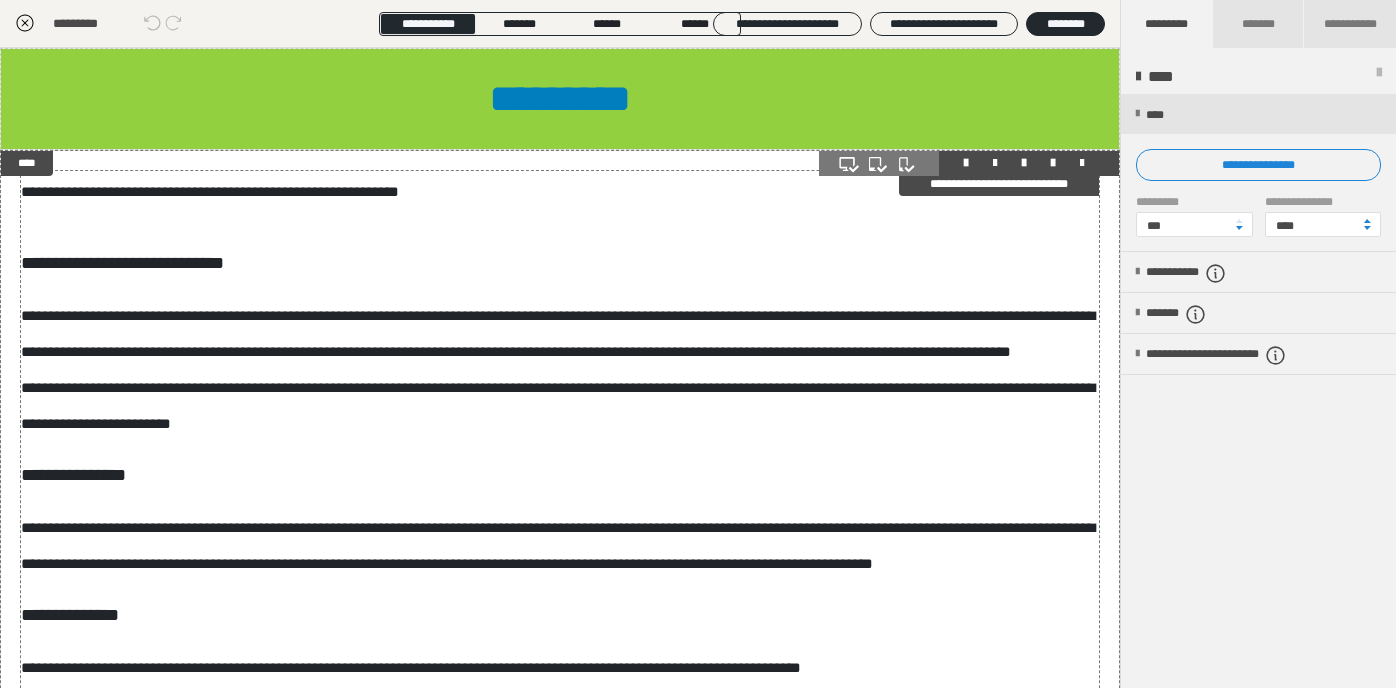 click on "**********" at bounding box center [560, 367] 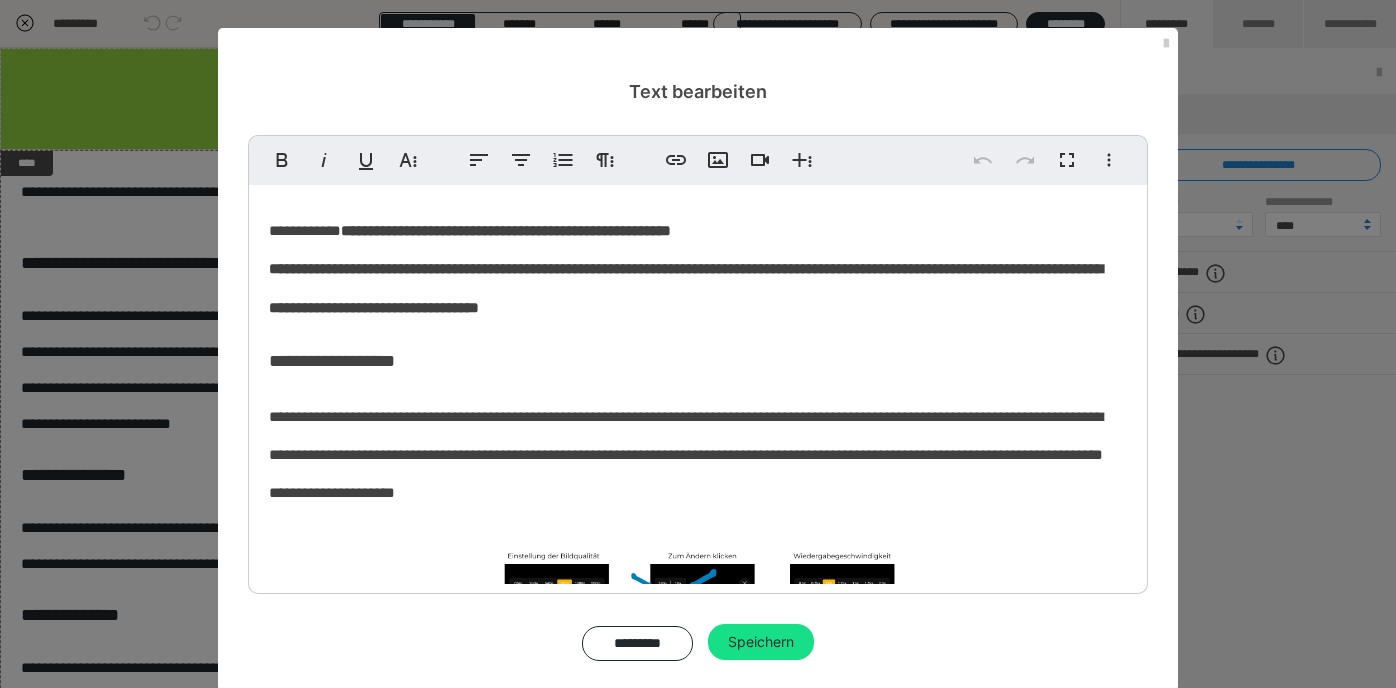 scroll, scrollTop: 1005, scrollLeft: 0, axis: vertical 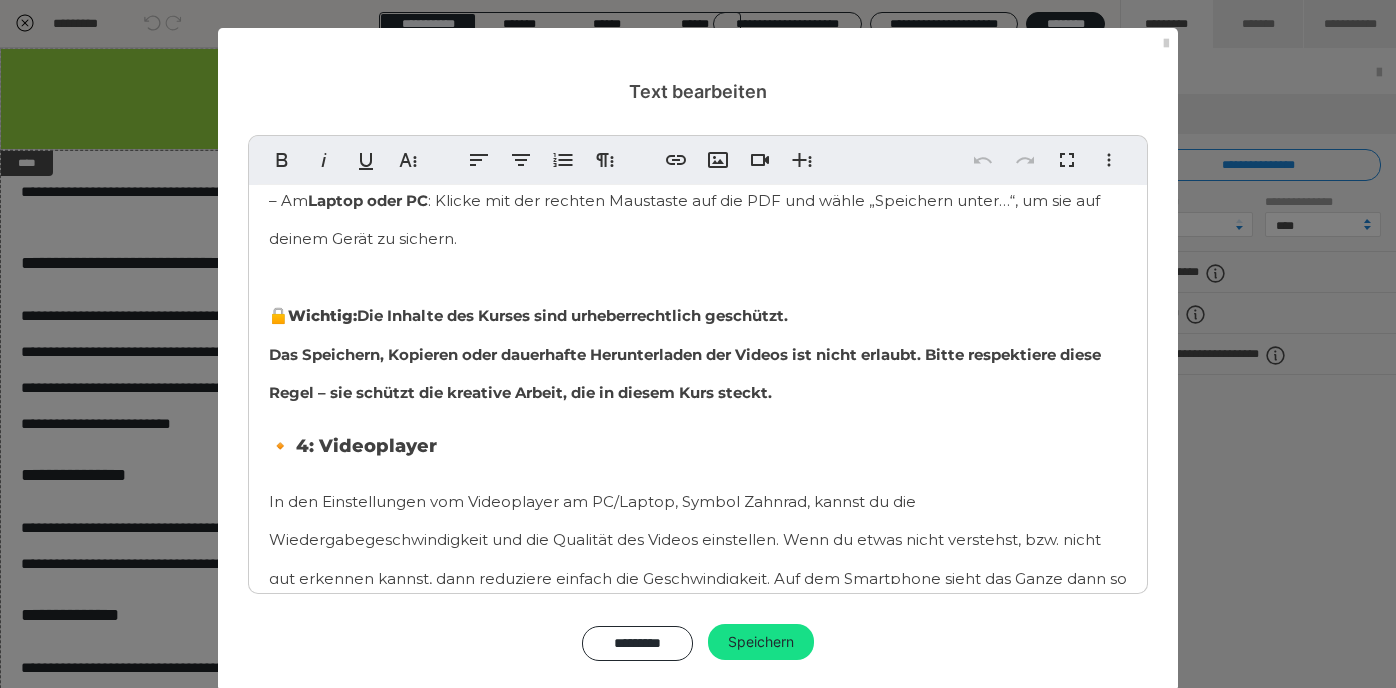 click on "Wichtig:" at bounding box center (322, 315) 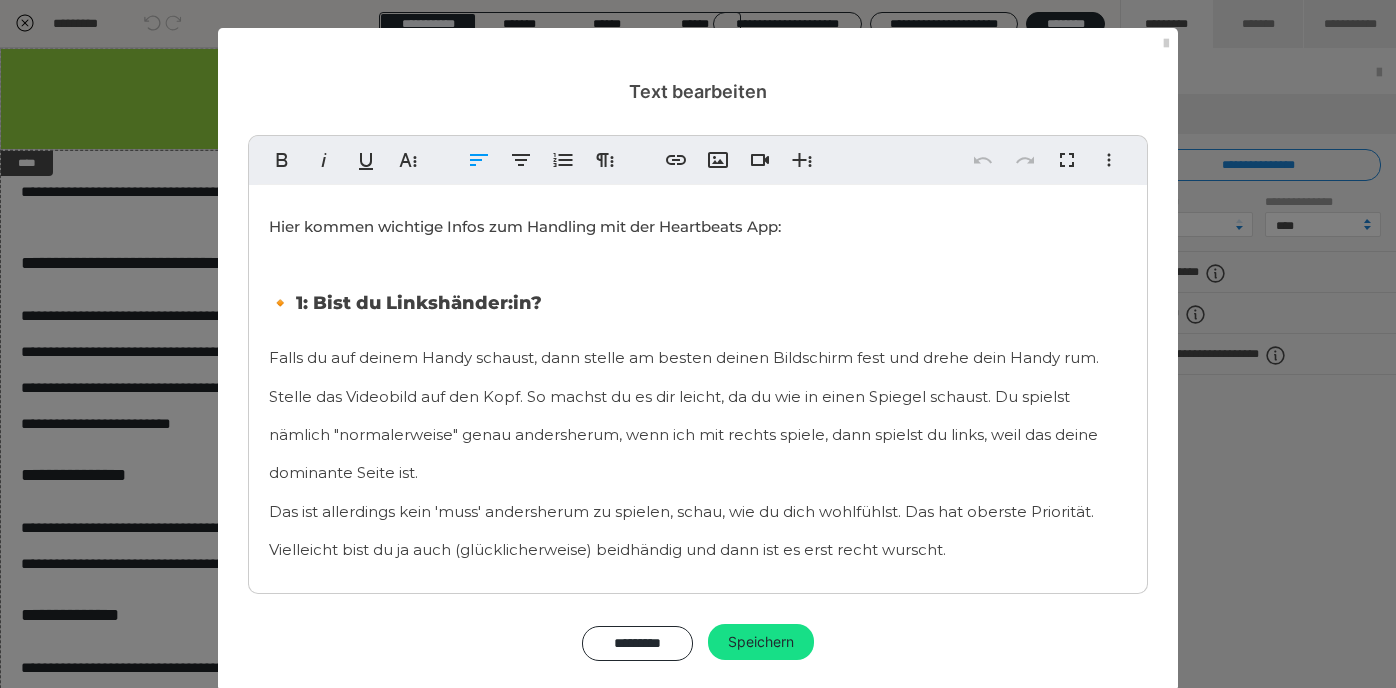 scroll, scrollTop: 1005, scrollLeft: 0, axis: vertical 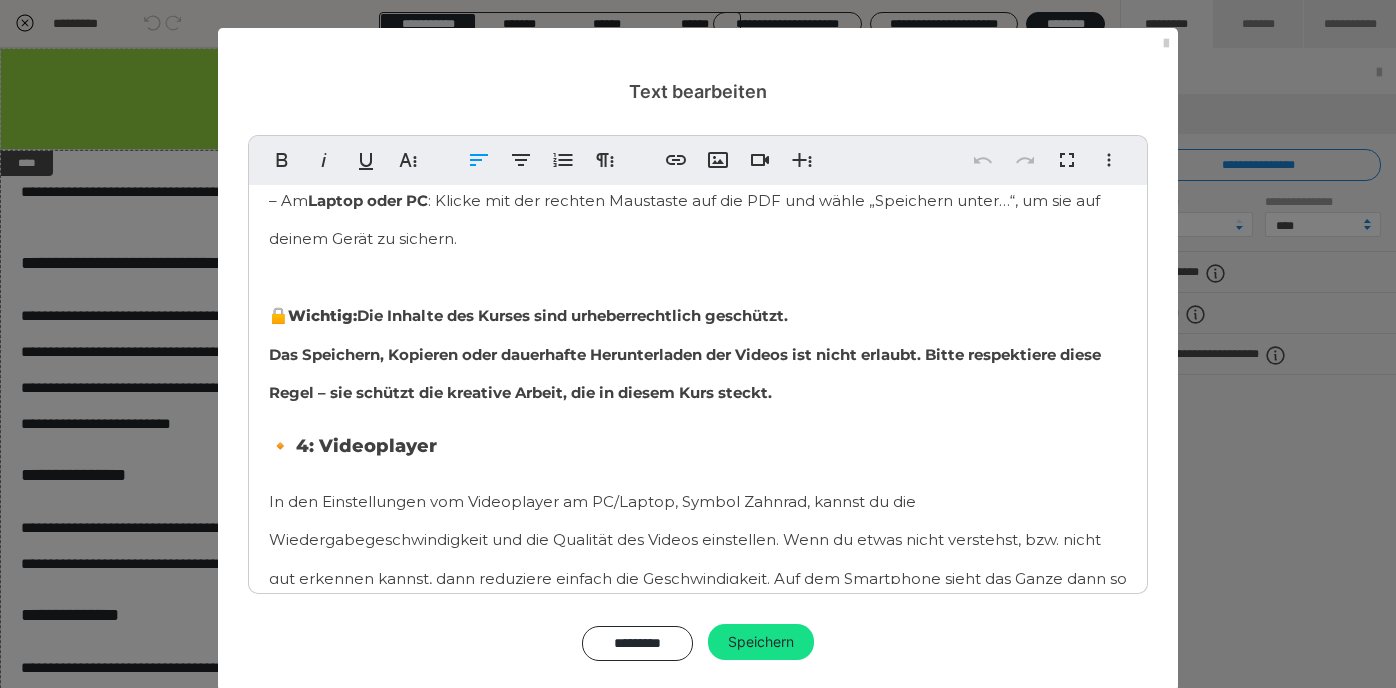 drag, startPoint x: 363, startPoint y: 309, endPoint x: 294, endPoint y: 305, distance: 69.115845 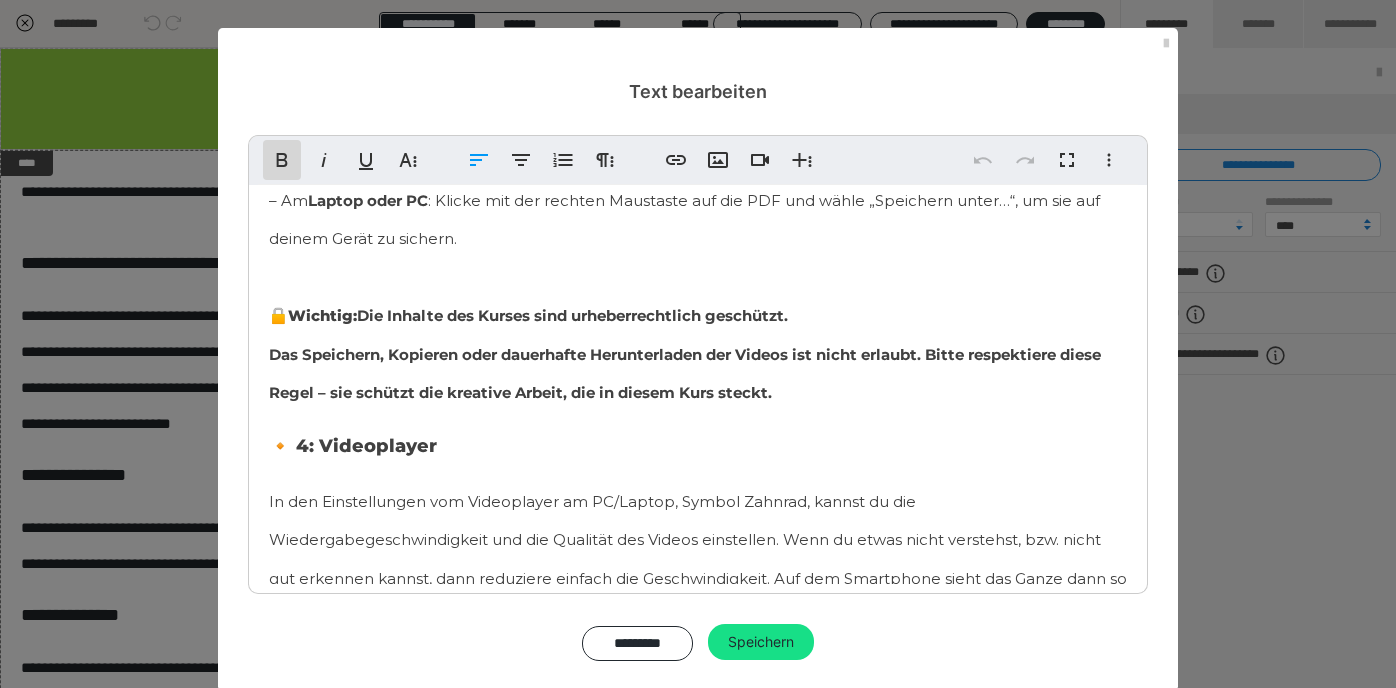 click 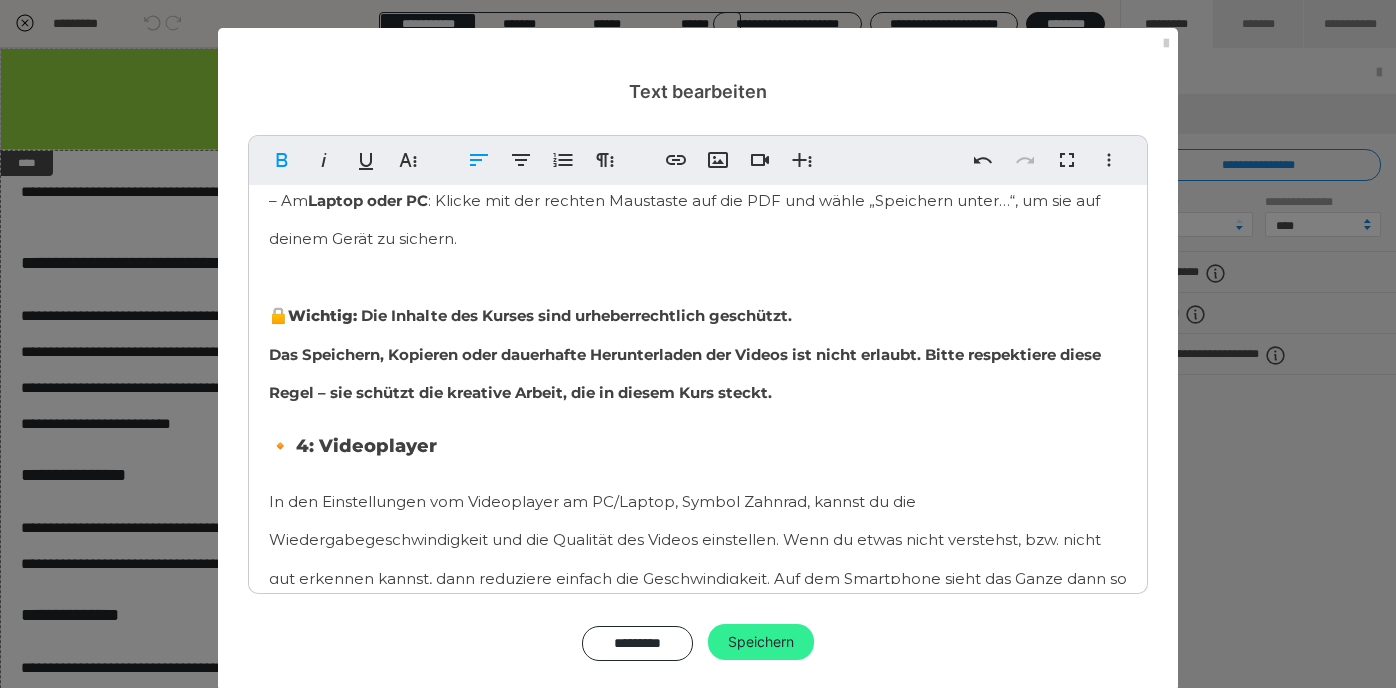 click on "Speichern" at bounding box center (761, 642) 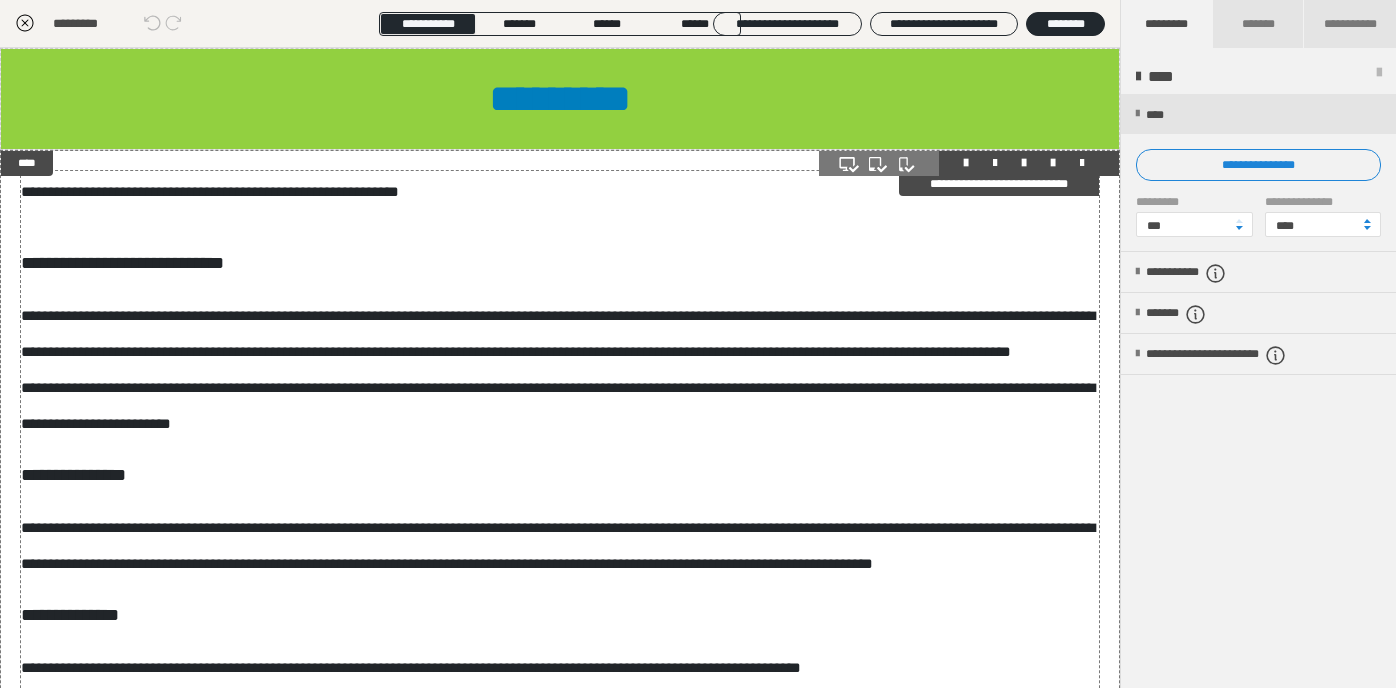 click on "**********" at bounding box center [560, 1114] 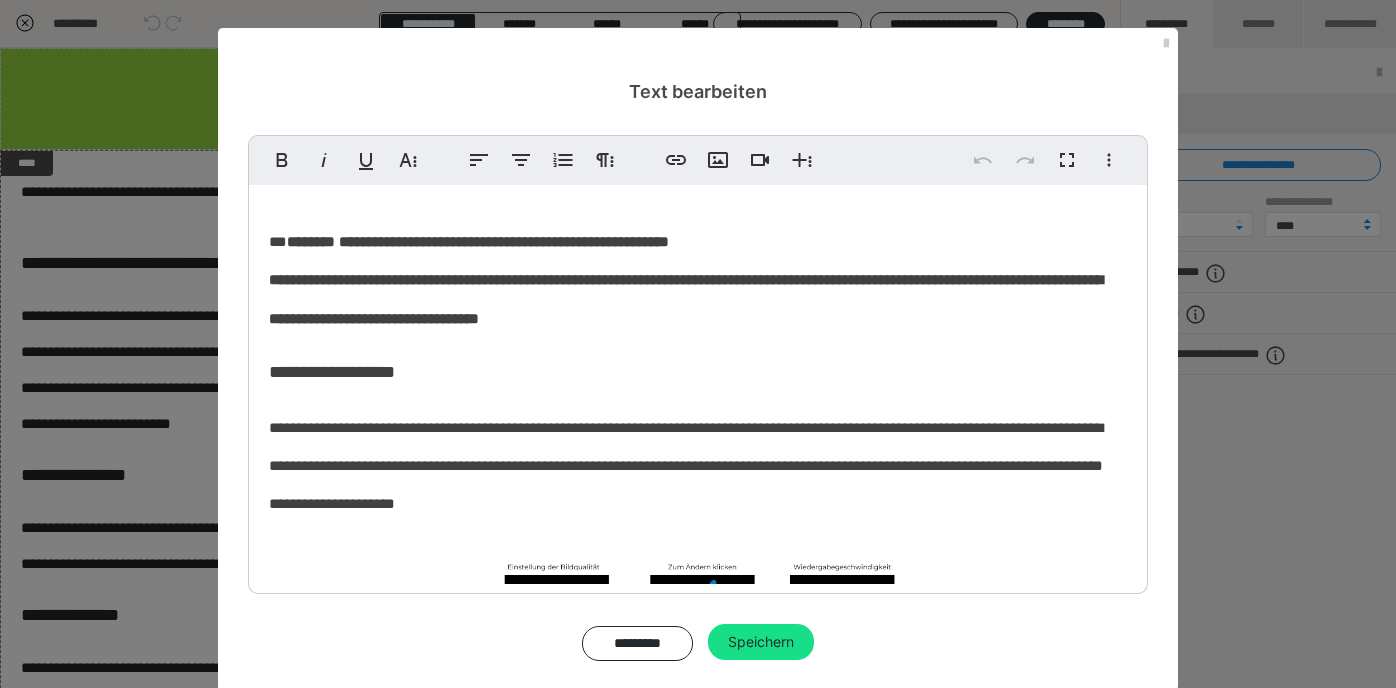 scroll, scrollTop: 963, scrollLeft: 0, axis: vertical 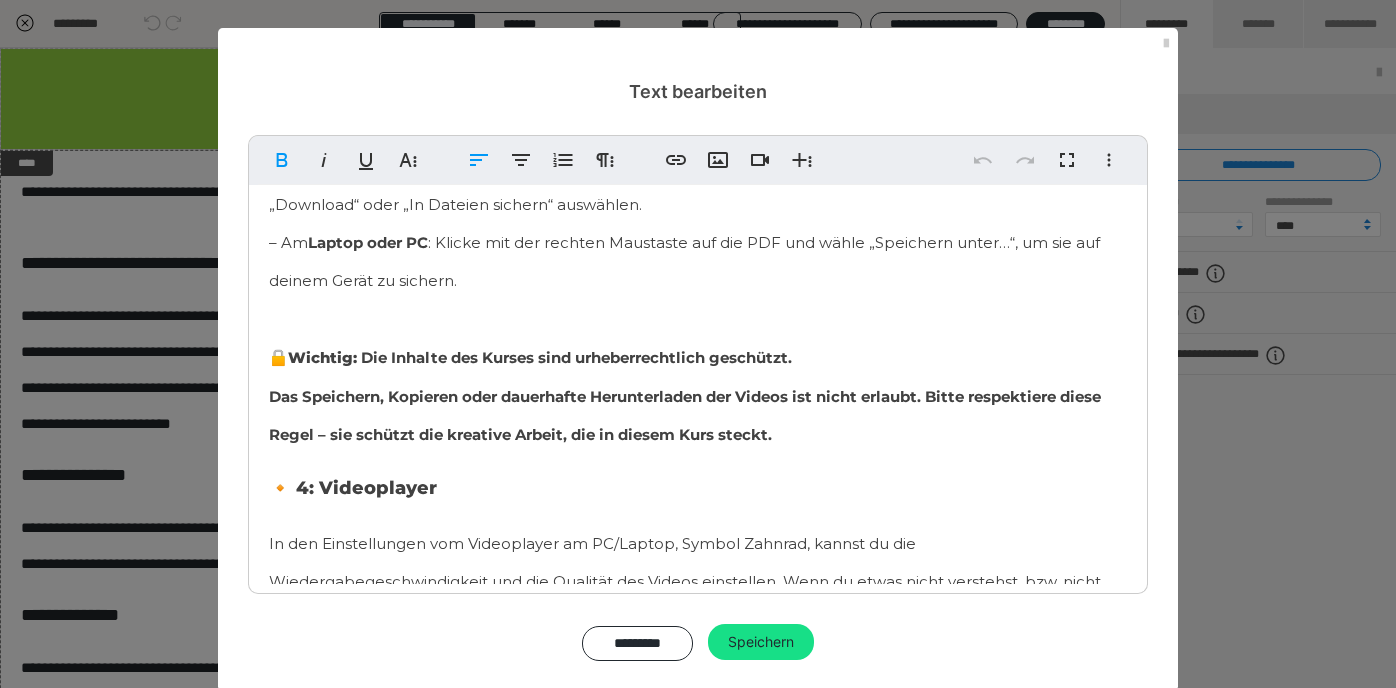 drag, startPoint x: 363, startPoint y: 353, endPoint x: 292, endPoint y: 352, distance: 71.00704 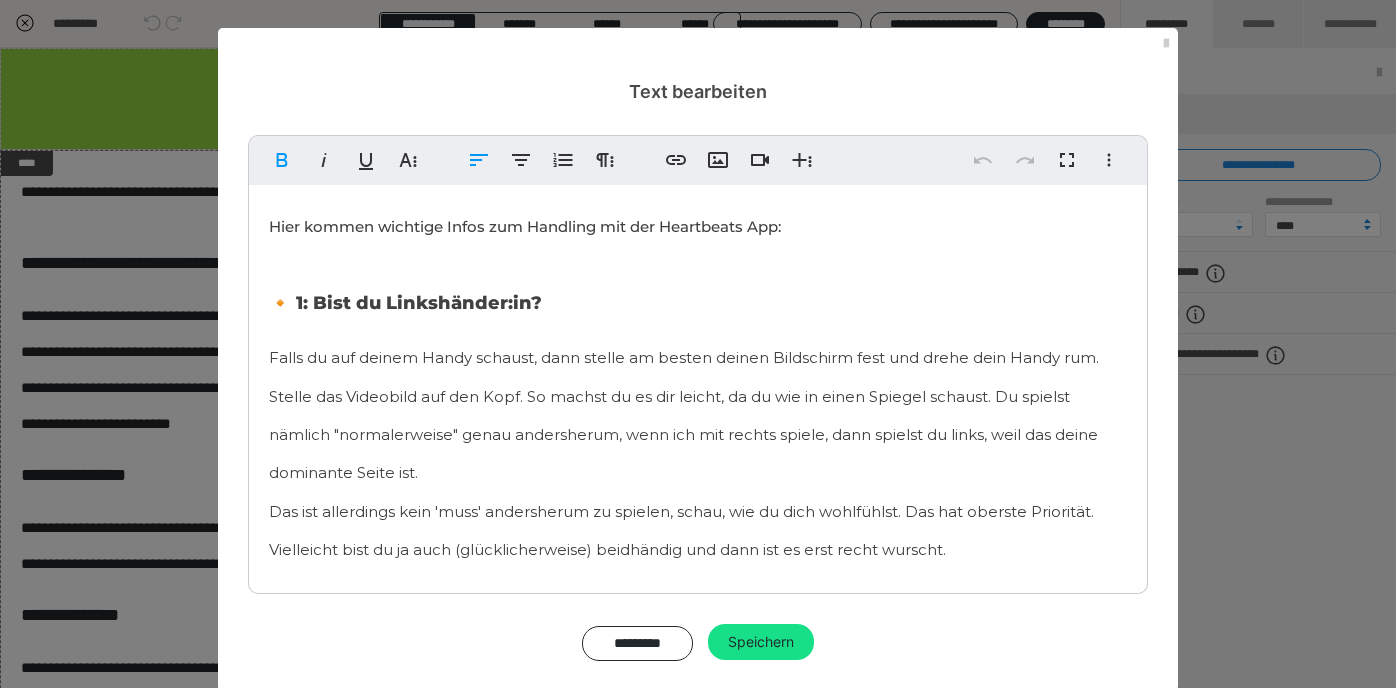 scroll, scrollTop: 963, scrollLeft: 0, axis: vertical 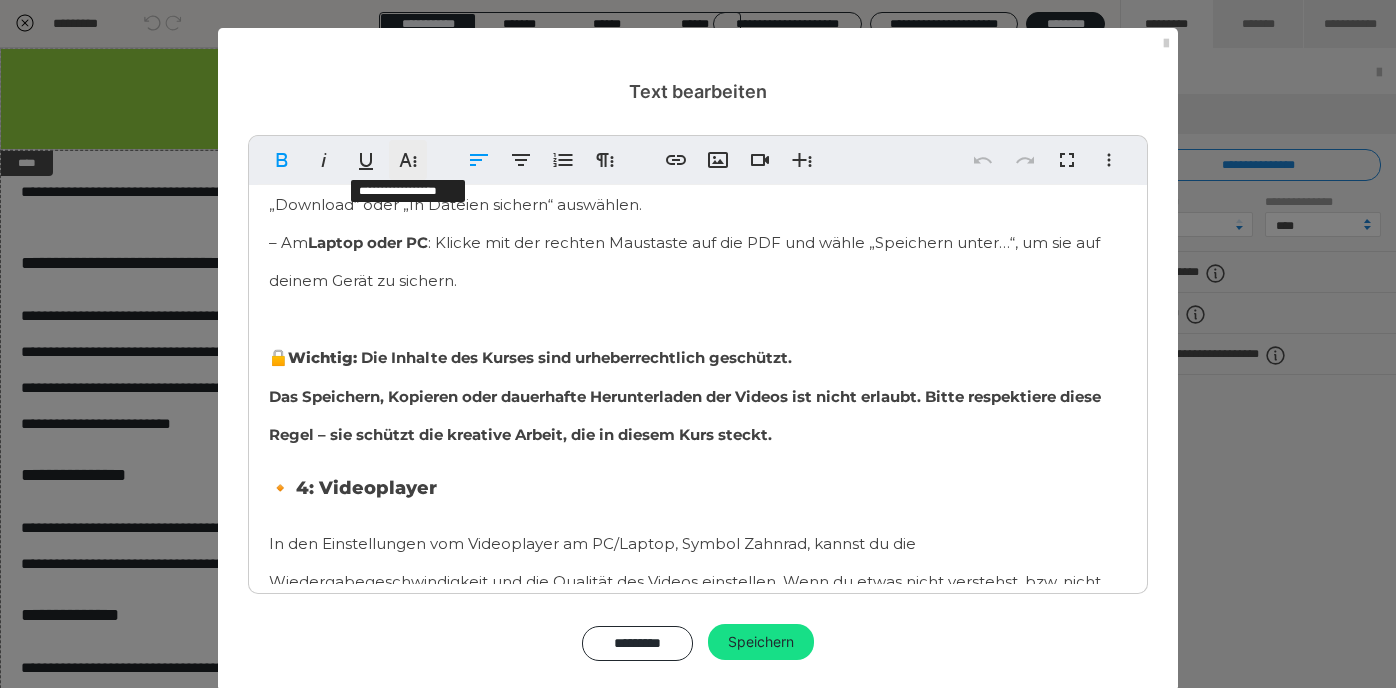 click 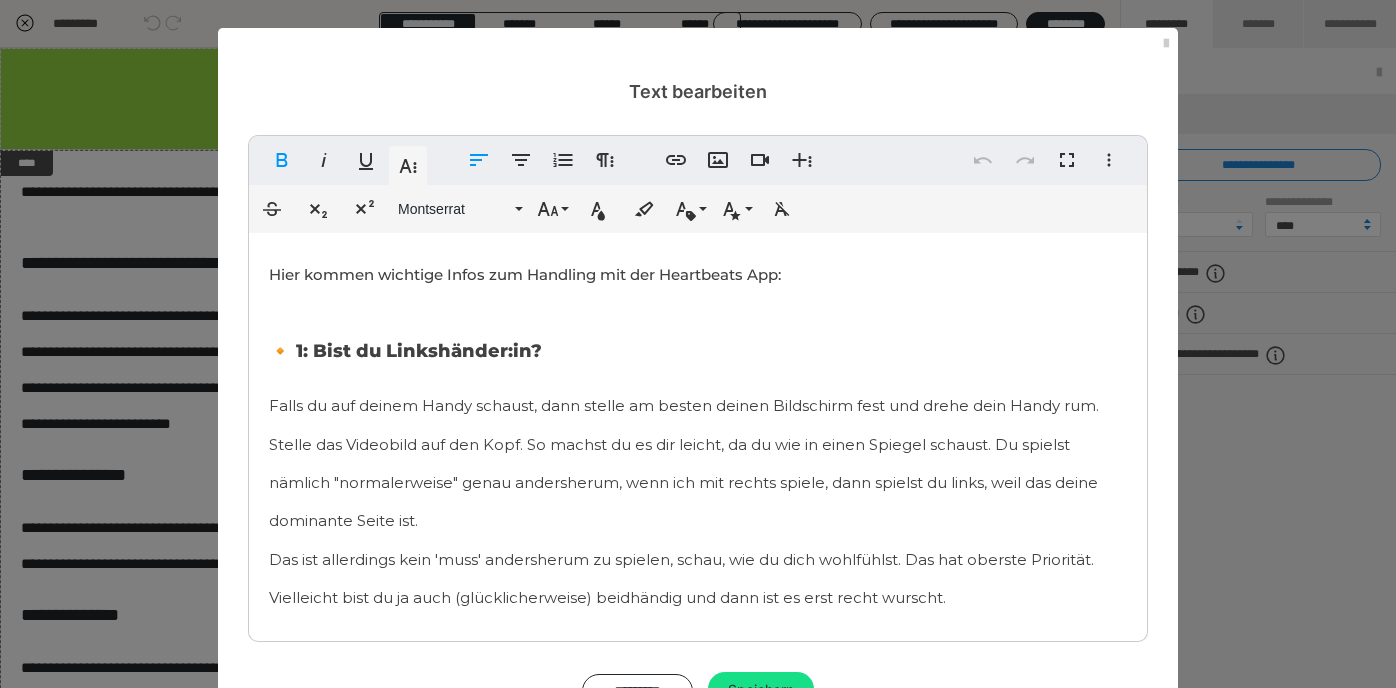 scroll, scrollTop: 963, scrollLeft: 0, axis: vertical 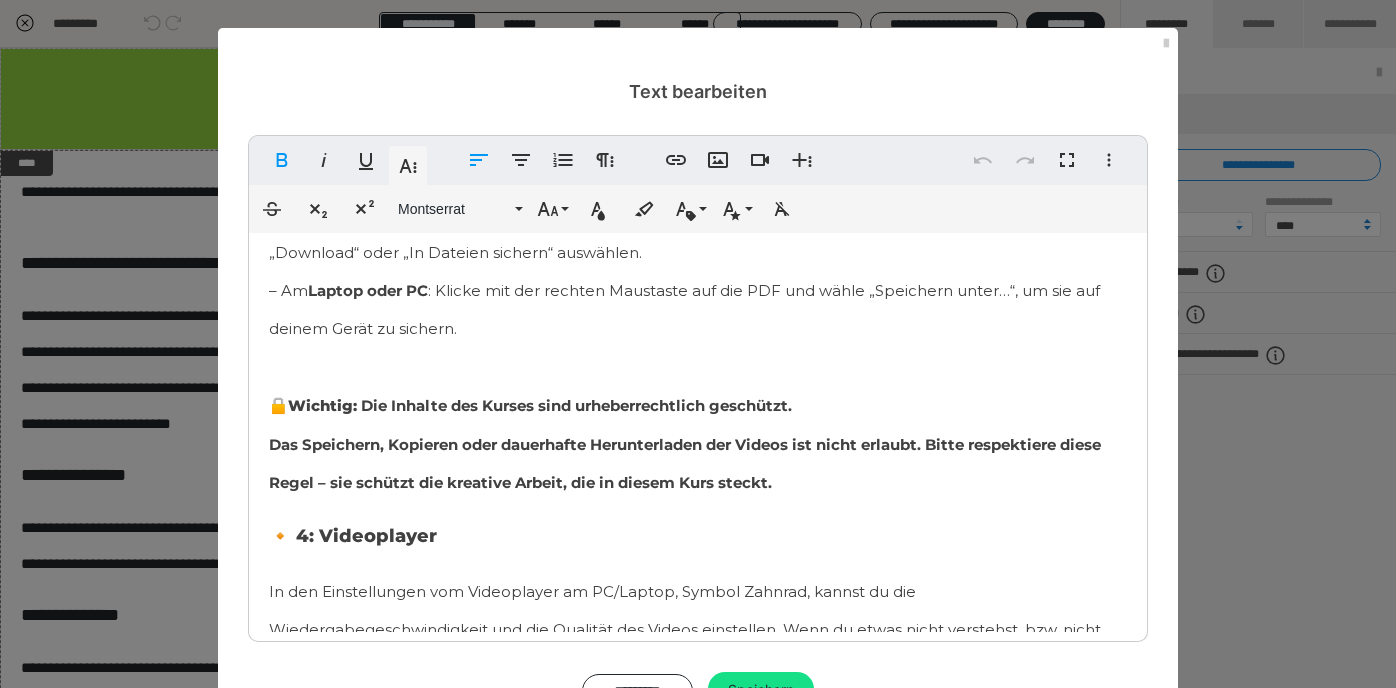 click on "📥  Hinweis zum Speichern von PDFs: – Am  Smartphone : Halte deinen Finger etwas länger auf die PDF, bis ein Menü erscheint. Dort kannst du „Download“ oder „In Dateien sichern“ auswählen. – Am  Laptop oder PC : Klicke mit der rechten Maustaste auf die PDF und wähle „Speichern unter…“, um sie auf deinem Gerät zu sichern. 🔒  Wichtig:   Die Inhalte des Kurses sind urheberrechtlich geschützt. Das Speichern, Kopieren oder dauerhafte Herunterladen der Videos ist nicht erlaubt. Bitte respektiere diese Regel – sie schützt die kreative Arbeit, die in diesem Kurs steckt." at bounding box center (698, 327) 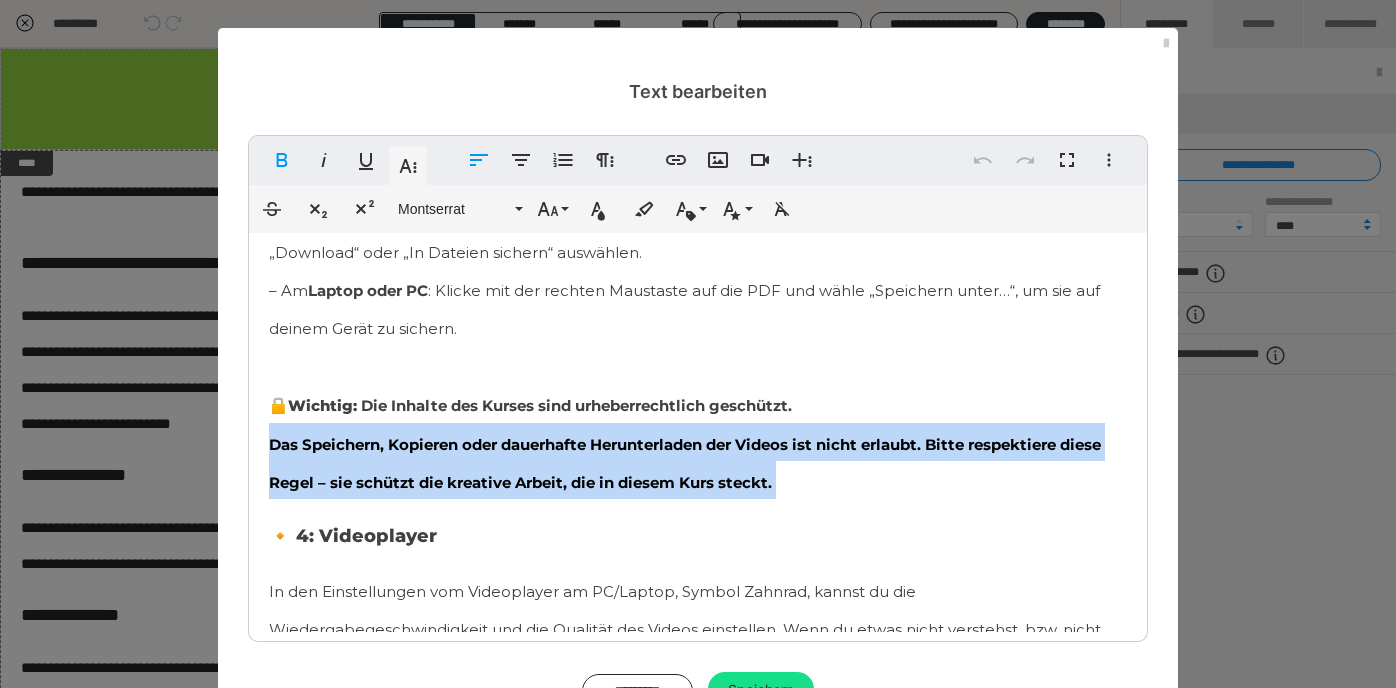 drag, startPoint x: 268, startPoint y: 427, endPoint x: 272, endPoint y: 498, distance: 71.11259 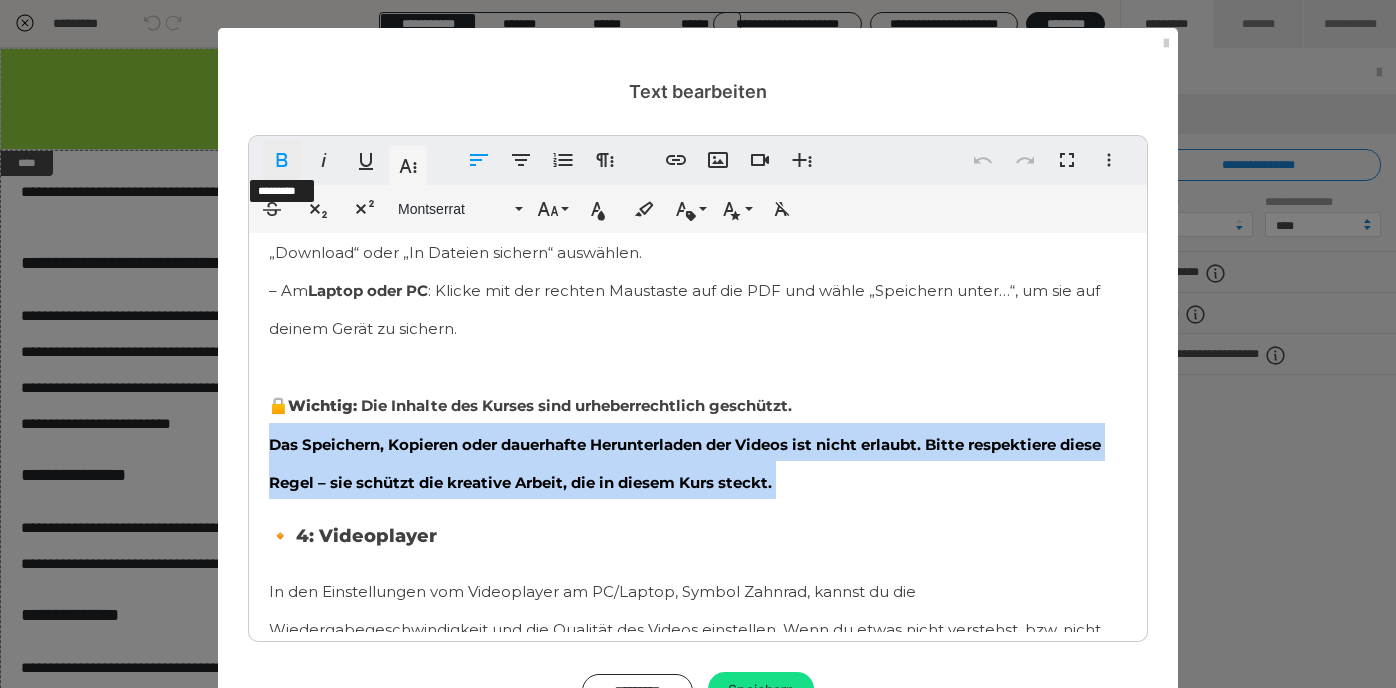 click 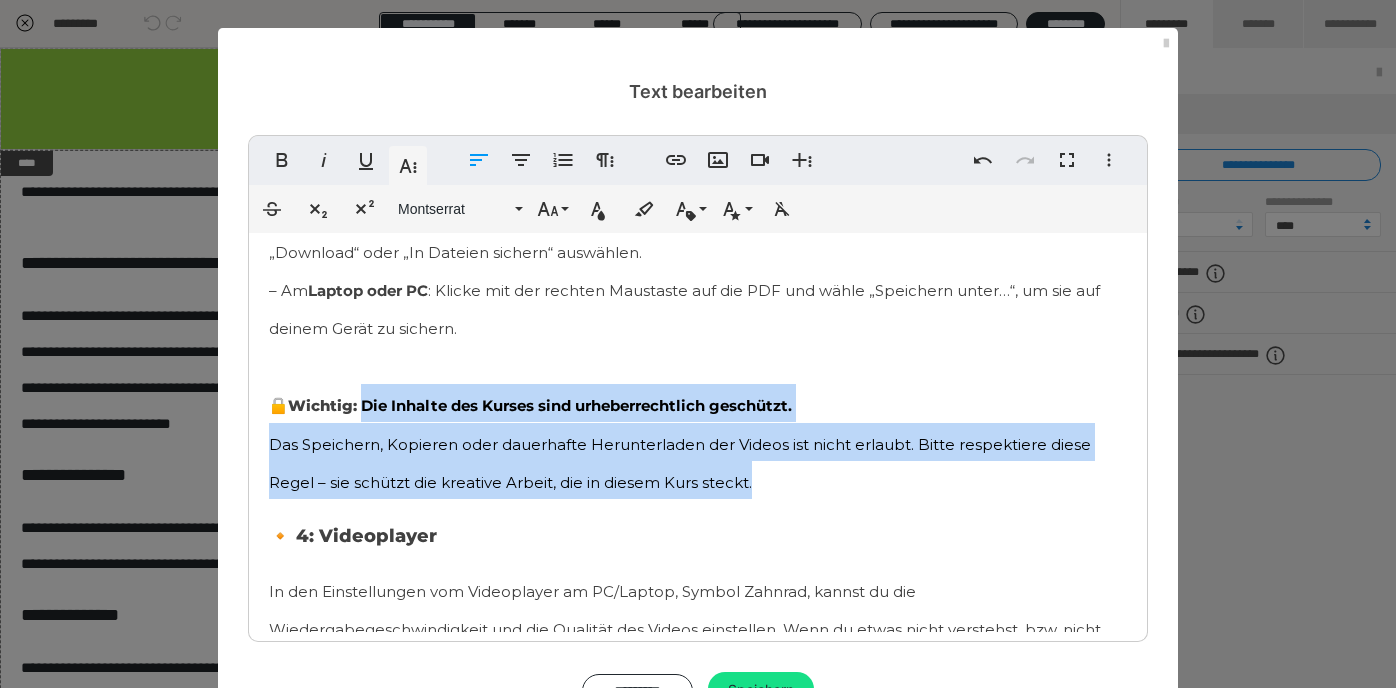 click on "📥  Hinweis zum Speichern von PDFs: – Am  Smartphone : Halte deinen Finger etwas länger auf die PDF, bis ein Menü erscheint. Dort kannst du „Download“ oder „In Dateien sichern“ auswählen. – Am  Laptop oder PC : Klicke mit der rechten Maustaste auf die PDF und wähle „Speichern unter…“, um sie auf deinem Gerät zu sichern. 🔒  Wichtig:   Die Inhalte des Kurses sind urheberrechtlich geschützt. Das Speichern, Kopieren oder dauerhafte Herunterladen der Videos ist nicht erlaubt. Bitte respektiere diese Regel – sie schützt die kreative Arbeit, die in diesem Kurs steckt." at bounding box center [698, 327] 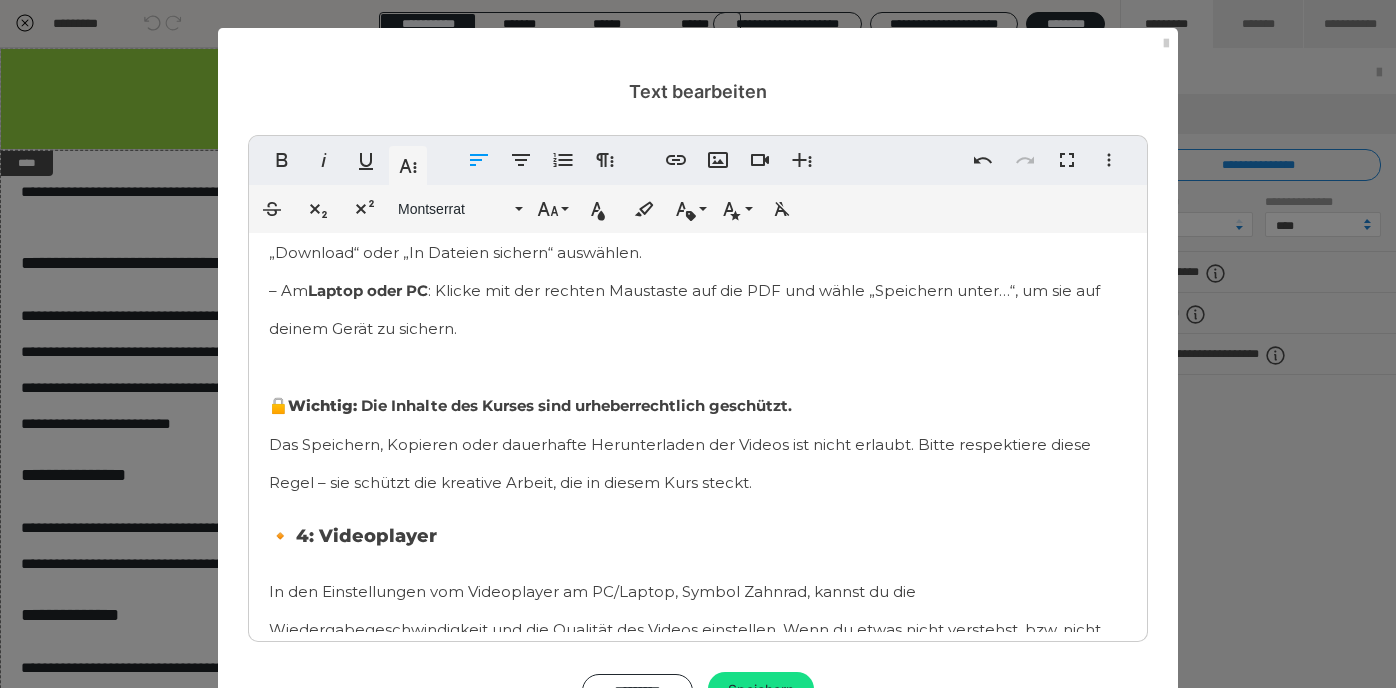 drag, startPoint x: 361, startPoint y: 399, endPoint x: 296, endPoint y: 392, distance: 65.37584 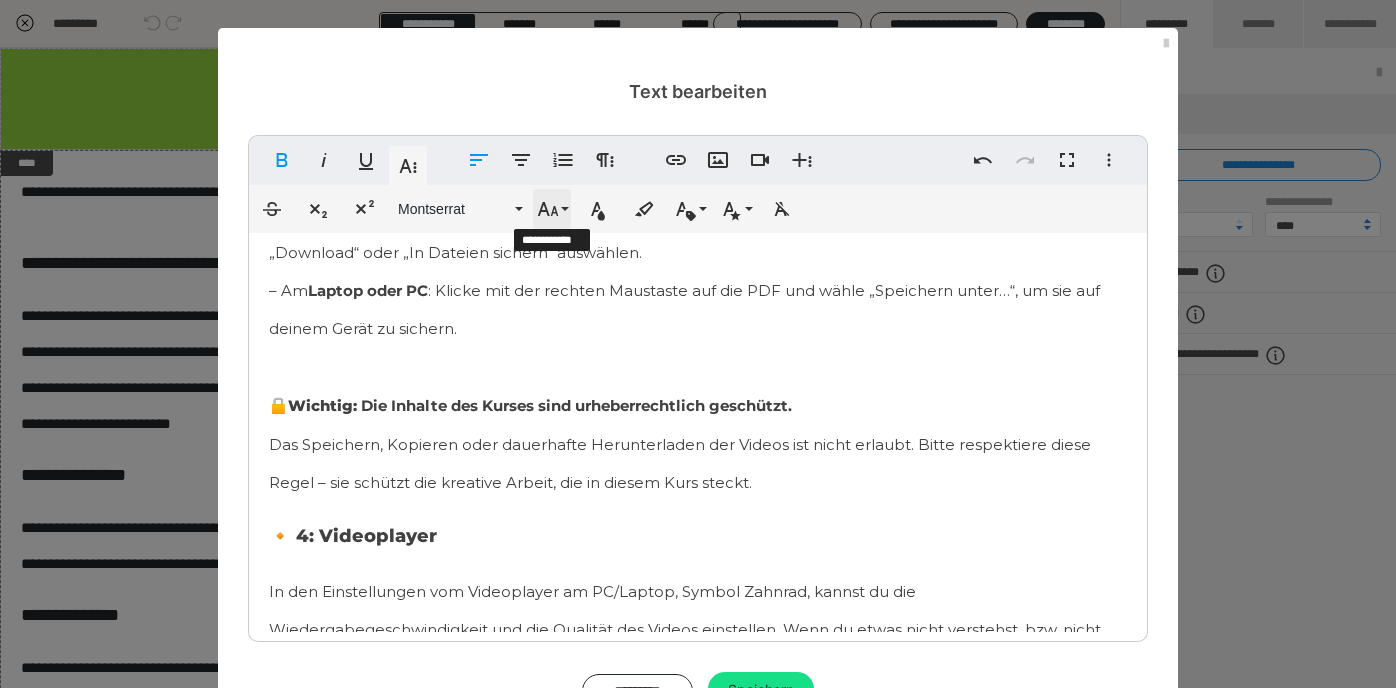 click on "Schriftgröße" at bounding box center (552, 209) 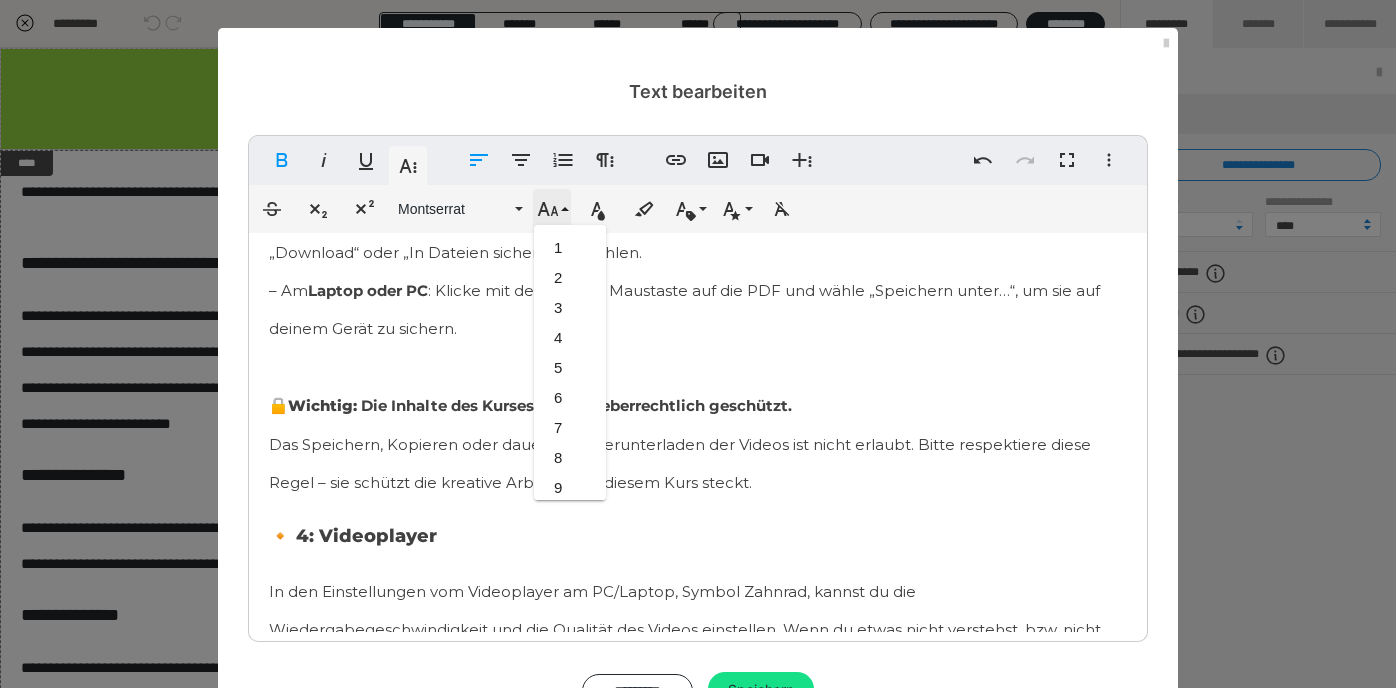 scroll, scrollTop: 443, scrollLeft: 0, axis: vertical 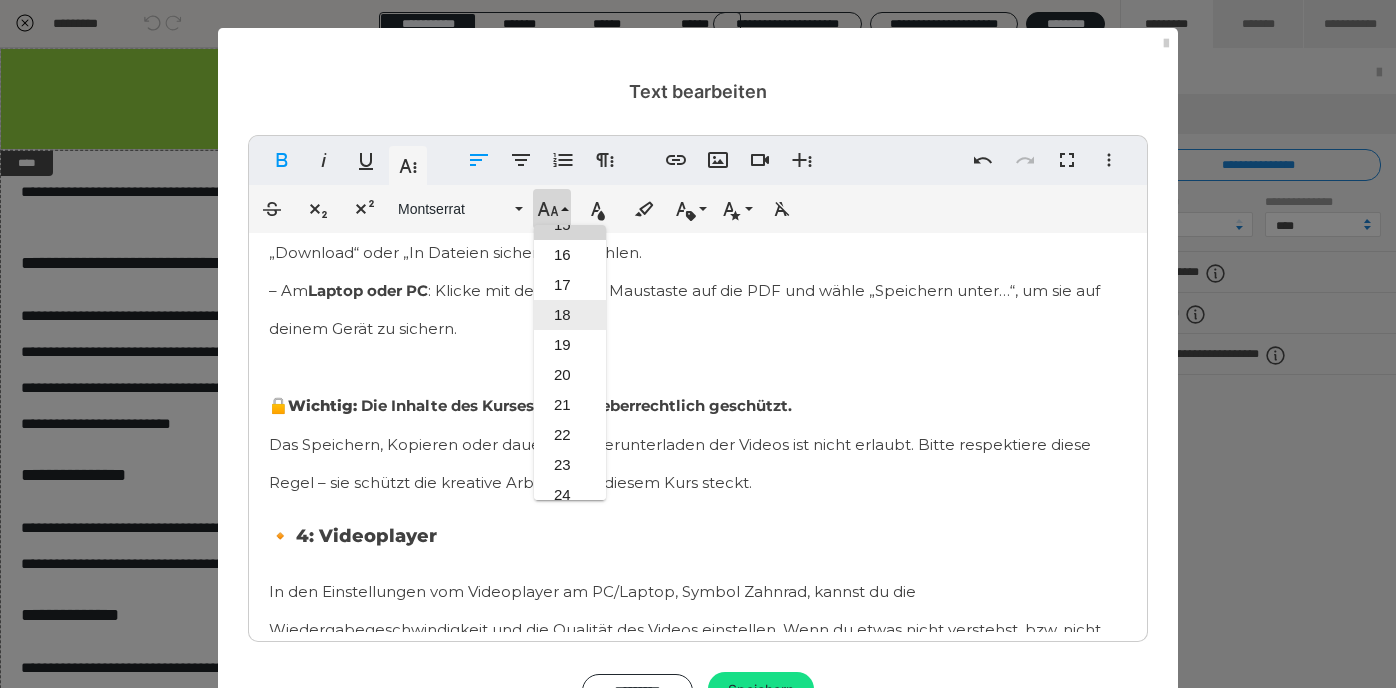 click on "18" at bounding box center [570, 315] 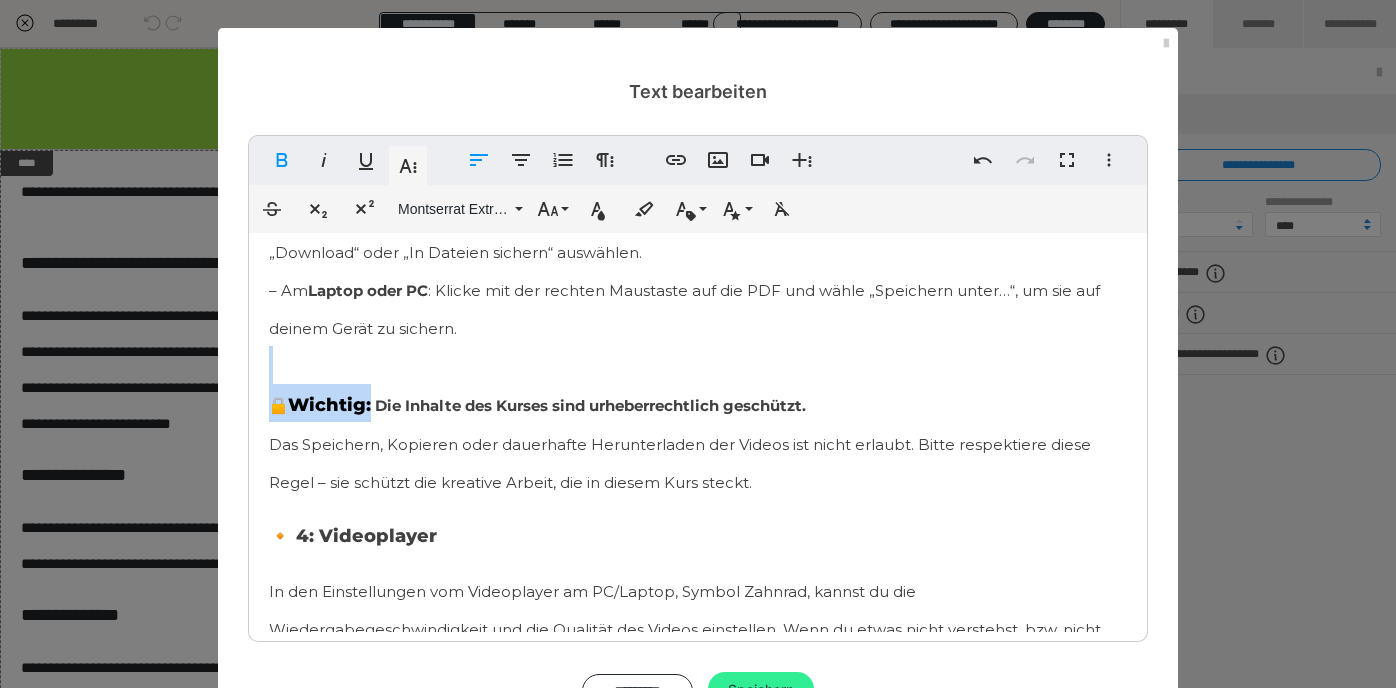 click on "Speichern" at bounding box center (761, 690) 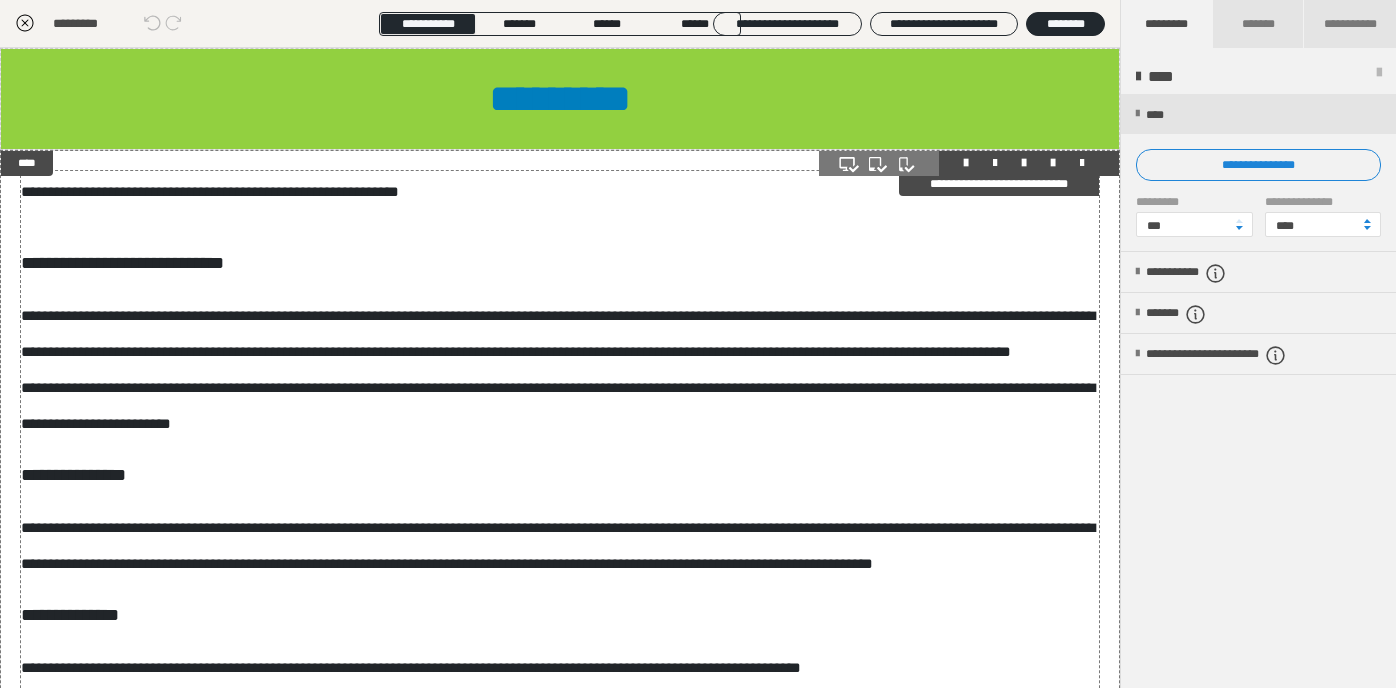 click on "**********" at bounding box center [558, 545] 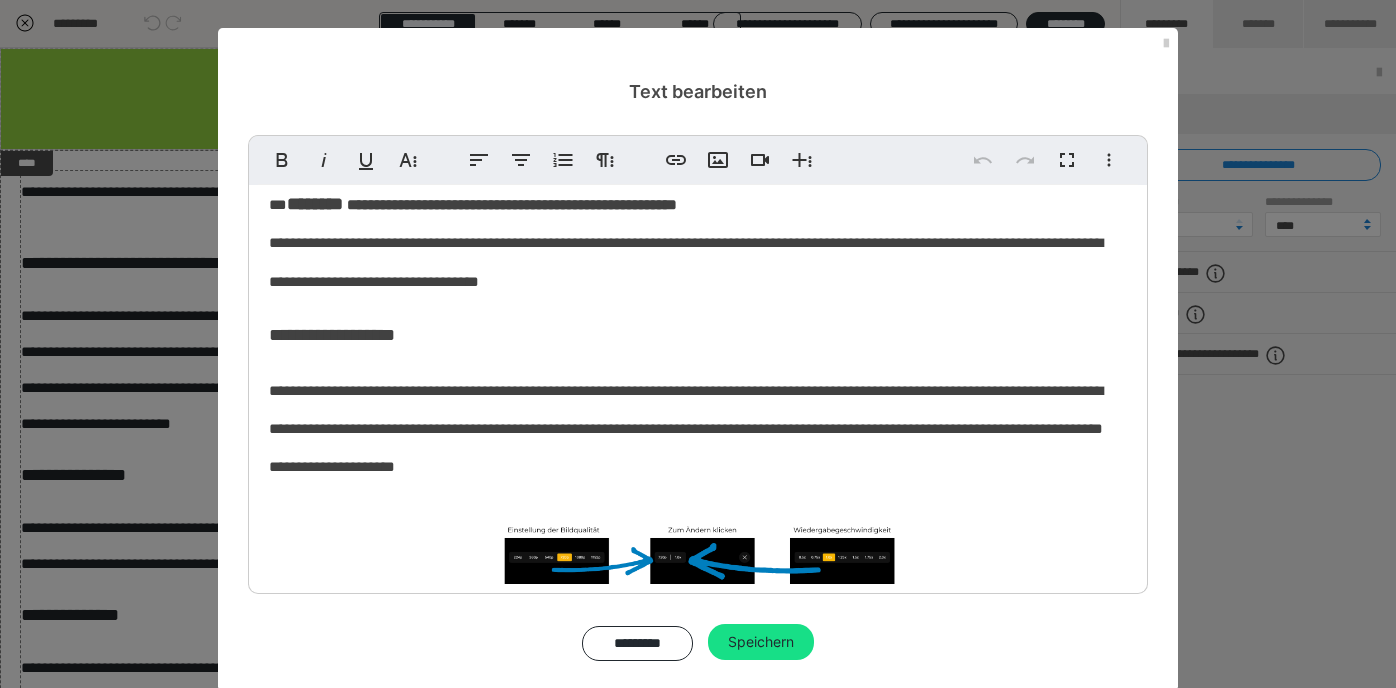 scroll, scrollTop: 1011, scrollLeft: 0, axis: vertical 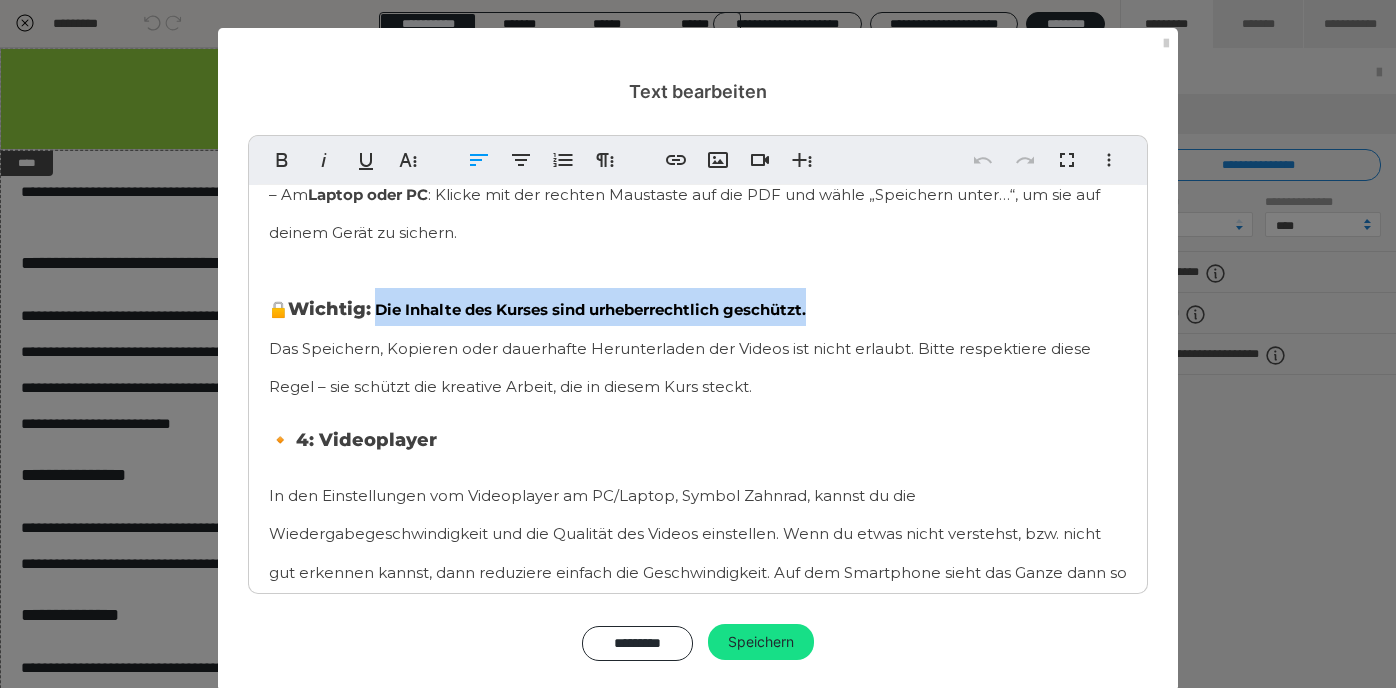 drag, startPoint x: 377, startPoint y: 303, endPoint x: 836, endPoint y: 293, distance: 459.10892 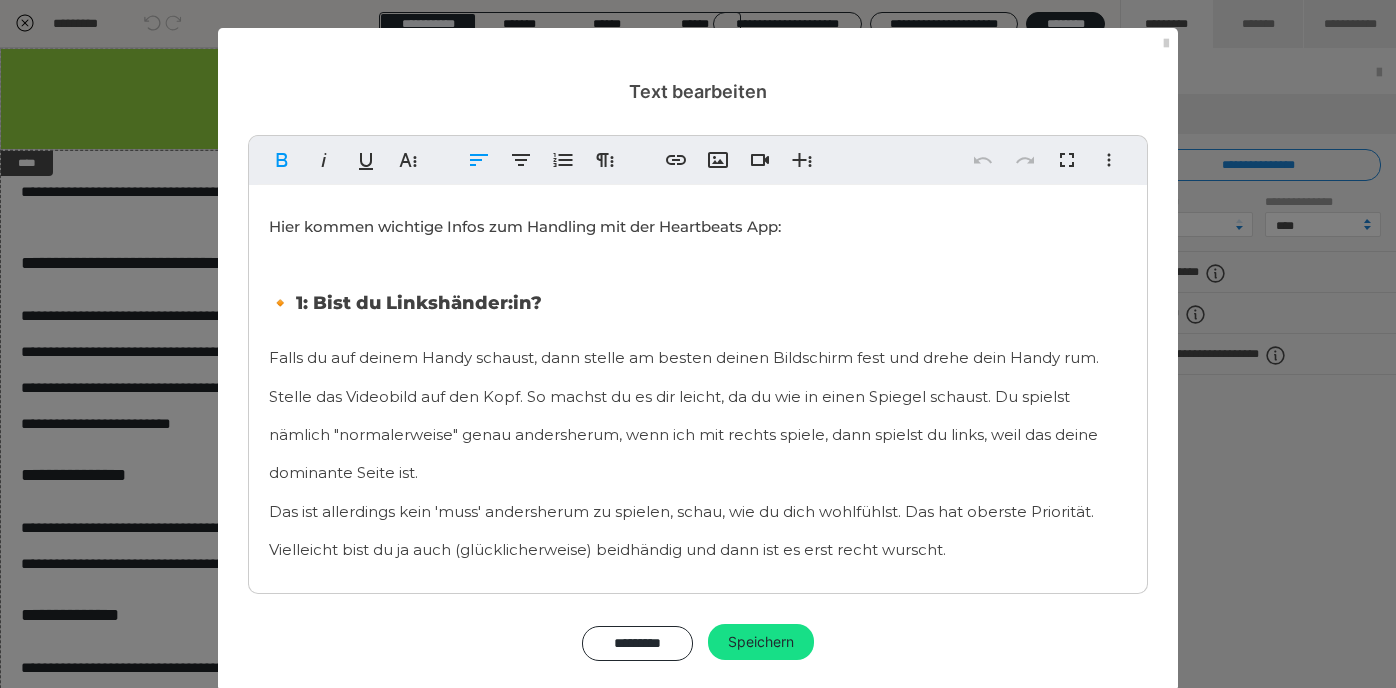 scroll, scrollTop: 1011, scrollLeft: 0, axis: vertical 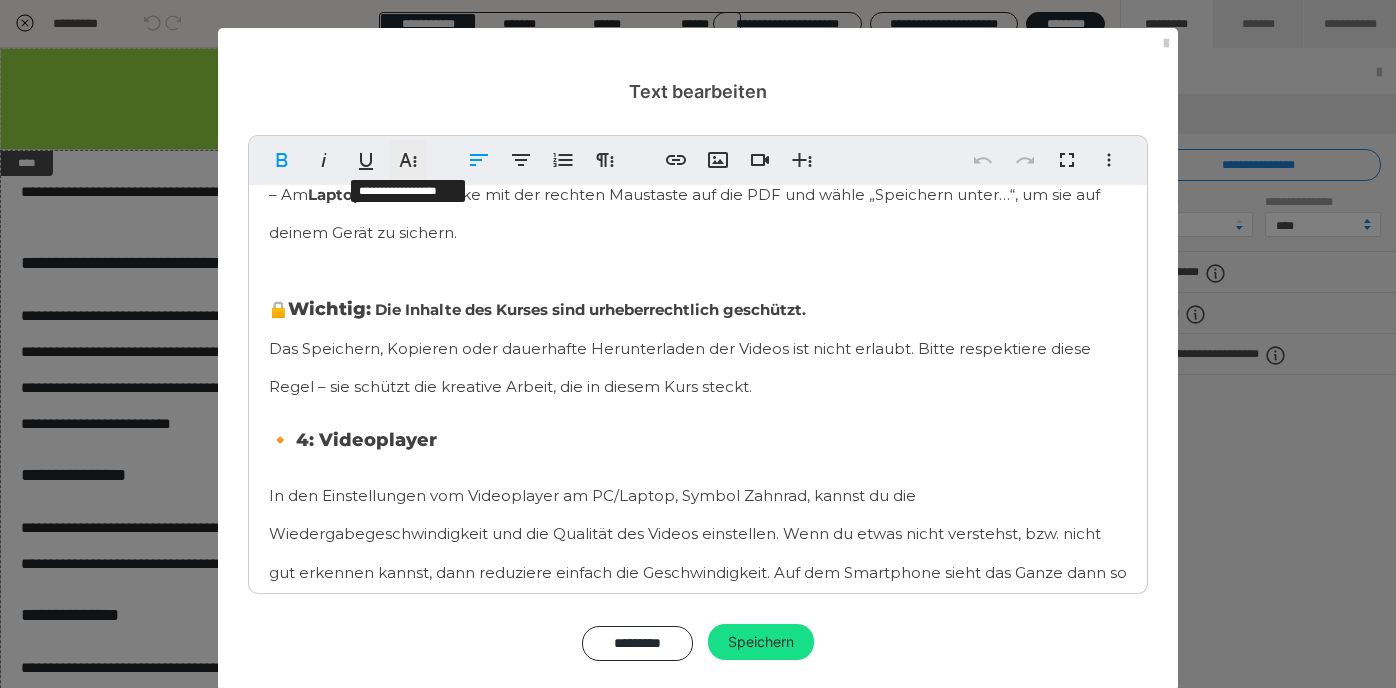 click 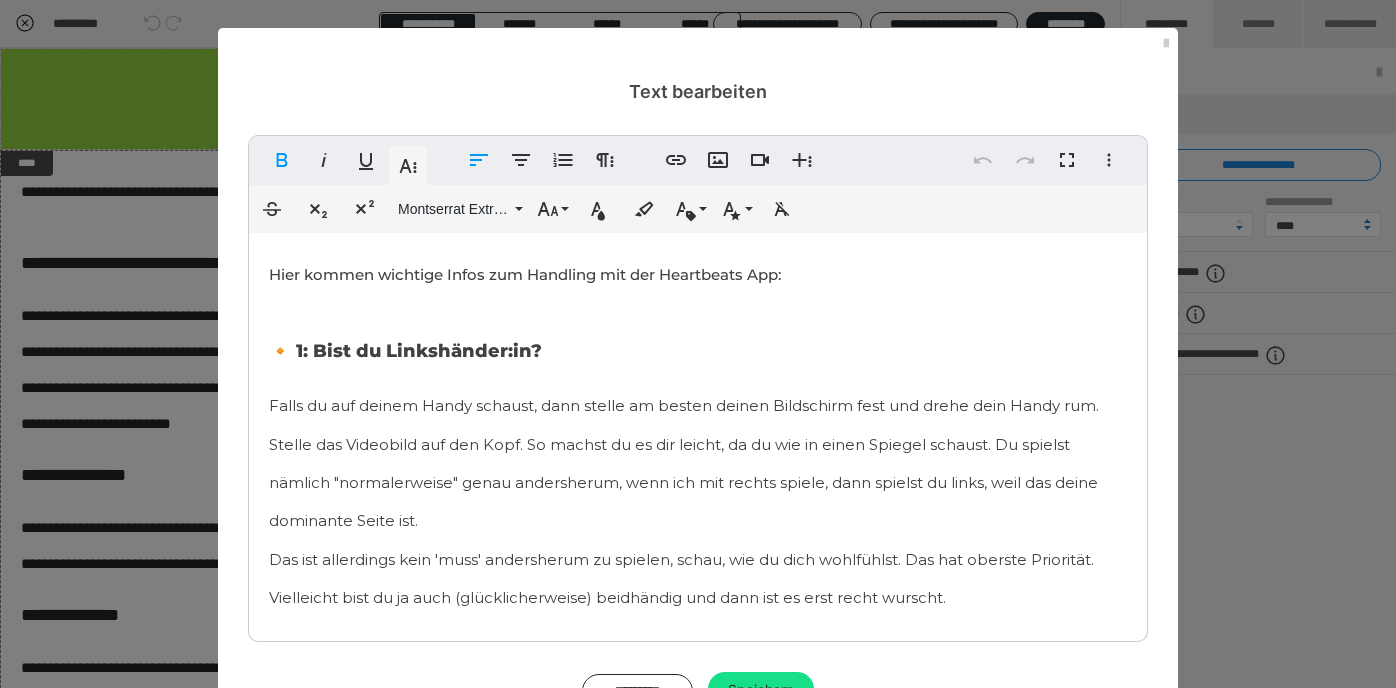 scroll, scrollTop: 1011, scrollLeft: 0, axis: vertical 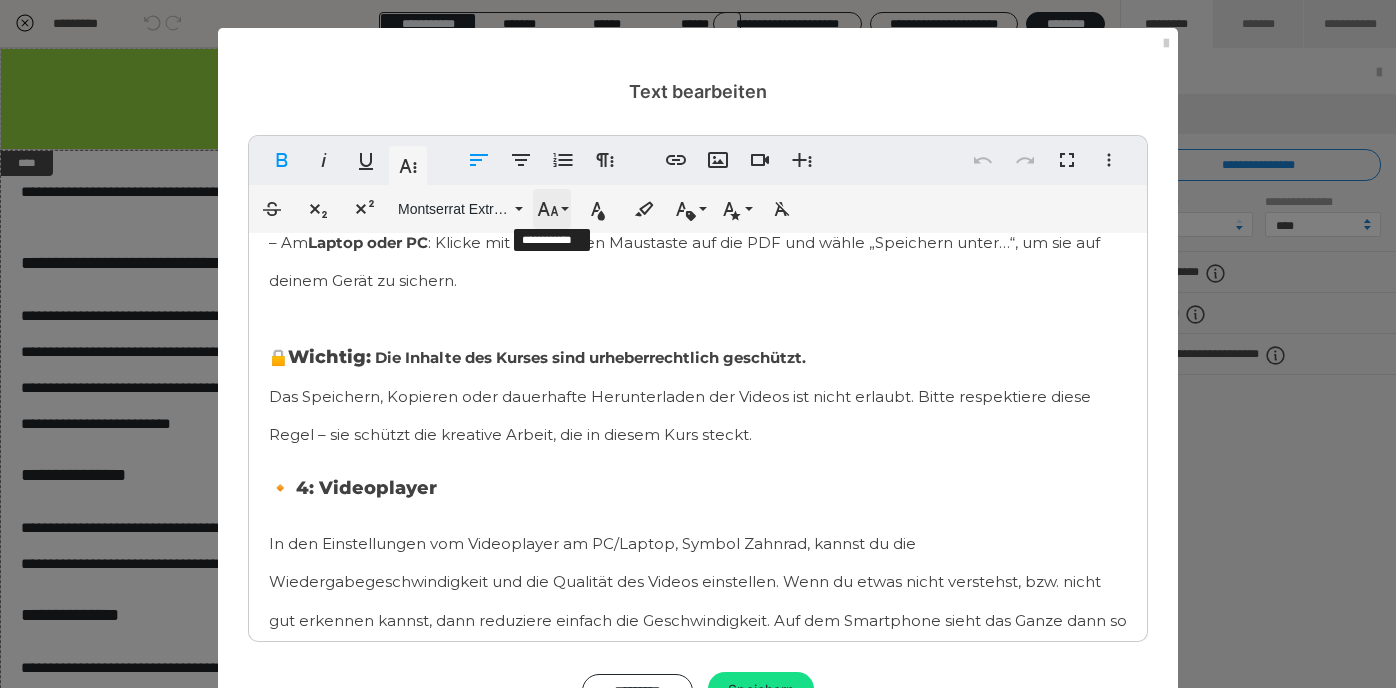 click on "Schriftgröße" at bounding box center [552, 209] 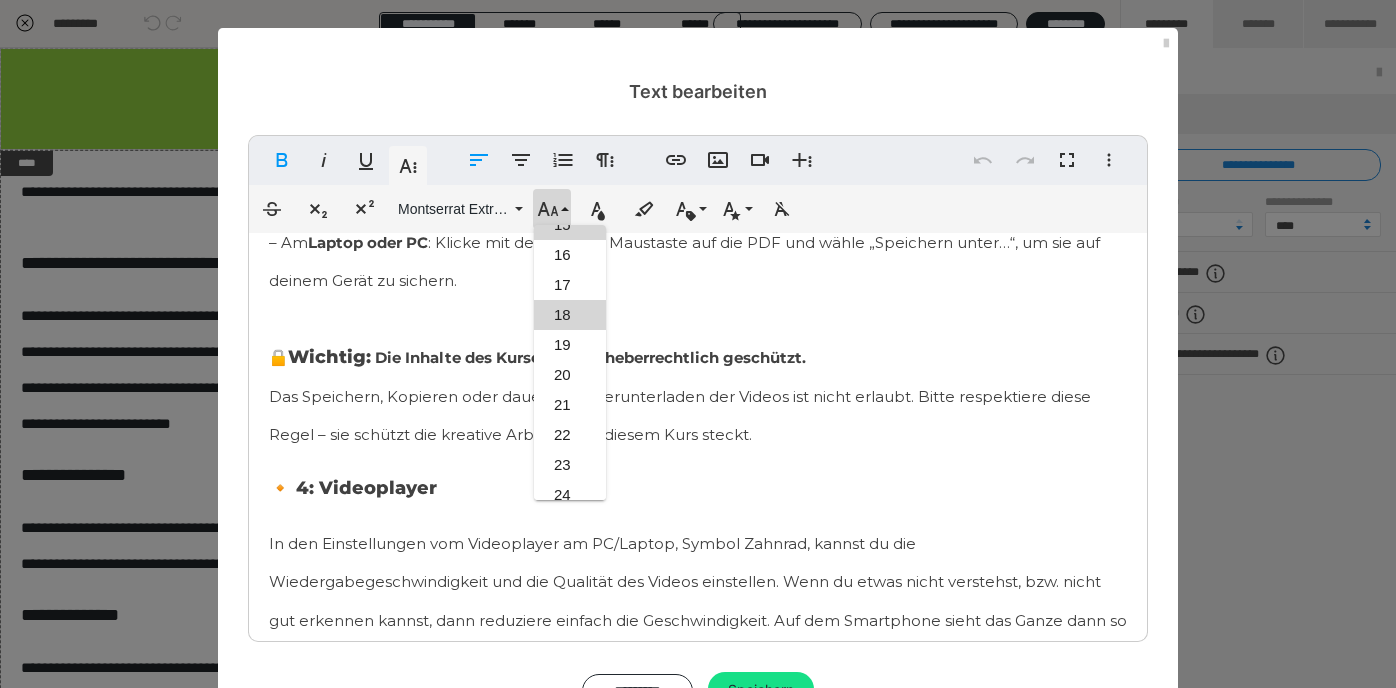click on "18" at bounding box center (570, 315) 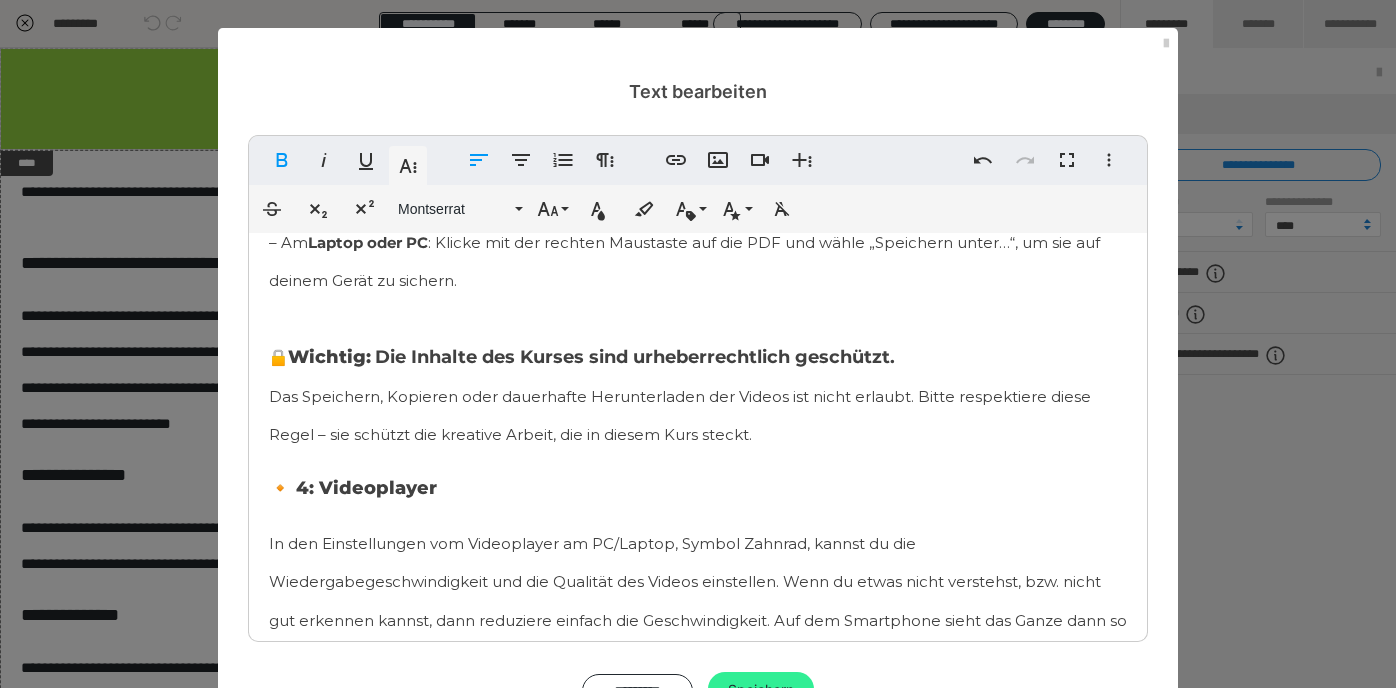 click on "Speichern" at bounding box center [761, 690] 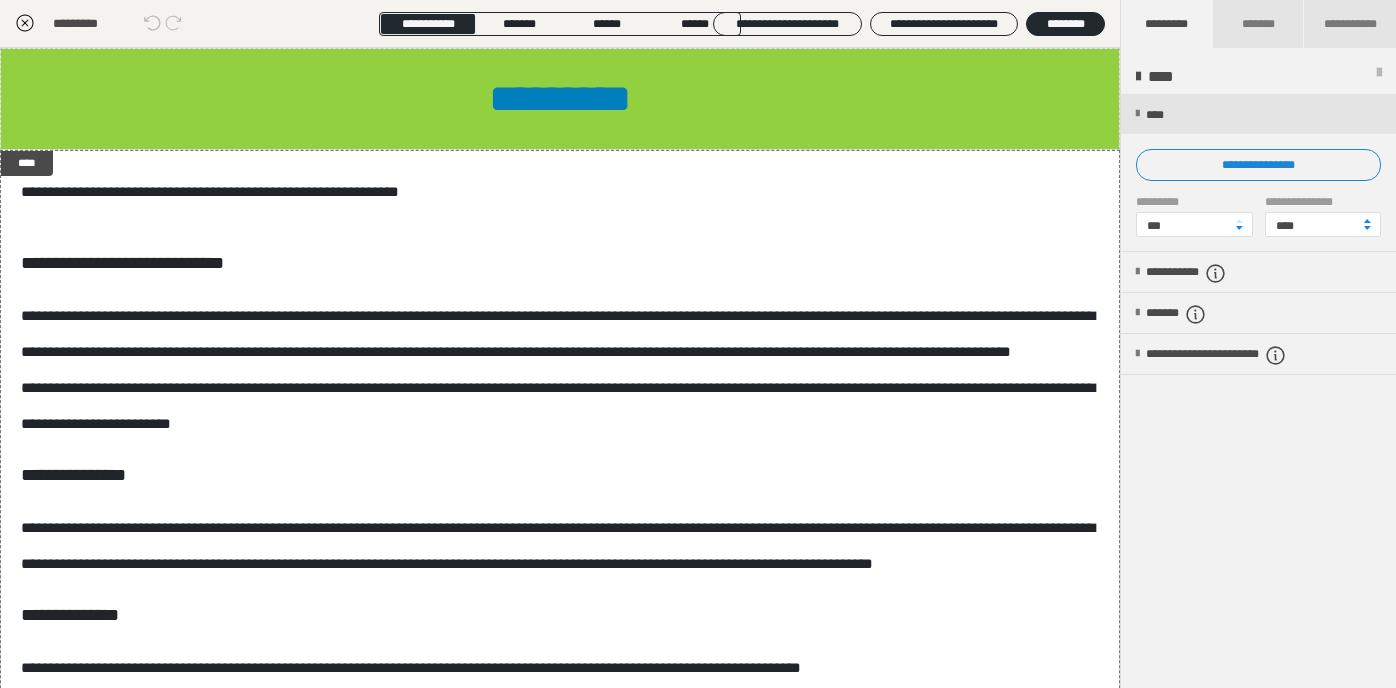 click 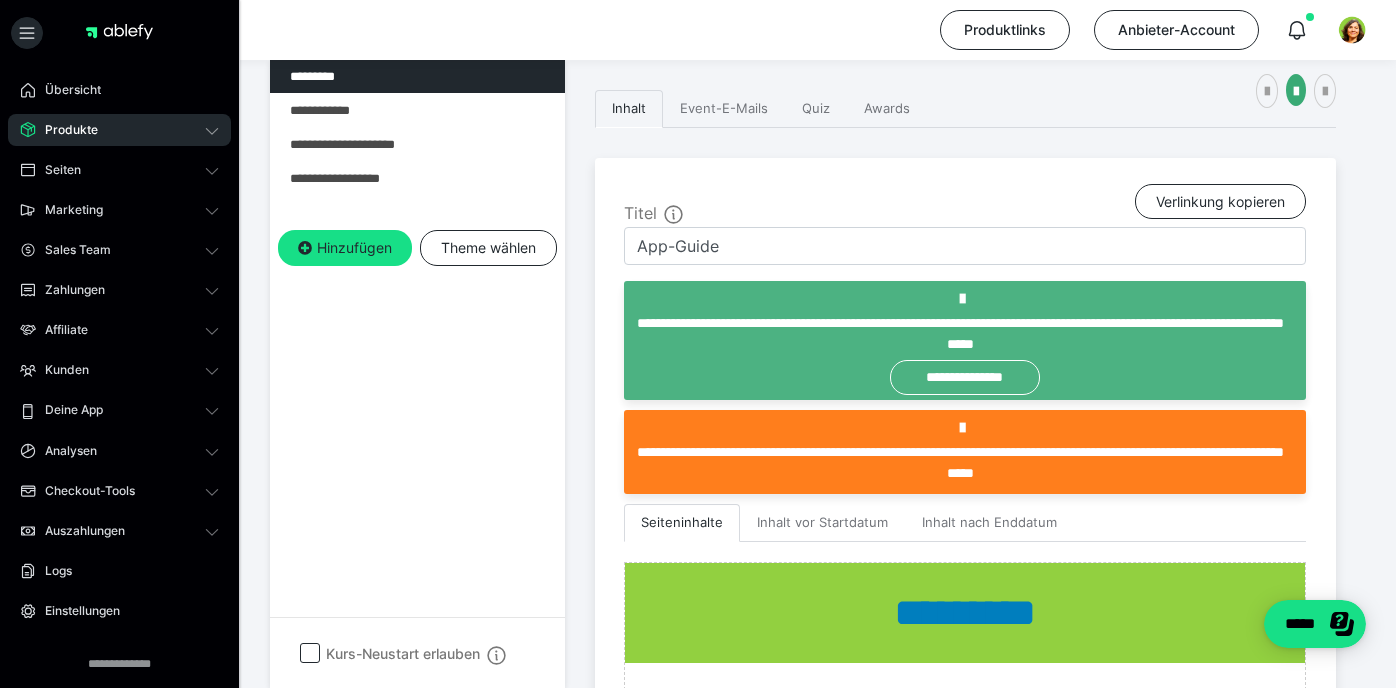 click on "Produkte" at bounding box center [119, 130] 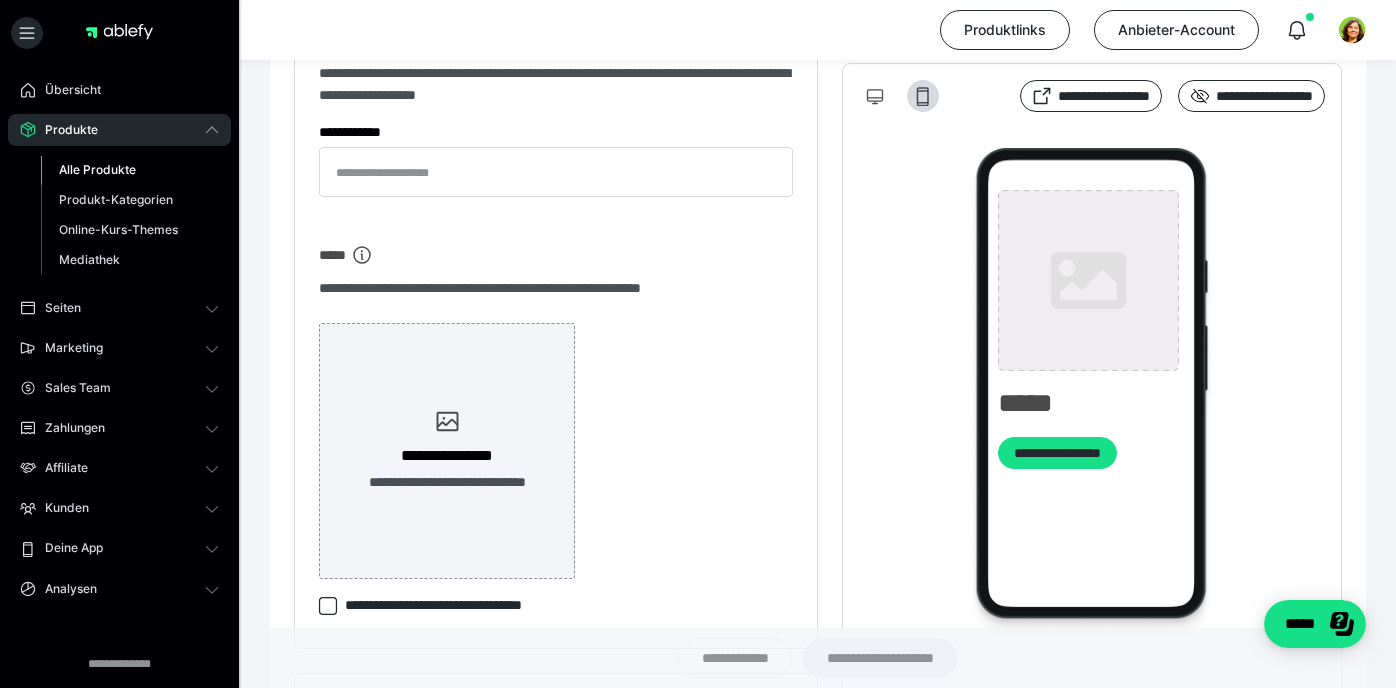 type on "**********" 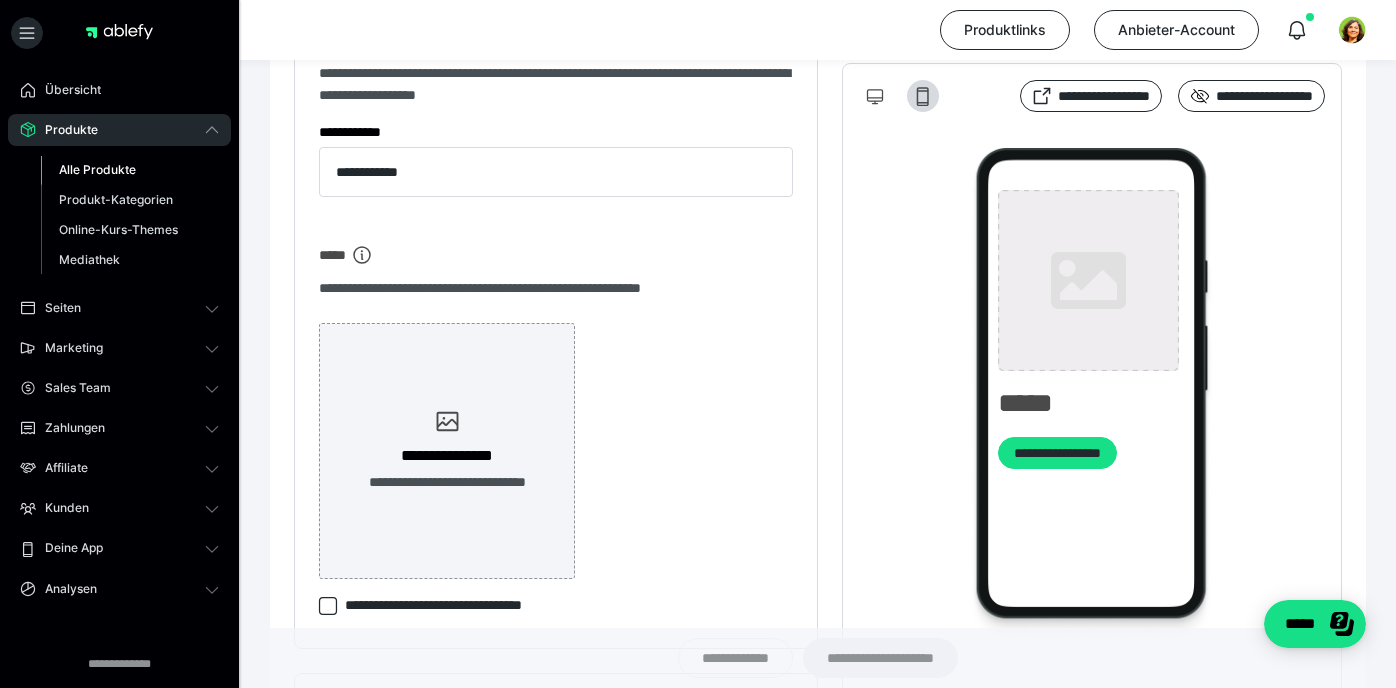 type on "**********" 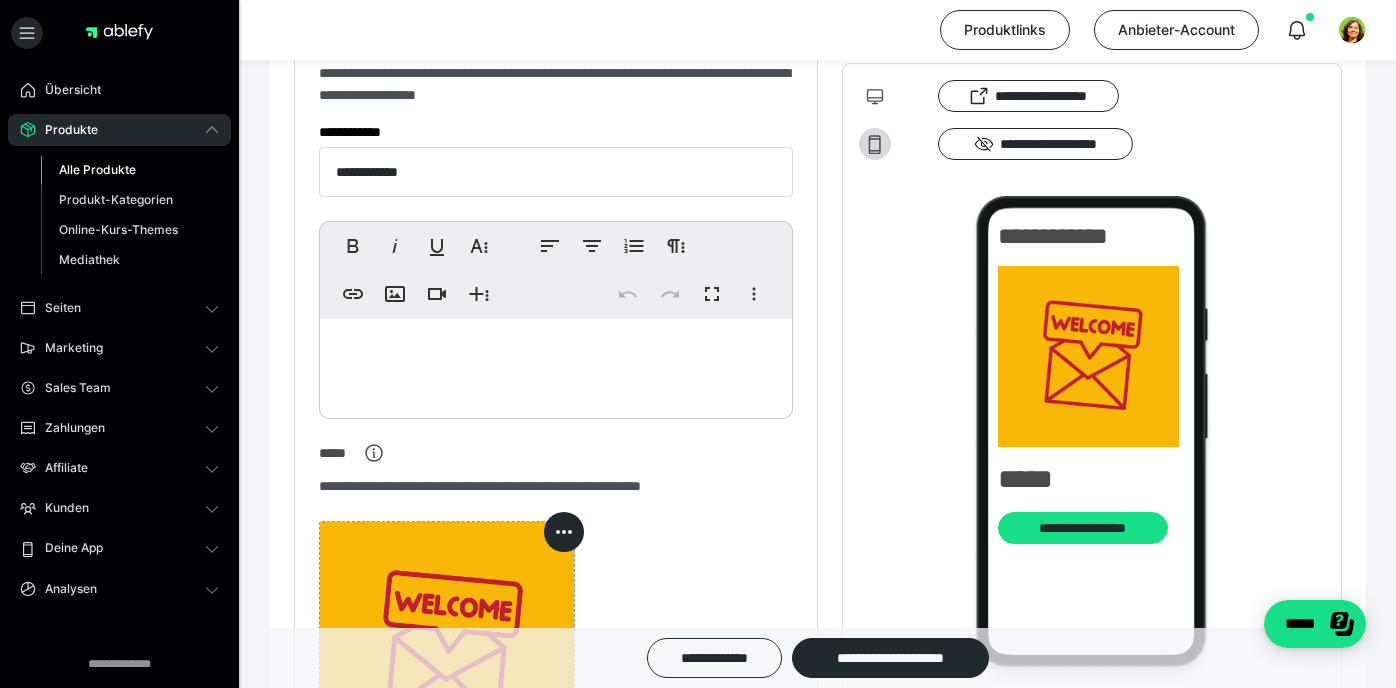 click on "Alle Produkte" at bounding box center [97, 169] 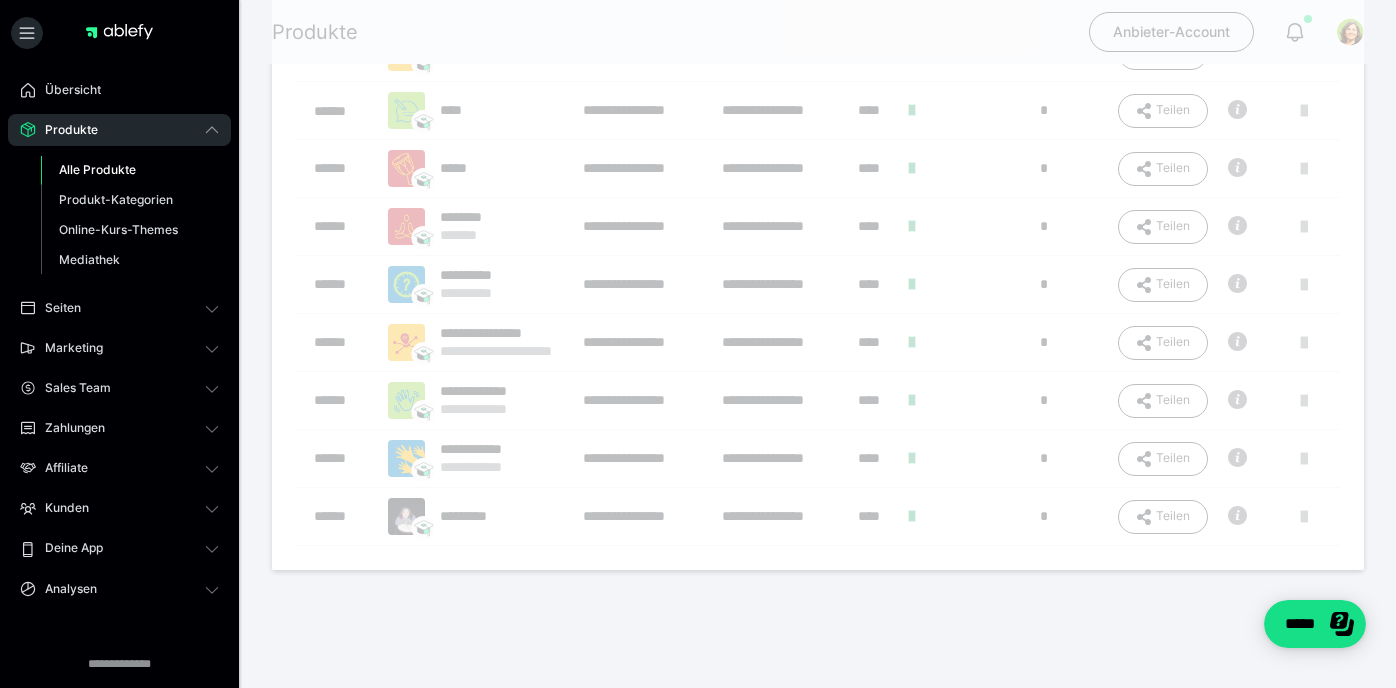 scroll, scrollTop: 0, scrollLeft: 0, axis: both 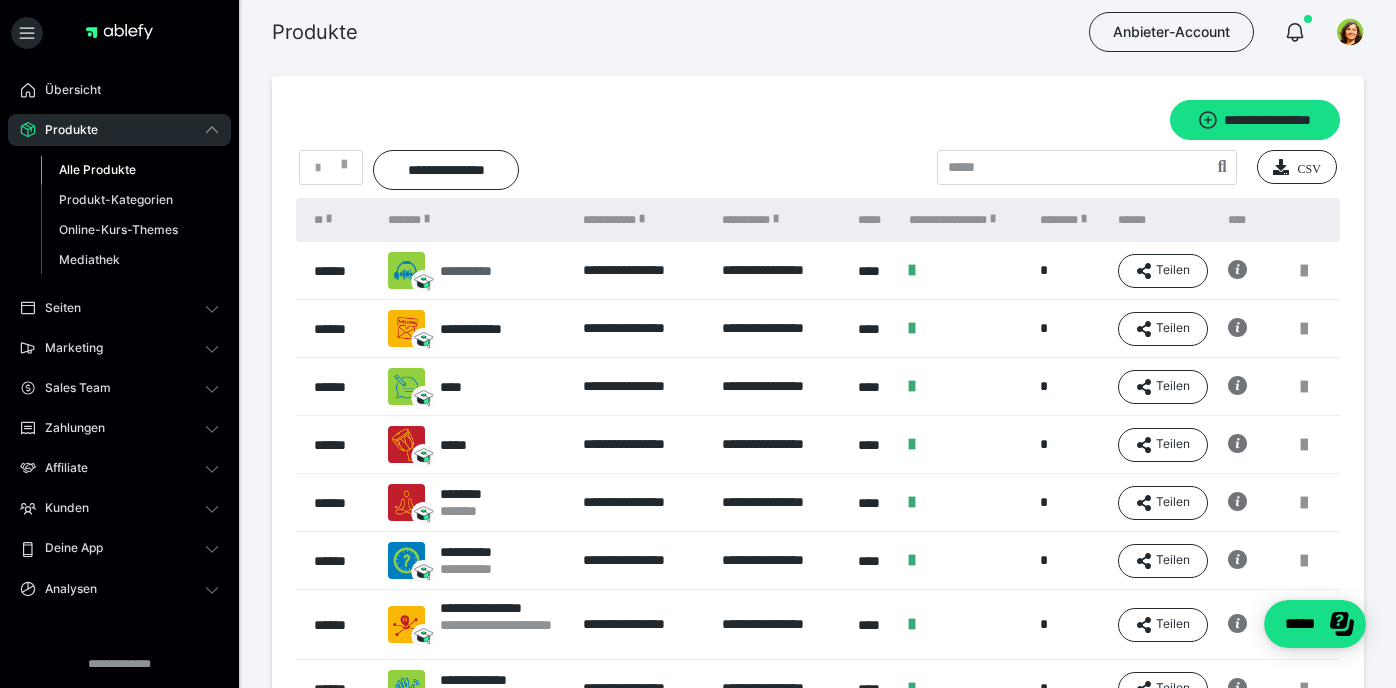 click on "**********" at bounding box center (474, 271) 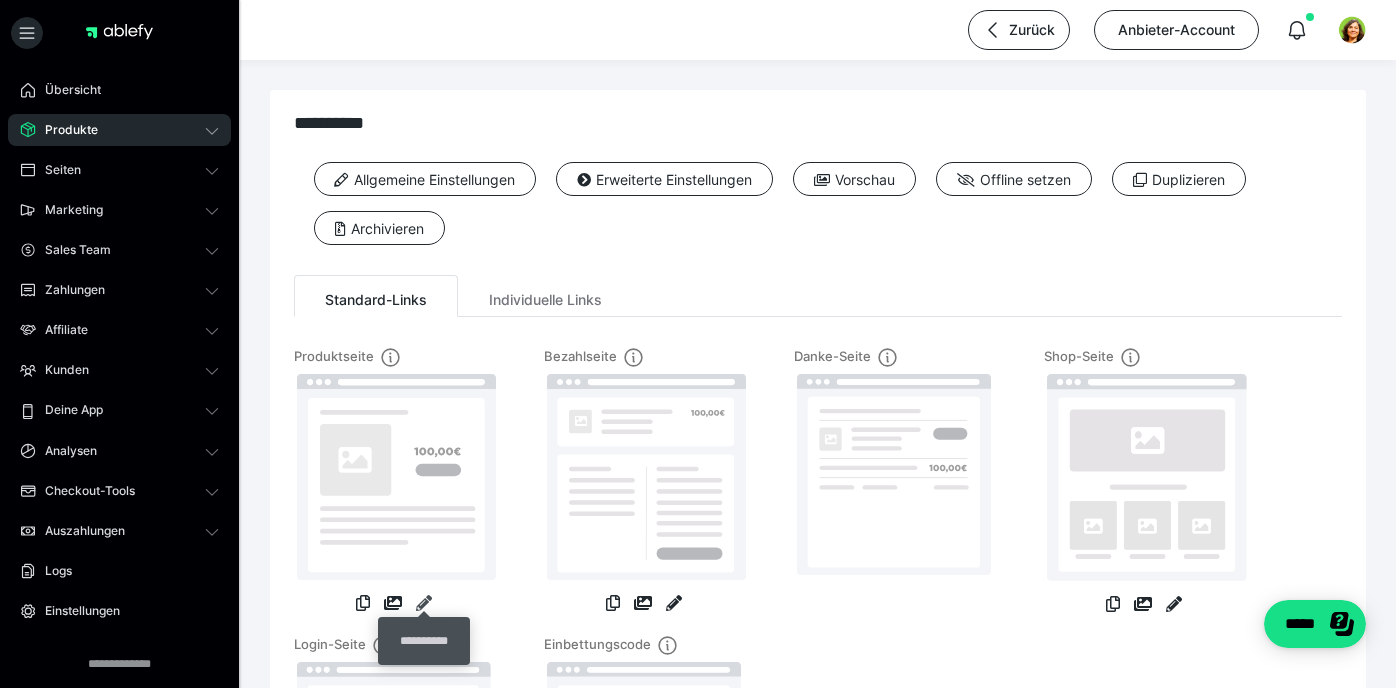 click at bounding box center [424, 603] 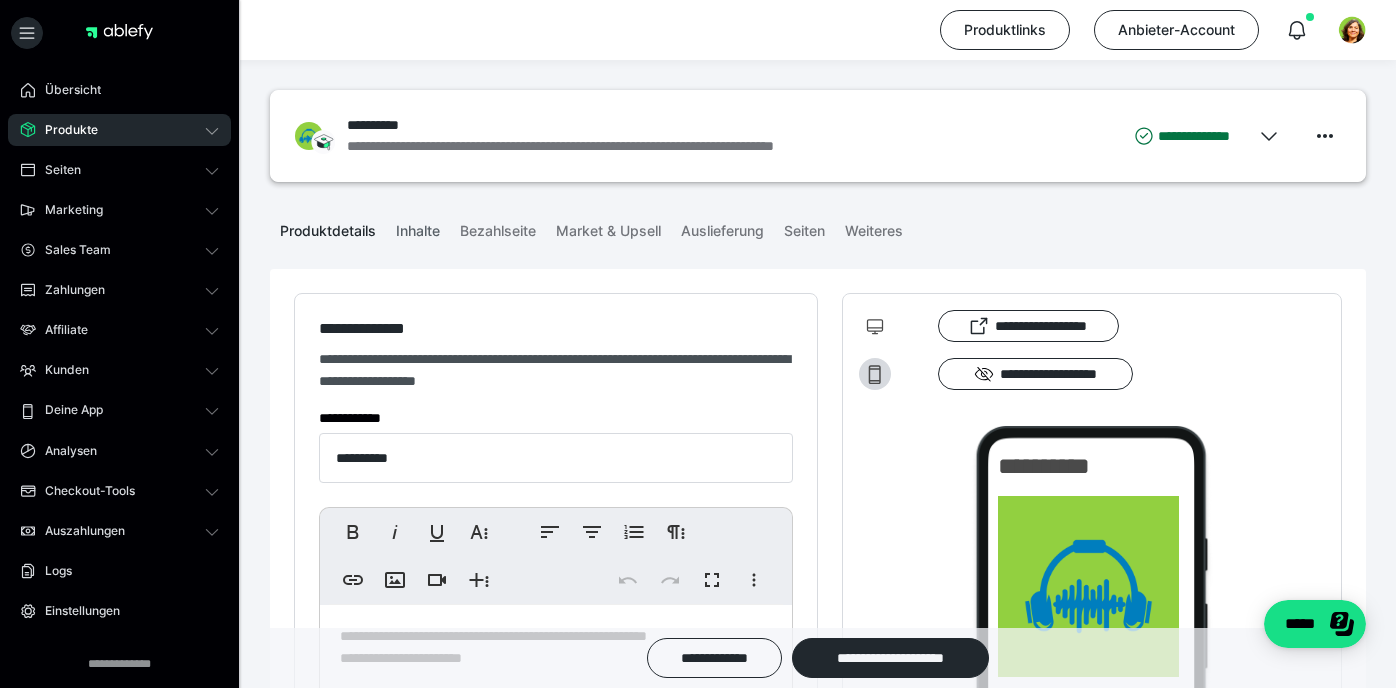 click on "Inhalte" at bounding box center [418, 227] 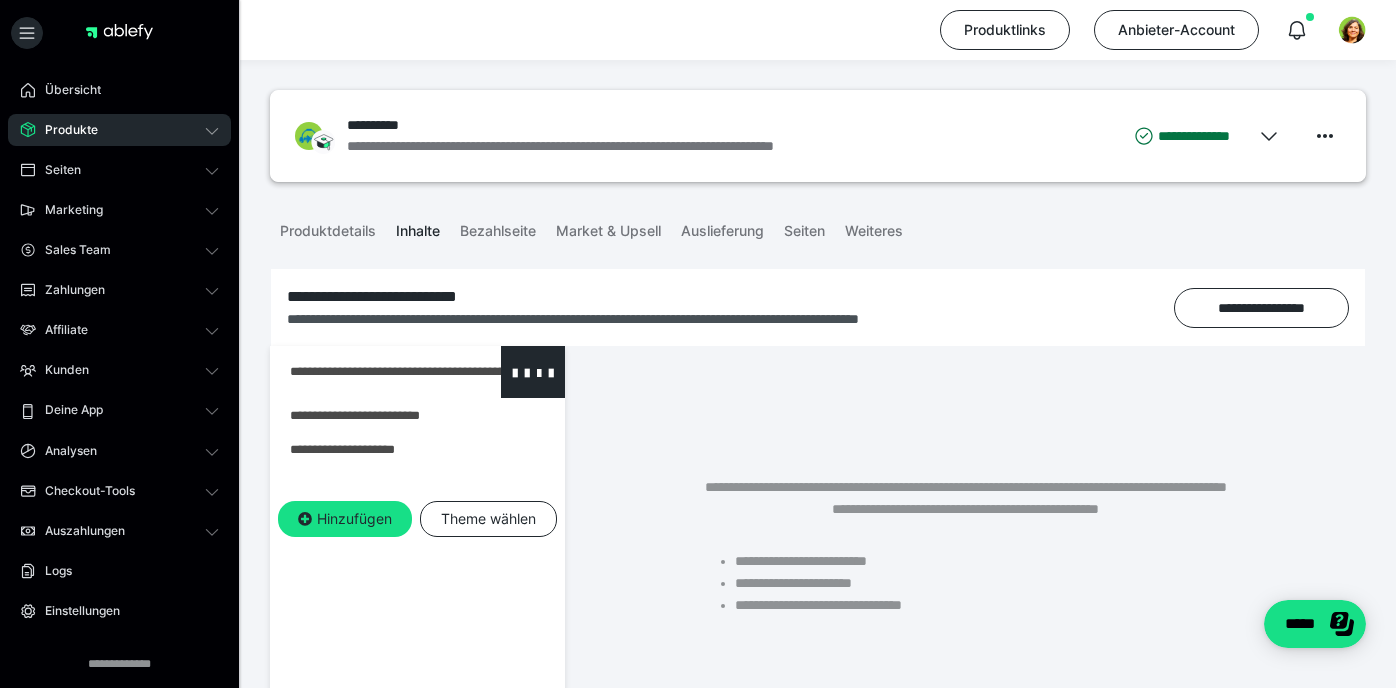 click at bounding box center [365, 372] 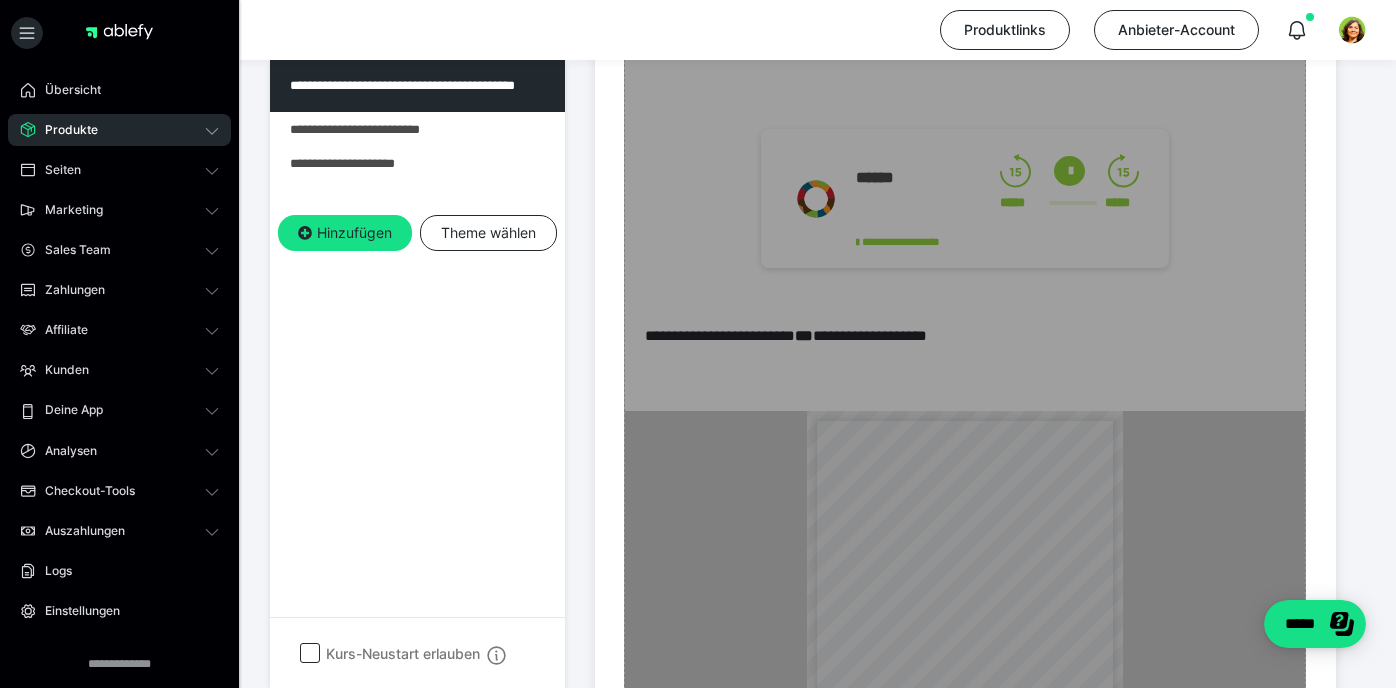 scroll, scrollTop: 2782, scrollLeft: 0, axis: vertical 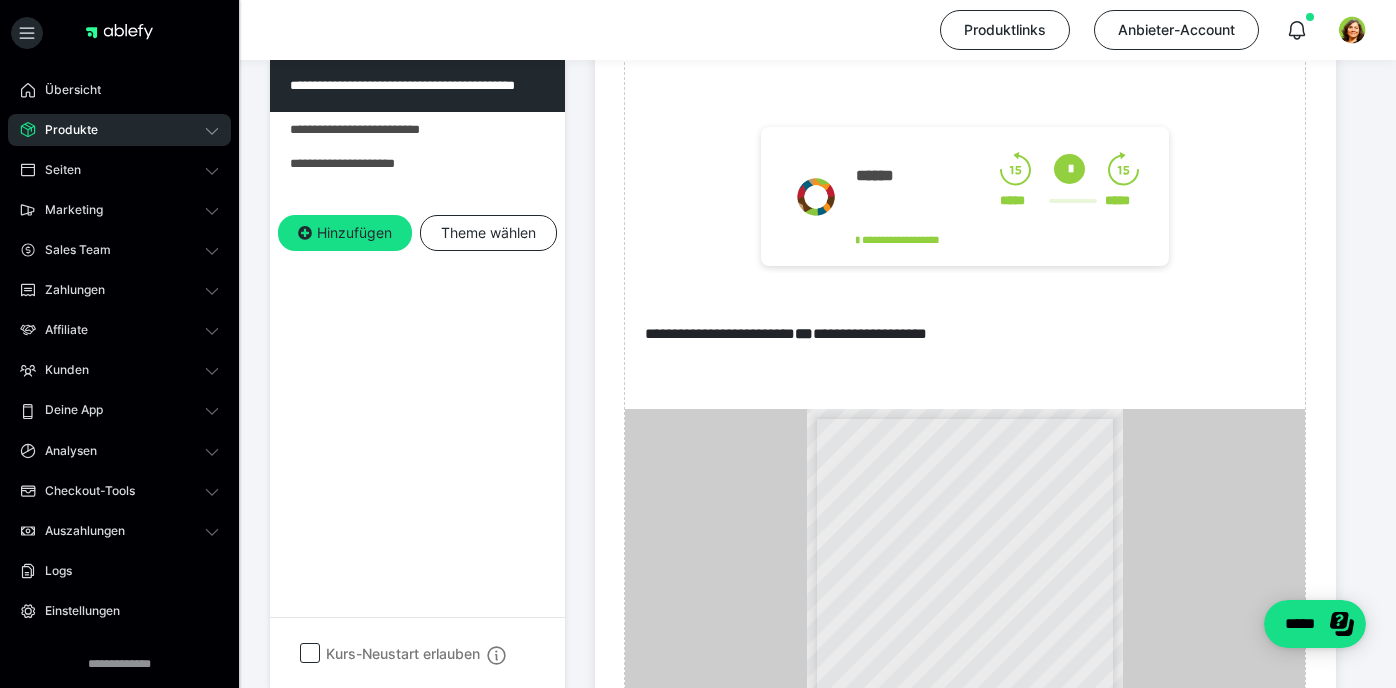 click on "Produkte" at bounding box center (119, 130) 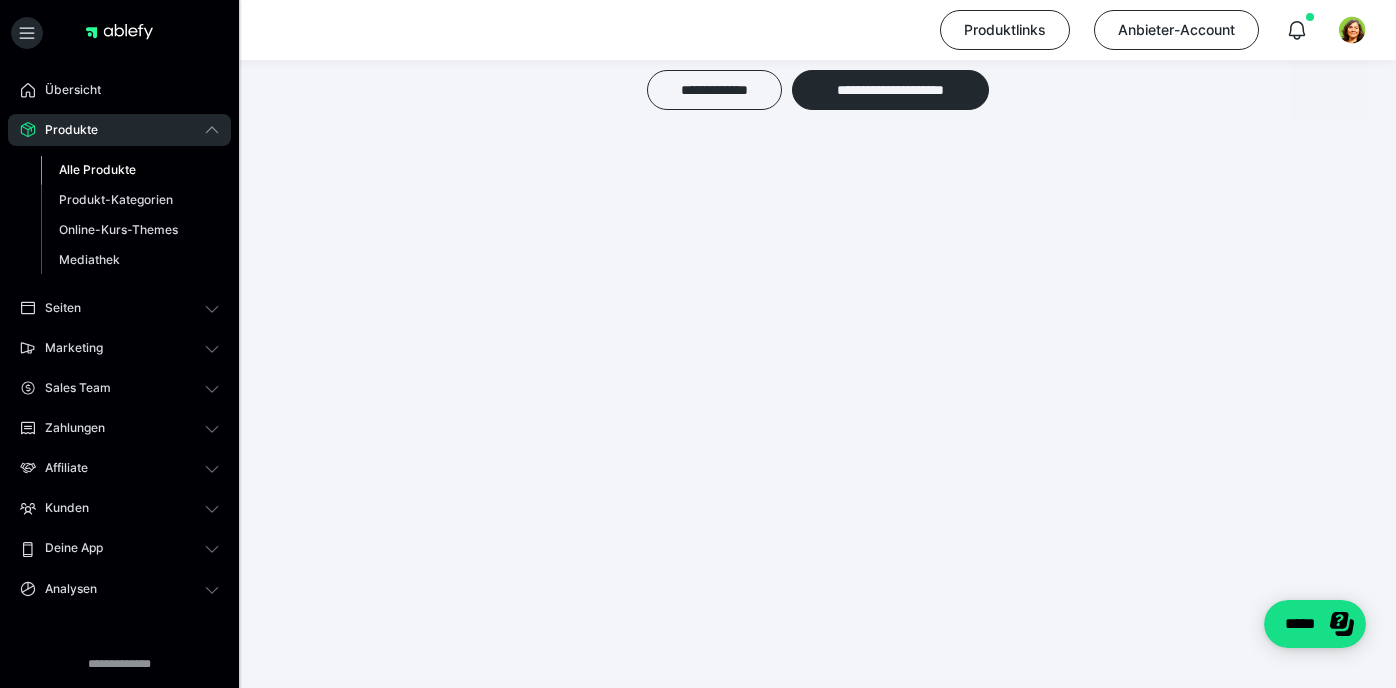 scroll, scrollTop: 2081, scrollLeft: 0, axis: vertical 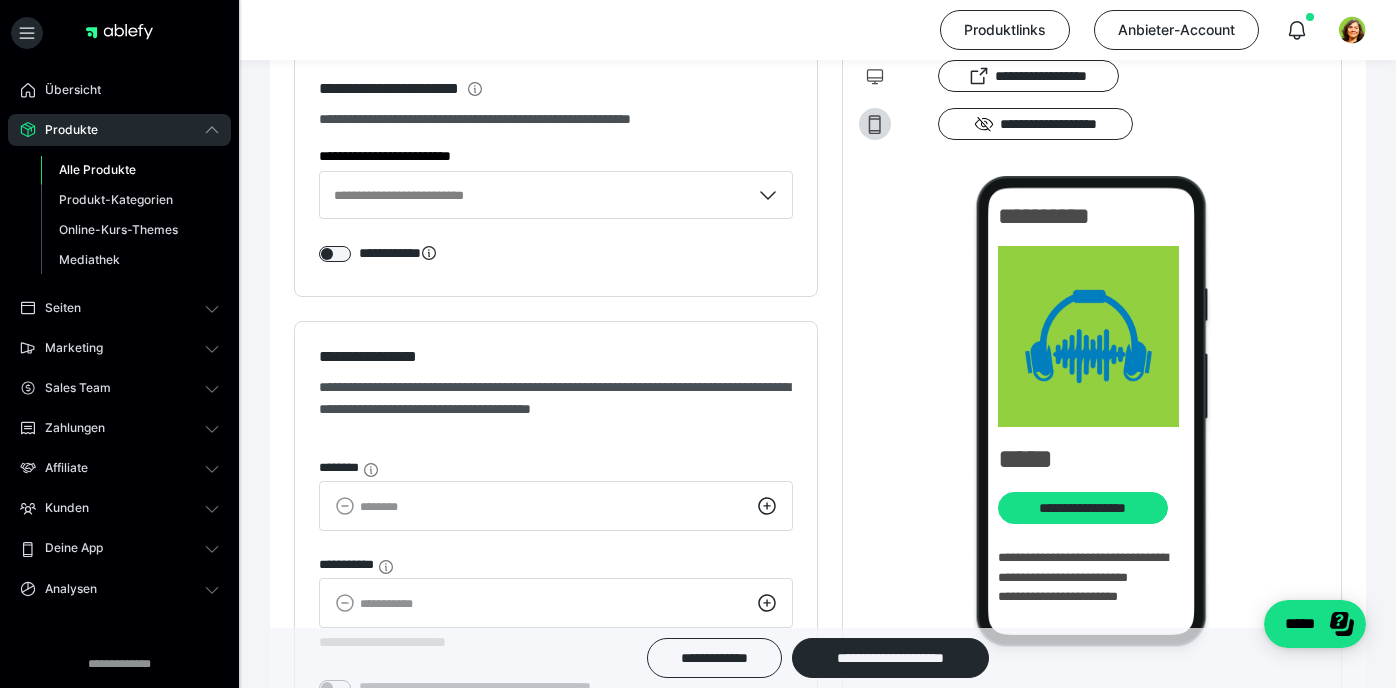 click on "Alle Produkte" at bounding box center (97, 169) 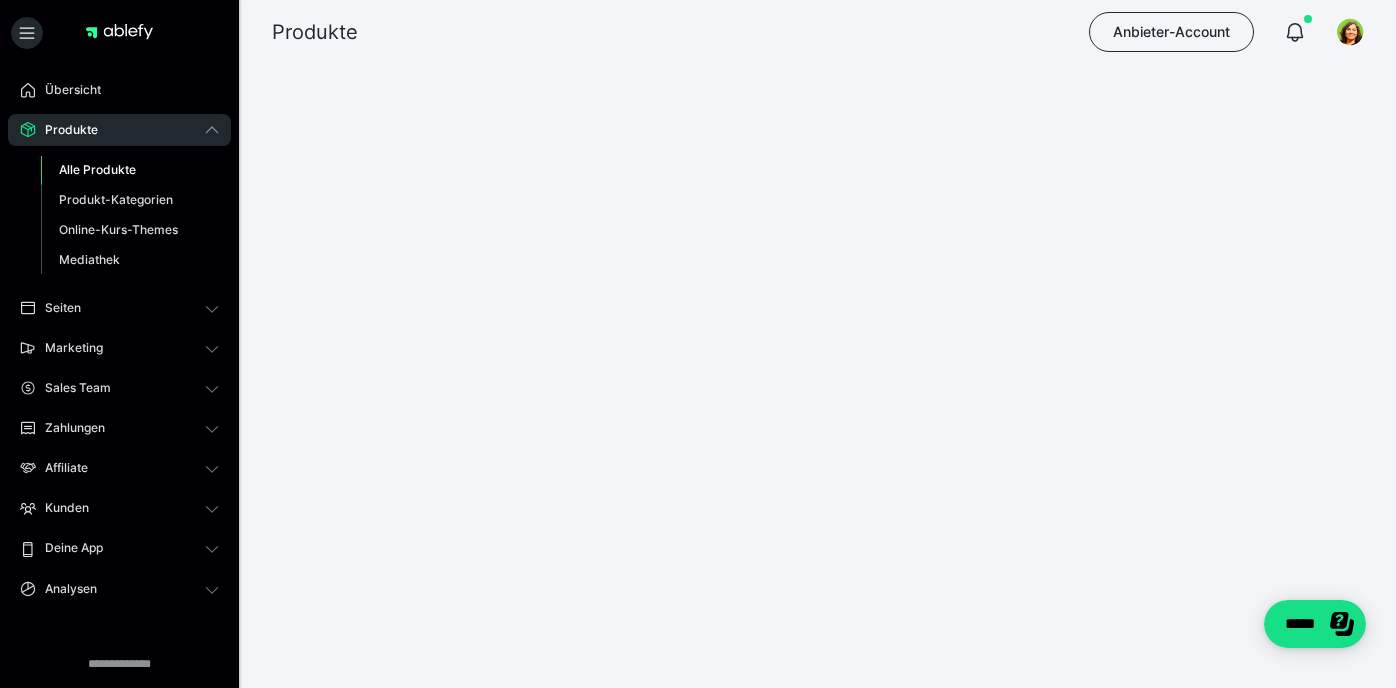 scroll, scrollTop: 0, scrollLeft: 0, axis: both 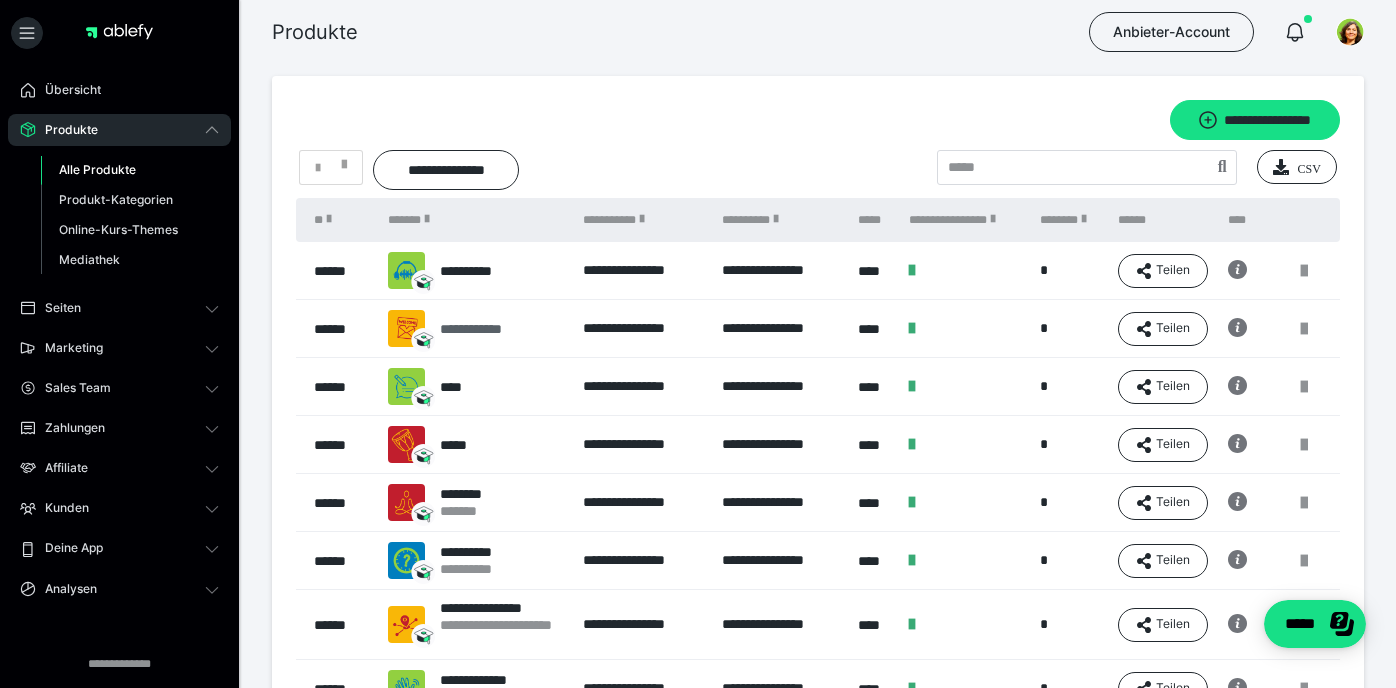 click on "**********" at bounding box center [486, 329] 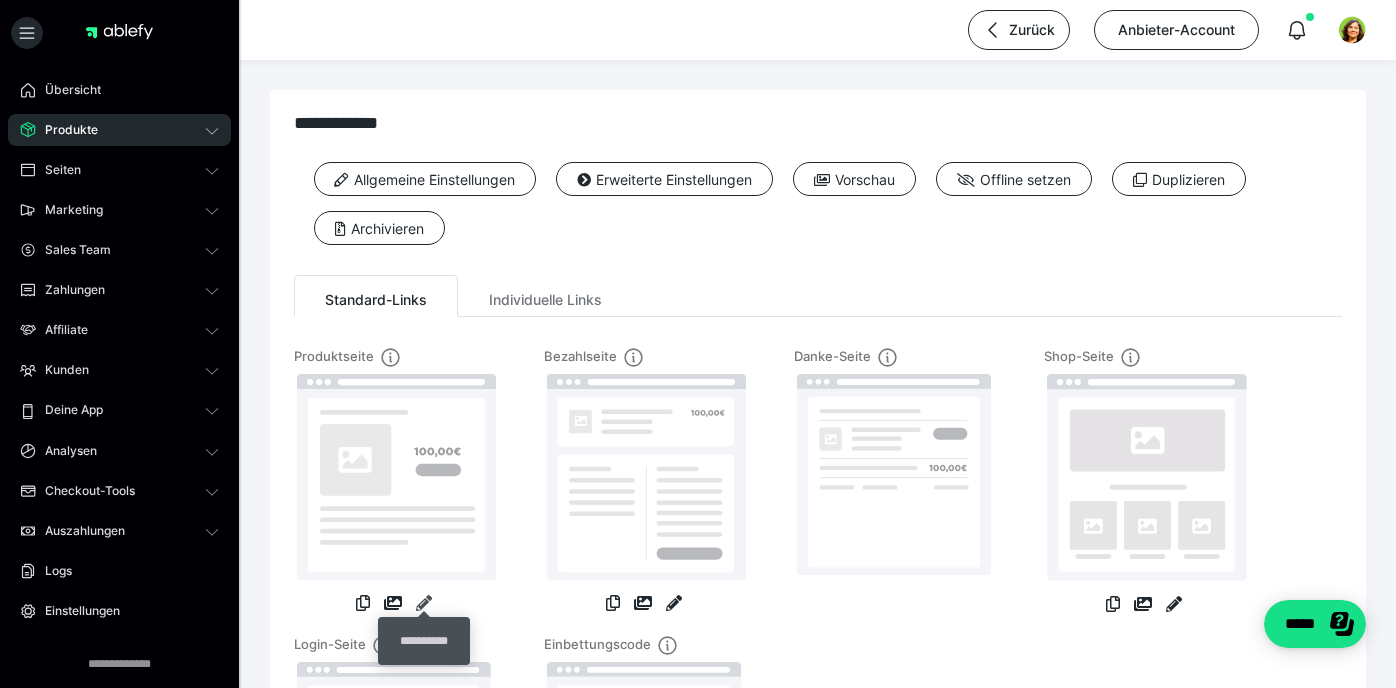 click at bounding box center [424, 603] 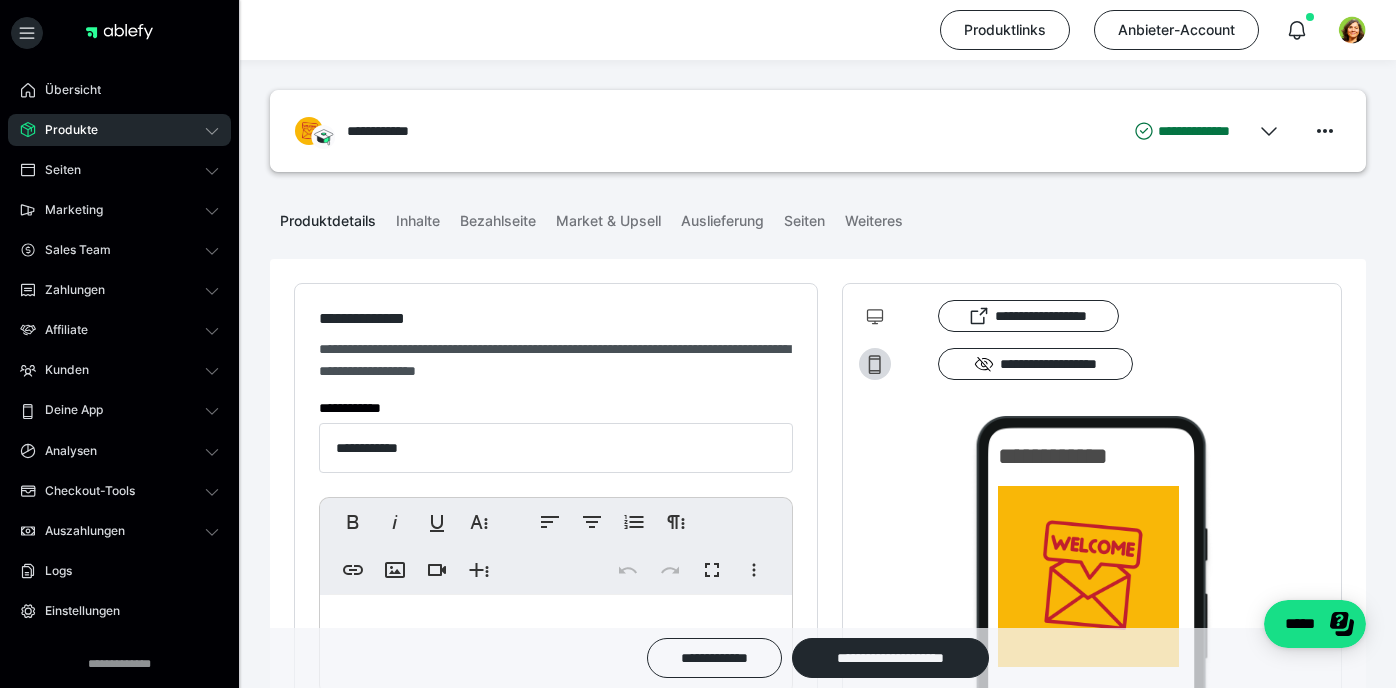 scroll, scrollTop: 0, scrollLeft: 0, axis: both 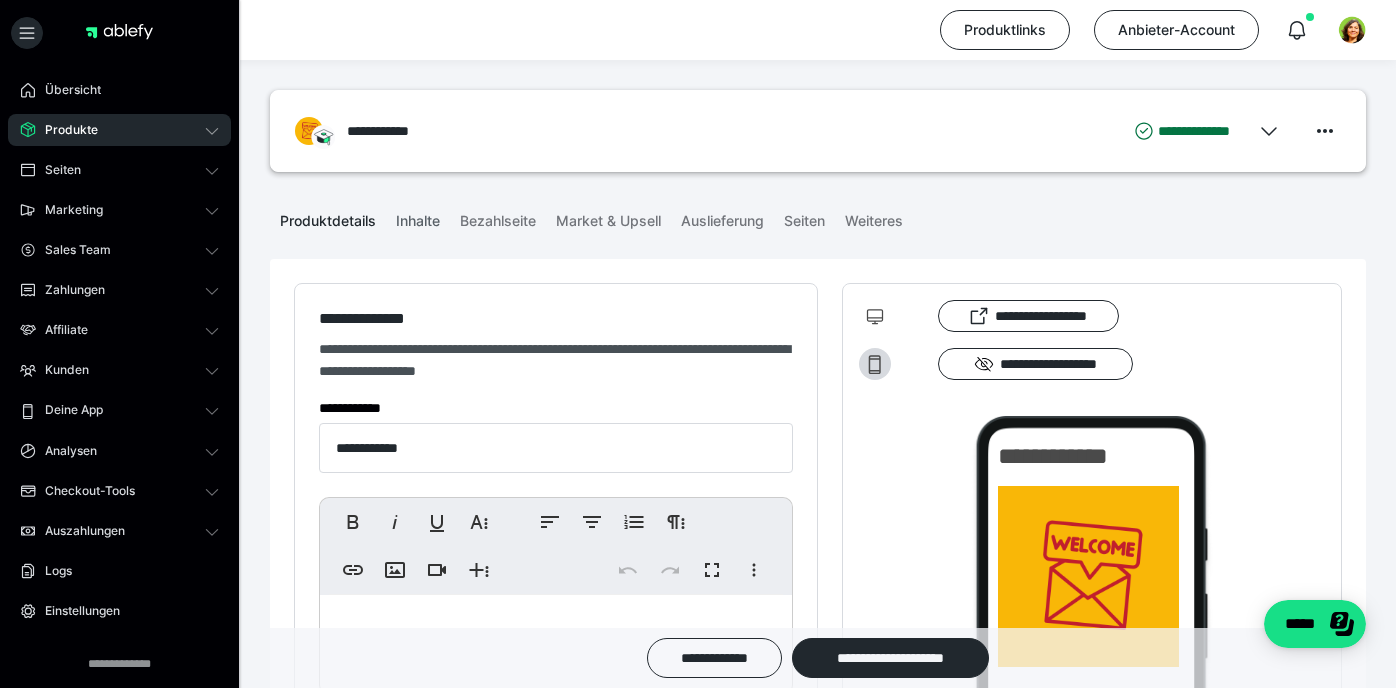 click on "Inhalte" at bounding box center (418, 217) 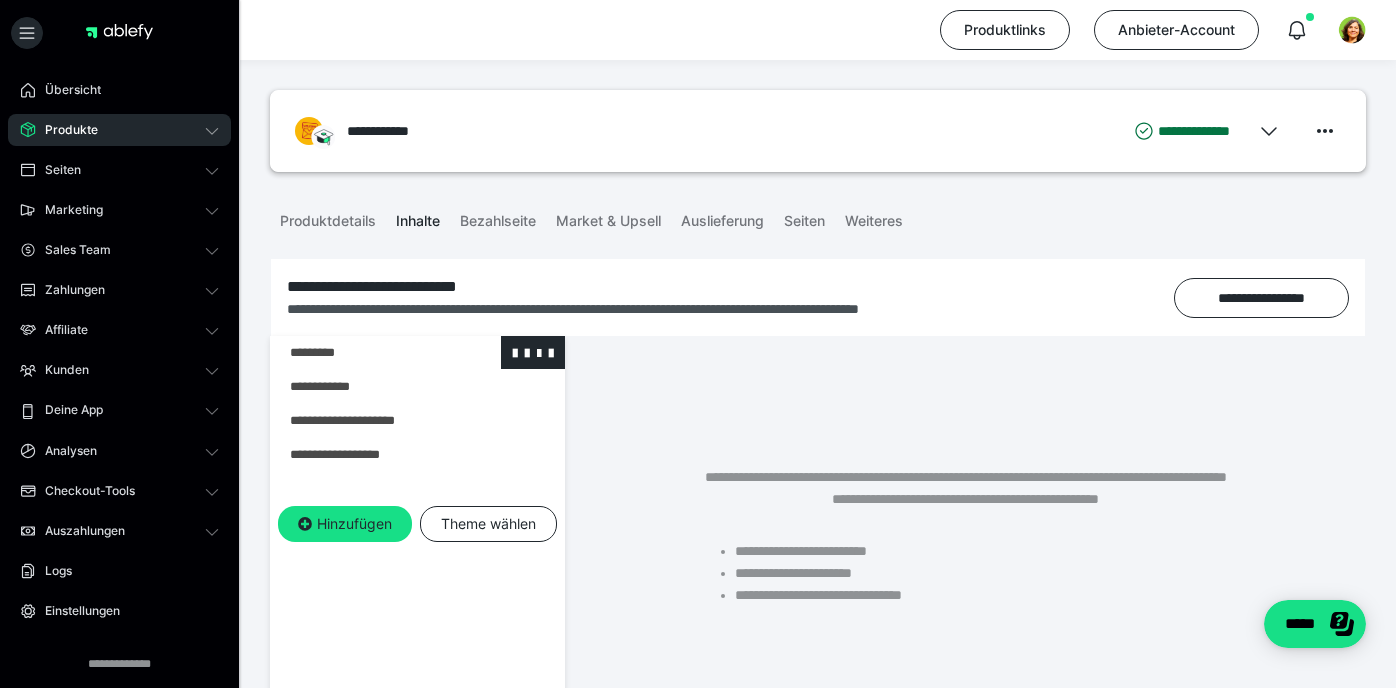 click at bounding box center (365, 352) 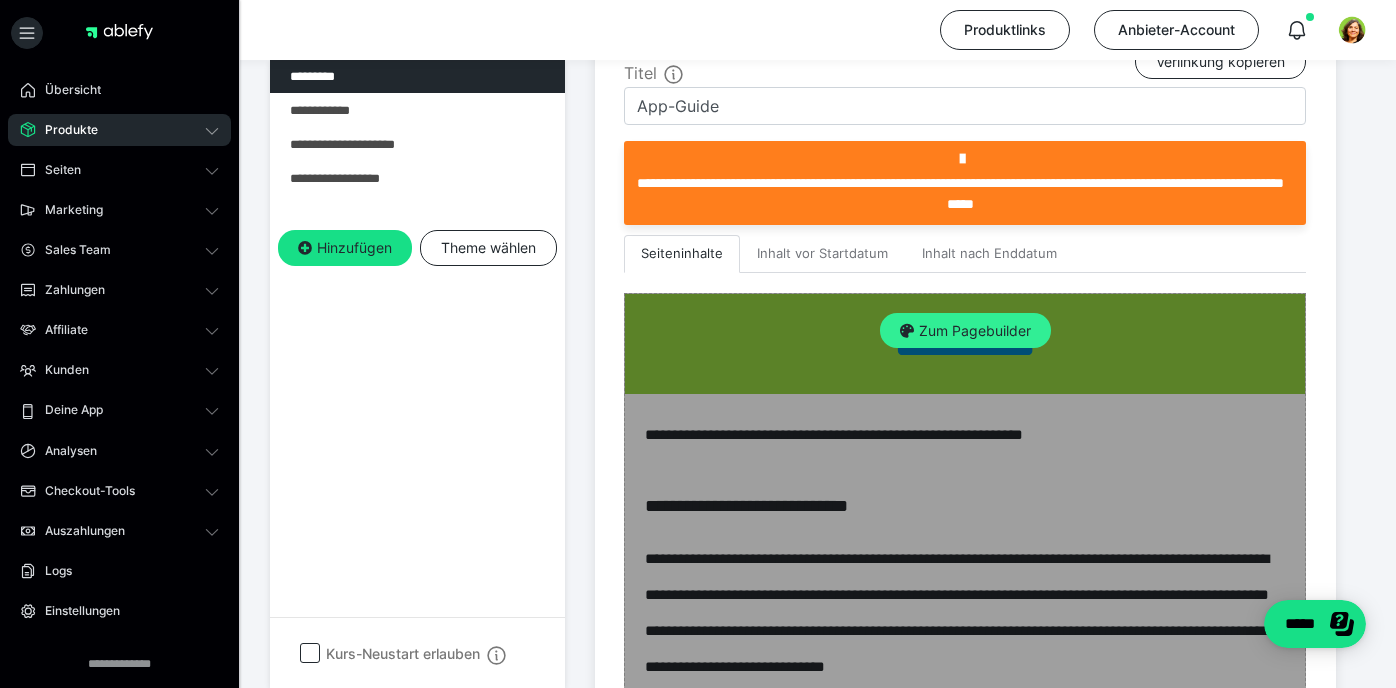 click on "Zum Pagebuilder" at bounding box center [965, 331] 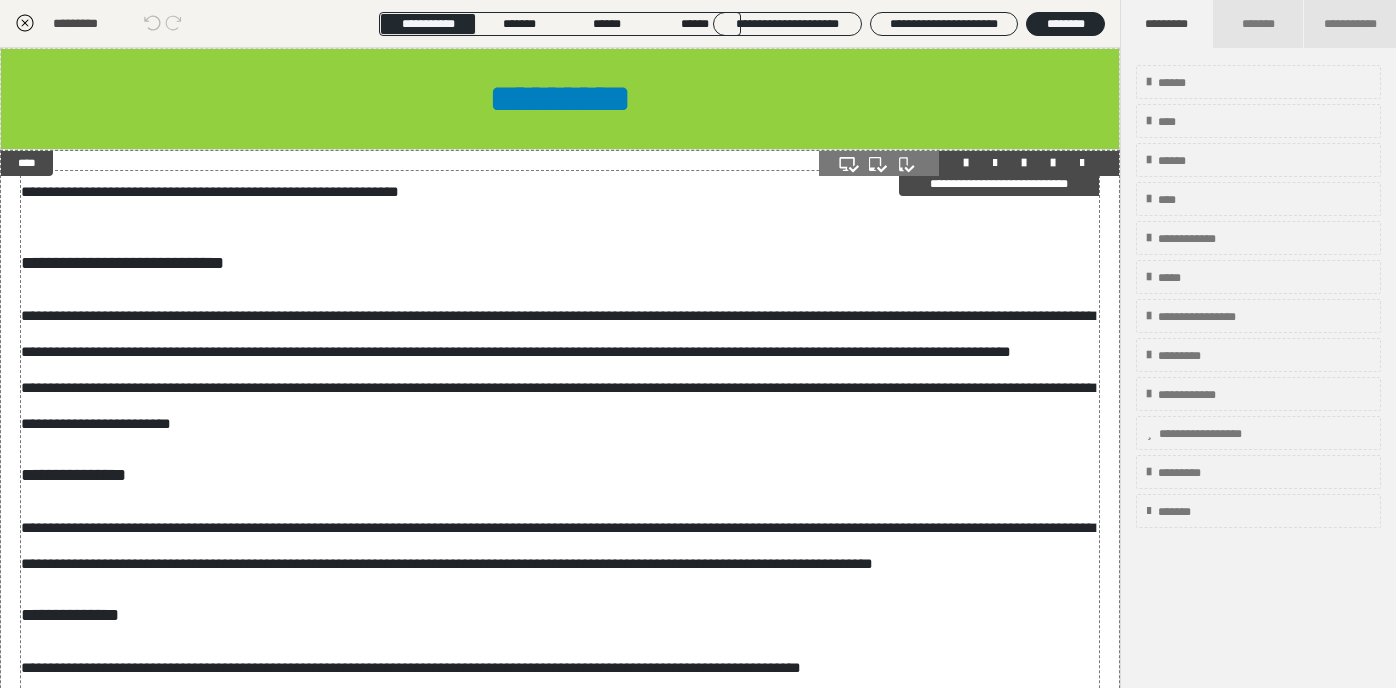 click on "**********" at bounding box center (560, 225) 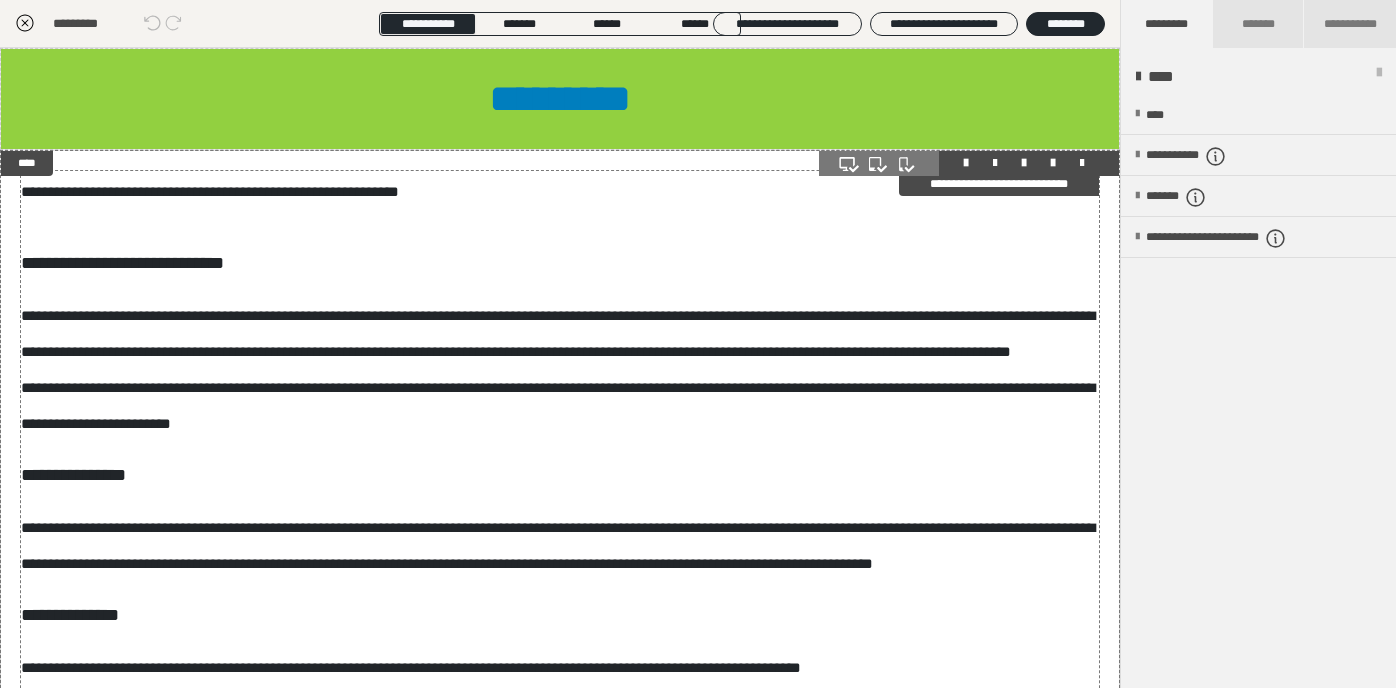 click on "**********" at bounding box center [560, 225] 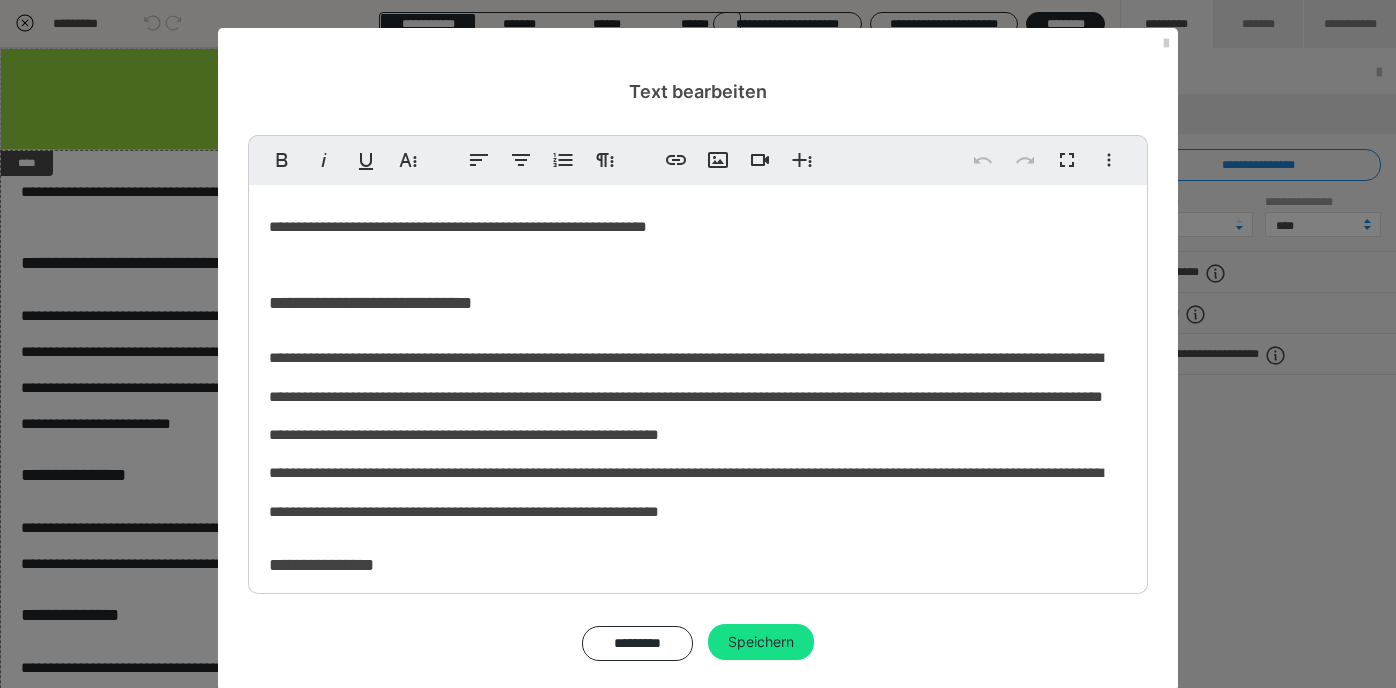 click on "**********" at bounding box center (370, 303) 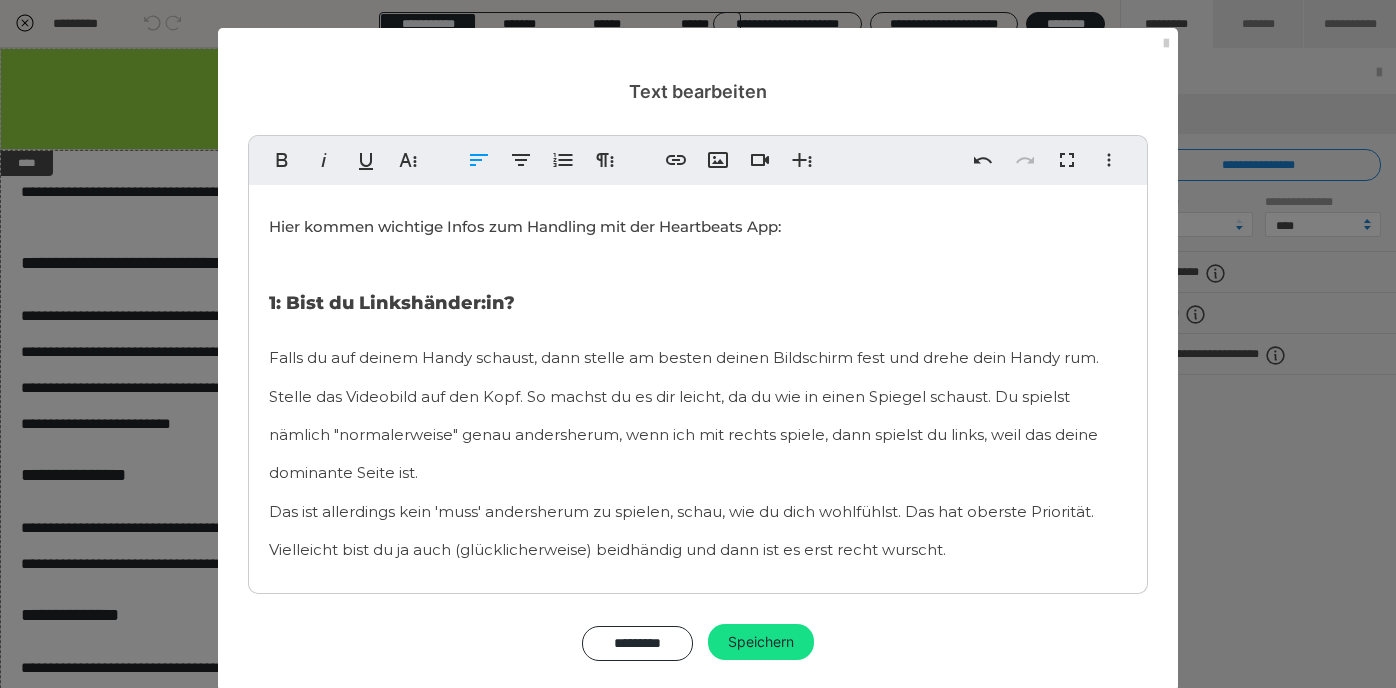 type 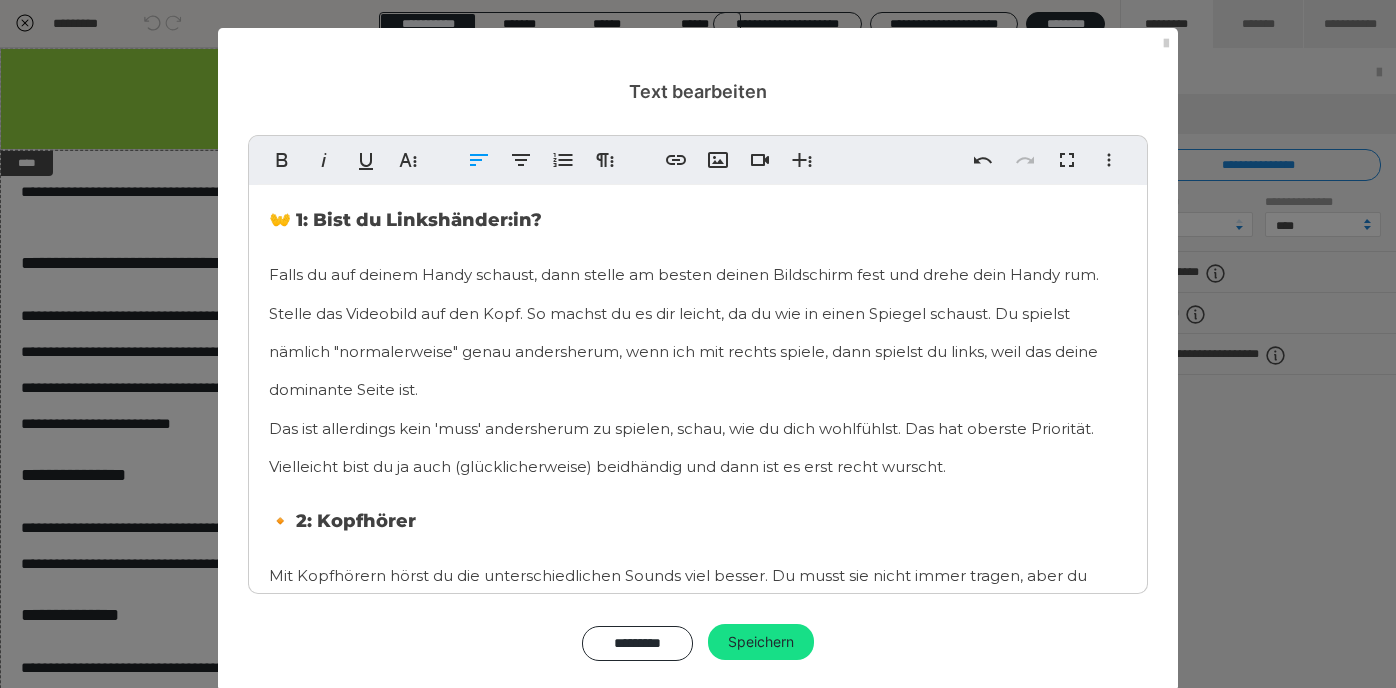 scroll, scrollTop: 122, scrollLeft: 0, axis: vertical 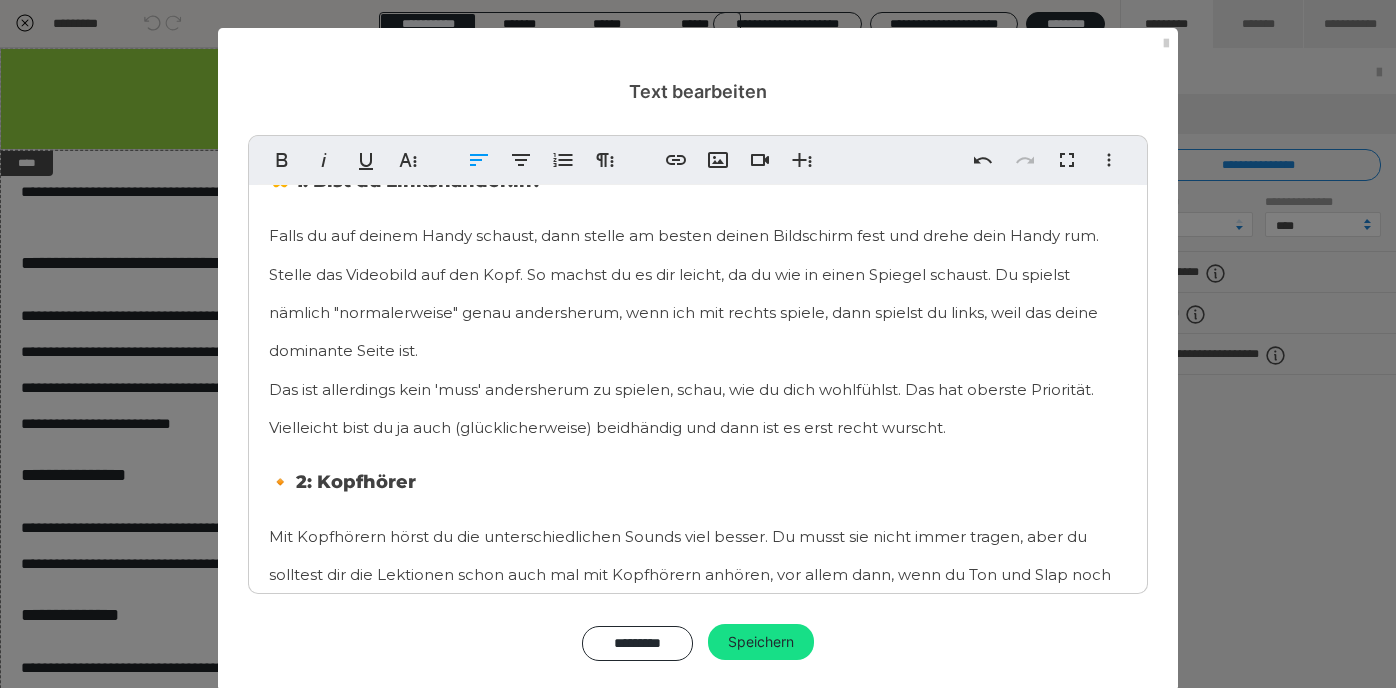 click on "🔸 2: Kopfhörer" at bounding box center [342, 482] 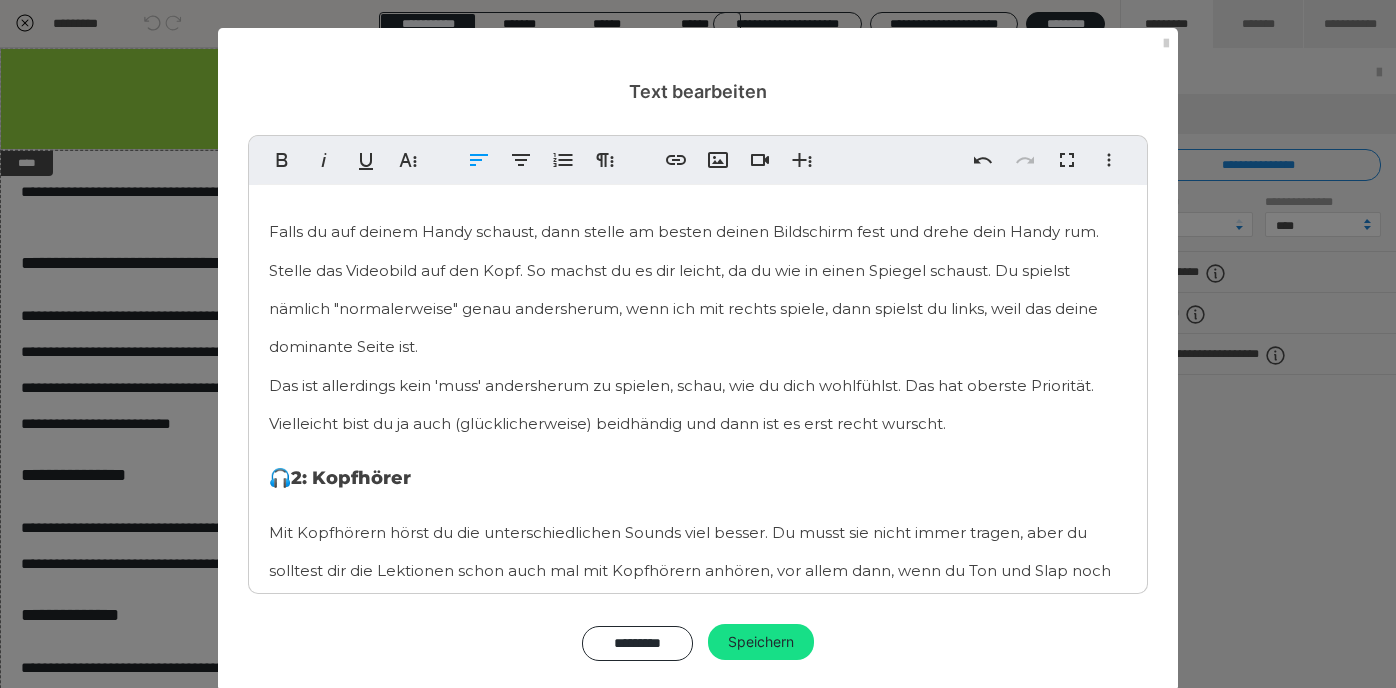 scroll, scrollTop: 139, scrollLeft: 0, axis: vertical 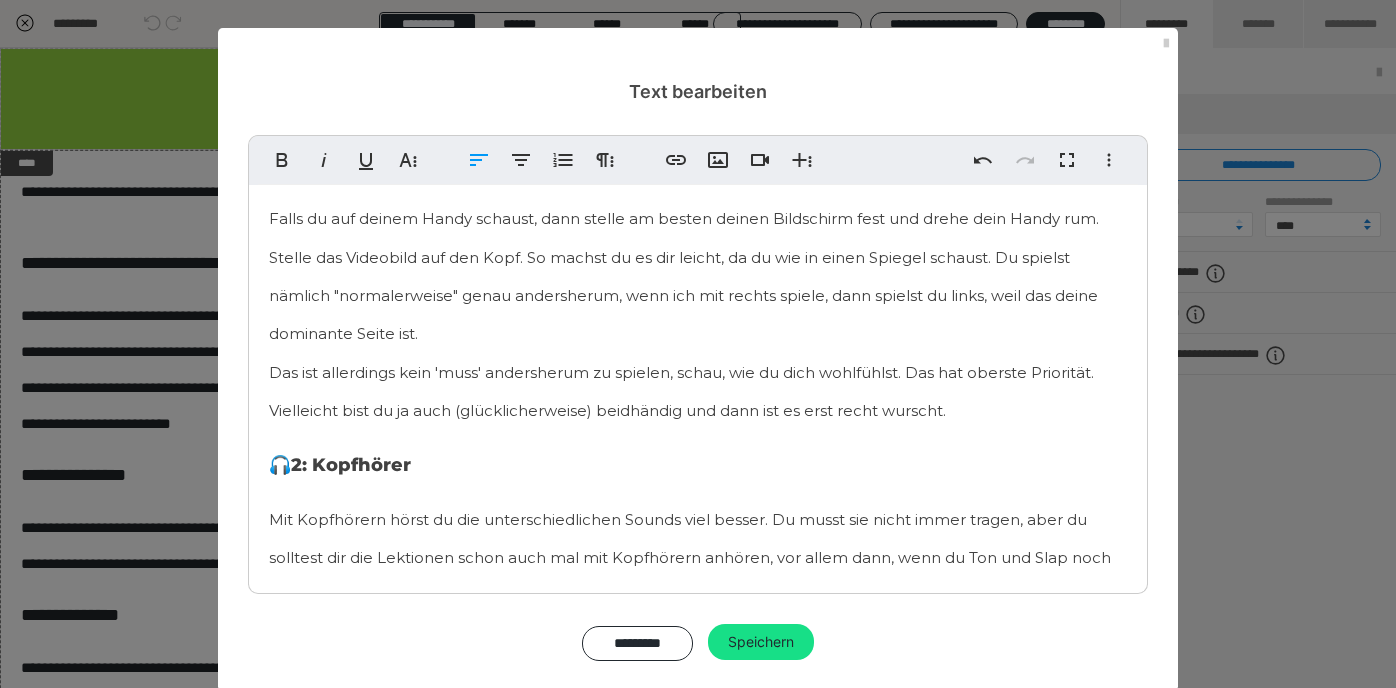 click on "Falls du auf deinem Handy schaust, dann stelle am besten deinen Bildschirm fest und drehe dein Handy rum. Stelle das Videobild auf den Kopf. So machst du es dir leicht, da du wie in einen Spiegel schaust. Du spielst nämlich "normalerweise" genau andersherum, wenn ich mit rechts spiele, dann spielst du links, weil das deine dominante Seite ist.  Das ist allerdings kein 'muss' andersherum zu spielen, schau, wie du dich wohlfühlst. Das hat oberste Priorität. Vielleicht bist du ja auch (glücklicherweise) beidhändig und dann ist es erst recht wurscht." at bounding box center (698, 312) 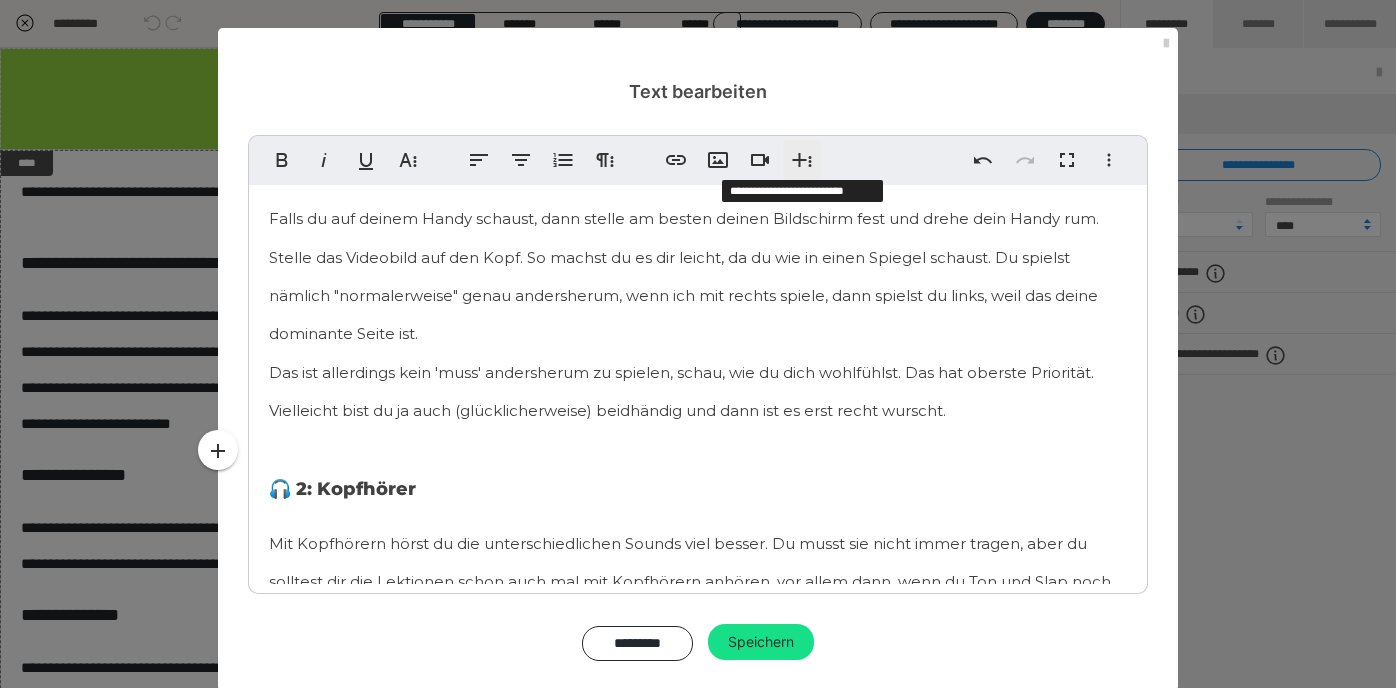 click 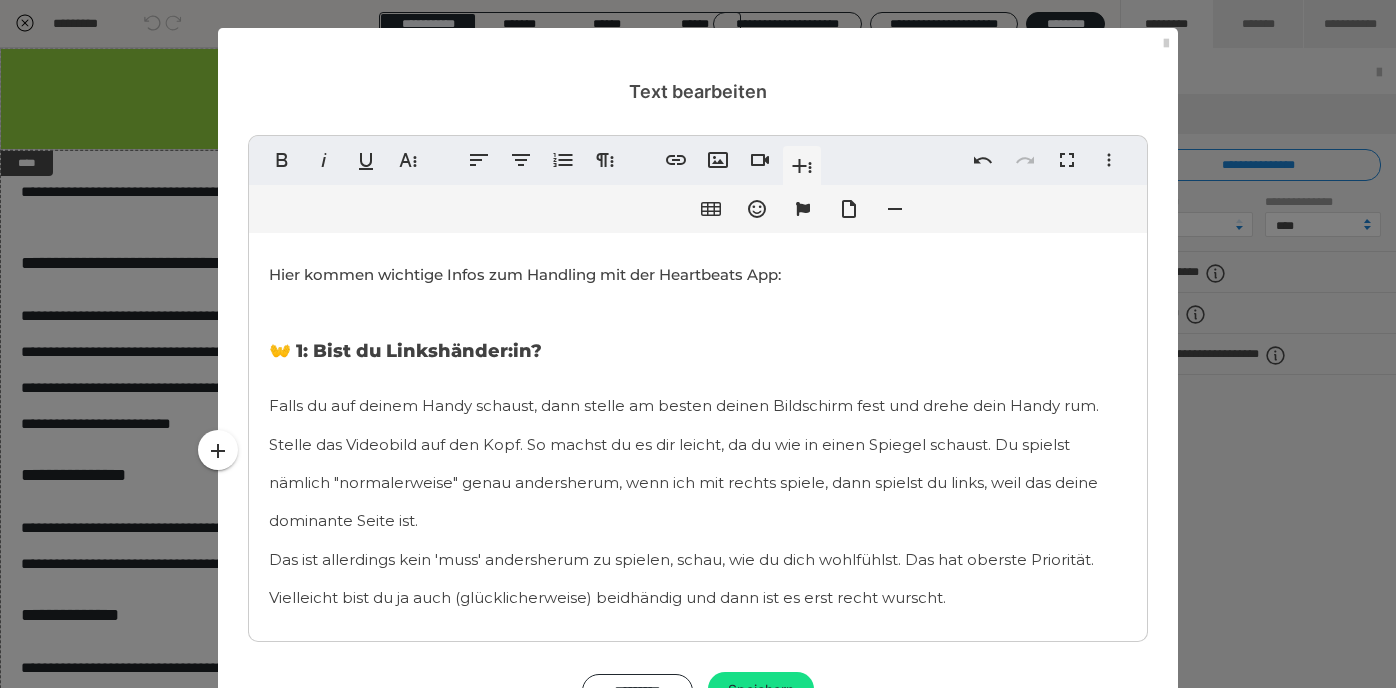 scroll, scrollTop: 139, scrollLeft: 0, axis: vertical 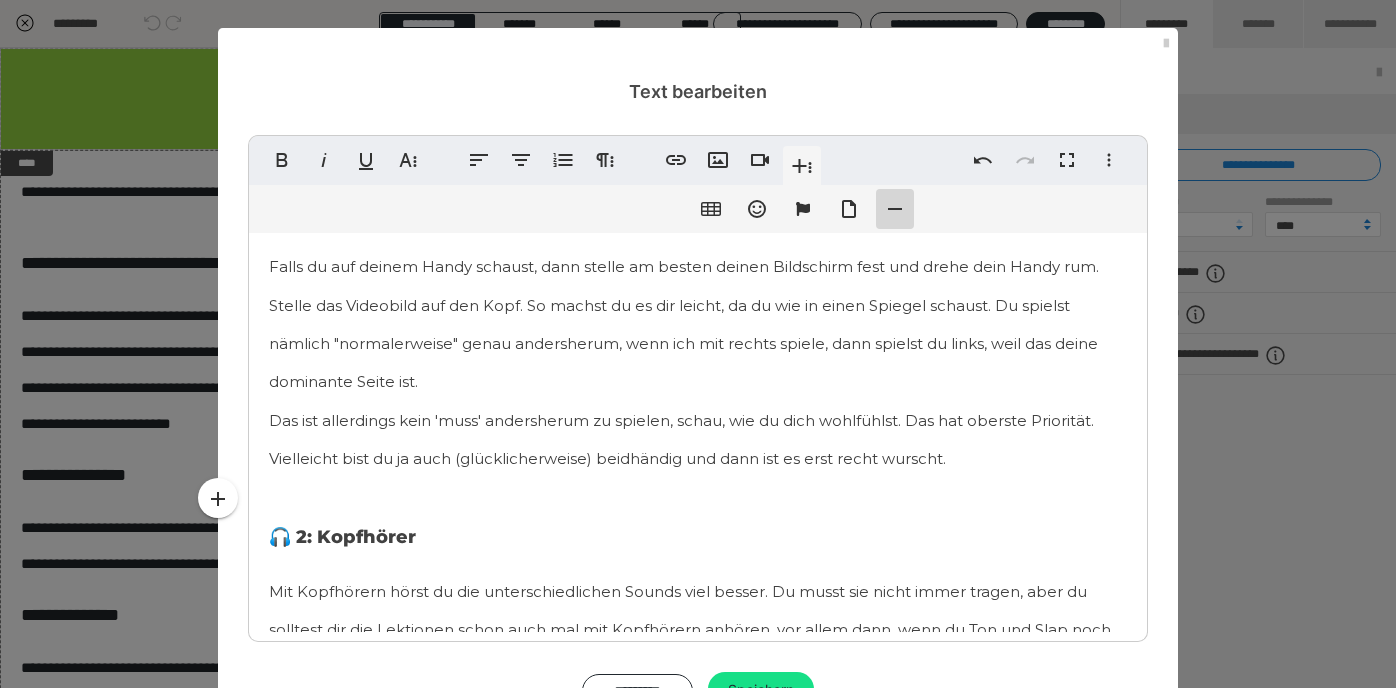 click 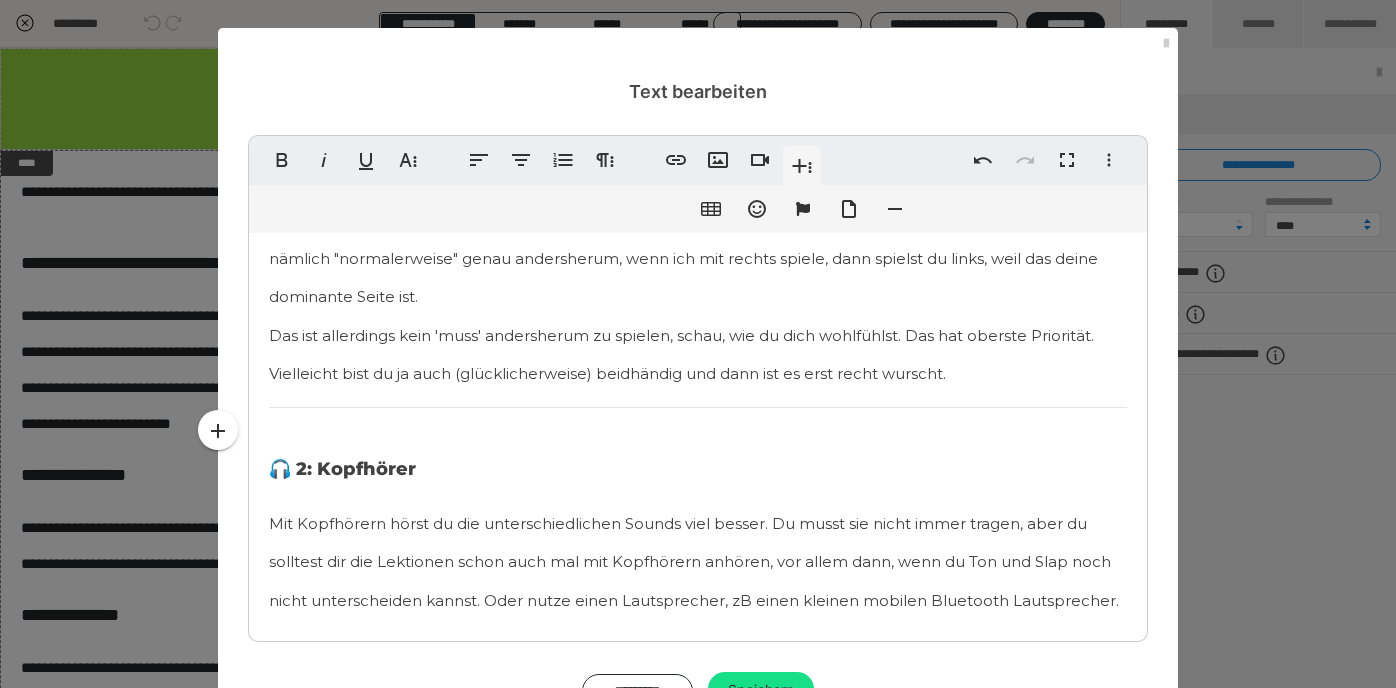 scroll, scrollTop: 229, scrollLeft: 0, axis: vertical 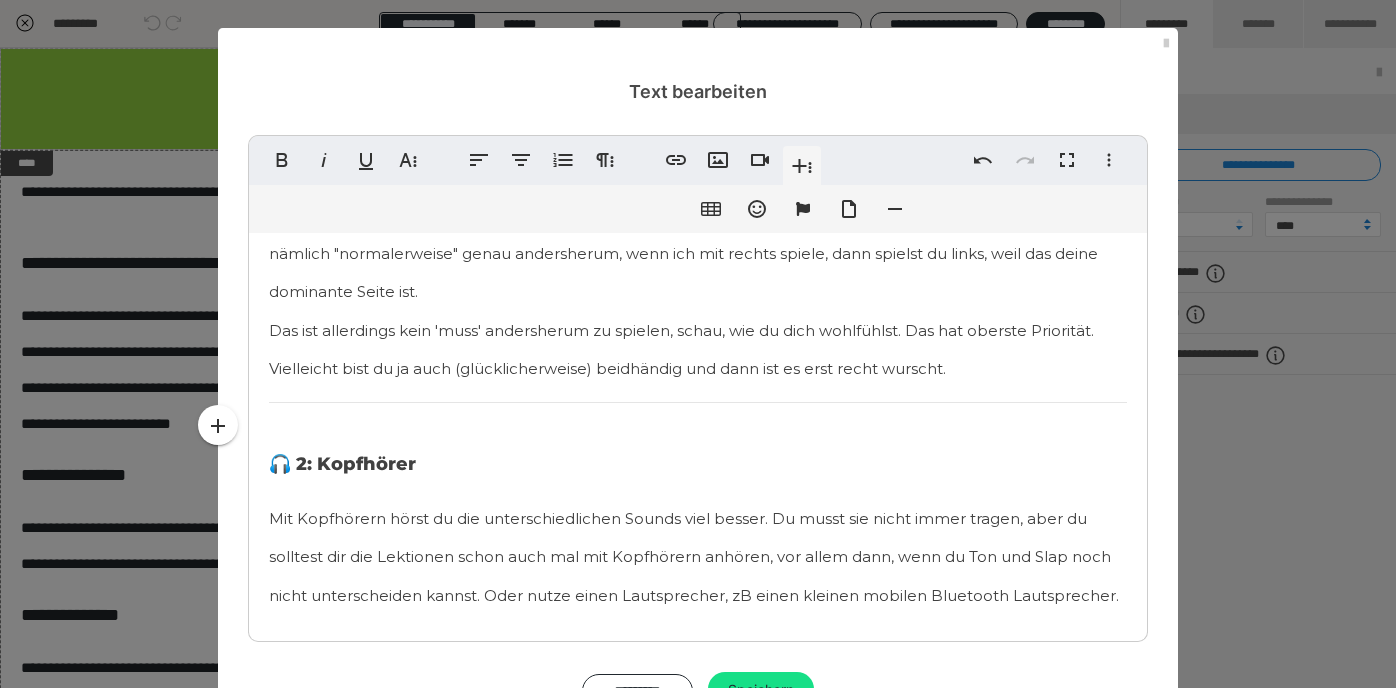 click on "Falls du auf deinem Handy schaust, dann stelle am besten deinen Bildschirm fest und drehe dein Handy rum. Stelle das Videobild auf den Kopf. So machst du es dir leicht, da du wie in einen Spiegel schaust. Du spielst nämlich "normalerweise" genau andersherum, wenn ich mit rechts spiele, dann spielst du links, weil das deine dominante Seite ist.  Das ist allerdings kein 'muss' andersherum zu spielen, schau, wie du dich wohlfühlst. Das hat oberste Priorität. Vielleicht bist du ja auch (glücklicherweise) beidhändig und dann ist es erst recht wurscht." at bounding box center [698, 270] 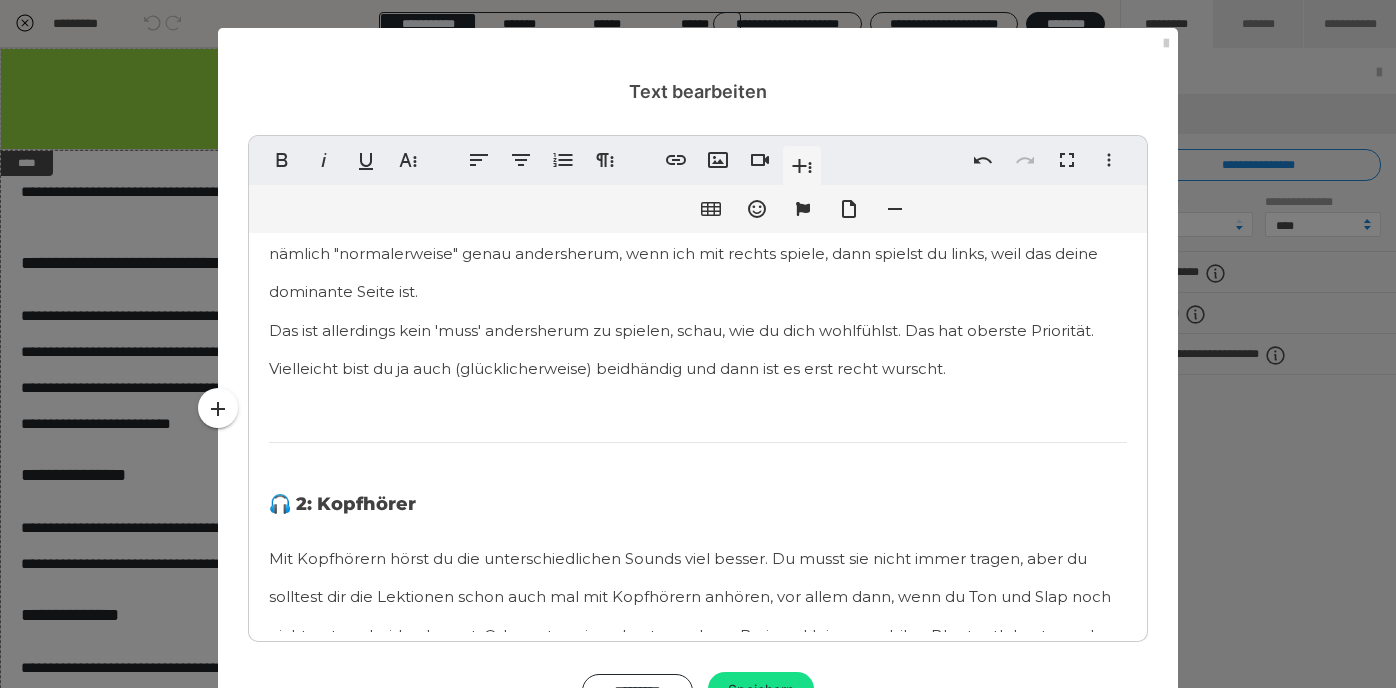 click on "Hier kommen wichtige Infos zum Handling mit der Heartbeats App: 👐 1: Bist du Linkshänder:in?   Falls du auf deinem Handy schaust, dann stelle am besten deinen Bildschirm fest und drehe dein Handy rum. Stelle das Videobild auf den Kopf. So machst du es dir leicht, da du wie in einen Spiegel schaust. Du spielst nämlich "normalerweise" genau andersherum, wenn ich mit rechts spiele, dann spielst du links, weil das deine dominante Seite ist.  Das ist allerdings kein 'muss' andersherum zu spielen, schau, wie du dich wohlfühlst. Das hat oberste Priorität. Vielleicht bist du ja auch (glücklicherweise) beidhändig und dann ist es erst recht wurscht.  ​ ​ 🎧 2: Kopfhörer   Mit Kopfhörern hörst du die unterschiedlichen Sounds viel besser. Du musst sie nicht immer tragen, aber du solltest dir die Lektionen schon auch mal mit Kopfhörern anhören, vor allem dann, wenn du Ton und Slap noch nicht unterscheiden kannst. Oder nutze einen Lautsprecher, zB einen kleinen mobilen Bluetooth Lautsprecher.  📥" at bounding box center (698, 1314) 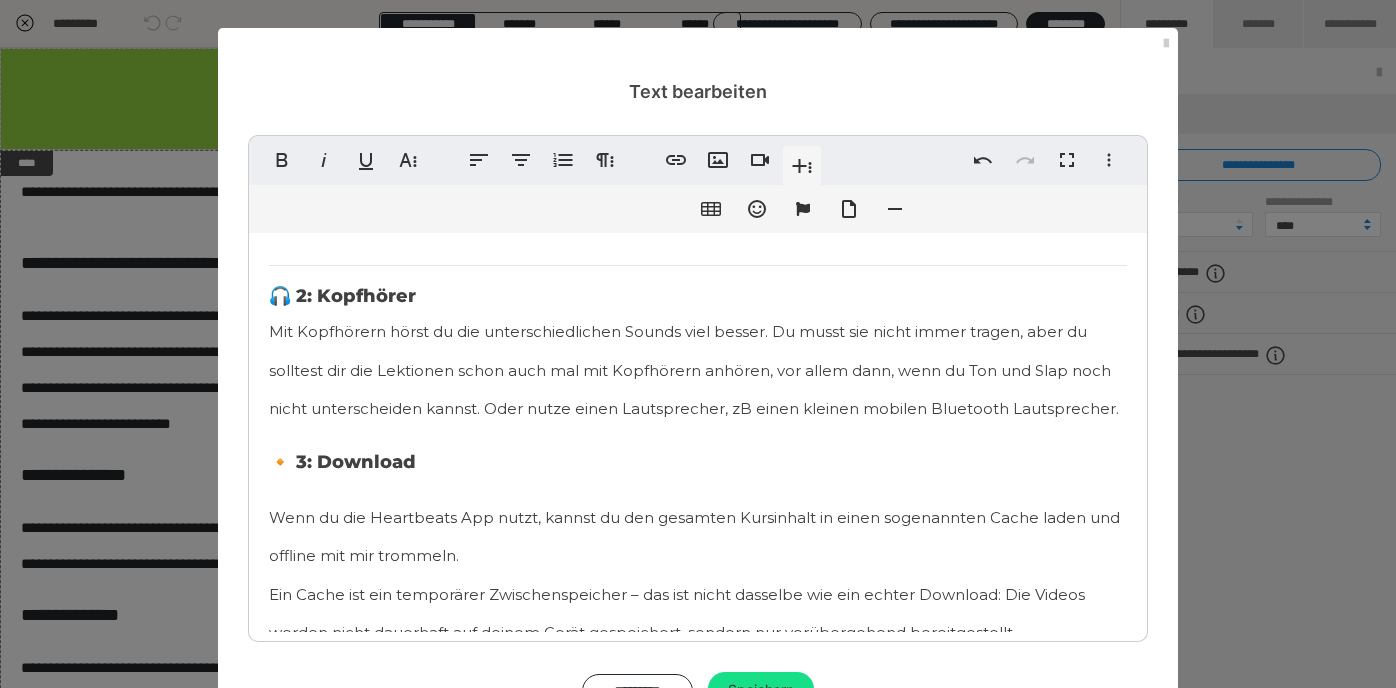 scroll, scrollTop: 408, scrollLeft: 0, axis: vertical 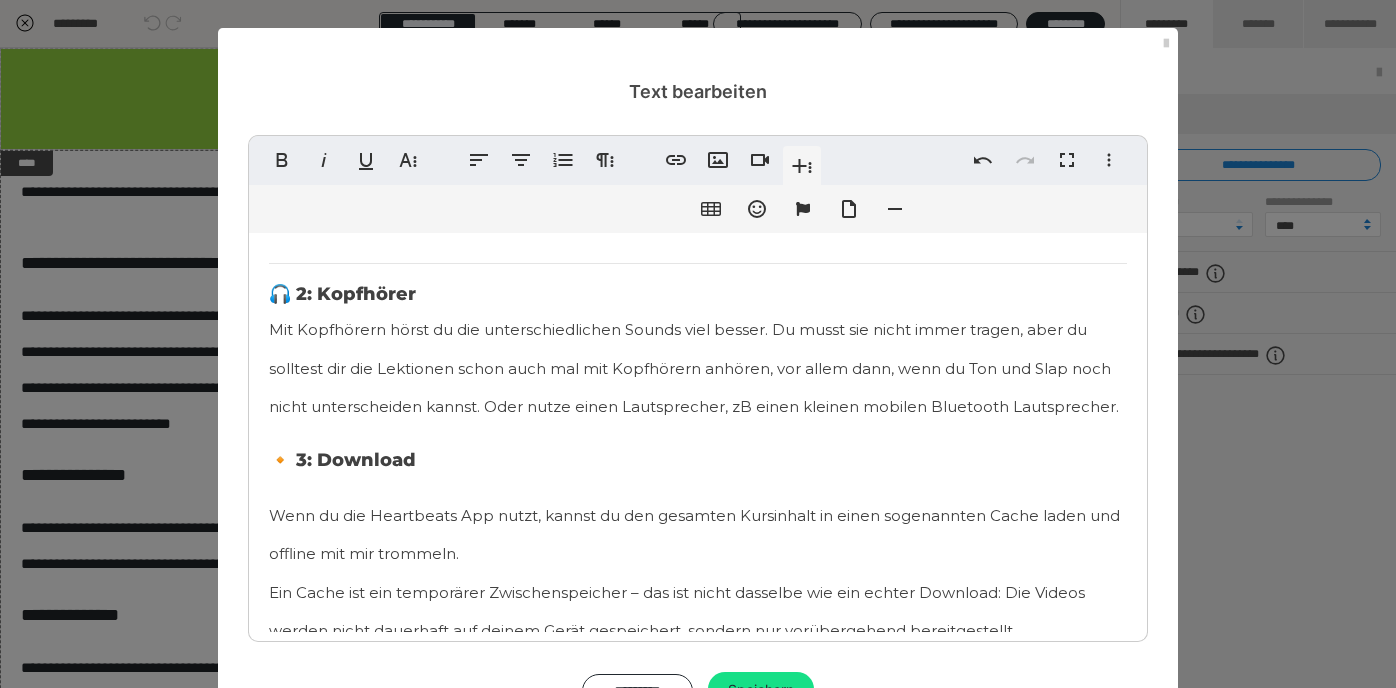 click on "🔸 3: Download" at bounding box center (342, 460) 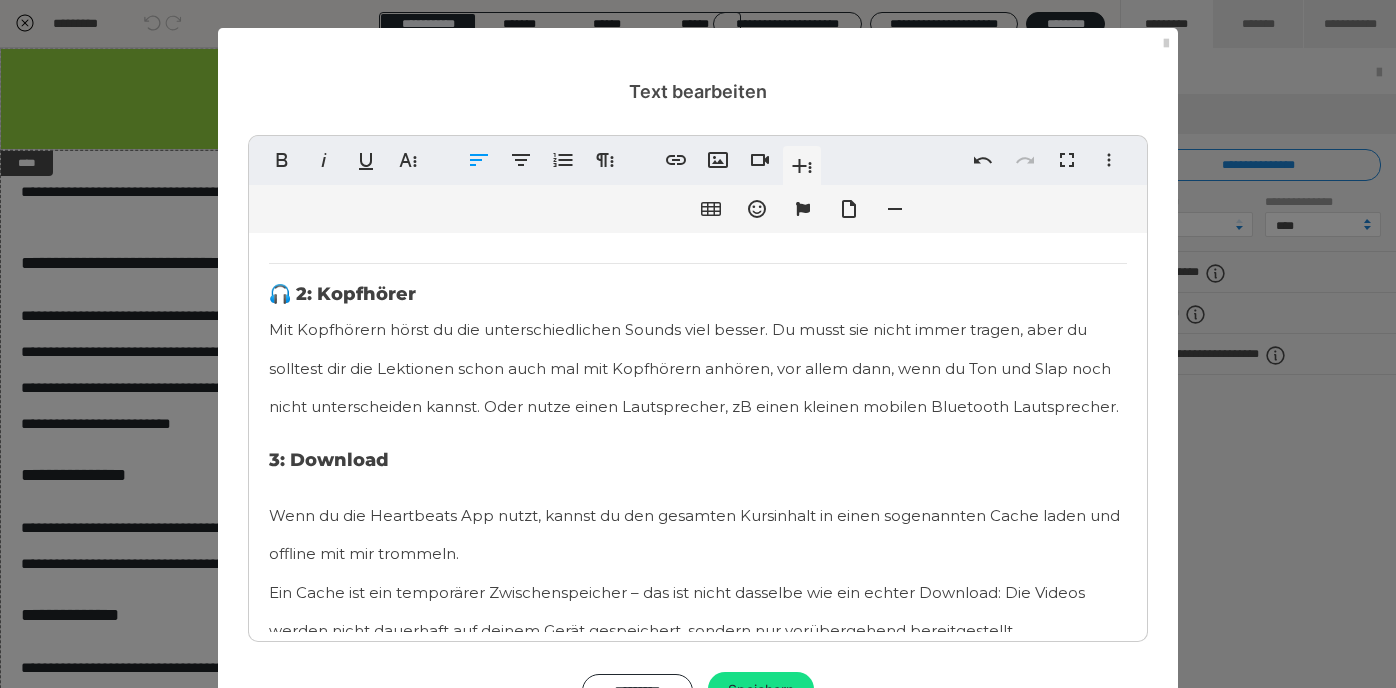 type 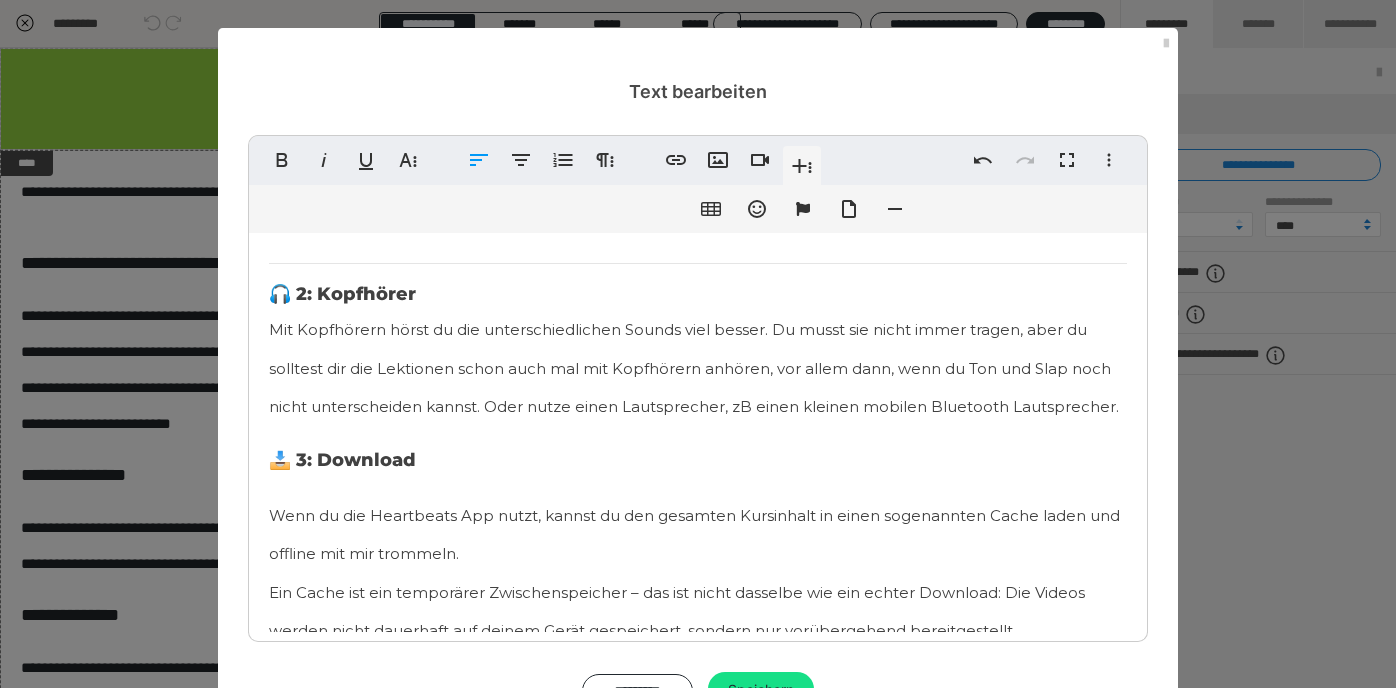 click on "Mit Kopfhörern hörst du die unterschiedlichen Sounds viel besser. Du musst sie nicht immer tragen, aber du solltest dir die Lektionen schon auch mal mit Kopfhörern anhören, vor allem dann, wenn du Ton und Slap noch nicht unterscheiden kannst. Oder nutze einen Lautsprecher, zB einen kleinen mobilen Bluetooth Lautsprecher." at bounding box center [698, 365] 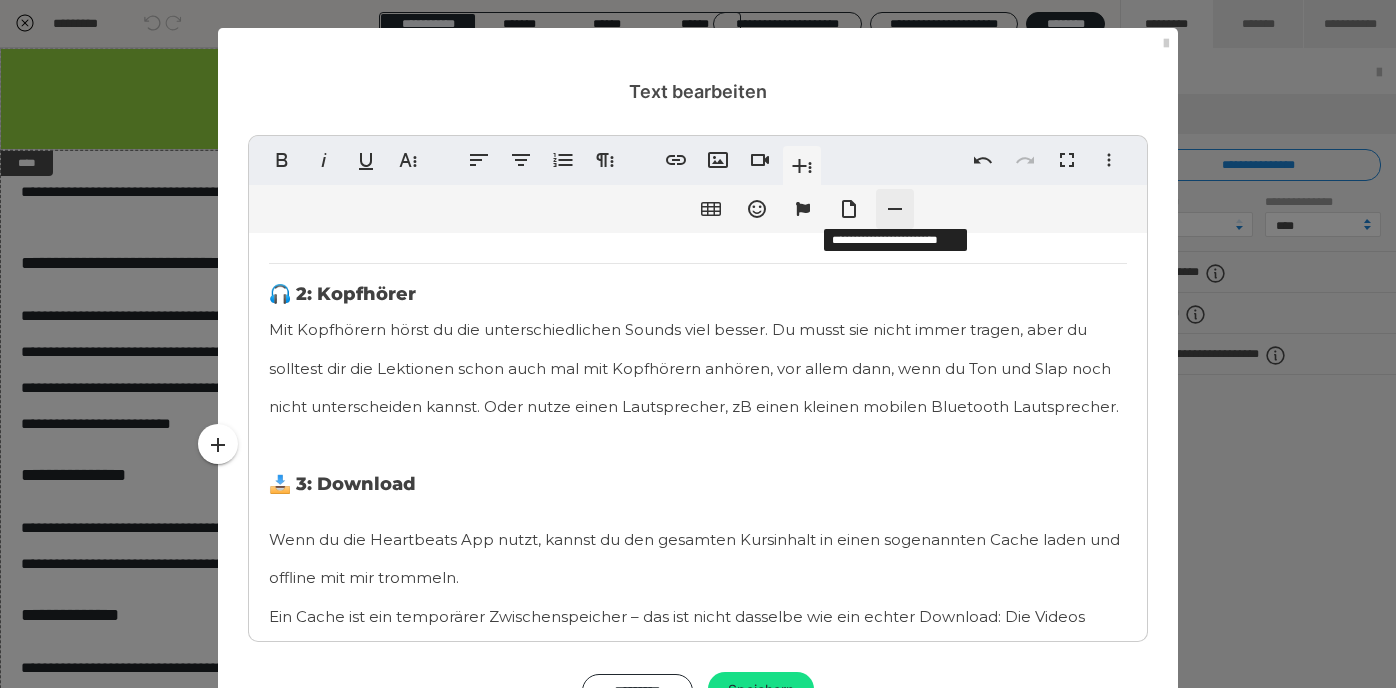 click 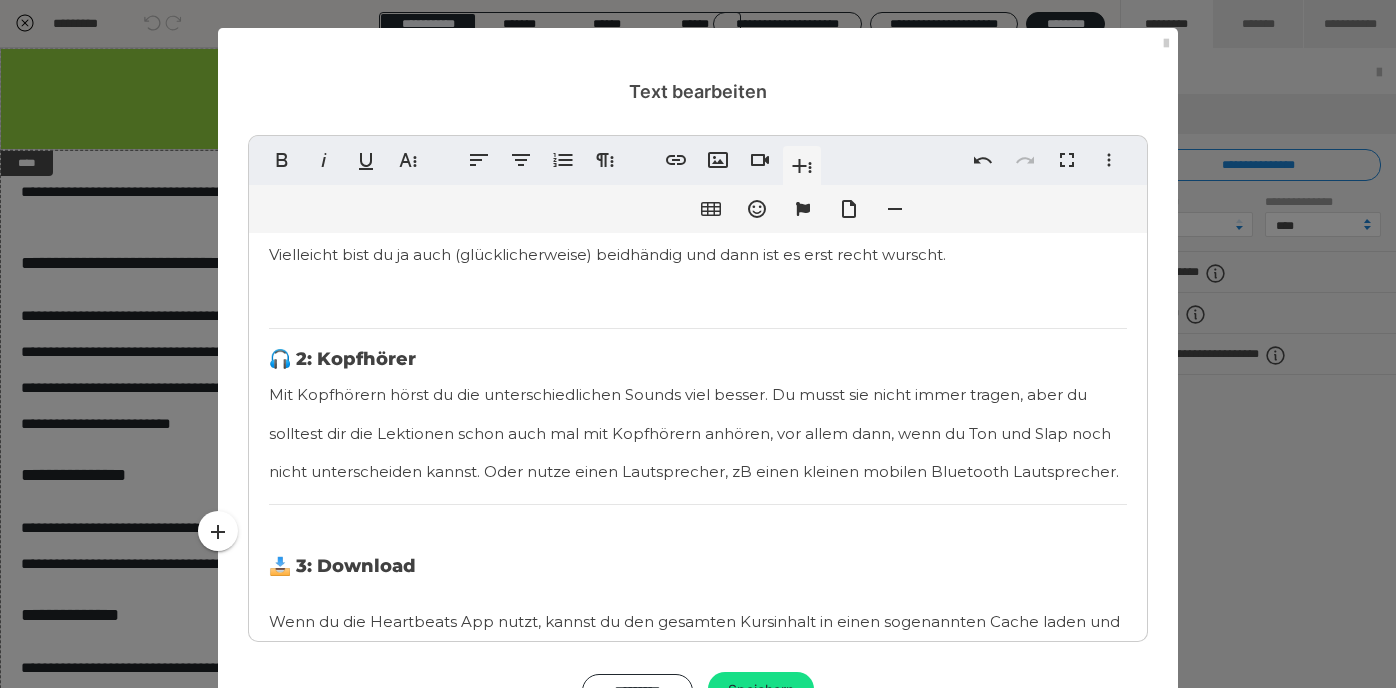 scroll, scrollTop: 338, scrollLeft: 0, axis: vertical 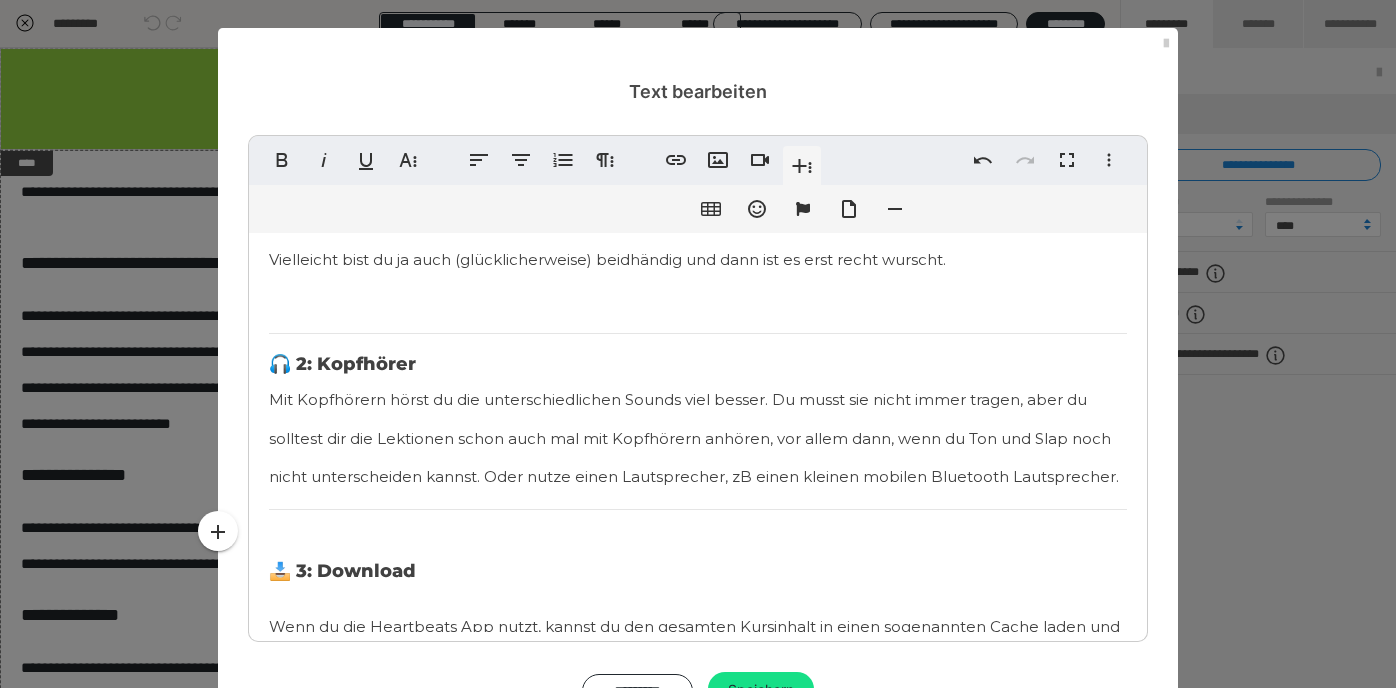 click on "Hier kommen wichtige Infos zum Handling mit der Heartbeats App: 👐 1: Bist du Linkshänder:in?   Falls du auf deinem Handy schaust, dann stelle am besten deinen Bildschirm fest und drehe dein Handy rum. Stelle das Videobild auf den Kopf. So machst du es dir leicht, da du wie in einen Spiegel schaust. Du spielst nämlich "normalerweise" genau andersherum, wenn ich mit rechts spiele, dann spielst du links, weil das deine dominante Seite ist.  Das ist allerdings kein 'muss' andersherum zu spielen, schau, wie du dich wohlfühlst. Das hat oberste Priorität. Vielleicht bist du ja auch (glücklicherweise) beidhändig und dann ist es erst recht wurscht.  ​ ​ 🎧 2: Kopfhörer   Mit Kopfhörern hörst du die unterschiedlichen Sounds viel besser. Du musst sie nicht immer tragen, aber du solltest dir die Lektionen schon auch mal mit Kopfhörern anhören, vor allem dann, wenn du Ton und Slap noch nicht unterscheiden kannst. Oder nutze einen Lautsprecher, zB einen kleinen mobilen Bluetooth Lautsprecher.  ​" at bounding box center (698, 1201) 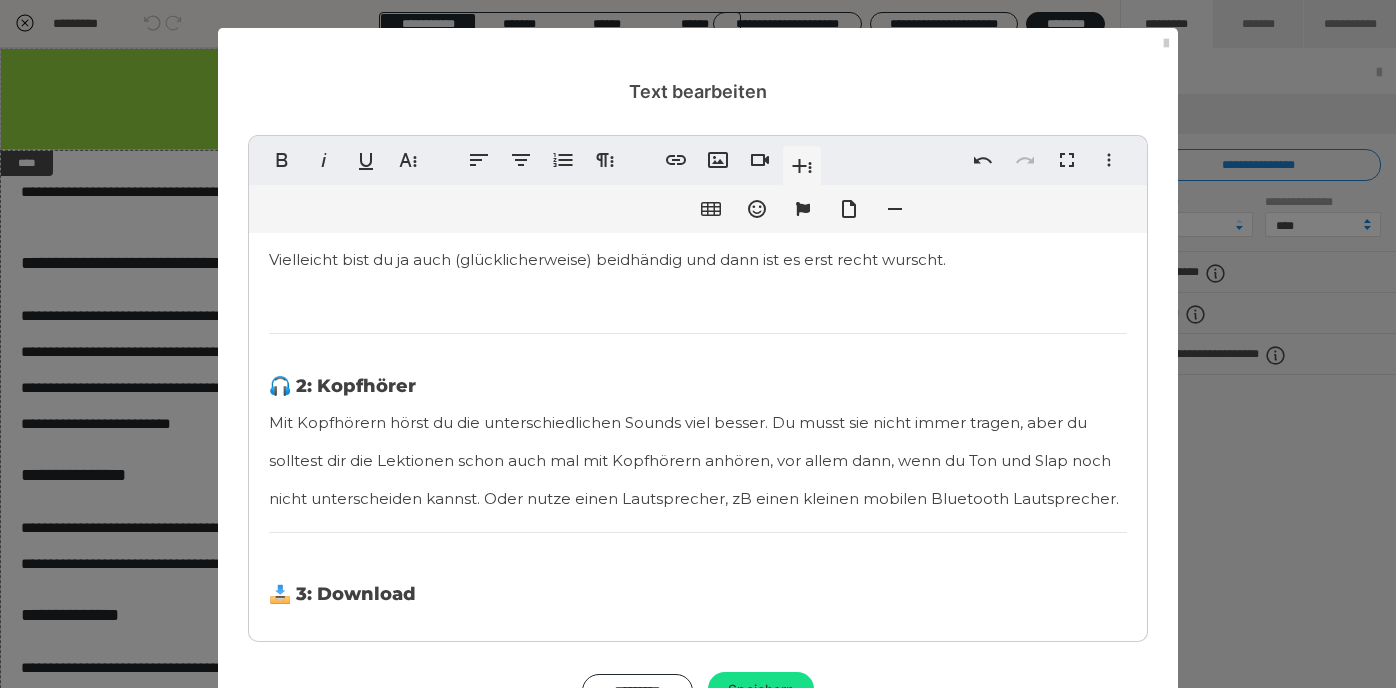 click on "Hier kommen wichtige Infos zum Handling mit der Heartbeats App: 👐 1: Bist du Linkshänder:in?   Falls du auf deinem Handy schaust, dann stelle am besten deinen Bildschirm fest und drehe dein Handy rum. Stelle das Videobild auf den Kopf. So machst du es dir leicht, da du wie in einen Spiegel schaust. Du spielst nämlich "normalerweise" genau andersherum, wenn ich mit rechts spiele, dann spielst du links, weil das deine dominante Seite ist.  Das ist allerdings kein 'muss' andersherum zu spielen, schau, wie du dich wohlfühlst. Das hat oberste Priorität. Vielleicht bist du ja auch (glücklicherweise) beidhändig und dann ist es erst recht wurscht.  ​ ​ 🎧 2: Kopfhörer   Mit Kopfhörern hörst du die unterschiedlichen Sounds viel besser. Du musst sie nicht immer tragen, aber du solltest dir die Lektionen schon auch mal mit Kopfhörern anhören, vor allem dann, wenn du Ton und Slap noch nicht unterscheiden kannst. Oder nutze einen Lautsprecher, zB einen kleinen mobilen Bluetooth Lautsprecher.  ​" at bounding box center [698, 1212] 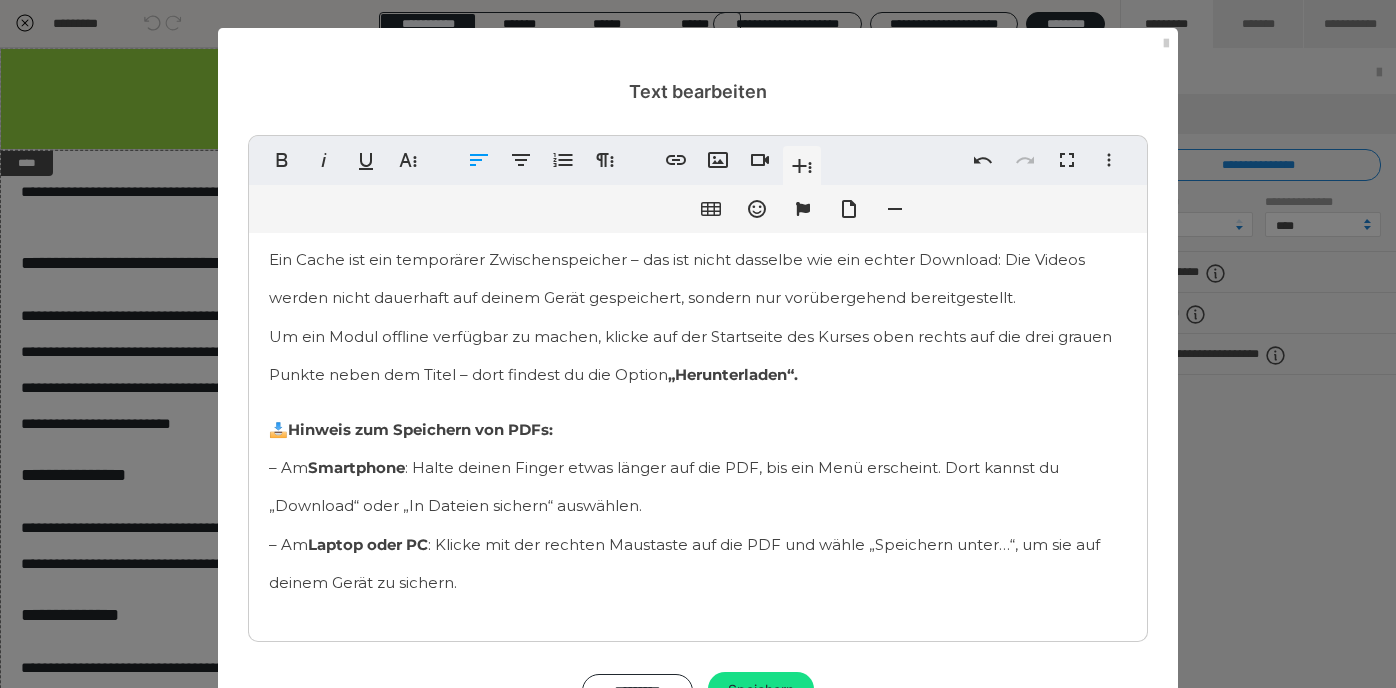 scroll, scrollTop: 766, scrollLeft: 0, axis: vertical 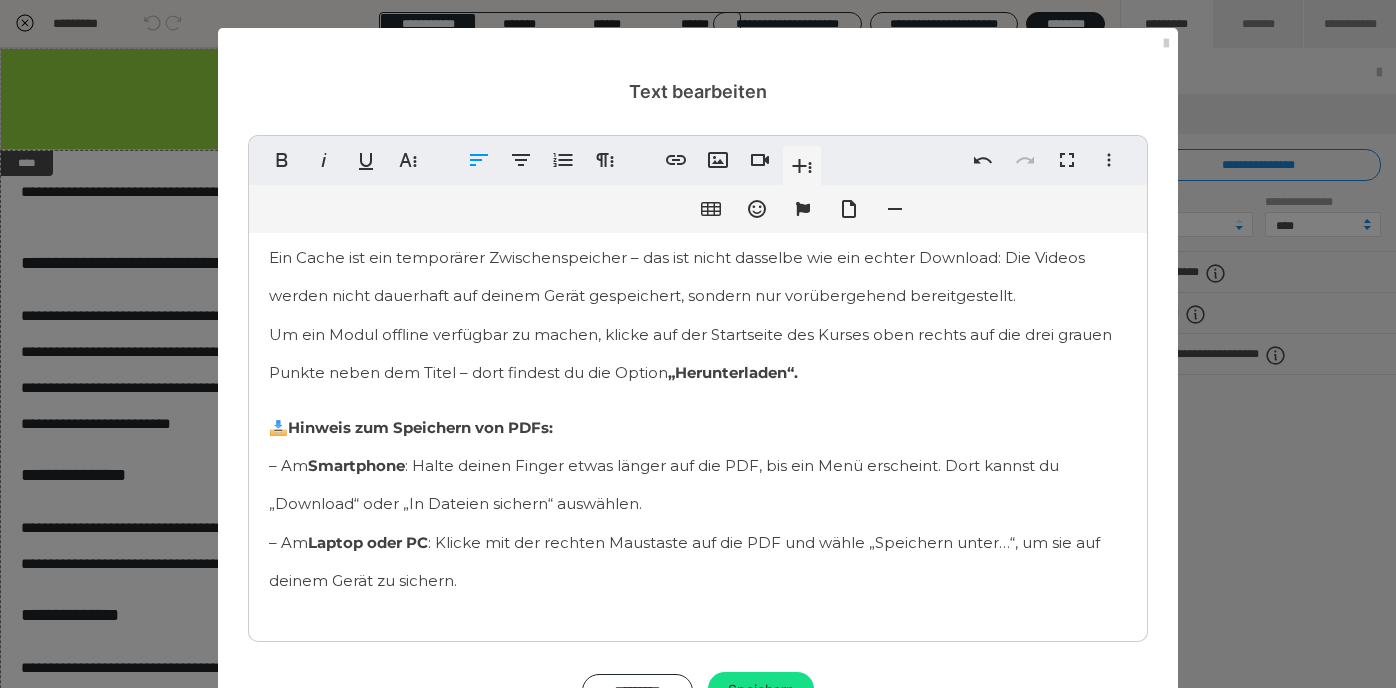 click on "📥  Hinweis zum Speichern von PDFs: – Am  Smartphone : Halte deinen Finger etwas länger auf die PDF, bis ein Menü erscheint. Dort kannst du „Download“ oder „In Dateien sichern“ auswählen. – Am  Laptop oder PC : Klicke mit der rechten Maustaste auf die PDF und wähle „Speichern unter…“, um sie auf deinem Gerät zu sichern." at bounding box center (684, 504) 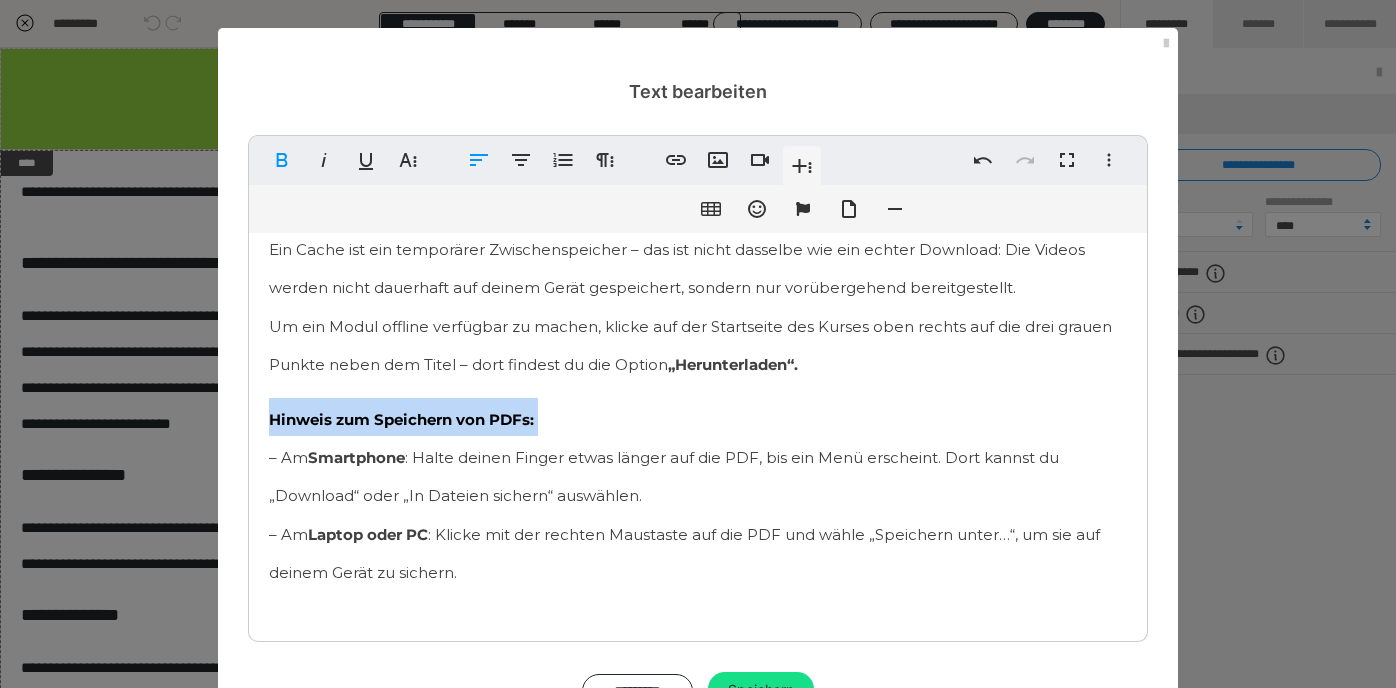 scroll, scrollTop: 809, scrollLeft: 0, axis: vertical 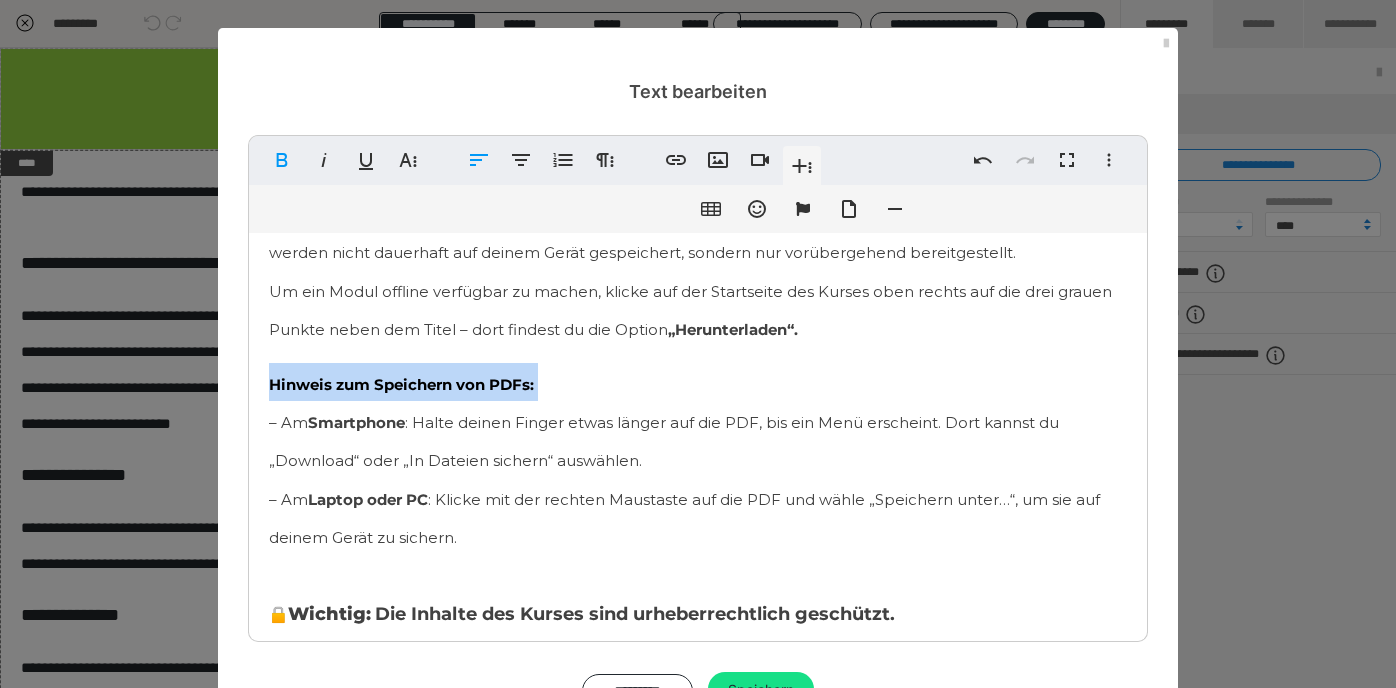 click on "Hinweis zum Speichern von PDFs: – Am  Smartphone : Halte deinen Finger etwas länger auf die PDF, bis ein Menü erscheint. Dort kannst du „Download“ oder „In Dateien sichern“ auswählen. – Am  Laptop oder PC : Klicke mit der rechten Maustaste auf die PDF und wähle „Speichern unter…“, um sie auf deinem Gerät zu sichern. 🔒  Wichtig:   Die Inhalte des Kurses sind urheberrechtlich geschützt. Das Speichern, Kopieren oder dauerhafte Herunterladen der Videos ist nicht erlaubt. Bitte respektiere diese Regel – sie schützt die kreative Arbeit, die in diesem Kurs steckt." at bounding box center (698, 536) 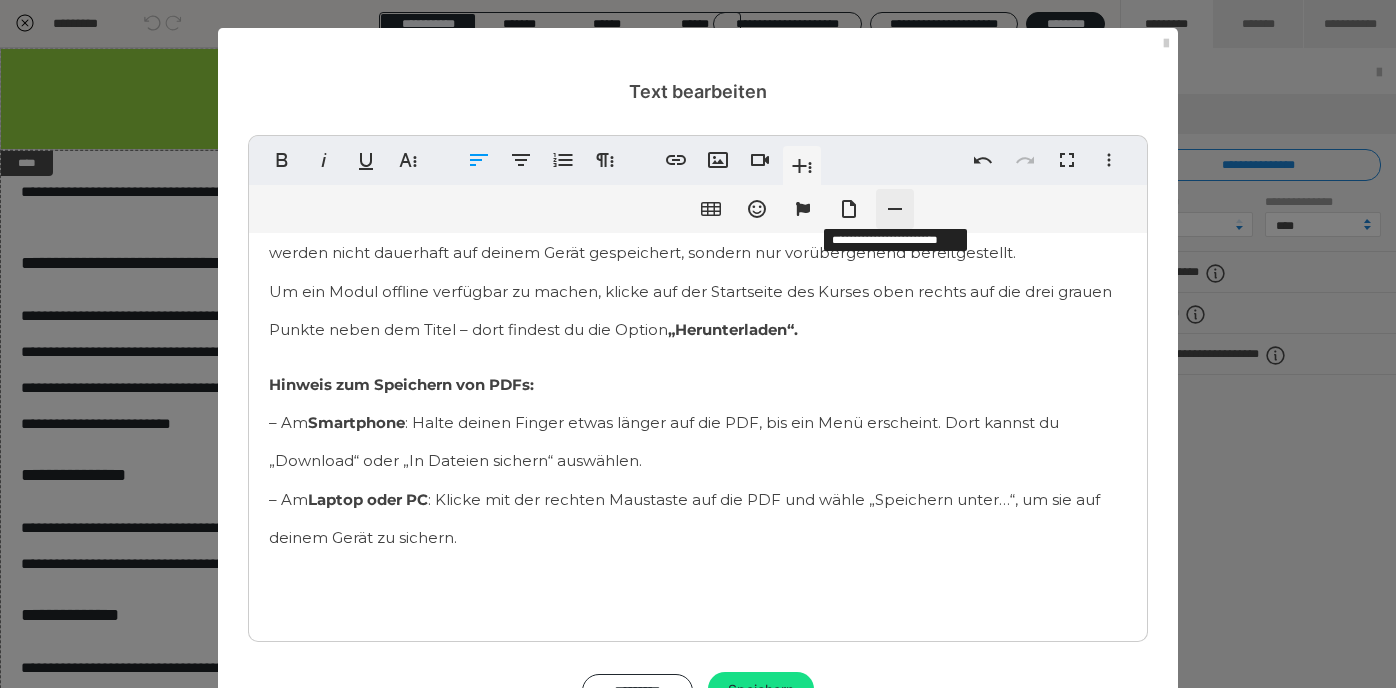 click 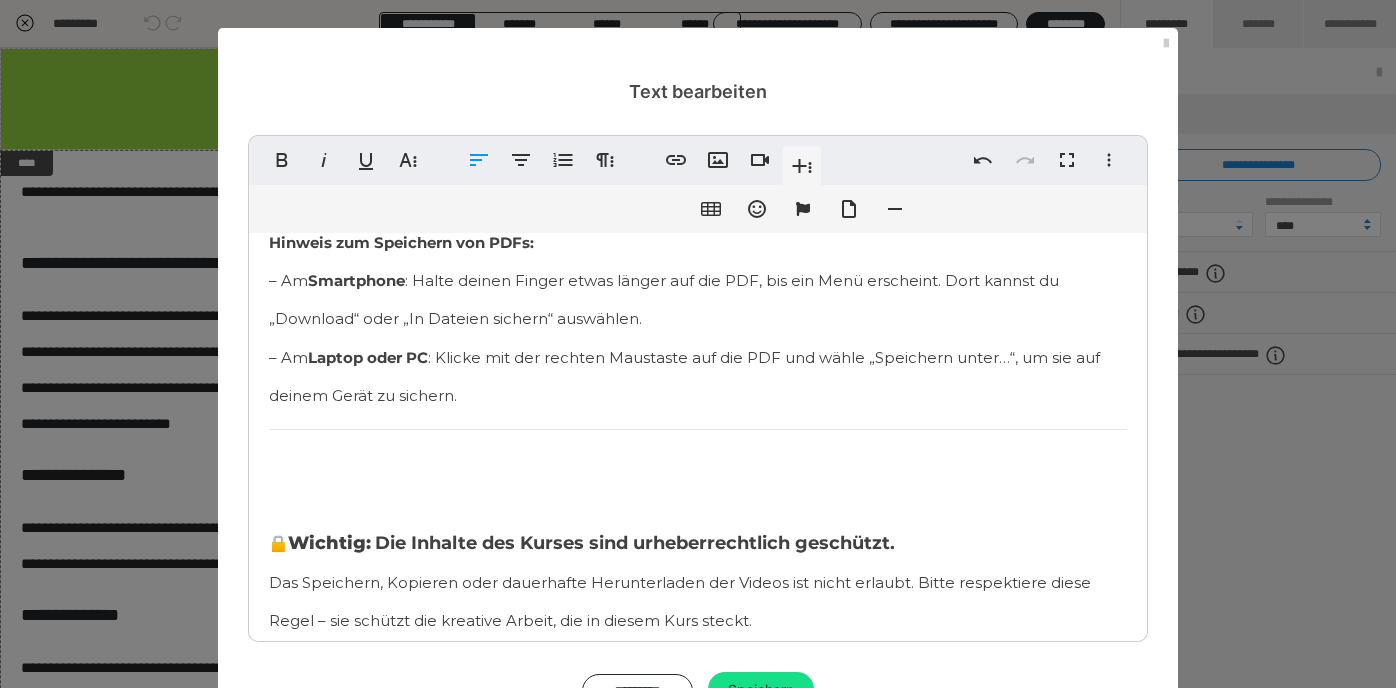 scroll, scrollTop: 976, scrollLeft: 0, axis: vertical 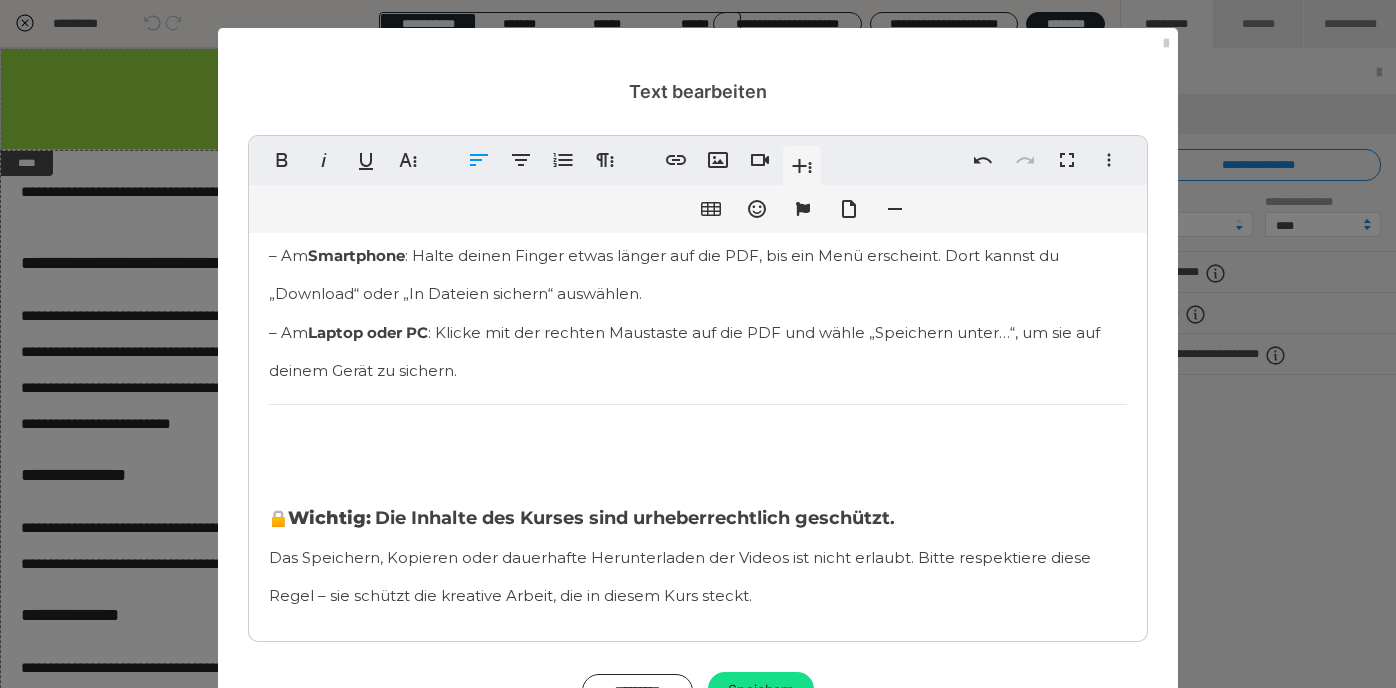 click on "​ 🔒  Wichtig:   Die Inhalte des Kurses sind urheberrechtlich geschützt. Das Speichern, Kopieren oder dauerhafte Herunterladen der Videos ist nicht erlaubt. Bitte respektiere diese Regel – sie schützt die kreative Arbeit, die in diesem Kurs steckt." at bounding box center [698, 517] 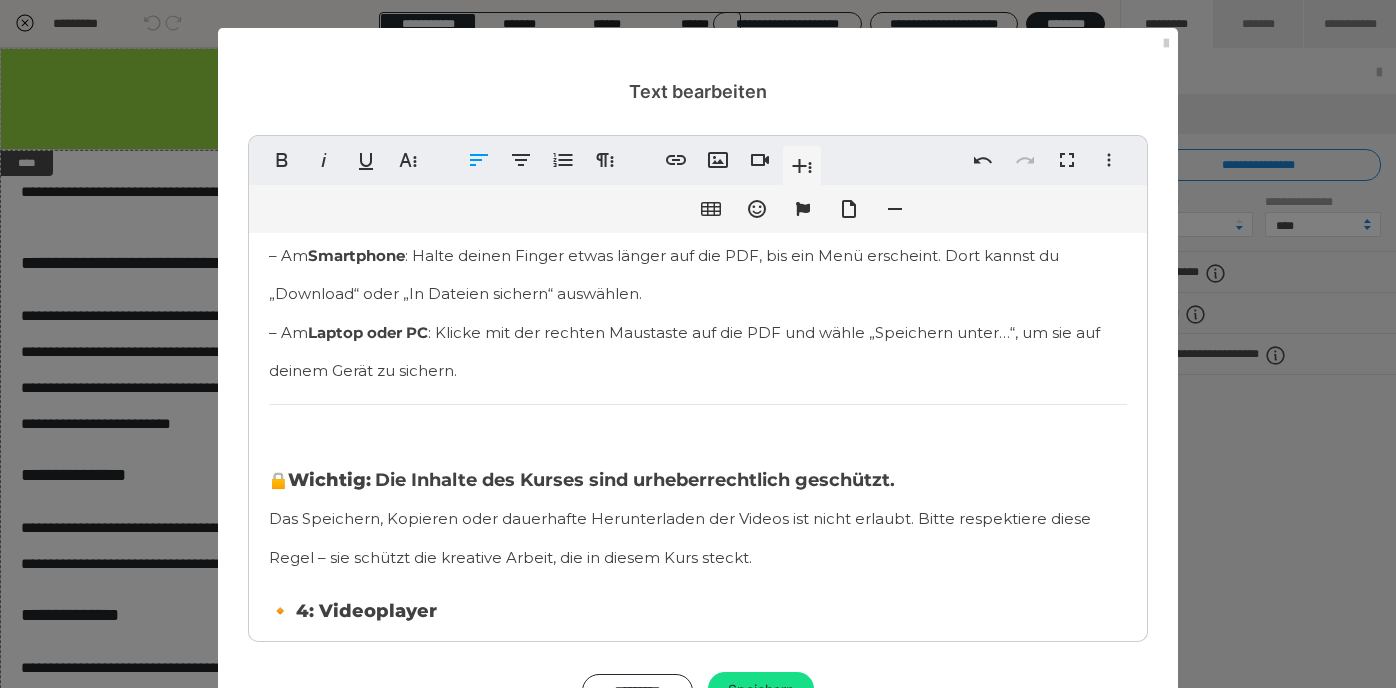 click on "Wichtig:" at bounding box center (329, 480) 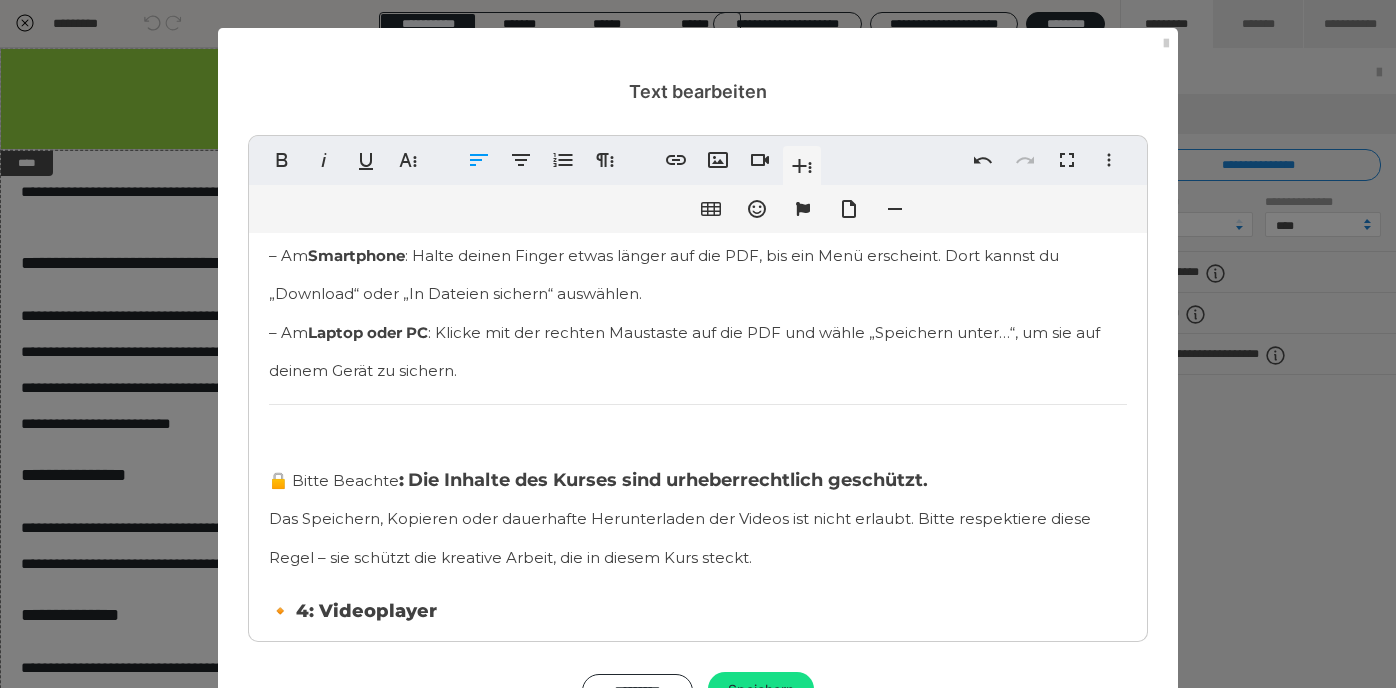 click on "🔒 Bitte Beachte" at bounding box center [334, 480] 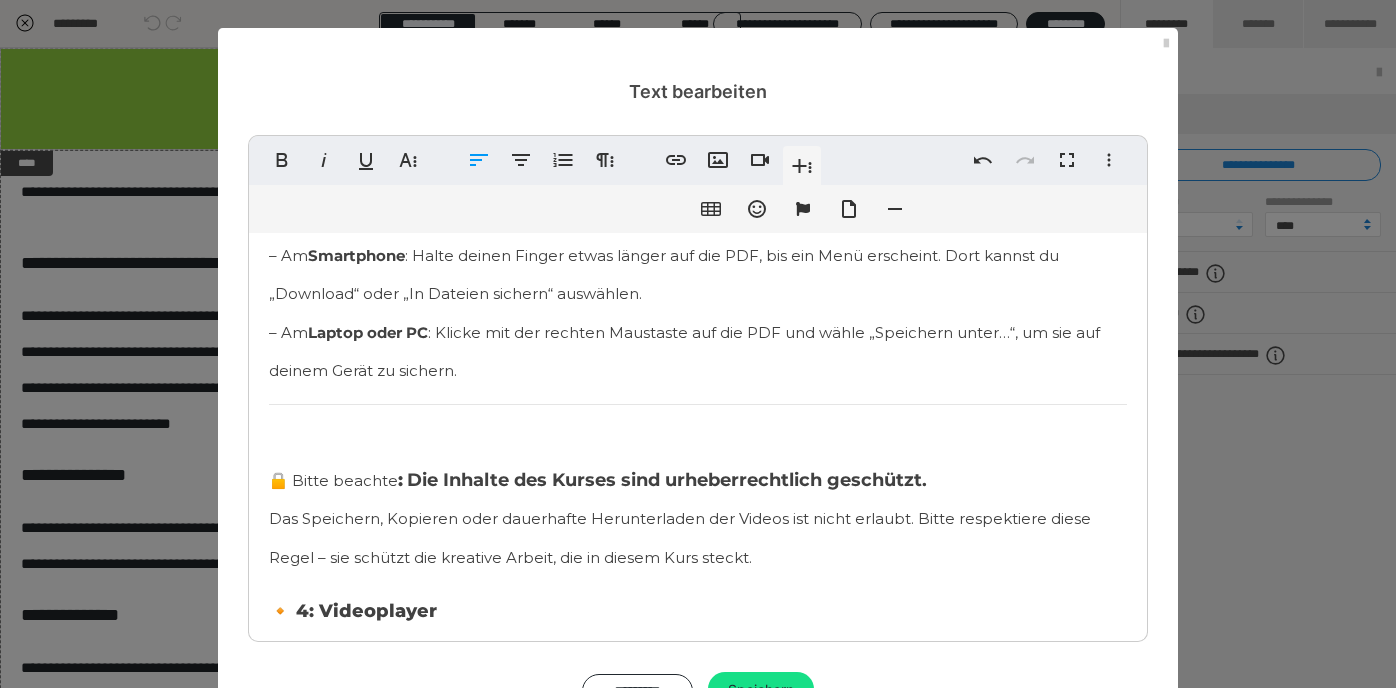 click on "🔒 Bitte beachte" at bounding box center (333, 480) 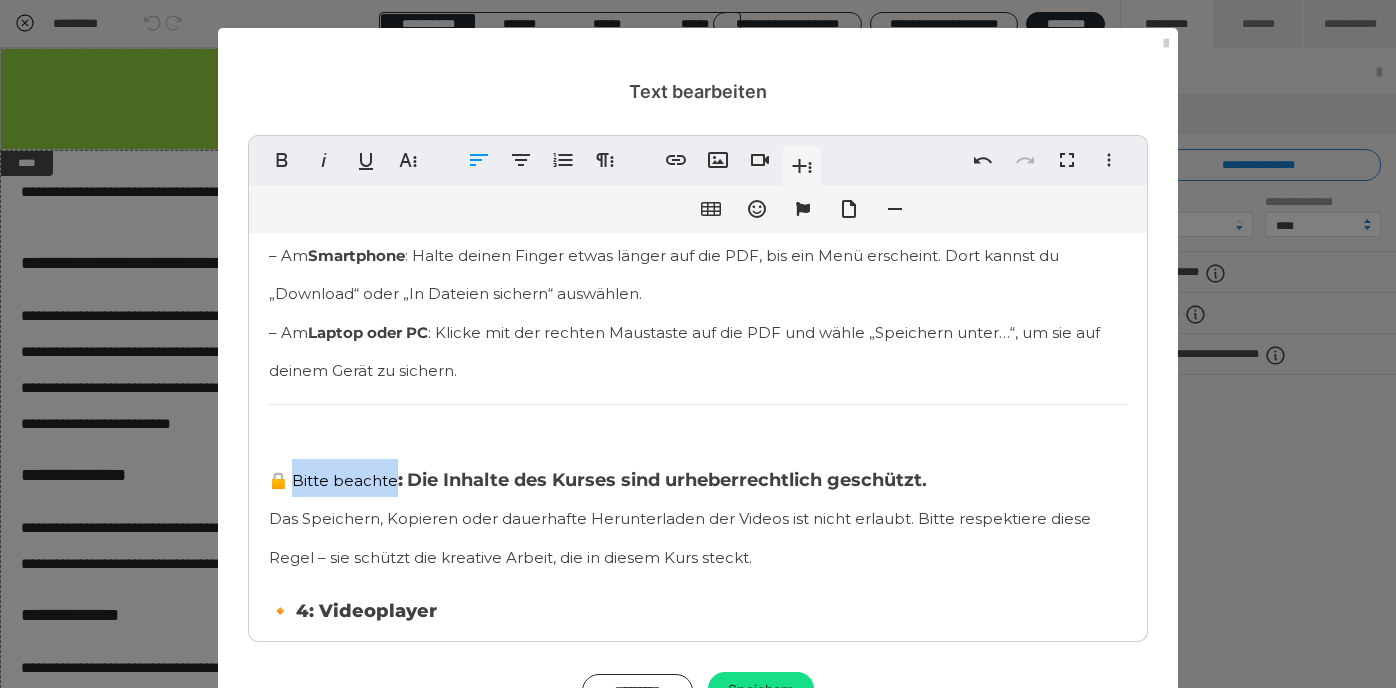 drag, startPoint x: 394, startPoint y: 472, endPoint x: 296, endPoint y: 464, distance: 98.32599 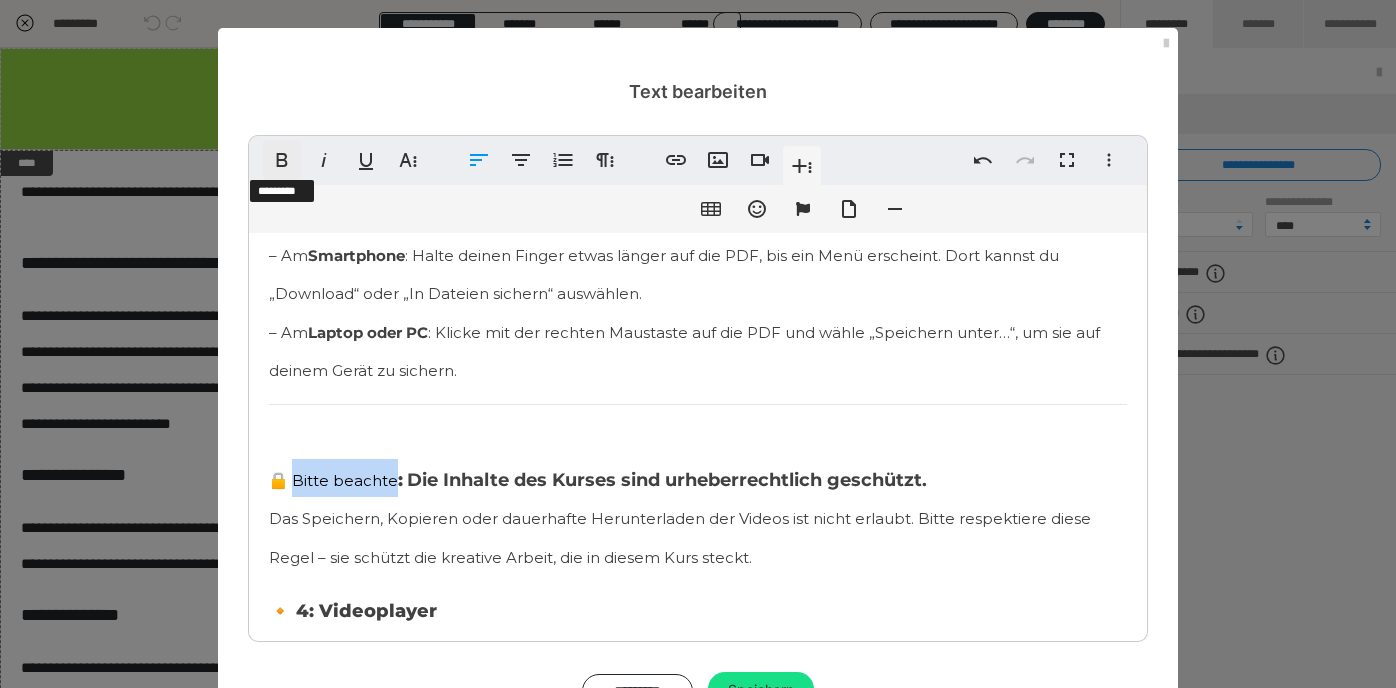 click 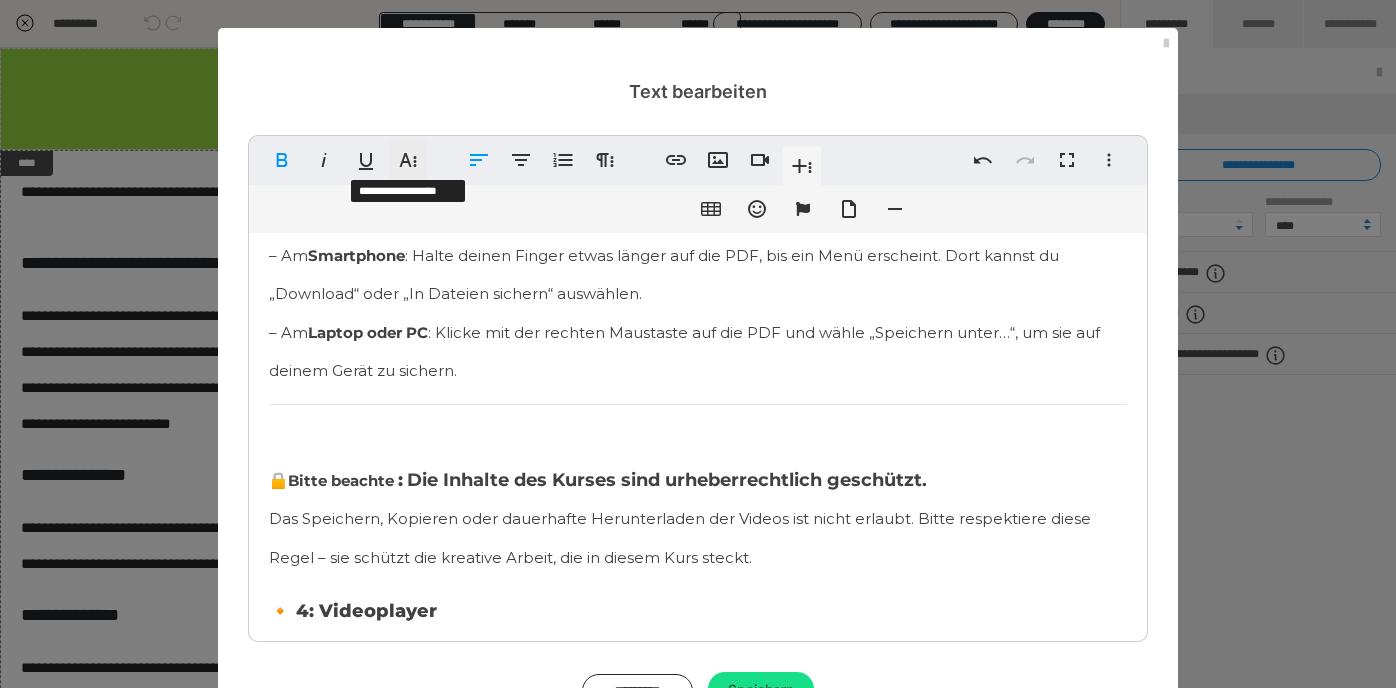 click 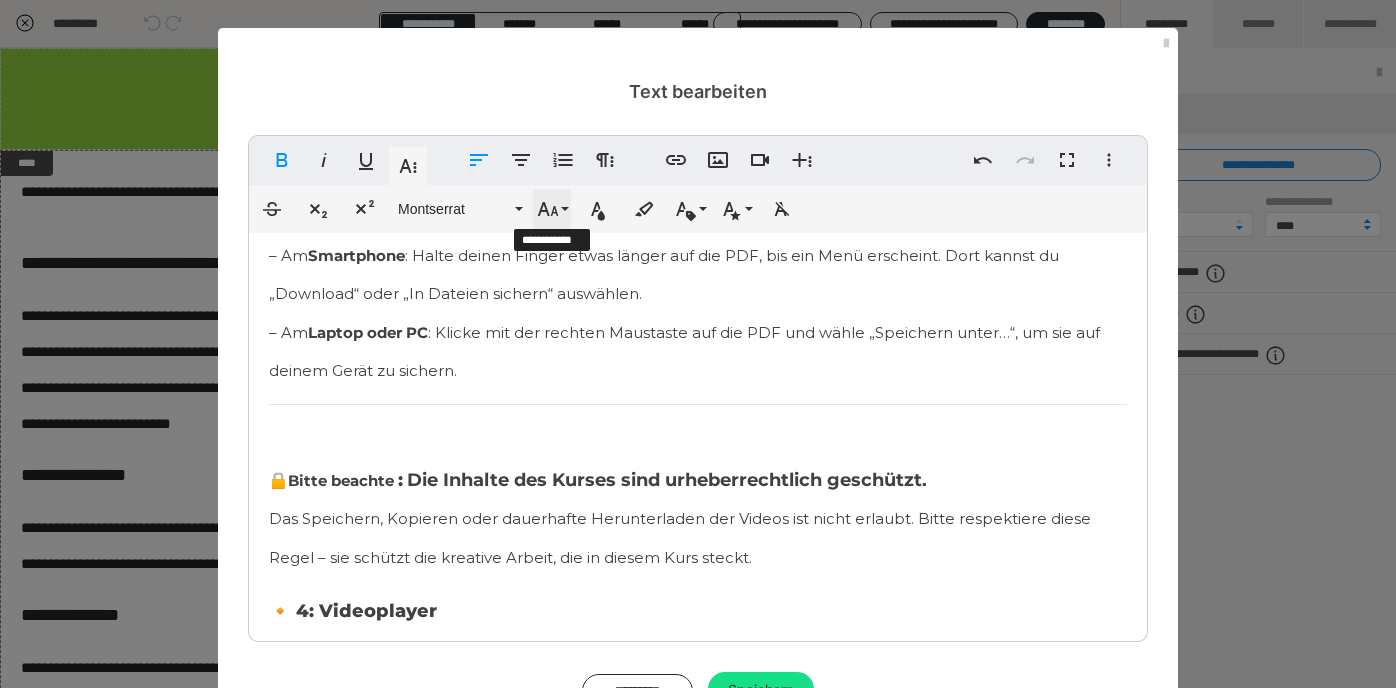 click on "Schriftgröße" at bounding box center (552, 209) 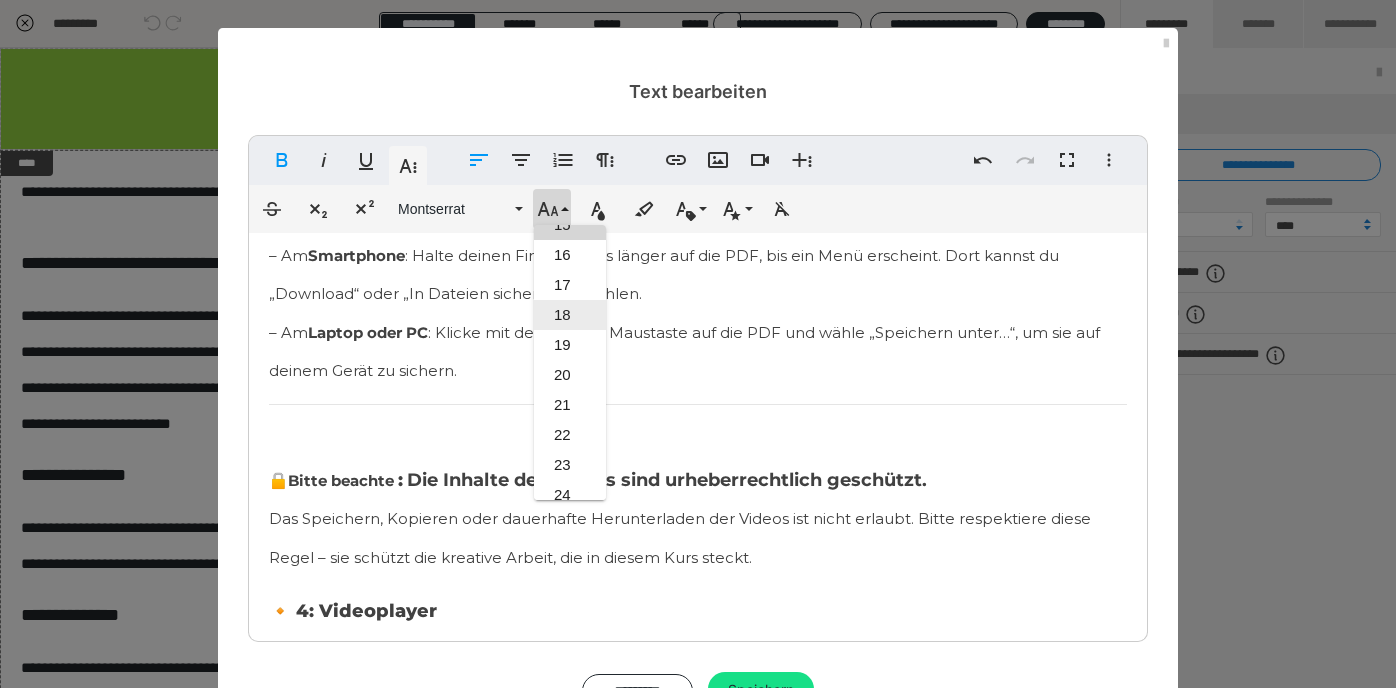 click on "18" at bounding box center (570, 315) 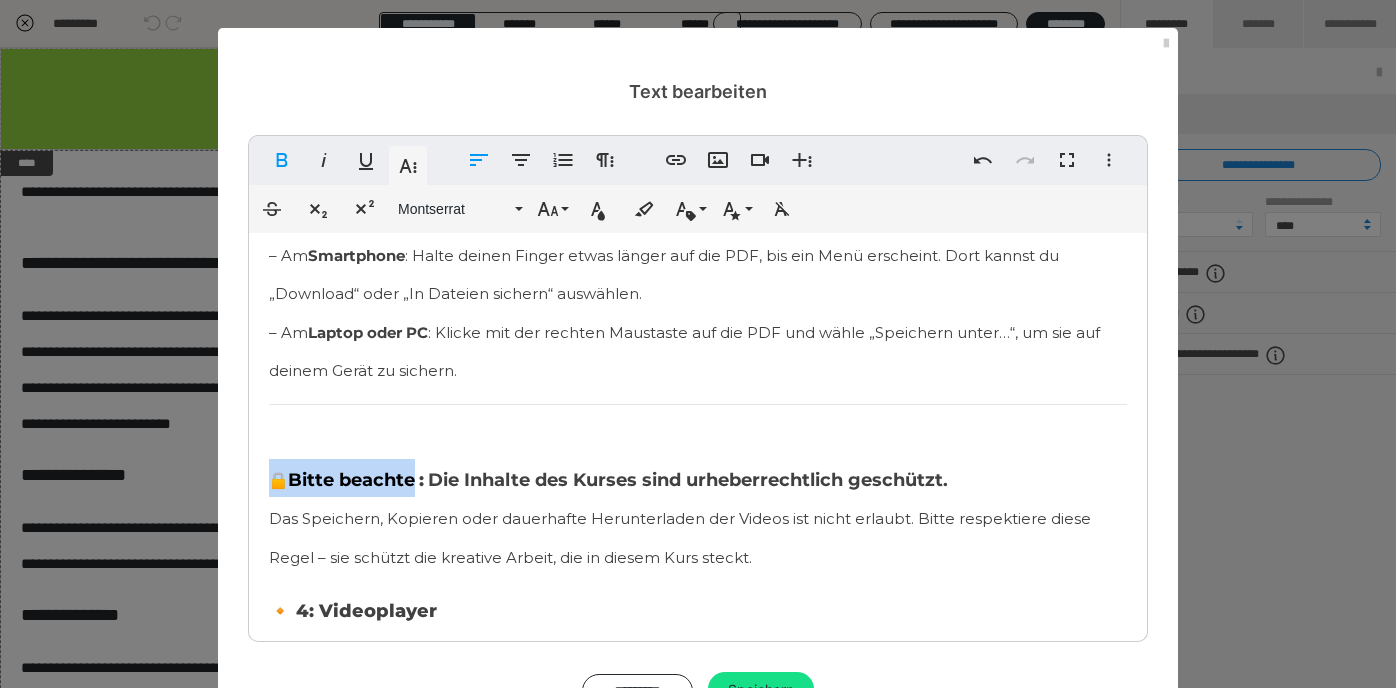 click on "Die Inhalte des Kurses sind urheberrechtlich geschützt." at bounding box center (688, 480) 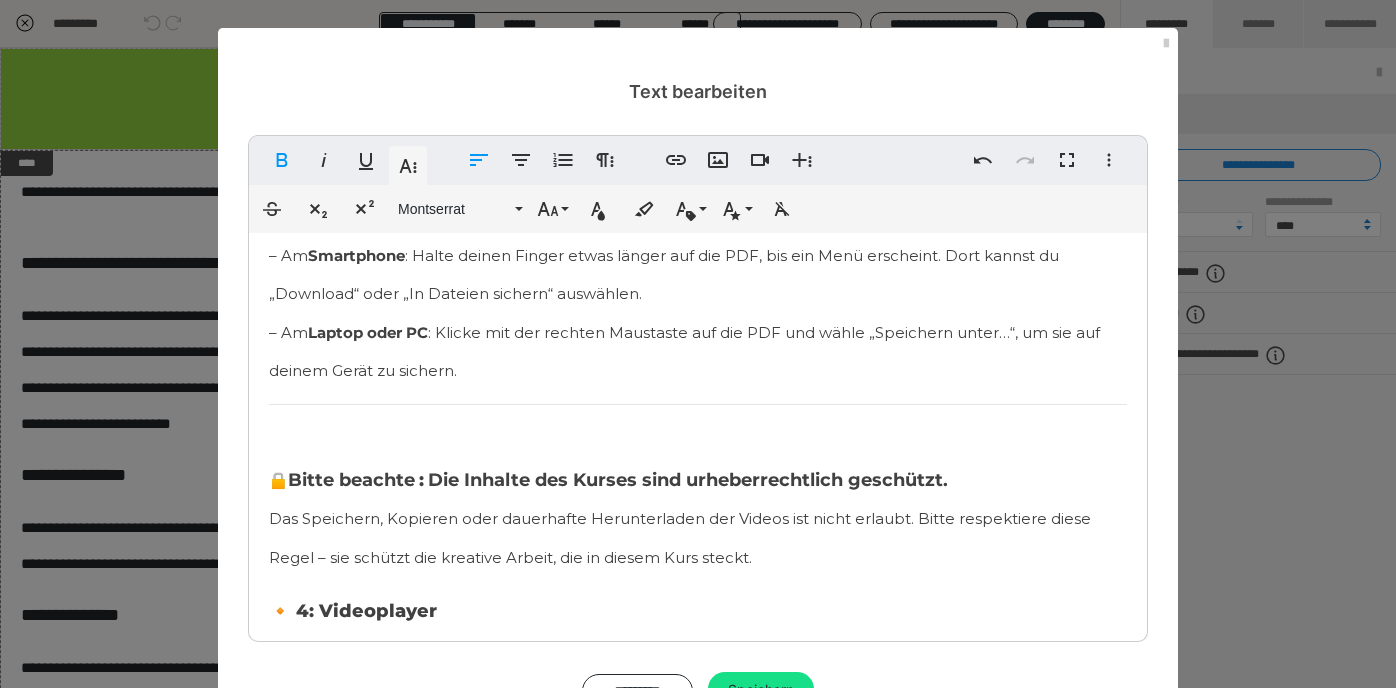 scroll, scrollTop: 1028, scrollLeft: 0, axis: vertical 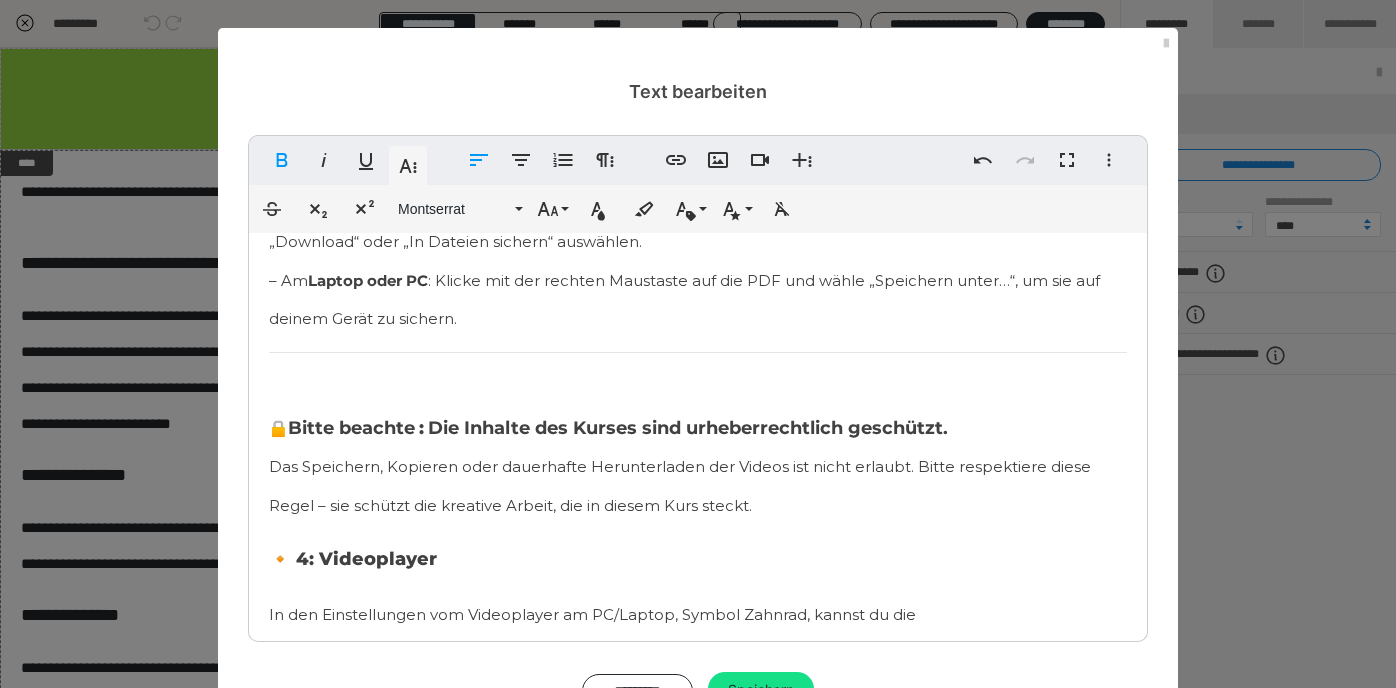 click on "​ 🔒  Bitte beachte   :   Die Inhalte des Kurses sind urheberrechtlich geschützt. Das Speichern, Kopieren oder dauerhafte Herunterladen der Videos ist nicht erlaubt. Bitte respektiere diese Regel – sie schützt die kreative Arbeit, die in diesem Kurs steckt." at bounding box center (698, 446) 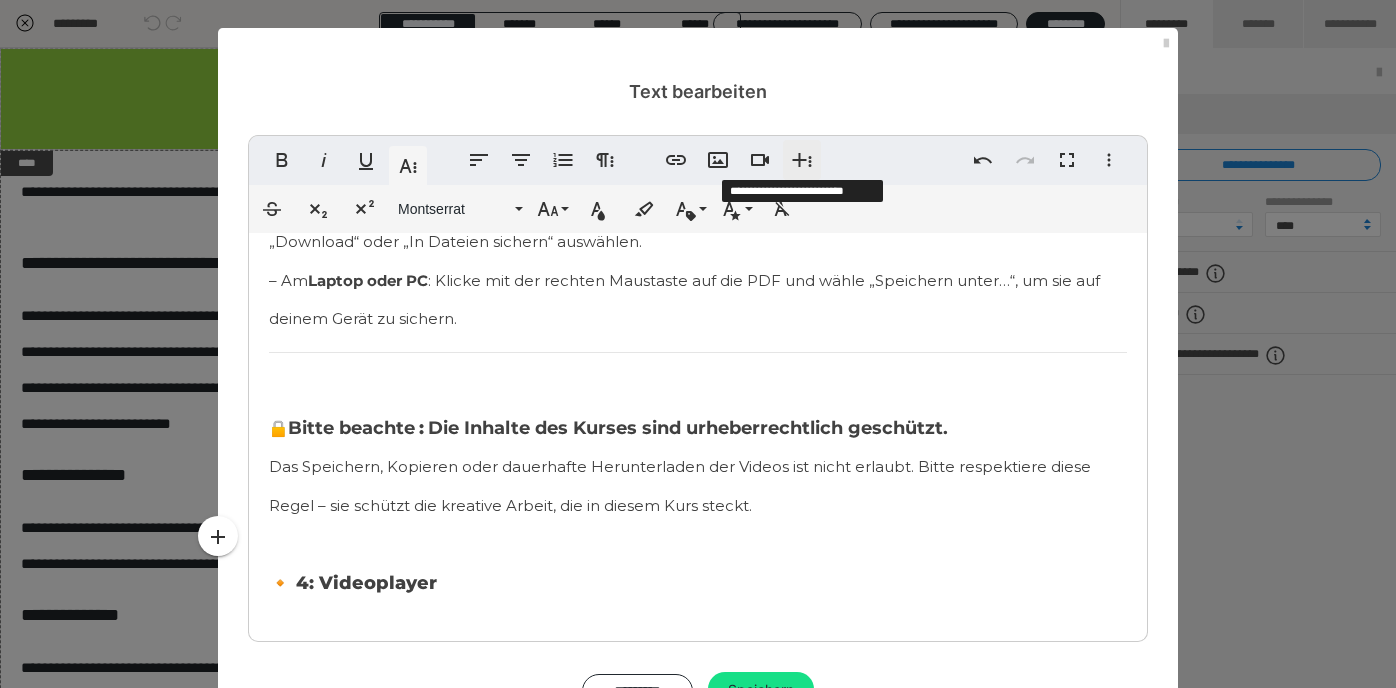click 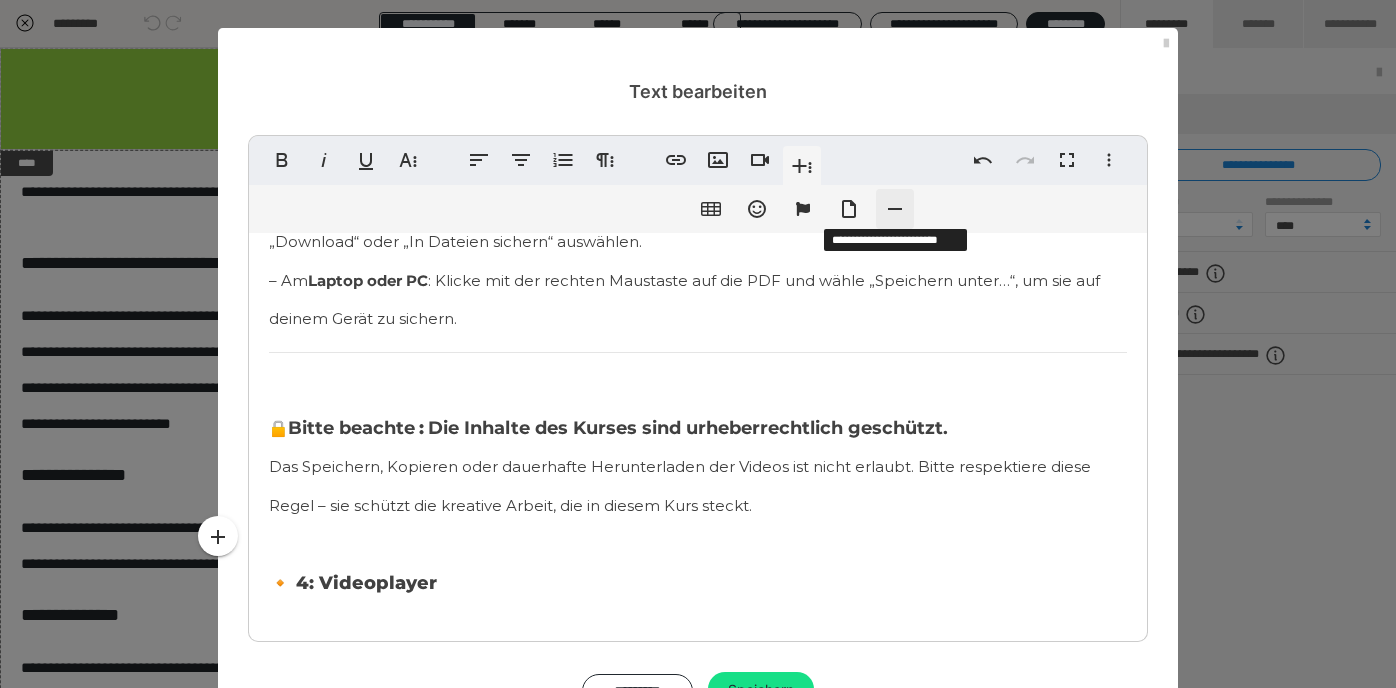 click 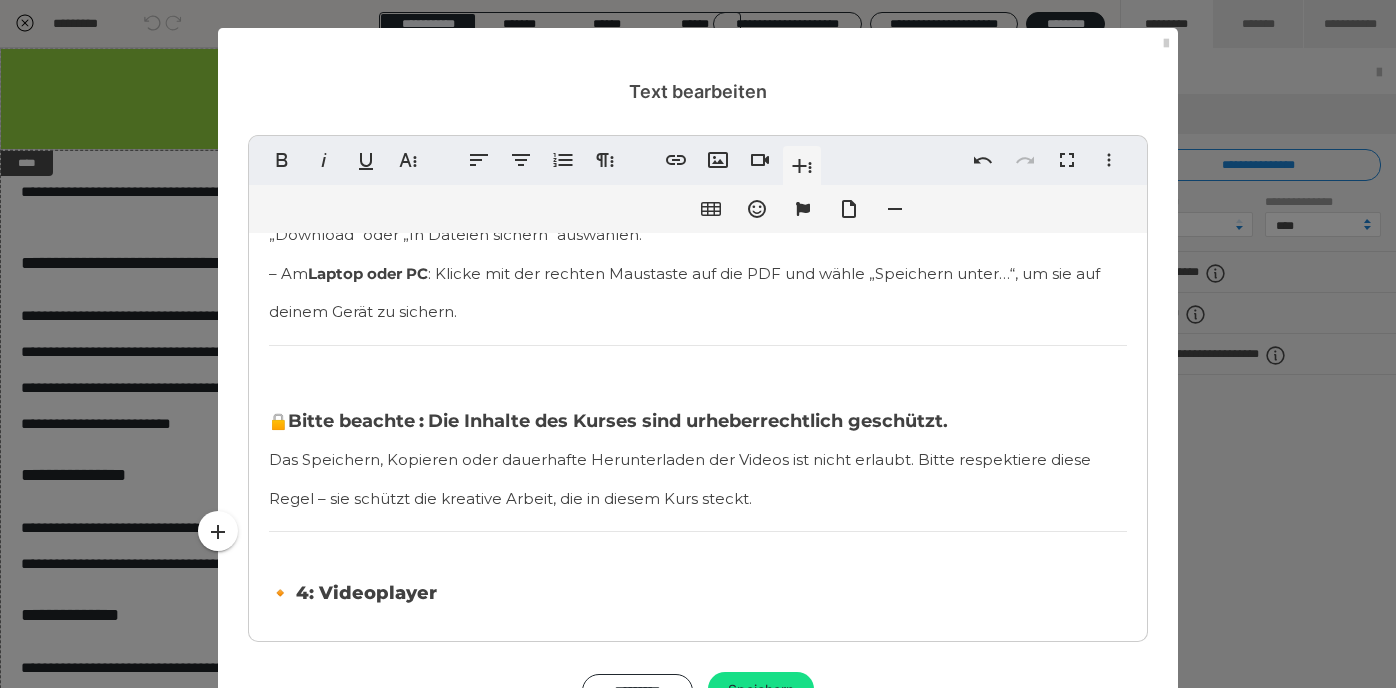 scroll, scrollTop: 1070, scrollLeft: 0, axis: vertical 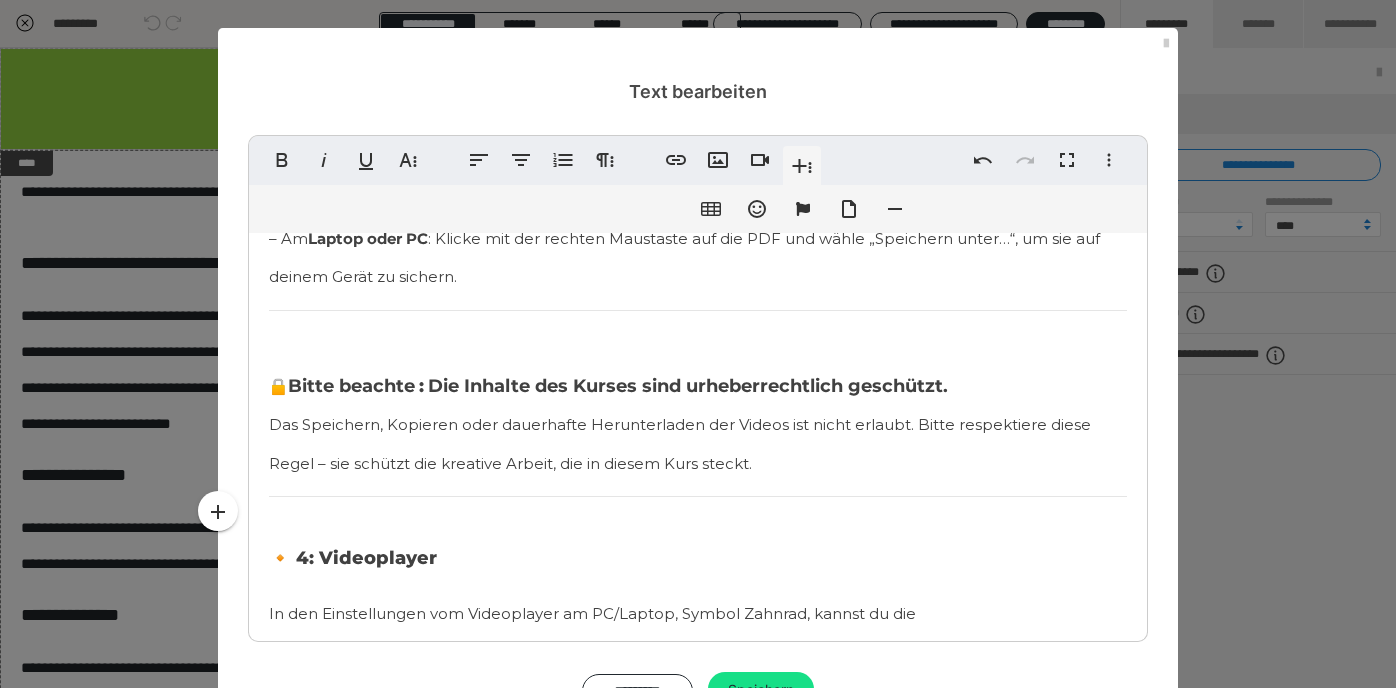 click on "🔸 4: Videoplayer" at bounding box center [353, 558] 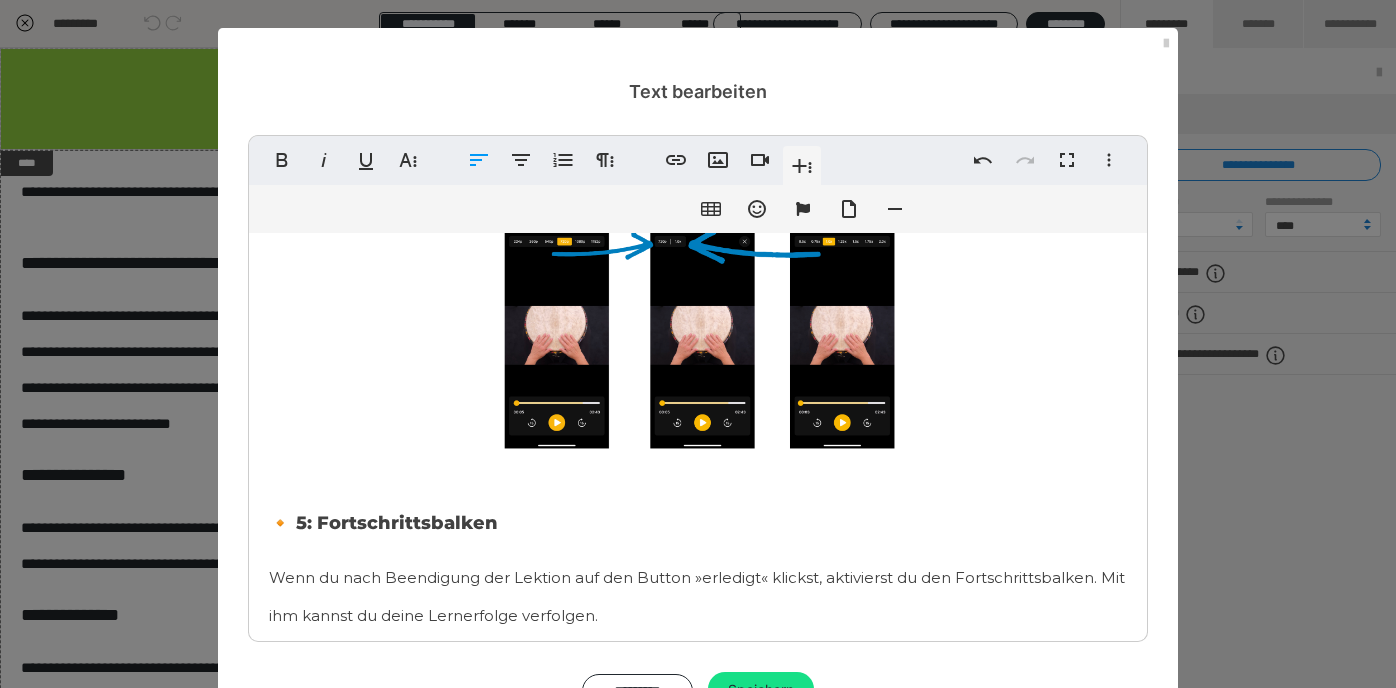 scroll, scrollTop: 1677, scrollLeft: 0, axis: vertical 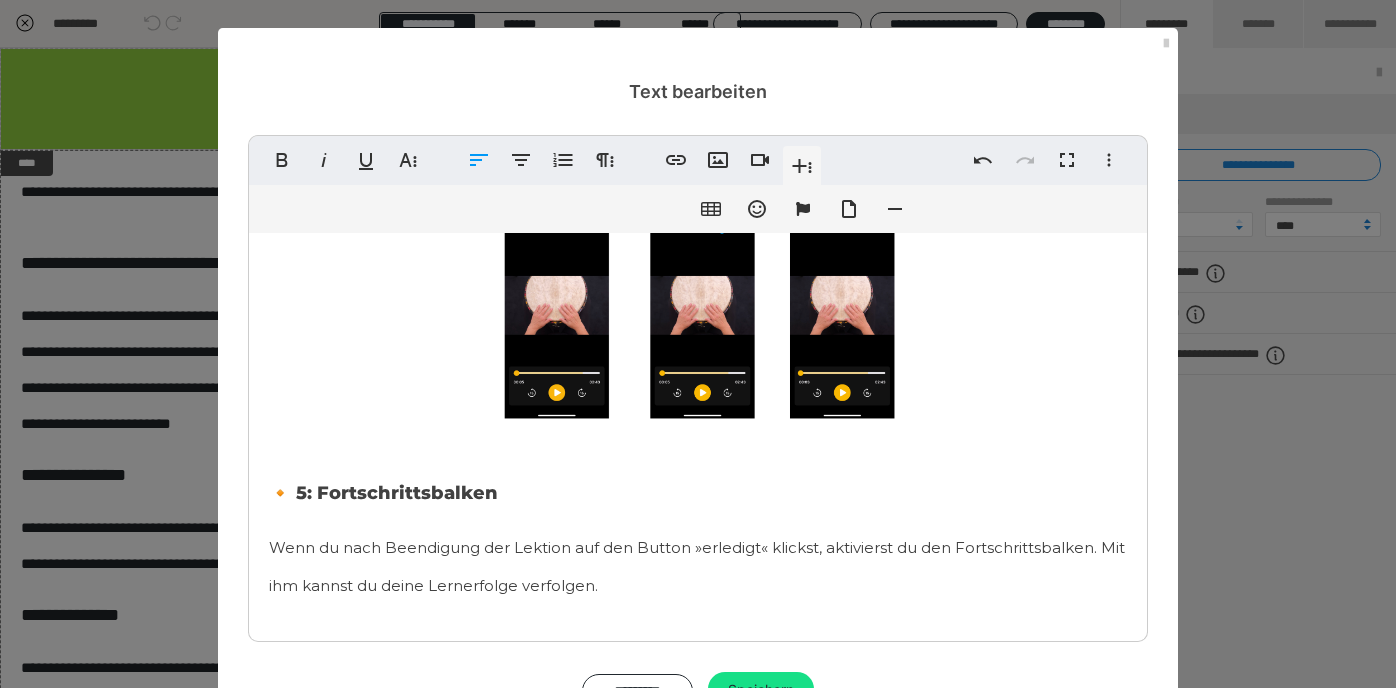 click on "🔸 5: Fortschrittsbalken" at bounding box center [383, 493] 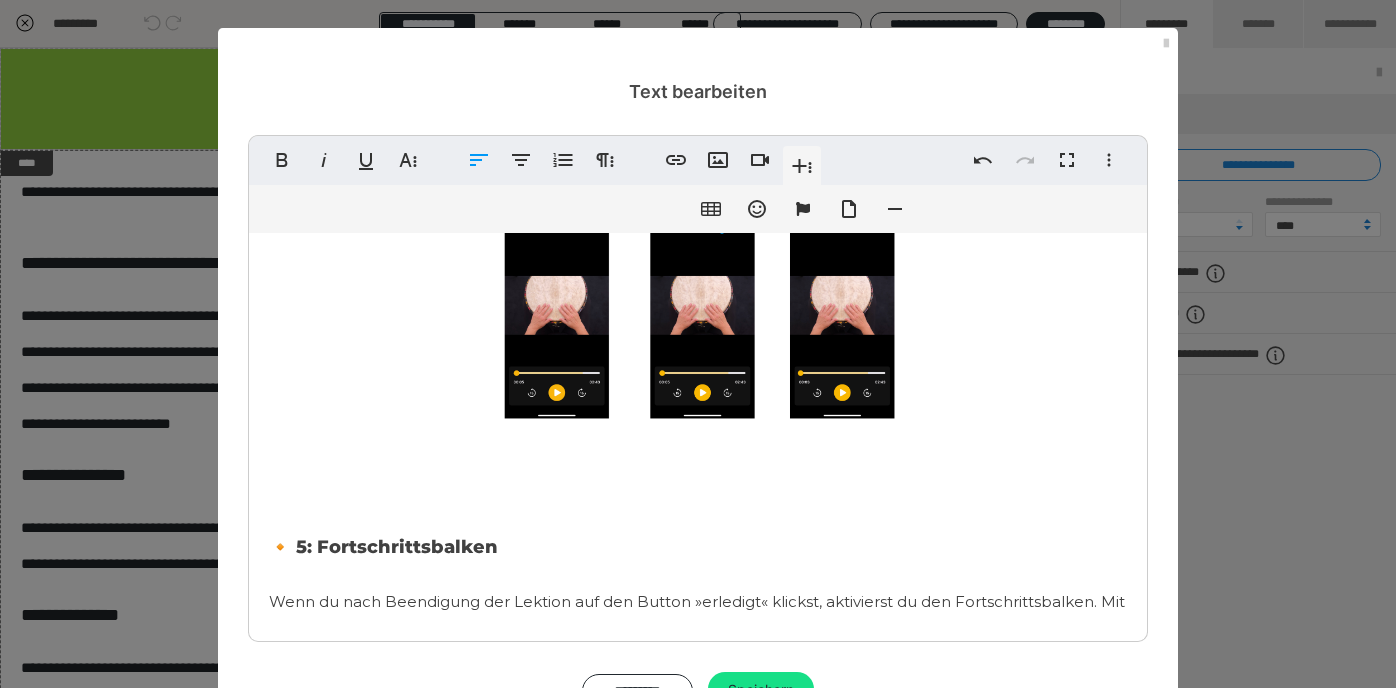 click at bounding box center (698, 491) 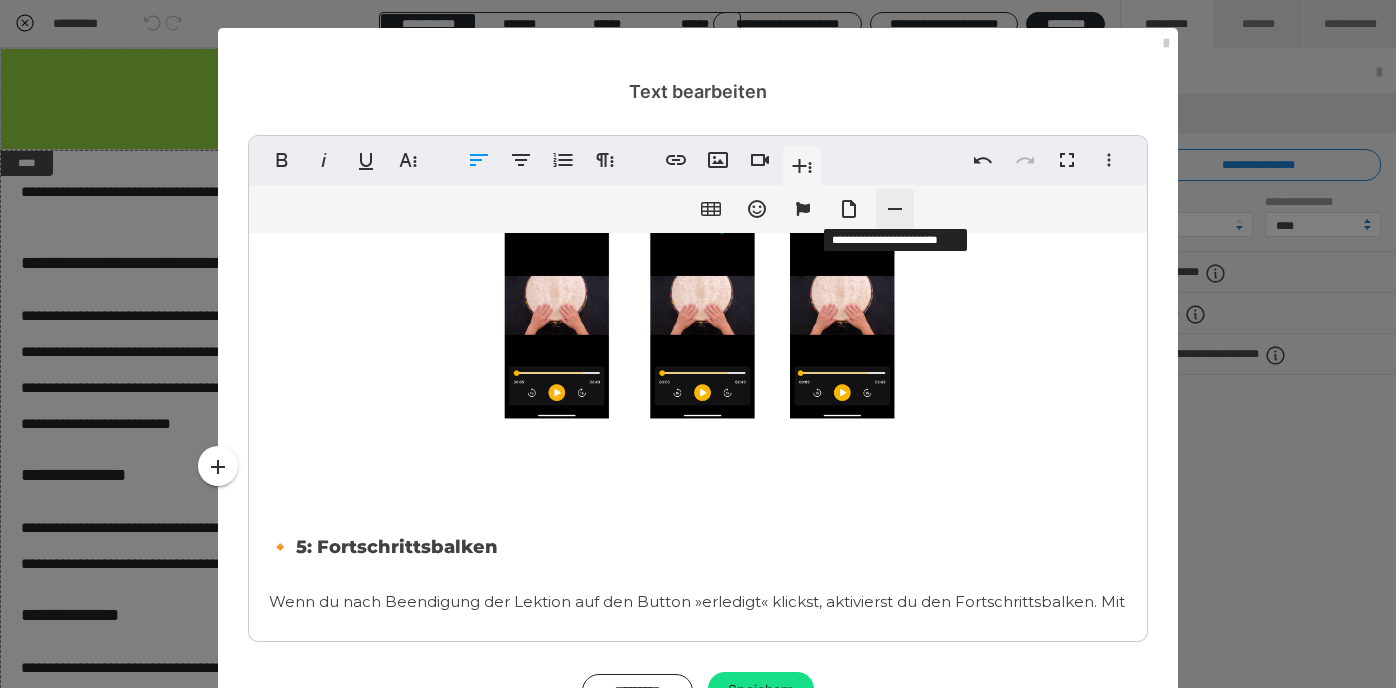 click 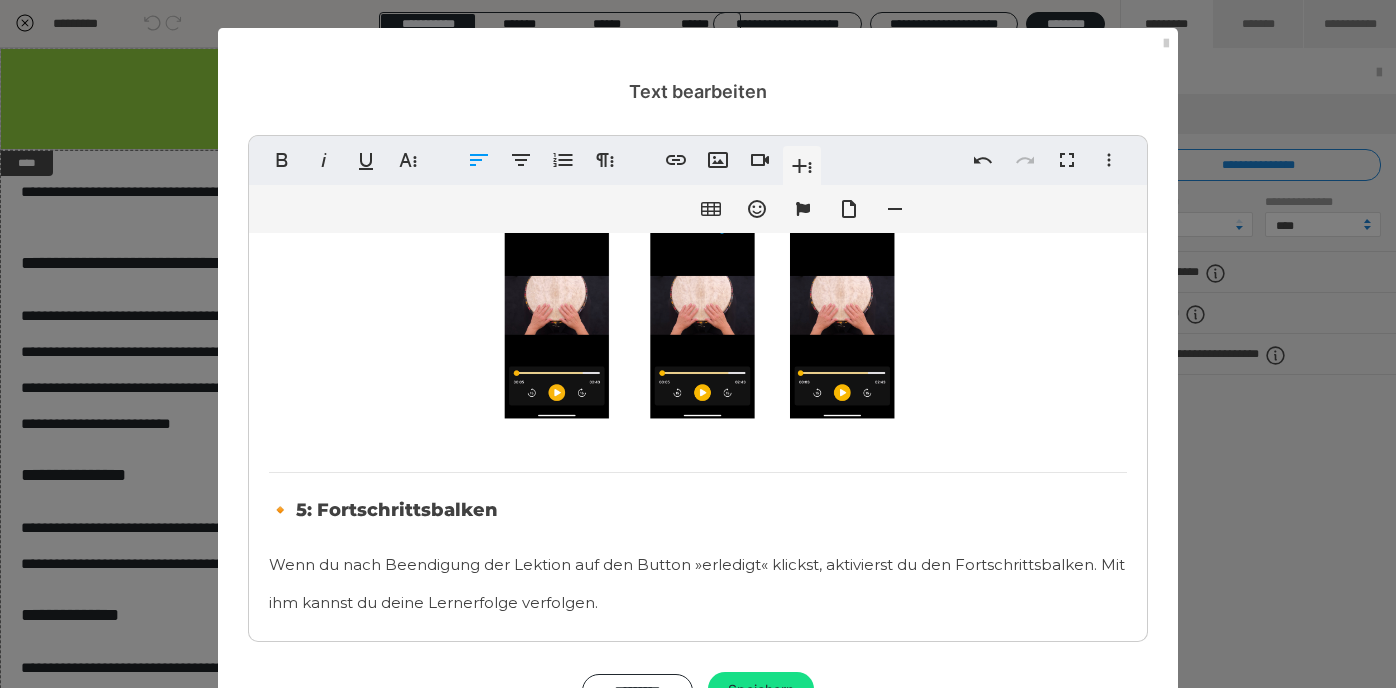 click on "🔸 5: Fortschrittsbalken" at bounding box center [383, 510] 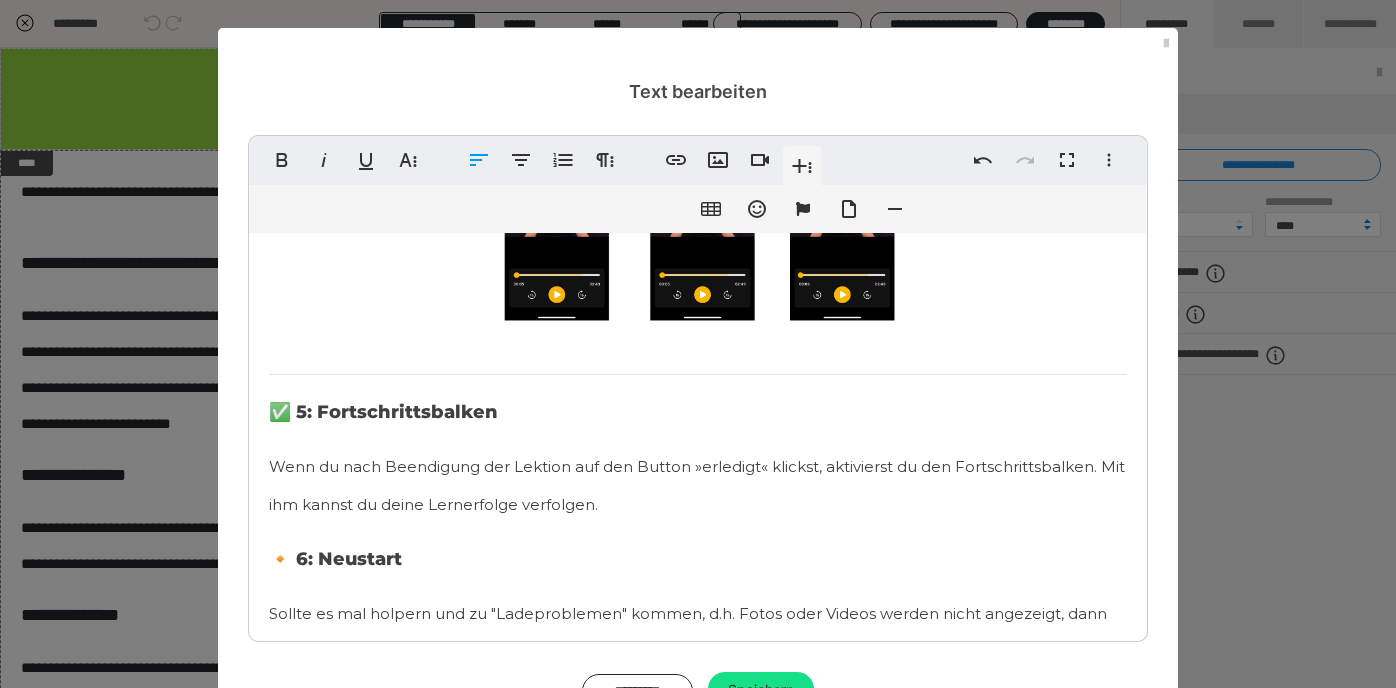 scroll, scrollTop: 1779, scrollLeft: 0, axis: vertical 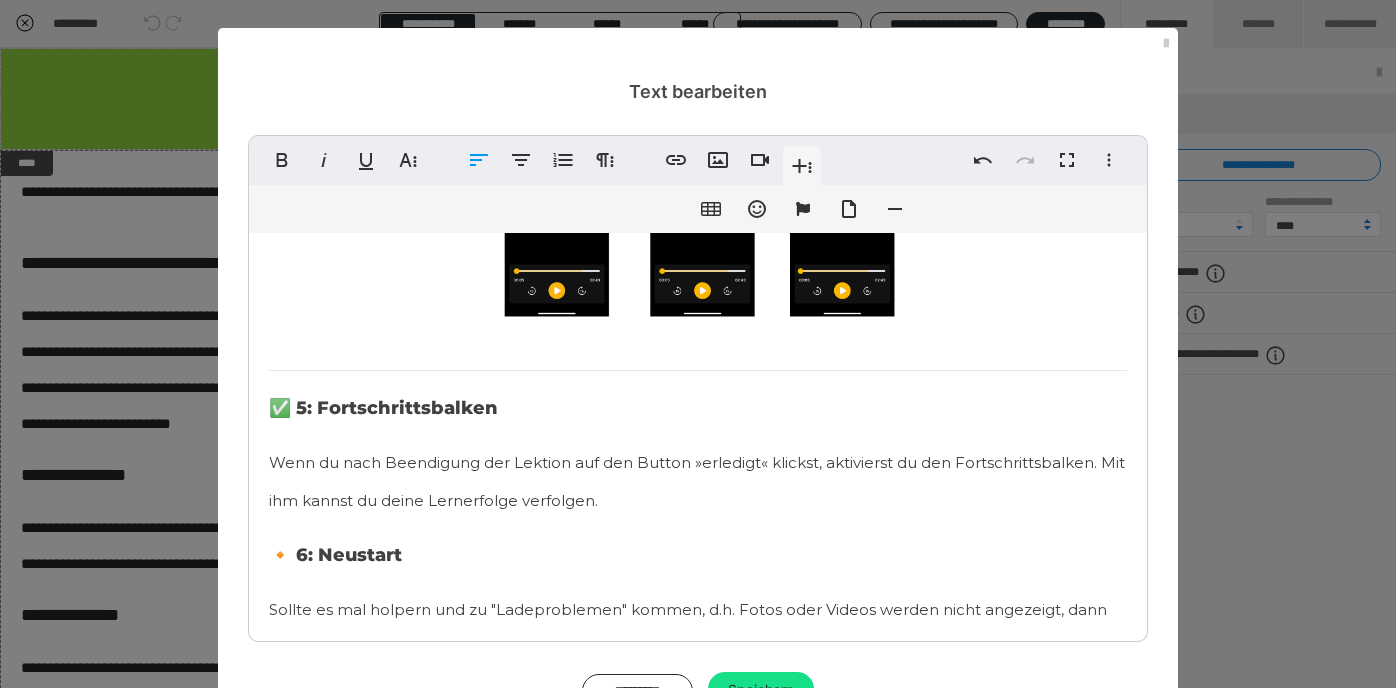 click on "Wenn du nach Beendigung der Lektion auf den Button »erledigt« klickst, aktivierst du den Fortschrittsbalken. Mit ihm kannst du deine Lernerfolge verfolgen." at bounding box center [697, 481] 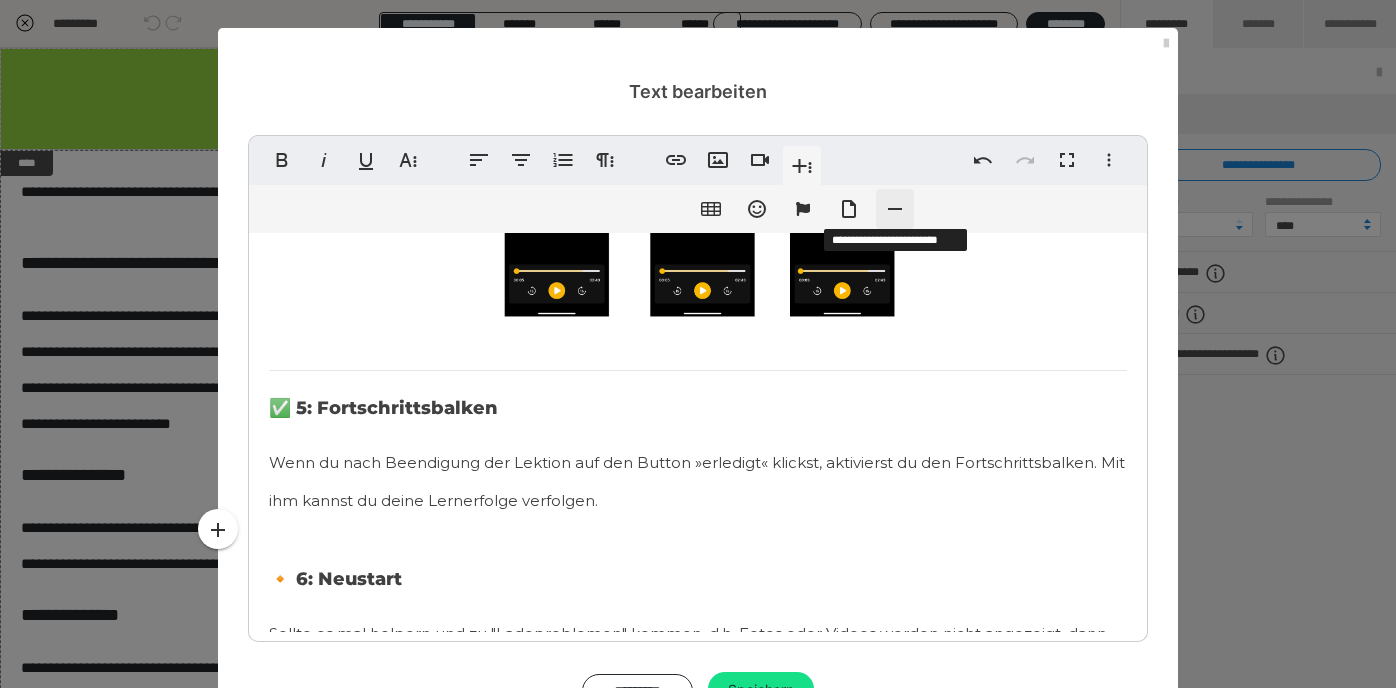 click 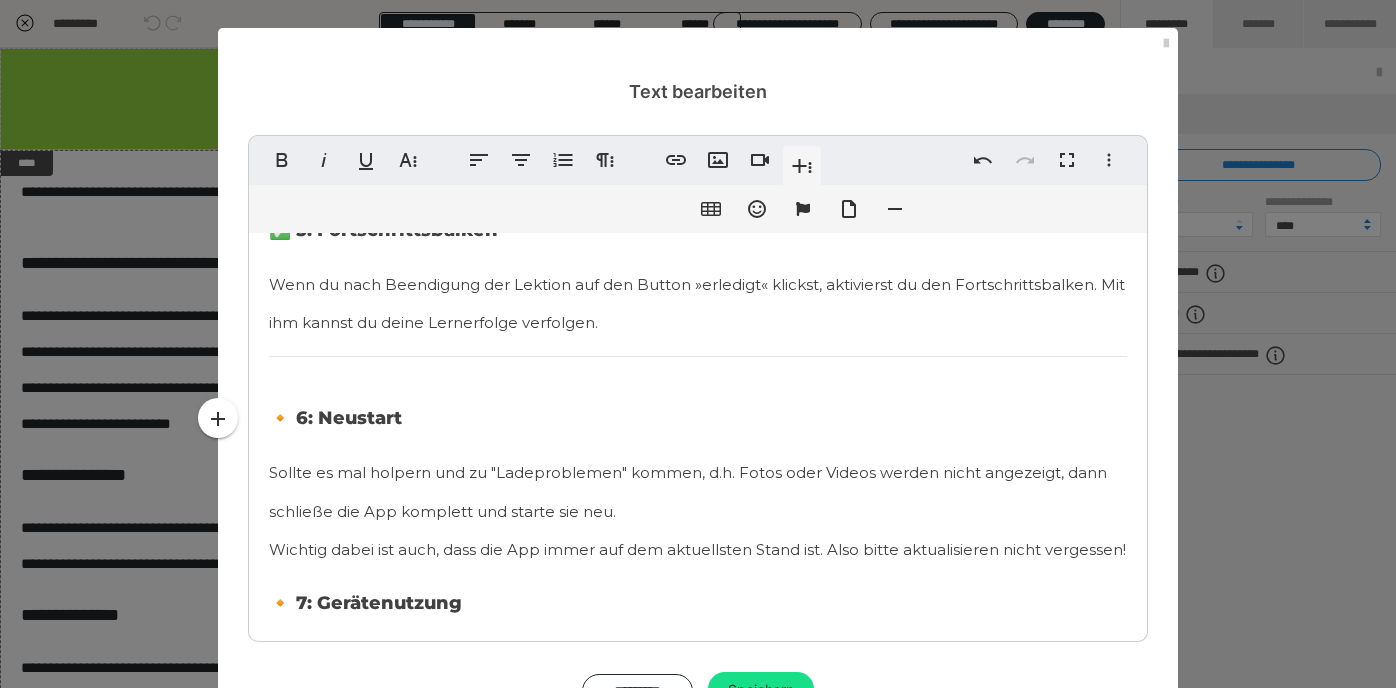 scroll, scrollTop: 1975, scrollLeft: 0, axis: vertical 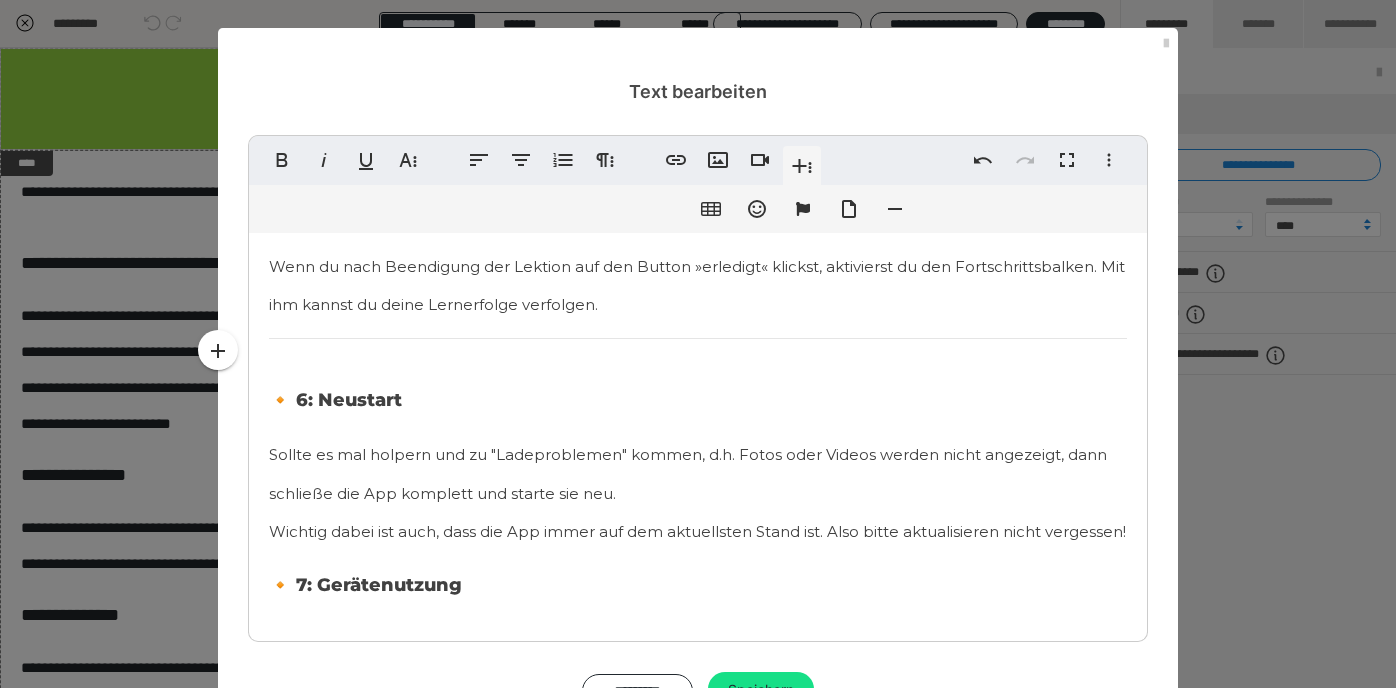 click on "🔸 6: Neustart" at bounding box center [335, 400] 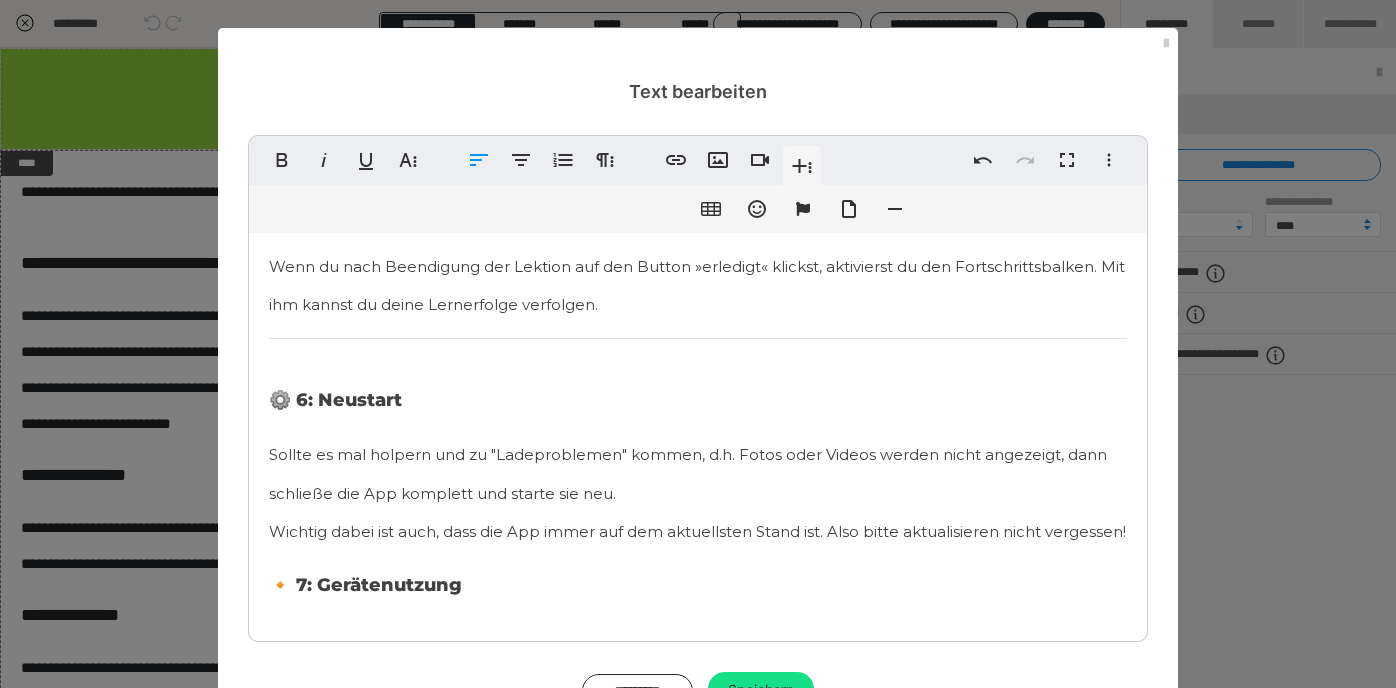 click on "🔸 7: Gerätenutzung" at bounding box center [365, 585] 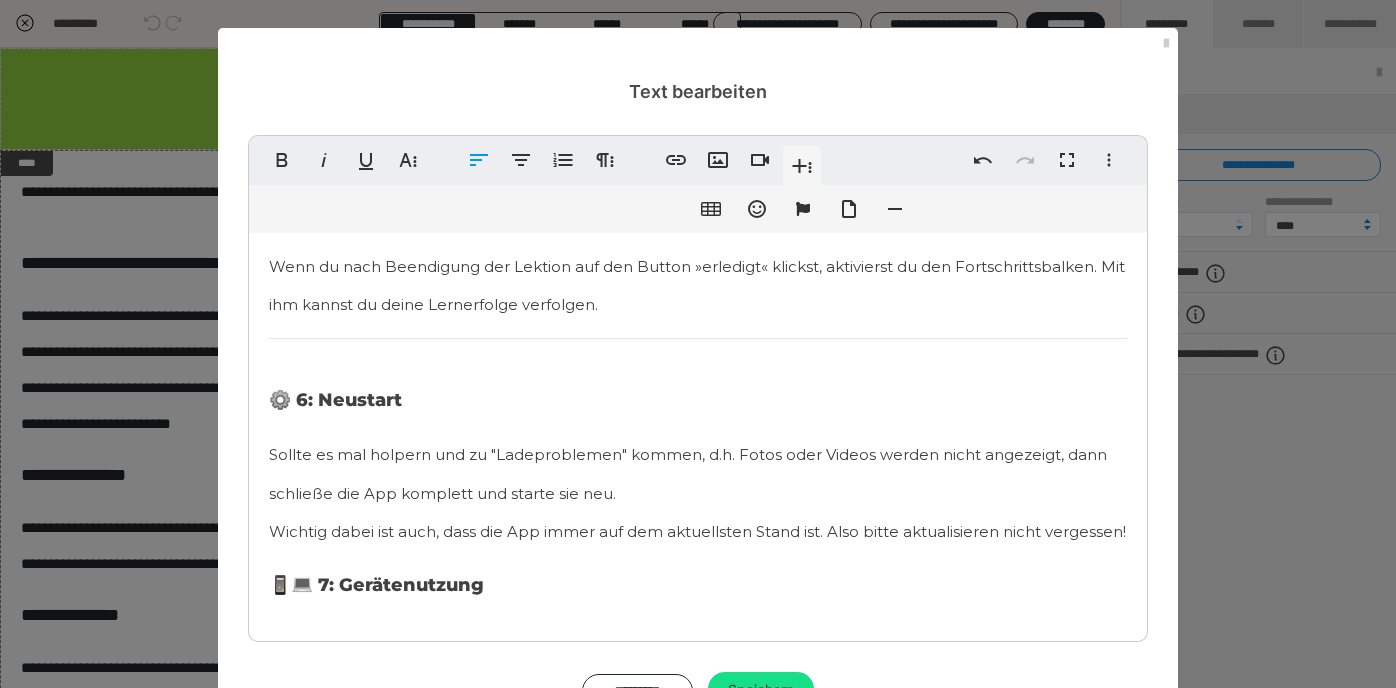 click on "Hier kommen wichtige Infos zum Handling mit der Heartbeats App: 👐 1: Bist du Linkshänder:in?   Falls du auf deinem Handy schaust, dann stelle am besten deinen Bildschirm fest und drehe dein Handy rum. Stelle das Videobild auf den Kopf. So machst du es dir leicht, da du wie in einen Spiegel schaust. Du spielst nämlich "normalerweise" genau andersherum, wenn ich mit rechts spiele, dann spielst du links, weil das deine dominante Seite ist.  Das ist allerdings kein 'muss' andersherum zu spielen, schau, wie du dich wohlfühlst. Das hat oberste Priorität. Vielleicht bist du ja auch (glücklicherweise) beidhändig und dann ist es erst recht wurscht. ​ ​ 🎧 2: Kopfhörer   Mit Kopfhörern hörst du die unterschiedlichen Sounds viel besser. Du musst sie nicht immer tragen, aber du solltest dir die Lektionen schon auch mal mit Kopfhörern anhören, vor allem dann, wenn du Ton und Slap noch nicht unterscheiden kannst. Oder nutze einen Lautsprecher, zB einen kleinen mobilen Bluetooth Lautsprecher.  ​" at bounding box center [698, -379] 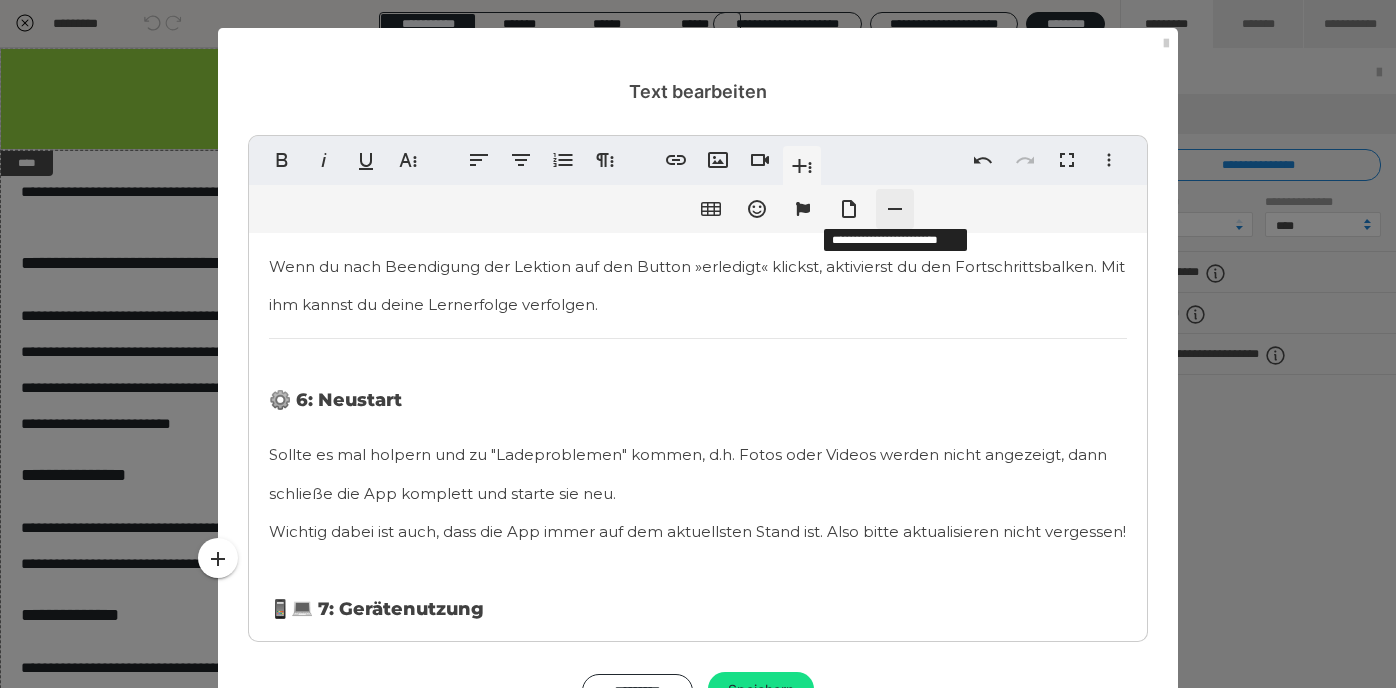 click 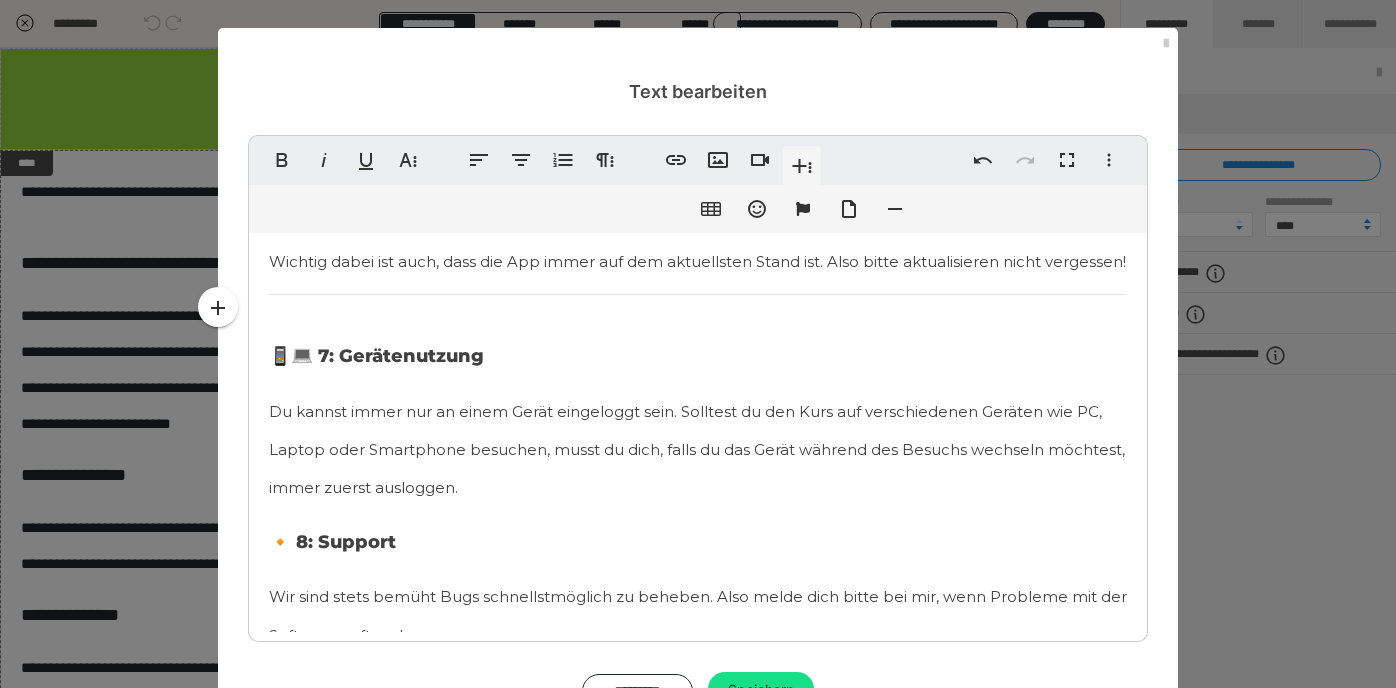 scroll, scrollTop: 2271, scrollLeft: 0, axis: vertical 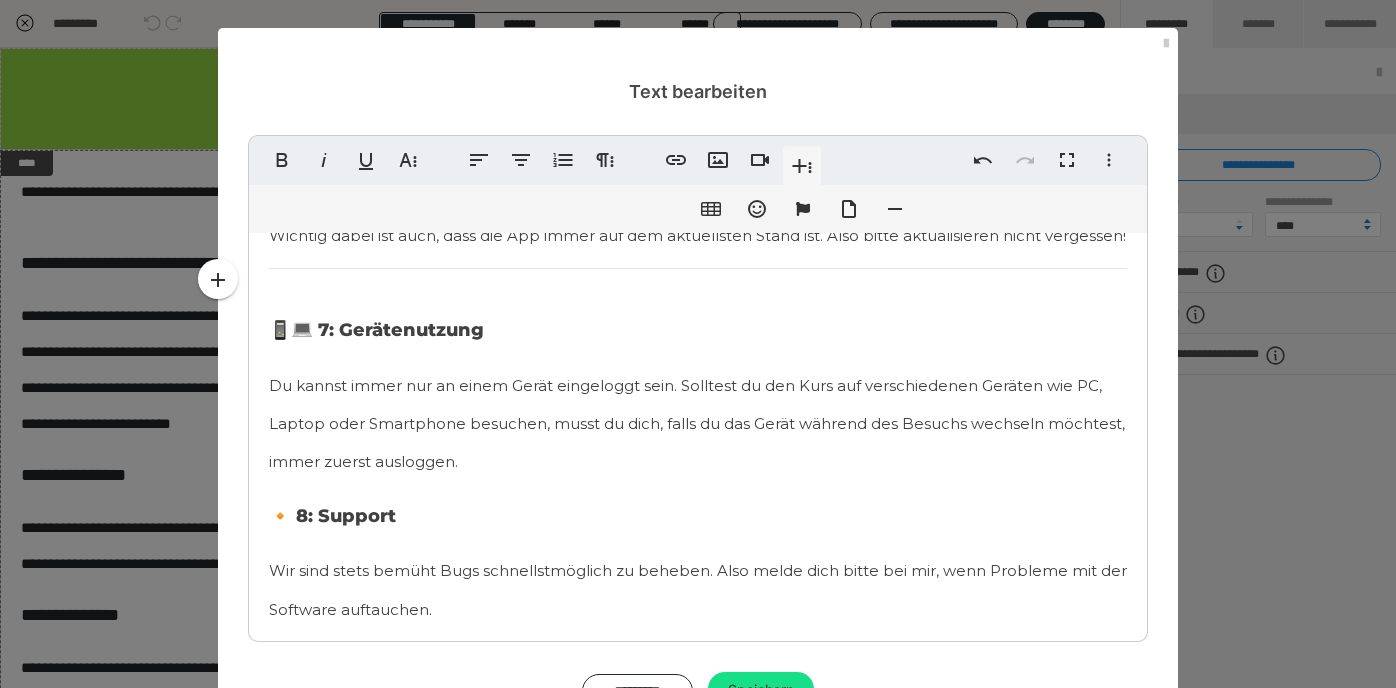 click on "🔸 8: Support" at bounding box center (332, 516) 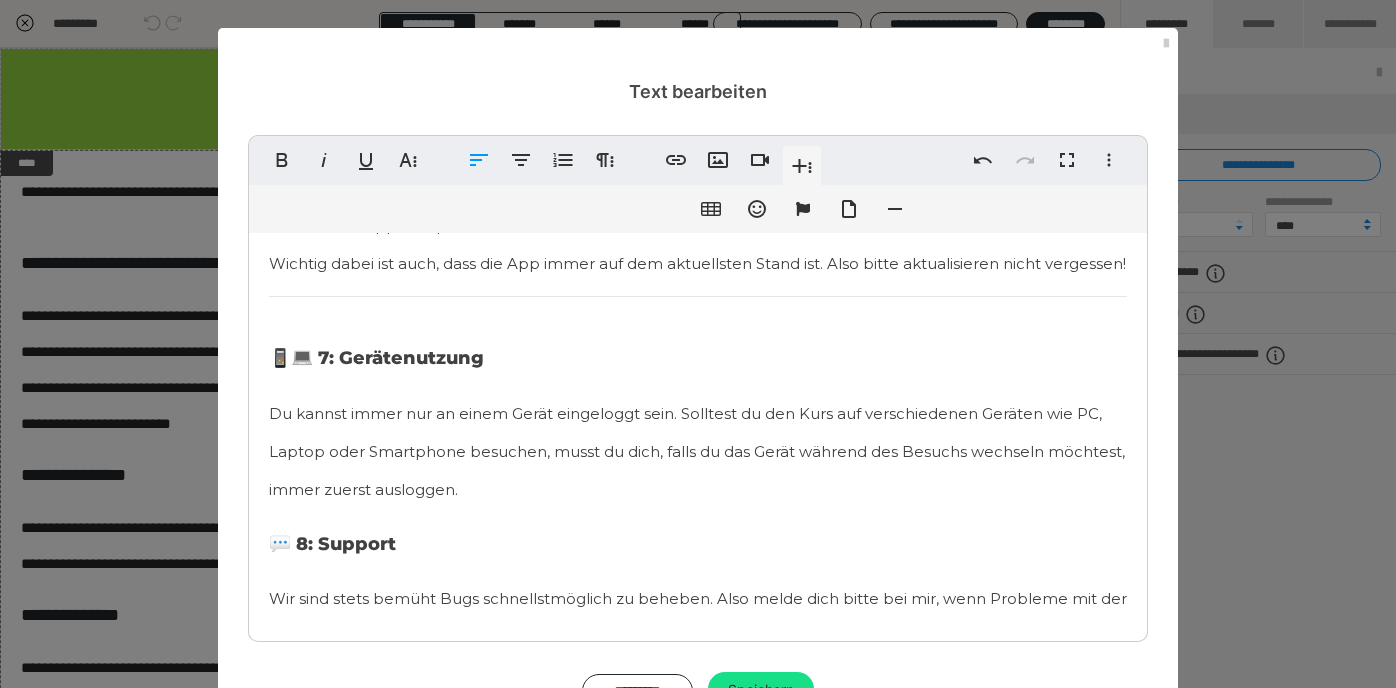 scroll, scrollTop: 2243, scrollLeft: 0, axis: vertical 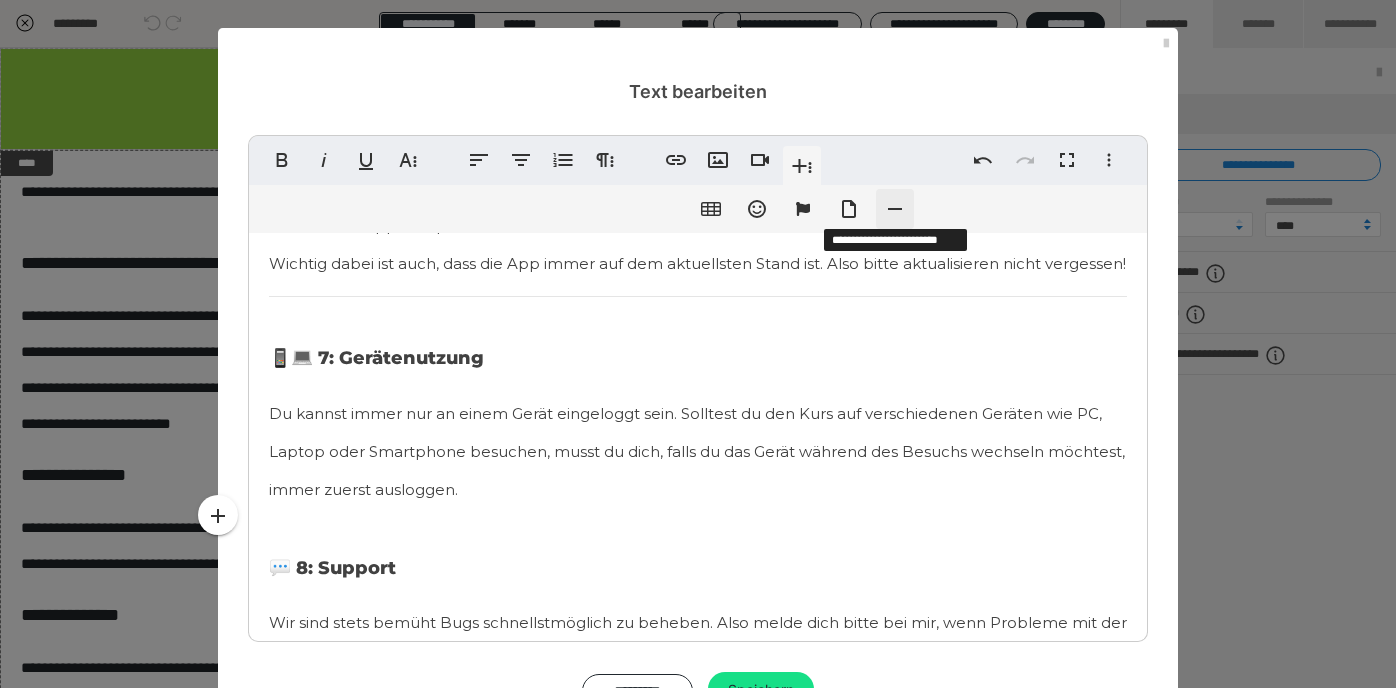 click 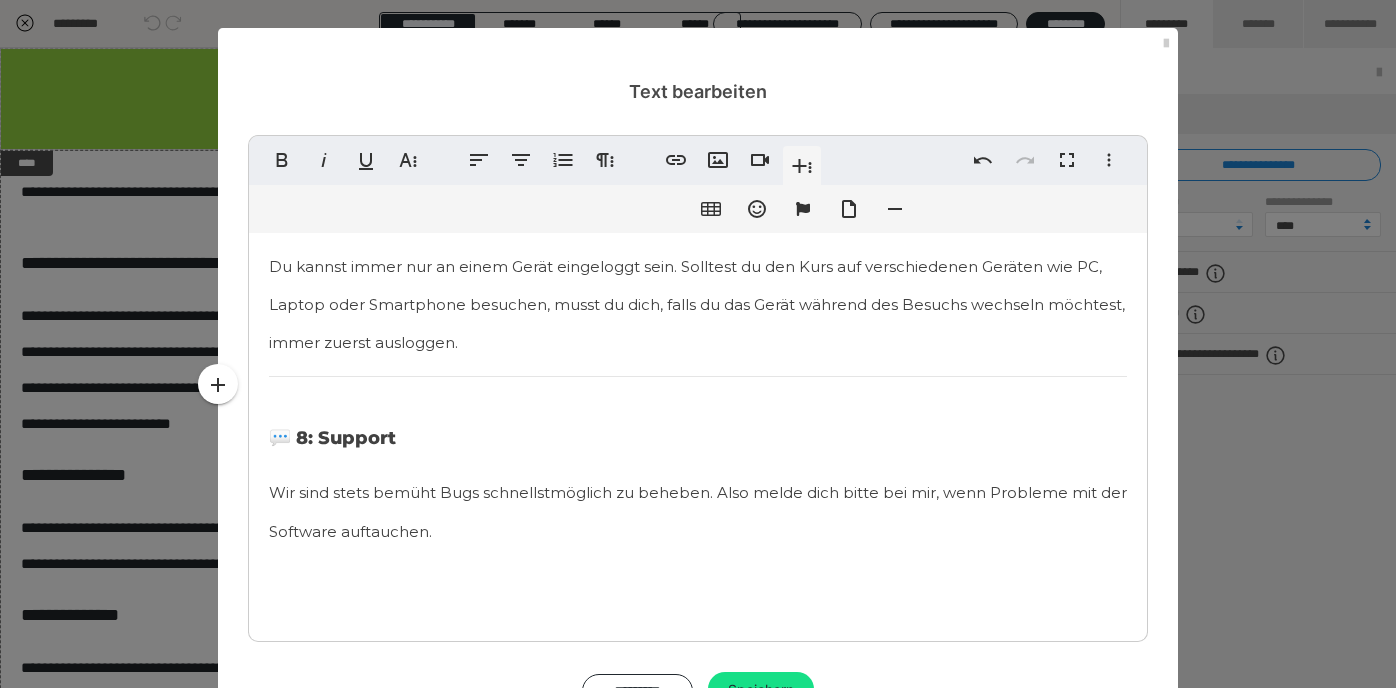 scroll, scrollTop: 2389, scrollLeft: 0, axis: vertical 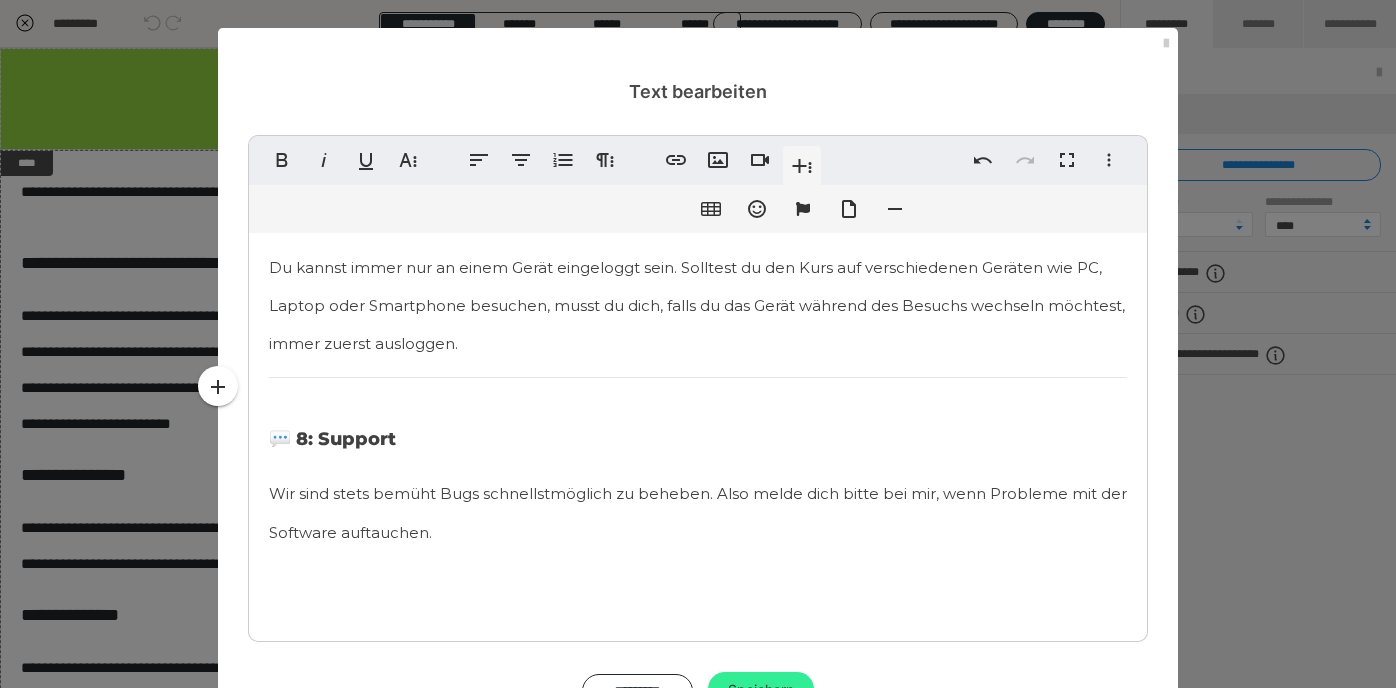 click on "Speichern" at bounding box center [761, 690] 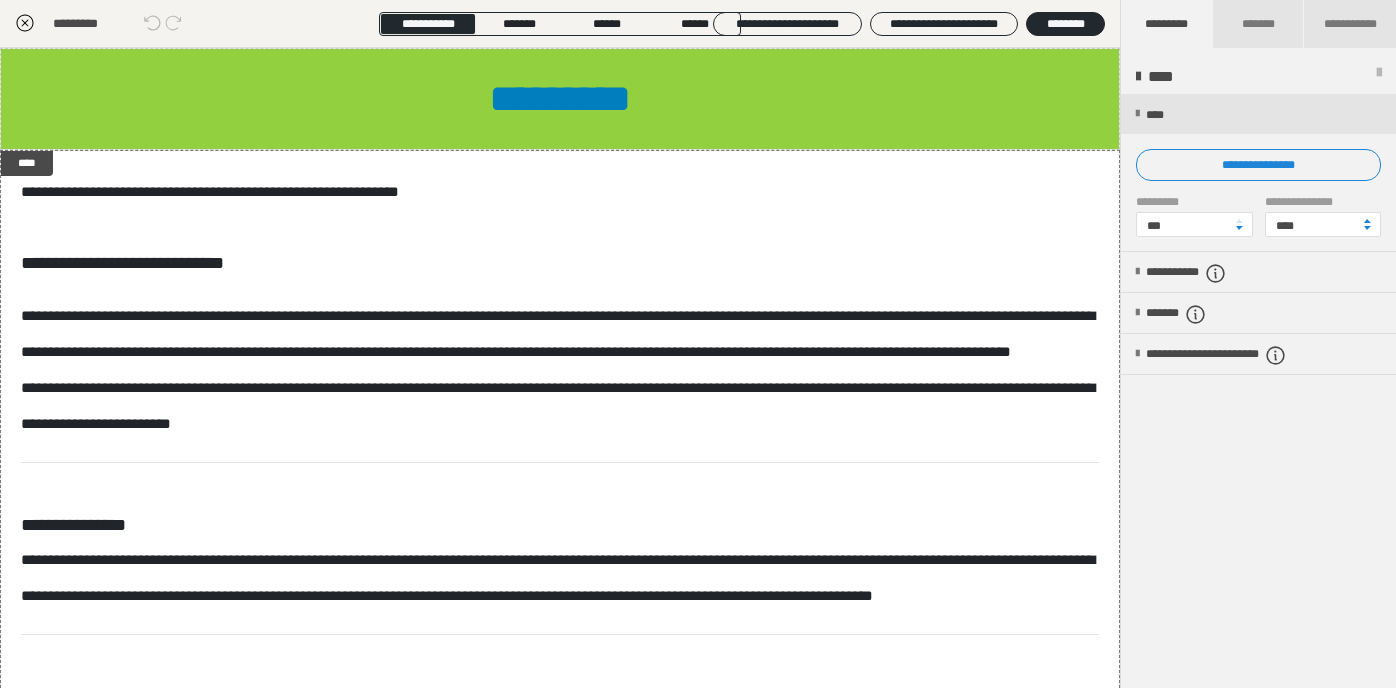 click 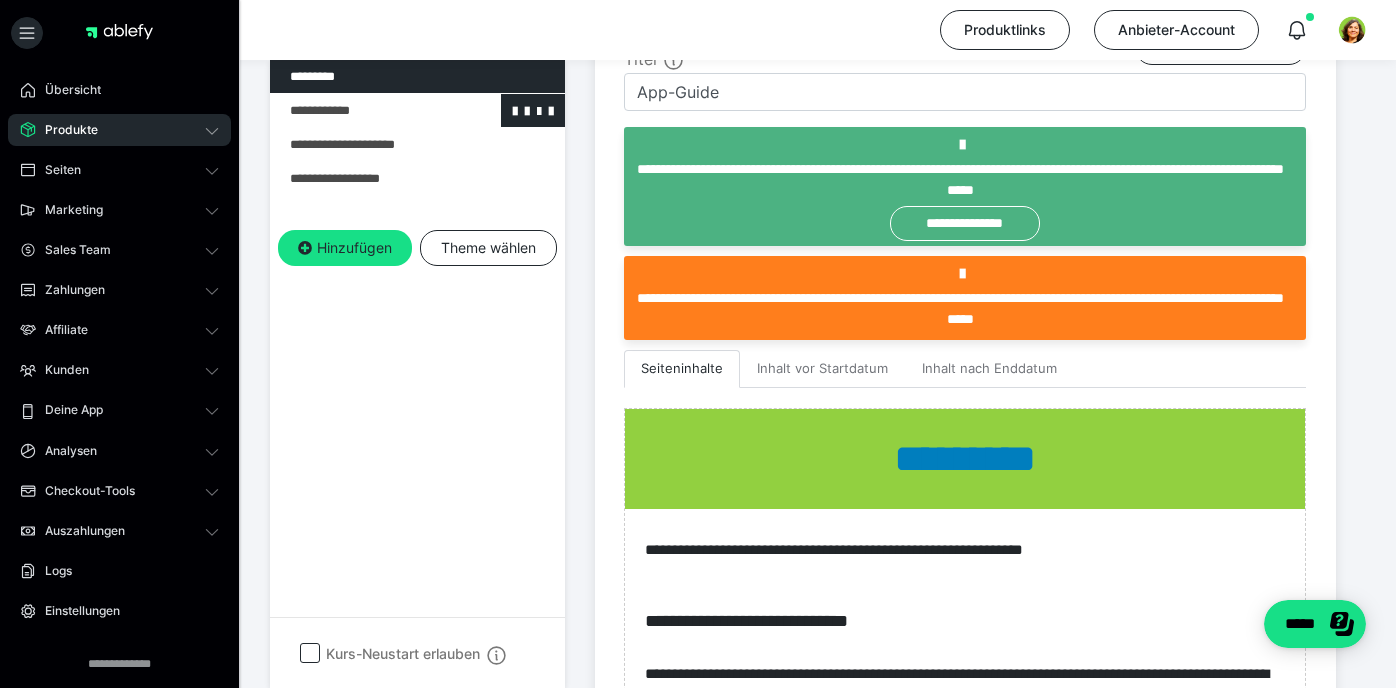scroll, scrollTop: 417, scrollLeft: 0, axis: vertical 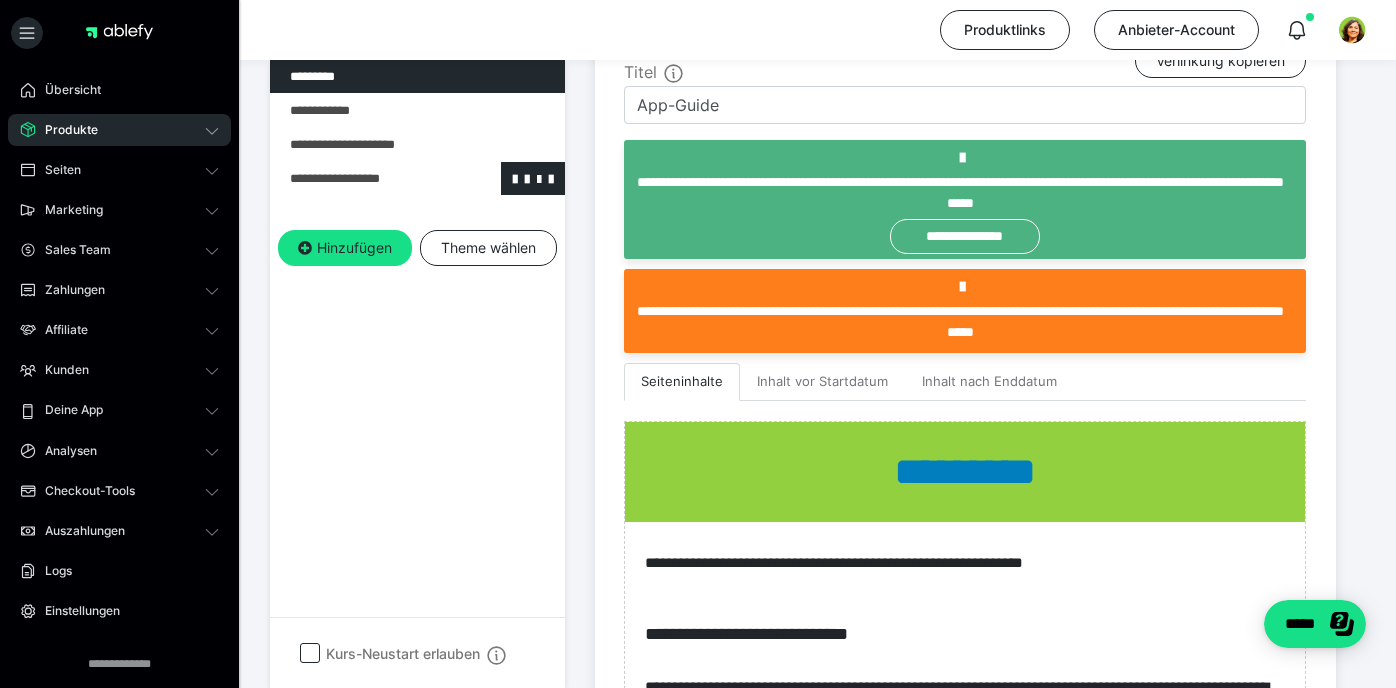 click at bounding box center (365, 178) 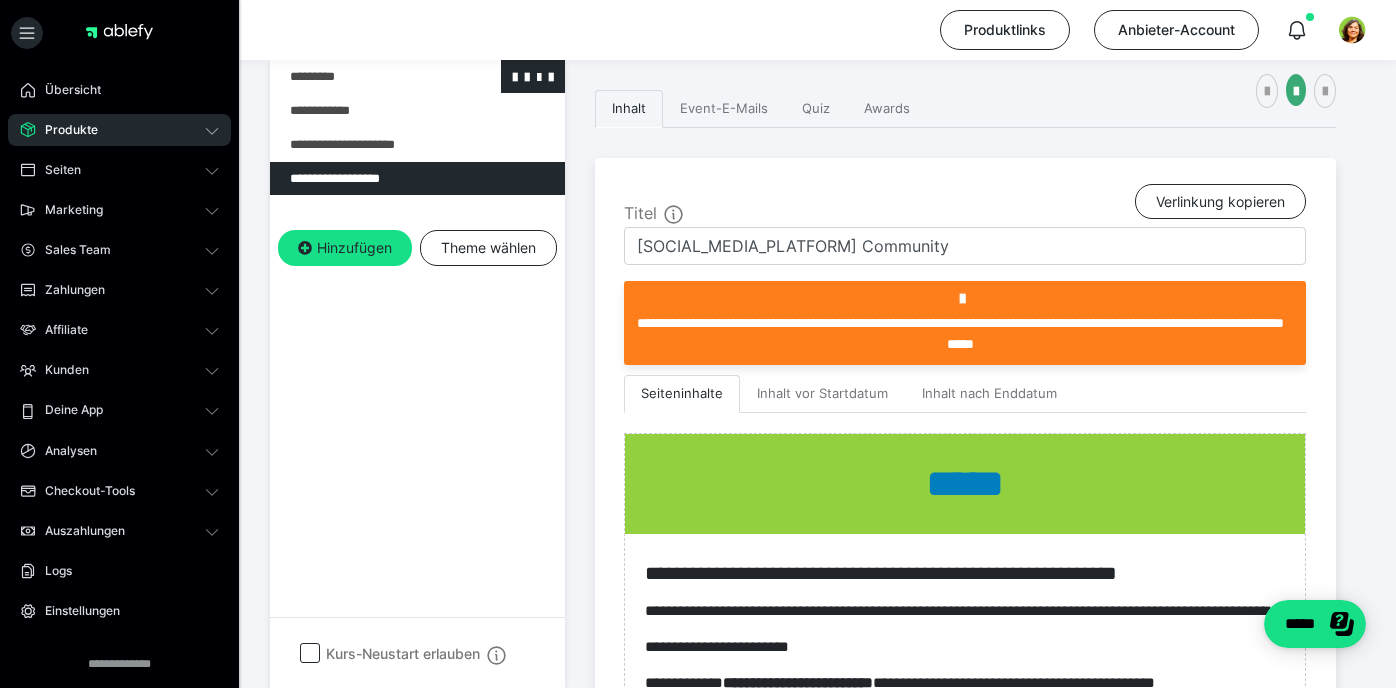 click at bounding box center [365, 76] 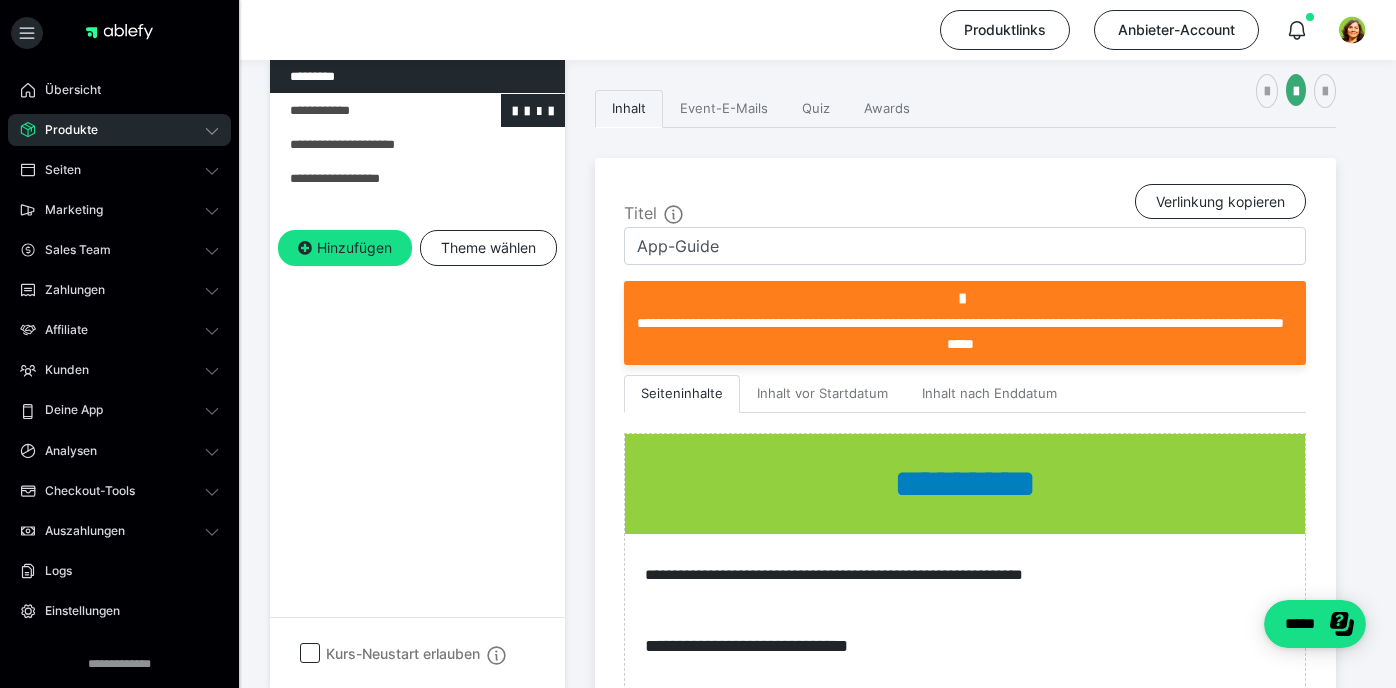 click at bounding box center [365, 110] 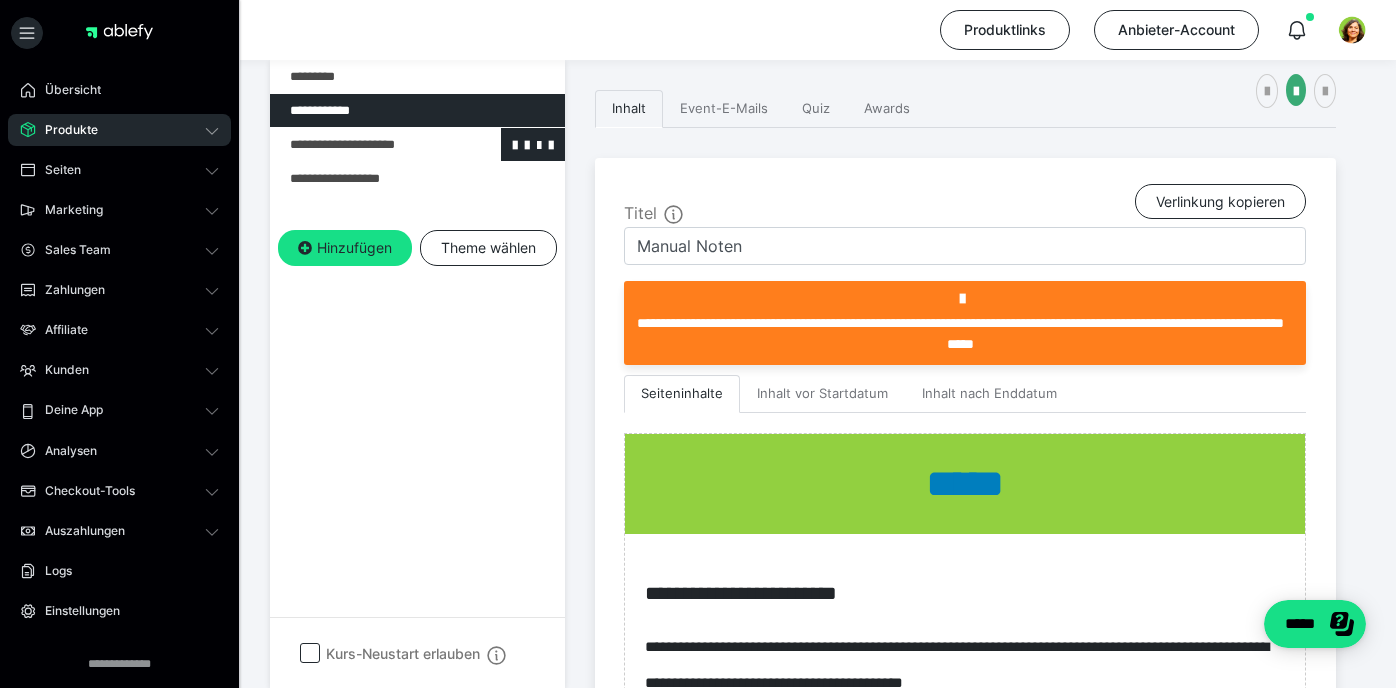 click at bounding box center [365, 144] 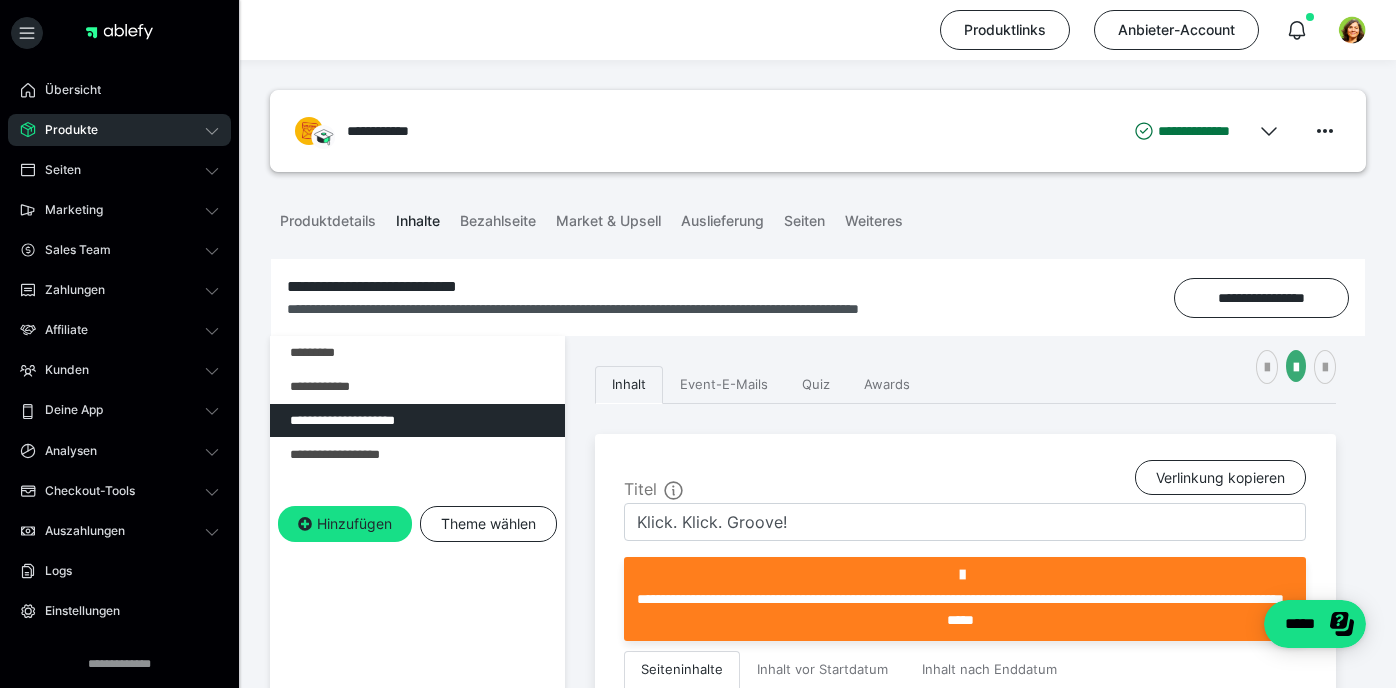 scroll, scrollTop: 0, scrollLeft: 0, axis: both 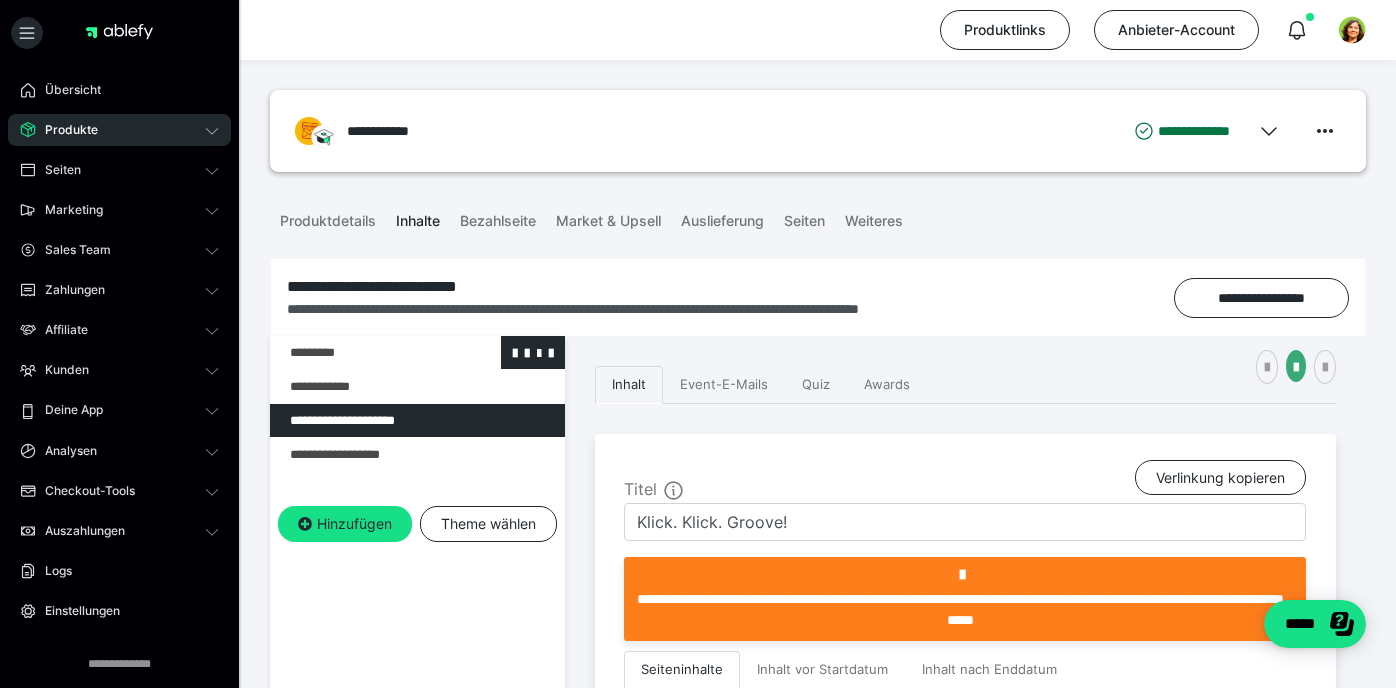 click at bounding box center (365, 352) 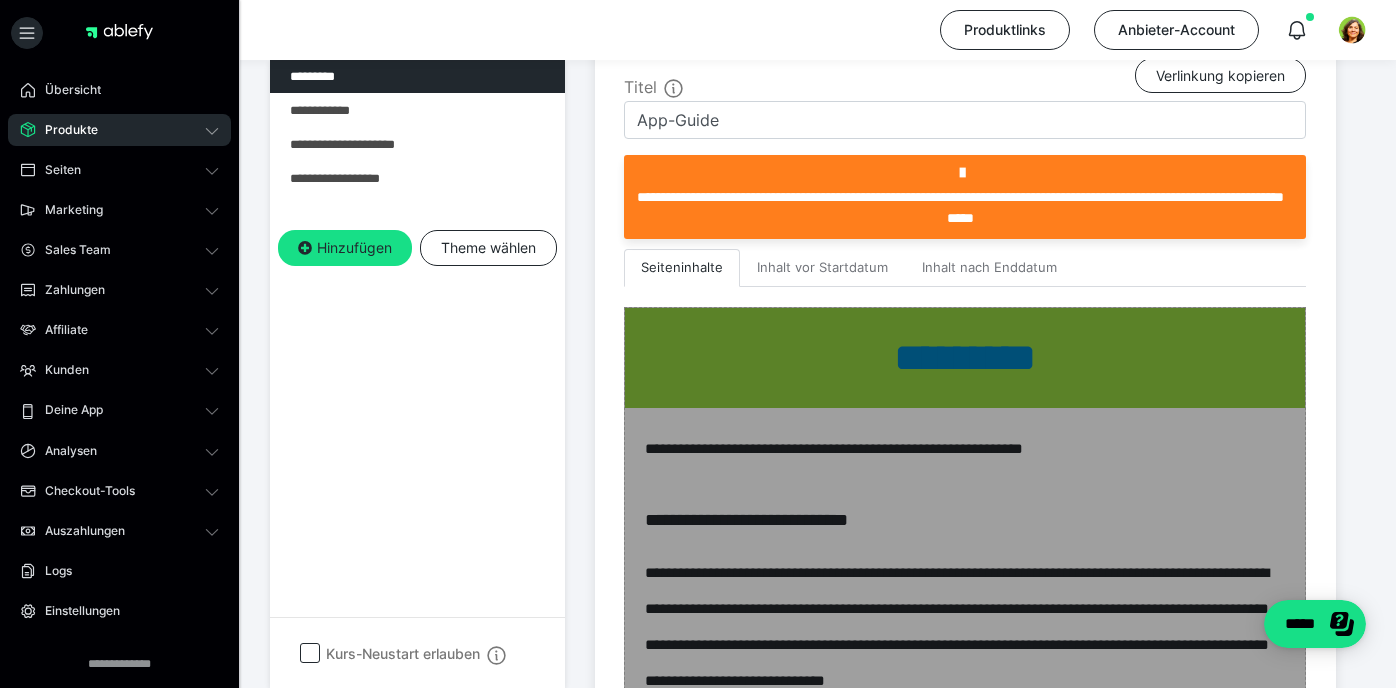 scroll, scrollTop: 415, scrollLeft: 0, axis: vertical 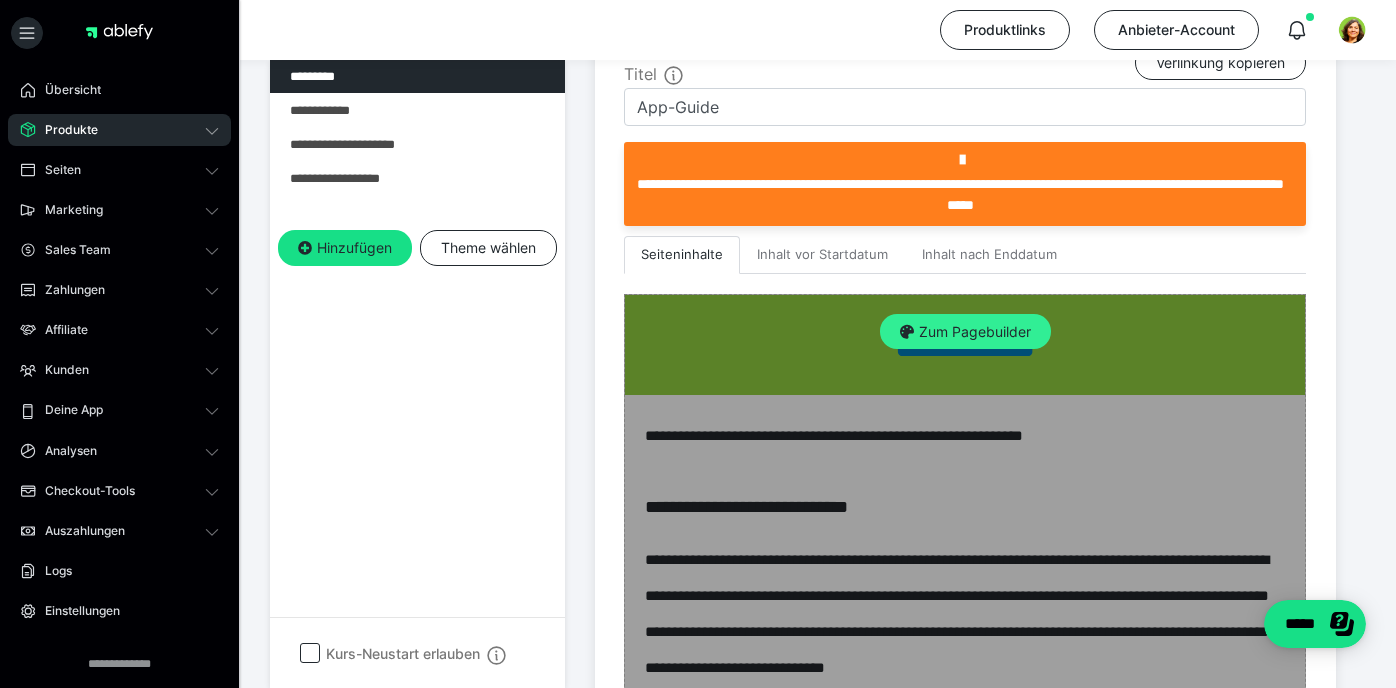 click on "Zum Pagebuilder" at bounding box center (965, 332) 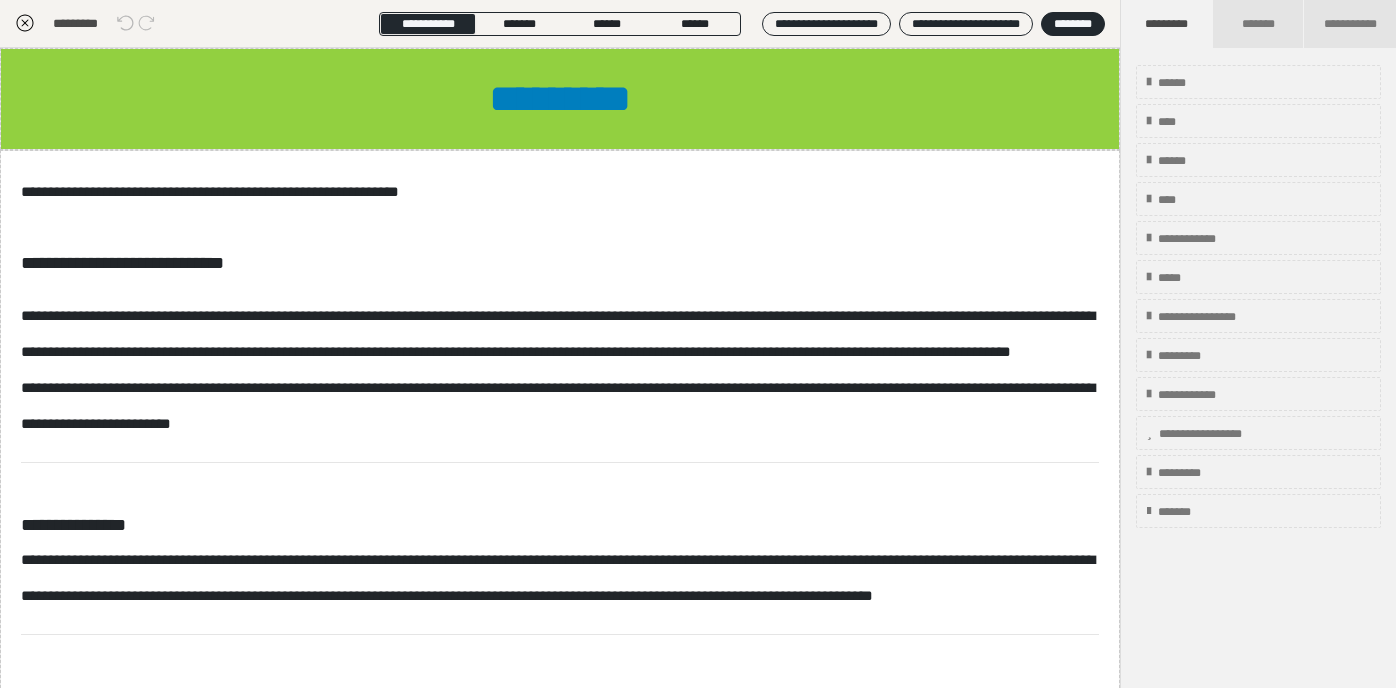 scroll, scrollTop: 276, scrollLeft: 0, axis: vertical 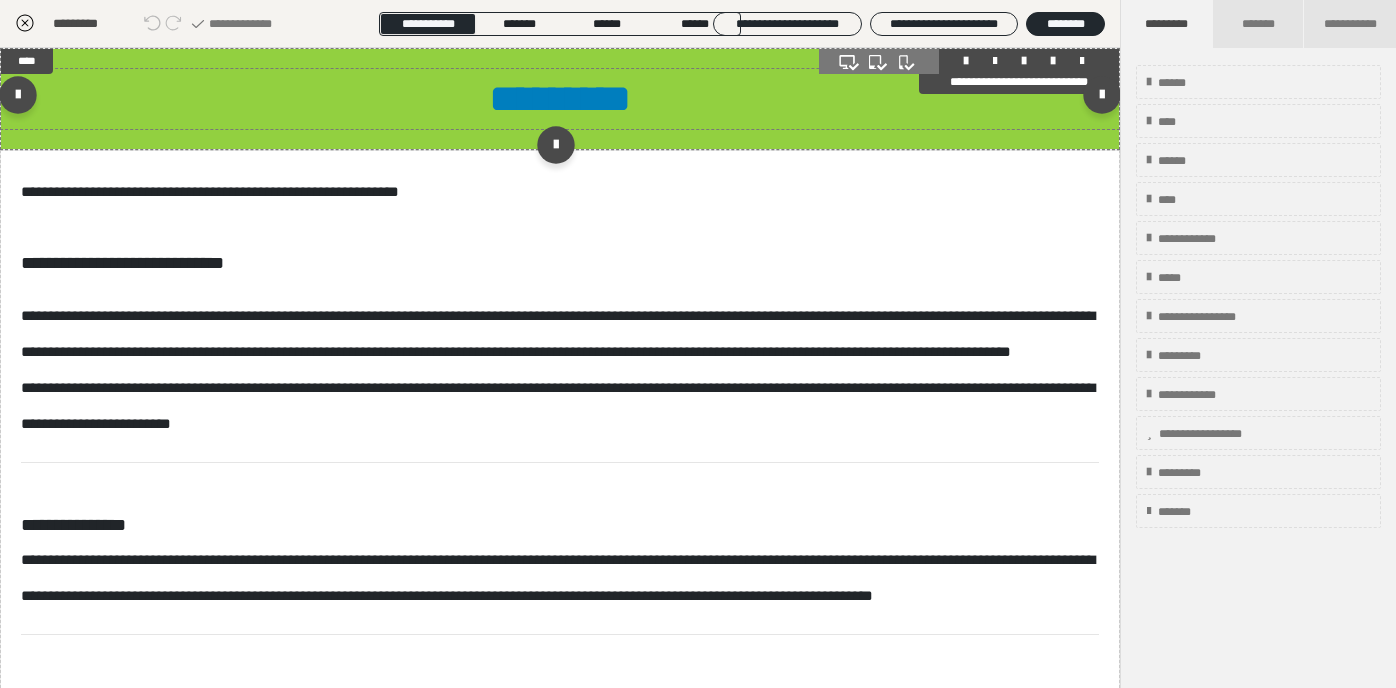 click on "*********" at bounding box center [560, 98] 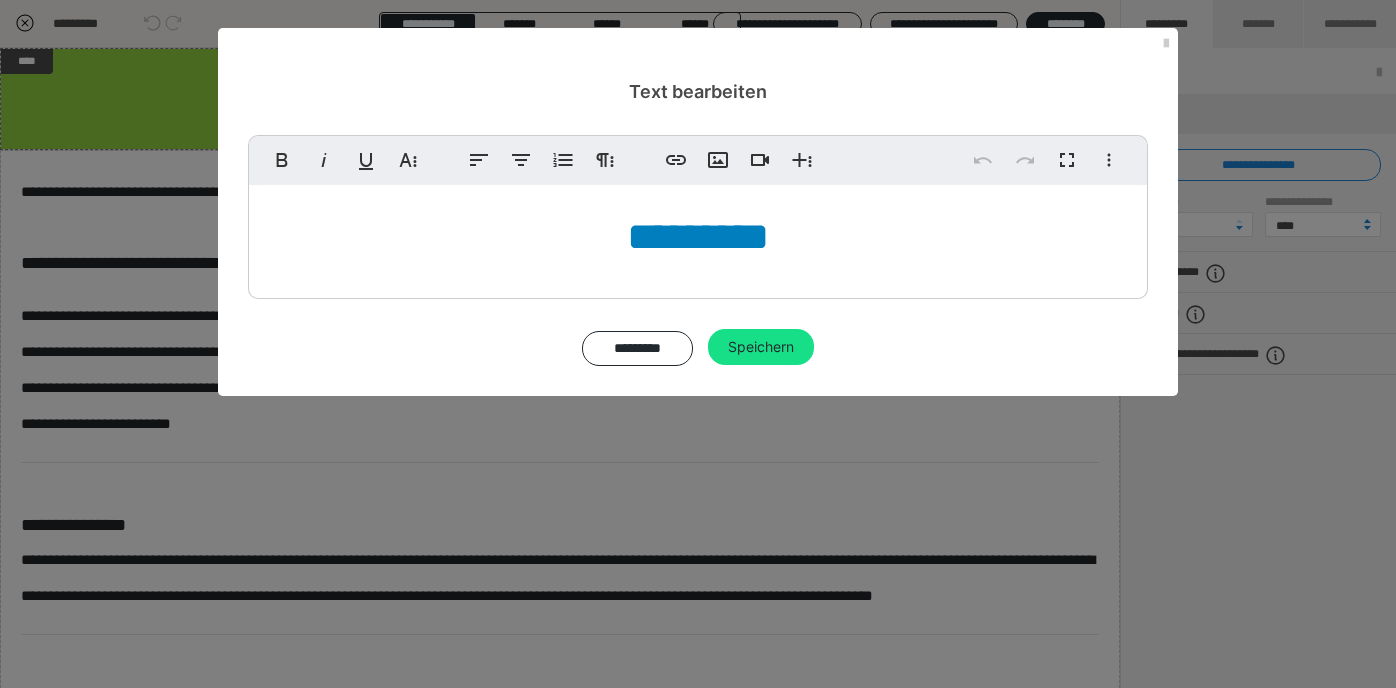 click on "*********" at bounding box center [698, 236] 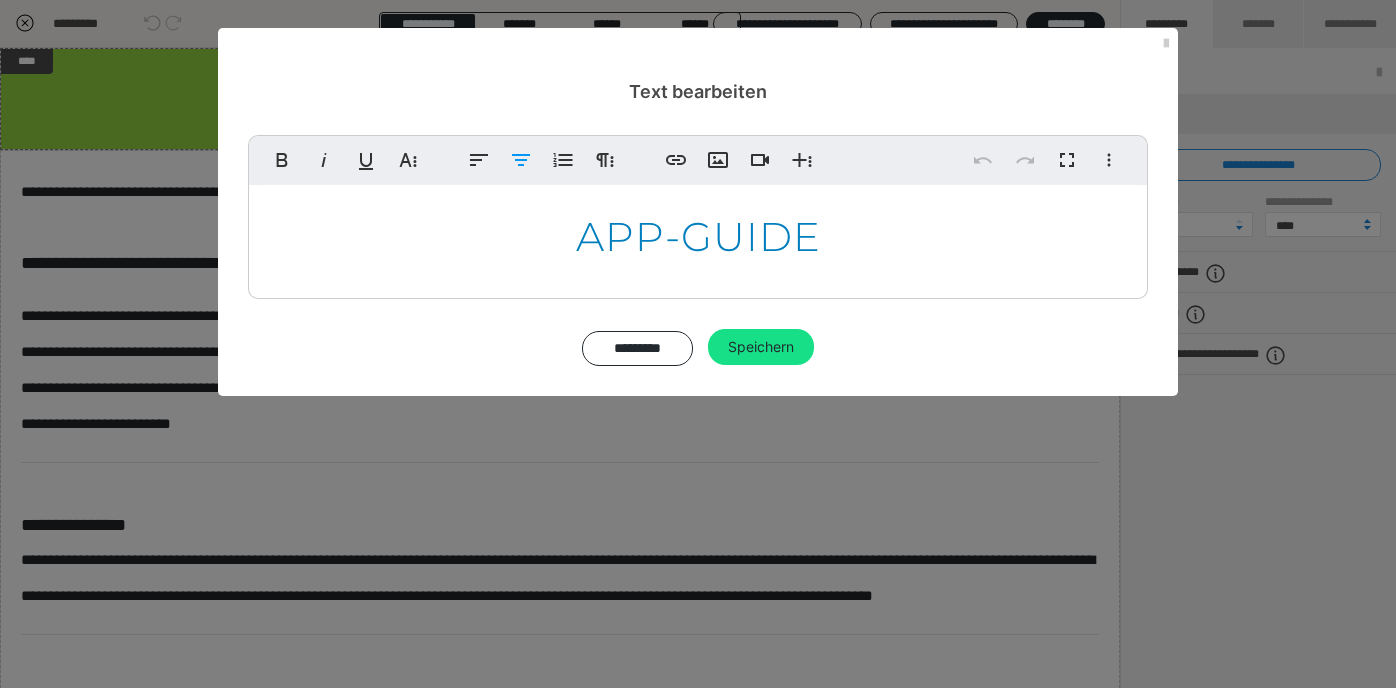 type 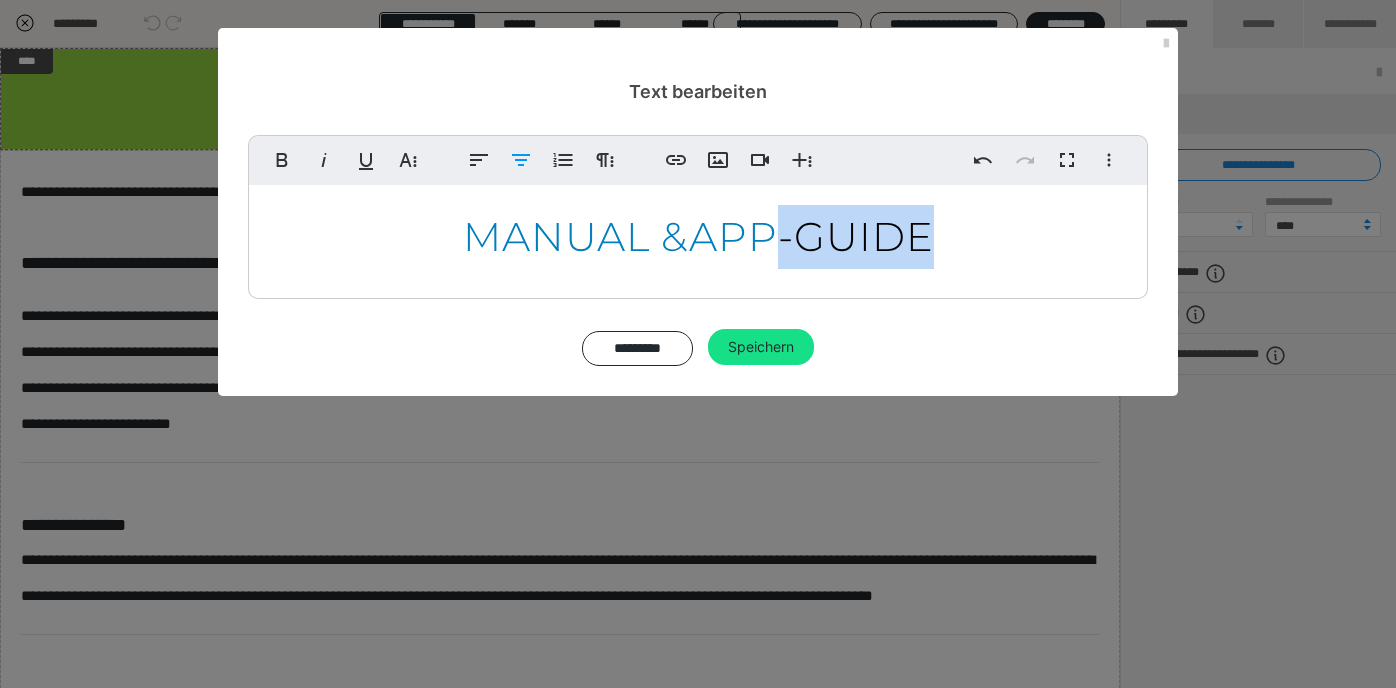 drag, startPoint x: 946, startPoint y: 246, endPoint x: 782, endPoint y: 244, distance: 164.01219 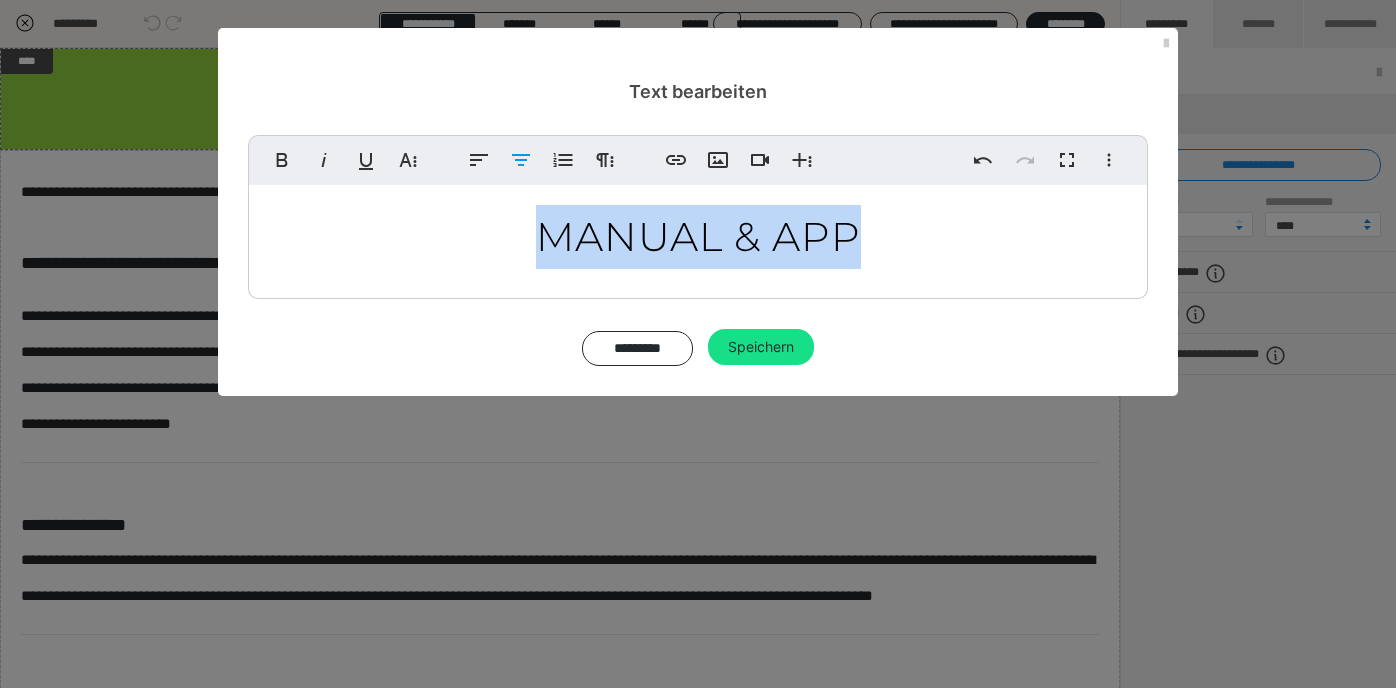 drag, startPoint x: 871, startPoint y: 238, endPoint x: 547, endPoint y: 238, distance: 324 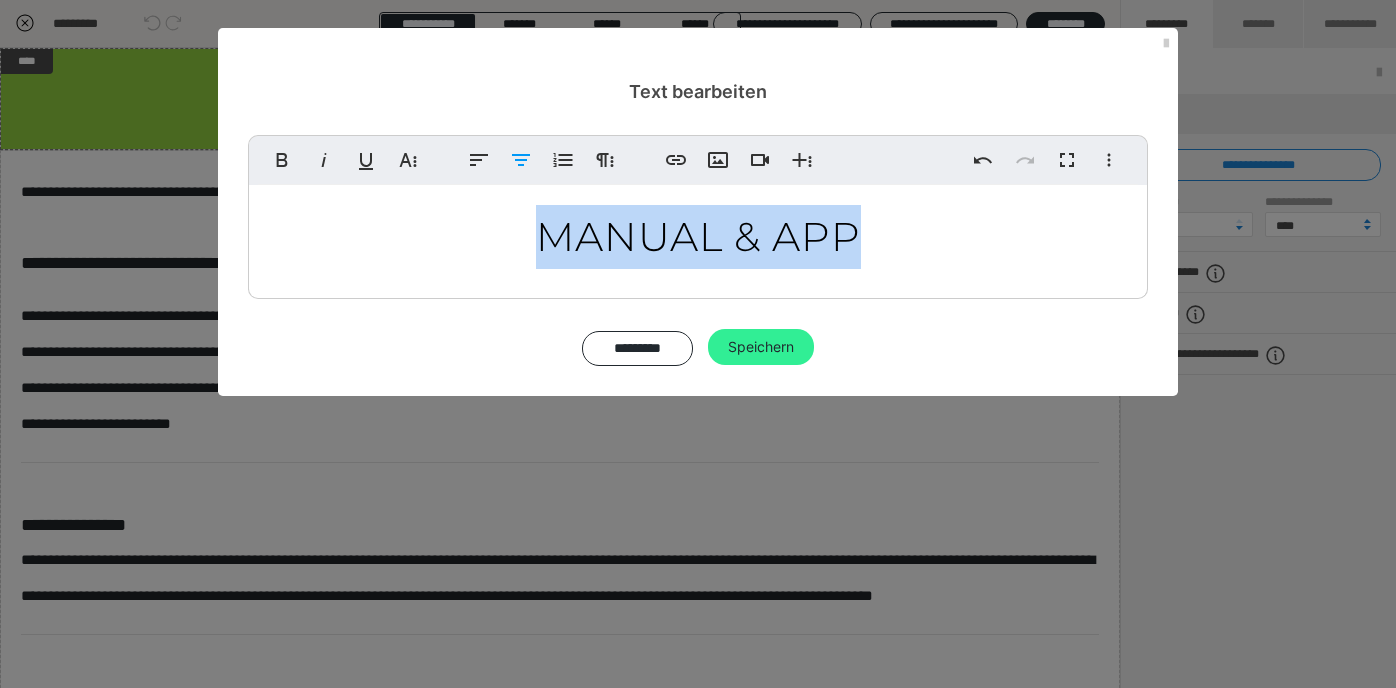 click on "Speichern" at bounding box center (761, 347) 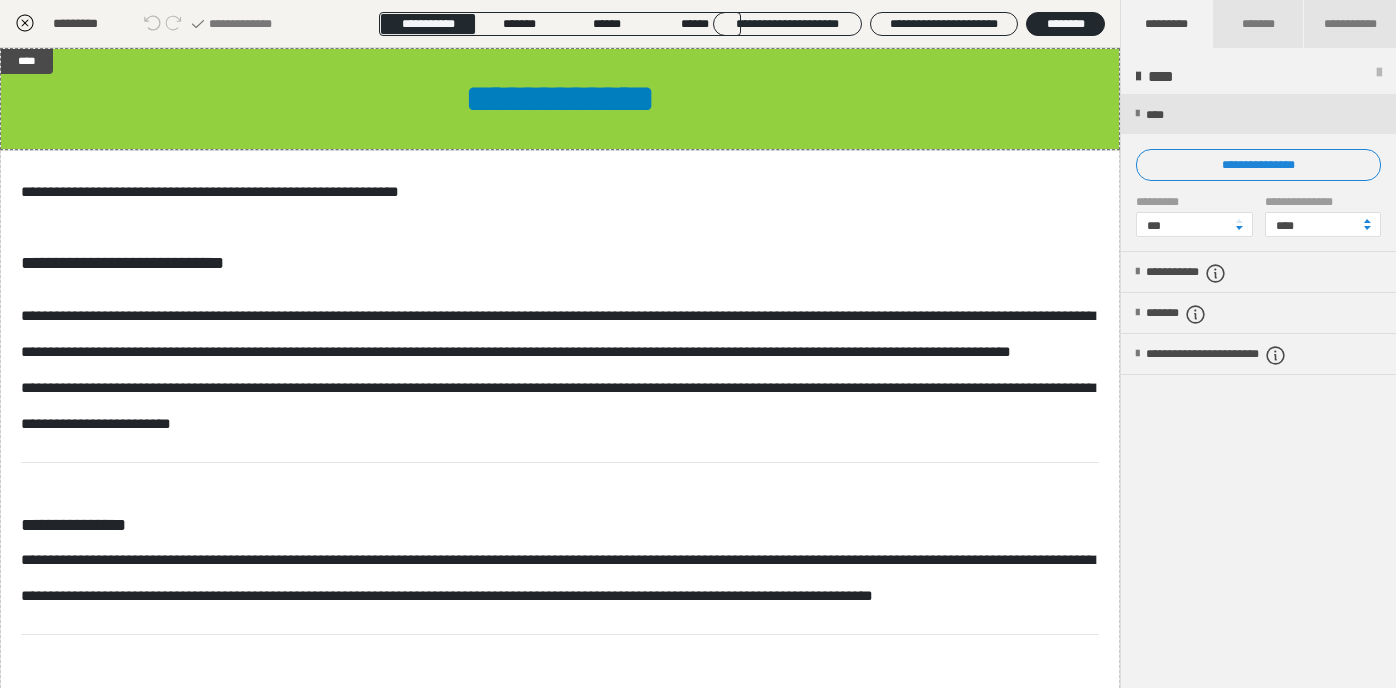 click 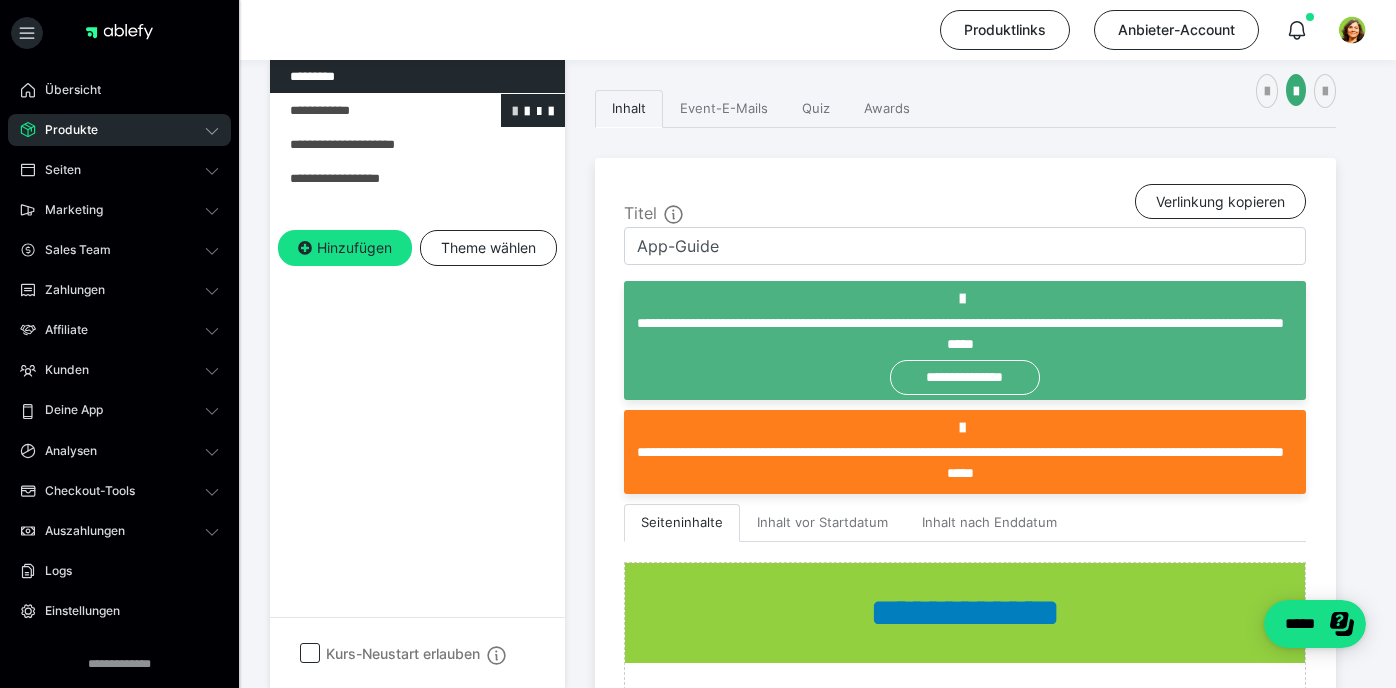 click at bounding box center [515, 110] 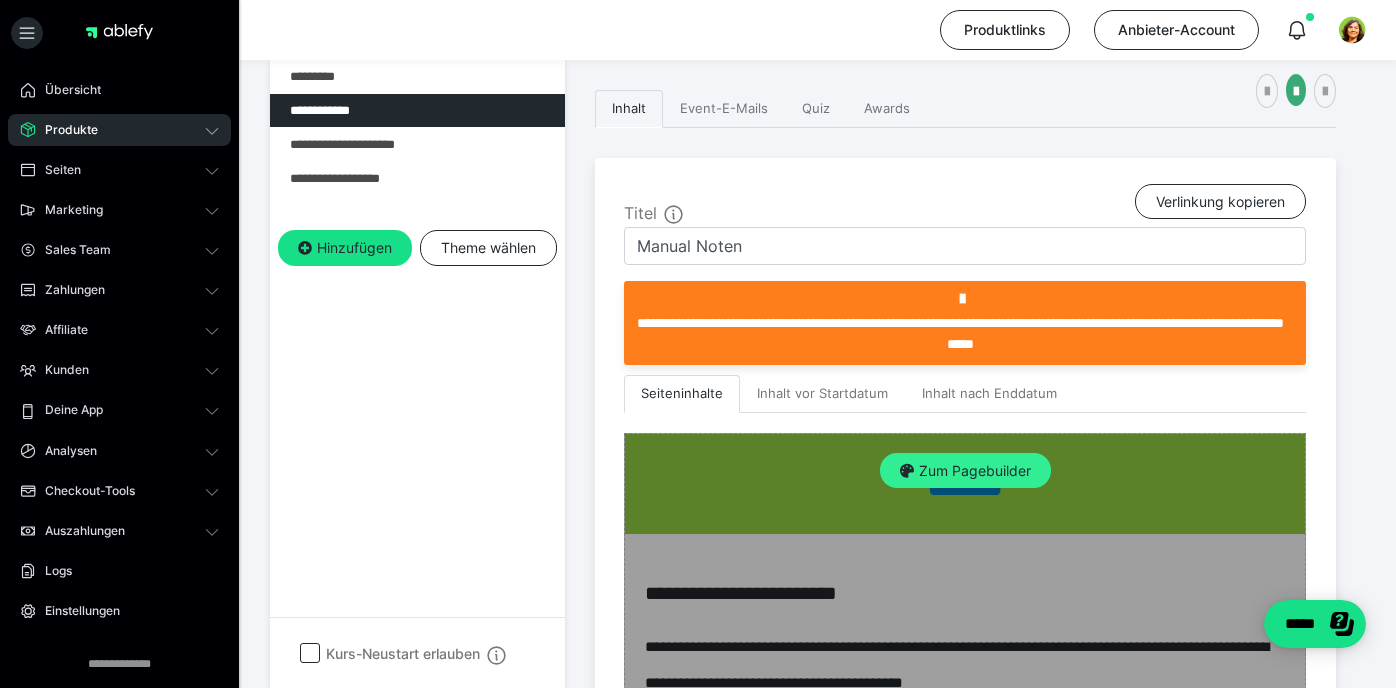 click on "Zum Pagebuilder" at bounding box center (965, 471) 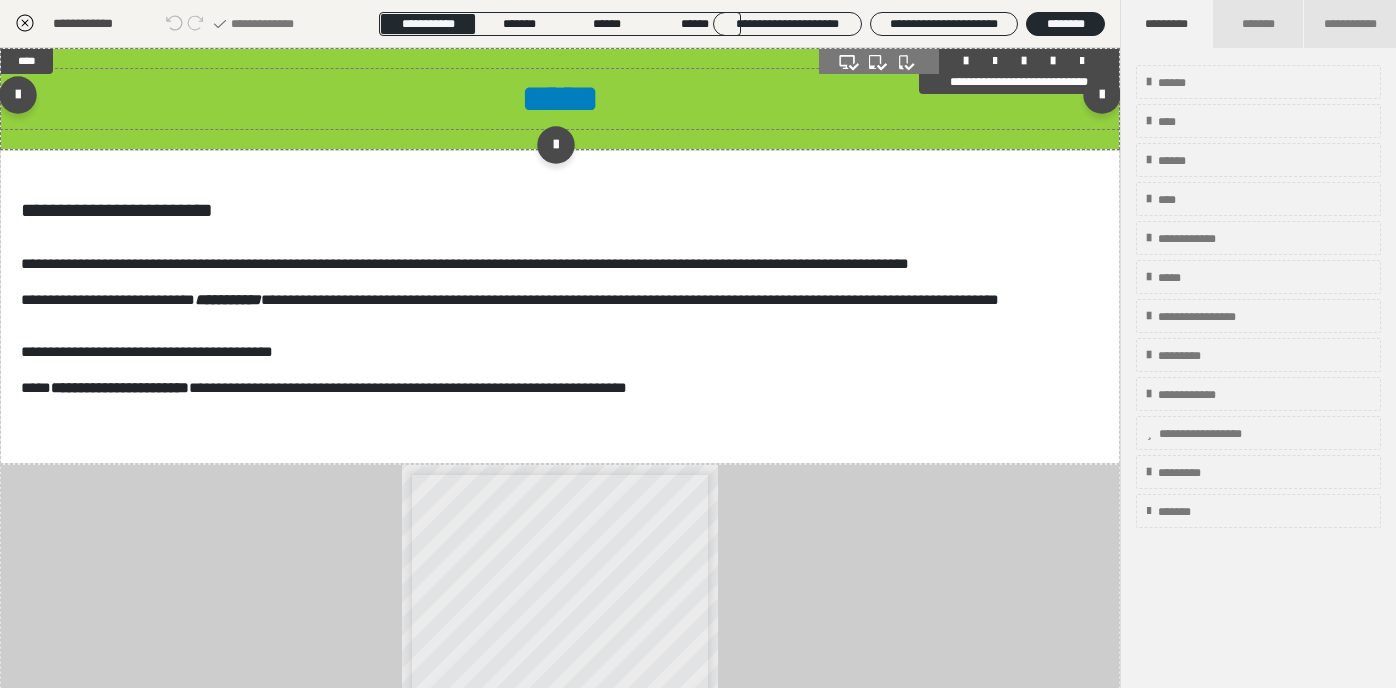 click on "*****" at bounding box center [560, 98] 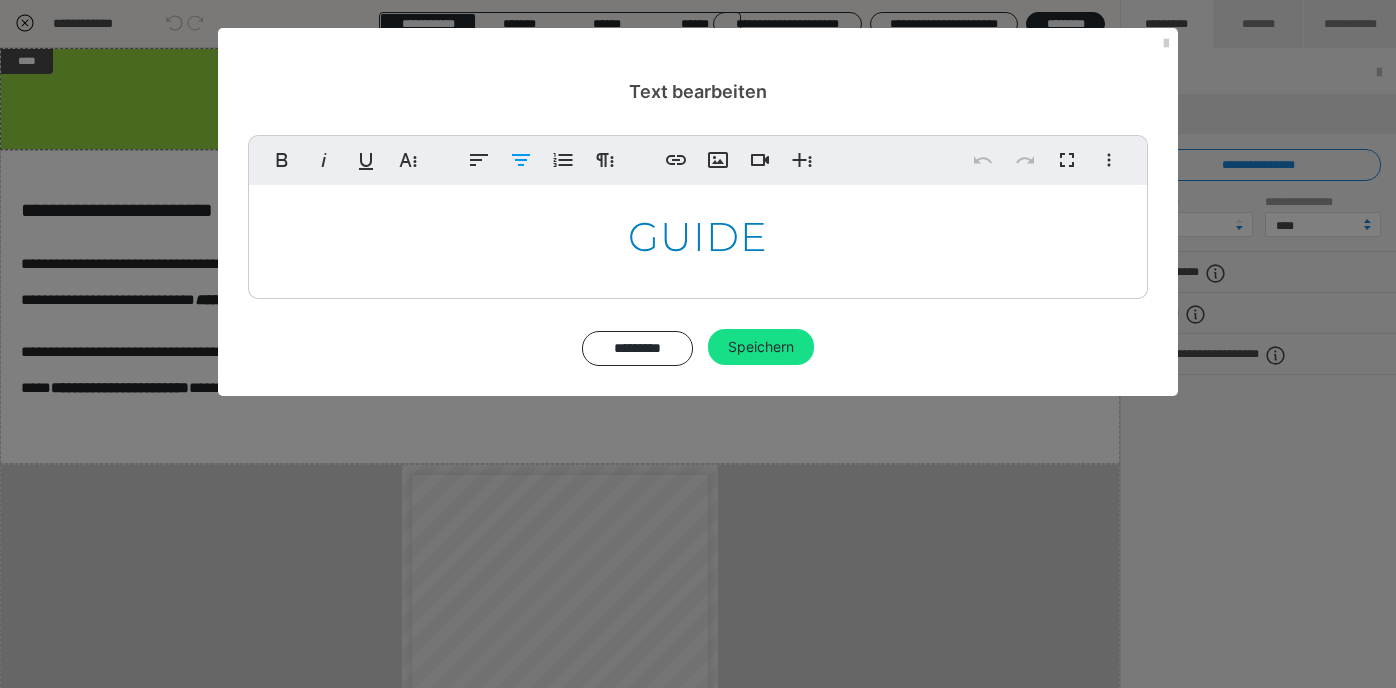 click on "GUIDE" at bounding box center (698, 236) 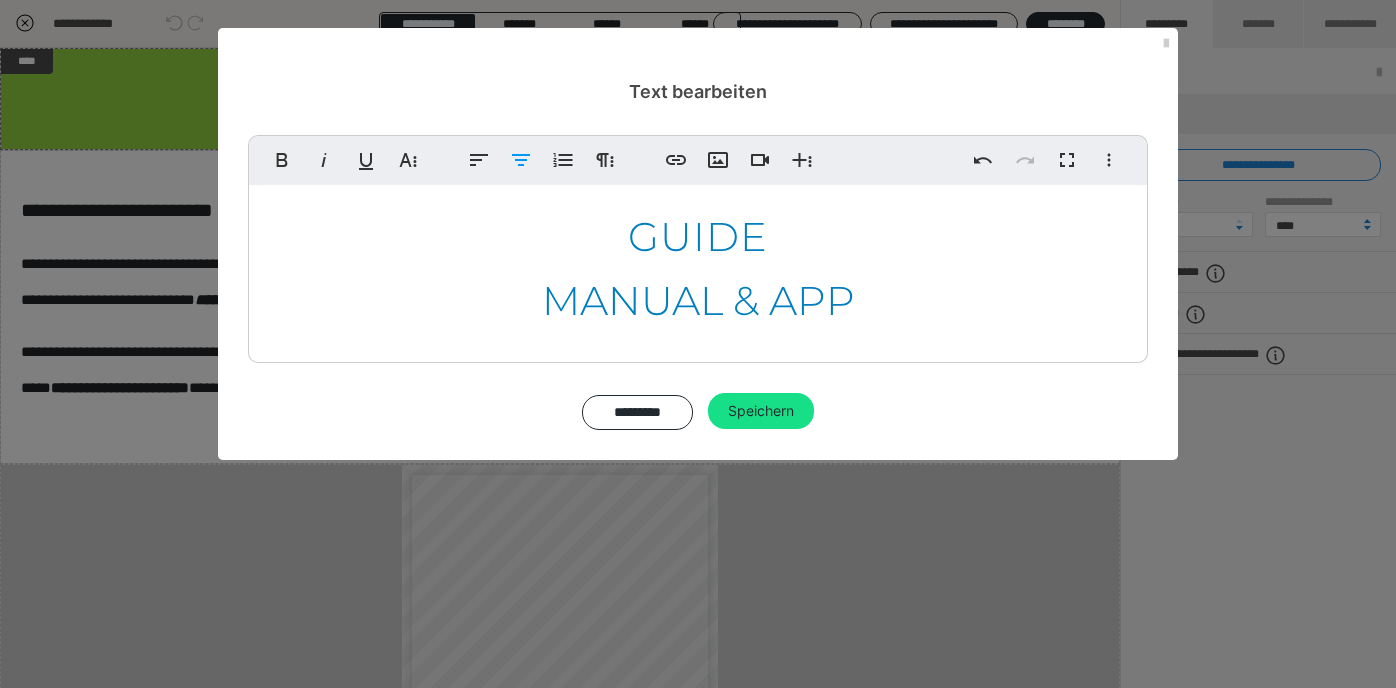 click on "MANUAL & APP" at bounding box center [698, 300] 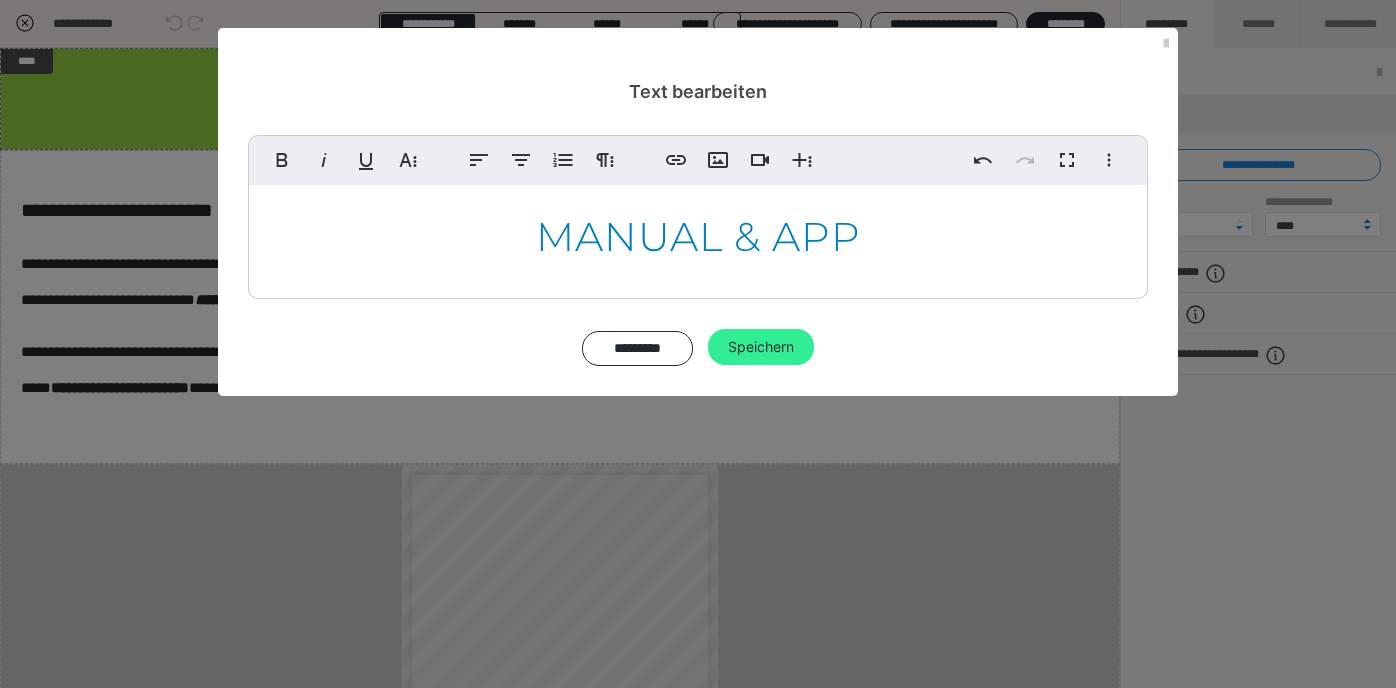 click on "Speichern" at bounding box center [761, 347] 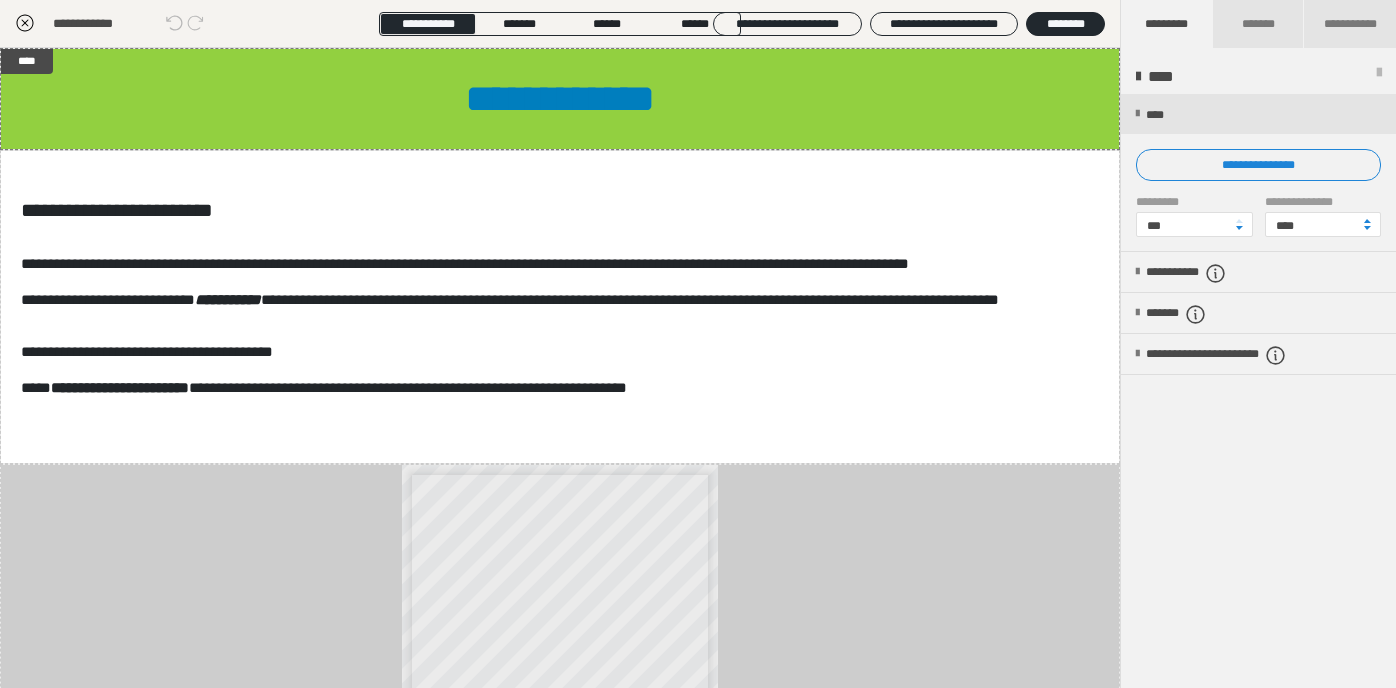 click 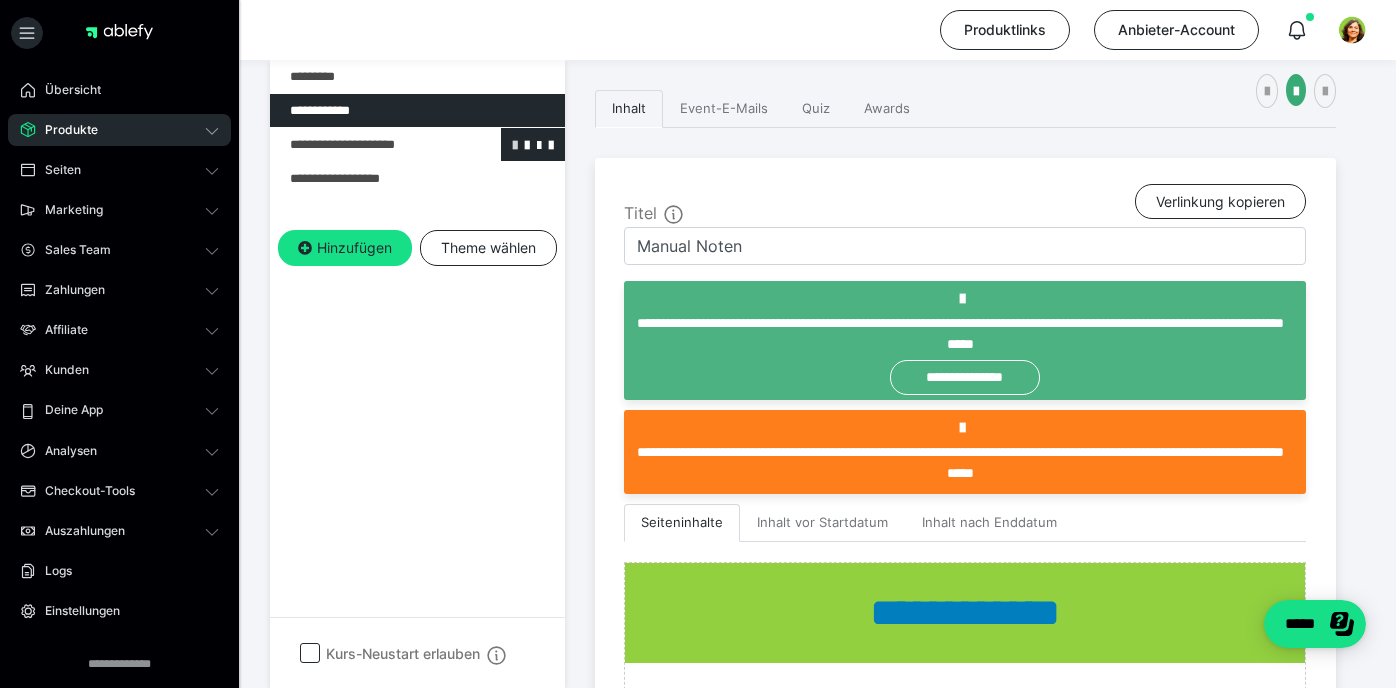 click at bounding box center [515, 144] 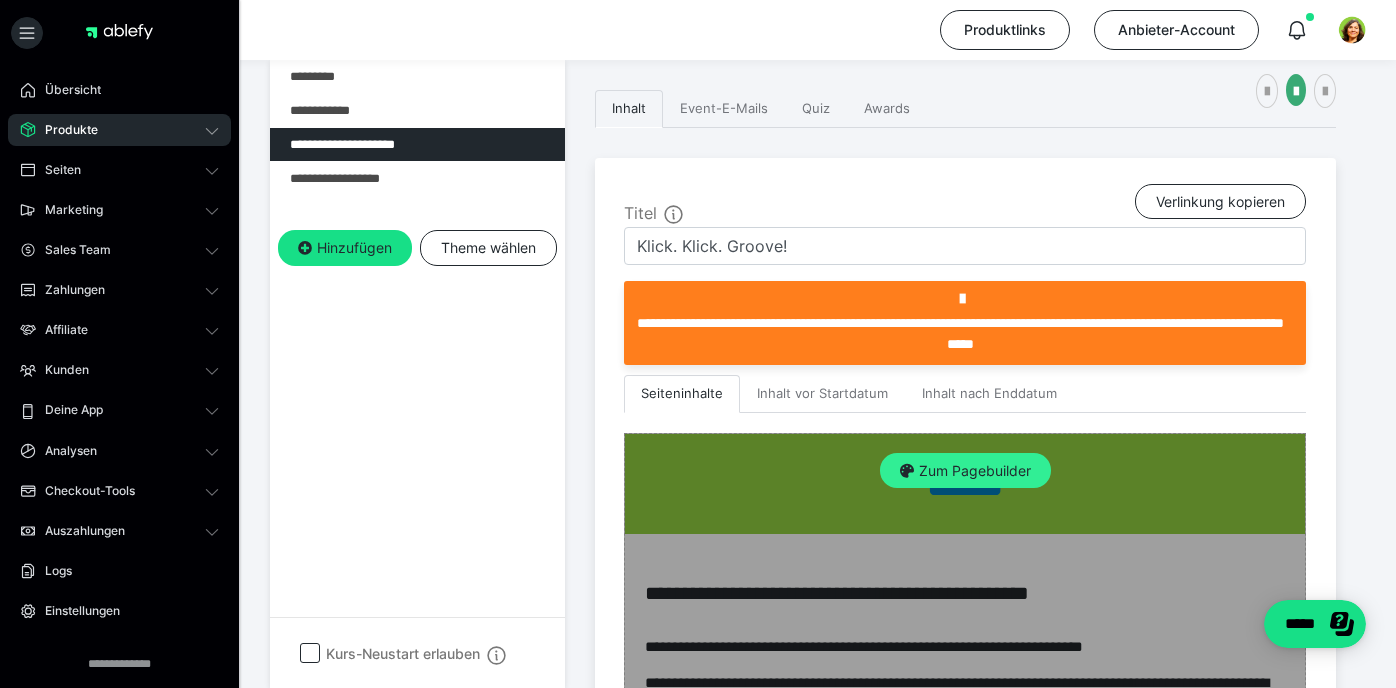 click on "Zum Pagebuilder" at bounding box center [965, 471] 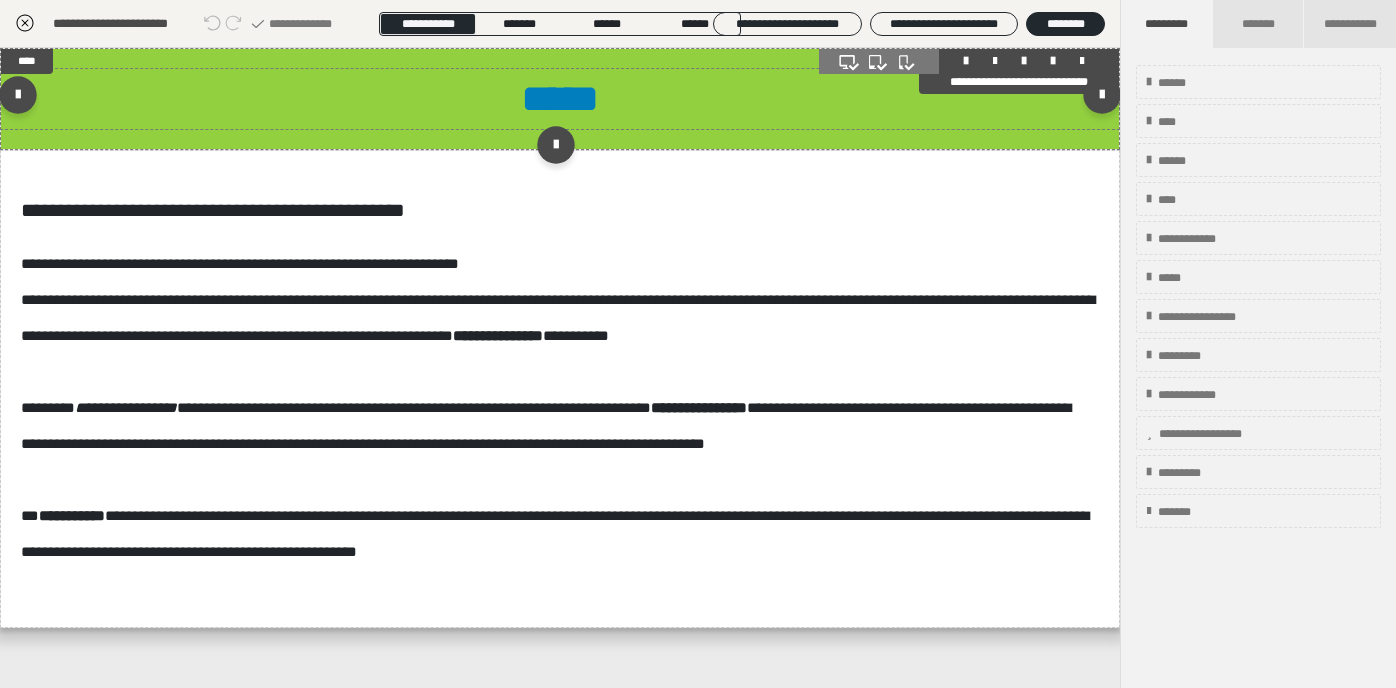click on "*****" at bounding box center [560, 98] 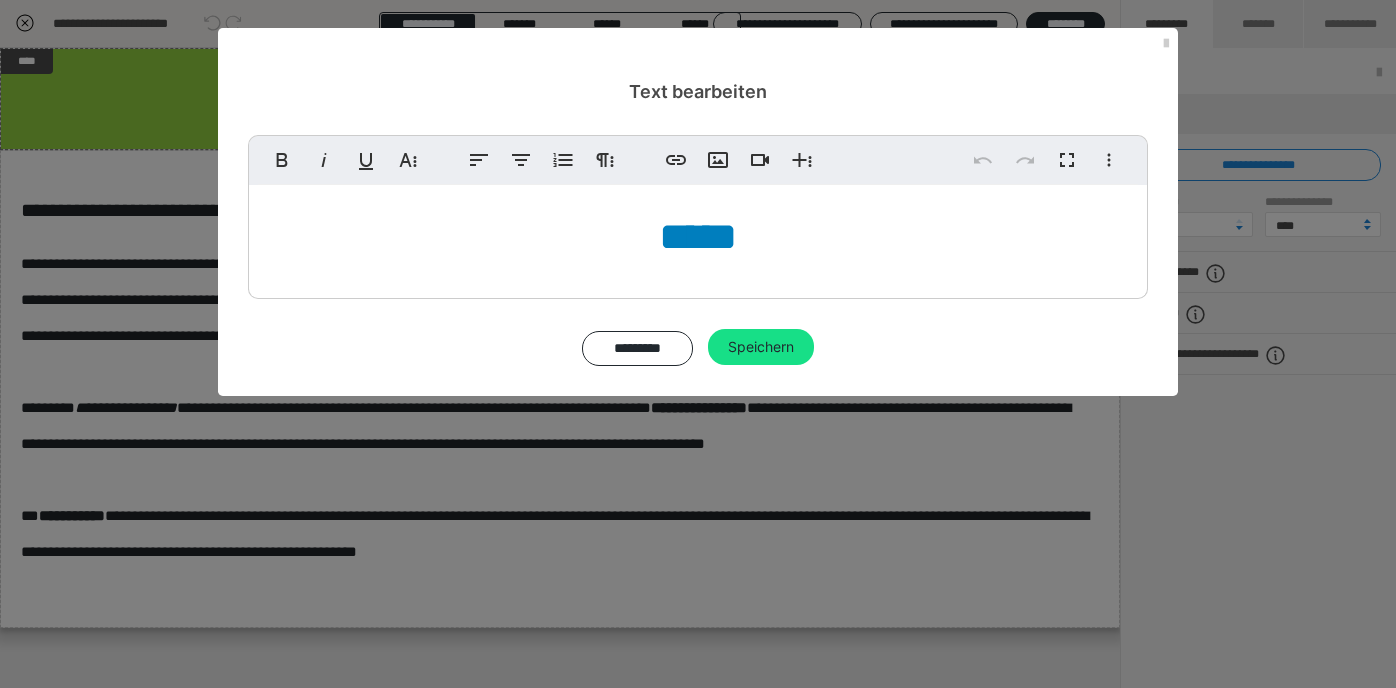 click on "*****" at bounding box center (698, 236) 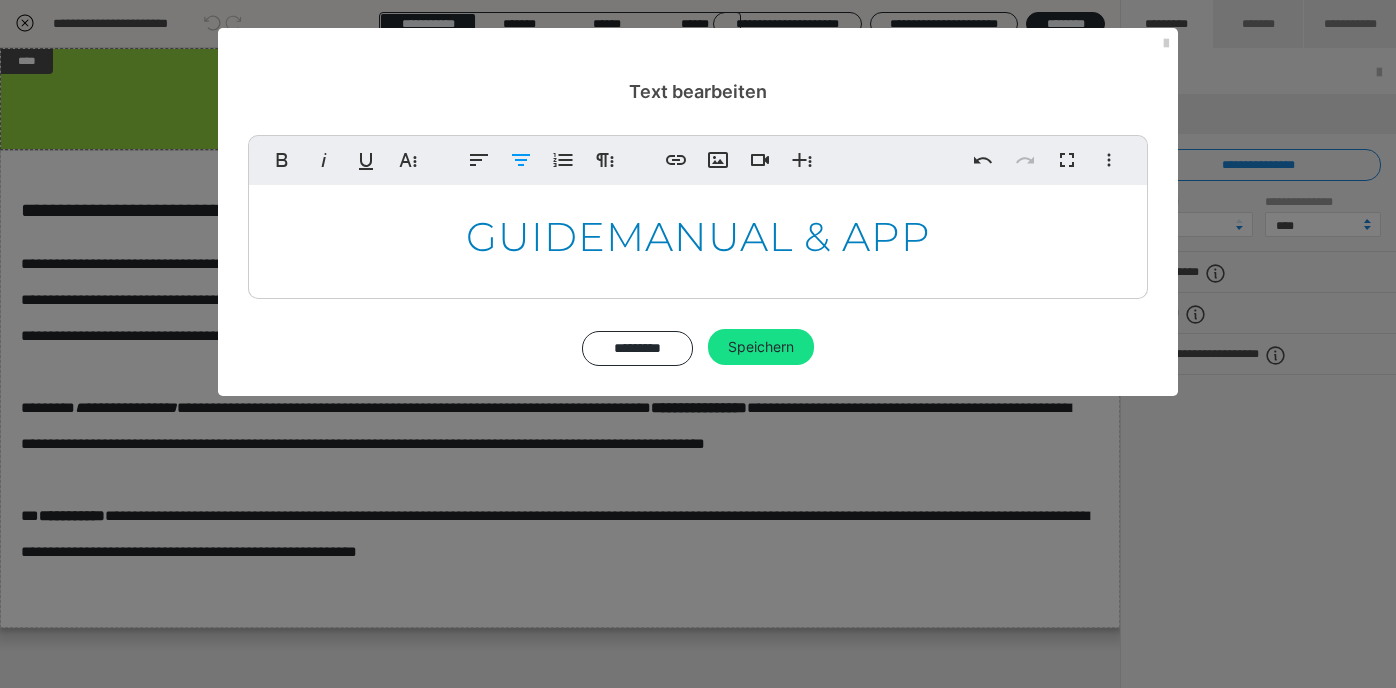 scroll, scrollTop: 0, scrollLeft: 8, axis: horizontal 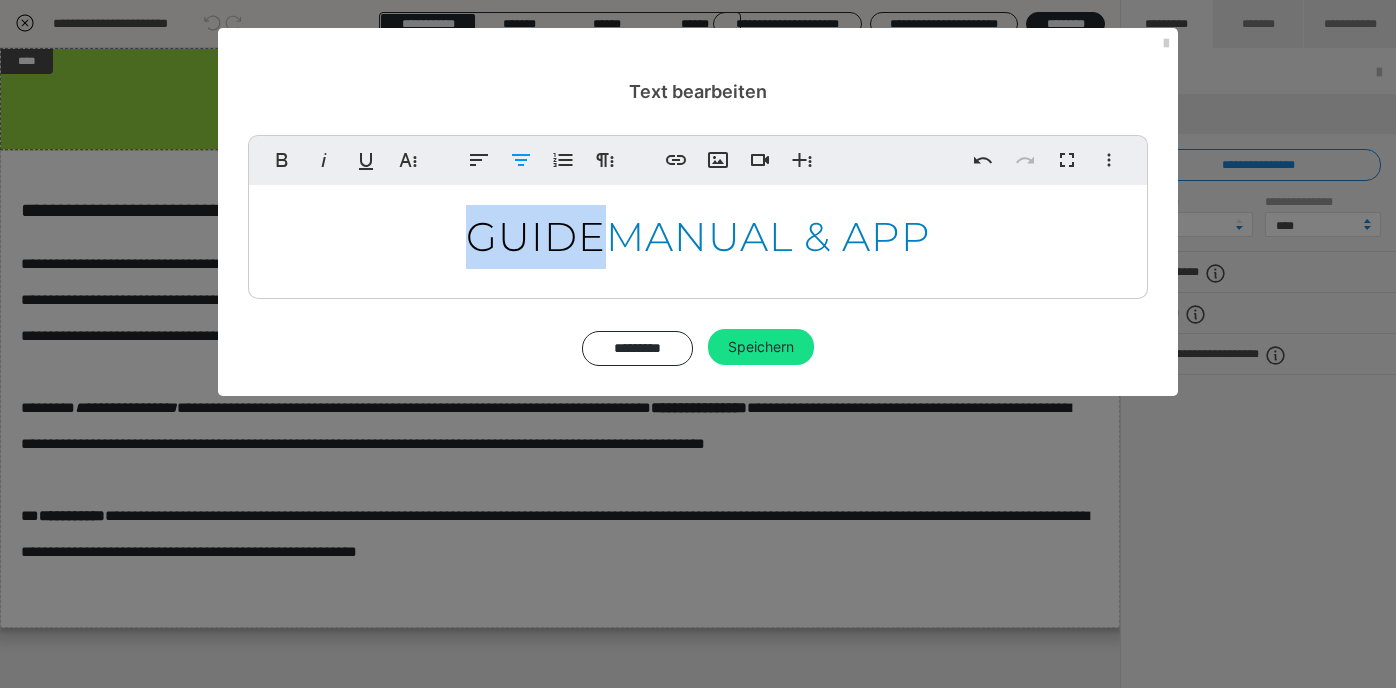 drag, startPoint x: 601, startPoint y: 233, endPoint x: 465, endPoint y: 225, distance: 136.23509 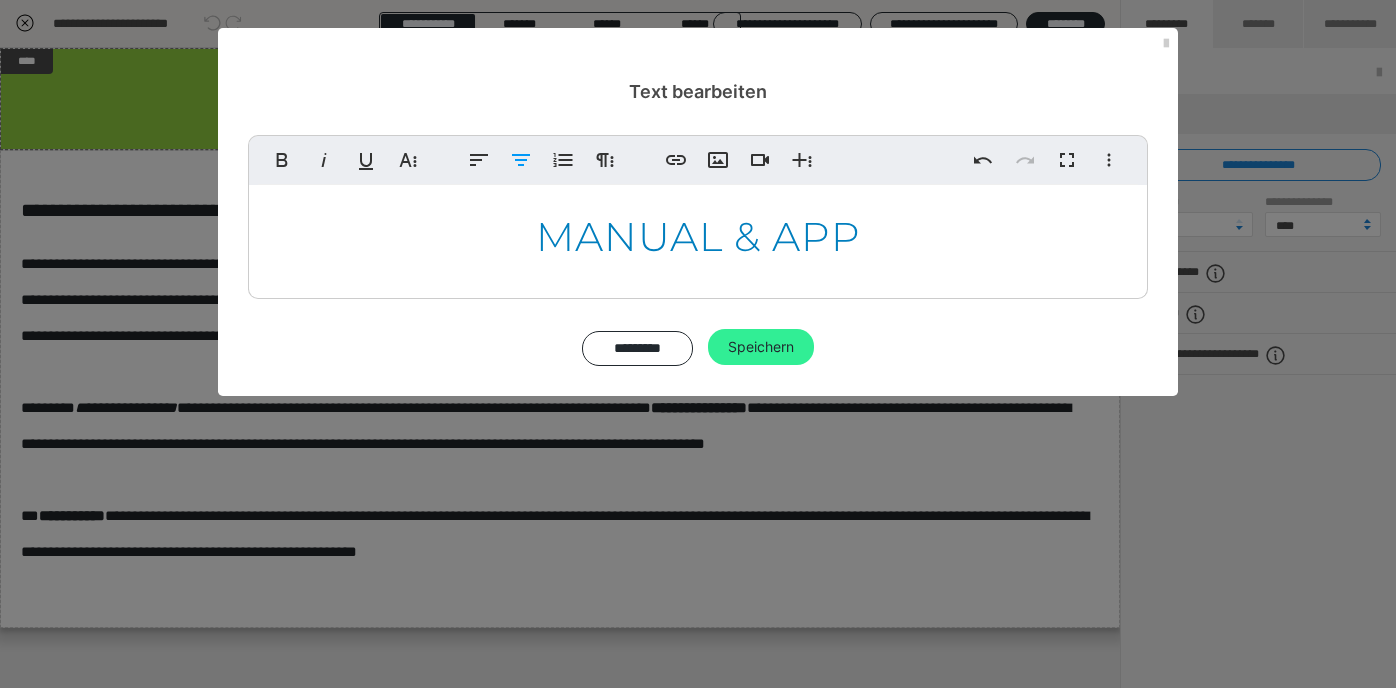 click on "Speichern" at bounding box center (761, 347) 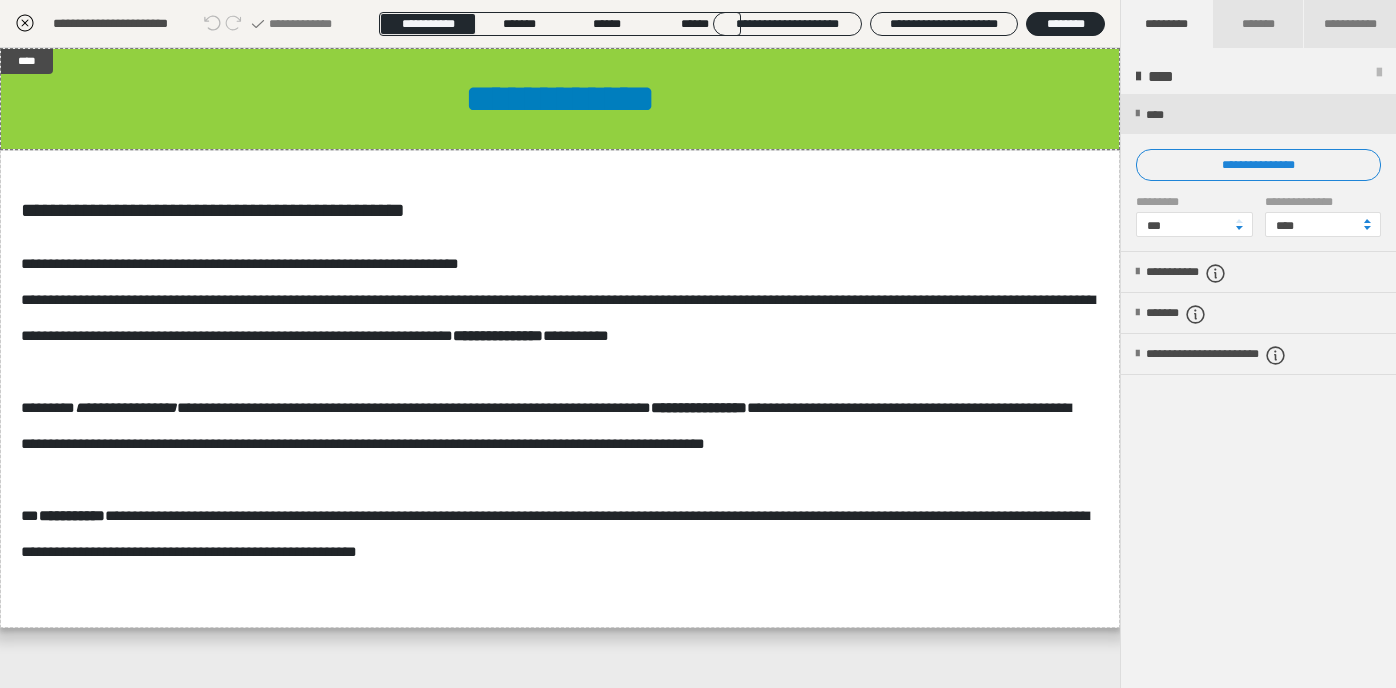 click 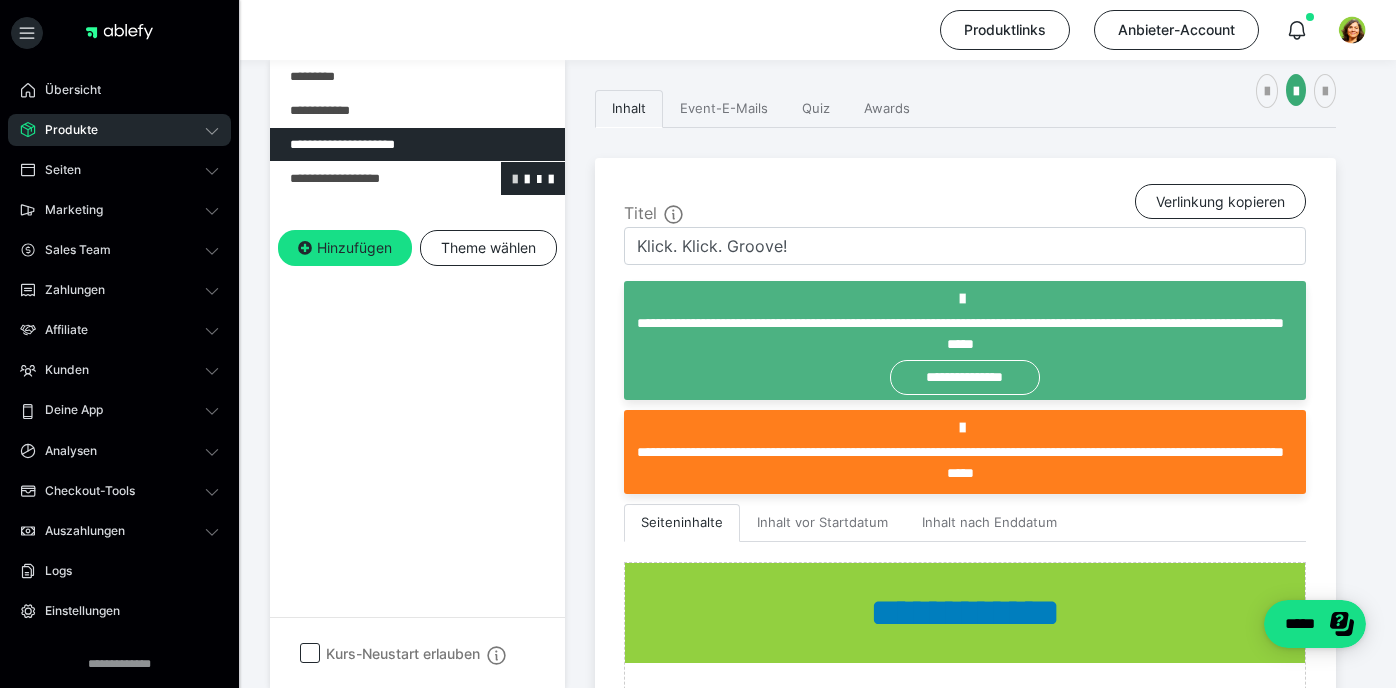 click at bounding box center (515, 178) 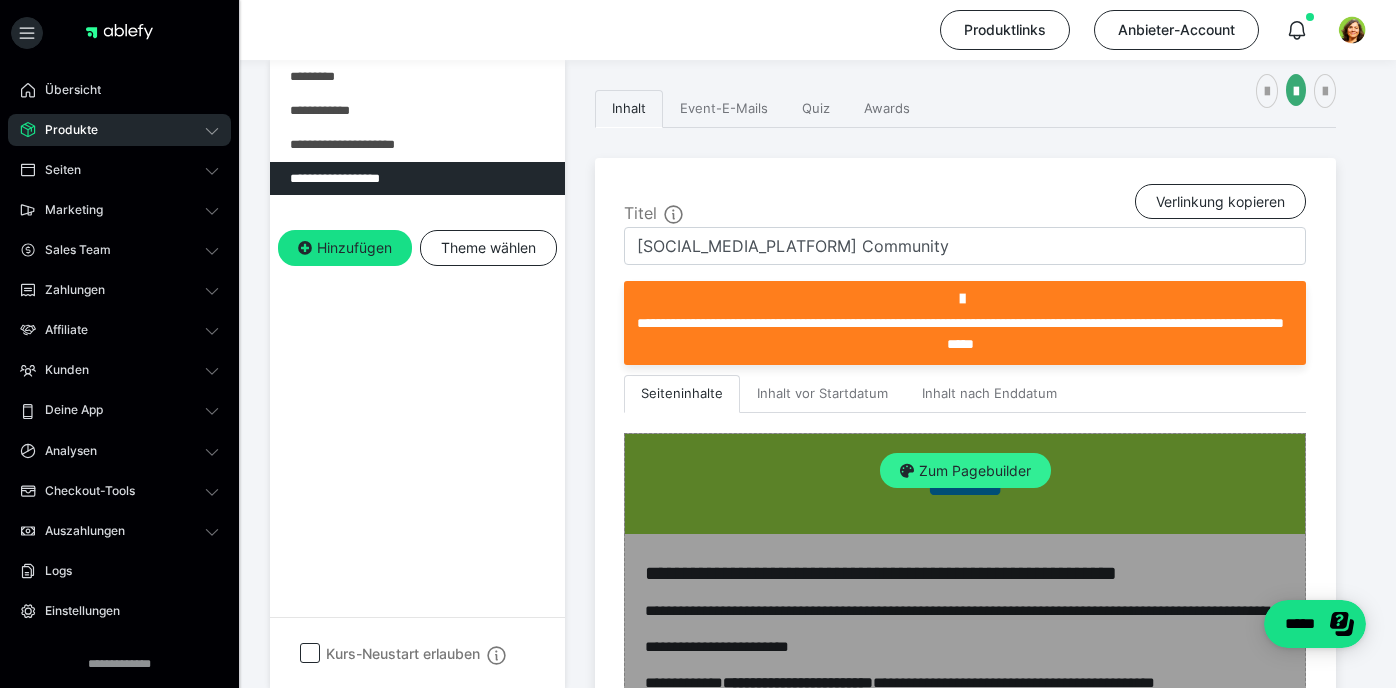 click on "Zum Pagebuilder" at bounding box center (965, 471) 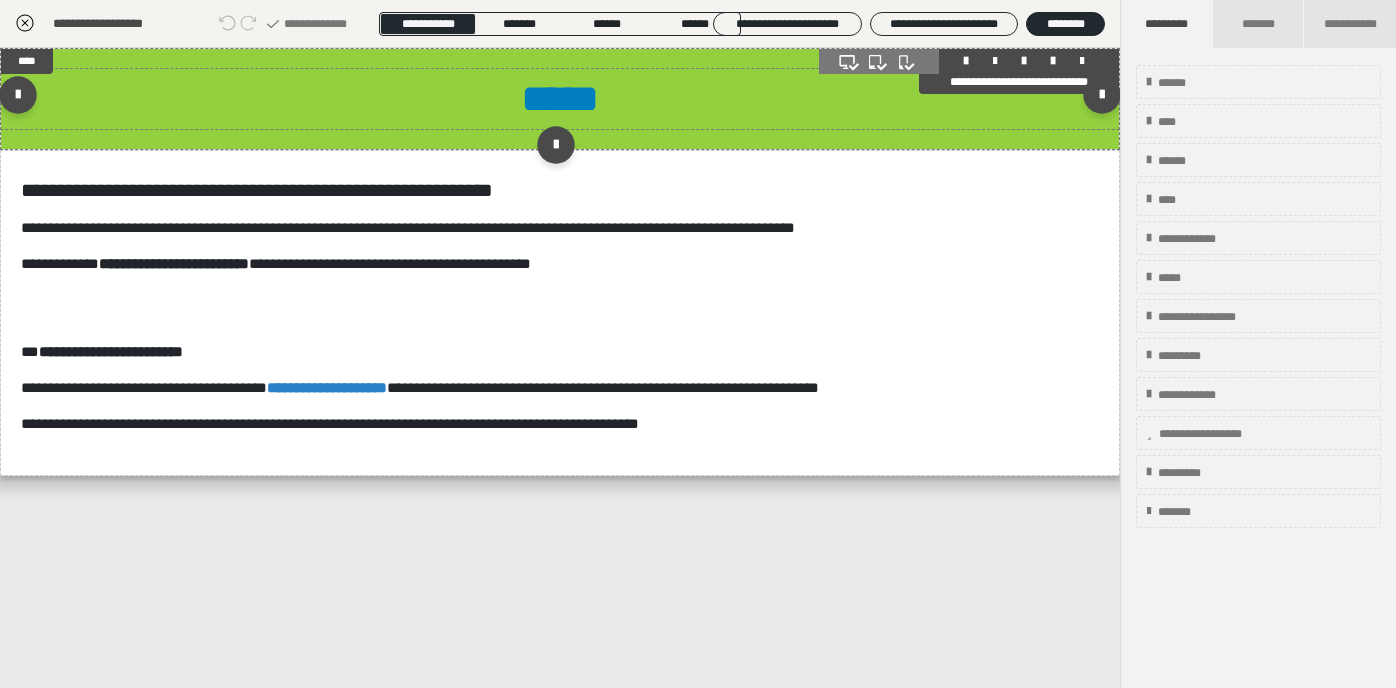 click on "*****" at bounding box center (560, 98) 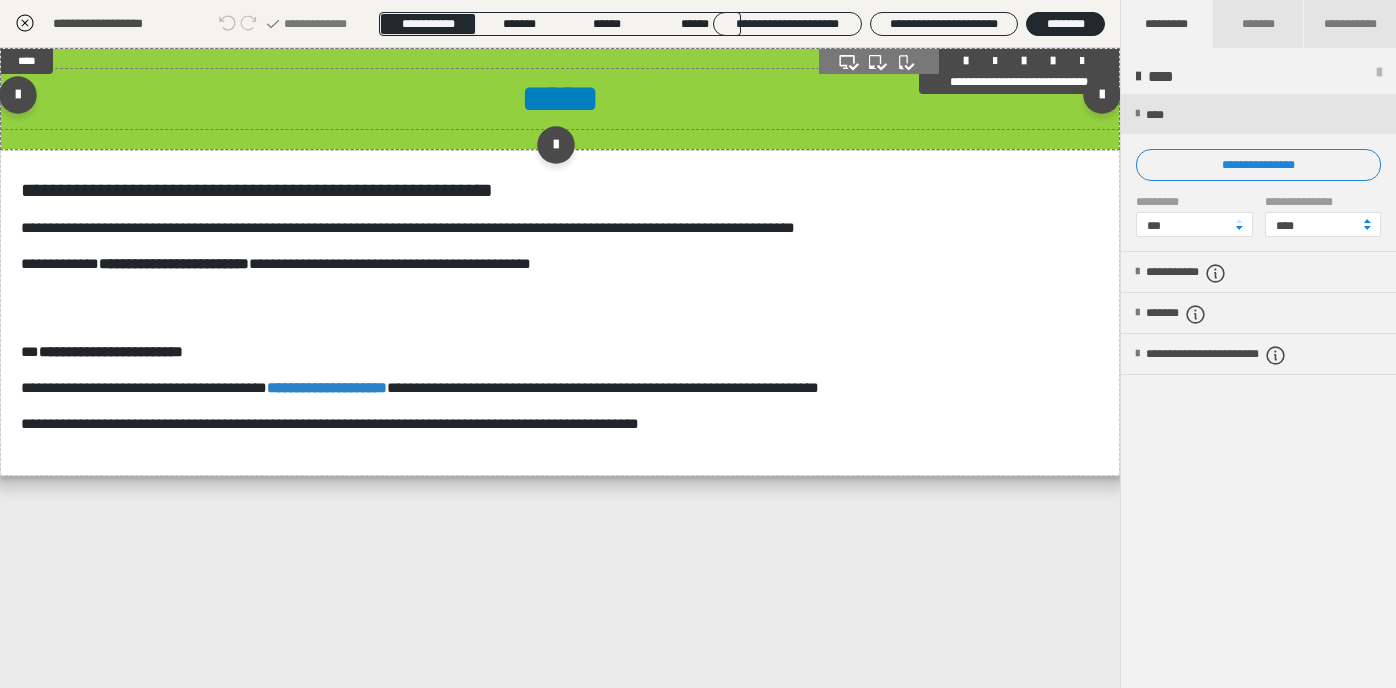click on "*****" at bounding box center (560, 98) 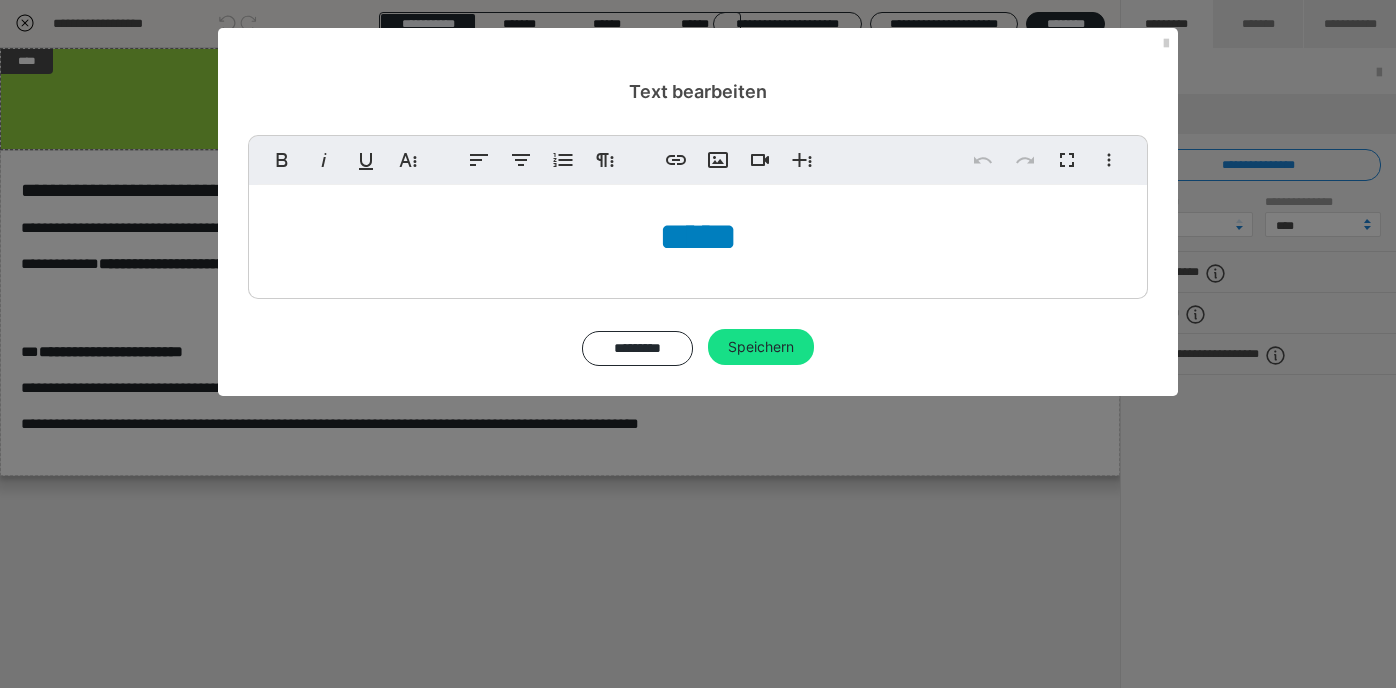 click on "*****" at bounding box center [698, 236] 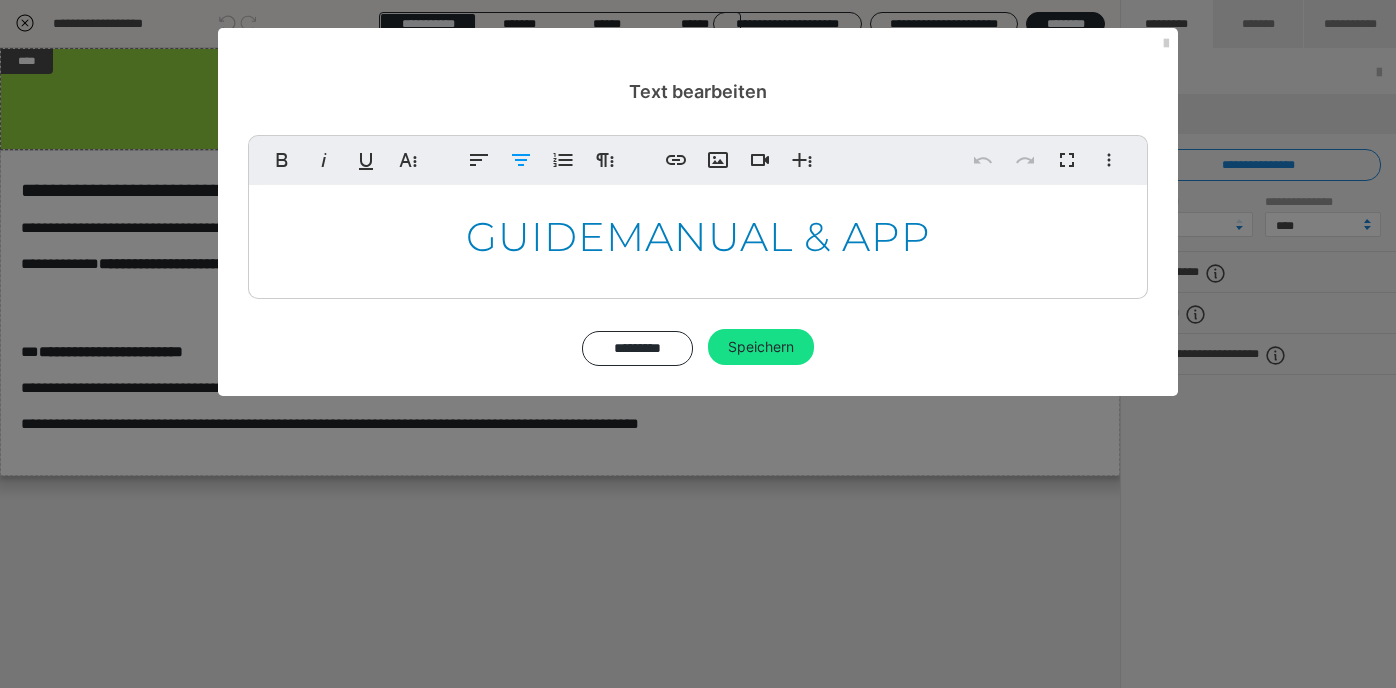 scroll, scrollTop: 0, scrollLeft: 8, axis: horizontal 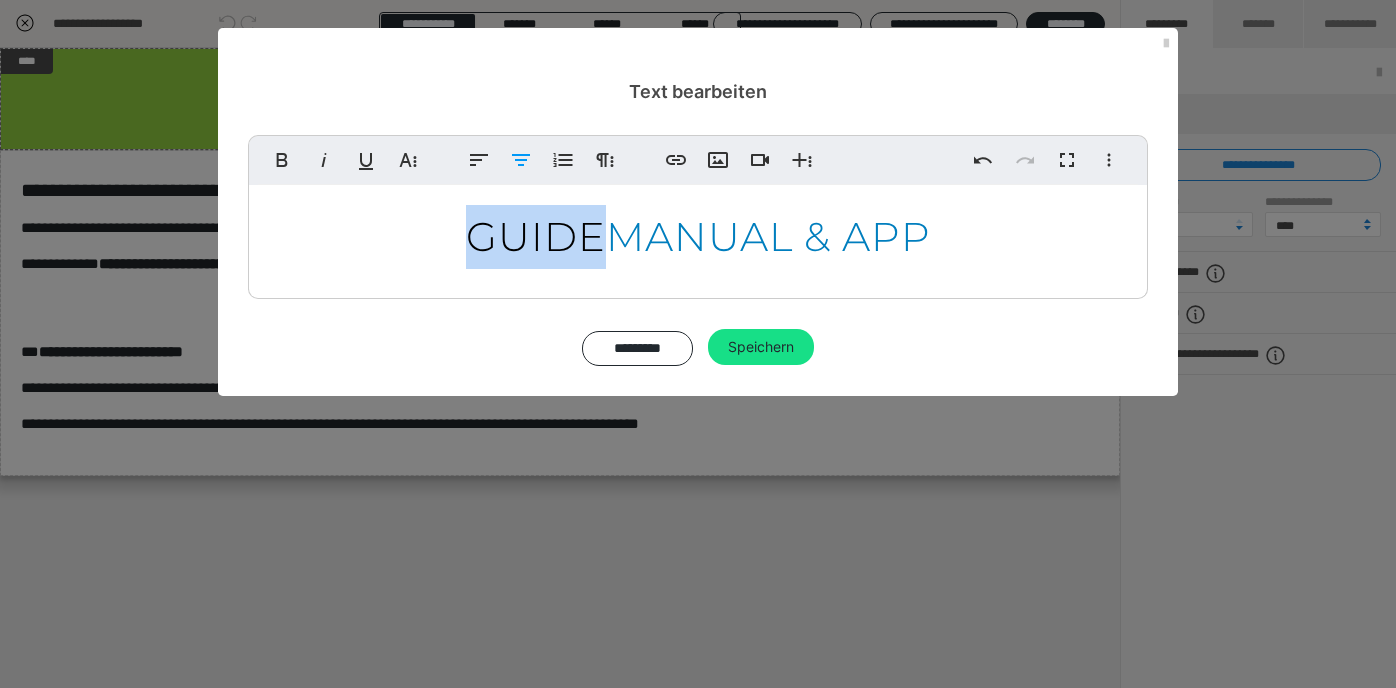 drag, startPoint x: 601, startPoint y: 239, endPoint x: 461, endPoint y: 231, distance: 140.22838 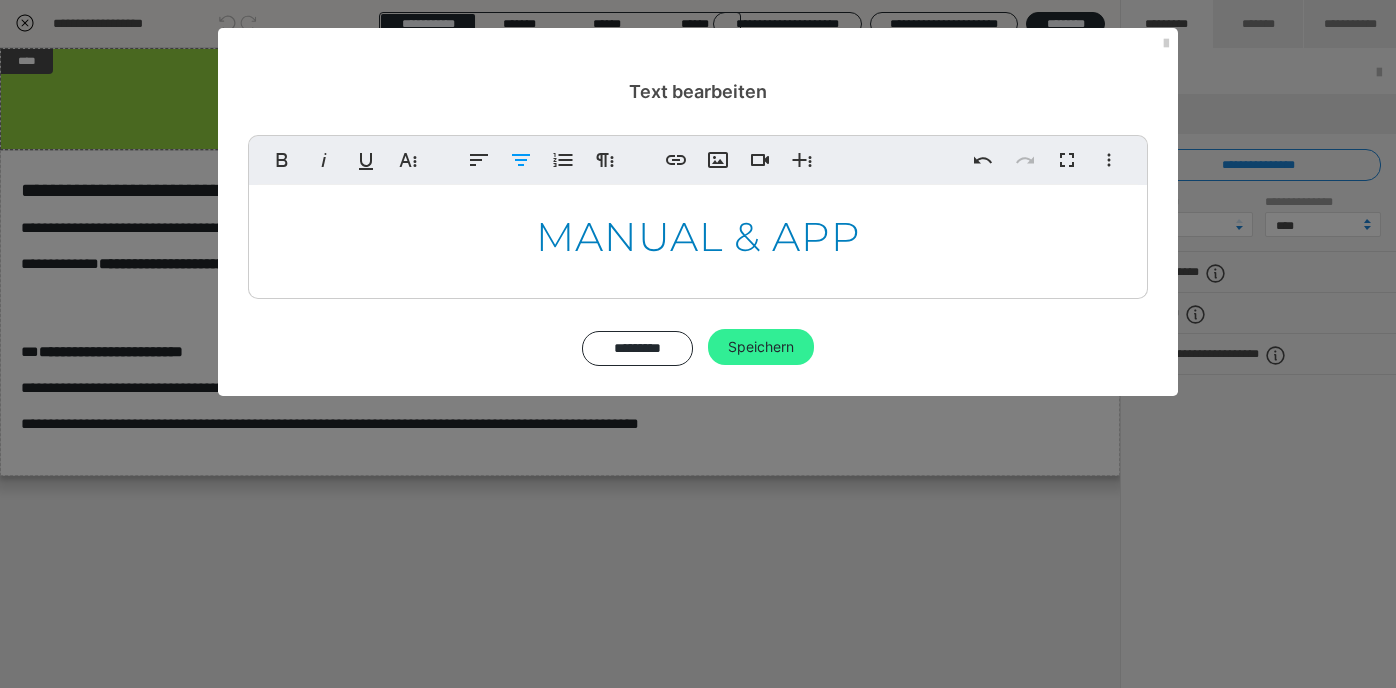 click on "Speichern" at bounding box center [761, 347] 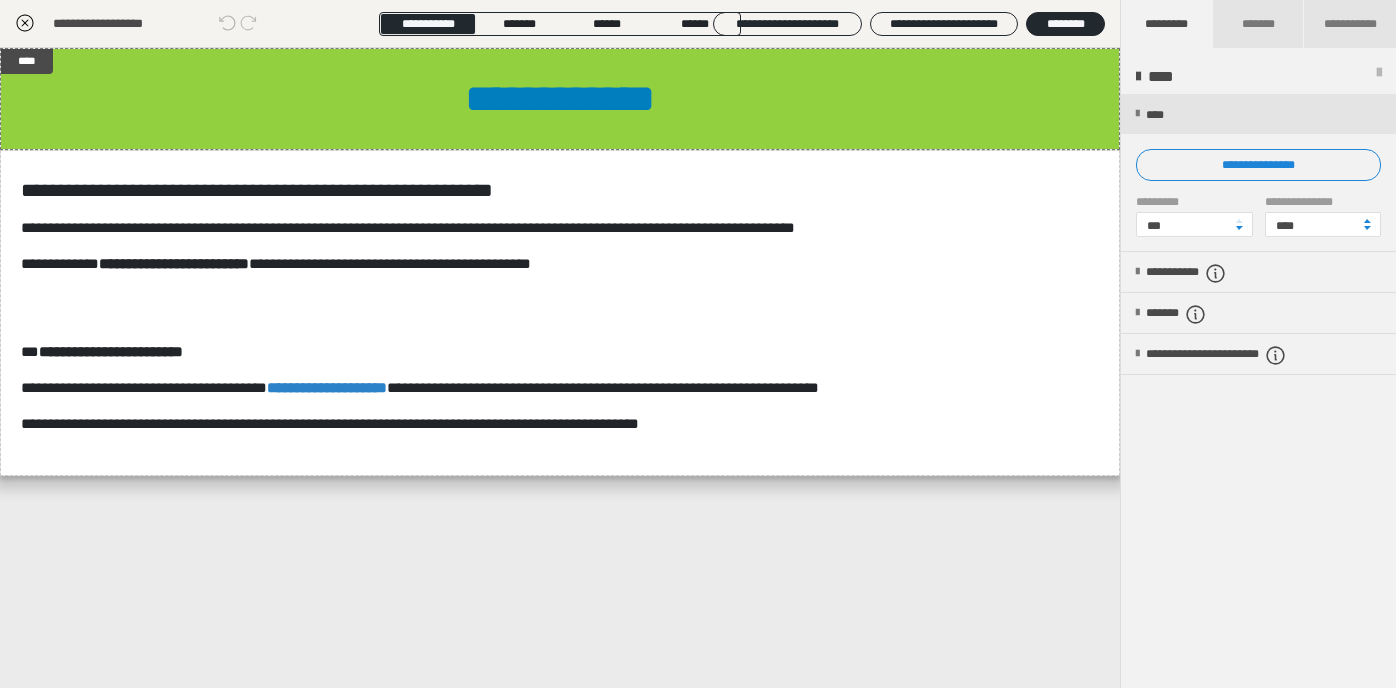 click 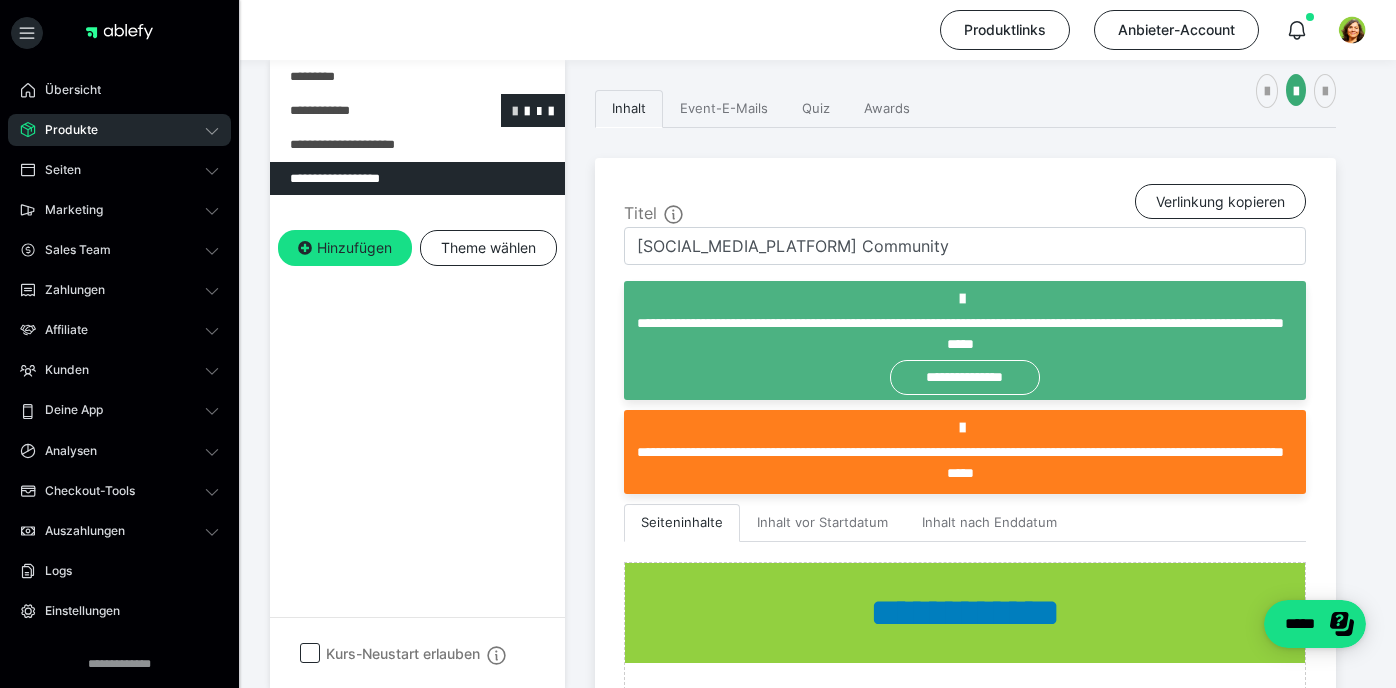 click at bounding box center [515, 110] 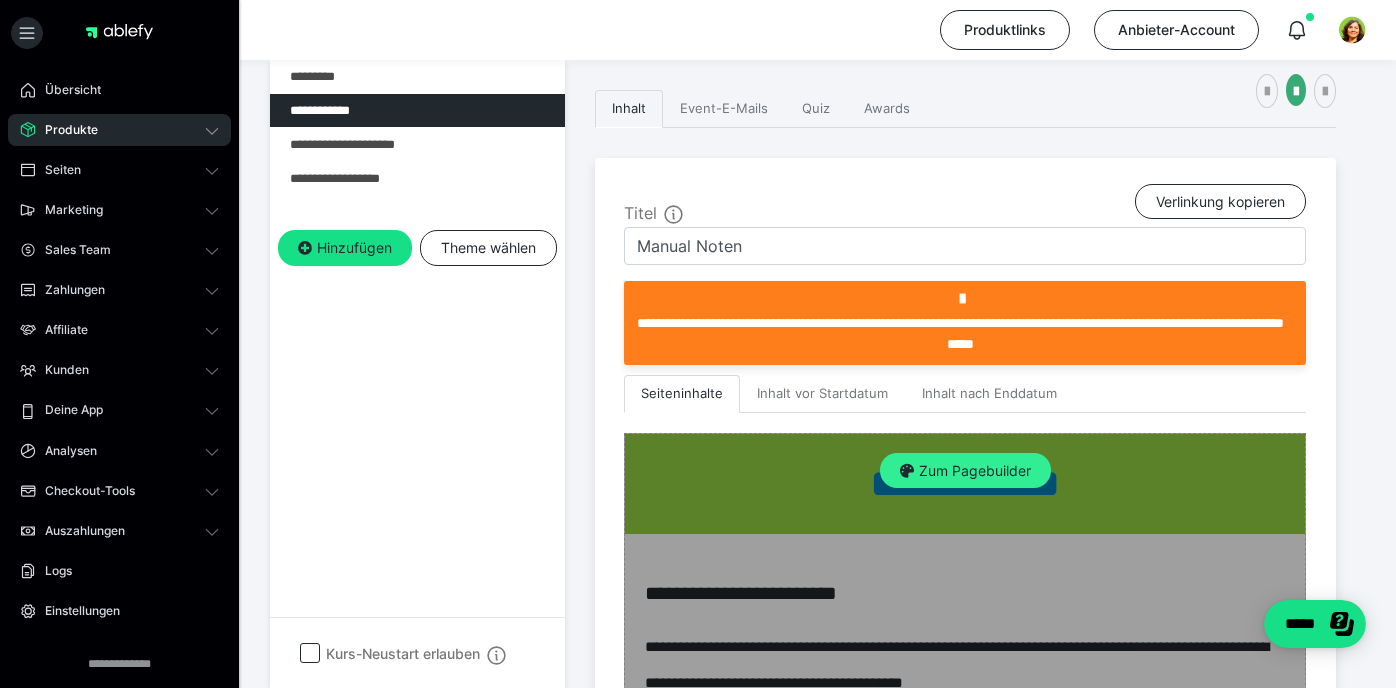 click on "Zum Pagebuilder" at bounding box center (965, 471) 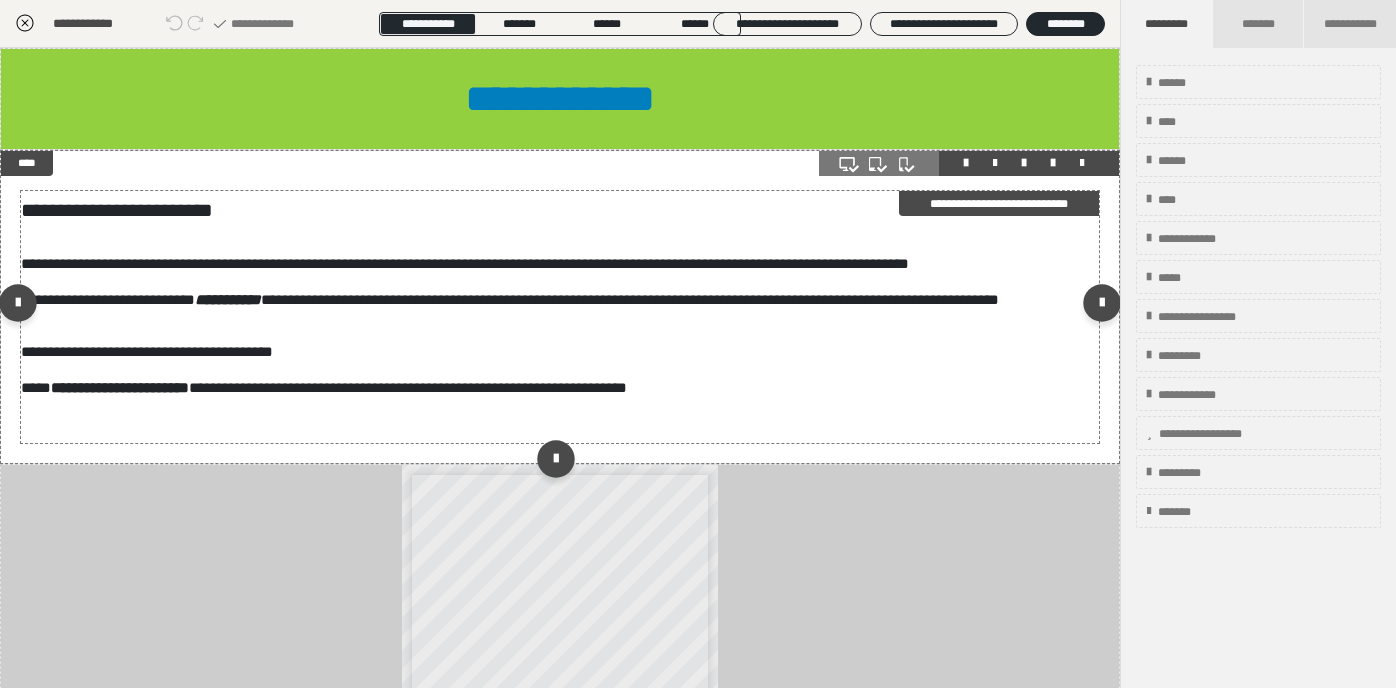 click on "**********" at bounding box center [630, 299] 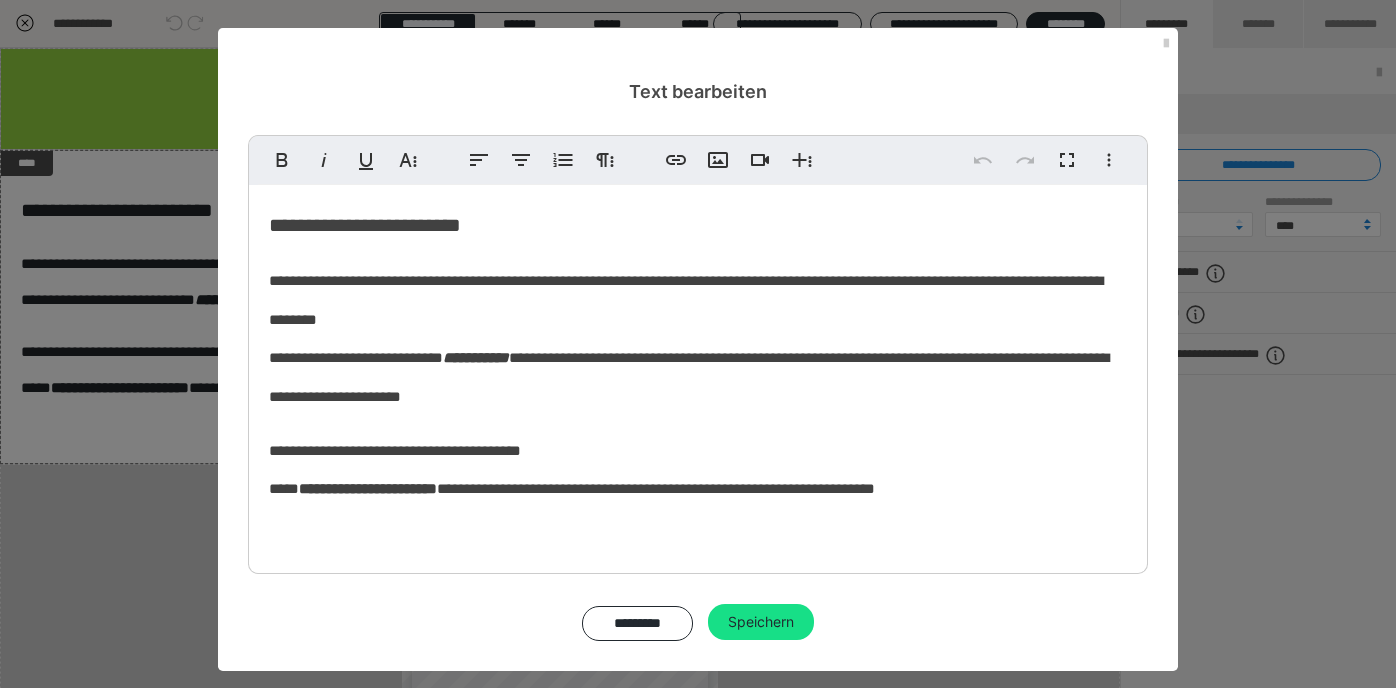 click on "**********" at bounding box center (698, 224) 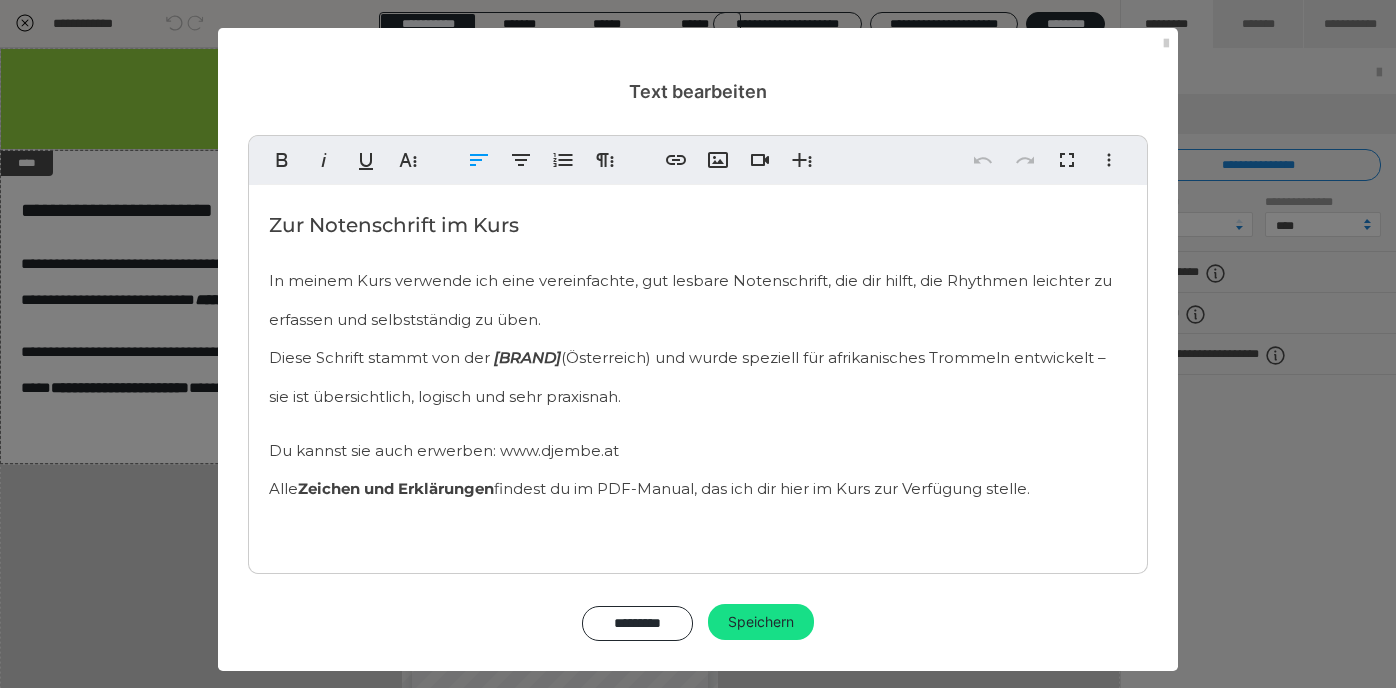 type 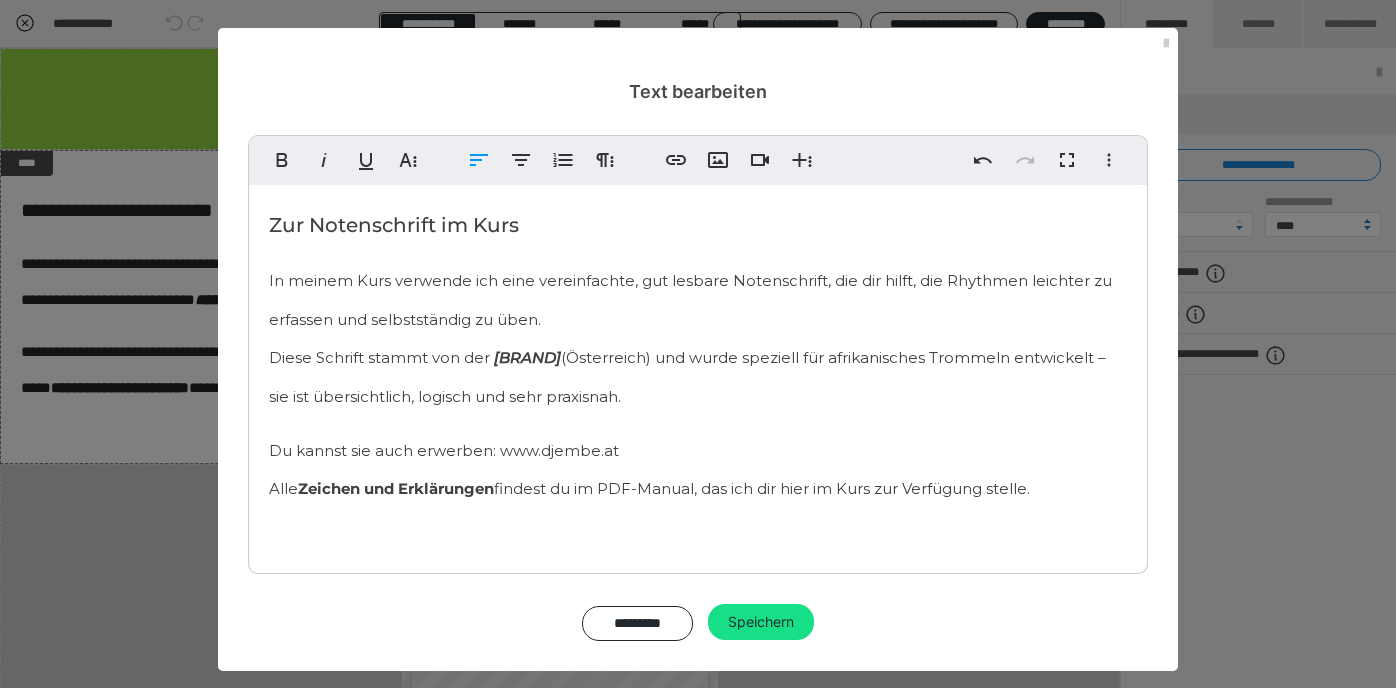 click on "Zur Notenschrift im Kurs" at bounding box center [394, 225] 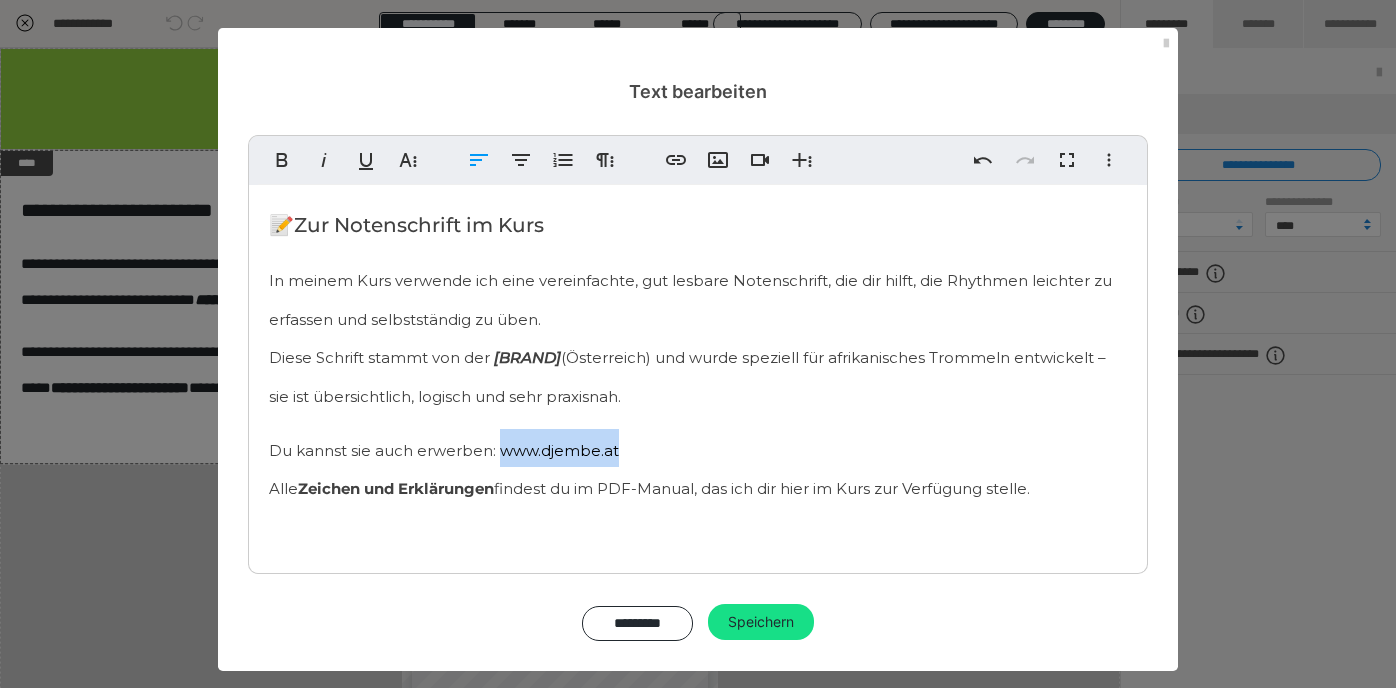 drag, startPoint x: 496, startPoint y: 450, endPoint x: 684, endPoint y: 451, distance: 188.00266 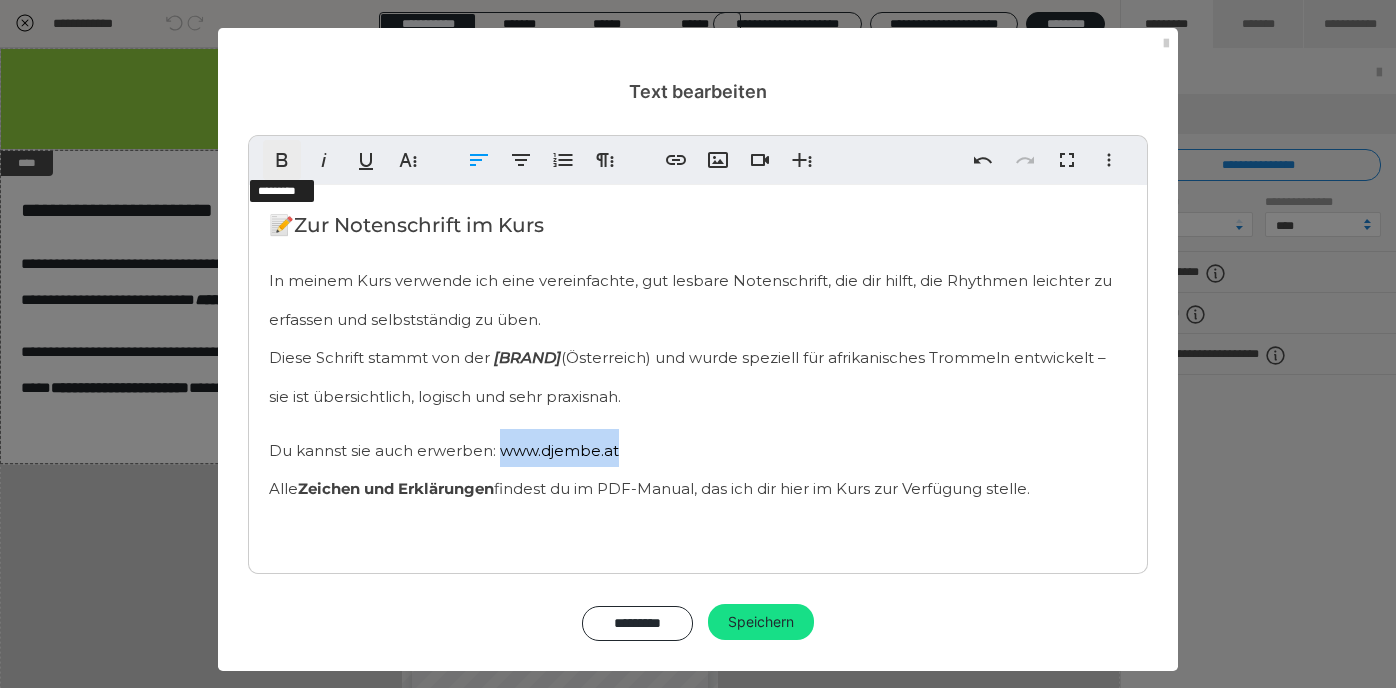 click 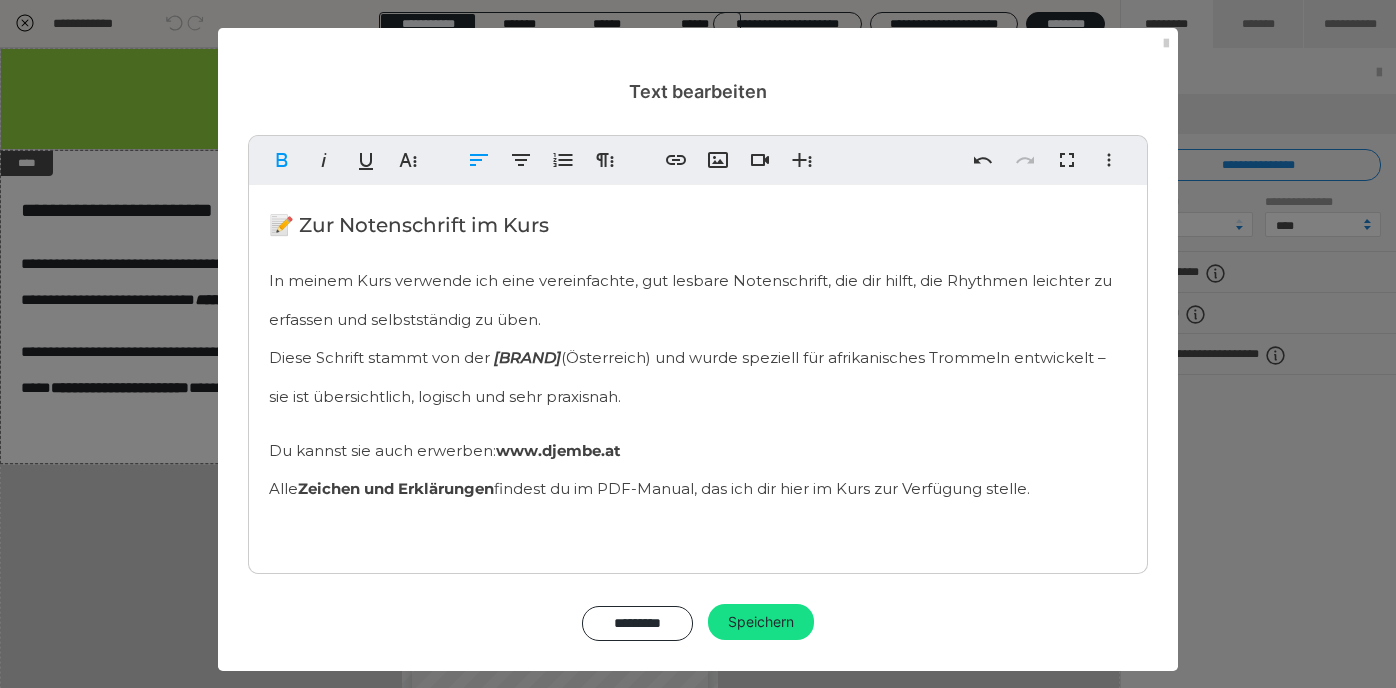 click on "📝 Zur Notenschrift im Kurs  In meinem Kurs verwende ich eine vereinfachte, gut lesbare Notenschrift, die dir hilft, die Rhythmen leichter zu erfassen und selbstständig zu üben. Diese Schrift stammt von der  beatfactory  (Österreich) und wurde speziell für afrikanisches Trommeln entwickelt – sie ist übersichtlich, logisch und sehr praxisnah.  Du kannst sie auch erwerben:  www.djembe.at Alle  Zeichen und Erklärungen  findest du im PDF-Manual, das ich dir hier im Kurs zur Verfügung stelle." at bounding box center (698, 374) 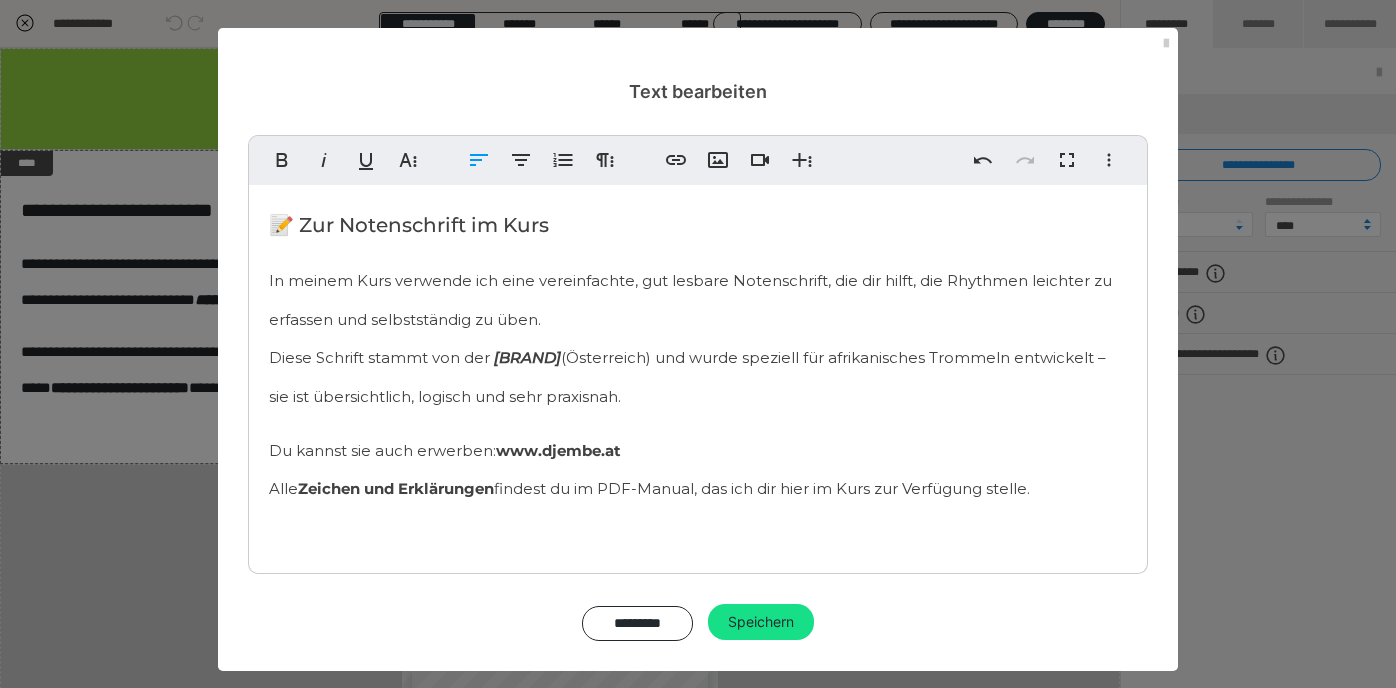 click on "📝 Zur Notenschrift im Kurs" at bounding box center [409, 225] 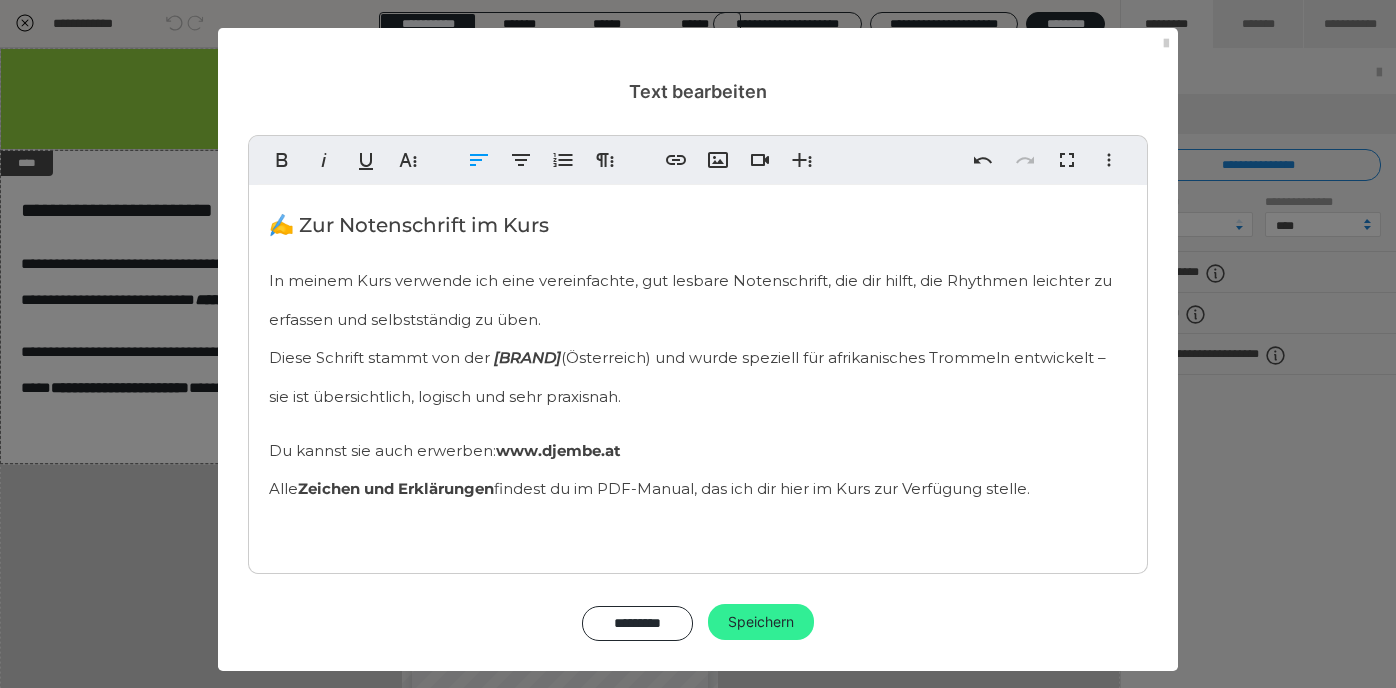 click on "Speichern" at bounding box center [761, 622] 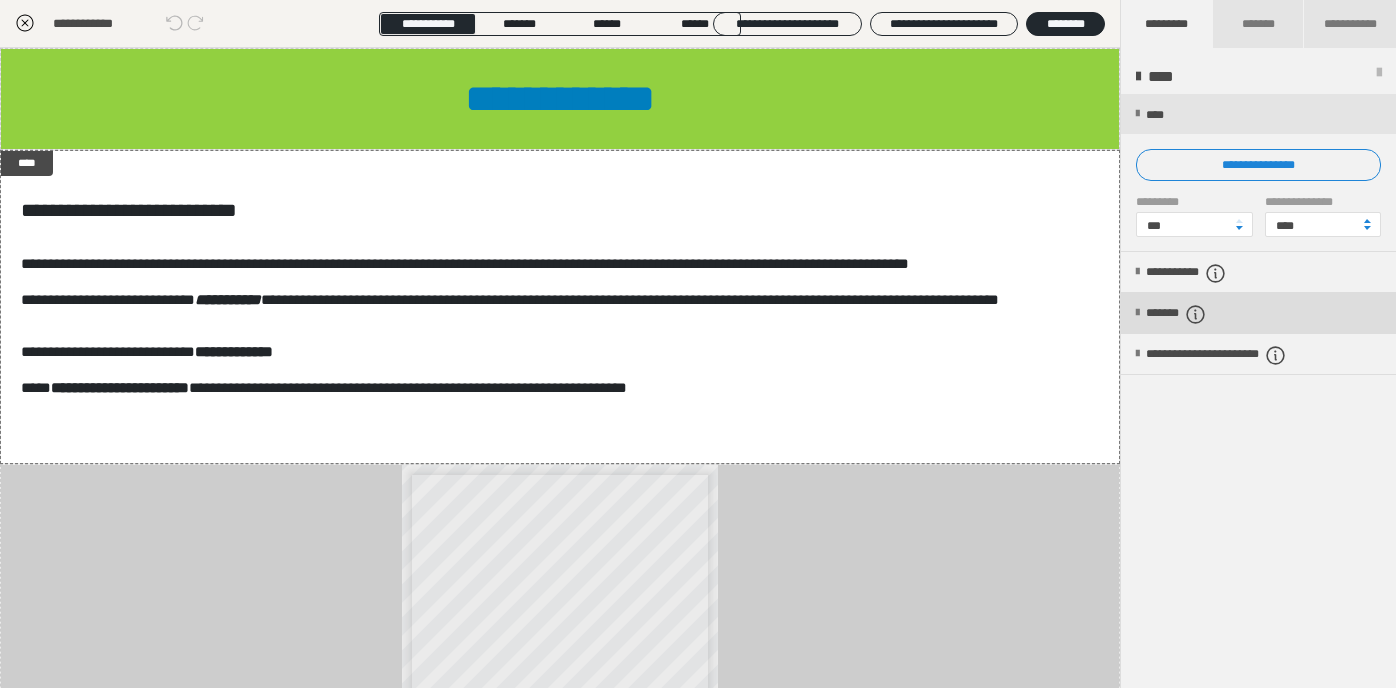 click on "*******" at bounding box center [1193, 314] 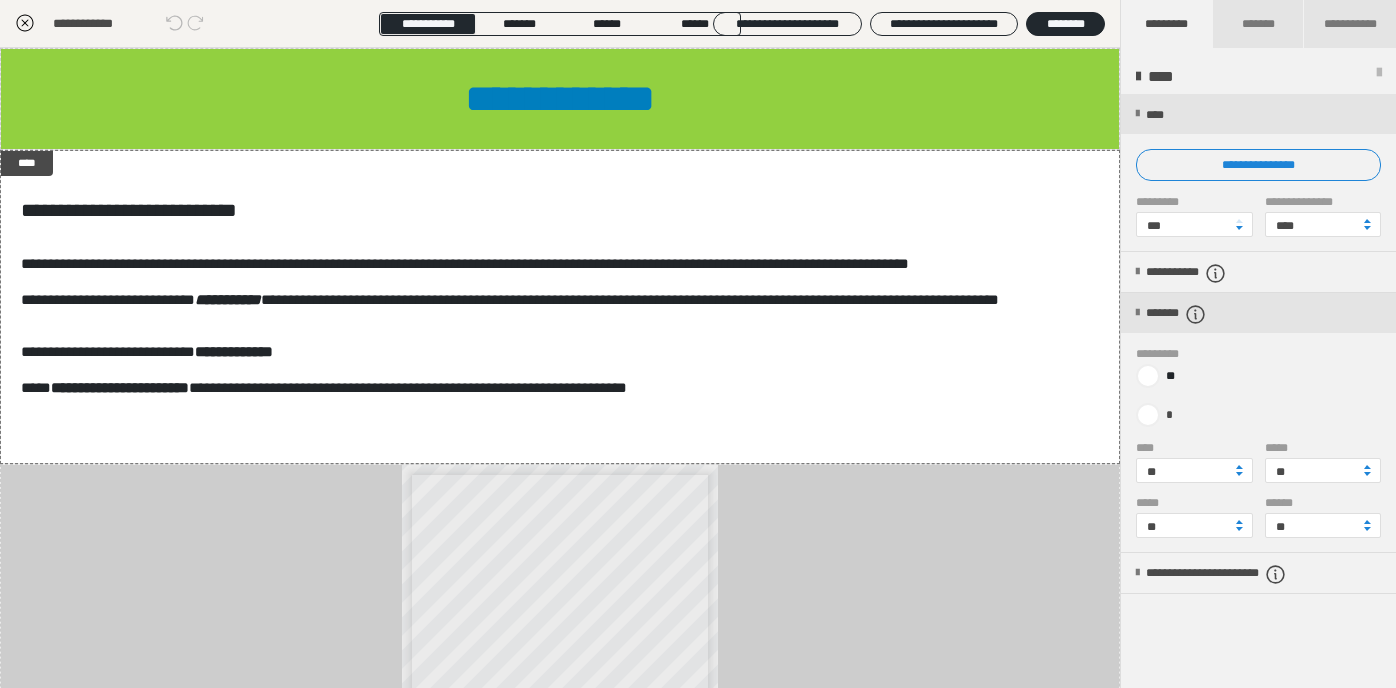 click 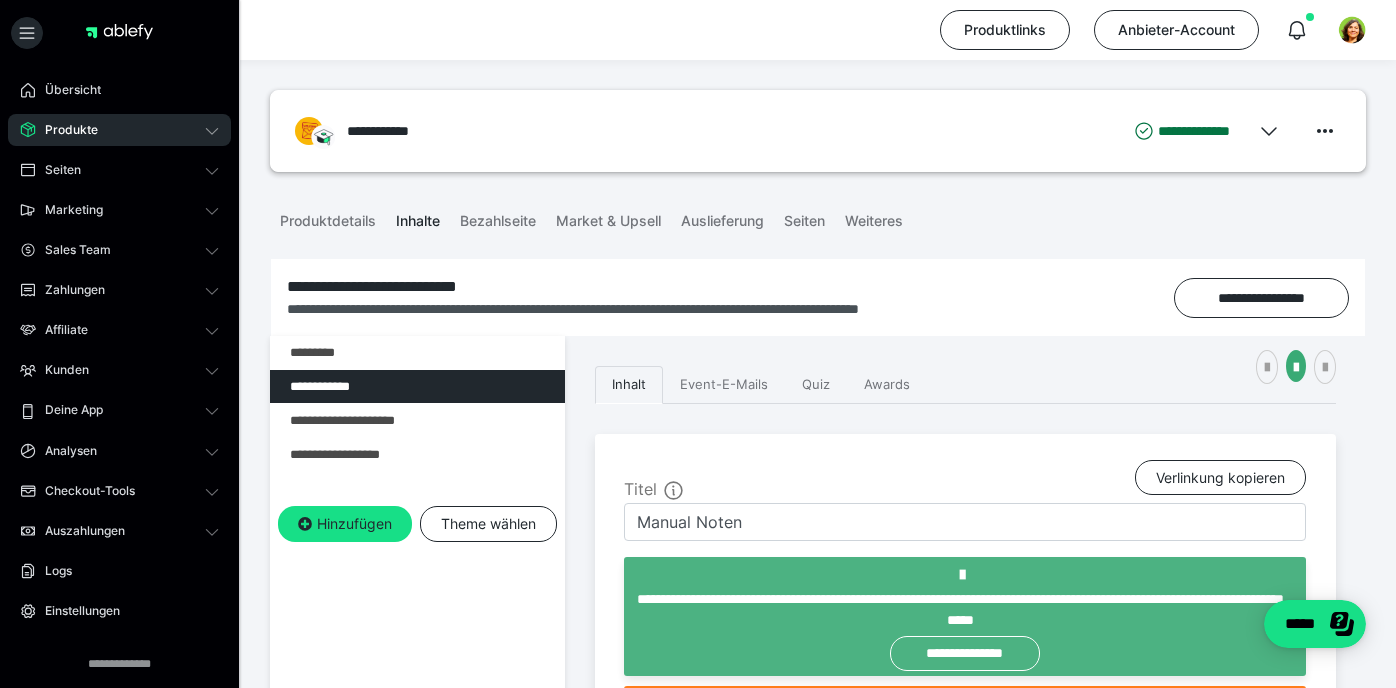 scroll, scrollTop: 0, scrollLeft: 0, axis: both 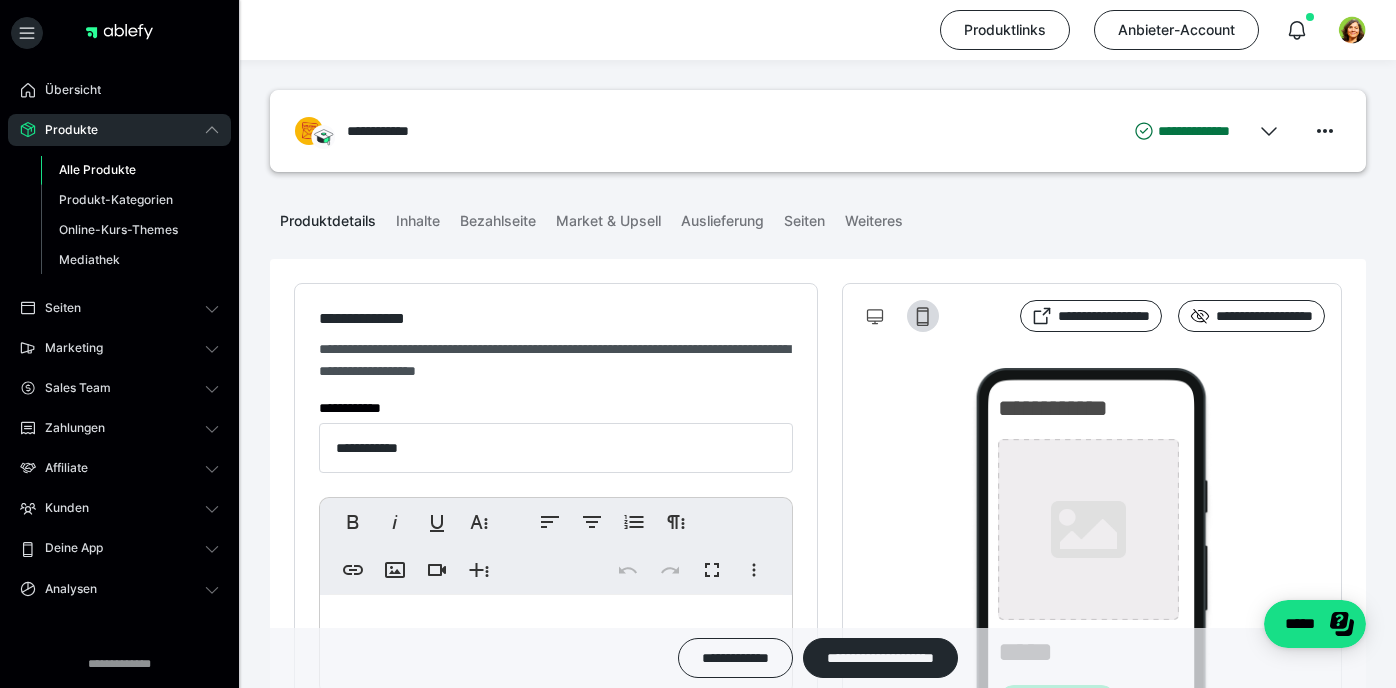 type on "**********" 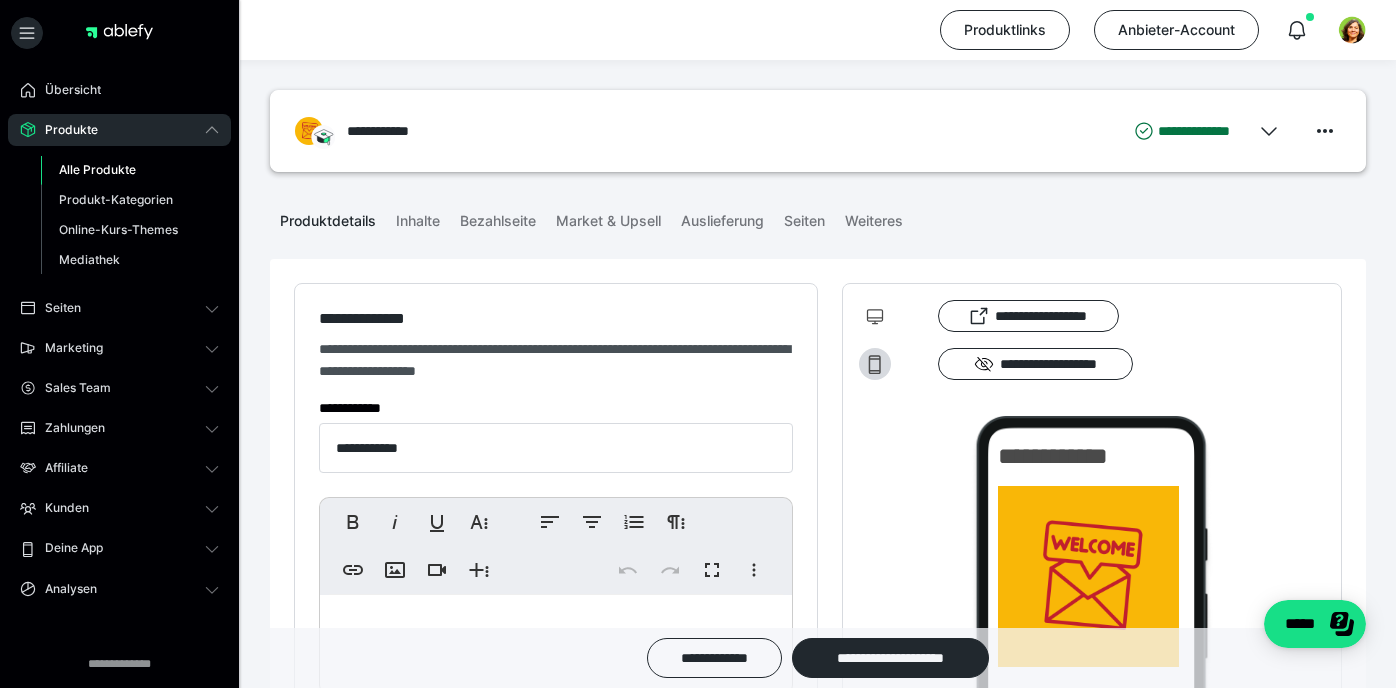 click on "Alle Produkte" at bounding box center [97, 169] 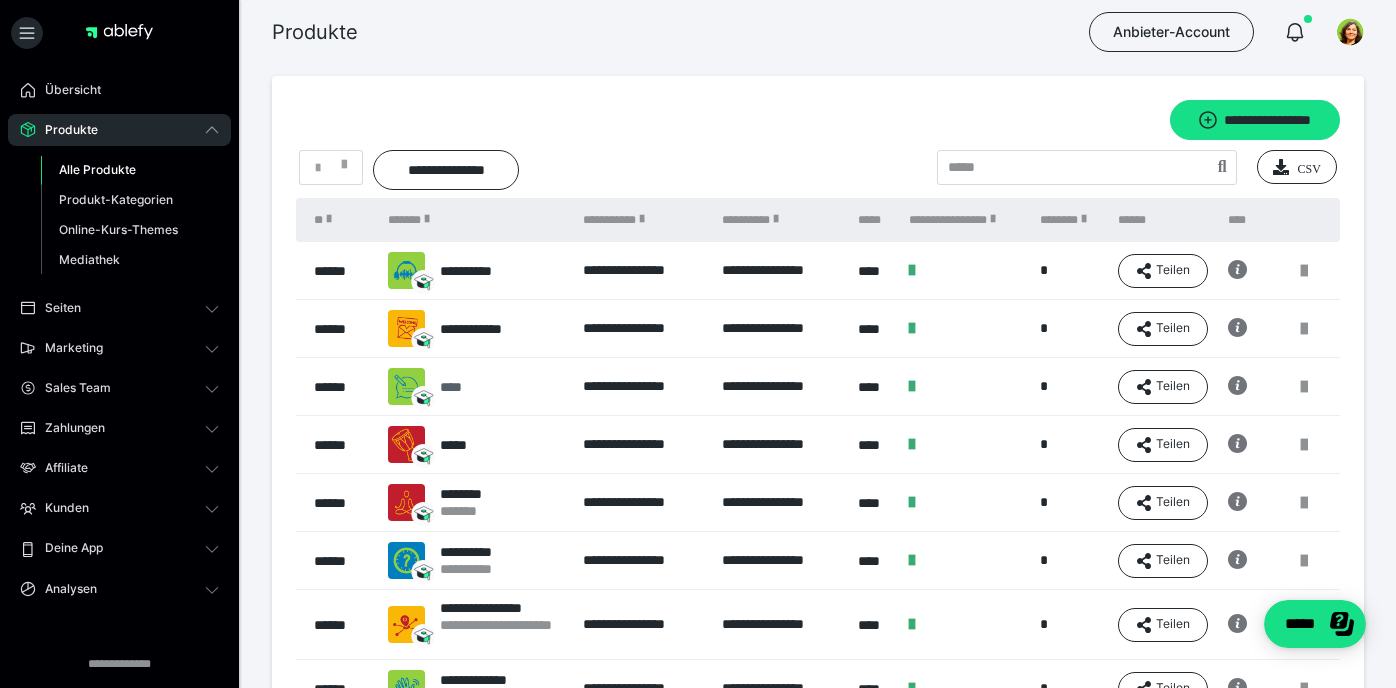 click on "****" at bounding box center (455, 387) 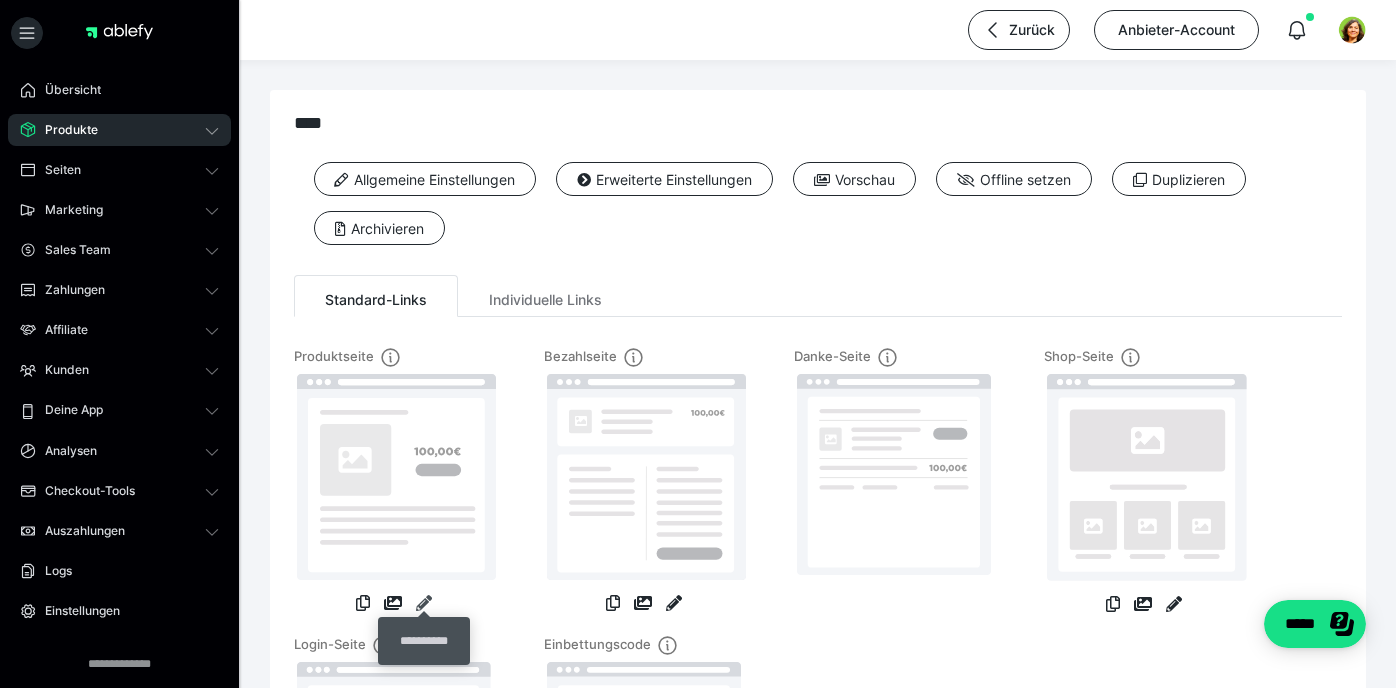 click at bounding box center (424, 603) 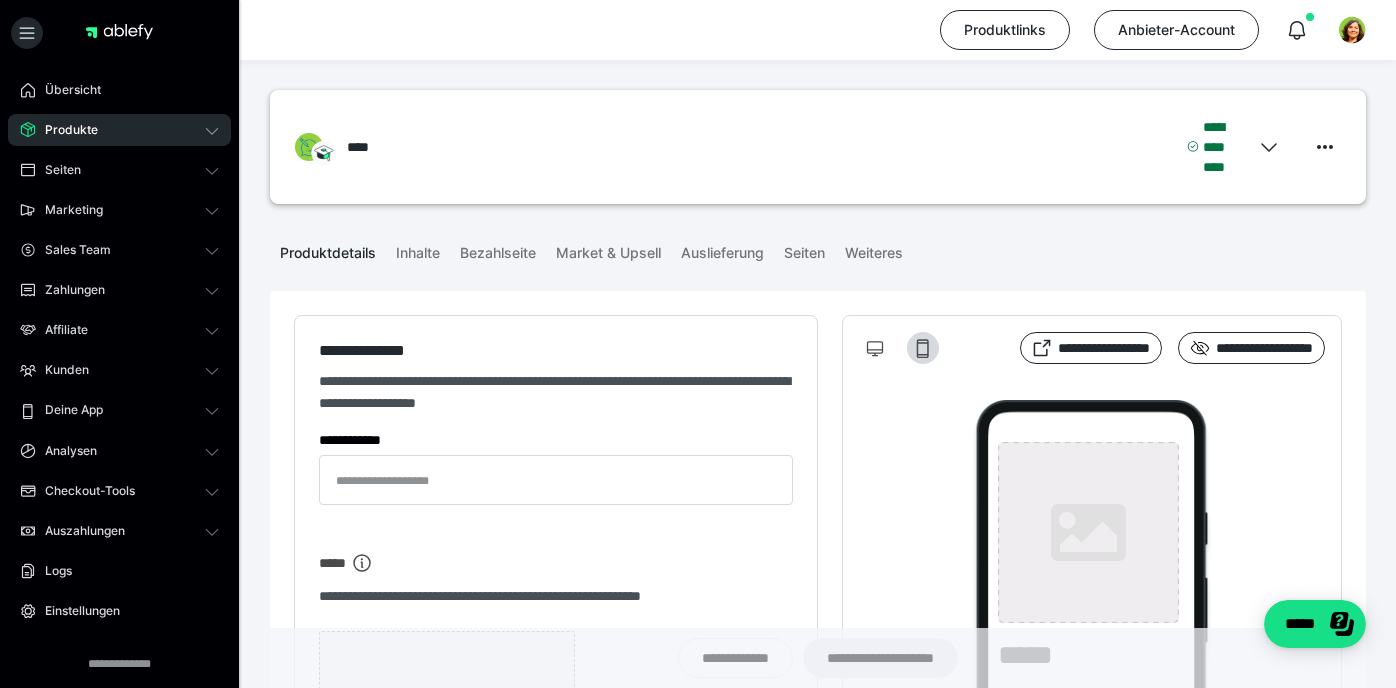 type on "****" 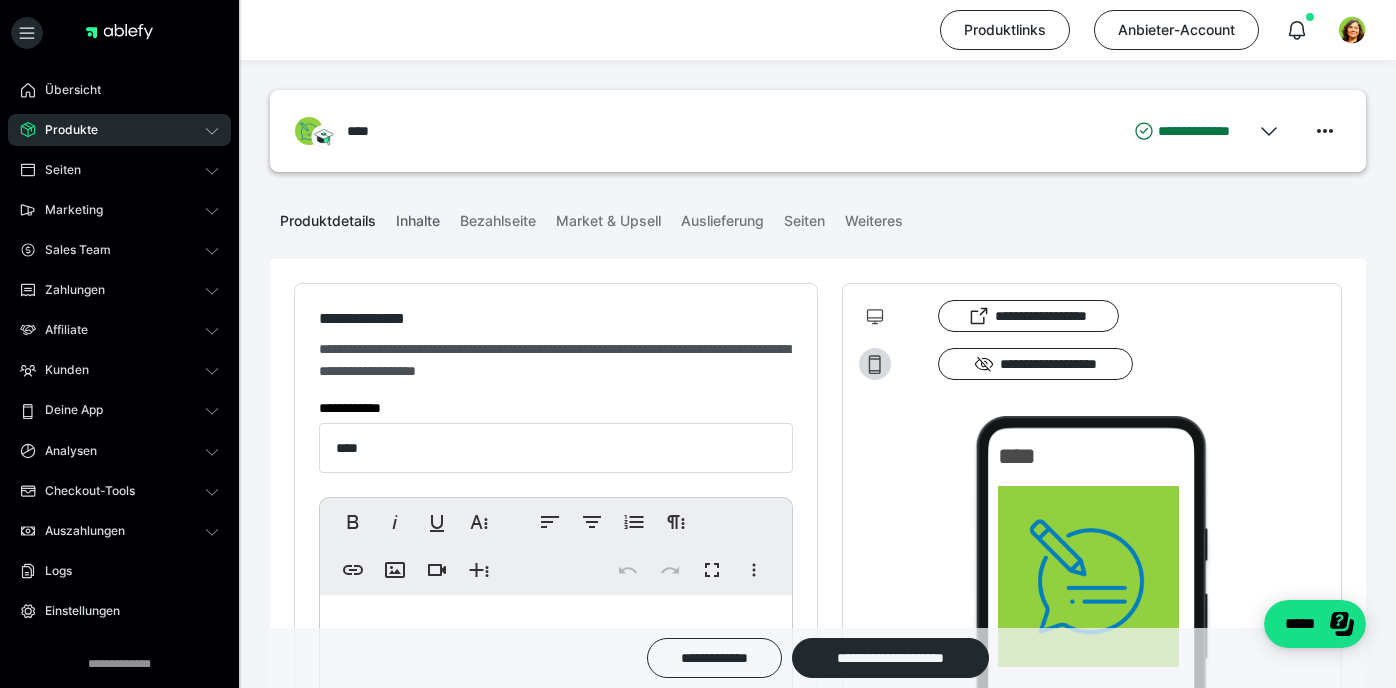 click on "Inhalte" at bounding box center [418, 217] 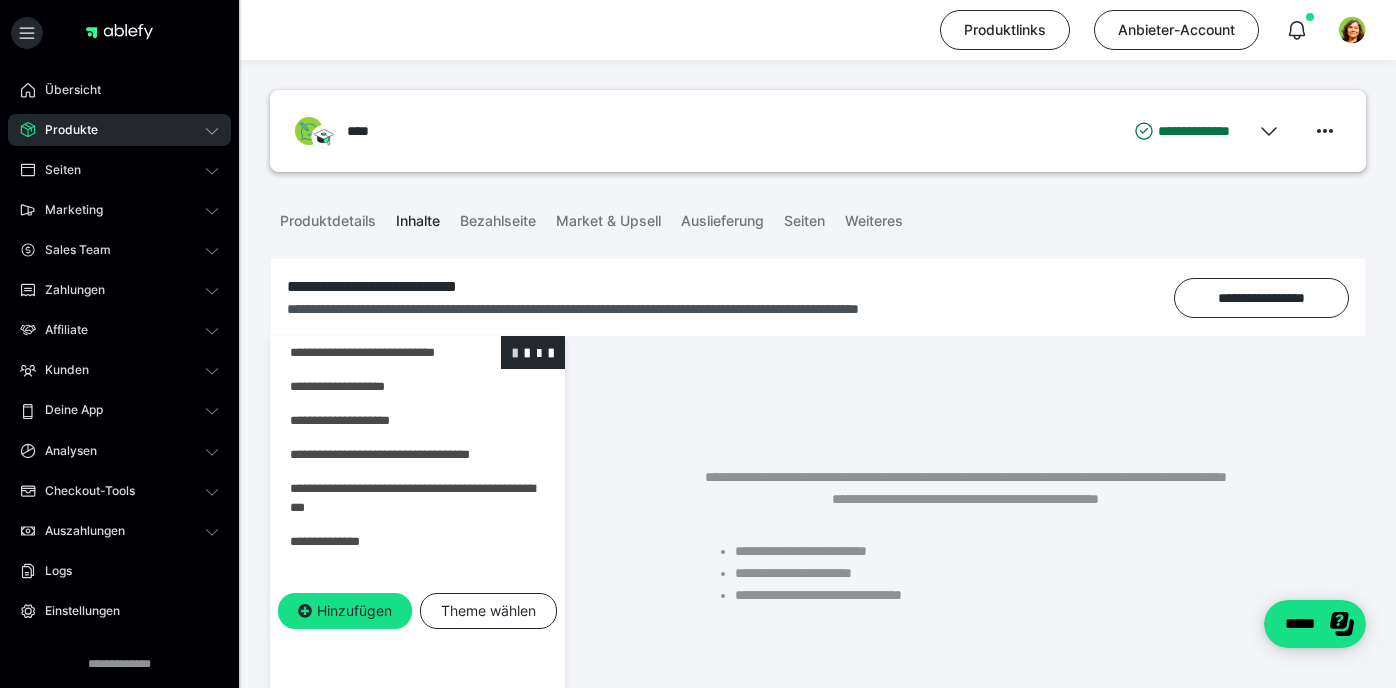 click at bounding box center [515, 352] 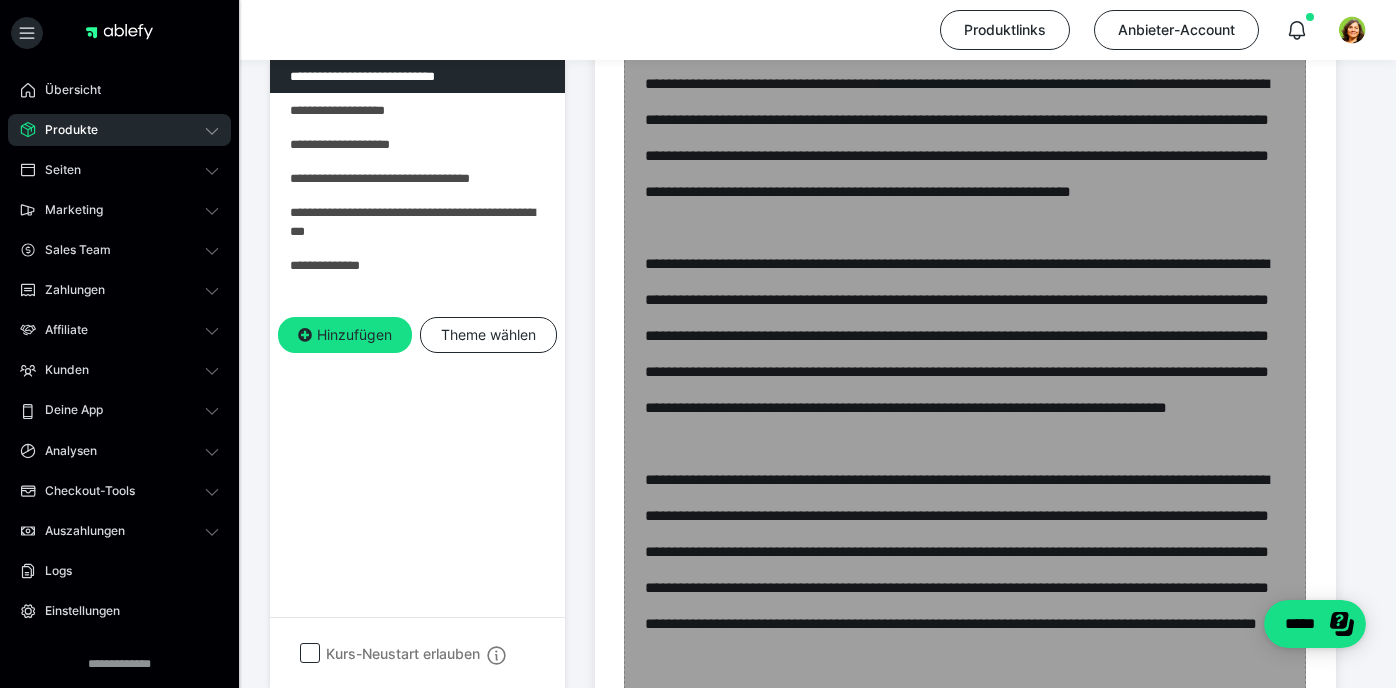 scroll, scrollTop: 838, scrollLeft: 0, axis: vertical 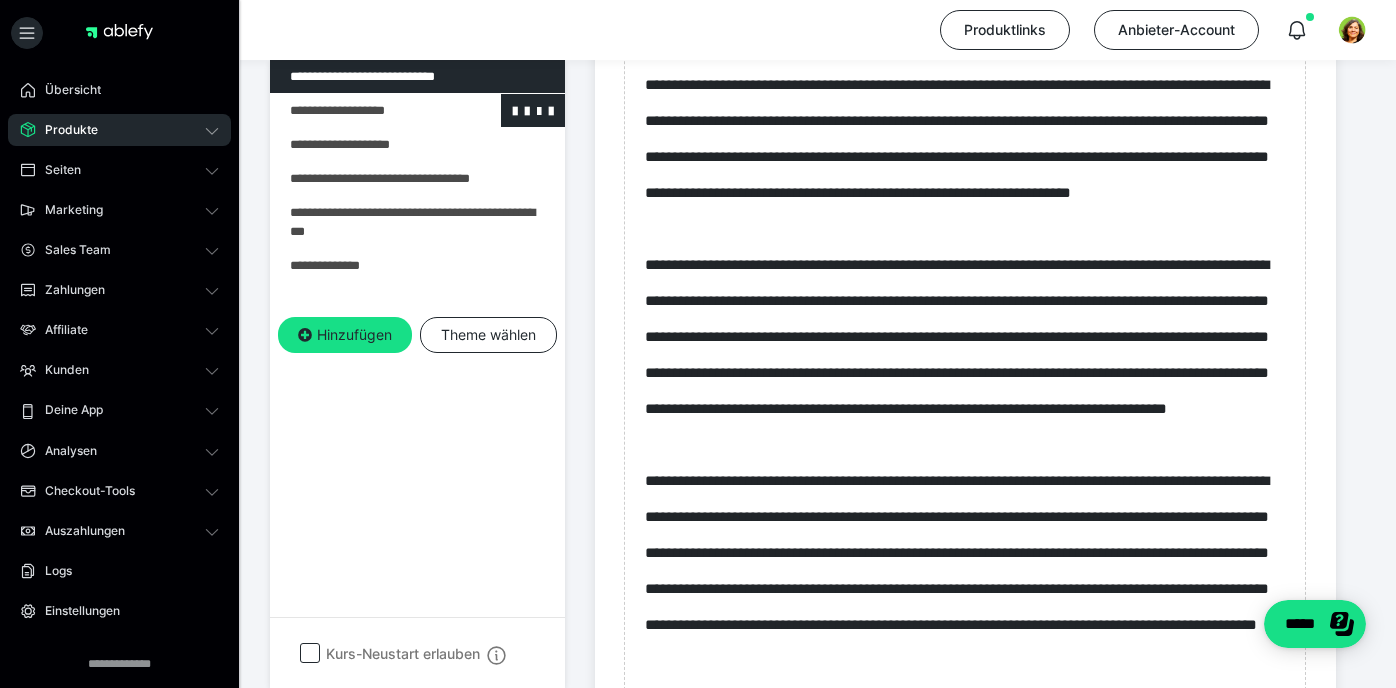 click at bounding box center (365, 110) 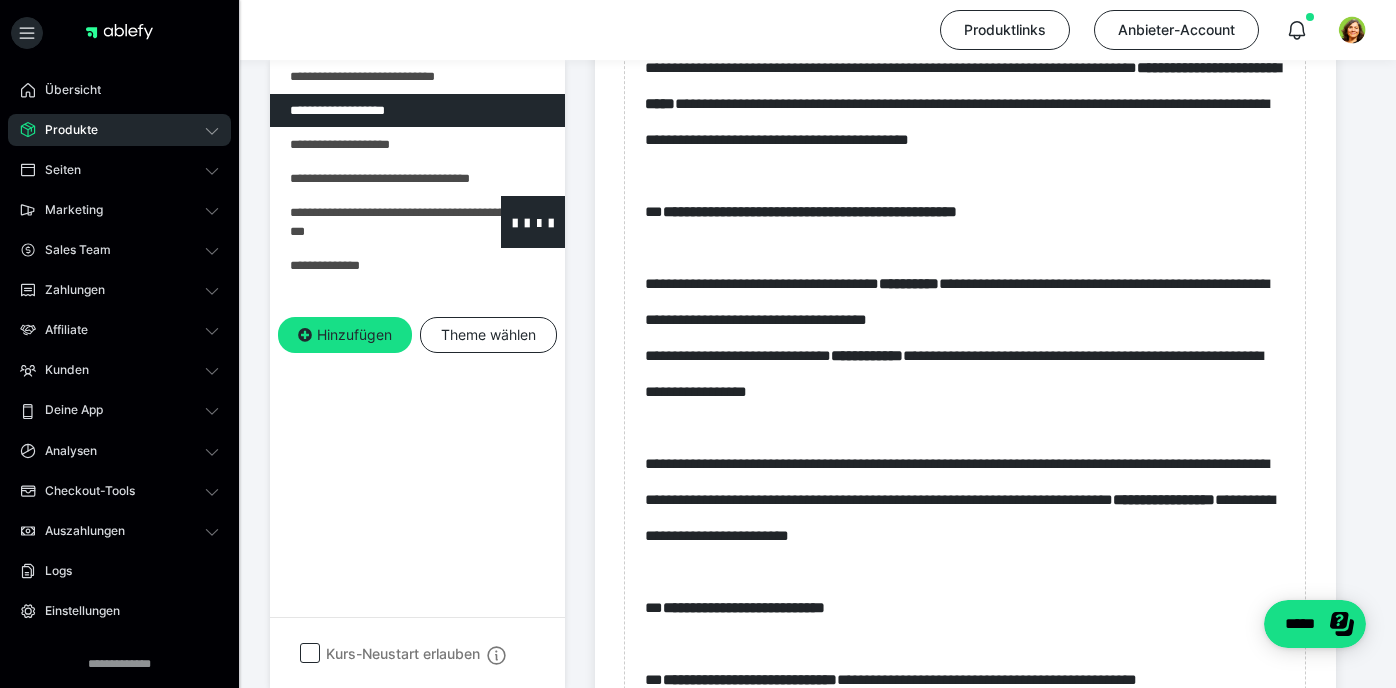 scroll, scrollTop: 958, scrollLeft: 0, axis: vertical 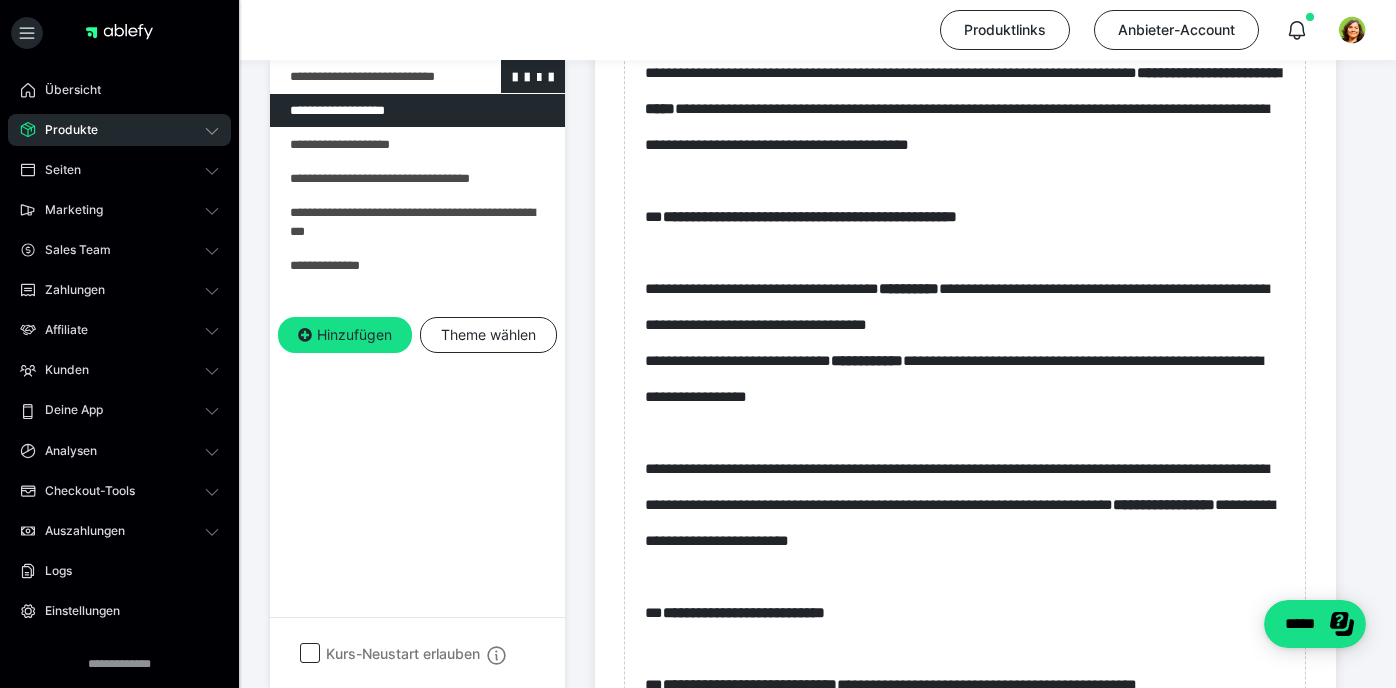 click at bounding box center (365, 76) 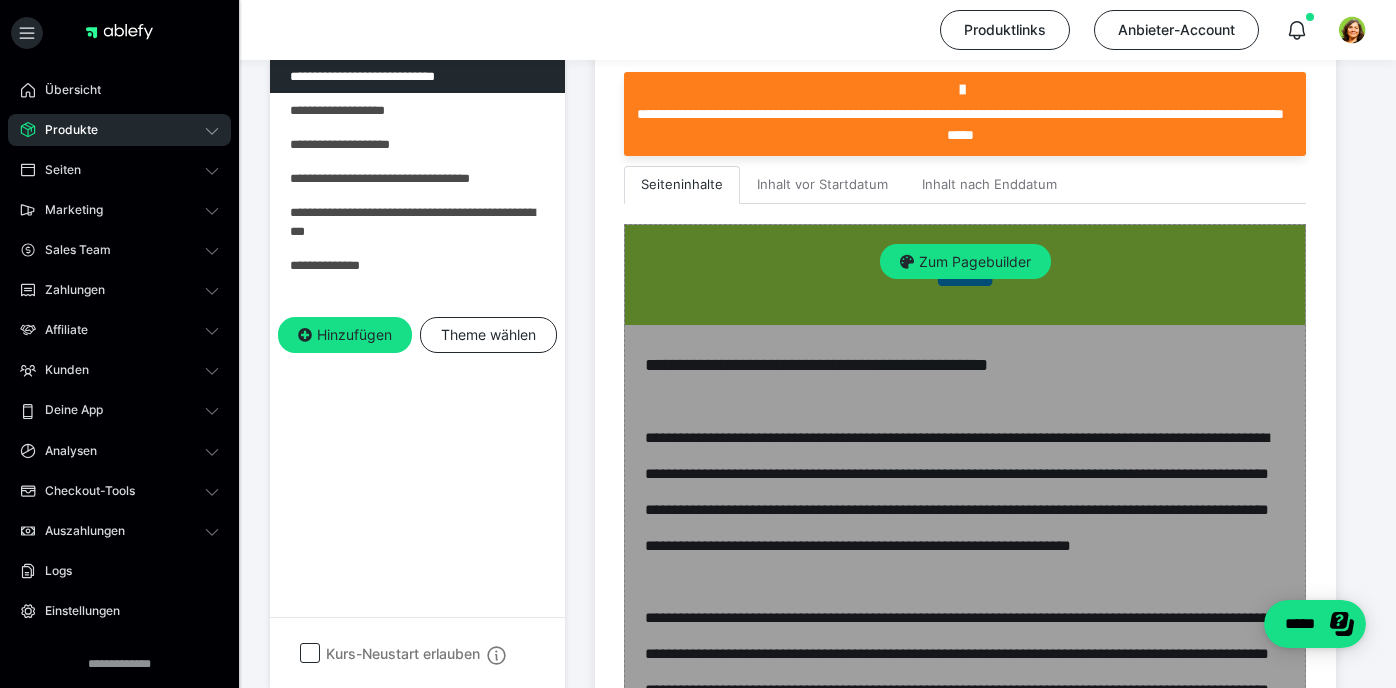 scroll, scrollTop: 485, scrollLeft: 0, axis: vertical 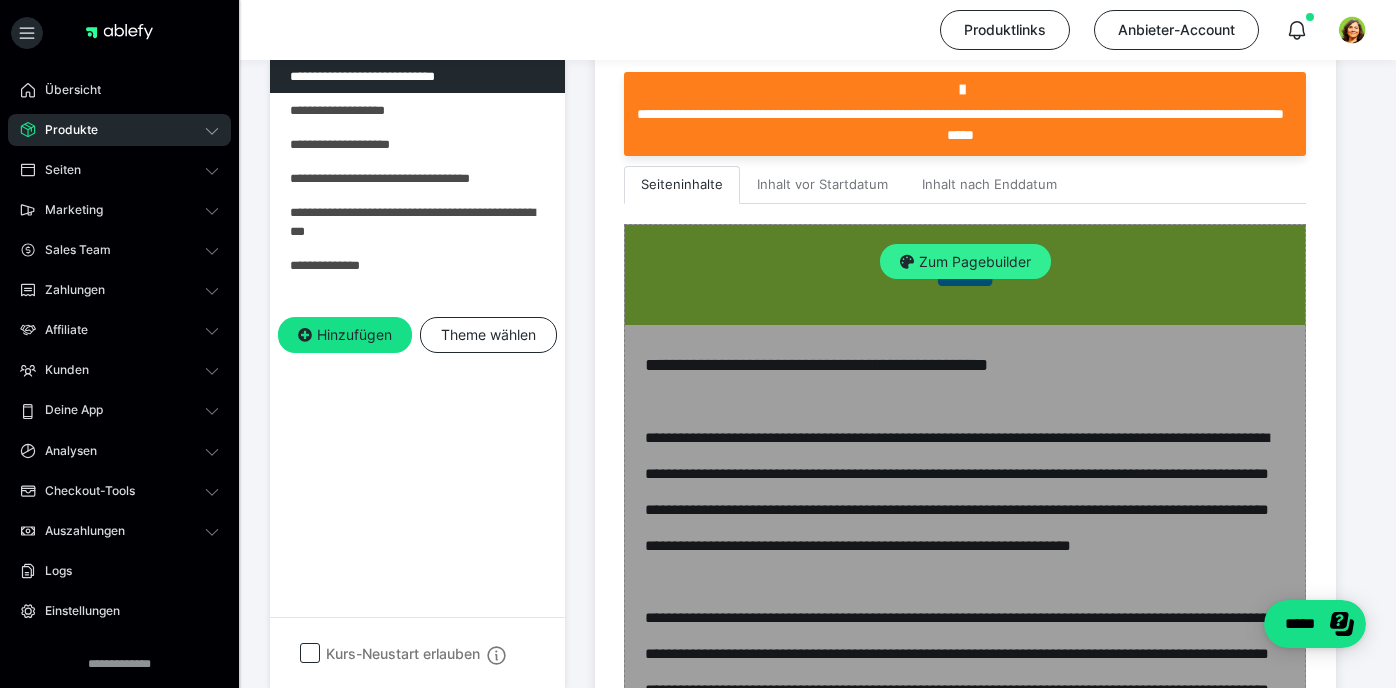 click on "Zum Pagebuilder" at bounding box center [965, 262] 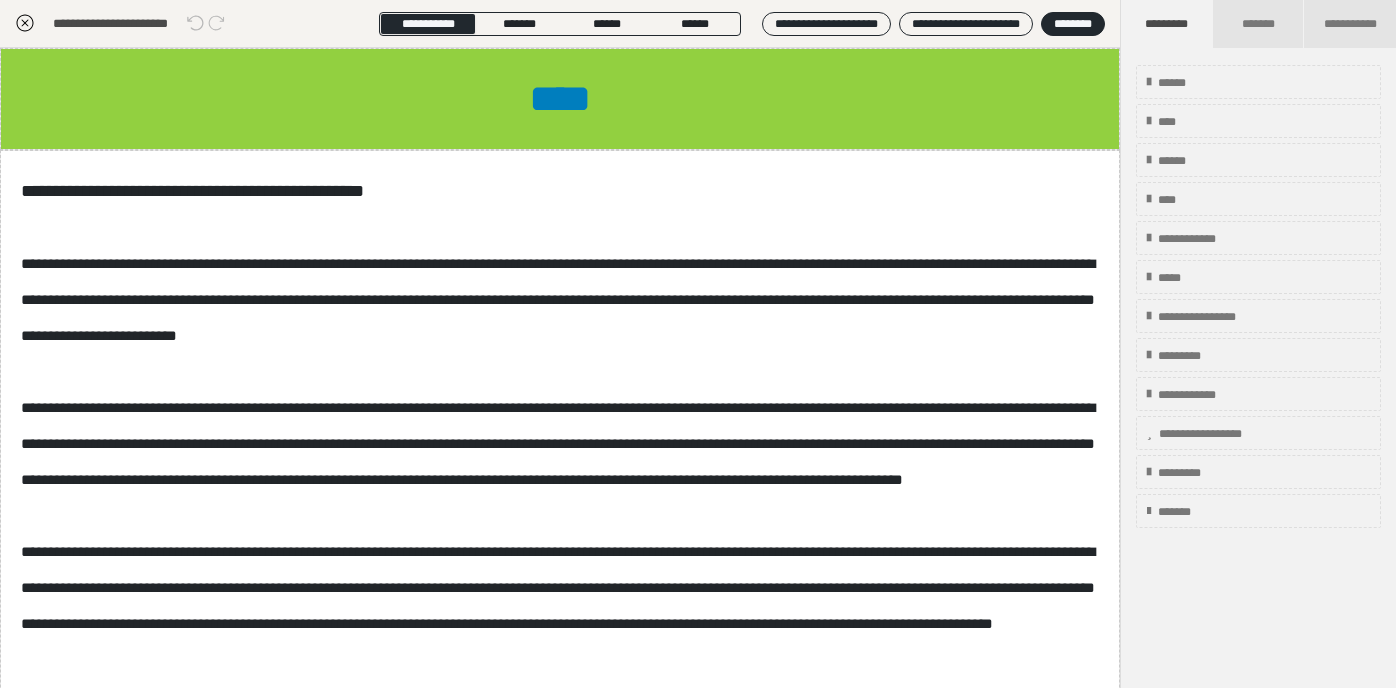 scroll, scrollTop: 276, scrollLeft: 0, axis: vertical 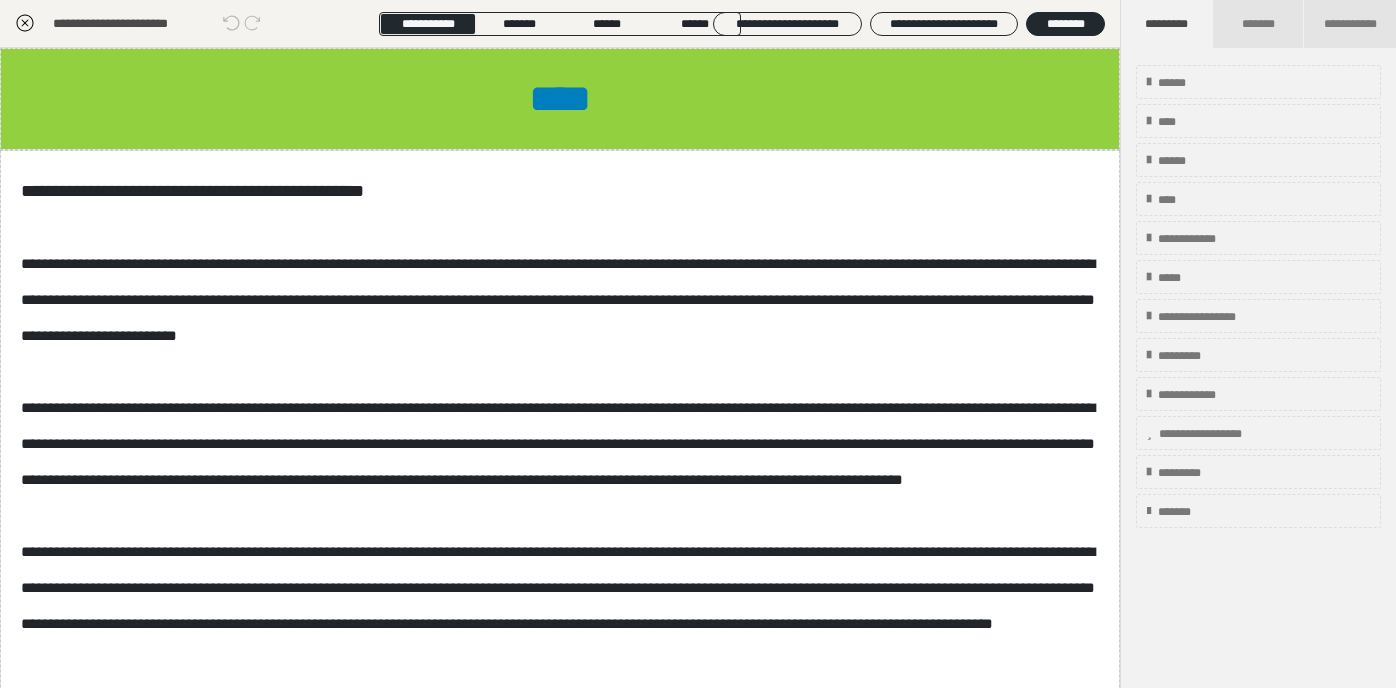 click 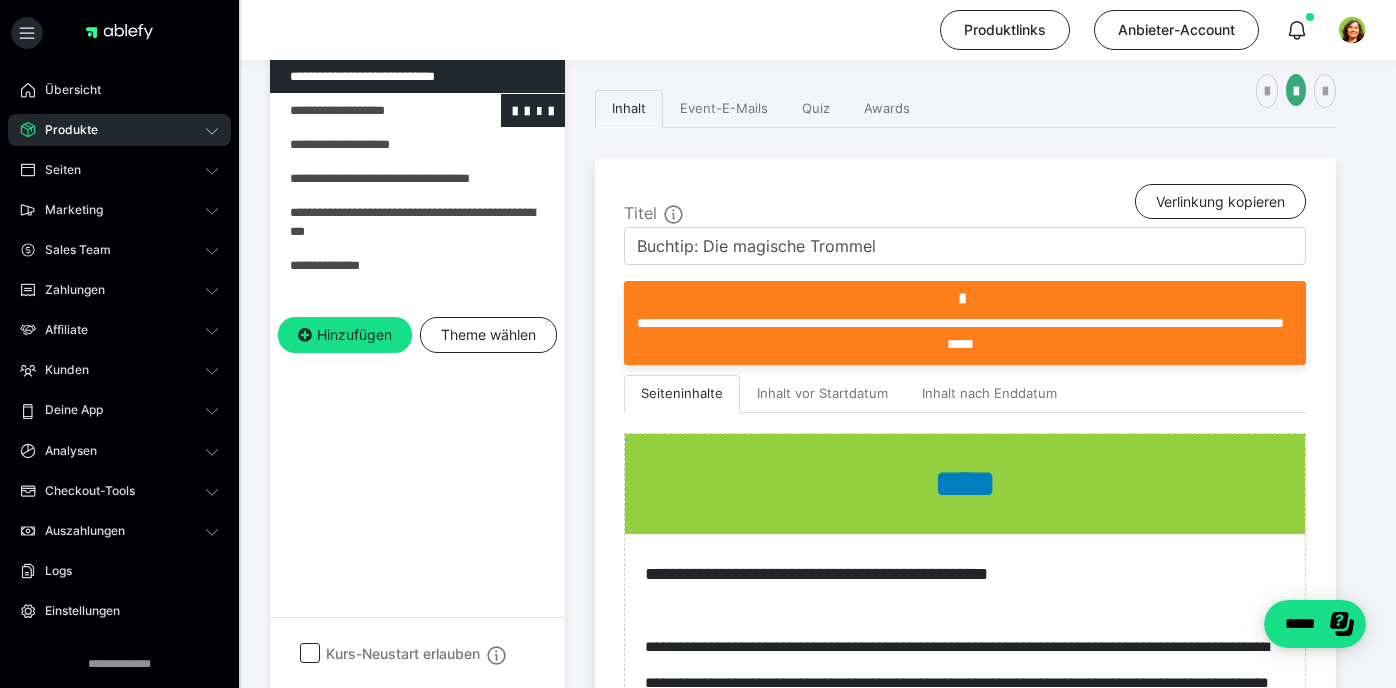 click at bounding box center [365, 110] 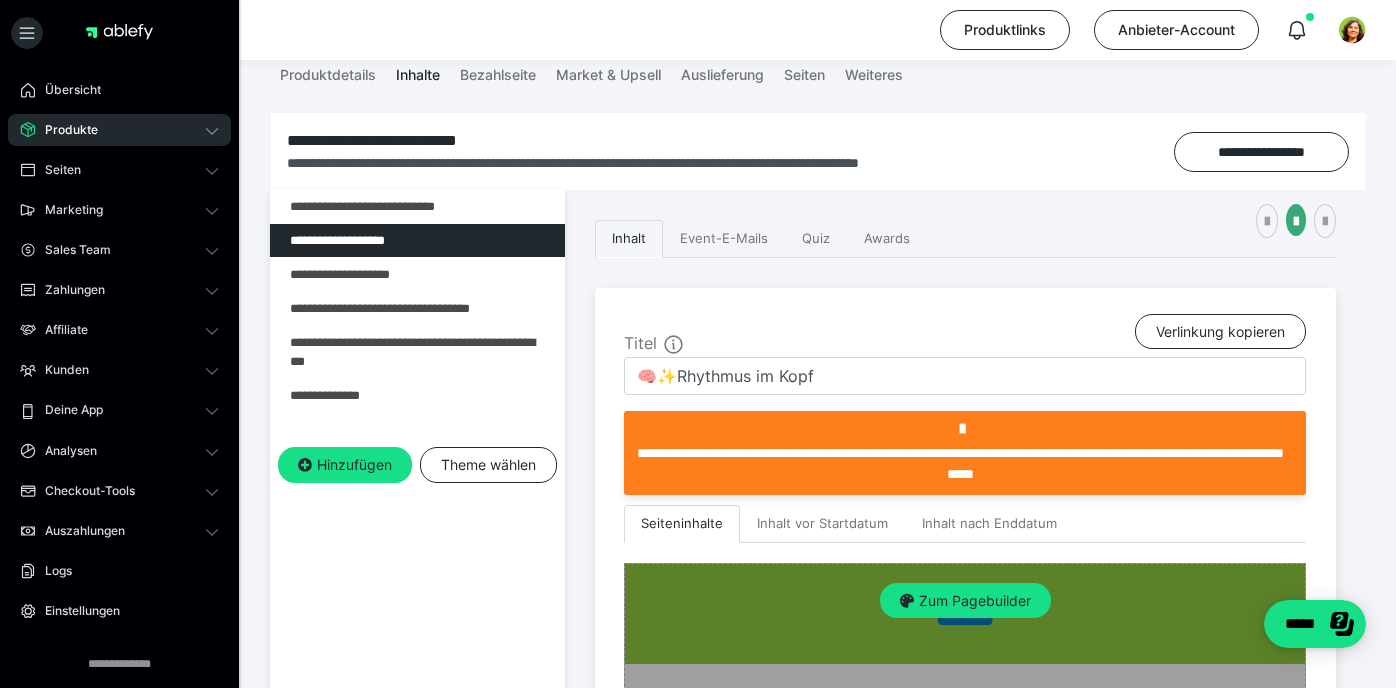 scroll, scrollTop: 144, scrollLeft: 0, axis: vertical 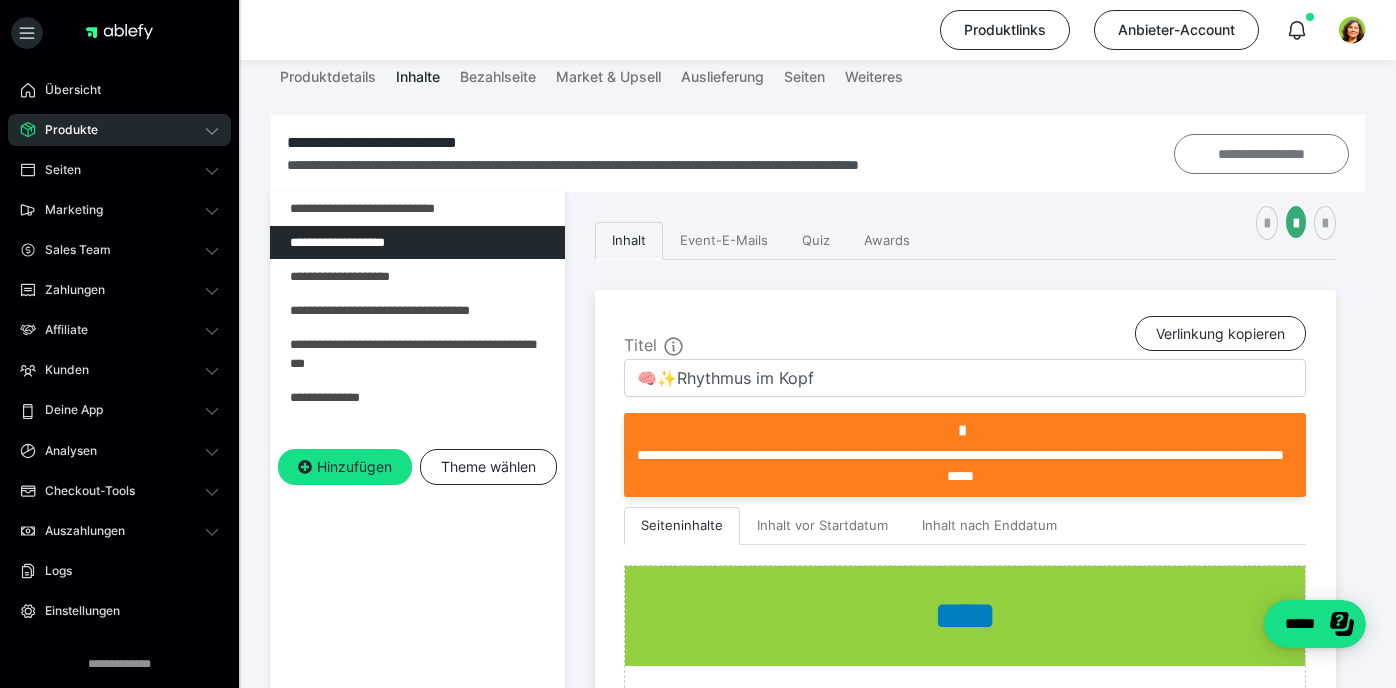 click on "**********" at bounding box center (1262, 154) 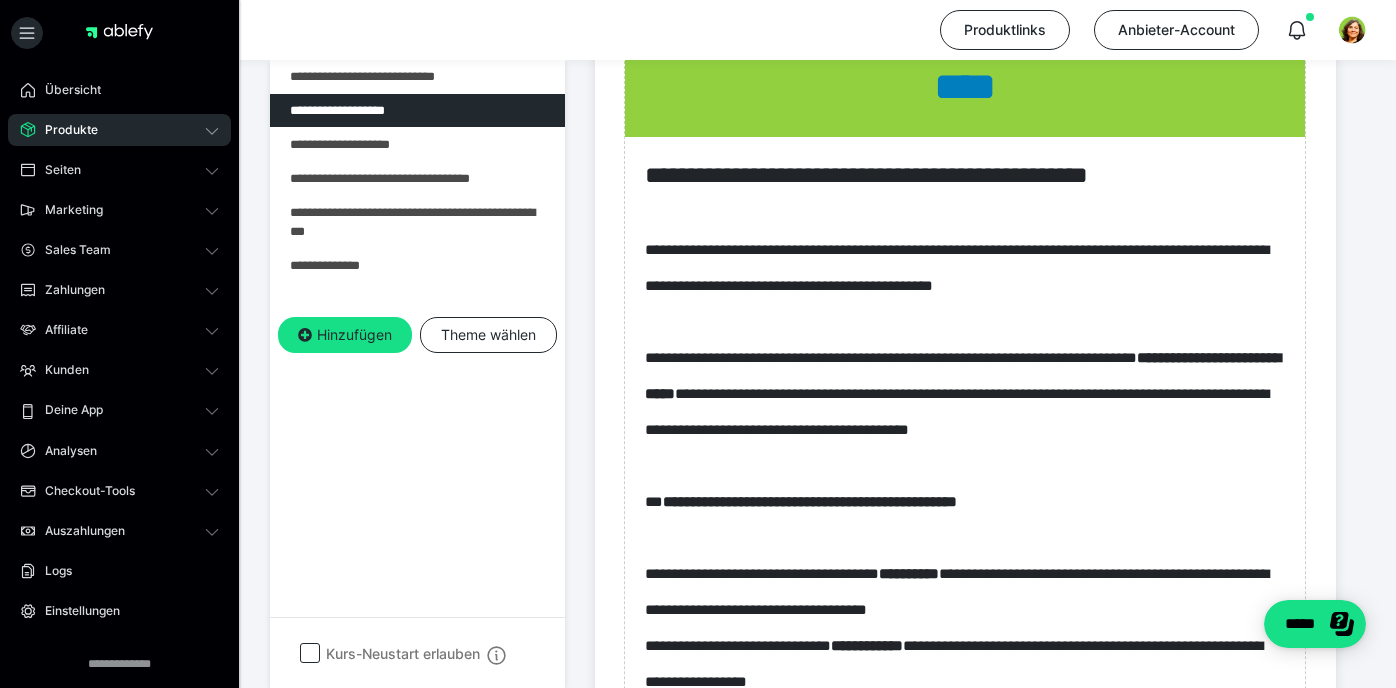 scroll, scrollTop: 682, scrollLeft: 0, axis: vertical 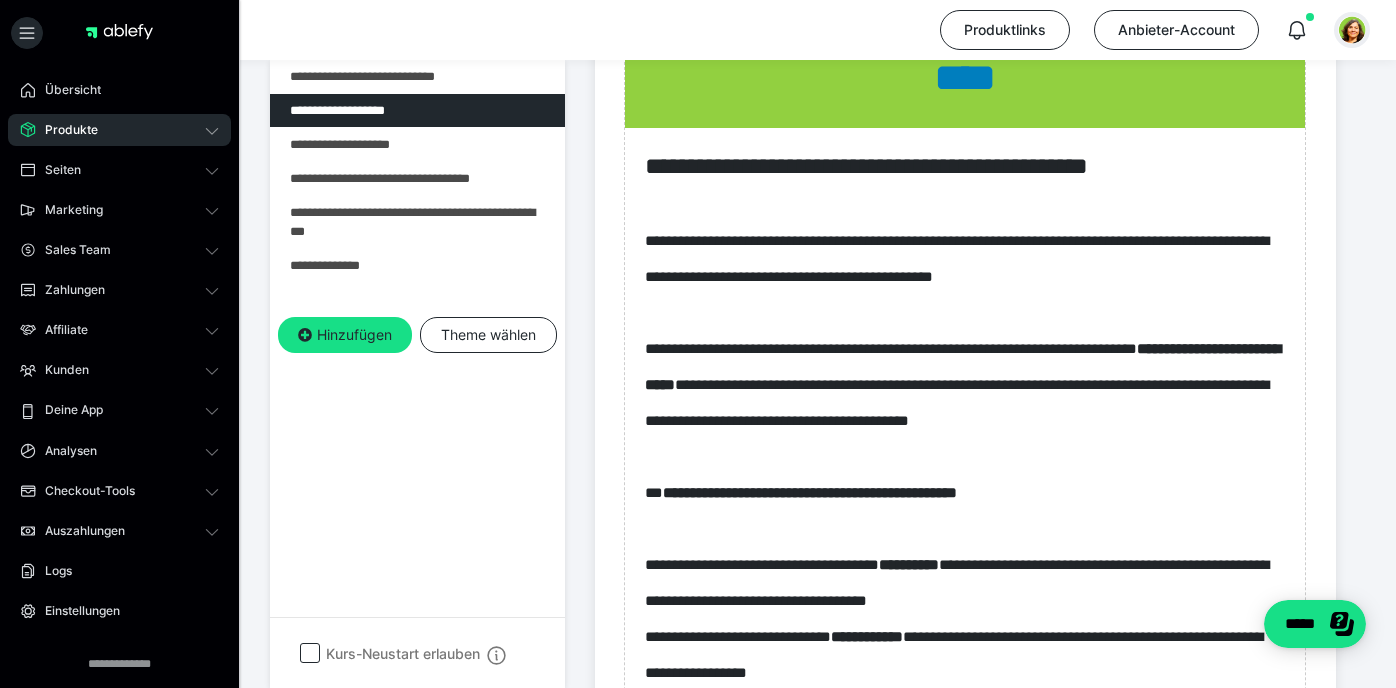 click at bounding box center (1352, 30) 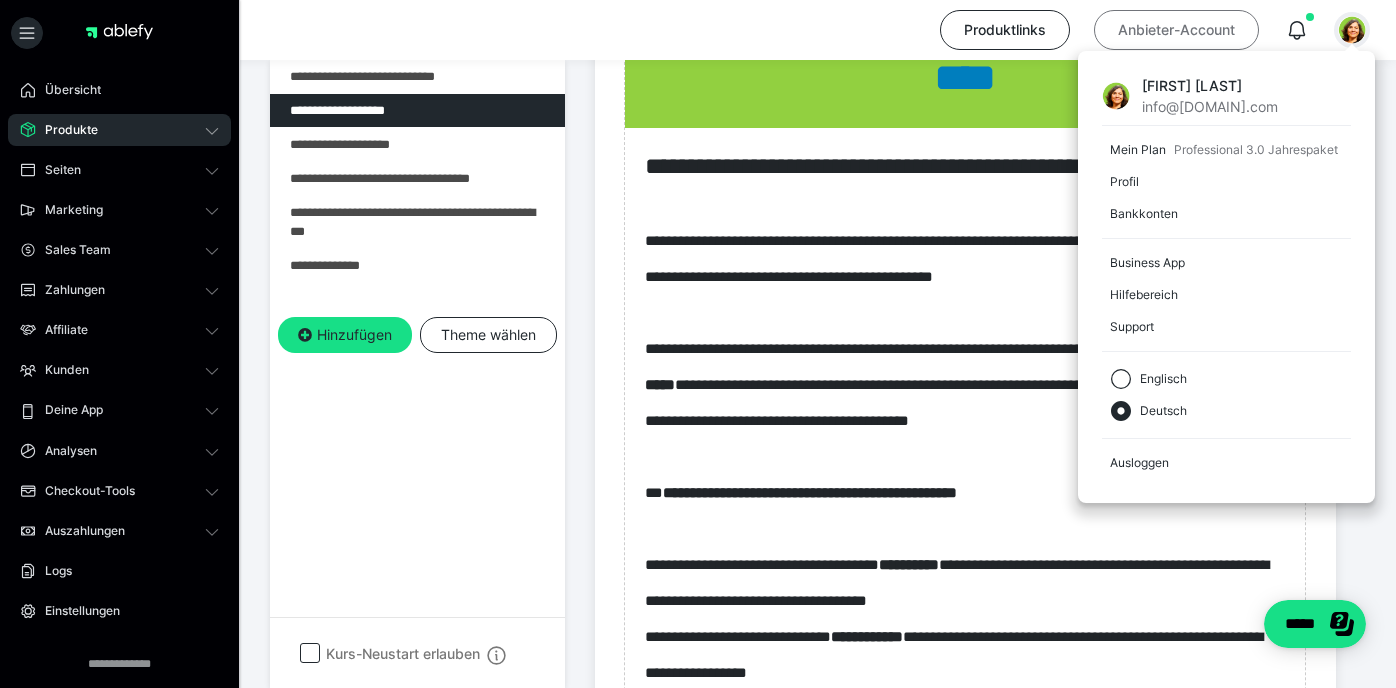 click on "Anbieter-Account" at bounding box center (1176, 30) 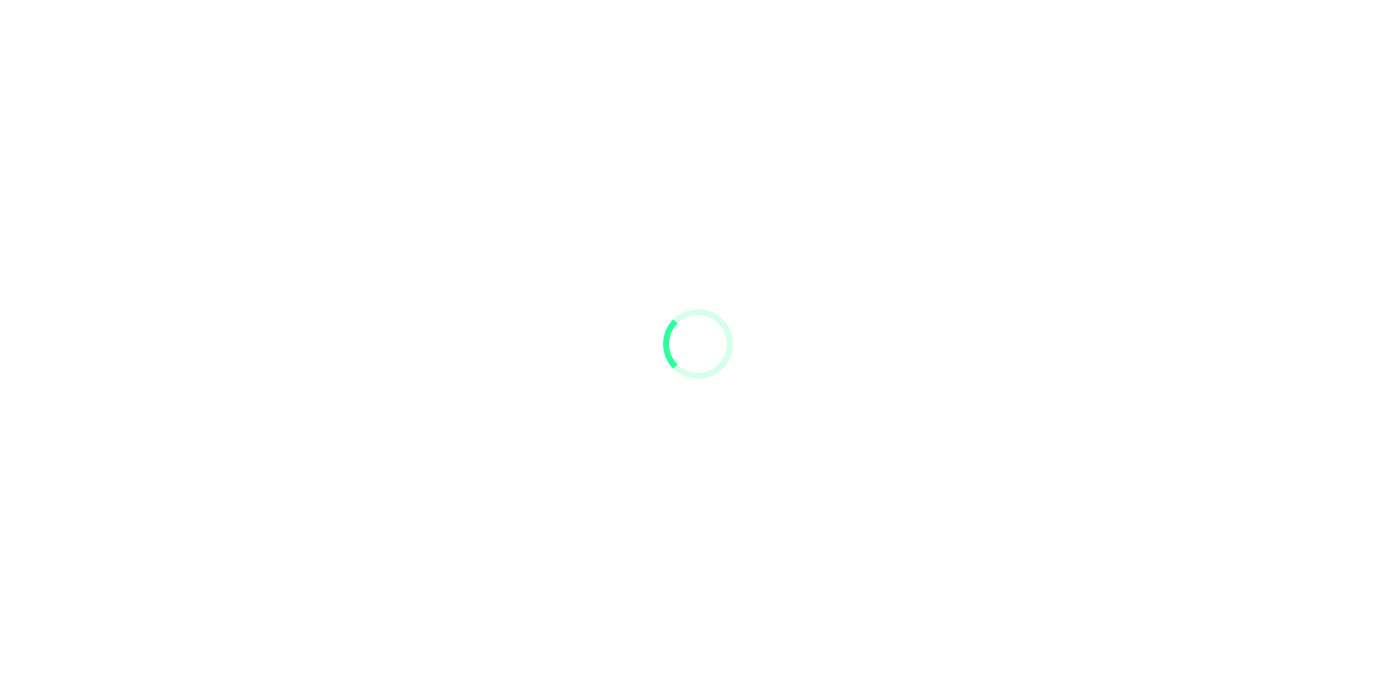 scroll, scrollTop: 0, scrollLeft: 0, axis: both 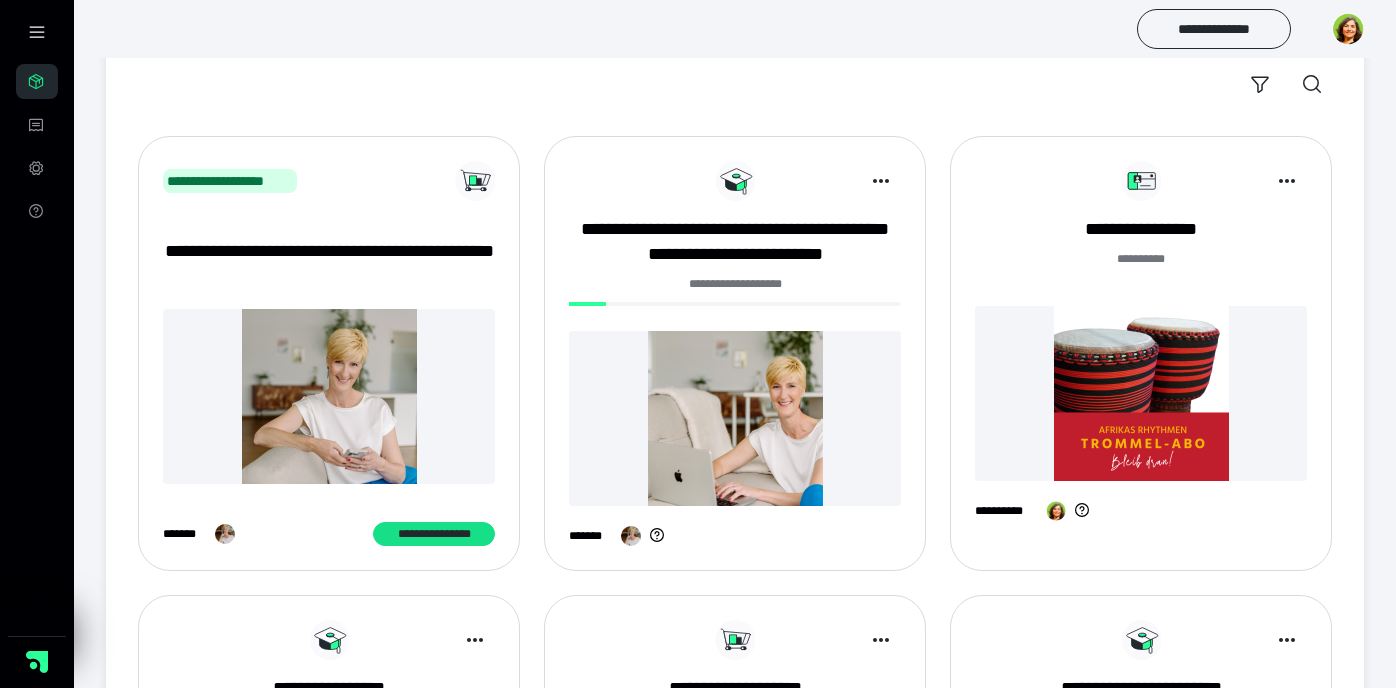 click at bounding box center (1141, 393) 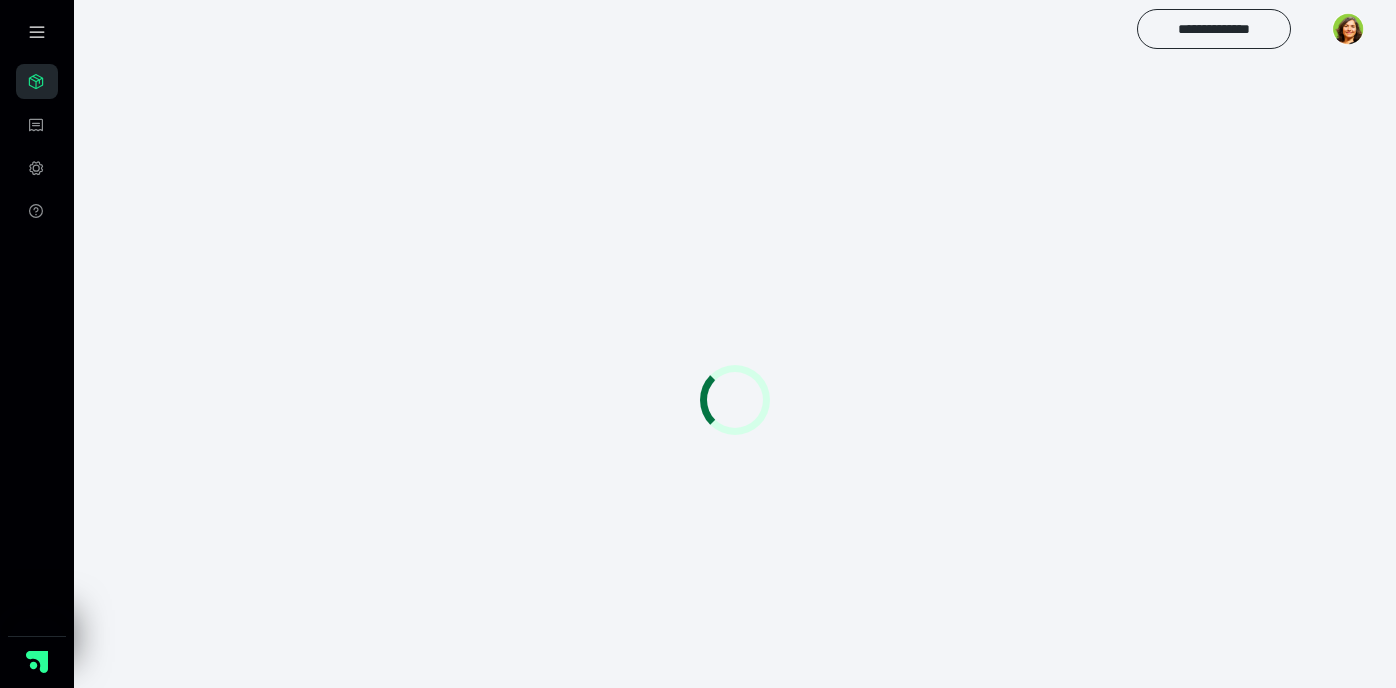 scroll, scrollTop: 0, scrollLeft: 0, axis: both 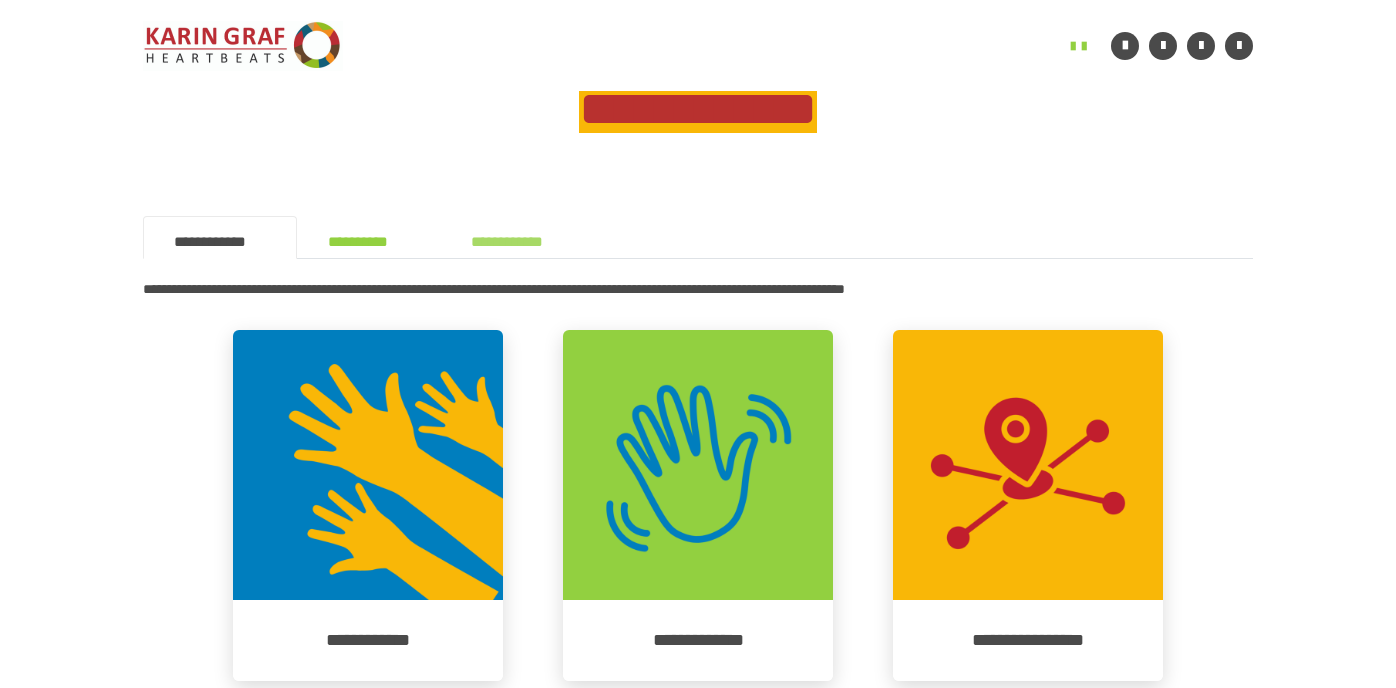 click on "**********" at bounding box center [520, 237] 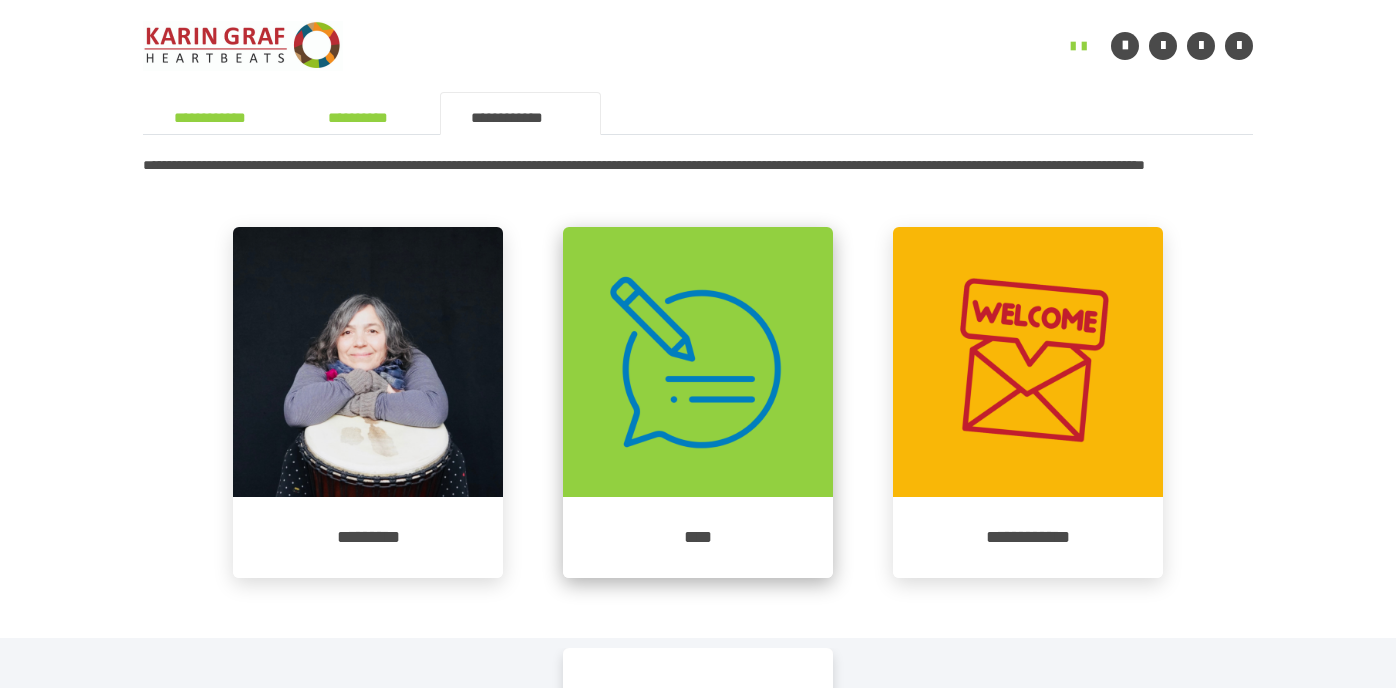 scroll, scrollTop: 1807, scrollLeft: 0, axis: vertical 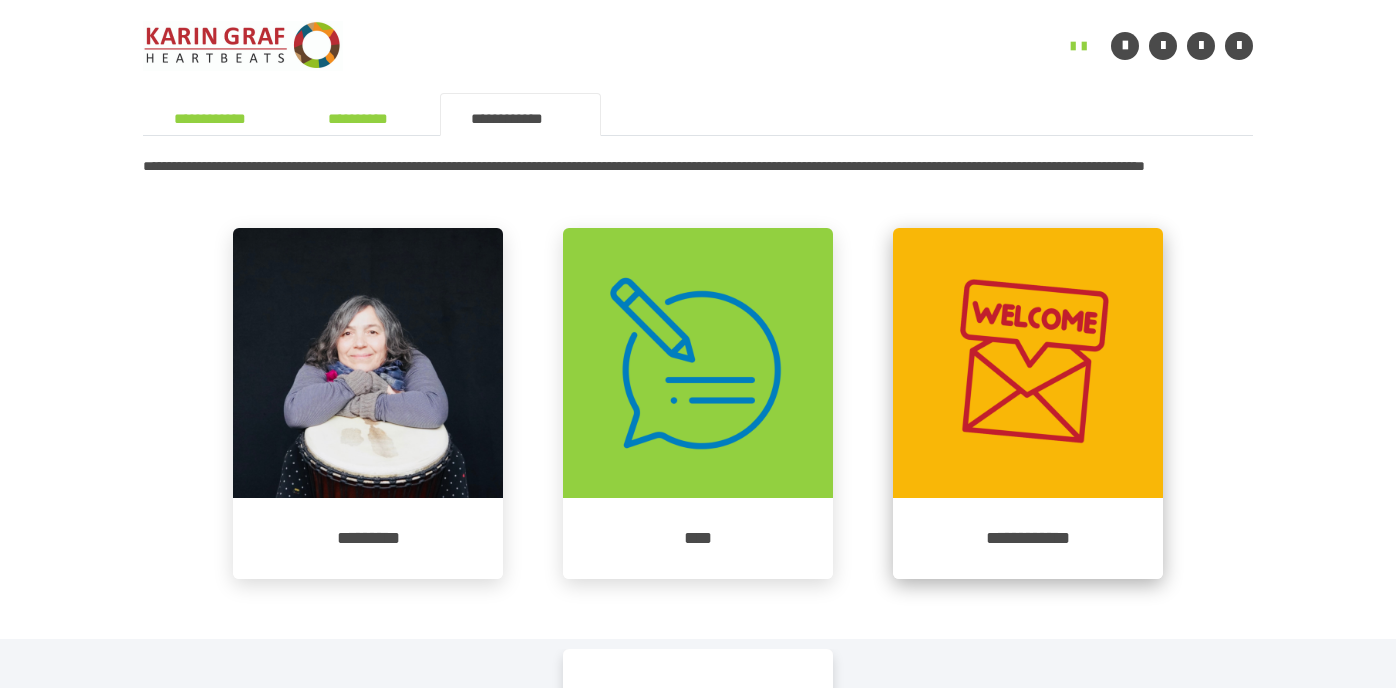 click at bounding box center [1028, 363] 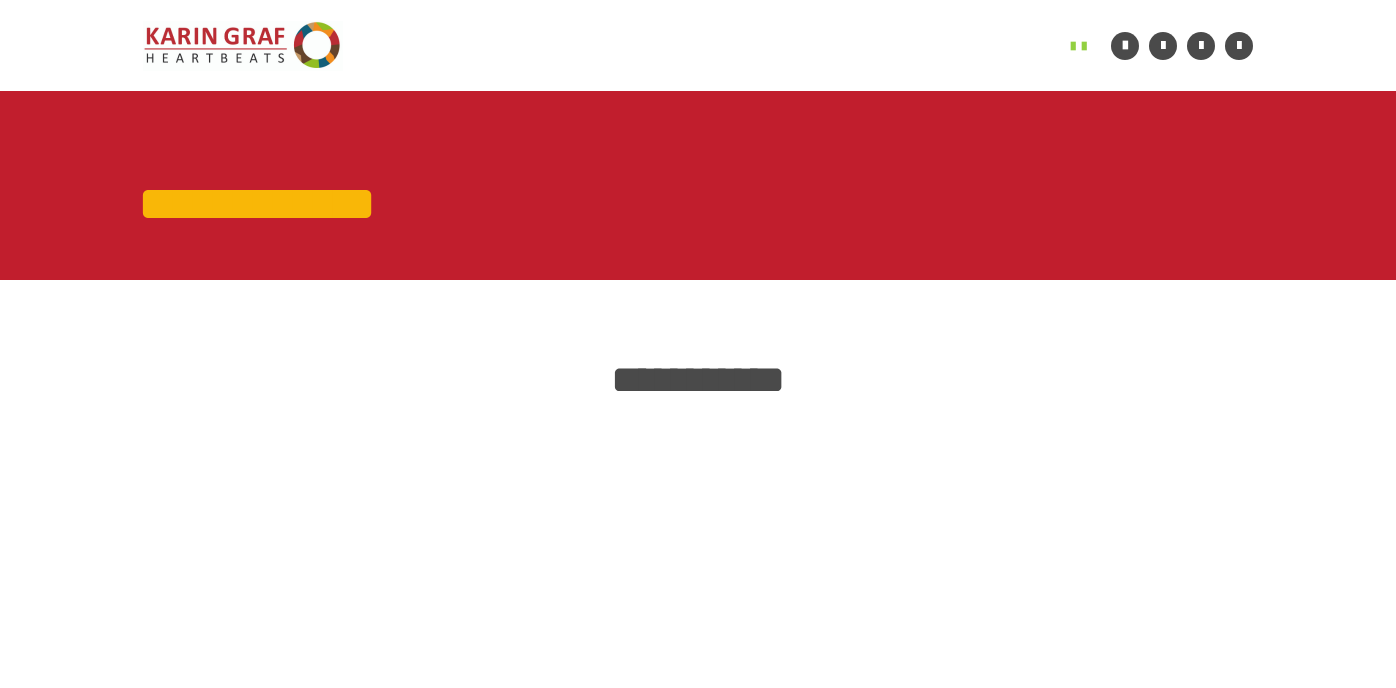 scroll, scrollTop: 91, scrollLeft: 0, axis: vertical 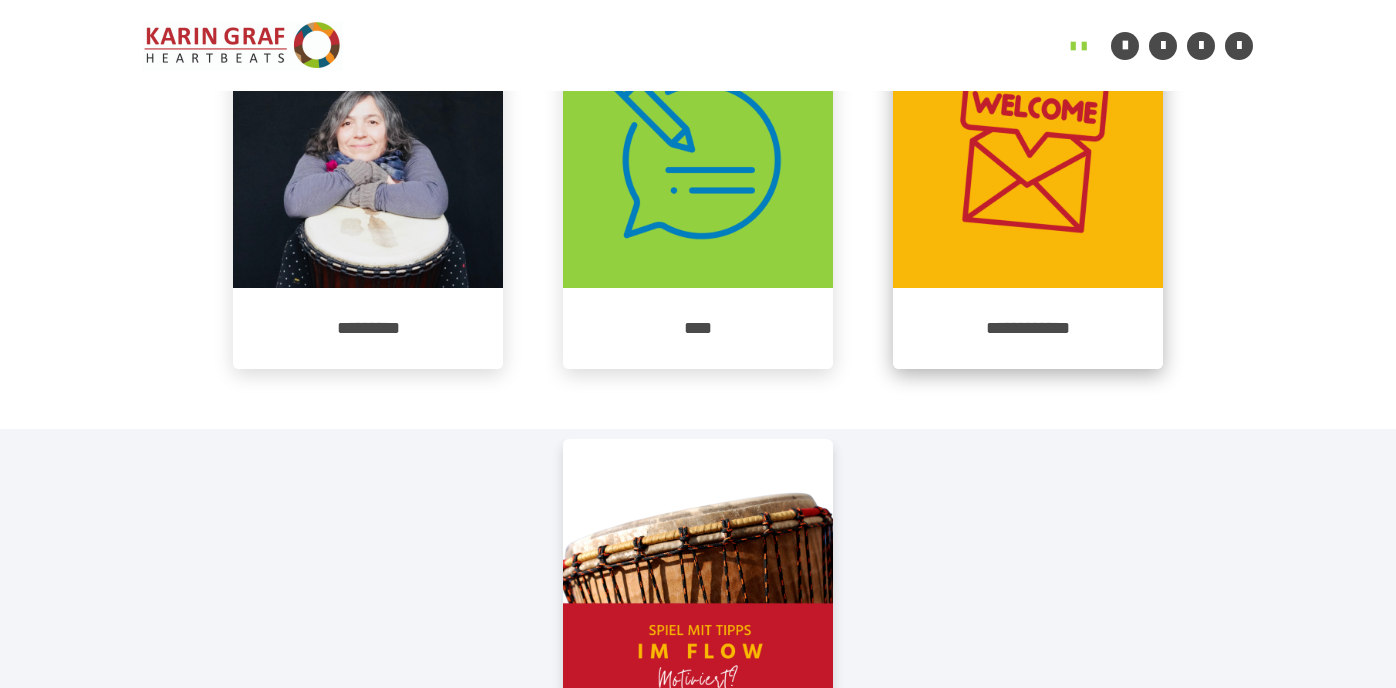 click on "**********" at bounding box center (1028, 328) 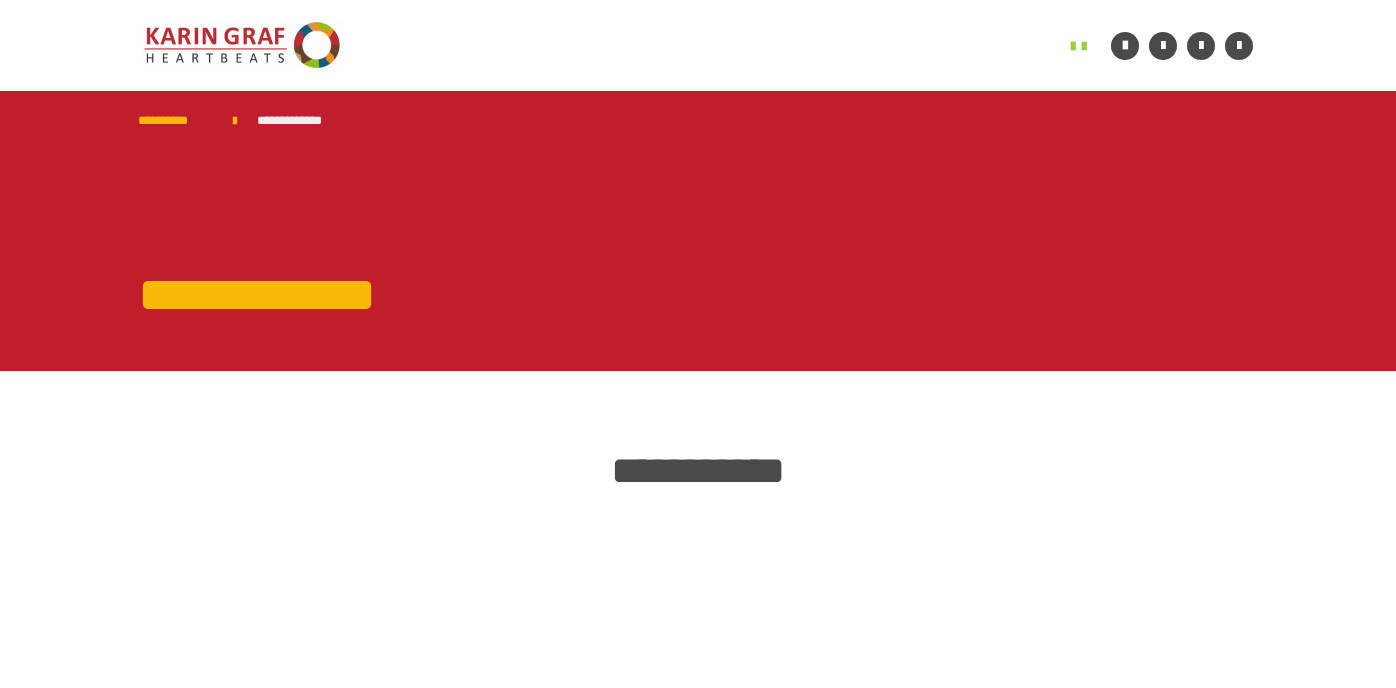 scroll, scrollTop: 0, scrollLeft: 0, axis: both 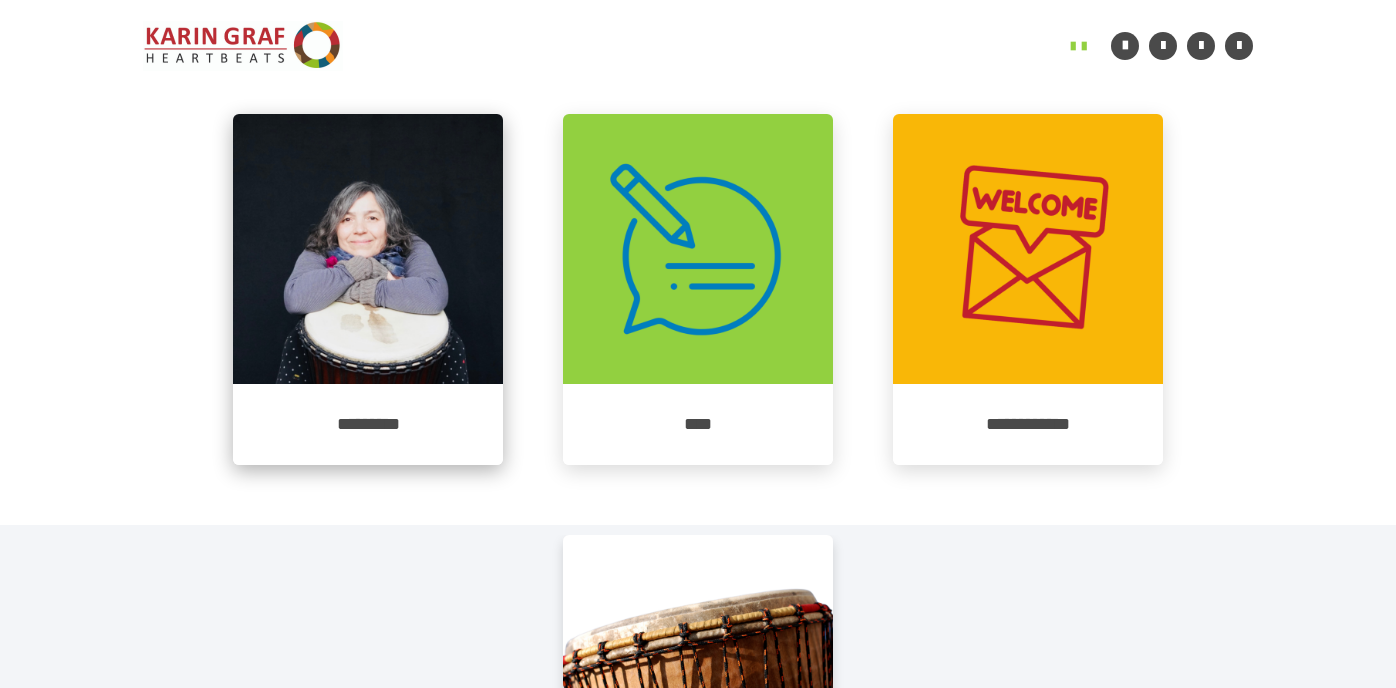 click on "*********" at bounding box center (368, 424) 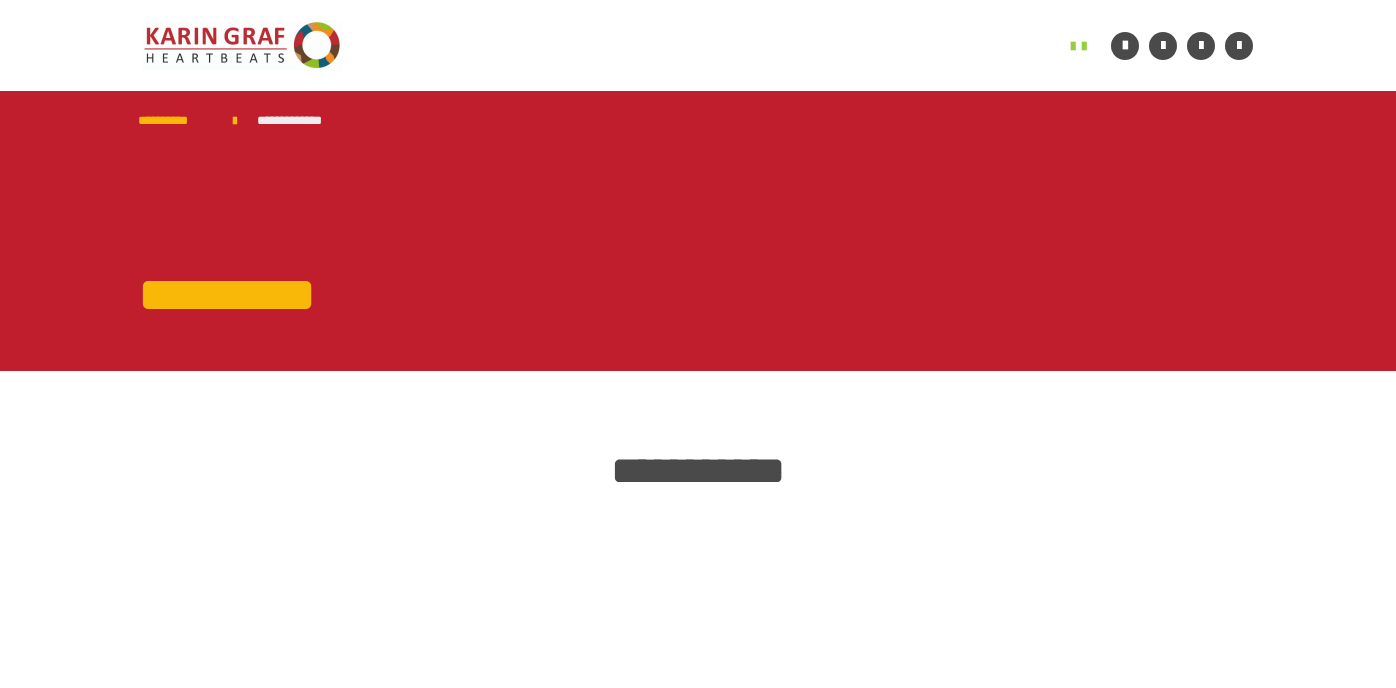 scroll, scrollTop: 0, scrollLeft: 0, axis: both 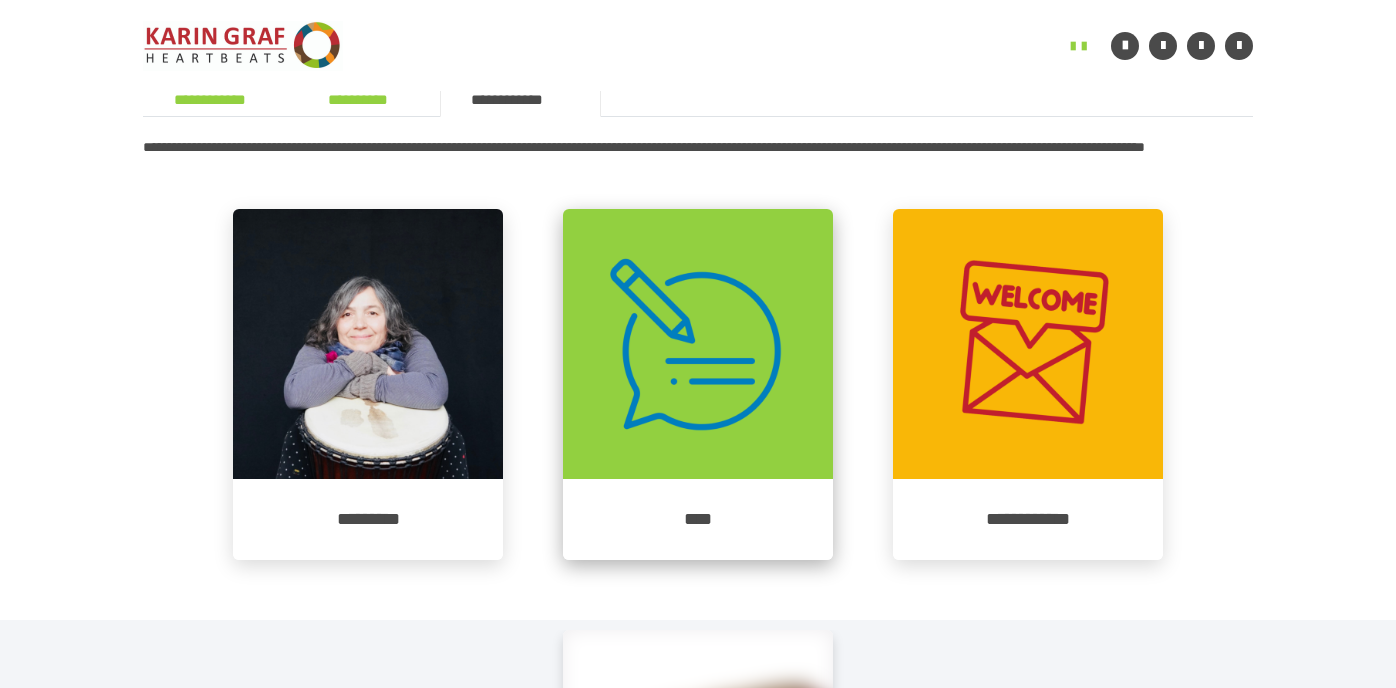 click on "****" at bounding box center (698, 519) 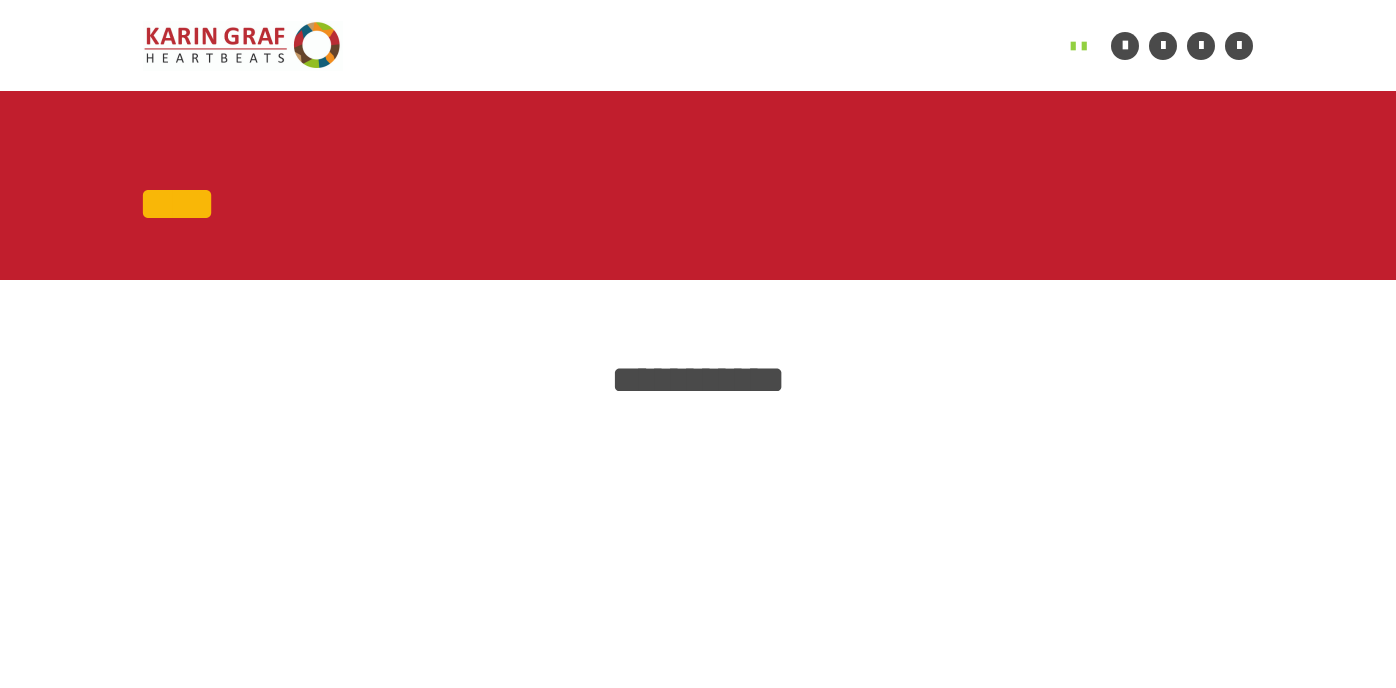 scroll, scrollTop: 91, scrollLeft: 0, axis: vertical 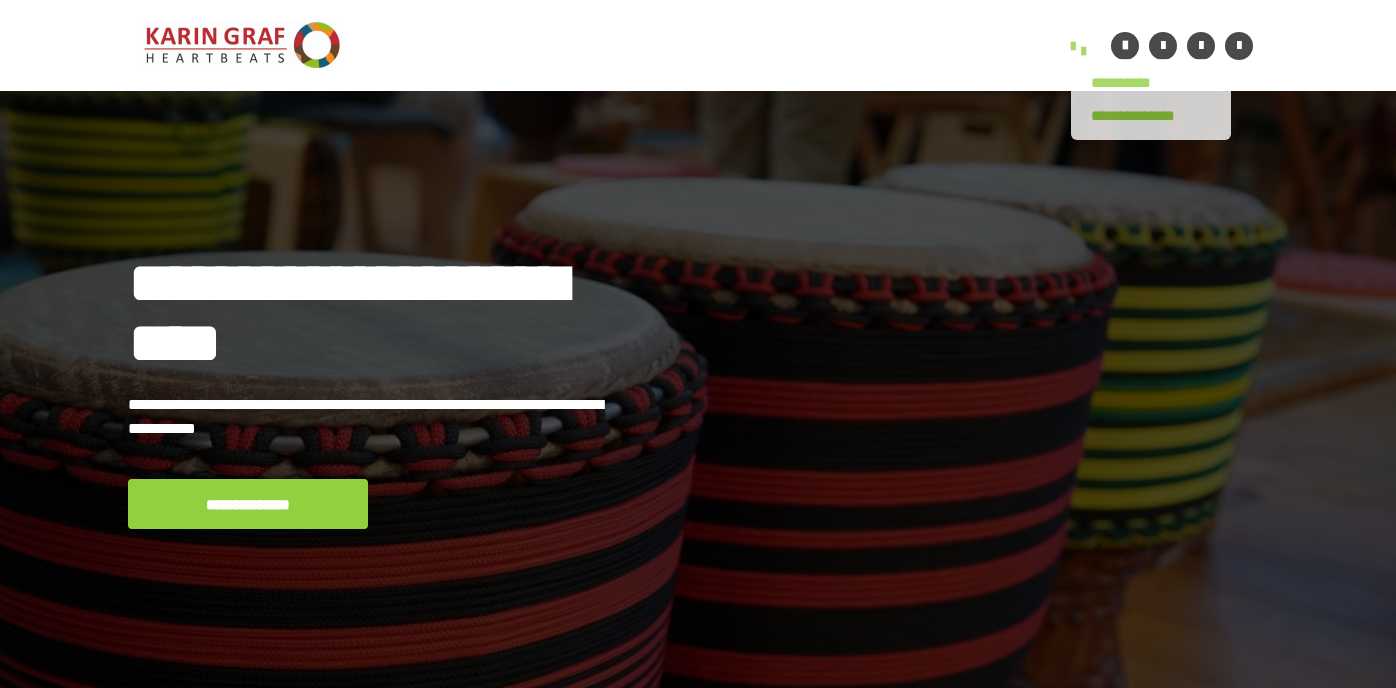 click on "**********" at bounding box center (1078, 48) 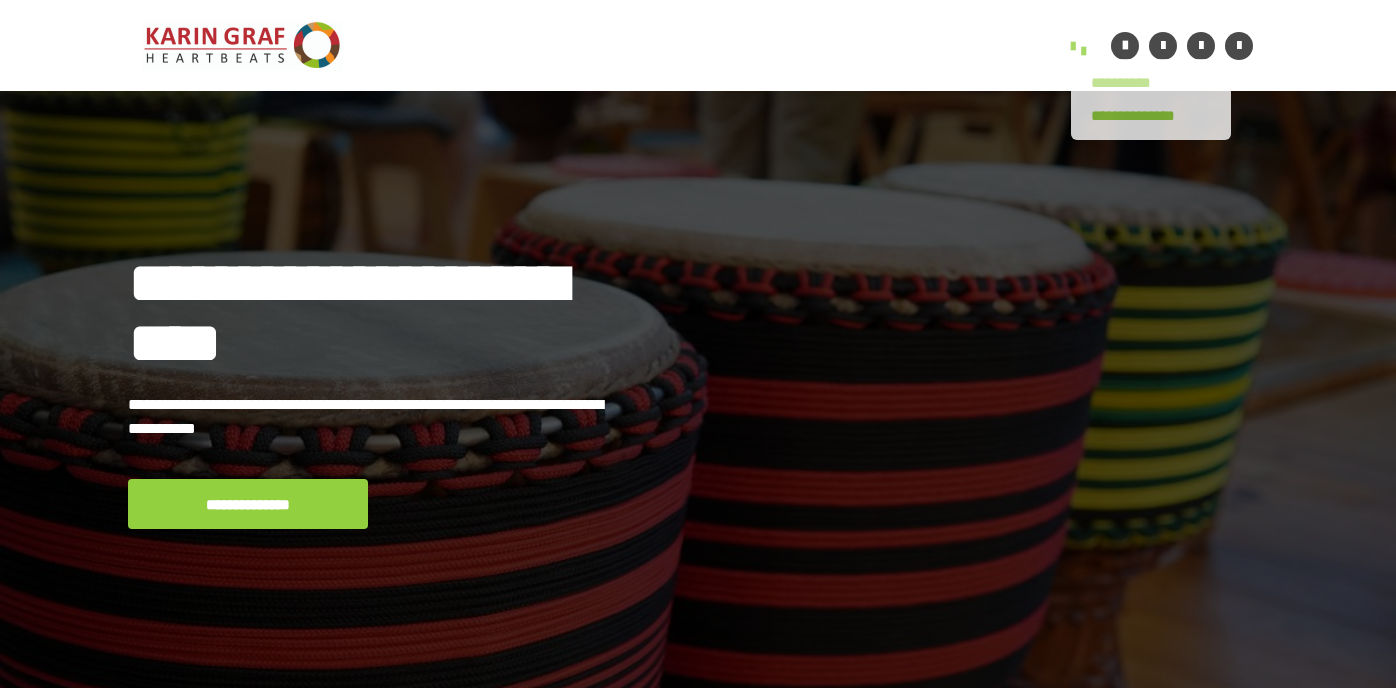 click on "**********" at bounding box center [1151, 83] 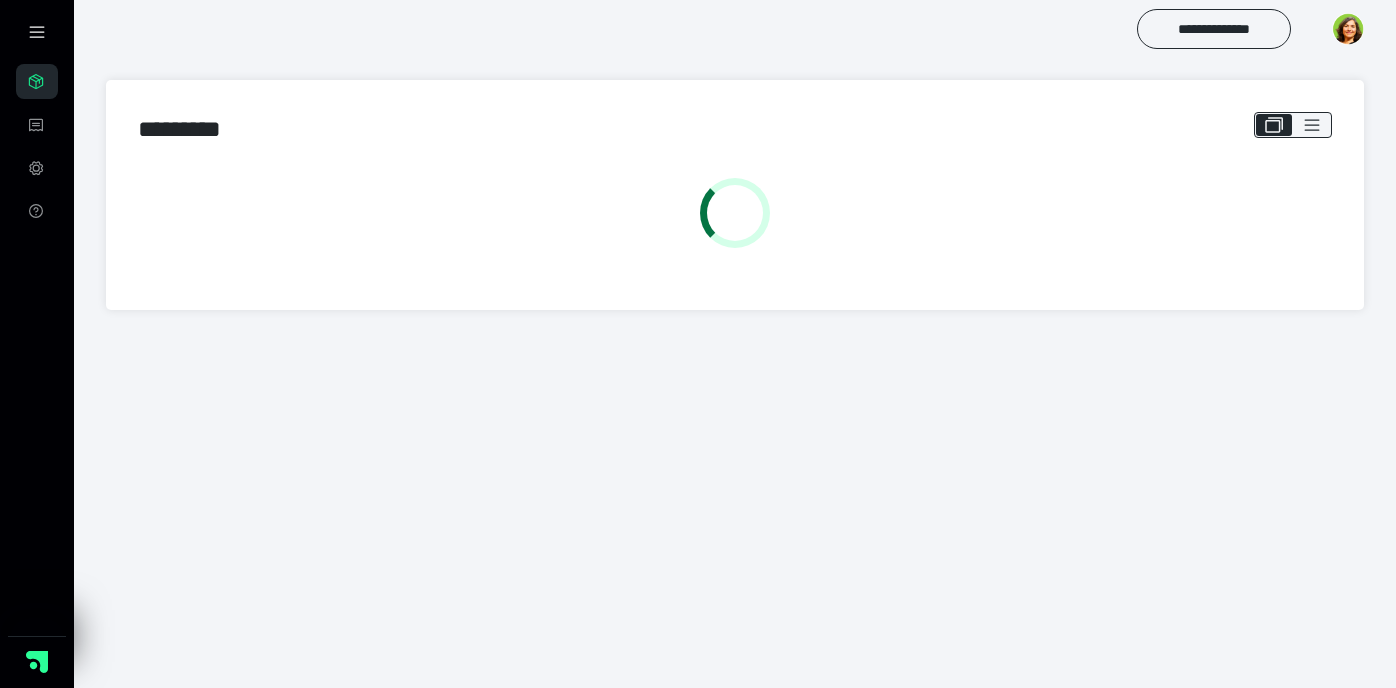 scroll, scrollTop: 0, scrollLeft: 0, axis: both 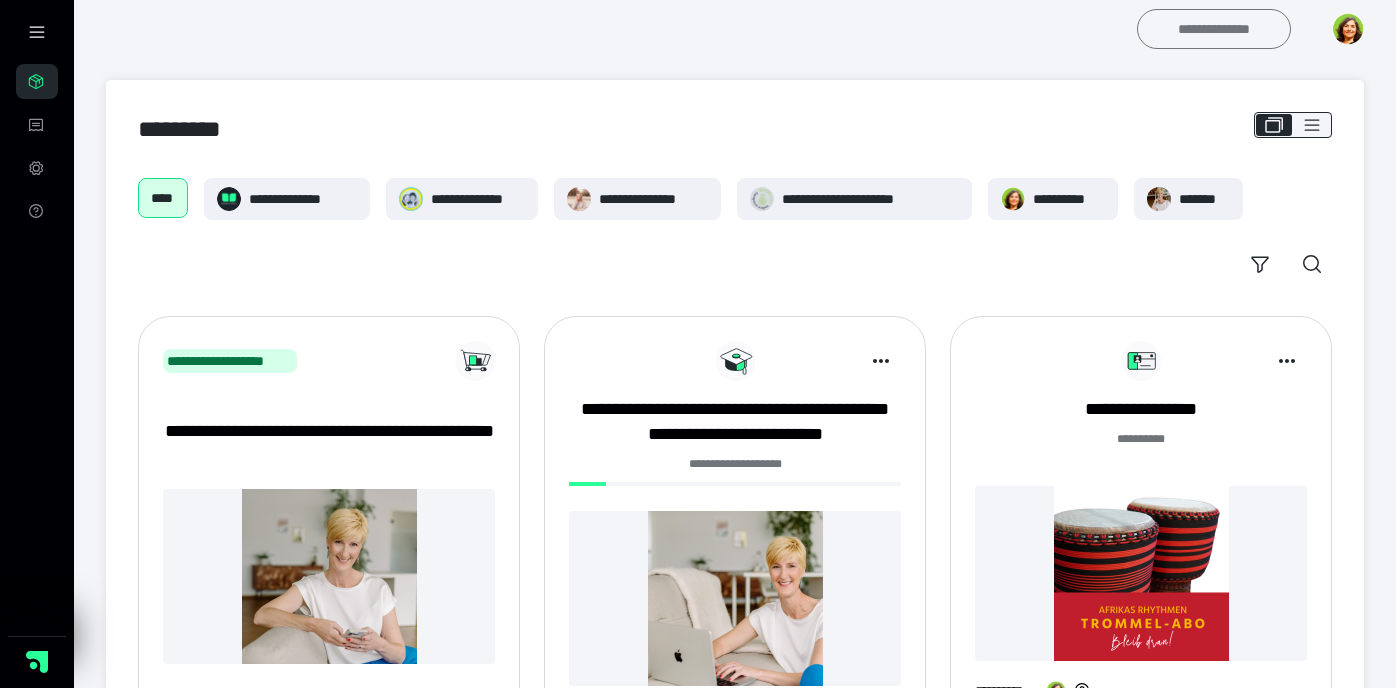 click on "**********" at bounding box center [1214, 29] 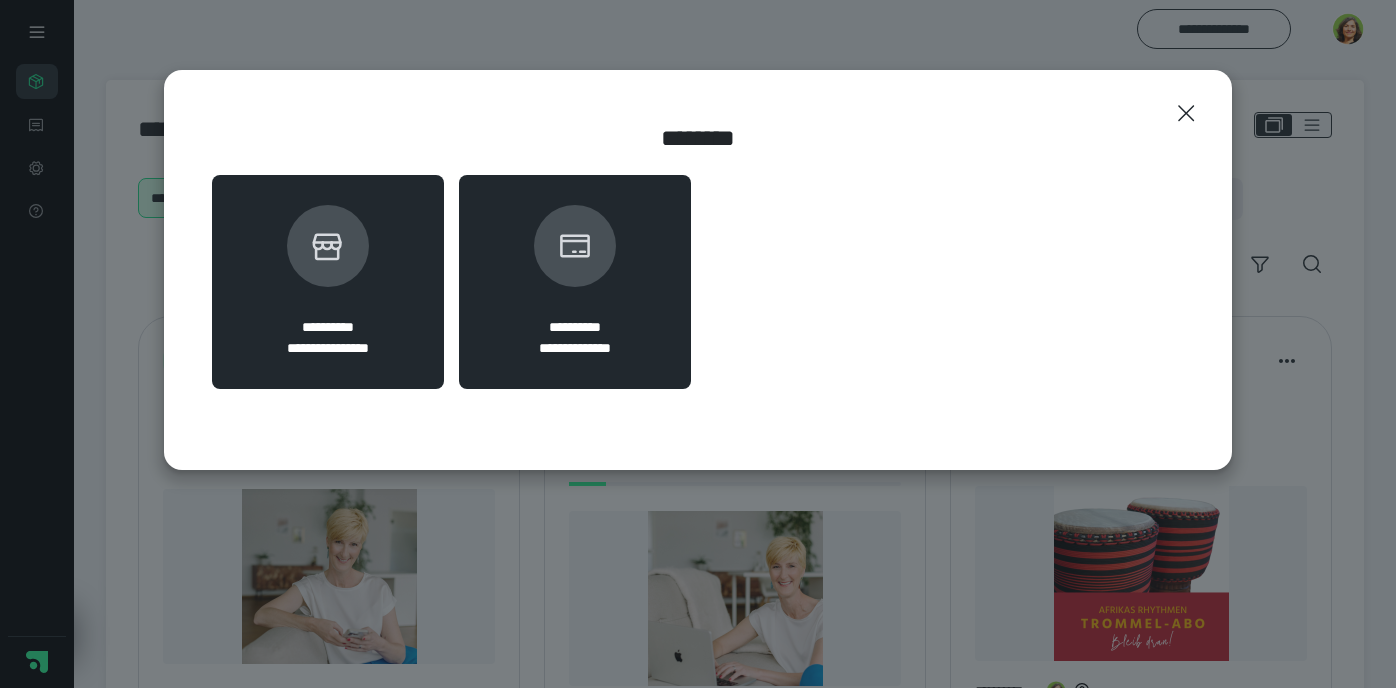 click 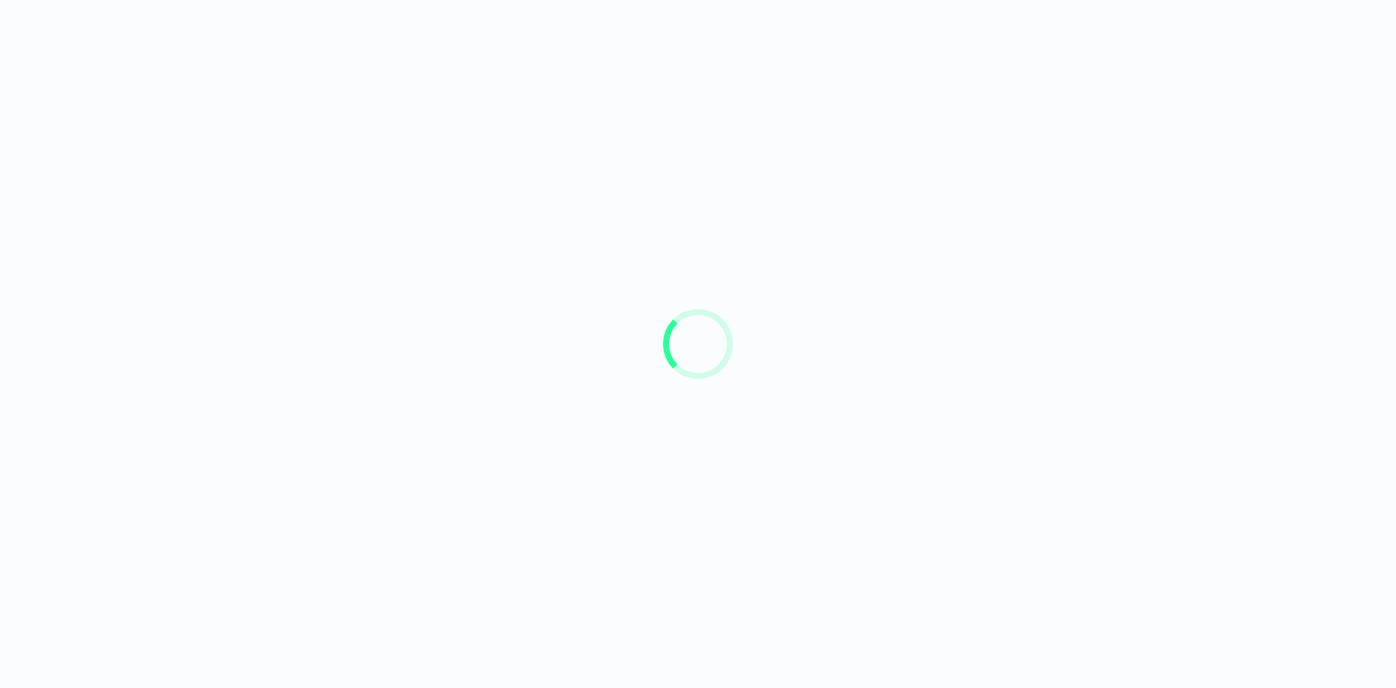 scroll, scrollTop: 0, scrollLeft: 0, axis: both 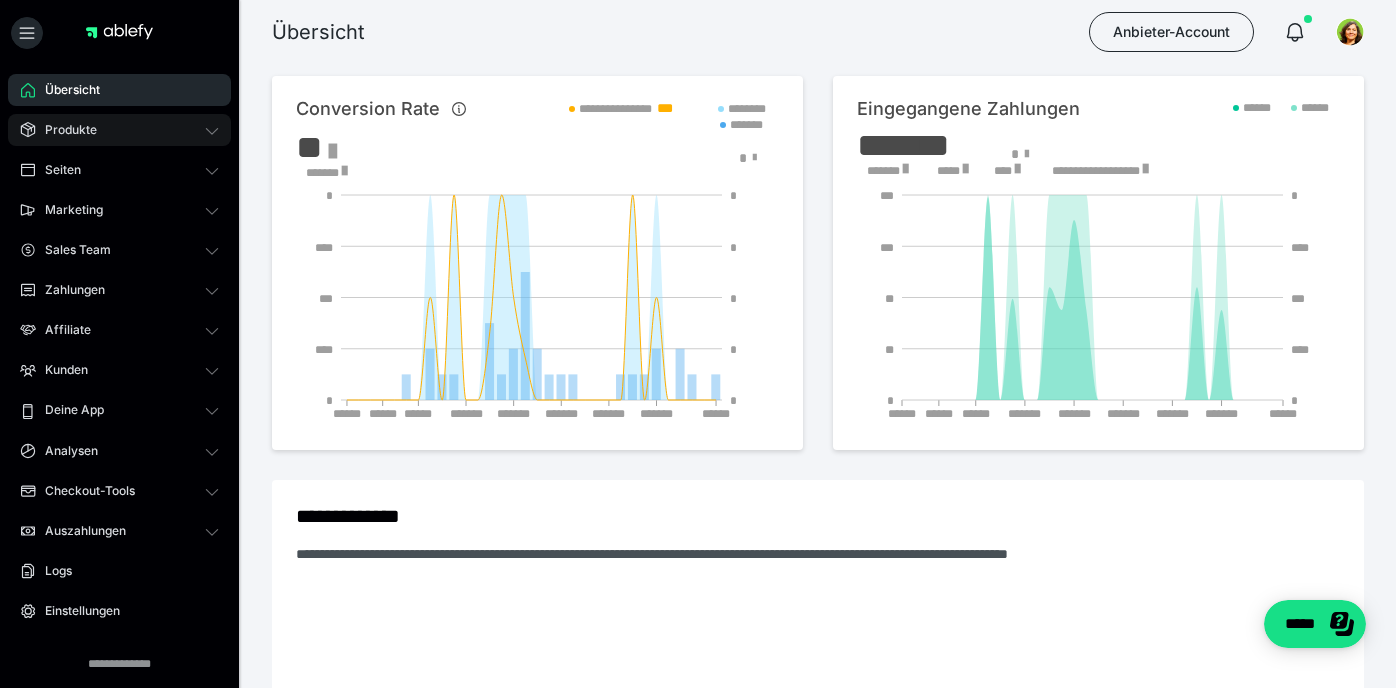 click on "Produkte" at bounding box center [119, 130] 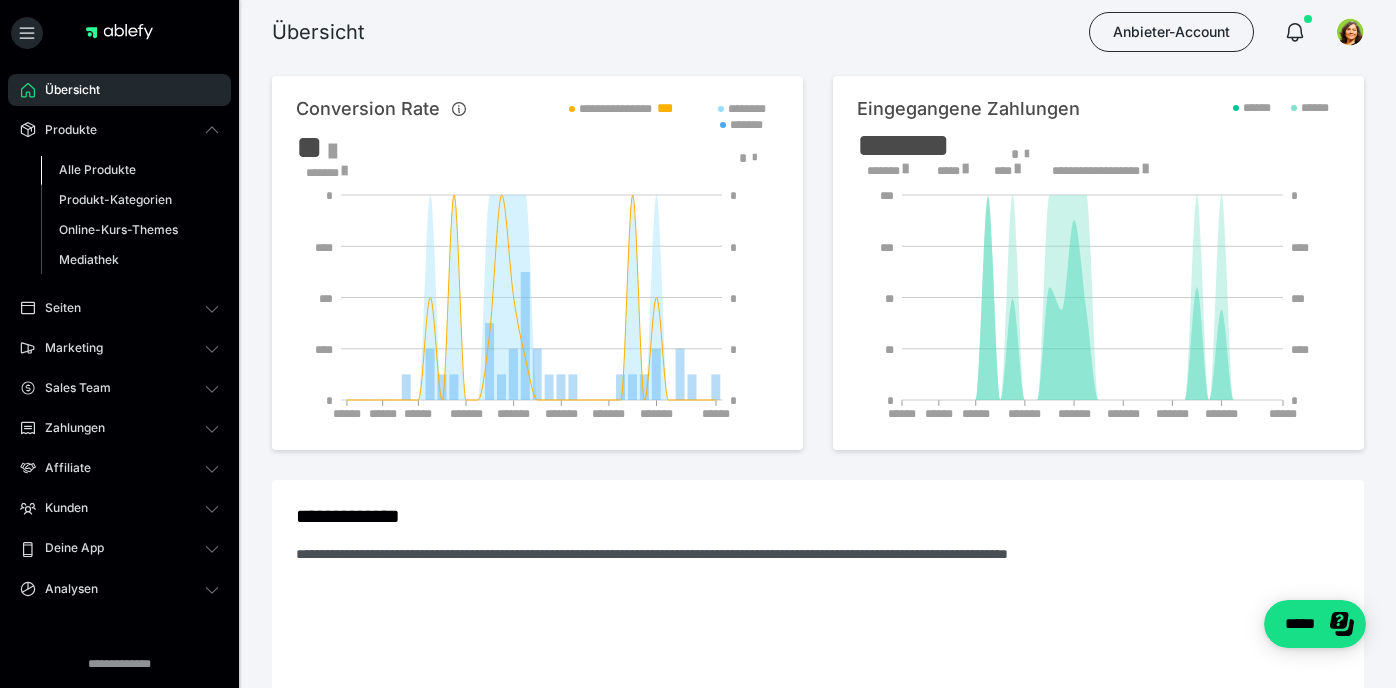 click on "Alle Produkte" at bounding box center (97, 169) 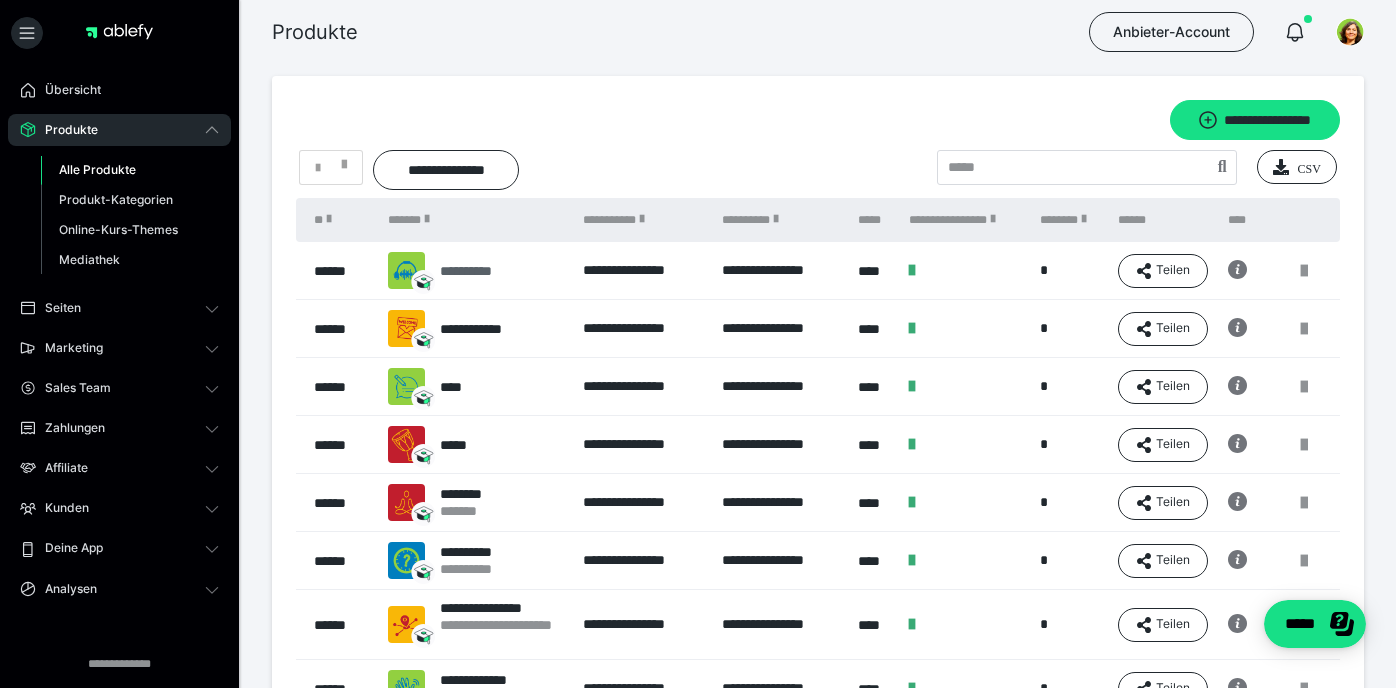 click on "**********" at bounding box center [474, 271] 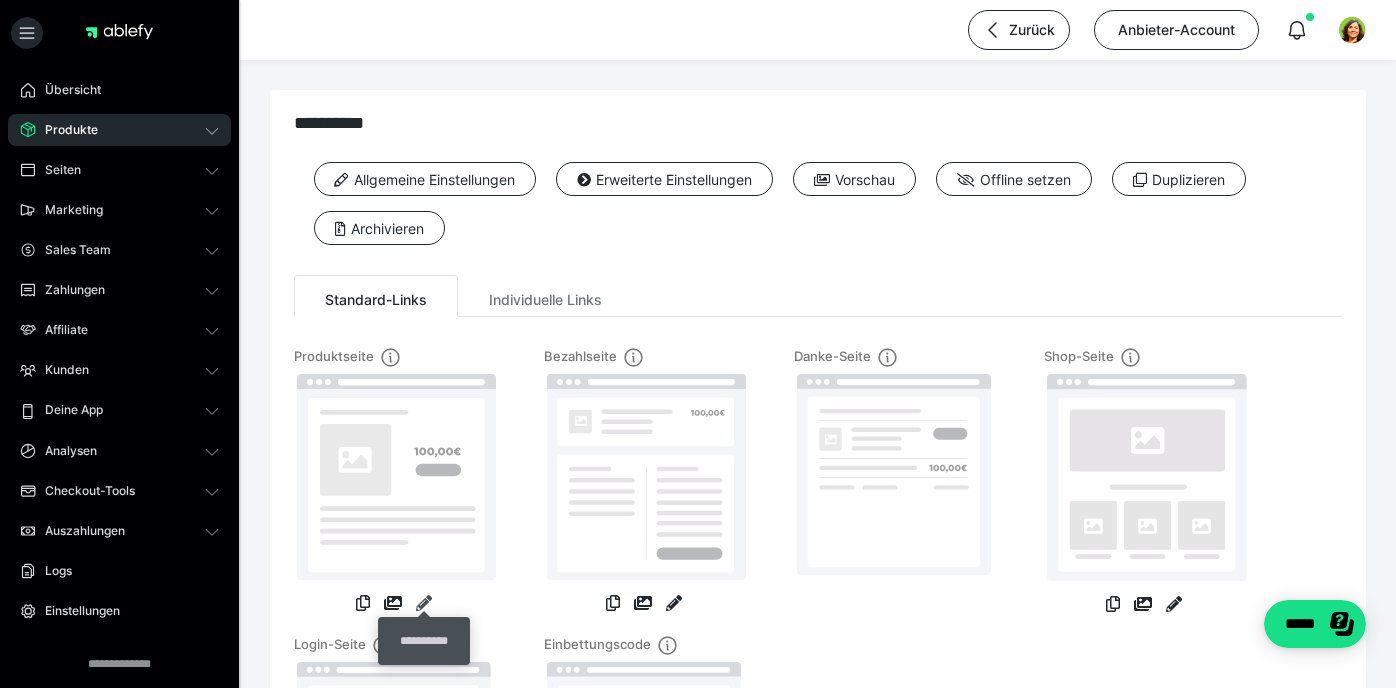 click at bounding box center (424, 603) 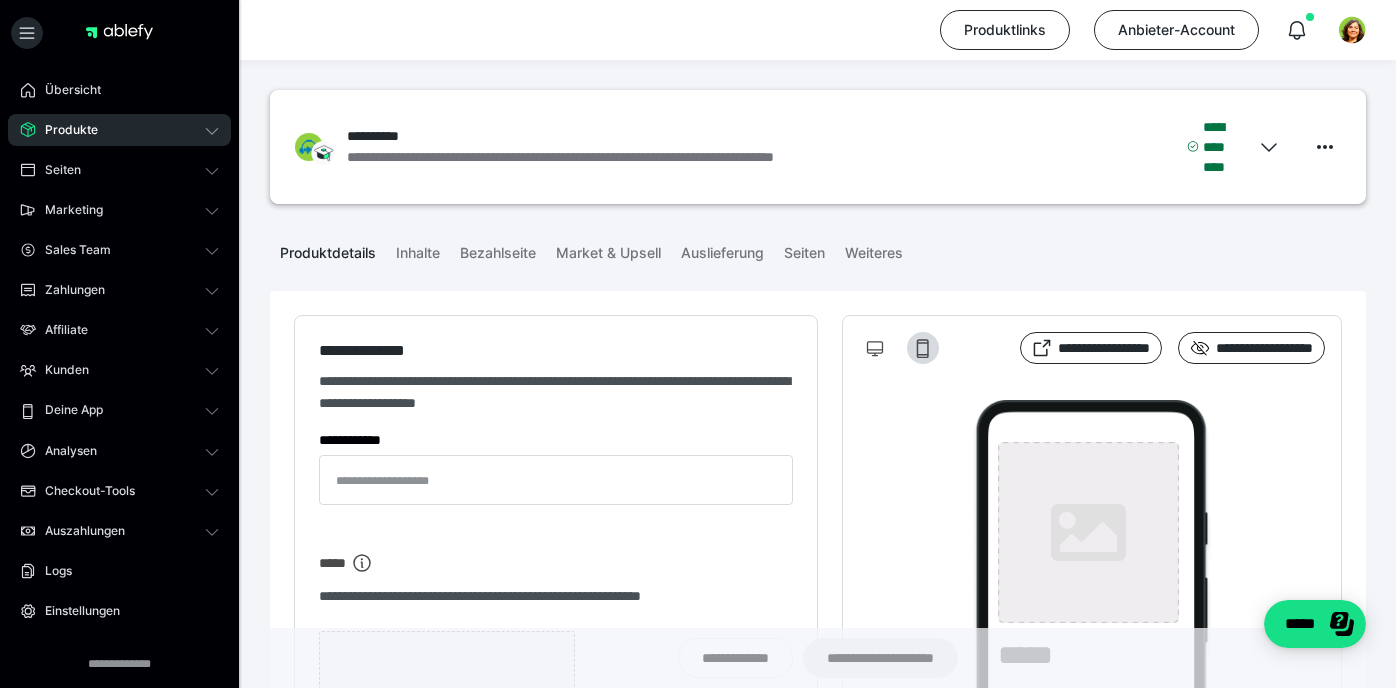 type on "**********" 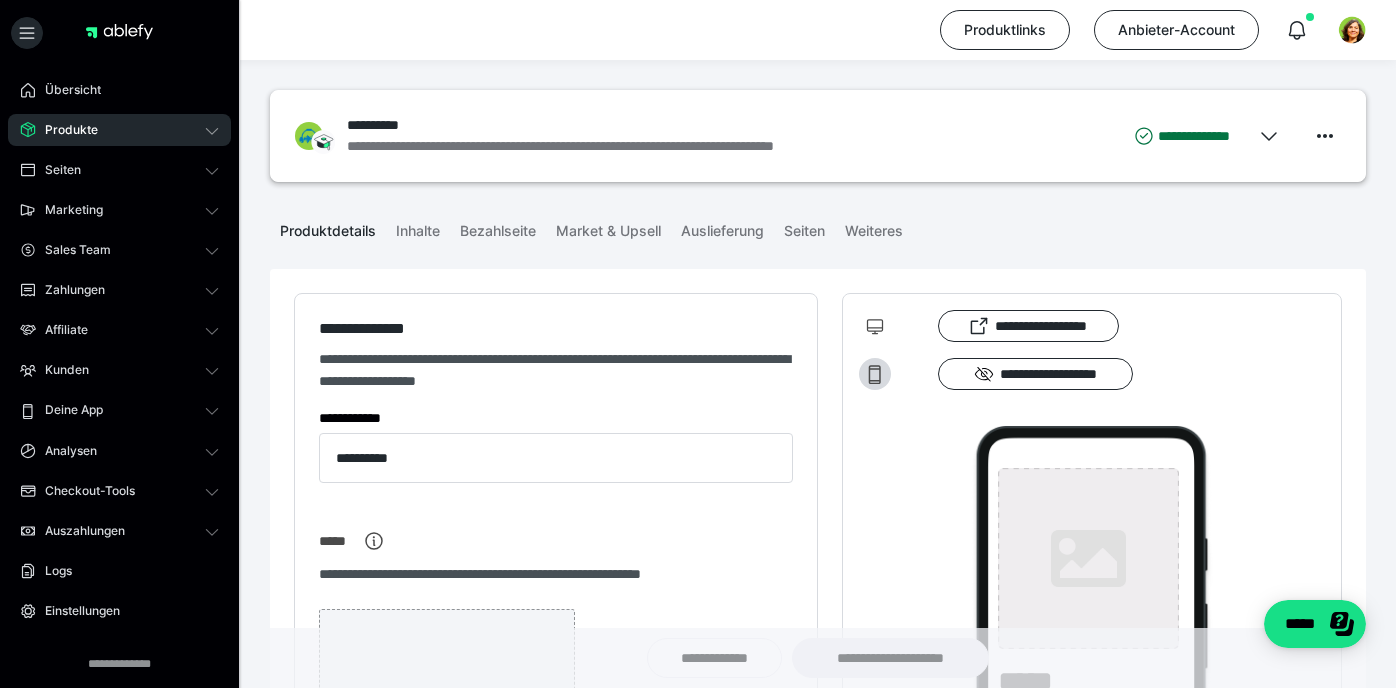 type on "**********" 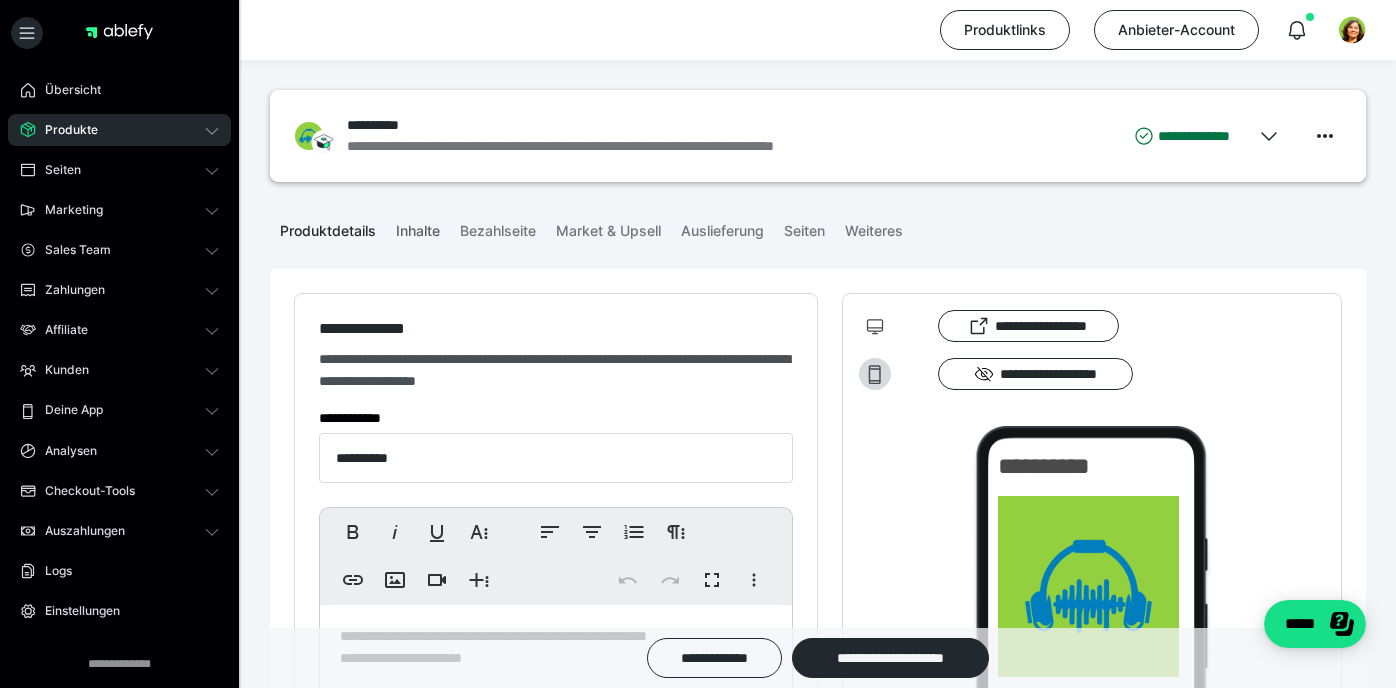 click on "Inhalte" at bounding box center [418, 227] 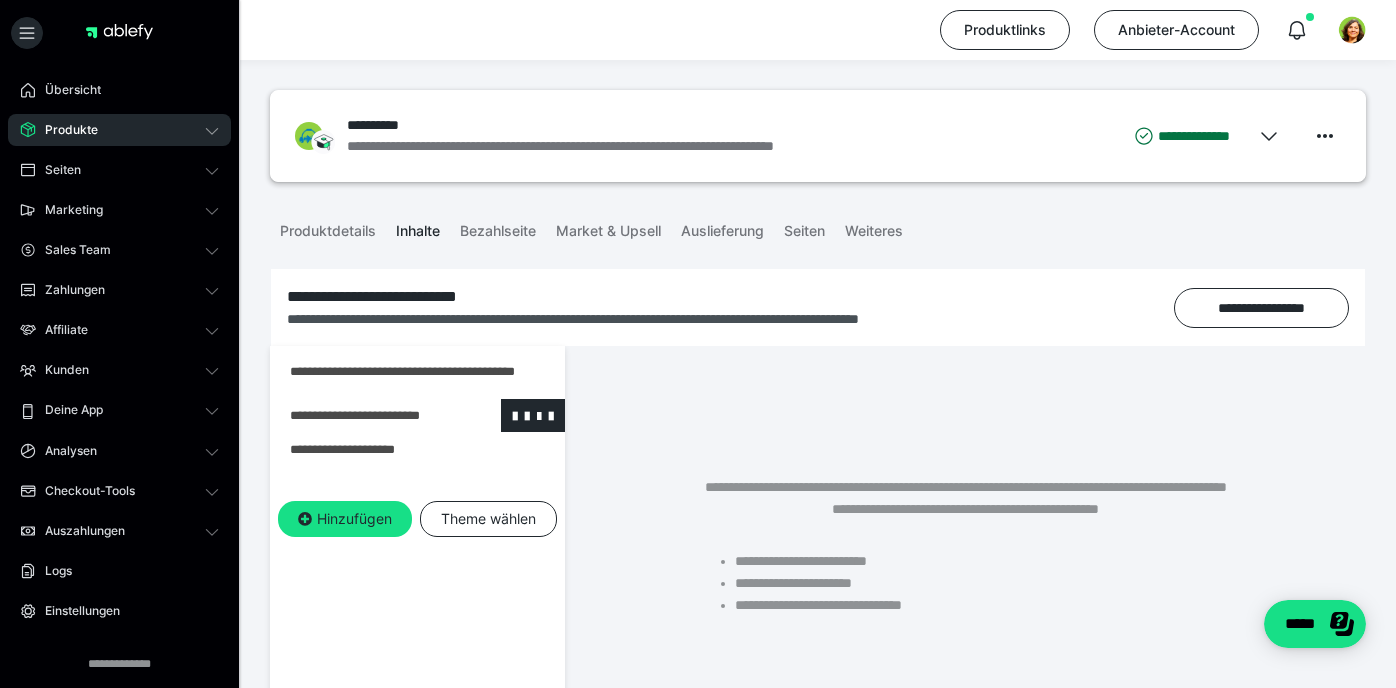 click at bounding box center [365, 415] 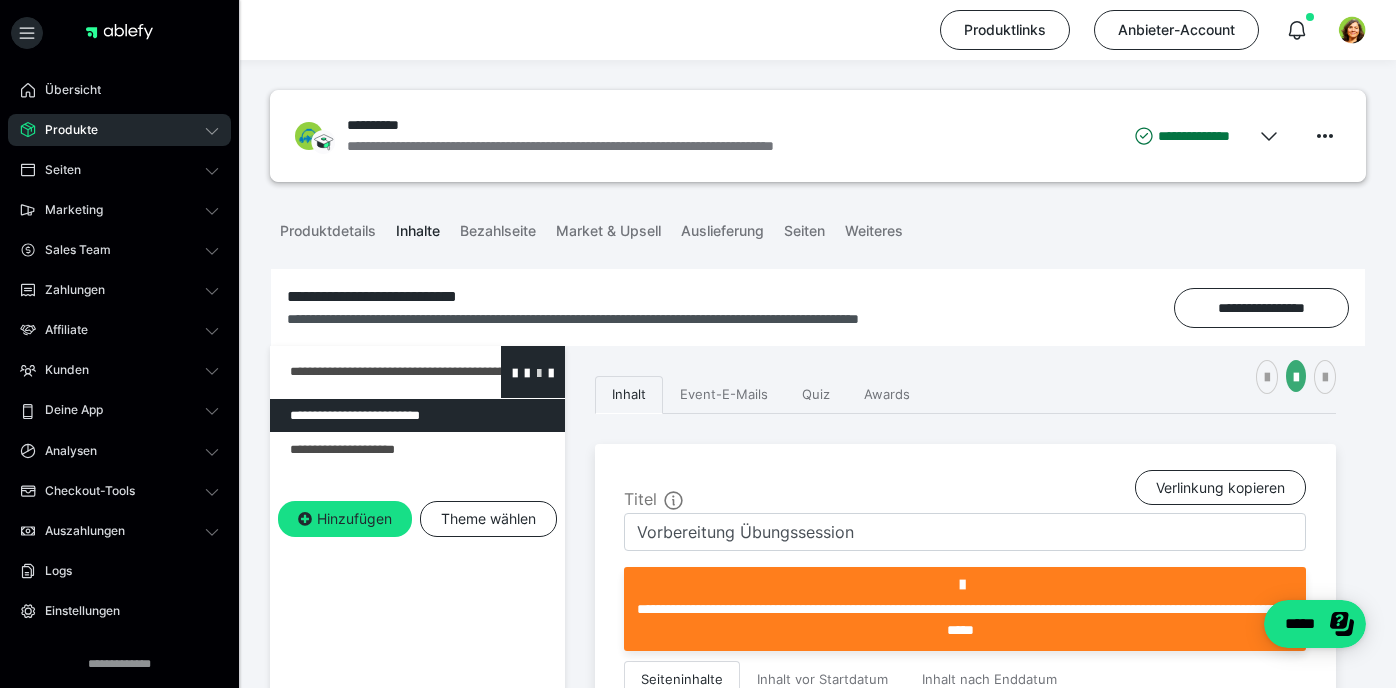 click at bounding box center (539, 372) 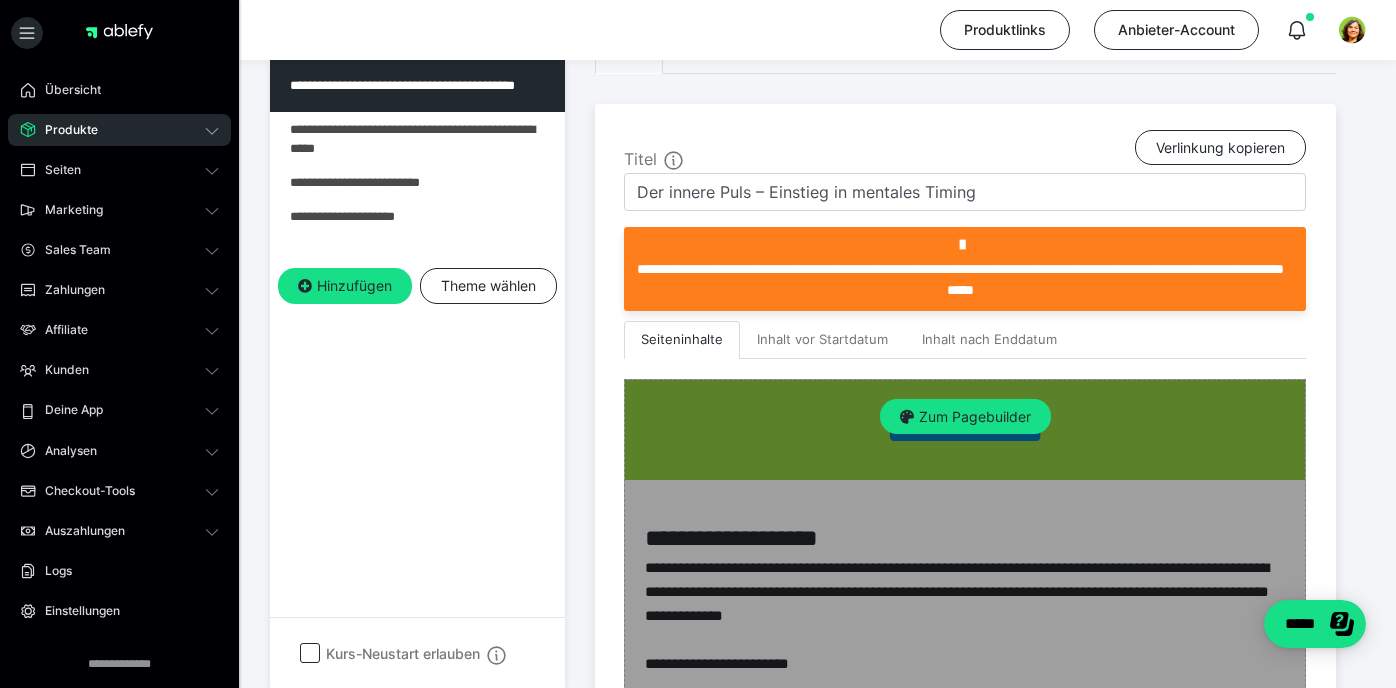 scroll, scrollTop: 347, scrollLeft: 0, axis: vertical 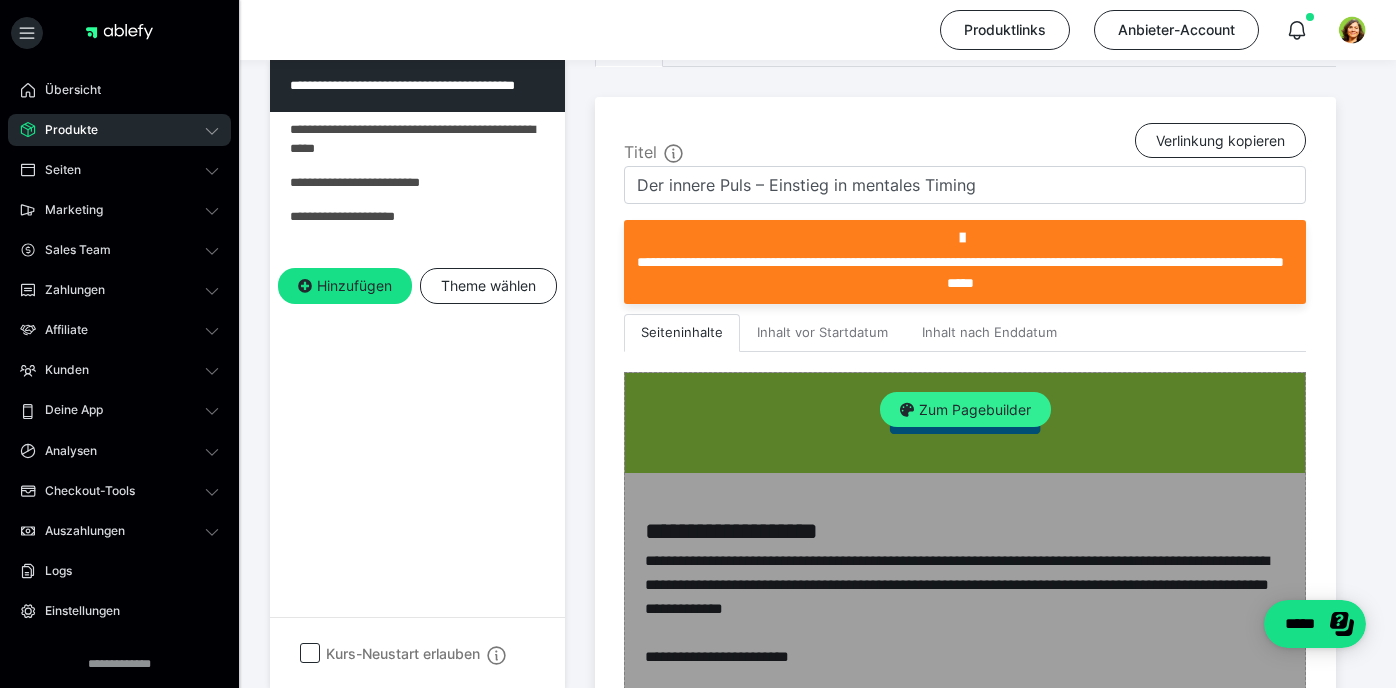 click on "Zum Pagebuilder" at bounding box center [965, 410] 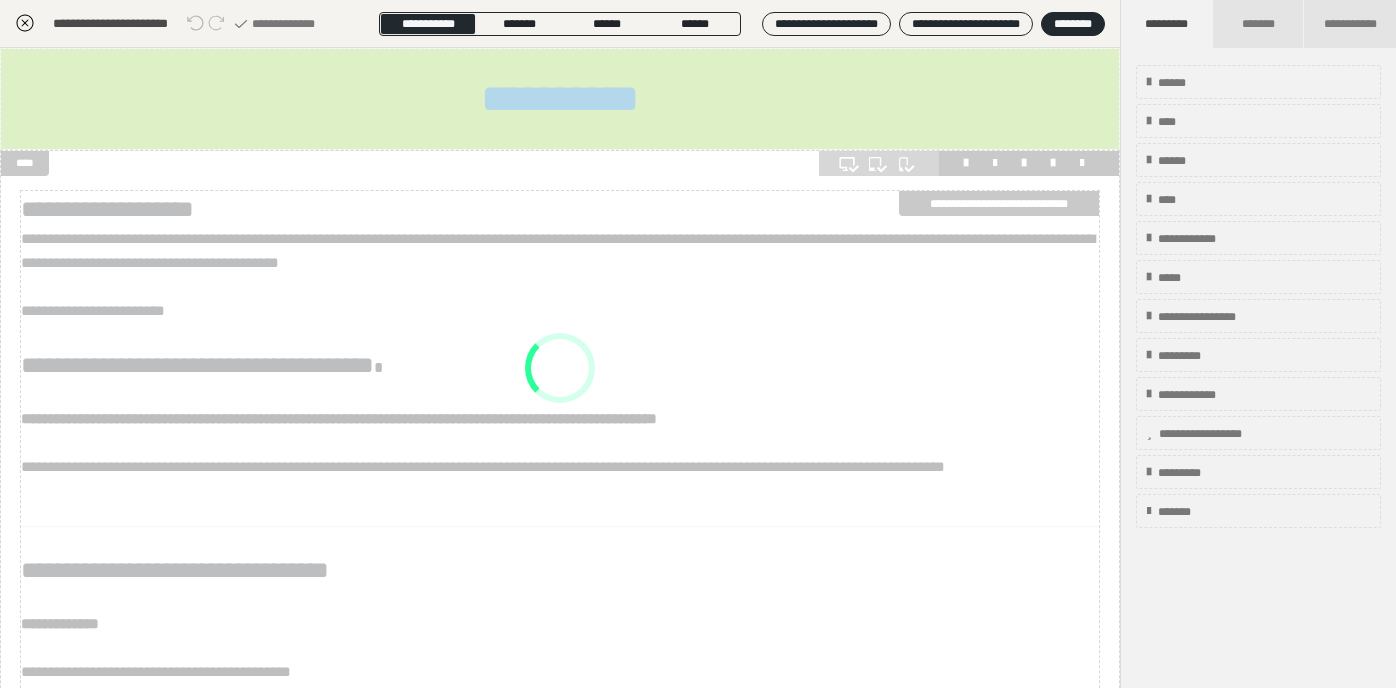 scroll, scrollTop: 286, scrollLeft: 0, axis: vertical 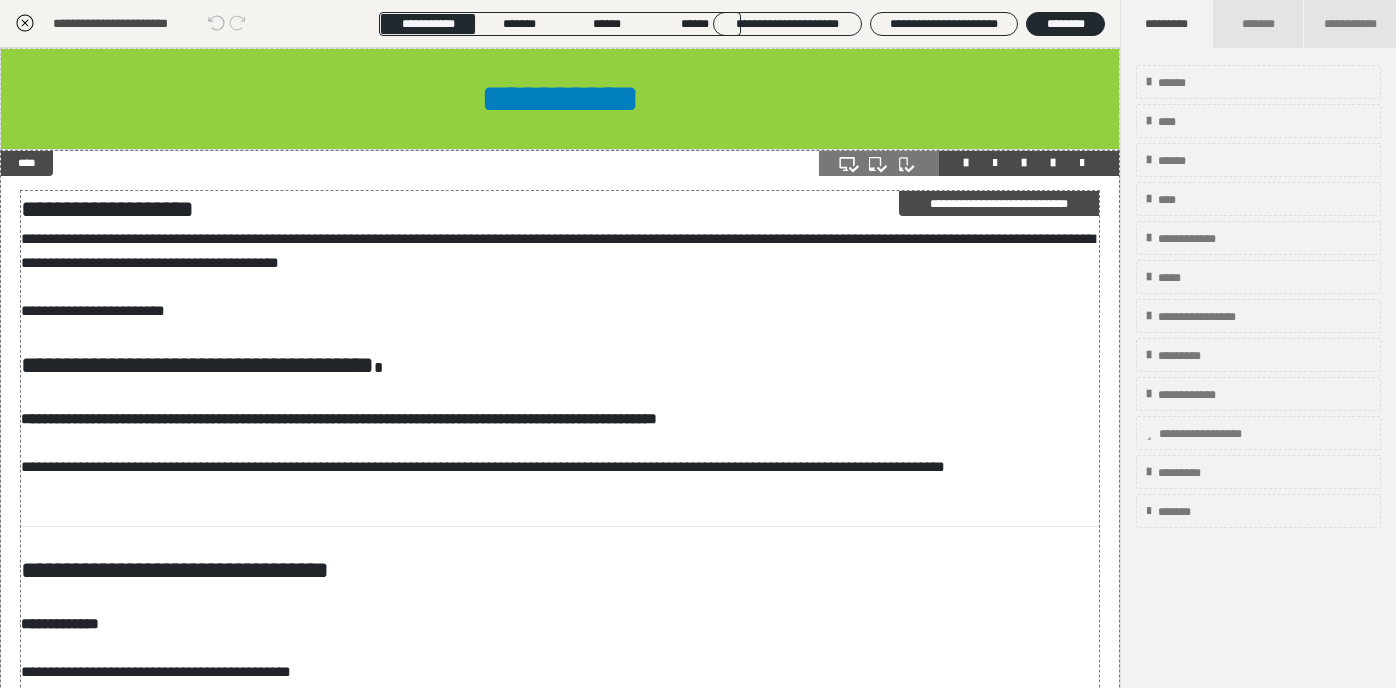 click on "**********" at bounding box center (560, 1130) 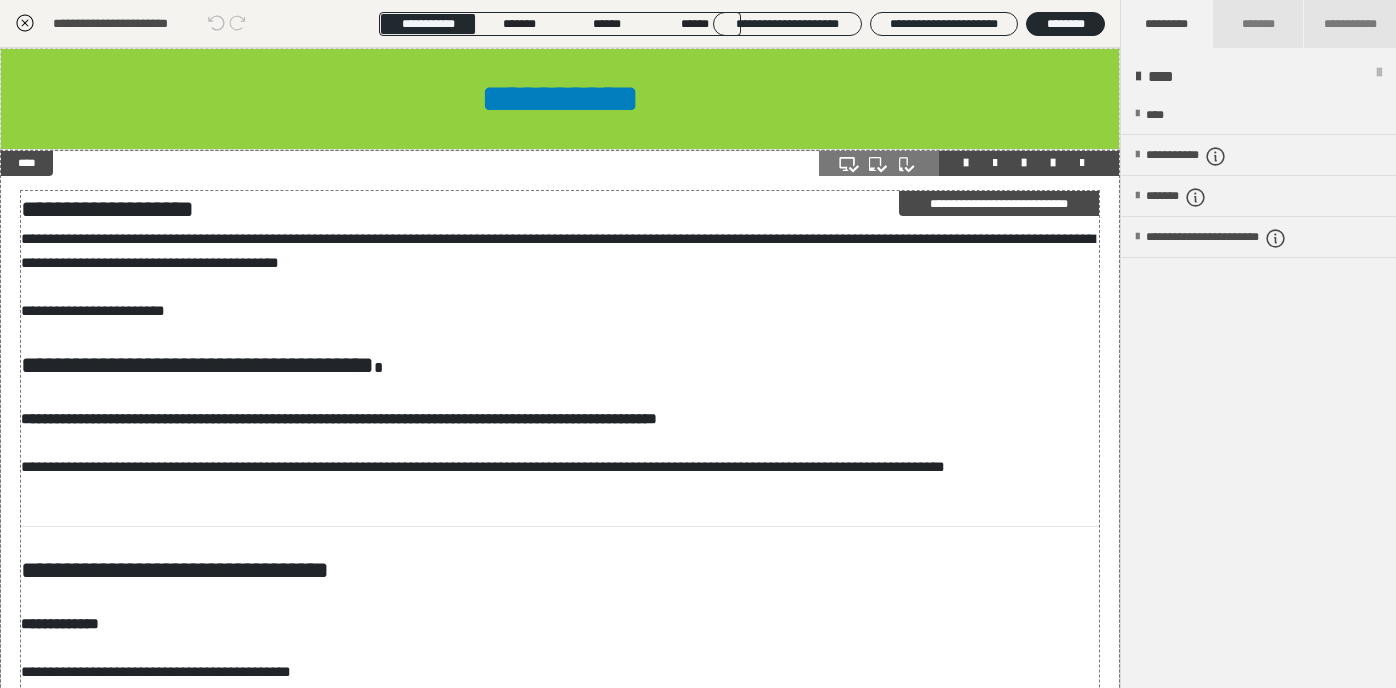 click on "**********" at bounding box center [560, 1130] 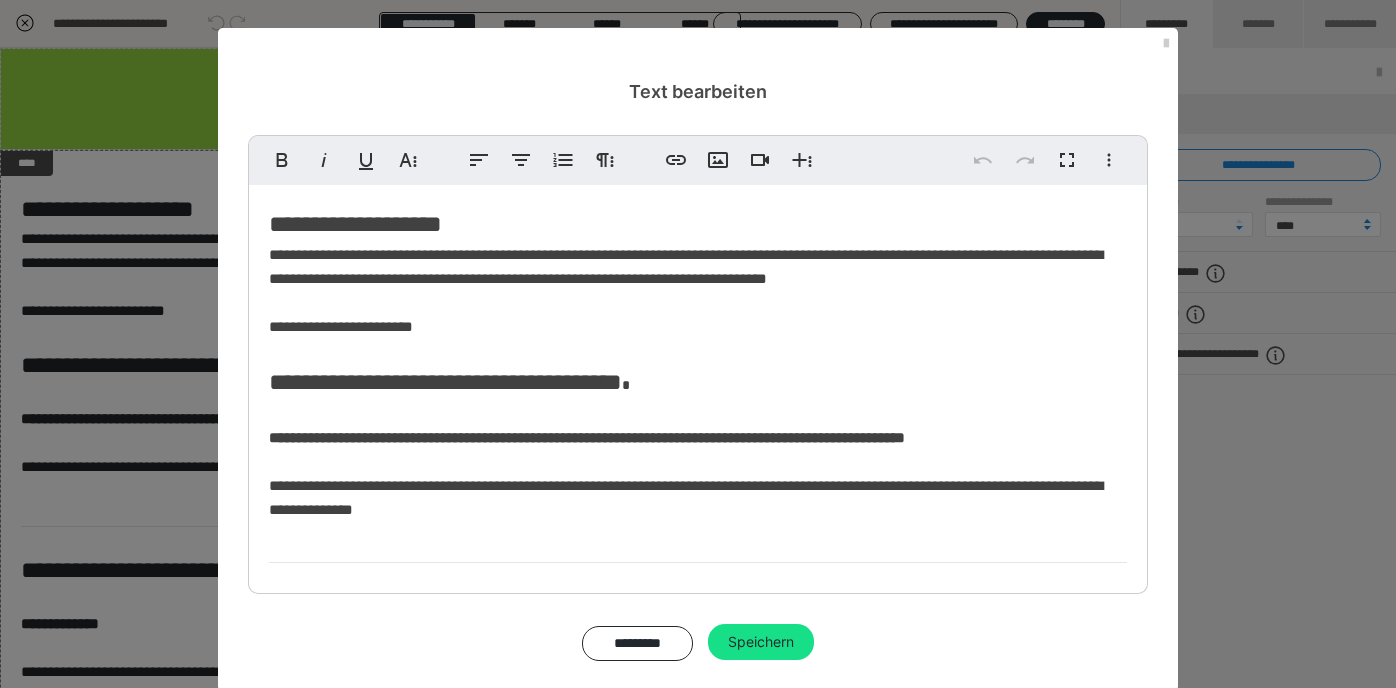 click on "**********" at bounding box center (686, 290) 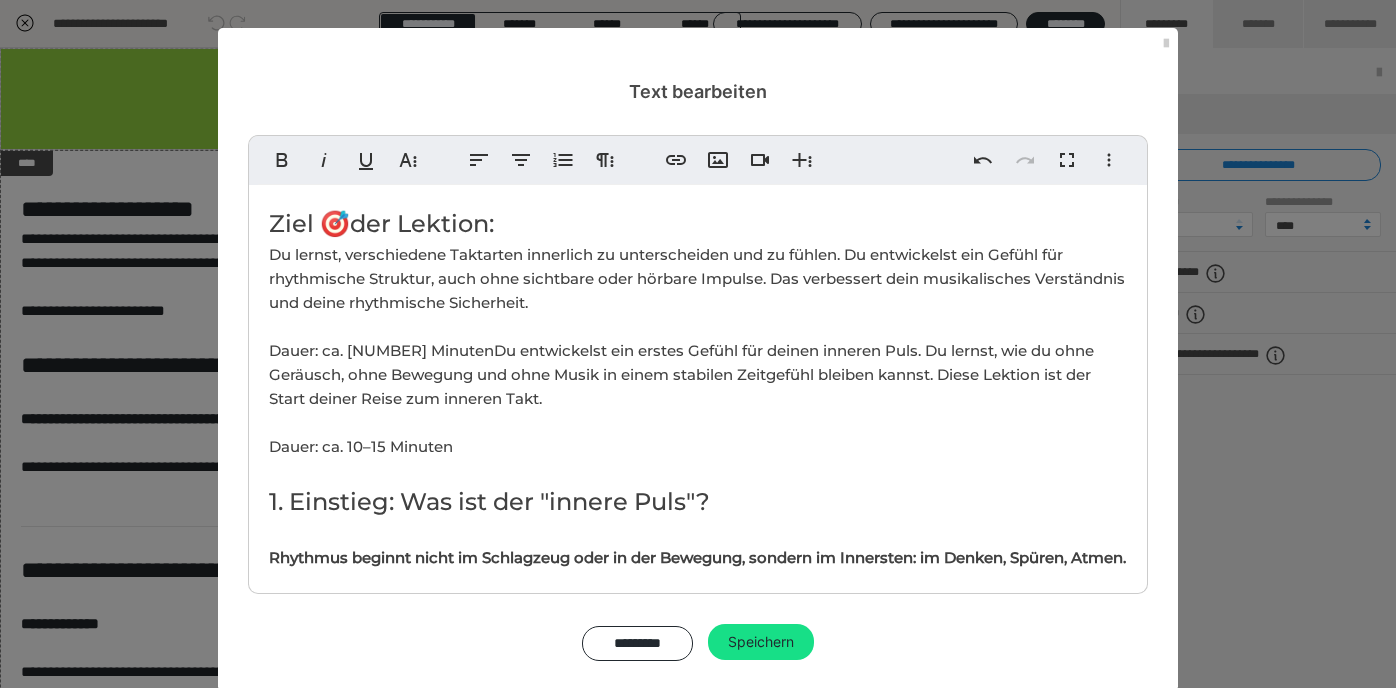scroll, scrollTop: 3815, scrollLeft: 8, axis: both 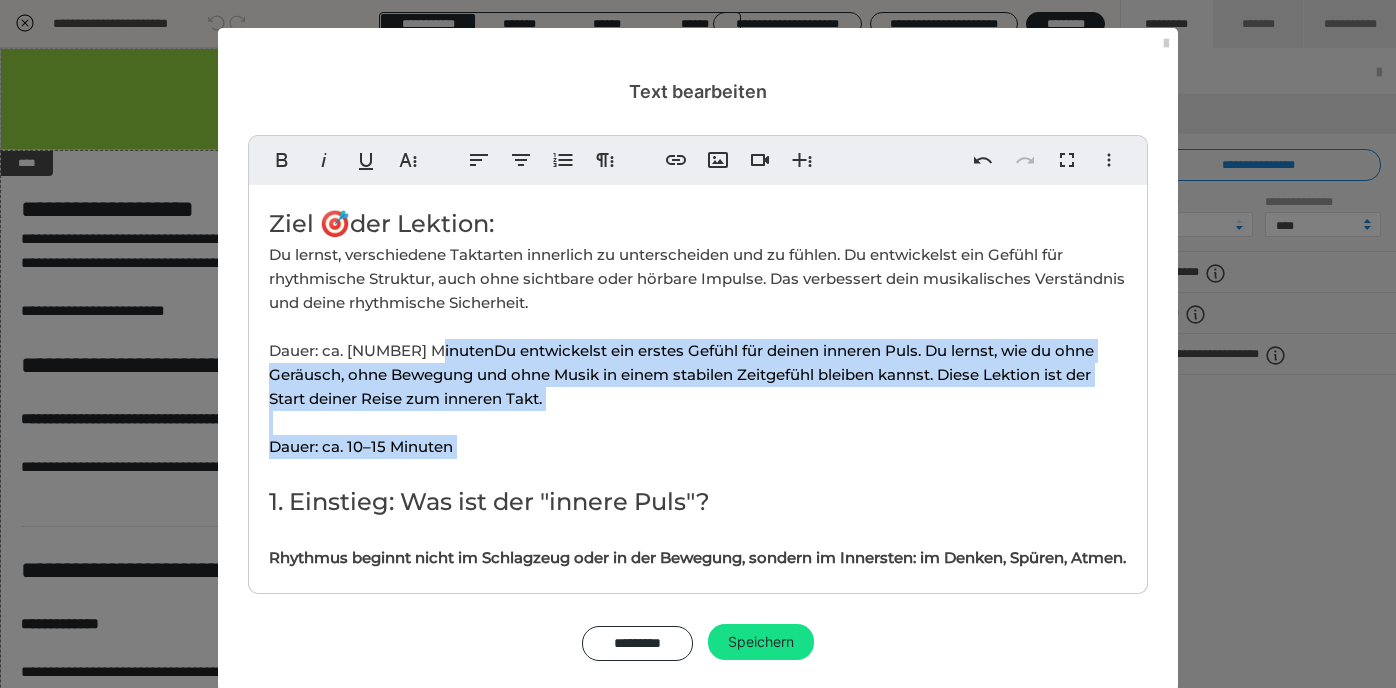 drag, startPoint x: 431, startPoint y: 350, endPoint x: 474, endPoint y: 458, distance: 116.24543 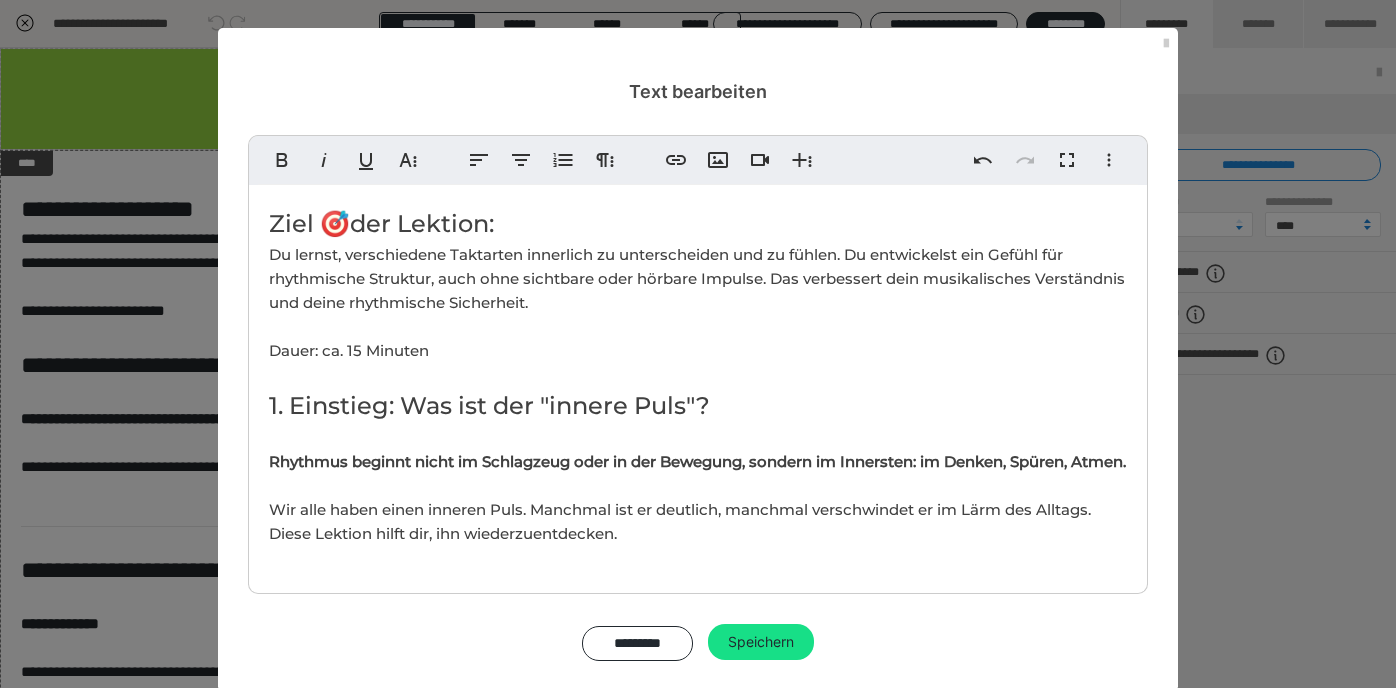 scroll, scrollTop: 0, scrollLeft: 0, axis: both 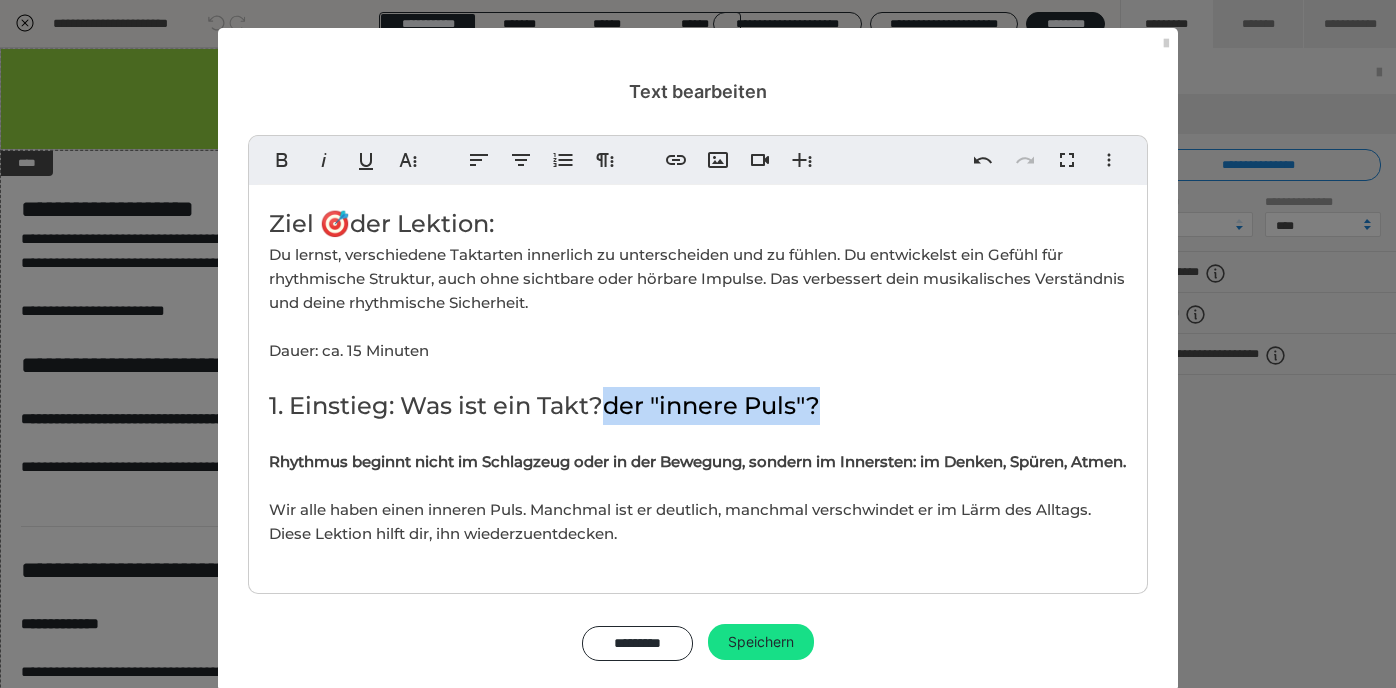 drag, startPoint x: 608, startPoint y: 411, endPoint x: 876, endPoint y: 410, distance: 268.00186 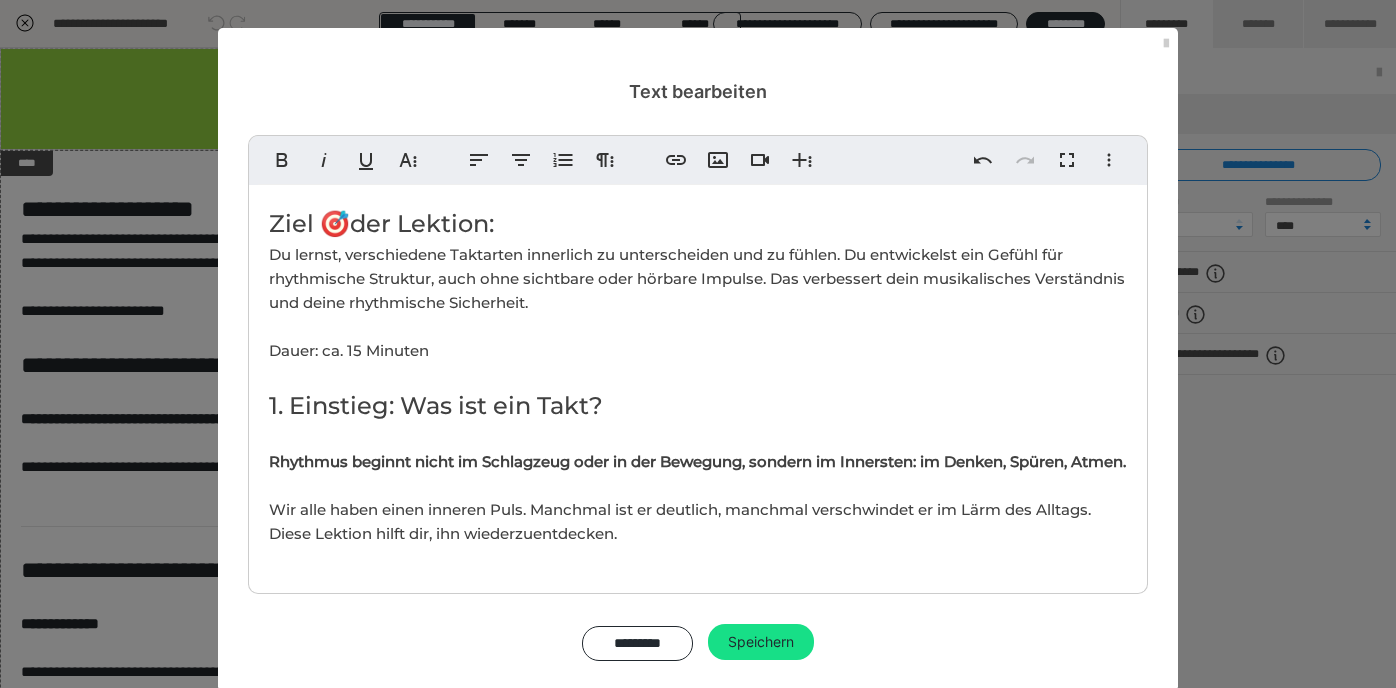 click on "Rhythmus beginnt nicht im Schlagzeug oder in der Bewegung, sondern im Innersten: im Denken, Spüren, Atmen. Wir alle haben einen inneren Puls. Manchmal ist er deutlich, manchmal verschwindet er im Lärm des Alltags. Diese Lektion hilft dir, ihn wiederzuentdecken." at bounding box center (697, 497) 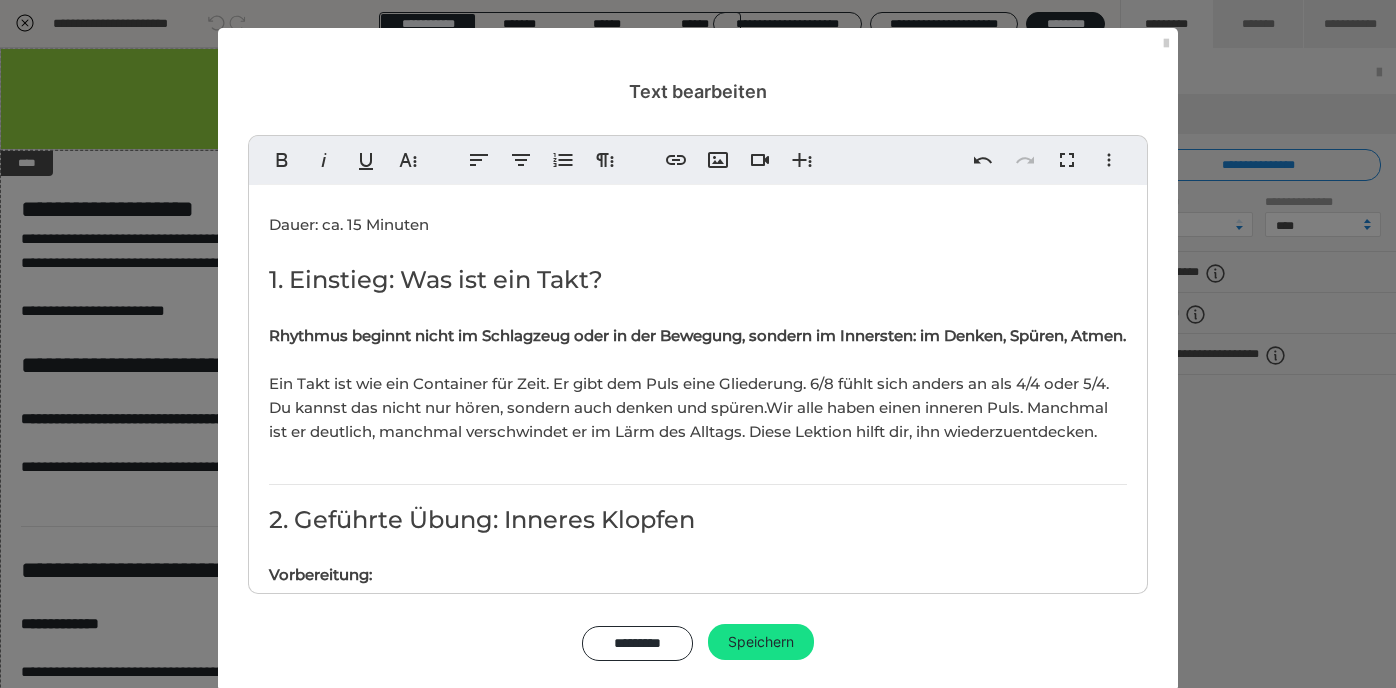 scroll, scrollTop: 125, scrollLeft: 0, axis: vertical 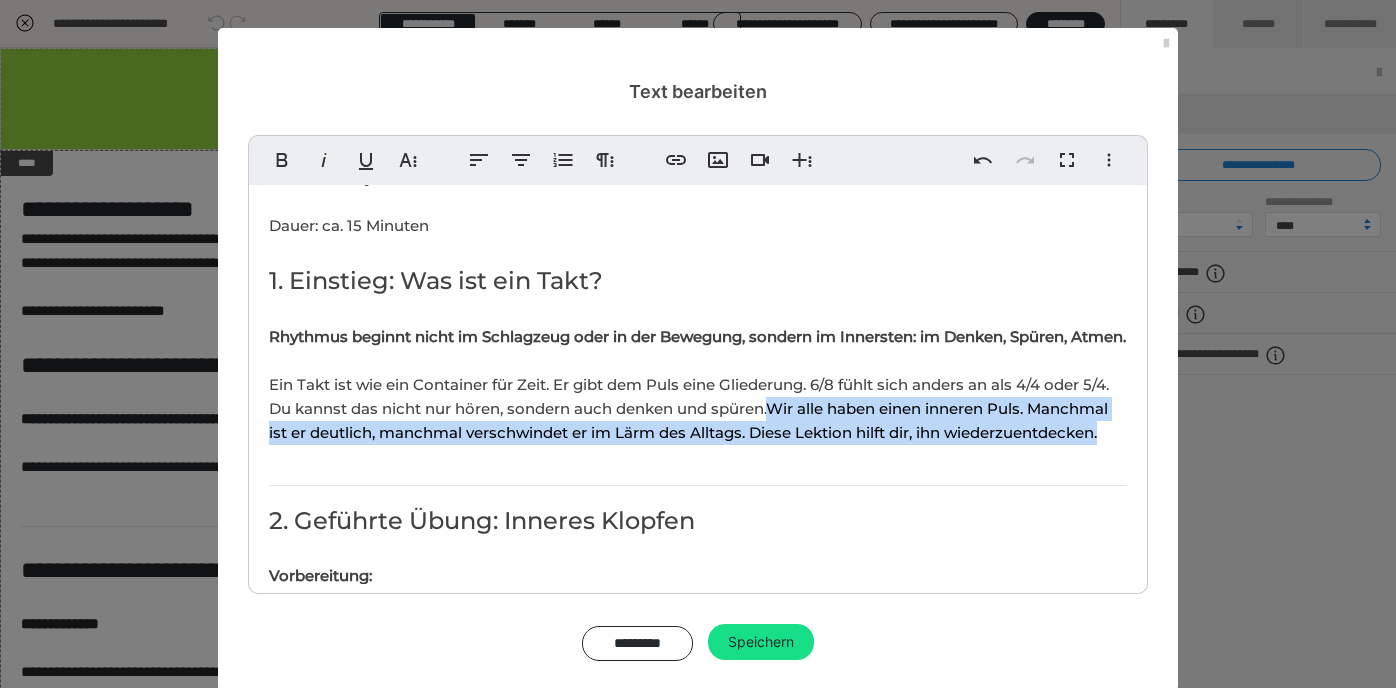 drag, startPoint x: 775, startPoint y: 434, endPoint x: 1120, endPoint y: 463, distance: 346.2167 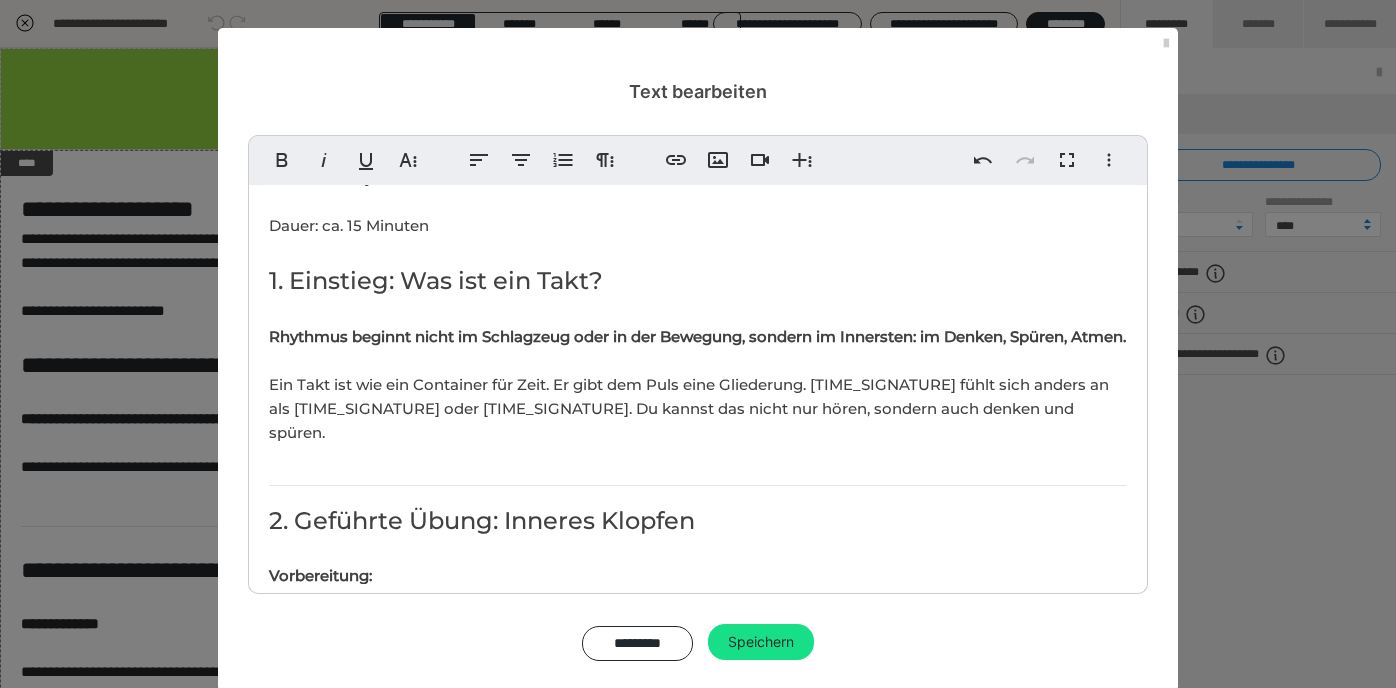 click on "Rhythmus beginnt nicht im Schlagzeug oder in der Bewegung, sondern im Innersten: im Denken, Spüren, Atmen." at bounding box center (697, 336) 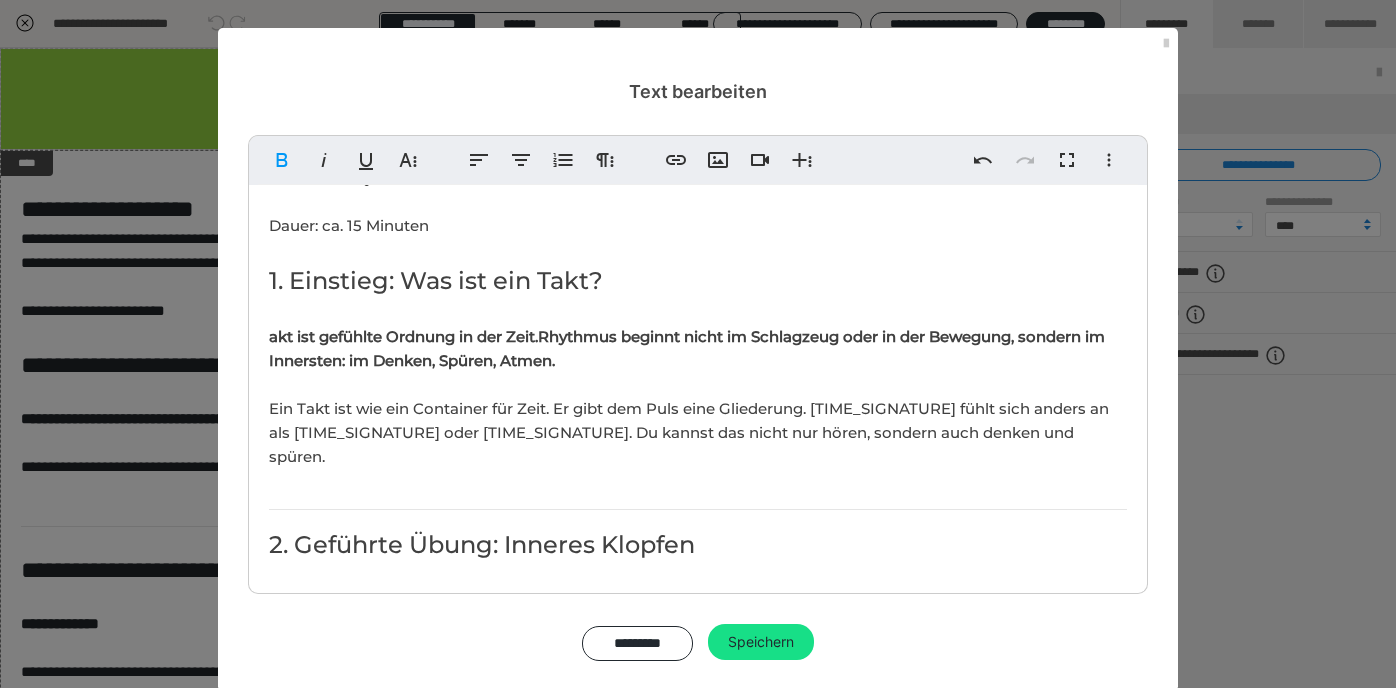 scroll, scrollTop: 0, scrollLeft: 3, axis: horizontal 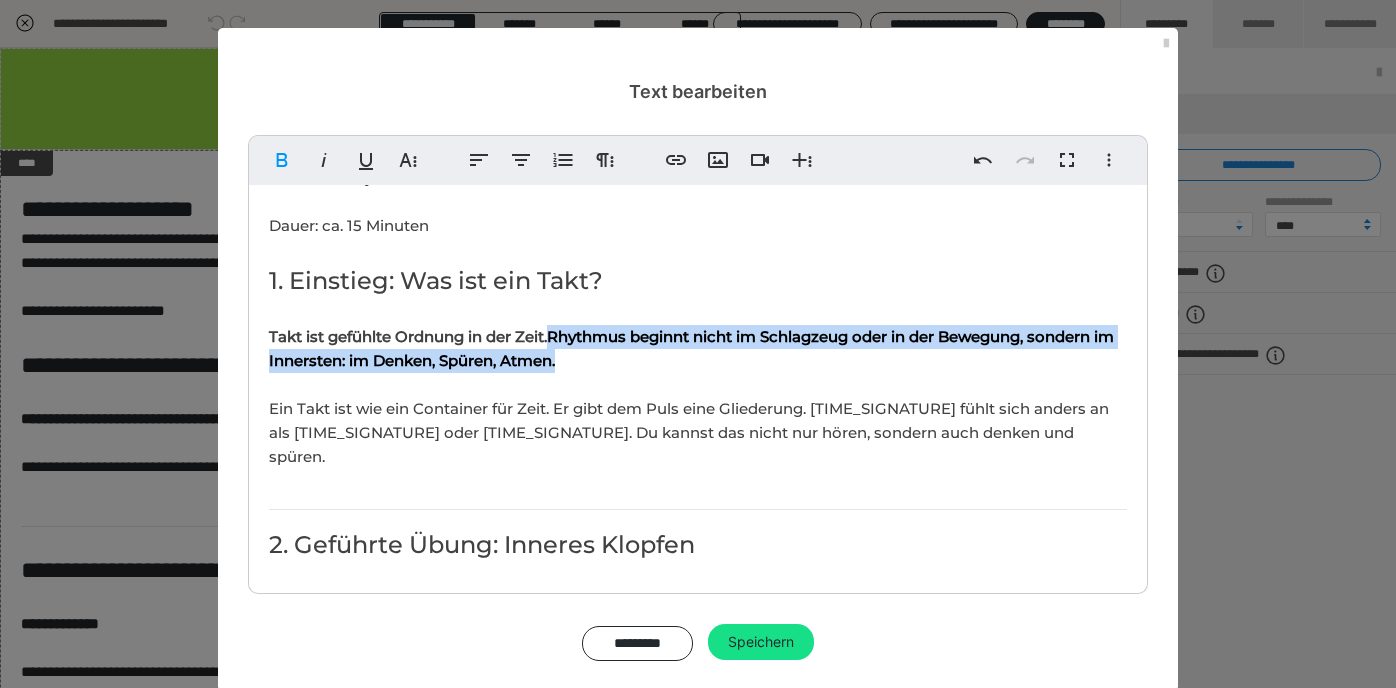 drag, startPoint x: 568, startPoint y: 337, endPoint x: 714, endPoint y: 364, distance: 148.47559 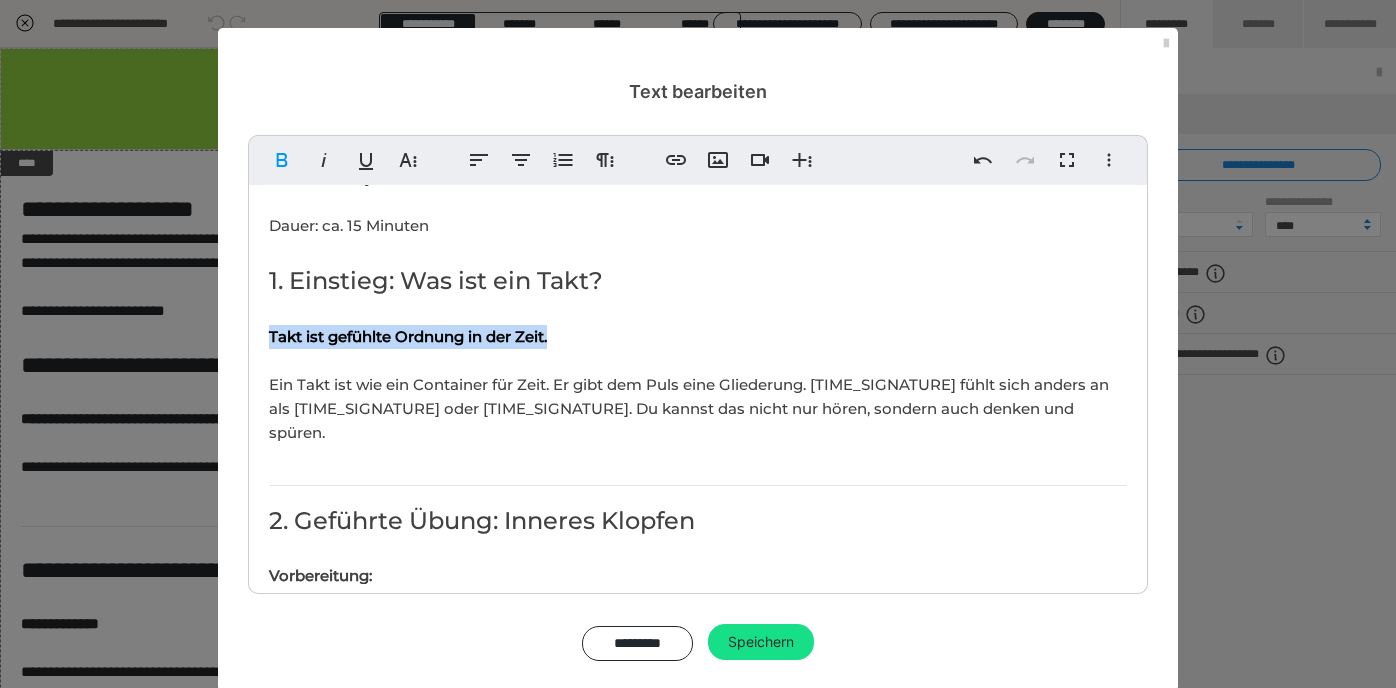 drag, startPoint x: 575, startPoint y: 336, endPoint x: 265, endPoint y: 336, distance: 310 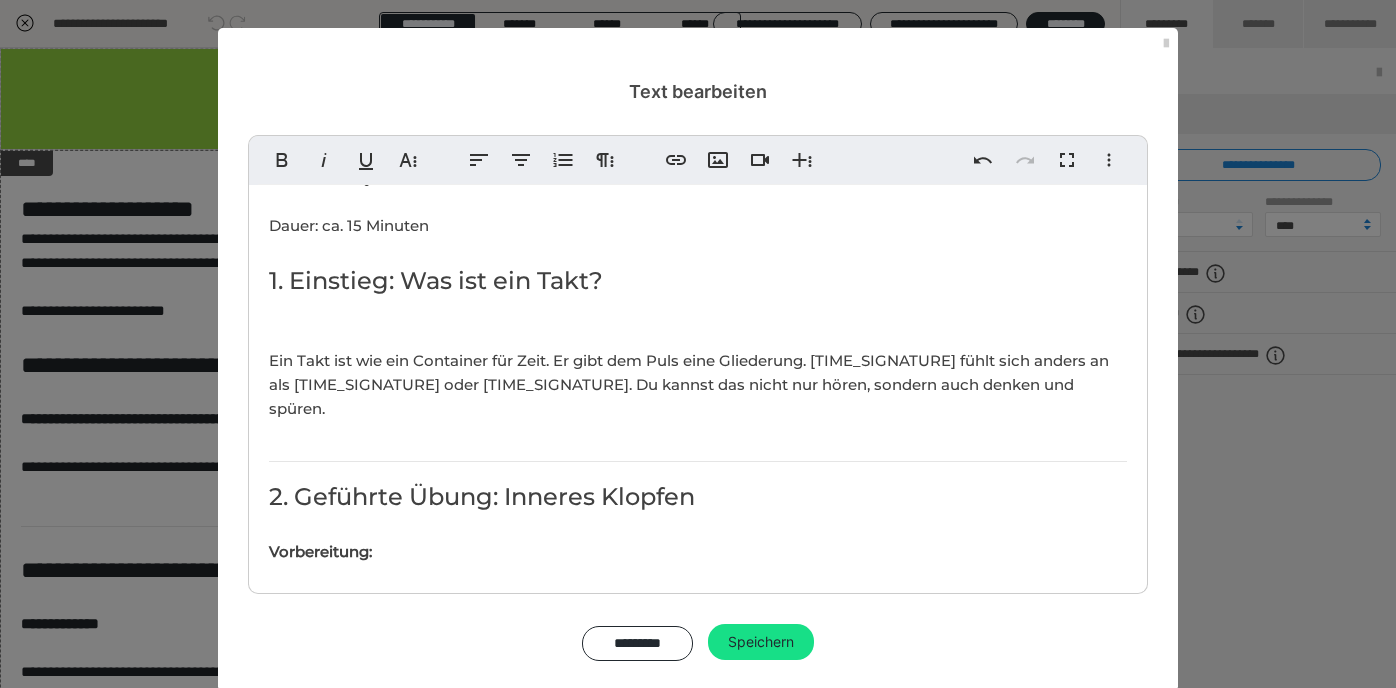 click on "Ziel 🎯der Lektion: Du lernst, verschiedene Taktarten innerlich zu unterscheiden und zu fühlen. Du entwickelst ein Gefühl für rhythmische Struktur, auch ohne sichtbare oder hörbare Impulse. Das verbessert dein musikalisches Verständnis und deine rhythmische Sicherheit. Dauer: ca. [NUMBER] Minuten 1. Einstieg: Was ist ein Takt? Ein Takt ist wie ein Container für Zeit. Er gibt dem Puls eine Gliederung. [NUMBER]/[NUMBER] fühlt sich anders an als [NUMBER]/[NUMBER] oder [NUMBER]/[NUMBER]. Du kannst das nicht nur hören, sondern auch denken und spüren. 2. Geführte Übung: Inneres Klopfen Vorbereitung: 🔸 Setze dich bequem hin, Füße auf dem Boden. 🔸 Wähle ein Metronom oder eine App mit [NUMBER] bpm (Schläge pro Minute). Schritt-für-Schritt-Anleitung: 1. Starte das Metronom. Höre dem Ticken für [NUMBER] Sekunden zu. Spüre, wie dein Körper darauf reagiert (Herz, Atem, Schultern...). 2. Stoppe das Metronom. 4. Halte den inneren Takt für [NUMBER] bis [NUMBER] Sekunden. 5. Starte das Metronom erneut. Bist du noch im Takt? Tipp: 3. Reflexion & Integration Metronom:" at bounding box center (698, 1017) 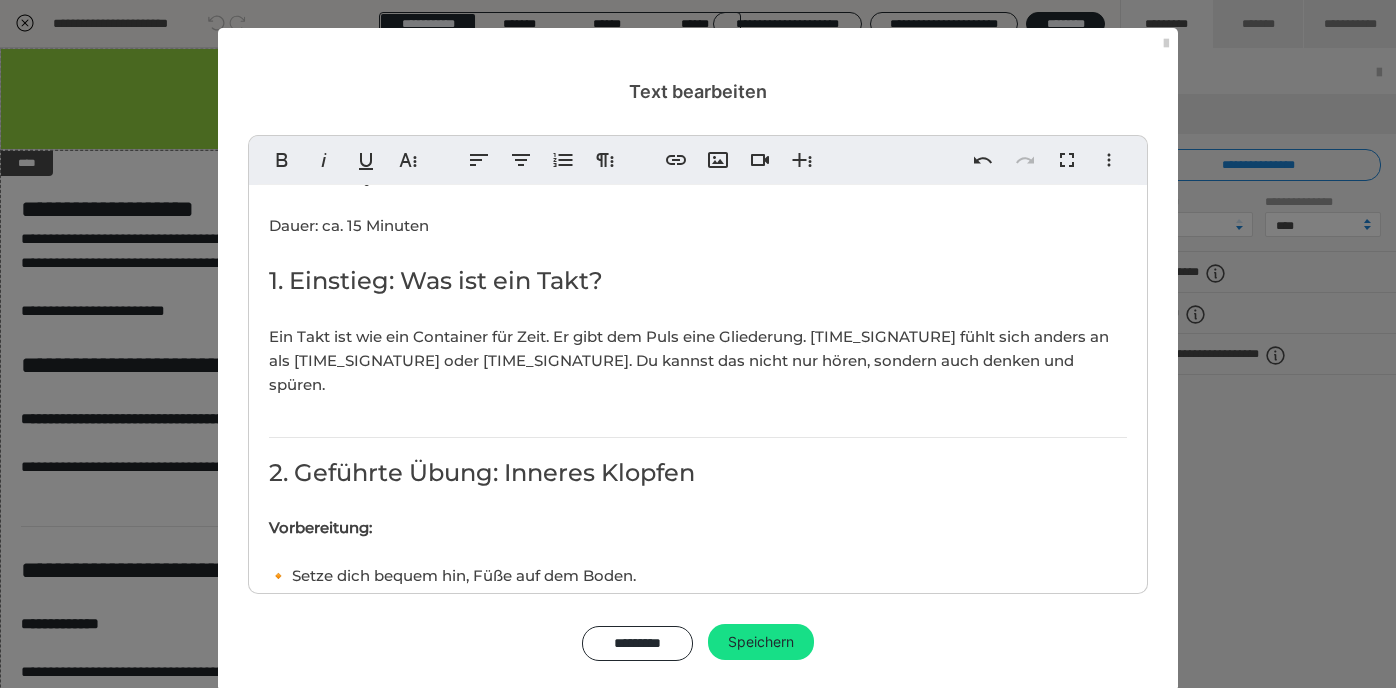 click on "Ziel 🎯der Lektion: Du lernst, verschiedene Taktarten innerlich zu unterscheiden und zu fühlen. Du entwickelst ein Gefühl für rhythmische Struktur, auch ohne sichtbare oder hörbare Impulse. Das verbessert dein musikalisches Verständnis und deine rhythmische Sicherheit. Dauer: ca. [NUMBER] Minuten 1. Einstieg: Was ist ein Takt? Ein Takt ist wie ein Container für Zeit. Er gibt dem Puls eine Gliederung. [NUMBER]/[NUMBER] fühlt sich anders an als [NUMBER]/[NUMBER] oder [NUMBER]/[NUMBER]. Du kannst das nicht nur hören, sondern auch denken und spüren. 2. Geführte Übung: Inneres Klopfen Vorbereitung: 🔸 Setze dich bequem hin, Füße auf dem Boden. 🔸 Wähle ein Metronom oder eine App mit [NUMBER] bpm (Schläge pro Minute). Schritt-für-Schritt-Anleitung: 1. Starte das Metronom. Höre dem Ticken für [NUMBER] Sekunden zu. Spüre, wie dein Körper darauf reagiert (Herz, Atem, Schultern...). 2. Stoppe das Metronom. 4. Halte den inneren Takt für [NUMBER] bis [NUMBER] Sekunden. 5. Starte das Metronom erneut. Bist du noch im Takt? Tipp: 3. Reflexion & Integration Metronom:" at bounding box center (698, 1005) 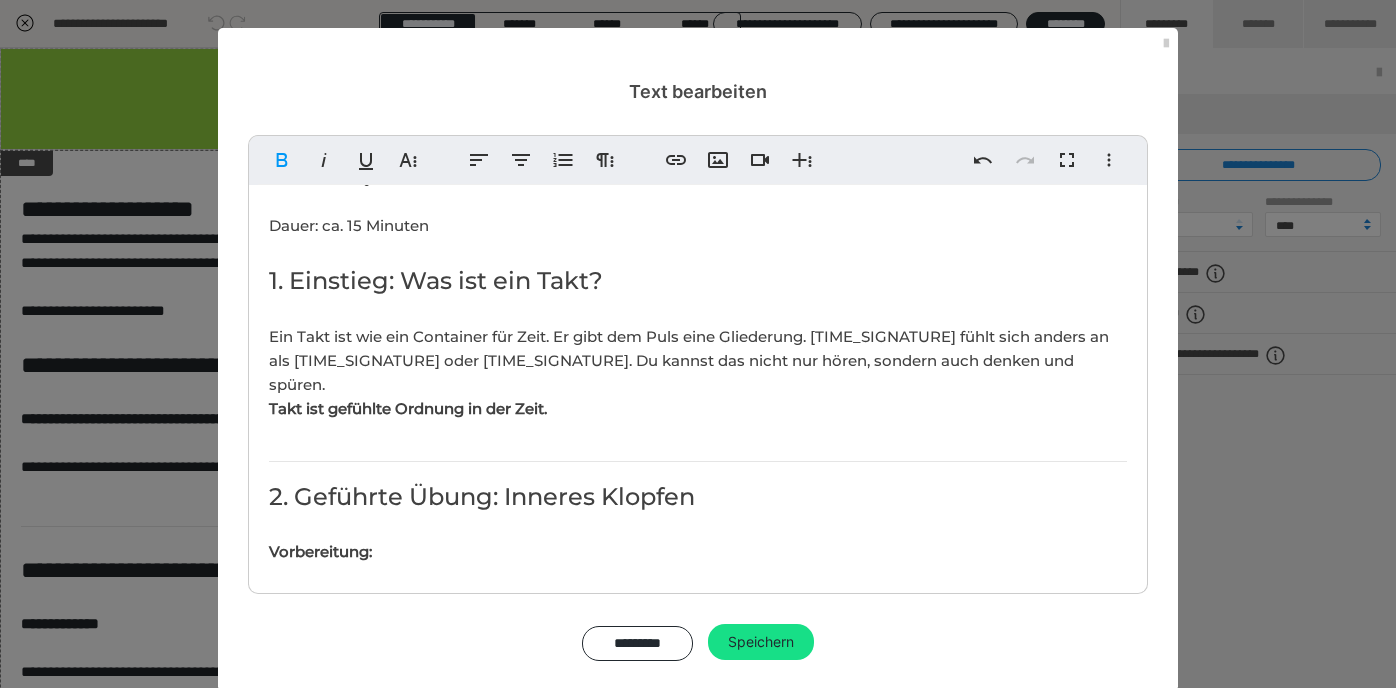 click on "Takt ist gefühlte Ordnung in der Zeit." at bounding box center (408, 408) 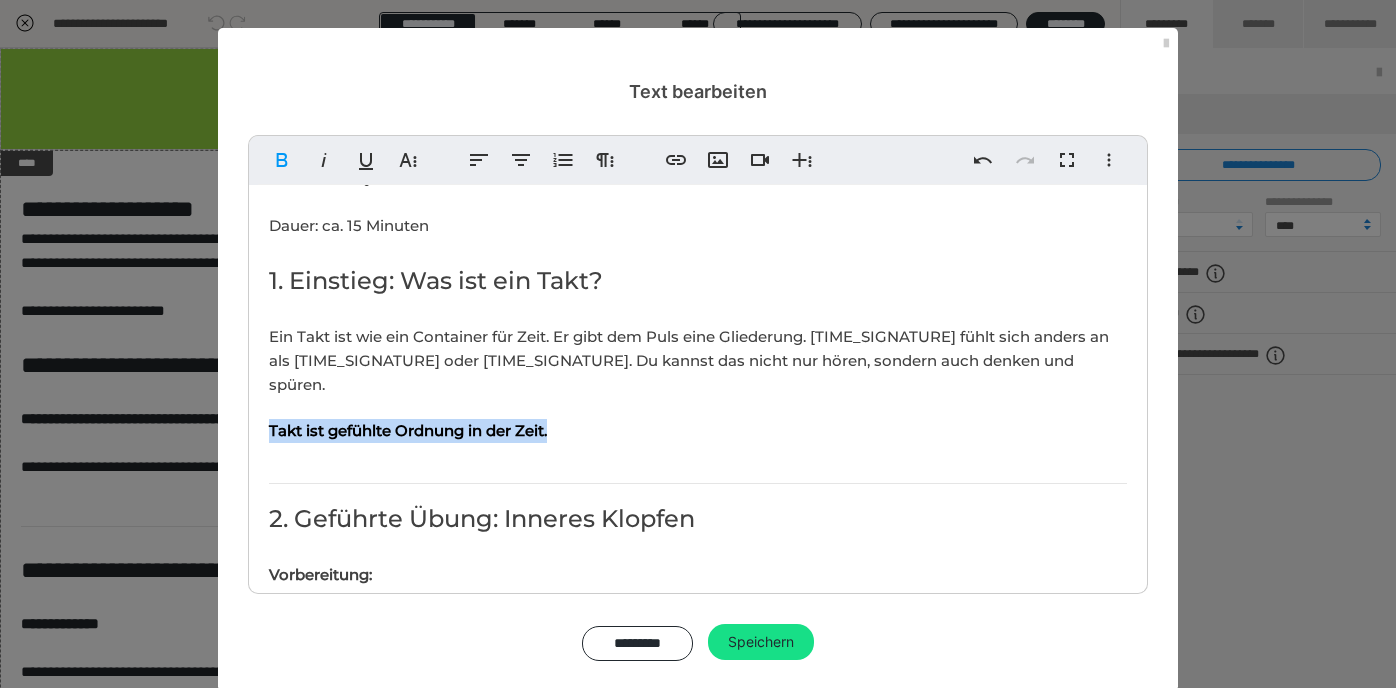 drag, startPoint x: 266, startPoint y: 409, endPoint x: 614, endPoint y: 409, distance: 348 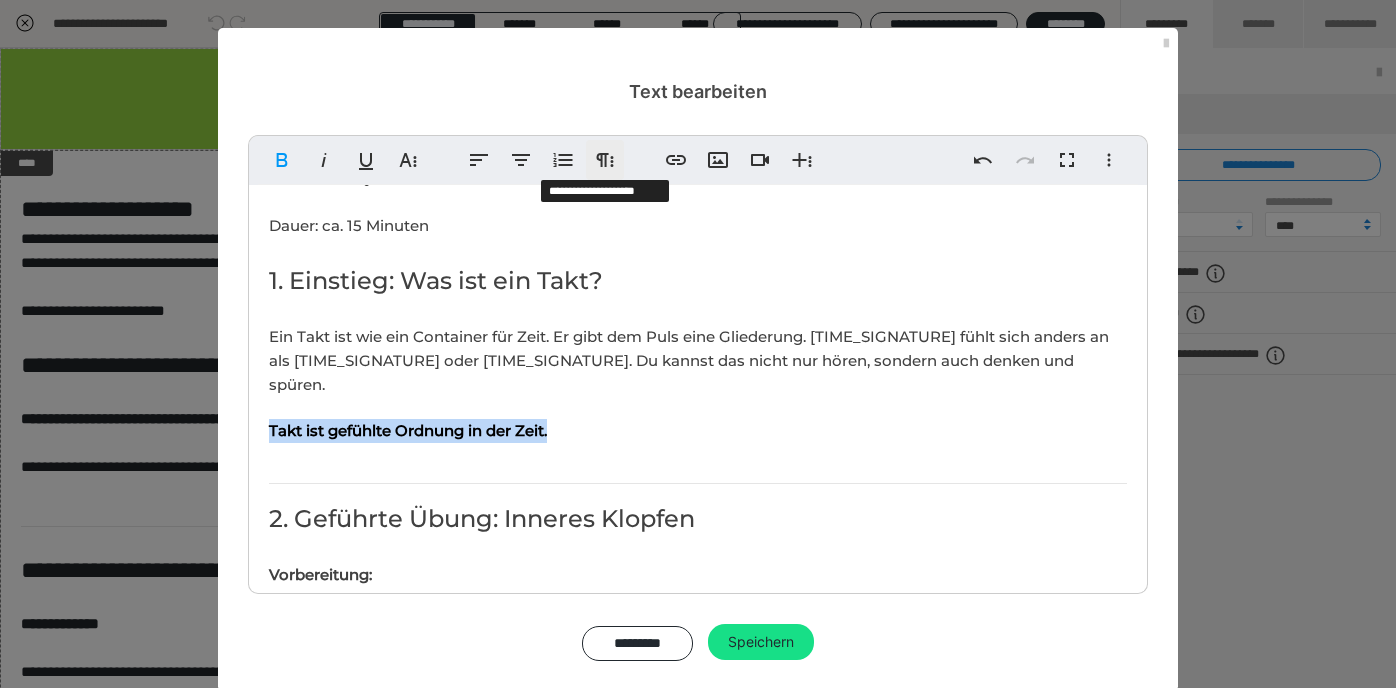 click 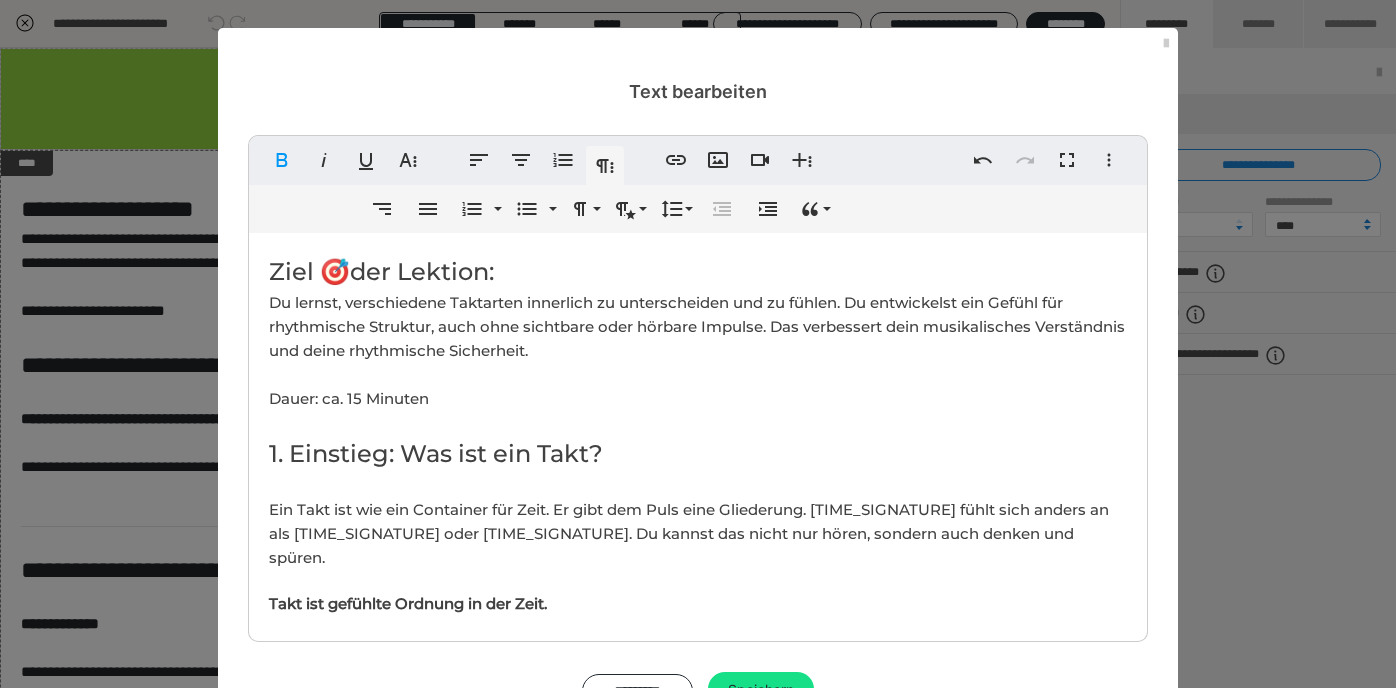 scroll, scrollTop: 125, scrollLeft: 0, axis: vertical 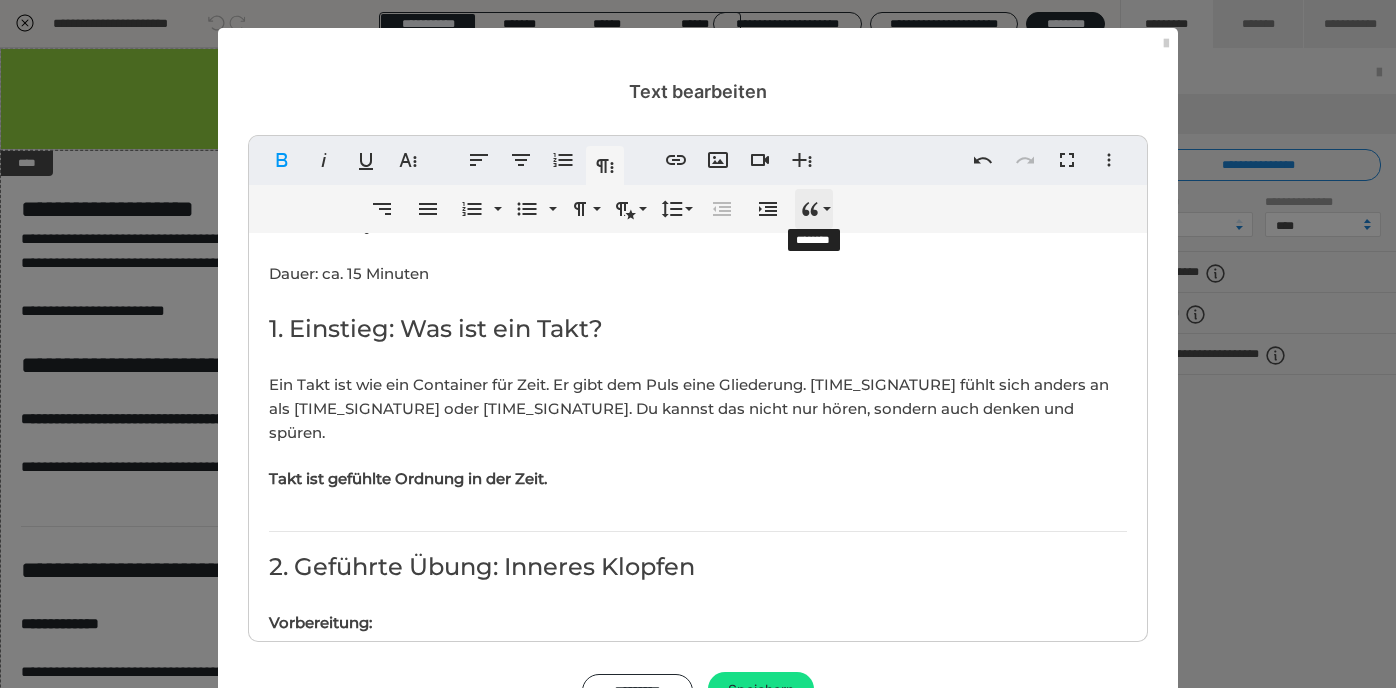 click on "Zitieren" at bounding box center (814, 209) 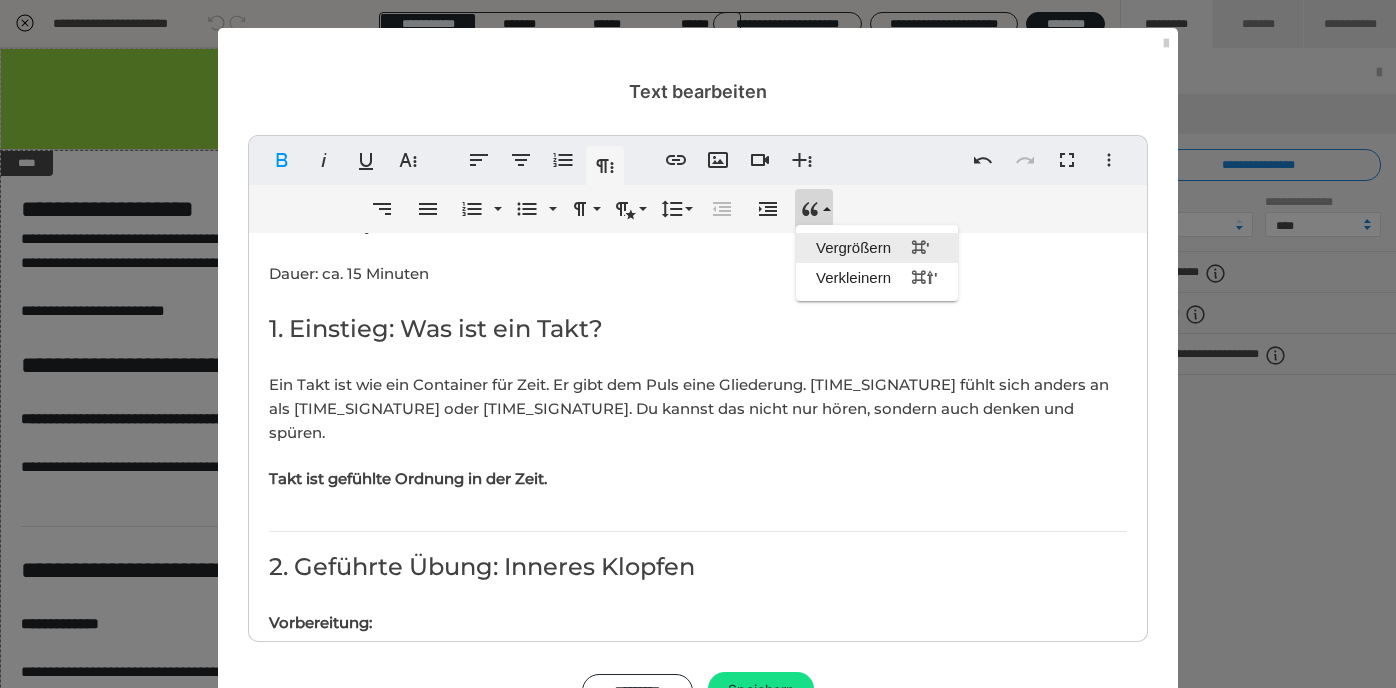 click on "Vergrößern ⌘'" at bounding box center (877, 248) 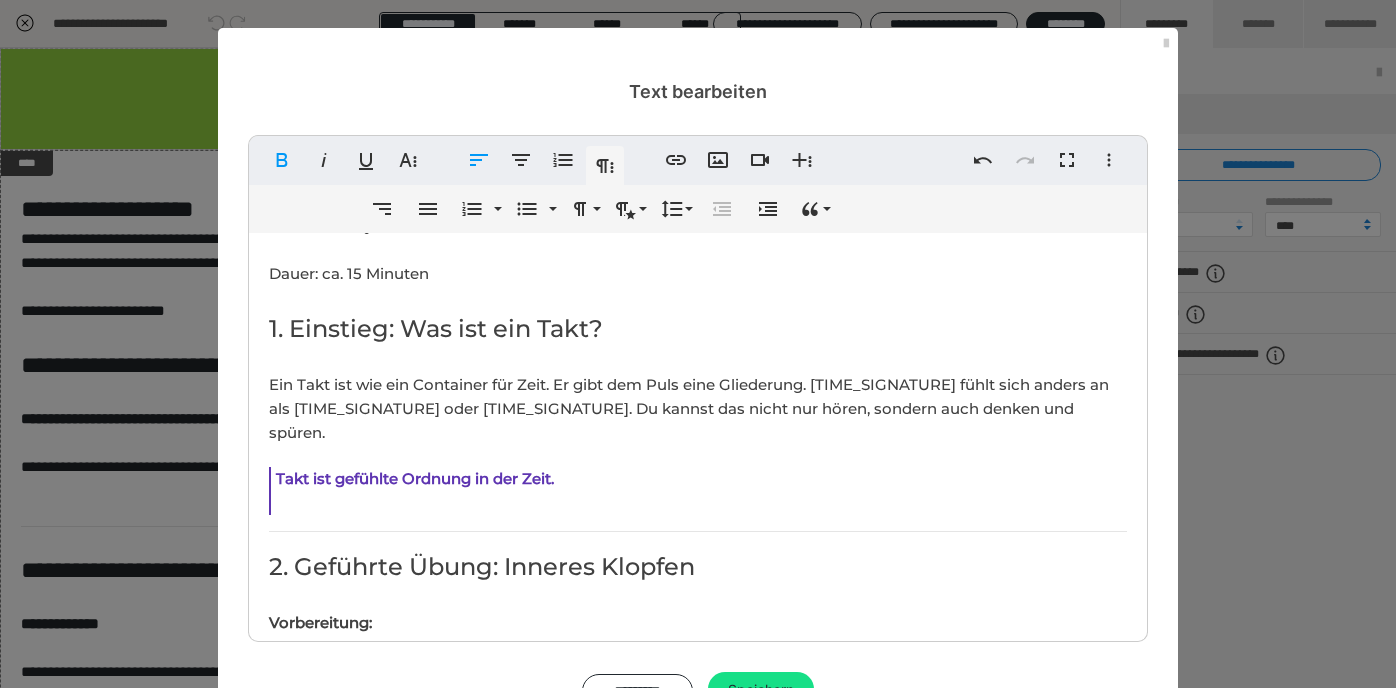 click on "Takt ist gefühlte Ordnung in der Zeit." at bounding box center (698, 491) 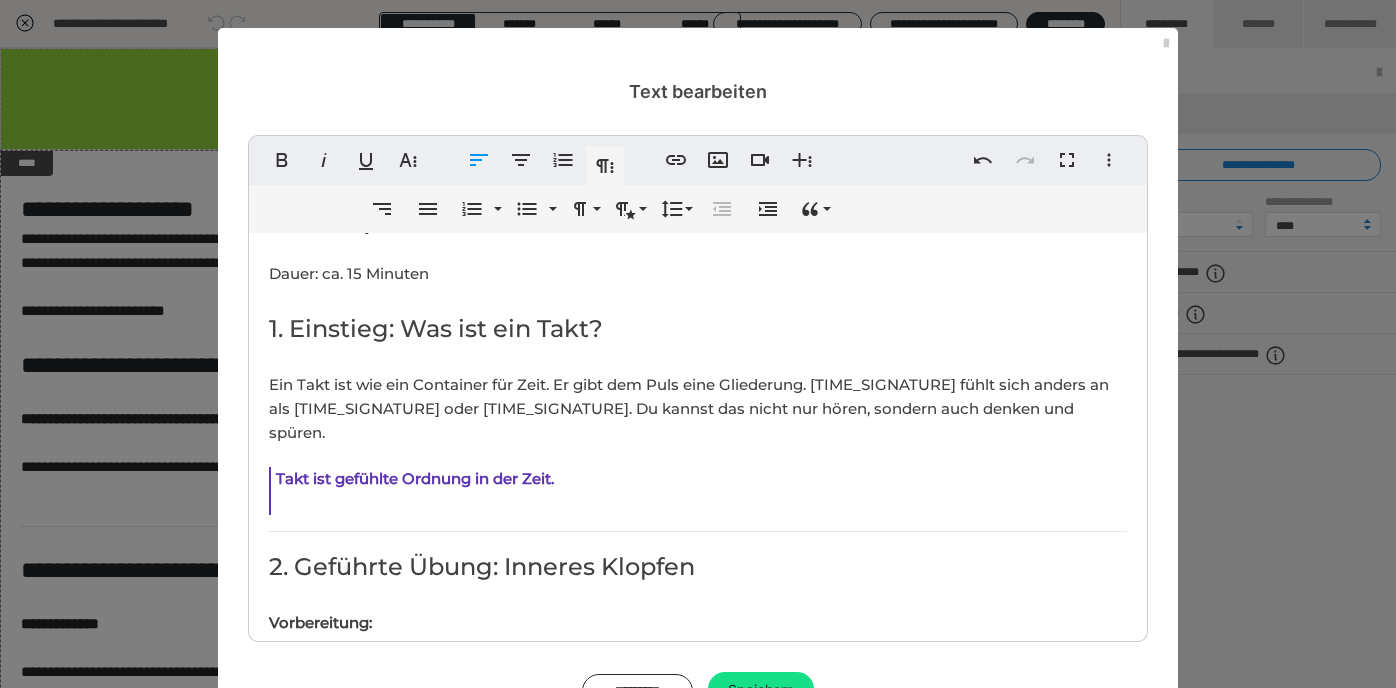 click on "Ziel 🎯der Lektion: Du lernst, verschiedene Taktarten innerlich zu unterscheiden und zu fühlen. Du entwickelst ein Gefühl für rhythmische Struktur, auch ohne sichtbare oder hörbare Impulse. Das verbessert dein musikalisches Verständnis und deine rhythmische Sicherheit. Dauer: ca. [TIME] [NUMBER]. Einstieg: Was ist ein Takt? Ein Takt ist wie ein Container für Zeit. Er gibt dem Puls eine Gliederung. [NUMBER]/[NUMBER] fühlt sich anders an als [NUMBER]/[NUMBER] oder [NUMBER]/[NUMBER]. Du kannst das nicht nur hören, sondern auch denken und spüren. Takt ist gefühlte Ordnung in der Zeit. [NUMBER]. Geführte Übung: Inneres Klopfen Vorbereitung: 🔸 Setze dich bequem hin, Füße auf dem Boden. 🔸 Wähle ein Metronom oder eine App mit [NUMBER] bpm (Schläge pro Minute). Schritt-für-Schritt-Anleitung: [NUMBER]. Starte das Metronom. Höre dem Ticken für [NUMBER] Sekunden zu. Spüre, wie dein Körper darauf reagiert (Herz, Atem, Schultern...). [NUMBER]. Stoppe das Metronom. [NUMBER]. Halte den inneren Takt für [NUMBER] bis [NUMBER] Sekunden. [NUMBER]. Starte das Metronom erneut. Bist du noch im Takt?" at bounding box center (698, 1076) 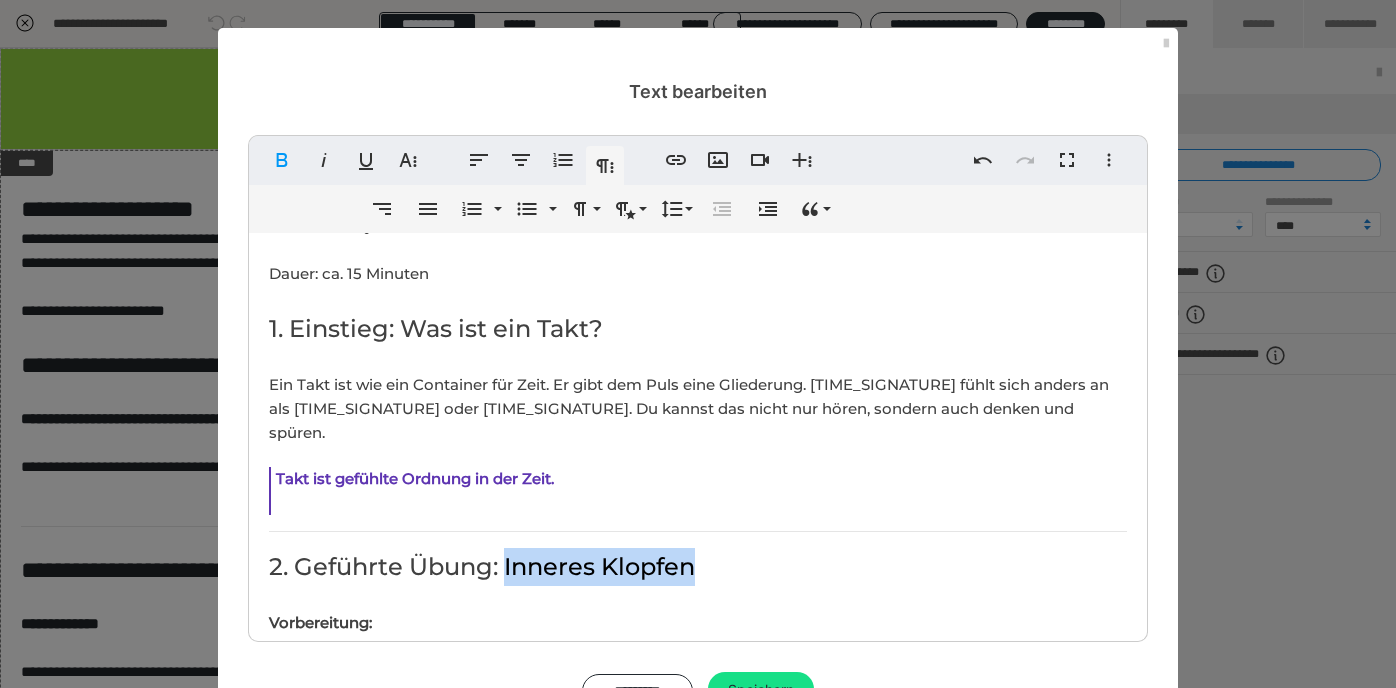 drag, startPoint x: 506, startPoint y: 545, endPoint x: 728, endPoint y: 545, distance: 222 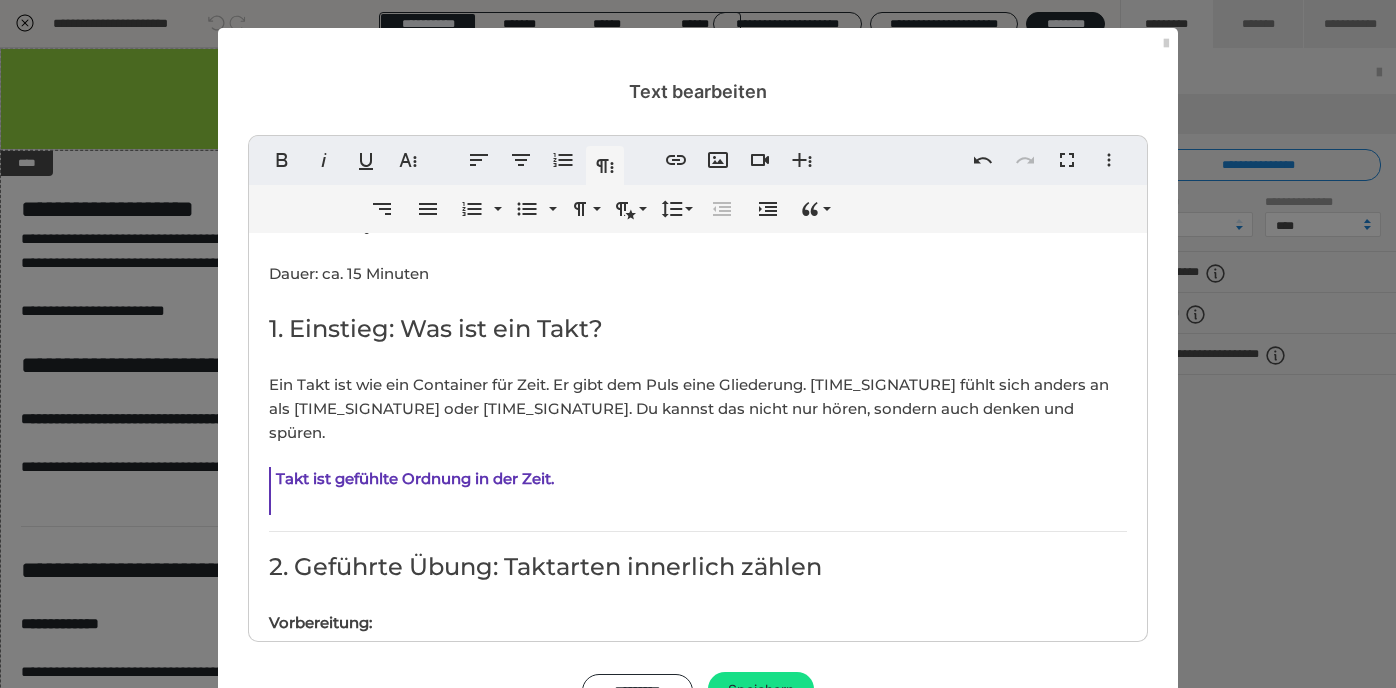 scroll, scrollTop: 0, scrollLeft: 8, axis: horizontal 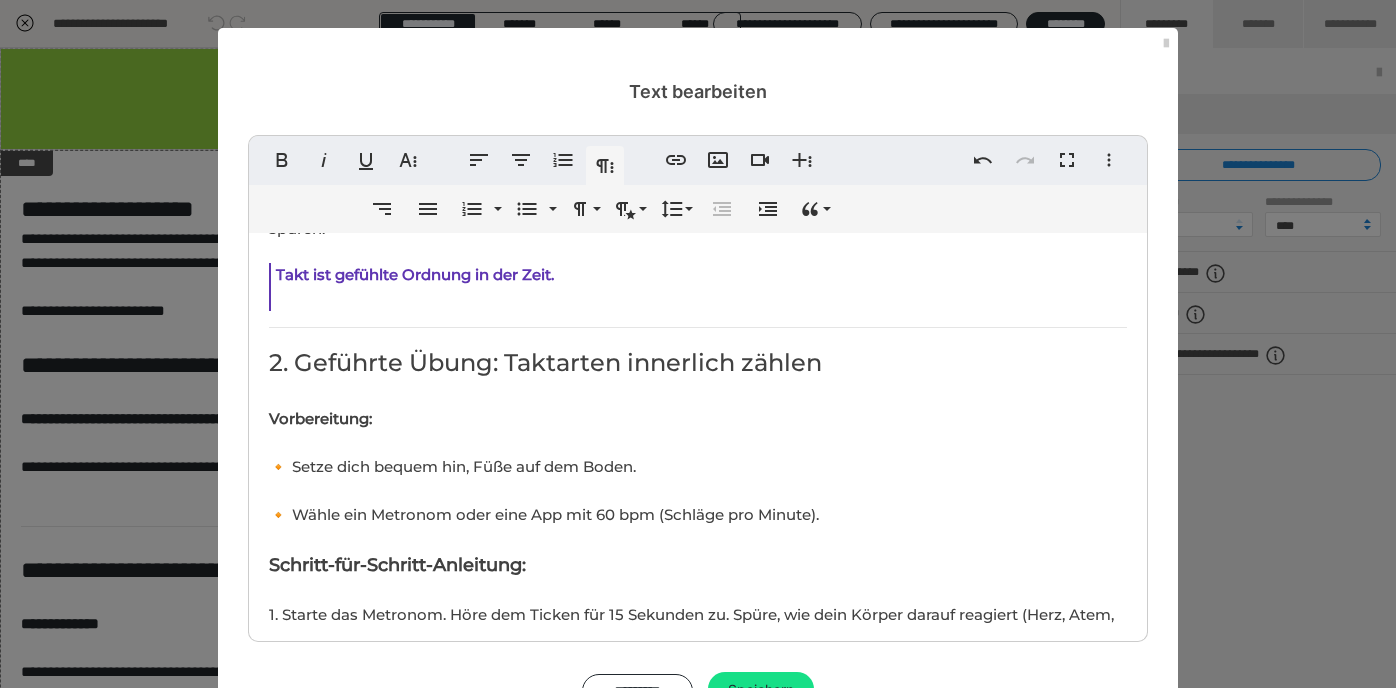 click on "Ziel 🎯der Lektion: Du lernst, verschiedene Taktarten innerlich zu unterscheiden und zu fühlen. Du entwickelst ein Gefühl für rhythmische Struktur, auch ohne sichtbare oder hörbare Impulse. Das verbessert dein musikalisches Verständnis und deine rhythmische Sicherheit. Dauer: ca. [NUMBER] Minuten [NUMBER]. Einstieg: Was ist ein Takt? Ein Takt ist wie ein Container für Zeit. Er gibt dem Puls eine Gliederung. [NUMBER]/[NUMBER] fühlt sich anders an als [NUMBER]/[NUMBER] oder [NUMBER]/[NUMBER]. Du kannst das nicht nur hören, sondern auch denken und spüren. Takt ist gefühlte Ordnung in der Zeit. [NUMBER]. Geführte Übung: Taktarten innerlich zählen Vorbereitung: 🔸 Setze dich bequem hin, Füße auf dem Boden. 🔸 Wähle ein Metronom oder eine App mit [NUMBER] bpm (Schläge pro Minute). Schritt-für-Schritt-Anleitung: [NUMBER]. Starte das Metronom. Höre dem Ticken für [NUMBER] Sekunden zu. Spüre, wie dein Körper darauf reagiert (Herz, Atem, Schultern...). [NUMBER]. Stoppe das Metronom. [NUMBER]. Halte den inneren Takt für [NUMBER] bis [NUMBER] Sekunden. Tipp: [NUMBER]. Reflexion & Integration Metronom:" at bounding box center [698, 872] 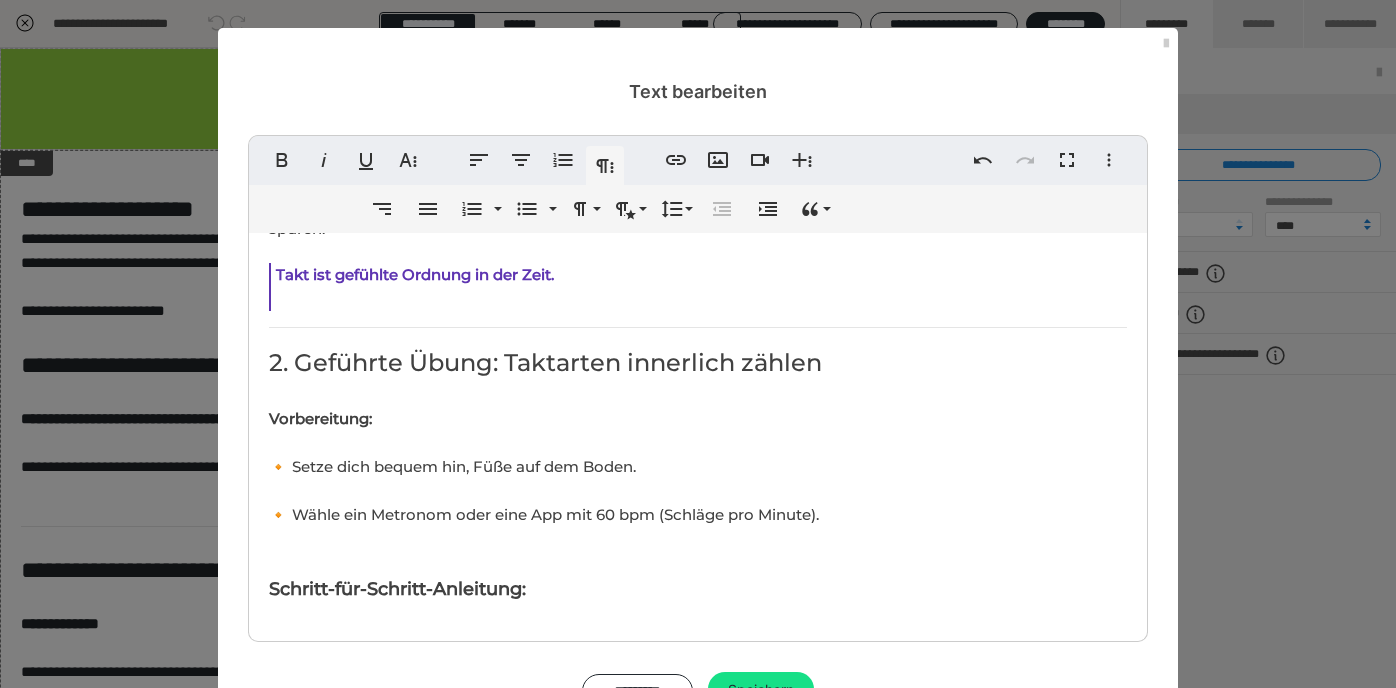 type 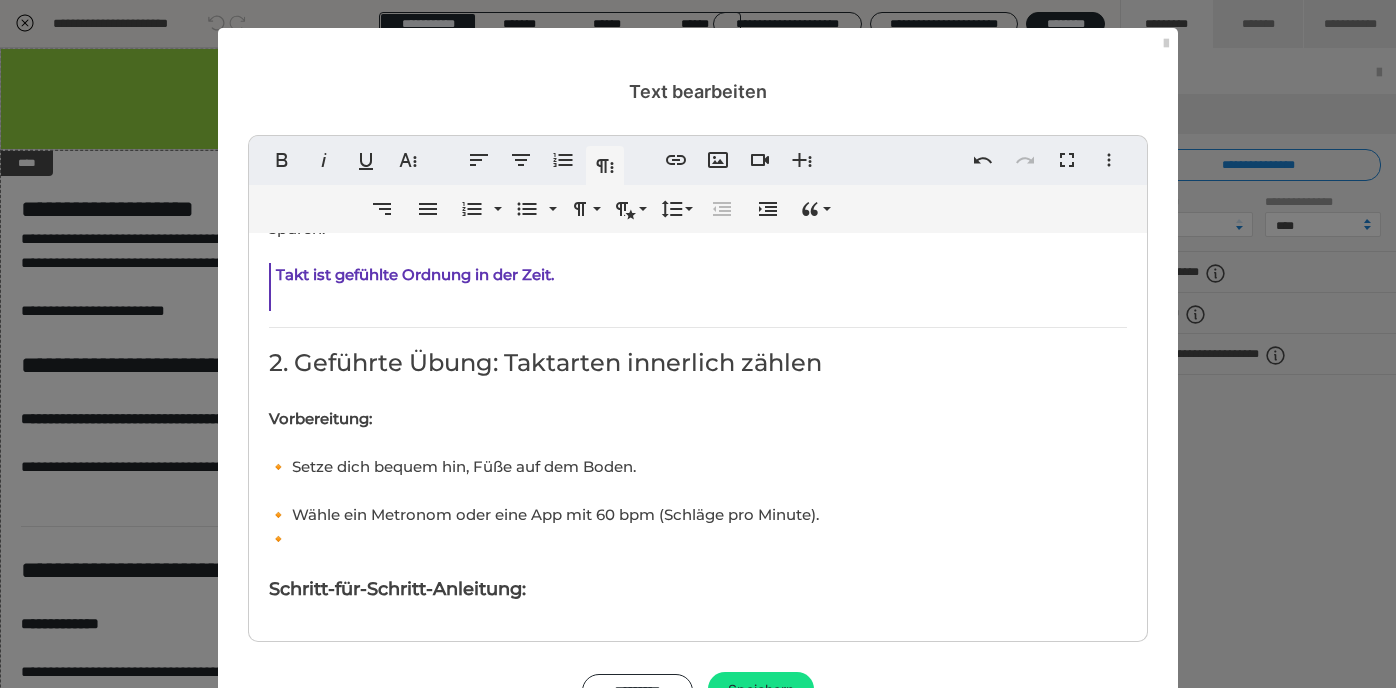 scroll, scrollTop: 224, scrollLeft: 3, axis: both 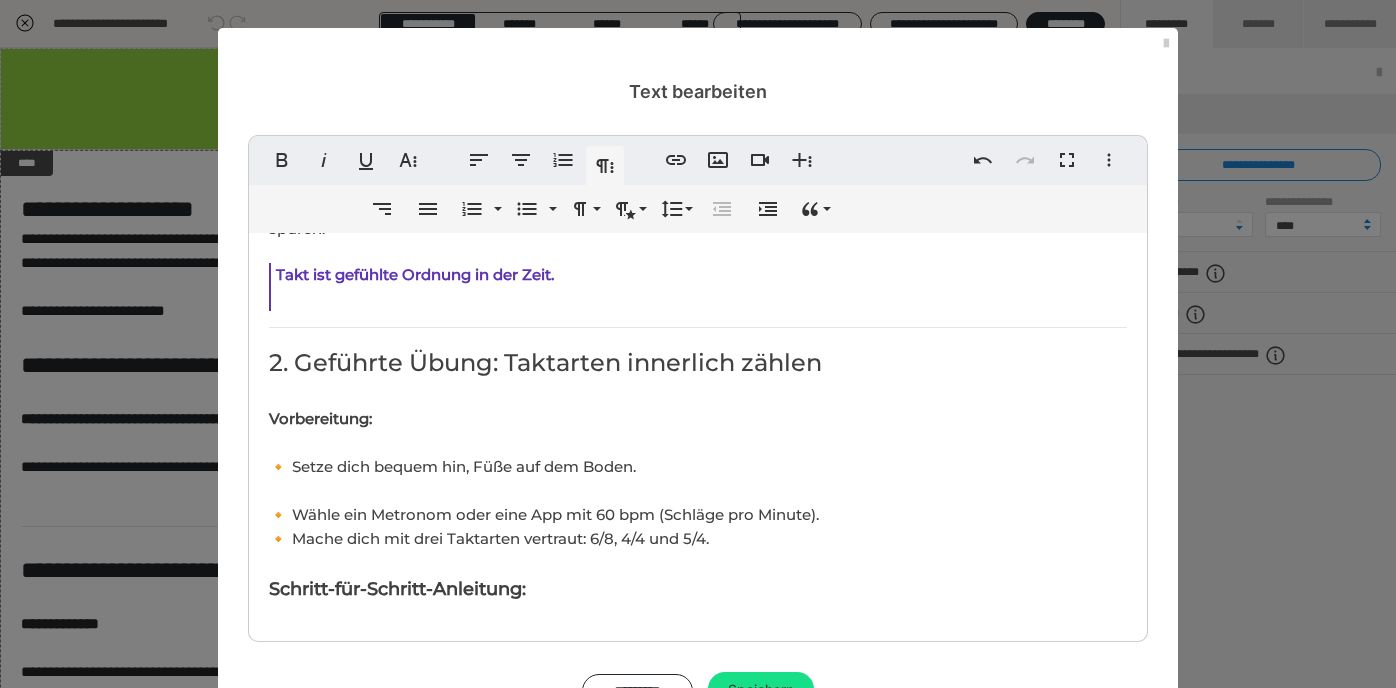click on "Ziel 🎯der Lektion: Du lernst, verschiedene Taktarten innerlich zu unterscheiden und zu fühlen. Du entwickelst ein Gefühl für rhythmische Struktur, auch ohne sichtbare oder hörbare Impulse. Das verbessert dein musikalisches Verständnis und deine rhythmische Sicherheit. Dauer: ca. [NUMBER] Minuten [NUMBER]. Einstieg: Was ist ein Takt? Ein Takt ist wie ein Container für Zeit. Er gibt dem Puls eine Gliederung. [NUMBER]/[NUMBER] fühlt sich anders an als [NUMBER]/[NUMBER] oder [NUMBER]/[NUMBER]. Du kannst das nicht nur hören, sondern auch denken und spüren. Takt ist gefühlte Ordnung in der Zeit. [NUMBER]. Geführte Übung: Taktarten innerlich zählen Vorbereitung: 🔸 Setze dich bequem hin, Füße auf dem Boden. 🔸 Wähle ein Metronom oder eine App mit [NUMBER] bpm (Schläge pro Minute). 🔸 Mache dich mit drei Taktarten vertraut: [NUMBER]/[NUMBER], [NUMBER]/[NUMBER] und [NUMBER]/[NUMBER]. Schritt-für-Schritt-Anleitung: [NUMBER]. Starte das Metronom. Höre dem Ticken für [NUMBER] Sekunden zu. Spüre, wie dein Körper darauf reagiert (Herz, Atem, Schultern...). [NUMBER]. Stoppe das Metronom. Tipp: [NUMBER]. Reflexion & Integration" at bounding box center (698, 884) 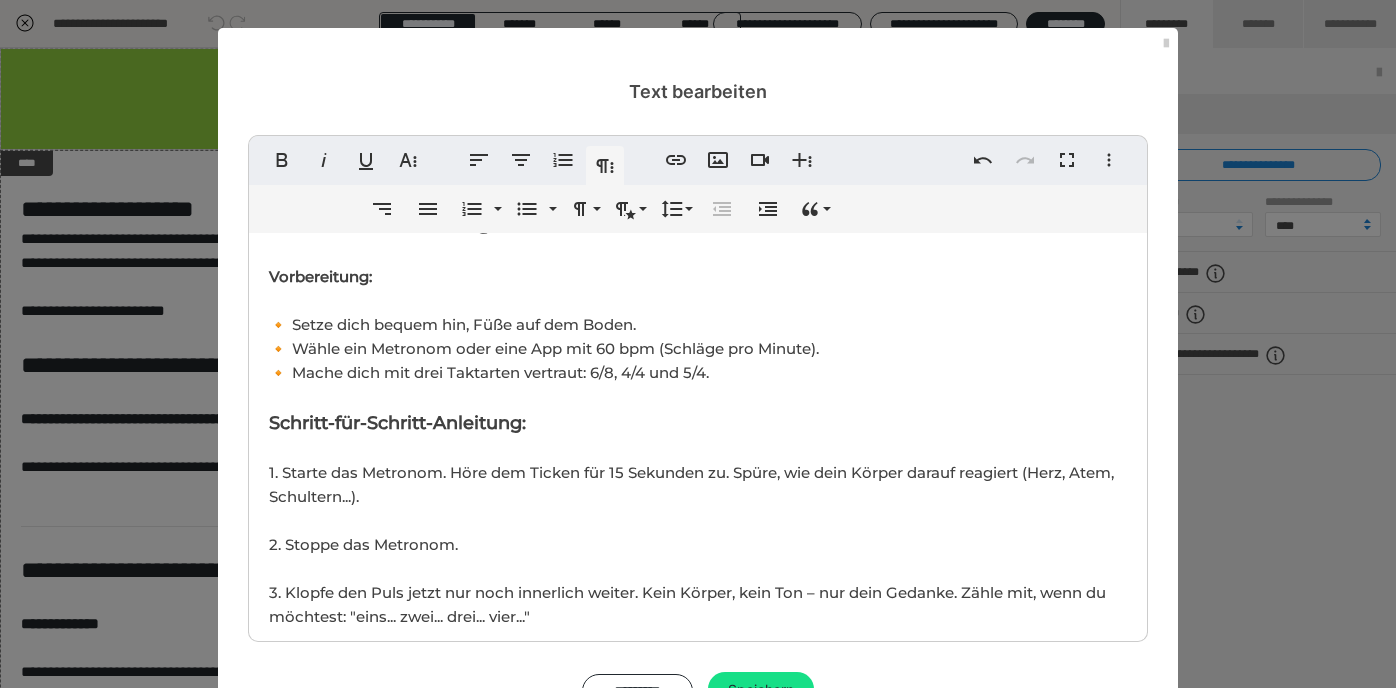 scroll, scrollTop: 472, scrollLeft: 0, axis: vertical 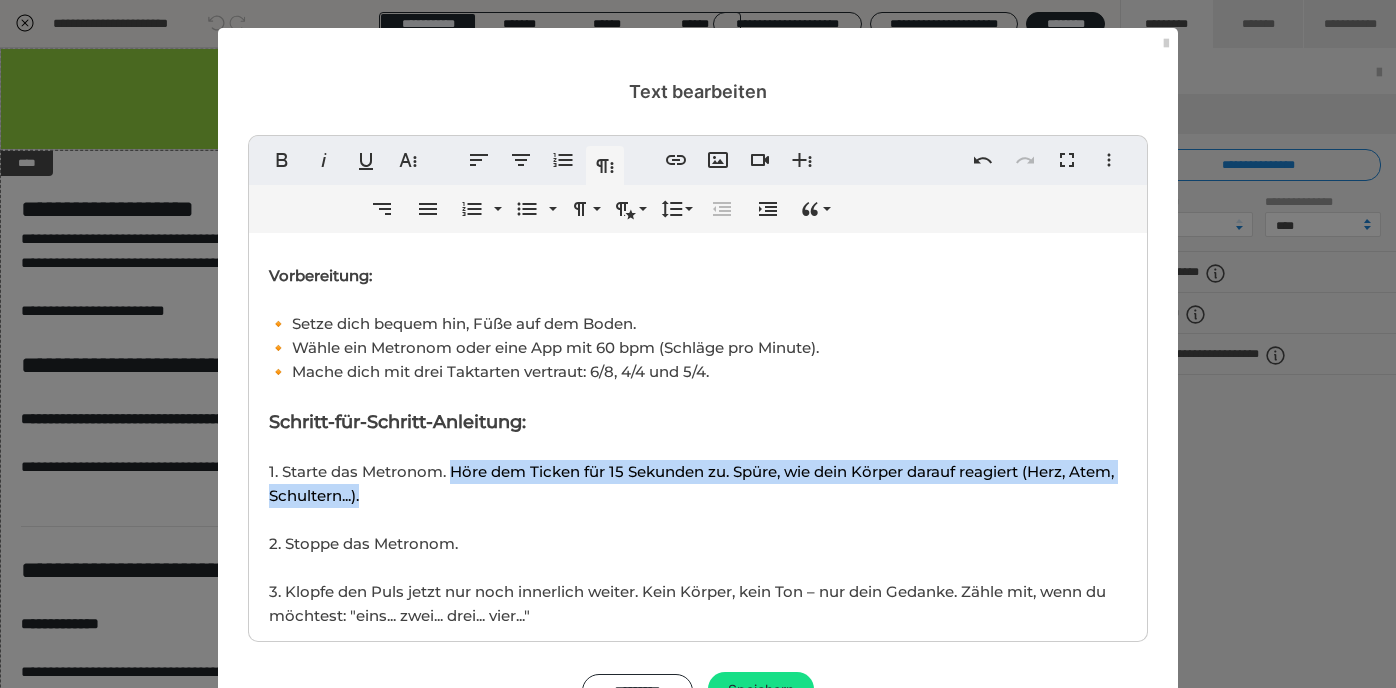 drag, startPoint x: 452, startPoint y: 446, endPoint x: 474, endPoint y: 458, distance: 25.059929 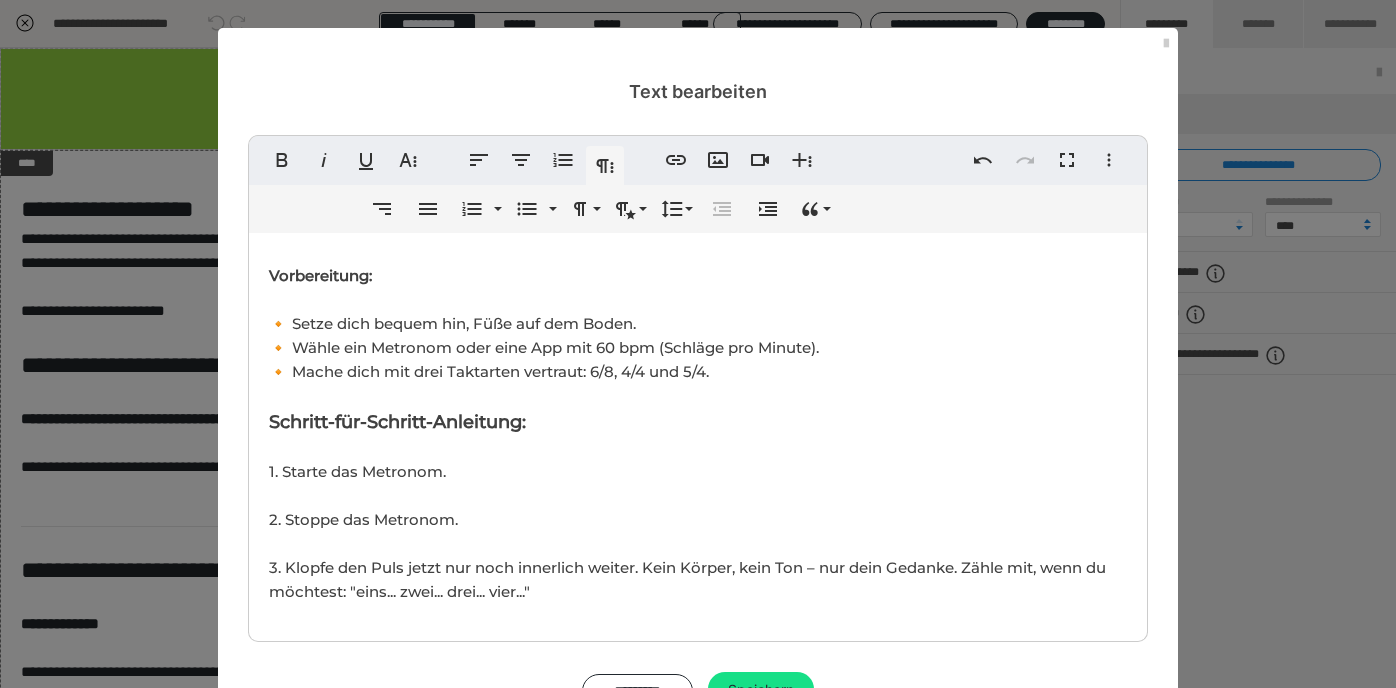 click on "1. Starte das Metronom.  2. Stoppe das Metronom. 3. Klopfe den Puls jetzt nur noch innerlich weiter. Kein Körper, kein Ton – nur dein Gedanke. Zähle mit, wenn du möchtest: "eins... zwei... drei... vier..." 4. Halte den inneren Takt für [ZAHL] bis [ZAHL] Sekunden. 5. Starte das Metronom erneut. Bist du noch im Takt? 6. Wiederhole die Übung zweimal. Du wirst merken: Dein Körper lernt, der Zeit zu vertrauen. Tipp: Stell dir vor, dein Herz würde den Takt schlagen. Oder du gehst im Geist in deinem Tempo." at bounding box center (687, 639) 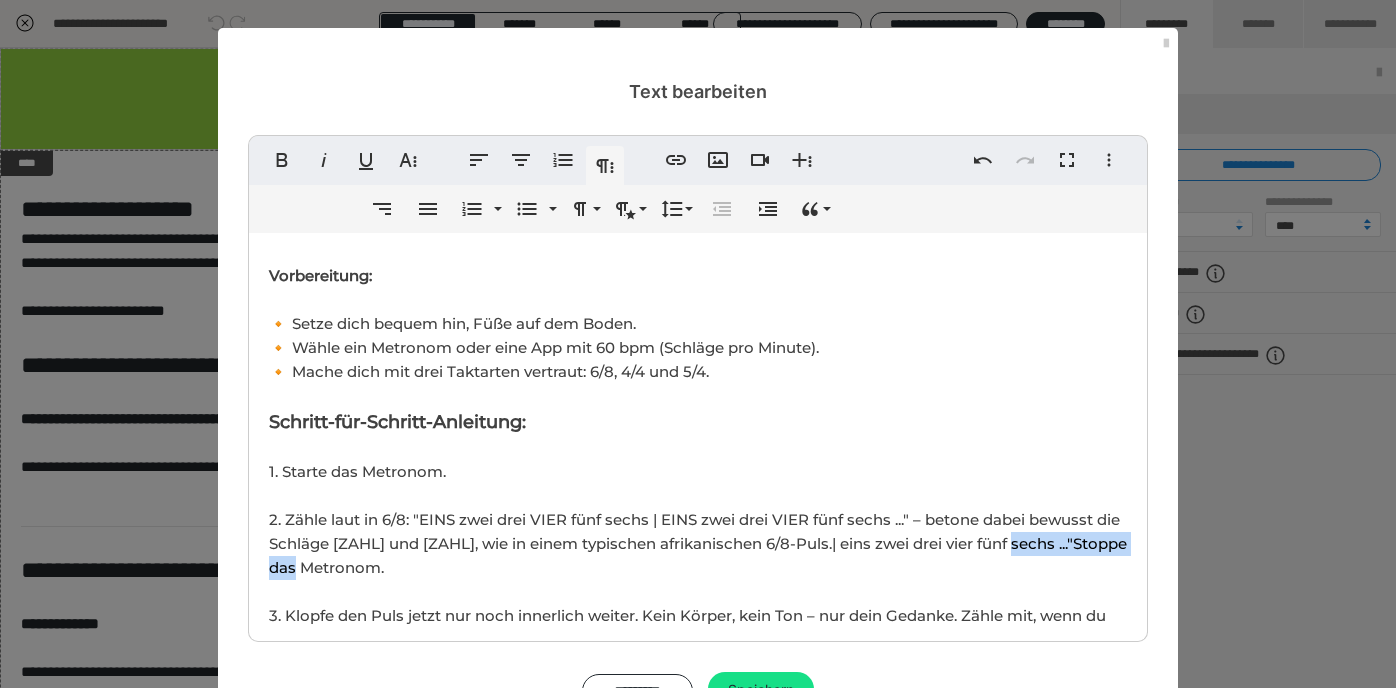 drag, startPoint x: 995, startPoint y: 521, endPoint x: 1011, endPoint y: 549, distance: 32.24903 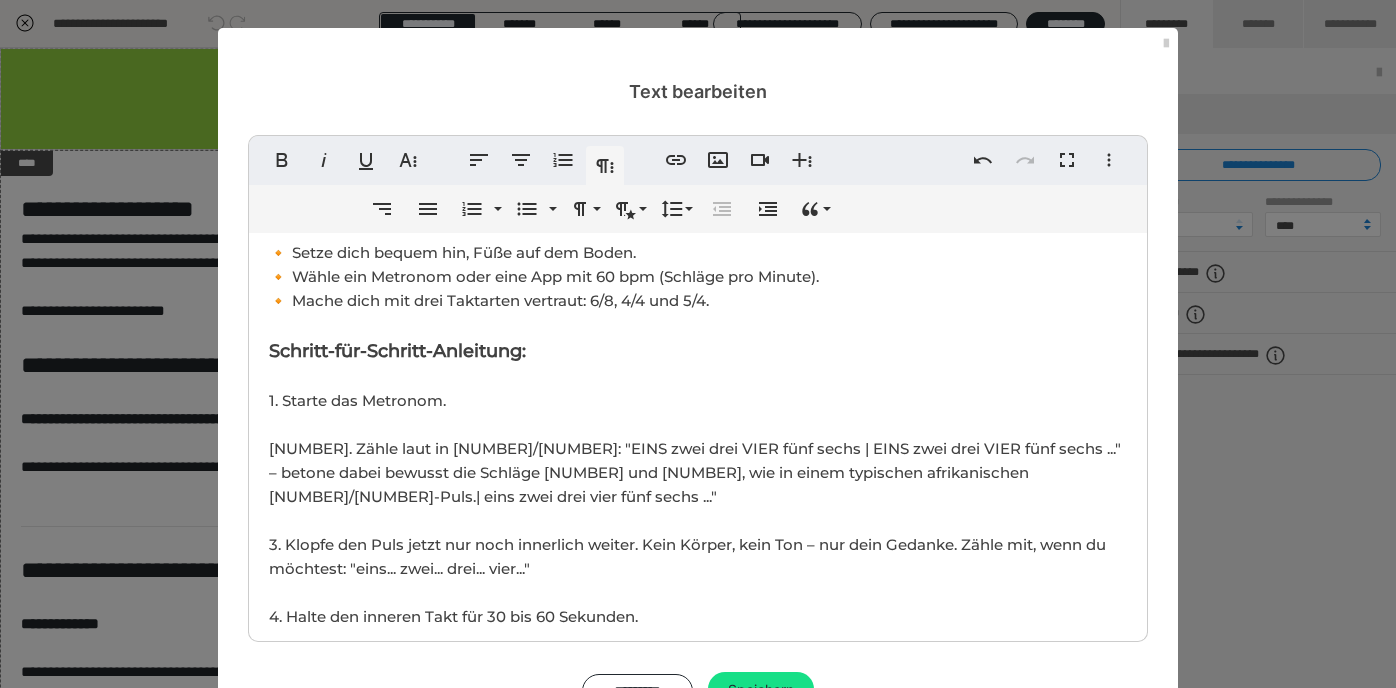 scroll, scrollTop: 572, scrollLeft: 0, axis: vertical 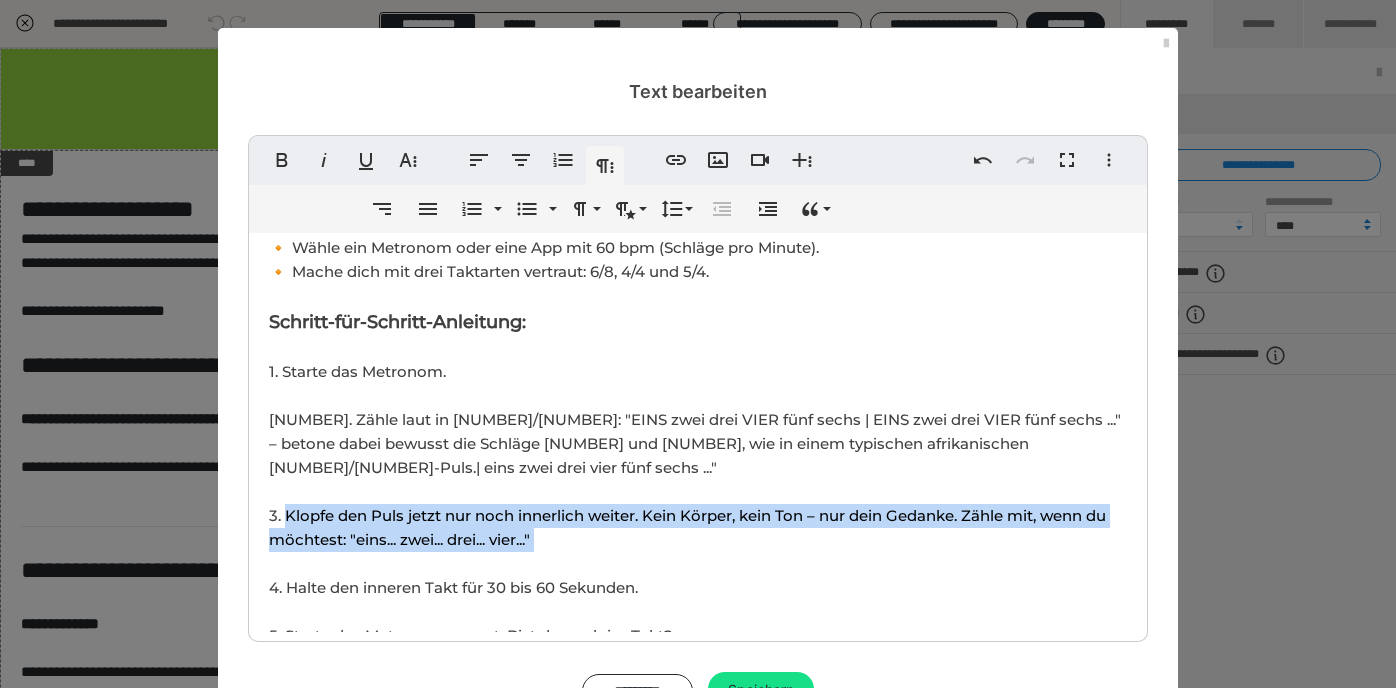 drag, startPoint x: 285, startPoint y: 468, endPoint x: 580, endPoint y: 507, distance: 297.5668 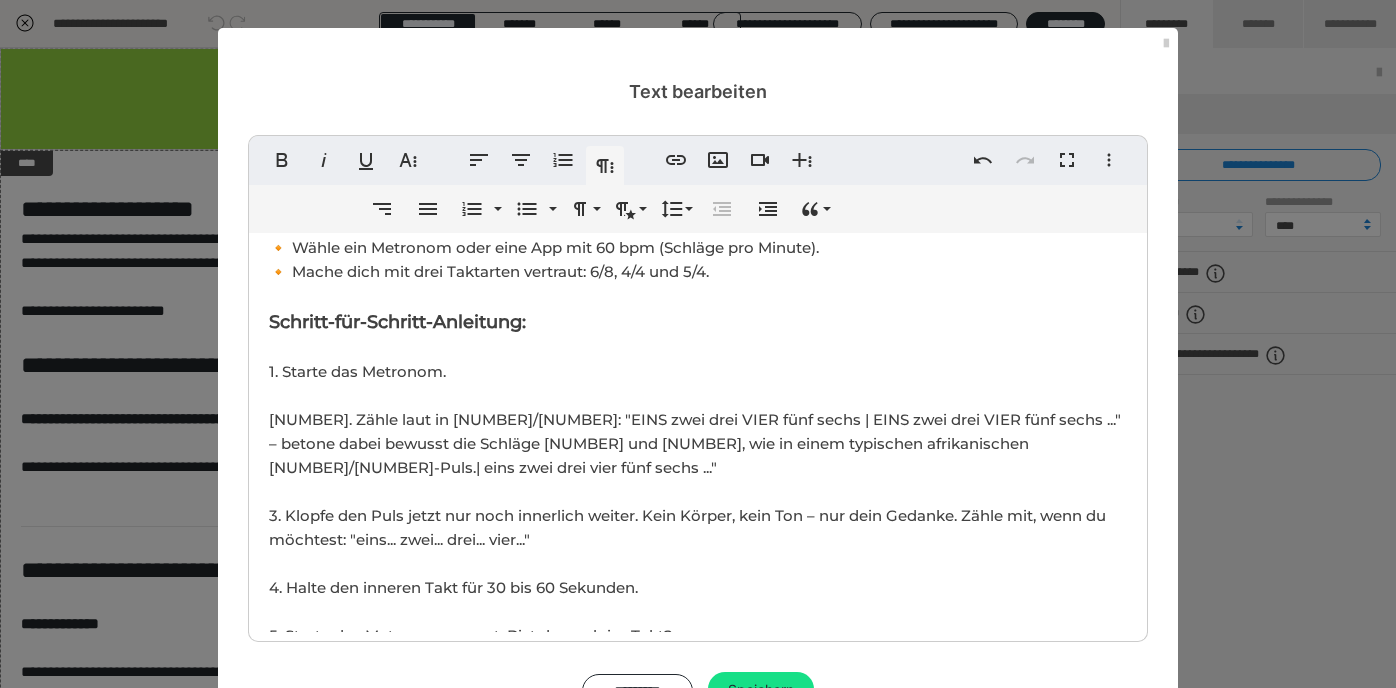 scroll, scrollTop: 205, scrollLeft: 8, axis: both 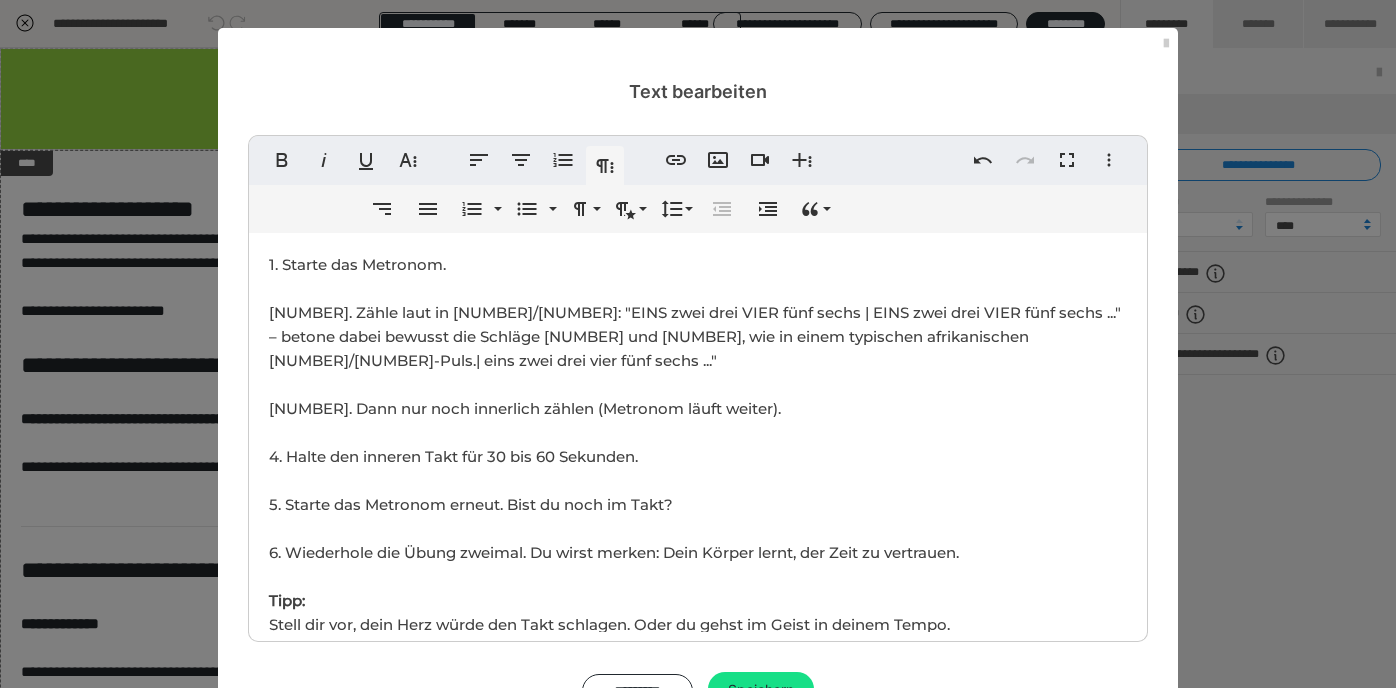 click on "4. Halte den inneren Takt für [MINUTES] bis [MINUTES] Sekunden. 5. Starte das Metronom erneut. Bist du noch im Takt? 6. Wiederhole die Übung zweimal. Du wirst merken: Dein Körper lernt, der Zeit zu vertrauen. Tipp: Stell dir vor, dein Herz würde den Takt schlagen. Oder du gehst im Geist in deinem Tempo." at bounding box center (614, 540) 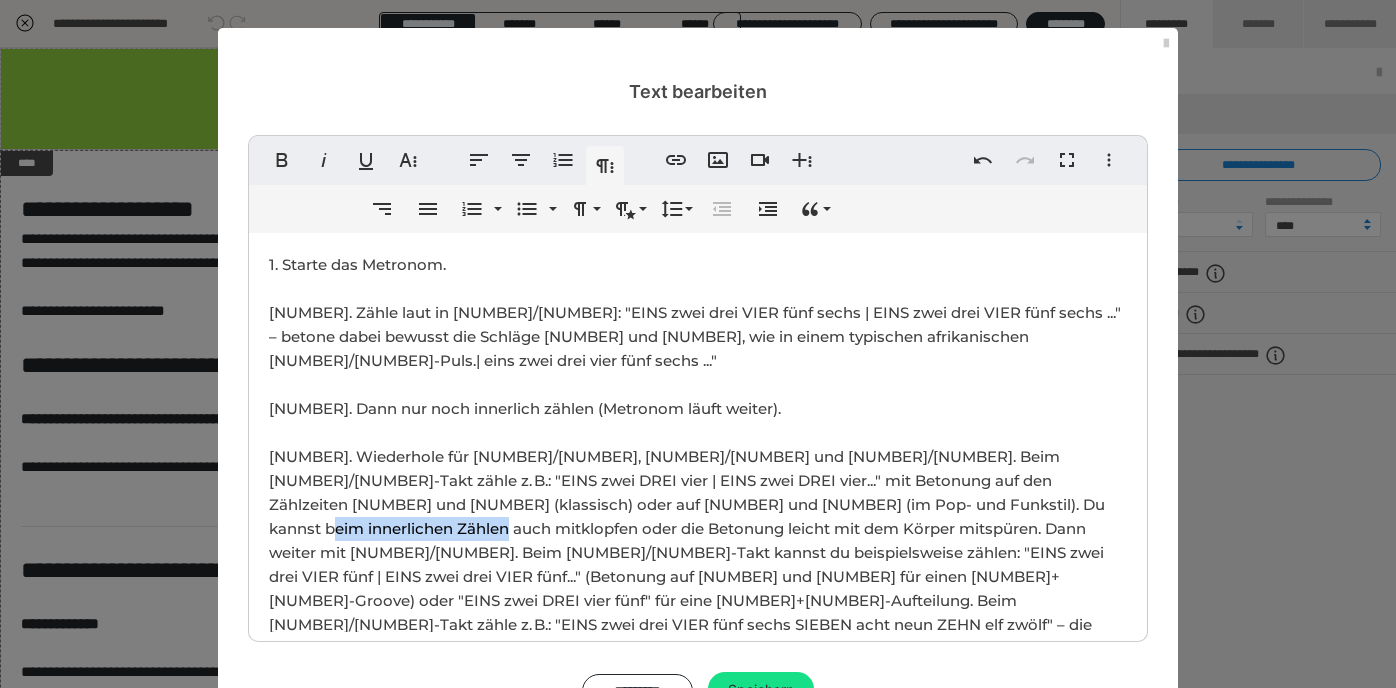 drag, startPoint x: 1119, startPoint y: 454, endPoint x: 955, endPoint y: 455, distance: 164.00305 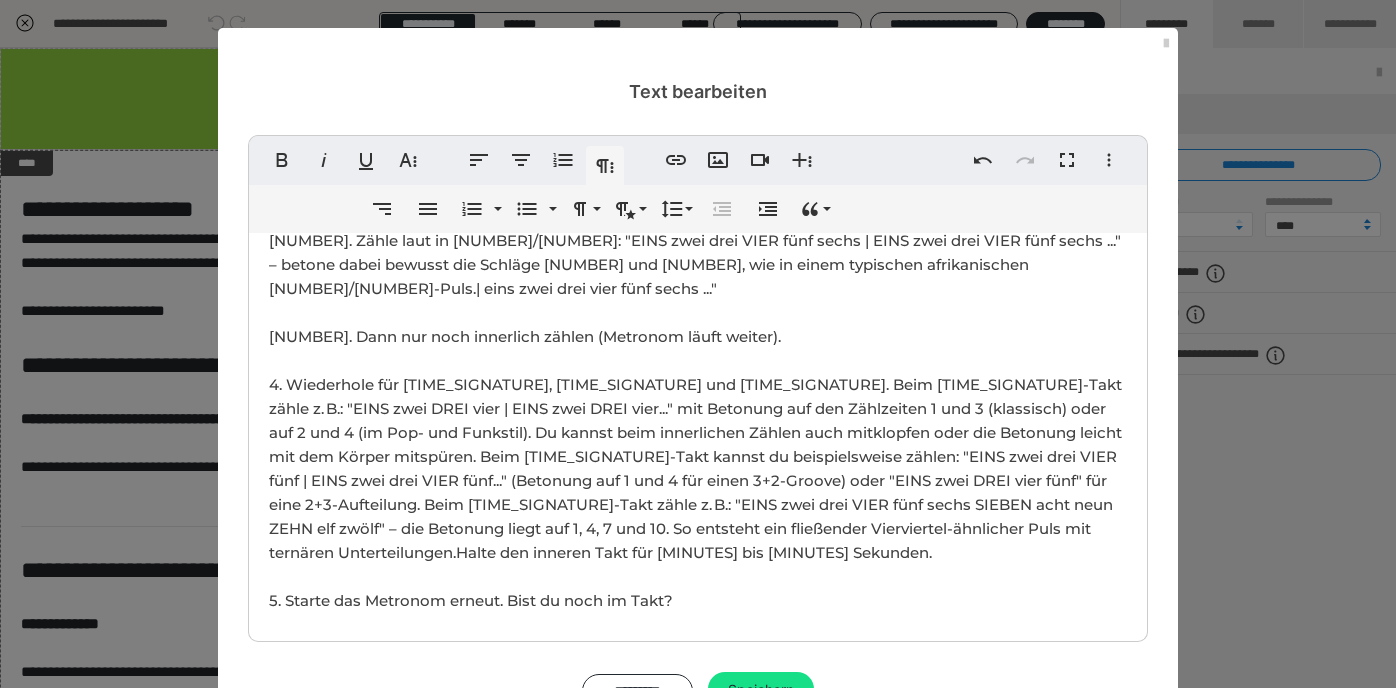 scroll, scrollTop: 774, scrollLeft: 0, axis: vertical 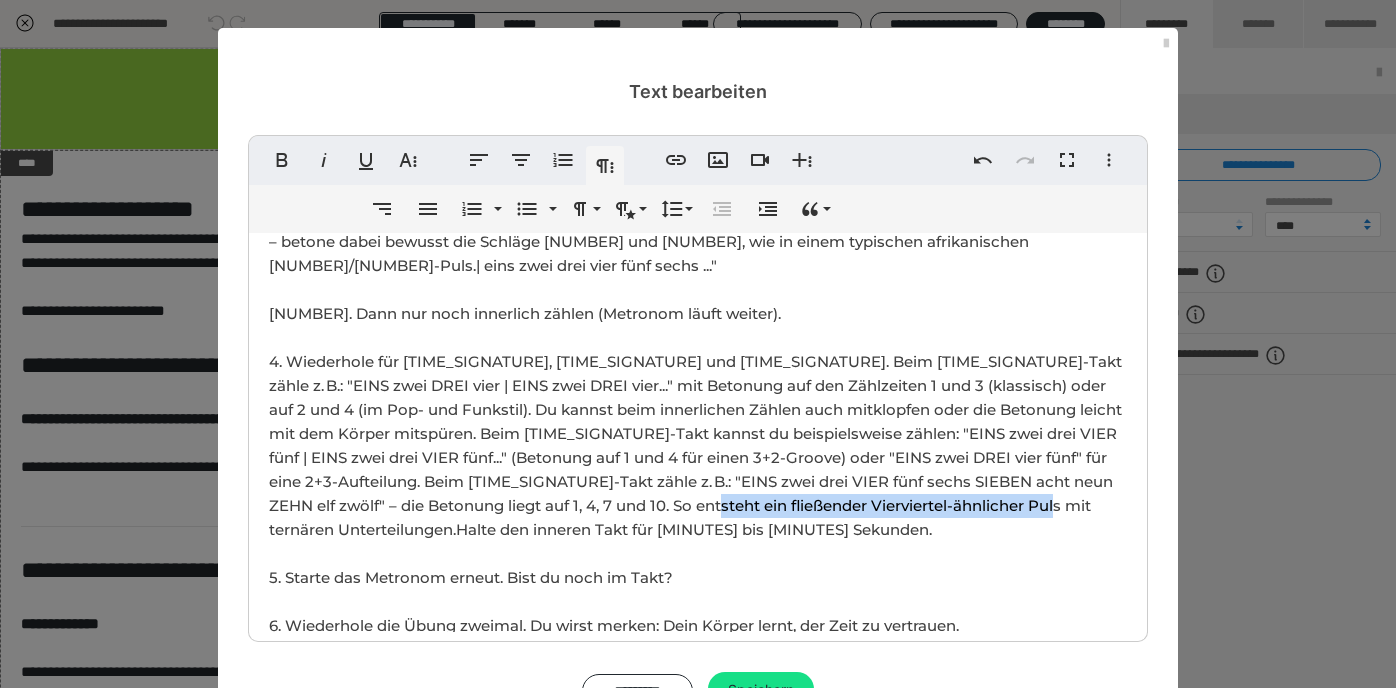 drag, startPoint x: 771, startPoint y: 460, endPoint x: 1128, endPoint y: 451, distance: 357.11343 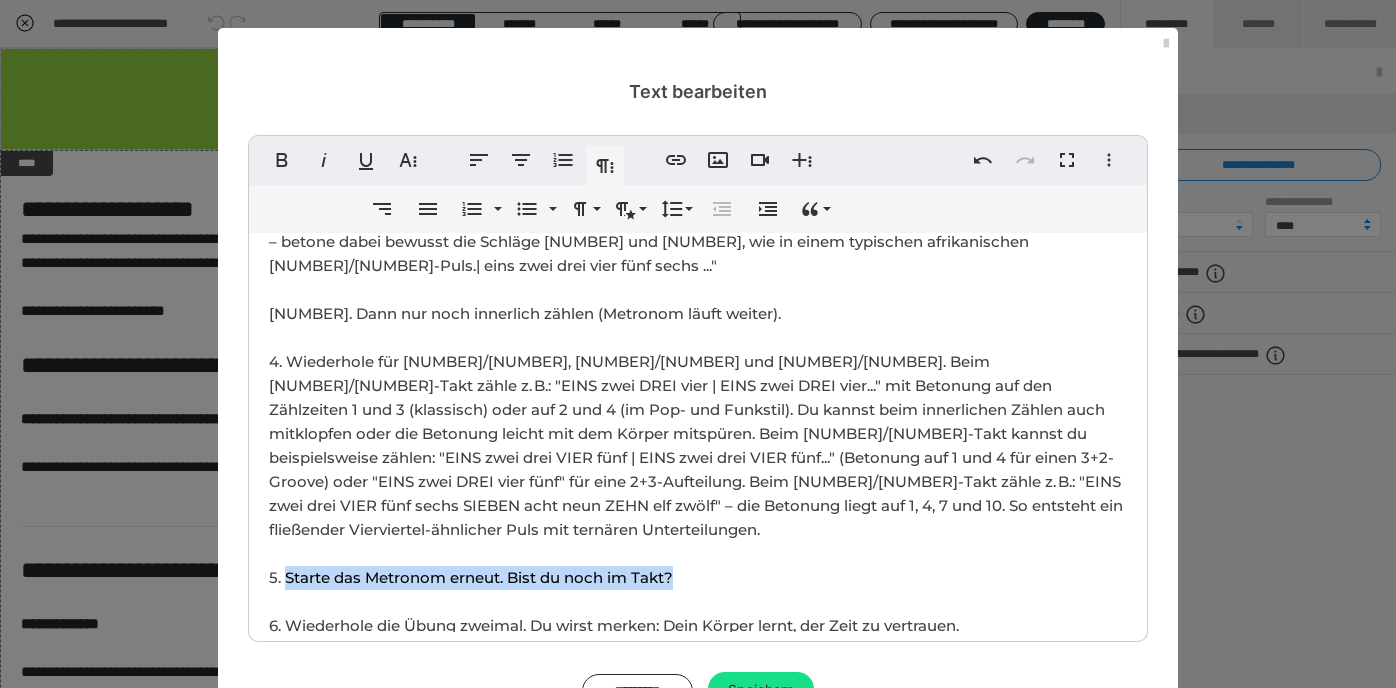 drag, startPoint x: 285, startPoint y: 507, endPoint x: 717, endPoint y: 512, distance: 432.02893 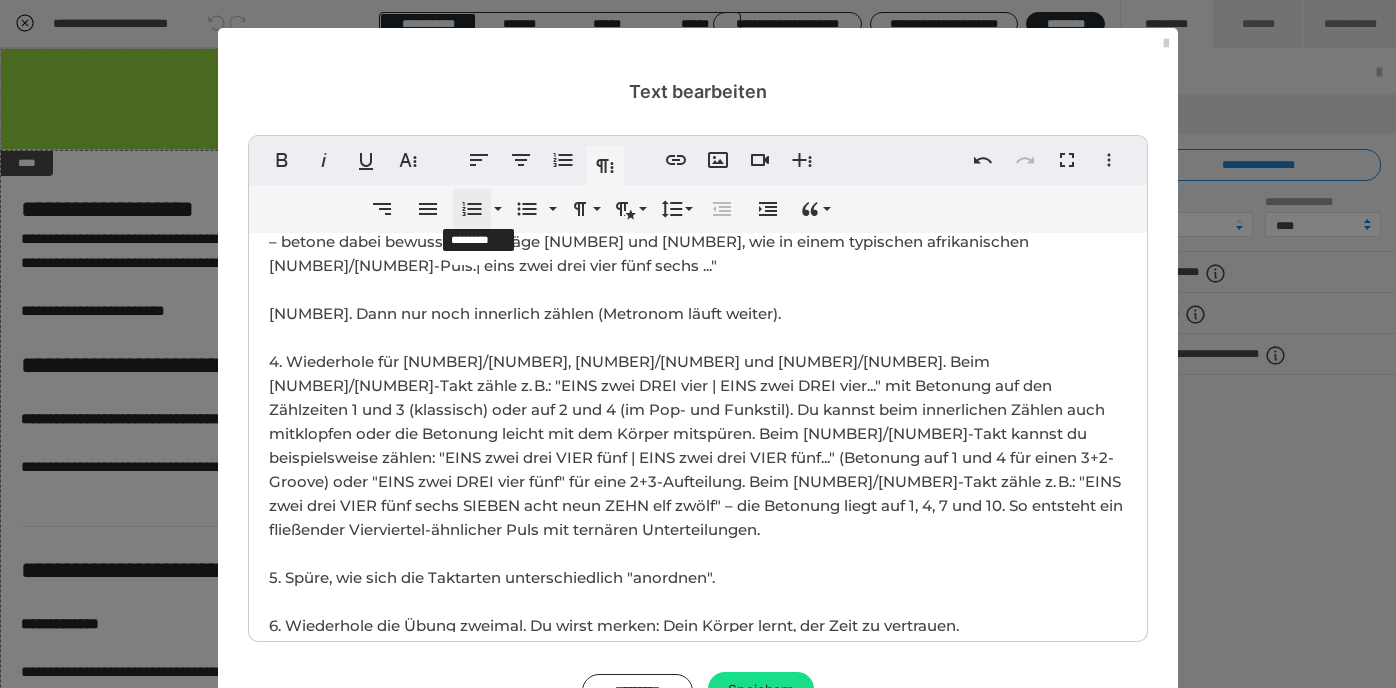 scroll, scrollTop: 262, scrollLeft: 8, axis: both 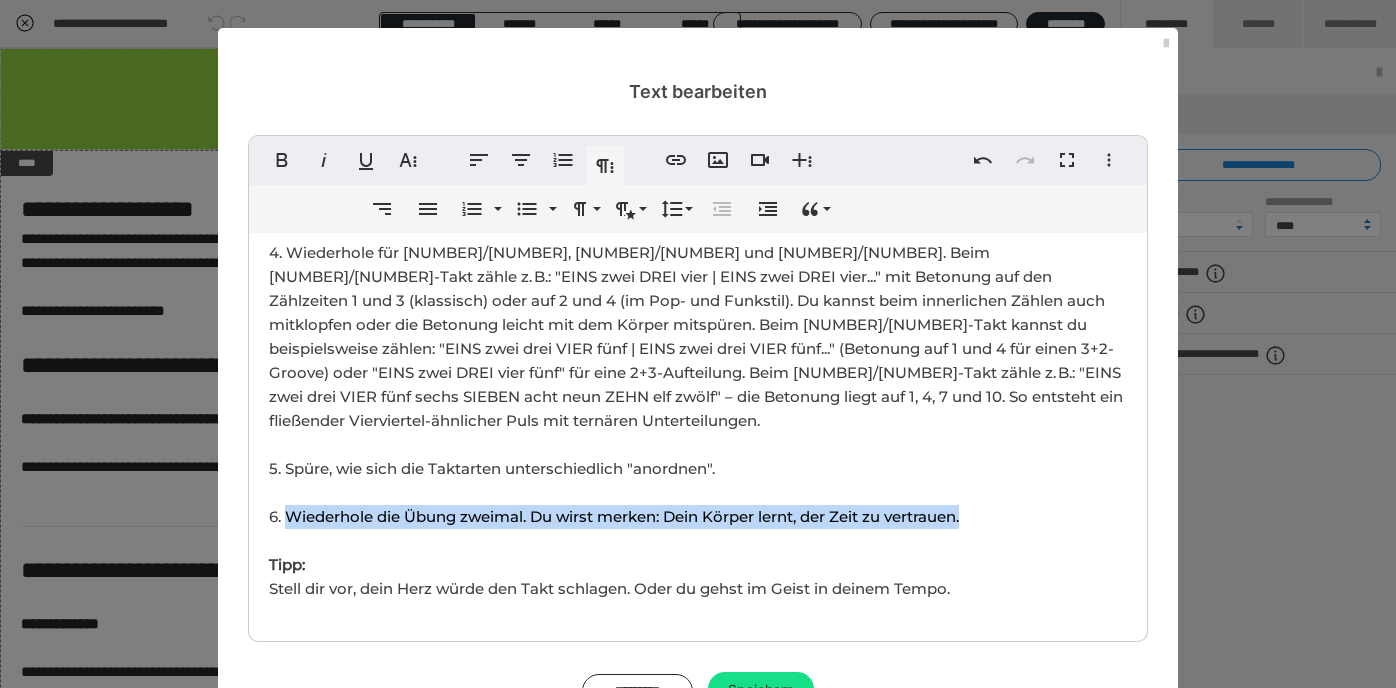 drag, startPoint x: 290, startPoint y: 442, endPoint x: 1104, endPoint y: 449, distance: 814.0301 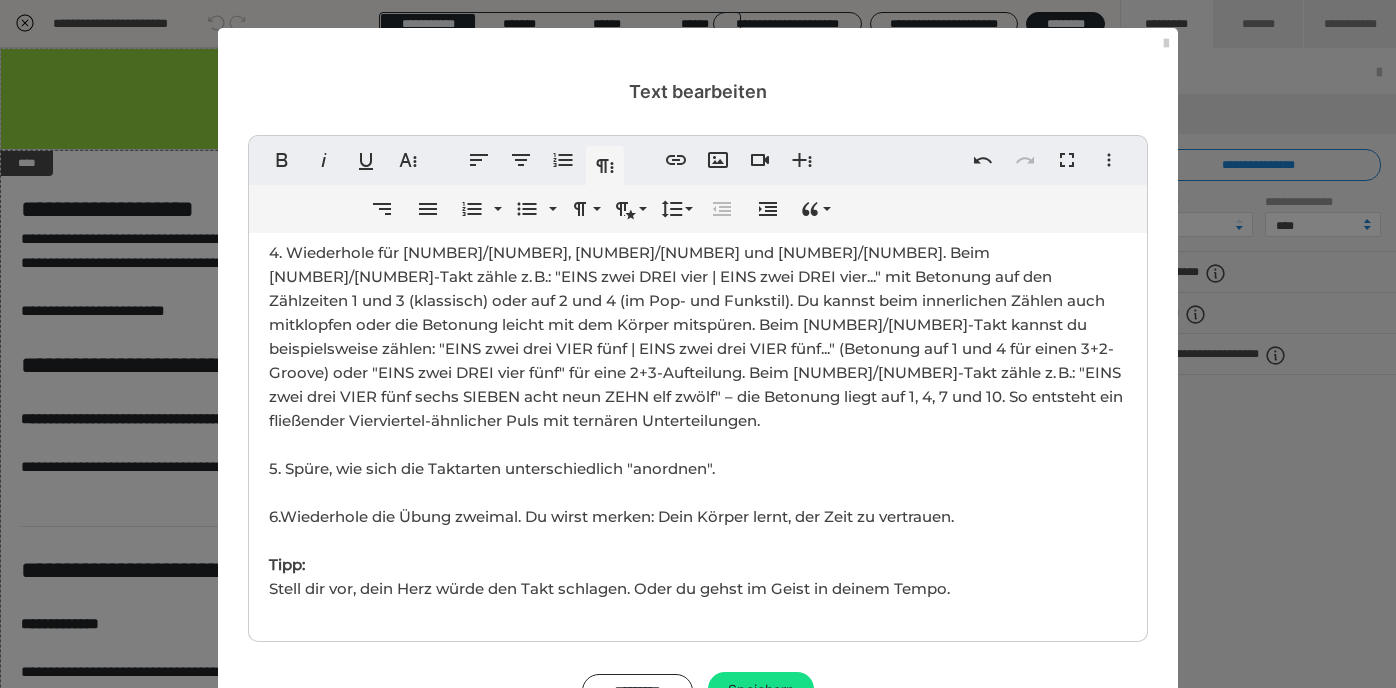 scroll, scrollTop: 984, scrollLeft: 20, axis: both 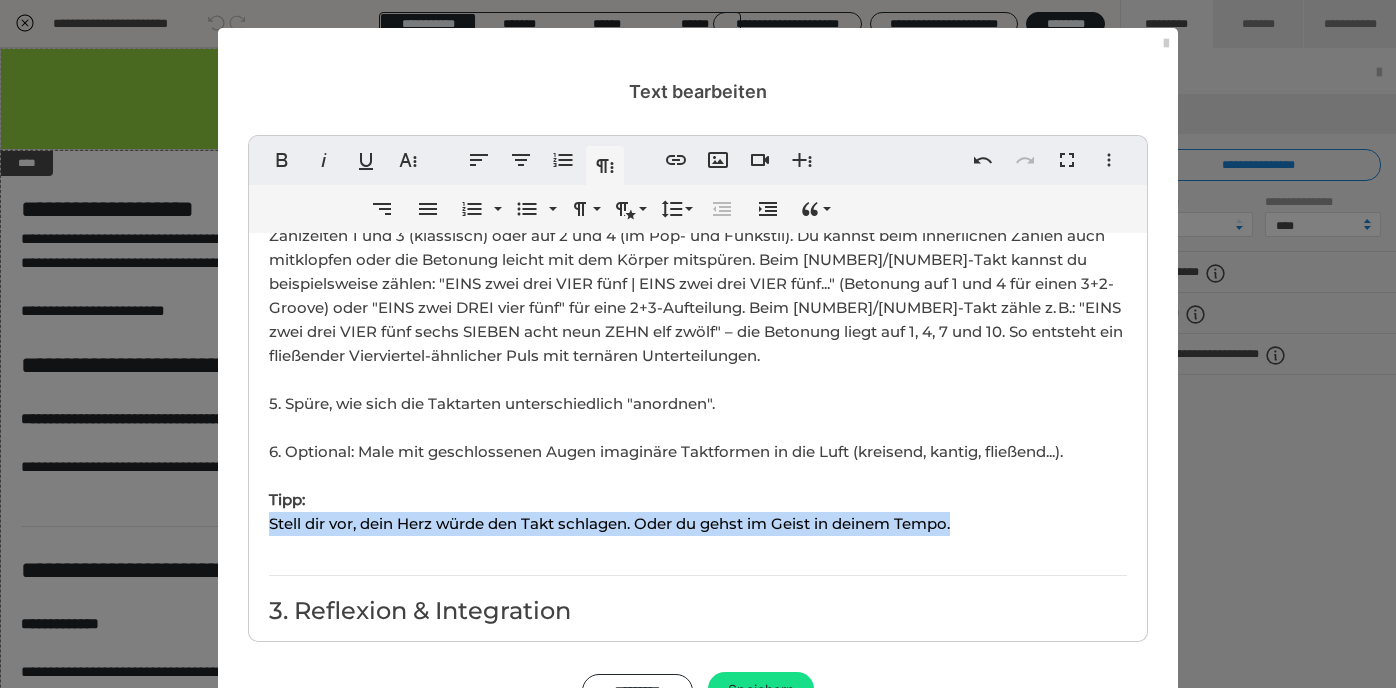 drag, startPoint x: 268, startPoint y: 453, endPoint x: 1011, endPoint y: 439, distance: 743.1319 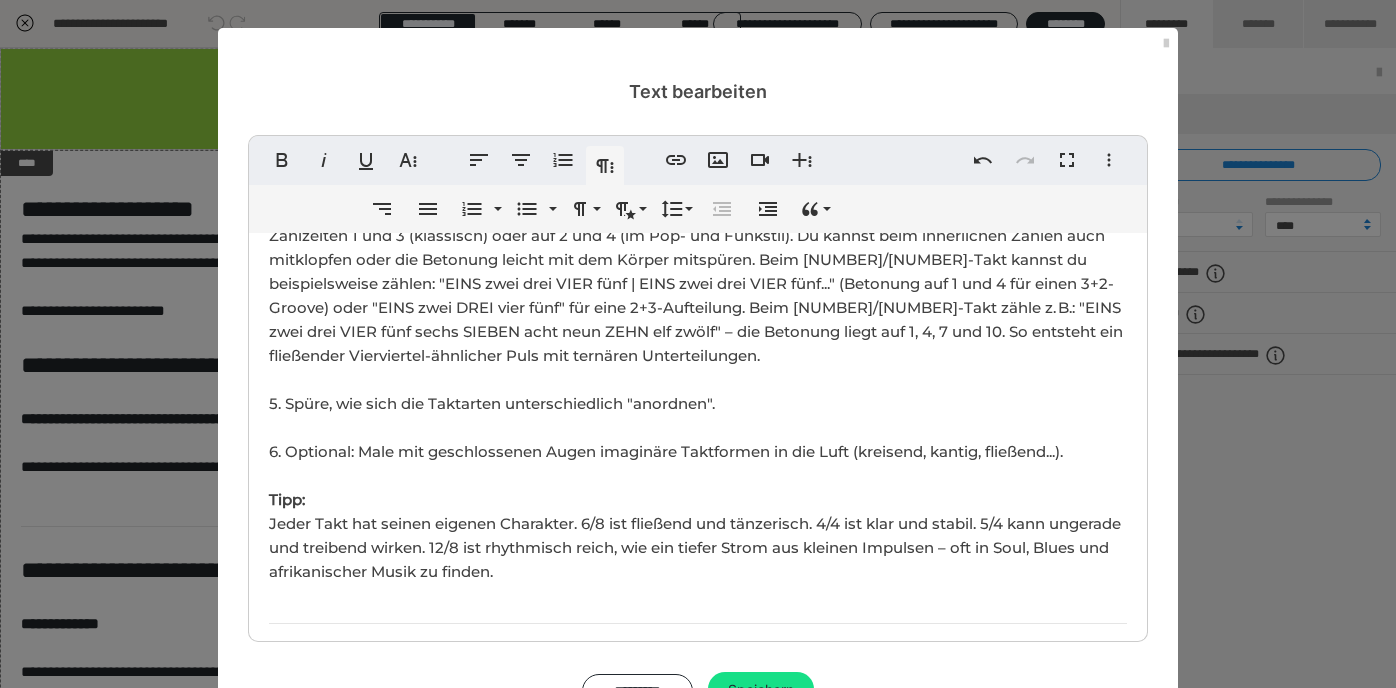 scroll, scrollTop: 3492, scrollLeft: 3, axis: both 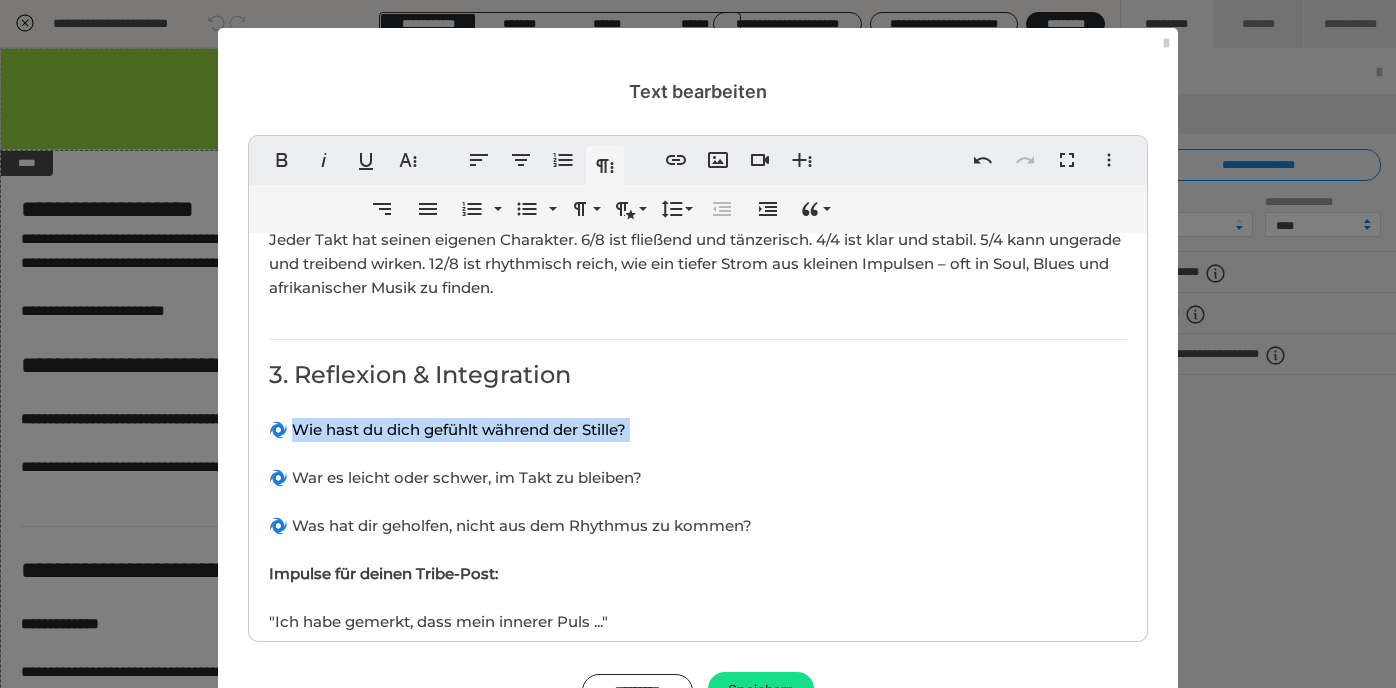 drag, startPoint x: 294, startPoint y: 356, endPoint x: 681, endPoint y: 369, distance: 387.2183 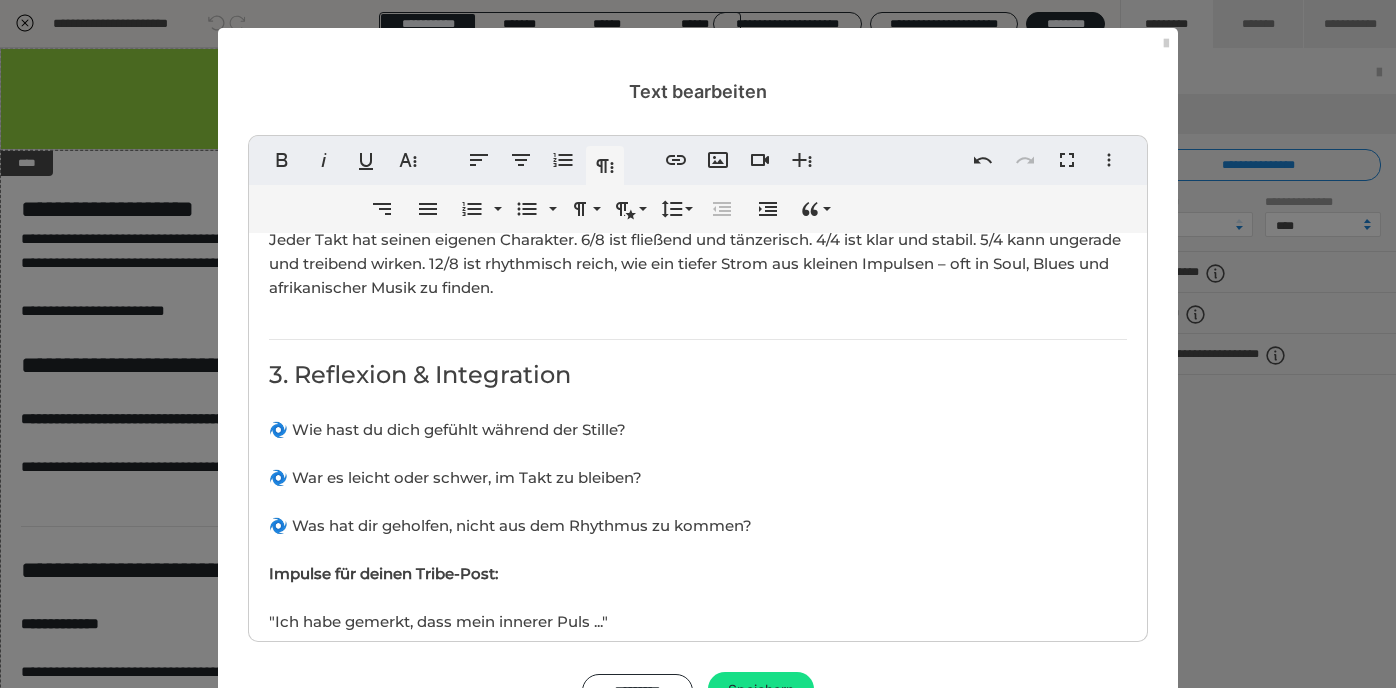 scroll, scrollTop: 0, scrollLeft: 7, axis: horizontal 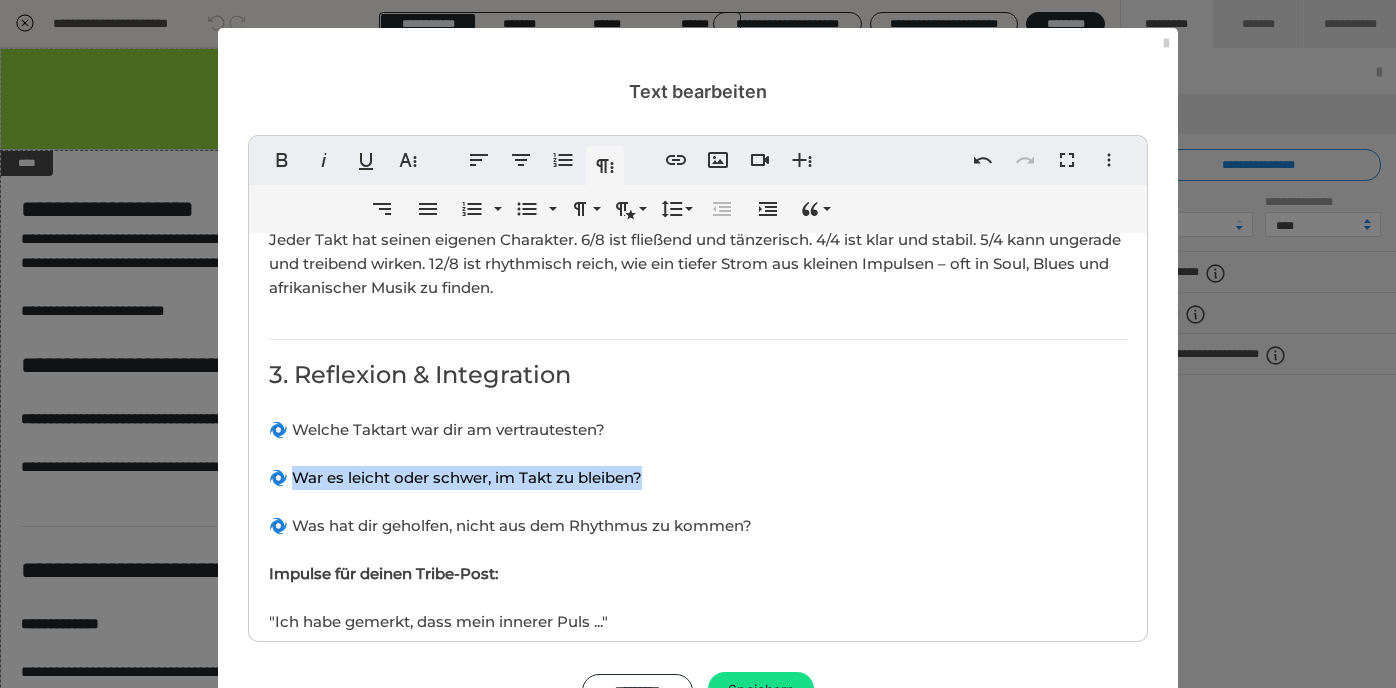 drag, startPoint x: 298, startPoint y: 404, endPoint x: 693, endPoint y: 401, distance: 395.01138 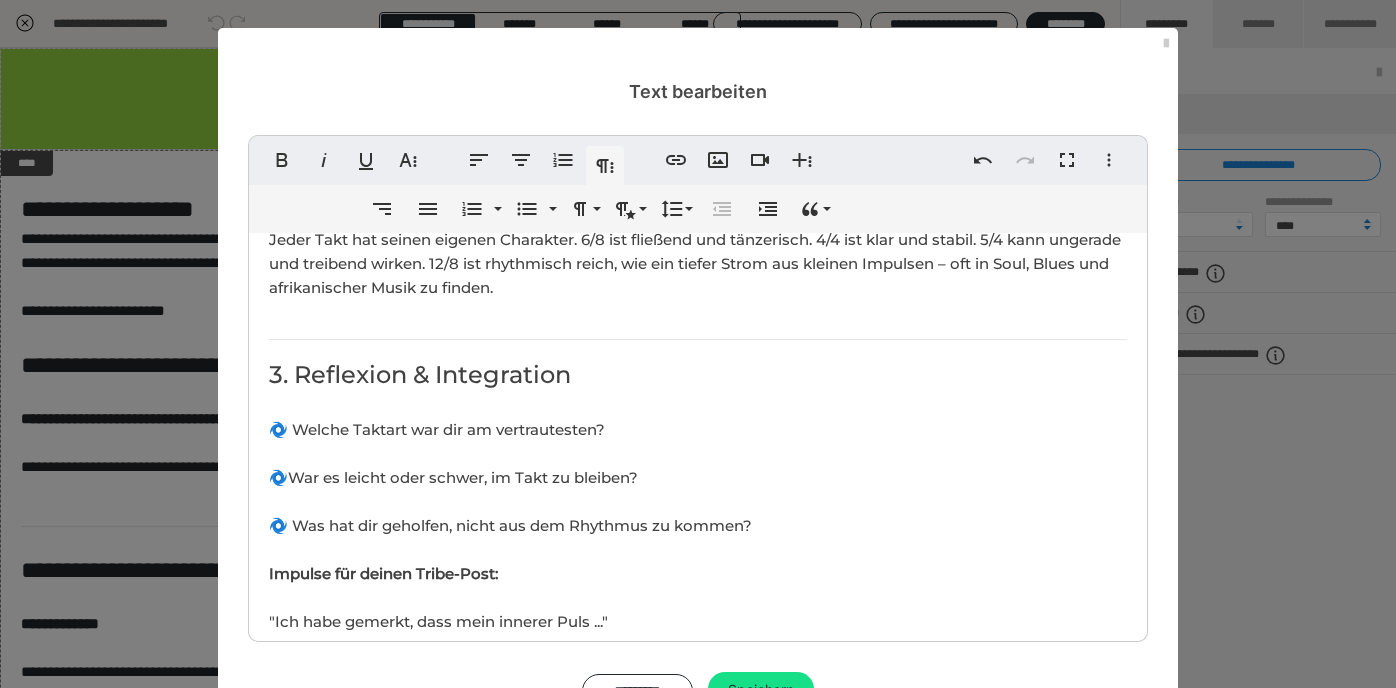 scroll, scrollTop: 0, scrollLeft: 6, axis: horizontal 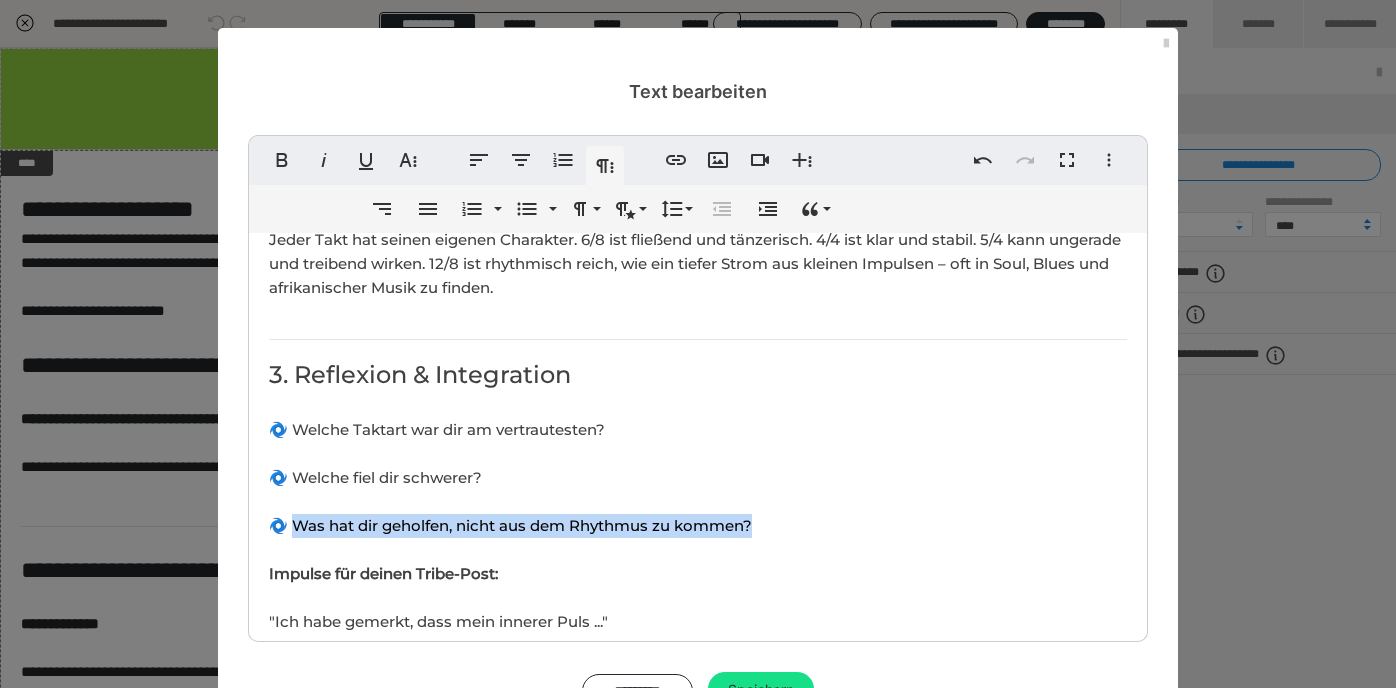 drag, startPoint x: 296, startPoint y: 453, endPoint x: 768, endPoint y: 440, distance: 472.179 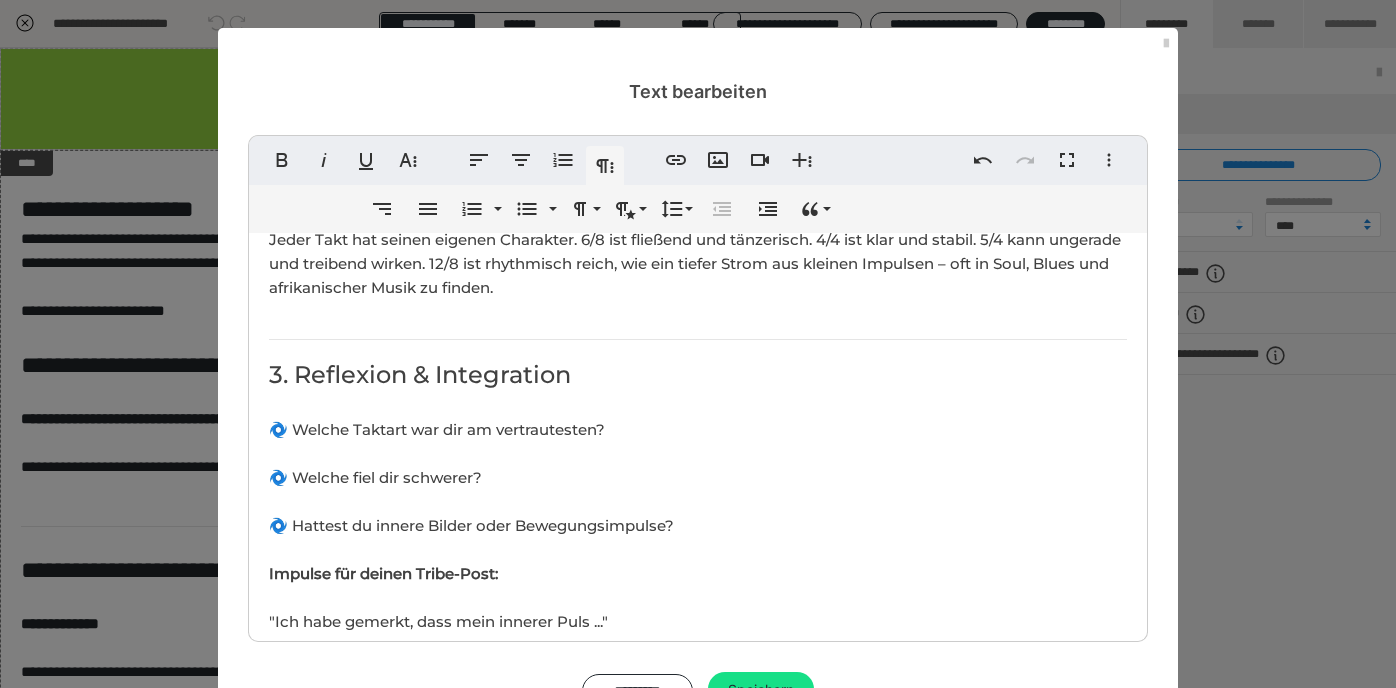 scroll, scrollTop: 110, scrollLeft: 6, axis: both 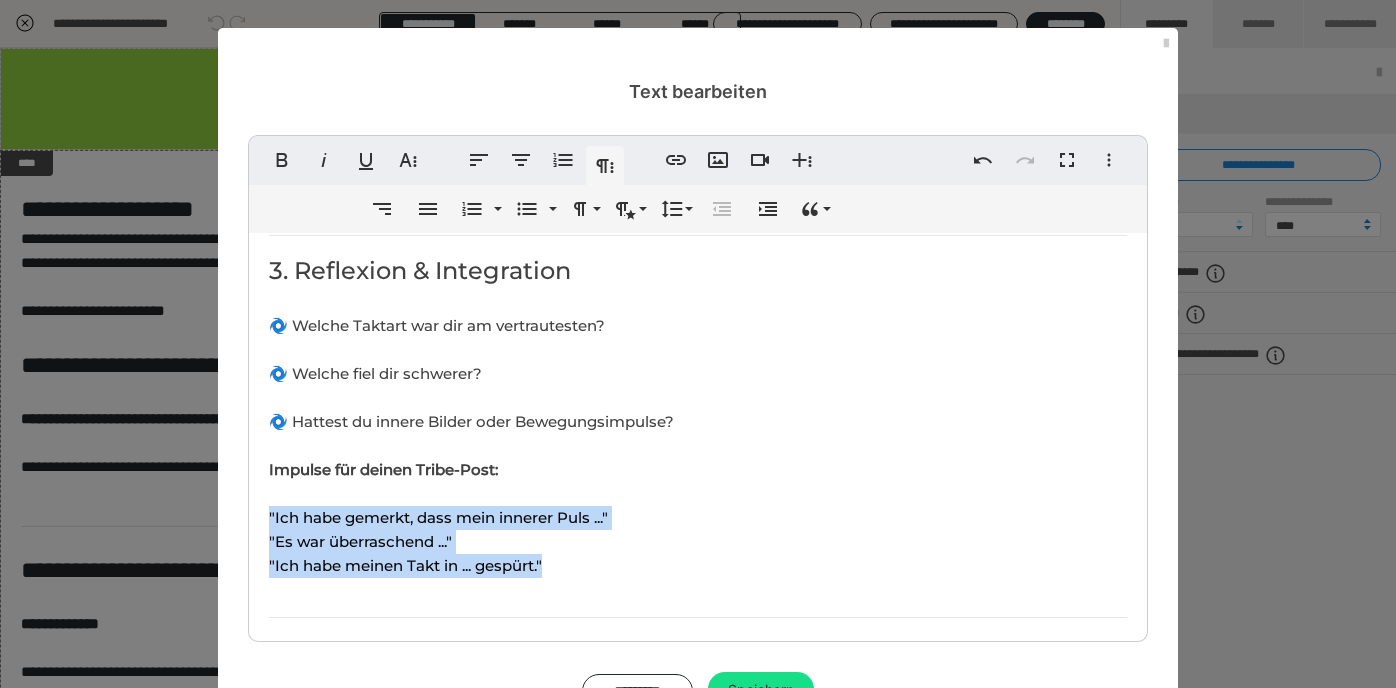 drag, startPoint x: 554, startPoint y: 487, endPoint x: 261, endPoint y: 443, distance: 296.28534 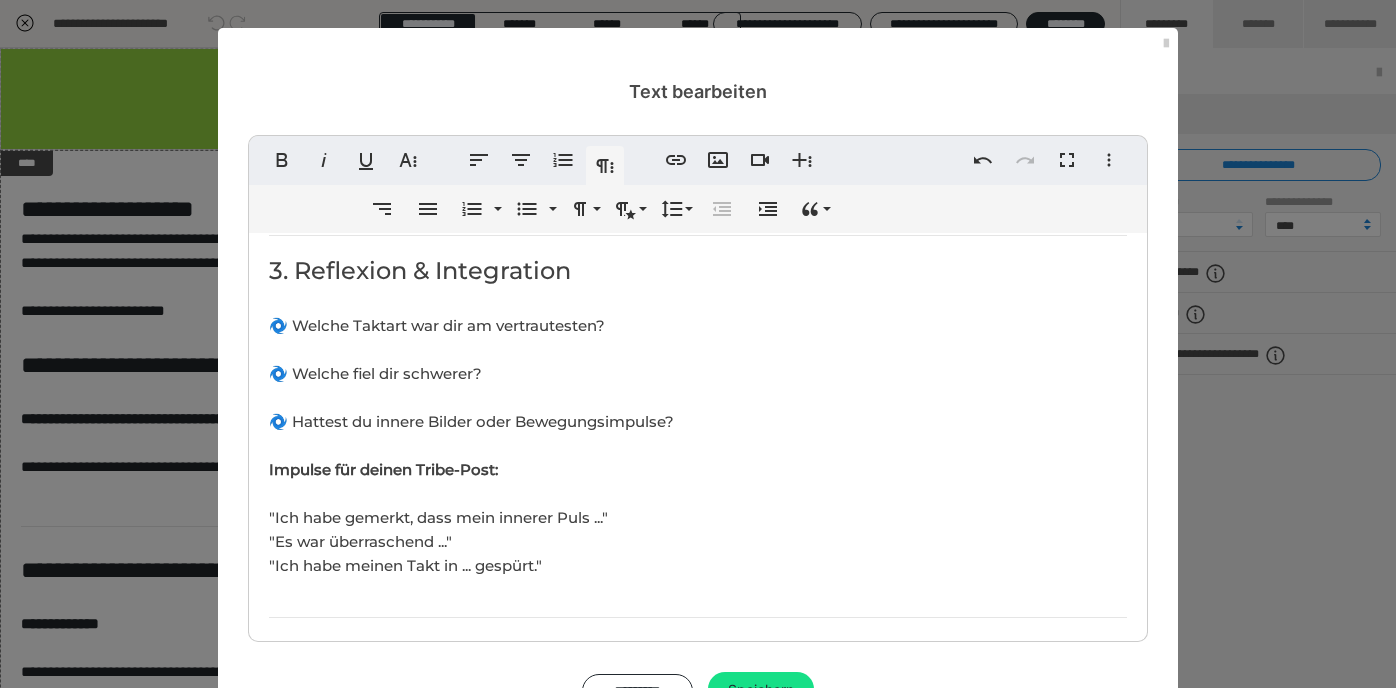 scroll, scrollTop: 813, scrollLeft: 16, axis: both 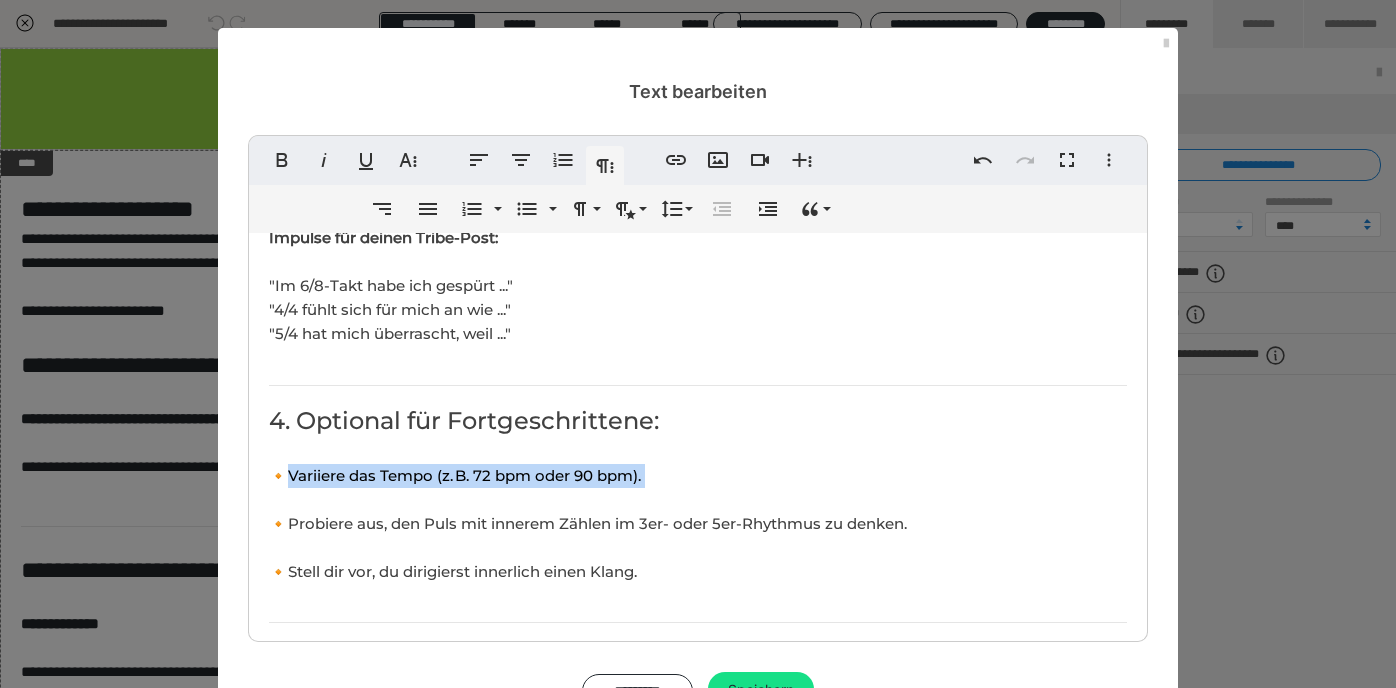 drag, startPoint x: 293, startPoint y: 403, endPoint x: 615, endPoint y: 425, distance: 322.75067 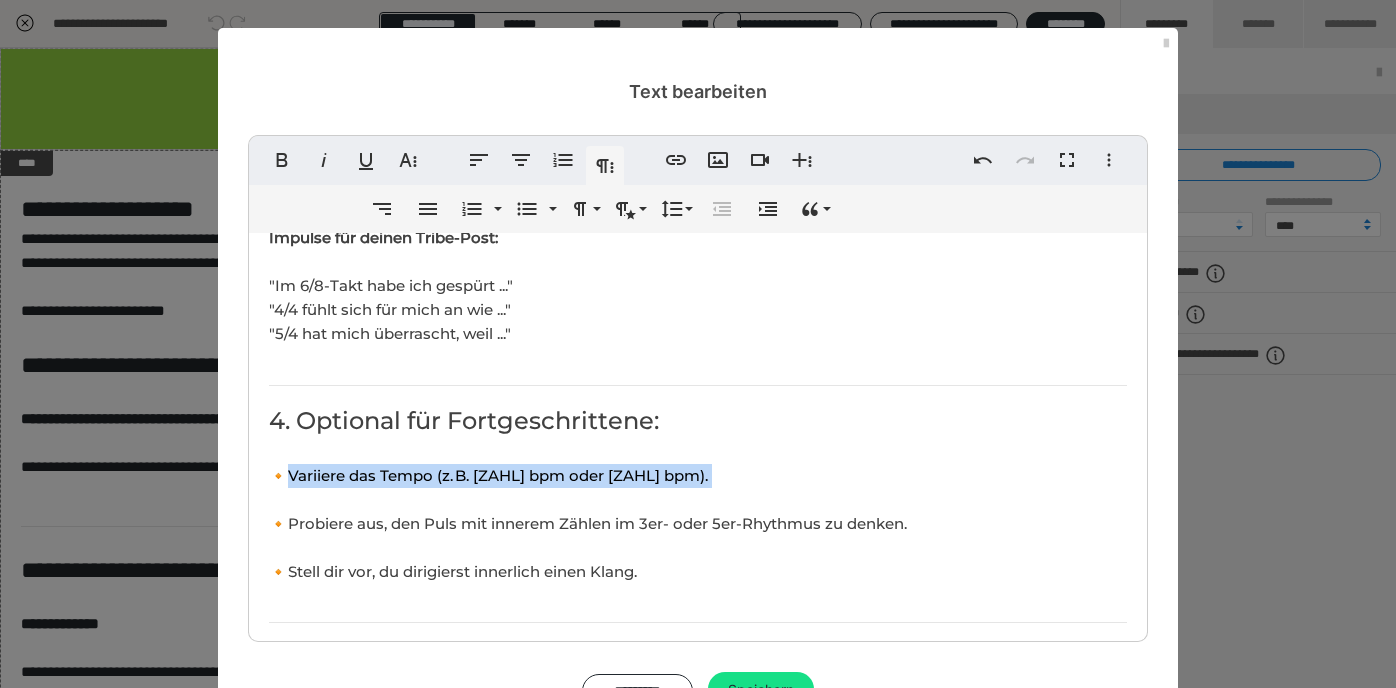 scroll, scrollTop: 338, scrollLeft: 1, axis: both 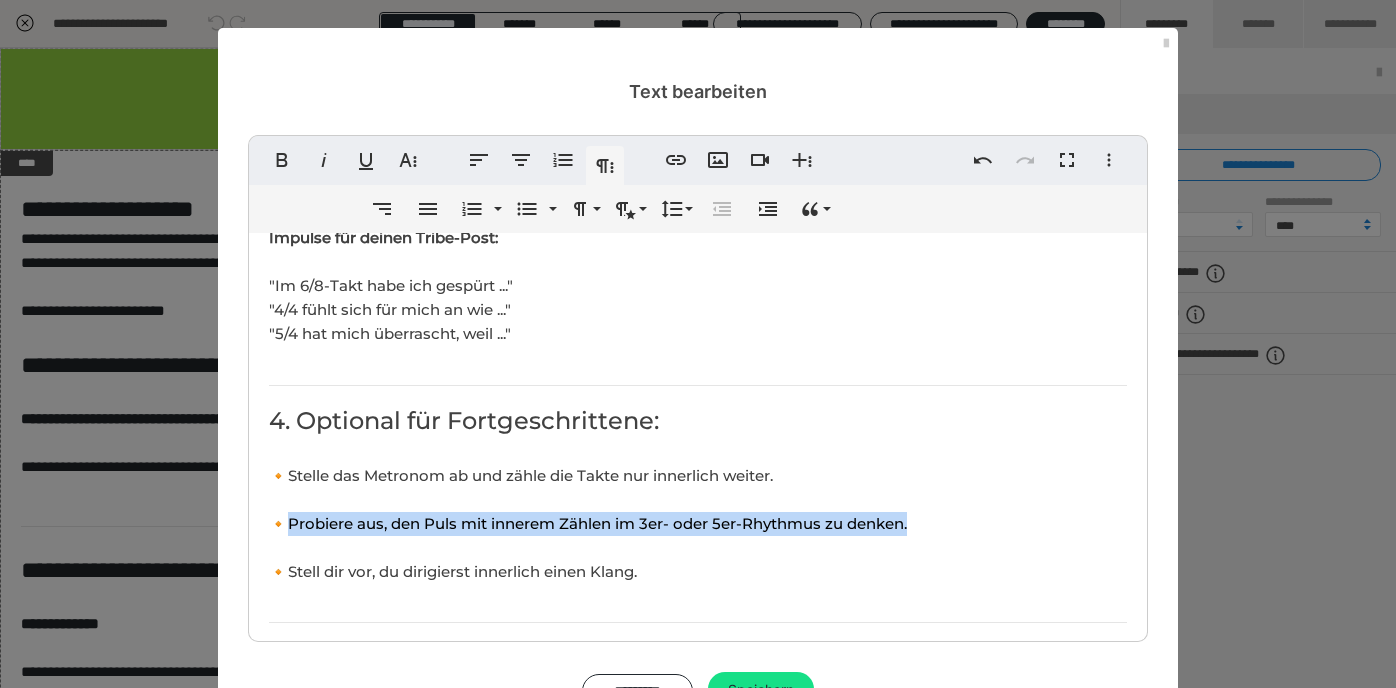 drag, startPoint x: 290, startPoint y: 442, endPoint x: 963, endPoint y: 438, distance: 673.0119 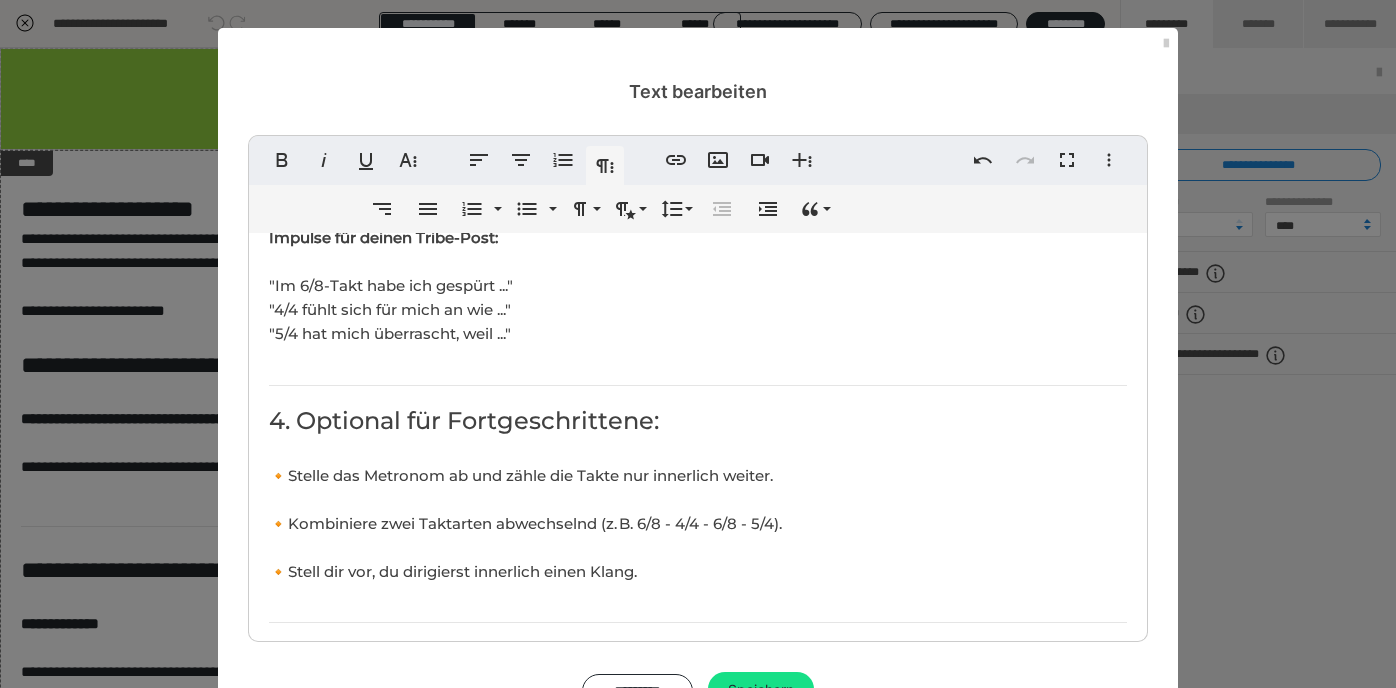 scroll, scrollTop: 376, scrollLeft: 8, axis: both 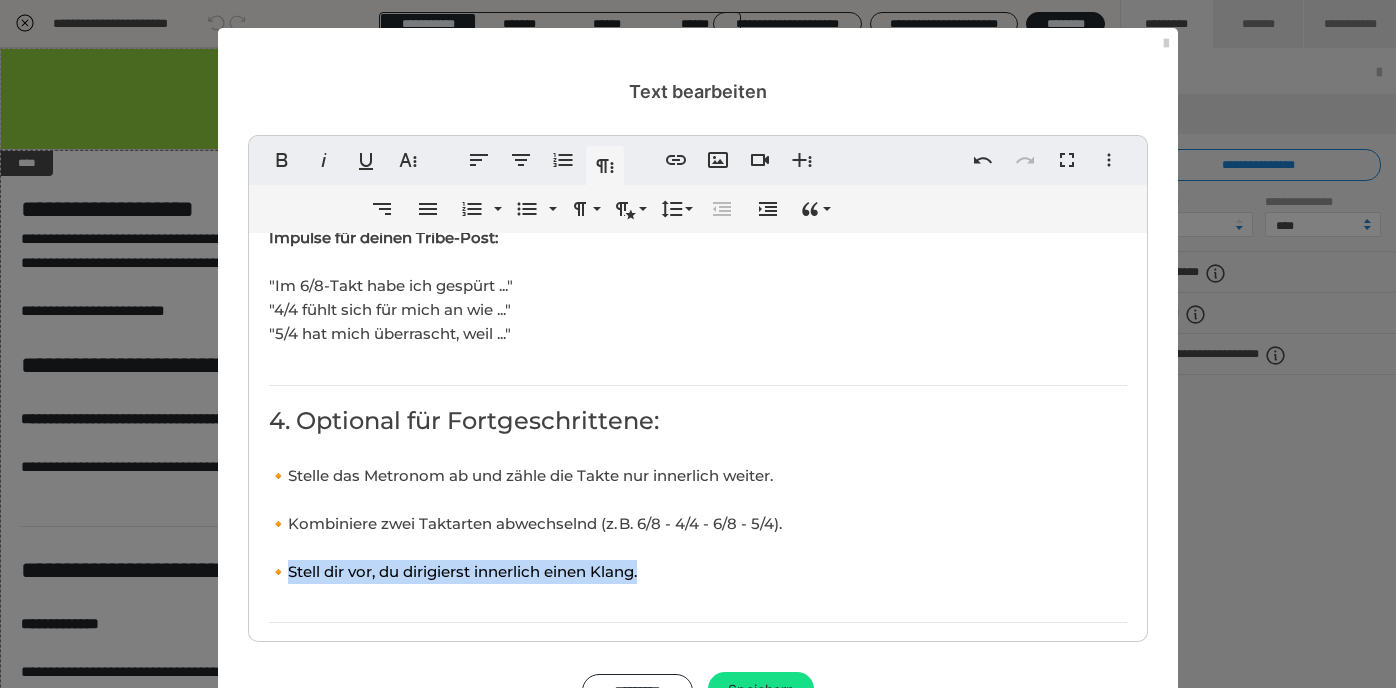 drag, startPoint x: 292, startPoint y: 498, endPoint x: 656, endPoint y: 499, distance: 364.00137 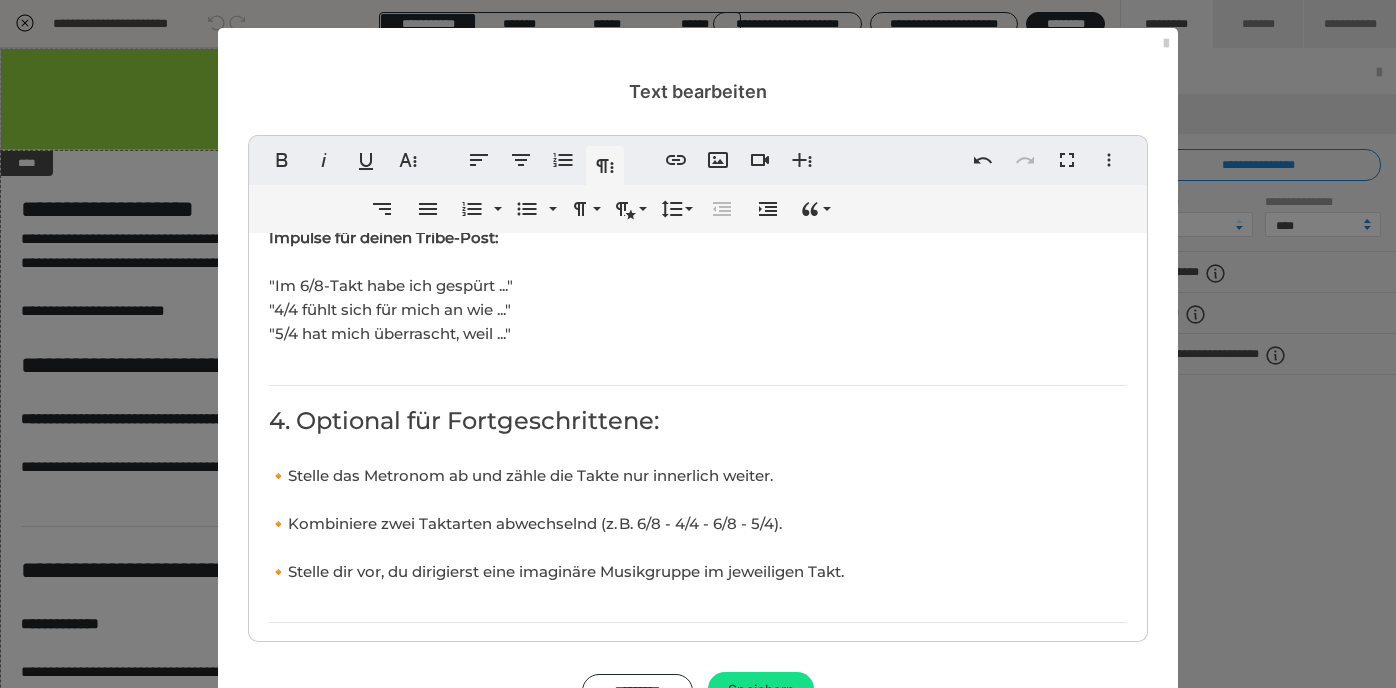 scroll, scrollTop: 566, scrollLeft: 1, axis: both 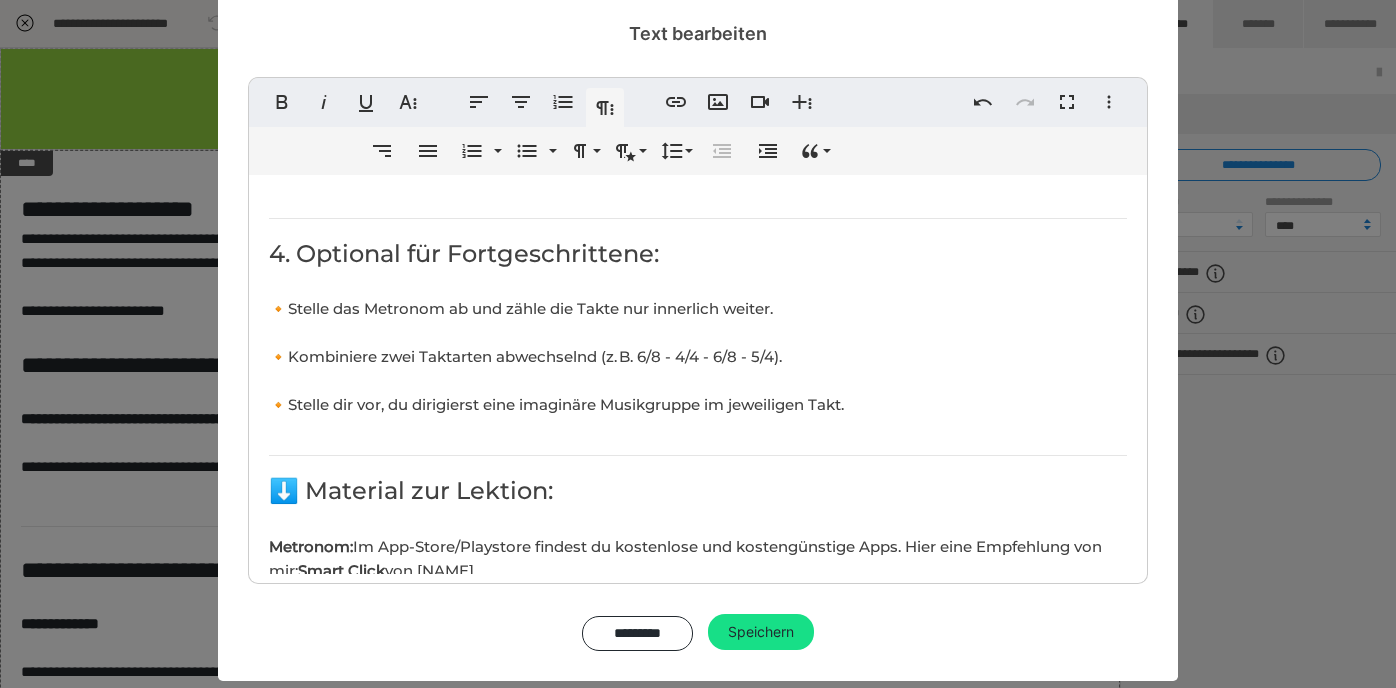 click on "Ziel 🎯der Lektion: Du lernst, verschiedene Taktarten innerlich zu unterscheiden und zu fühlen. Du entwickelst ein Gefühl für rhythmische Struktur, auch ohne sichtbare oder hörbare Impulse. Das verbessert dein musikalisches Verständnis und deine rhythmische Sicherheit. Dauer: ca. [MINUTES] Minuten 1. Einstieg: Was ist ein Takt? Ein Takt ist wie ein Container für Zeit. Er gibt dem Puls eine Gliederung. [TIME_SIGNATURE] fühlt sich anders an als [TIME_SIGNATURE] oder [TIME_SIGNATURE]. Du kannst das nicht nur hören, sondern auch denken und spüren. Takt ist gefühlte Ordnung in der Zeit. 2. Geführte Übung: Taktarten innerlich zählen Vorbereitung: 🔸 Setze dich bequem hin, Füße auf dem Boden. 🔸 Wähle ein Metronom oder eine App mit [BPM] bpm (Schläge pro Minute). 🔸 Mache dich mit drei Taktarten vertraut: [TIME_SIGNATURE], [TIME_SIGNATURE] und [TIME_SIGNATURE]. Schritt-für-Schritt-Anleitung: 1. Starte das Metronom.  3. Dann nur noch innerlich zählen (Metronom läuft weiter). 5. Spüre, wie sich die Taktarten unterschiedlich "anordnen". Tipp: 3. Reflexion & Integration" at bounding box center (698, -426) 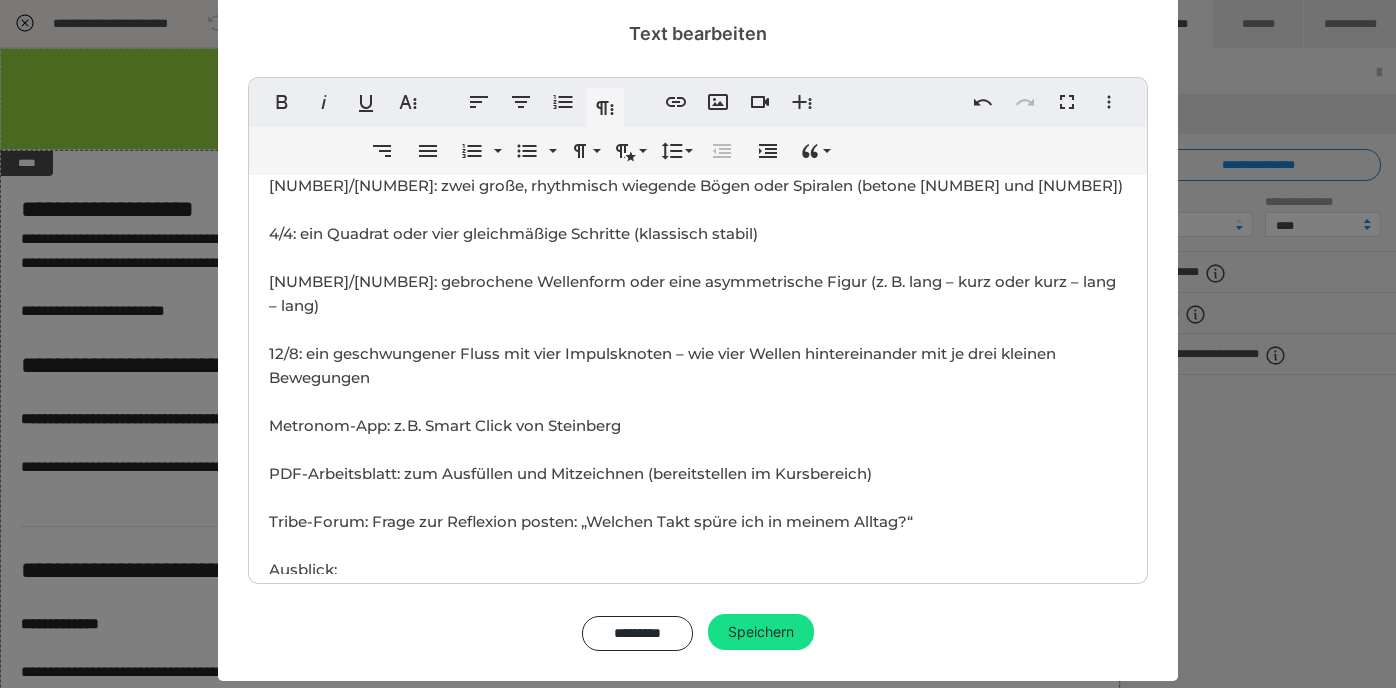 scroll, scrollTop: 2709, scrollLeft: 0, axis: vertical 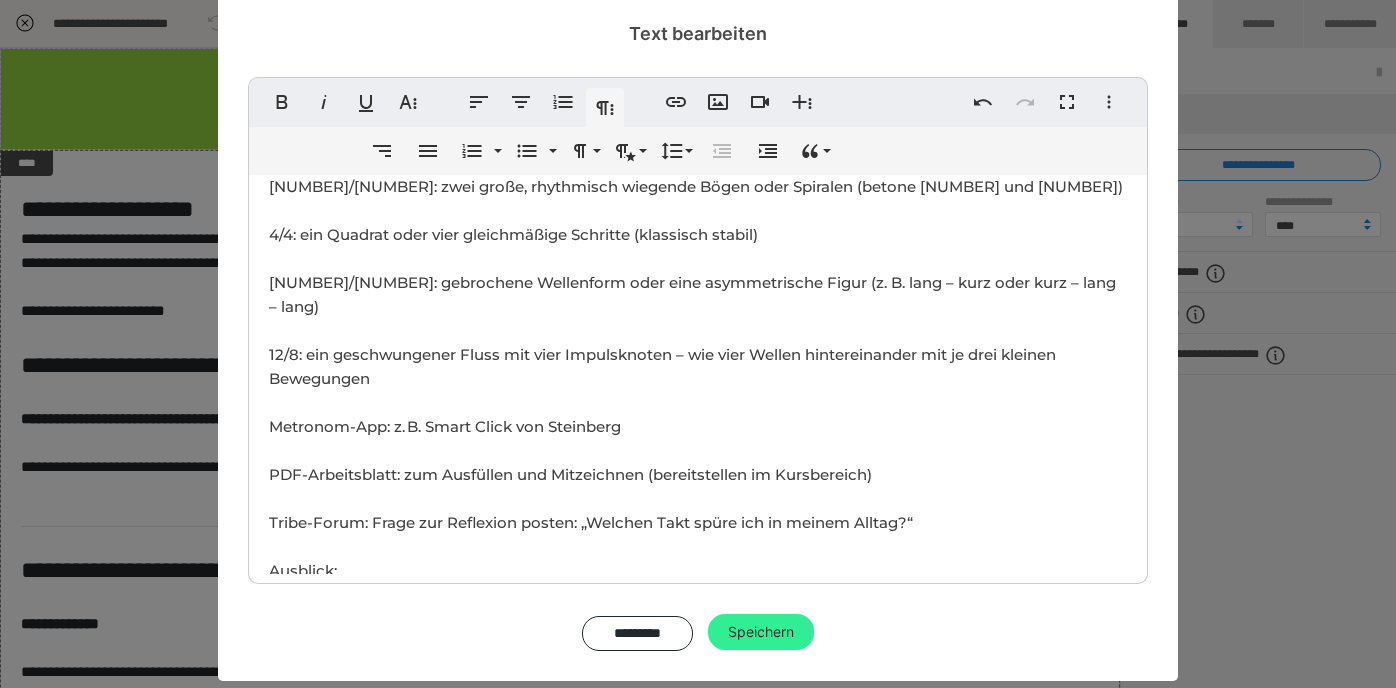 click on "Speichern" at bounding box center [761, 632] 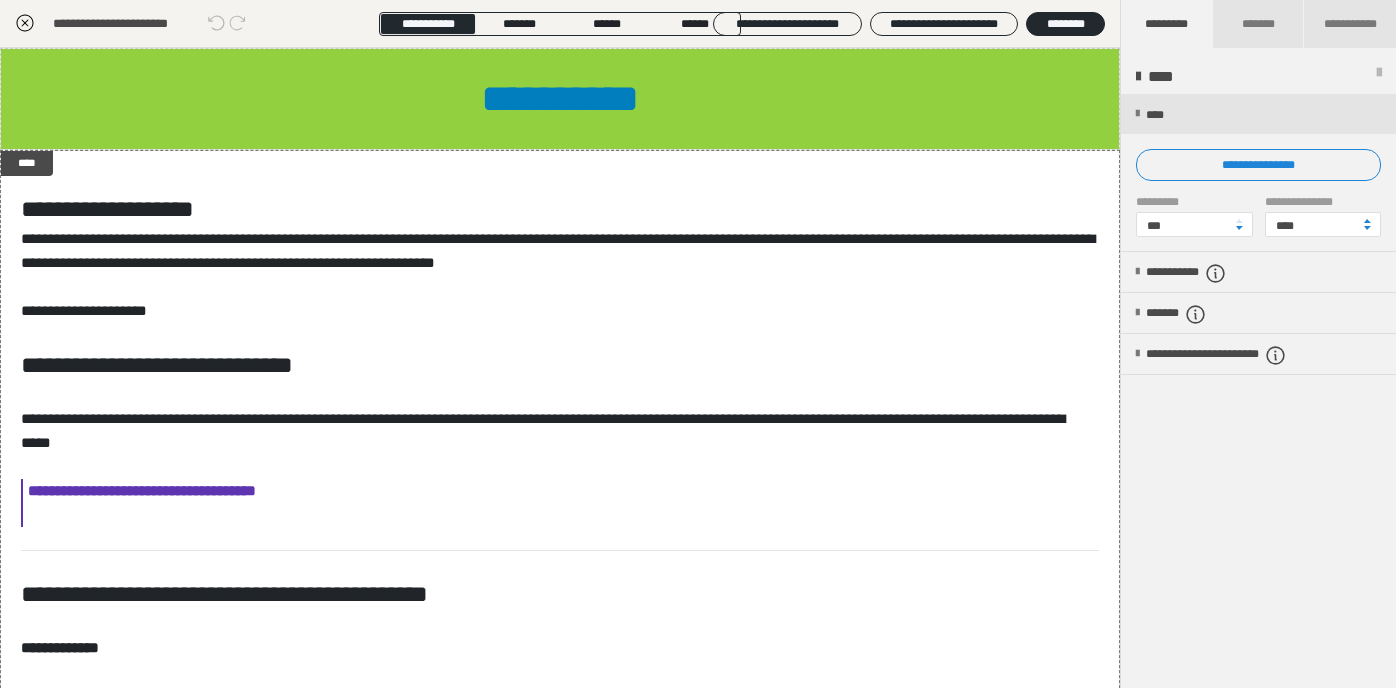 click 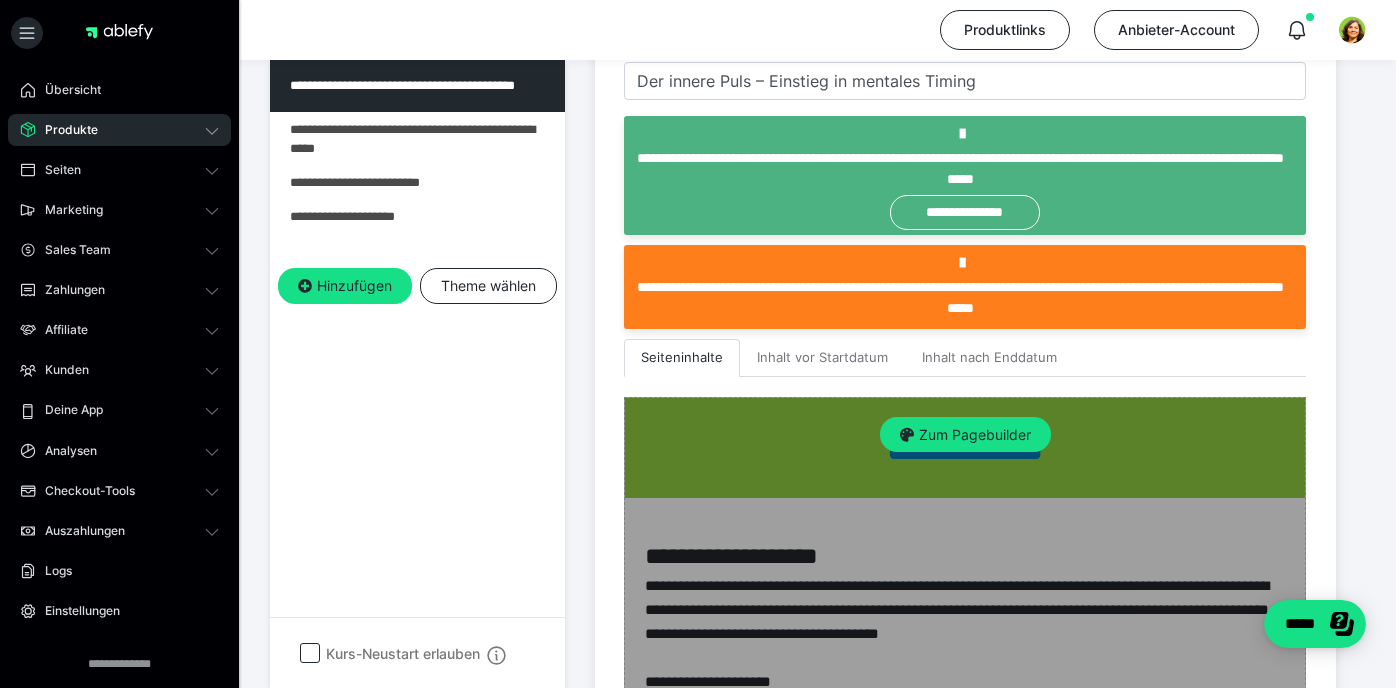 scroll, scrollTop: 434, scrollLeft: 0, axis: vertical 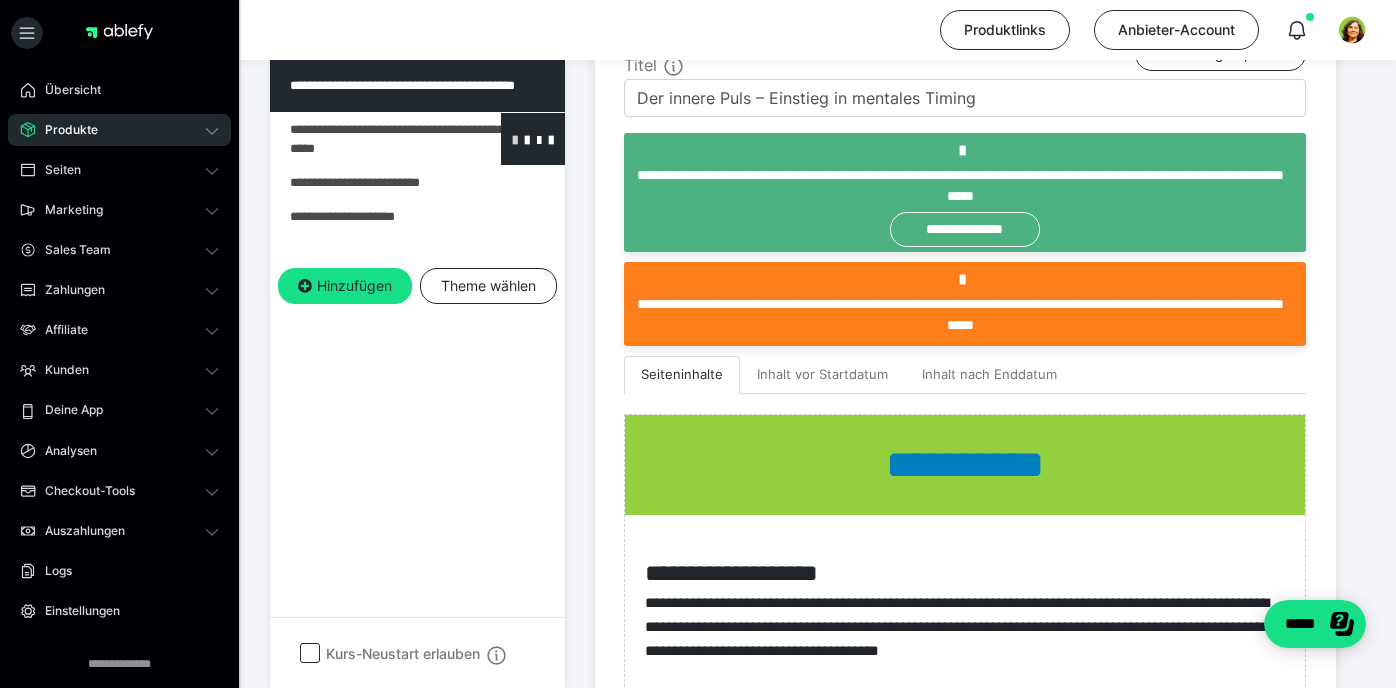 click at bounding box center [515, 139] 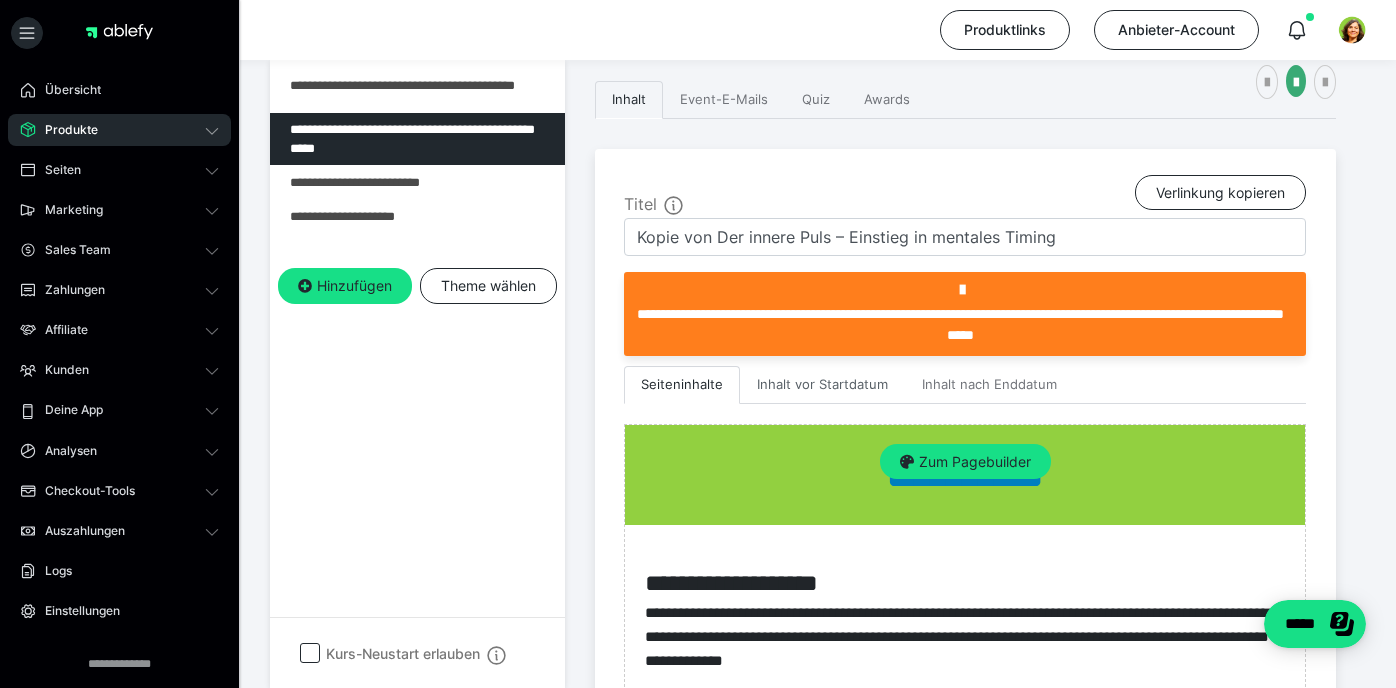 scroll, scrollTop: 289, scrollLeft: 0, axis: vertical 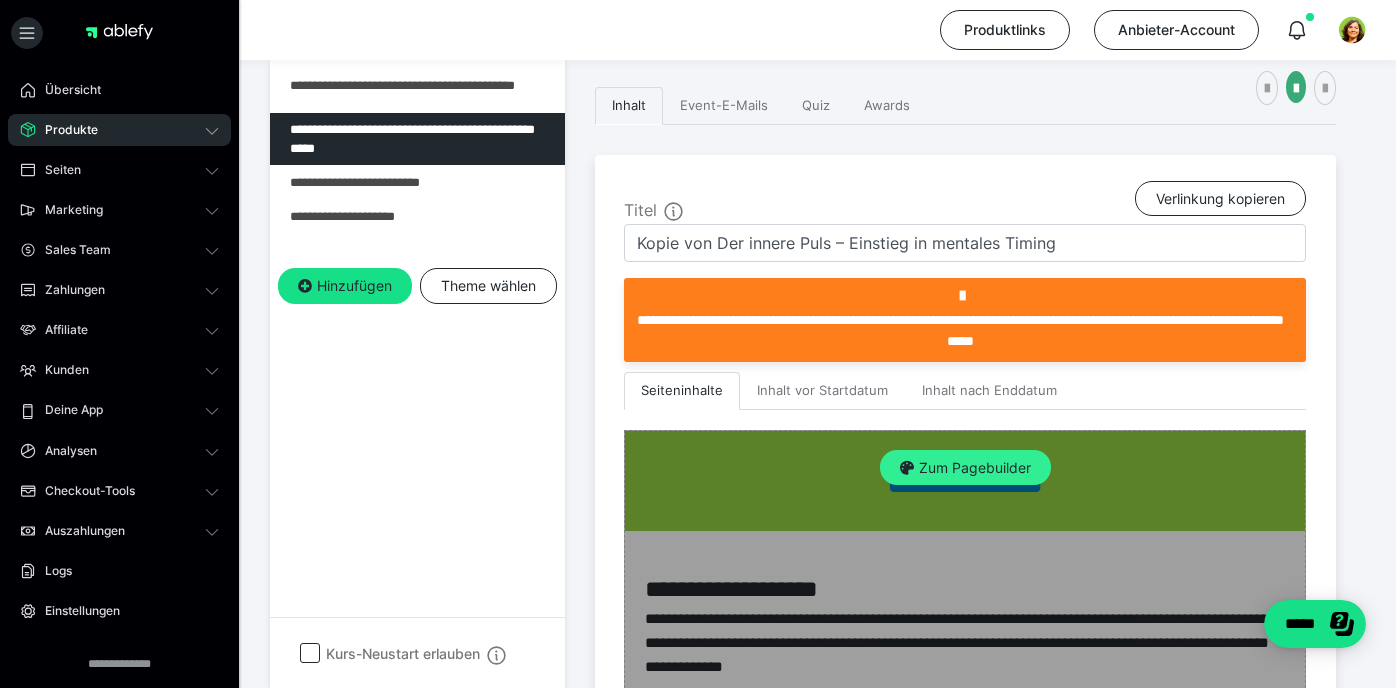 click on "Zum Pagebuilder" at bounding box center (965, 468) 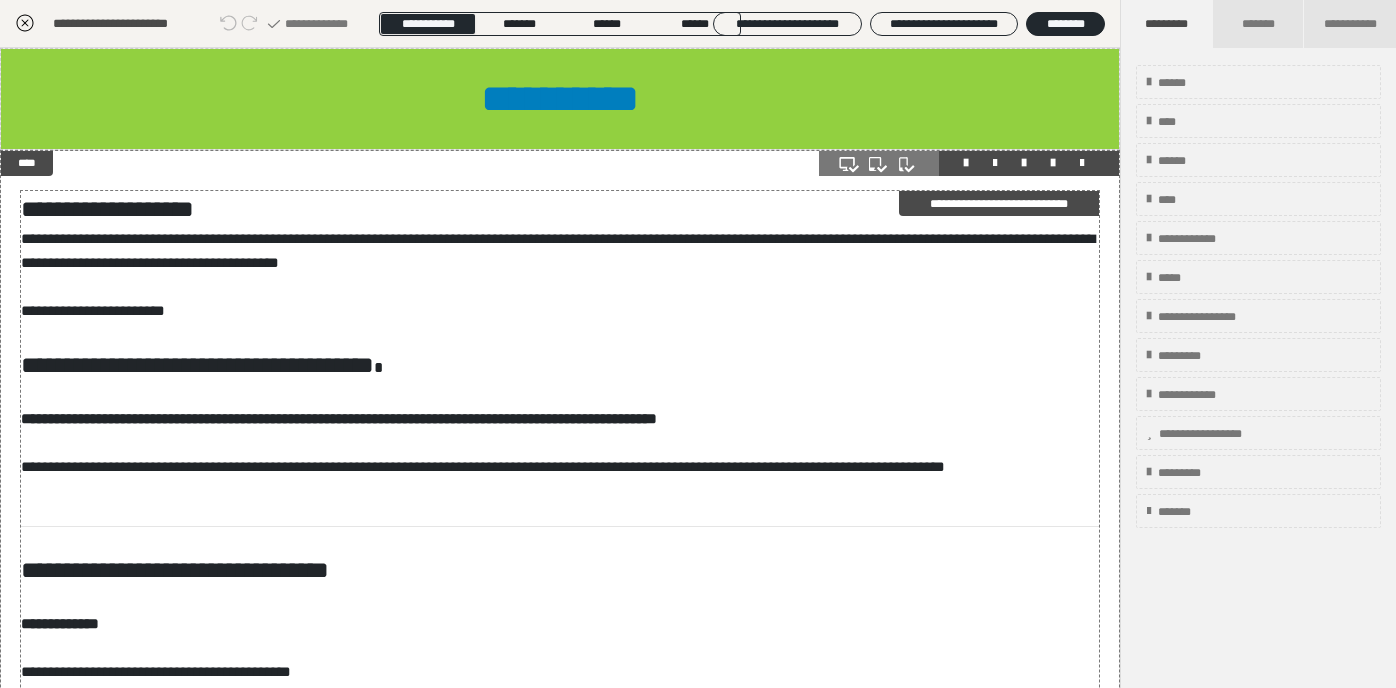 scroll, scrollTop: 286, scrollLeft: 0, axis: vertical 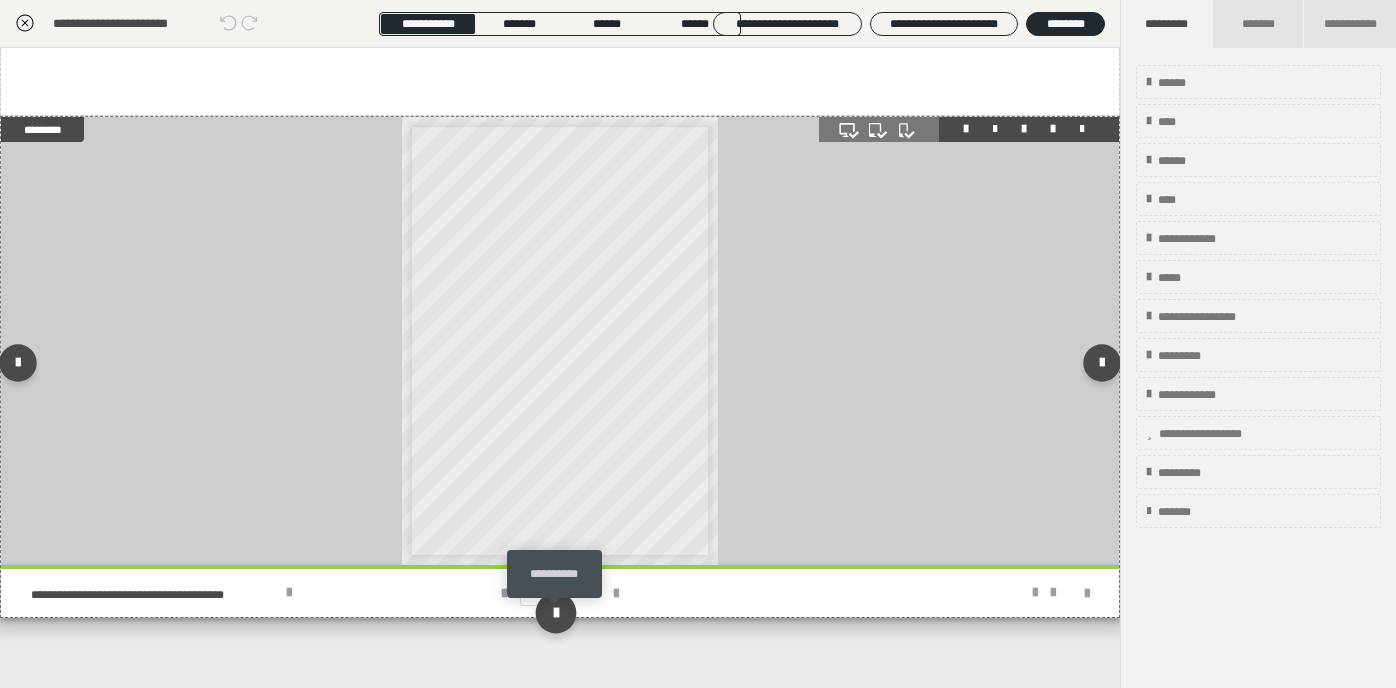 click at bounding box center [555, 612] 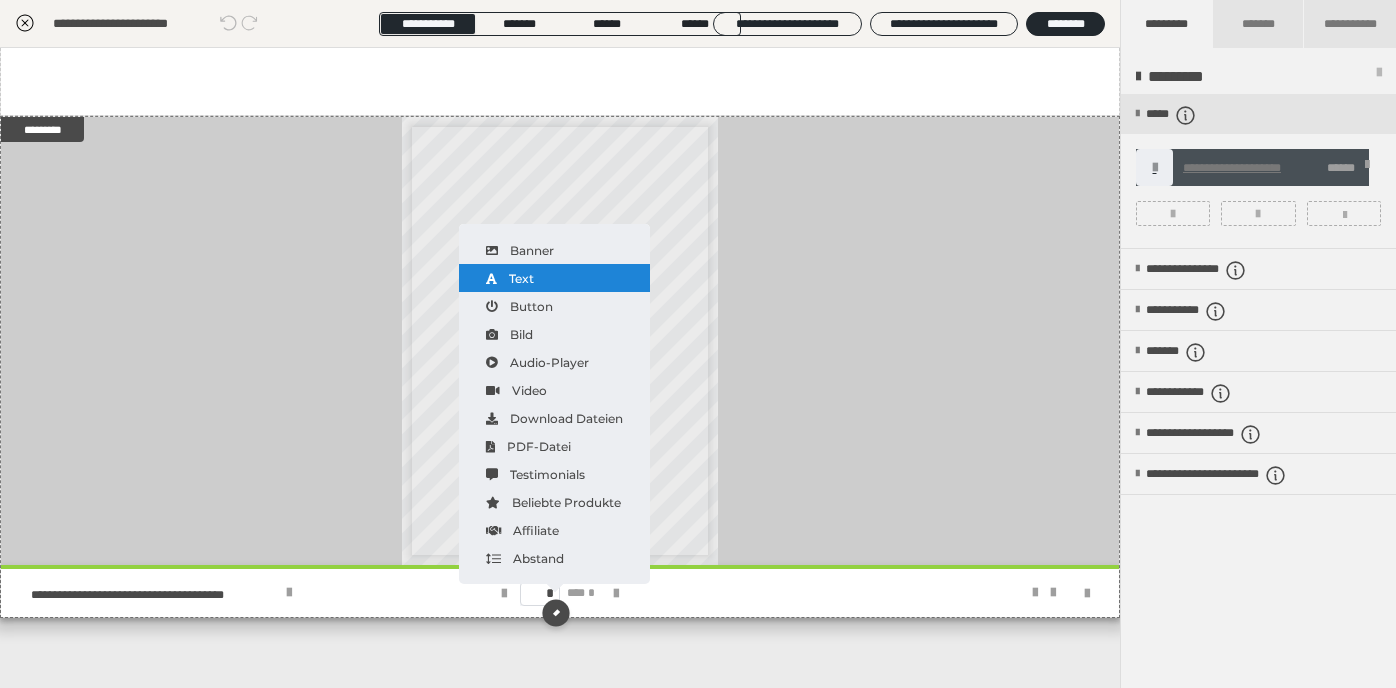 click on "Text" at bounding box center (554, 278) 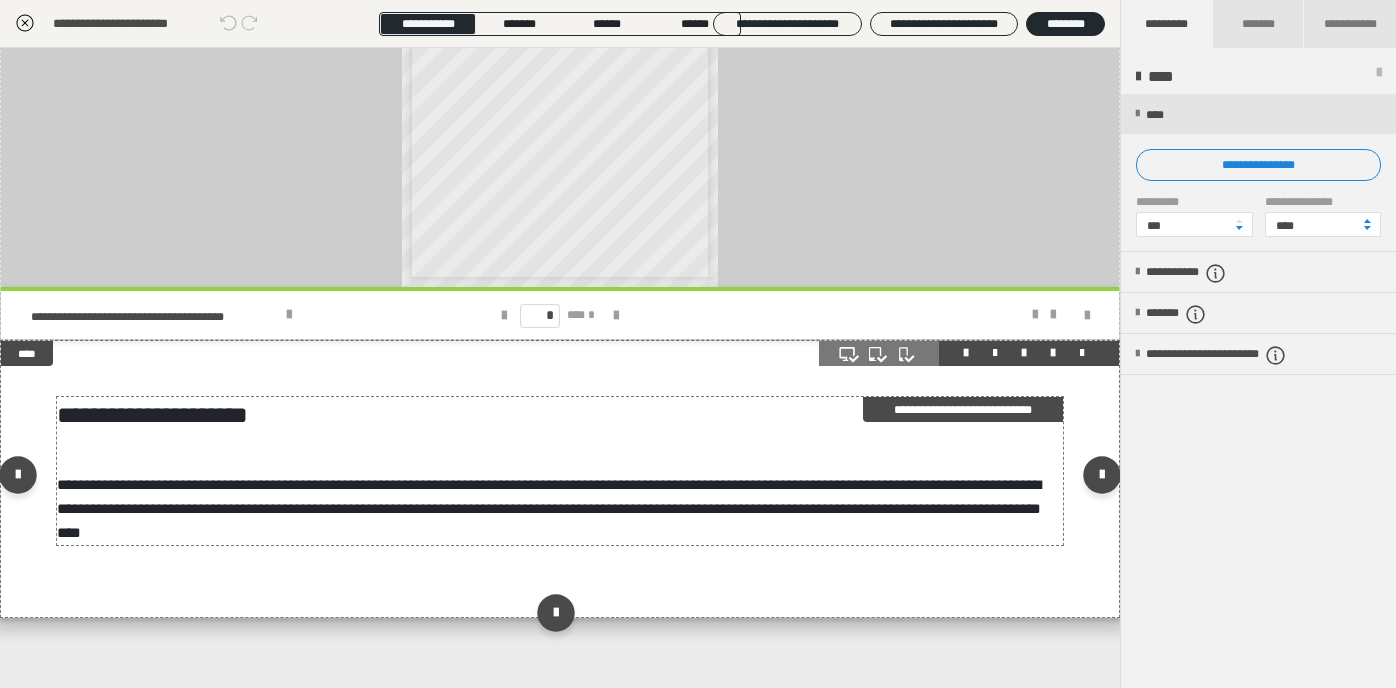 scroll, scrollTop: 2508, scrollLeft: 0, axis: vertical 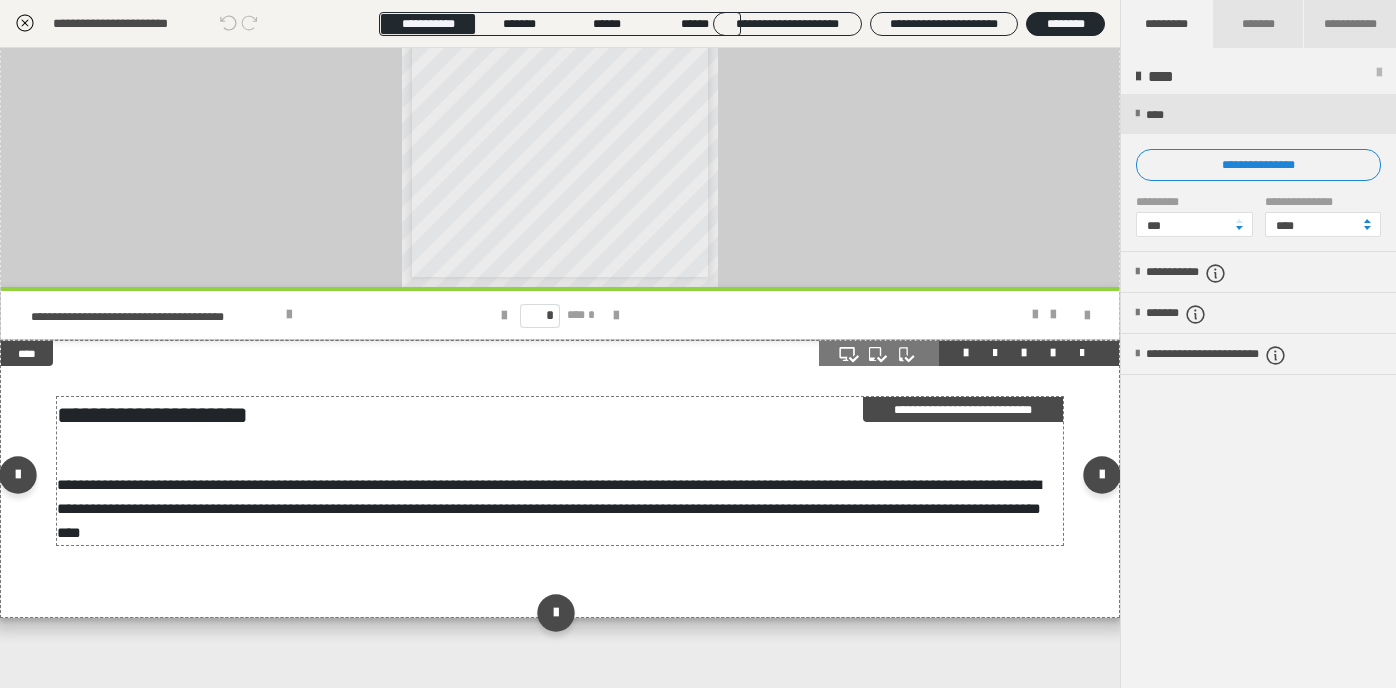 click on "**********" at bounding box center (560, 509) 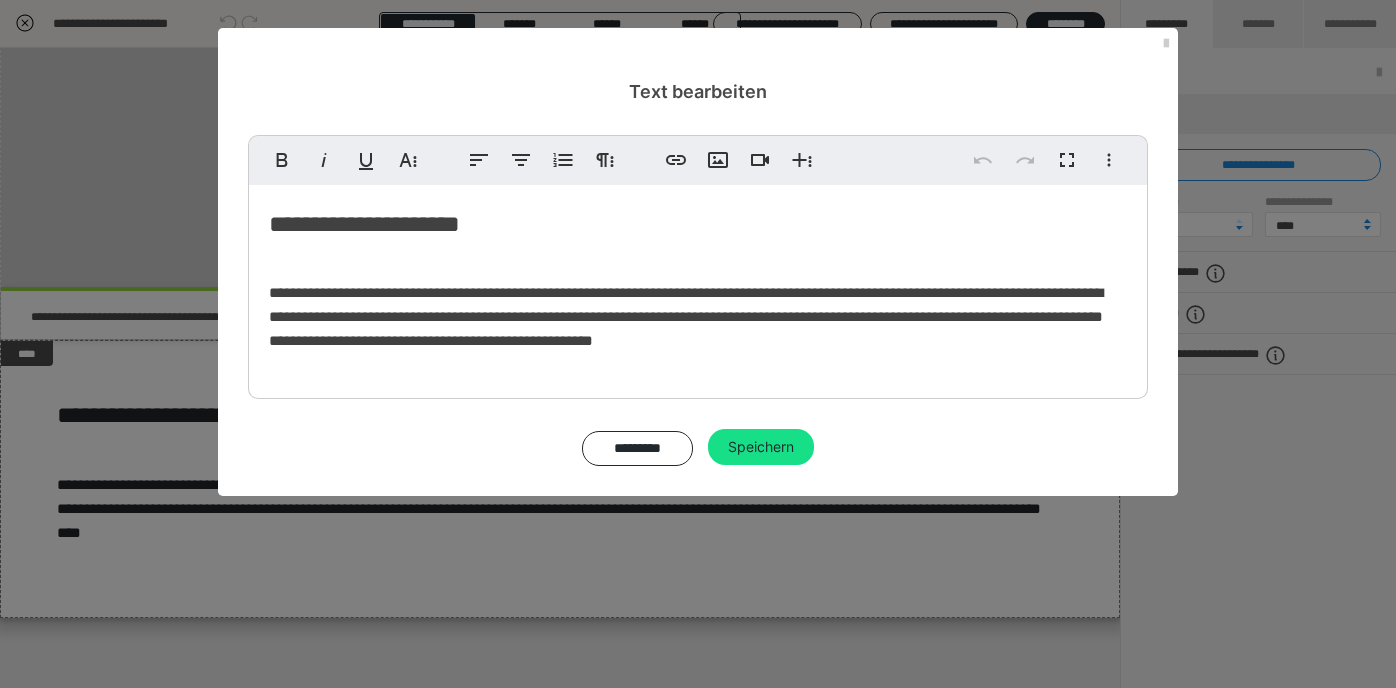 click on "**********" at bounding box center [686, 316] 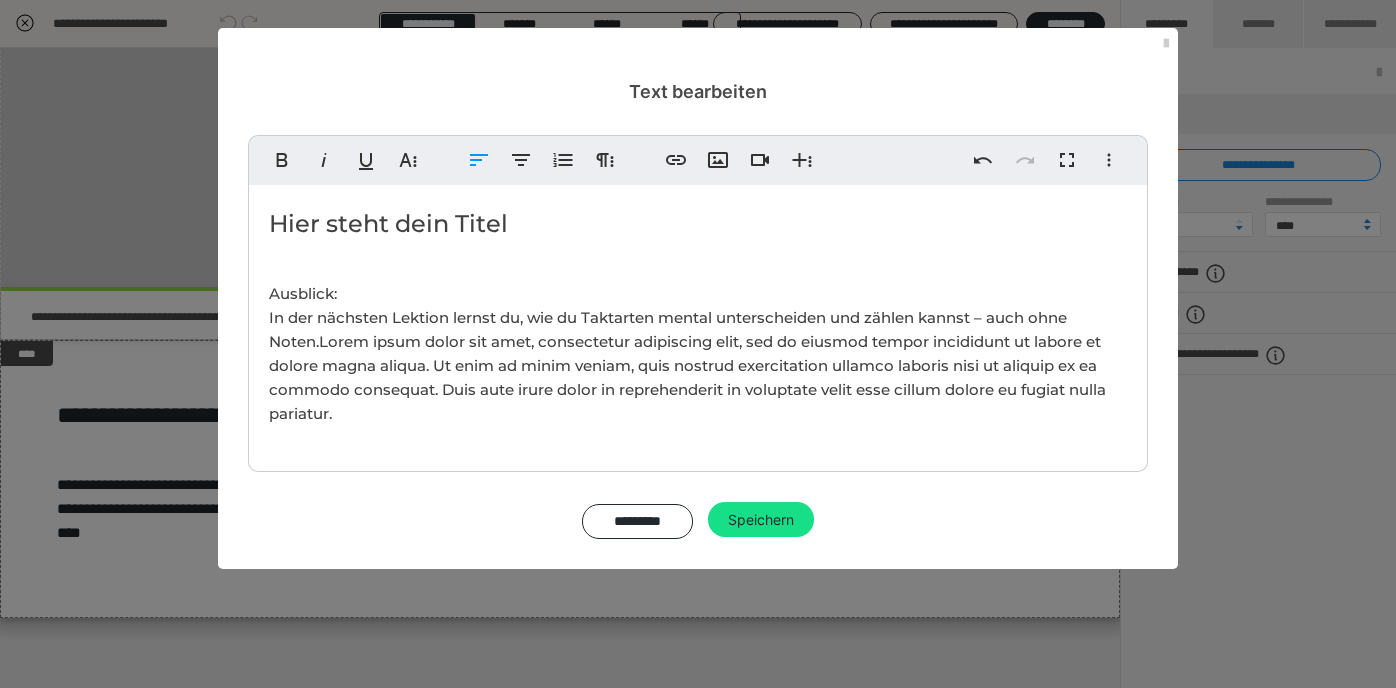scroll, scrollTop: 1231, scrollLeft: 3, axis: both 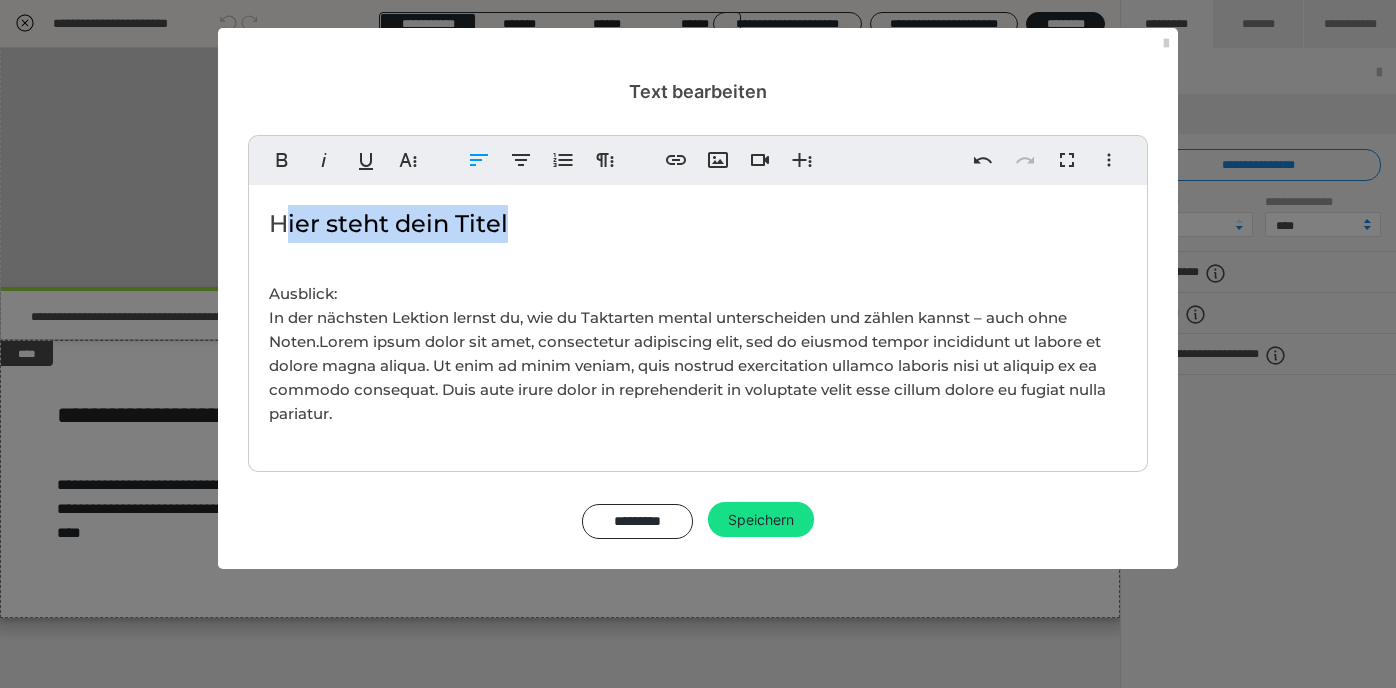 drag, startPoint x: 510, startPoint y: 227, endPoint x: 287, endPoint y: 209, distance: 223.72528 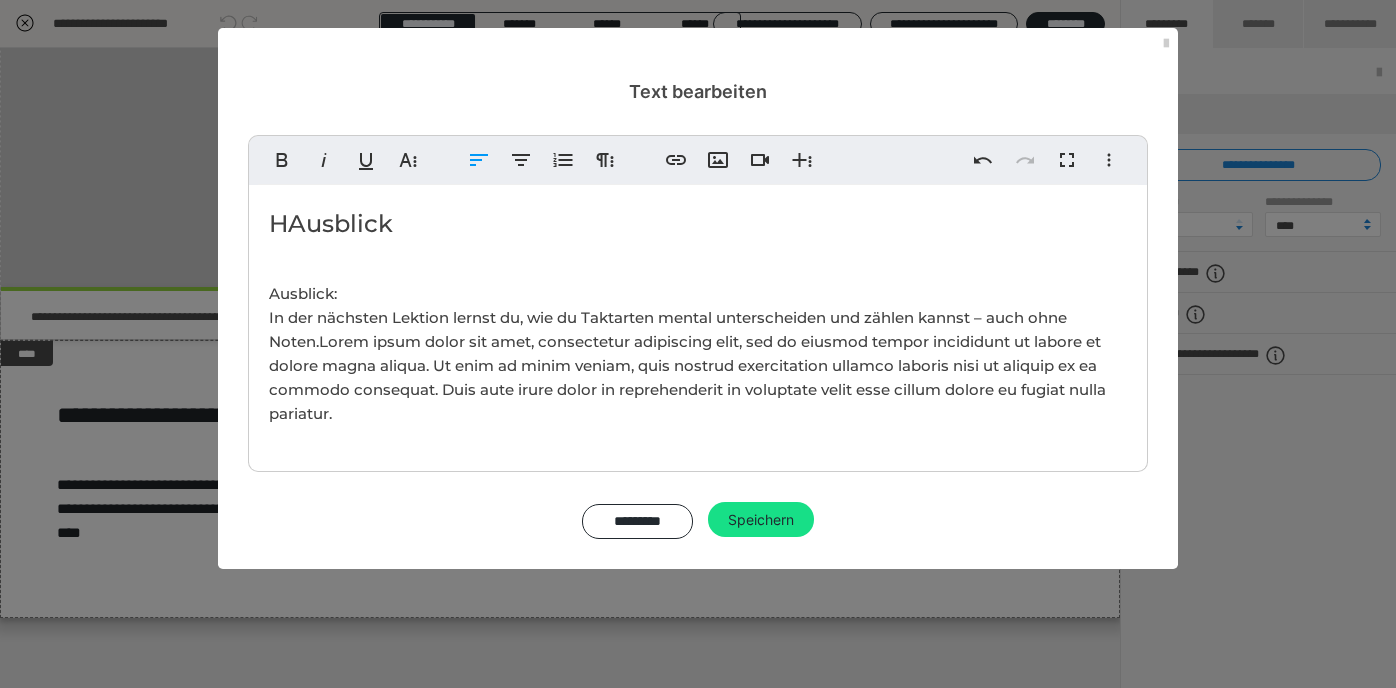 click on "HAusblick" at bounding box center (698, 224) 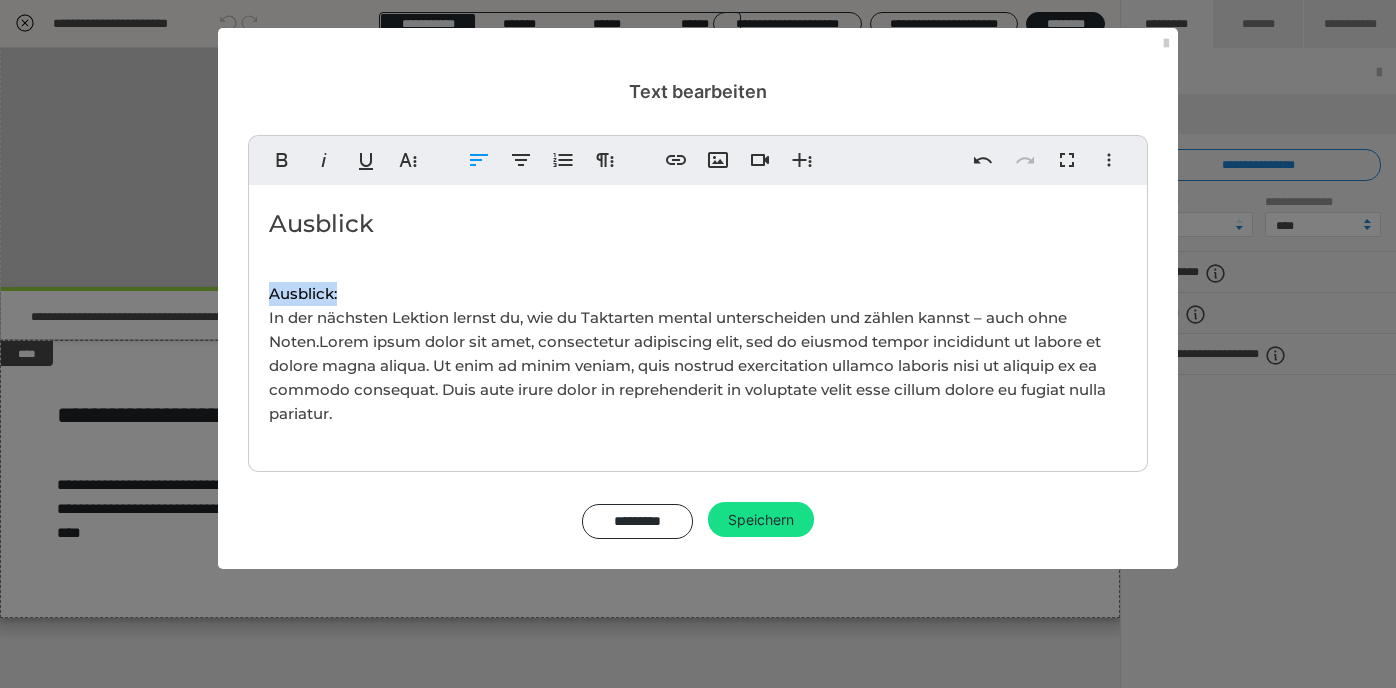 drag, startPoint x: 353, startPoint y: 294, endPoint x: 262, endPoint y: 293, distance: 91.00549 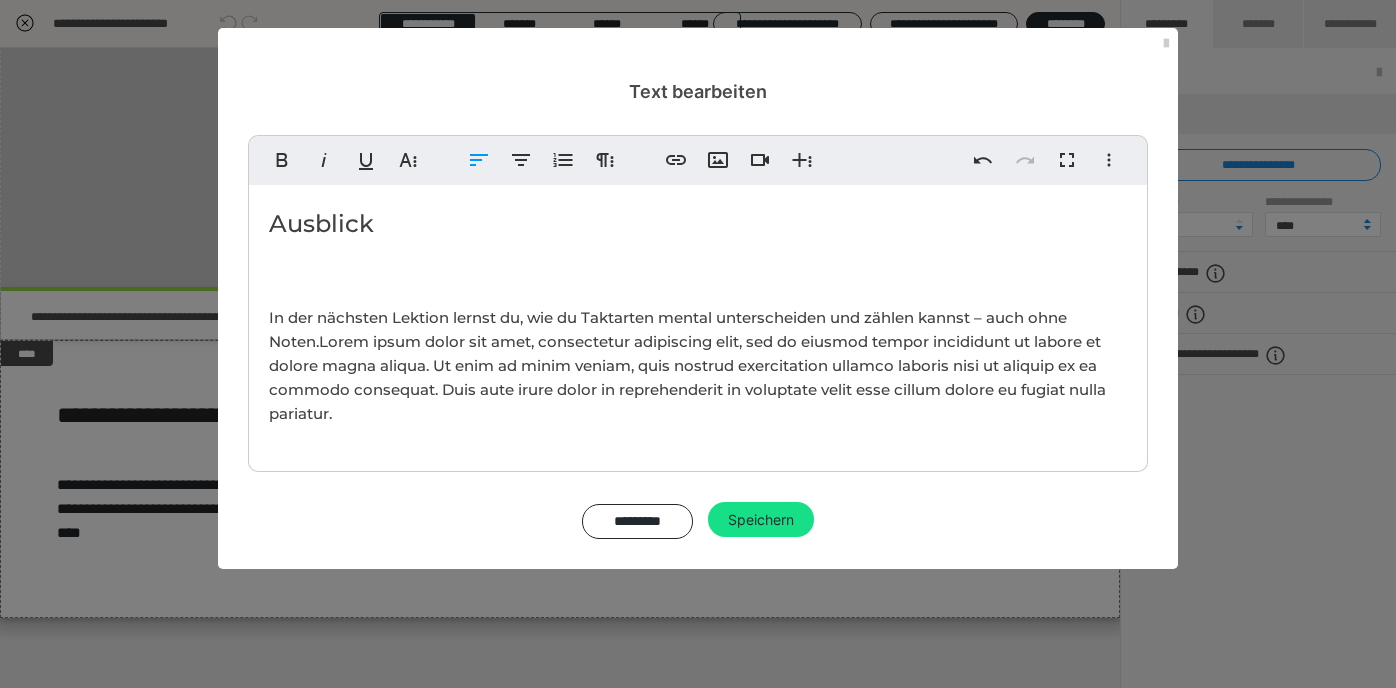 click on "Ausblick In der nächsten Lektion lernst du, wie du Taktarten mental unterscheiden und zählen kannst – auch ohne Noten.Lorem ipsum dolor sit amet, consectetur adipiscing elit, sed do eiusmod tempor incididunt ut labore et dolore magna aliqua. Ut enim ad minim veniam, quis nostrud exercitation ullamco laboris nisi ut aliquip ex ea commodo consequat. Duis aute irure dolor in reprehenderit in voluptate velit esse cillum dolore eu fugiat nulla pariatur." at bounding box center (698, 323) 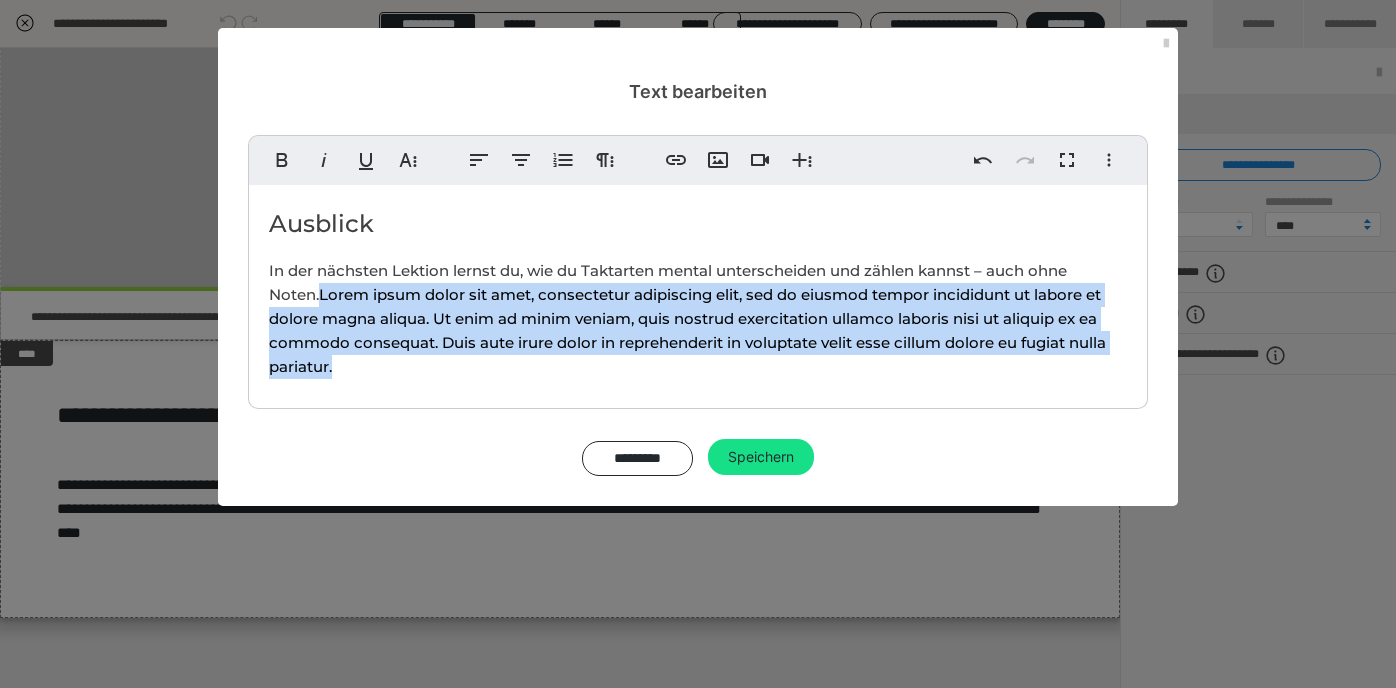 drag, startPoint x: 320, startPoint y: 292, endPoint x: 365, endPoint y: 382, distance: 100.62306 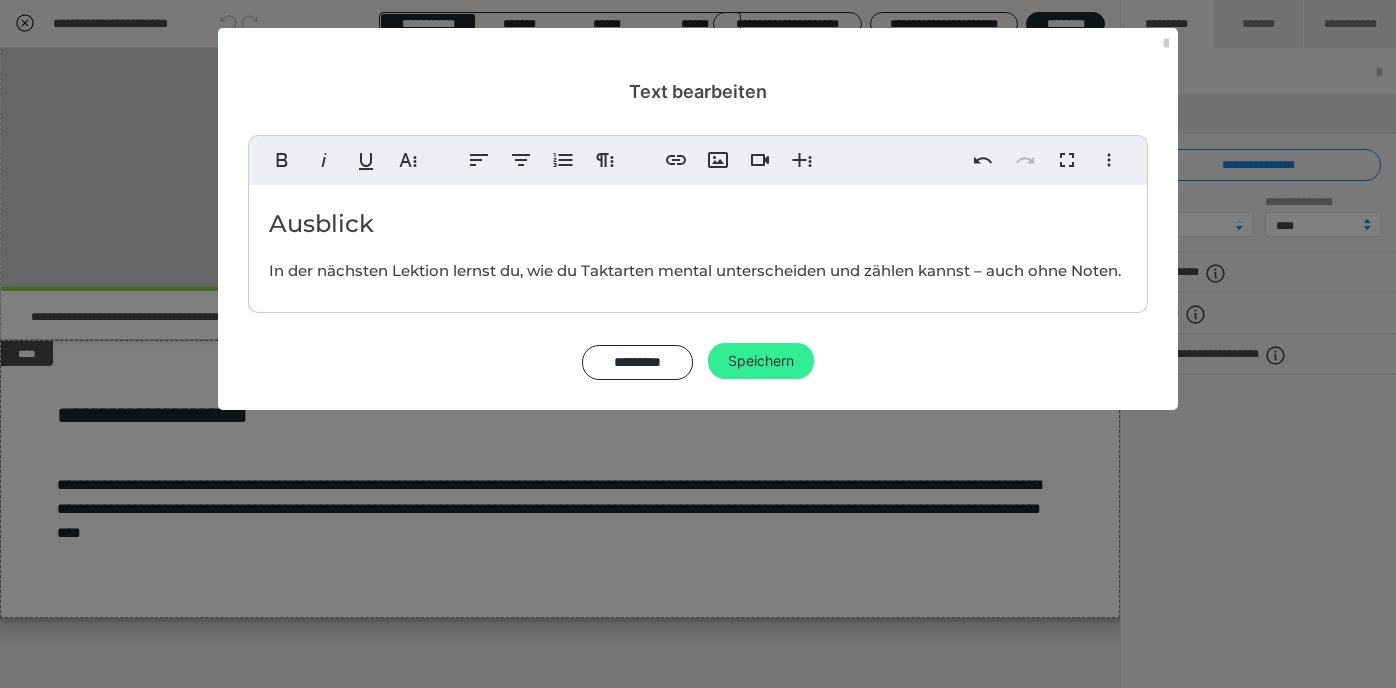 click on "Speichern" at bounding box center [761, 361] 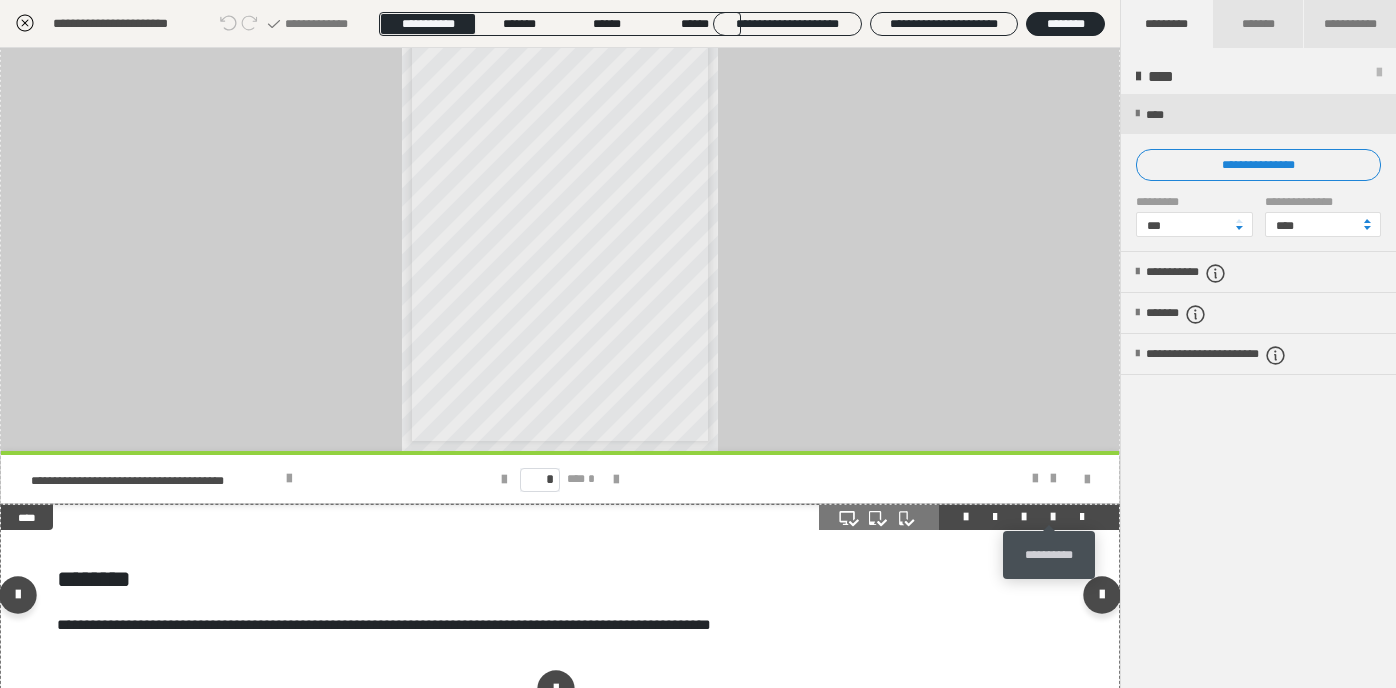 click at bounding box center (1053, 517) 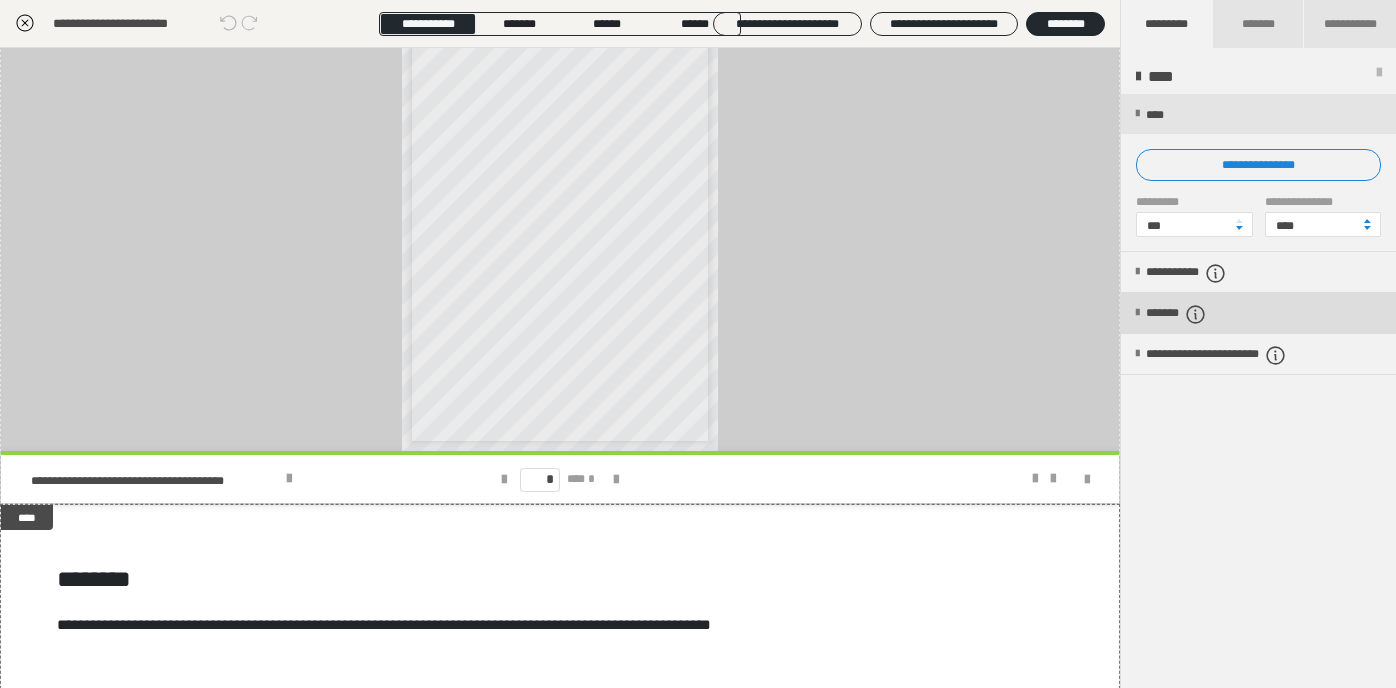 click on "*******" at bounding box center [1258, 313] 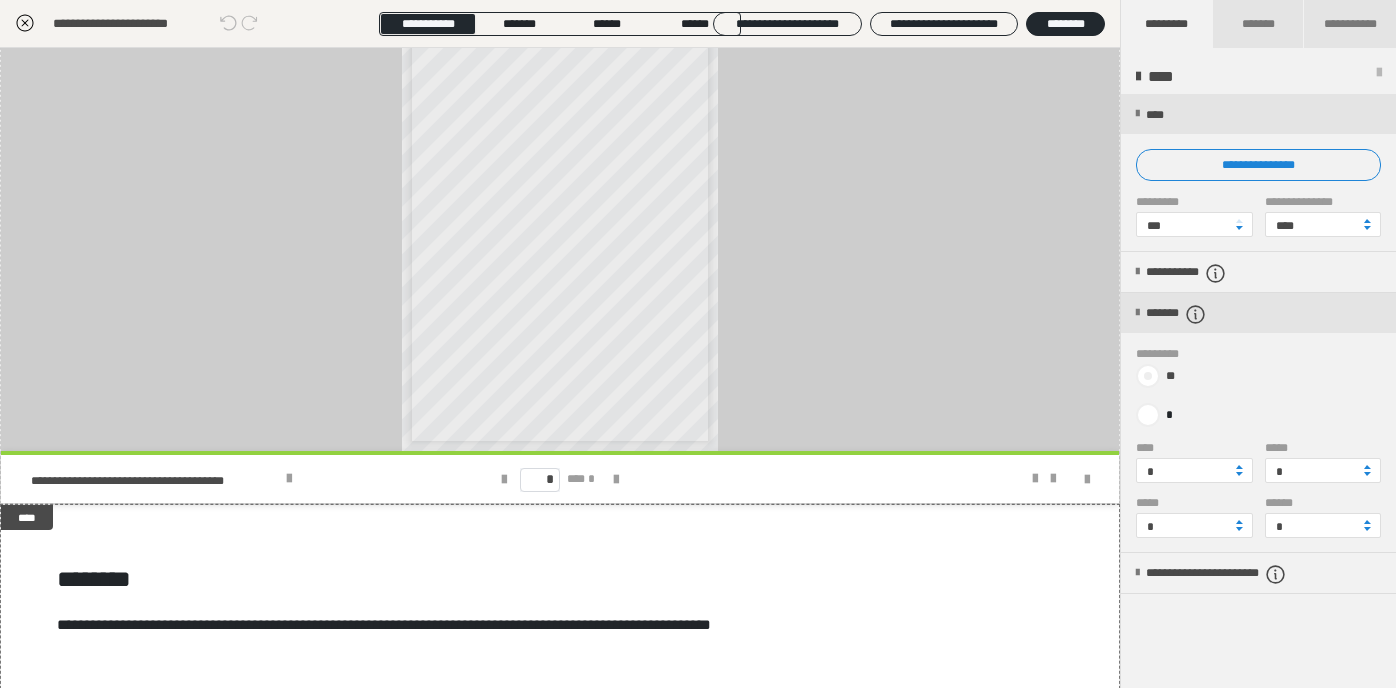 click at bounding box center (1148, 376) 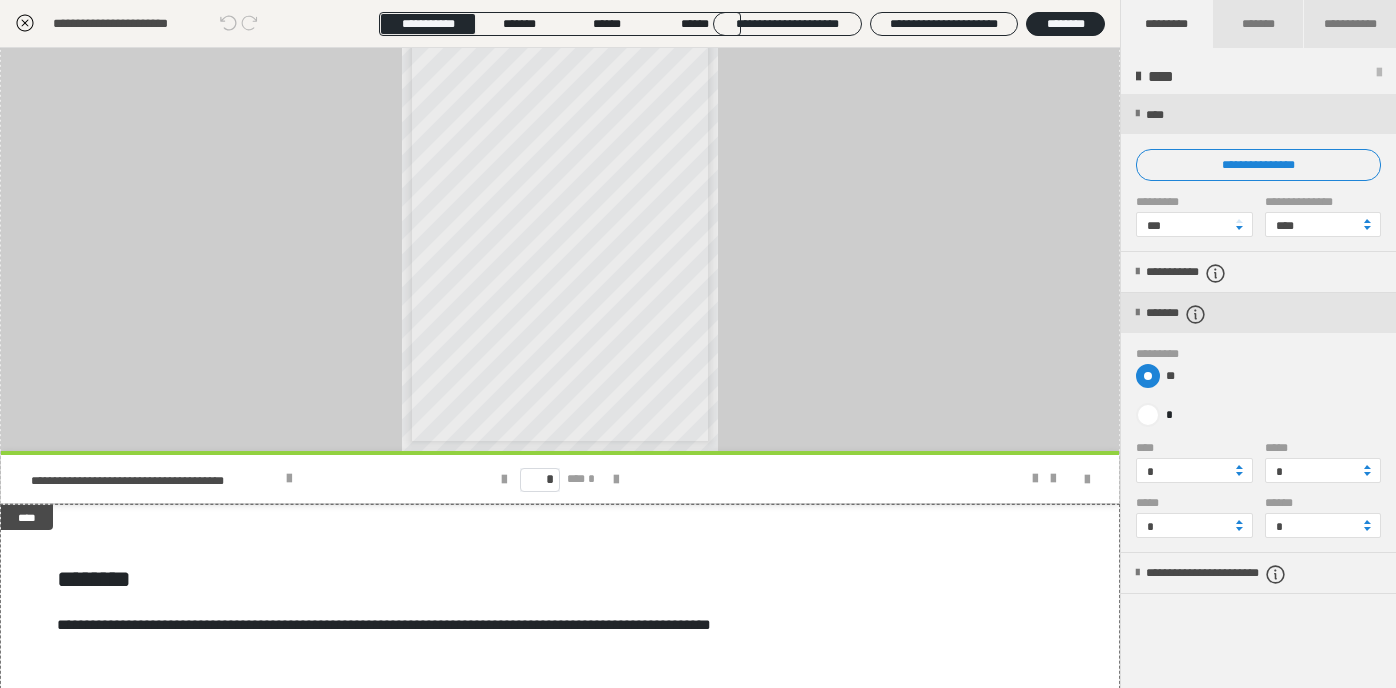radio on "****" 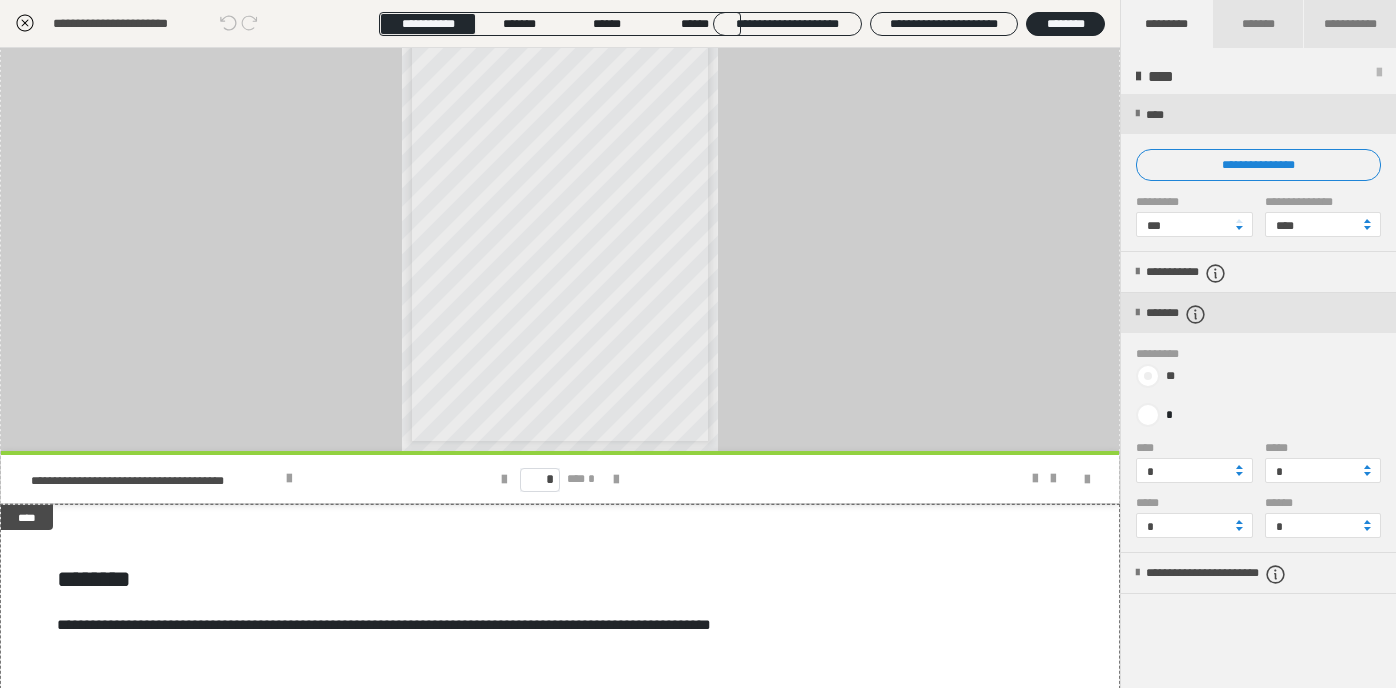 radio on "*****" 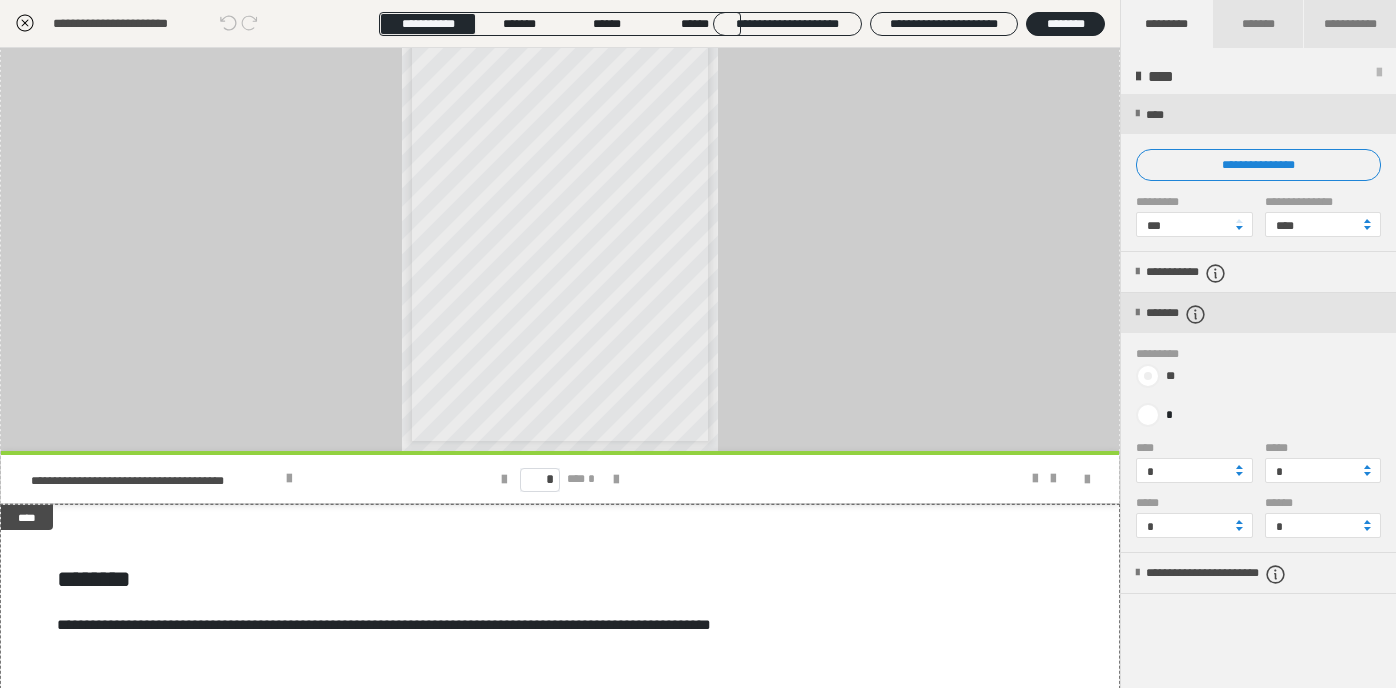type on "*" 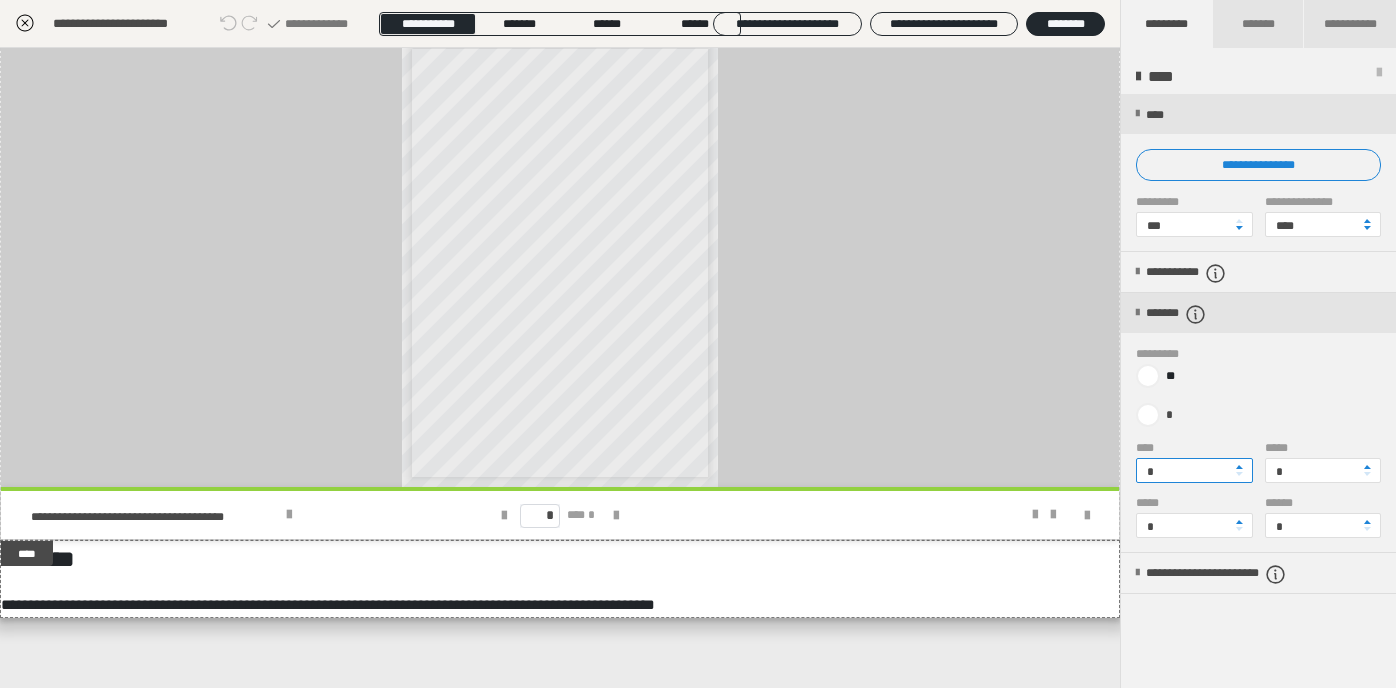 click on "*" at bounding box center (1194, 470) 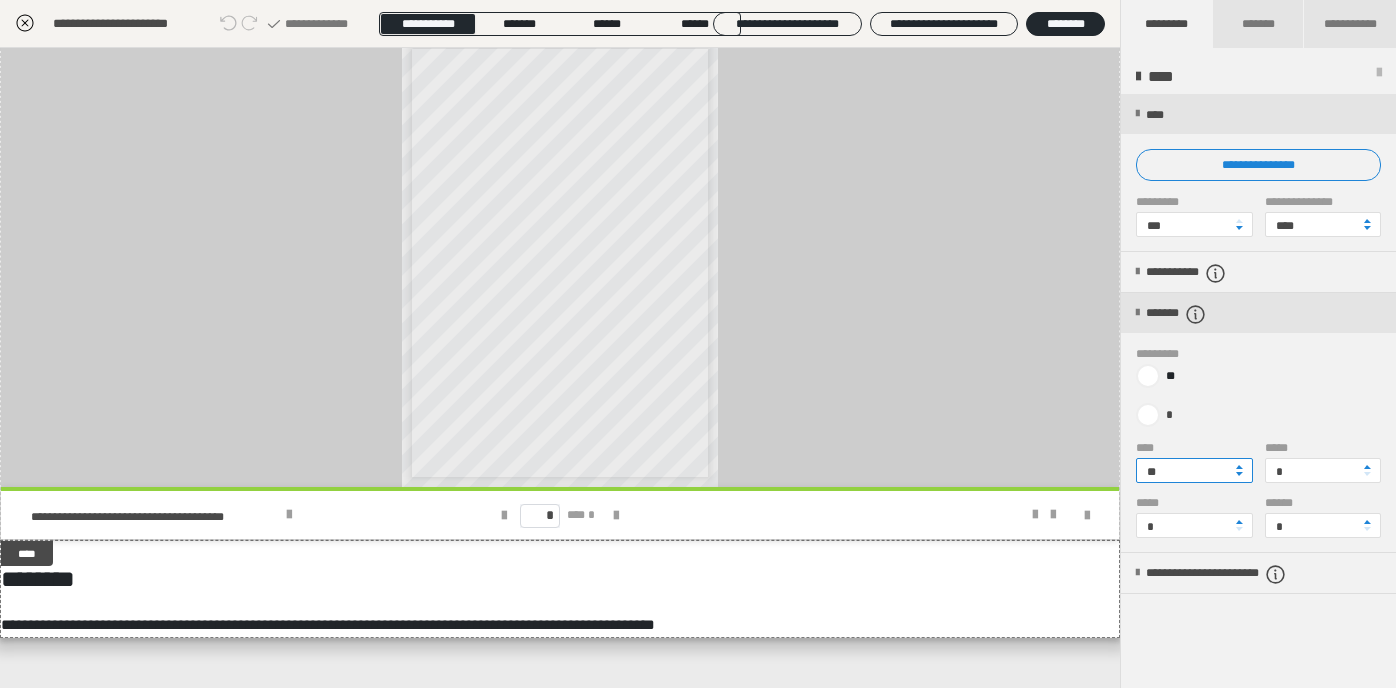 type on "**" 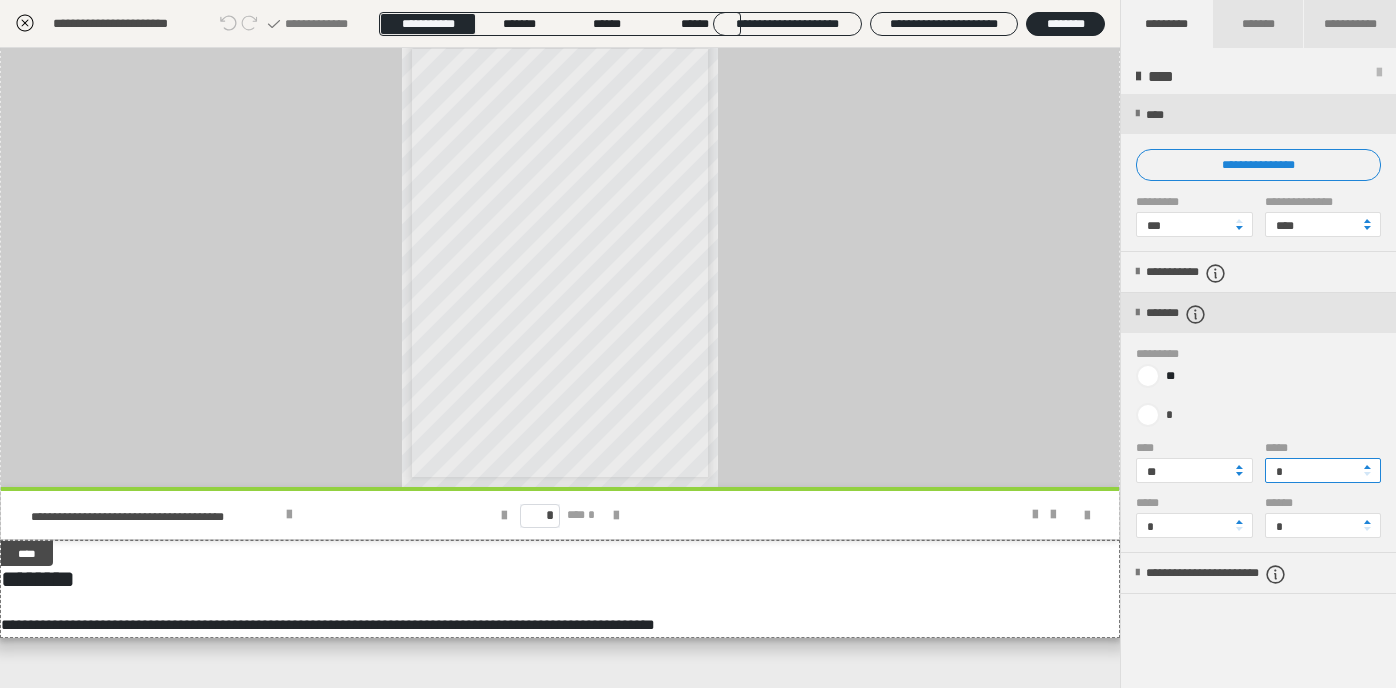 click on "*" at bounding box center [1323, 470] 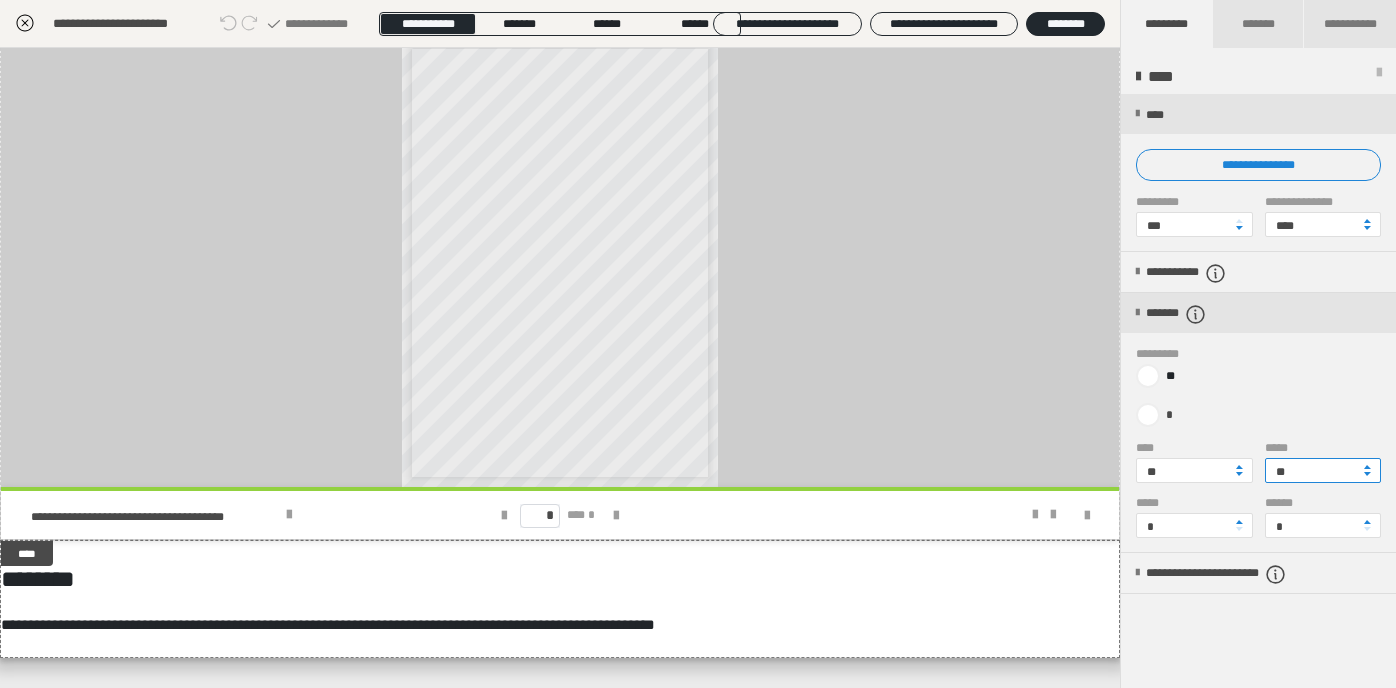 type on "**" 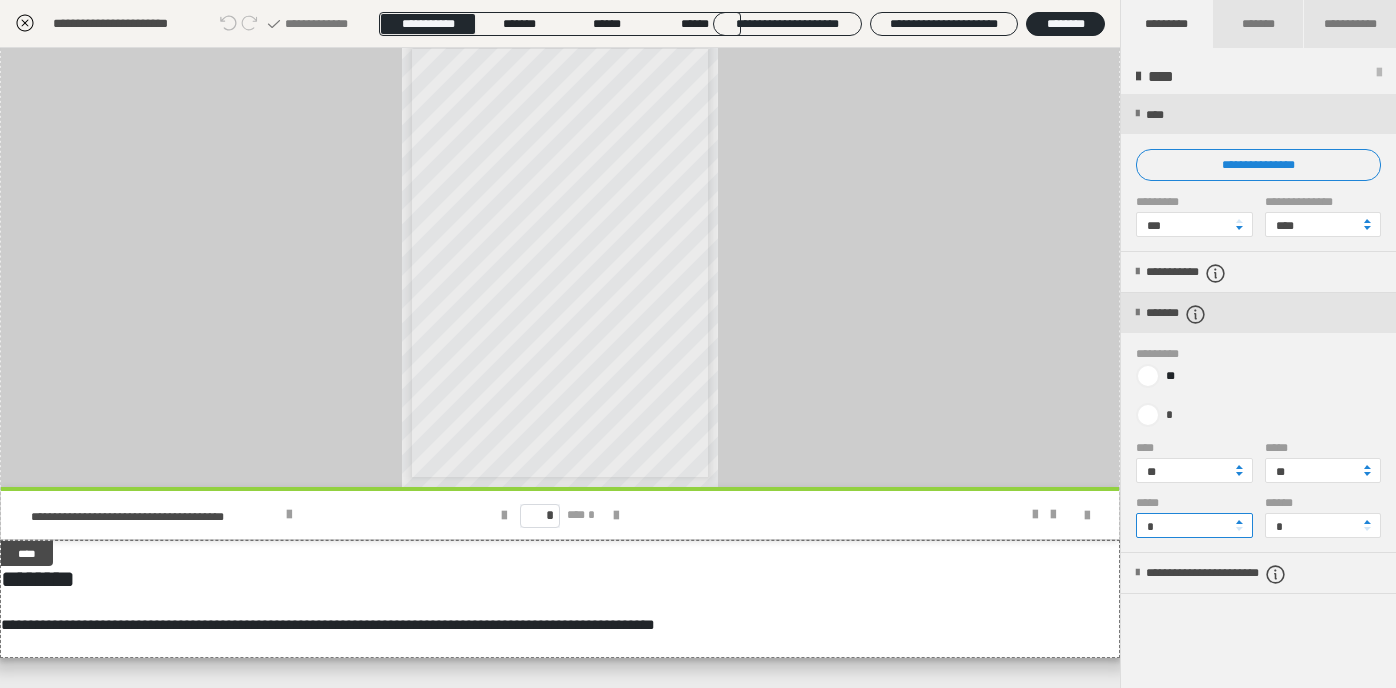 click on "*" at bounding box center (1194, 525) 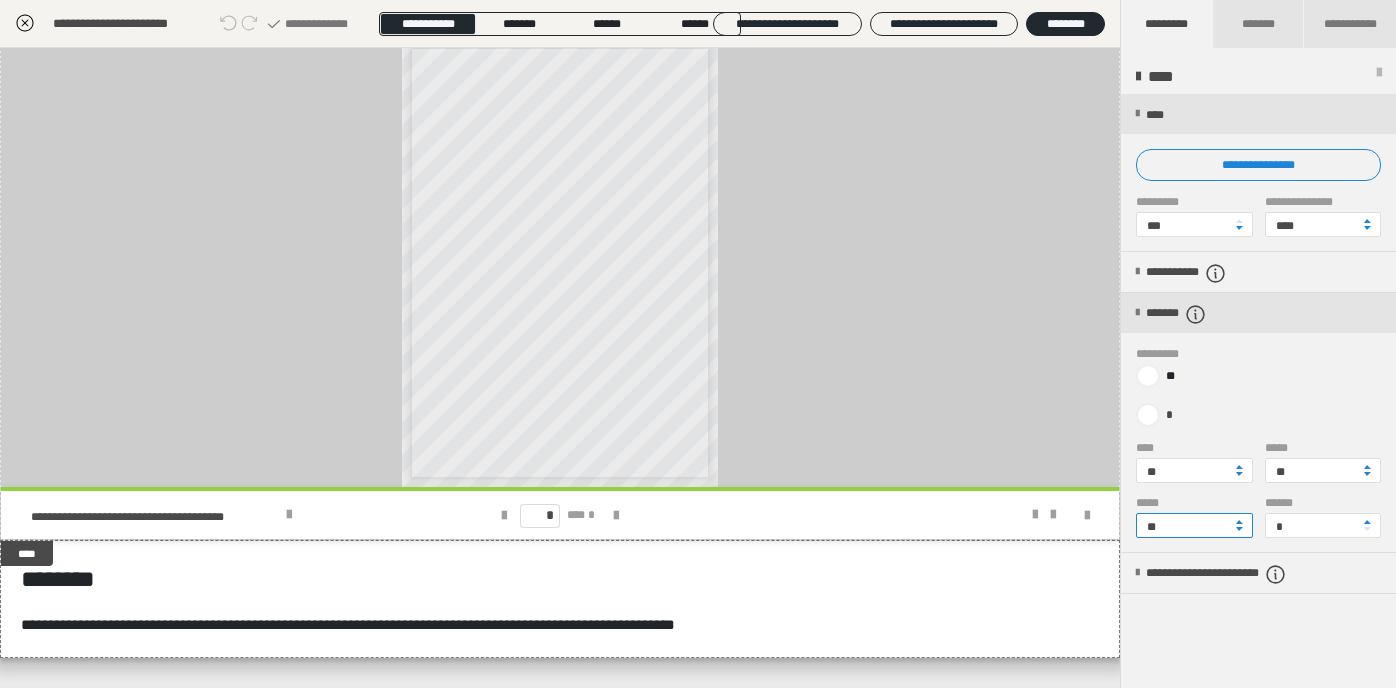 type on "**" 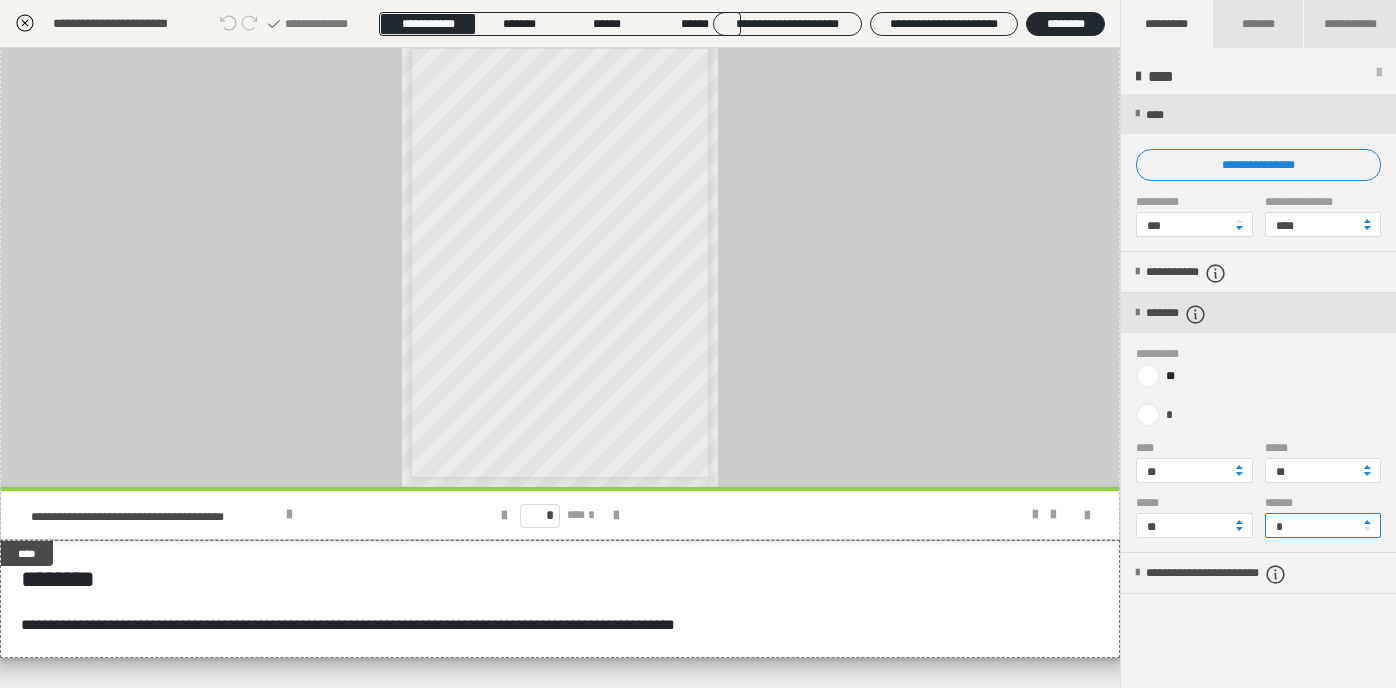 click on "*" at bounding box center [1323, 525] 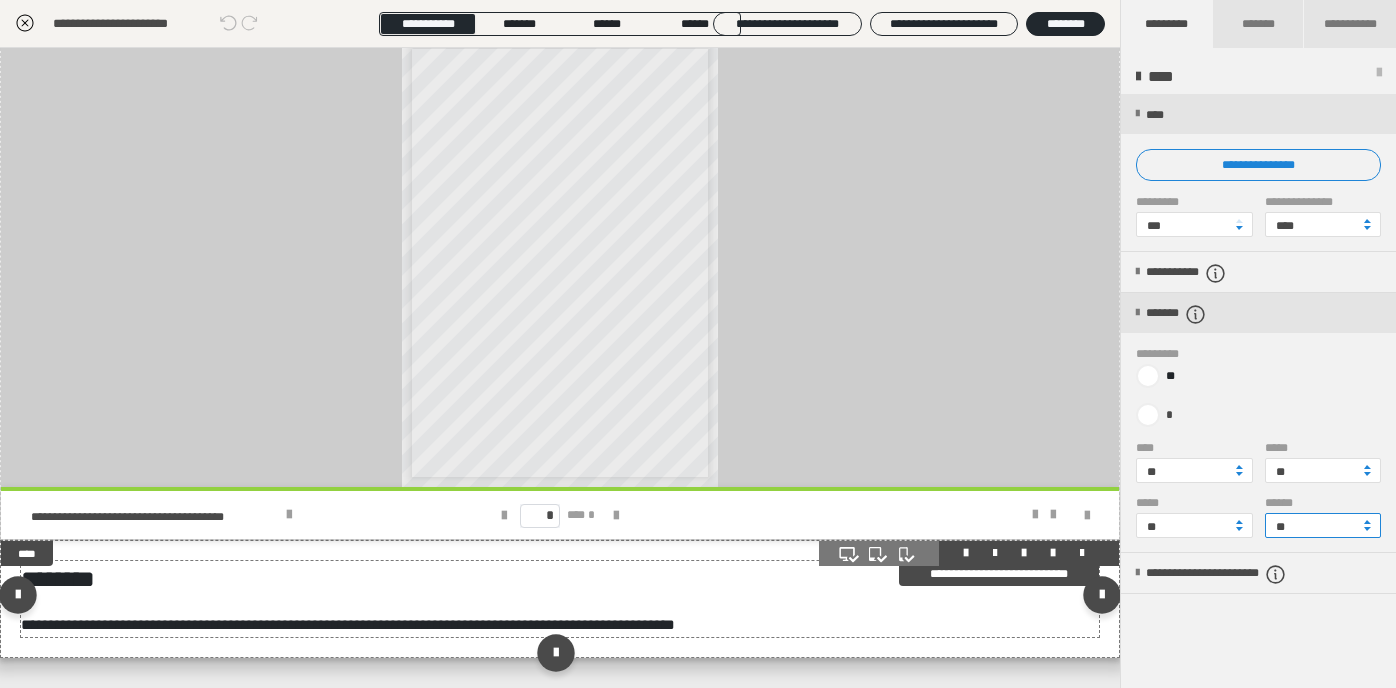 type on "**" 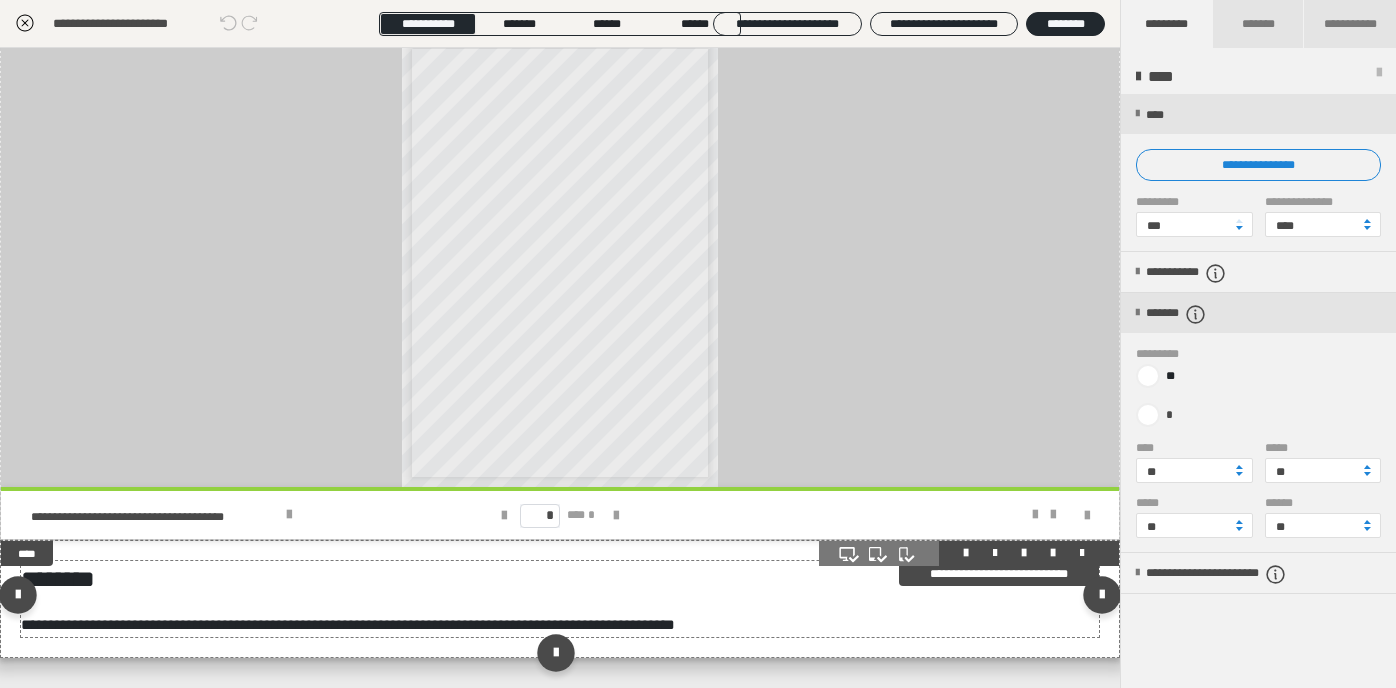 click on "********" at bounding box center (560, 579) 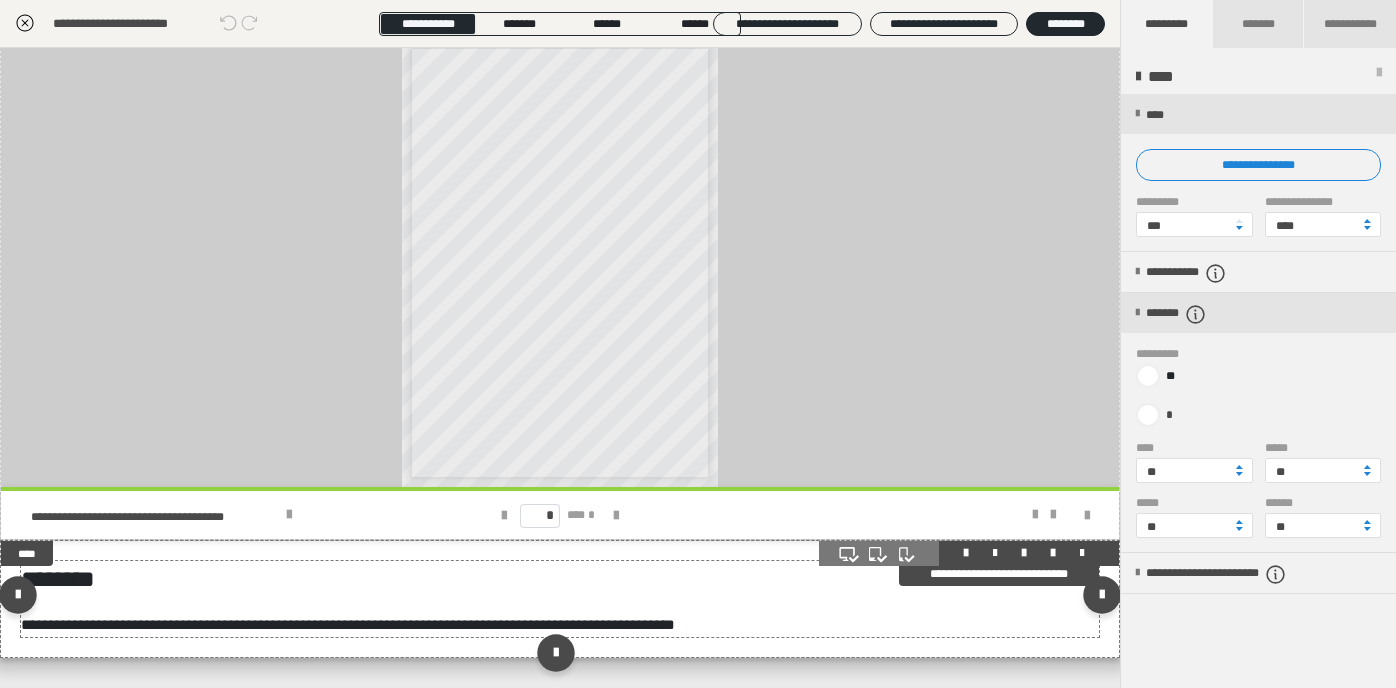 click on "********" at bounding box center [560, 579] 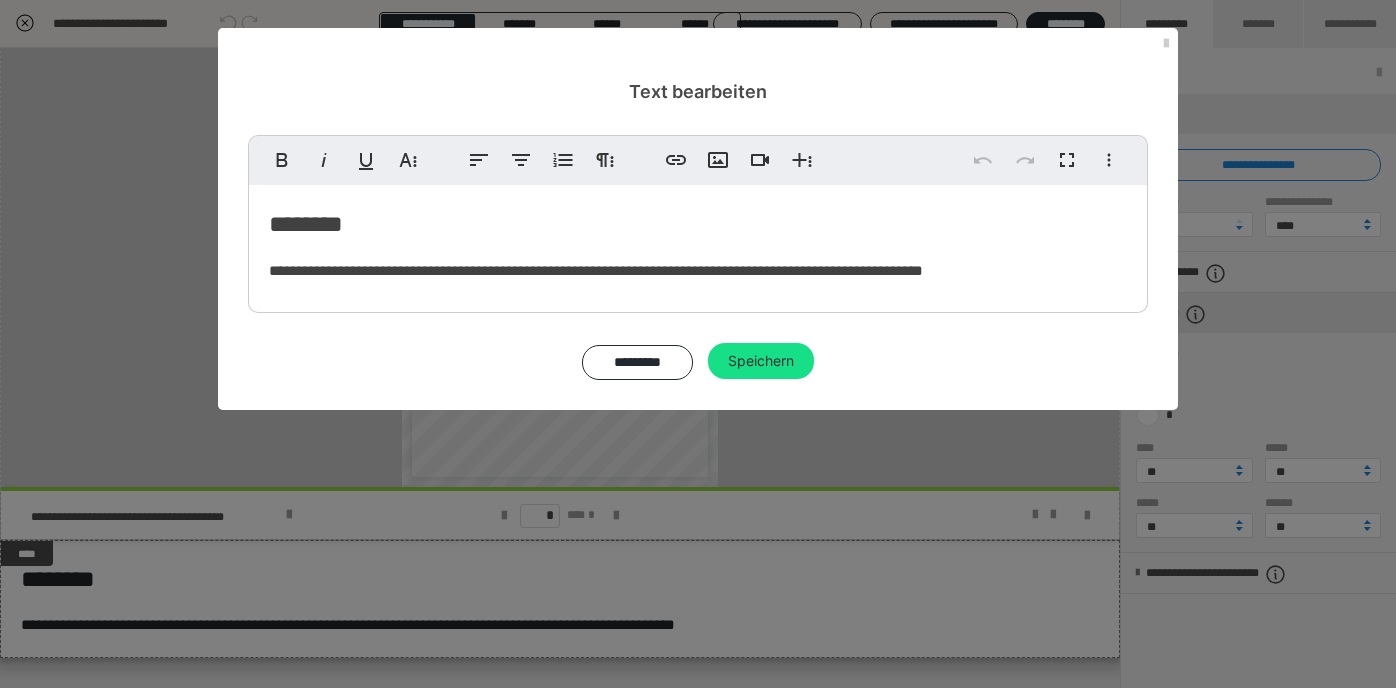 click on "**********" at bounding box center (698, 244) 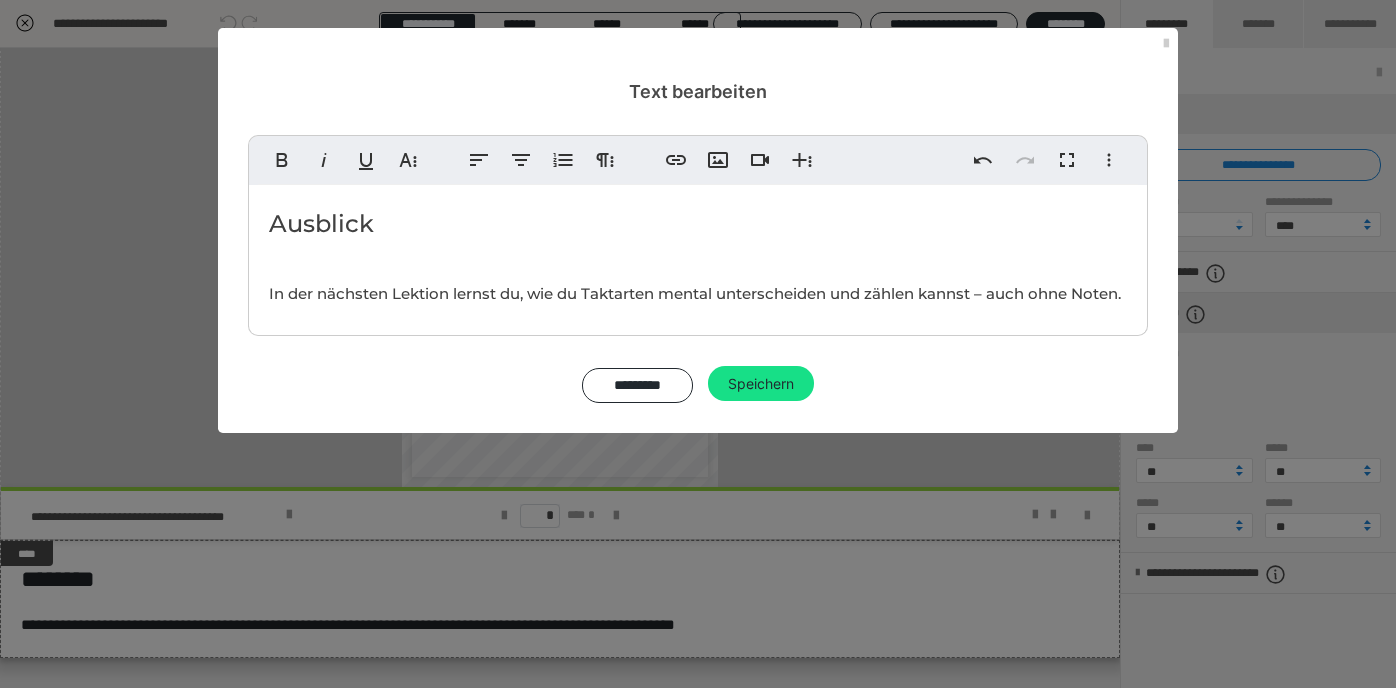 click on "Ausblick In der nächsten Lektion lernst du, wie du Taktarten mental unterscheiden und zählen kannst – auch ohne Noten." at bounding box center [698, 255] 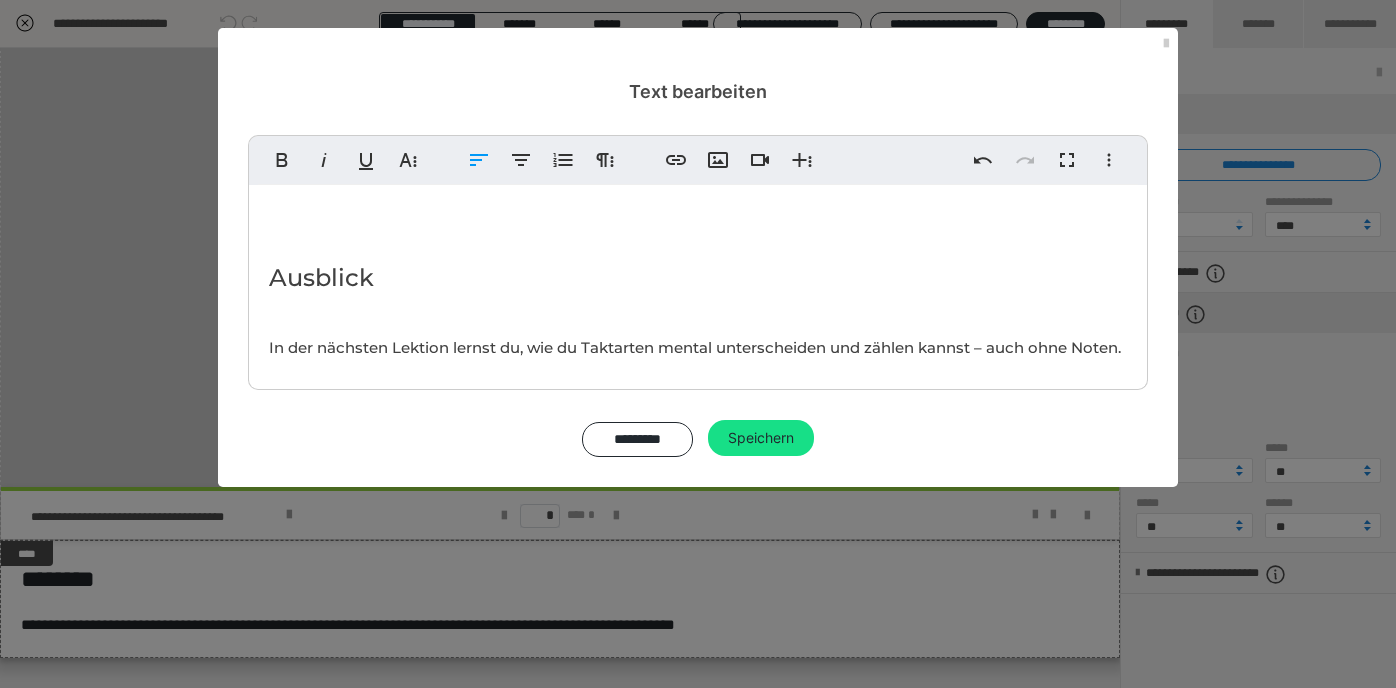 click at bounding box center (698, 224) 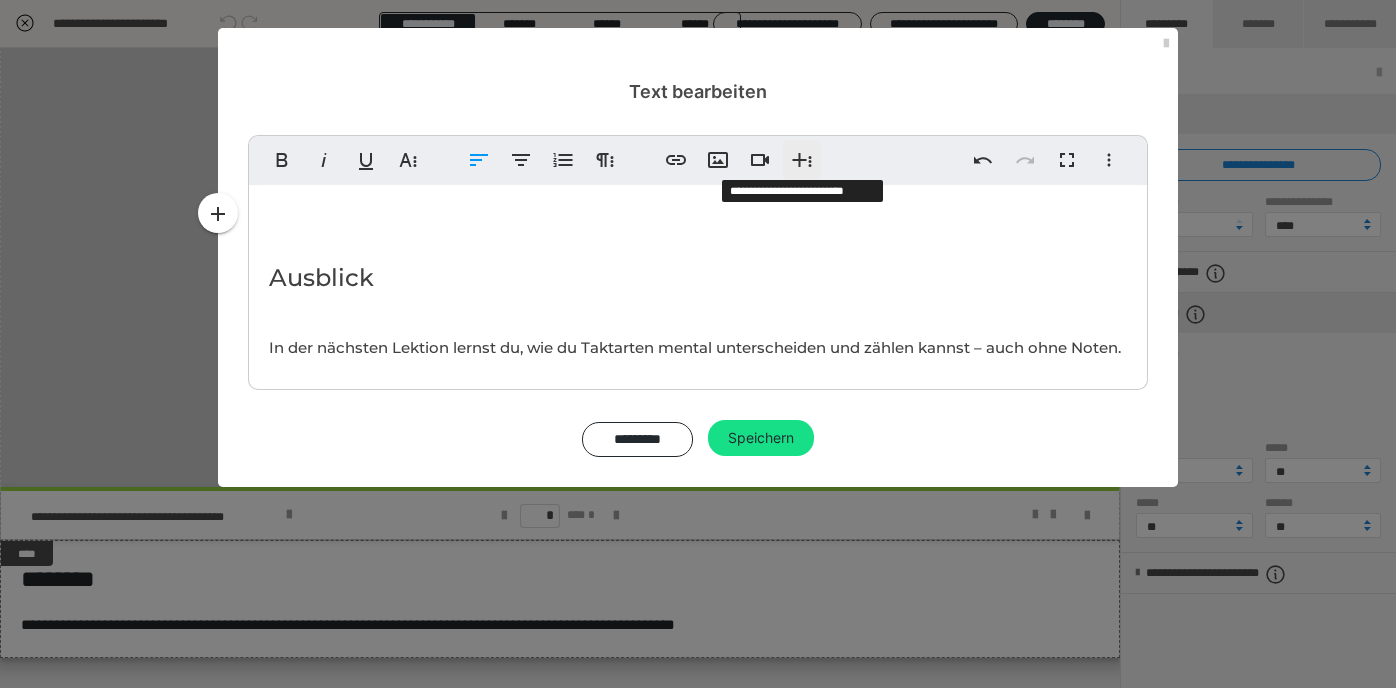 click 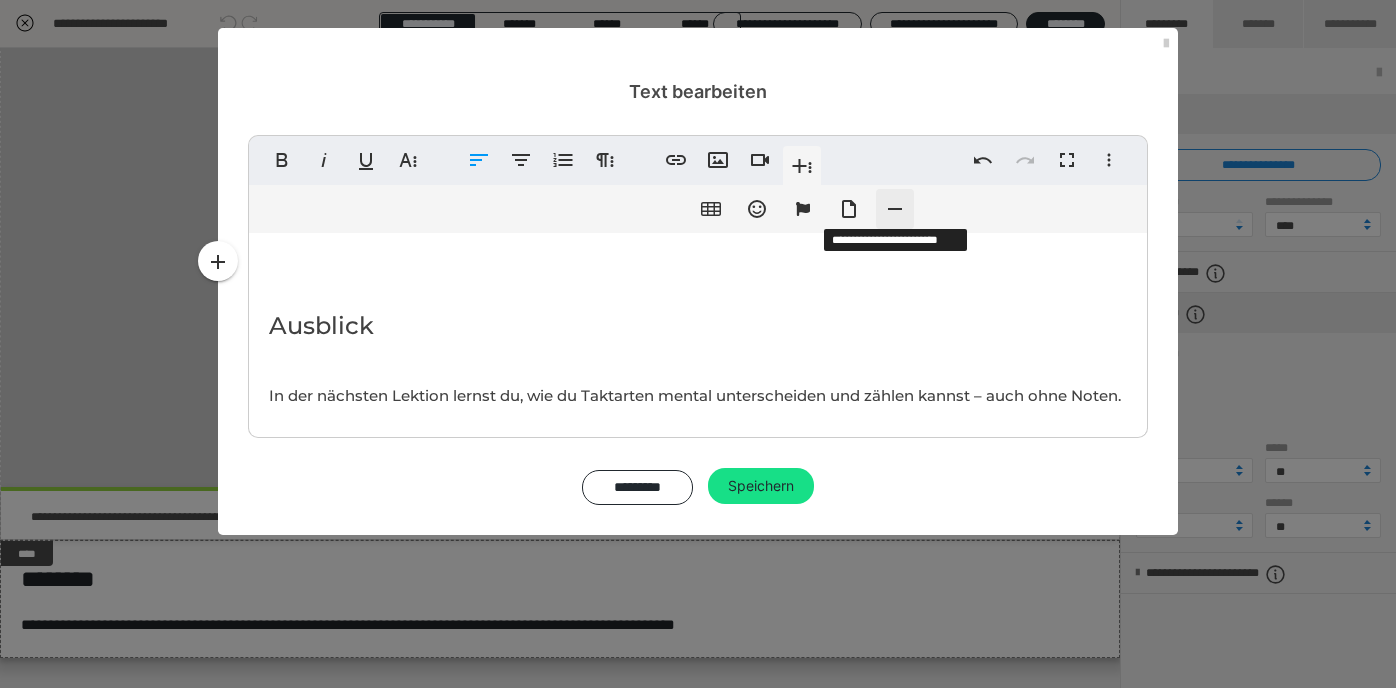 click 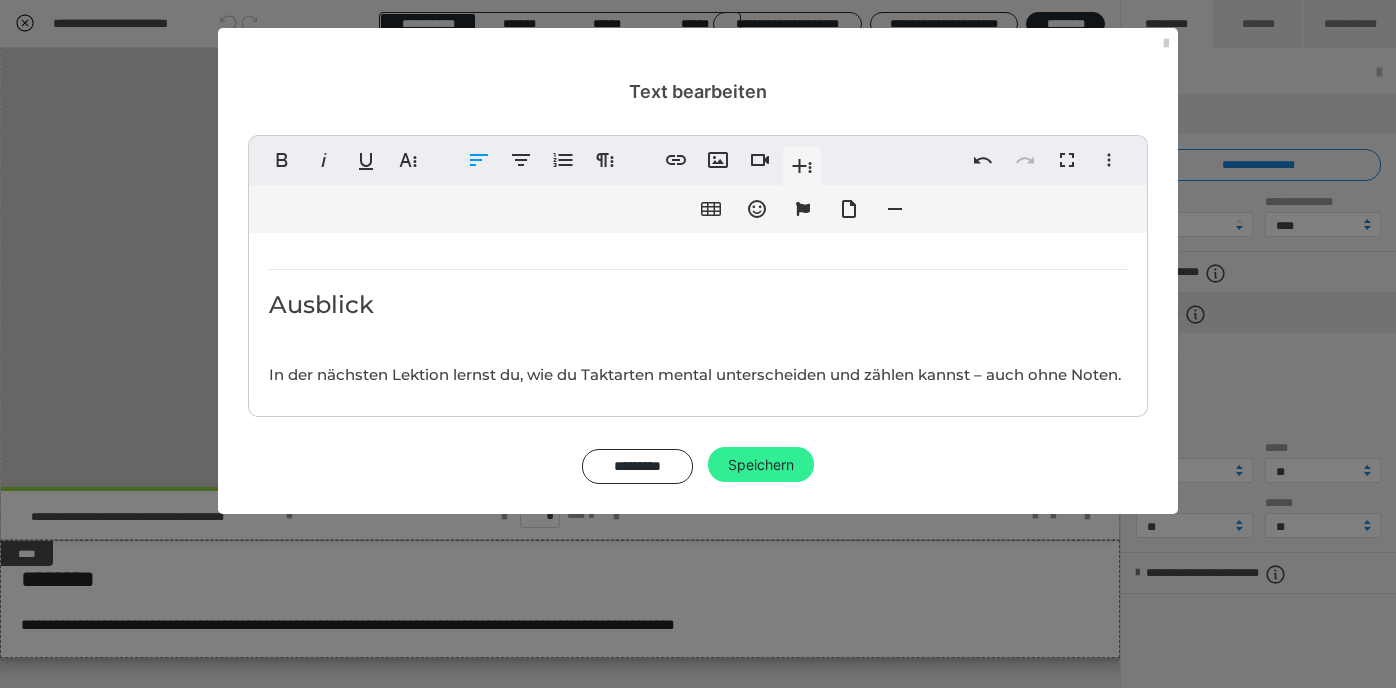 click on "Speichern" at bounding box center [761, 465] 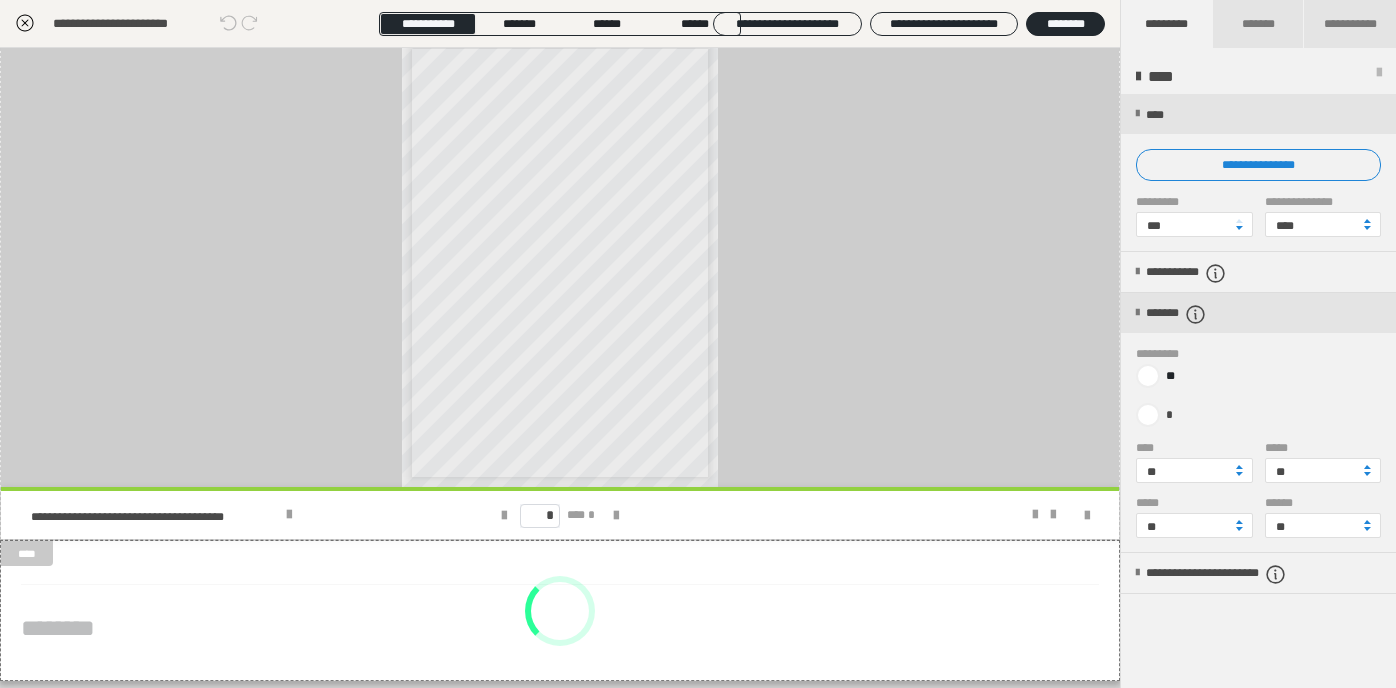 scroll, scrollTop: 2272, scrollLeft: 0, axis: vertical 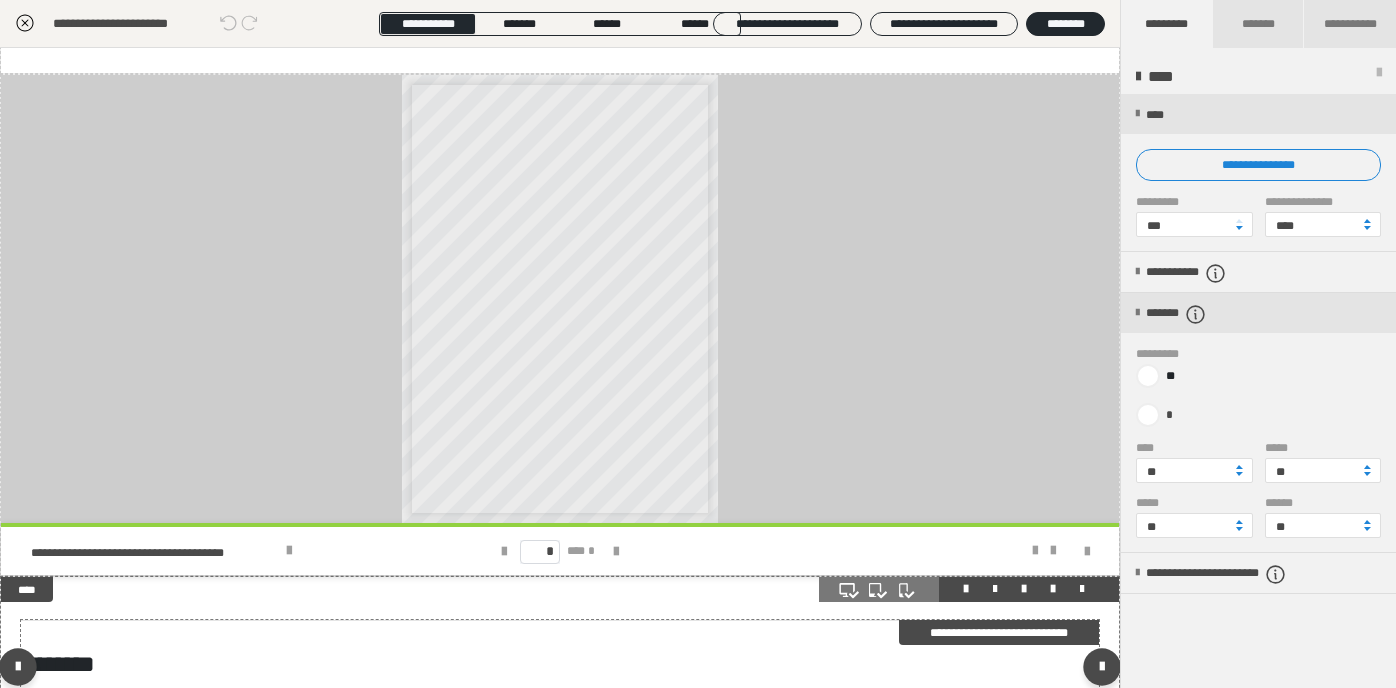 click on "**********" at bounding box center (560, 683) 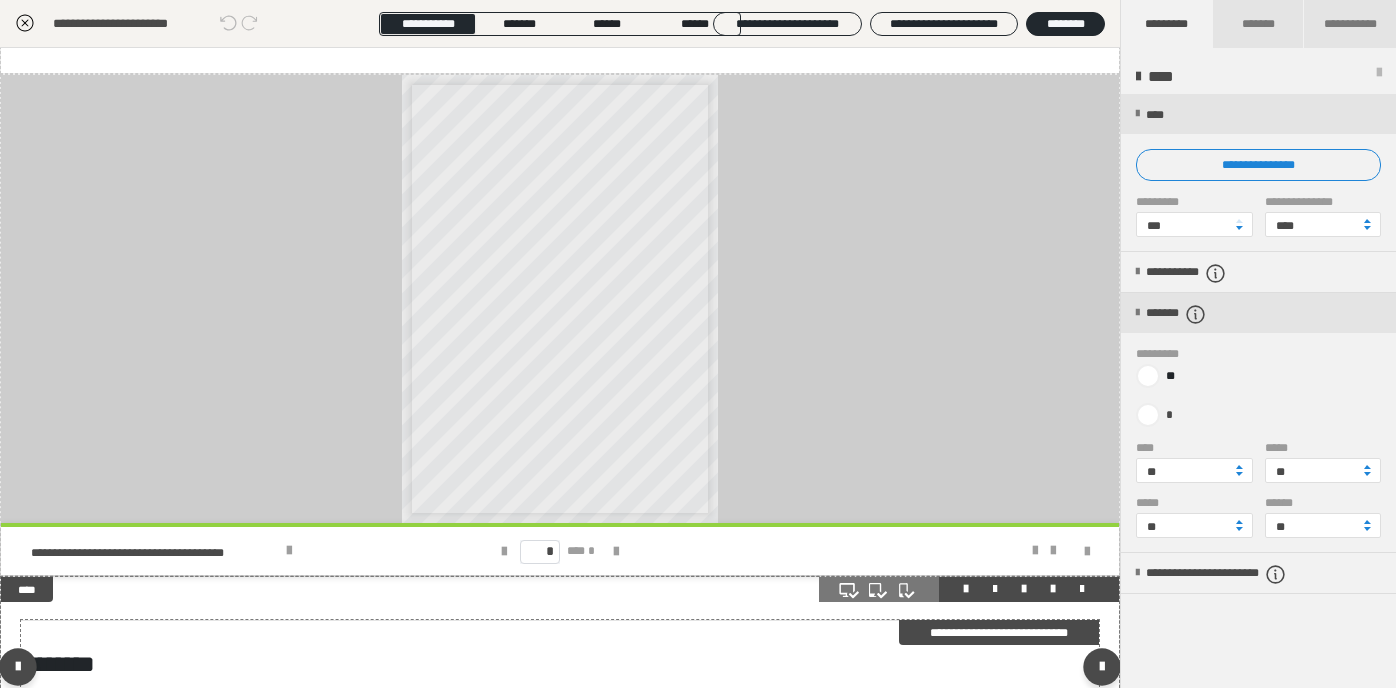 click on "**********" at bounding box center [560, 683] 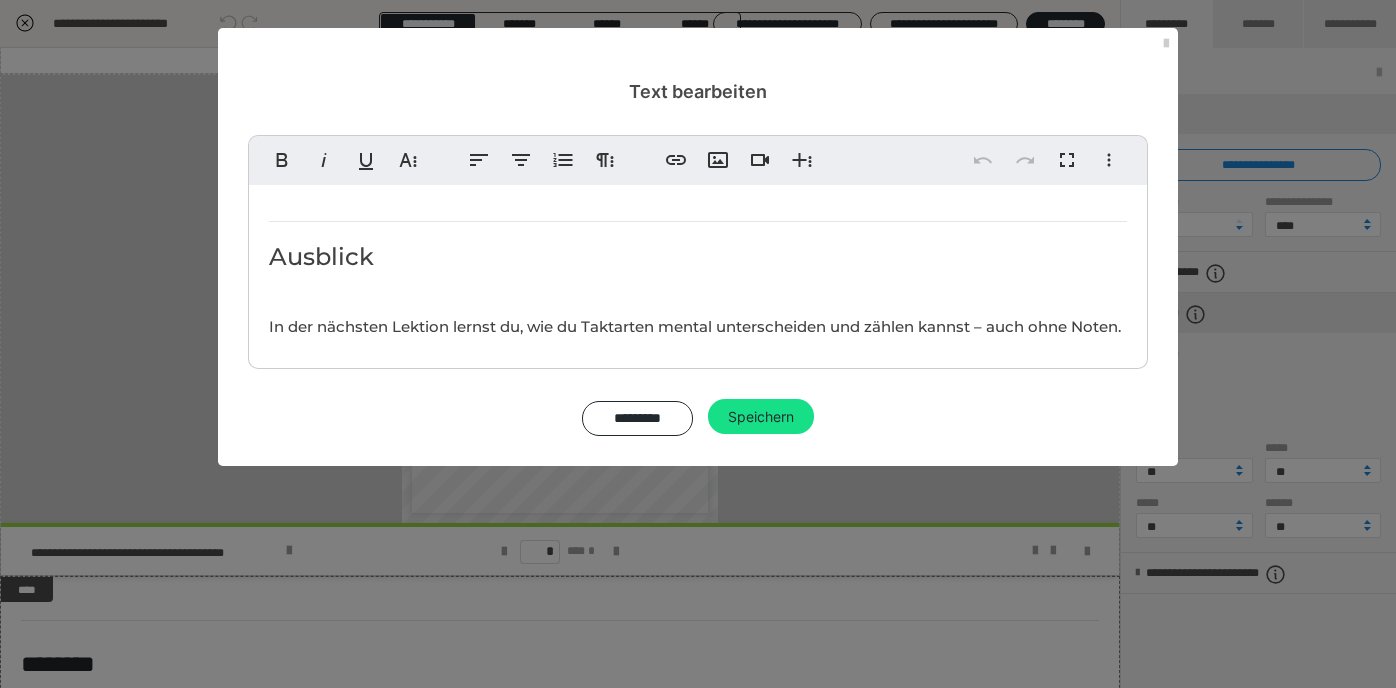 click on "Ausblick" at bounding box center (698, 257) 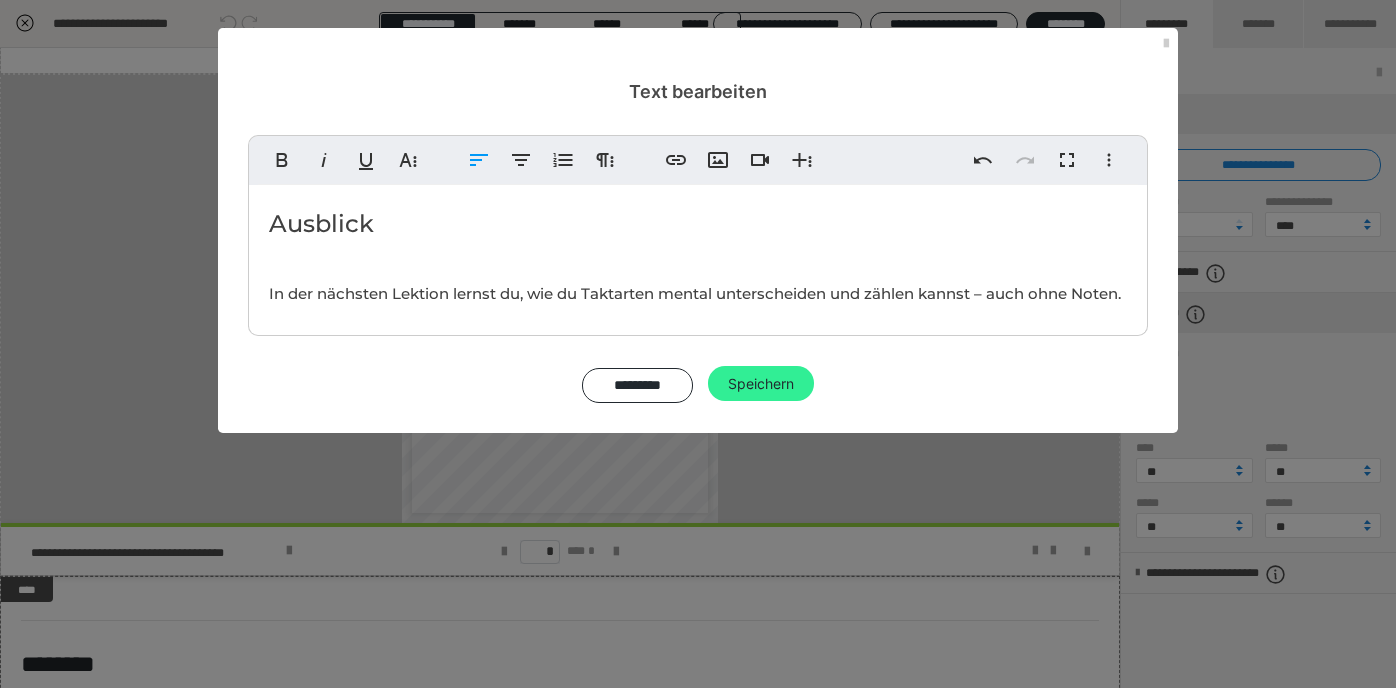 click on "Speichern" at bounding box center (761, 384) 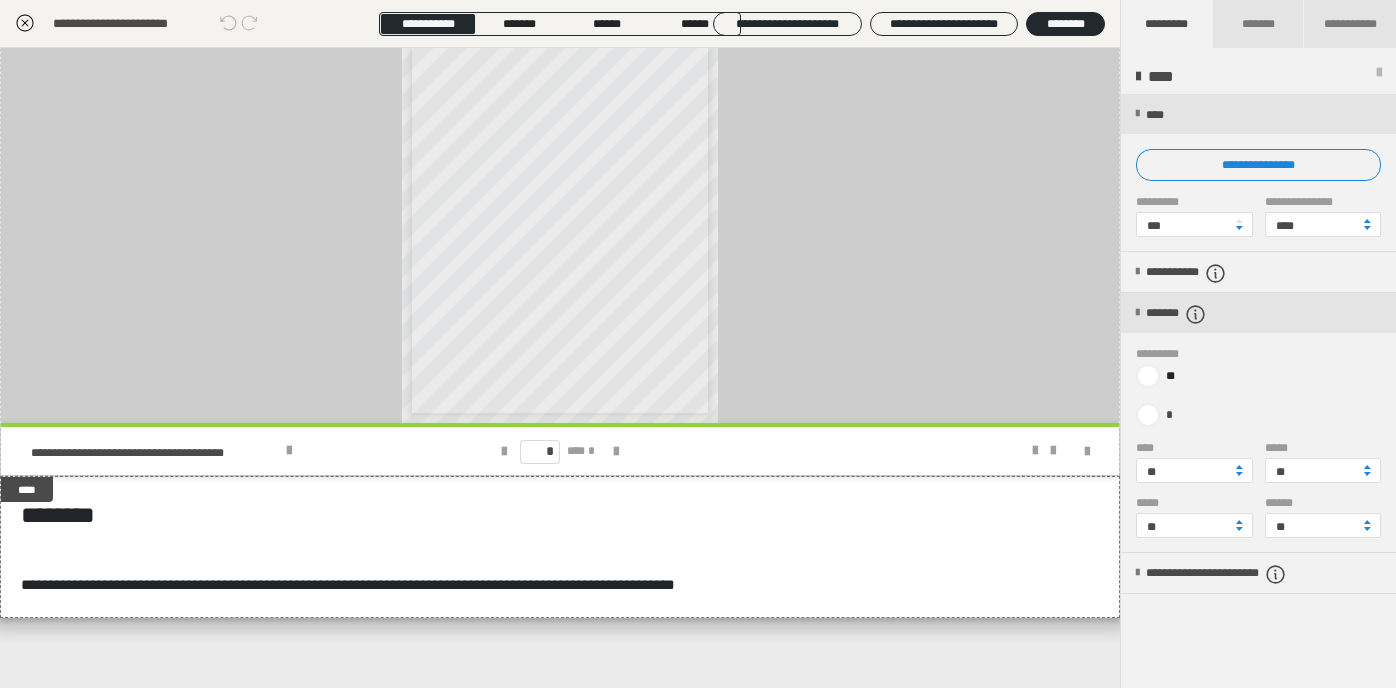 scroll, scrollTop: 2372, scrollLeft: 0, axis: vertical 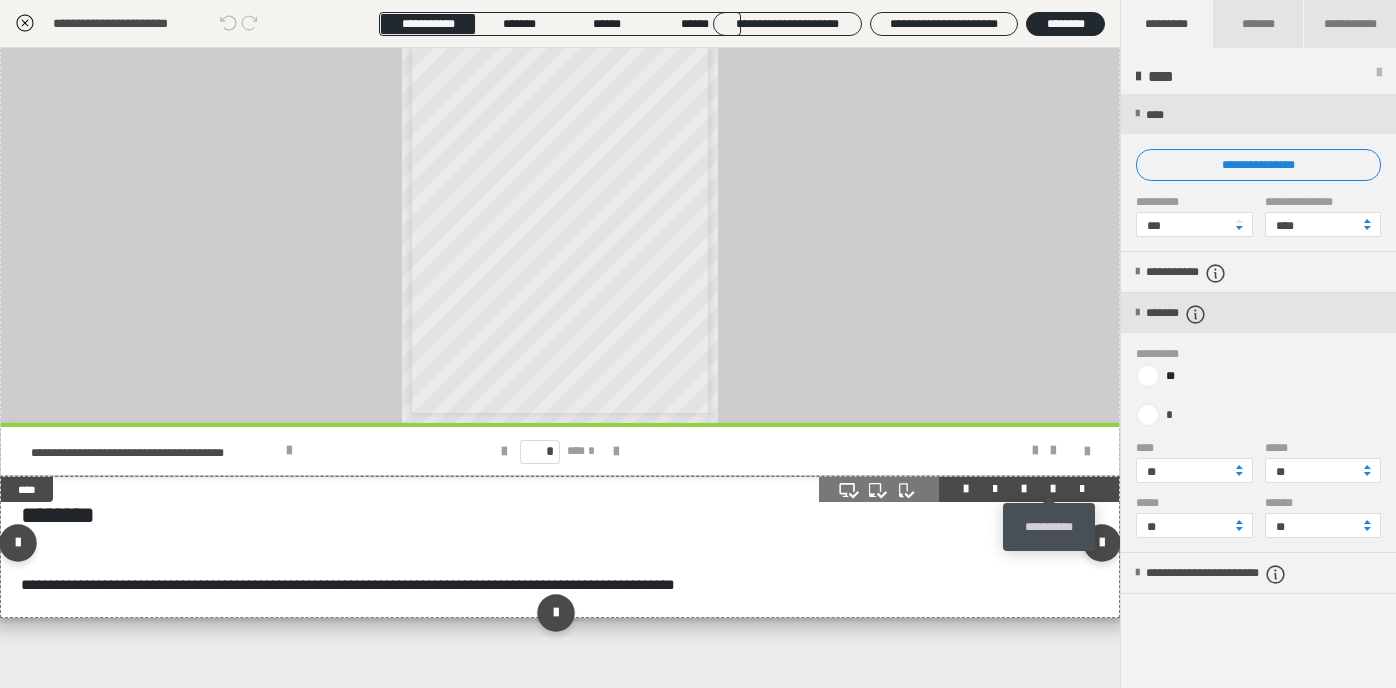 click at bounding box center (1053, 489) 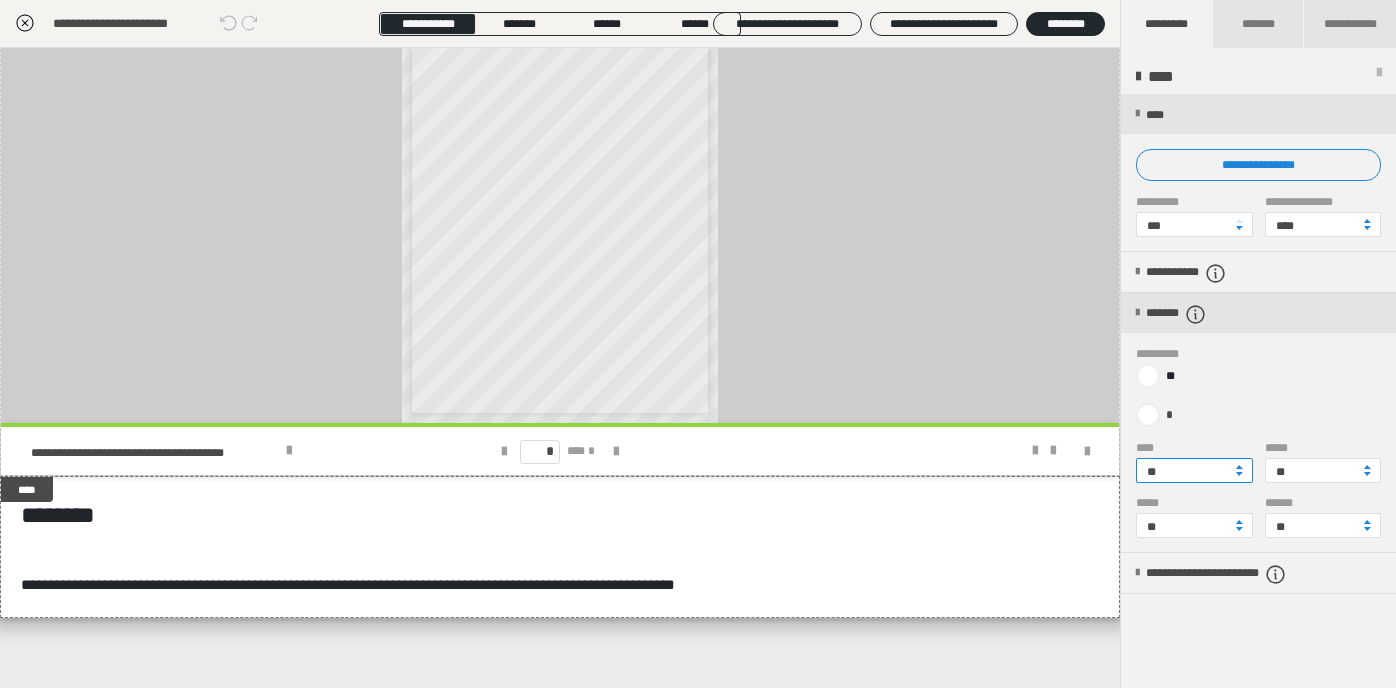 click on "**" at bounding box center (1194, 470) 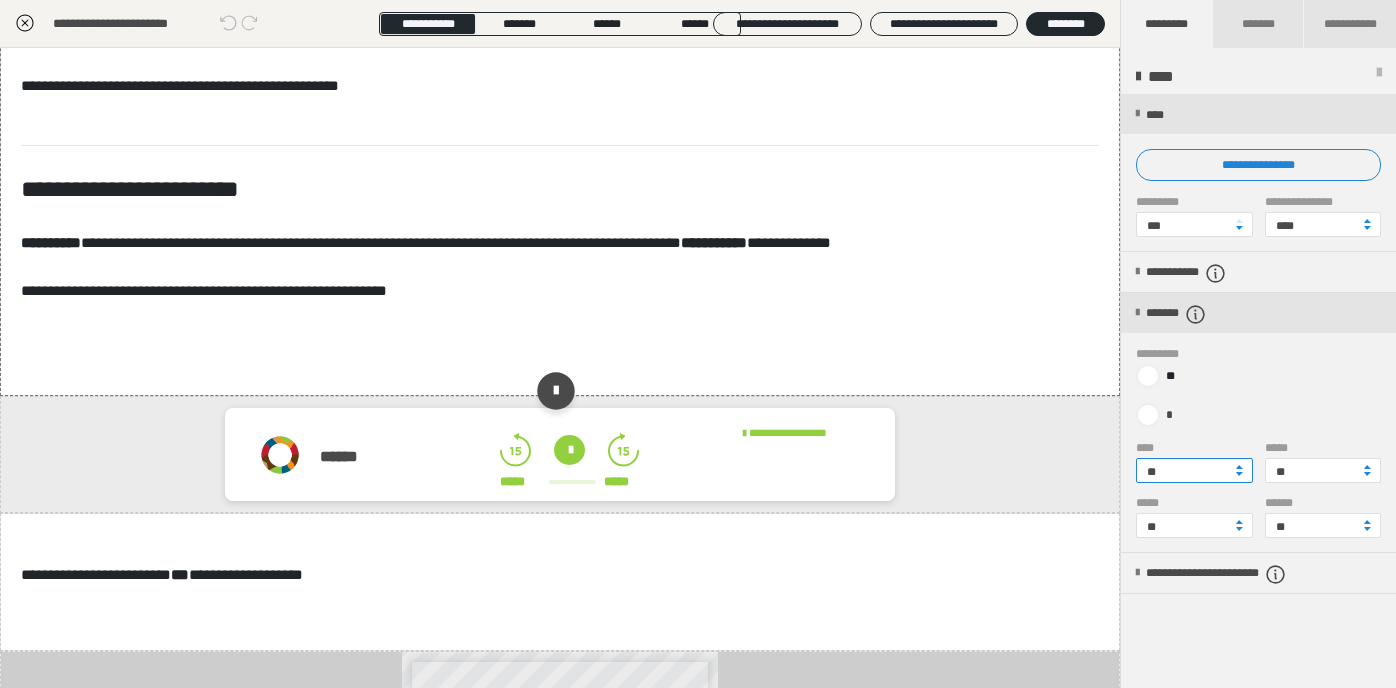 scroll, scrollTop: 1708, scrollLeft: 0, axis: vertical 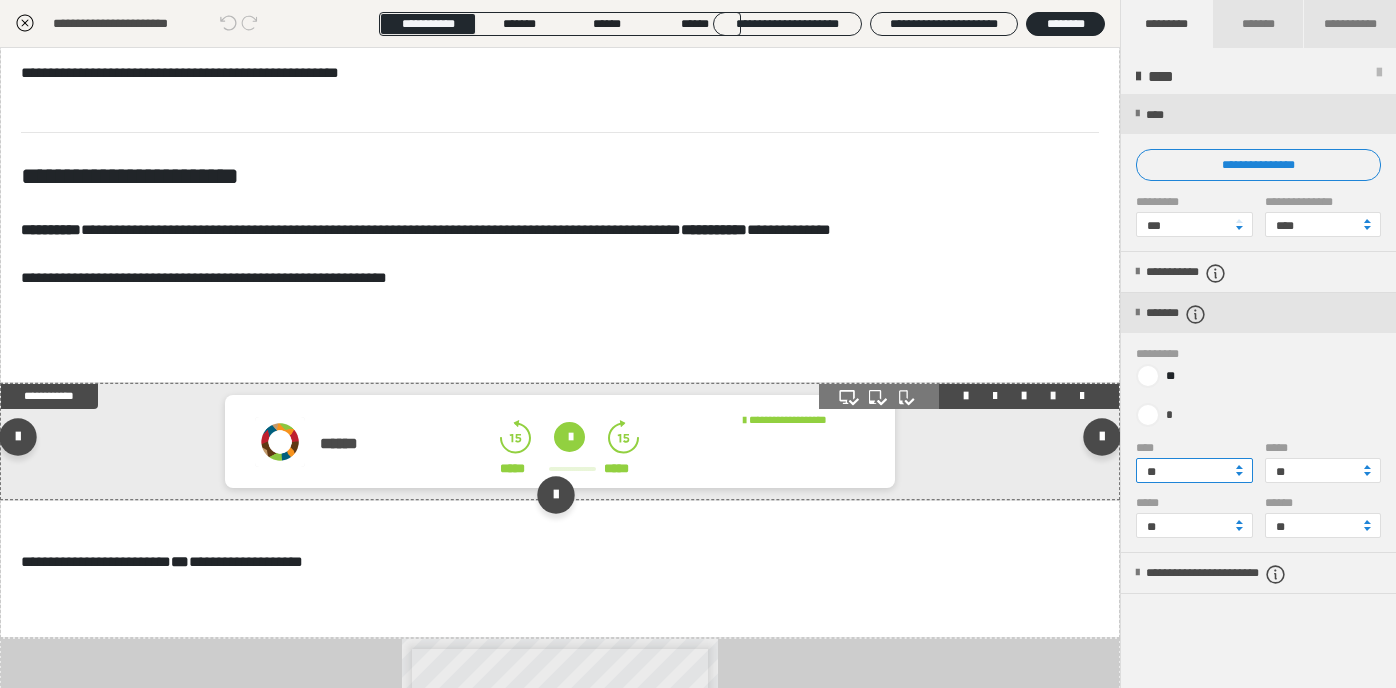 type on "**" 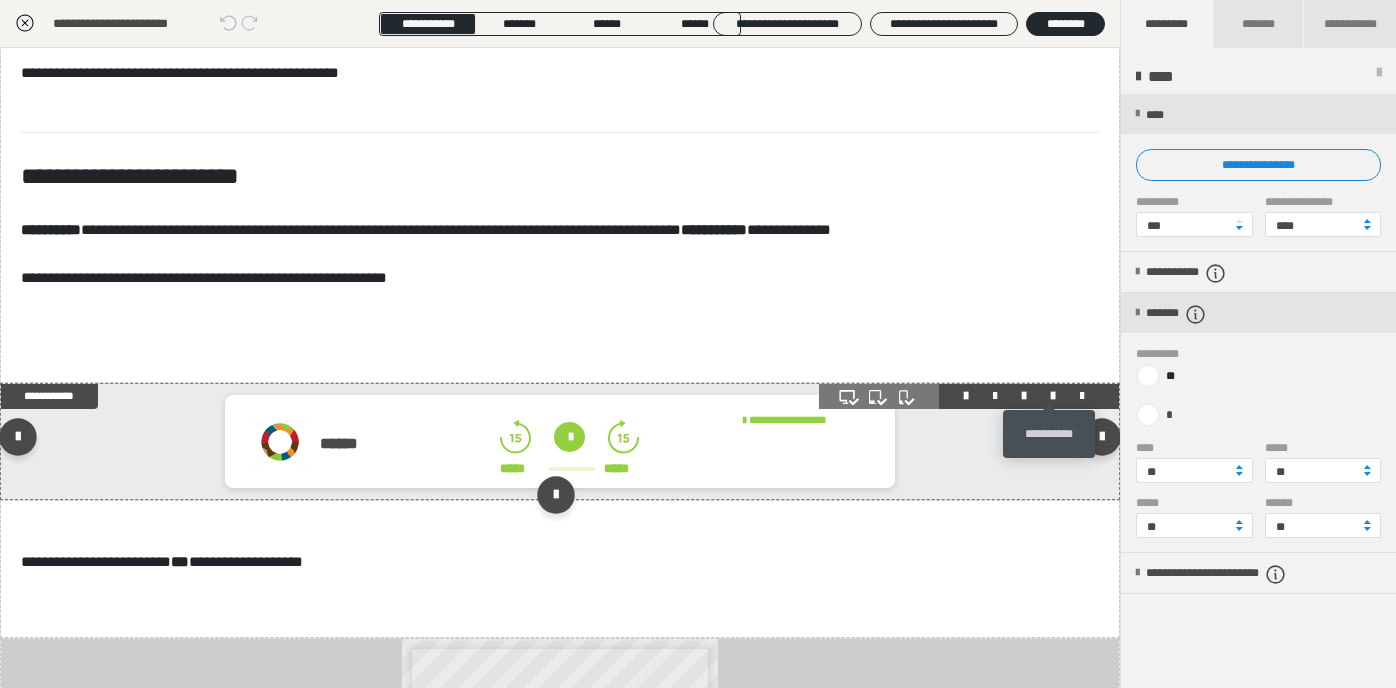 click at bounding box center [1053, 396] 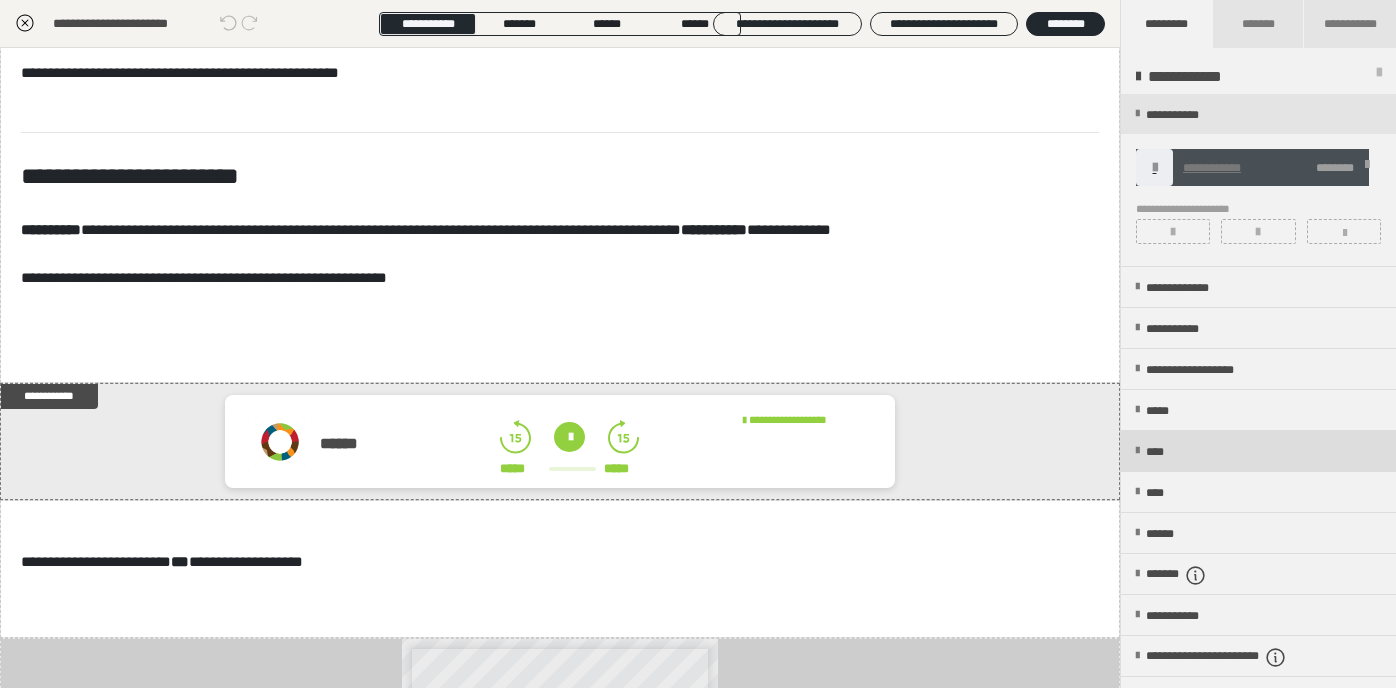 click on "****" at bounding box center (1258, 451) 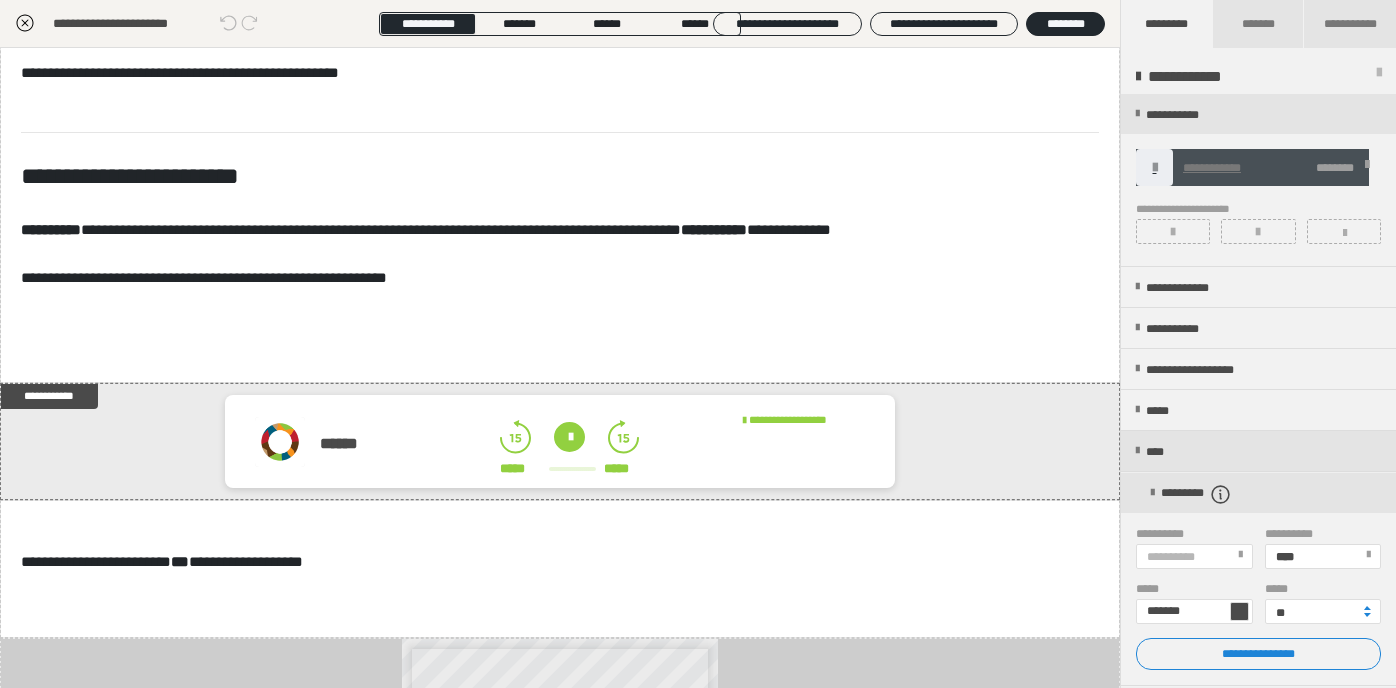 scroll, scrollTop: 99, scrollLeft: 0, axis: vertical 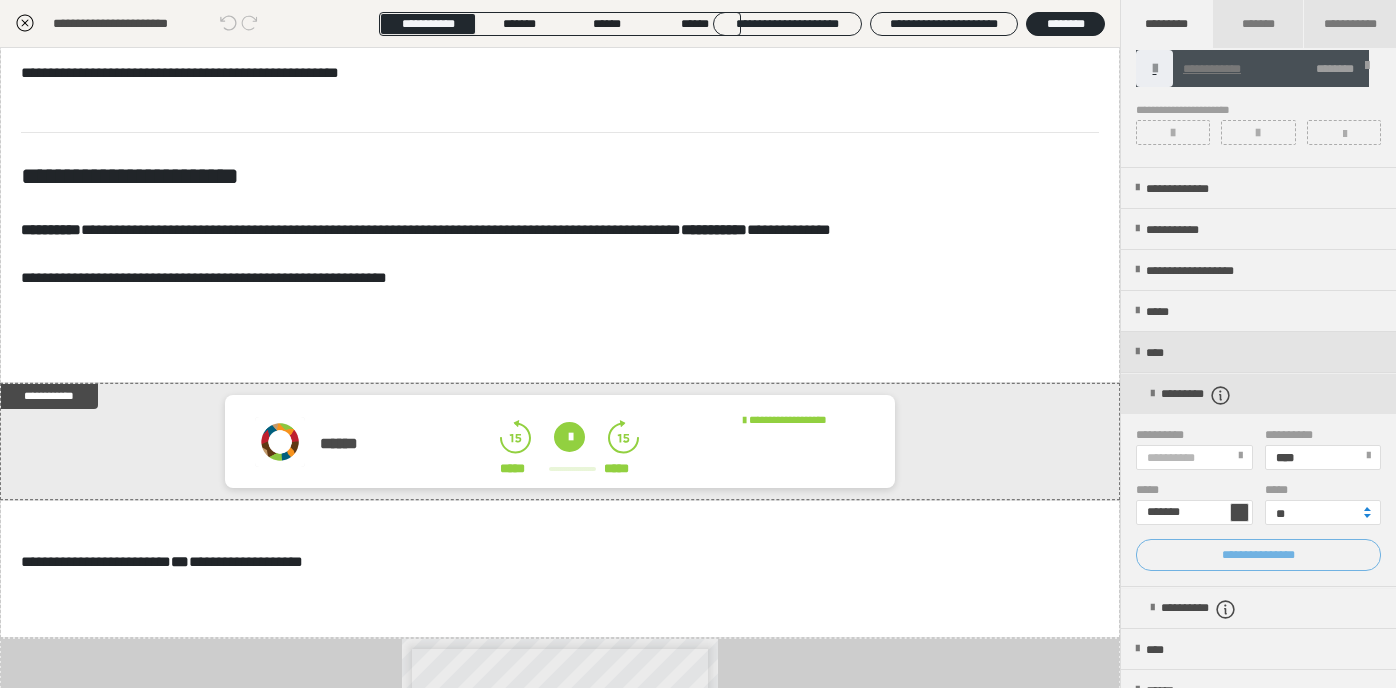 click on "**********" at bounding box center [1258, 555] 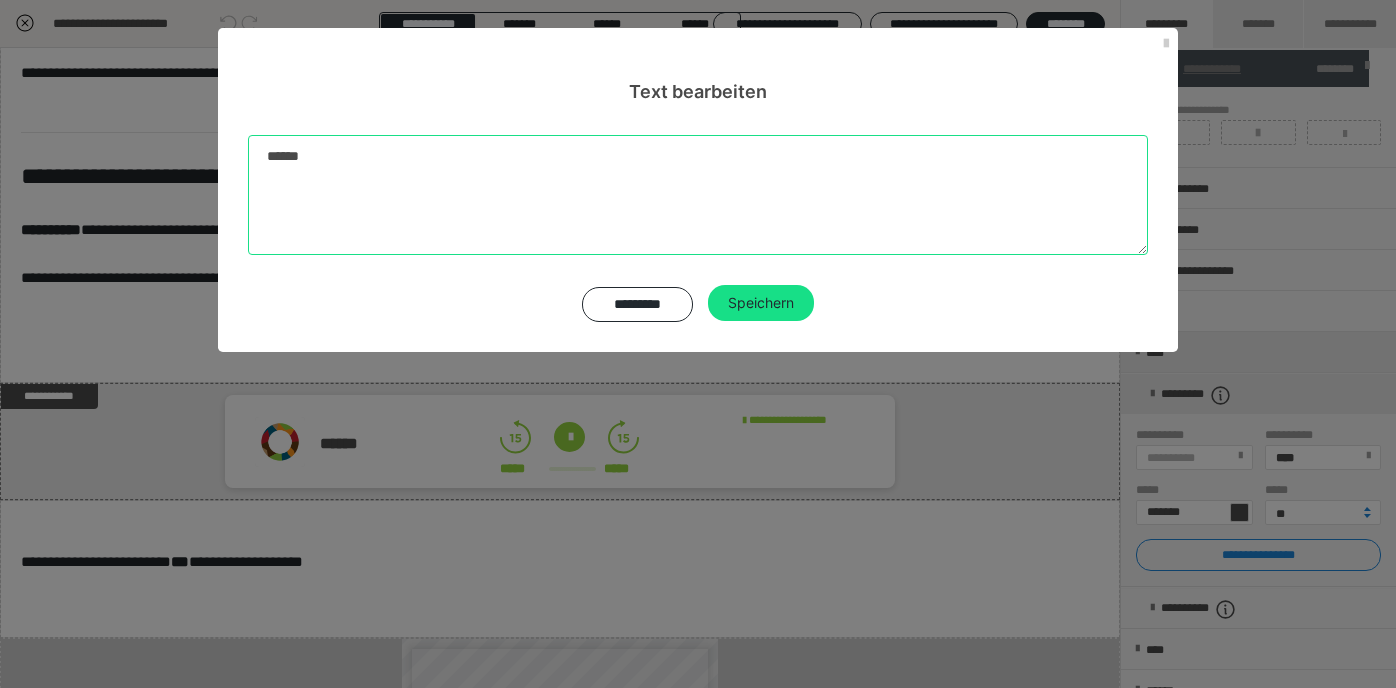 click on "******" at bounding box center (698, 195) 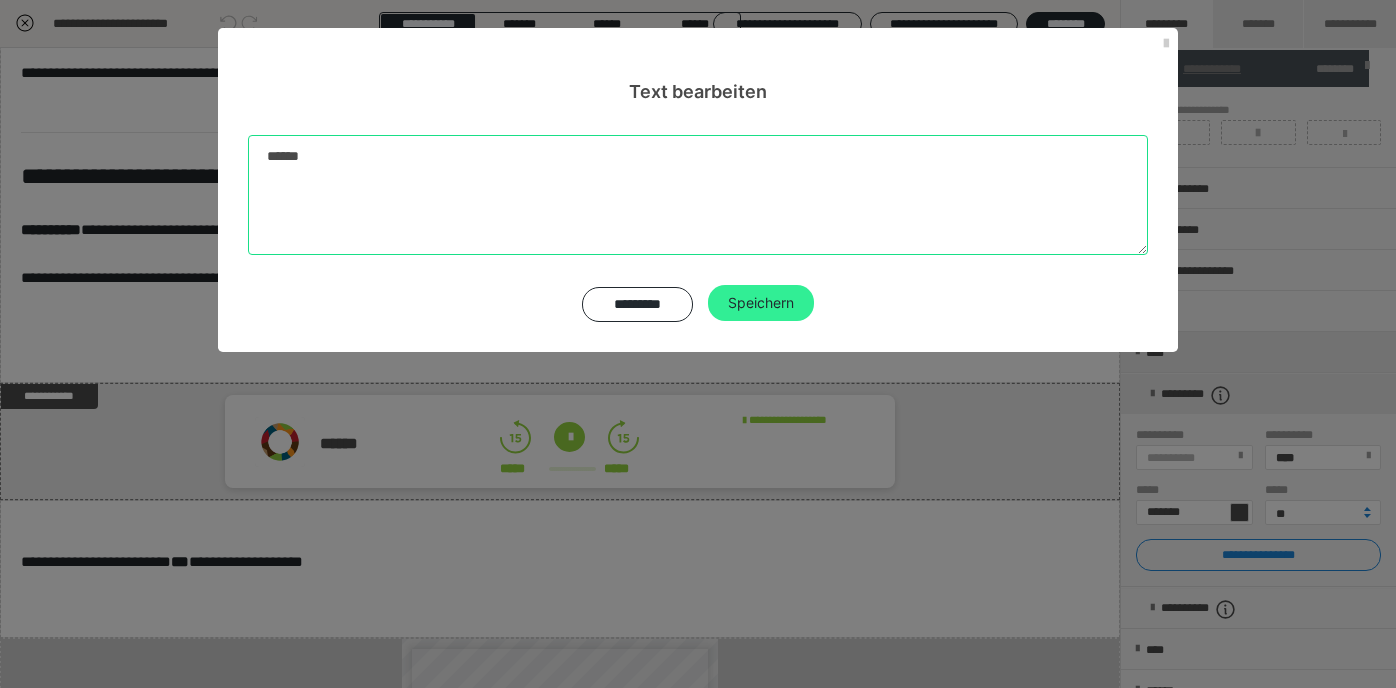 type on "******" 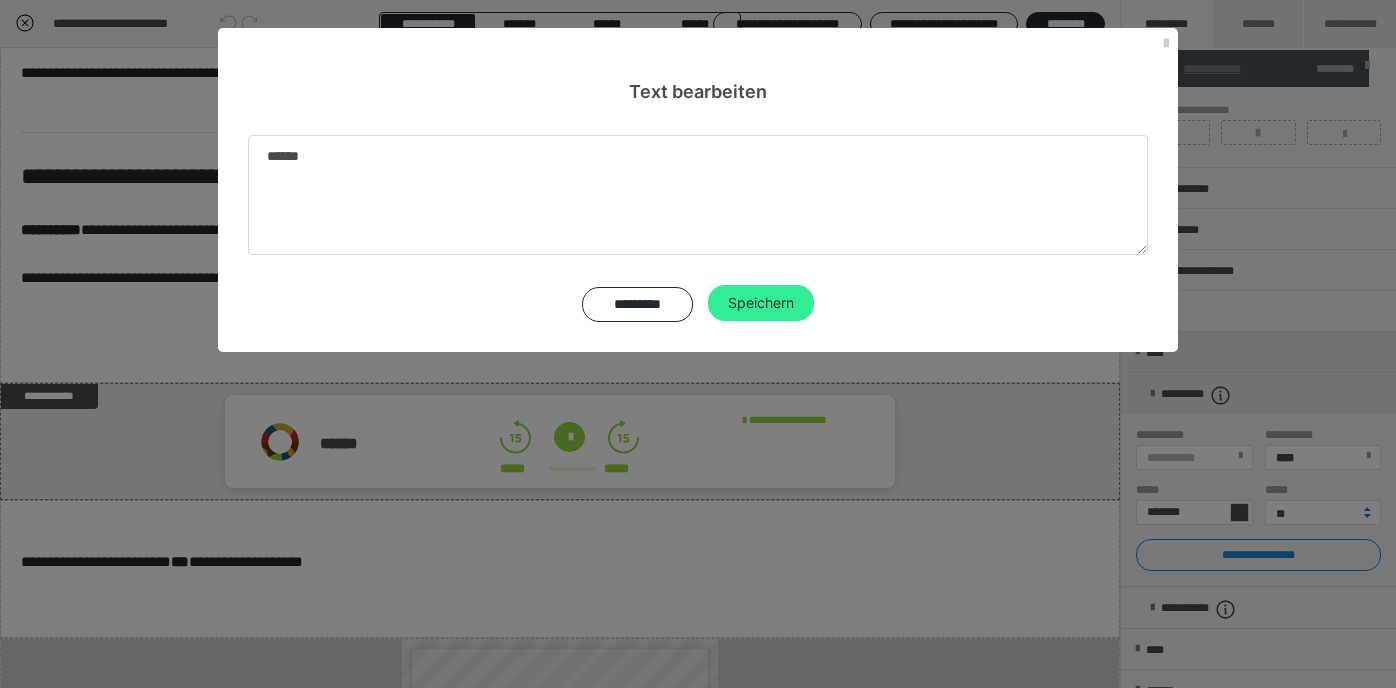 click on "Speichern" at bounding box center (761, 303) 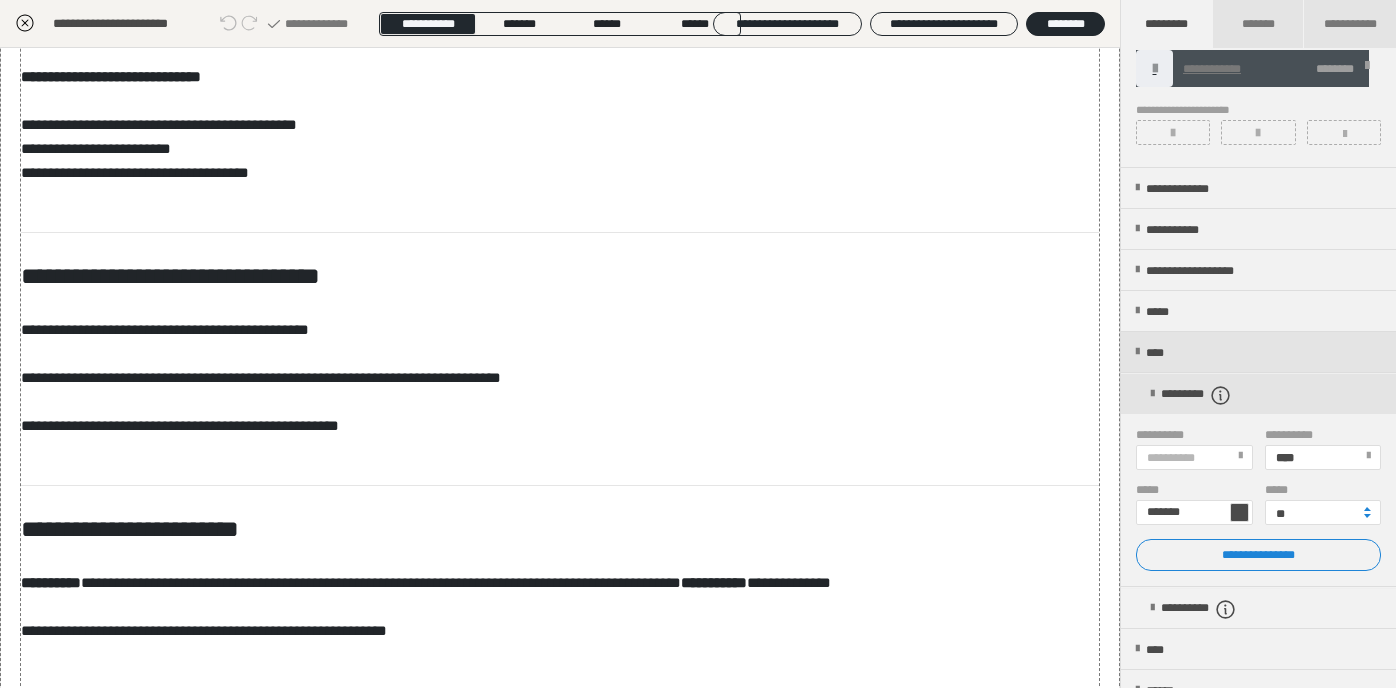 scroll, scrollTop: 1201, scrollLeft: 0, axis: vertical 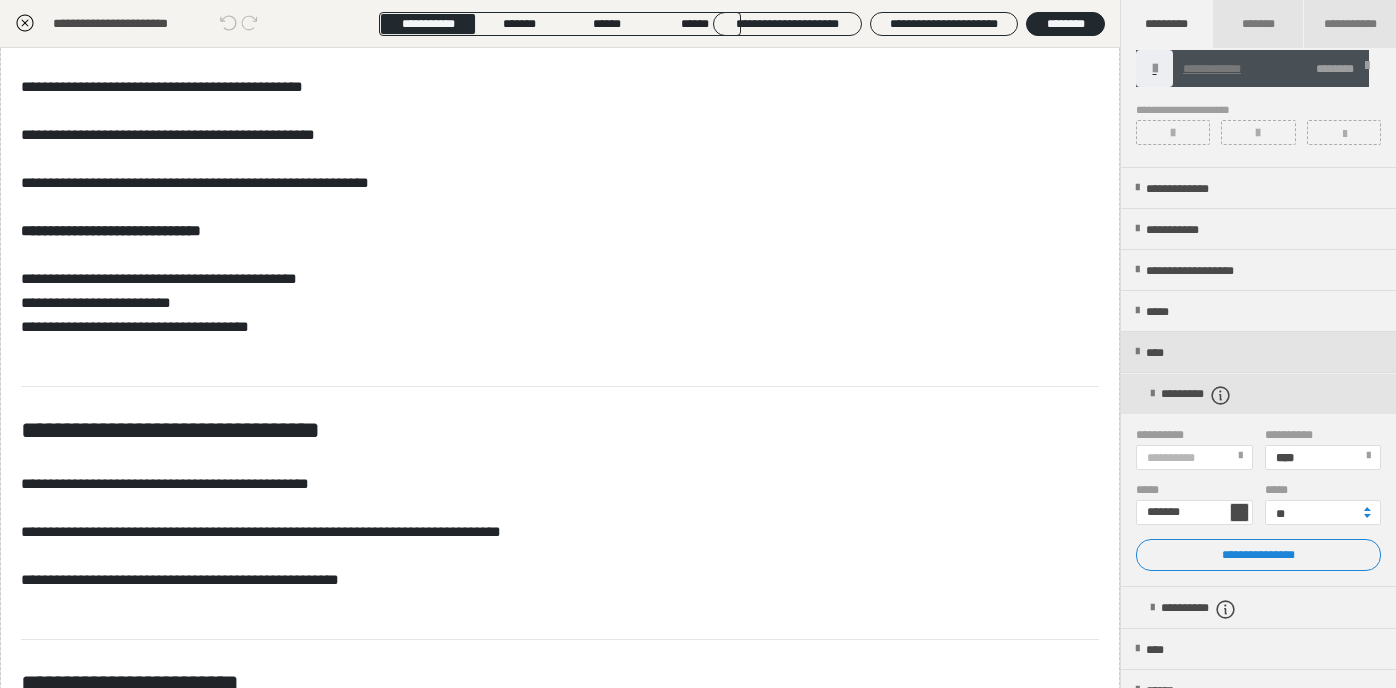 click 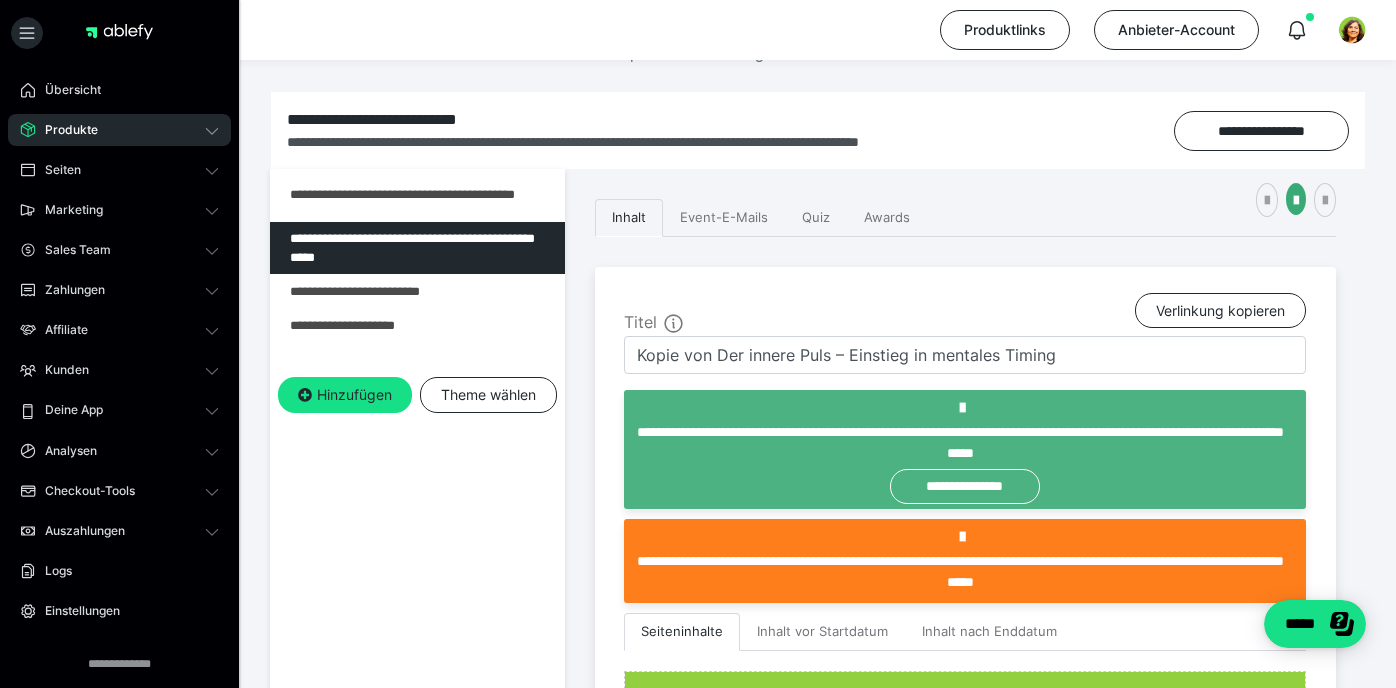 scroll, scrollTop: 168, scrollLeft: 0, axis: vertical 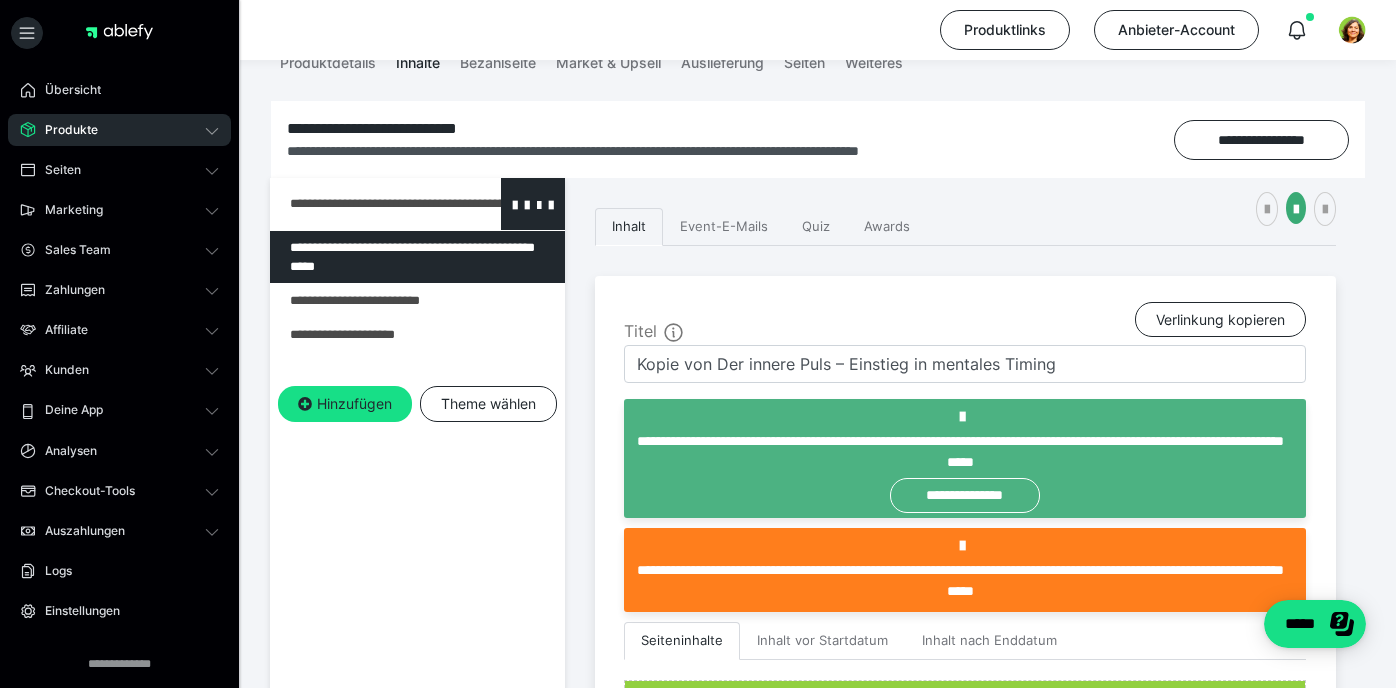 click at bounding box center [365, 204] 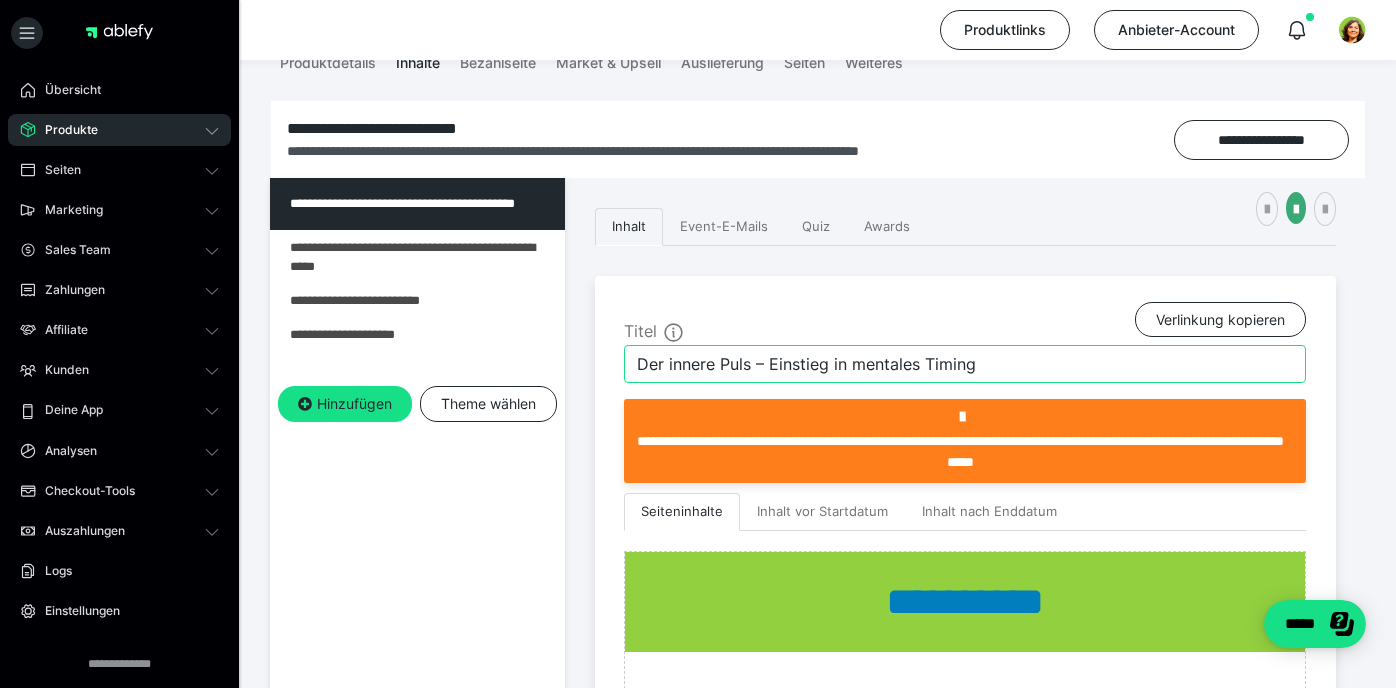 click on "Der innere Puls – Einstieg in mentales Timing" at bounding box center (965, 364) 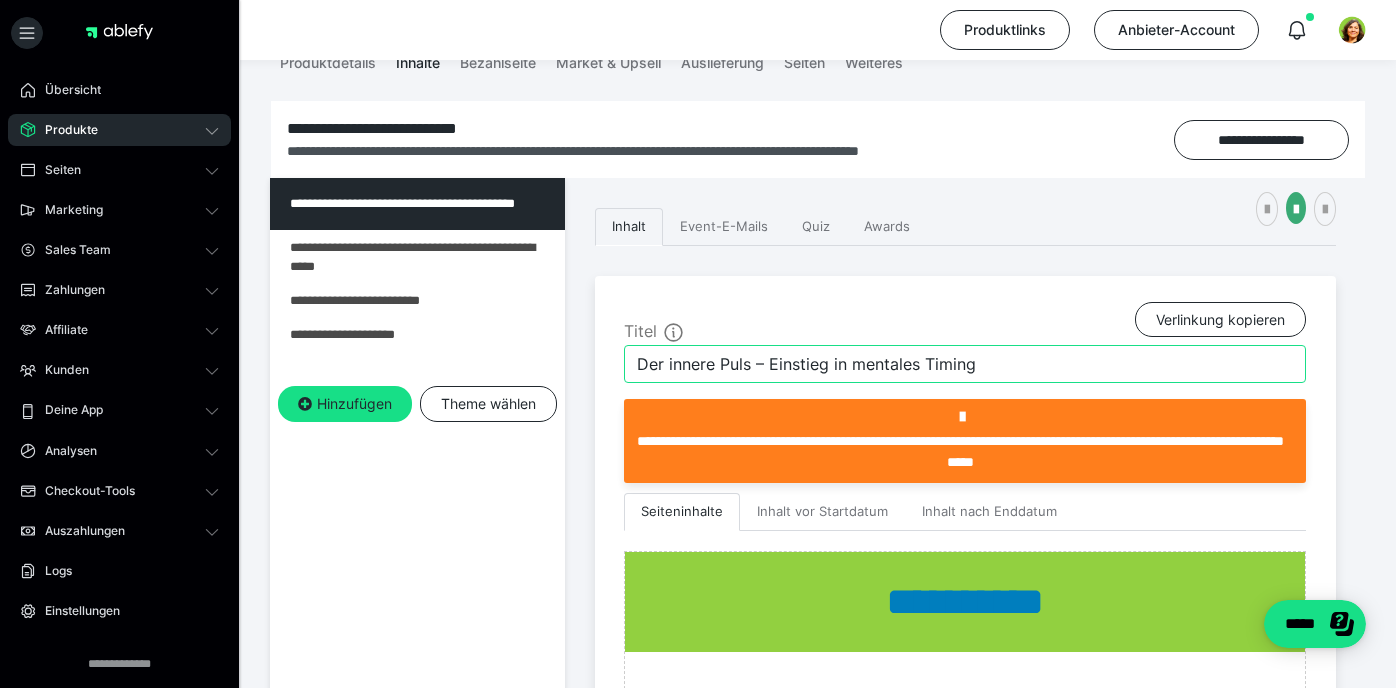 paste on "Takt denken – innere Struktur erleben" 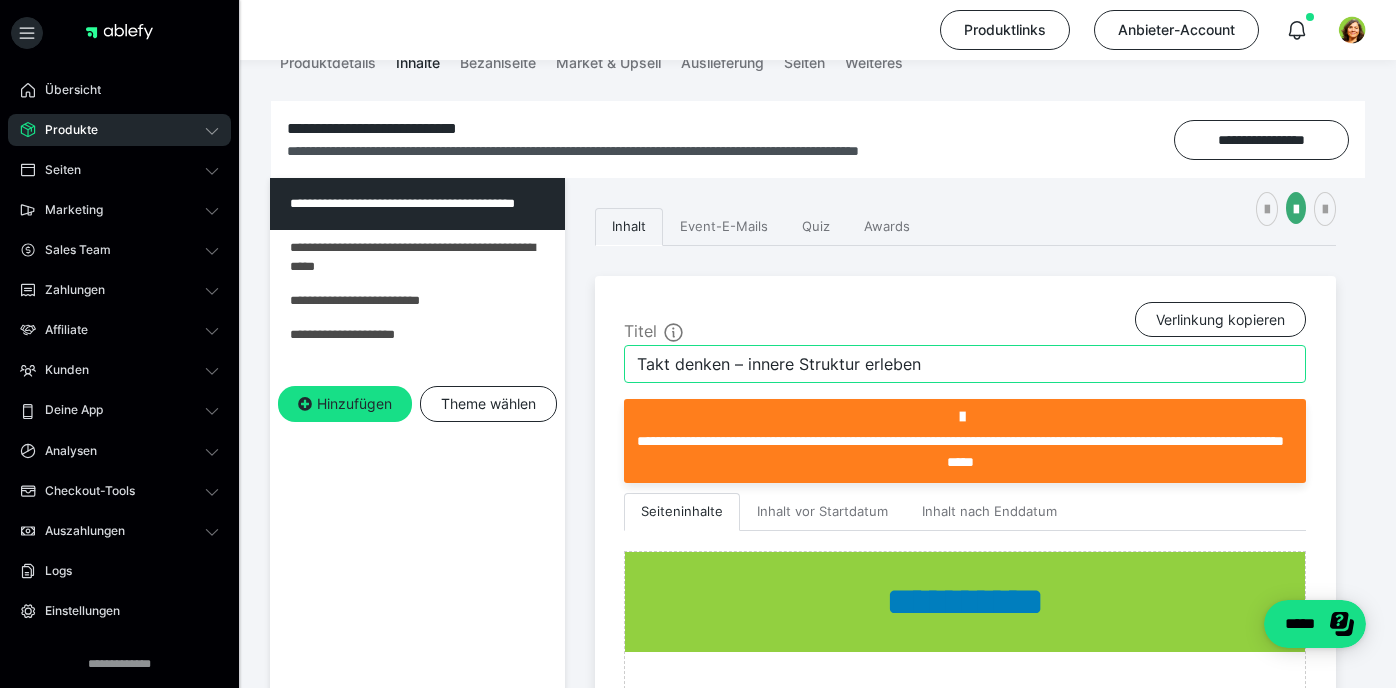type on "Takt denken – innere Struktur erleben" 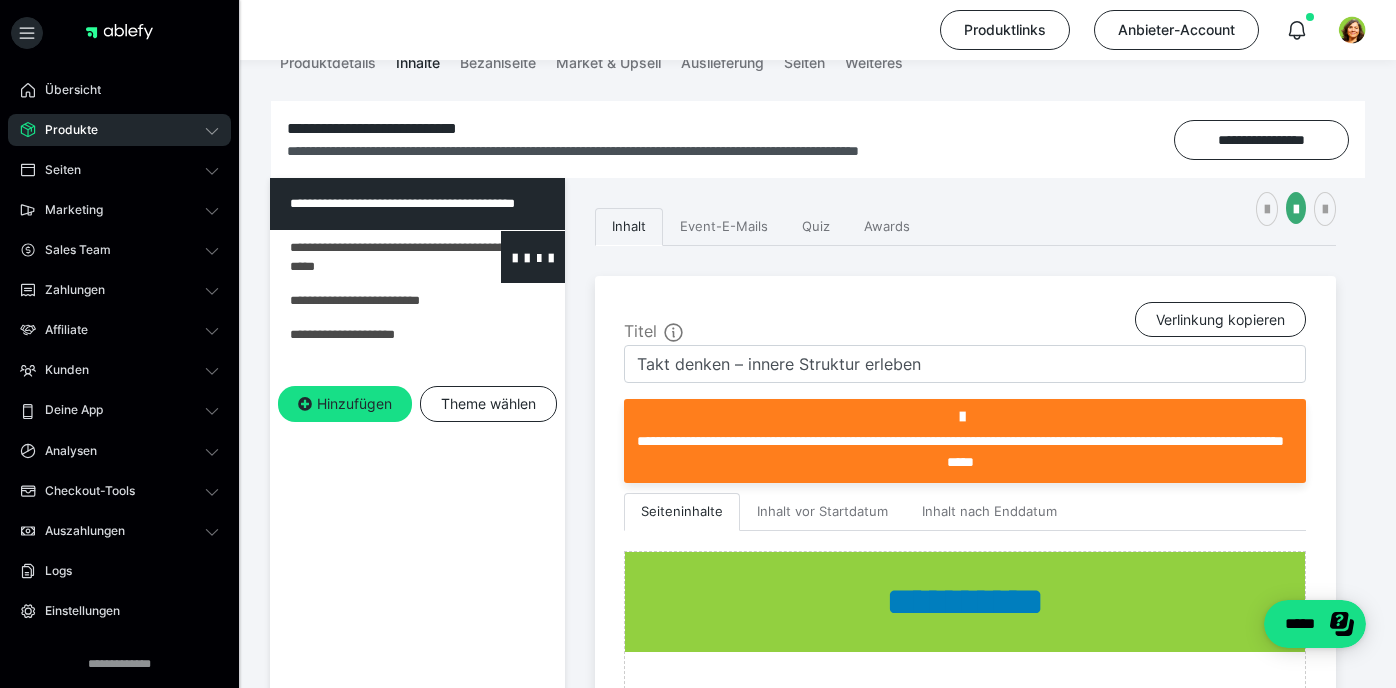 click at bounding box center [365, 257] 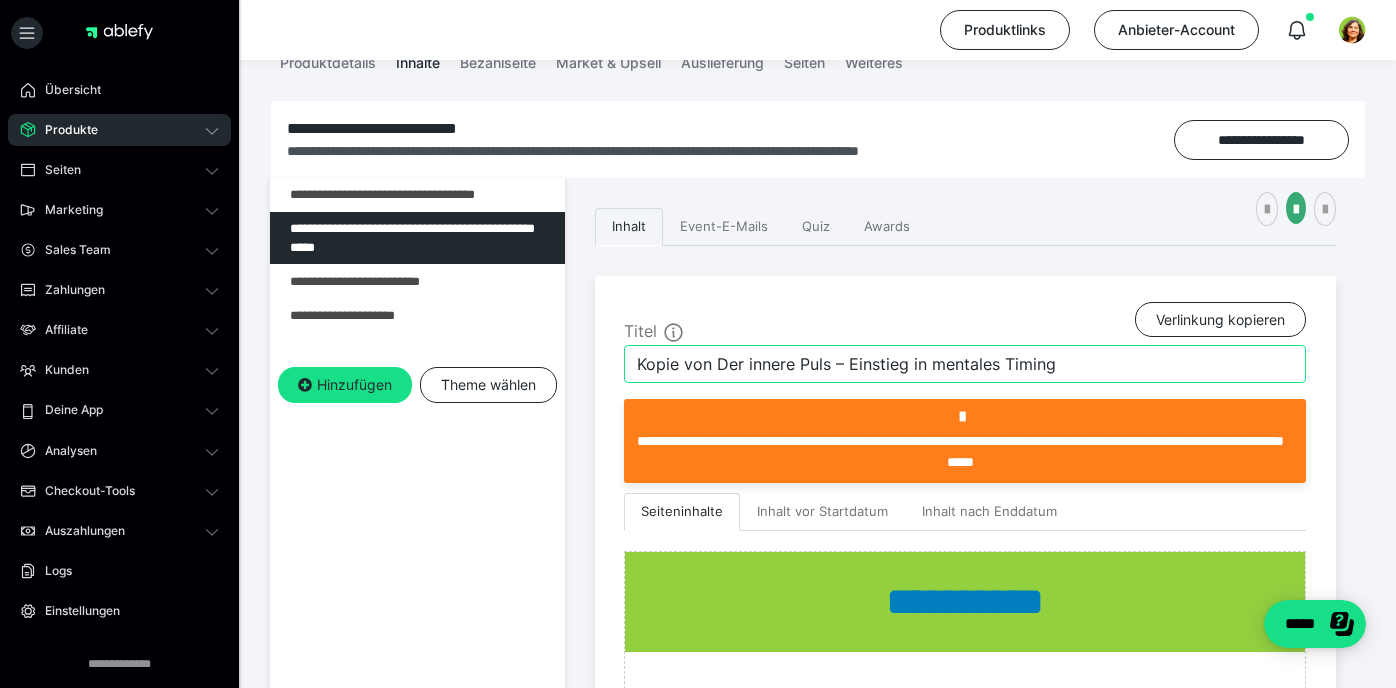 drag, startPoint x: 717, startPoint y: 367, endPoint x: 618, endPoint y: 356, distance: 99.60924 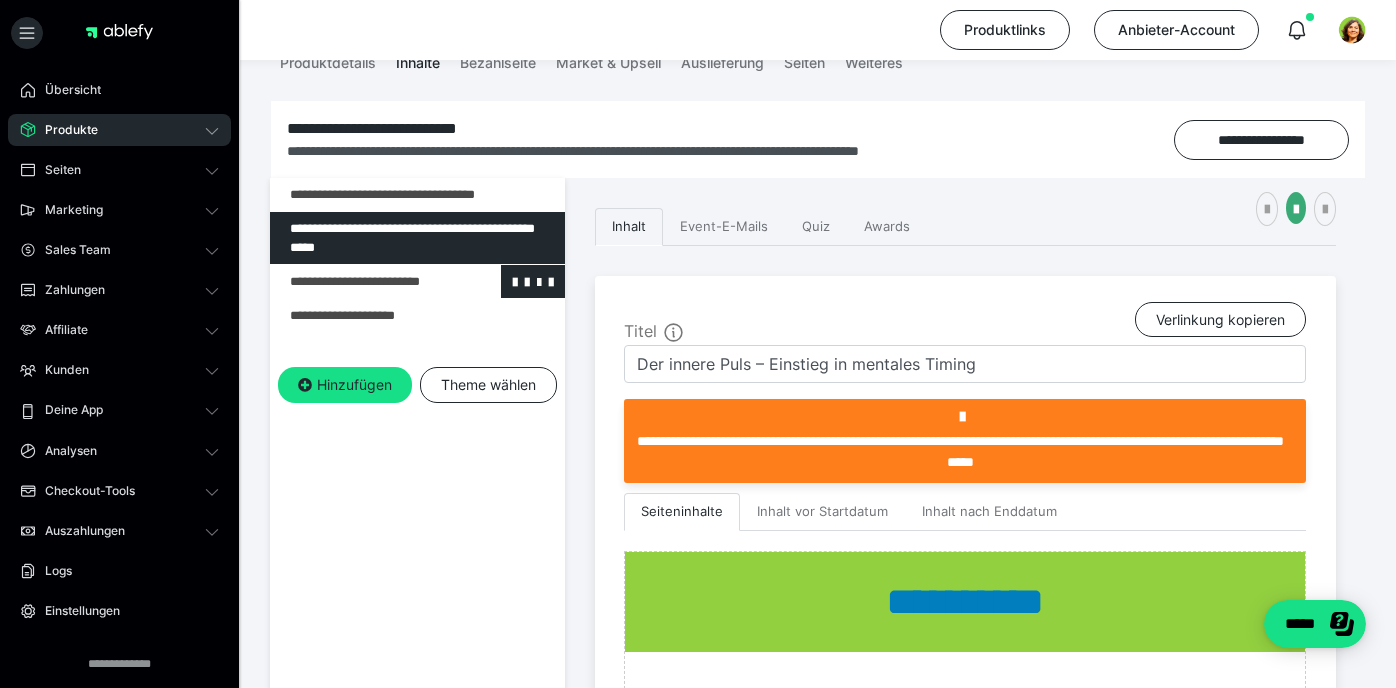 click at bounding box center (365, 281) 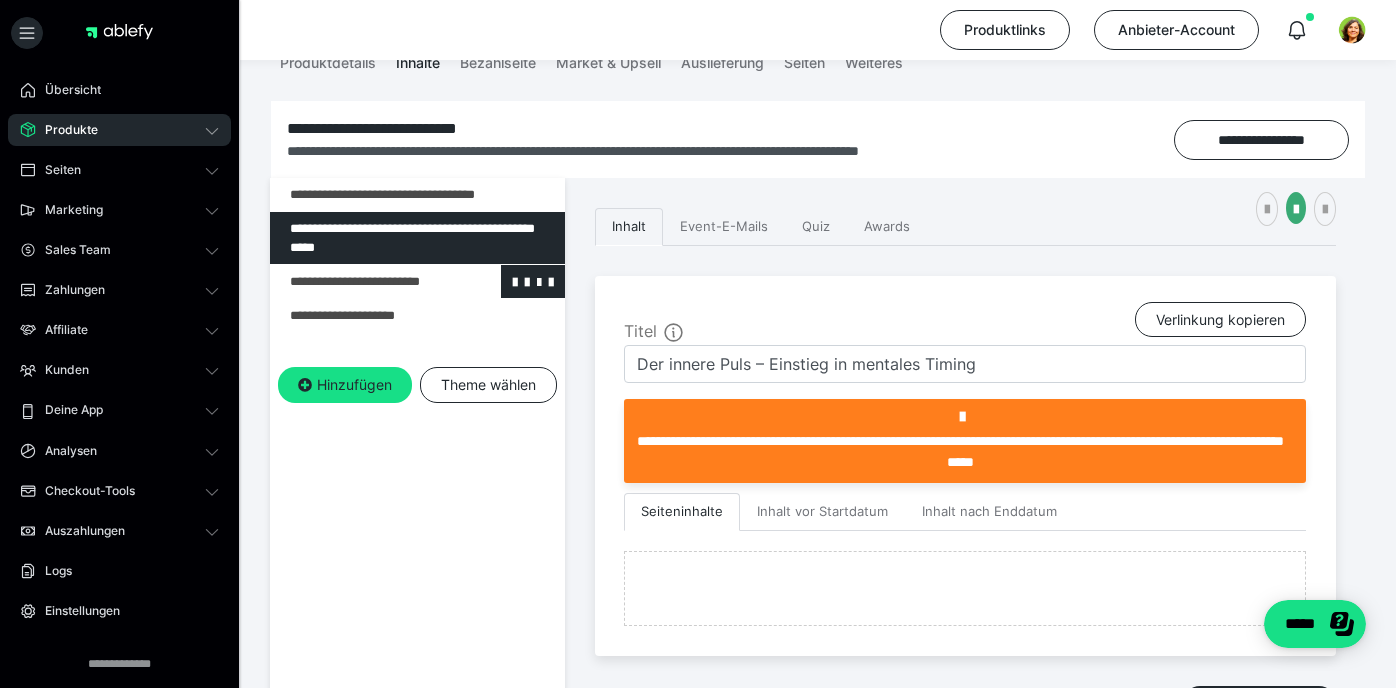 type on "Vorbereitung Übungssession" 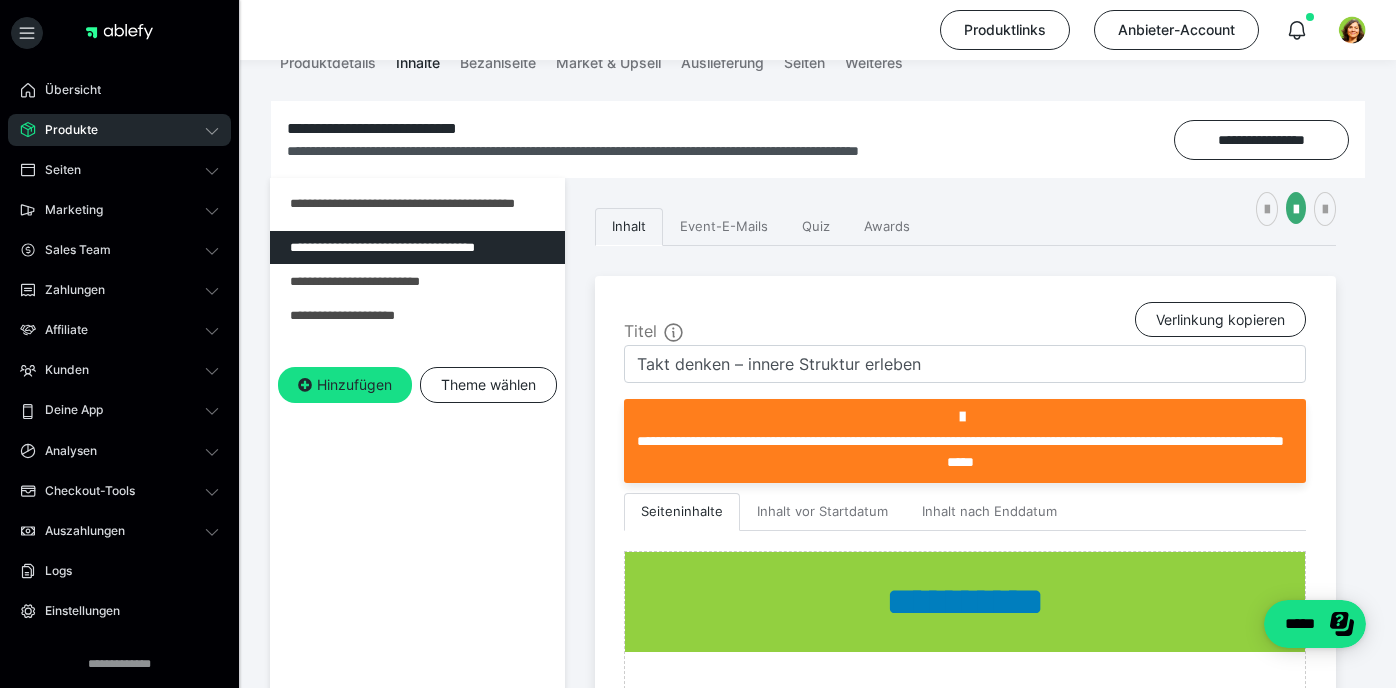 click on "**********" at bounding box center (417, 492) 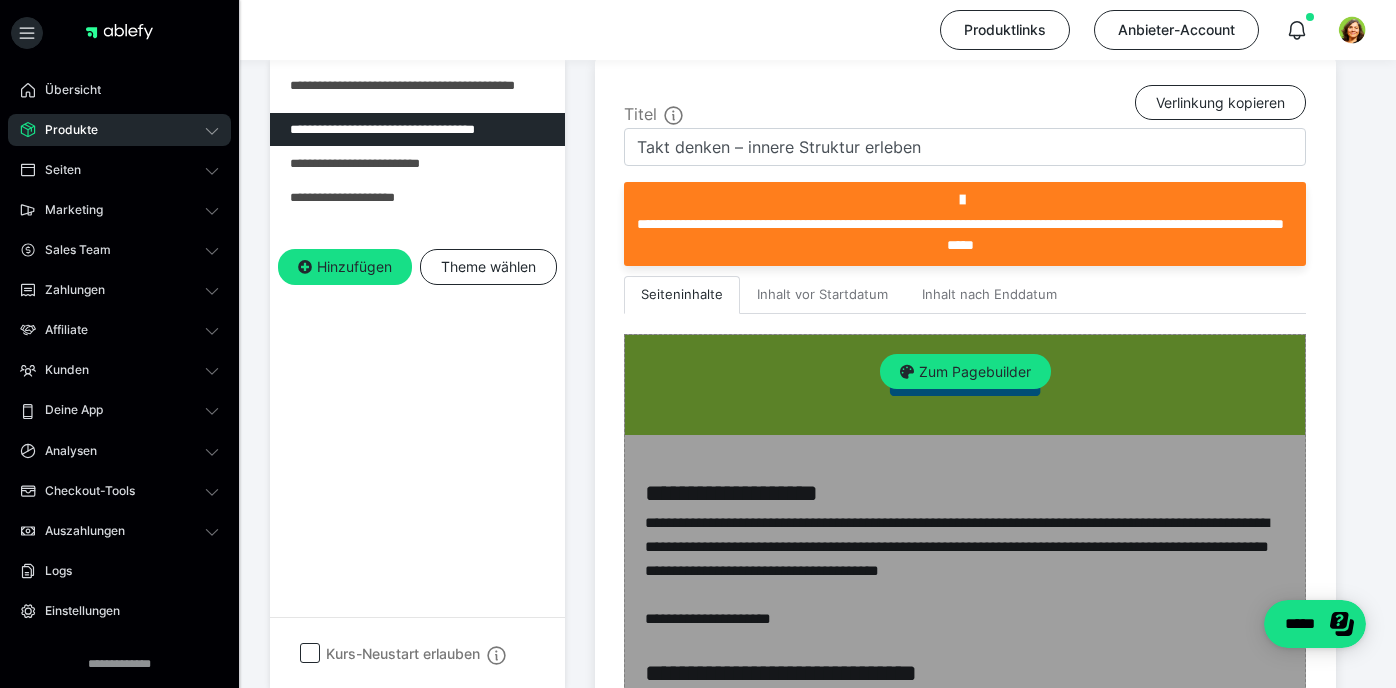 scroll, scrollTop: 379, scrollLeft: 0, axis: vertical 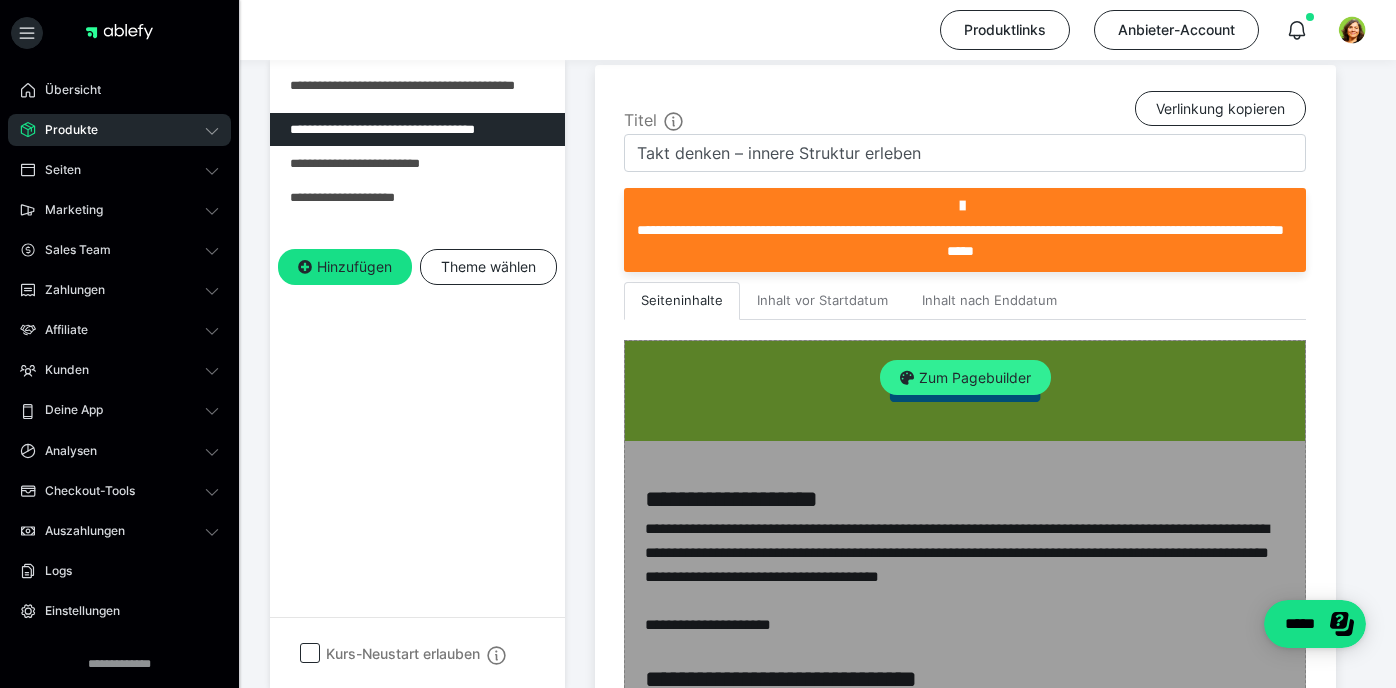 click on "Zum Pagebuilder" at bounding box center [965, 378] 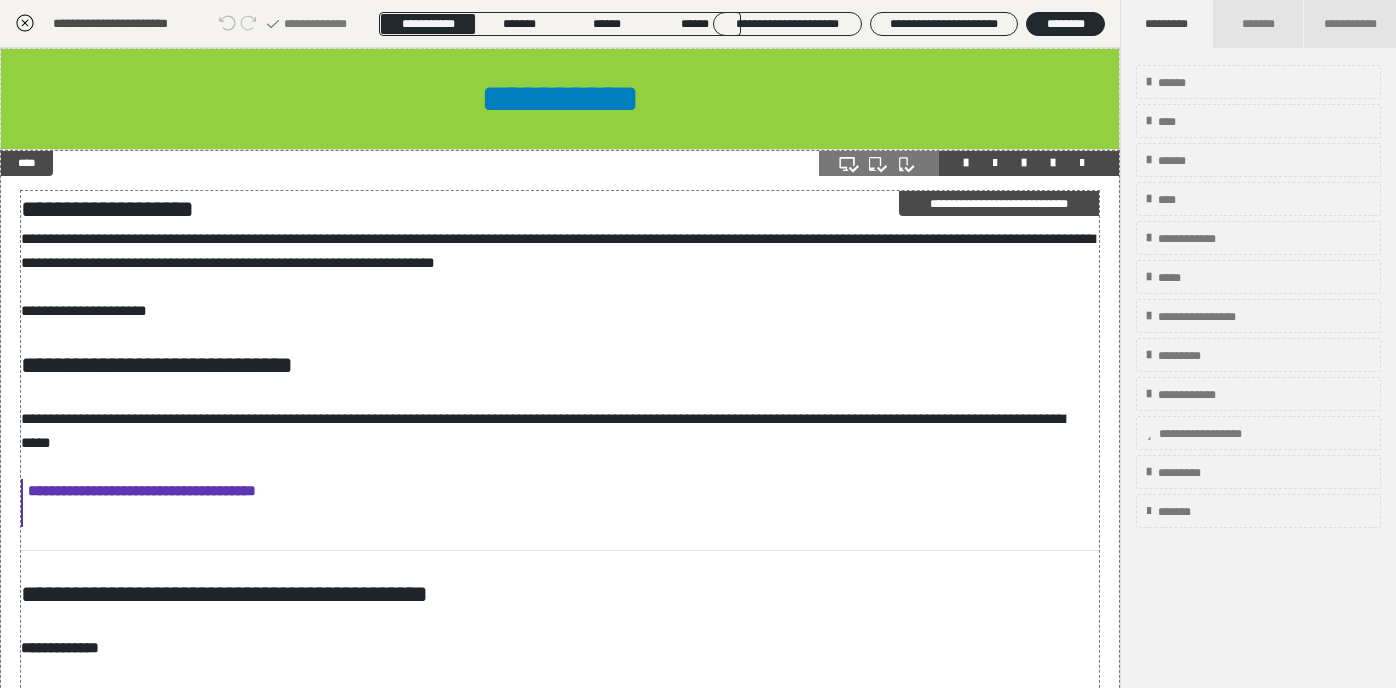 scroll, scrollTop: 286, scrollLeft: 0, axis: vertical 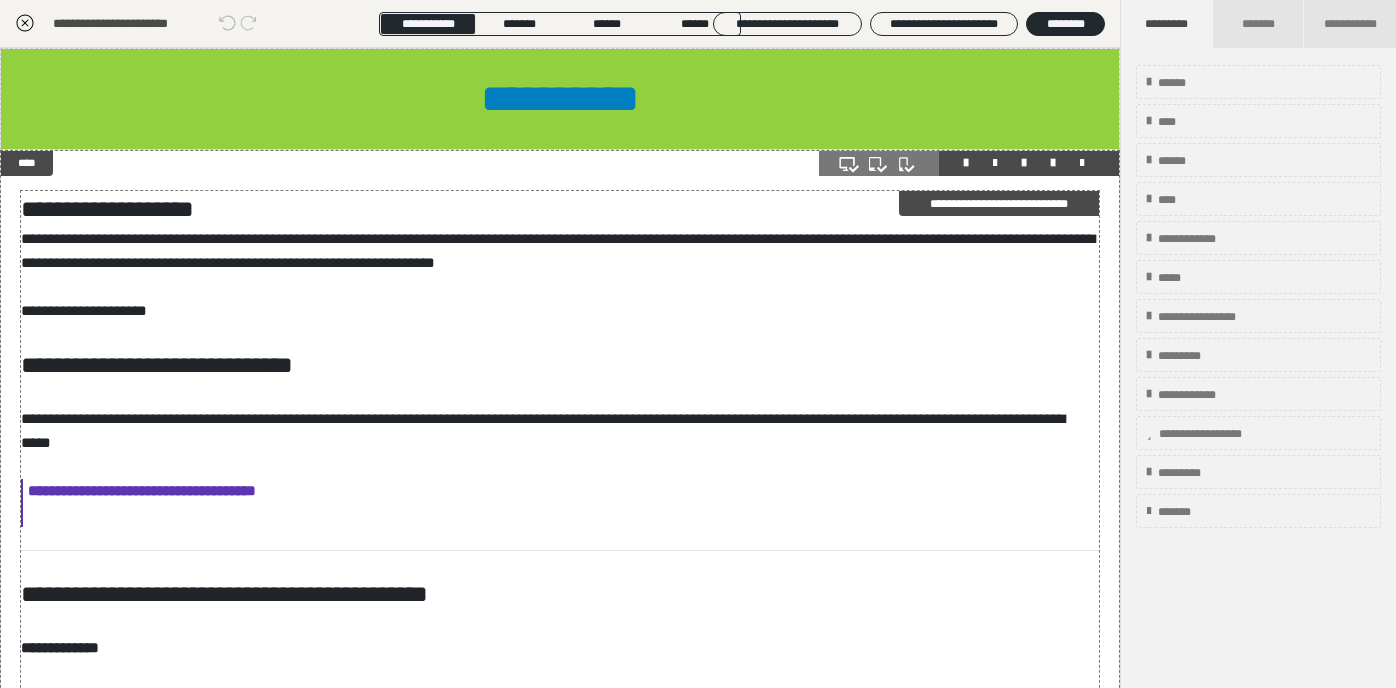 click on "**********" at bounding box center [560, 1658] 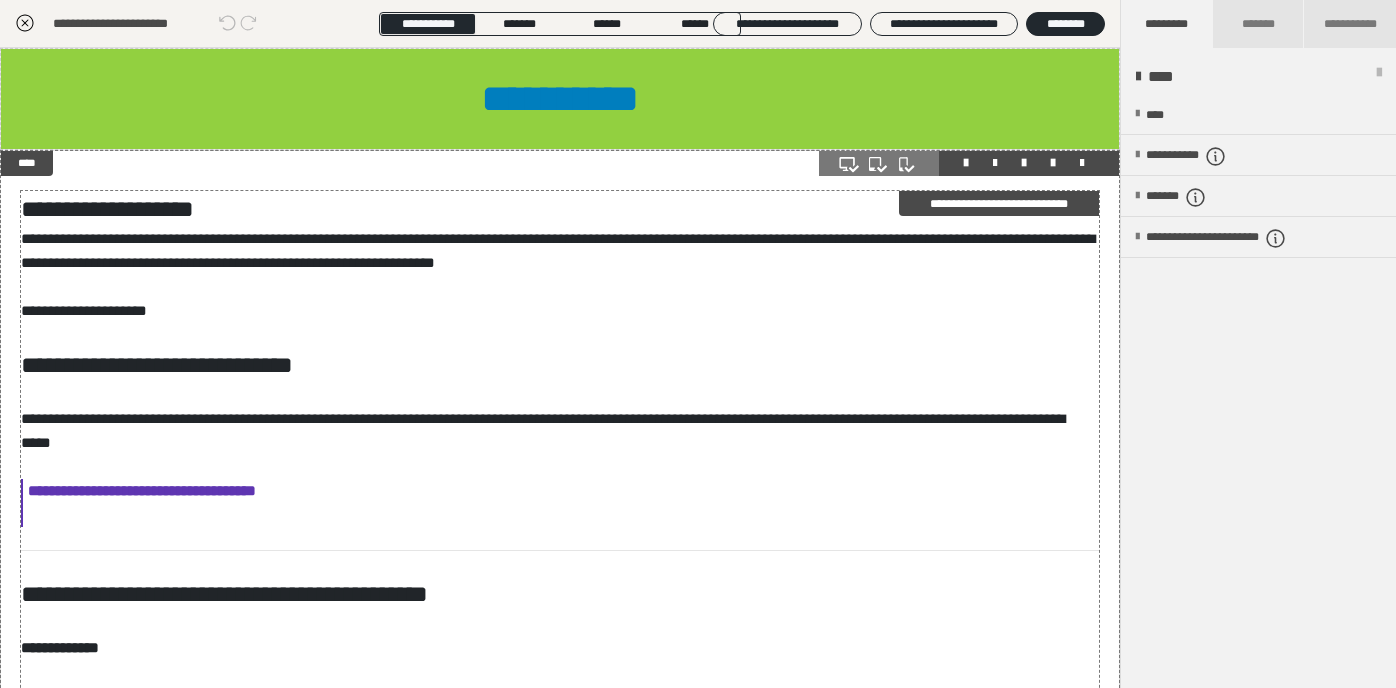 click on "**********" at bounding box center [560, 1658] 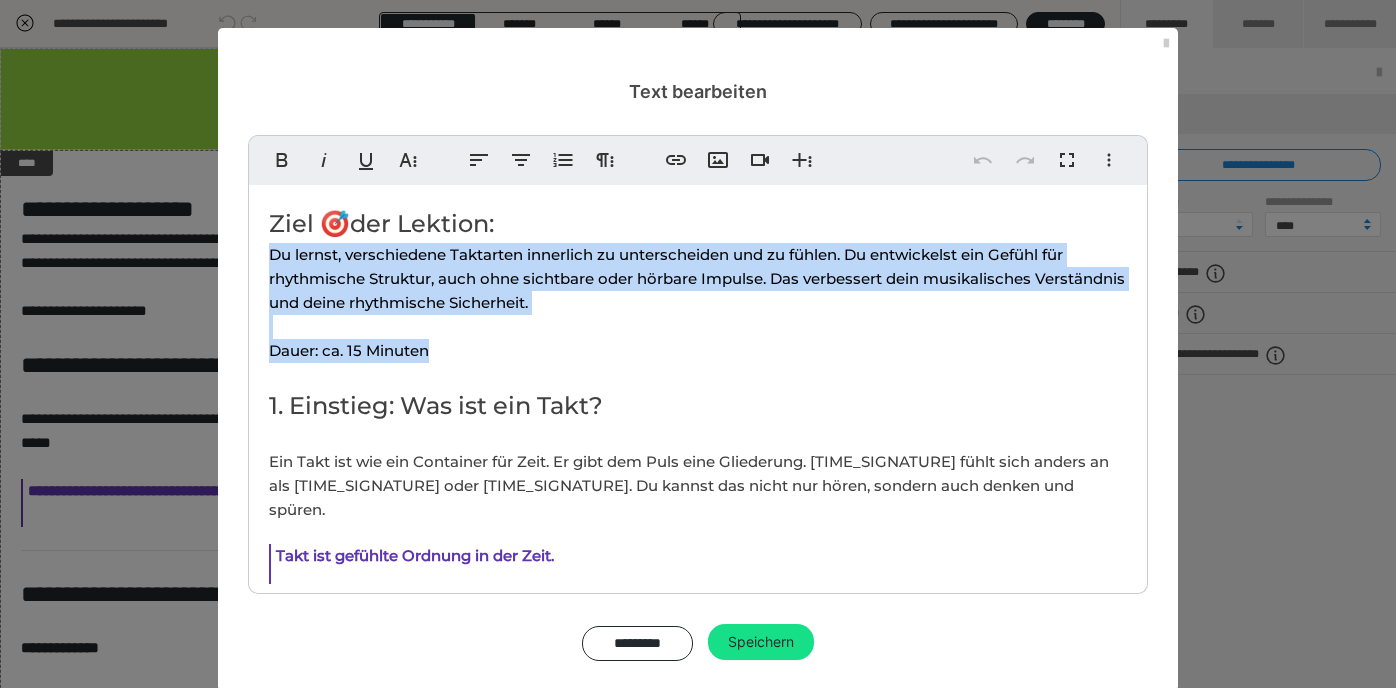 drag, startPoint x: 269, startPoint y: 252, endPoint x: 561, endPoint y: 342, distance: 305.55524 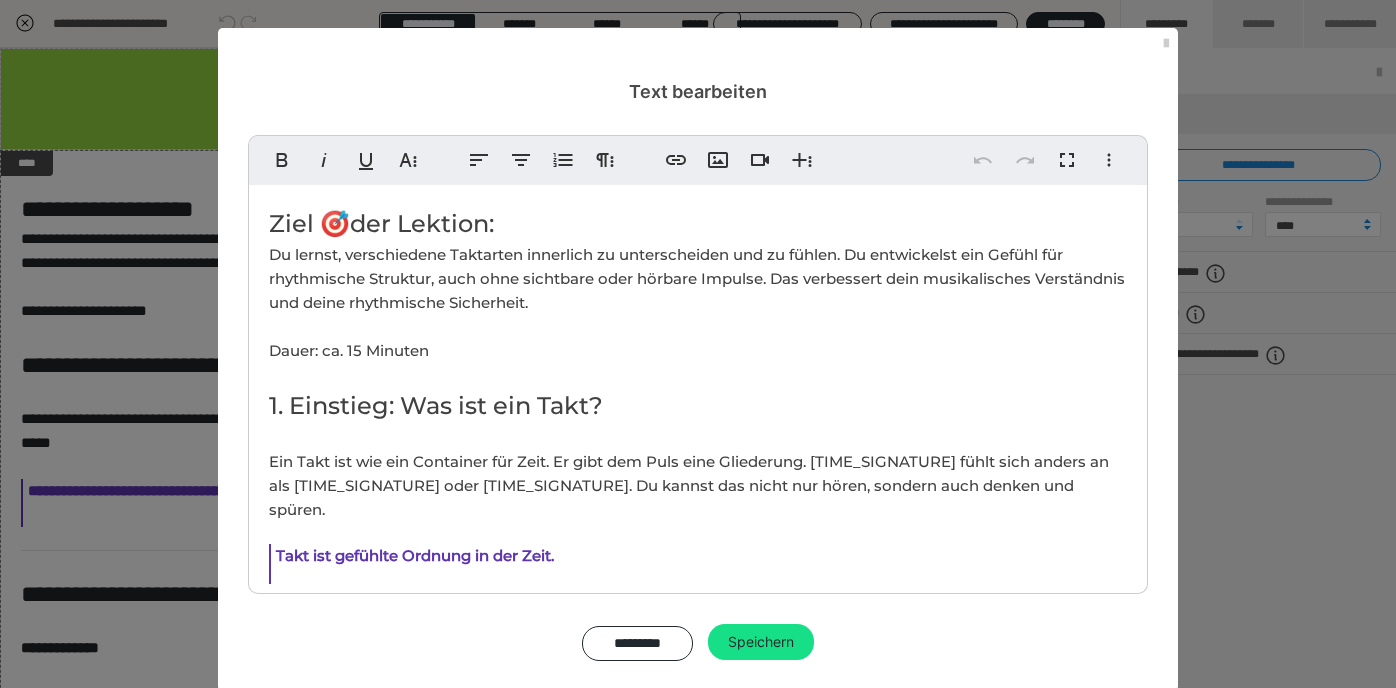 click on "Ziel 🎯der Lektion: Du lernst, verschiedene Taktarten innerlich zu unterscheiden und zu fühlen. Du entwickelst ein Gefühl für rhythmische Struktur, auch ohne sichtbare oder hörbare Impulse. Das verbessert dein musikalisches Verständnis und deine rhythmische Sicherheit. Dauer: ca. [MINUTES] Minuten 1. Einstieg: Was ist ein Takt? Ein Takt ist wie ein Container für Zeit. Er gibt dem Puls eine Gliederung. [TIME_SIGNATURE] fühlt sich anders an als [TIME_SIGNATURE] oder [TIME_SIGNATURE]. Du kannst das nicht nur hören, sondern auch denken und spüren. Takt ist gefühlte Ordnung in der Zeit. 2. Geführte Übung: Taktarten innerlich zählen Vorbereitung: 🔸 Setze dich bequem hin, Füße auf dem Boden. 🔸 Wähle ein Metronom oder eine App mit [BPM] bpm (Schläge pro Minute). 🔸 Mache dich mit drei Taktarten vertraut: [TIME_SIGNATURE], [TIME_SIGNATURE] und [TIME_SIGNATURE]. Schritt-für-Schritt-Anleitung: 1. Starte das Metronom.  3. Dann nur noch innerlich zählen (Metronom läuft weiter). 5. Spüre, wie sich die Taktarten unterschiedlich "anordnen". Tipp: 3. Reflexion & Integration" at bounding box center (698, 1801) 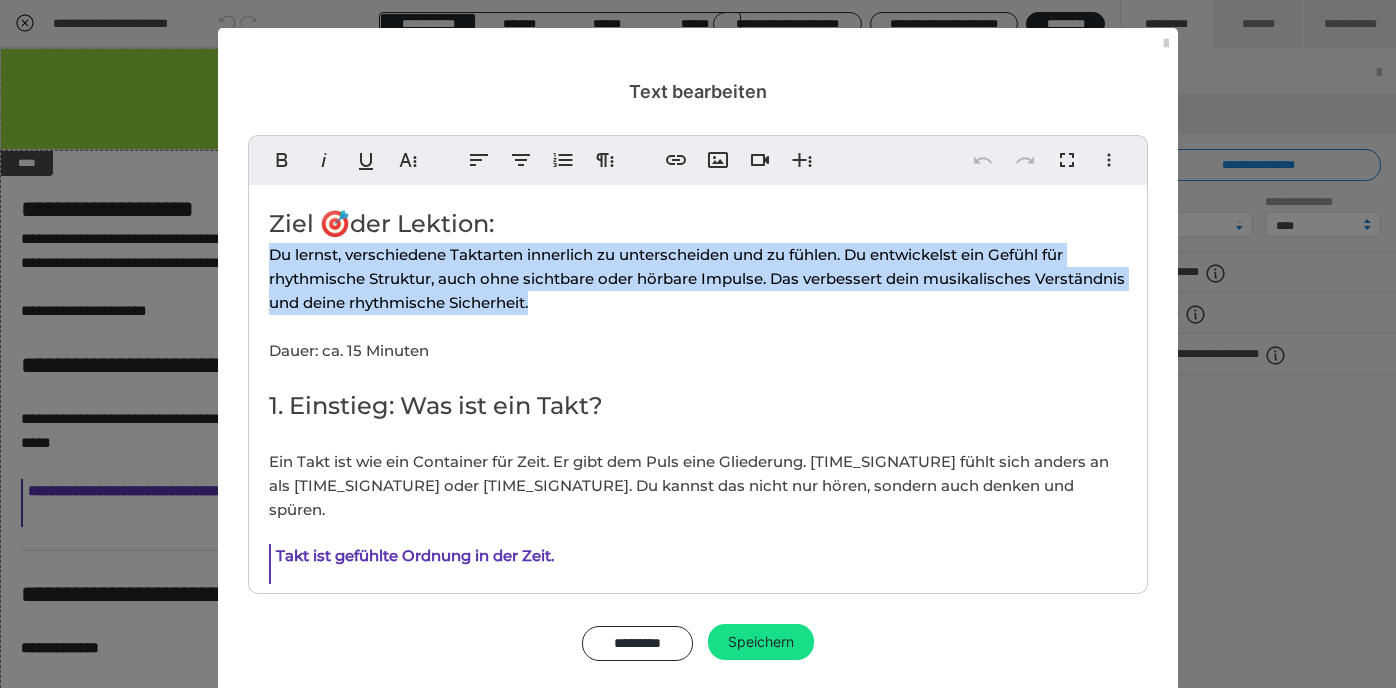 drag, startPoint x: 271, startPoint y: 251, endPoint x: 653, endPoint y: 301, distance: 385.25836 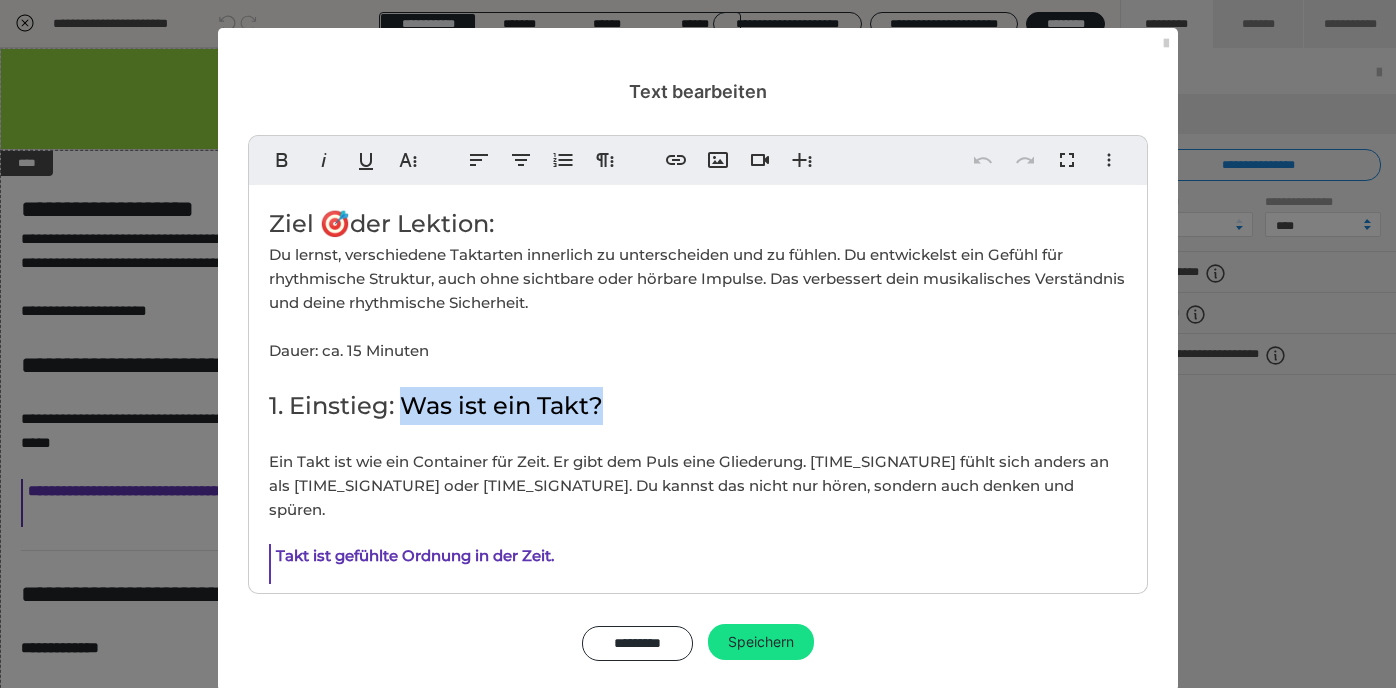 drag, startPoint x: 402, startPoint y: 407, endPoint x: 627, endPoint y: 401, distance: 225.07999 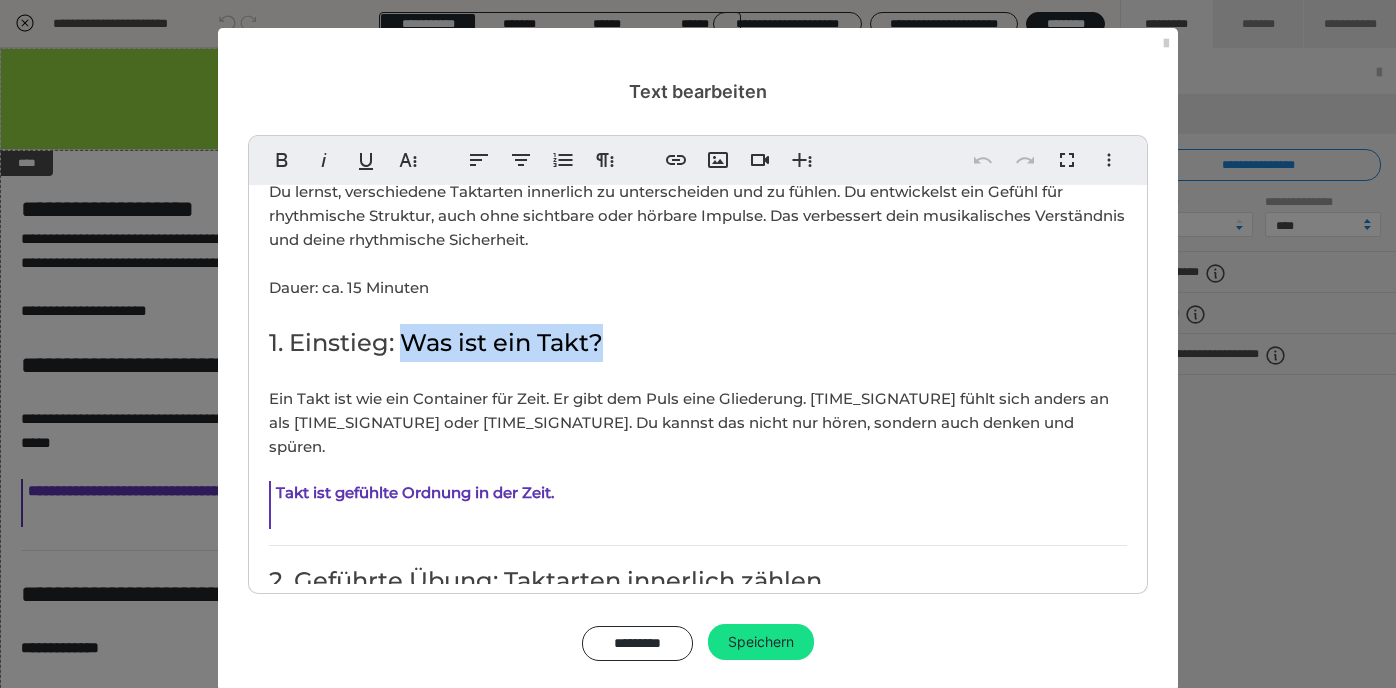 scroll, scrollTop: 69, scrollLeft: 0, axis: vertical 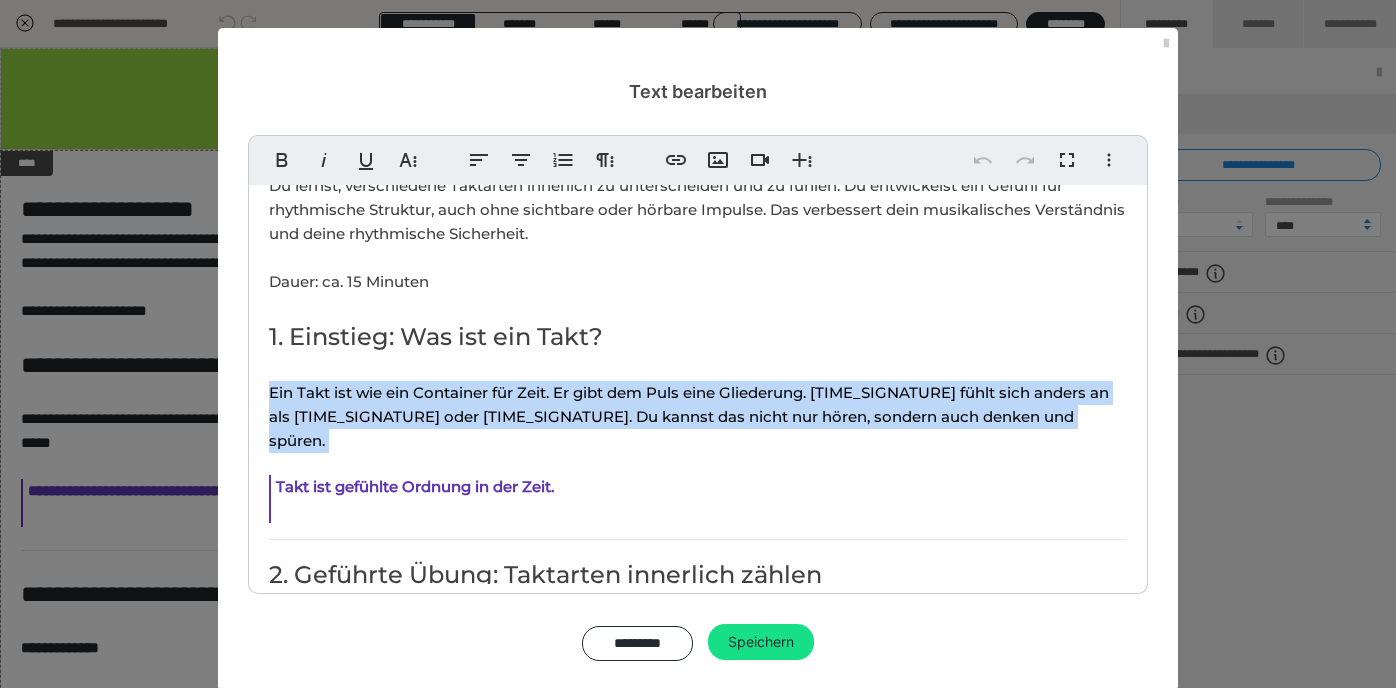 drag, startPoint x: 267, startPoint y: 388, endPoint x: 795, endPoint y: 427, distance: 529.43835 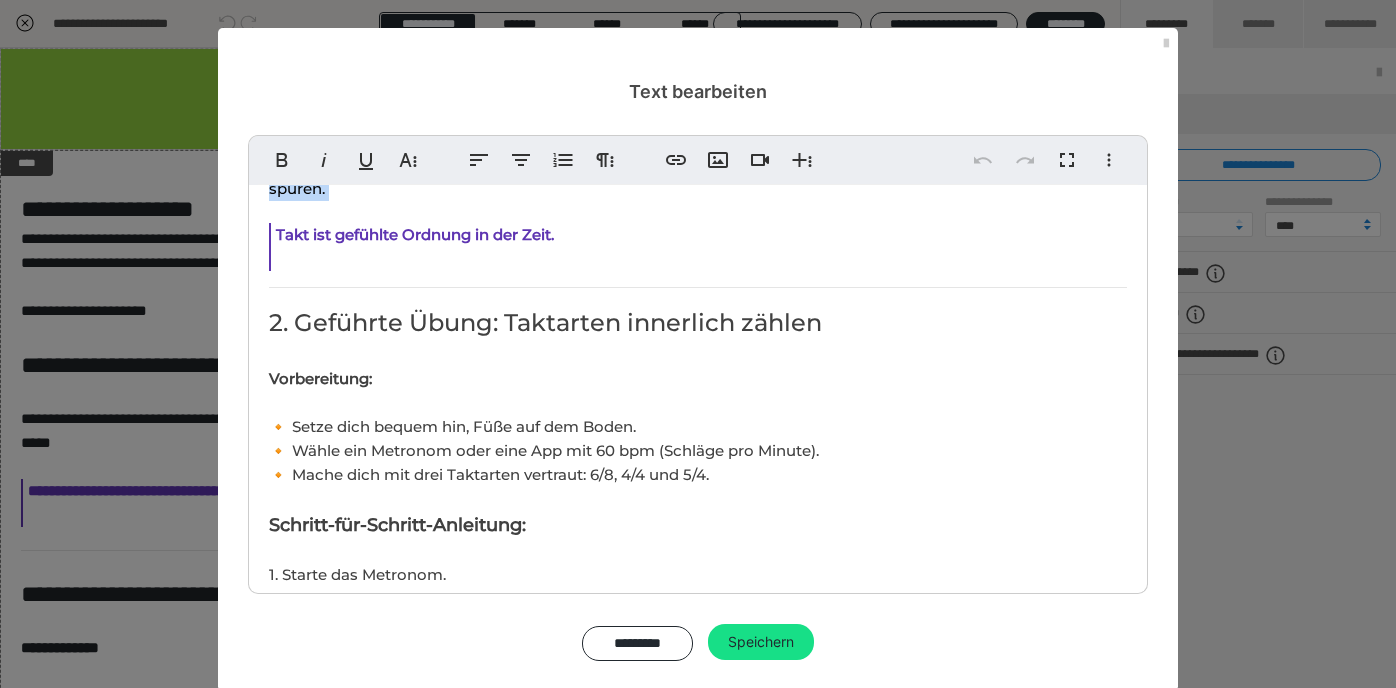 scroll, scrollTop: 322, scrollLeft: 0, axis: vertical 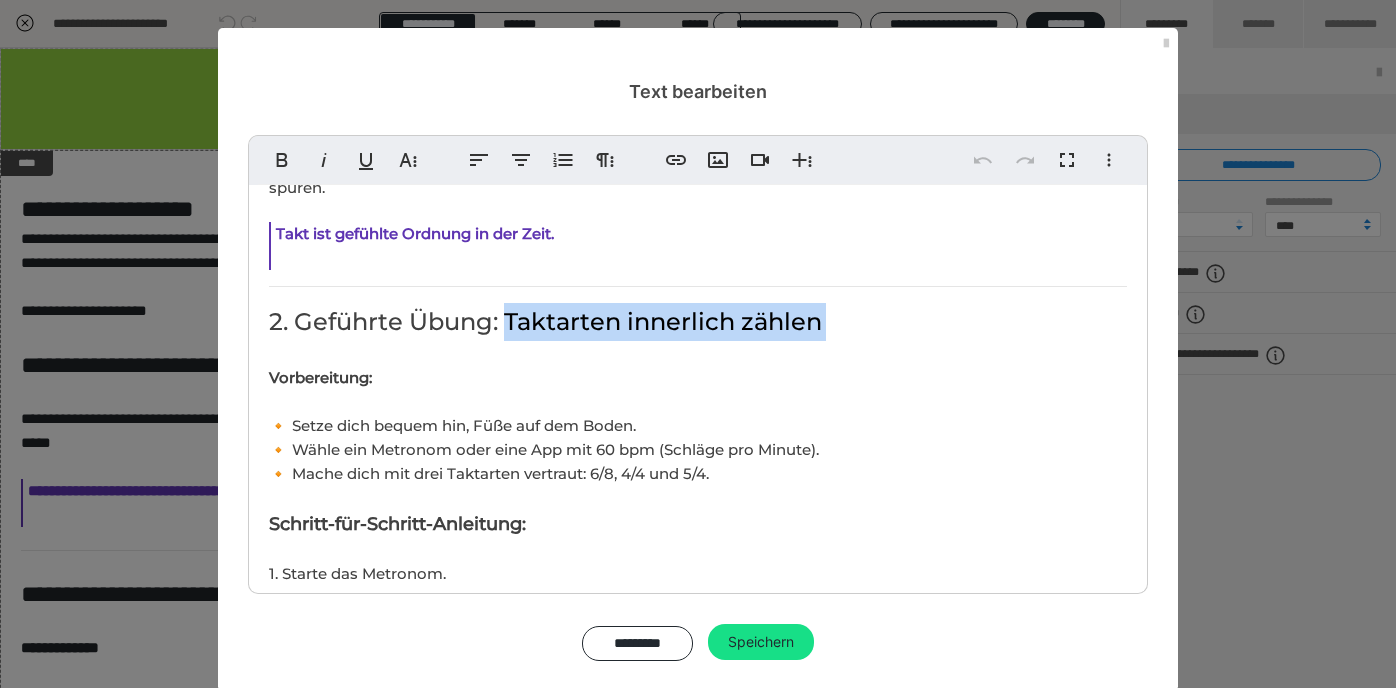 drag, startPoint x: 511, startPoint y: 291, endPoint x: 853, endPoint y: 315, distance: 342.84106 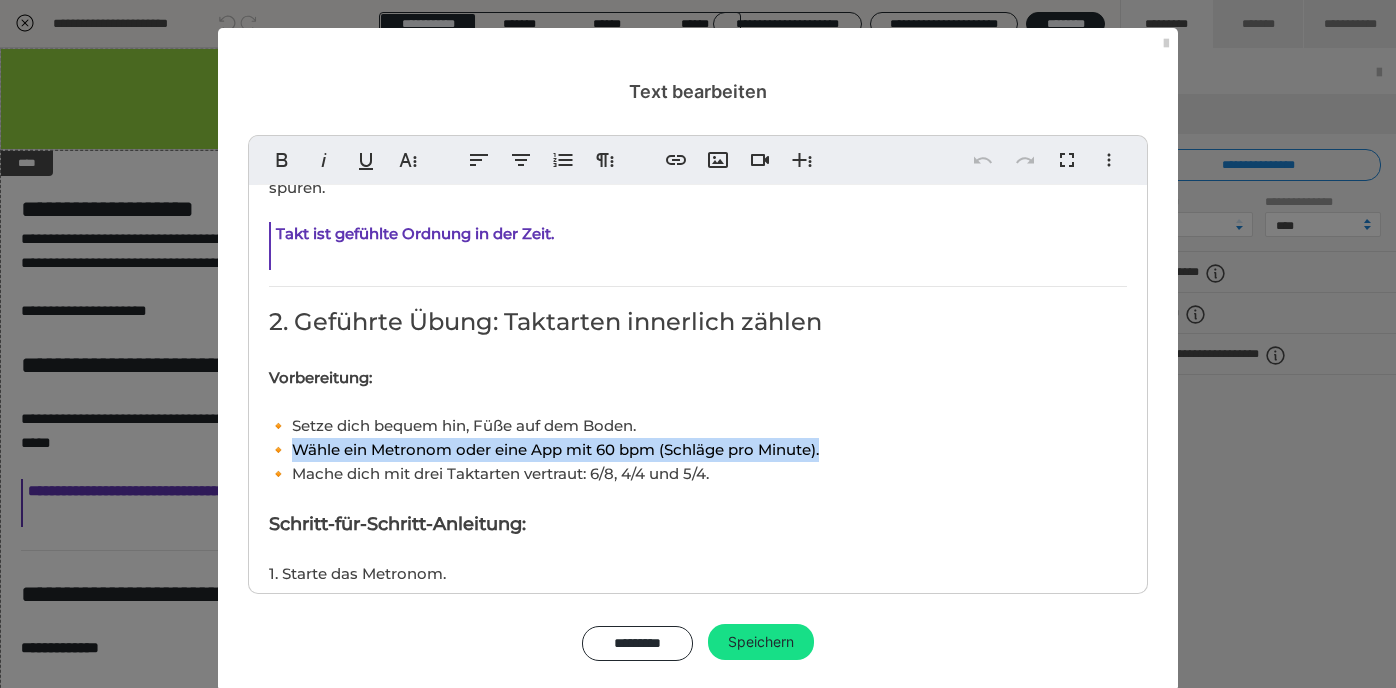drag, startPoint x: 293, startPoint y: 420, endPoint x: 846, endPoint y: 428, distance: 553.05786 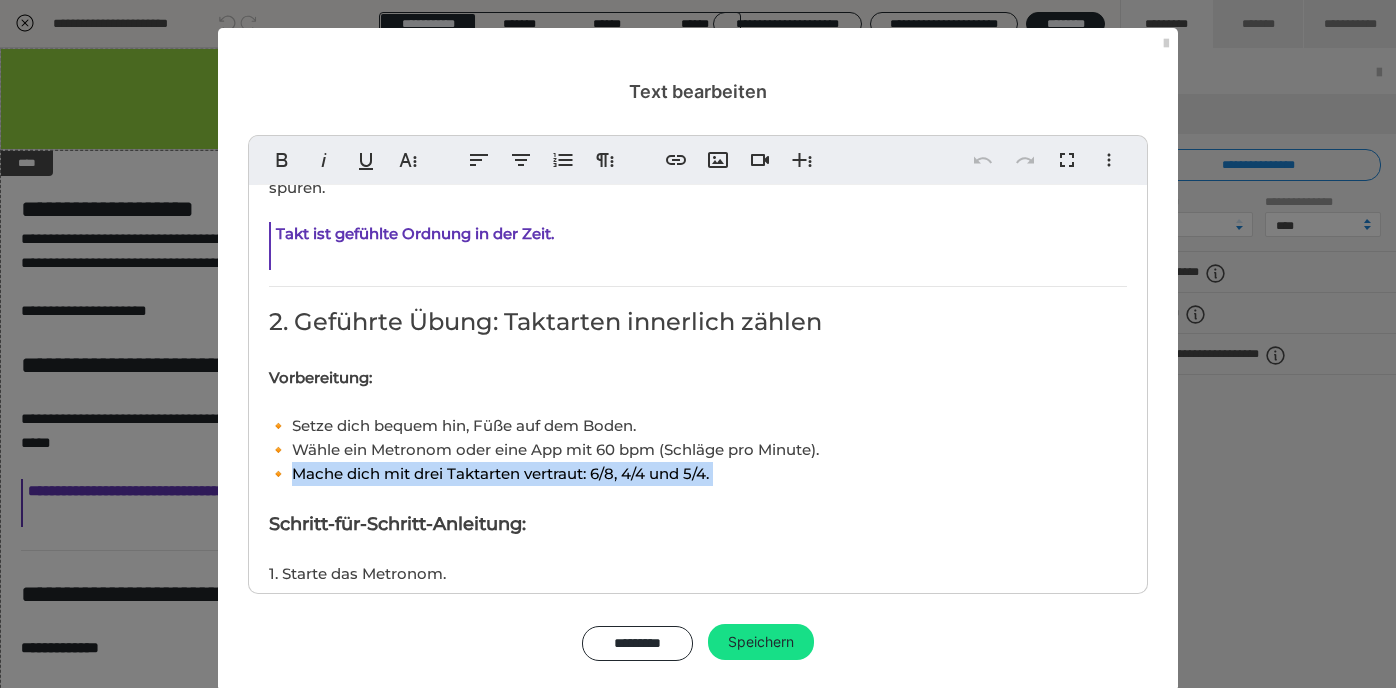 drag, startPoint x: 295, startPoint y: 449, endPoint x: 767, endPoint y: 458, distance: 472.0858 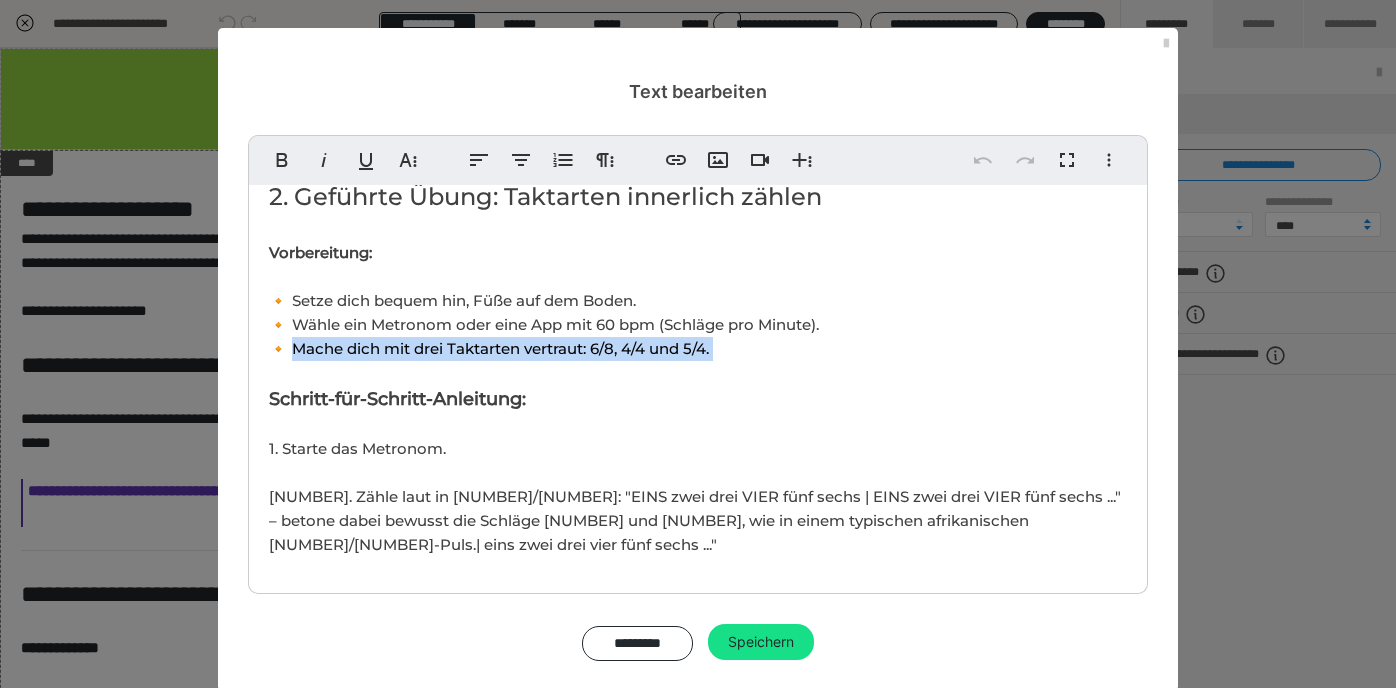scroll, scrollTop: 445, scrollLeft: 0, axis: vertical 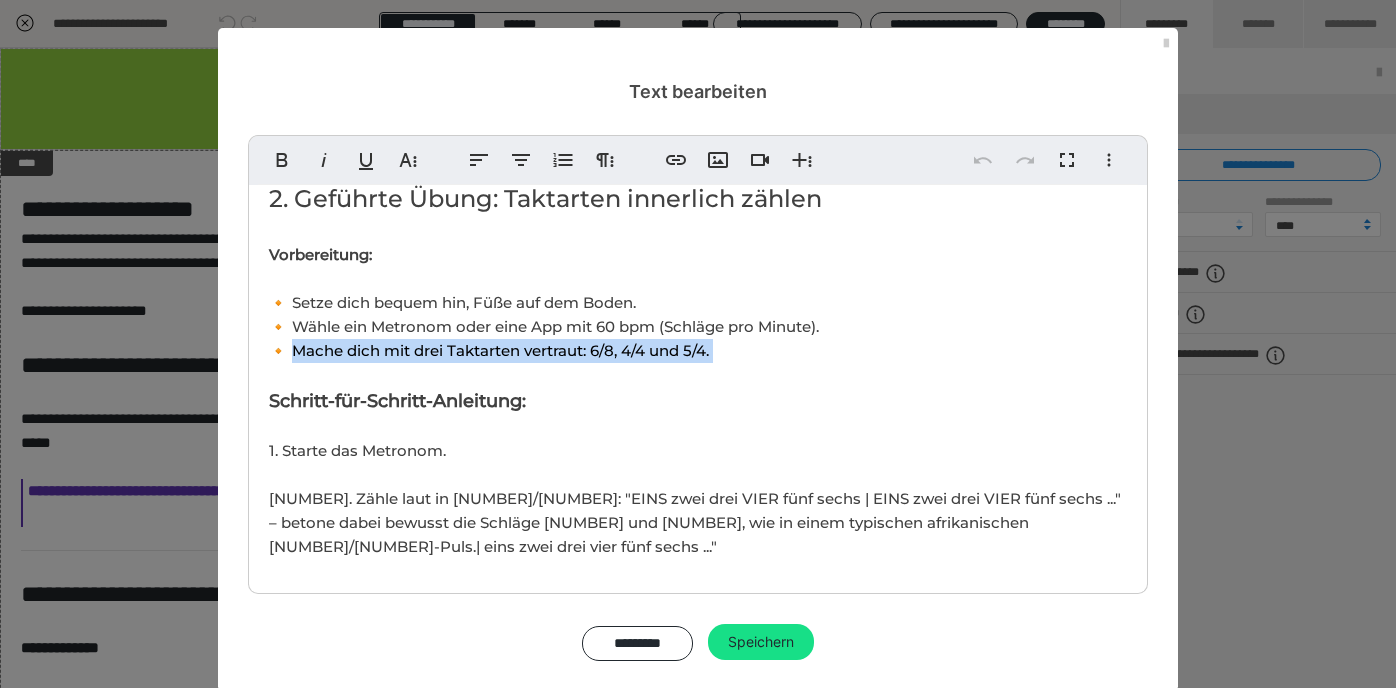 click on "🔸 Mache dich mit drei Taktarten vertraut: 6/8, 4/4 und 5/4." at bounding box center [489, 350] 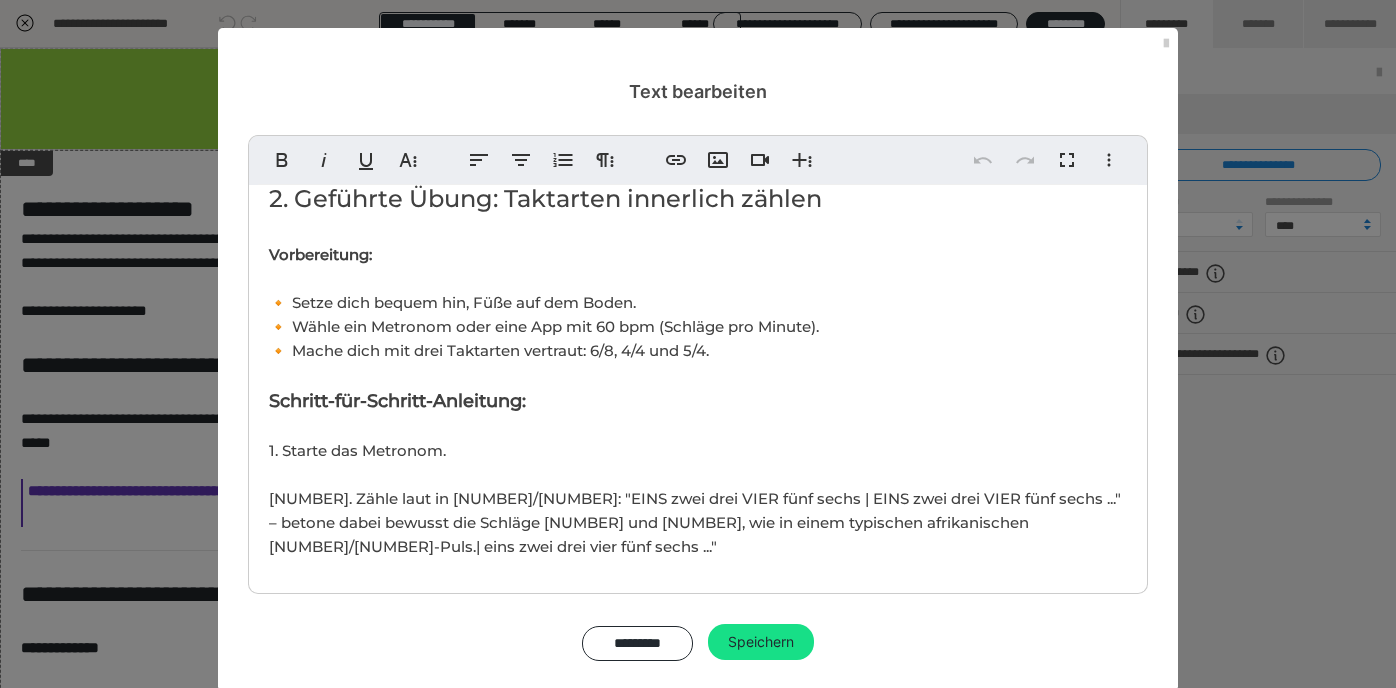 click on "🔸 Mache dich mit drei Taktarten vertraut: 6/8, 4/4 und 5/4." at bounding box center [489, 350] 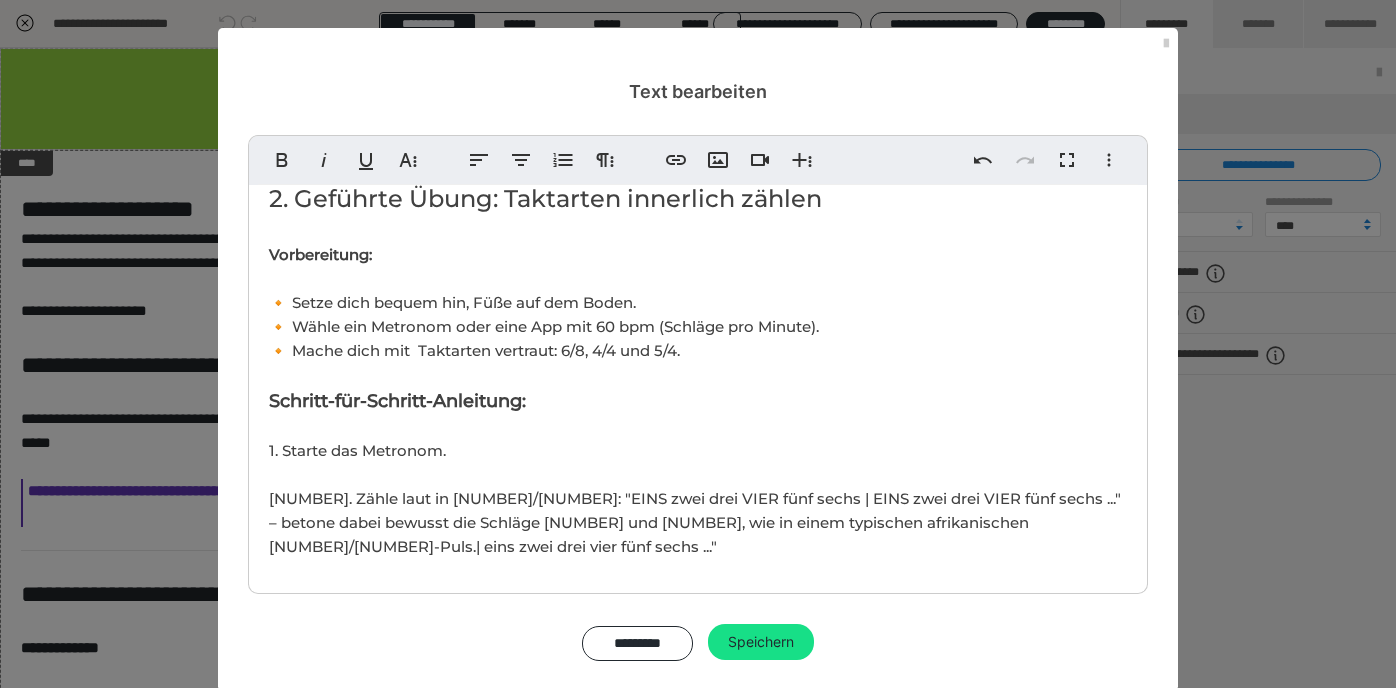 type 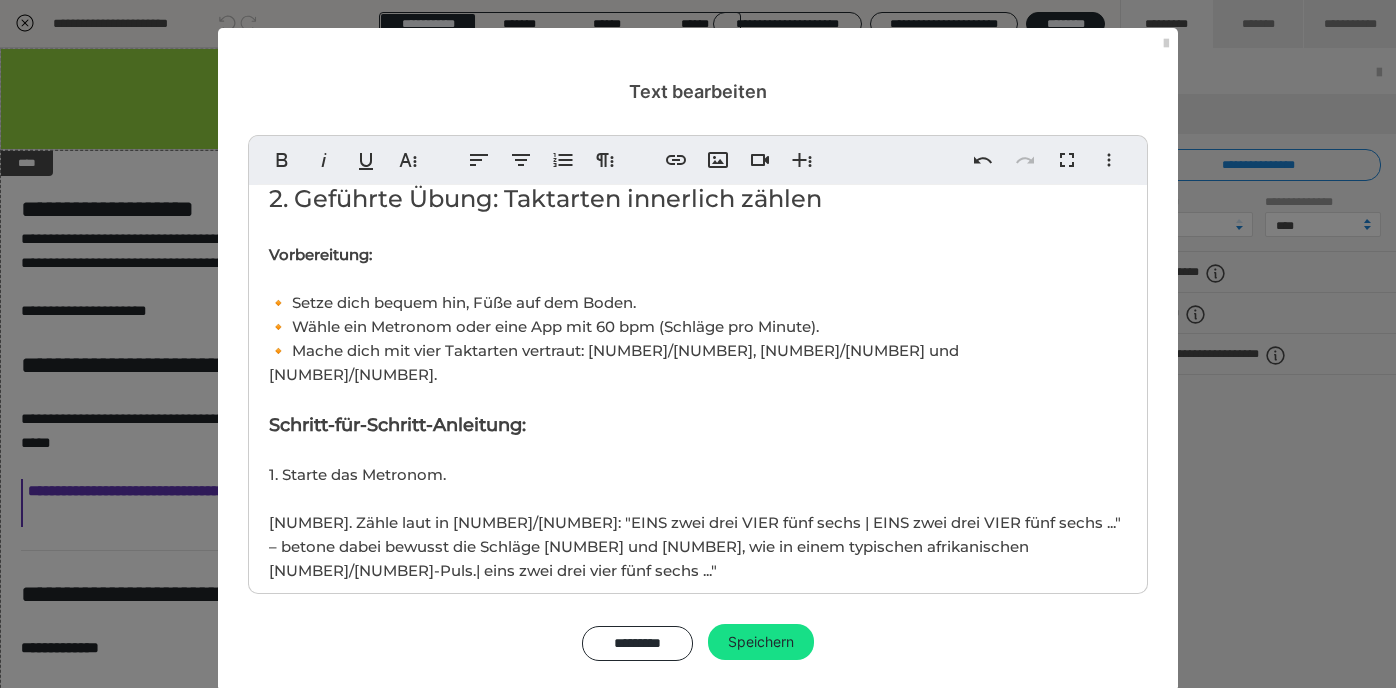 click on "🔸 Mache dich mit vier Taktarten vertraut: [NUMBER]/[NUMBER], [NUMBER]/[NUMBER] und [NUMBER]/[NUMBER]." at bounding box center (614, 362) 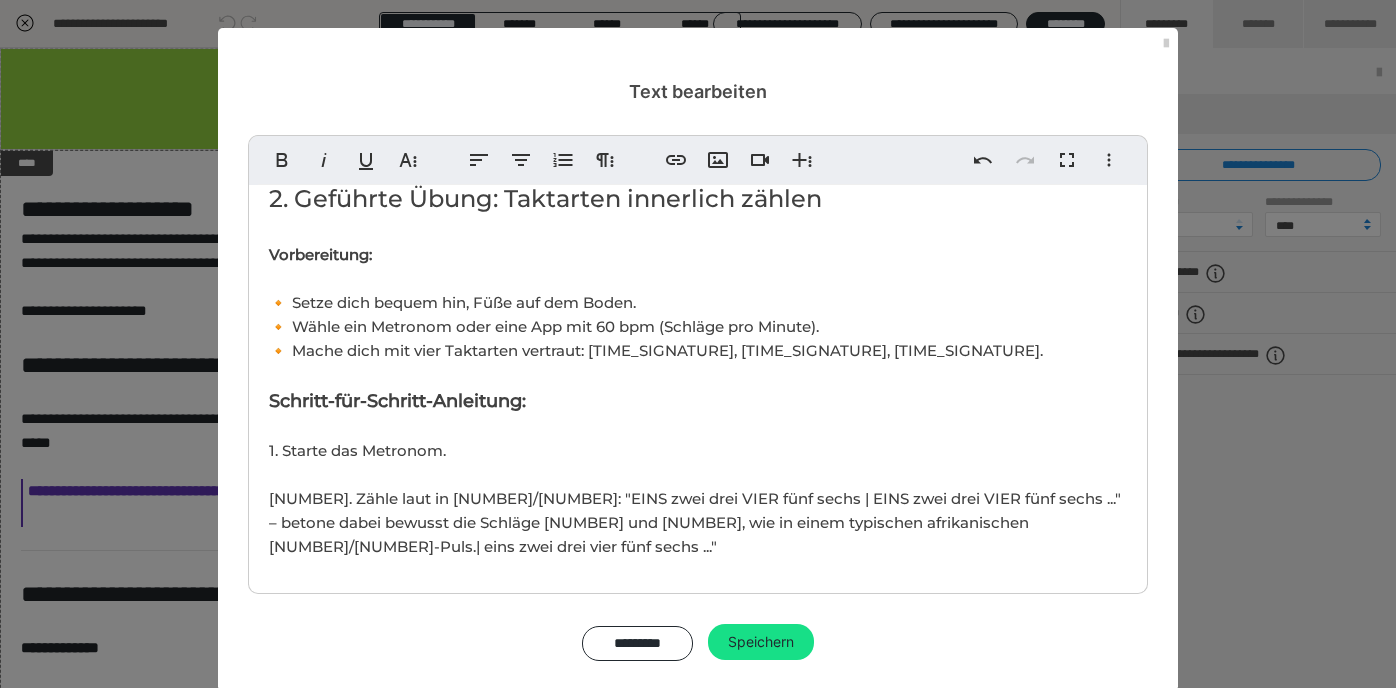 click on "Ziel 🎯der Lektion: Du lernst, verschiedene Taktarten innerlich zu unterscheiden und zu fühlen. Du entwickelst ein Gefühl für rhythmische Struktur, auch ohne sichtbare oder hörbare Impulse. Das verbessert dein musikalisches Verständnis und deine rhythmische Sicherheit. Dauer: ca. [ZAHL] Minuten 1. Einstieg: Was ist ein Takt? Ein Takt ist wie ein Container für Zeit. Er gibt dem Puls eine Gliederung. 6/8 fühlt sich anders an als 4/4 oder 5/4. Du kannst das nicht nur hören, sondern auch denken und spüren. Takt ist gefühlte Ordnung in der Zeit. 2. Geführte Übung: Taktarten innerlich zählen Vorbereitung: 🔸 Setze dich bequem hin, Füße auf dem Boden. 🔸 Wähle ein Metronom oder eine App mit [ZAHL] bpm (Schläge pro Minute). 🔸 Mache dich mit vier Taktarten vertraut: 6/8, 4/4, 5/4. Schritt-für-Schritt-Anleitung: 1. Starte das Metronom.  3. Dann nur noch innerlich zählen (Metronom läuft weiter). 5. Spüre, wie sich die Taktarten unterschiedlich "anordnen". Tipp: 3. Reflexion & Integration Ausblick:" at bounding box center (698, 1356) 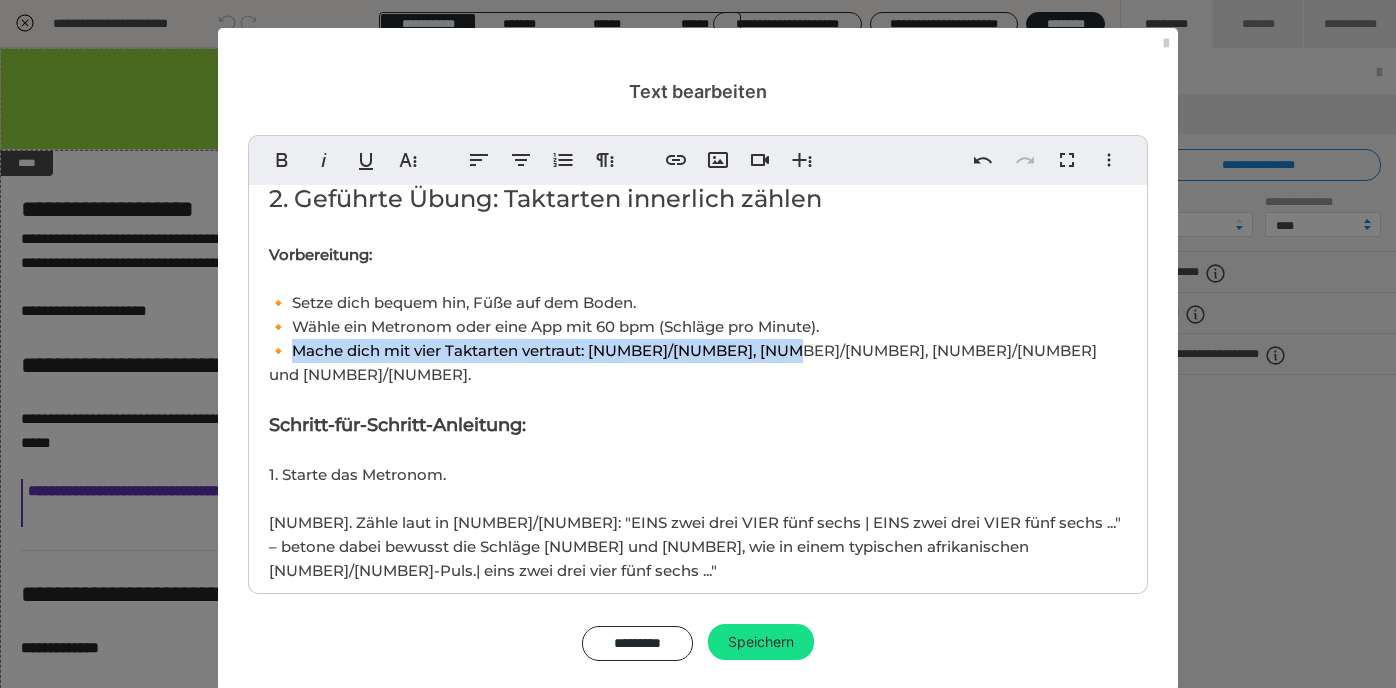drag, startPoint x: 296, startPoint y: 326, endPoint x: 760, endPoint y: 326, distance: 464 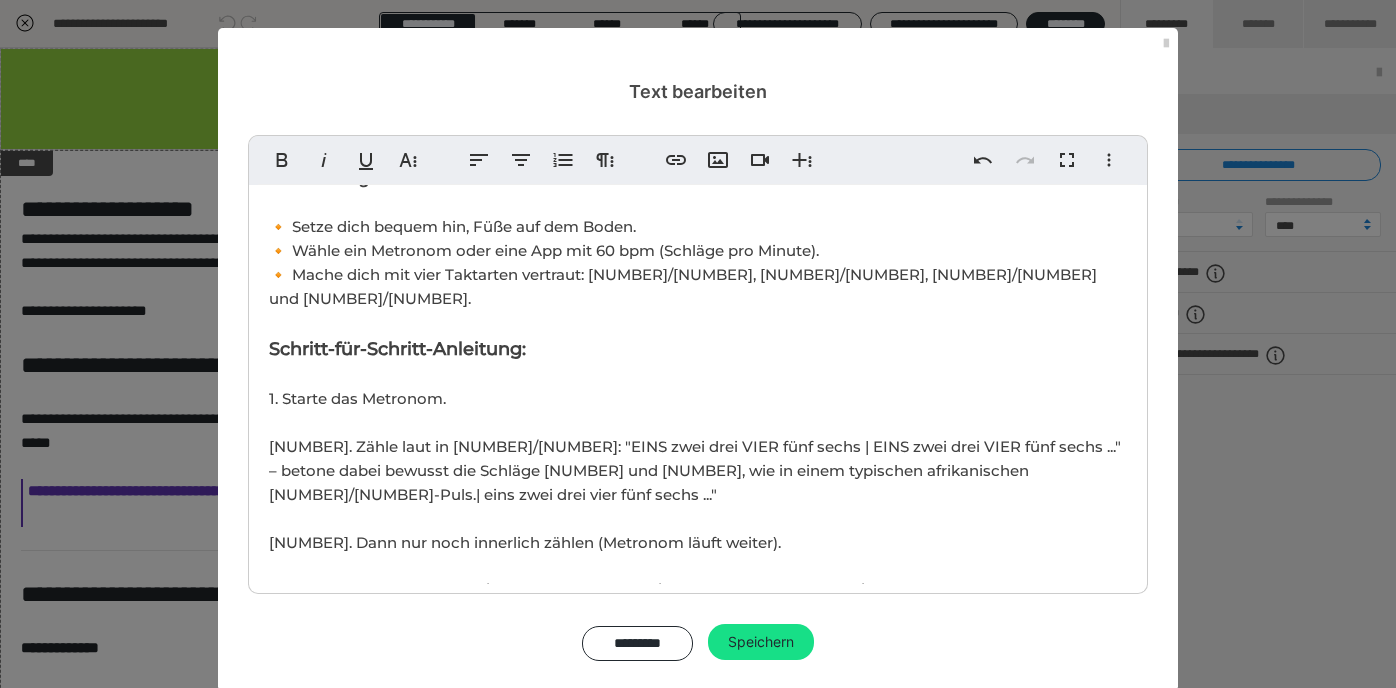 scroll, scrollTop: 520, scrollLeft: 0, axis: vertical 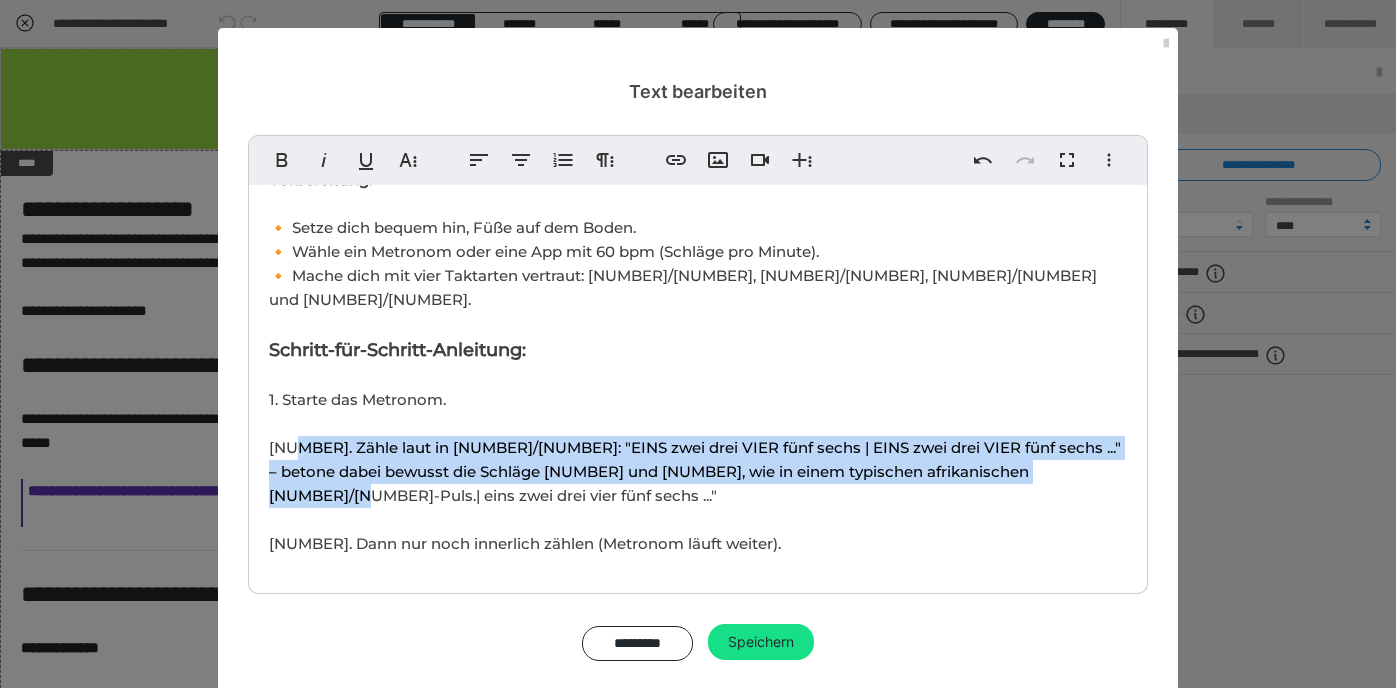 drag, startPoint x: 287, startPoint y: 395, endPoint x: 1026, endPoint y: 417, distance: 739.3274 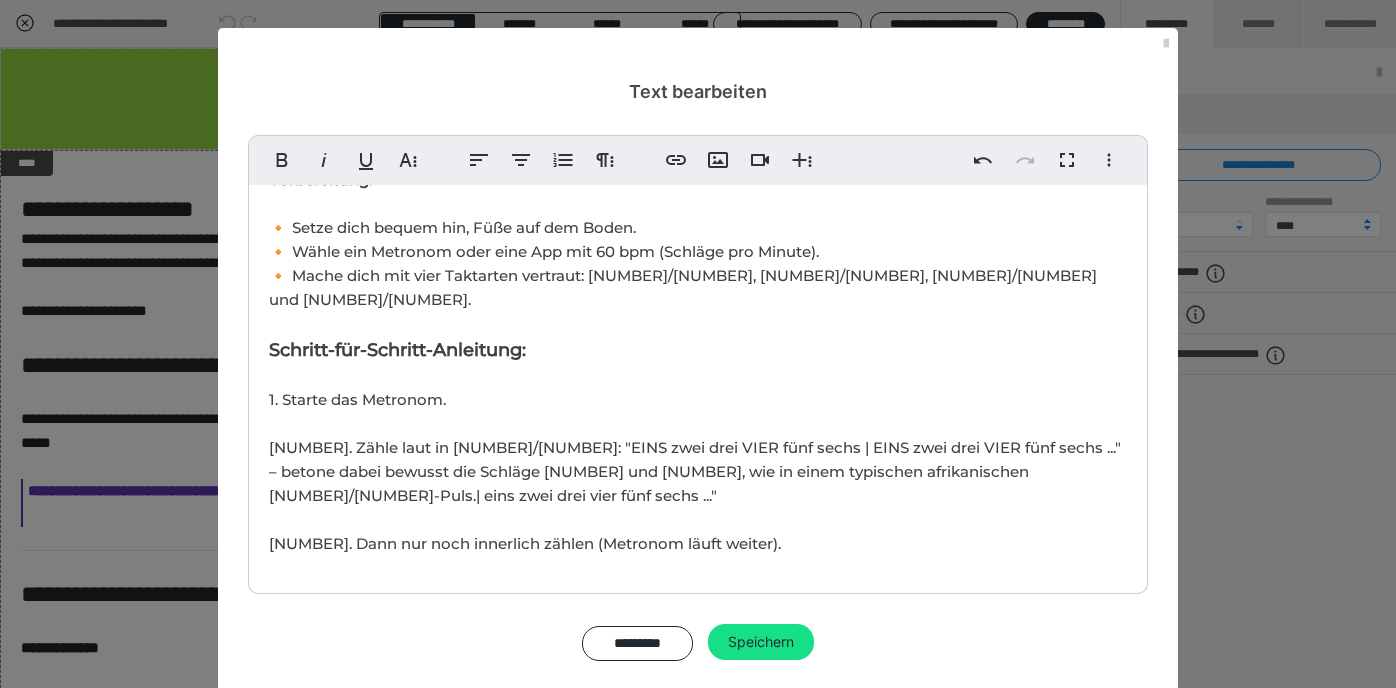 click on "Ziel 🎯der Lektion: Du lernst, verschiedene Taktarten innerlich zu unterscheiden und zu fühlen. Du entwickelst ein Gefühl für rhythmische Struktur, auch ohne sichtbare oder hörbare Impulse. Das verbessert dein musikalisches Verständnis und deine rhythmische Sicherheit. Dauer: ca. 15 Minuten 1. Einstieg: Was ist ein Takt? Ein Takt ist wie ein Container für Zeit. Er gibt dem Puls eine Gliederung. 6/8 fühlt sich anders an als 4/4 oder 5/4. Du kannst das nicht nur hören, sondern auch denken und spüren. Takt ist gefühlte Ordnung in der Zeit. 2. Geführte Übung: Taktarten innerlich zählen Vorbereitung: 🔸 Setze dich bequem hin, Füße auf dem Boden. 🔸 Wähle ein Metronom oder eine App mit 60 bpm (Schläge pro Minute). 🔸 Mache dich mit vier Taktarten vertraut: 6/8, 4/4, 5/4 und 12/8. Schritt-für-Schritt-Anleitung: 1. Starte das Metronom.  3. Dann nur noch innerlich zählen (Metronom läuft weiter). 5. Spüre, wie sich die Taktarten unterschiedlich "anordnen". Tipp: 3. Reflexion   Integration" at bounding box center (698, 1293) 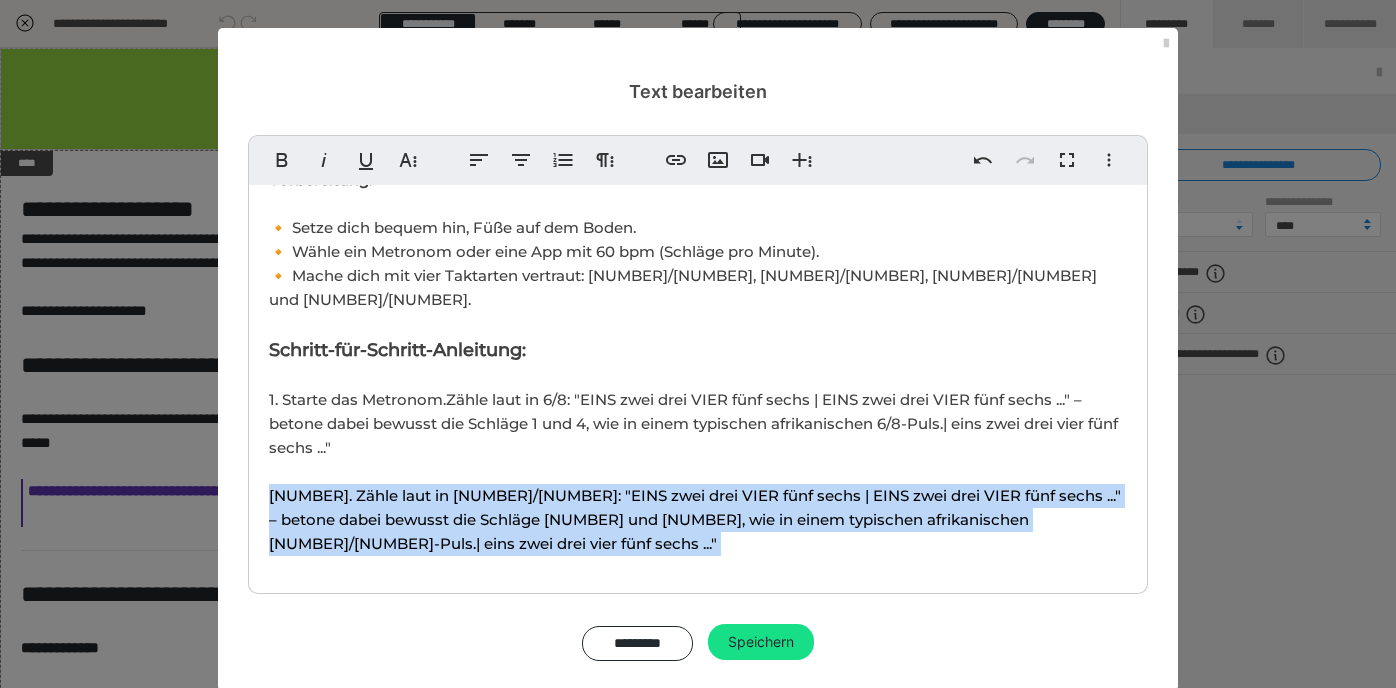 drag, startPoint x: 268, startPoint y: 443, endPoint x: 280, endPoint y: 481, distance: 39.849716 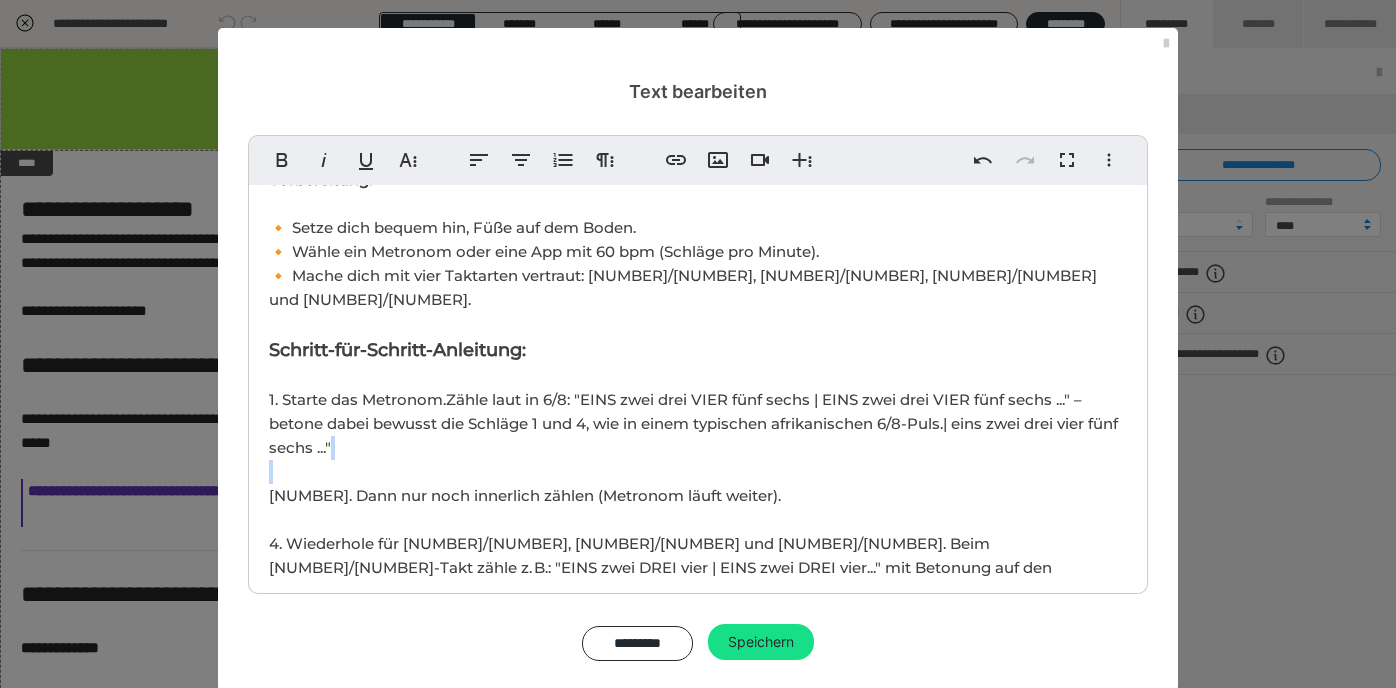 click on "1. Starte das Metronom.  Zähle laut in [TIME_SIGNATURE]: "EINS zwei drei VIER fünf sechs | EINS zwei drei VIER fünf sechs ..." – betone dabei bewusst die Schläge 1 und 4, wie in einem typischen afrikanischen [TIME_SIGNATURE]-Puls.| eins zwei drei vier fünf sechs ..." 3. Dann nur noch innerlich zählen (Metronom läuft weiter)." at bounding box center [693, 447] 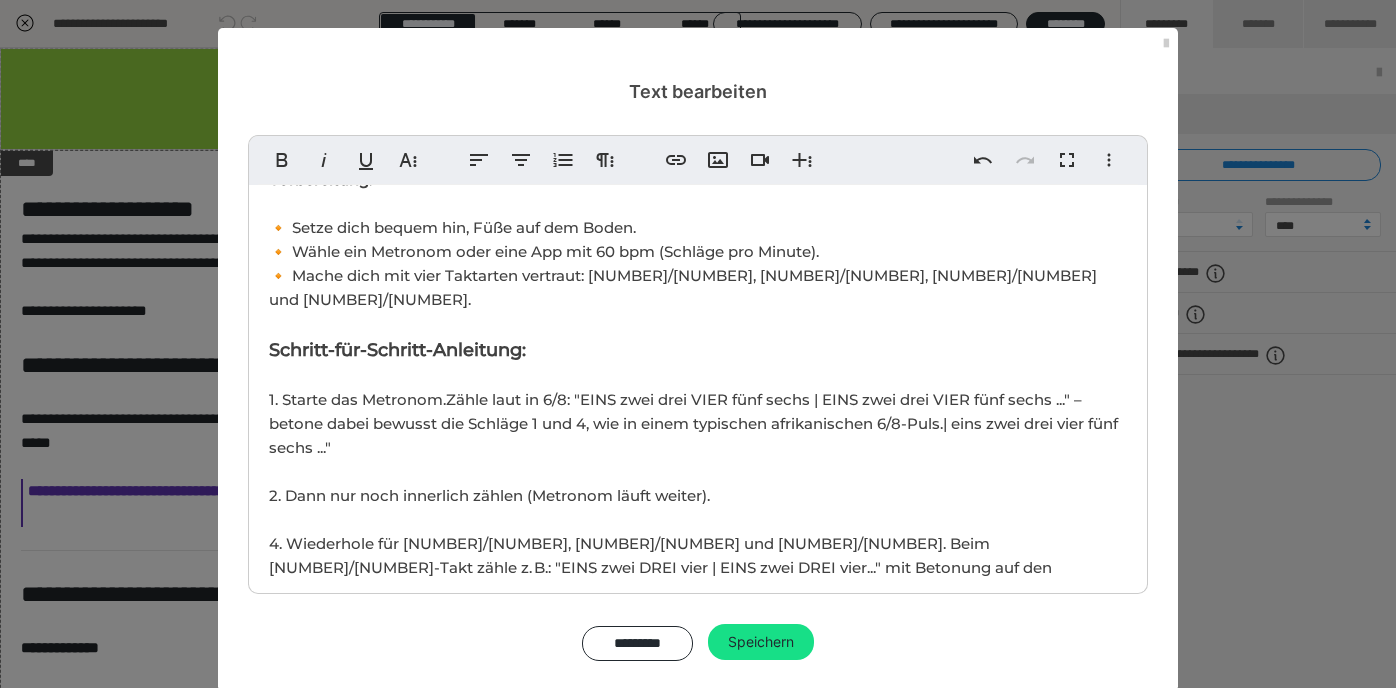 click on "4. Wiederhole für 4/4, 5/4 und 12/8. Beim 4/4-Takt zähle z. B.: "EINS zwei DREI vier | EINS zwei DREI vier..." mit Betonung auf den Zählzeiten 1 und 3 (klassisch) oder auf 2 und 4 (im Pop- und Funkstil). Du kannst beim innerlichen Zählen auch mitklopfen oder die Betonung leicht mit dem Körper mitspüren. Beim 5/4-Takt kannst du beispielsweise zählen: "EINS zwei drei VIER fünf | EINS zwei drei VIER fünf..." (Betonung auf 1 und 4 für einen 3+2-Groove) oder "EINS zwei DREI vier fünf" für eine 2+3-Aufteilung. Beim 12/8-Takt zähle z. B.: "EINS zwei drei VIER fünf sechs SIEBEN acht neun ZEHN elf zwölf" – die Betonung liegt auf 1, 4, 7 und 10. So entsteht ein fließender Vierviertel-ähnlicher Puls mit ternären Unterteilungen. 5. Spüre, wie sich die Taktarten unterschiedlich "anordnen". 6. Optional: Male mit geschlossenen Augen imaginäre Taktformen in die Luft (kreisend, kantig, fließend...). Tipp:" at bounding box center [696, 735] 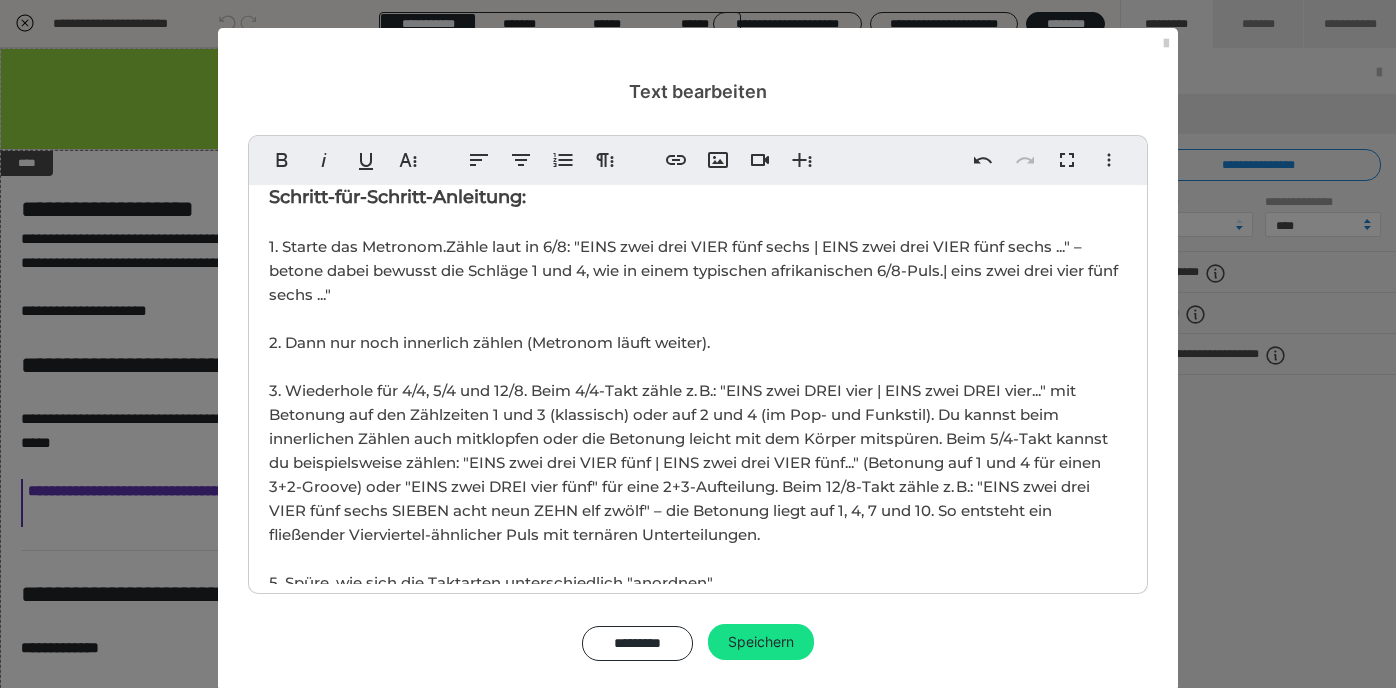 scroll, scrollTop: 677, scrollLeft: 0, axis: vertical 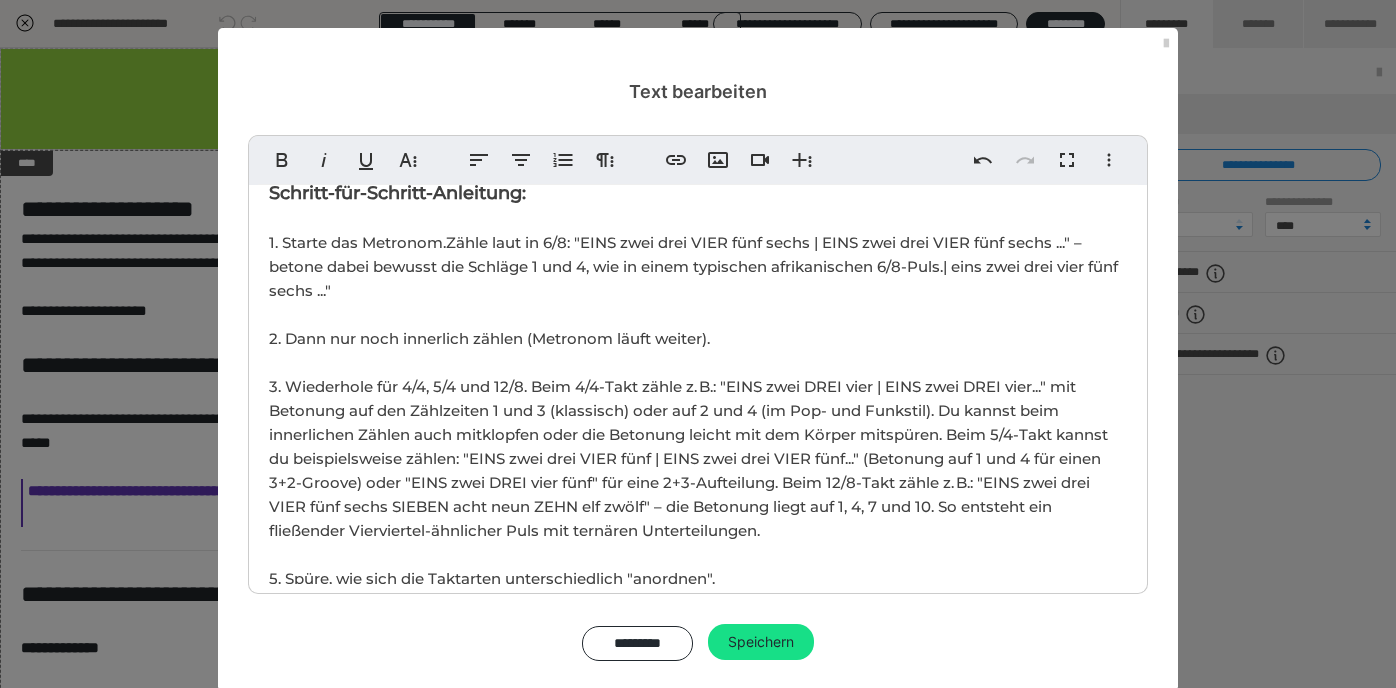 click on "3. Wiederhole für 4/4, 5/4 und 12/8. Beim 4/4-Takt zähle z. B.: "EINS zwei DREI vier | EINS zwei DREI vier..." mit Betonung auf den Zählzeiten 1 und 3 (klassisch) oder auf 2 und 4 (im Pop- und Funkstil). Du kannst beim innerlichen Zählen auch mitklopfen oder die Betonung leicht mit dem Körper mitspüren. Beim 5/4-Takt kannst du beispielsweise zählen: "EINS zwei drei VIER fünf | EINS zwei drei VIER fünf..." (Betonung auf 1 und 4 für einen 3+2-Groove) oder "EINS zwei DREI vier fünf" für eine 2+3-Aufteilung. Beim 12/8-Takt zähle z. B.: "EINS zwei drei VIER fünf sechs SIEBEN acht neun ZEHN elf zwölf" – die Betonung liegt auf 1, 4, 7 und 10. So entsteht ein fließender Vierviertel-ähnlicher Puls mit ternären Unterteilungen. 5. Spüre, wie sich die Taktarten unterschiedlich "anordnen". 6. Optional: Male mit geschlossenen Augen imaginäre Taktformen in die Luft (kreisend, kantig, fließend...). Tipp:" at bounding box center (695, 566) 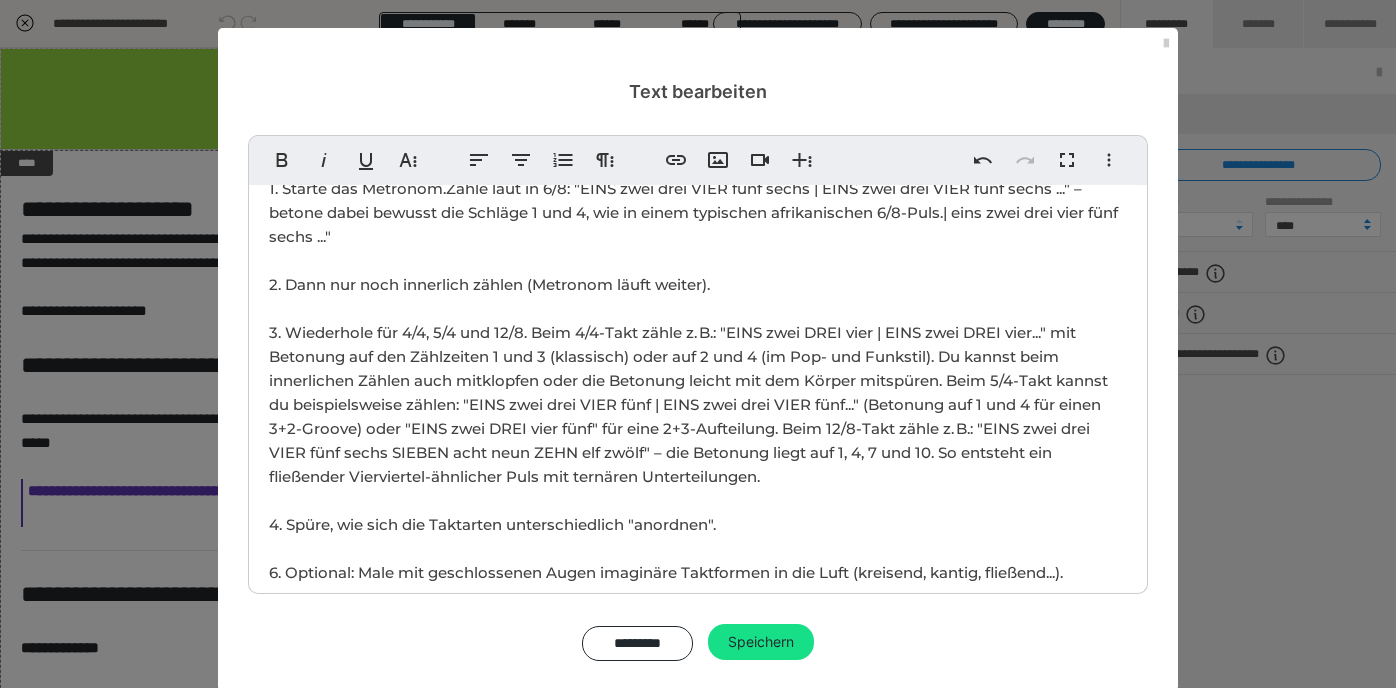 scroll, scrollTop: 739, scrollLeft: 0, axis: vertical 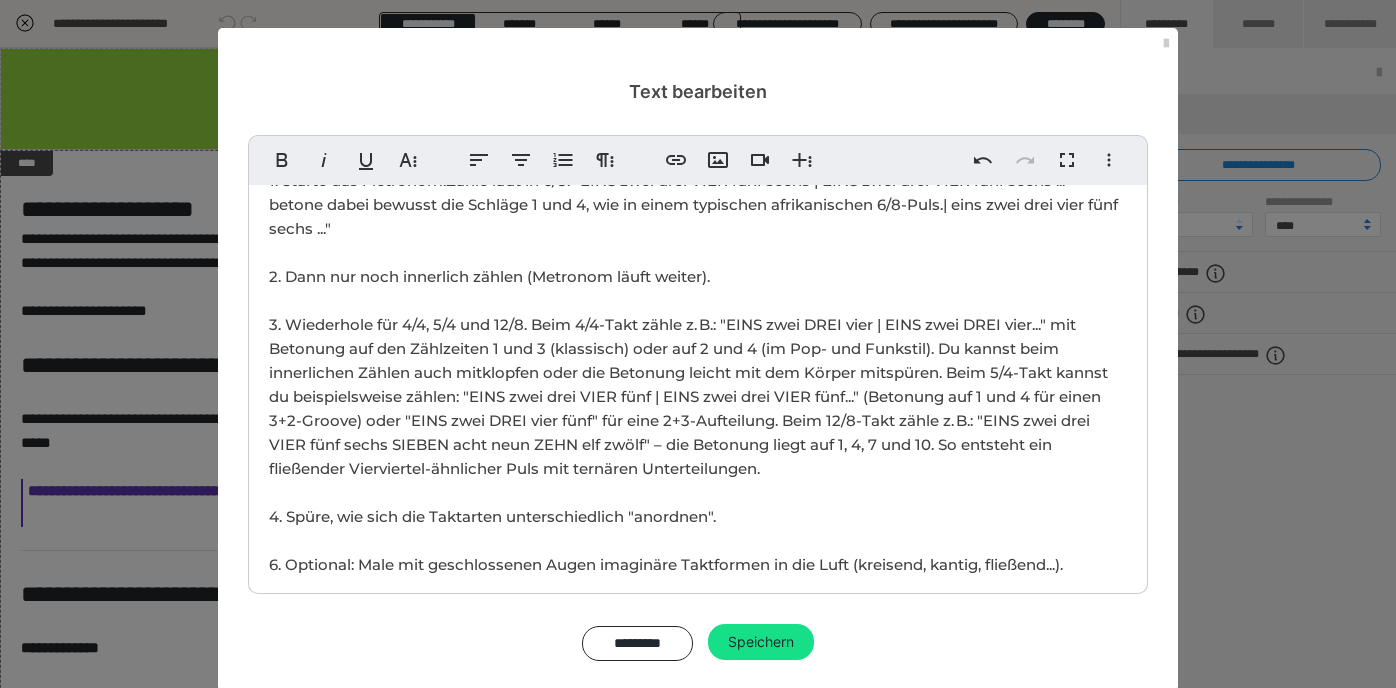click on "3. Wiederhole für [TIME_SIGNATURE], [TIME_SIGNATURE] und [TIME_SIGNATURE]. Beim [TIME_SIGNATURE]-Takt zähle z. B.: "EINS zwei DREI vier | EINS zwei DREI vier..." mit Betonung auf den Zählzeiten 1 und 3 (klassisch) oder auf 2 und 4 (im Pop- und Funkstil). Du kannst beim innerlichen Zählen auch mitklopfen oder die Betonung leicht mit dem Körper mitspüren. Beim [TIME_SIGNATURE]-Takt kannst du beispielsweise zählen: "EINS zwei drei VIER fünf | EINS zwei drei VIER fünf..." (Betonung auf 1 und 4 für einen 3+2-Groove) oder "EINS zwei DREI vier fünf" für eine 2+3-Aufteilung. Beim [TIME_SIGNATURE]-Takt zähle z. B.: "EINS zwei drei VIER fünf sechs SIEBEN acht neun ZEHN elf zwölf" – die Betonung liegt auf 1, 4, 7 und 10. So entsteht ein fließender Vierviertel-ähnlicher Puls mit ternären Unterteilungen. 4. Spüre, wie sich die Taktarten unterschiedlich "anordnen". 6. Optional: Male mit geschlossenen Augen imaginäre Taktformen in die Luft (kreisend, kantig, fließend...). Tipp:" at bounding box center [695, 504] 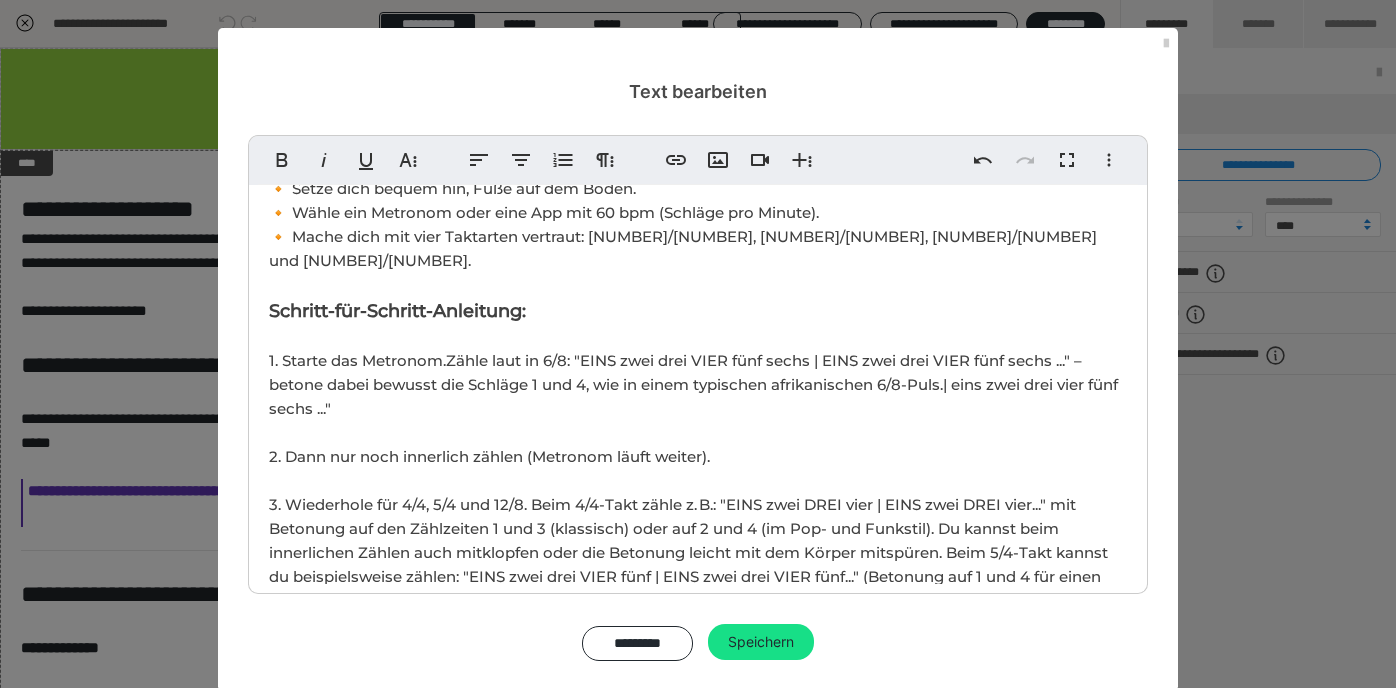 scroll, scrollTop: 536, scrollLeft: 0, axis: vertical 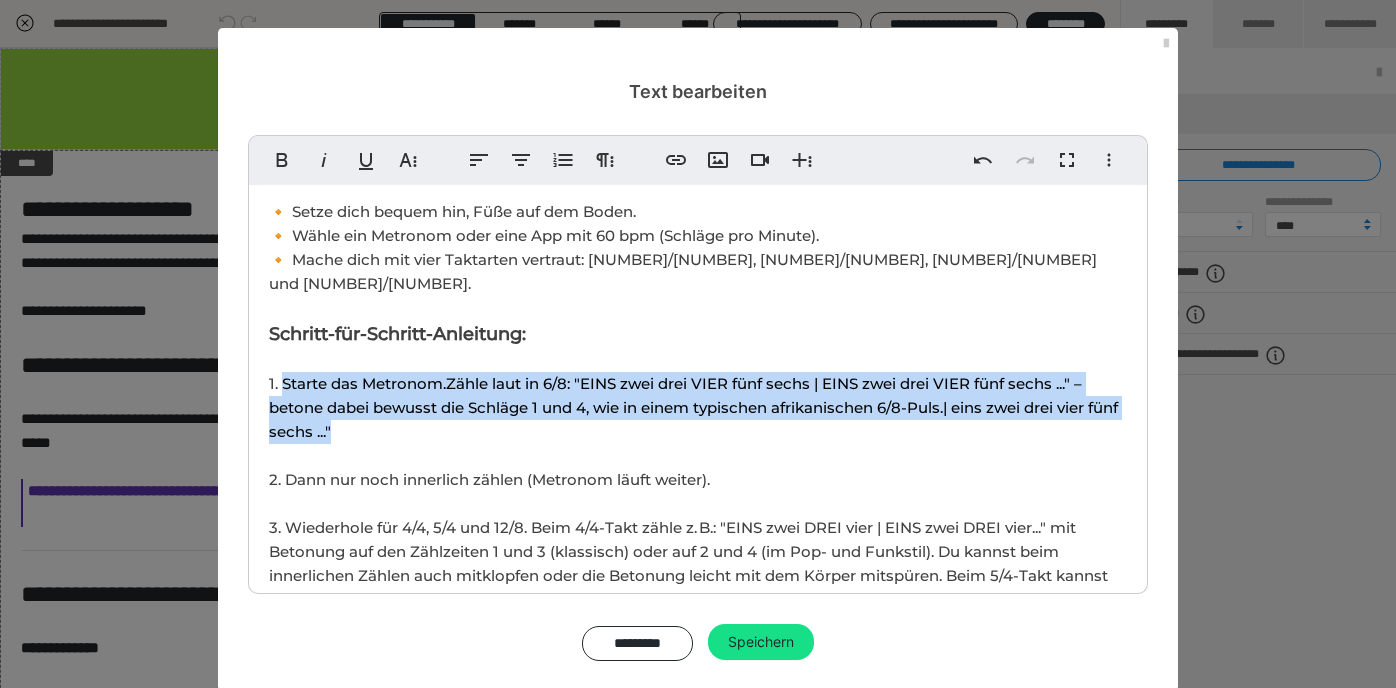 drag, startPoint x: 284, startPoint y: 335, endPoint x: 380, endPoint y: 373, distance: 103.24728 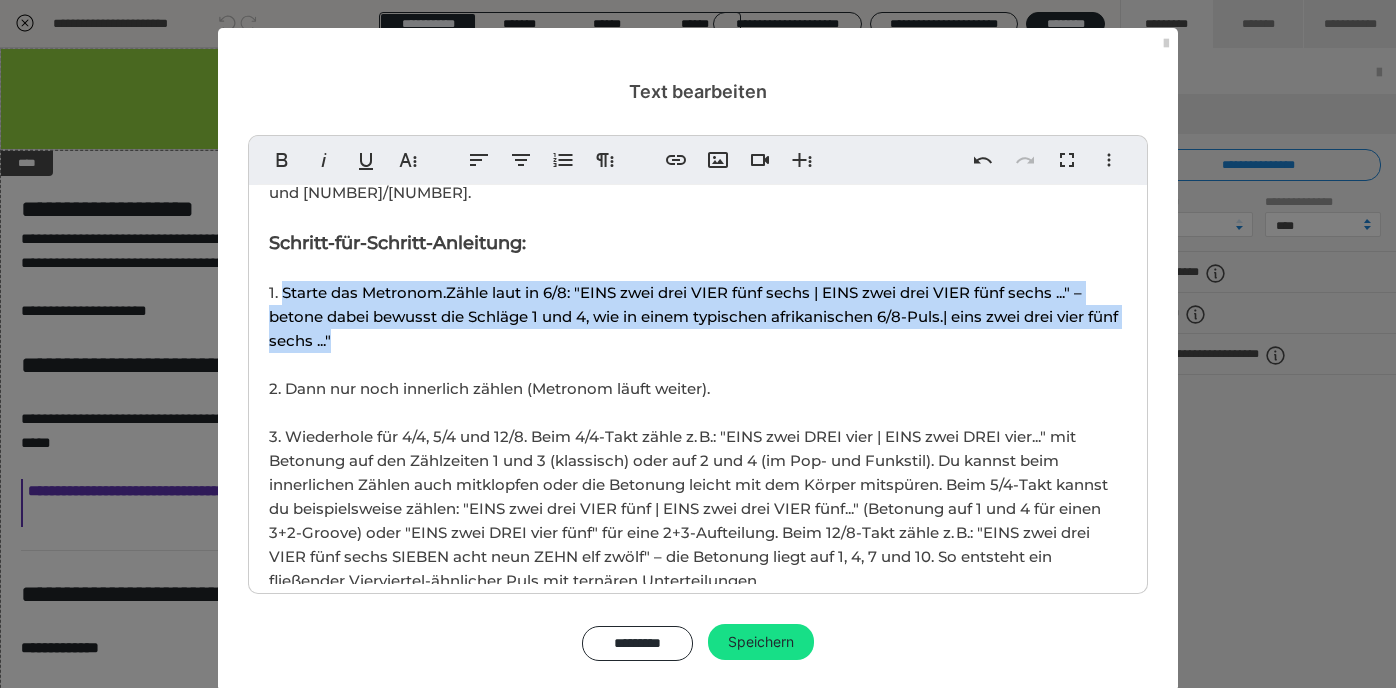 scroll, scrollTop: 621, scrollLeft: 0, axis: vertical 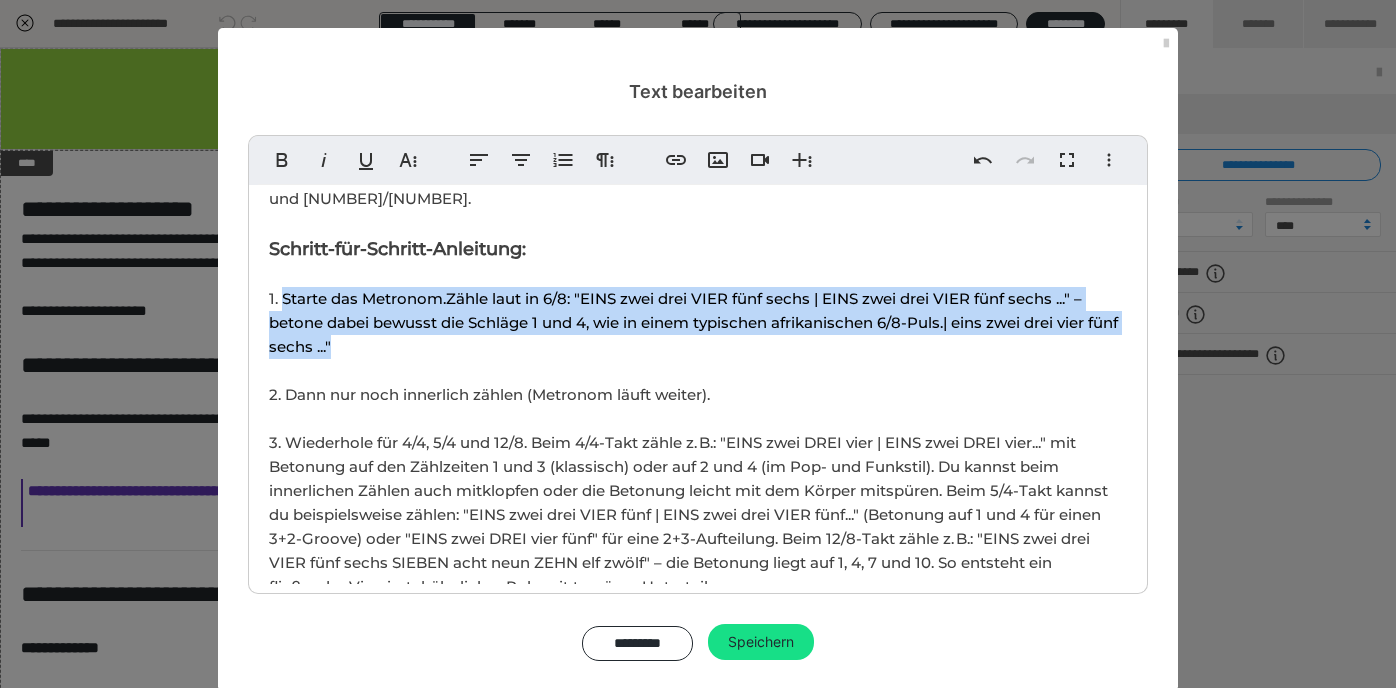 click on "Ziel 🎯der Lektion: Du lernst, verschiedene Taktarten innerlich zu unterscheiden und zu fühlen. Du entwickelst ein Gefühl für rhythmische Struktur, auch ohne sichtbare oder hörbare Impulse. Das verbessert dein musikalisches Verständnis und deine rhythmische Sicherheit. Dauer: ca. [TIME] [NUMBER]. Einstieg: Was ist ein Takt? Ein Takt ist wie ein Container für Zeit. Er gibt dem Puls eine Gliederung. [NUMBER]/[NUMBER] fühlt sich anders an als [NUMBER]/[NUMBER] oder [NUMBER]/[NUMBER]. Du kannst das nicht nur hören, sondern auch denken und spüren. Takt ist gefühlte Ordnung in der Zeit. [NUMBER]. Geführte Übung: Taktarten innerlich zählen Vorbereitung: 🔸 Setze dich bequem hin, Füße auf dem Boden. 🔸 Wähle ein Metronom oder eine App mit [NUMBER] bpm (Schläge pro Minute). 🔸 Mache dich mit vier Taktarten vertraut: [NUMBER]/[NUMBER], [NUMBER]/[NUMBER], [NUMBER]/[NUMBER] und [NUMBER]/[NUMBER]. Schritt-für-Schritt-Anleitung: [NUMBER]. Starte das Metronom.  [NUMBER]. Dann nur noch innerlich zählen (Metronom läuft weiter). [NUMBER]. Spüre, wie sich die Taktarten unterschiedlich "anordnen". Tipp: [NUMBER]. Reflexion & Integration" at bounding box center (698, 1156) 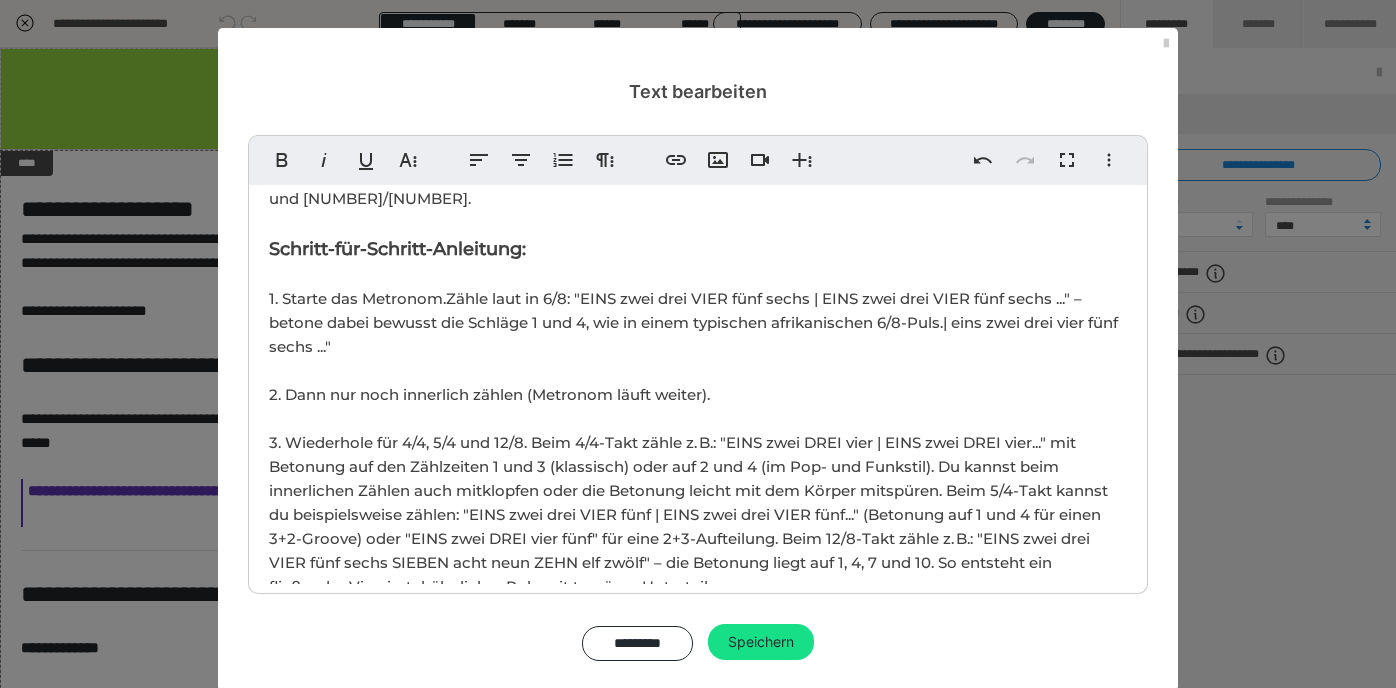 click on "[NUMBER]. Starte das Metronom.  Zähle laut in [NUMBER]/[NUMBER]: "EINS zwei drei VIER fünf sechs | EINS zwei drei VIER fünf sechs ..." – betone dabei bewusst die Schläge [NUMBER] und [NUMBER], wie in einem typischen afrikanischen [NUMBER]/[NUMBER]-Puls.| eins zwei drei vier fünf sechs ..." [NUMBER]. Dann nur noch innerlich zählen (Metronom läuft weiter)." at bounding box center (693, 346) 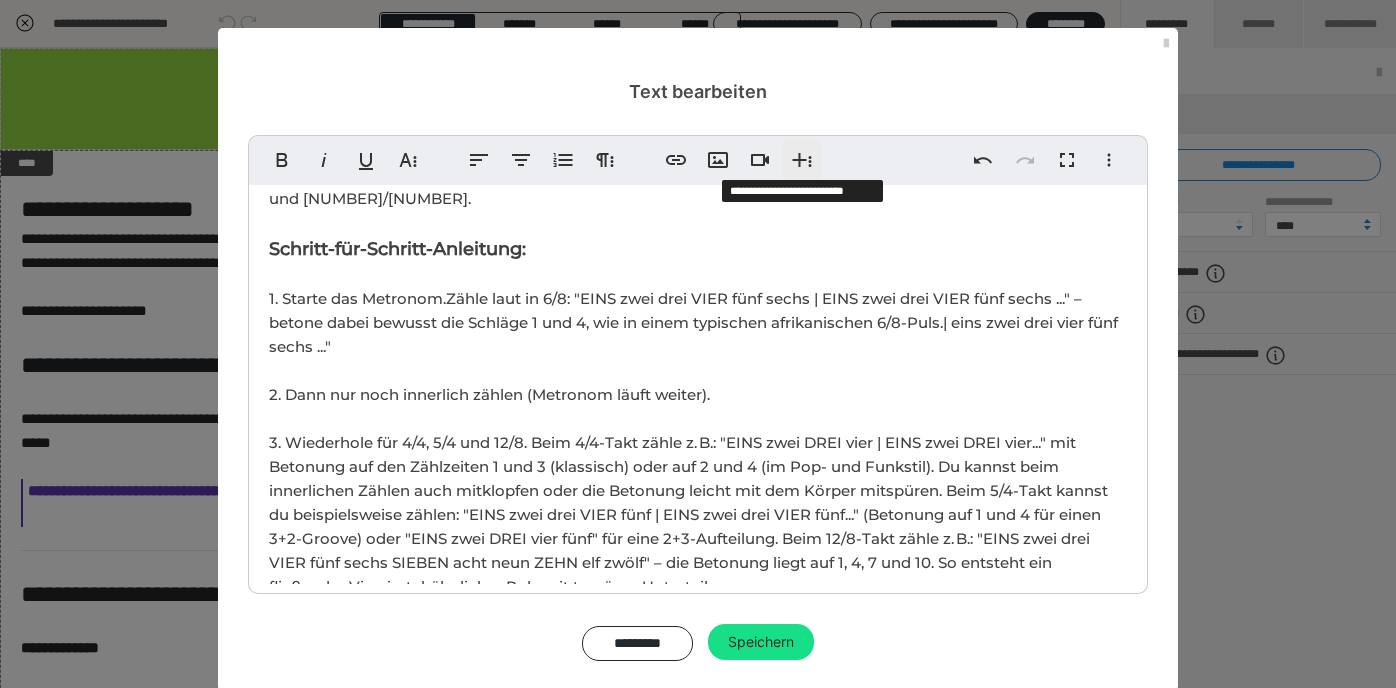 click 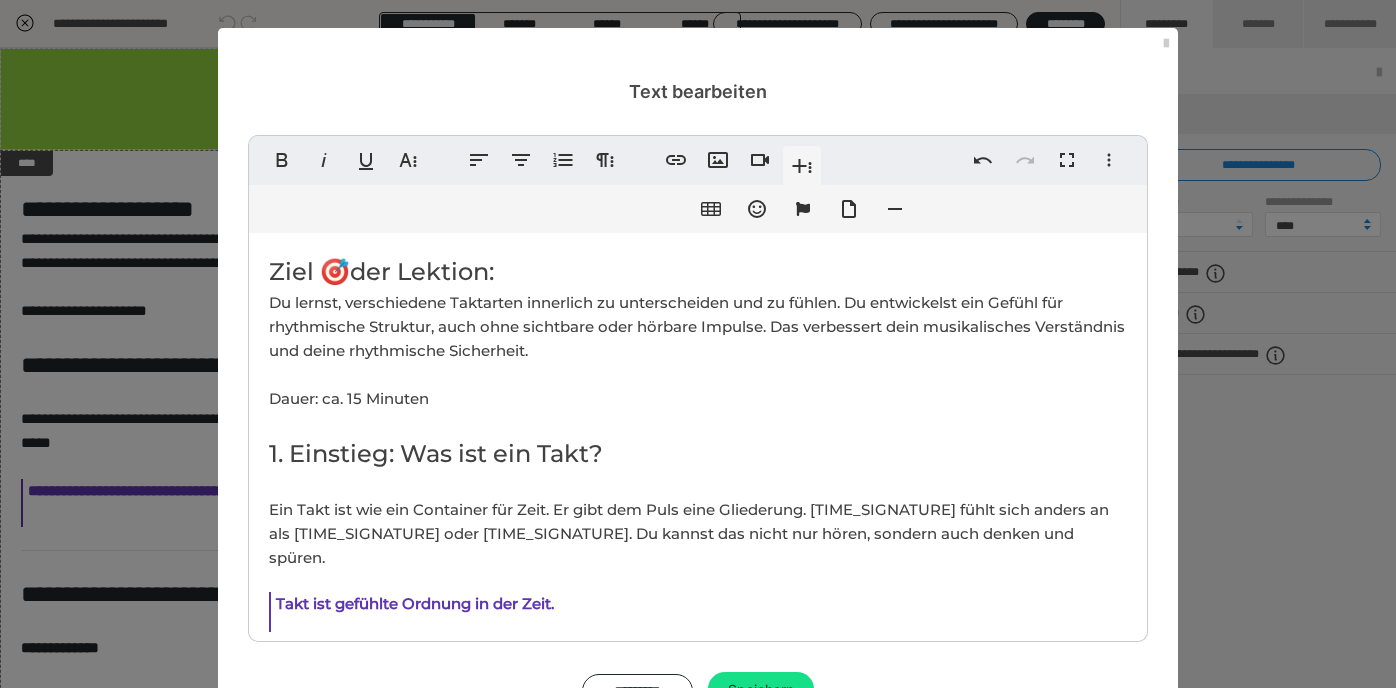 scroll, scrollTop: 621, scrollLeft: 0, axis: vertical 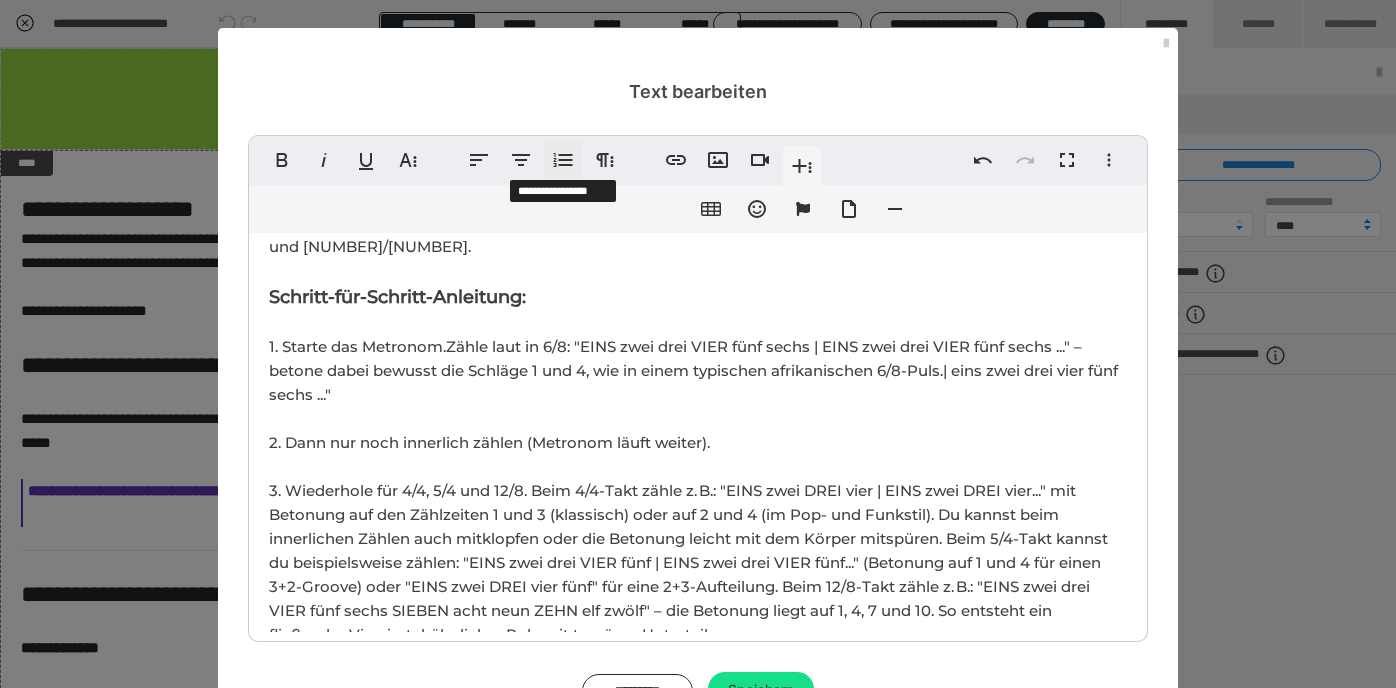 click 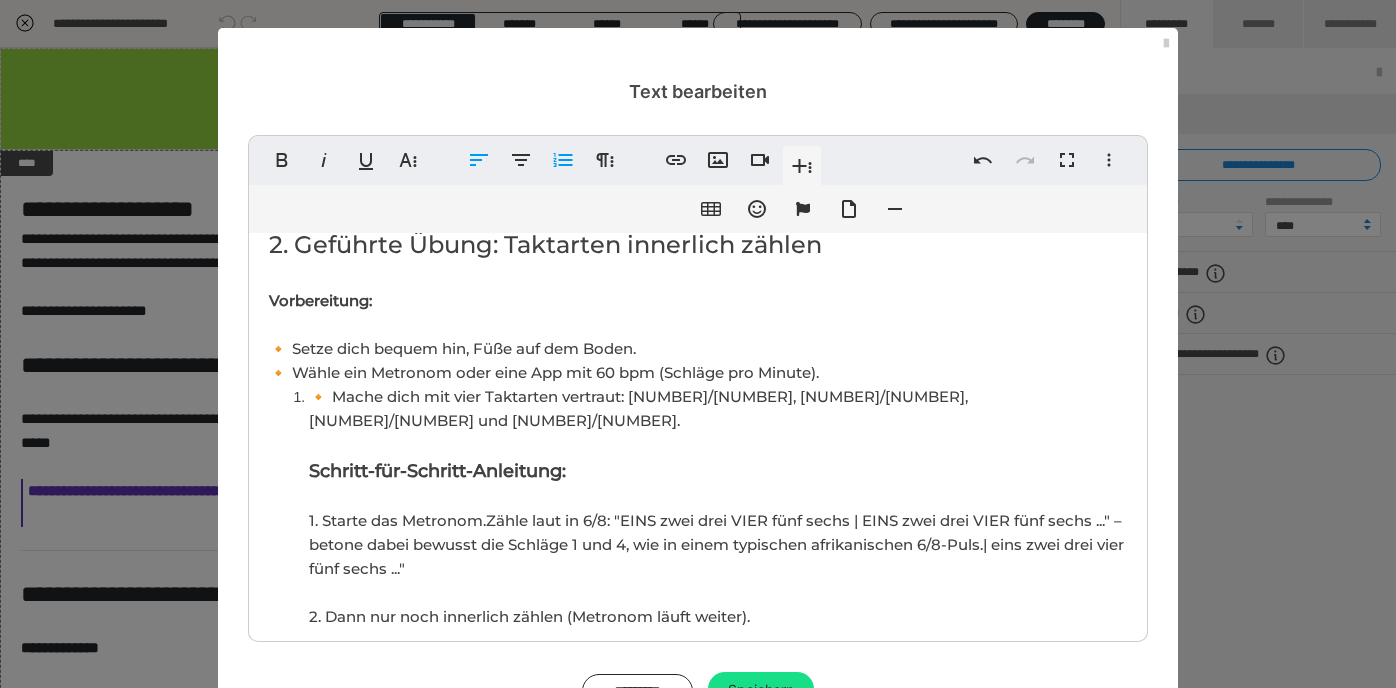 scroll, scrollTop: 440, scrollLeft: 0, axis: vertical 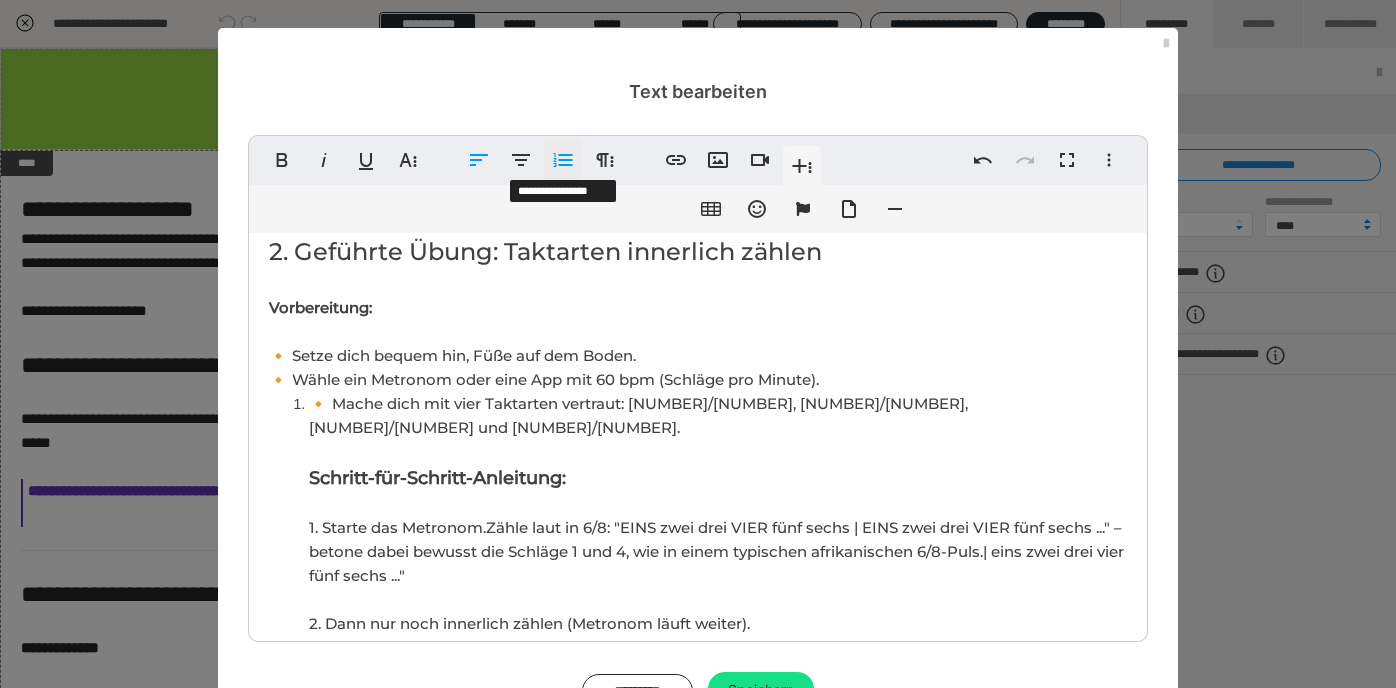 click 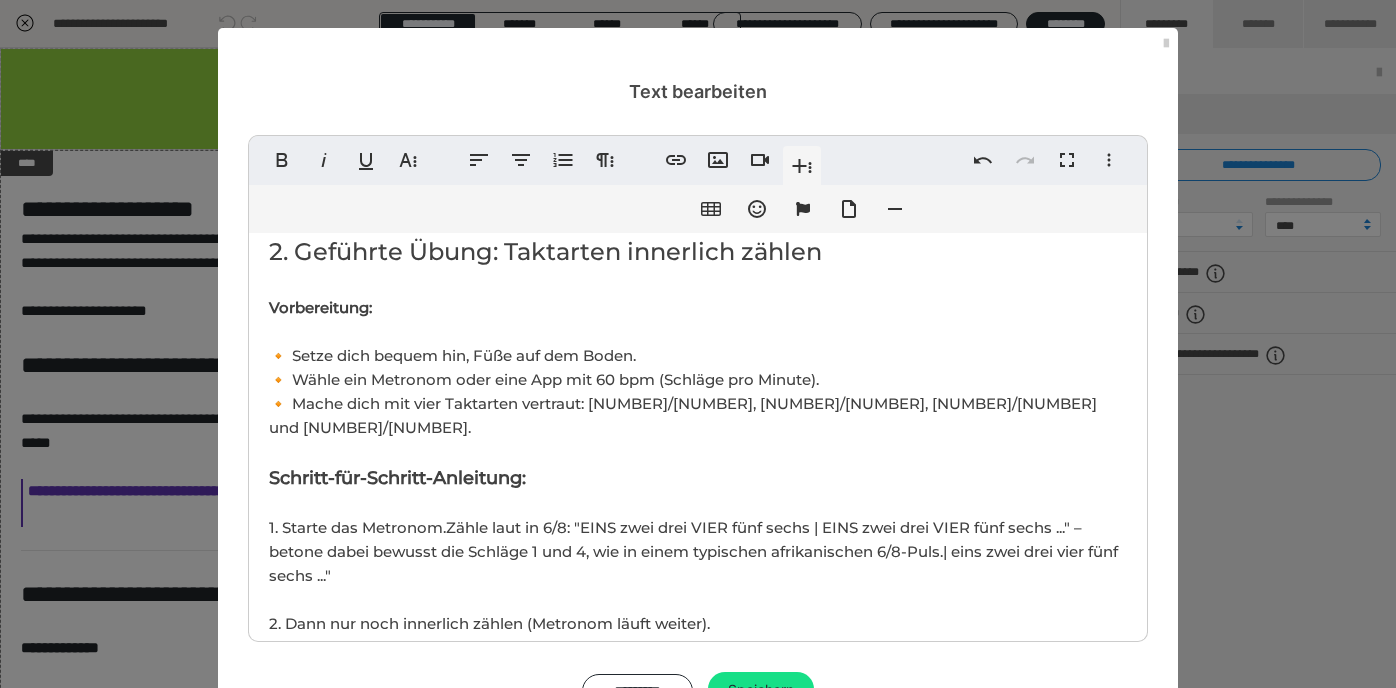 click on "Ziel 🎯der Lektion: Du lernst, verschiedene Taktarten innerlich zu unterscheiden und zu fühlen. Du entwickelst ein Gefühl für rhythmische Struktur, auch ohne sichtbare oder hörbare Impulse. Das verbessert dein musikalisches Verständnis und deine rhythmische Sicherheit. Dauer: ca. [TIME] [NUMBER]. Einstieg: Was ist ein Takt? Ein Takt ist wie ein Container für Zeit. Er gibt dem Puls eine Gliederung. [NUMBER]/[NUMBER] fühlt sich anders an als [NUMBER]/[NUMBER] oder [NUMBER]/[NUMBER]. Du kannst das nicht nur hören, sondern auch denken und spüren. Takt ist gefühlte Ordnung in der Zeit. [NUMBER]. Geführte Übung: Taktarten innerlich zählen Vorbereitung: 🔸 Setze dich bequem hin, Füße auf dem Boden. 🔸 Wähle ein Metronom oder eine App mit [NUMBER] bpm (Schläge pro Minute). 🔸 Mache dich mit vier Taktarten vertraut: [NUMBER]/[NUMBER], [NUMBER]/[NUMBER], [NUMBER]/[NUMBER] und [NUMBER]/[NUMBER]. Schritt-für-Schritt-Anleitung: [NUMBER]. Starte das Metronom.  [NUMBER]. Dann nur noch innerlich zählen (Metronom läuft weiter). [NUMBER]. Spüre, wie sich die Taktarten unterschiedlich "anordnen". Tipp: [NUMBER]. Reflexion & Integration" at bounding box center (698, 1385) 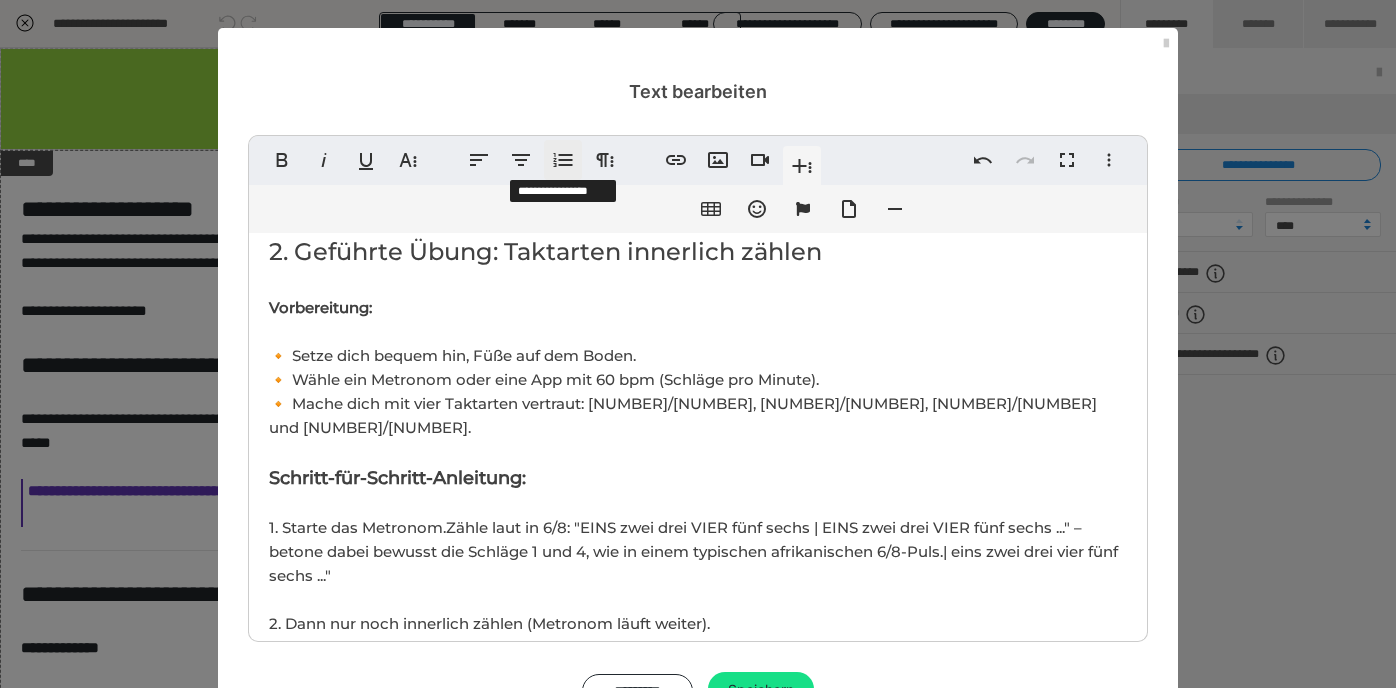 click 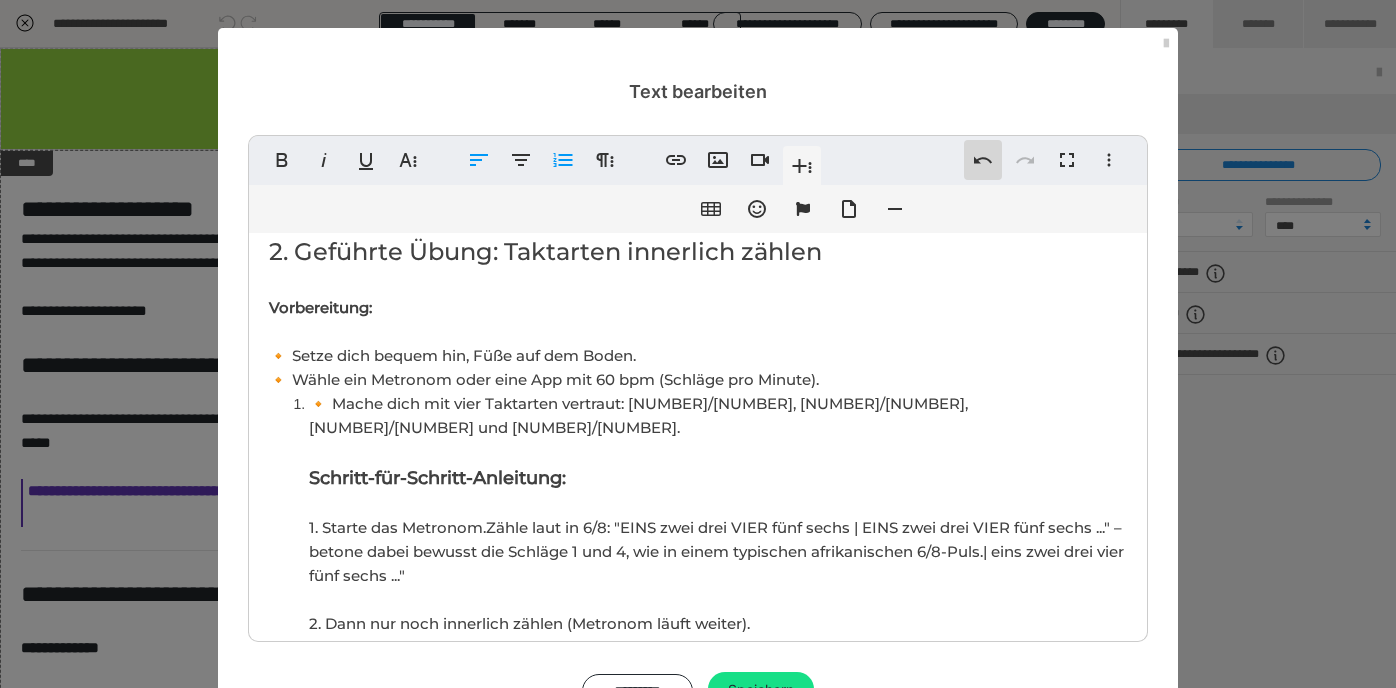 click 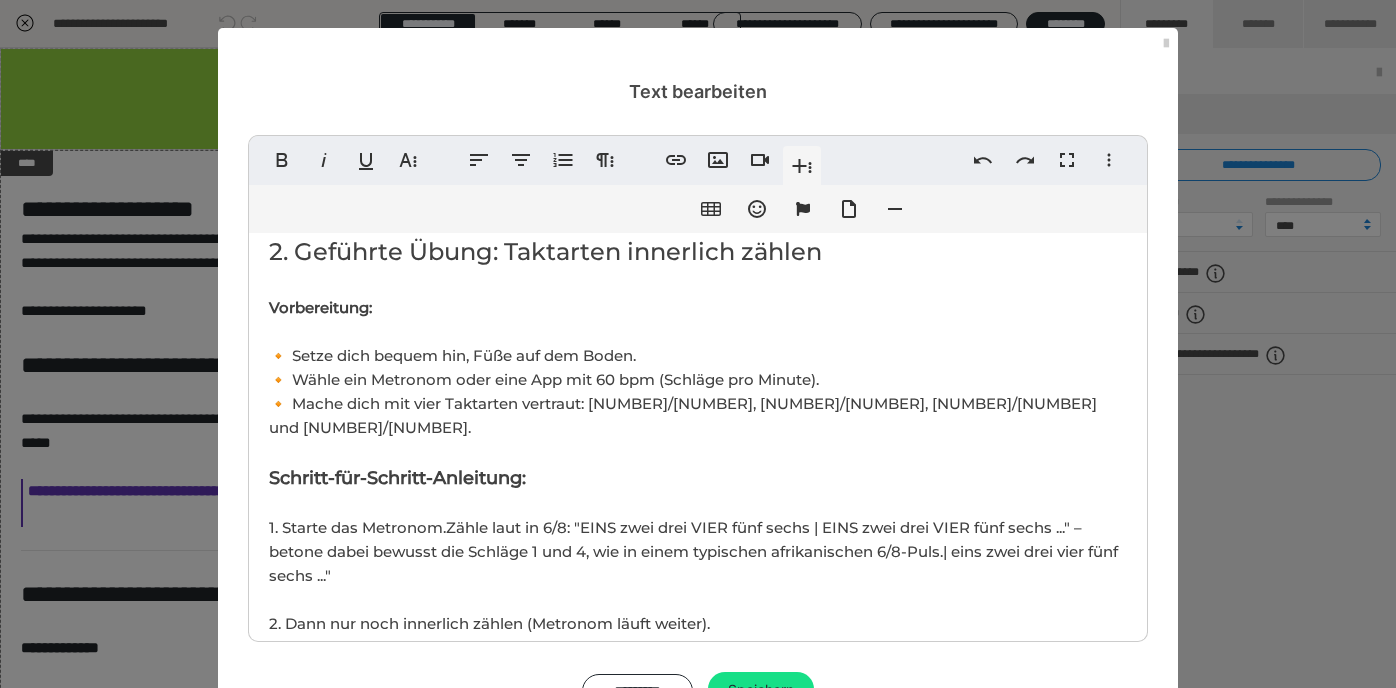 click on "[NUMBER]. Starte das Metronom.  Zähle laut in [NUMBER]/[NUMBER]: "EINS zwei drei VIER fünf sechs | EINS zwei drei VIER fünf sechs ..." – betone dabei bewusst die Schläge [NUMBER] und [NUMBER], wie in einem typischen afrikanischen [NUMBER]/[NUMBER]-Puls.| eins zwei drei vier fünf sechs ..." [NUMBER]. Dann nur noch innerlich zählen (Metronom läuft weiter)." at bounding box center (693, 575) 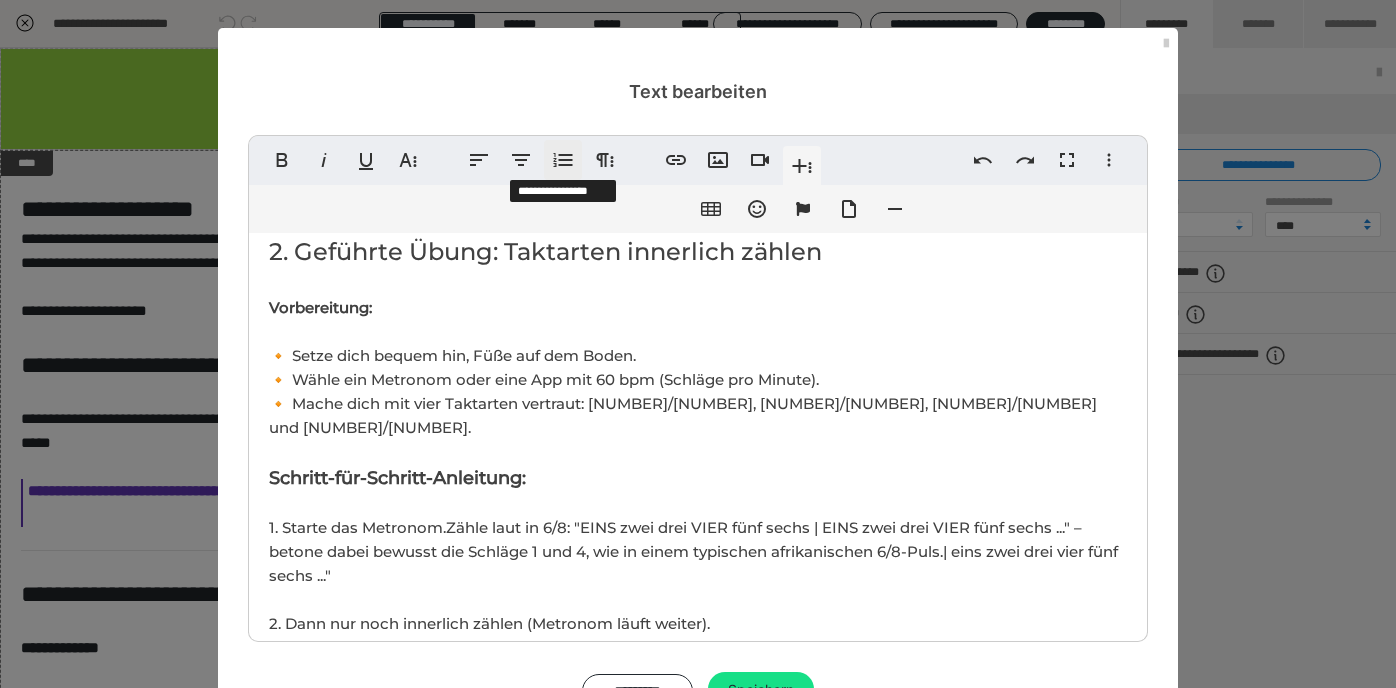 click 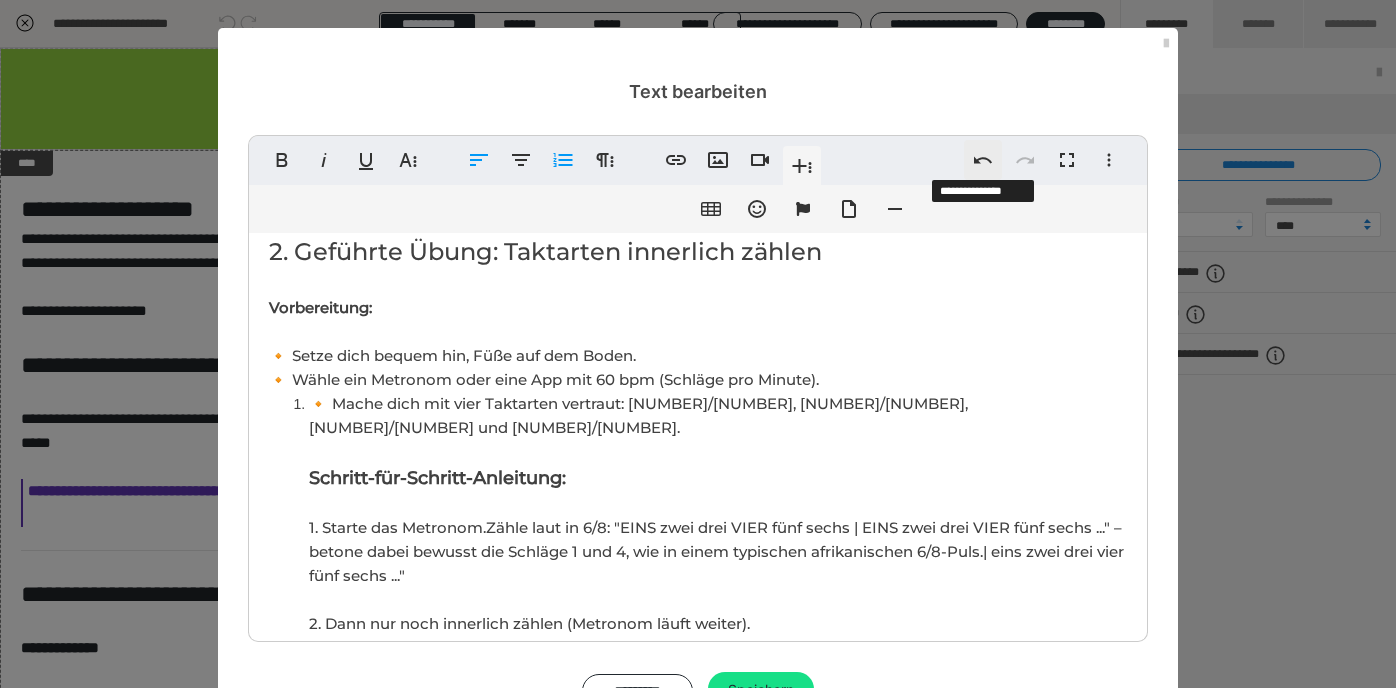 click 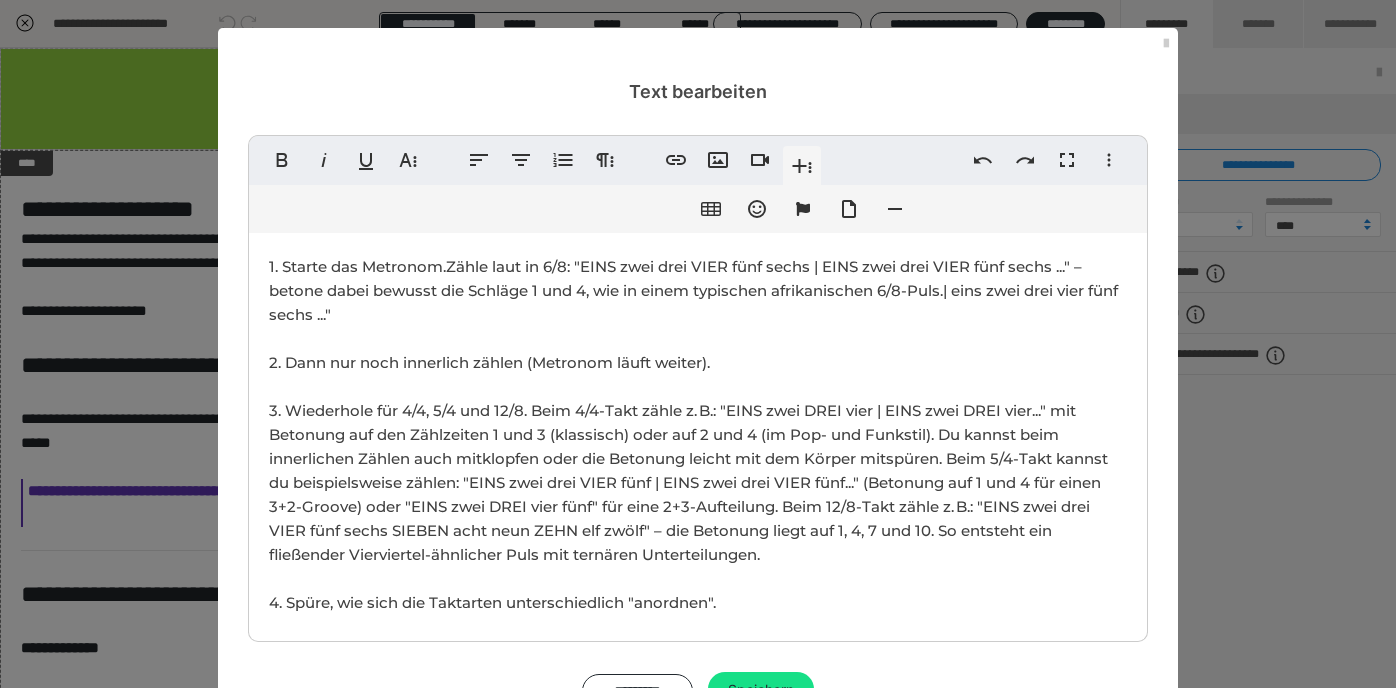 scroll, scrollTop: 702, scrollLeft: 0, axis: vertical 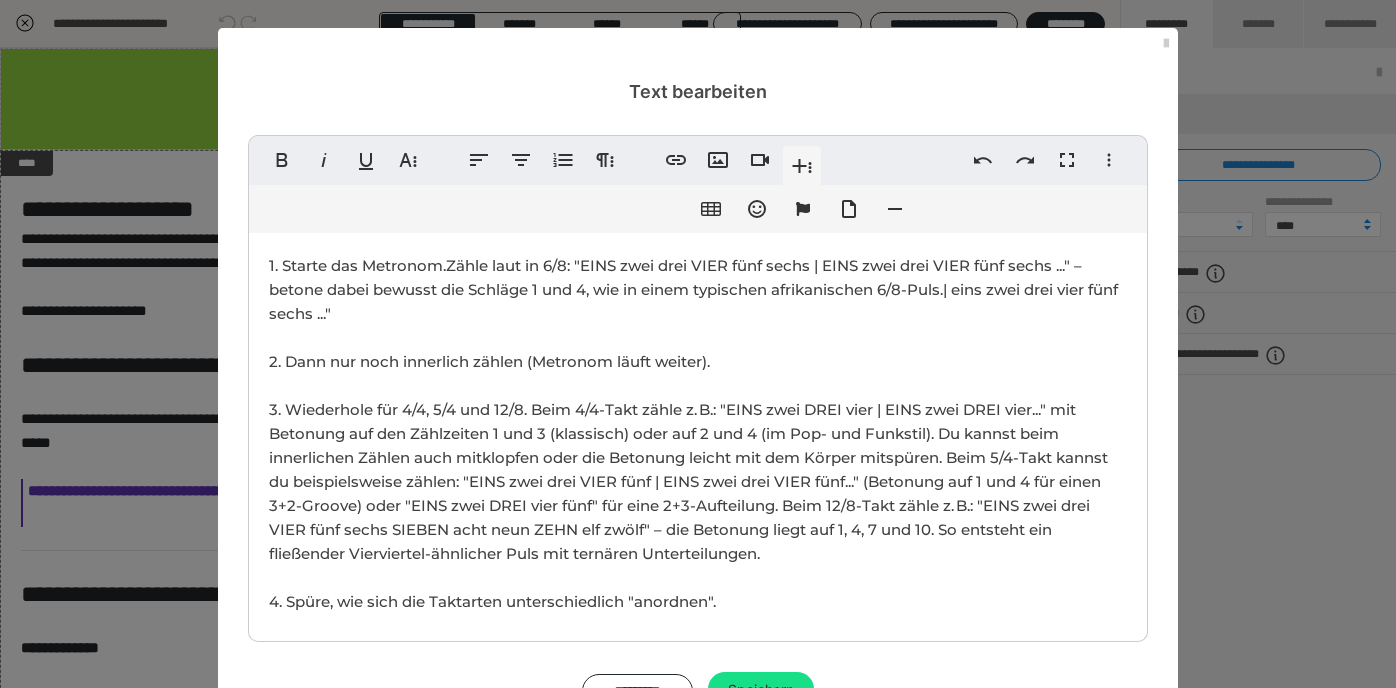 click on "[NUMBER]. Wiederhole für [NUMBER]/[NUMBER], [NUMBER]/[NUMBER] und [NUMBER]/[NUMBER]. Beim [NUMBER]/[NUMBER]-Takt zähle z. B.: "EINS zwei DREI vier | EINS zwei DREI vier..." mit Betonung auf den Zählzeiten [NUMBER] und [NUMBER] (klassisch) oder auf [NUMBER] und [NUMBER] (im Pop- und Funkstil). Du kannst beim innerlichen Zählen auch mitklopfen oder die Betonung leicht mit dem Körper mitspüren. Beim [NUMBER]/[NUMBER]-Takt kannst du beispielsweise zählen: "EINS zwei drei VIER fünf | EINS zwei drei VIER fünf..." (Betonung auf [NUMBER] und [NUMBER] für einen [NUMBER]+[NUMBER]-Groove) oder "EINS zwei DREI vier fünf" für eine [NUMBER]+[NUMBER]-Aufteilung. Beim [NUMBER]/[NUMBER]-Takt zähle z. B.: "EINS zwei drei VIER fünf sechs SIEBEN acht neun ZEHN elf zwölf" – die Betonung liegt auf [NUMBER], [NUMBER], [NUMBER] und [NUMBER]. So entsteht ein fließender Vierviertel-ähnlicher Puls mit ternären Unterteilungen. [NUMBER]. Spüre, wie sich die Taktarten unterschiedlich "anordnen". [NUMBER]. Optional: Male mit geschlossenen Augen imaginäre Taktformen in die Luft (kreisend, kantig, fließend...). Tipp:" at bounding box center [695, 589] 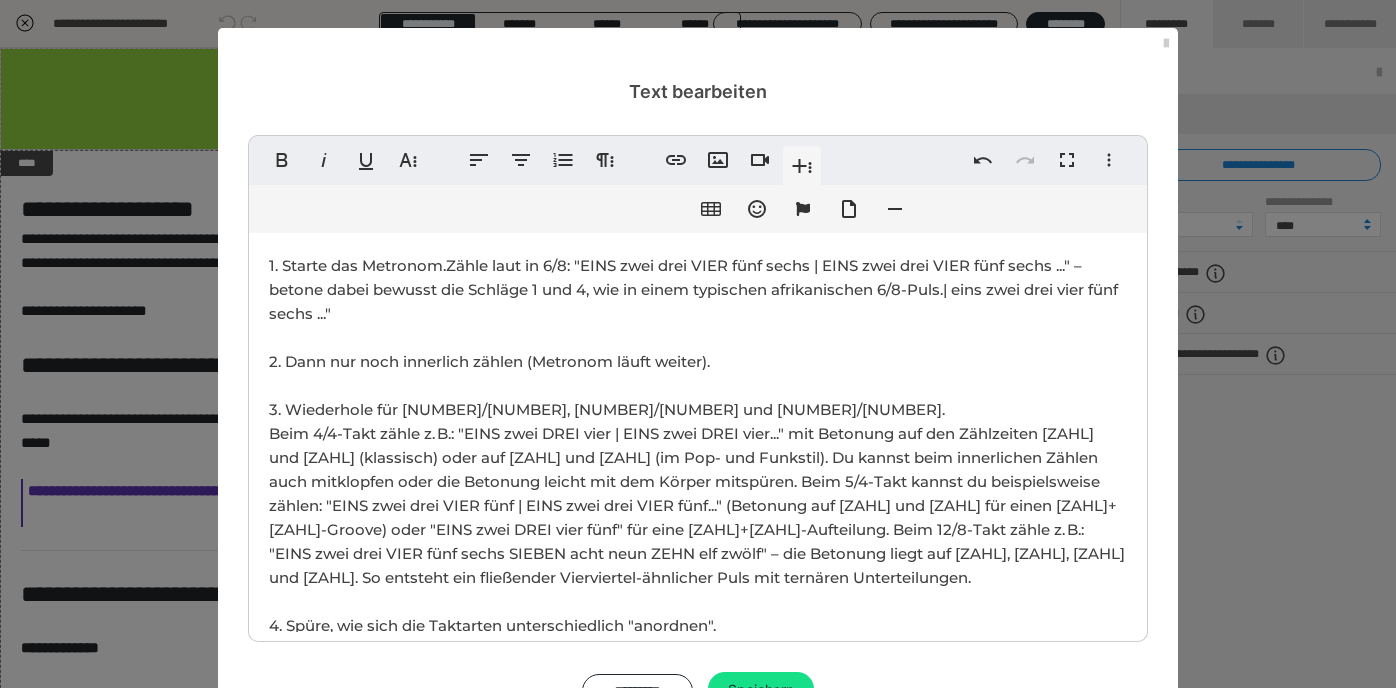 type 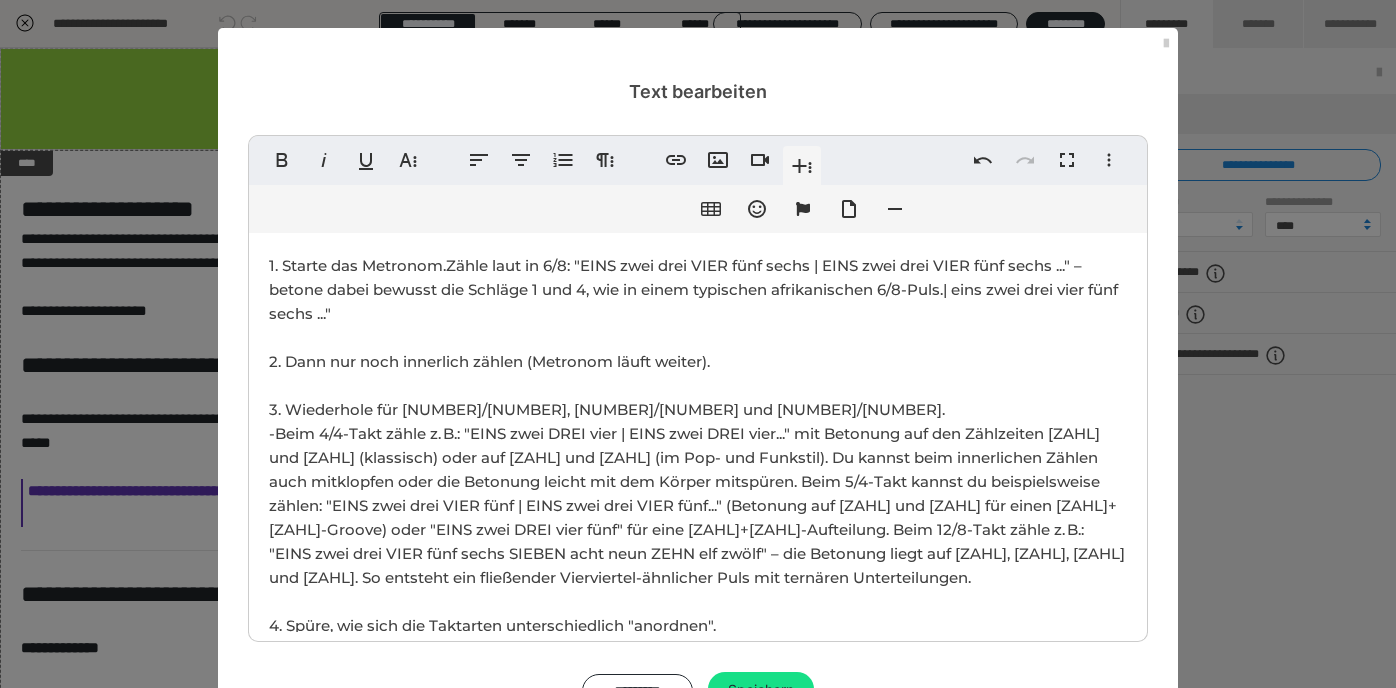 click on "-  Beim [NUMBER]/[NUMBER]-Takt zähle z. B.: "EINS zwei DREI vier | EINS zwei DREI vier..." mit Betonung auf den Zählzeiten [NUMBER] und [NUMBER] (klassisch) oder auf [NUMBER] und [NUMBER] (im Pop- und Funkstil). Du kannst beim innerlichen Zählen auch mitklopfen oder die Betonung leicht mit dem Körper mitspüren. Beim [NUMBER]/[NUMBER]-Takt kannst du beispielsweise zählen: "EINS zwei drei VIER fünf | EINS zwei drei VIER fünf..." (Betonung auf [NUMBER] und [NUMBER] für einen [NUMBER]+[NUMBER]-Groove) oder "EINS zwei DREI vier fünf" für eine [NUMBER]+[NUMBER]-Aufteilung. Beim [NUMBER]/[NUMBER]-Takt zähle z. B.: "EINS zwei drei VIER fünf sechs SIEBEN acht neun ZEHN elf zwölf" – die Betonung liegt auf [NUMBER], [NUMBER], [NUMBER] und [NUMBER]. So entsteht ein fließender Vierviertel-ähnlicher Puls mit ternären Unterteilungen. [NUMBER]. Spüre, wie sich die Taktarten unterschiedlich "anordnen". [NUMBER]. Optional: Male mit geschlossenen Augen imaginäre Taktformen in die Luft (kreisend, kantig, fließend...). Tipp:" at bounding box center [697, 613] 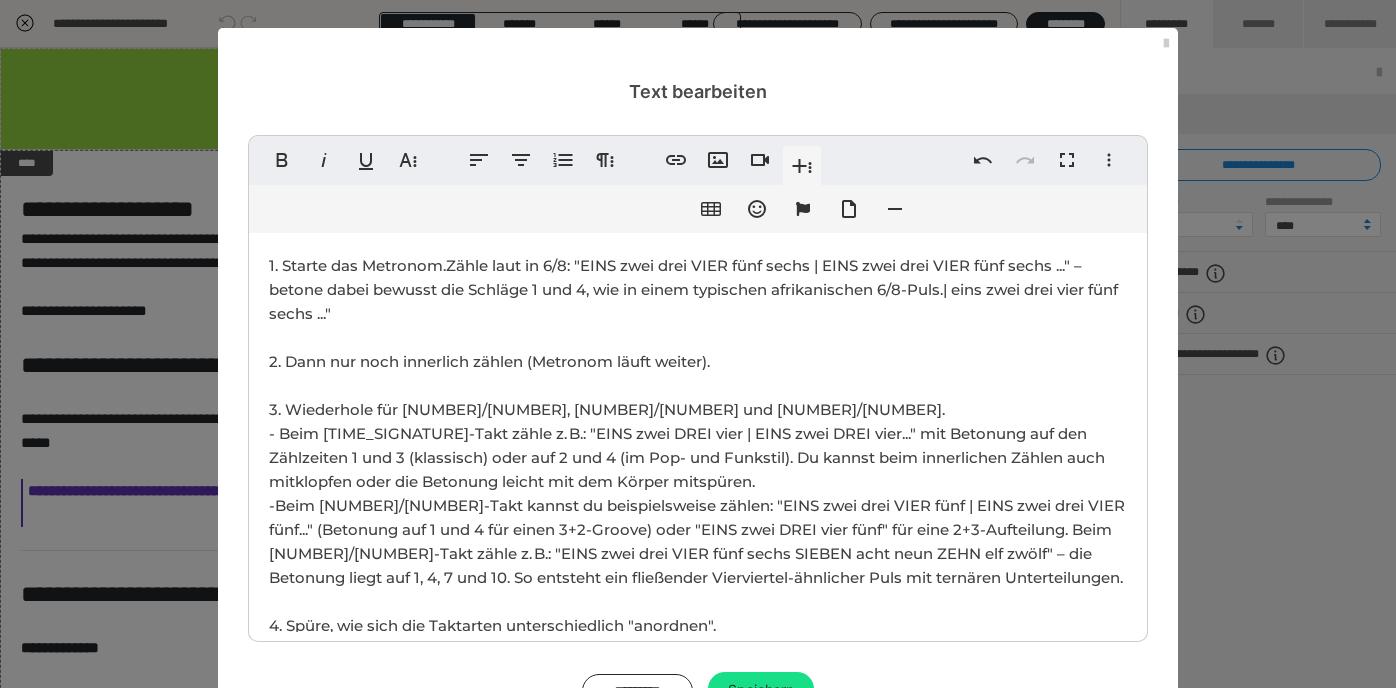 click on "-  Beim [TIME_SIGNATURE]-Takt kannst du beispielsweise zählen: "EINS zwei drei VIER fünf | EINS zwei drei VIER fünf..." (Betonung auf 1 und 4 für einen 3+2-Groove) oder "EINS zwei DREI vier fünf" für eine 2+3-Aufteilung. Beim [TIME_SIGNATURE]-Takt zähle z. B.: "EINS zwei drei VIER fünf sechs SIEBEN acht neun ZEHN elf zwölf" – die Betonung liegt auf 1, 4, 7 und 10. So entsteht ein fließender Vierviertel-ähnlicher Puls mit ternären Unterteilungen. 4. Spüre, wie sich die Taktarten unterschiedlich "anordnen". 5. Optional: Male mit geschlossenen Augen imaginäre Taktformen in die Luft (kreisend, kantig, fließend...). Tipp: Jeder Takt hat seinen eigenen Charakter. [TIME_SIGNATURE] ist fließend und tänzerisch. [TIME_SIGNATURE] ist klar und stabil. [TIME_SIGNATURE] kann ungerade und treibend wirken. [TIME_SIGNATURE] ist rhythmisch reich, wie ein tiefer Strom aus kleinen Impulsen – oft in Soul, Blues und afrikanischer Musik zu finden." at bounding box center (697, 649) 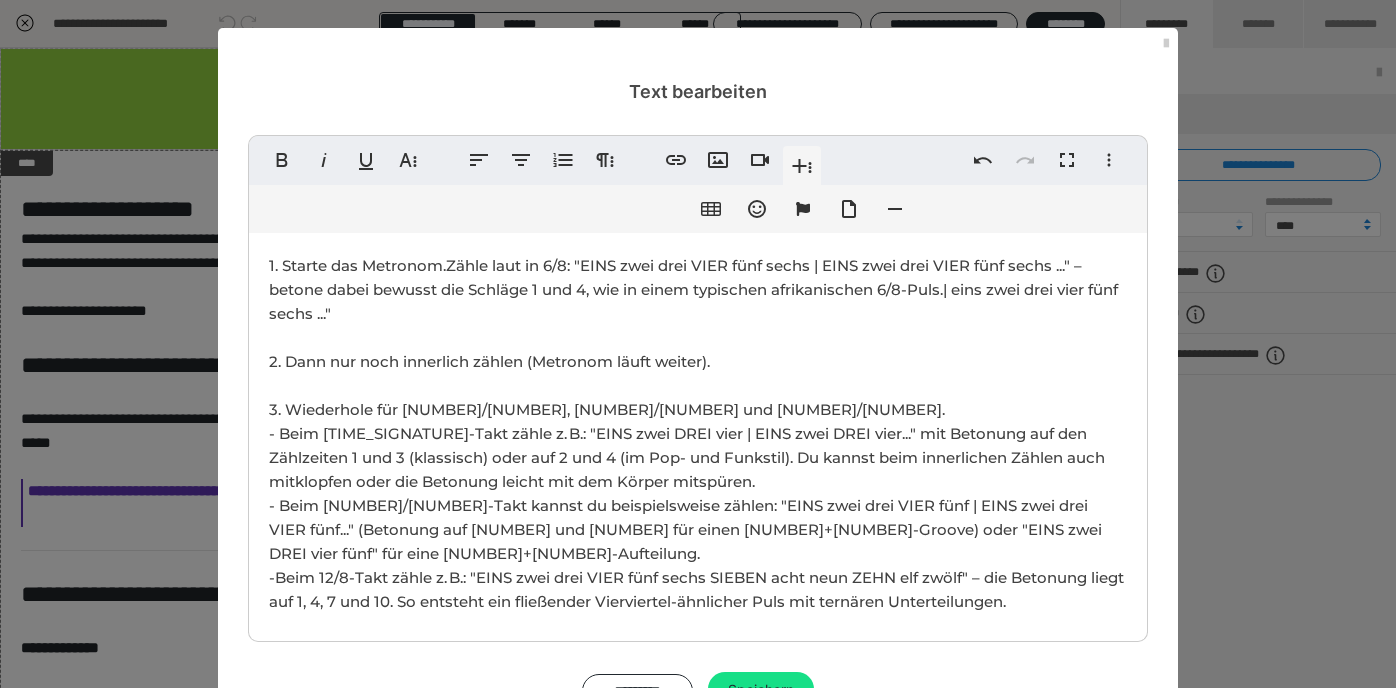 scroll, scrollTop: 719, scrollLeft: 0, axis: vertical 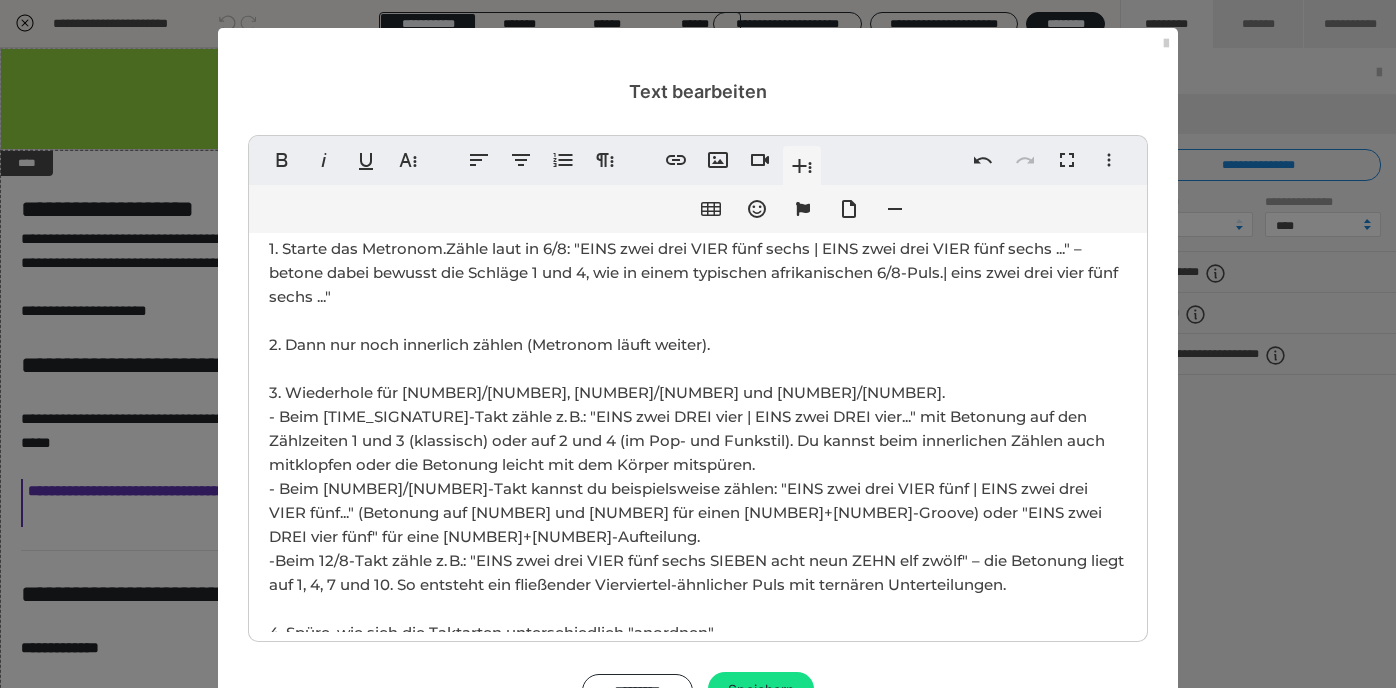 click on "- Beim [TIME_SIGNATURE]-Takt zähle z. B.: "EINS zwei DREI vier | EINS zwei DREI vier..." mit Betonung auf den Zählzeiten 1 und 3 (klassisch) oder auf 2 und 4 (im Pop- und Funkstil). Du kannst beim innerlichen Zählen auch mitklopfen oder die Betonung leicht mit dem Körper mitspüren." at bounding box center (687, 440) 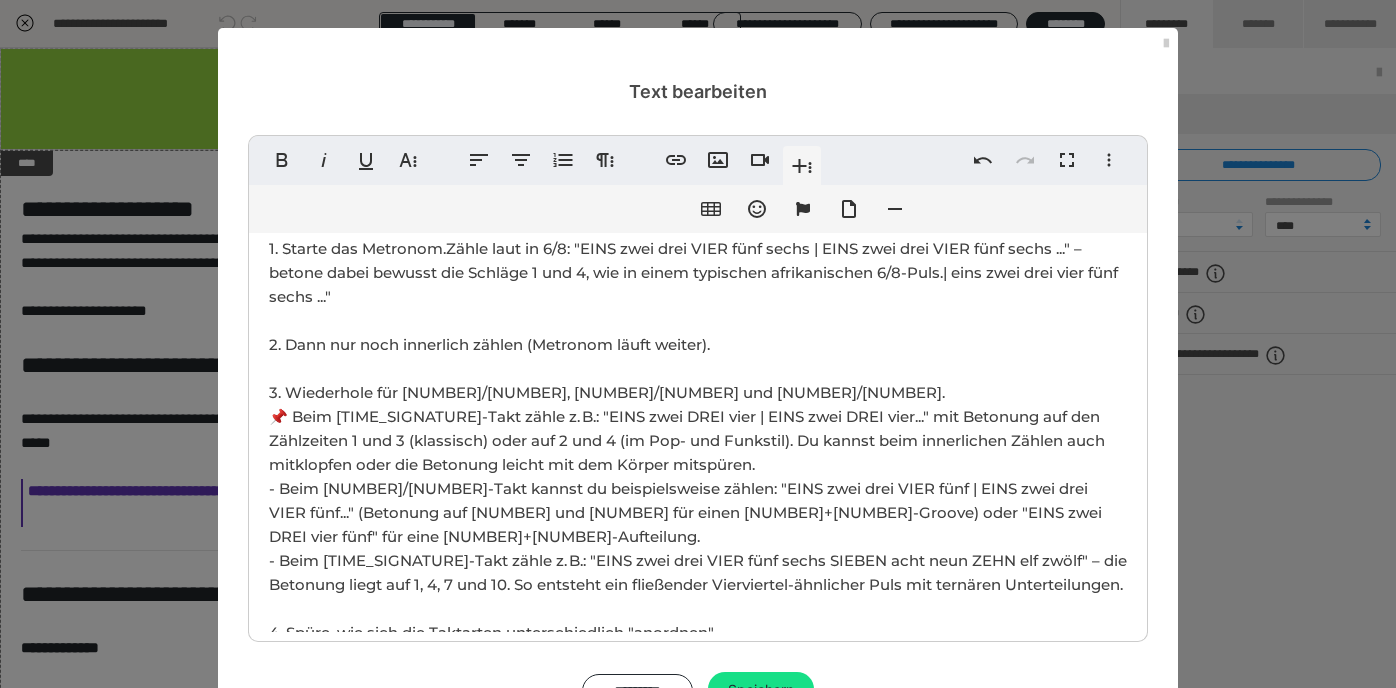 click on "- Beim [NUMBER]/[NUMBER]-Takt kannst du beispielsweise zählen: "EINS zwei drei VIER fünf | EINS zwei drei VIER fünf..." (Betonung auf [NUMBER] und [NUMBER] für einen [NUMBER]+[NUMBER]-Groove) oder "EINS zwei DREI vier fünf" für eine [NUMBER]+[NUMBER]-Aufteilung." at bounding box center (685, 512) 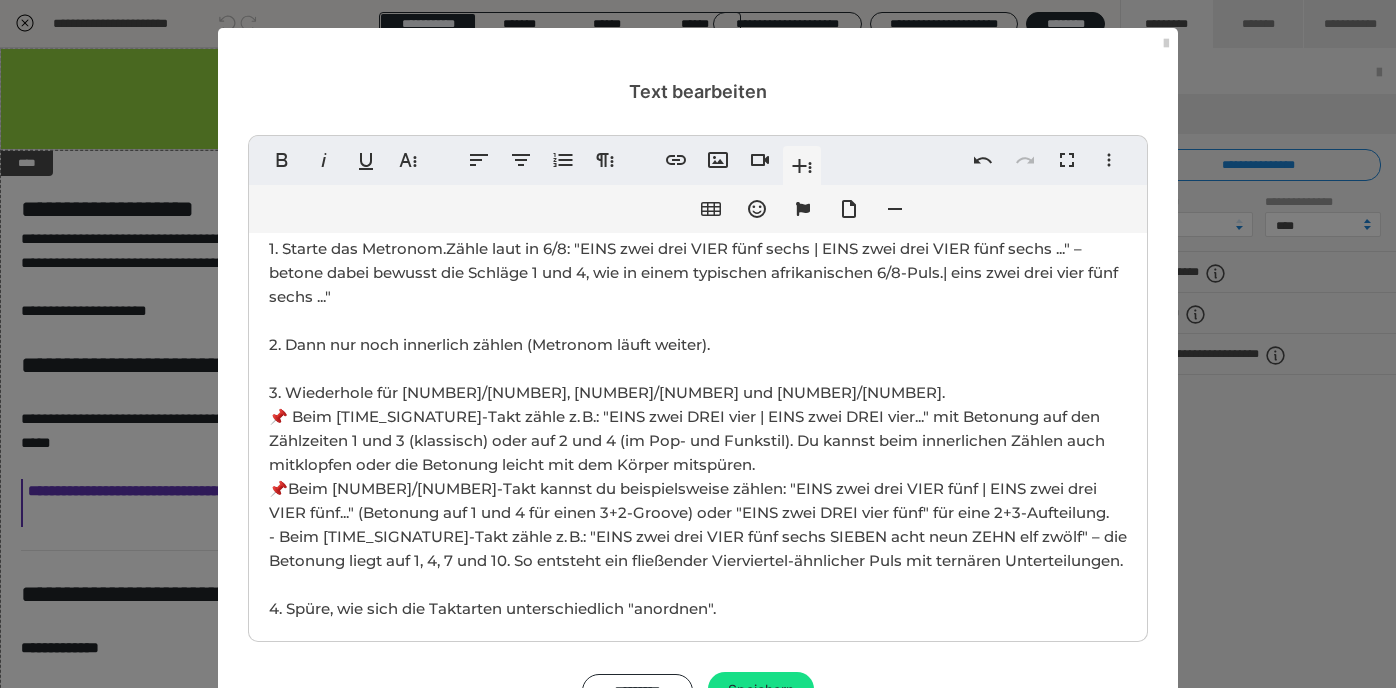 click on "- Beim 12/8-Takt zähle z. B.: "EINS zwei drei VIER fünf sechs SIEBEN acht neun ZEHN elf zwölf" – die Betonung liegt auf 1, 4, 7 und 10. So entsteht ein fließender Vierviertel-ähnlicher Puls mit ternären Unterteilungen. 4. Spüre, wie sich die Taktarten unterschiedlich "anordnen". 5. Optional: Male mit geschlossenen Augen imaginäre Taktformen in die Luft (kreisend, kantig, fließend...). Tipp: Jeder Takt hat seinen eigenen Charakter. 6/8 ist fließend und tänzerisch. 4/4 ist klar und stabil. 5/4 kann ungerade und treibend wirken. 12/8 ist rhythmisch reich, wie ein tiefer Strom aus kleinen Impulsen – oft in Soul, Blues und afrikanischer Musik zu finden." at bounding box center (698, 656) 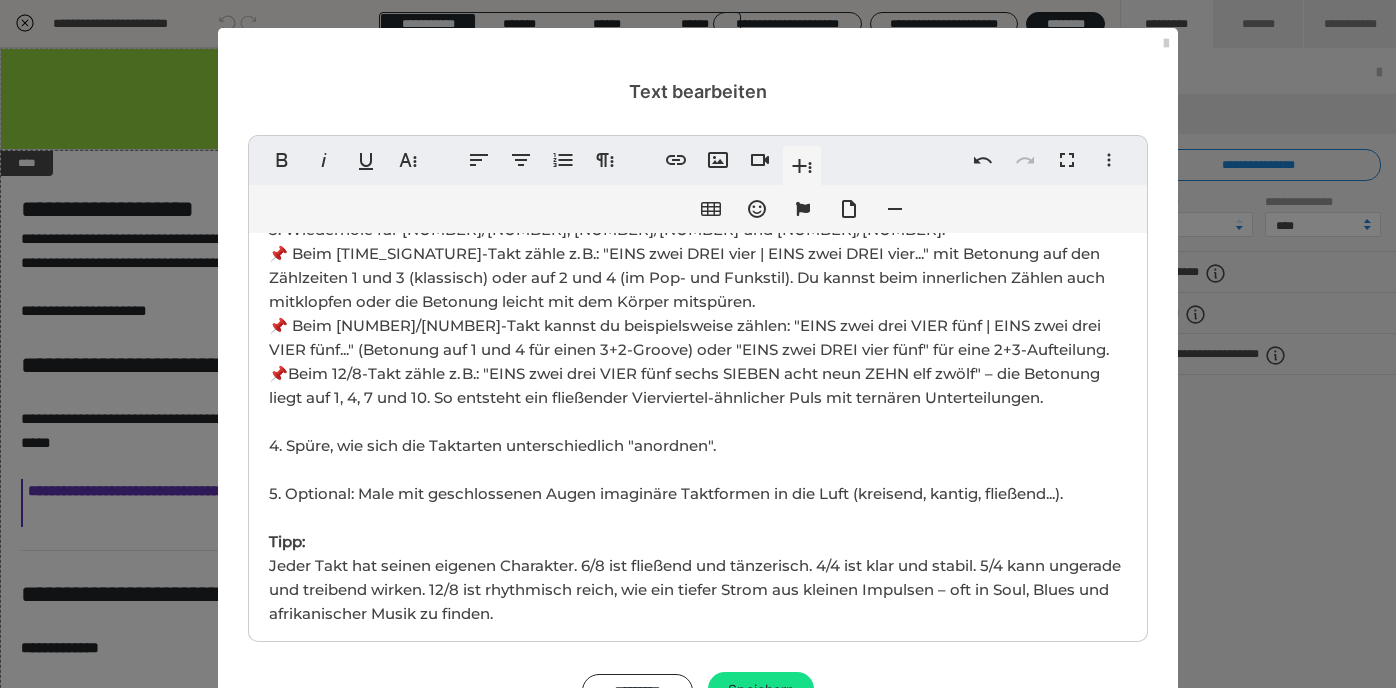 scroll, scrollTop: 913, scrollLeft: 0, axis: vertical 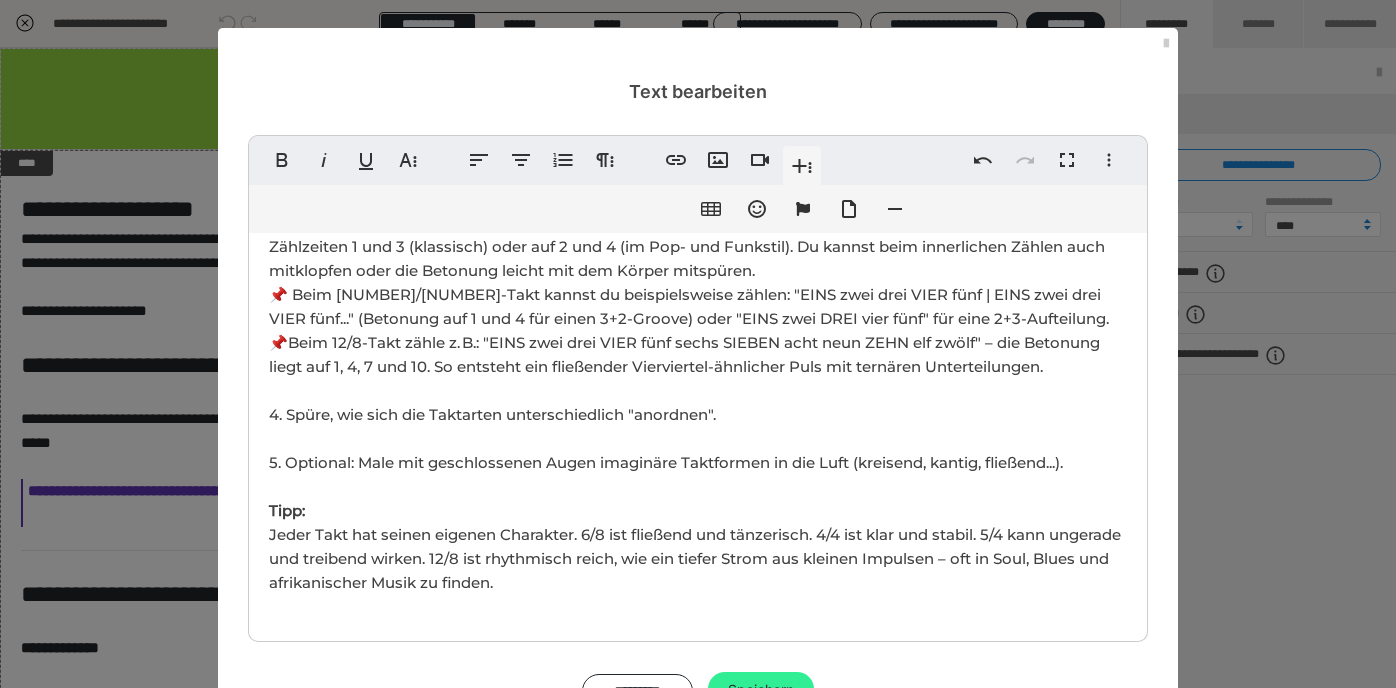 click on "Speichern" at bounding box center [761, 690] 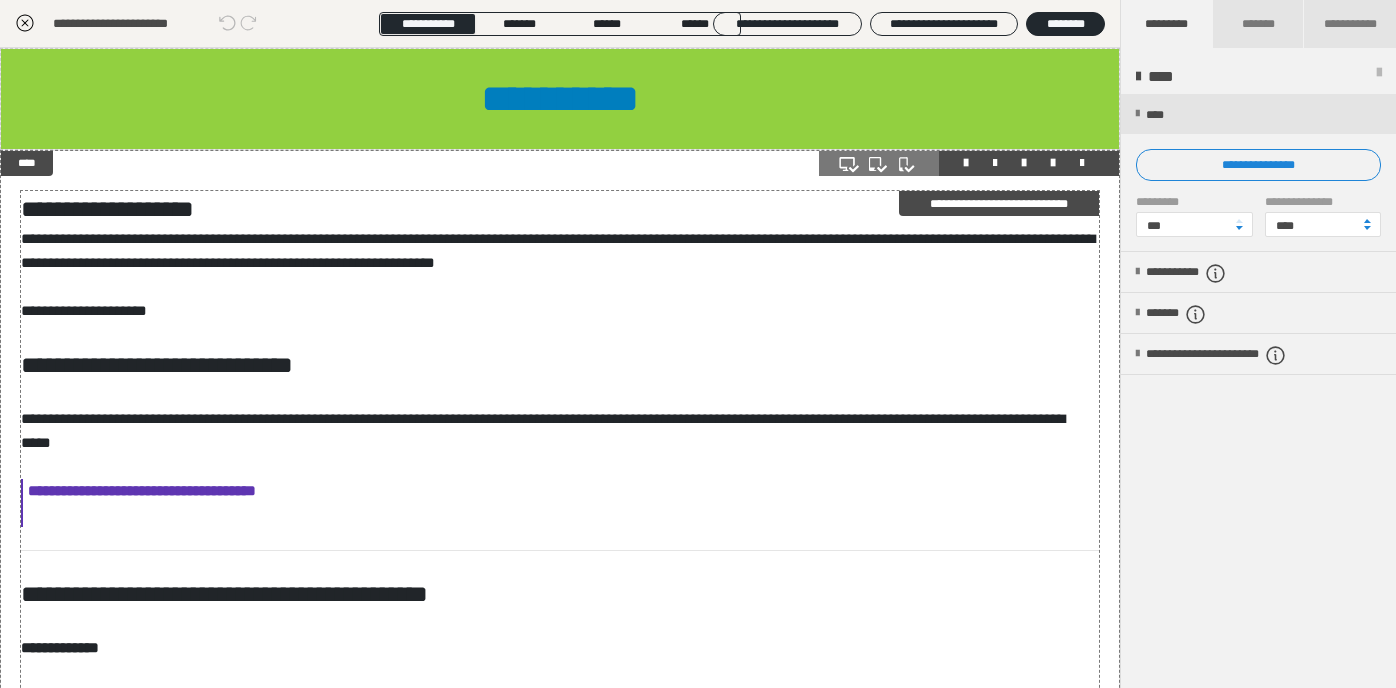 scroll, scrollTop: 0, scrollLeft: 0, axis: both 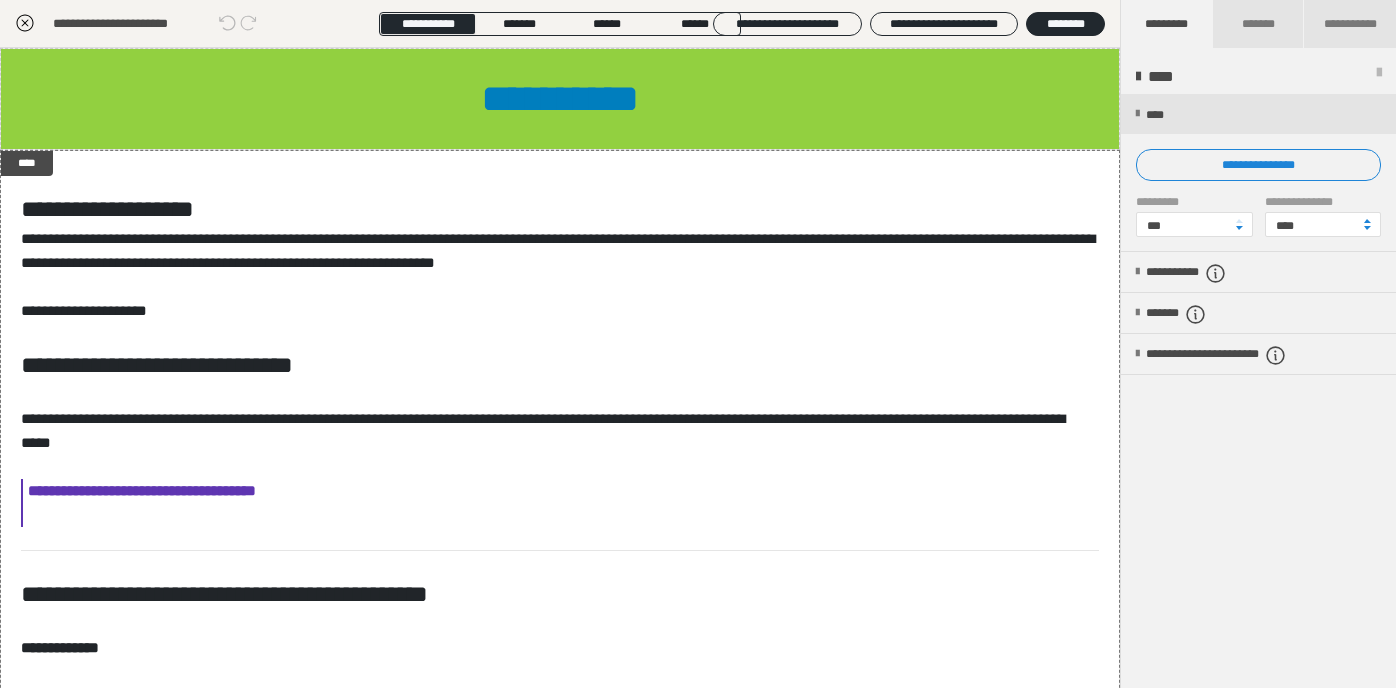 click 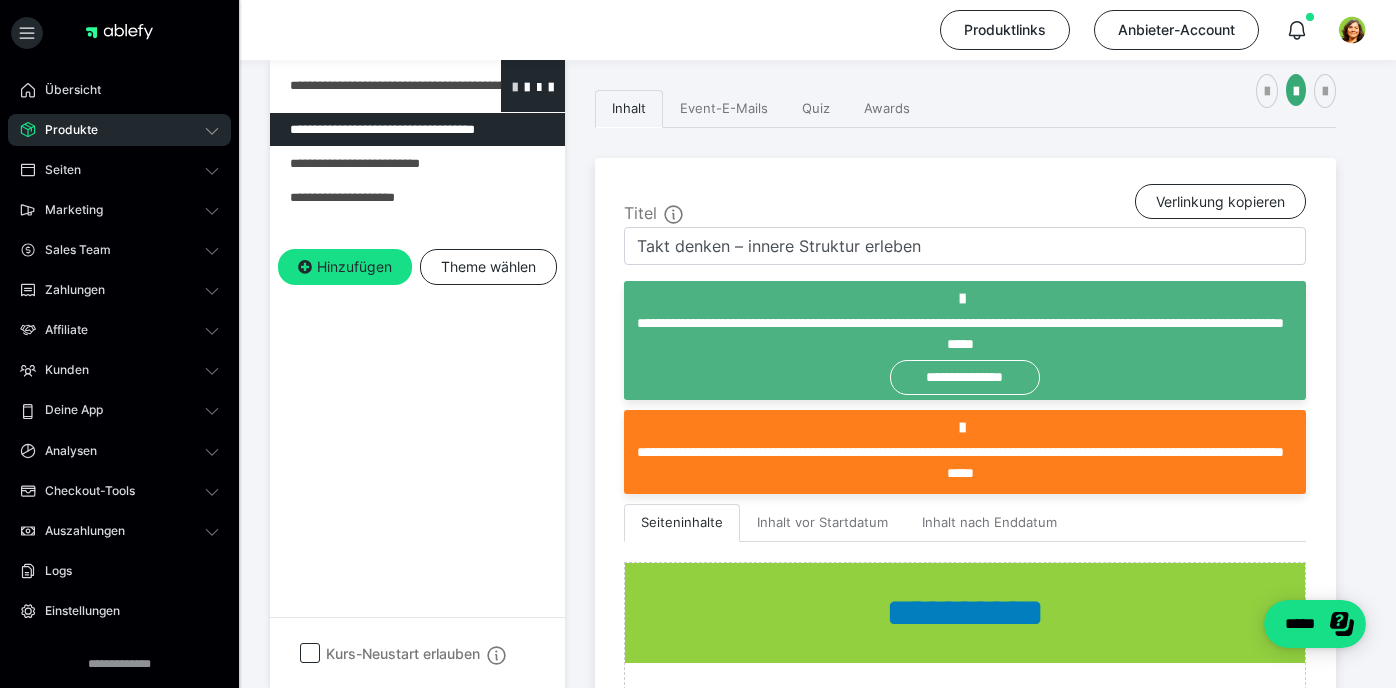click at bounding box center [515, 86] 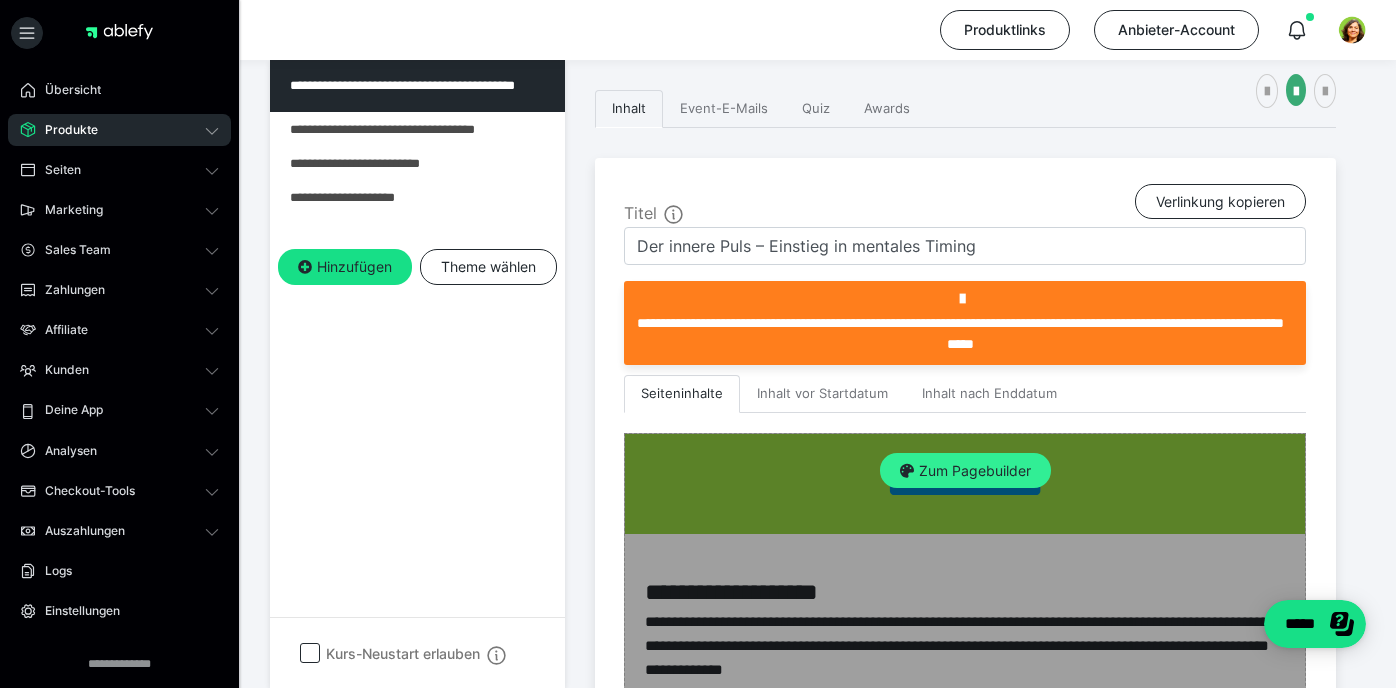 click on "Zum Pagebuilder" at bounding box center (965, 471) 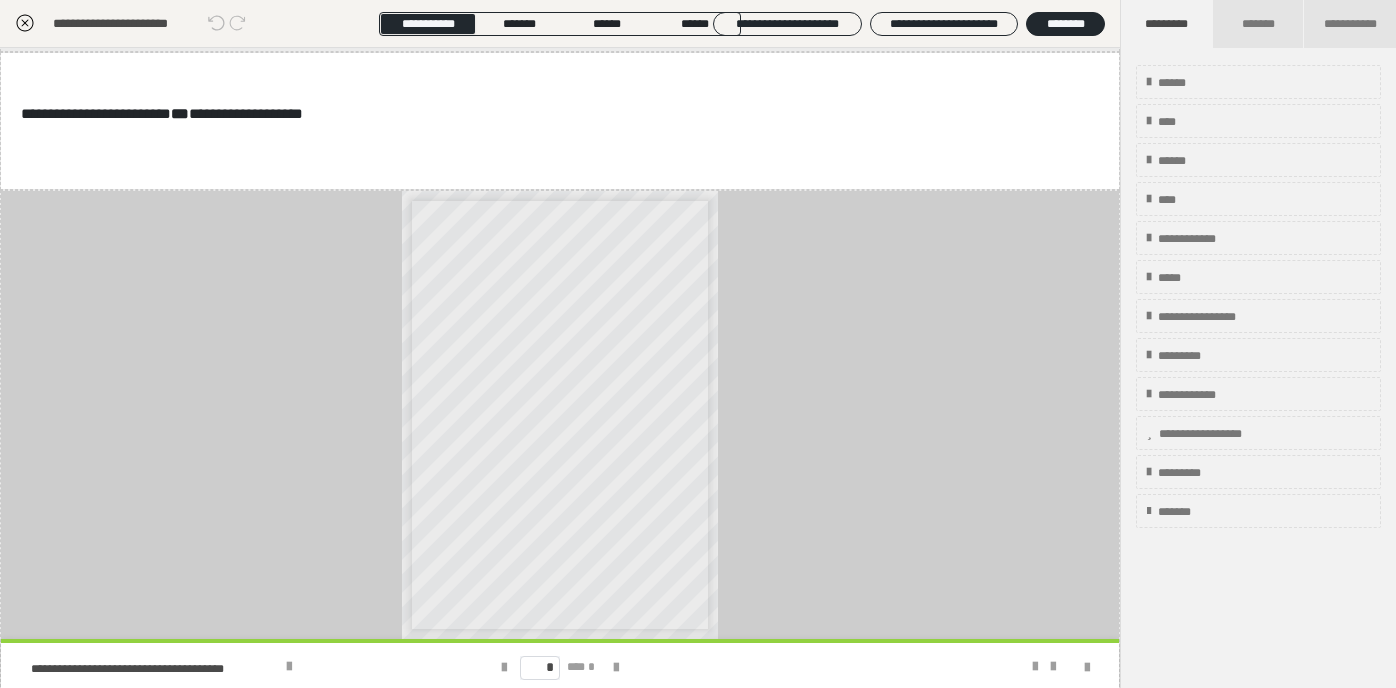 scroll, scrollTop: 2158, scrollLeft: 0, axis: vertical 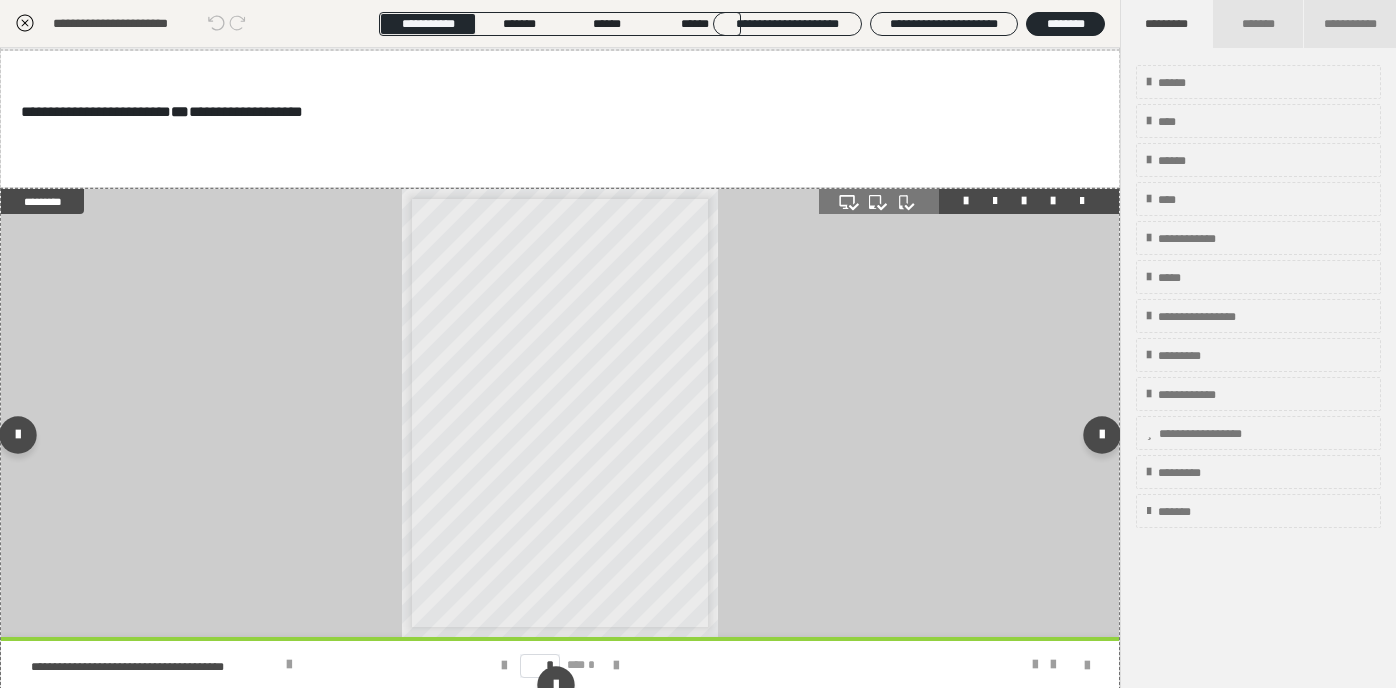 click on "**********" at bounding box center [560, 413] 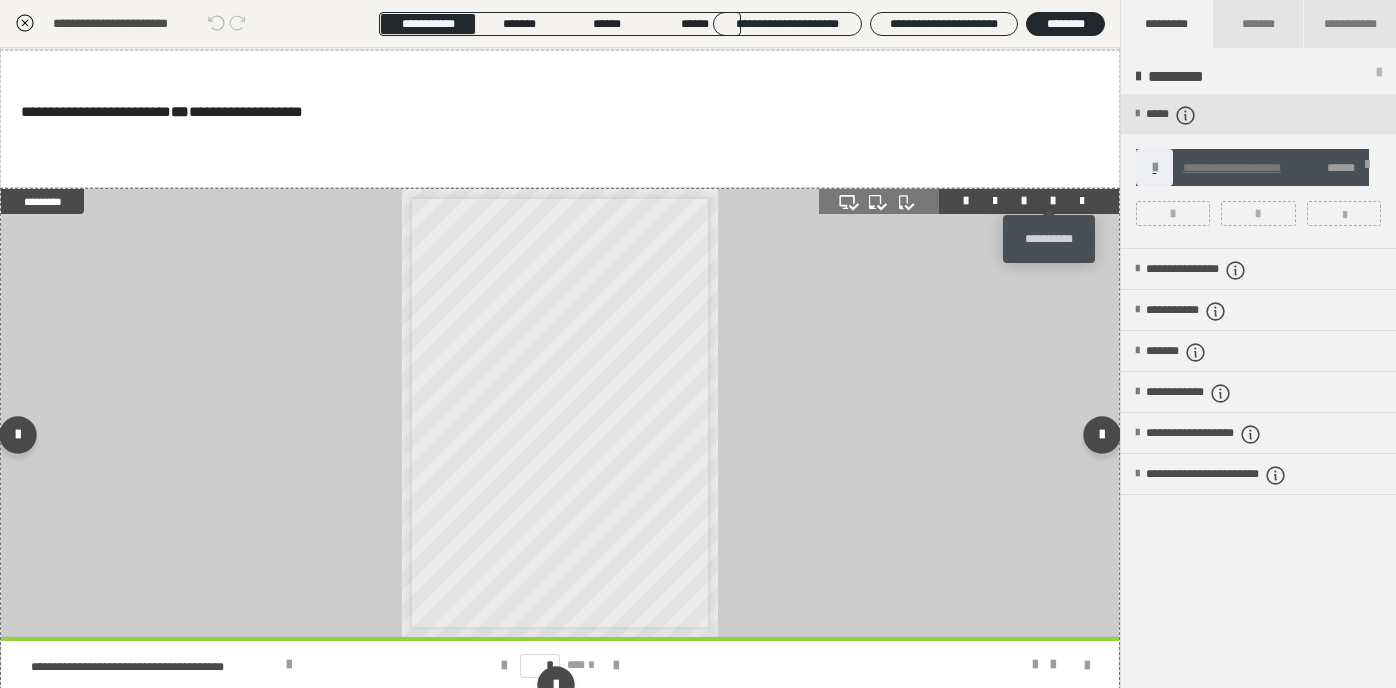 click at bounding box center (1053, 201) 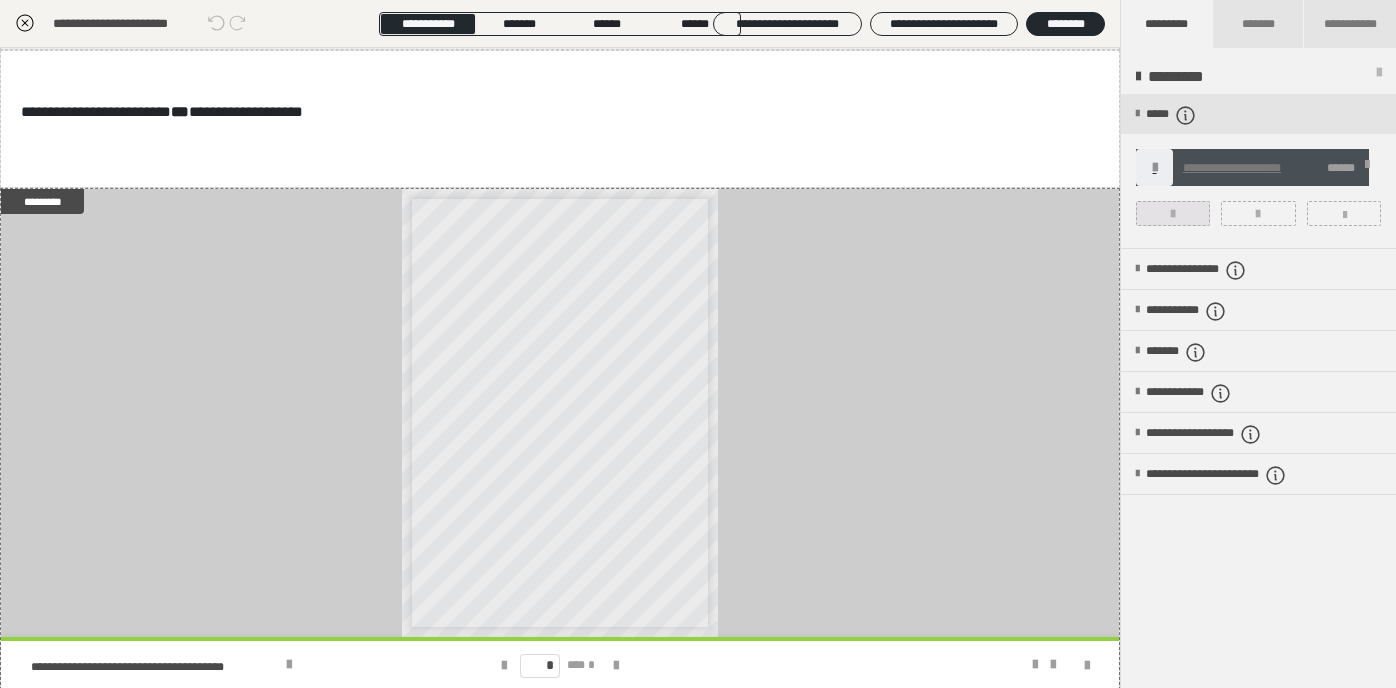 click at bounding box center (1173, 213) 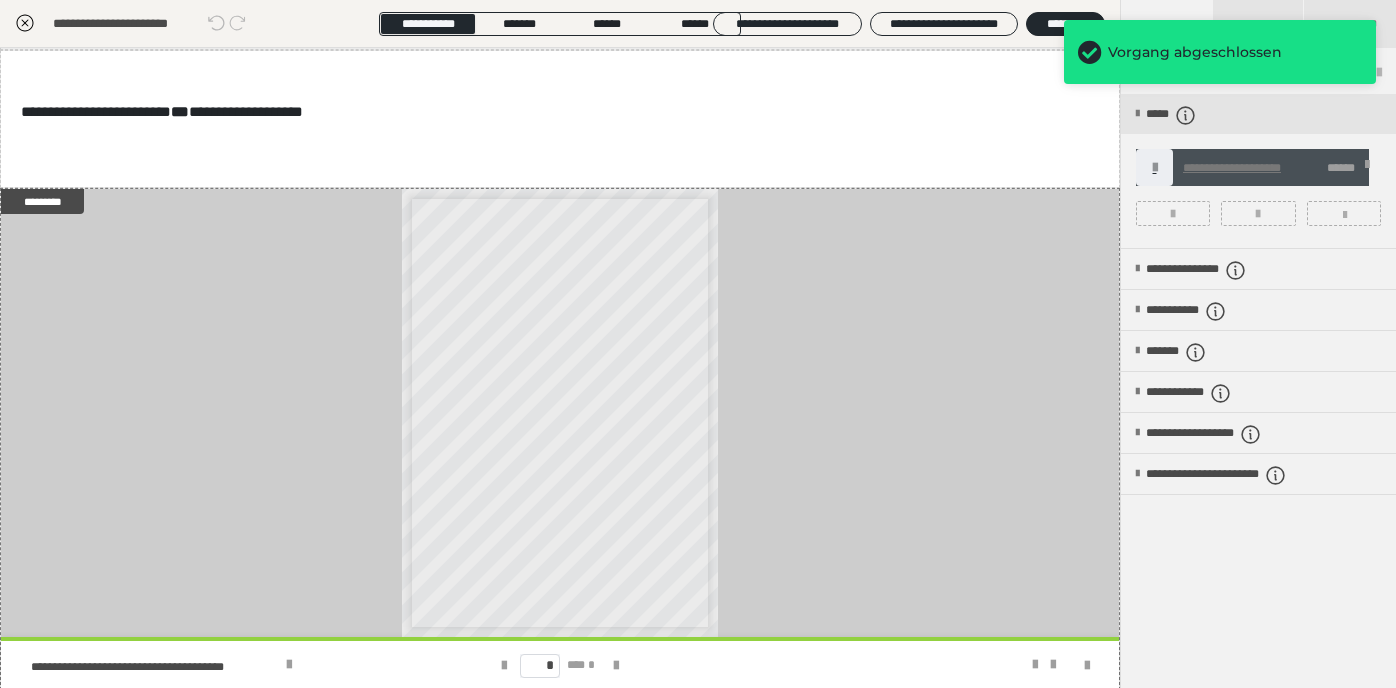 click 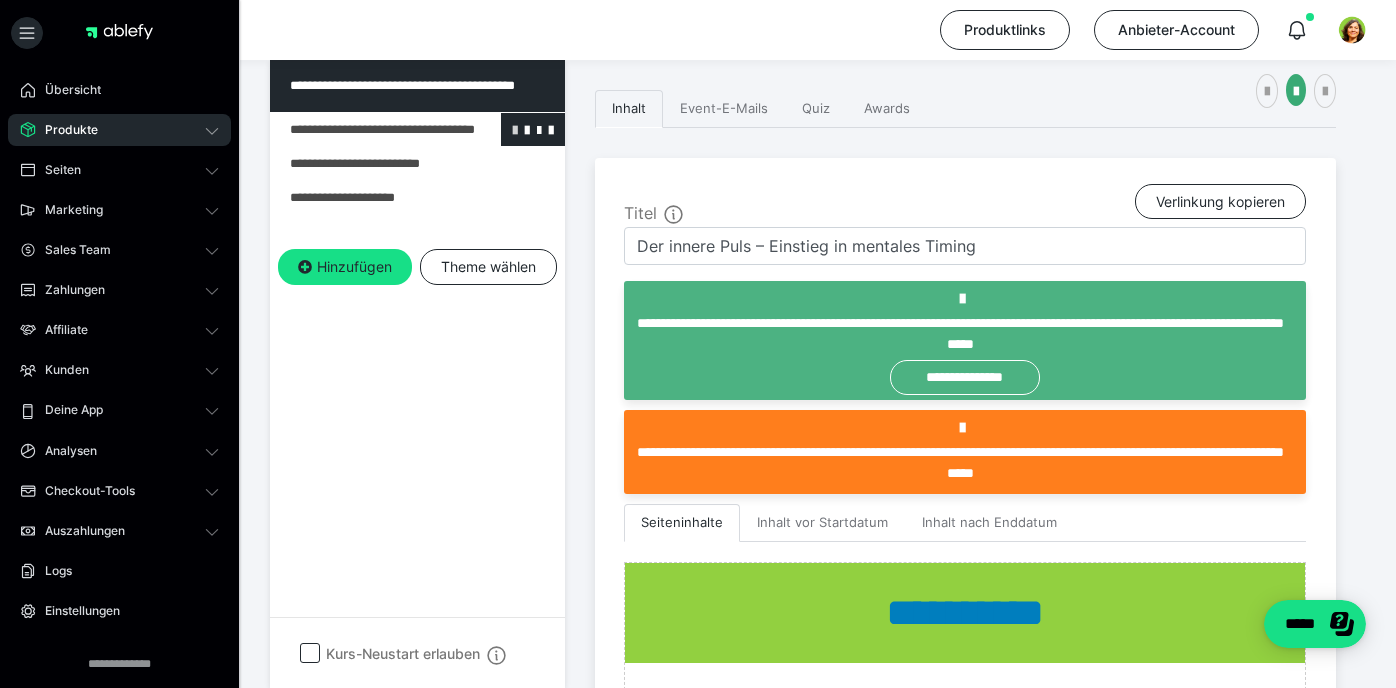 click at bounding box center [515, 129] 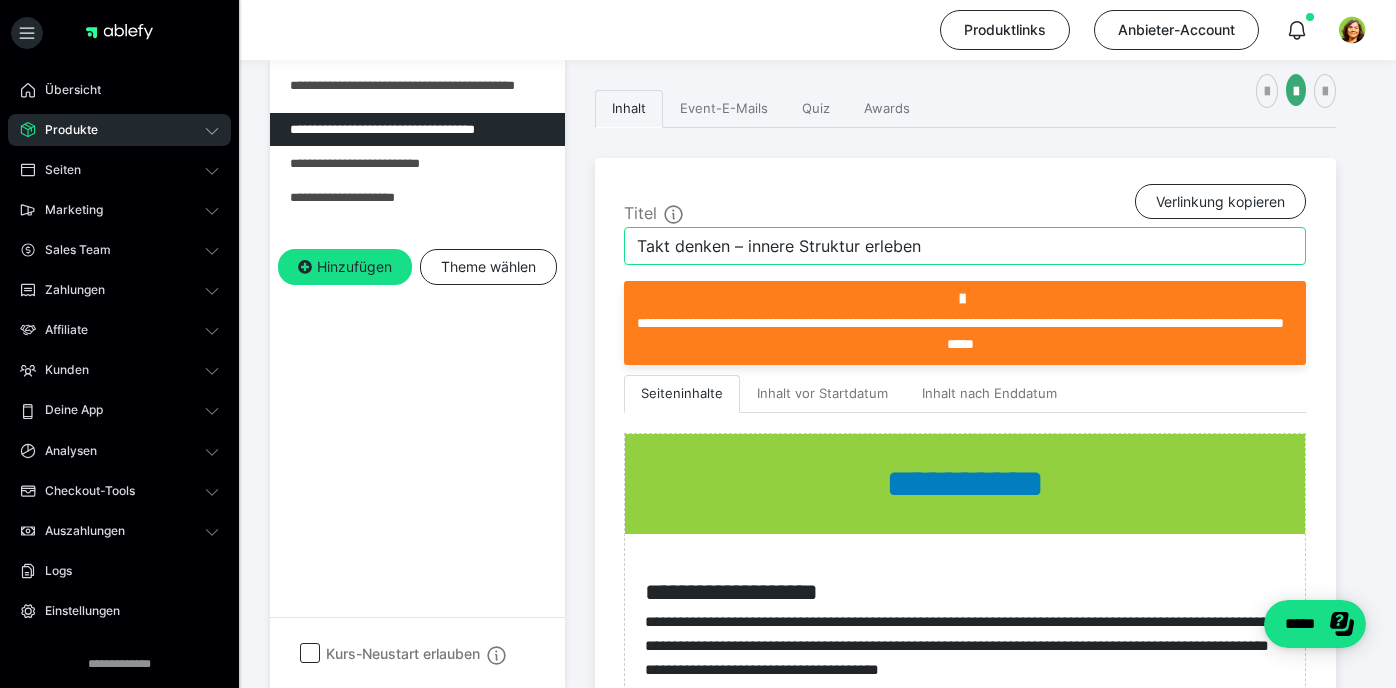 drag, startPoint x: 924, startPoint y: 244, endPoint x: 627, endPoint y: 244, distance: 297 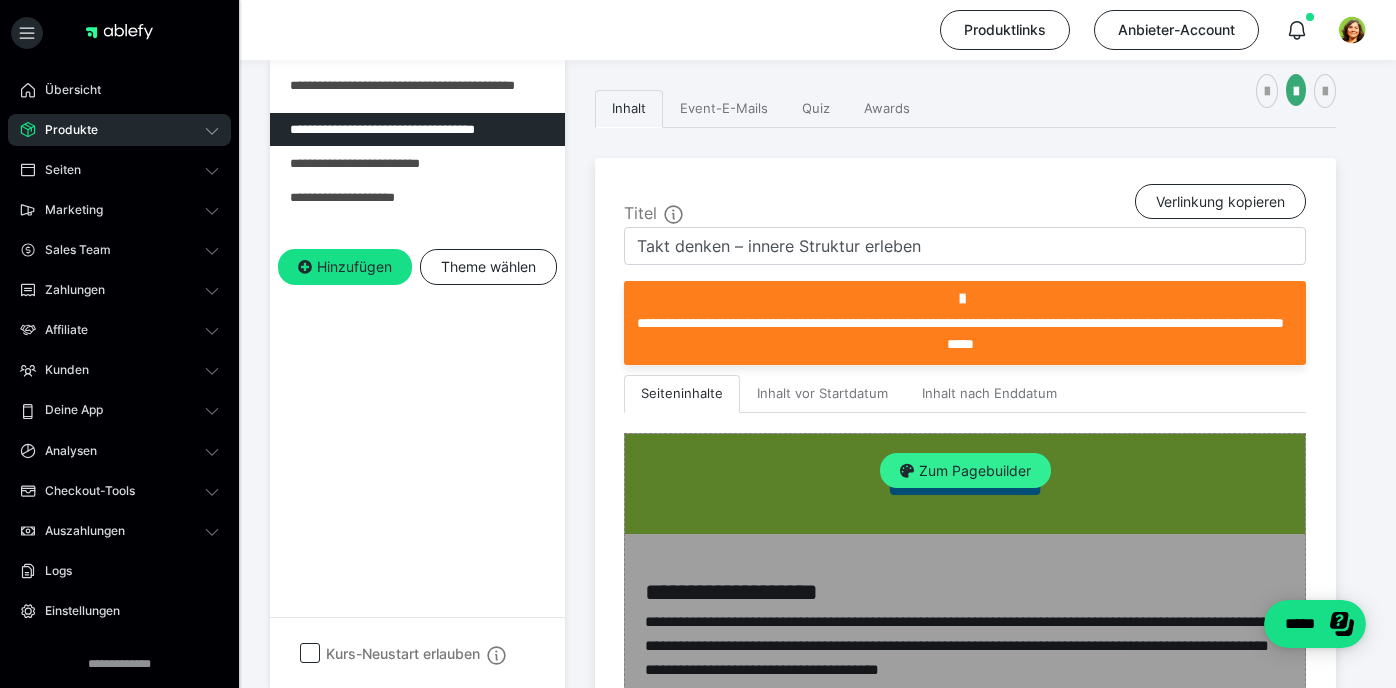 click on "Zum Pagebuilder" at bounding box center (965, 471) 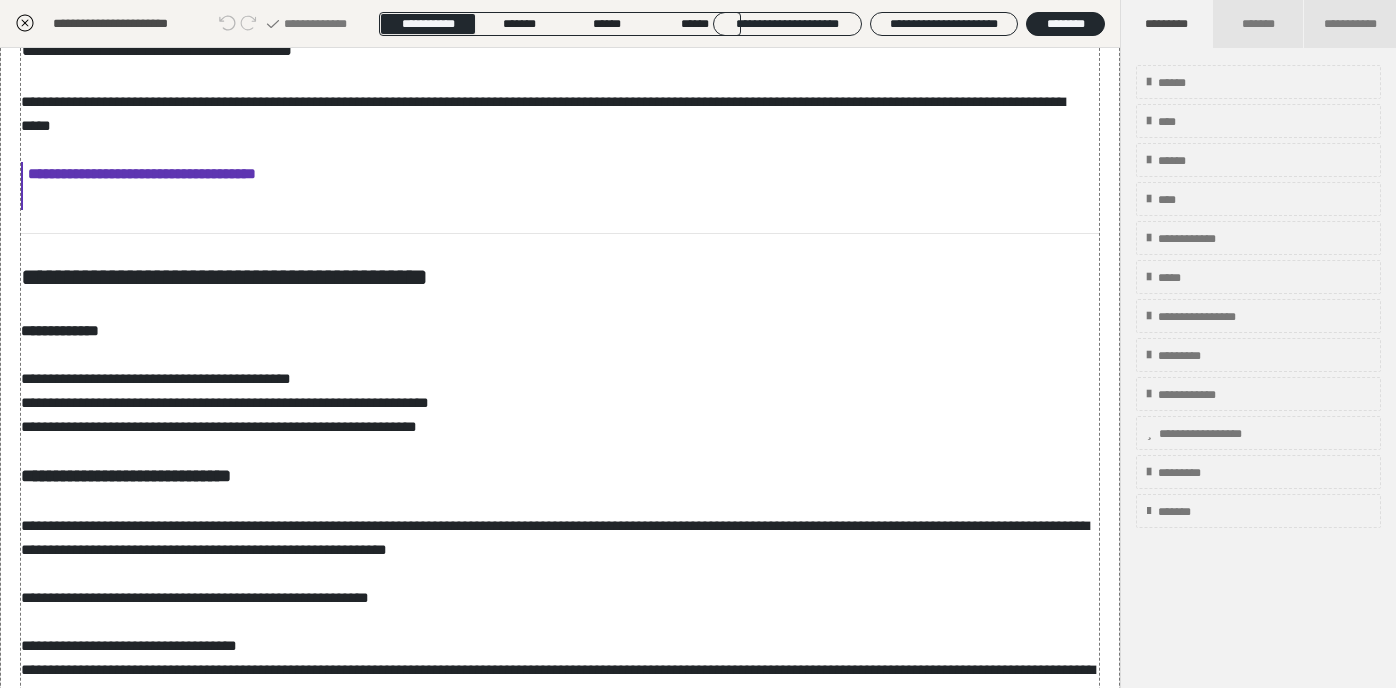scroll, scrollTop: 319, scrollLeft: 0, axis: vertical 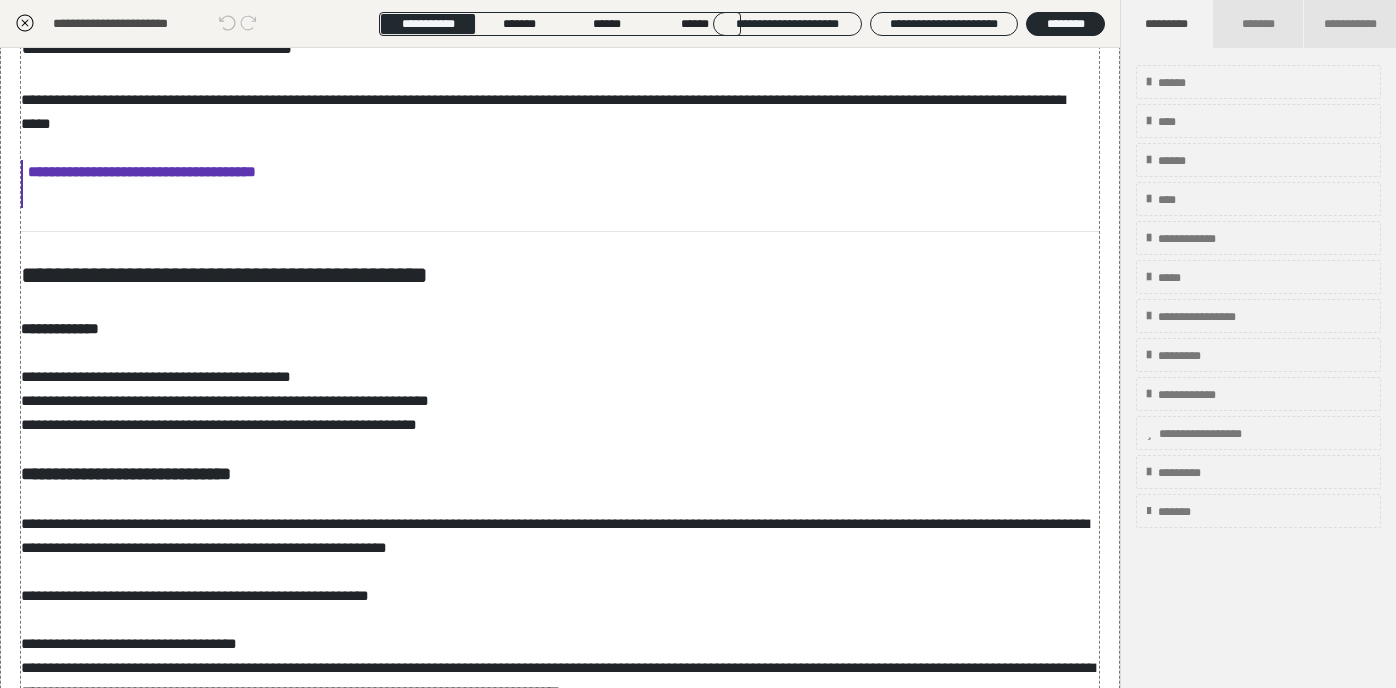 click on "**********" at bounding box center (560, 1339) 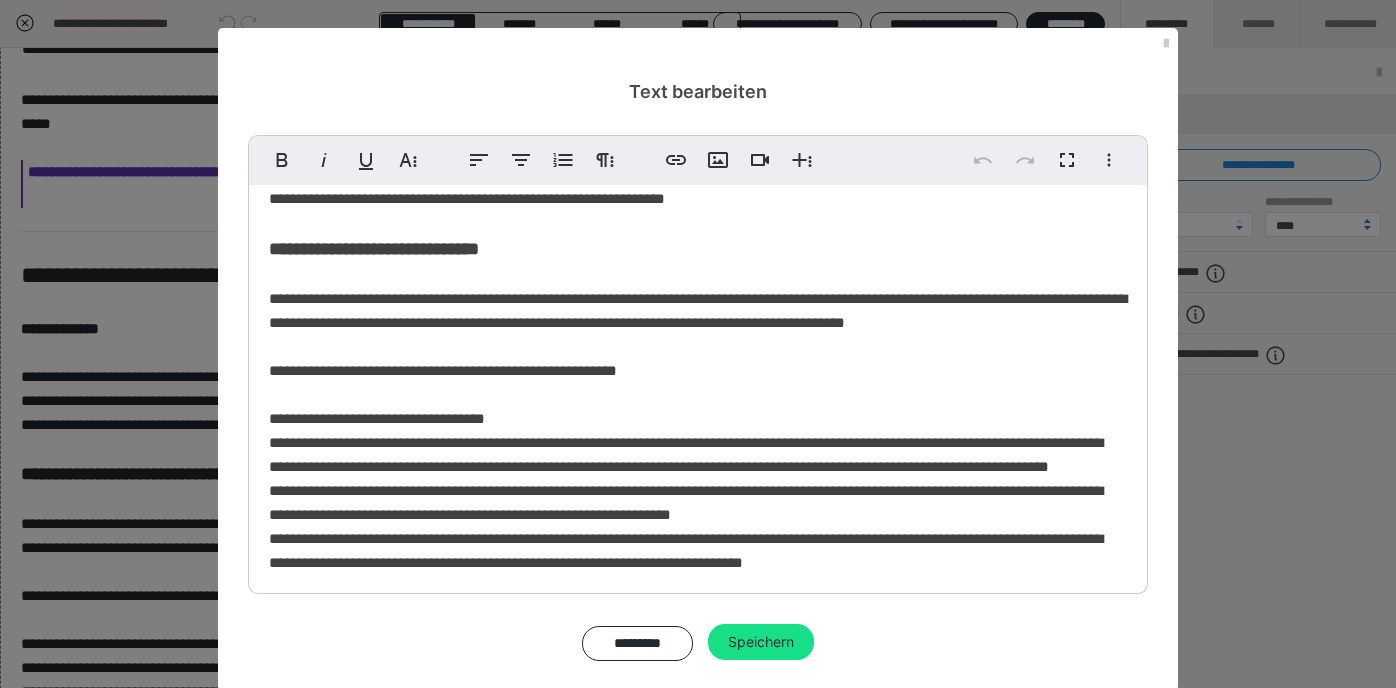 scroll, scrollTop: 552, scrollLeft: 0, axis: vertical 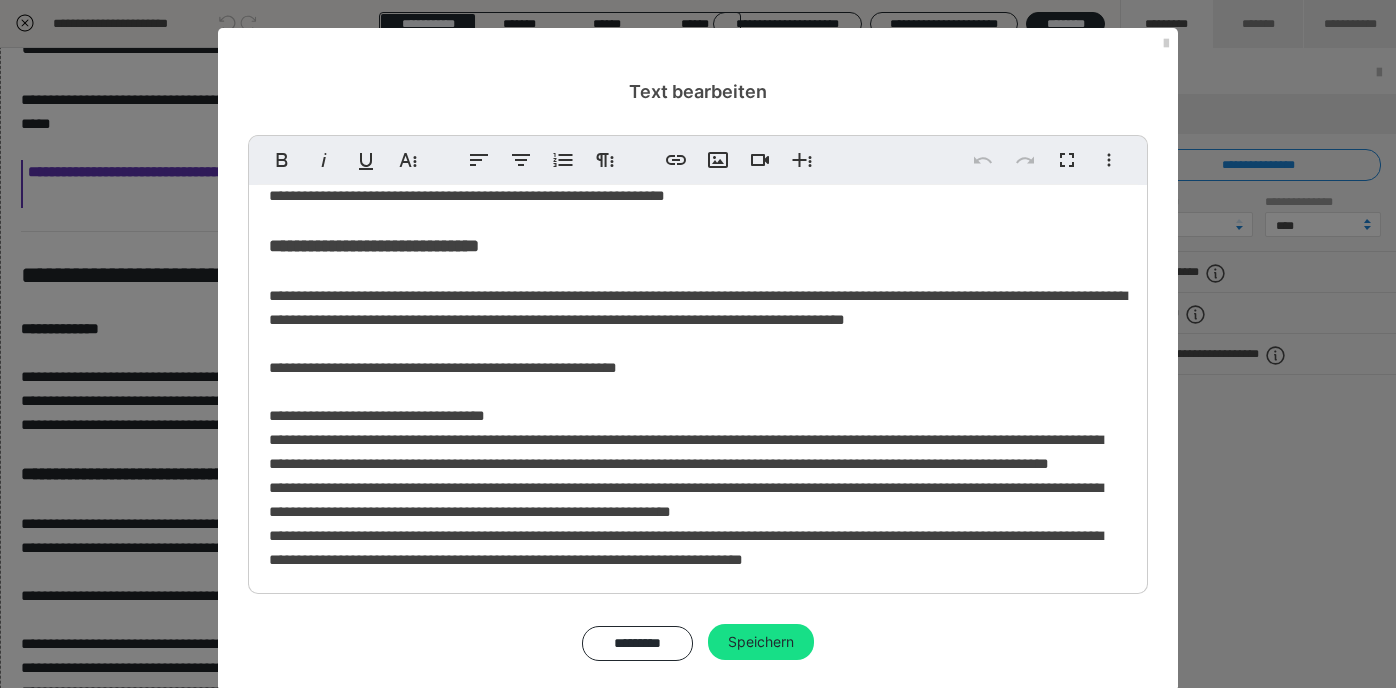 click on "**********" at bounding box center (698, 331) 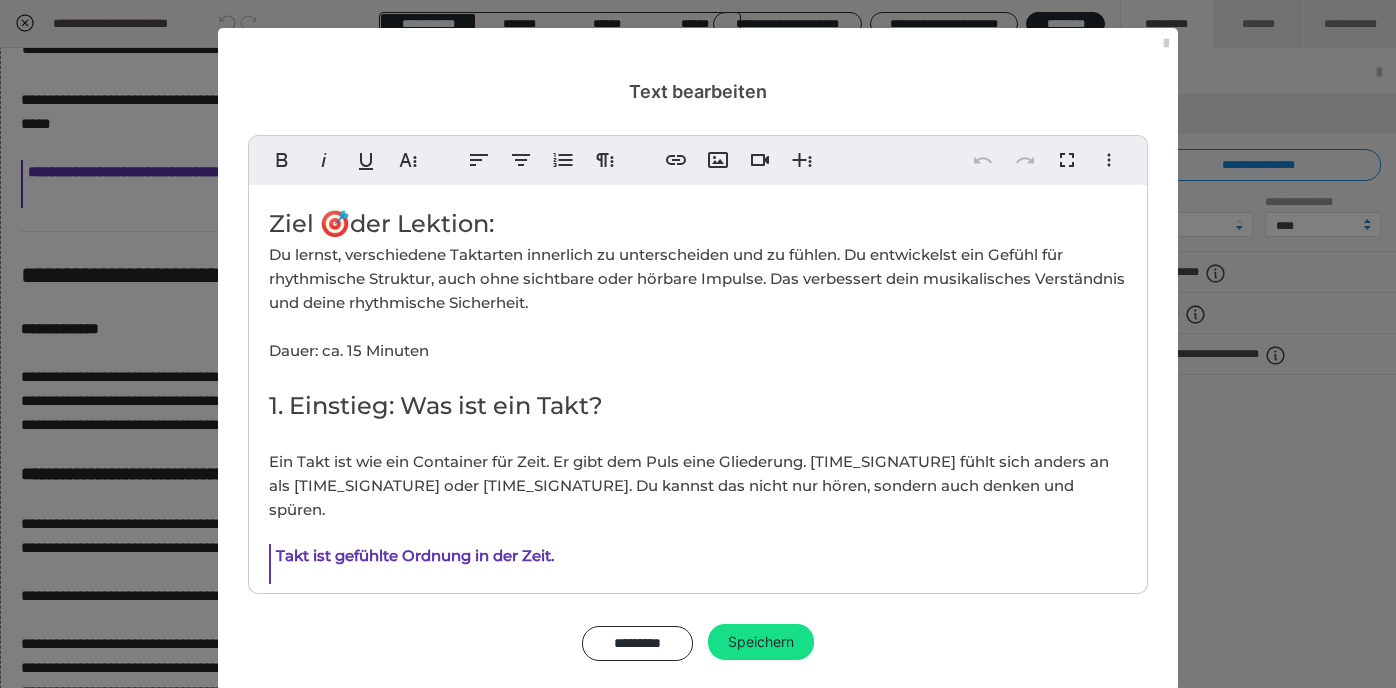 click on "[NUMBER]. Starte das Metronom.  Zähle laut in [NUMBER]/[NUMBER]: "EINS zwei drei VIER fünf sechs | EINS zwei drei VIER fünf sechs ..." – betone dabei bewusst die Schläge [NUMBER] und [NUMBER], wie in einem typischen afrikanischen [NUMBER]/[NUMBER]-Puls.| eins zwei drei vier fünf sechs ..." [NUMBER]. Dann nur noch innerlich zählen (Metronom läuft weiter)." at bounding box center (693, 967) 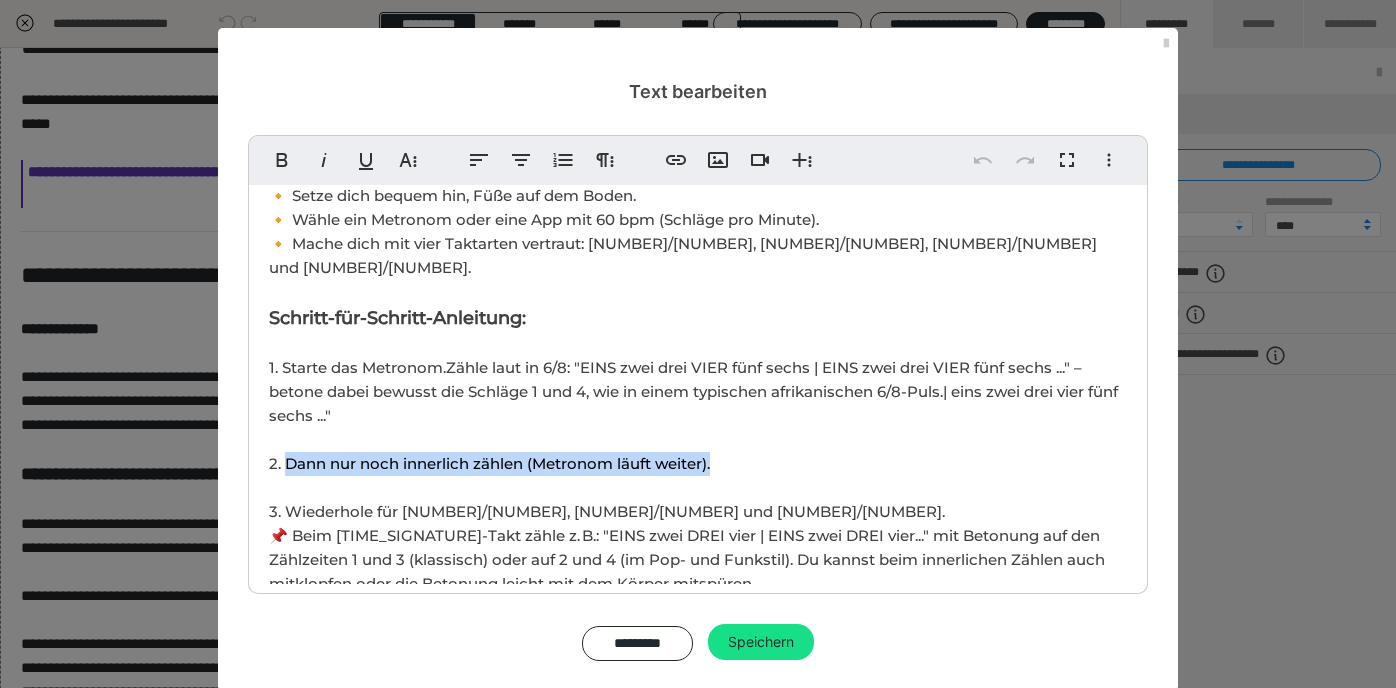 drag, startPoint x: 724, startPoint y: 411, endPoint x: 286, endPoint y: 409, distance: 438.00458 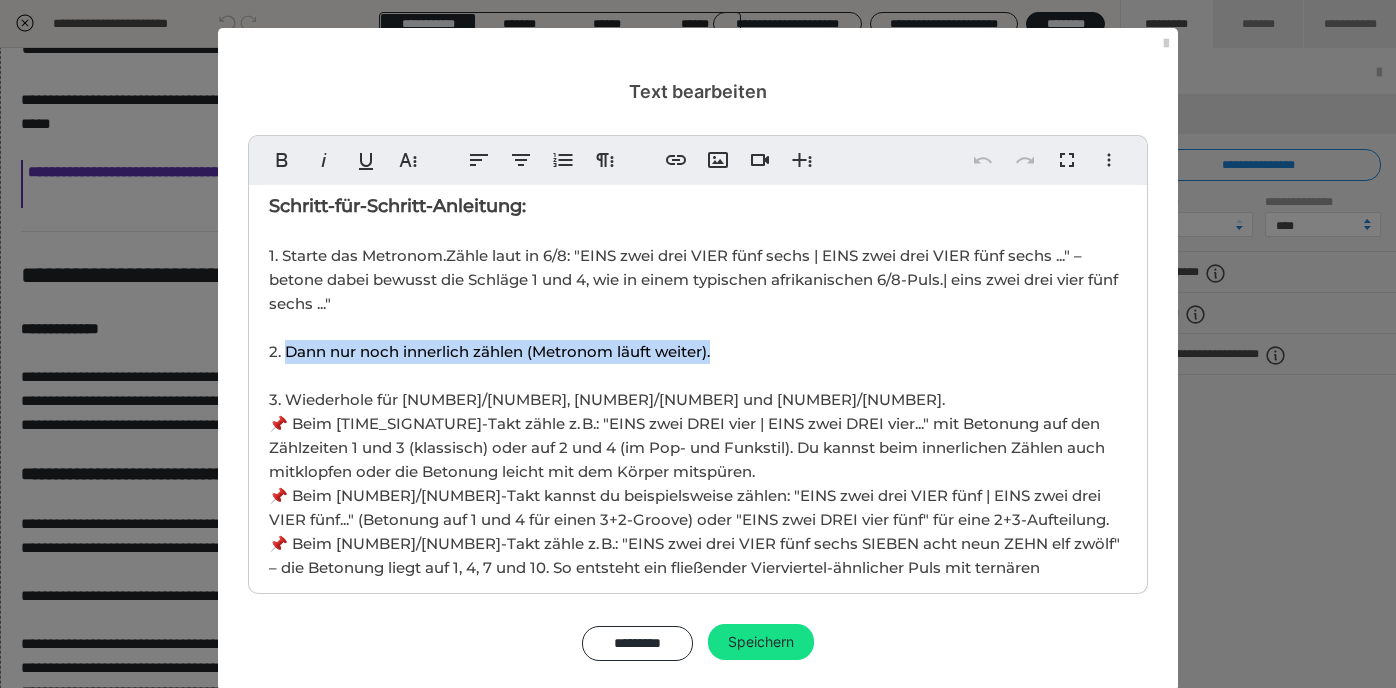 scroll, scrollTop: 690, scrollLeft: 0, axis: vertical 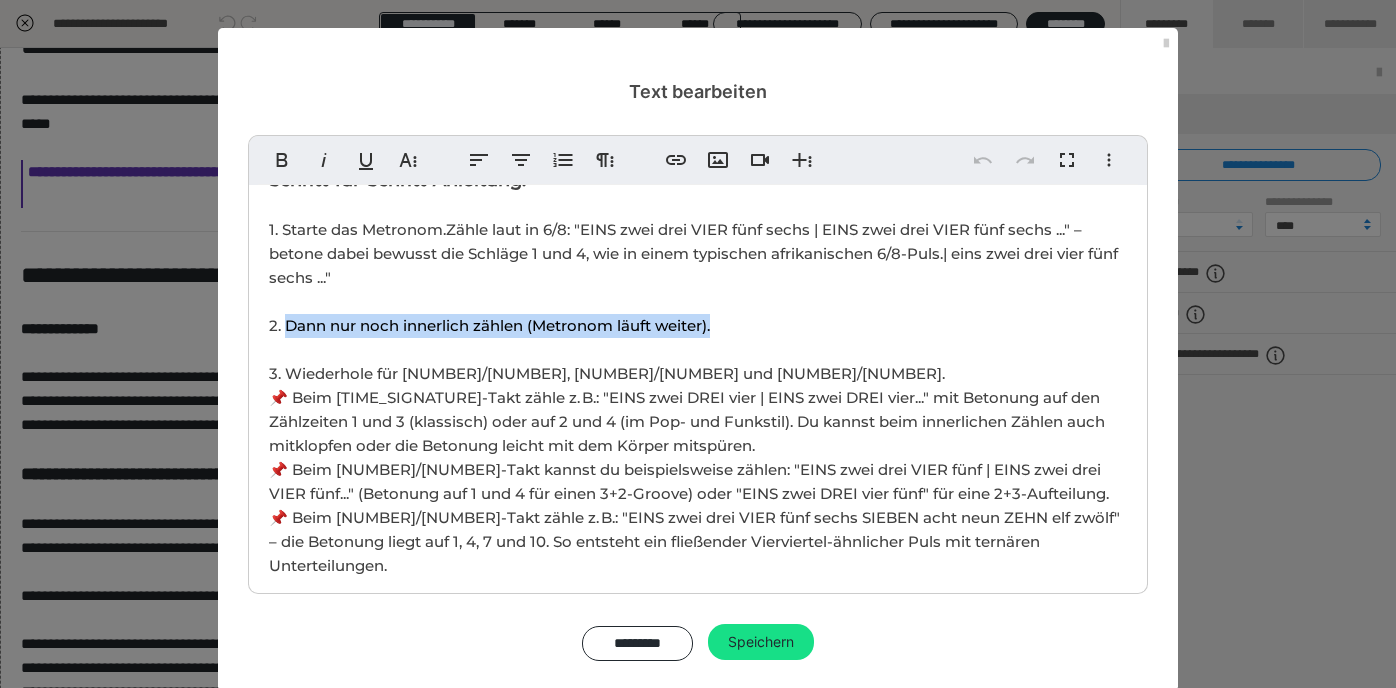 click on "3. Wiederhole für [NUMBER]/[NUMBER], [NUMBER]/[NUMBER] und [NUMBER]/[NUMBER]." at bounding box center (607, 373) 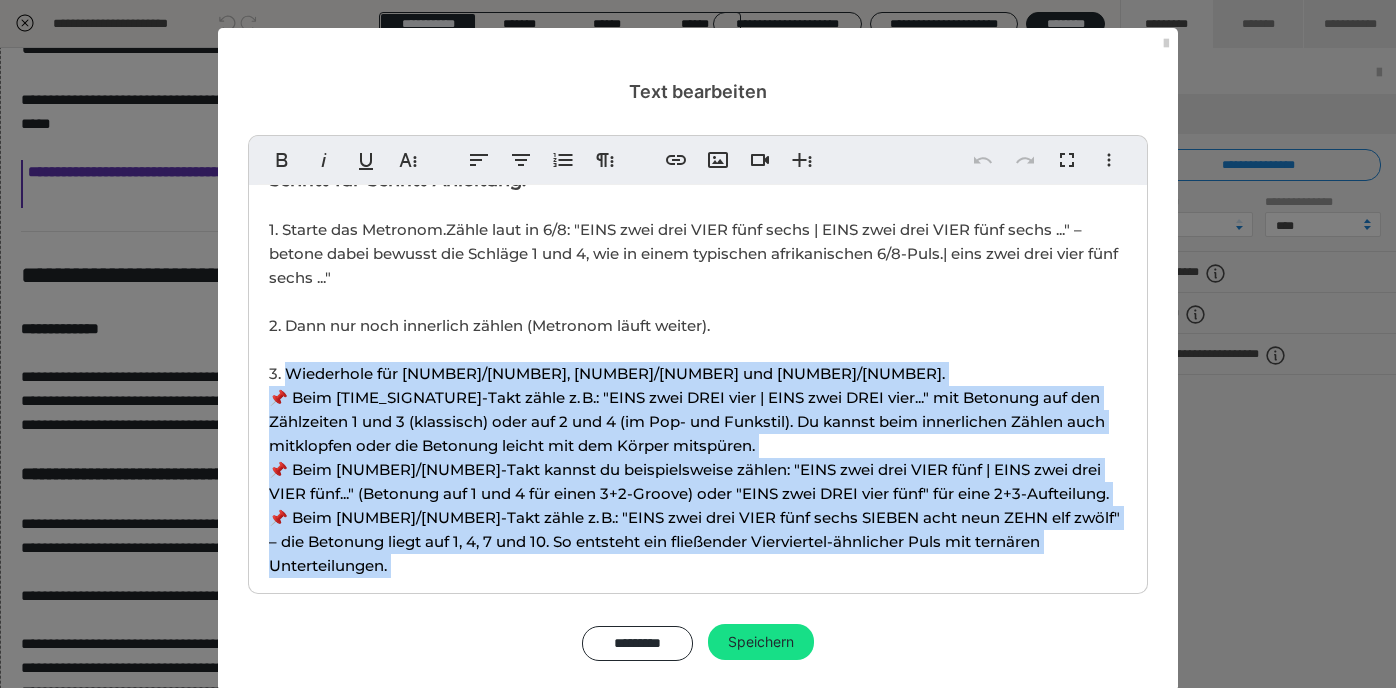 drag, startPoint x: 288, startPoint y: 326, endPoint x: 312, endPoint y: 510, distance: 185.55861 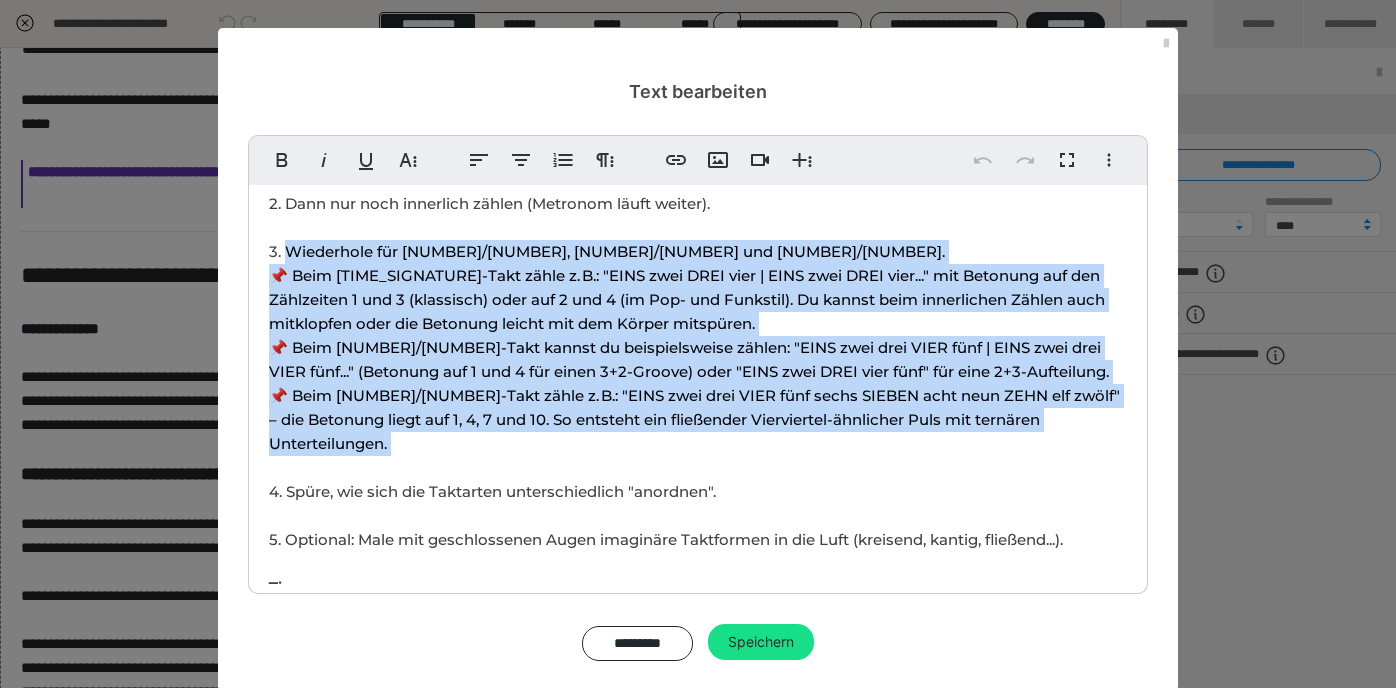scroll, scrollTop: 813, scrollLeft: 0, axis: vertical 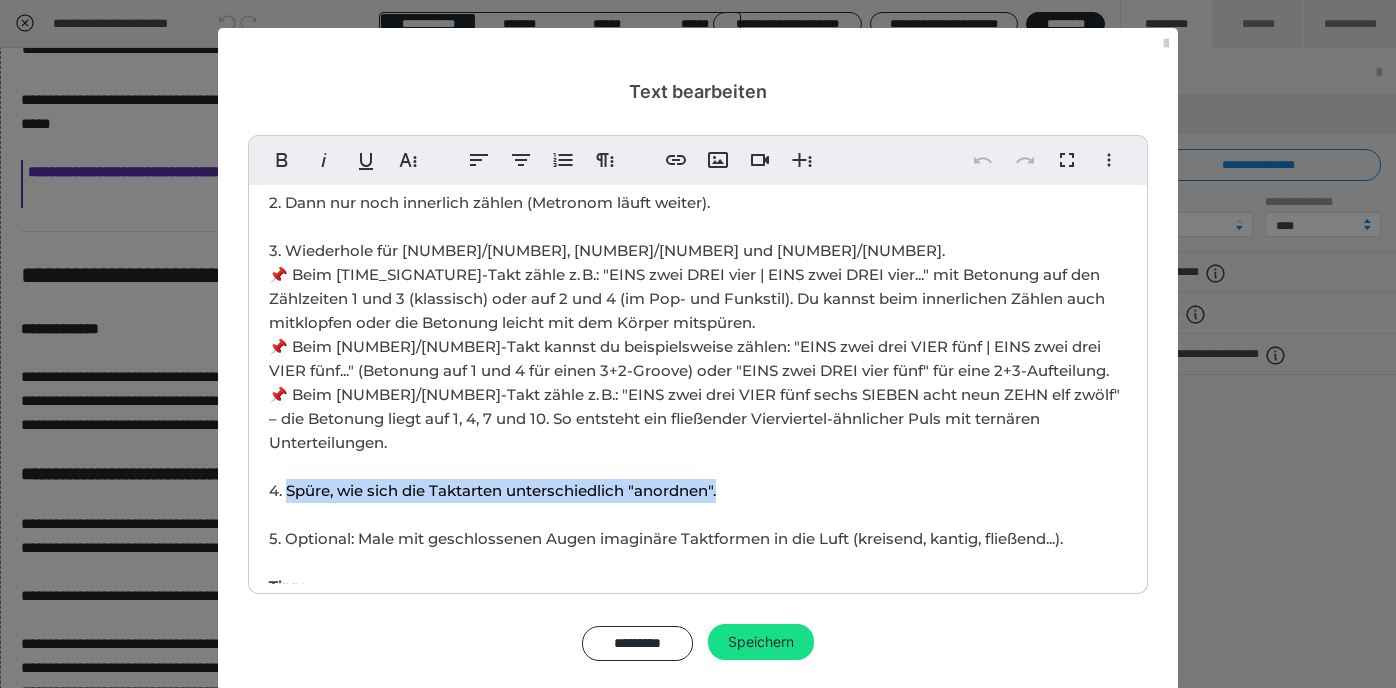 drag, startPoint x: 290, startPoint y: 417, endPoint x: 725, endPoint y: 416, distance: 435.00116 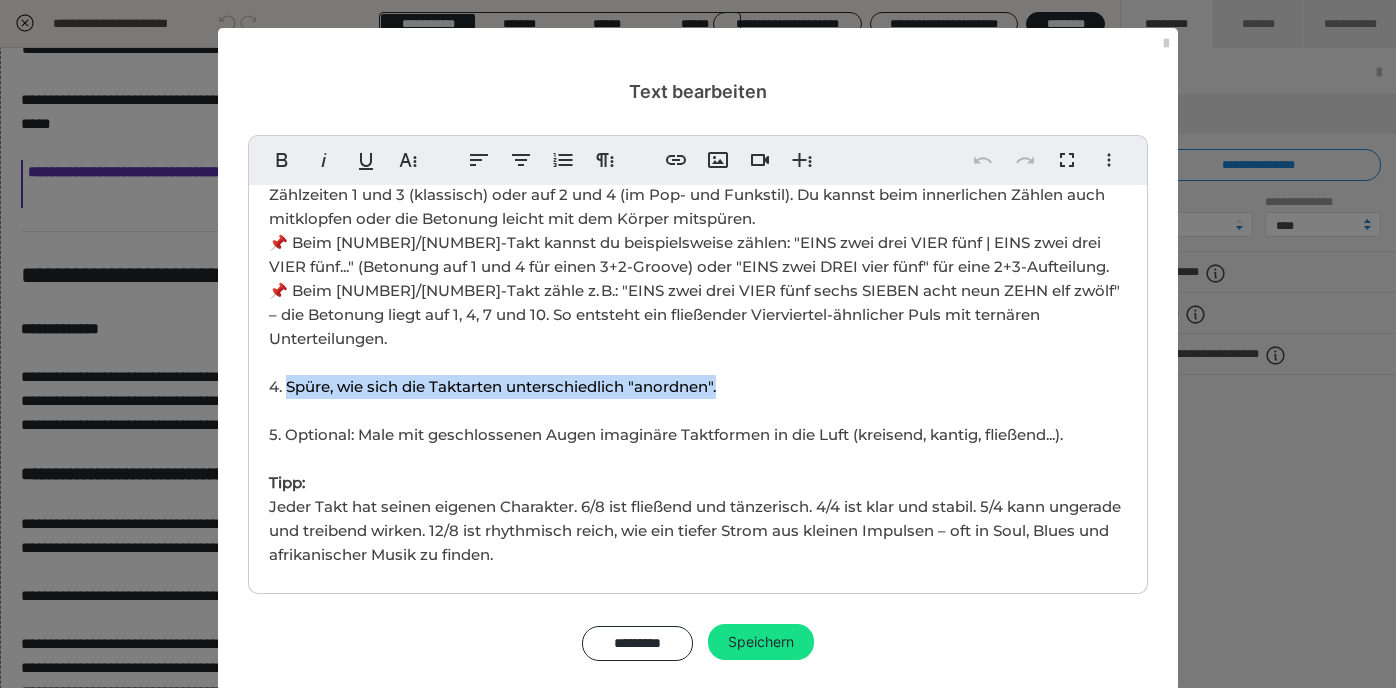 scroll, scrollTop: 918, scrollLeft: 0, axis: vertical 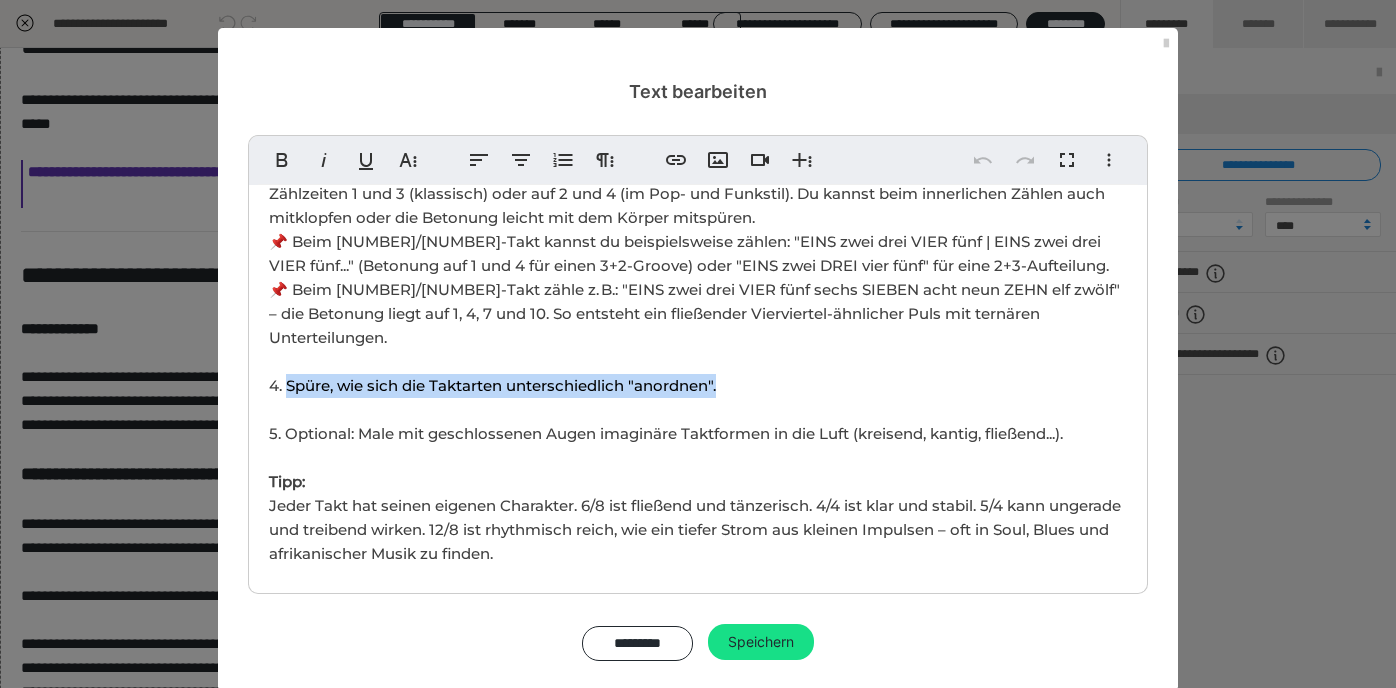 click on "📌 Beim 12/8-Takt zähle z. B.: "EINS zwei drei VIER fünf sechs SIEBEN acht neun ZEHN elf zwölf" – die Betonung liegt auf 1, 4, 7 und 10. So entsteht ein fließender Vierviertel-ähnlicher Puls mit ternären Unterteilungen. 4. Spüre, wie sich die Taktarten unterschiedlich "anordnen". 5. Optional: Male mit geschlossenen Augen imaginäre Taktformen in die Luft (kreisend, kantig, fließend...). Tipp: Jeder Takt hat seinen eigenen Charakter. 6/8 ist fließend und tänzerisch. 4/4 ist klar und stabil. 5/4 kann ungerade und treibend wirken. 12/8 ist rhythmisch reich, wie ein tiefer Strom aus kleinen Impulsen – oft in Soul, Blues und afrikanischer Musik zu finden." at bounding box center [695, 421] 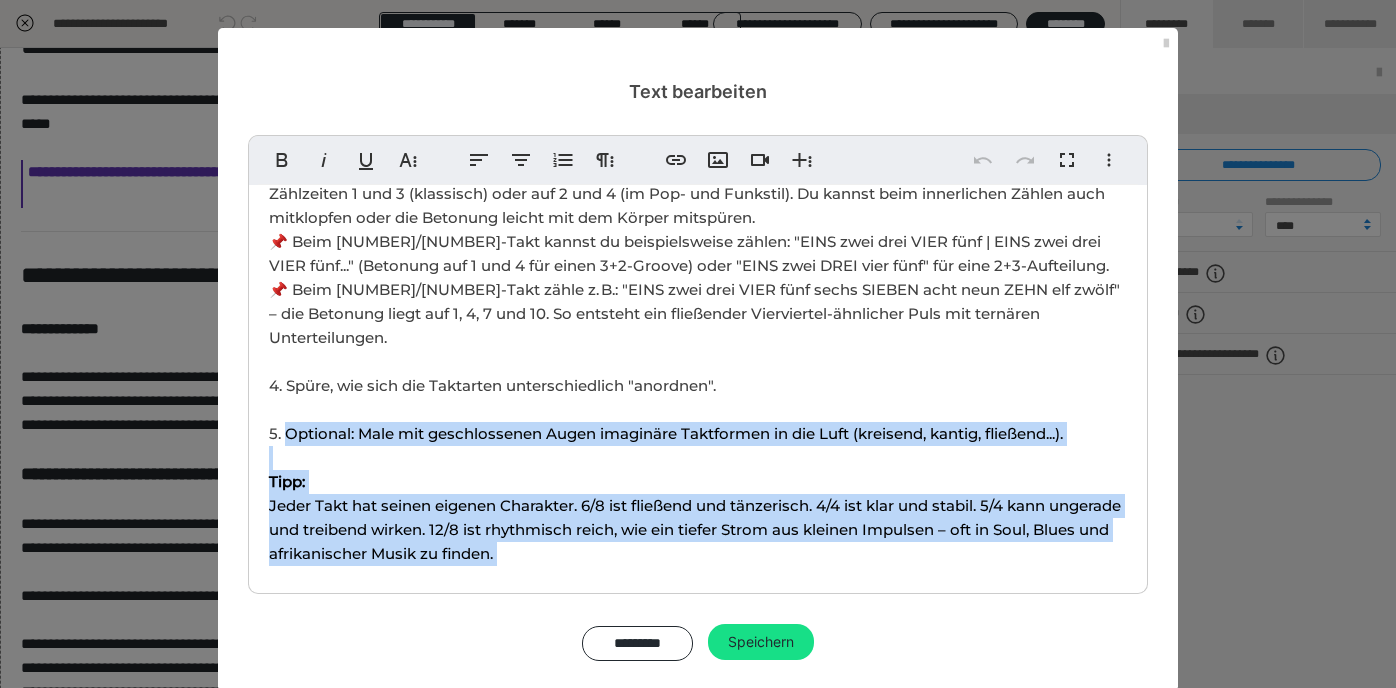 drag, startPoint x: 288, startPoint y: 361, endPoint x: 769, endPoint y: 495, distance: 499.31653 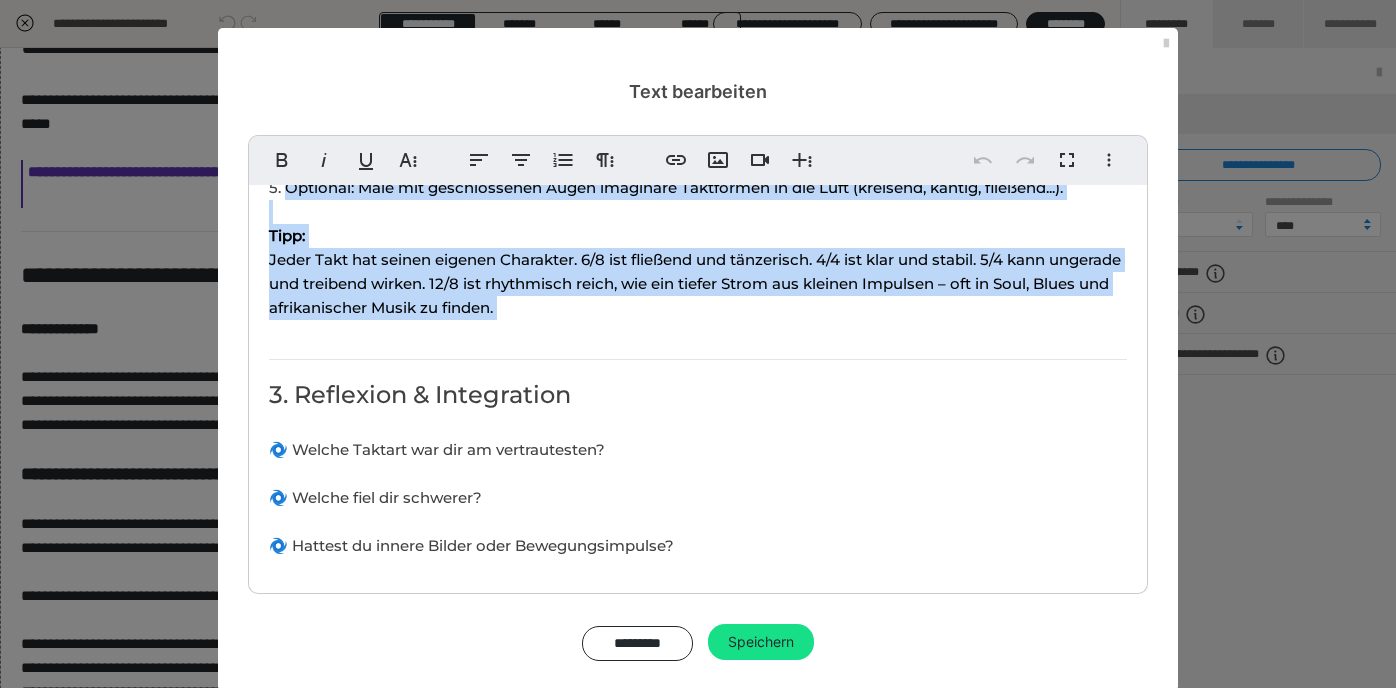 scroll, scrollTop: 1201, scrollLeft: 0, axis: vertical 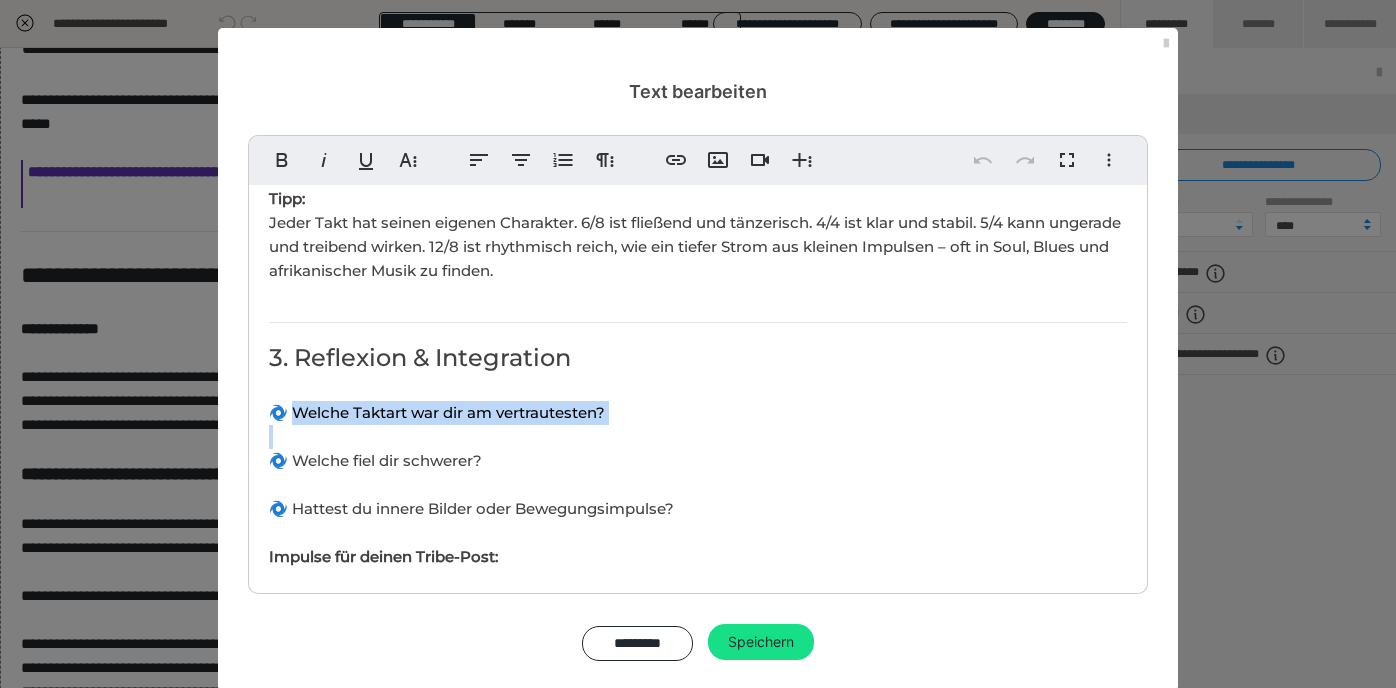 drag, startPoint x: 300, startPoint y: 341, endPoint x: 647, endPoint y: 351, distance: 347.14407 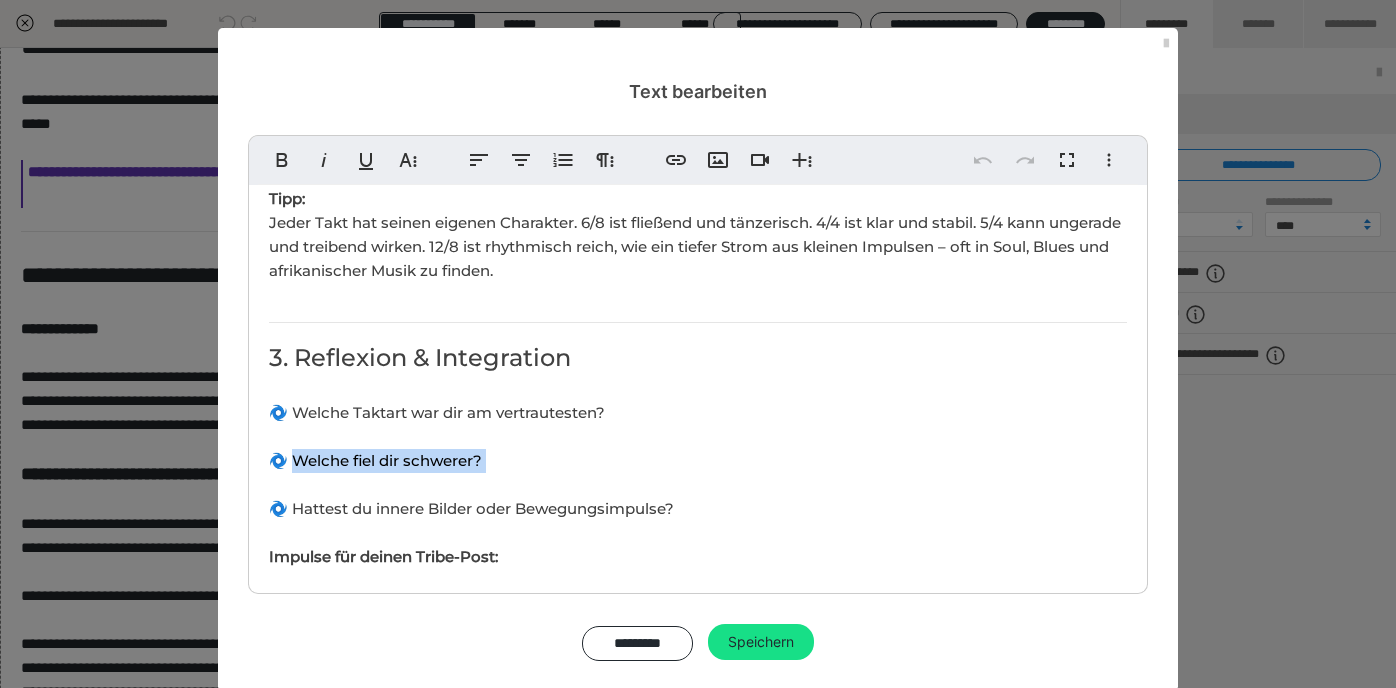 drag, startPoint x: 297, startPoint y: 386, endPoint x: 538, endPoint y: 397, distance: 241.2509 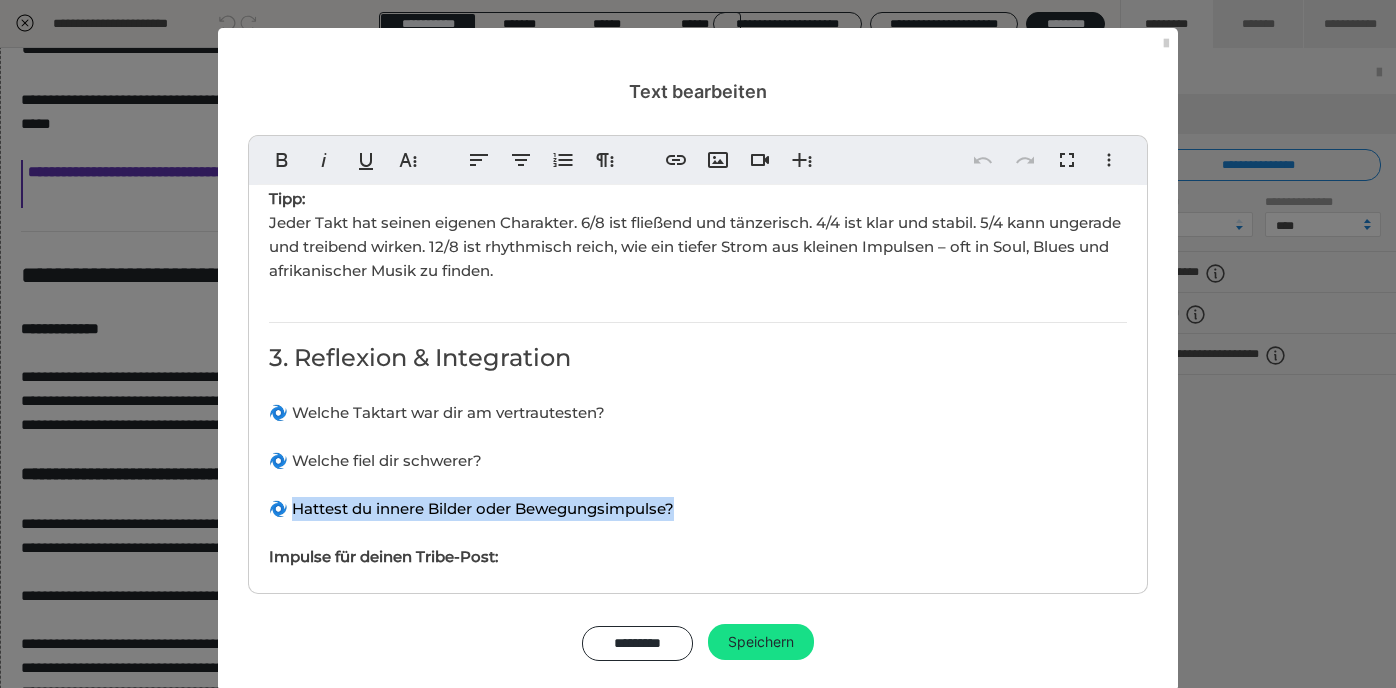 drag, startPoint x: 297, startPoint y: 433, endPoint x: 710, endPoint y: 436, distance: 413.0109 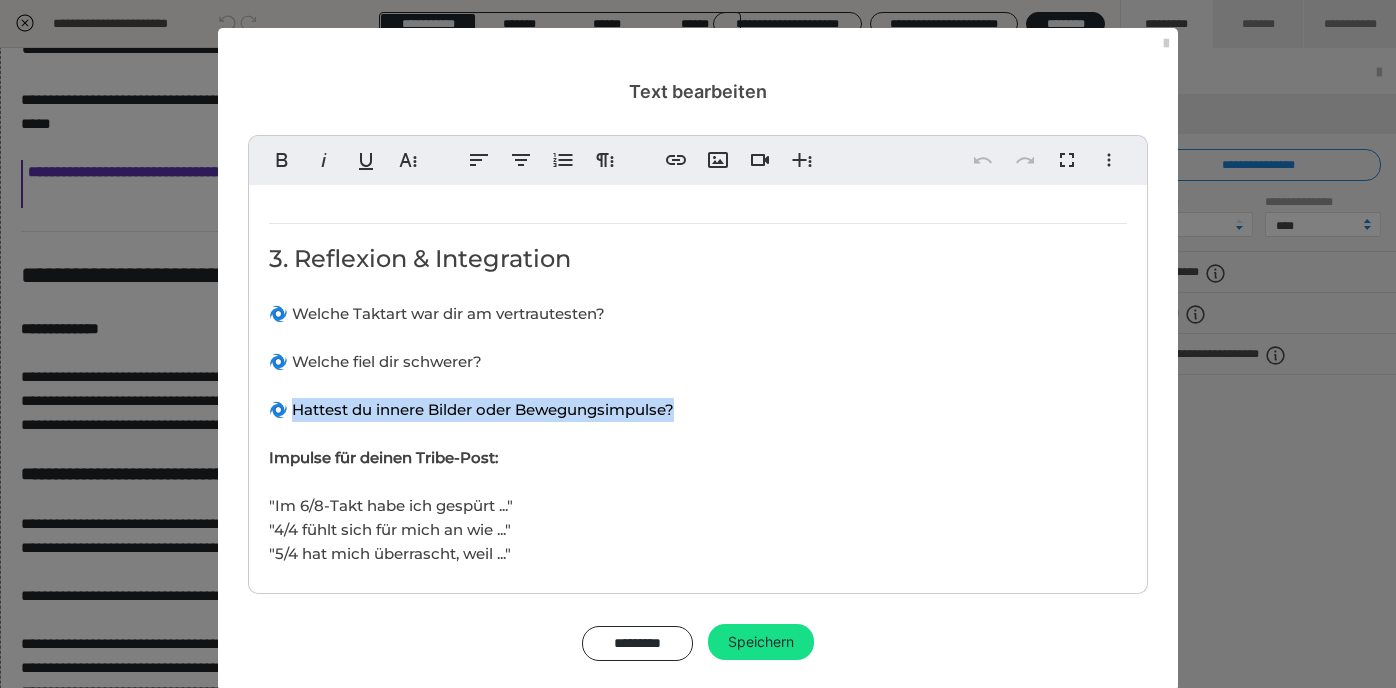 scroll, scrollTop: 1326, scrollLeft: 0, axis: vertical 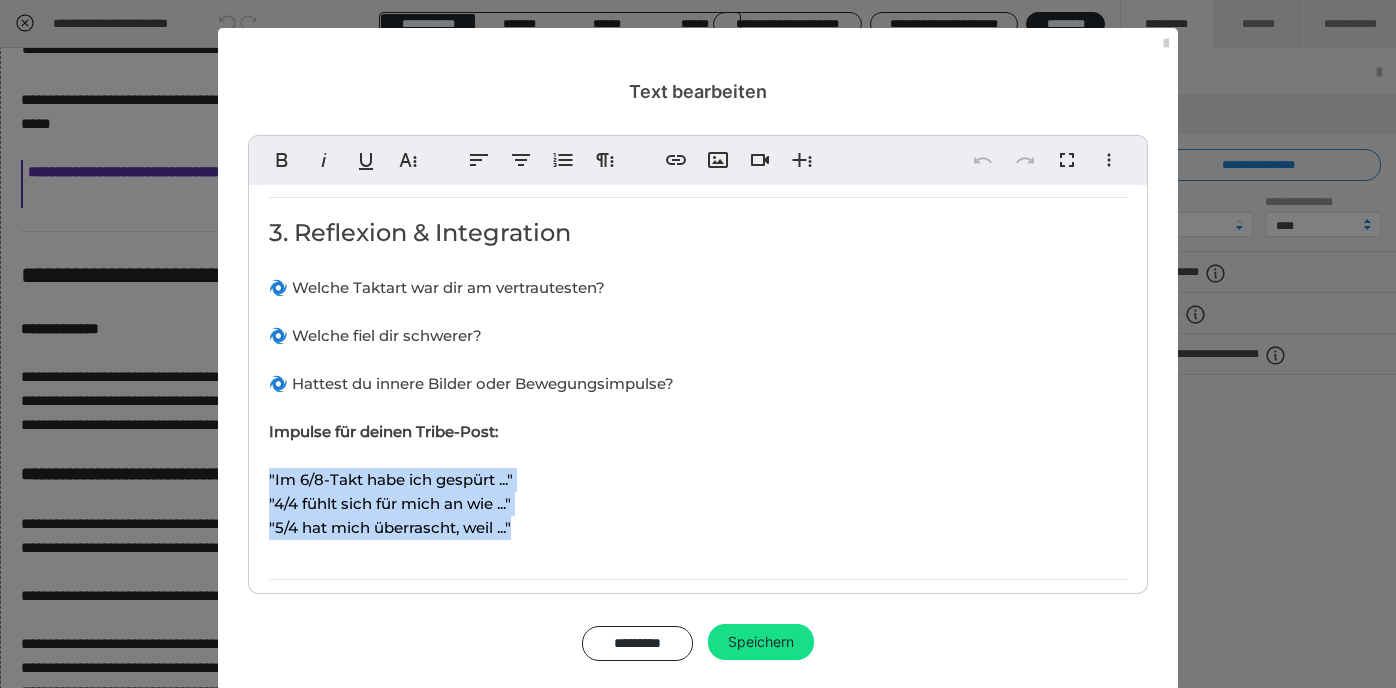 drag, startPoint x: 260, startPoint y: 396, endPoint x: 519, endPoint y: 452, distance: 264.9849 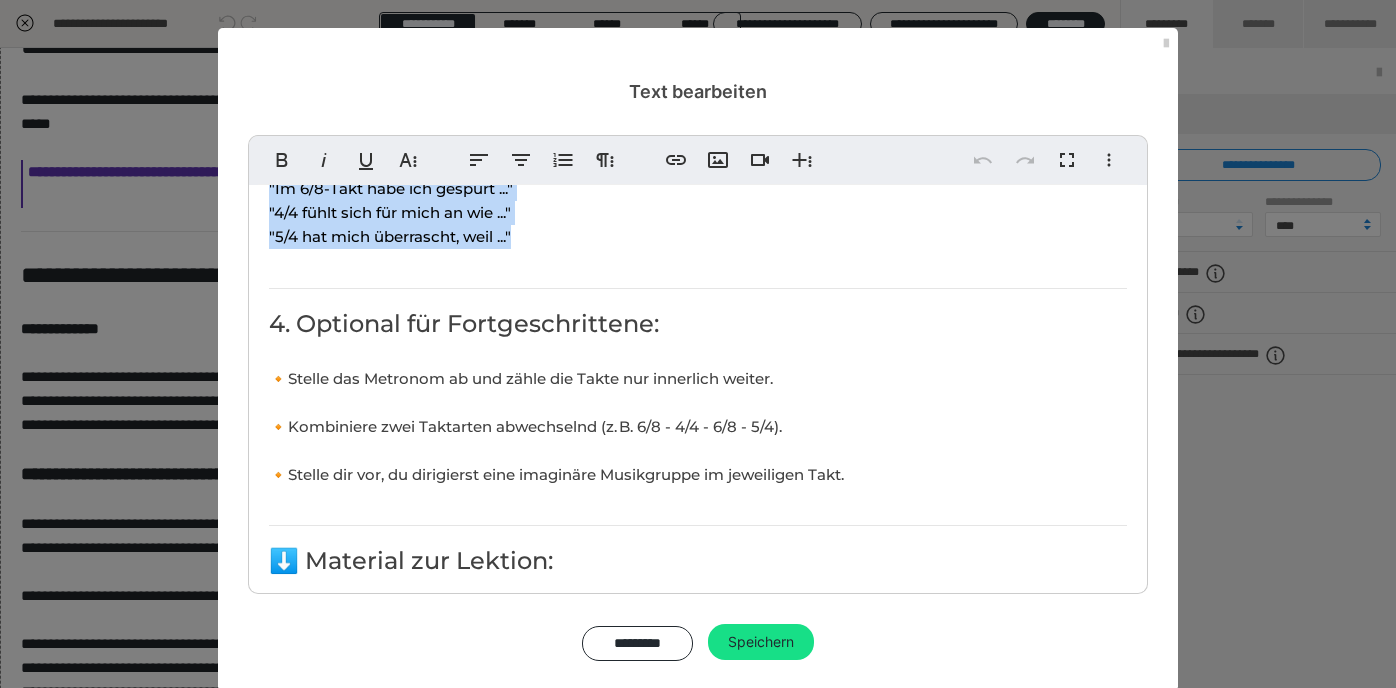 scroll, scrollTop: 1618, scrollLeft: 0, axis: vertical 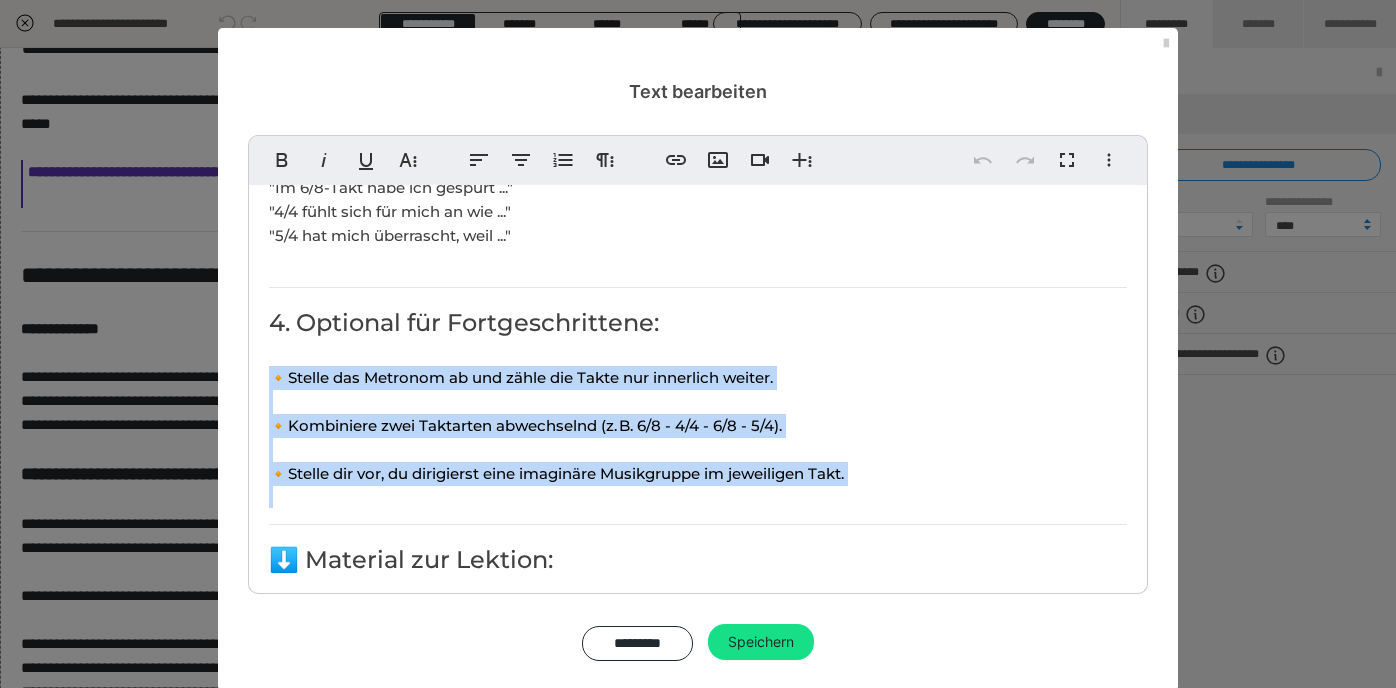 drag, startPoint x: 271, startPoint y: 298, endPoint x: 285, endPoint y: 432, distance: 134.72935 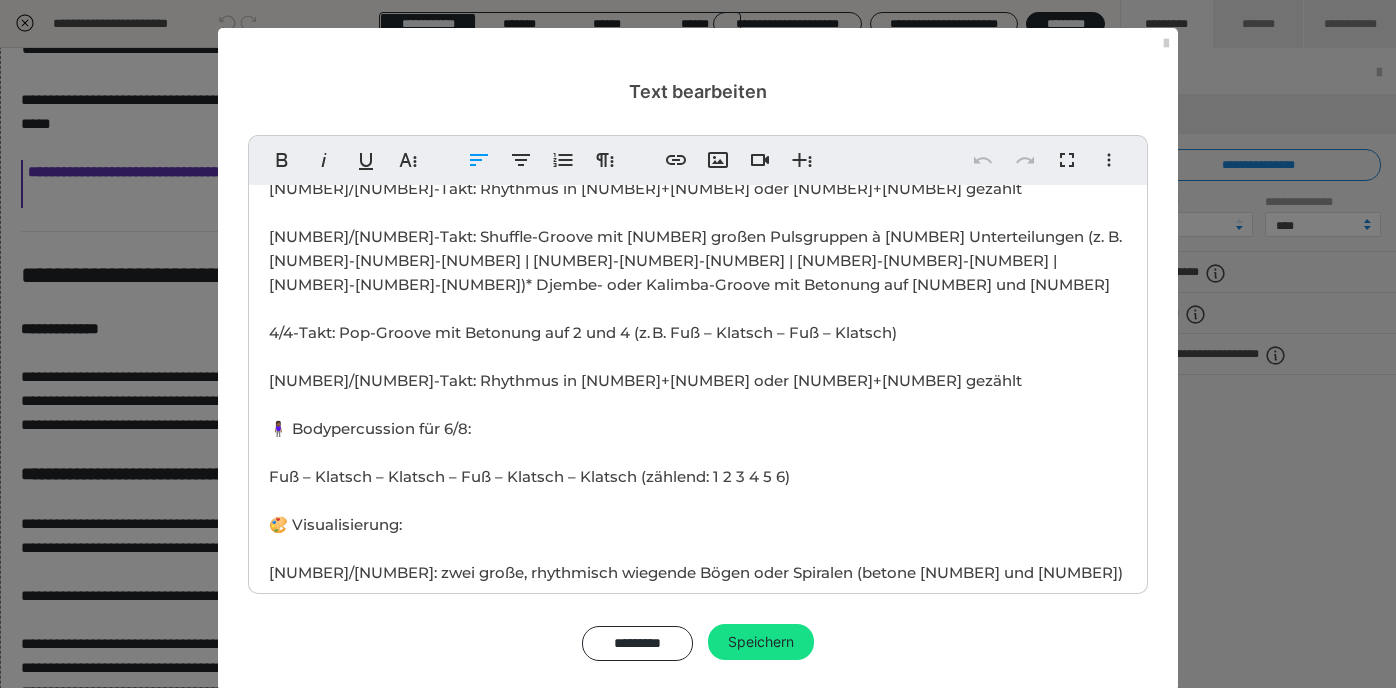 scroll, scrollTop: 2331, scrollLeft: 0, axis: vertical 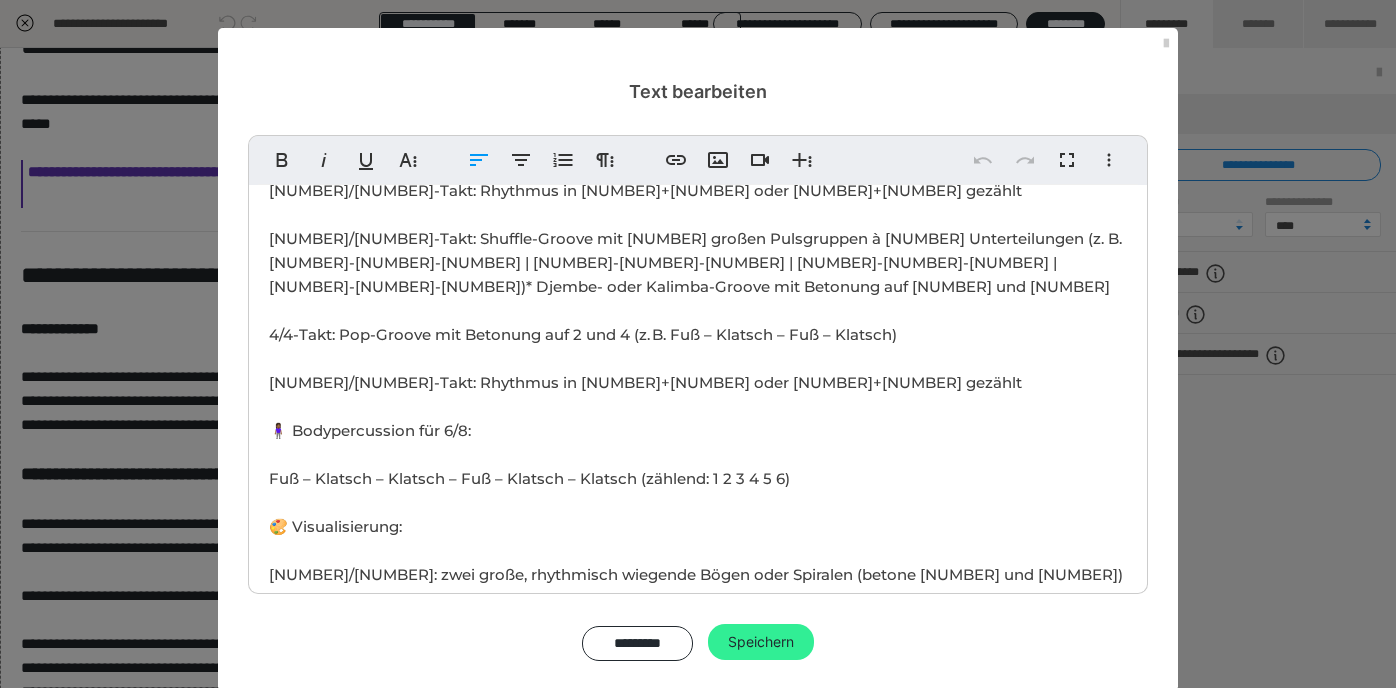 click on "Speichern" at bounding box center (761, 642) 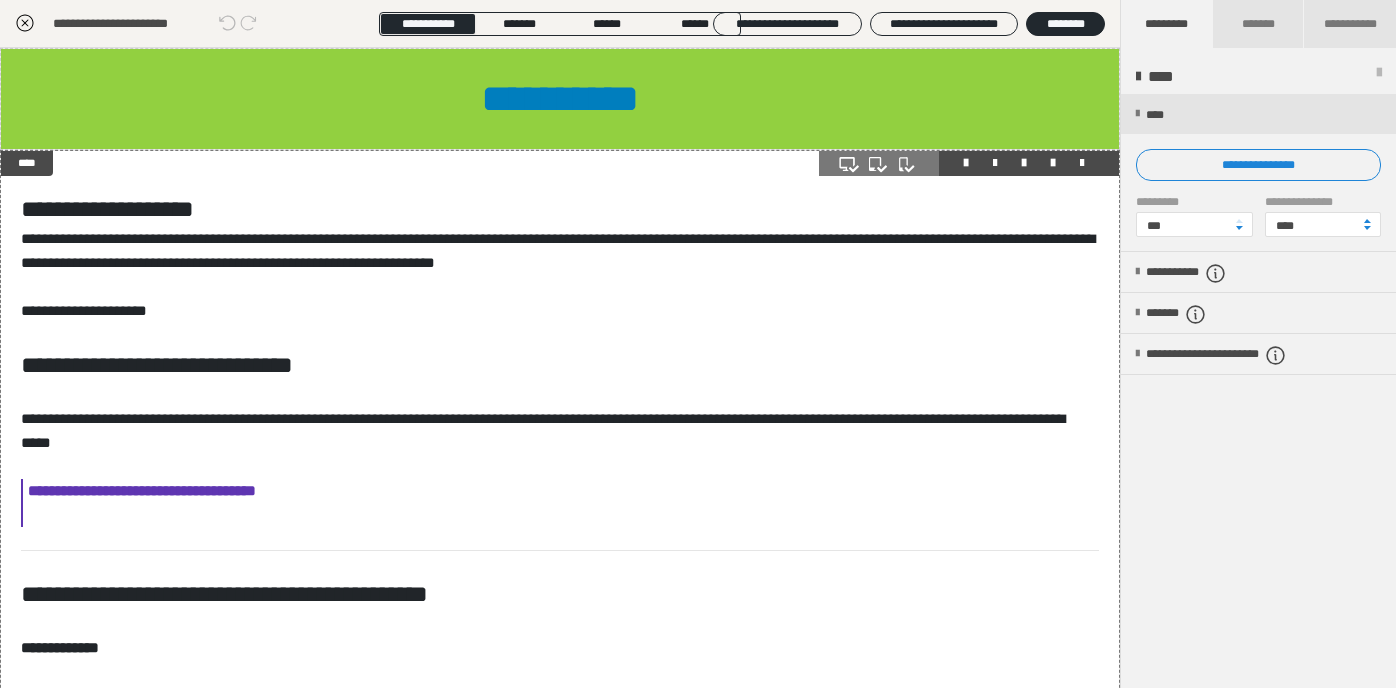 scroll, scrollTop: 0, scrollLeft: 0, axis: both 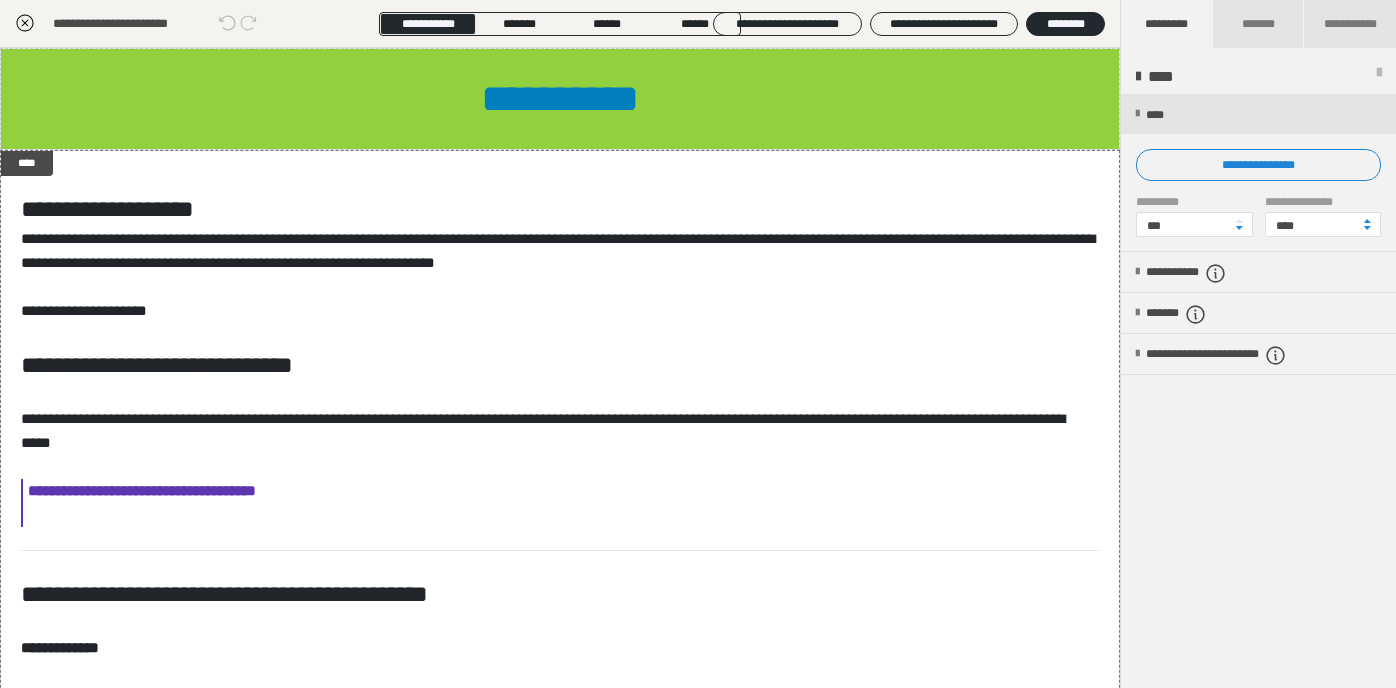 click 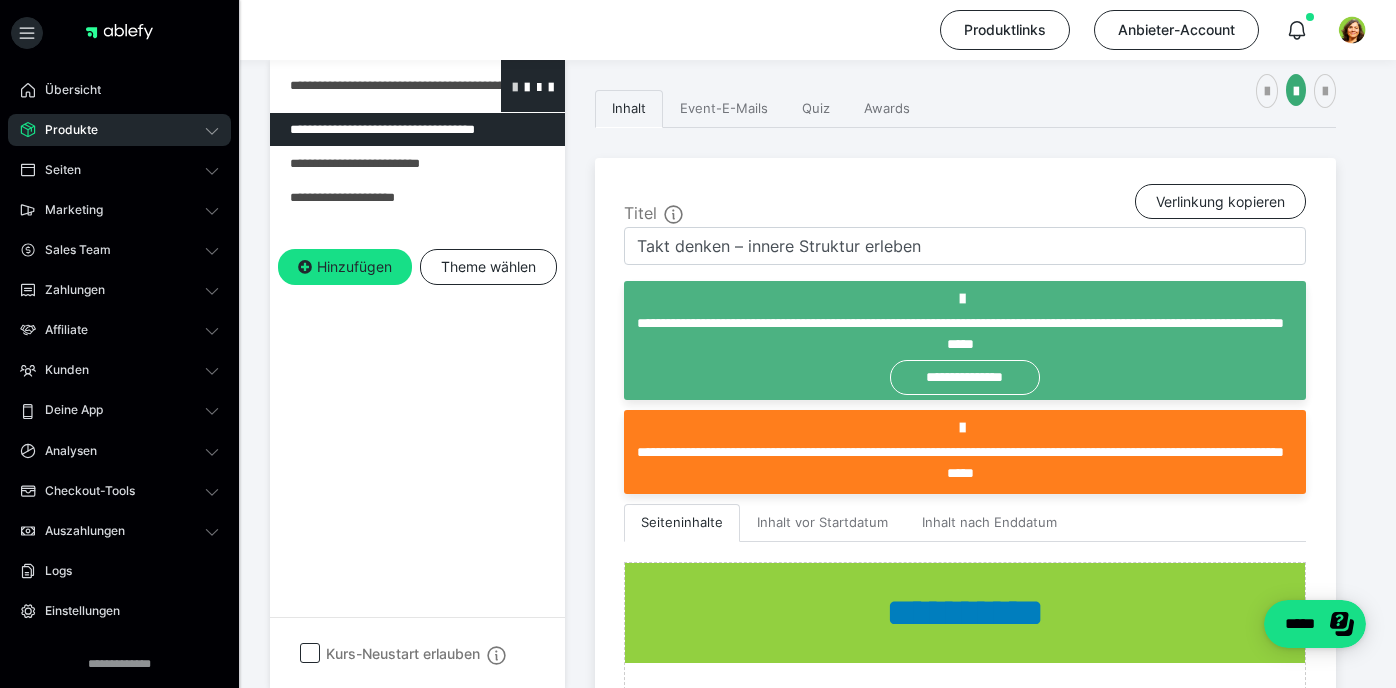 click at bounding box center [515, 86] 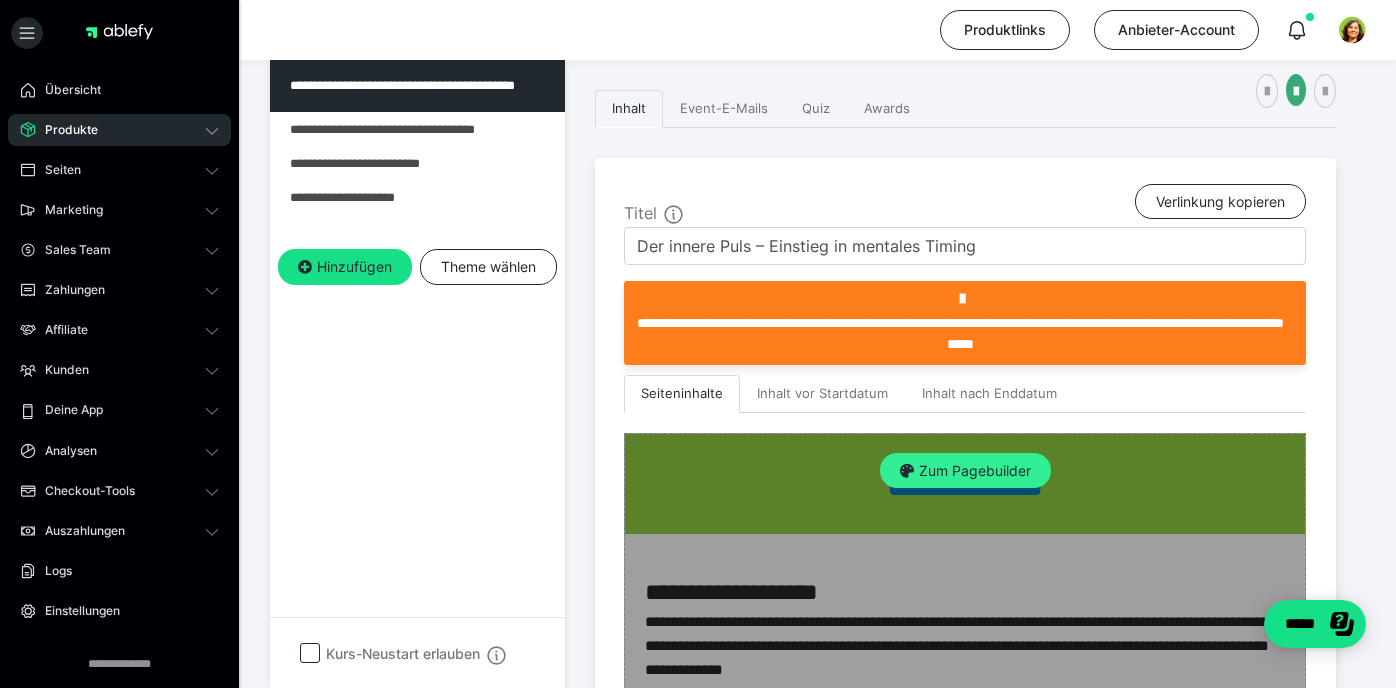 click on "Zum Pagebuilder" at bounding box center (965, 471) 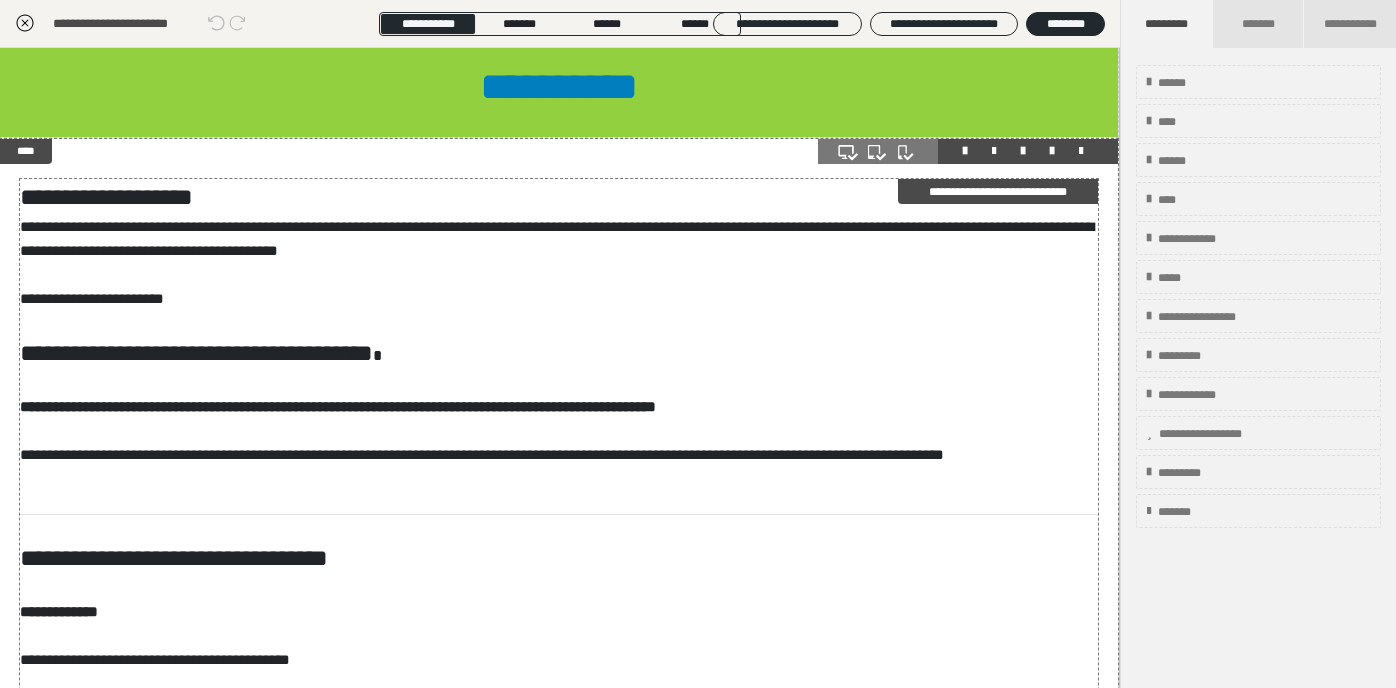 scroll, scrollTop: 12, scrollLeft: 1, axis: both 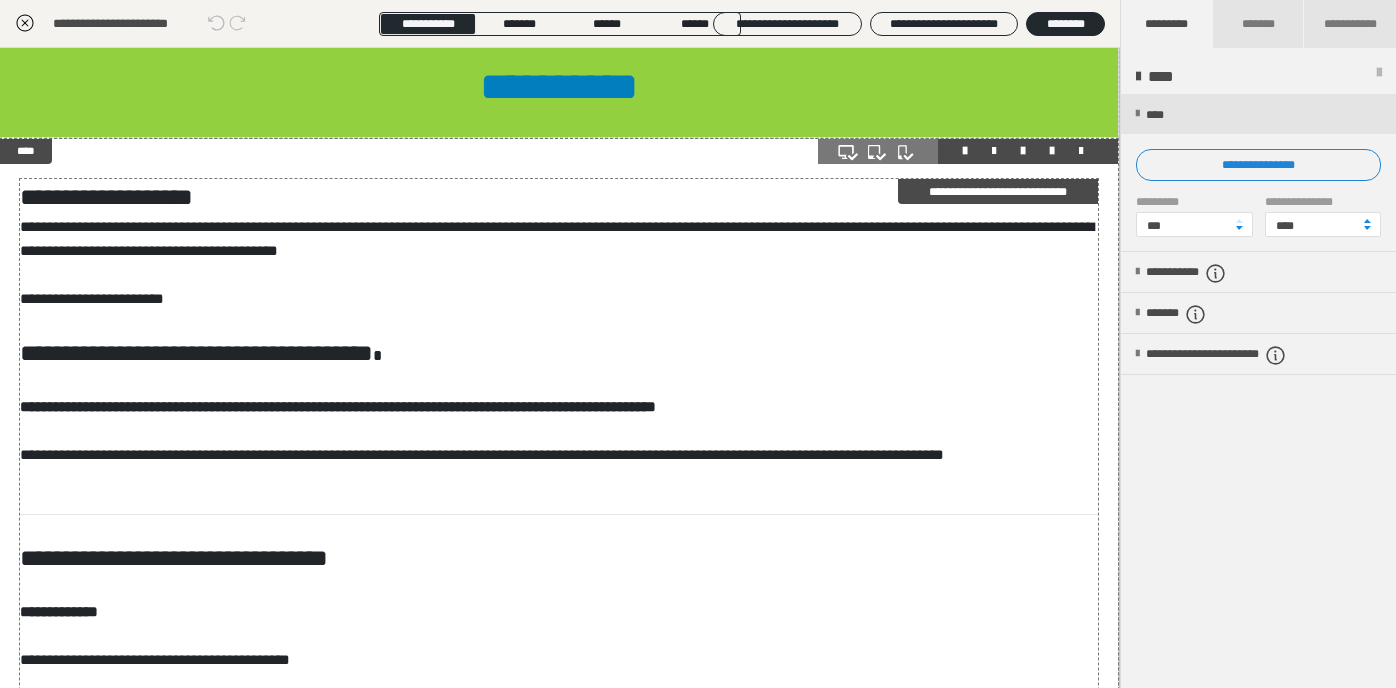 click on "**********" at bounding box center [482, 430] 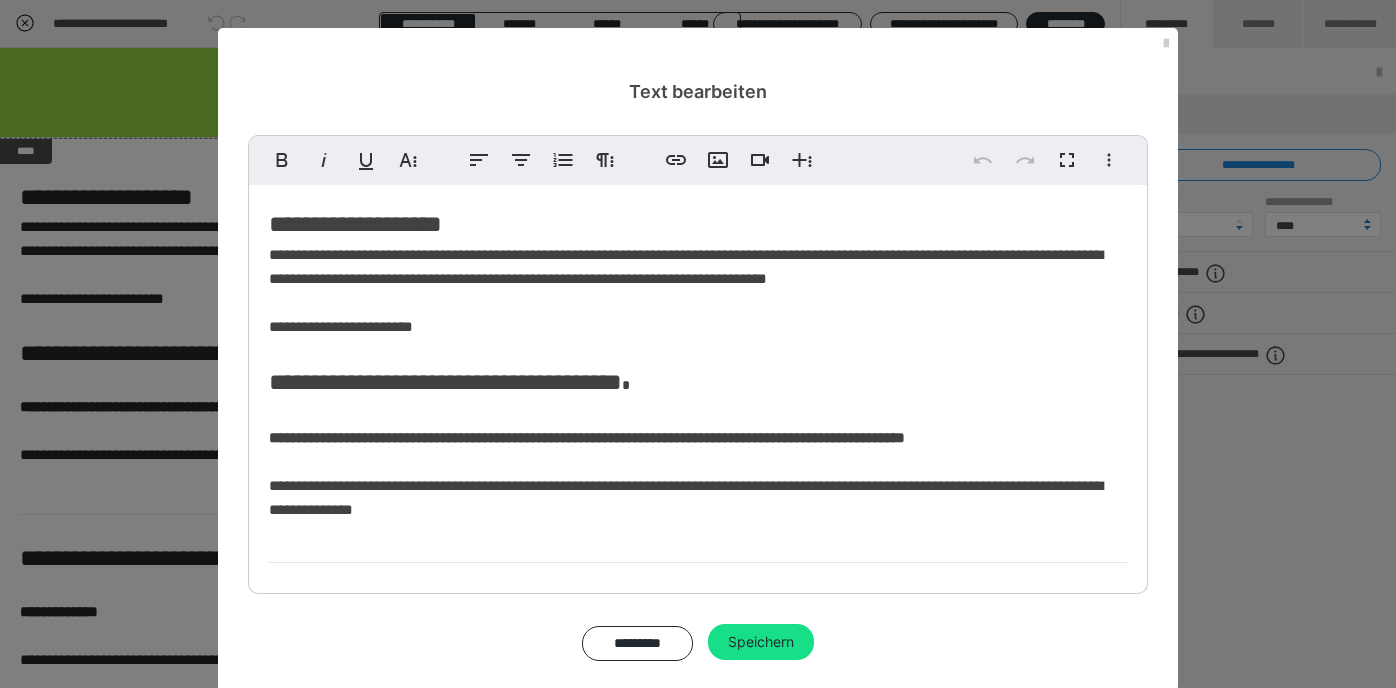 click on "**********" at bounding box center [587, 437] 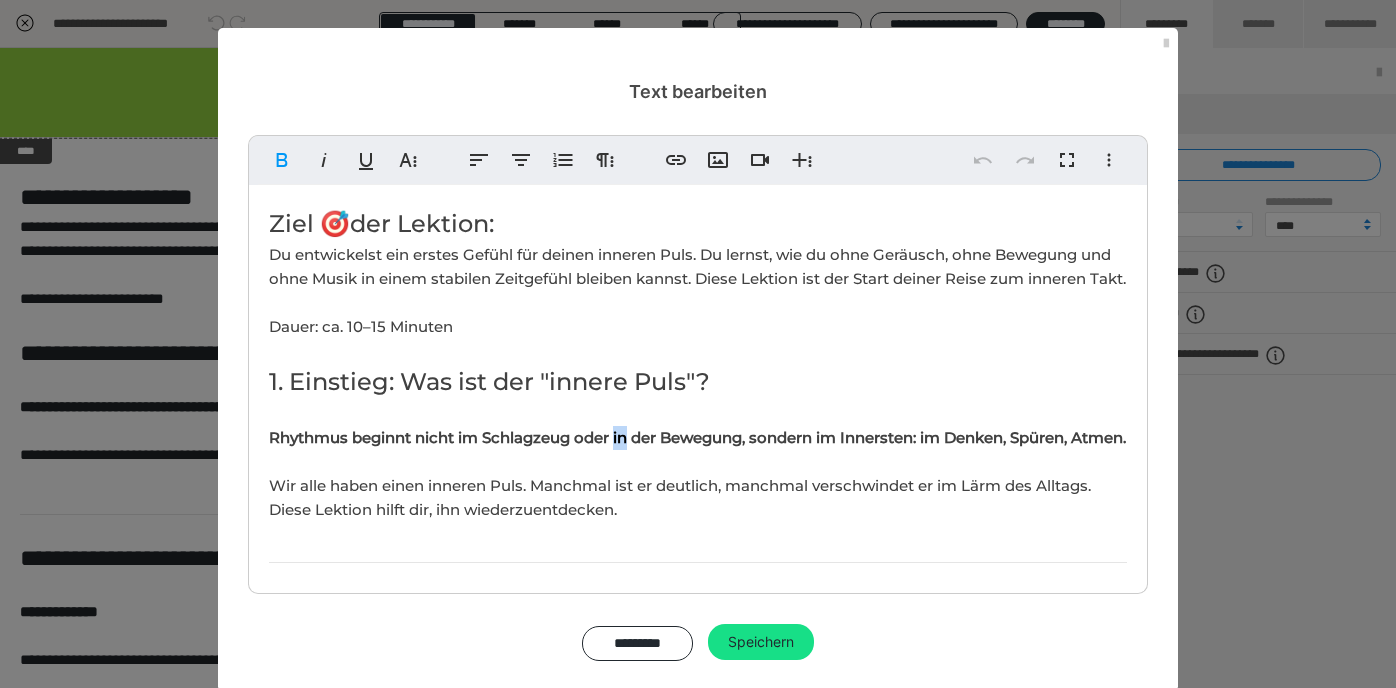 click on "Rhythmus beginnt nicht im Schlagzeug oder in der Bewegung, sondern im Innersten: im Denken, Spüren, Atmen." at bounding box center [697, 437] 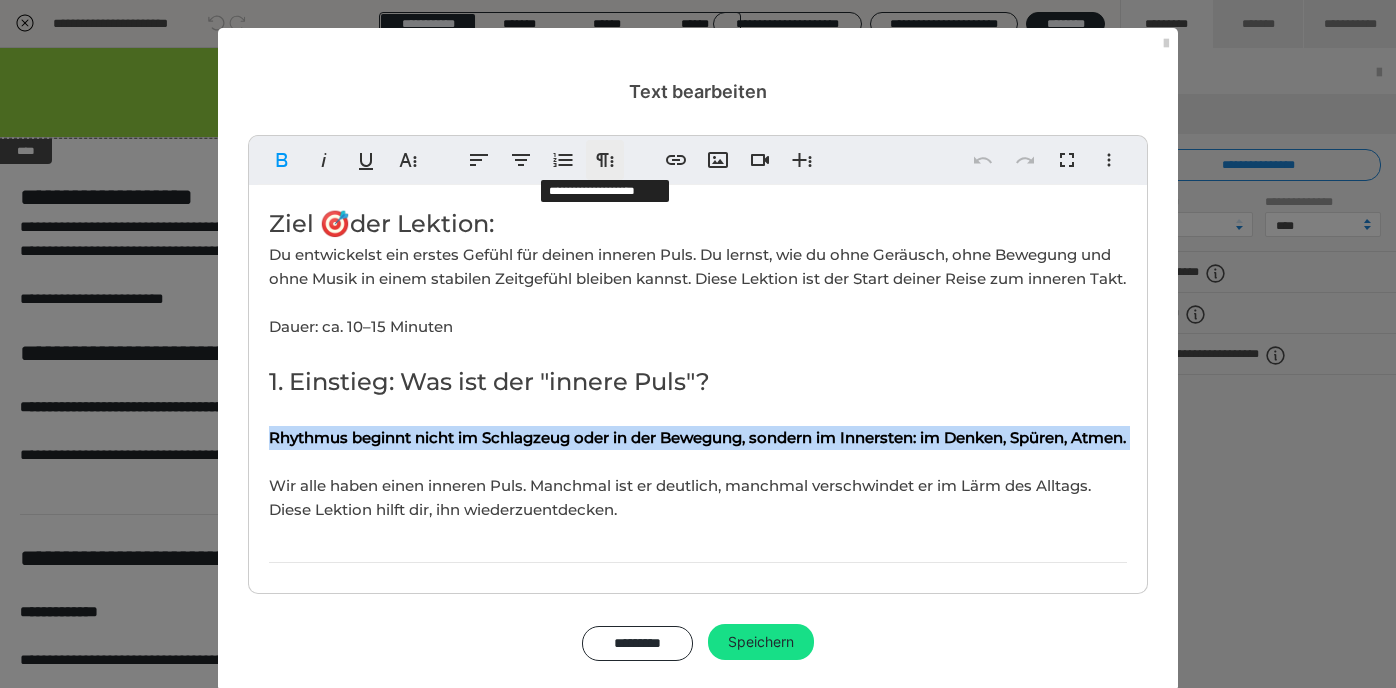 click 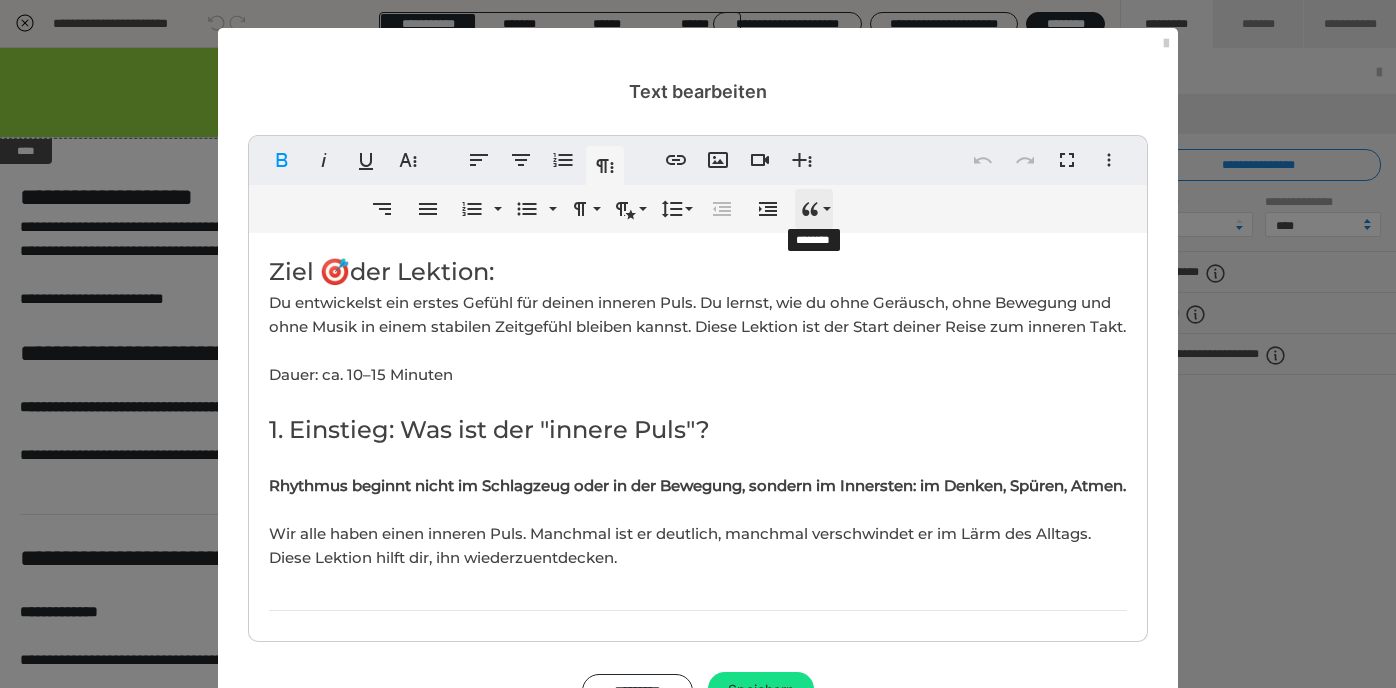 click on "Zitieren" at bounding box center (814, 209) 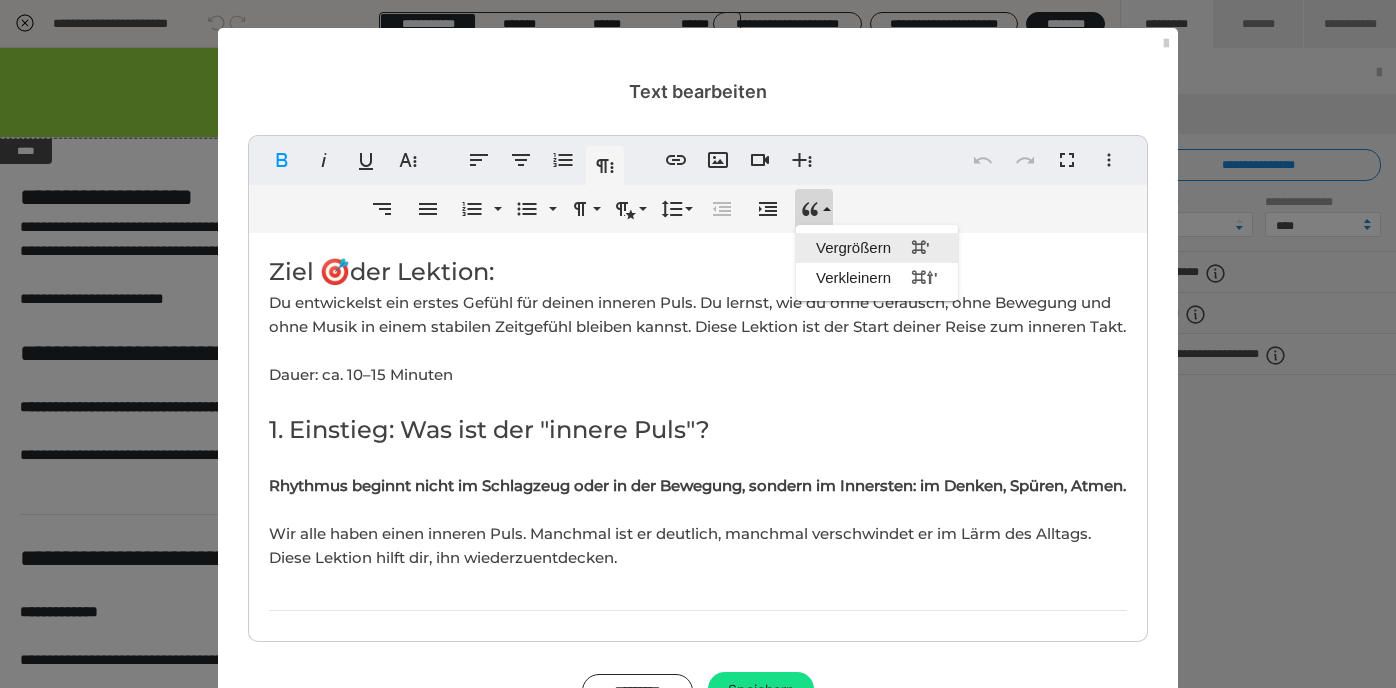 click on "Vergrößern ⌘'" at bounding box center [877, 248] 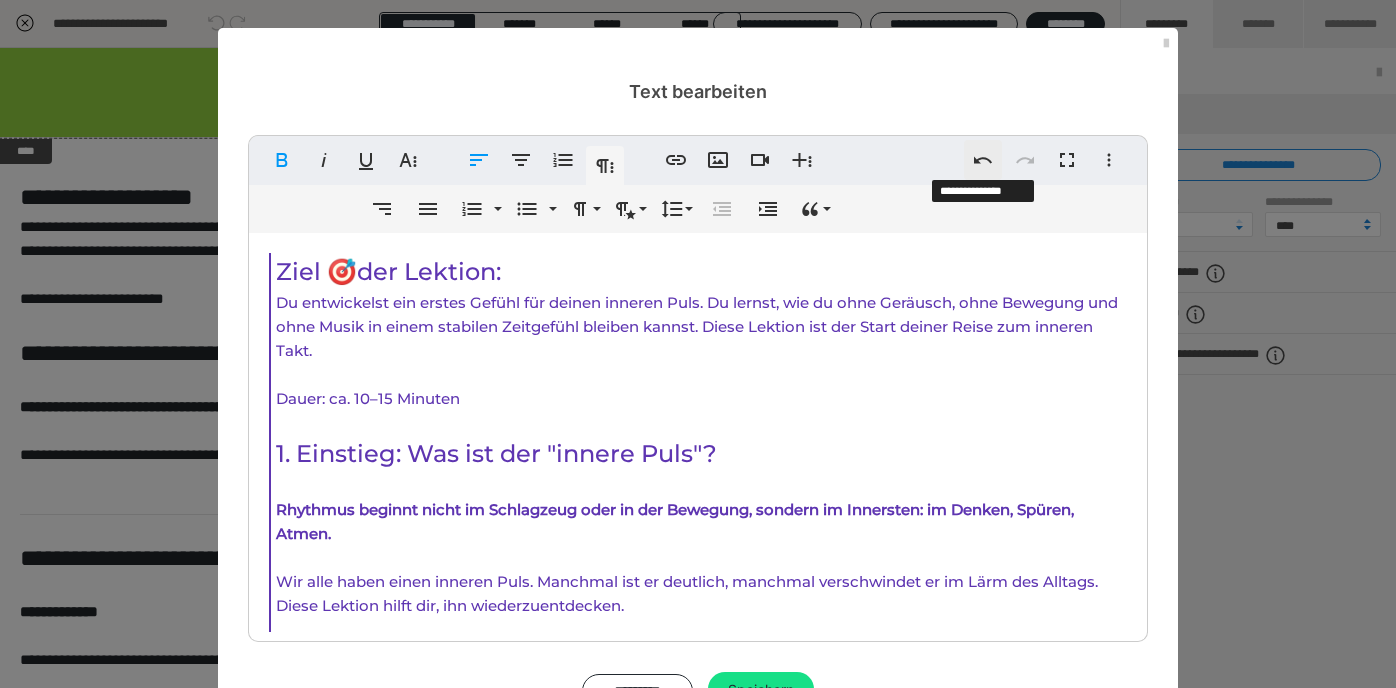 click 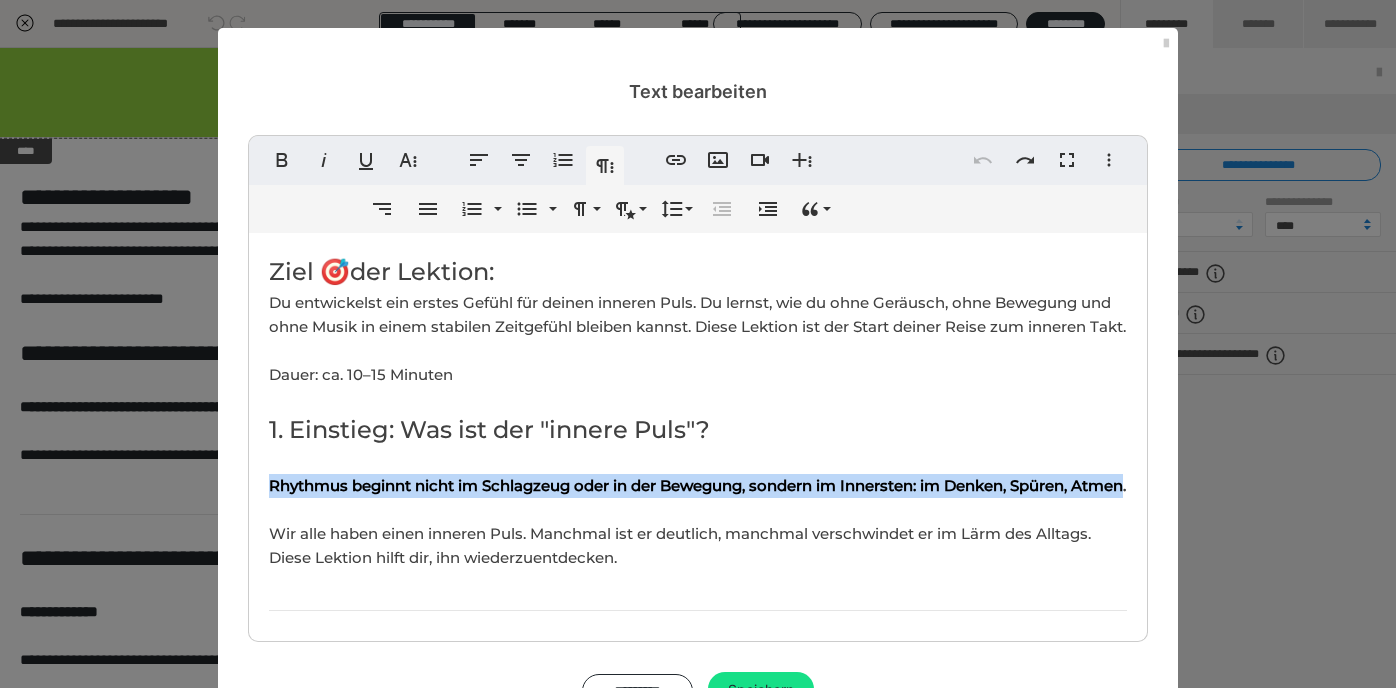 drag, startPoint x: 269, startPoint y: 508, endPoint x: 319, endPoint y: 528, distance: 53.851646 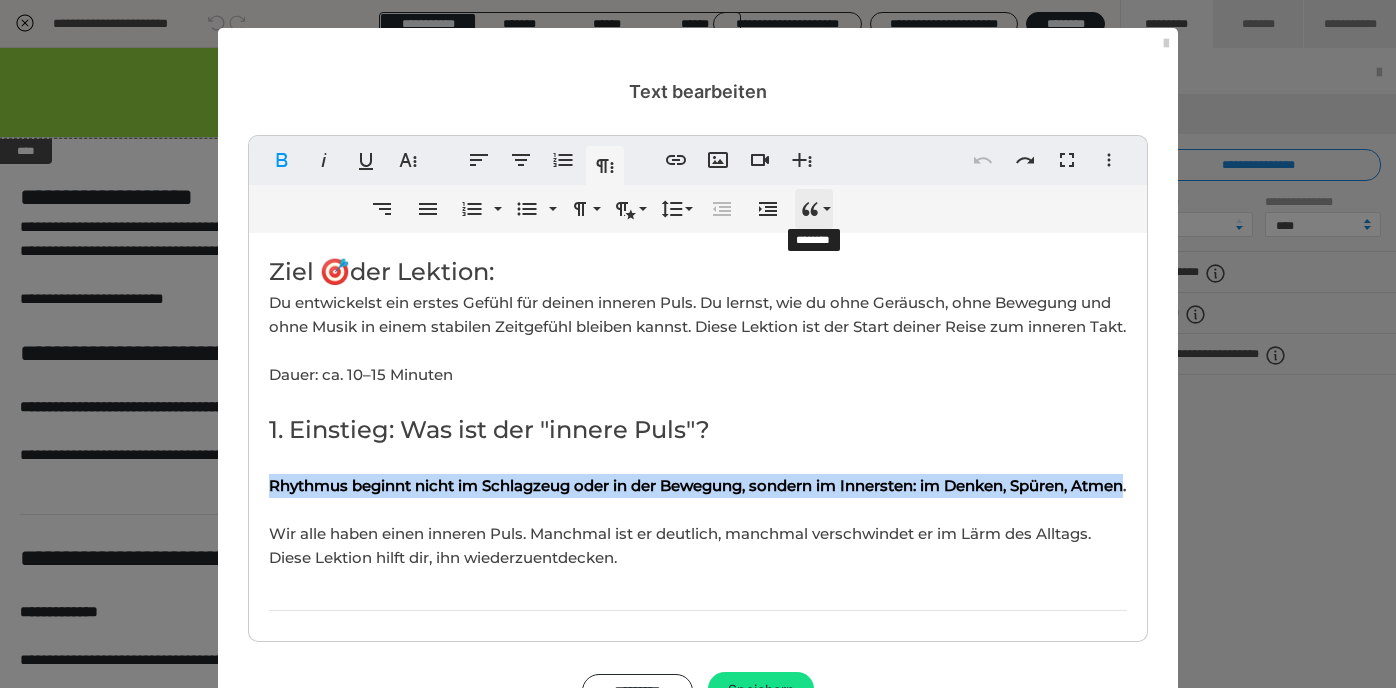 click on "Zitieren" at bounding box center [814, 209] 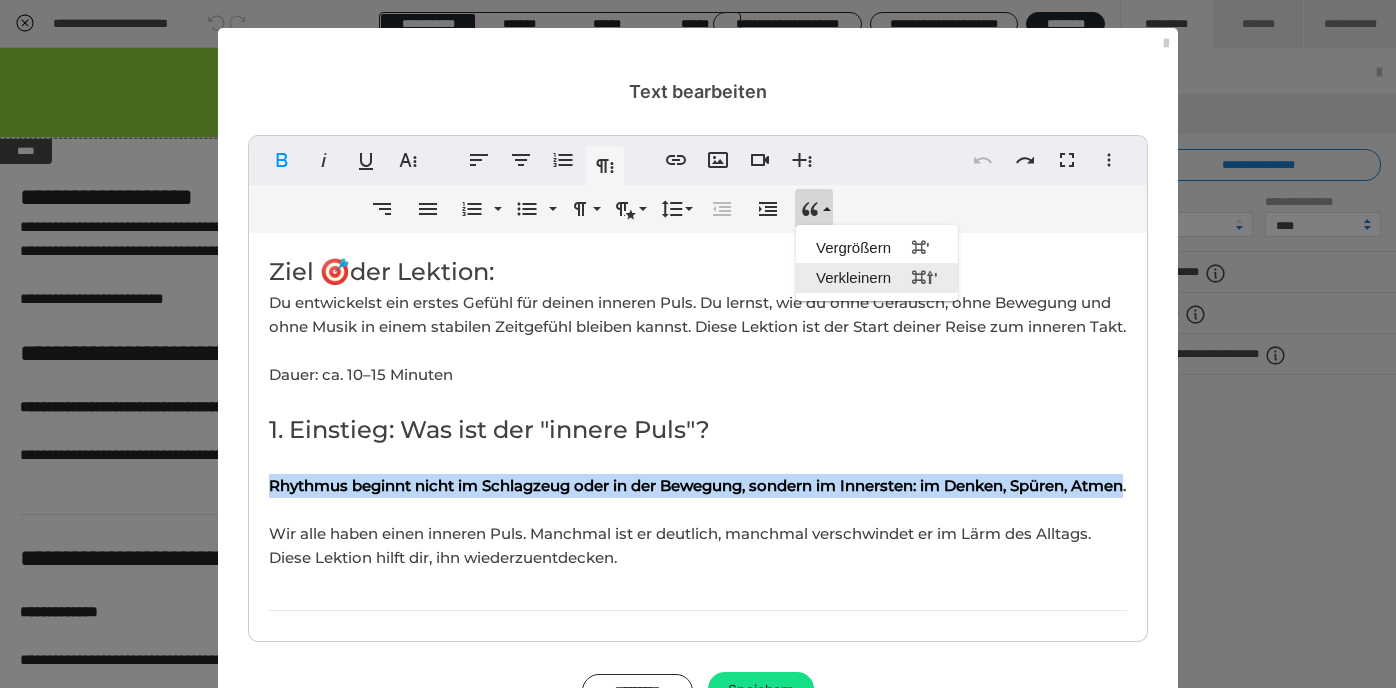 click on "Verkleinern ⌘⇧'" at bounding box center [877, 278] 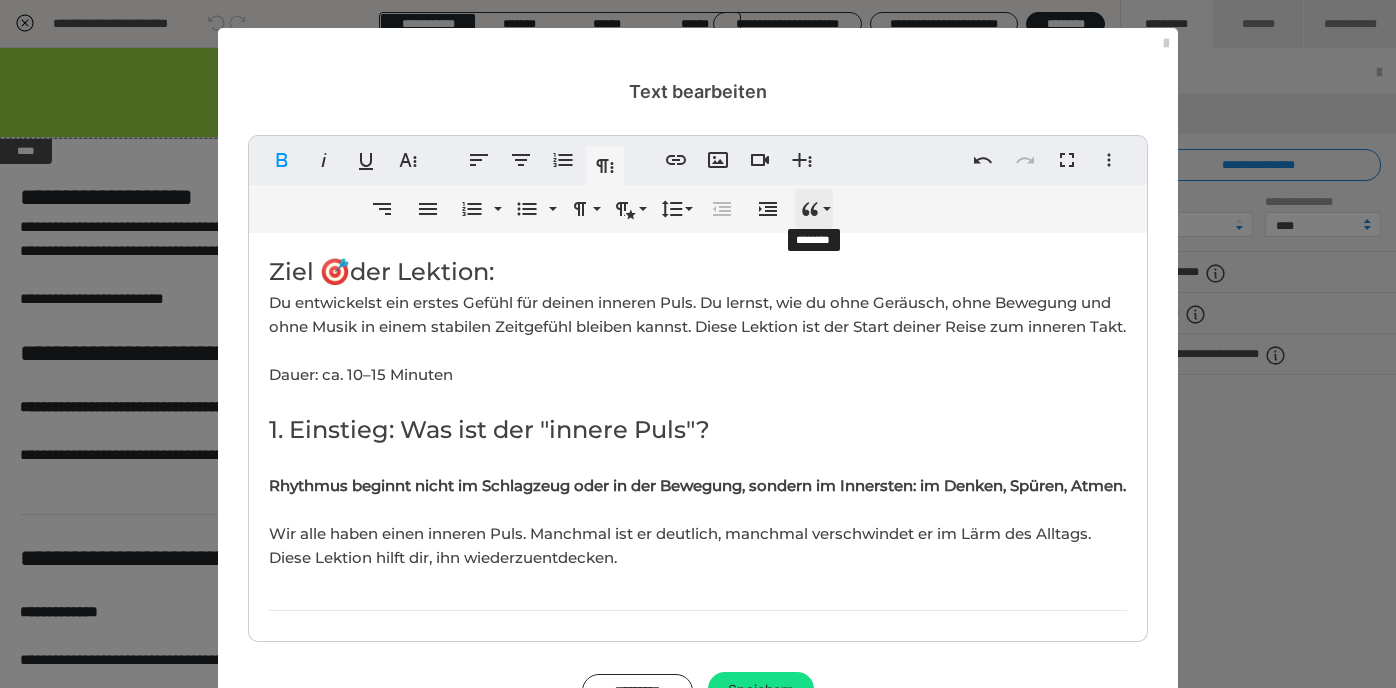 click on "Zitieren" at bounding box center [814, 209] 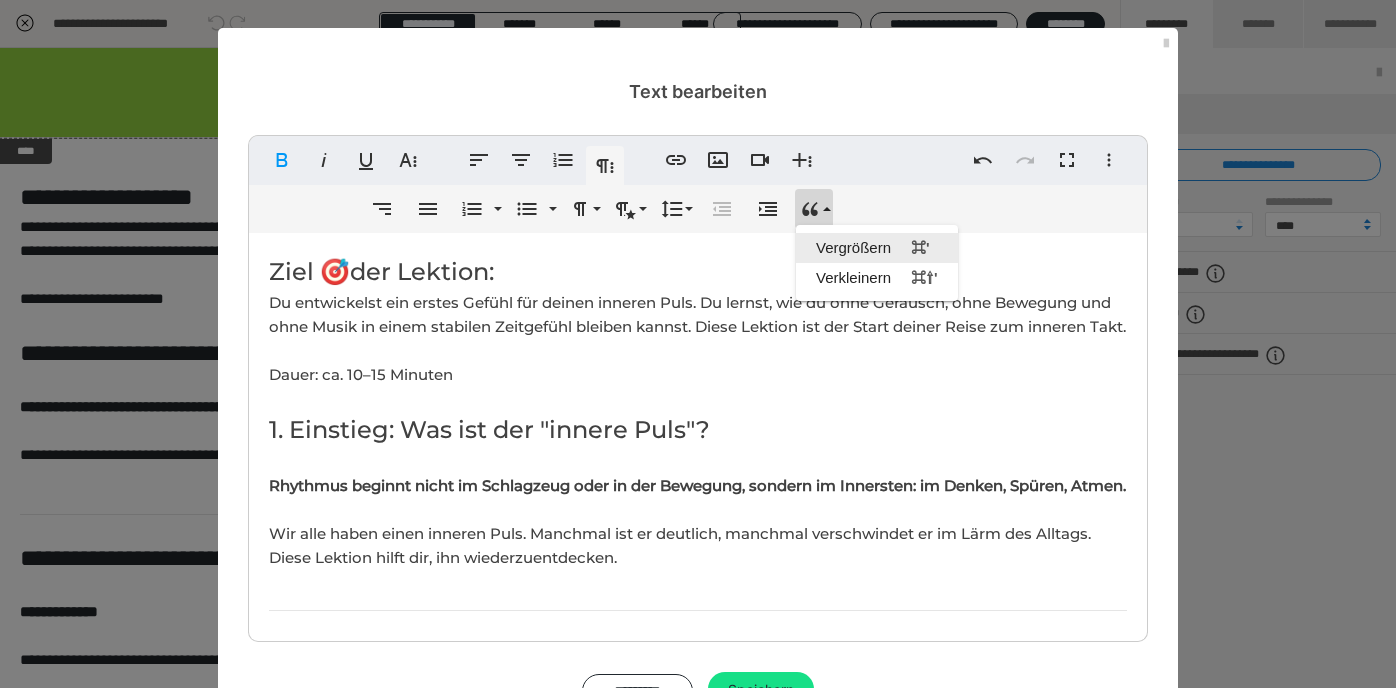 click on "Vergrößern ⌘'" at bounding box center (877, 248) 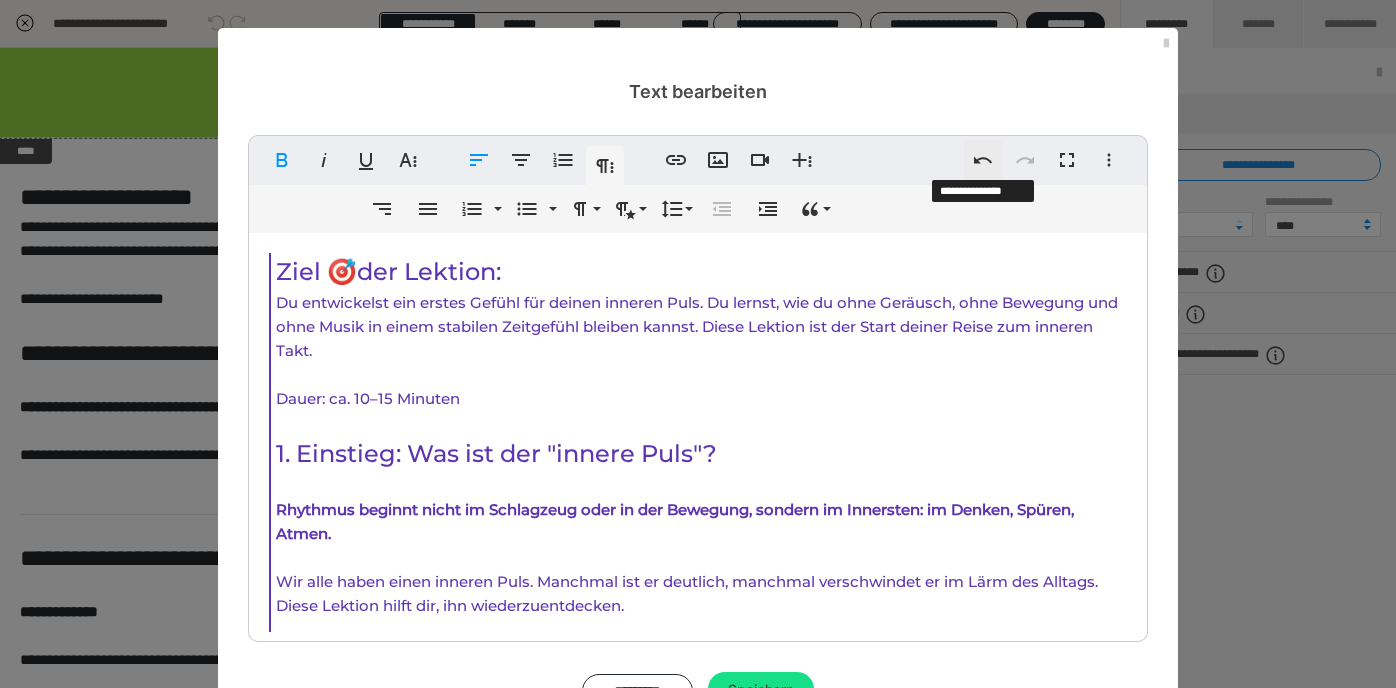 click 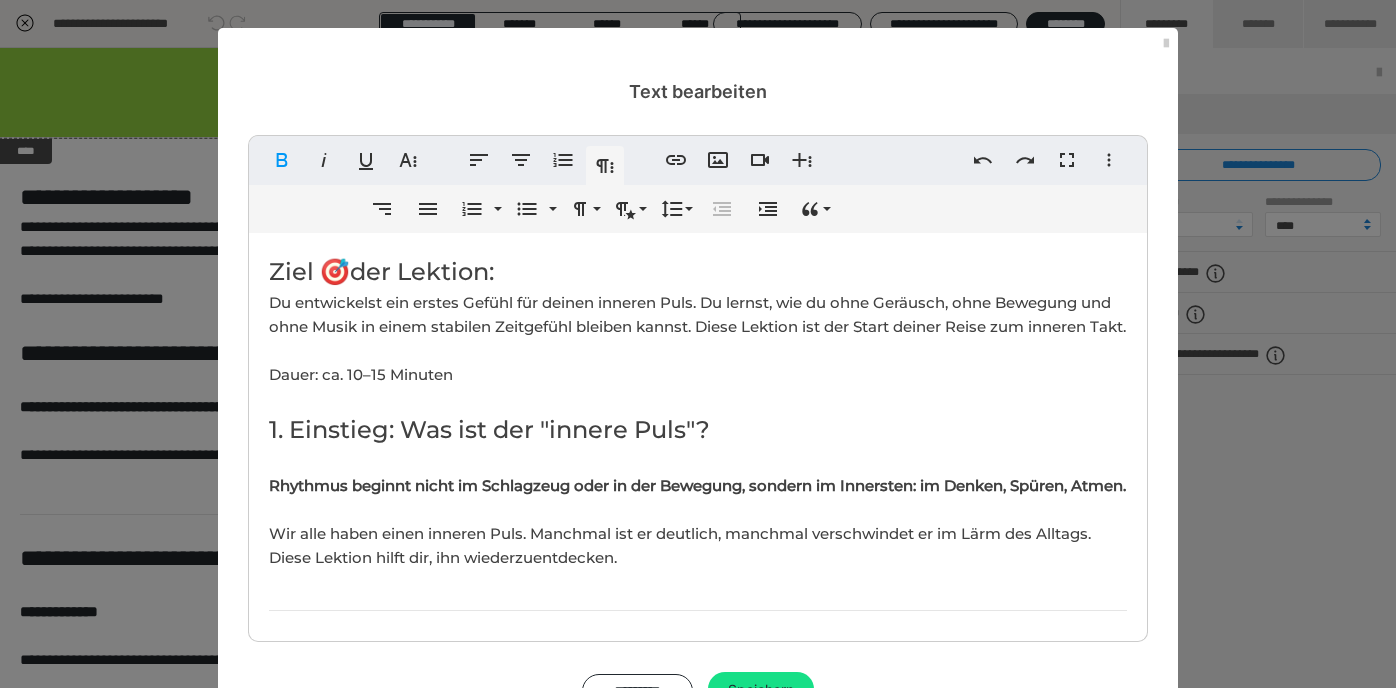 click on "Rhythmus beginnt nicht im Schlagzeug oder in der Bewegung, sondern im Innersten: im Denken, Spüren, Atmen." at bounding box center (697, 485) 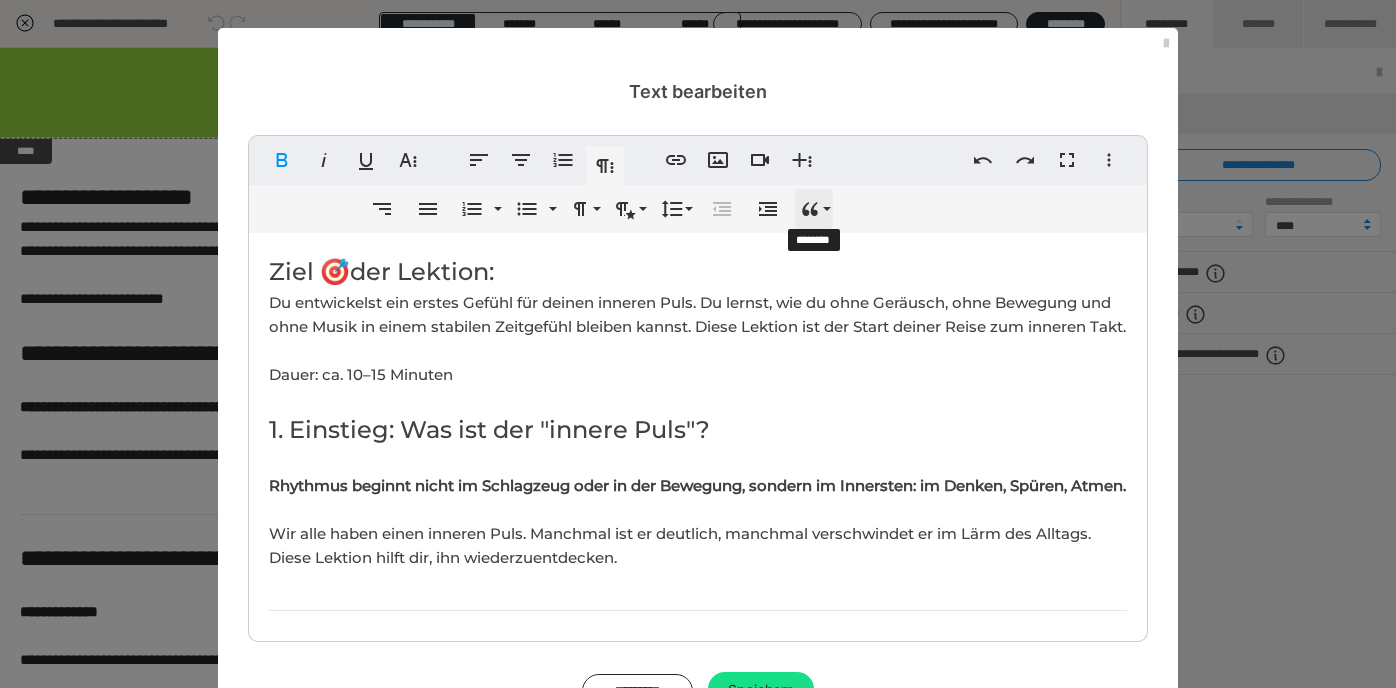 click on "Zitieren" at bounding box center [814, 209] 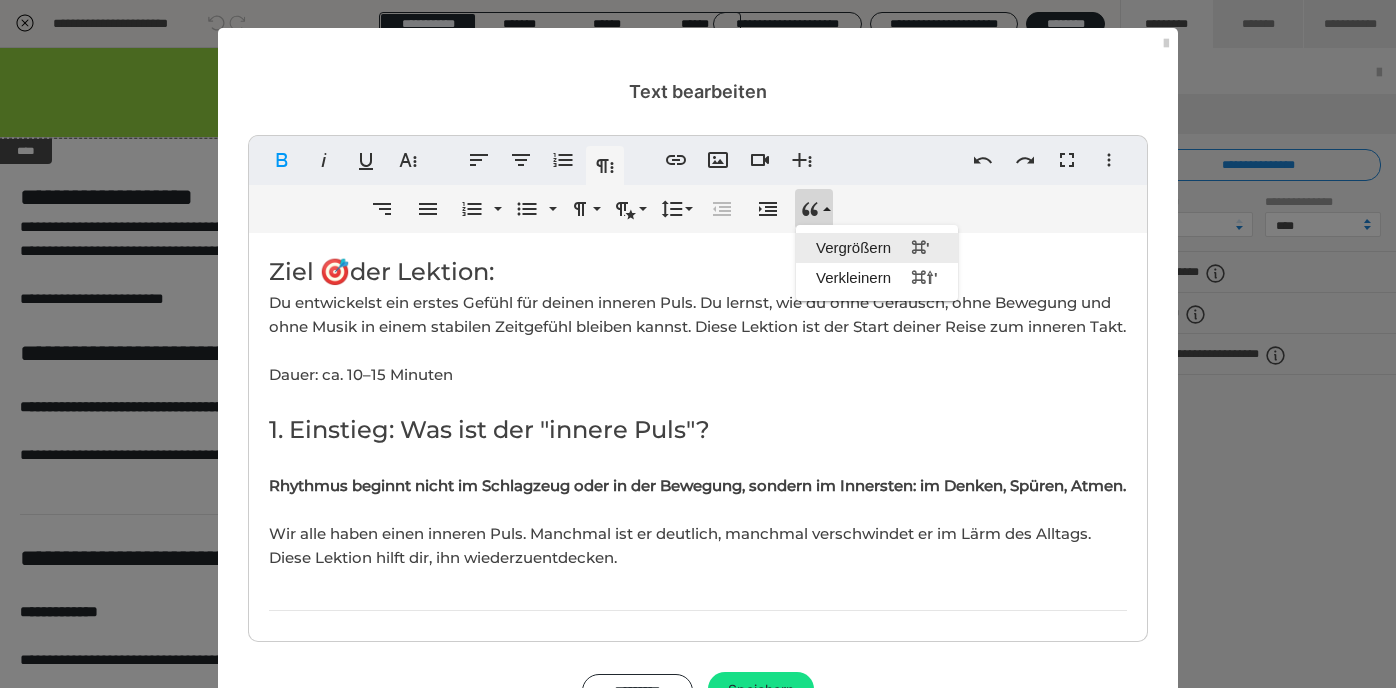 click on "Vergrößern ⌘'" at bounding box center [877, 248] 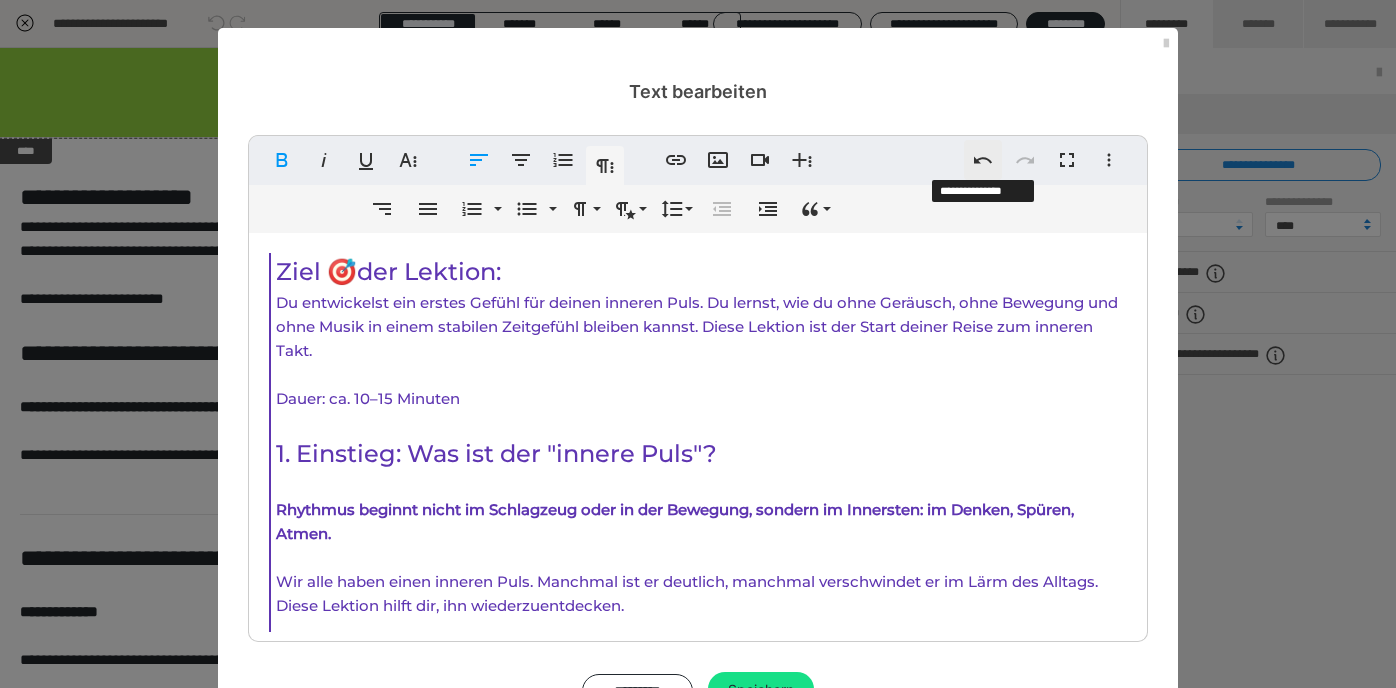 click 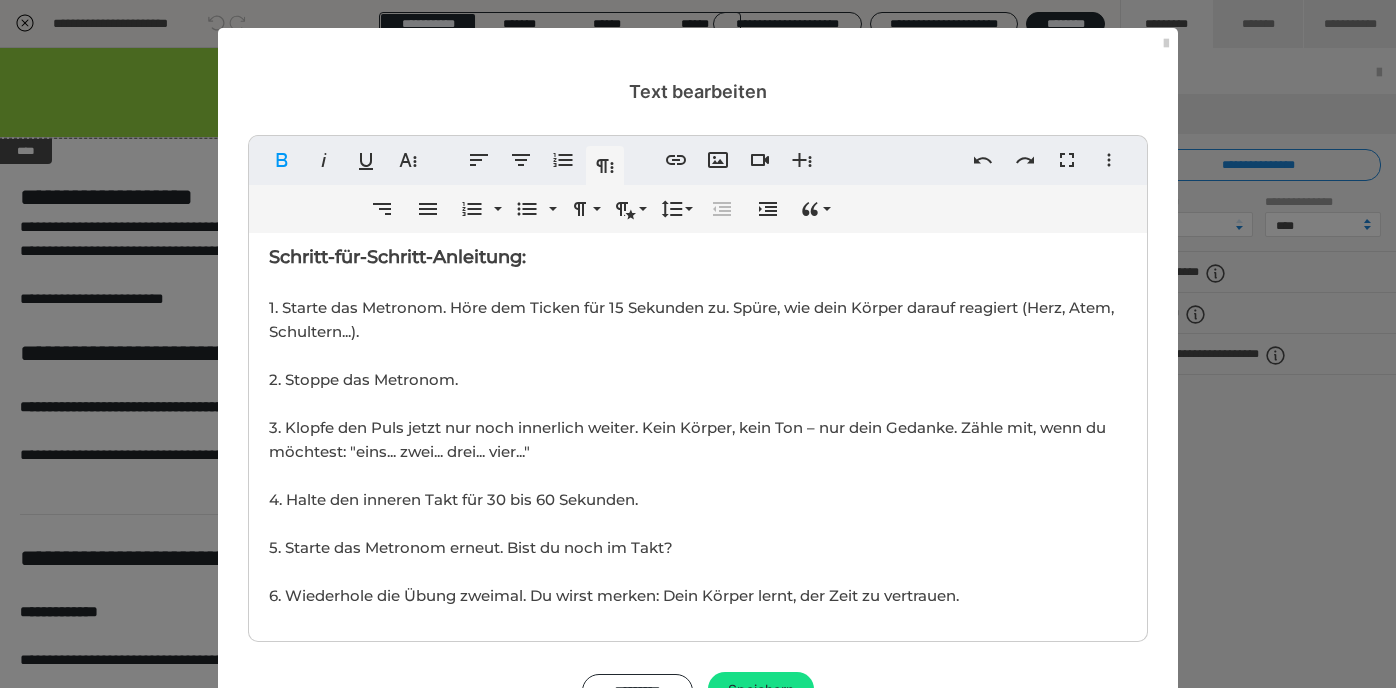 scroll, scrollTop: 592, scrollLeft: 0, axis: vertical 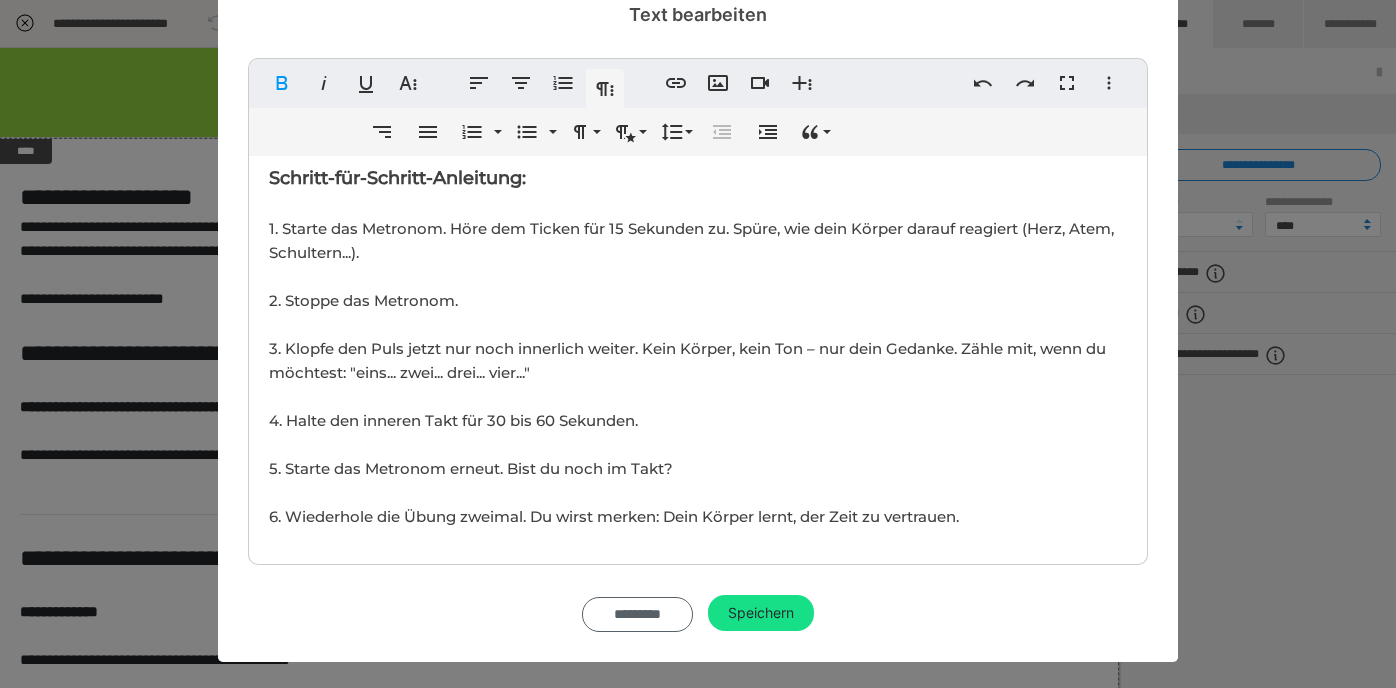 click on "*********" at bounding box center [637, 614] 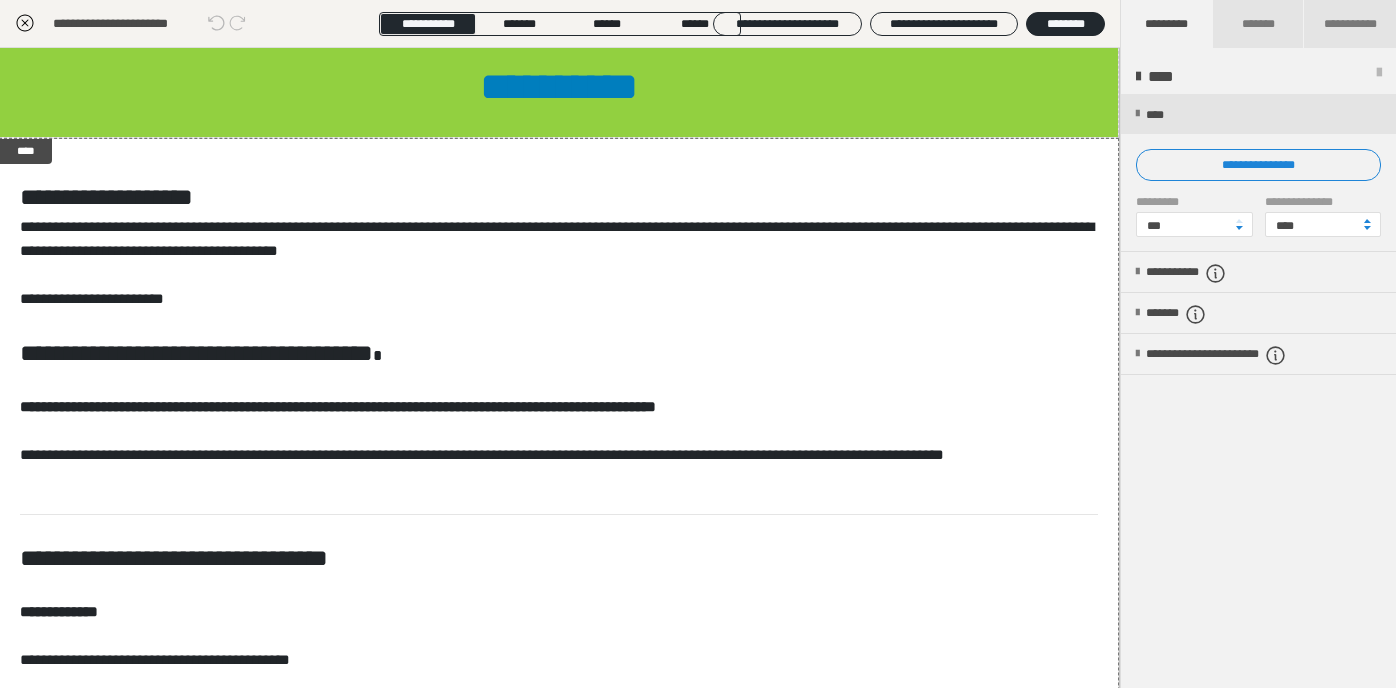 click 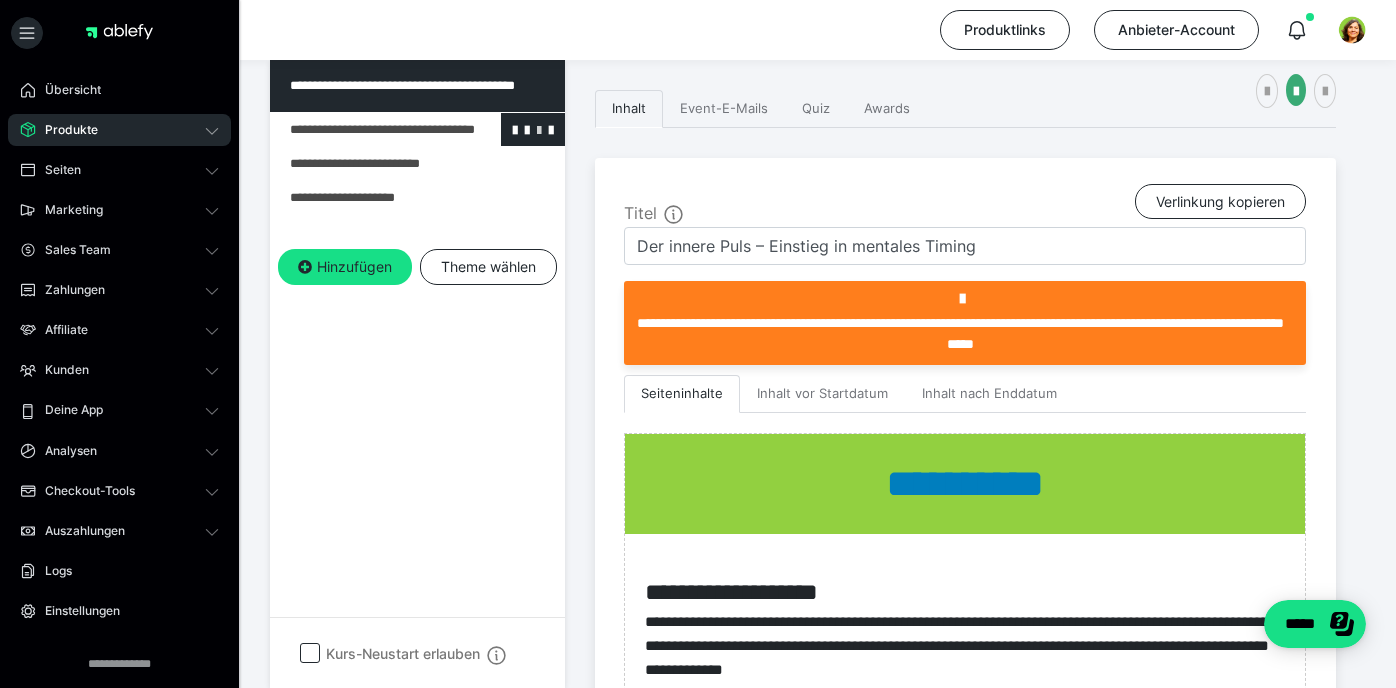 click at bounding box center [539, 129] 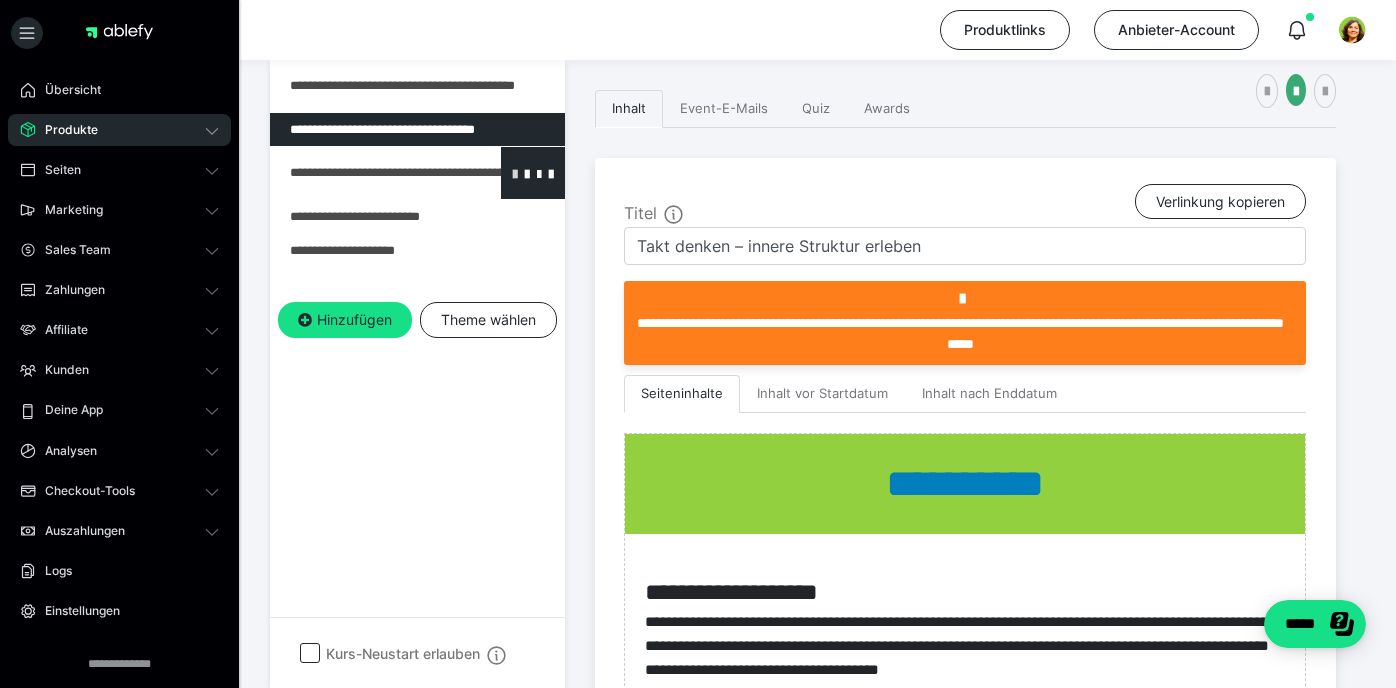 click at bounding box center (515, 173) 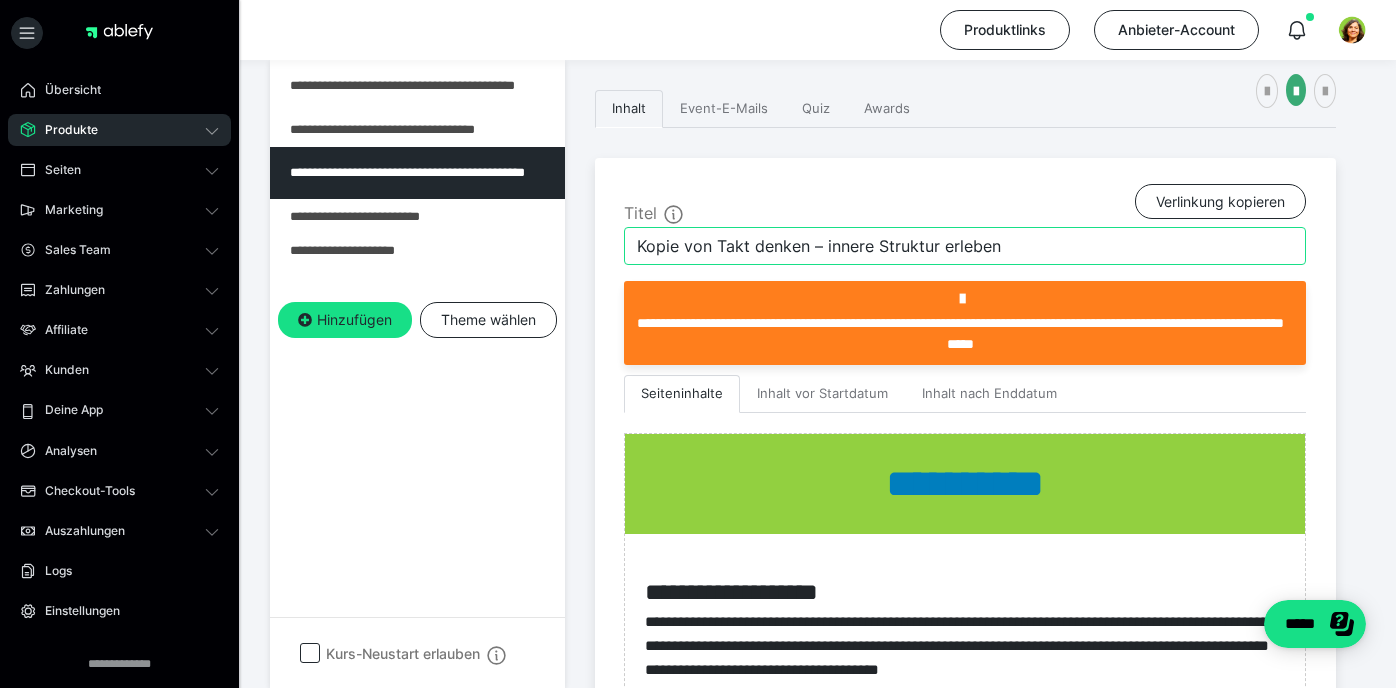 click on "Kopie von Takt denken – innere Struktur erleben" at bounding box center [965, 246] 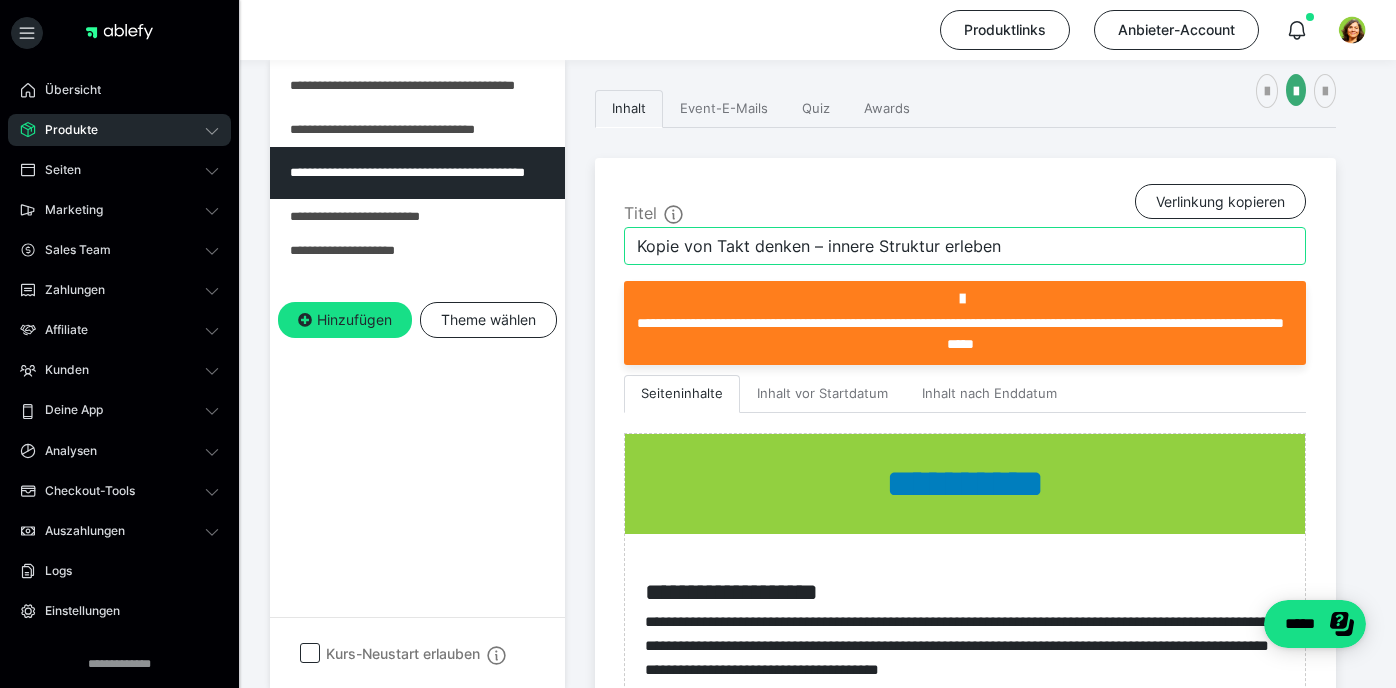click on "Kopie von Takt denken – innere Struktur erleben" at bounding box center (965, 246) 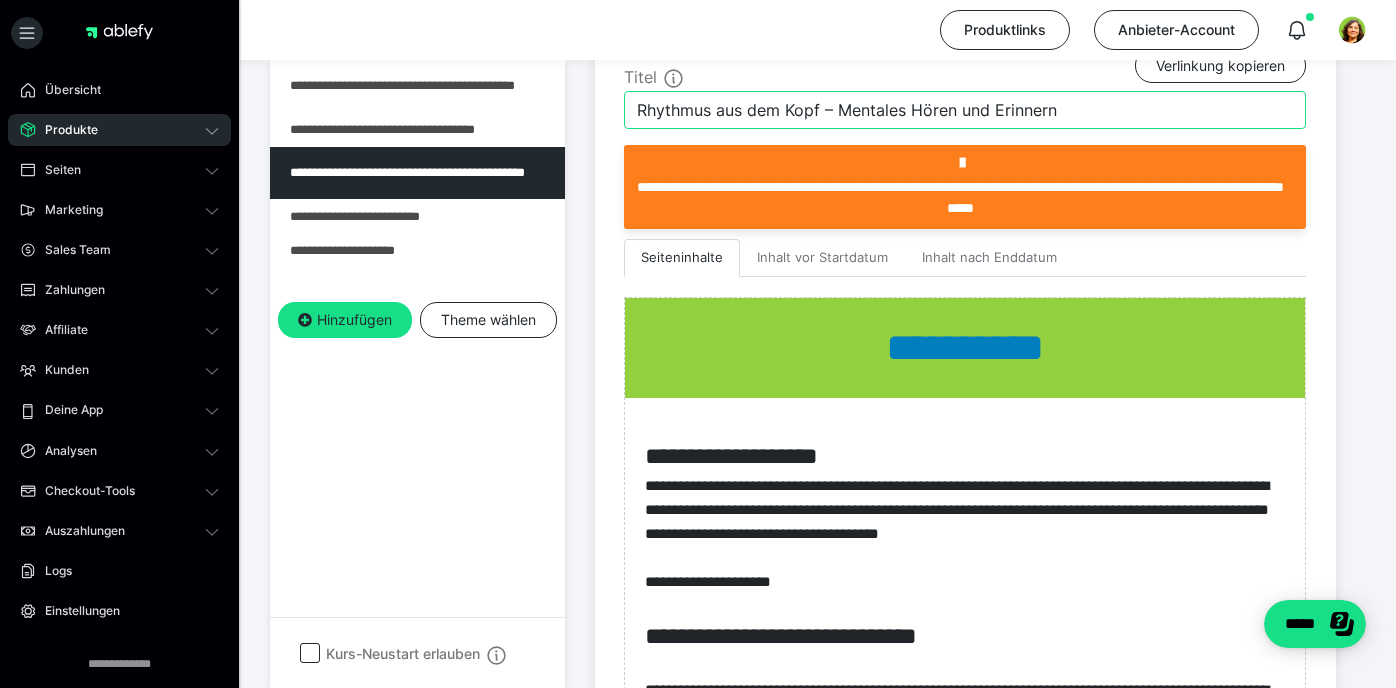 scroll, scrollTop: 456, scrollLeft: 0, axis: vertical 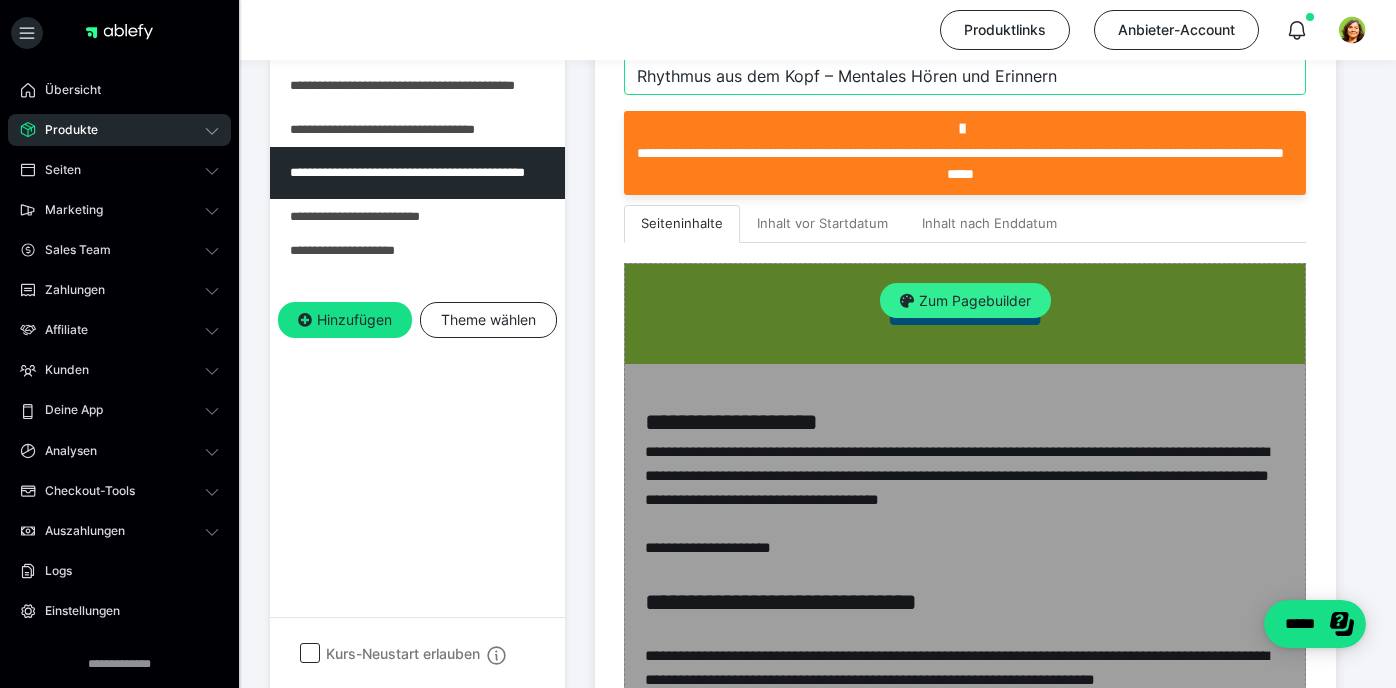 type on "Rhythmus aus dem Kopf – Mentales Hören und Erinnern" 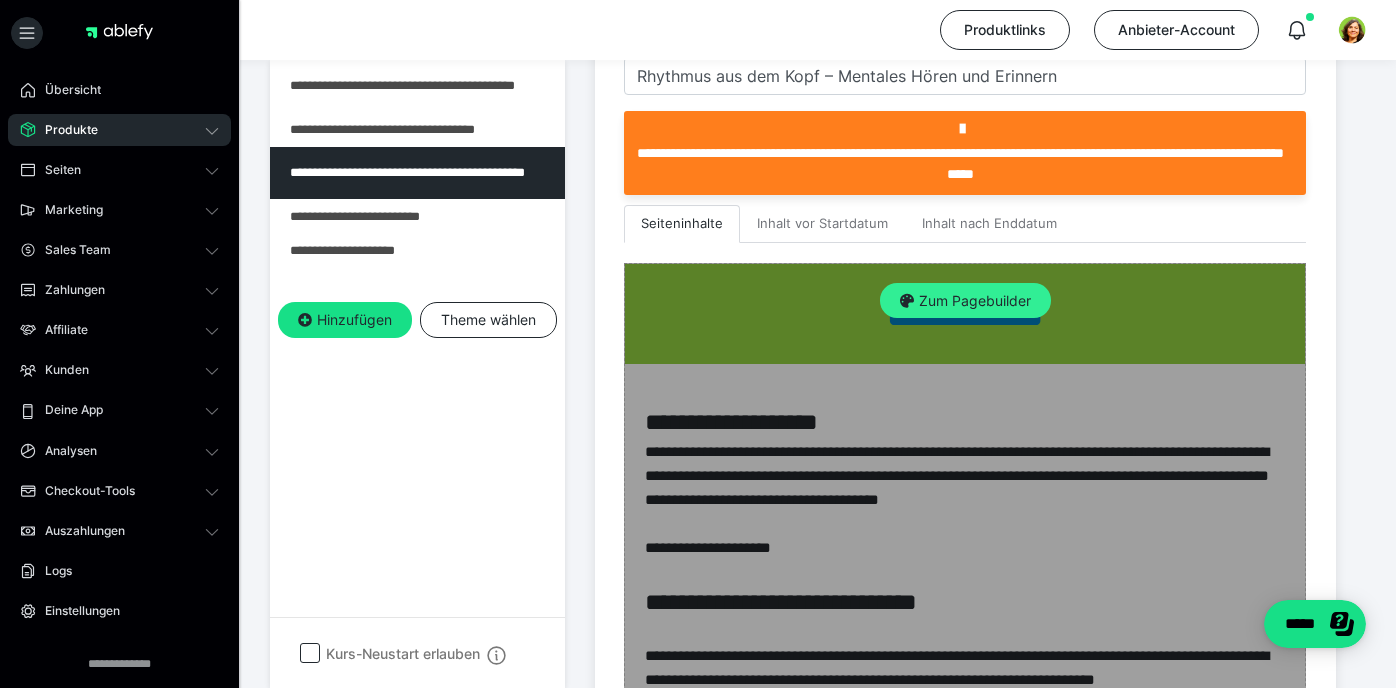click on "Zum Pagebuilder" at bounding box center (965, 301) 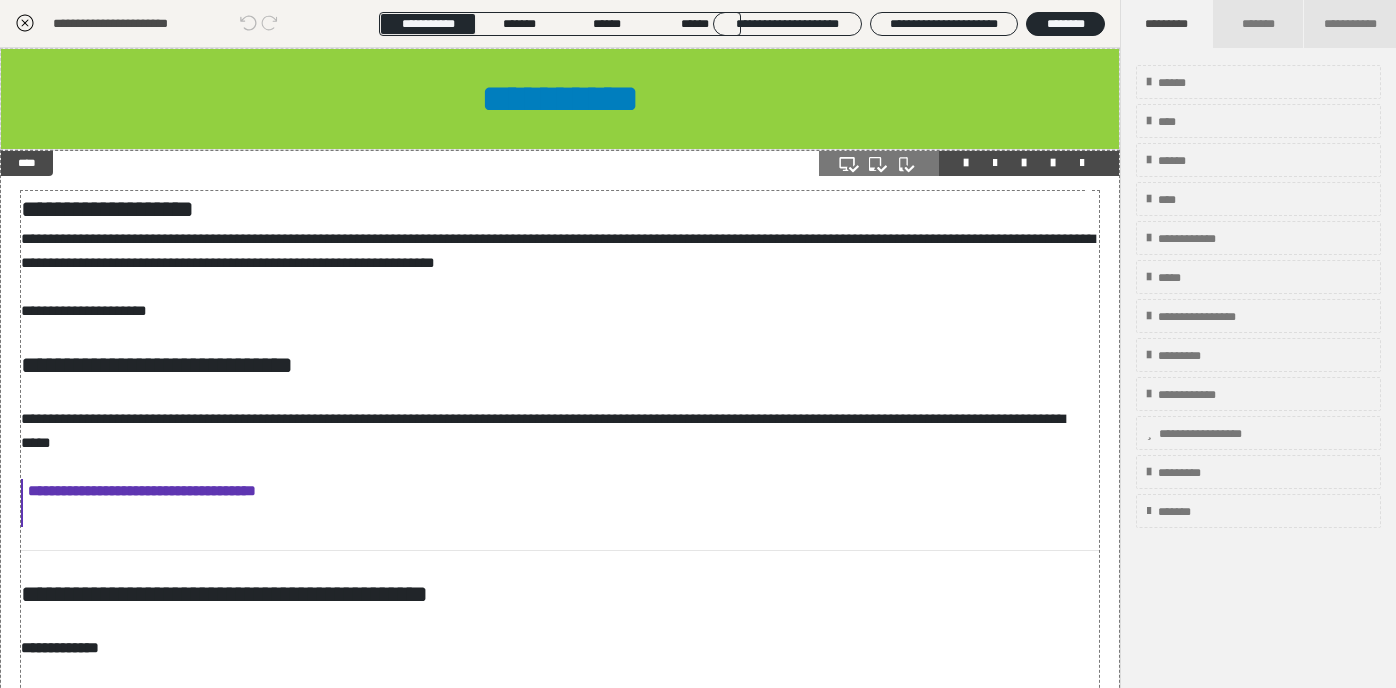 scroll, scrollTop: 286, scrollLeft: 0, axis: vertical 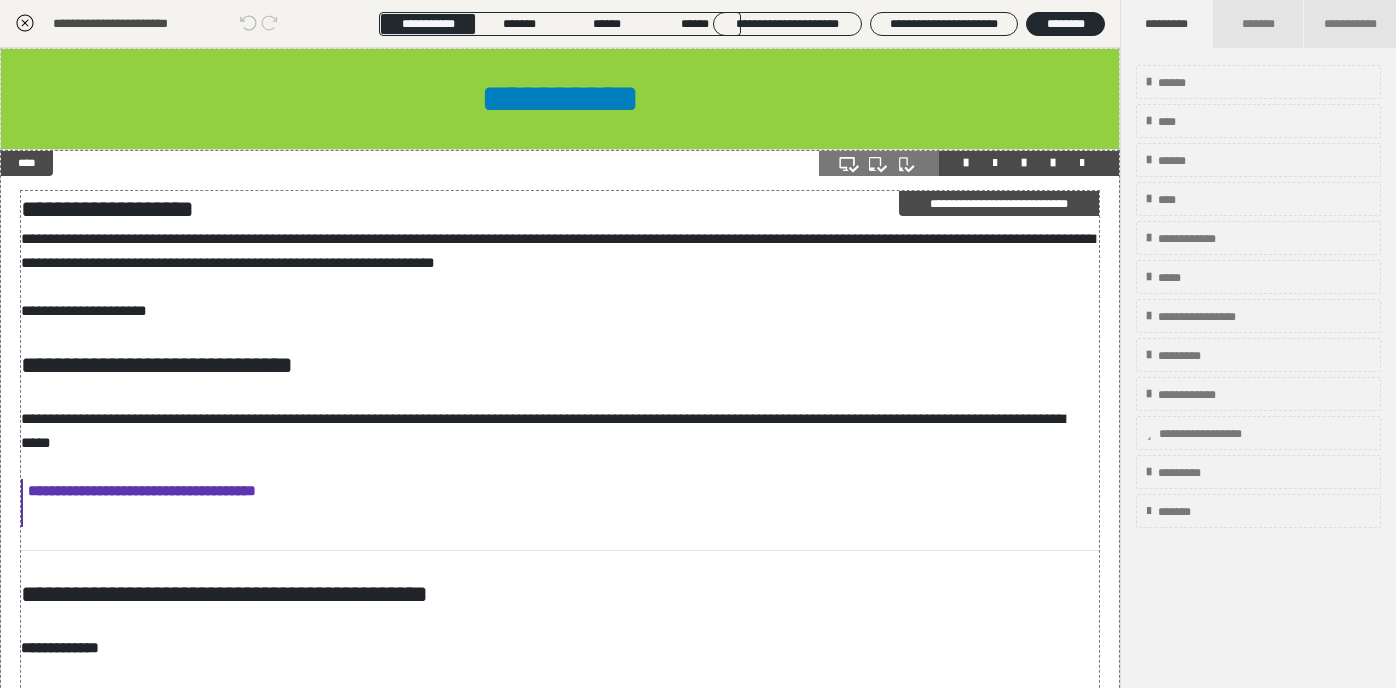 click on "**********" at bounding box center (560, 1658) 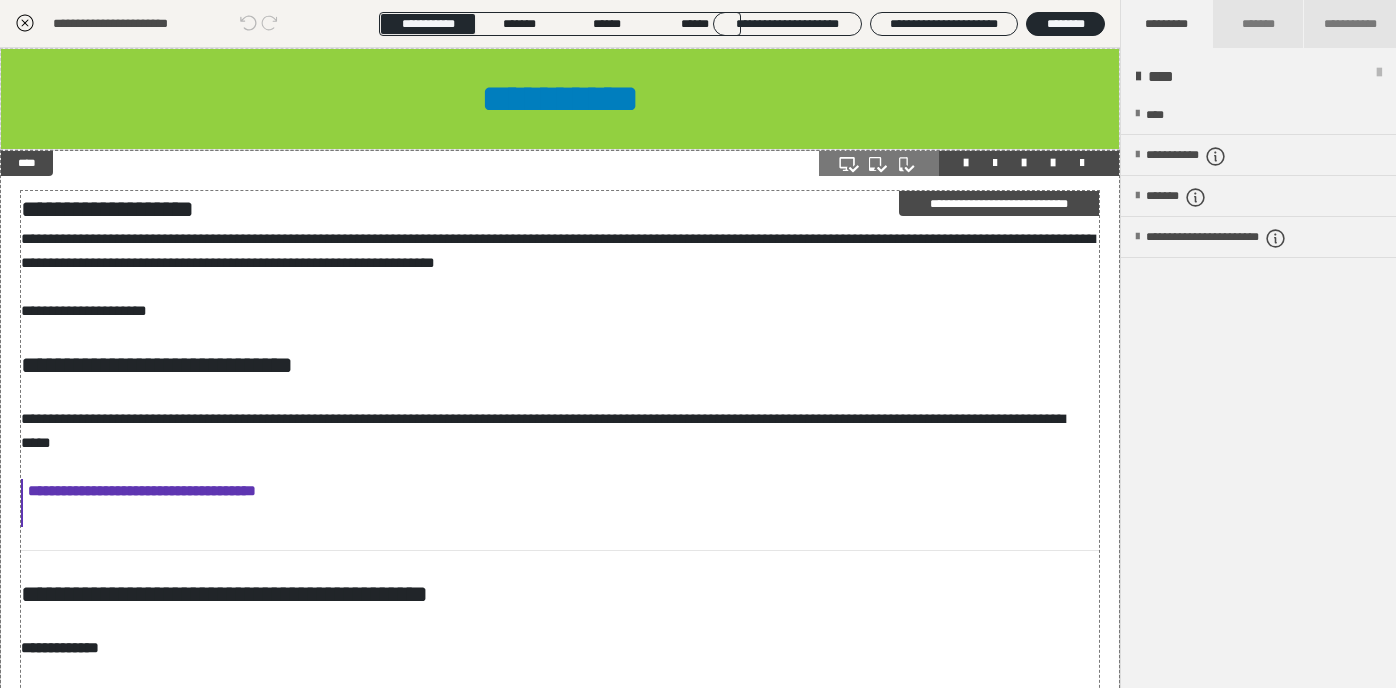 click on "**********" at bounding box center (560, 1658) 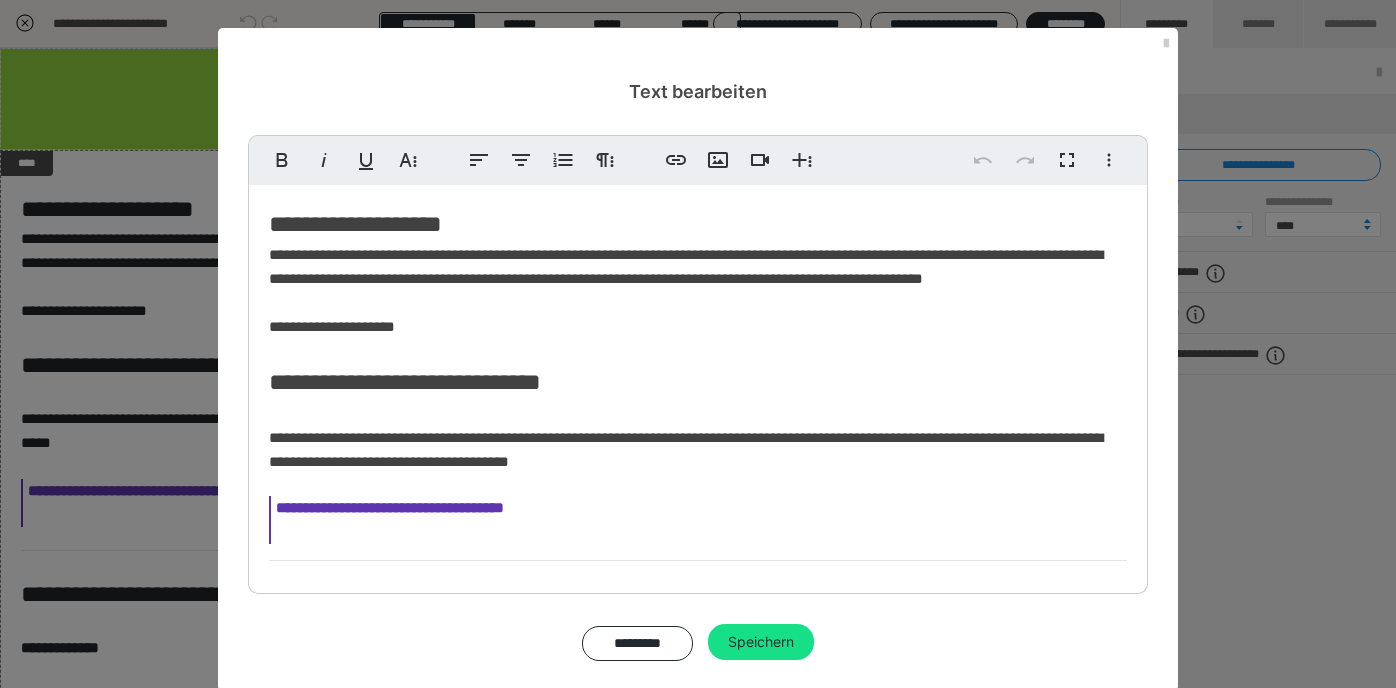 click on "**********" at bounding box center (686, 290) 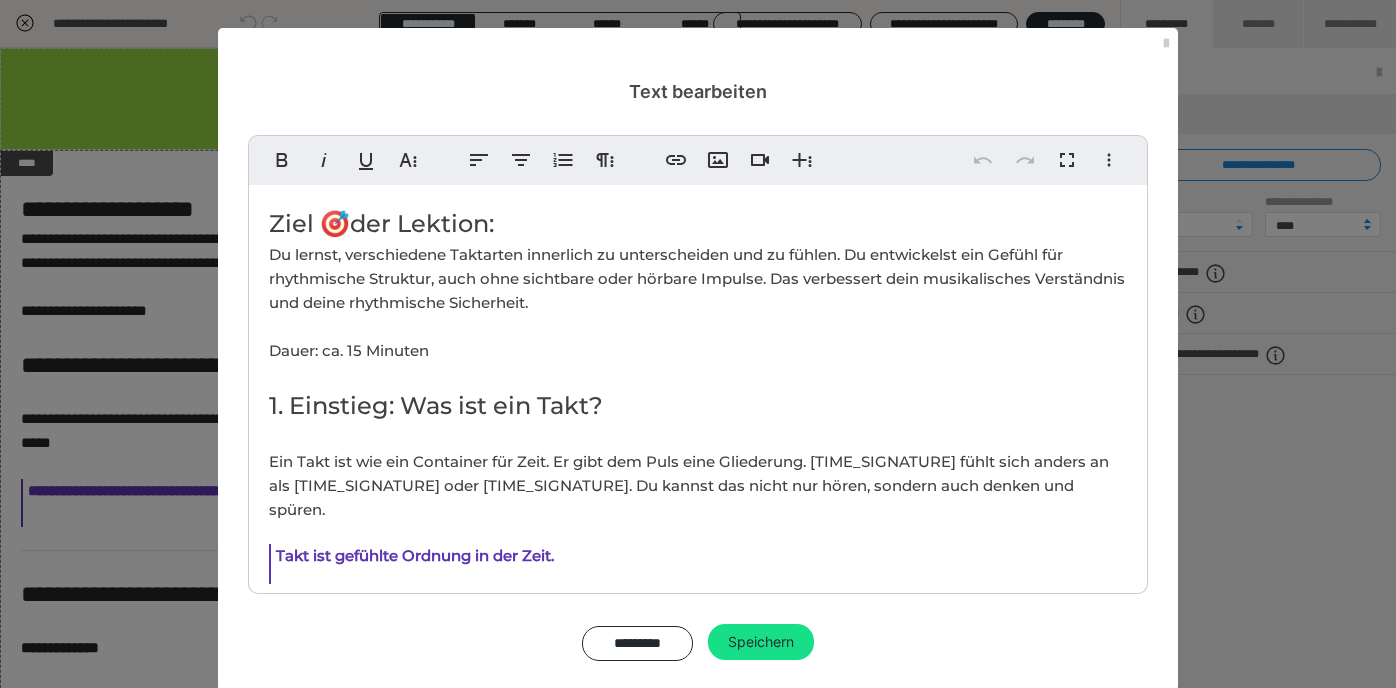click on "Du lernst, verschiedene Taktarten innerlich zu unterscheiden und zu fühlen. Du entwickelst ein Gefühl für rhythmische Struktur, auch ohne sichtbare oder hörbare Impulse. Das verbessert dein musikalisches Verständnis und deine rhythmische Sicherheit. Dauer: ca. [ZAHL] Minuten" at bounding box center [697, 302] 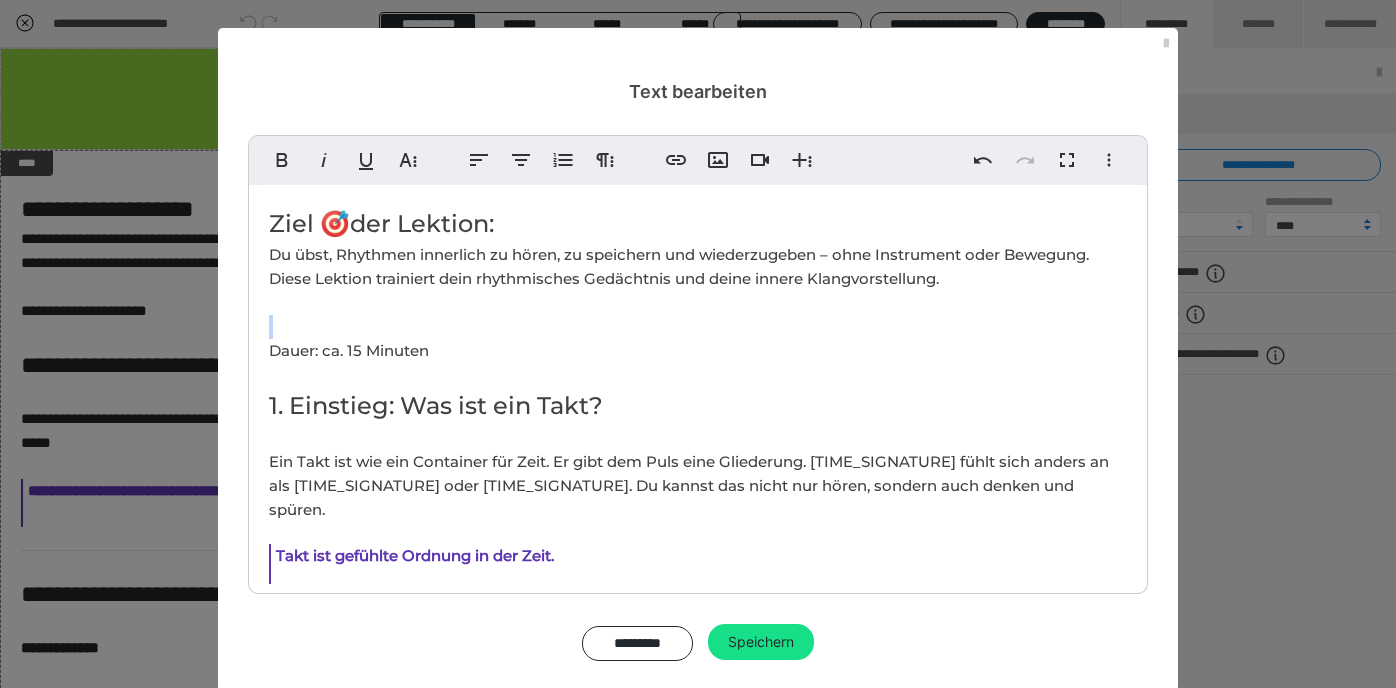 scroll, scrollTop: 2466, scrollLeft: 0, axis: vertical 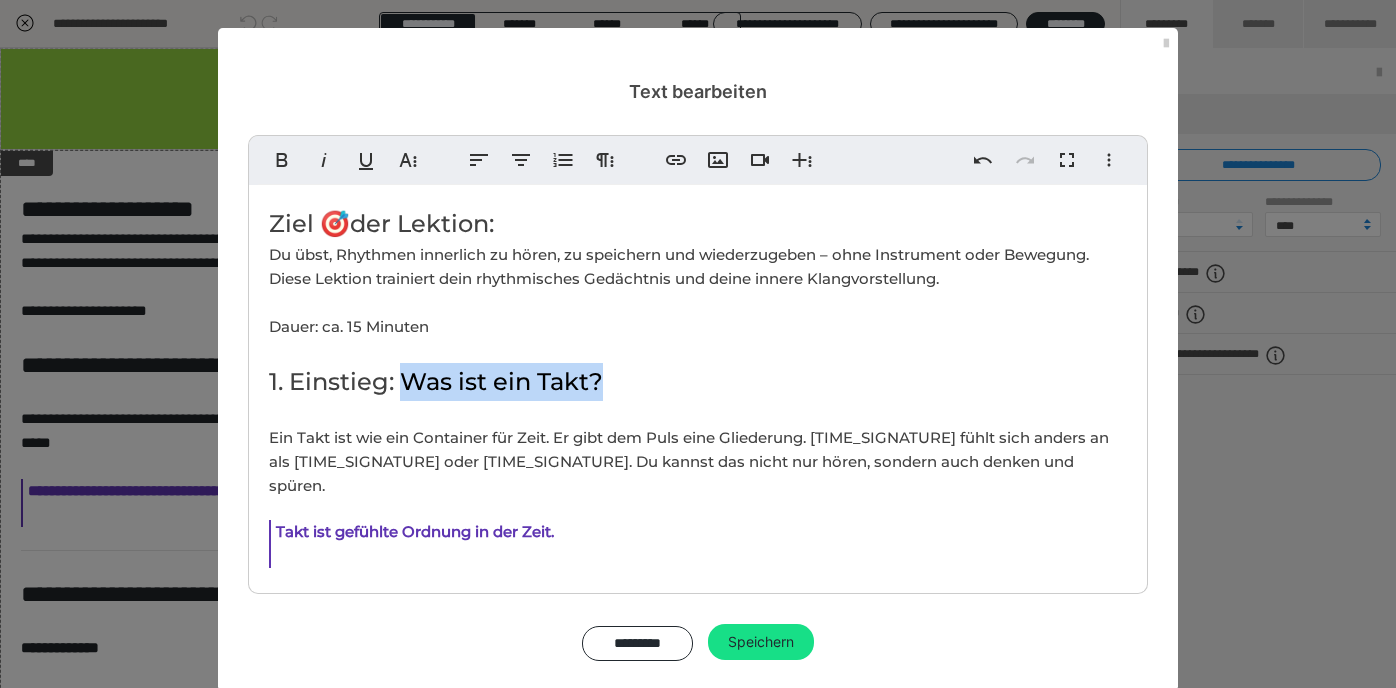 drag, startPoint x: 407, startPoint y: 386, endPoint x: 646, endPoint y: 382, distance: 239.03348 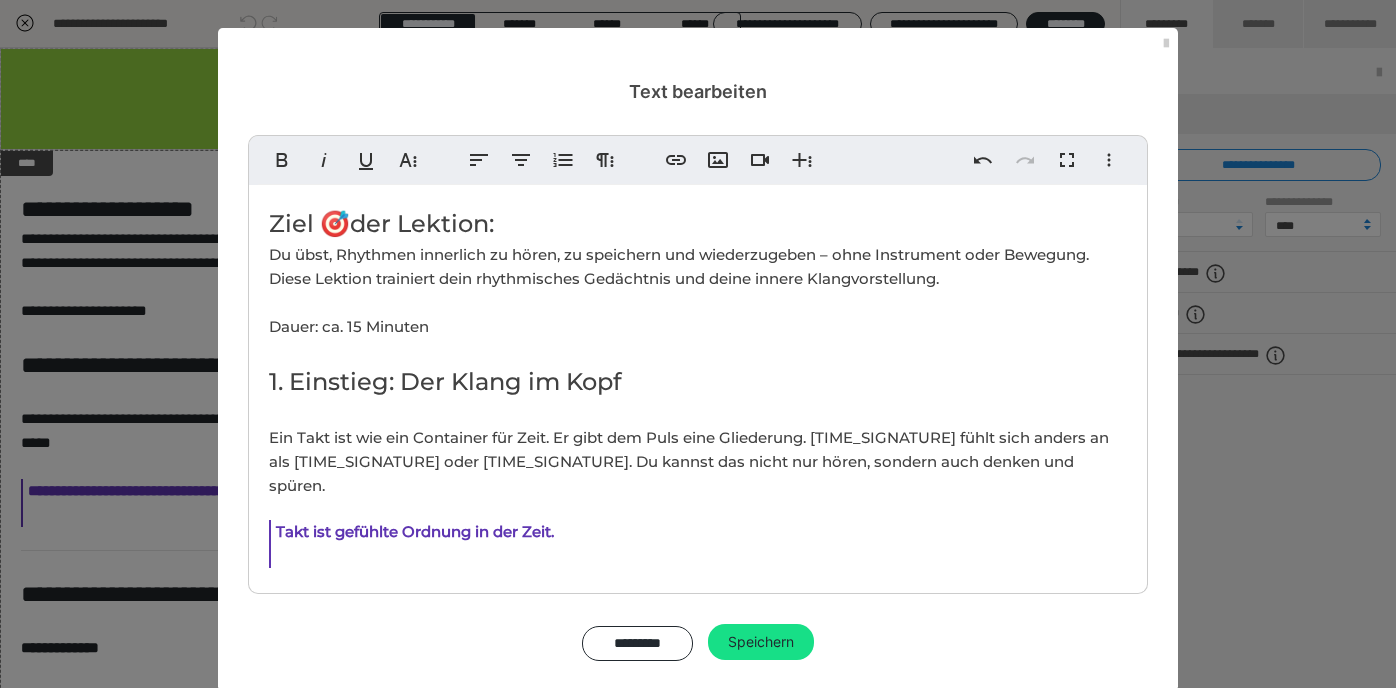 scroll, scrollTop: 0, scrollLeft: 4, axis: horizontal 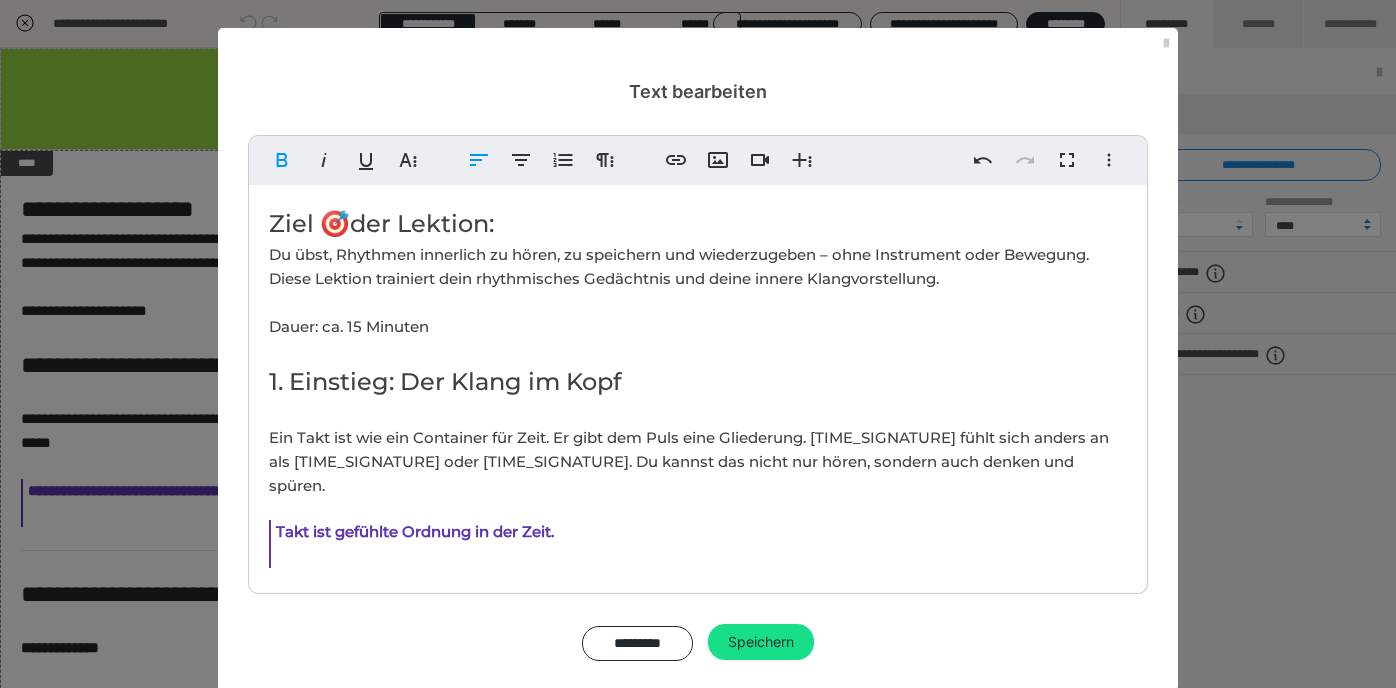 click on "Takt ist gefühlte Ordnung in der Zeit." at bounding box center [415, 531] 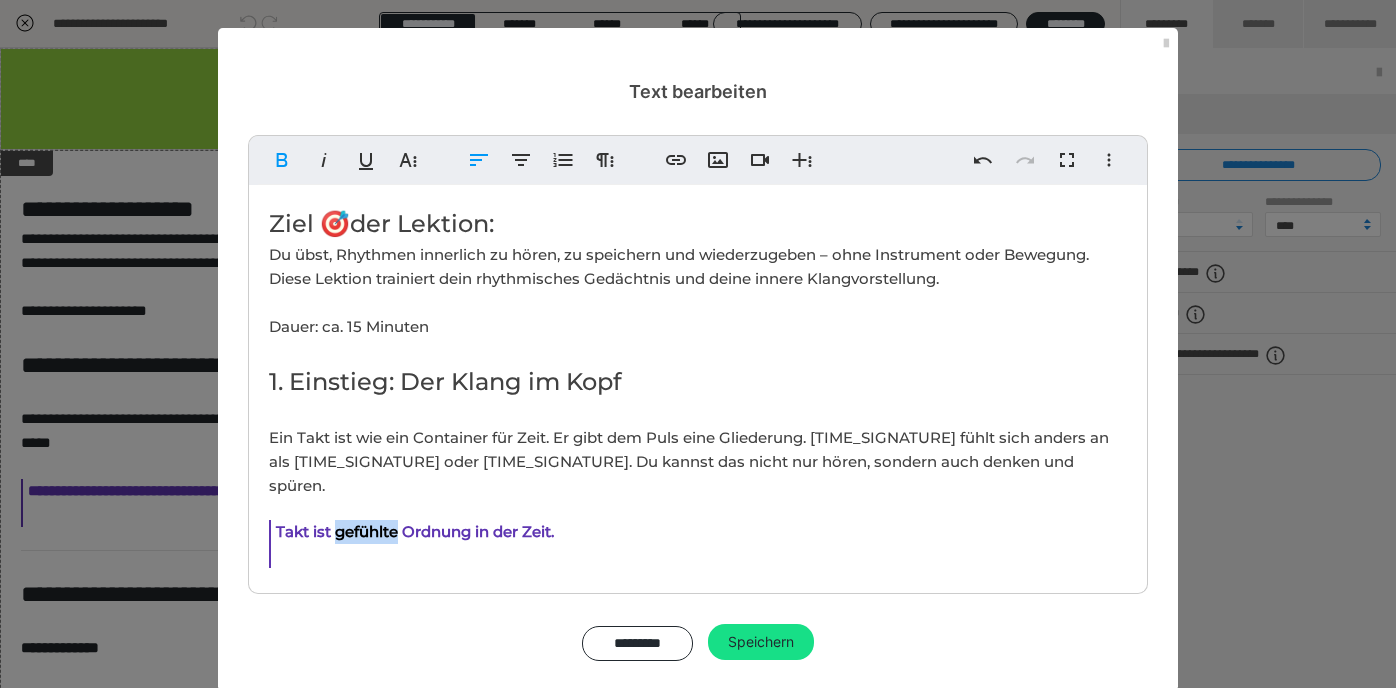 click on "Takt ist gefühlte Ordnung in der Zeit." at bounding box center (415, 531) 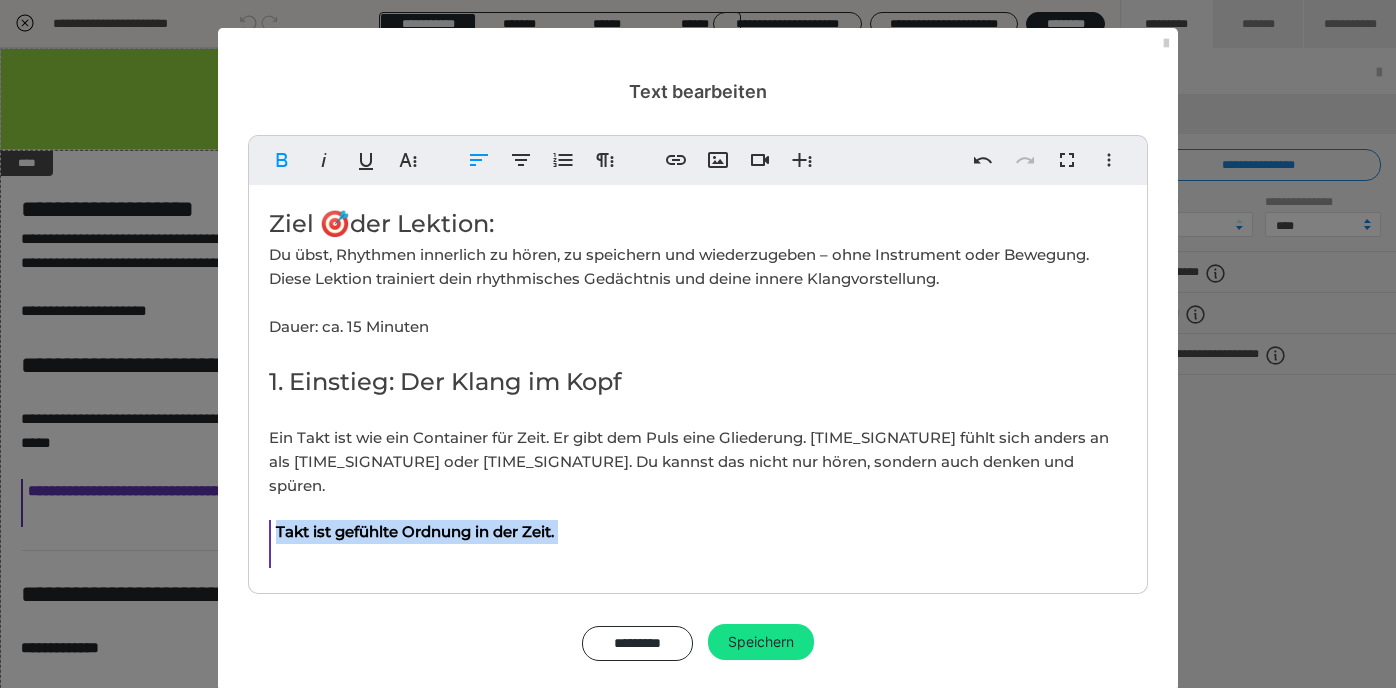 scroll, scrollTop: 357, scrollLeft: 8, axis: both 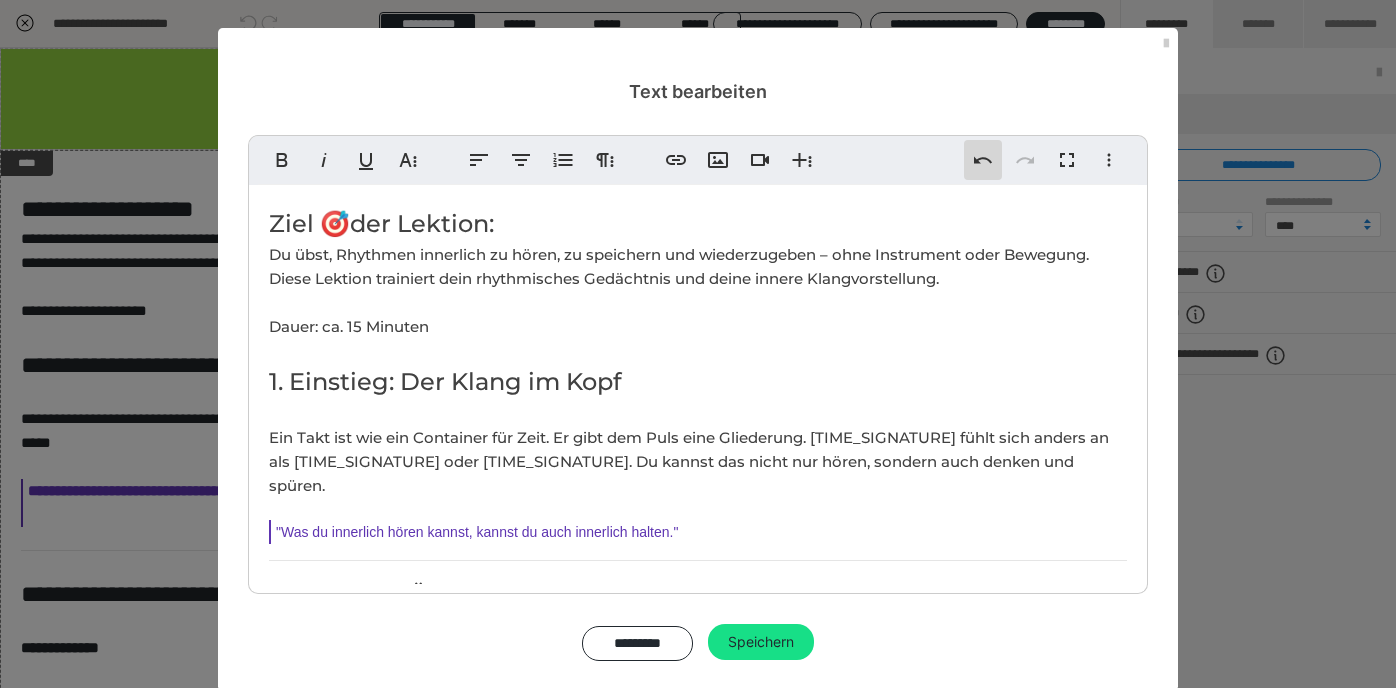 click 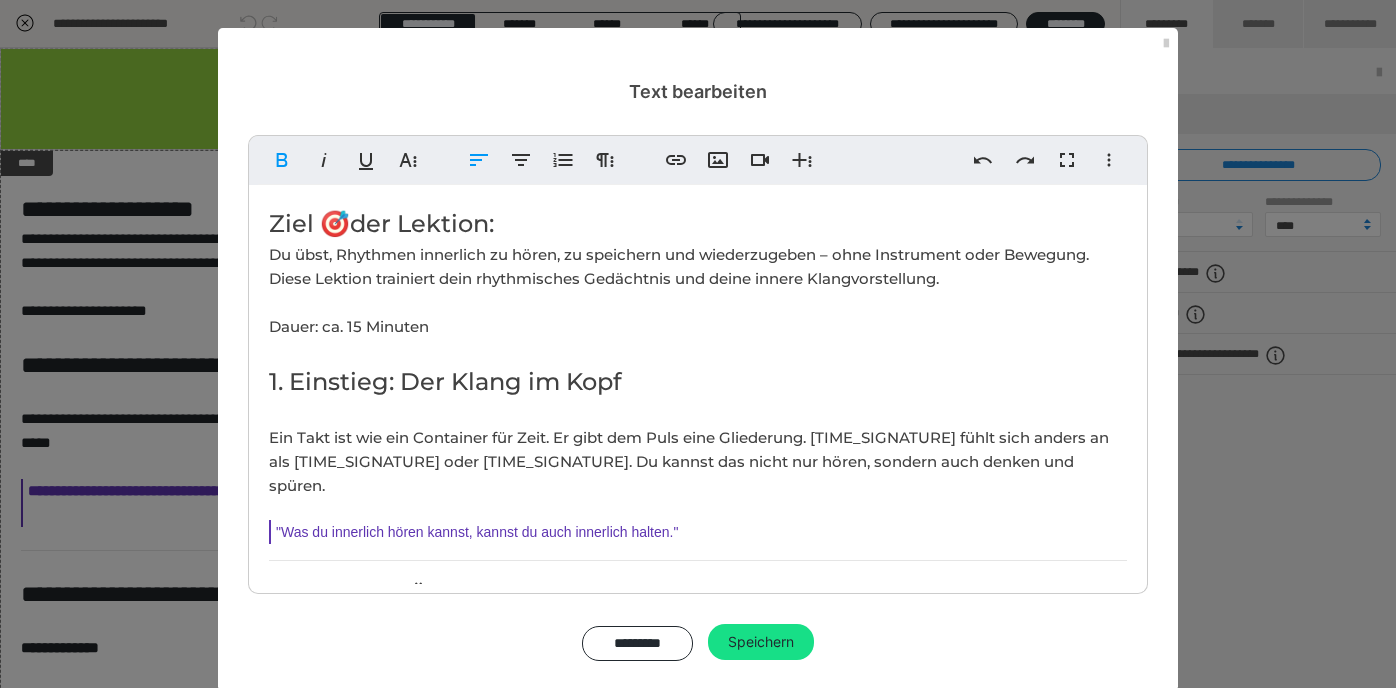 scroll, scrollTop: 357, scrollLeft: 8, axis: both 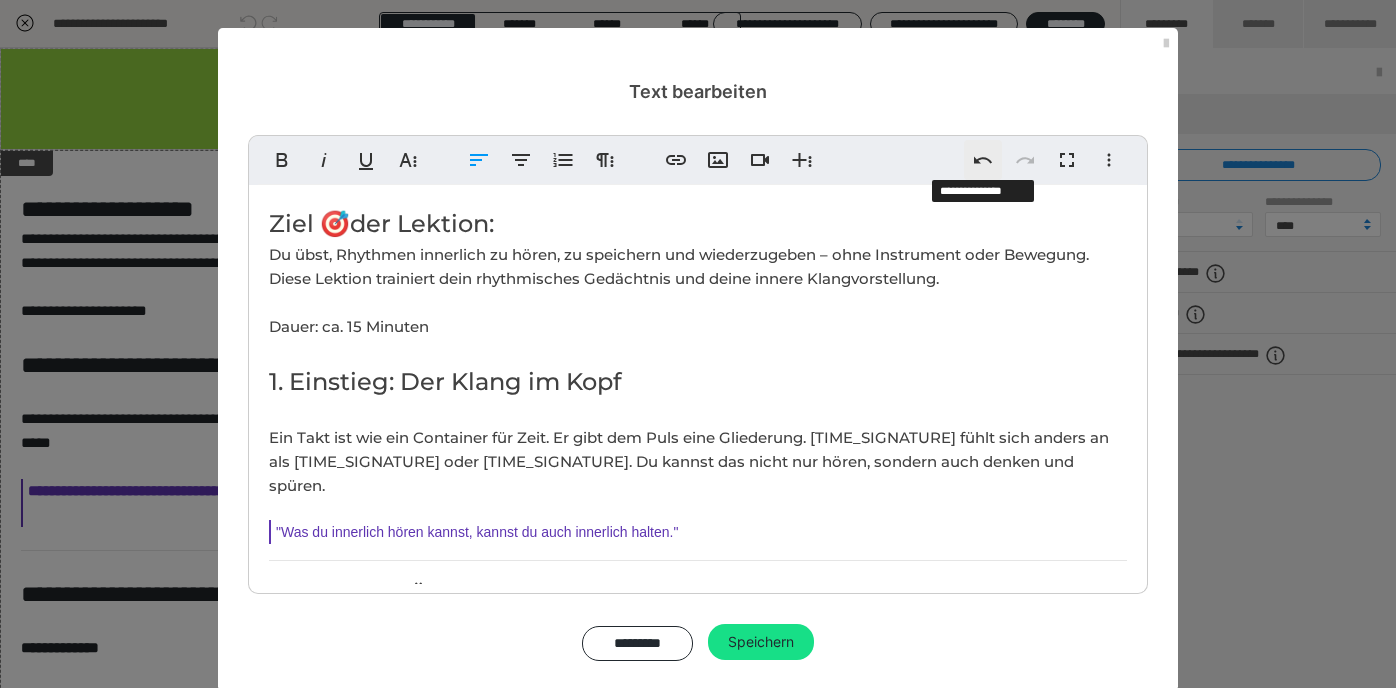 click 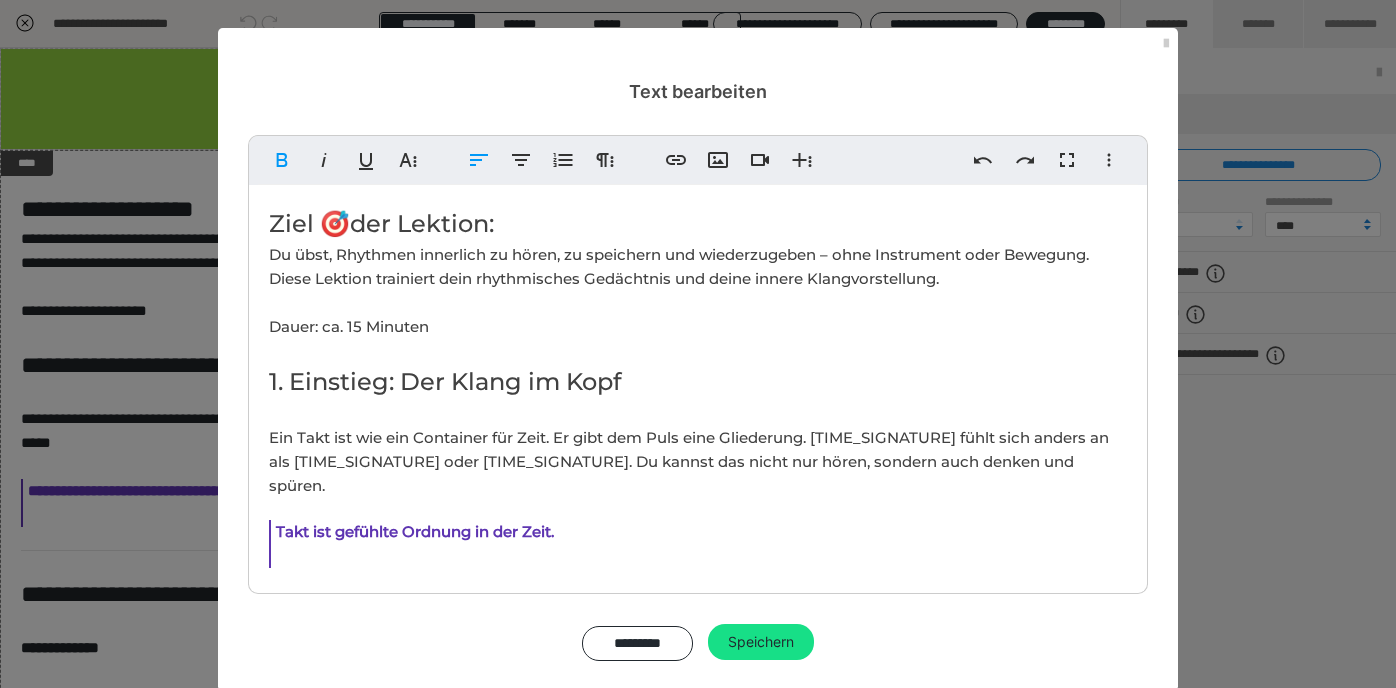 click on "Takt ist gefühlte Ordnung in der Zeit." at bounding box center [698, 544] 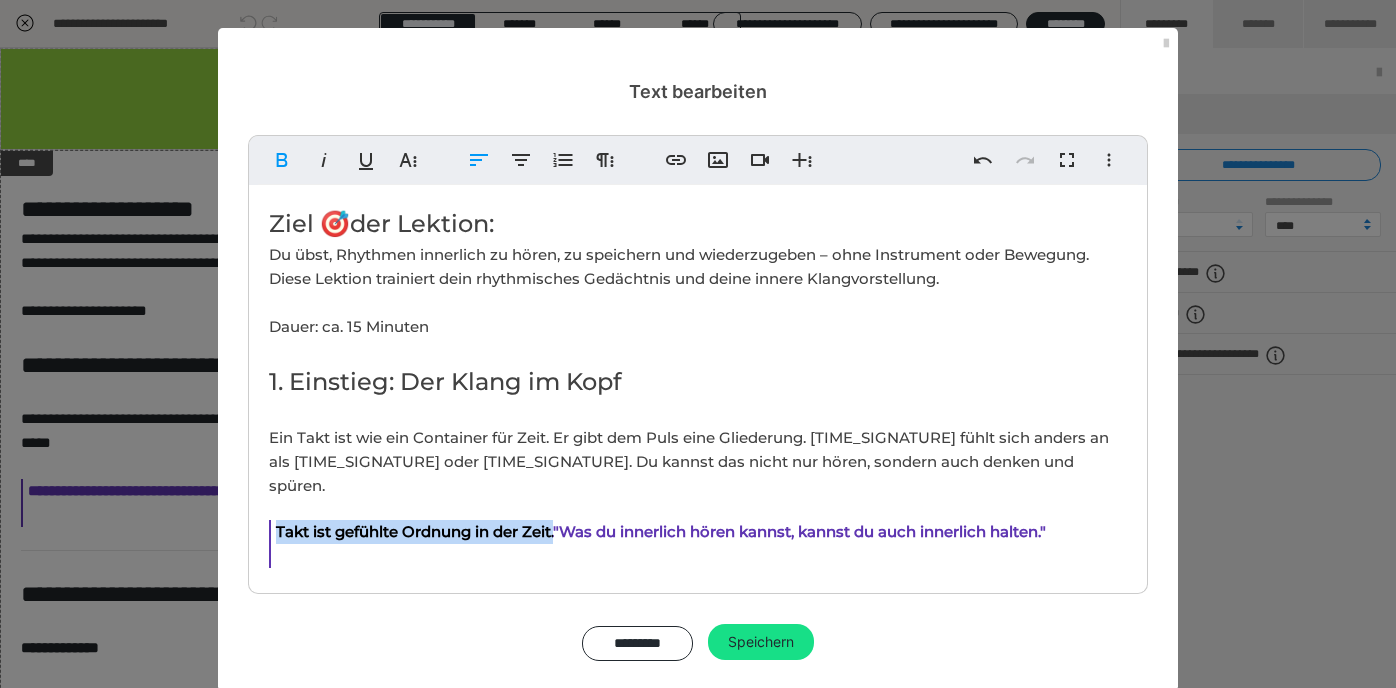 drag, startPoint x: 574, startPoint y: 513, endPoint x: 278, endPoint y: 505, distance: 296.1081 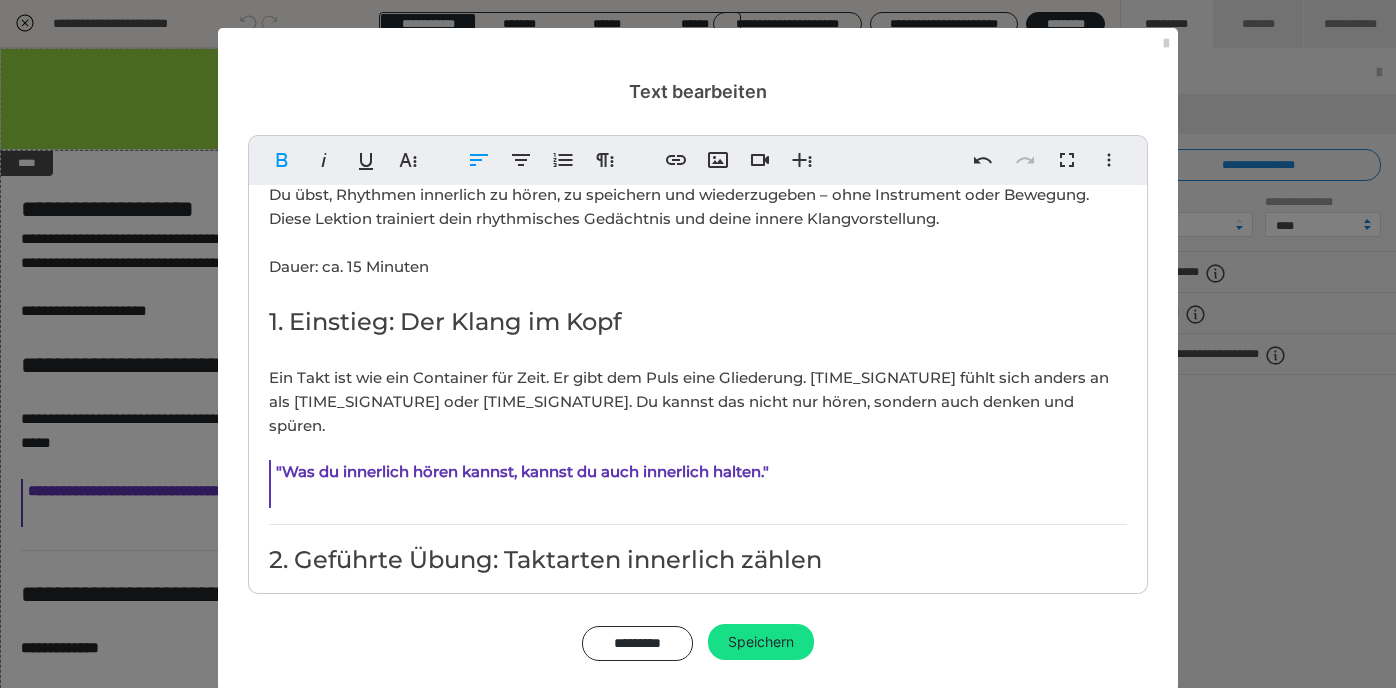scroll, scrollTop: 56, scrollLeft: 0, axis: vertical 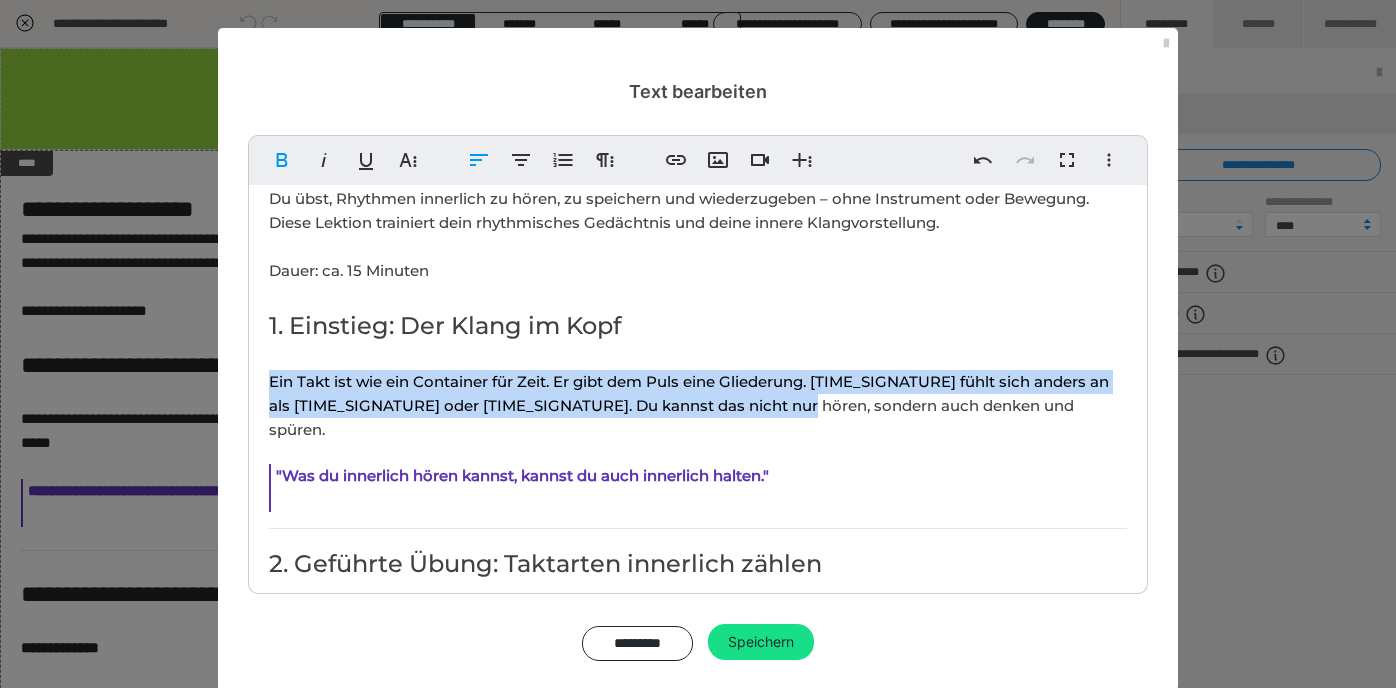 drag, startPoint x: 269, startPoint y: 378, endPoint x: 814, endPoint y: 396, distance: 545.2972 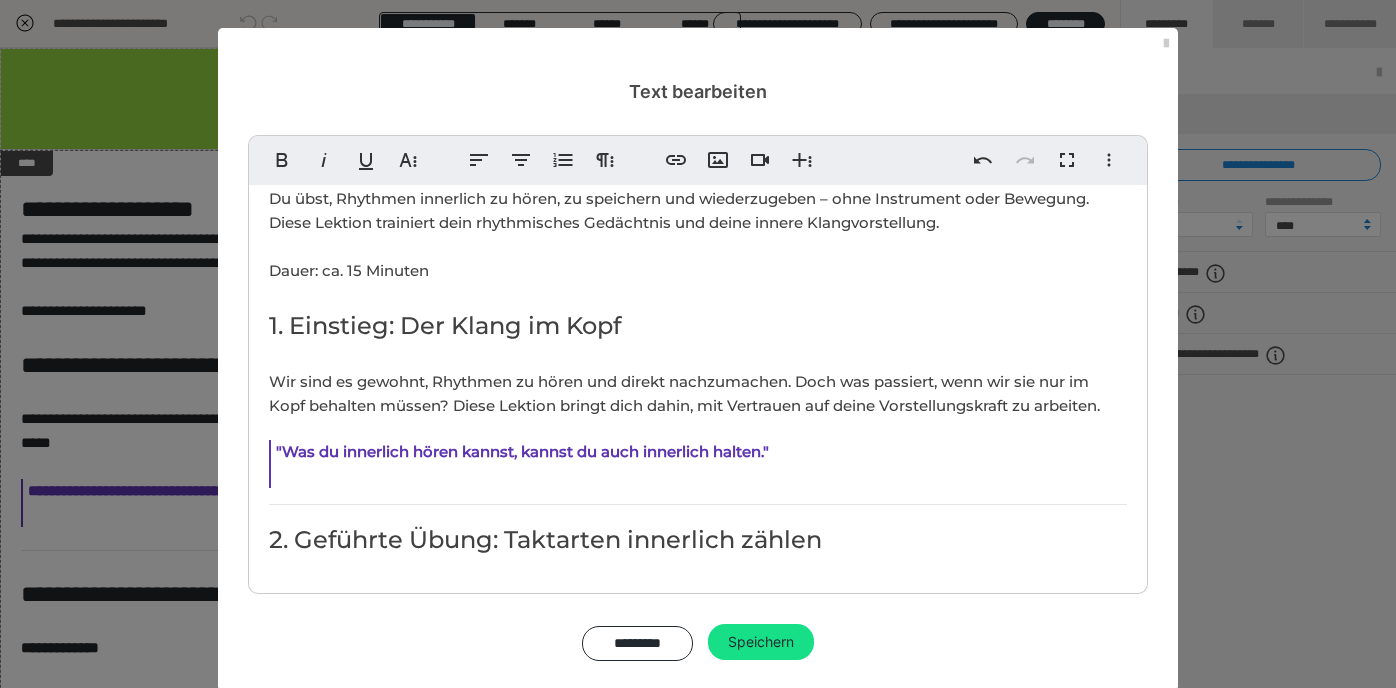 scroll, scrollTop: 2732, scrollLeft: 3, axis: both 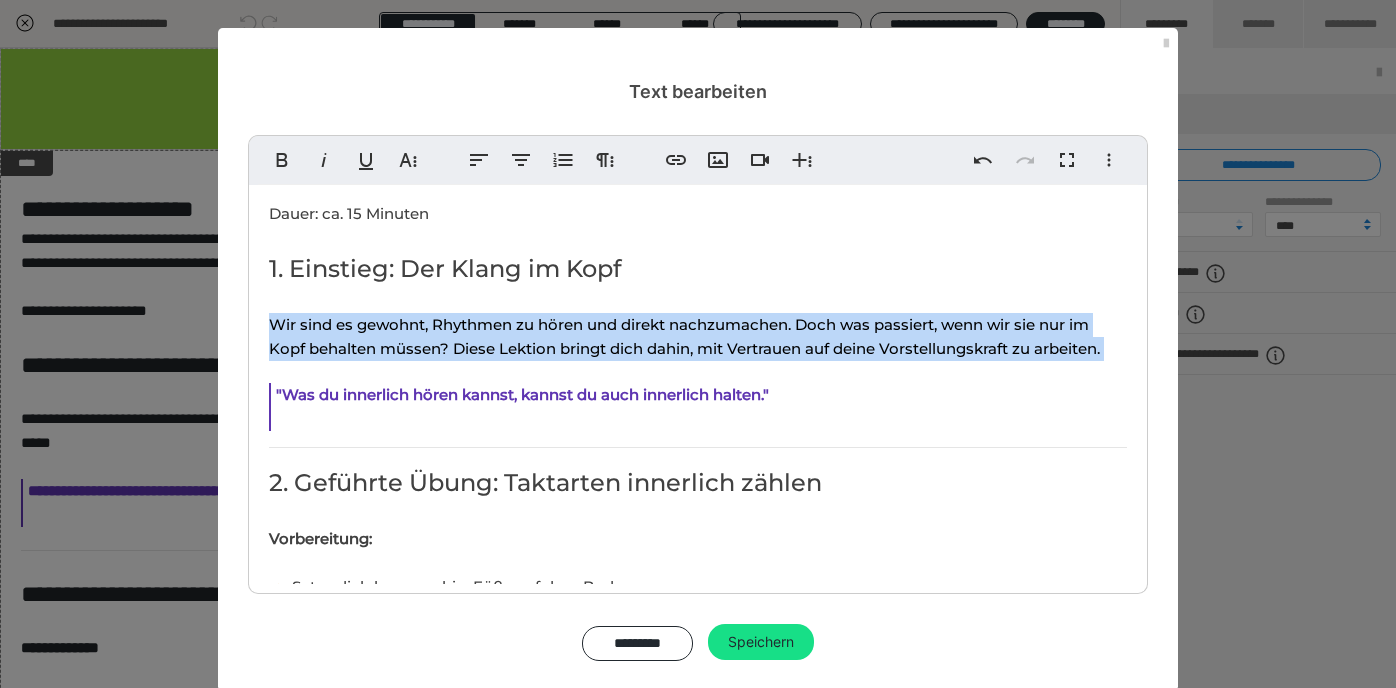 drag, startPoint x: 271, startPoint y: 320, endPoint x: 349, endPoint y: 357, distance: 86.33076 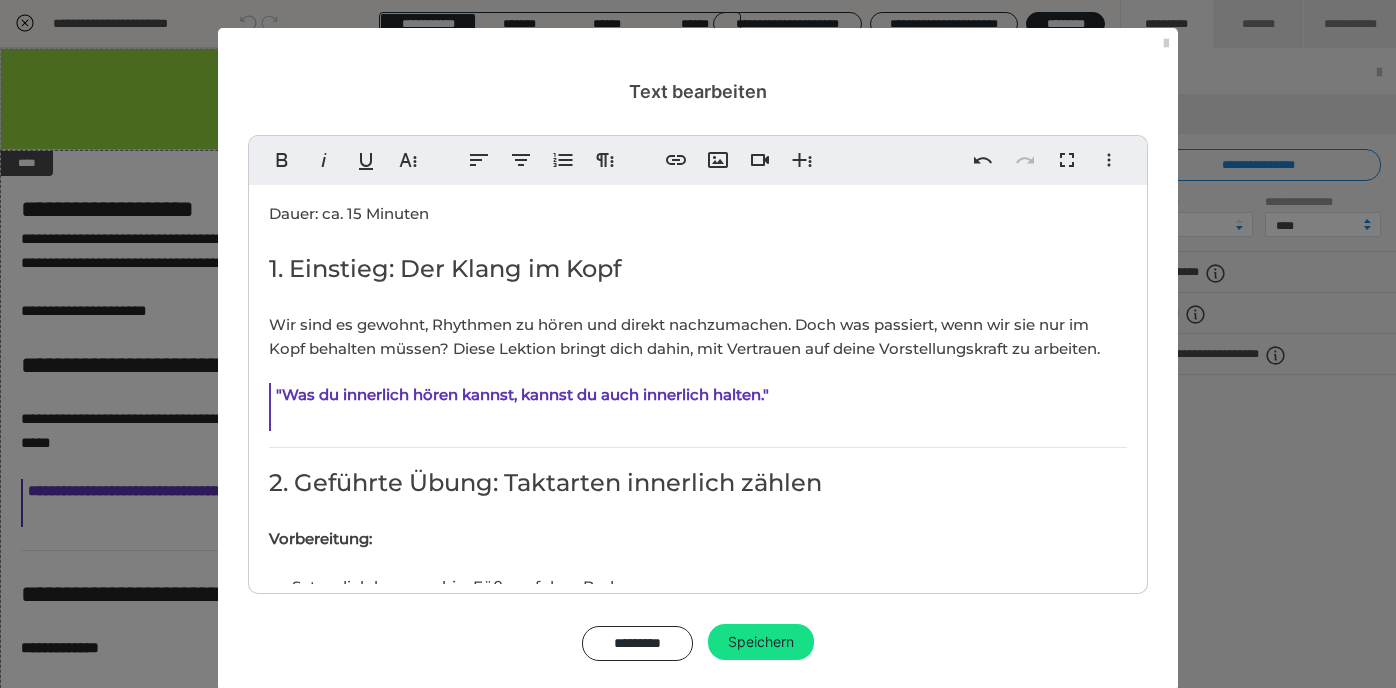 click on "Ziel 🎯der Lektion: Du übst, Rhythmen innerlich zu hören, zu speichern und wiederzugeben – ohne Instrument oder Bewegung. Diese Lektion trainiert dein rhythmisches Gedächtnis und deine innere Klangvorstellung. Dauer: ca. [NUMBER] Minuten 1. Einstieg: Der Klang im Kopf Wir sind es gewohnt, Rhythmen zu hören und direkt nachzumachen. Doch was passiert, wenn wir sie nur im Kopf behalten müssen? Diese Lektion bringt dich dahin, mit Vertrauen auf deine Vorstellungskraft zu arbeiten. "Was du innerlich hören kannst, kannst du auch innerlich halten." 2. Geführte Übung: Taktarten innerlich zählen Vorbereitung: 🔸 Setze dich bequem hin, Füße auf dem Boden. 🔸 Wähle ein Metronom oder eine App mit [NUMBER] bpm (Schläge pro Minute). 🔸 Mache dich mit vier Taktarten vertraut: [NUMBER]/[NUMBER], [NUMBER]/[NUMBER], [NUMBER]/[NUMBER] und [NUMBER]/[NUMBER]. Schritt-für-Schritt-Anleitung: 1. Starte das Metronom. 2. Dann nur noch innerlich zählen (Metronom läuft weiter). 3. Wiederhole für [NUMBER]/[NUMBER], [NUMBER]/[NUMBER] und [NUMBER]/[NUMBER]. Tipp: 3. Reflexion & Integration Metronom: Smart Click" at bounding box center (698, 1664) 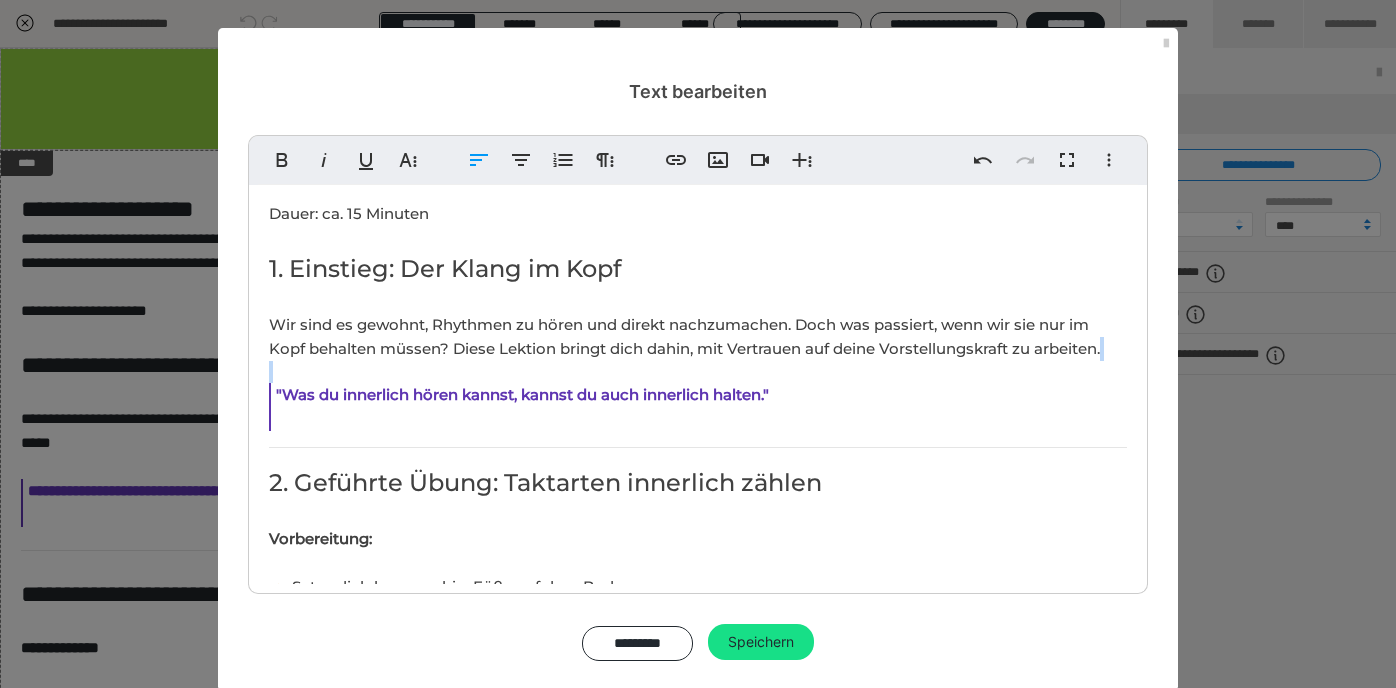 drag, startPoint x: 249, startPoint y: 376, endPoint x: 284, endPoint y: 439, distance: 72.06941 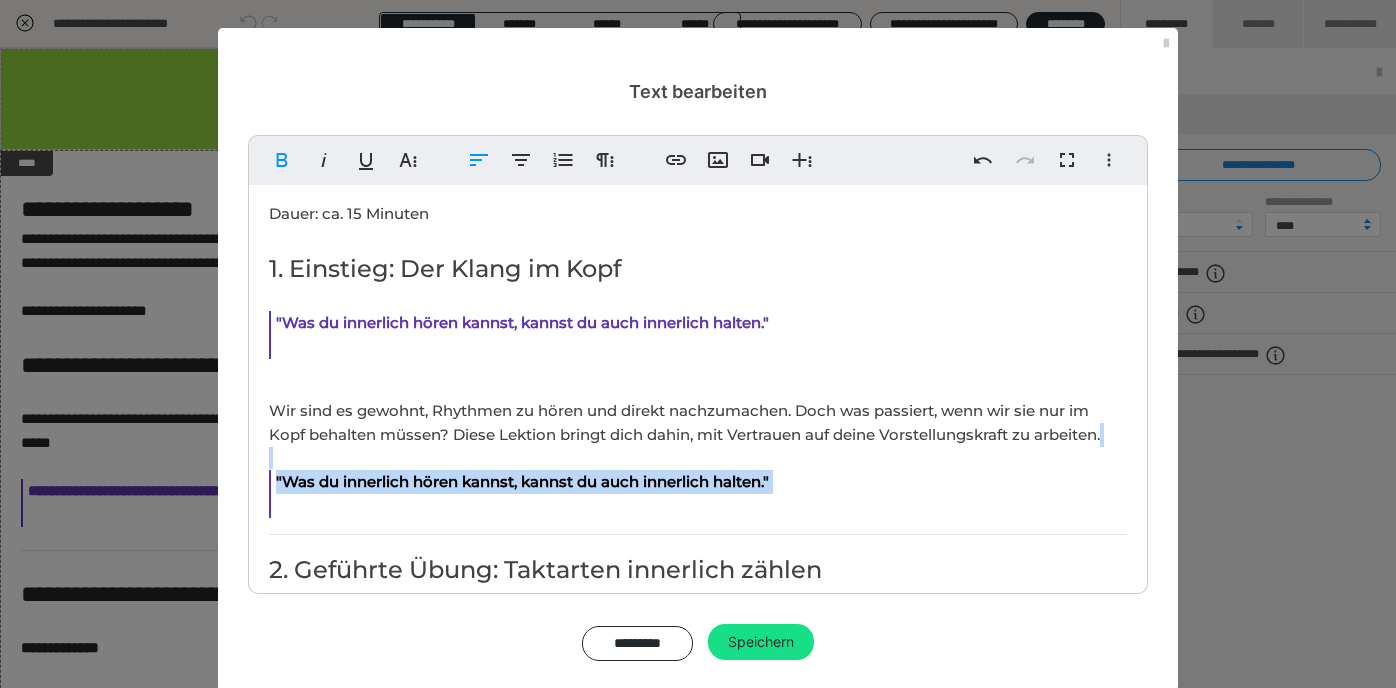 drag, startPoint x: 286, startPoint y: 511, endPoint x: 245, endPoint y: 460, distance: 65.43699 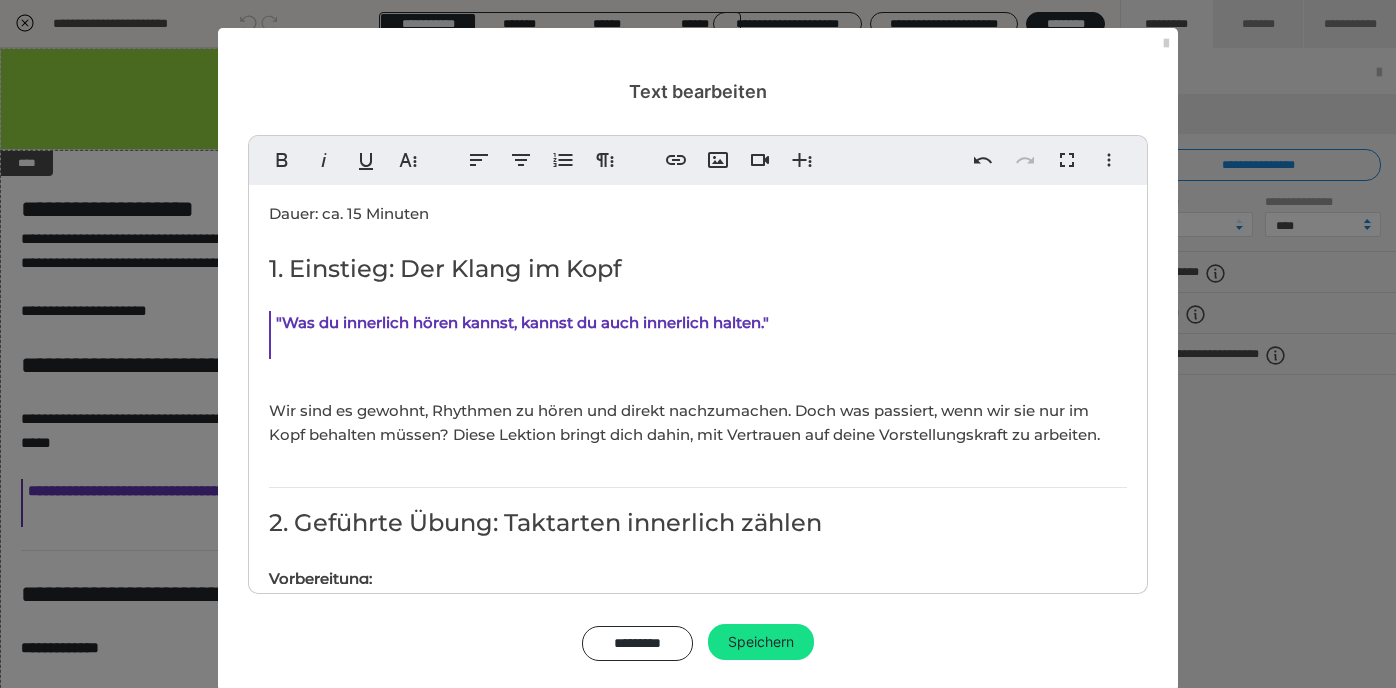 click on "Wir sind es gewohnt, Rhythmen zu hören und direkt nachzumachen. Doch was passiert, wenn wir sie nur im Kopf behalten müssen? Diese Lektion bringt dich dahin, mit Vertrauen auf deine Vorstellungskraft zu arbeiten." at bounding box center [684, 422] 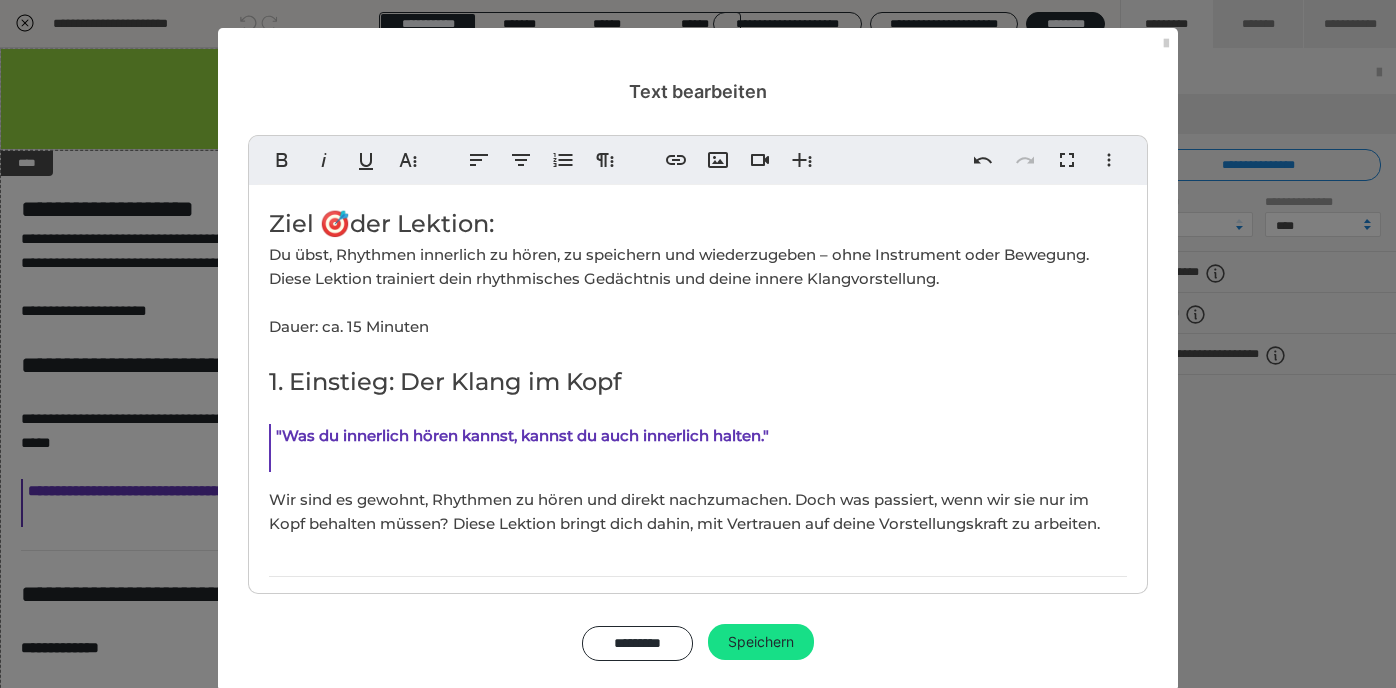 scroll, scrollTop: 0, scrollLeft: 0, axis: both 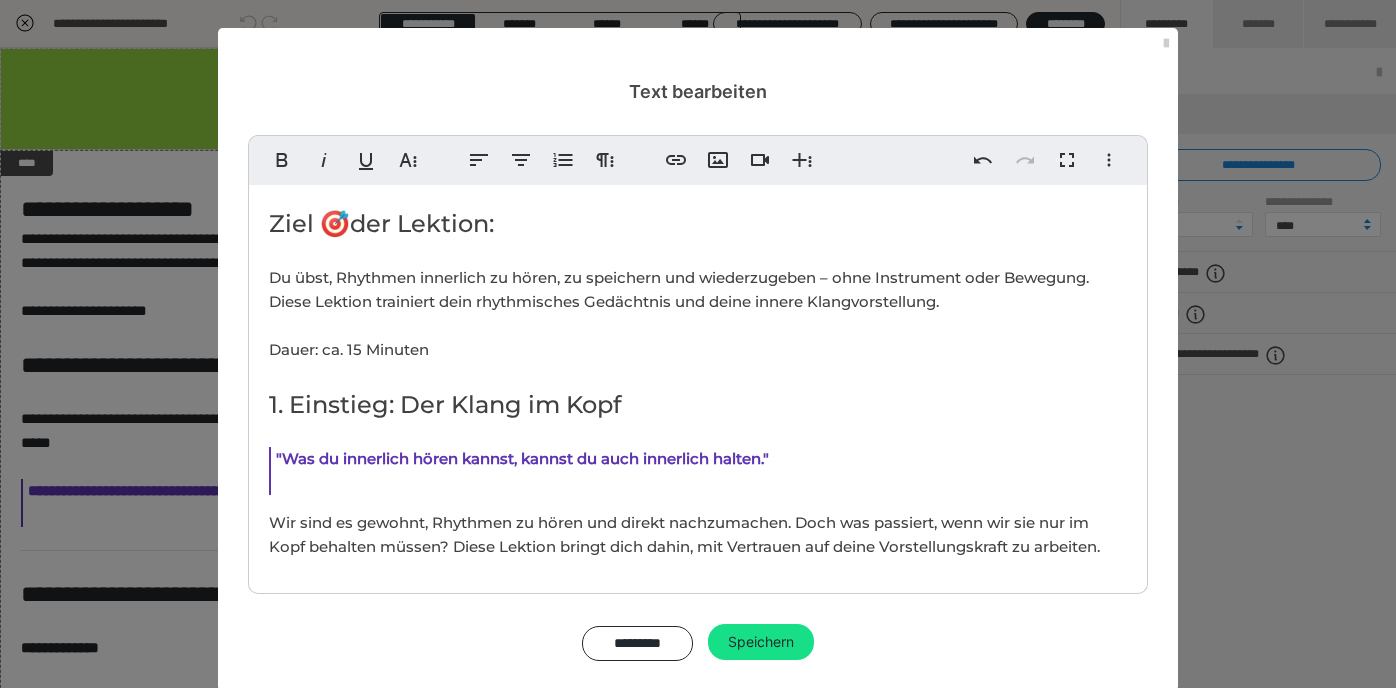 click on "Ziel 🎯der Lektion: Du übst, Rhythmen innerlich zu hören, zu speichern und wiederzugeben – ohne Instrument oder Bewegung. Diese Lektion trainiert dein rhythmisches Gedächtnis und deine innere Klangvorstellung. Dauer: ca. 15 Minuten 1. Einstieg: Der Klang im Kopf "Was du innerlich hören kannst, kannst du auch innerlich halten." Wir sind es gewohnt, Rhythmen zu hören und direkt nachzumachen. Doch was passiert, wenn wir sie nur im Kopf behalten müssen? Diese Lektion bringt dich dahin, mit Vertrauen auf deine Vorstellungskraft zu arbeiten. 2. Geführte Übung: Taktarten innerlich zählen Vorbereitung: 🔸 Setze dich bequem hin, Füße auf dem Boden. 🔸 Wähle ein Metronom oder eine App mit 60 bpm (Schläge pro Minute). 🔸 Mache dich mit vier Taktarten vertraut: 6/8, 4/4, 5/4 und 12/8. Schritt-für-Schritt-Anleitung: 1. Starte das Metronom.  2. Dann nur noch innerlich zählen (Metronom läuft weiter). 3. Wiederhole für 4/4, 5/4 und 12/8.  Tipp: 3. Reflexion & Integration Metronom:  Smart Click" at bounding box center (698, 1796) 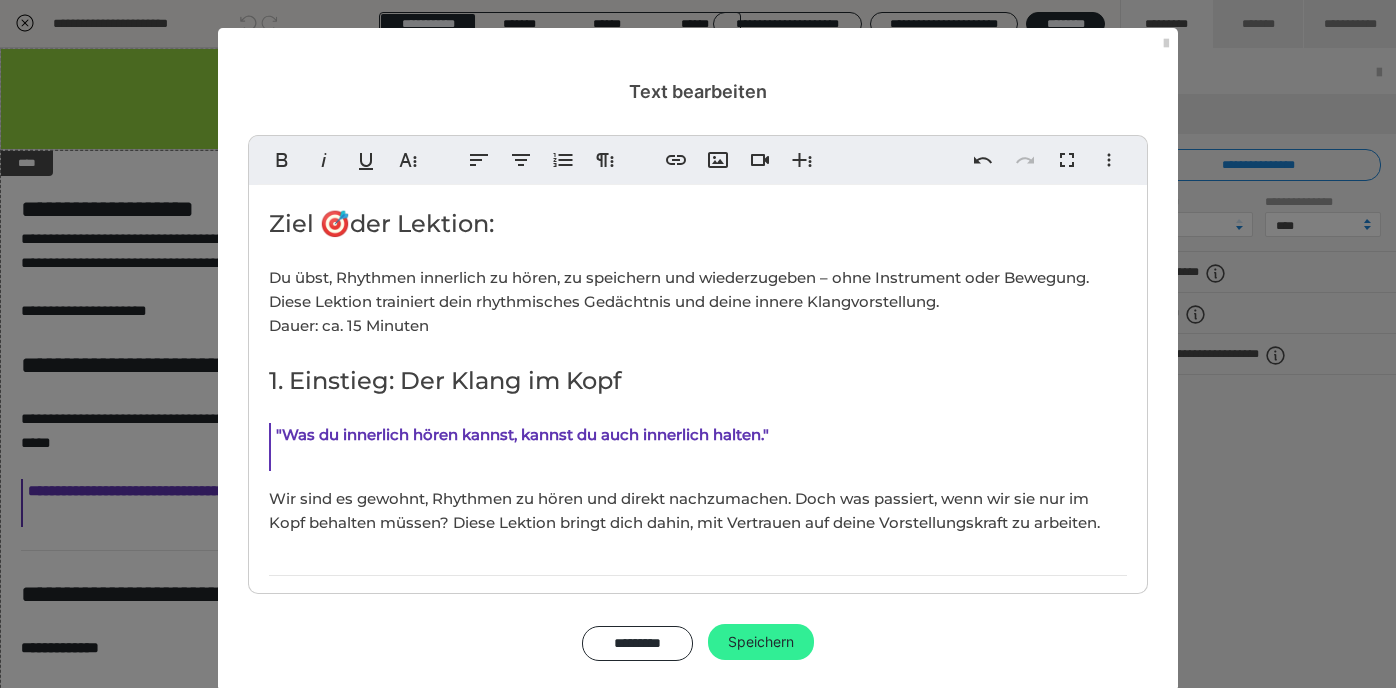click on "Speichern" at bounding box center [761, 642] 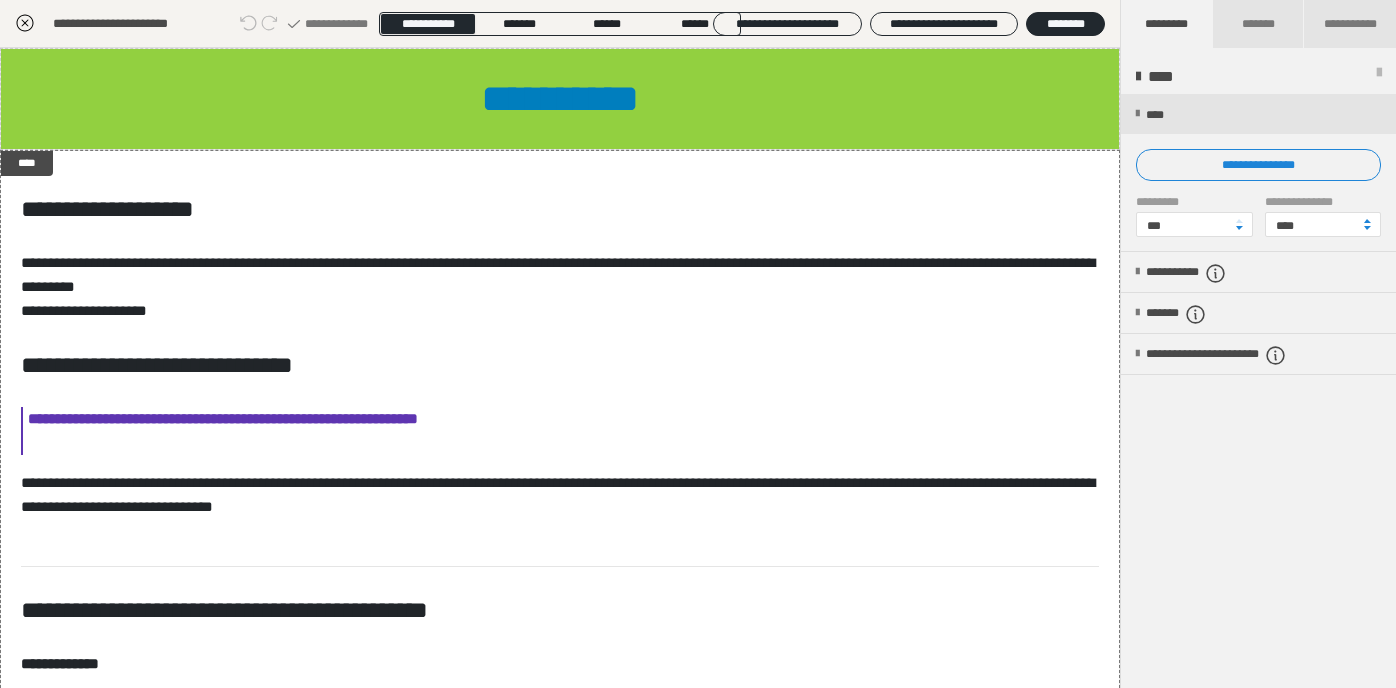 click 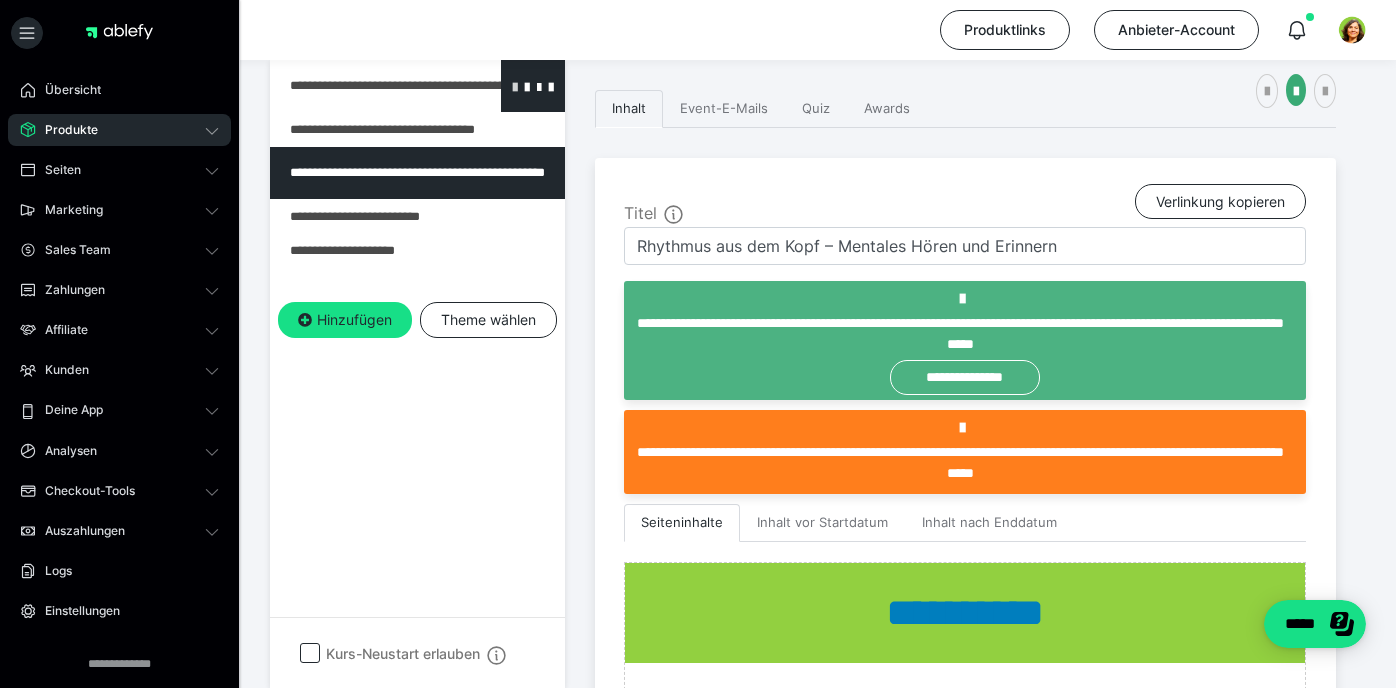 click at bounding box center [515, 86] 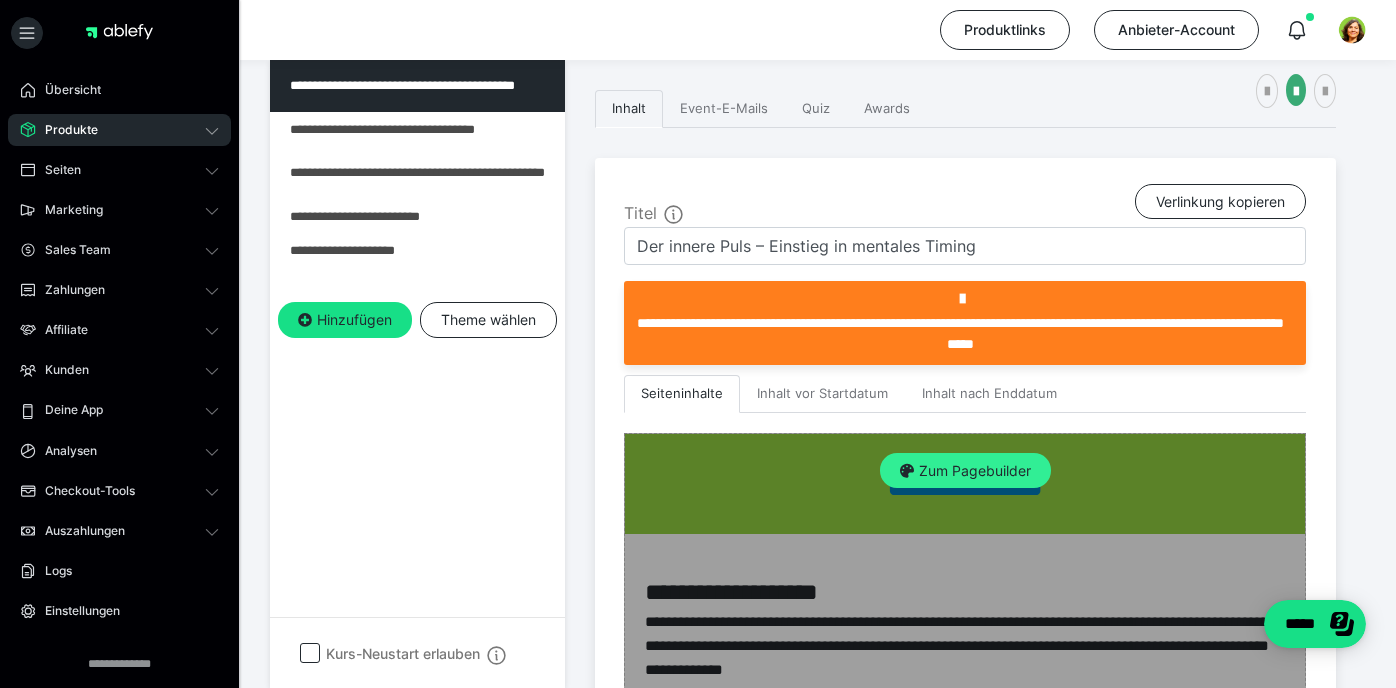 click on "Zum Pagebuilder" at bounding box center (965, 471) 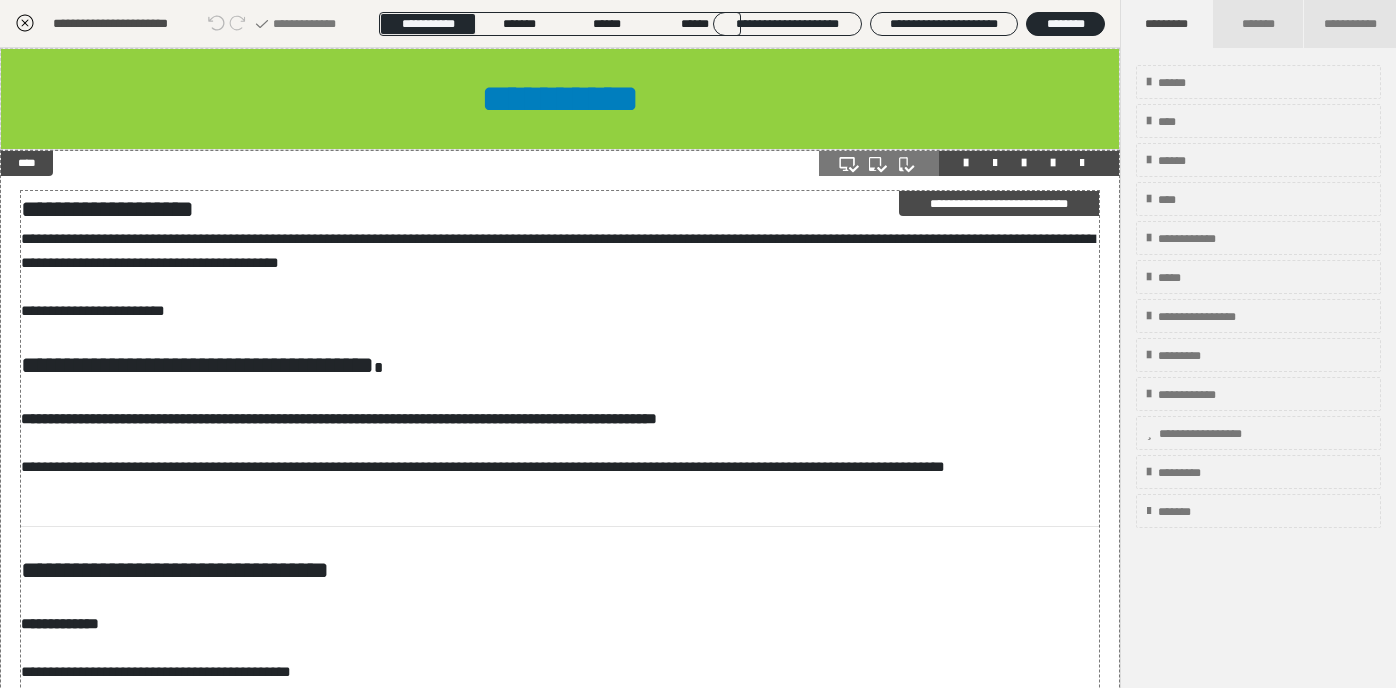 click on "**********" at bounding box center [560, 1130] 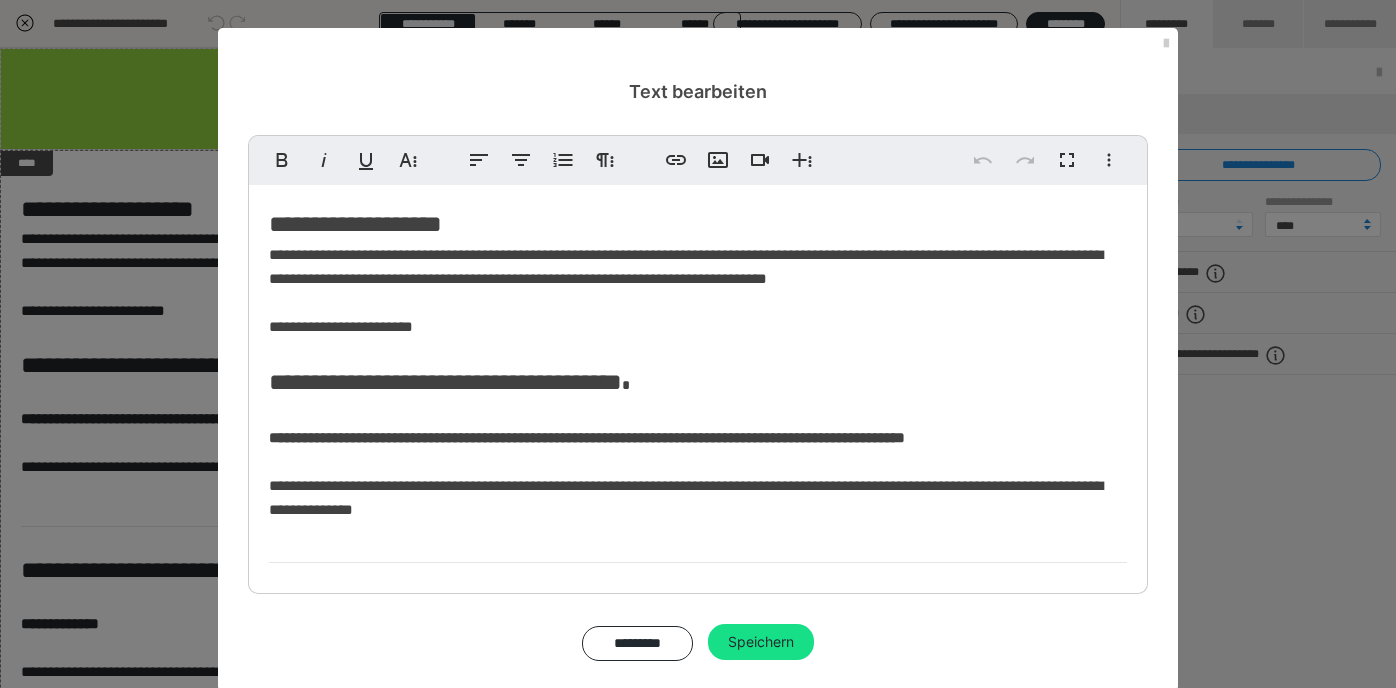 click on "**********" at bounding box center (686, 290) 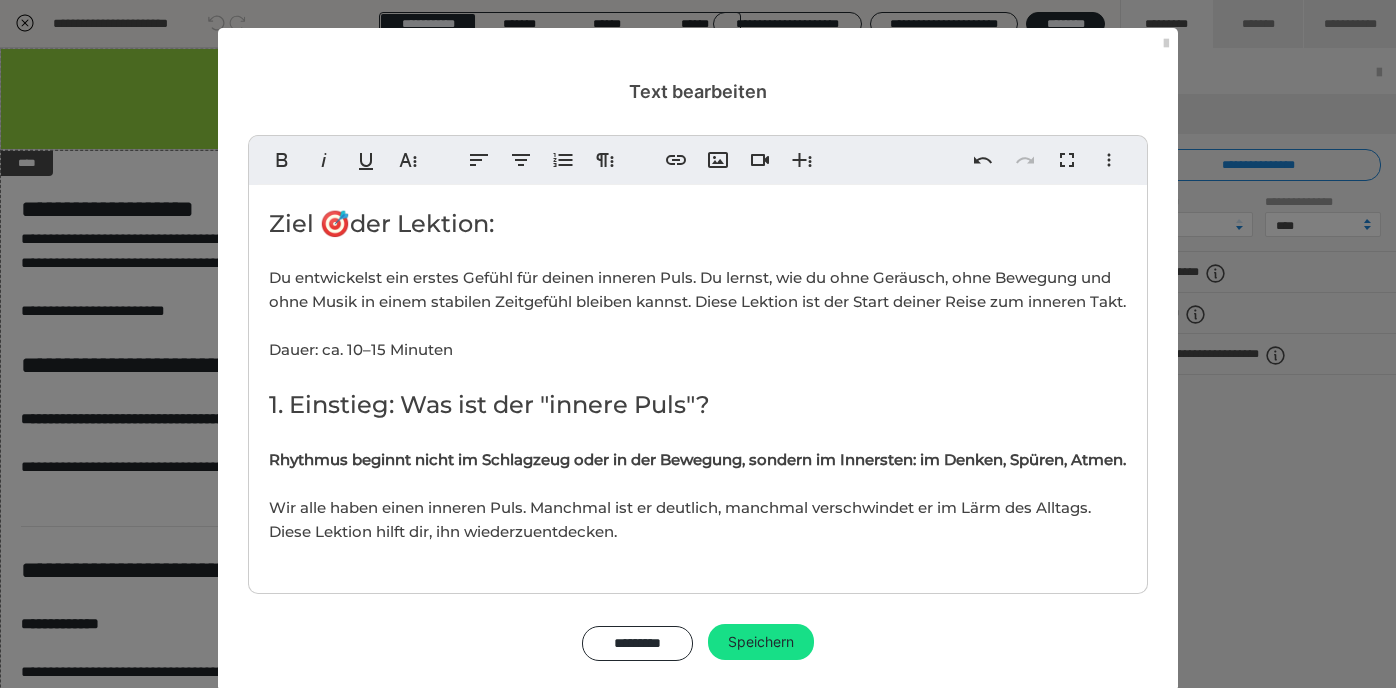 click on "Ziel 🎯der Lektion: Du entwickelst ein erstes Gefühl für deinen inneren Puls. Du lernst, wie du ohne Geräusch, ohne Bewegung und ohne Musik in einem stabilen Zeitgefühl bleiben kannst. Diese Lektion ist der Start deiner Reise zum inneren Takt. Dauer: ca. 10–15 Minuten 1. Einstieg: Was ist der "innere Puls"? ​ Rhythmus beginnt nicht im Schlagzeug oder in der Bewegung, sondern im Innersten: im Denken, Spüren, Atmen. Wir alle haben einen inneren Puls. Manchmal ist er deutlich, manchmal verschwindet er im Lärm des Alltags. Diese Lektion hilft dir, ihn wiederzuentdecken. 2. Geführte Übung: Inneres Klopfen Vorbereitung: 🔸 Setze dich bequem hin, Füße auf dem Boden. 🔸 Wähle ein Metronom oder eine App mit 60 bpm (Schläge pro Minute). Schritt-für-Schritt-Anleitung: 1. Starte das Metronom. Höre dem Ticken für 15 Sekunden zu. Spüre, wie dein Körper darauf reagiert (Herz, Atem, Schultern...). 2. Stoppe das Metronom. 4. Halte den inneren Takt für 30 bis 60 Sekunden. Tipp: Metronom:" at bounding box center [698, 1141] 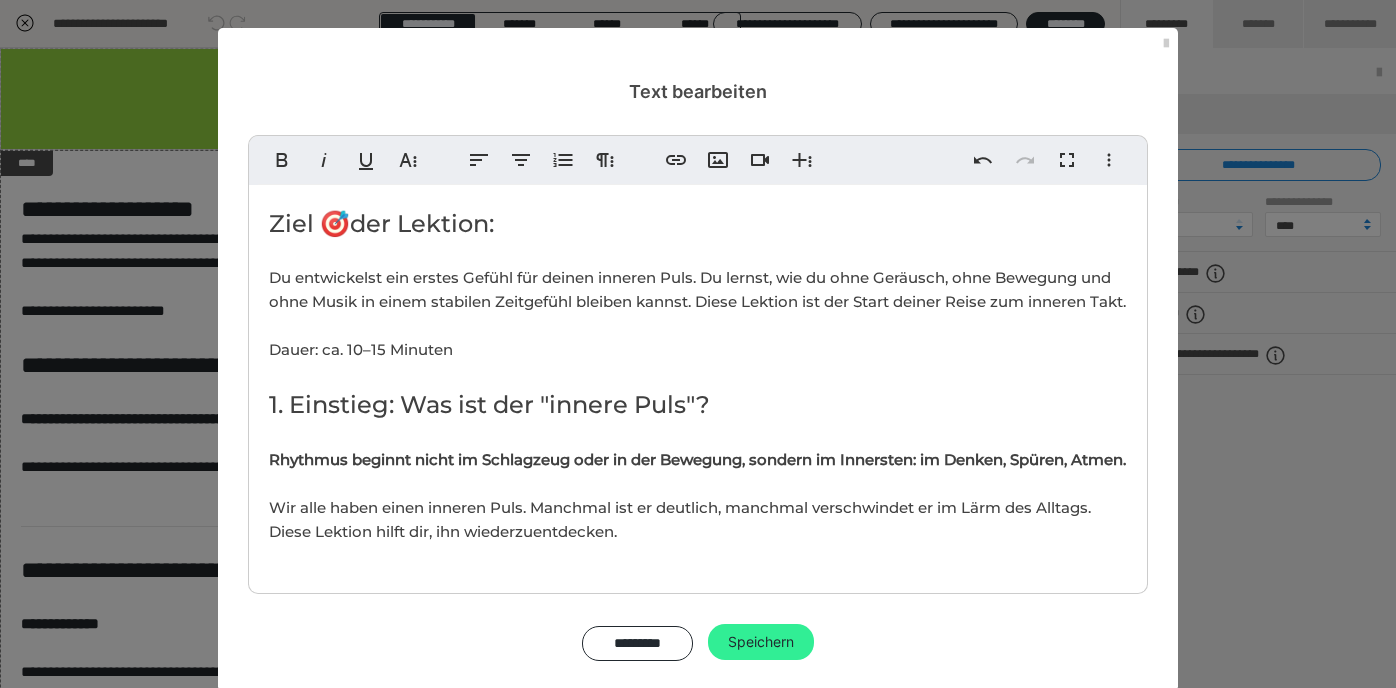 click on "Speichern" at bounding box center [761, 642] 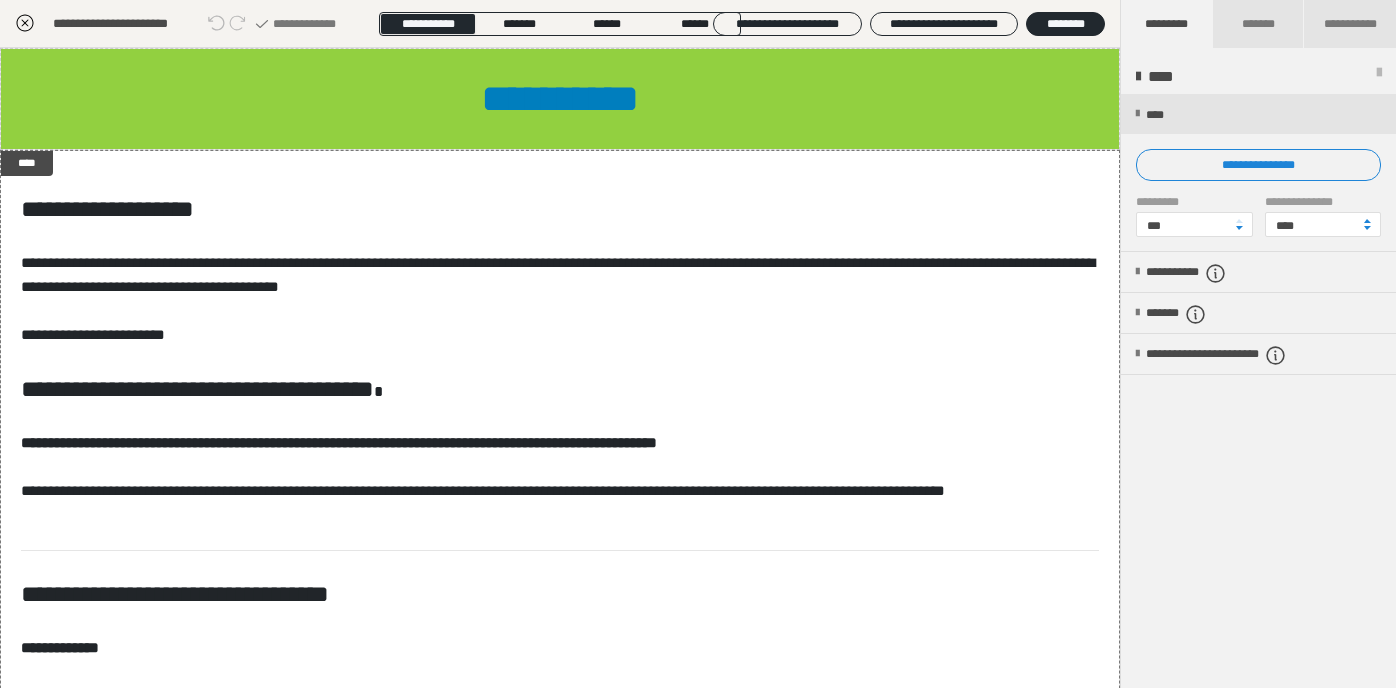 click 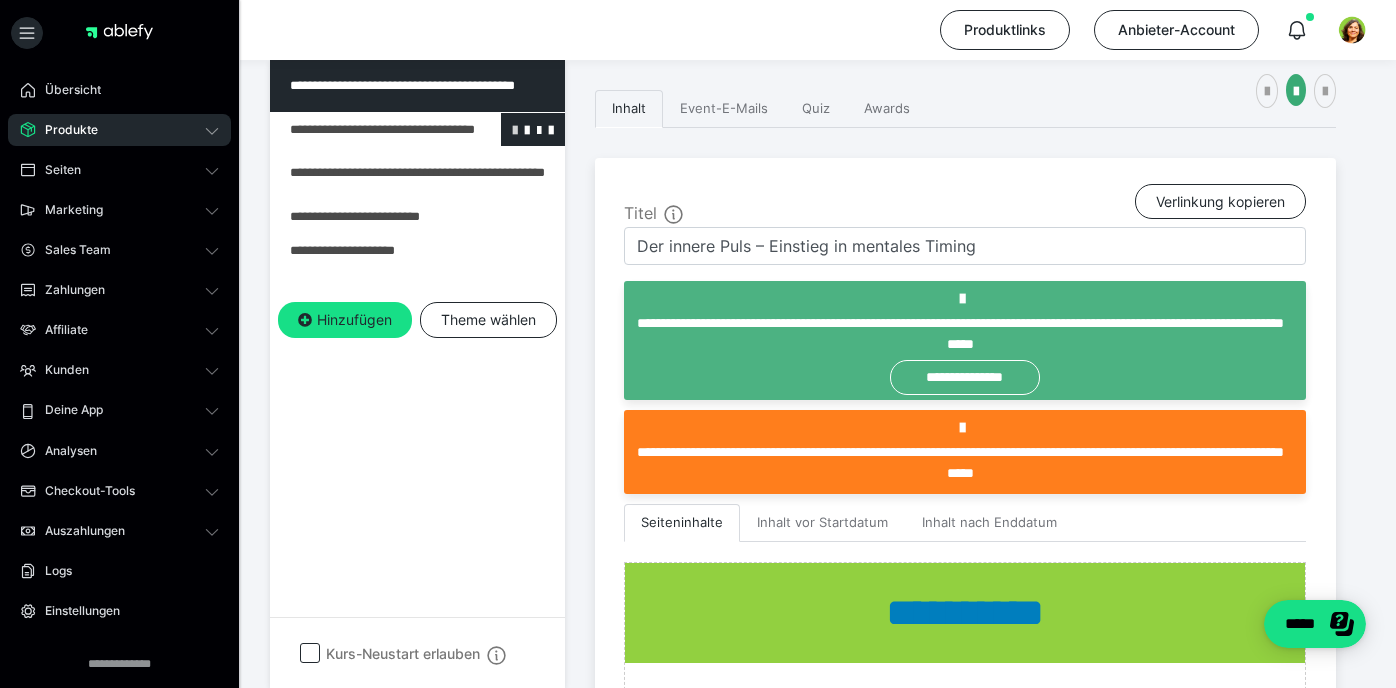 click at bounding box center (515, 129) 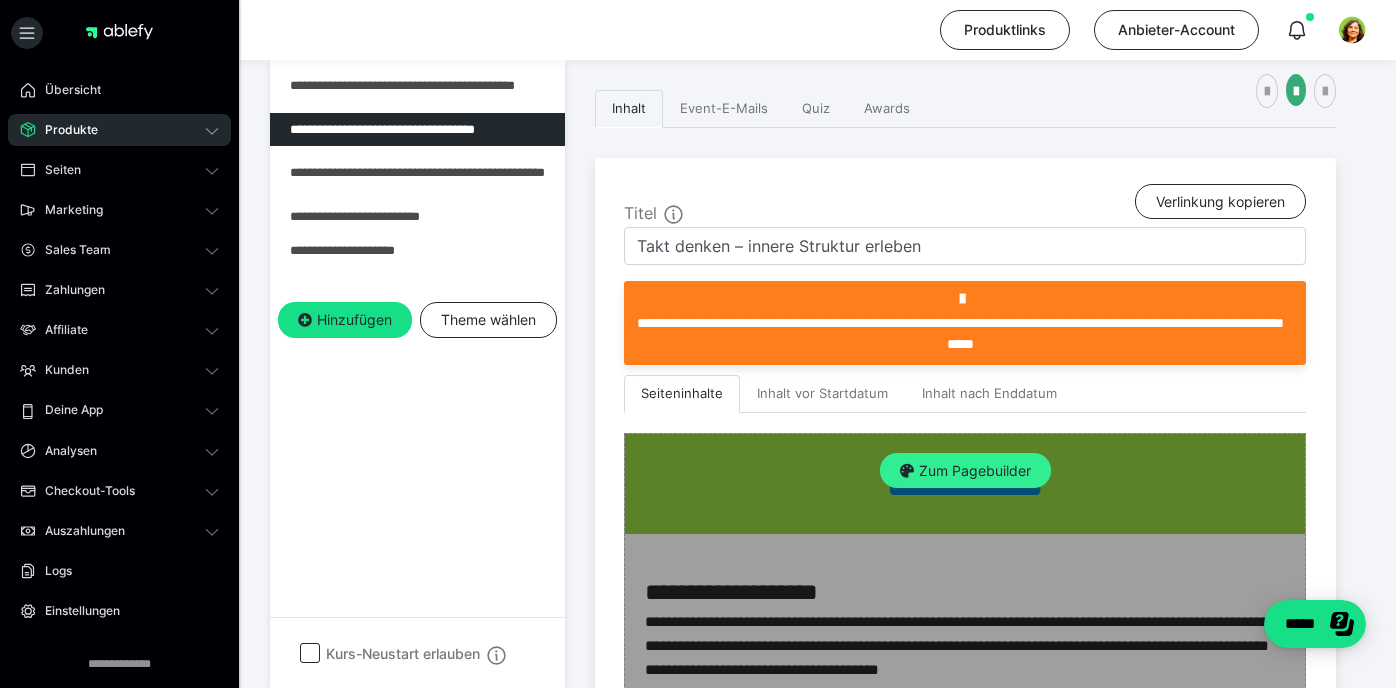 click at bounding box center (907, 471) 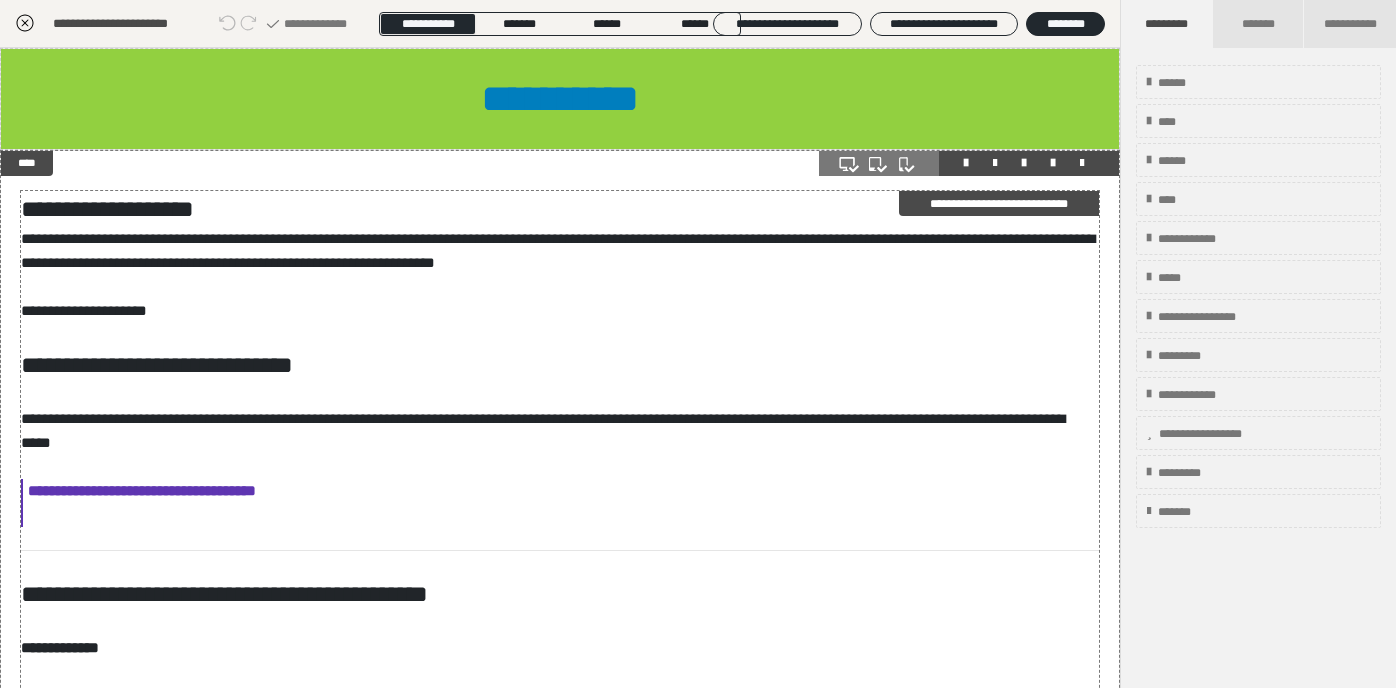 click on "**********" at bounding box center [560, 1658] 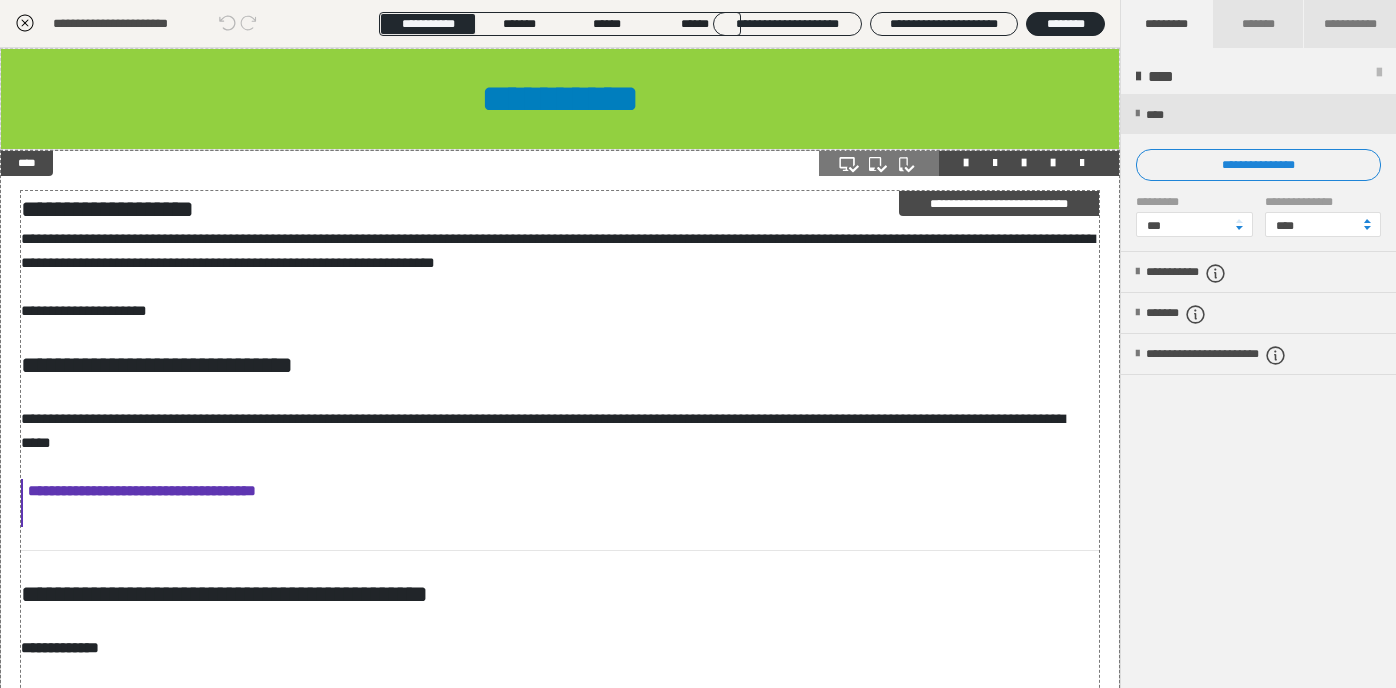 click on "**********" at bounding box center [560, 1658] 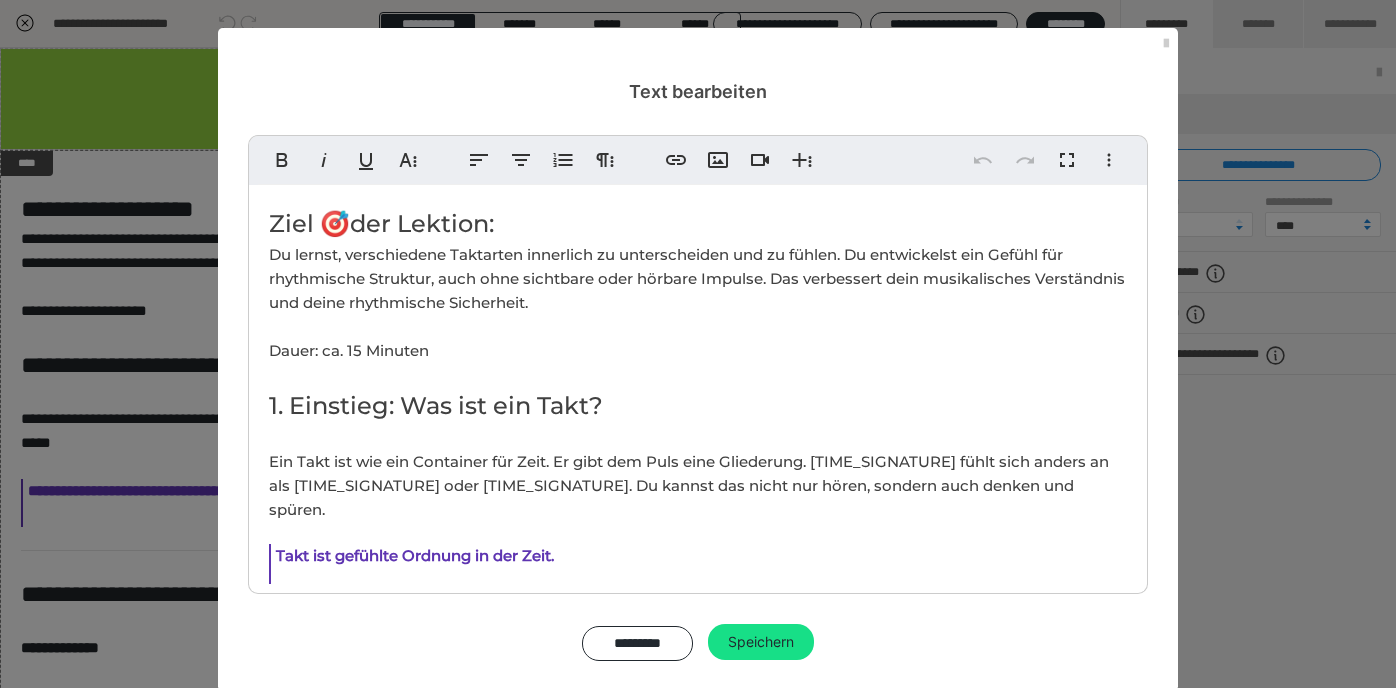 click on "Du lernst, verschiedene Taktarten innerlich zu unterscheiden und zu fühlen. Du entwickelst ein Gefühl für rhythmische Struktur, auch ohne sichtbare oder hörbare Impulse. Das verbessert dein musikalisches Verständnis und deine rhythmische Sicherheit. Dauer: ca. [ZAHL] Minuten" at bounding box center [697, 302] 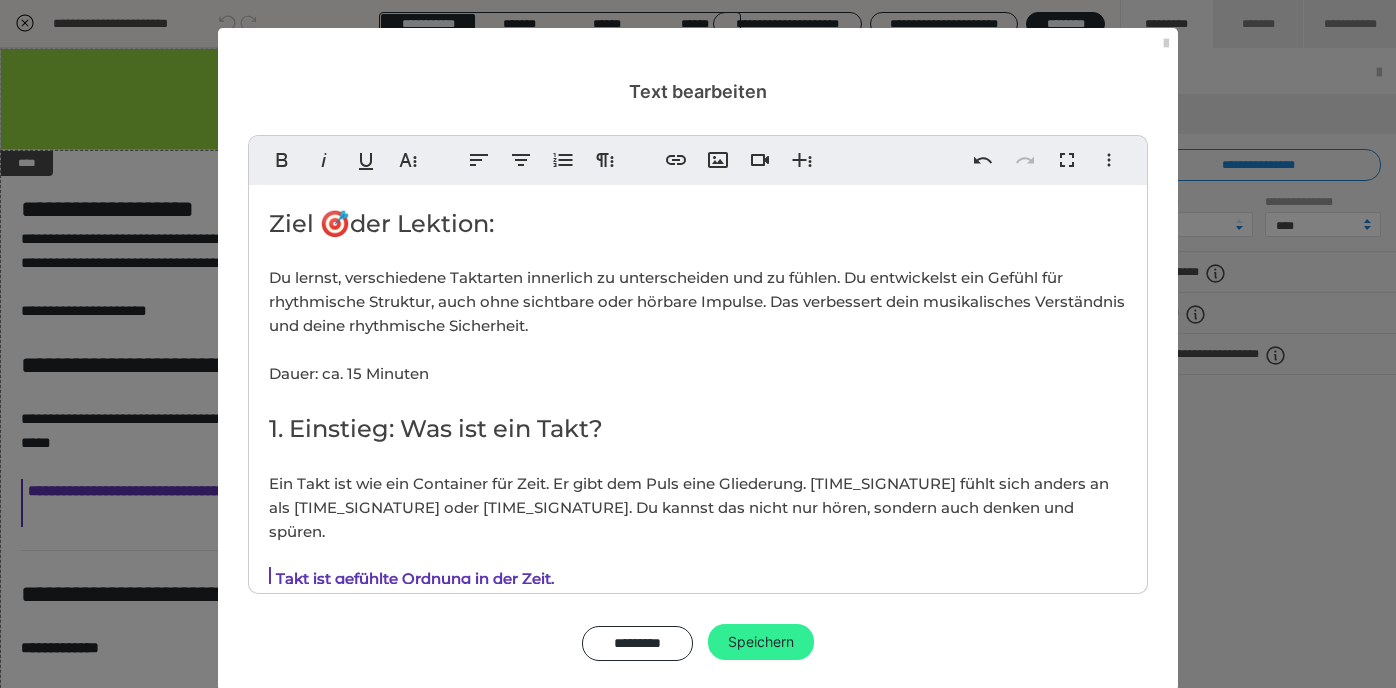 click on "Speichern" at bounding box center [761, 642] 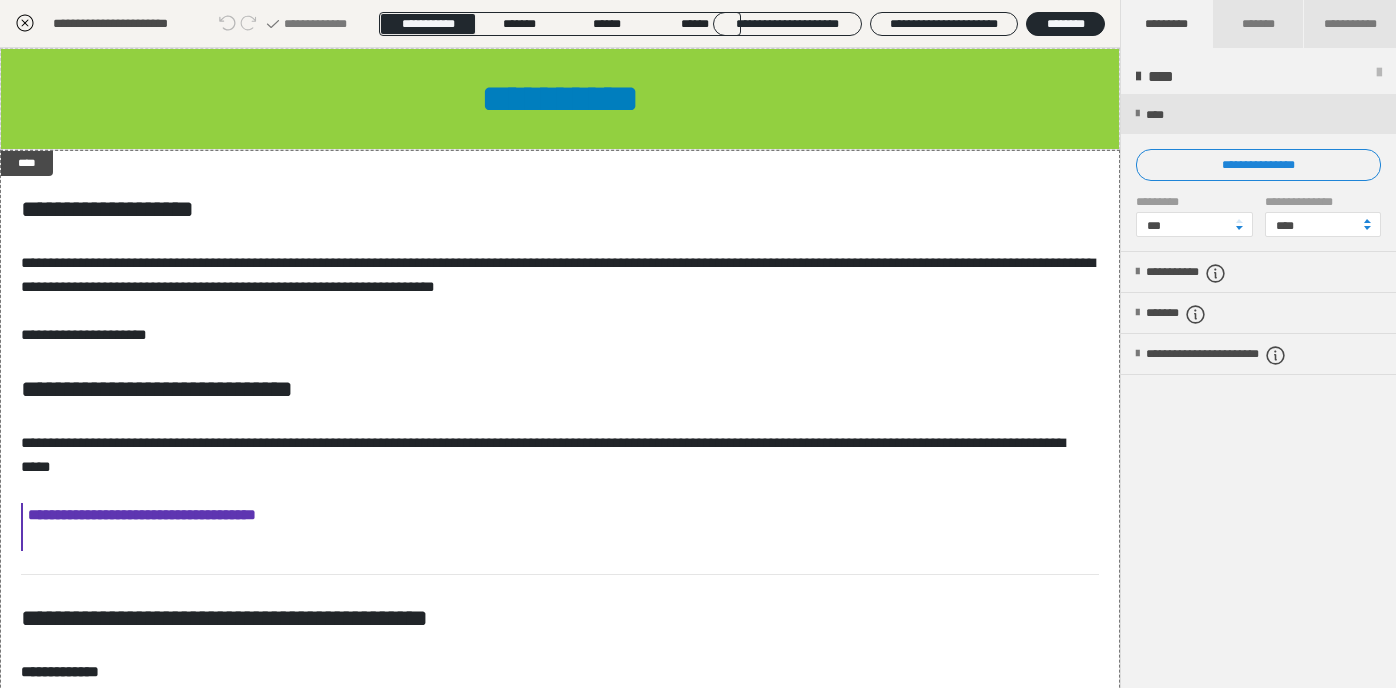 click 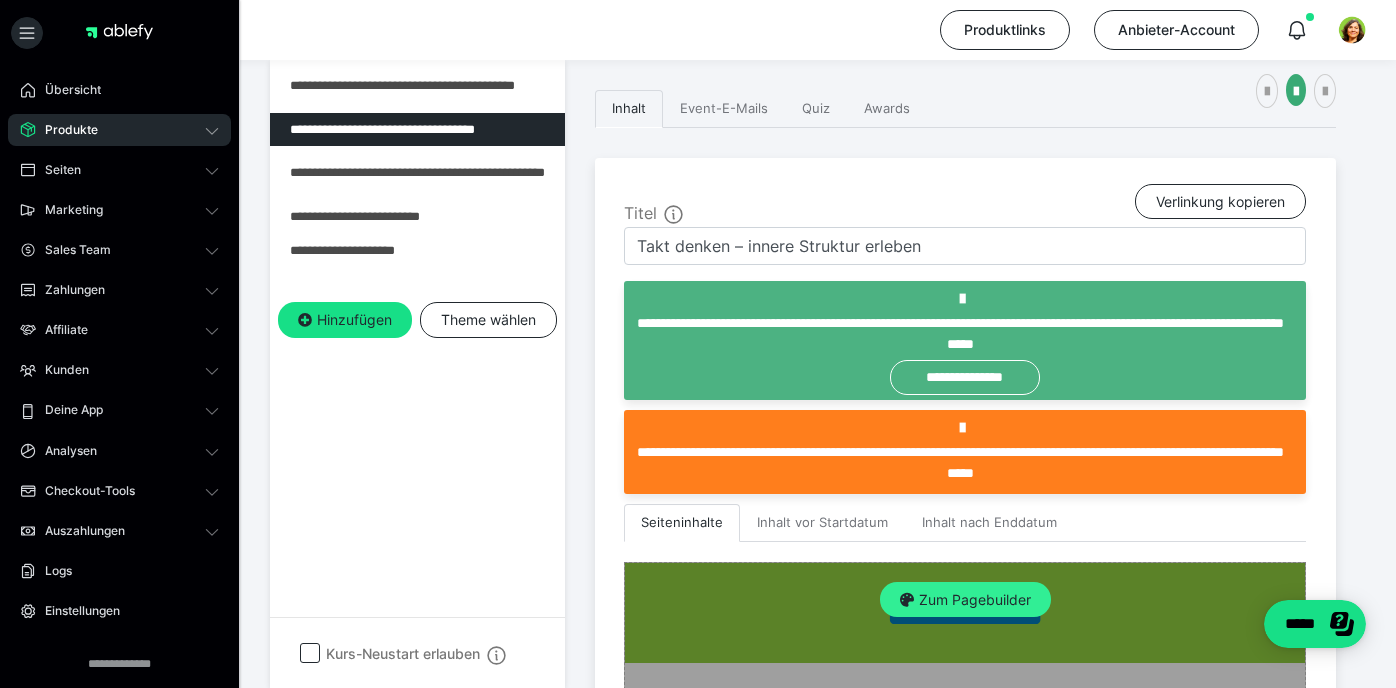 click on "Zum Pagebuilder" at bounding box center [965, 600] 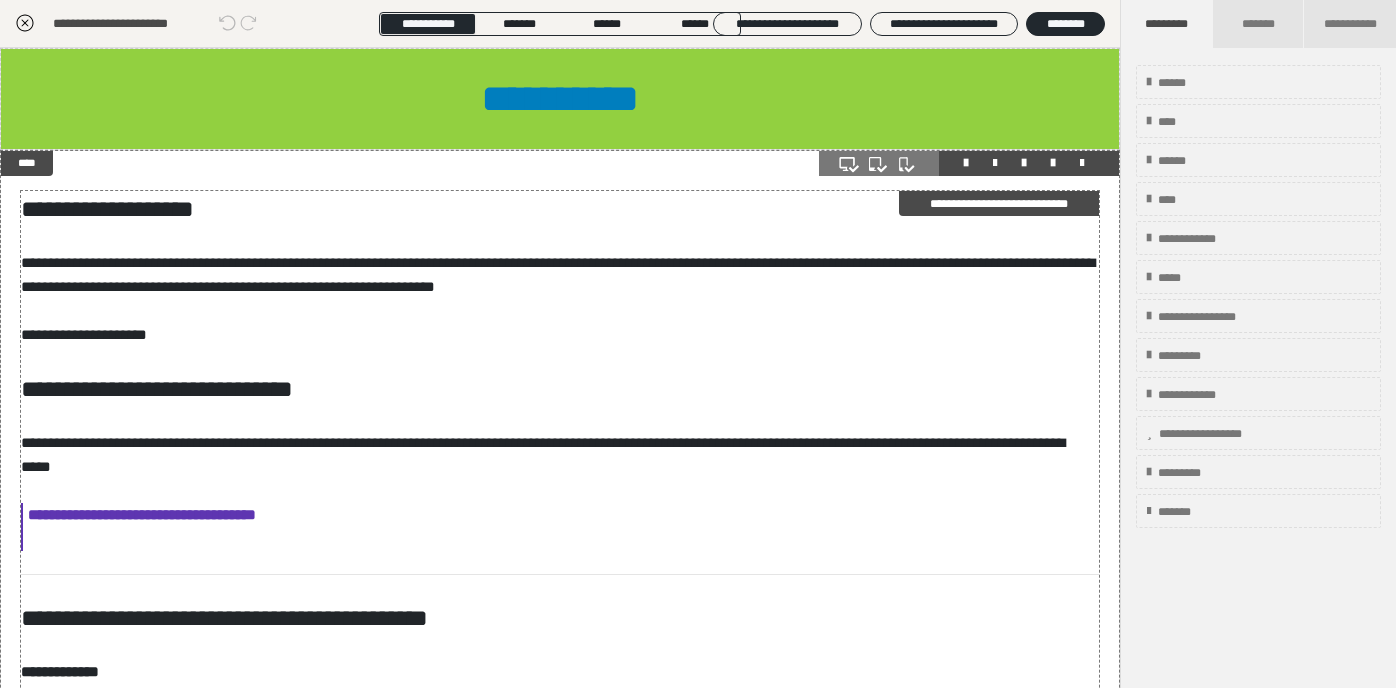 click on "**********" at bounding box center [142, 514] 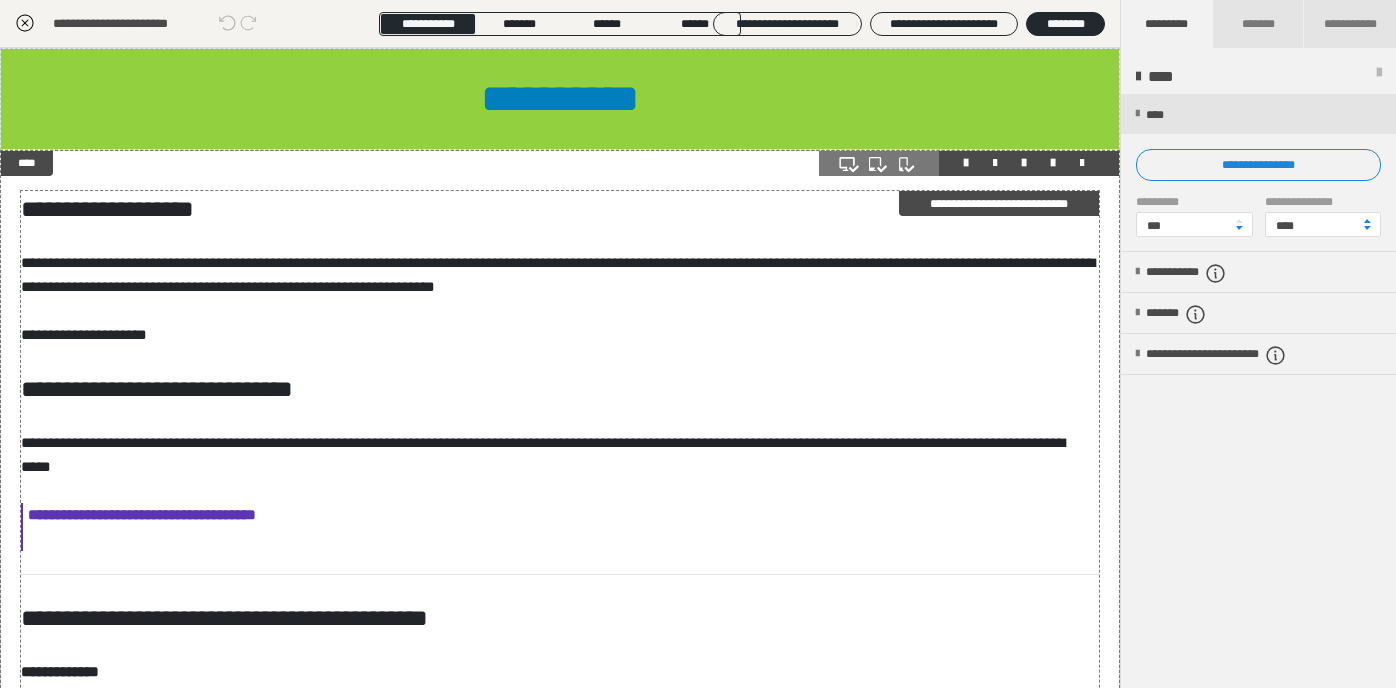 click on "**********" at bounding box center (142, 514) 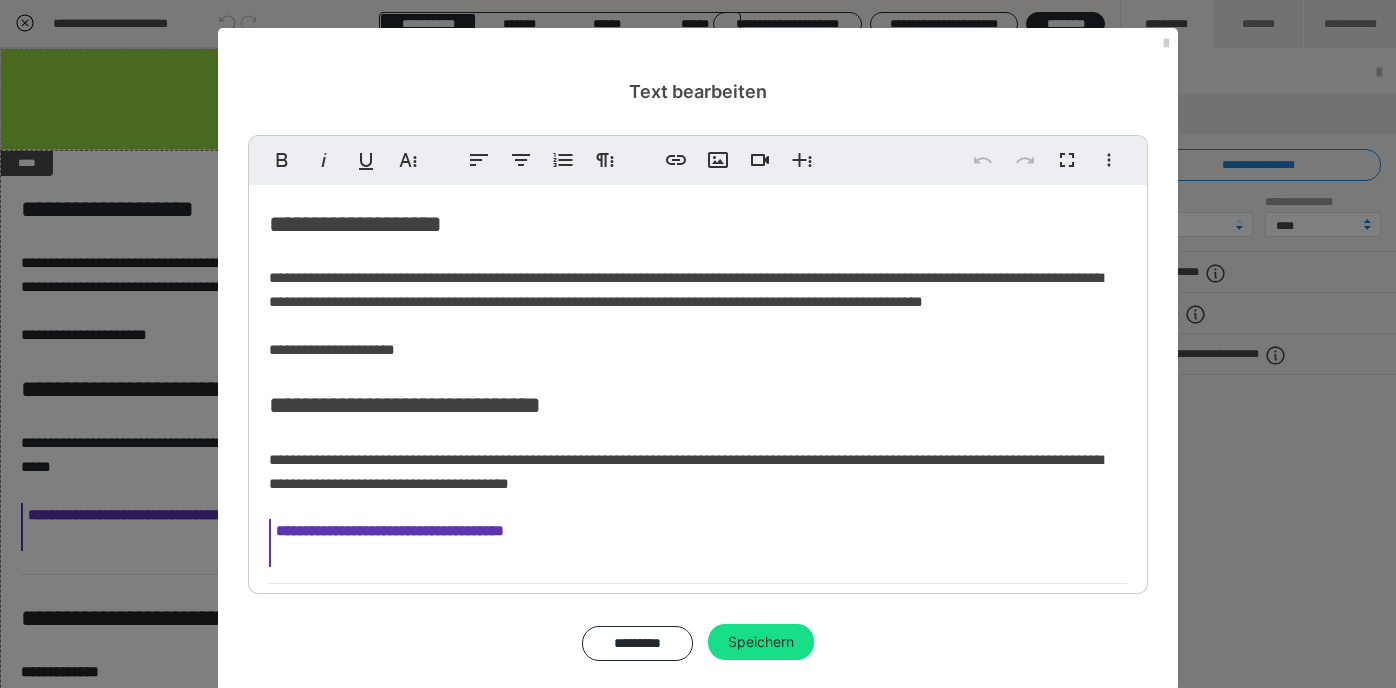 click on "**********" at bounding box center [390, 530] 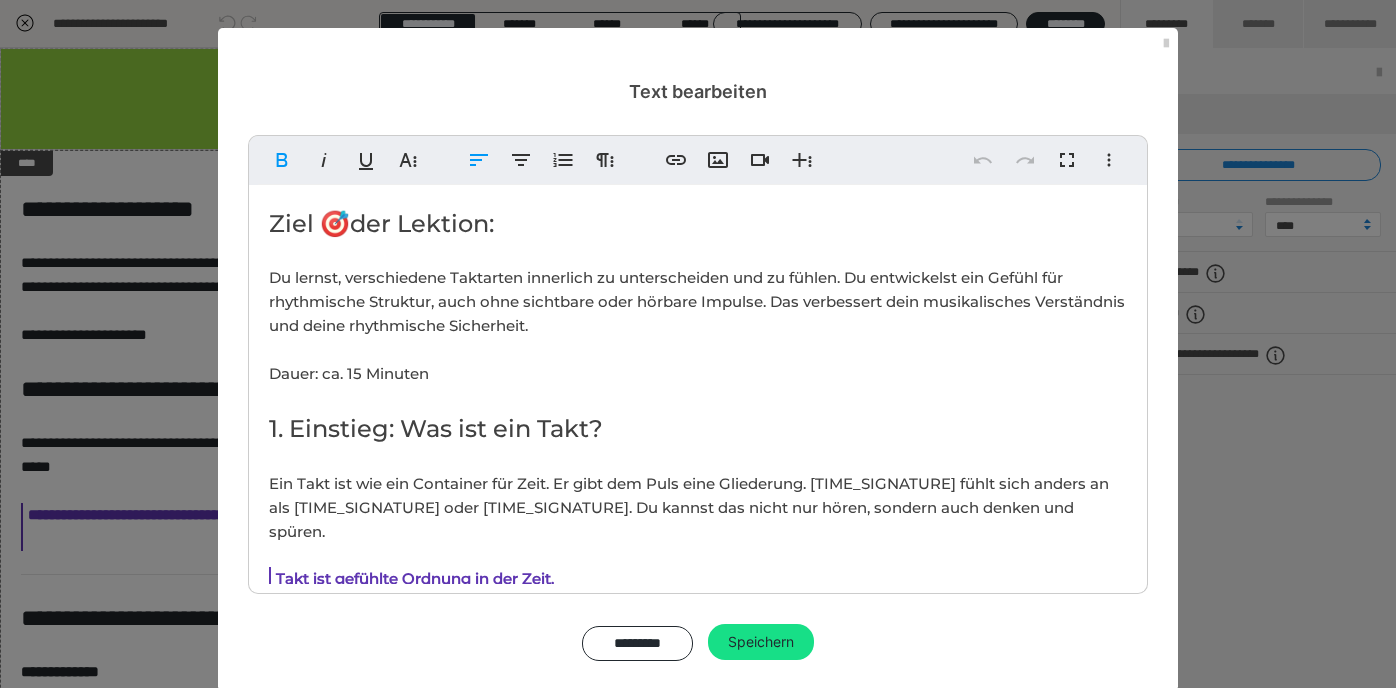 type 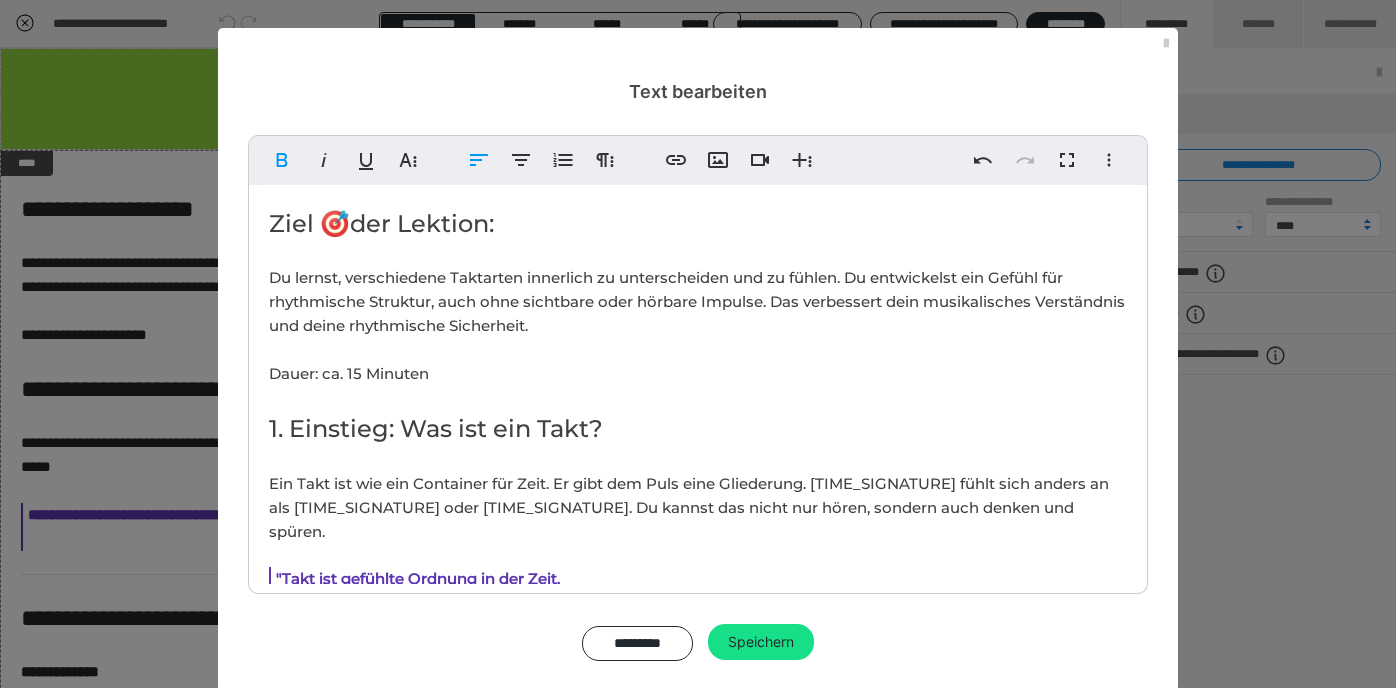 click on ""Takt ist gefühlte Ordnung in der Zeit." at bounding box center [698, 591] 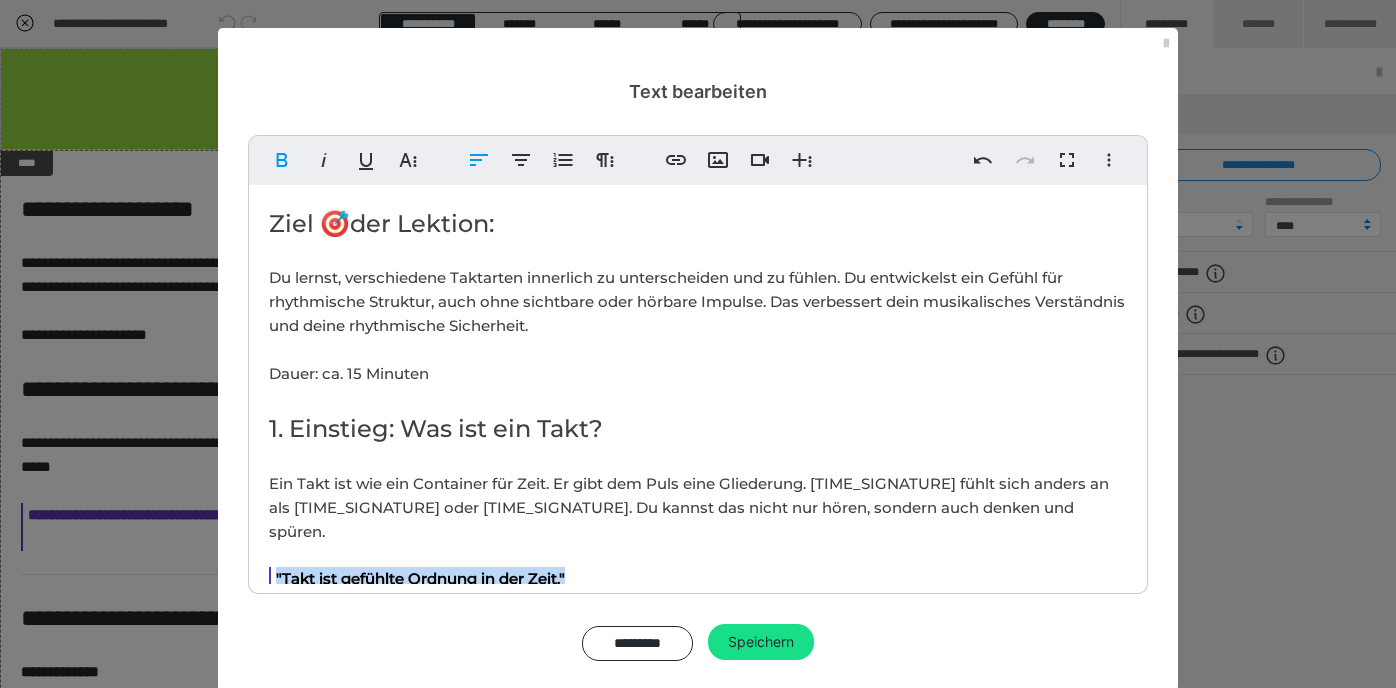drag, startPoint x: 612, startPoint y: 558, endPoint x: 244, endPoint y: 553, distance: 368.03397 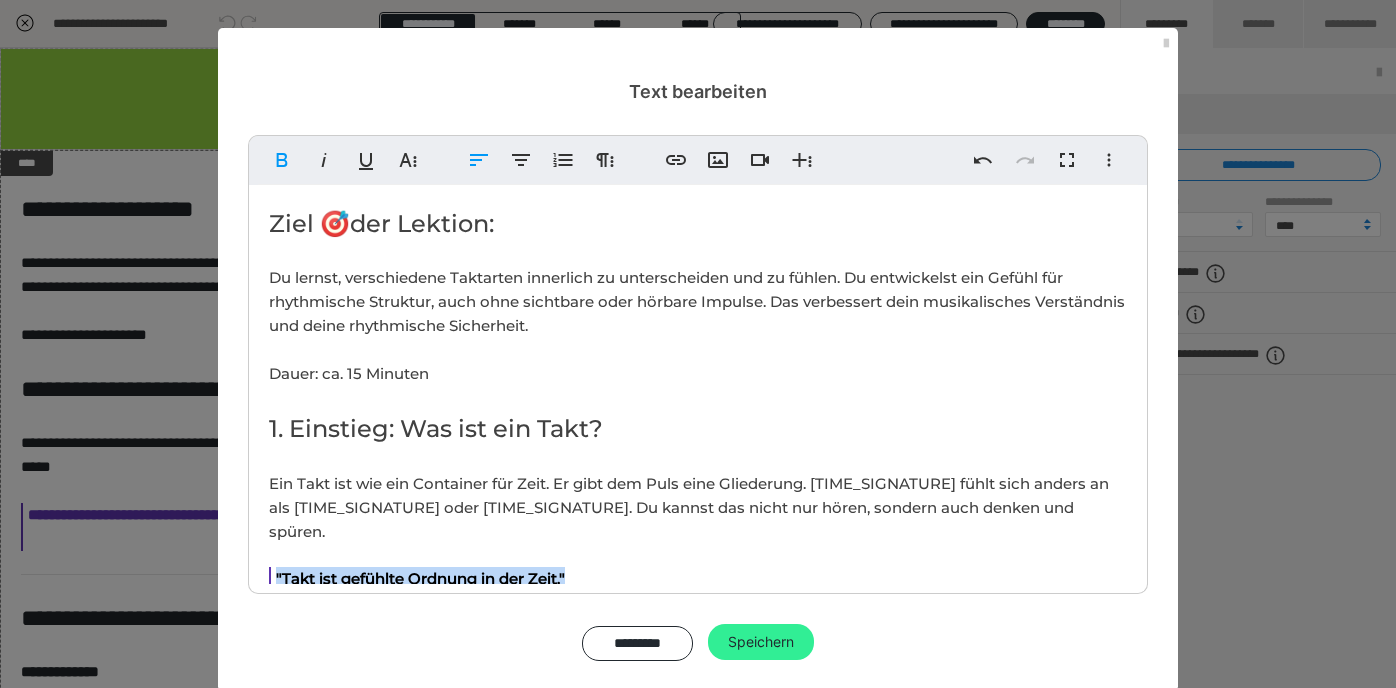 click on "Speichern" at bounding box center (761, 642) 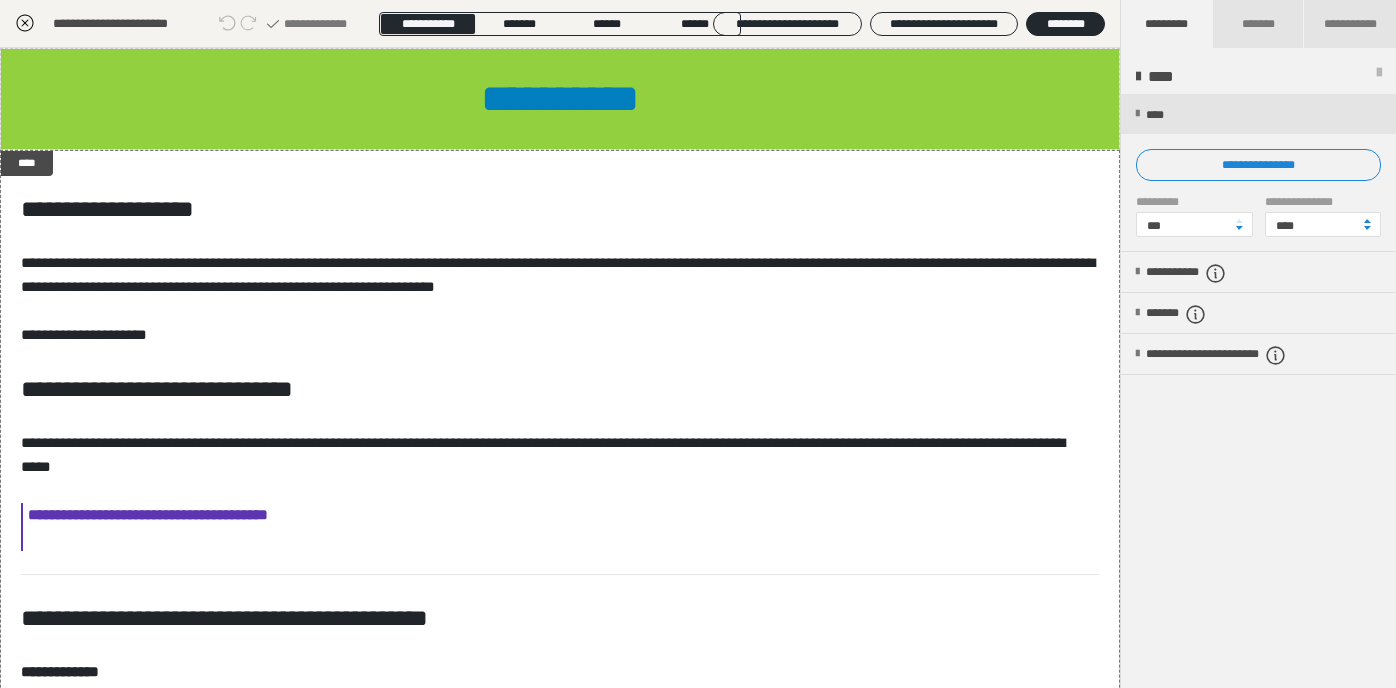 click 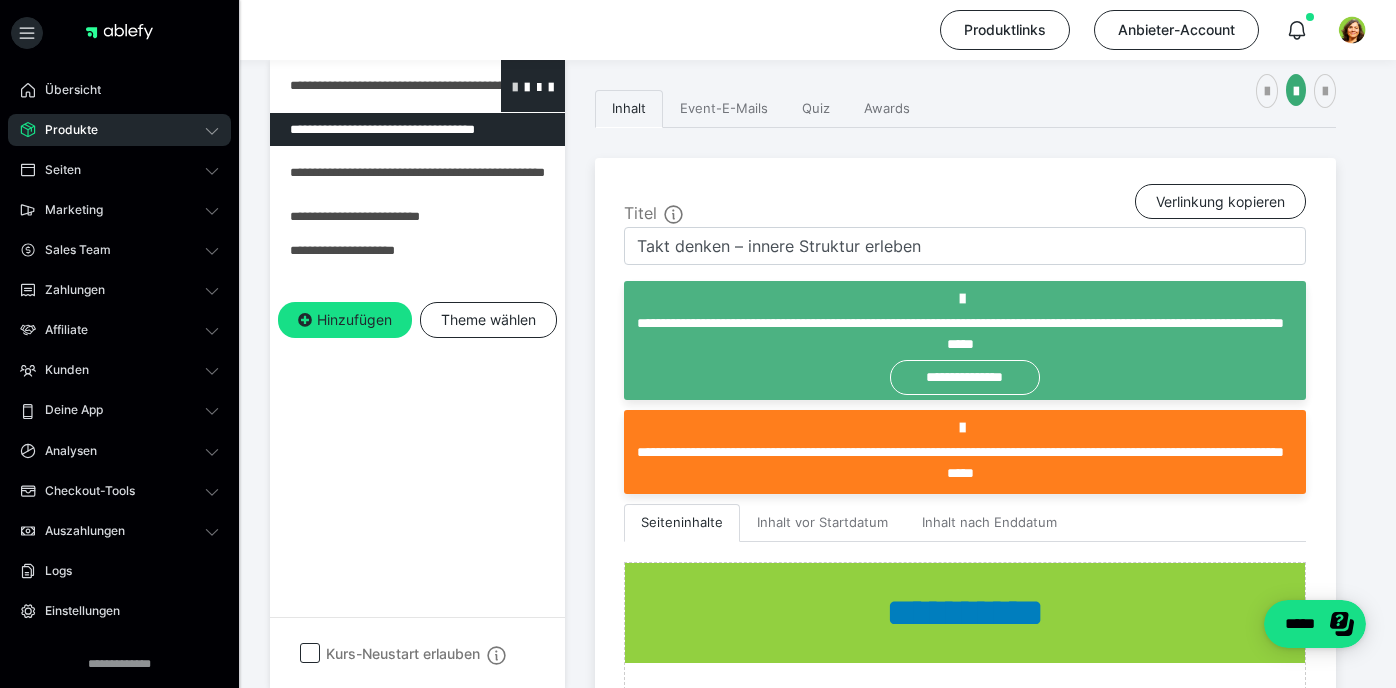 click at bounding box center [515, 86] 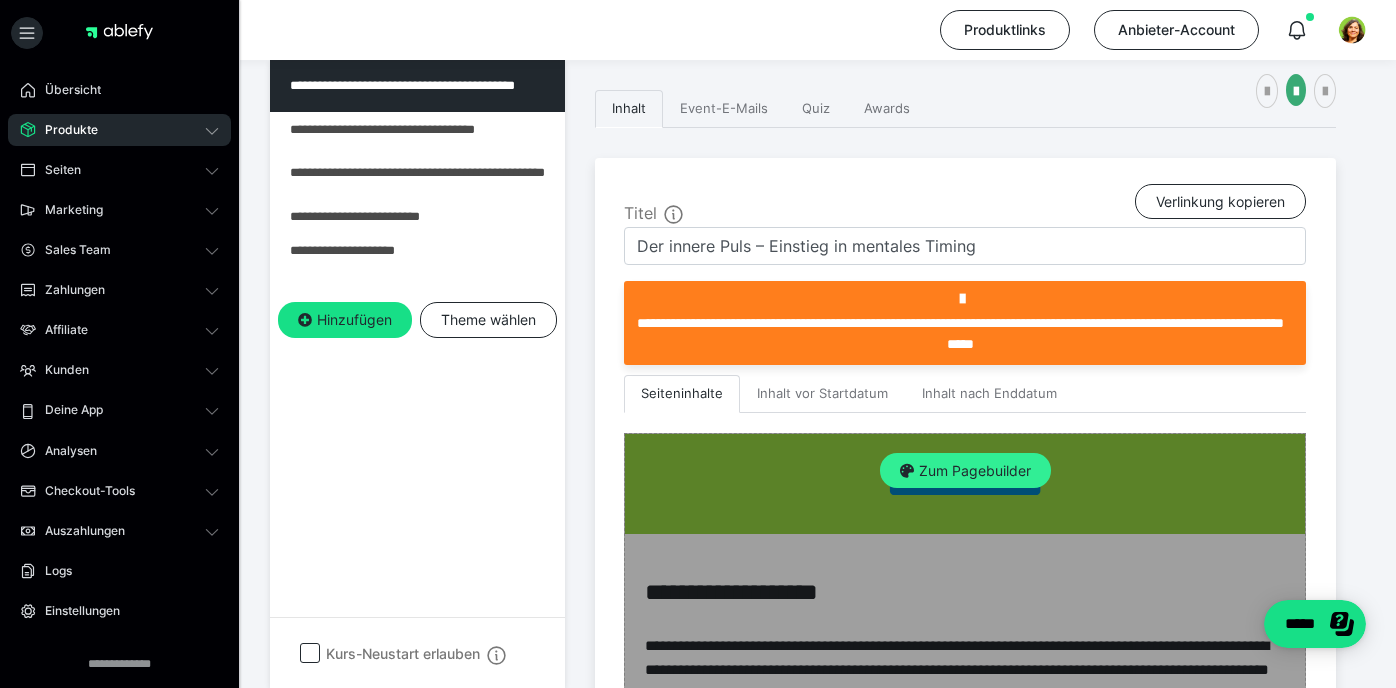 click on "Zum Pagebuilder" at bounding box center [965, 471] 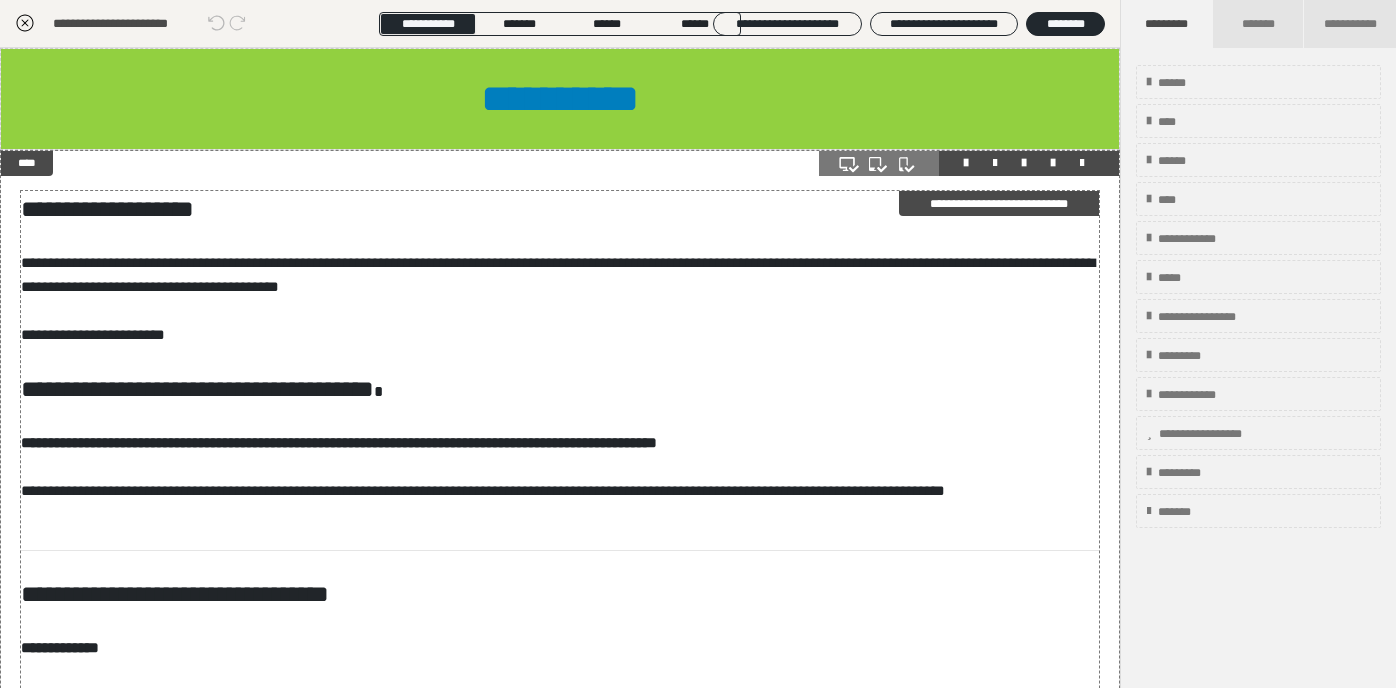 click on "**********" at bounding box center [339, 442] 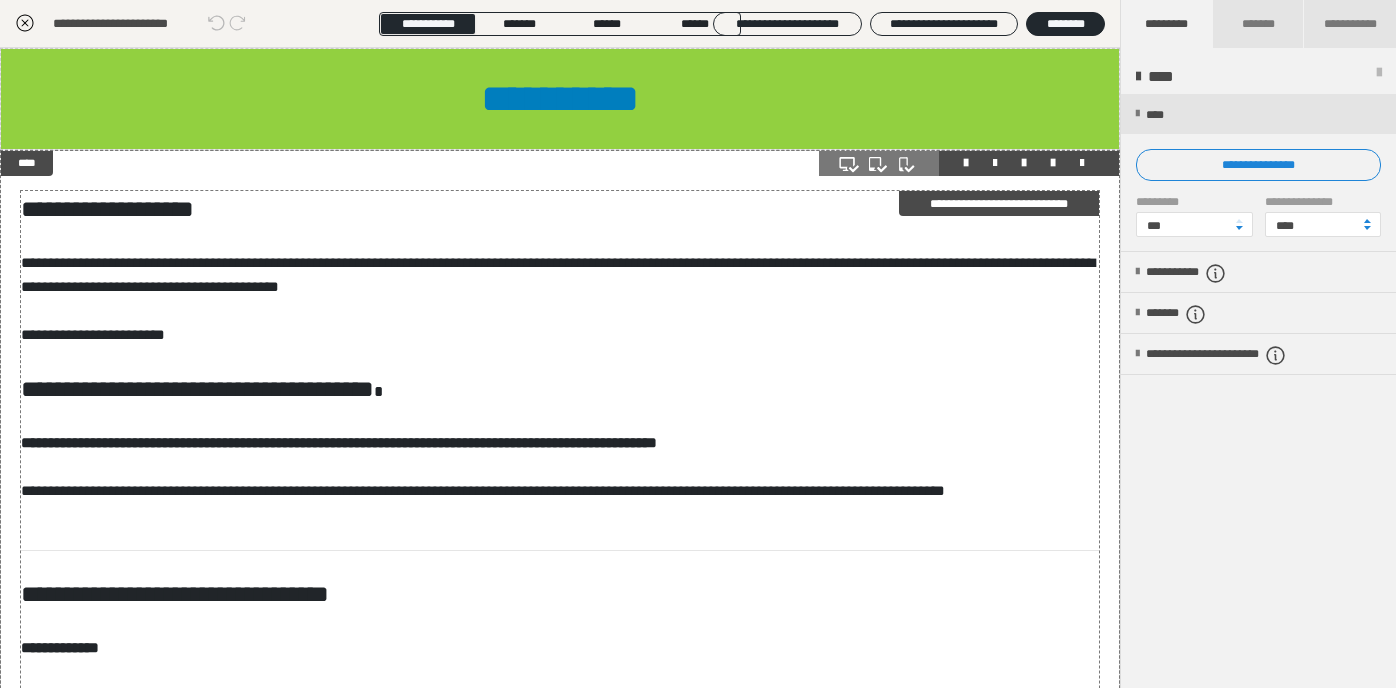 click on "**********" at bounding box center [339, 442] 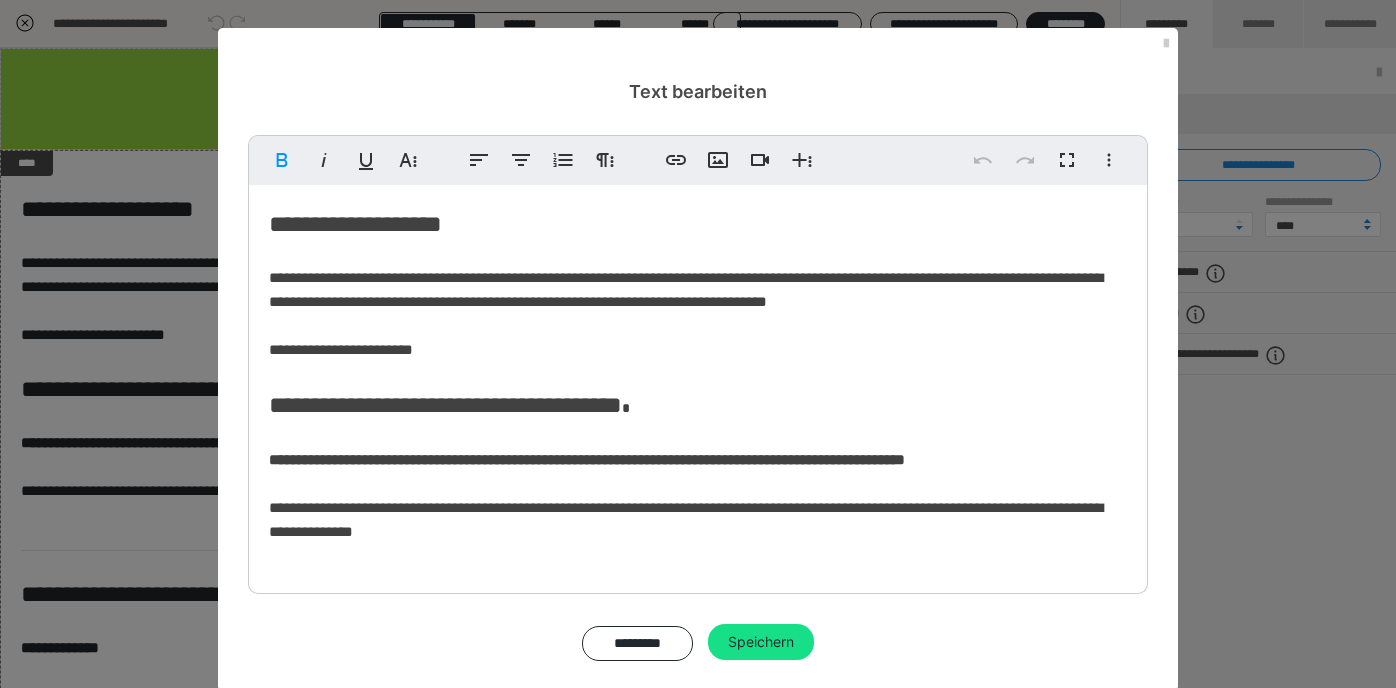 click on "**********" at bounding box center [698, 1163] 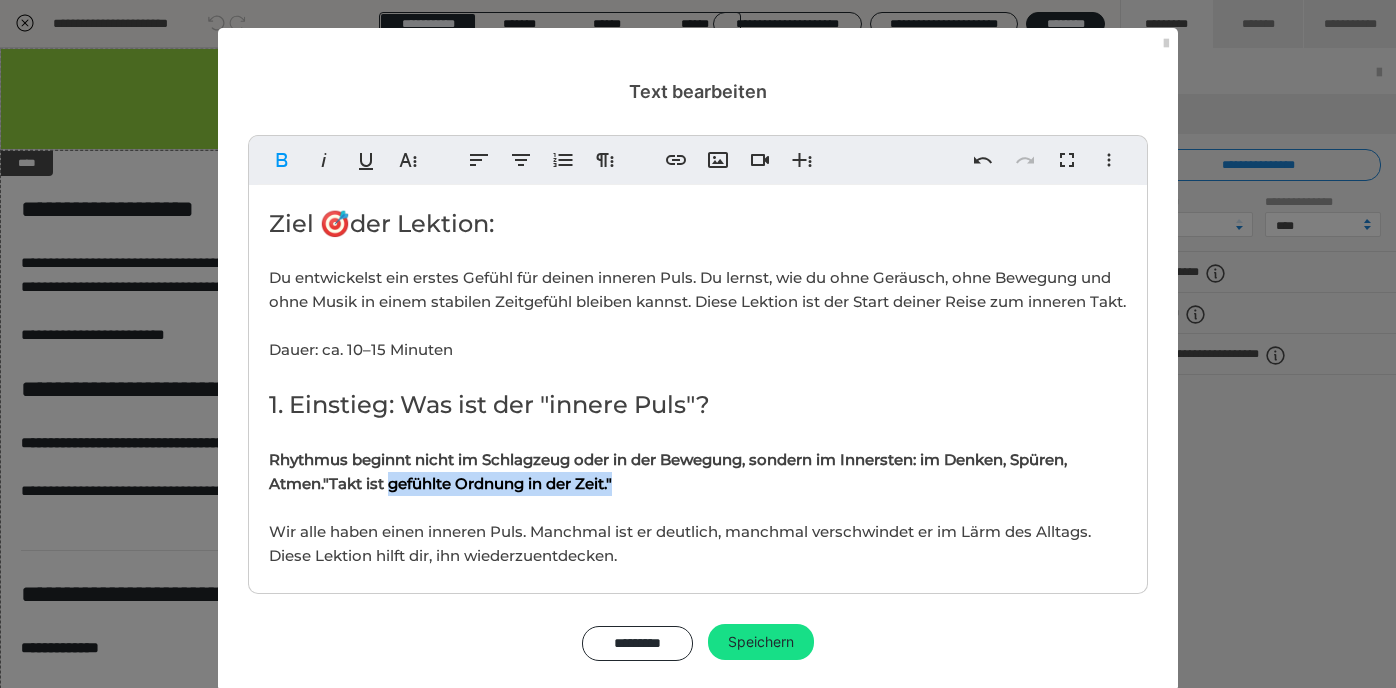 drag, startPoint x: 648, startPoint y: 509, endPoint x: 394, endPoint y: 508, distance: 254.00197 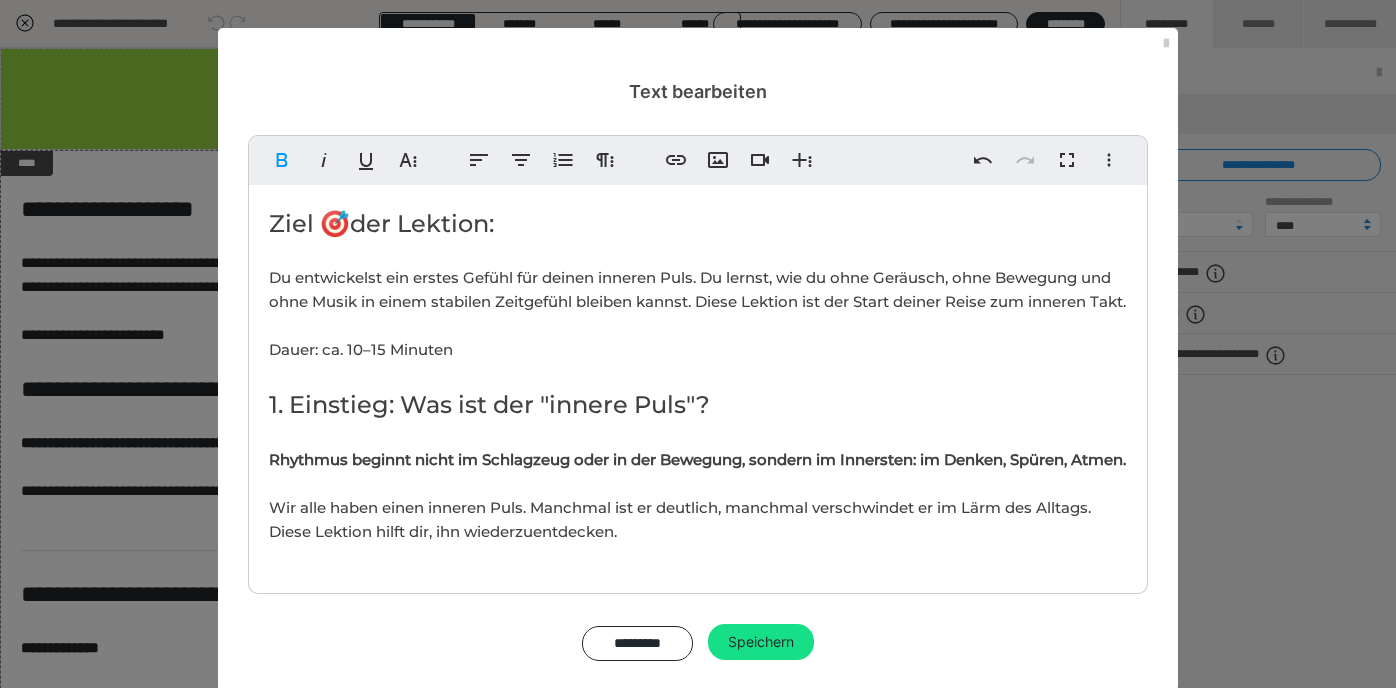 click on "Rhythmus beginnt nicht im Schlagzeug oder in der Bewegung, sondern im Innersten: im Denken, Spüren, Atmen. ​" at bounding box center (697, 459) 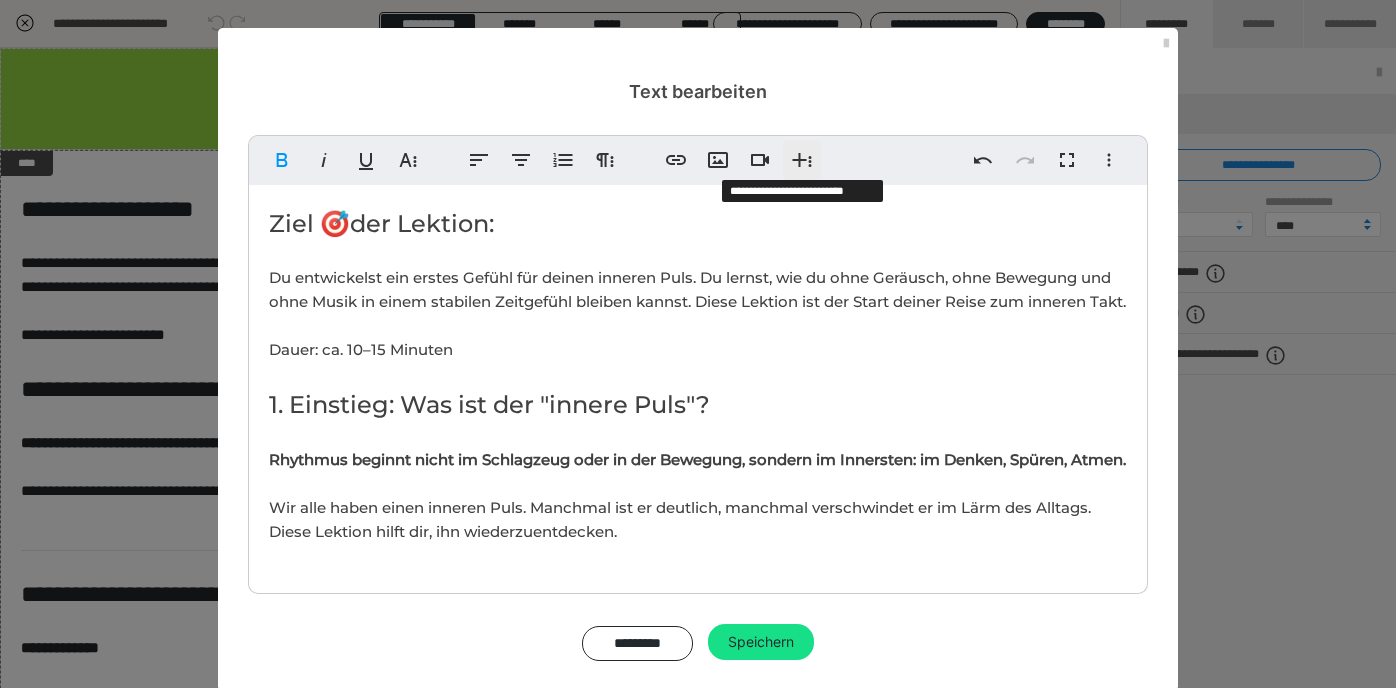 click 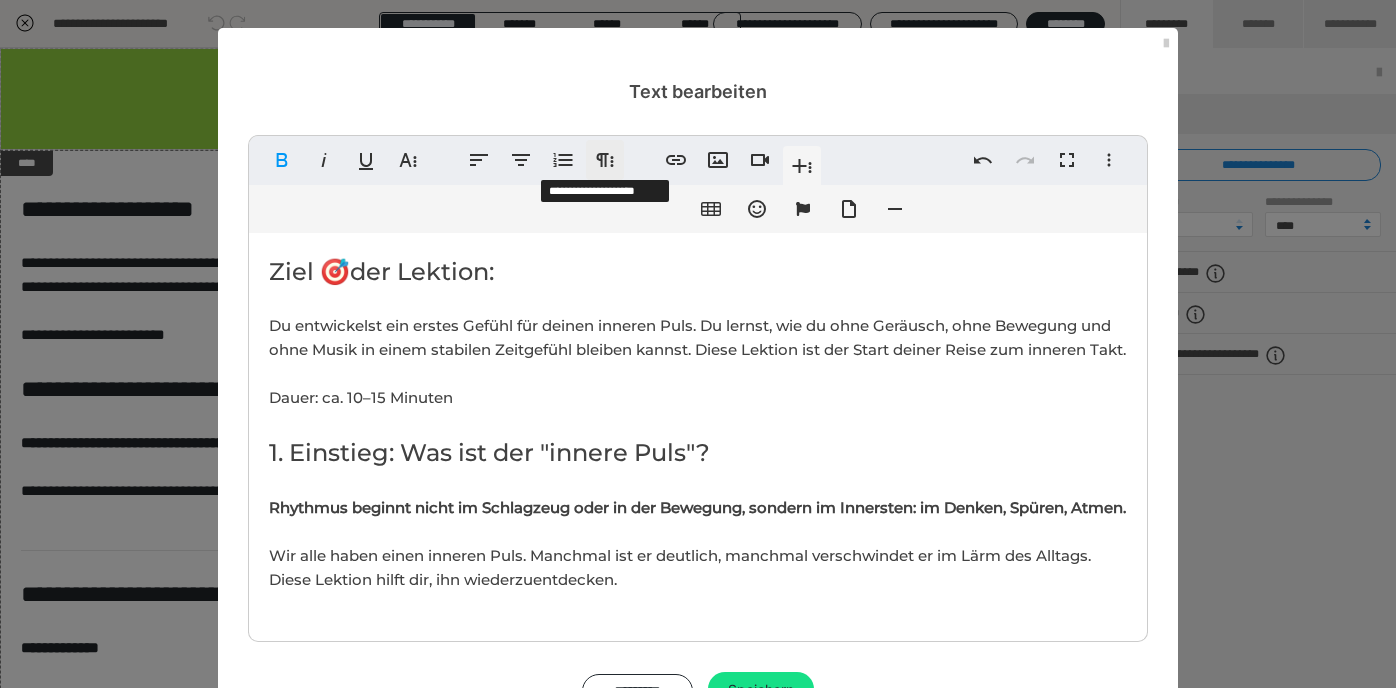 click 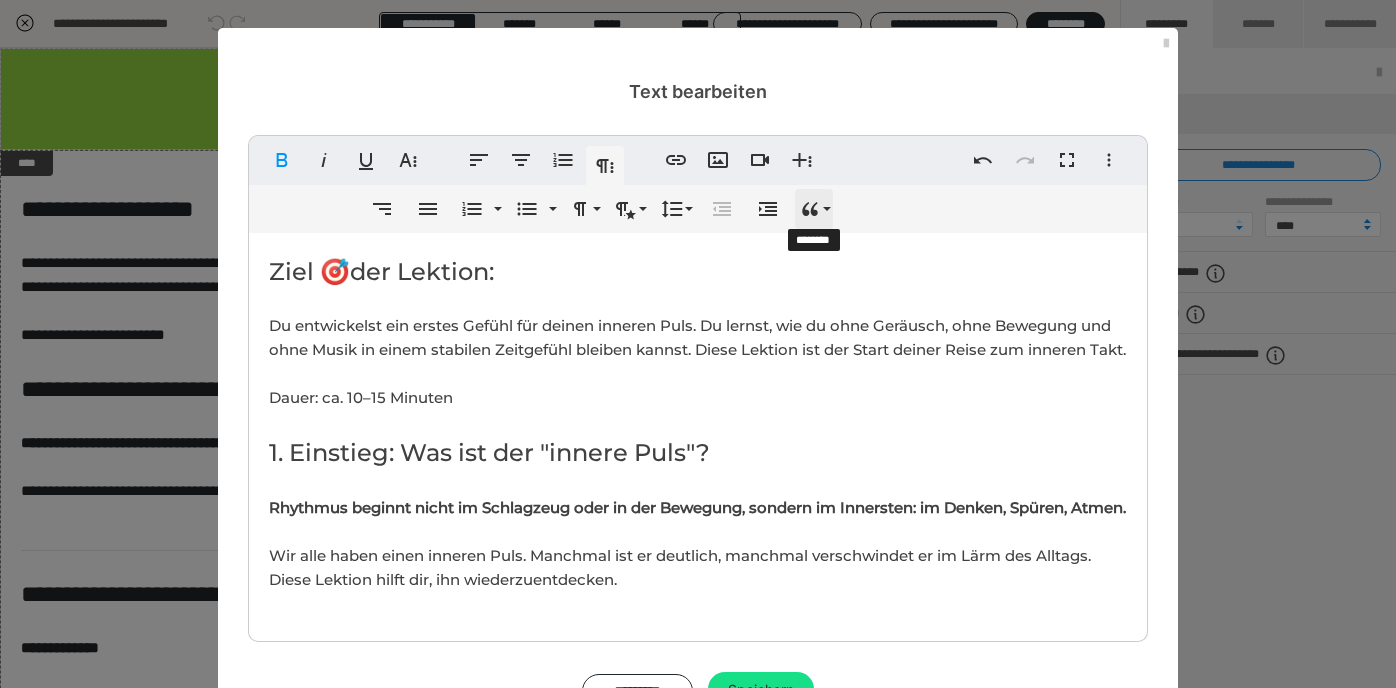 click 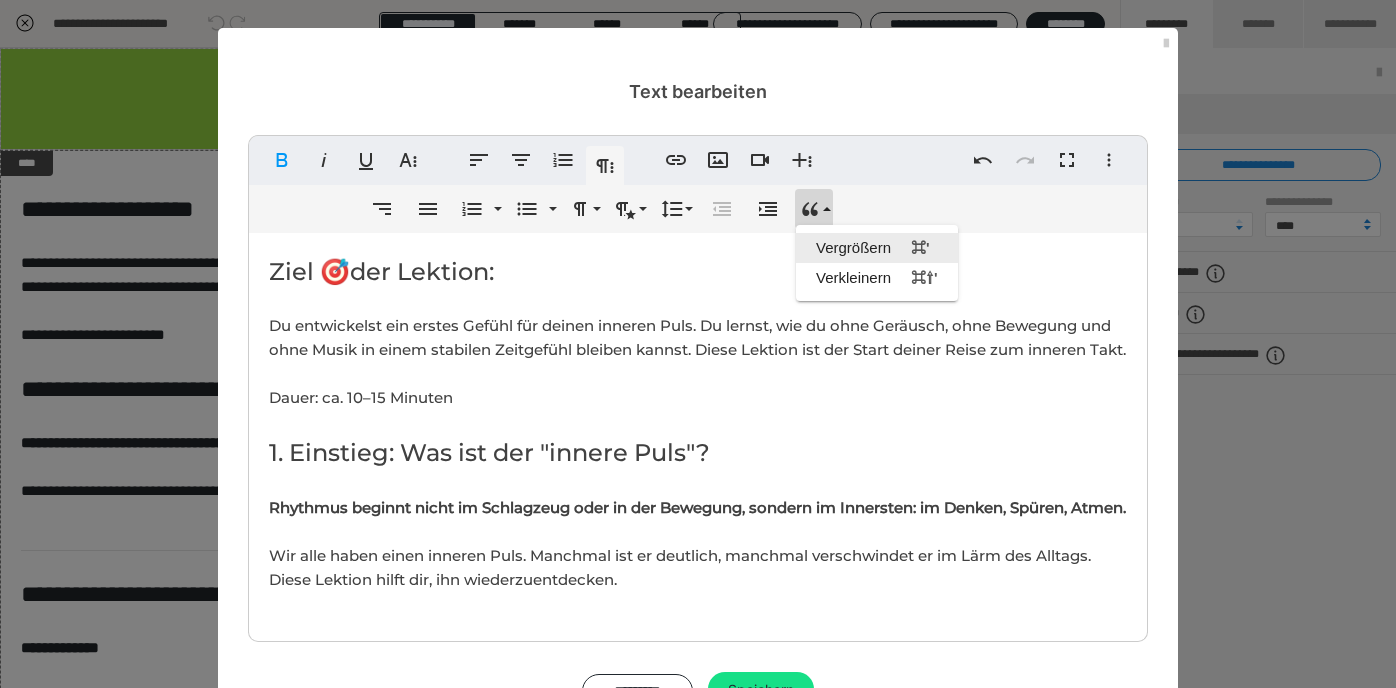 click on "Vergrößern ⌘'" at bounding box center [877, 248] 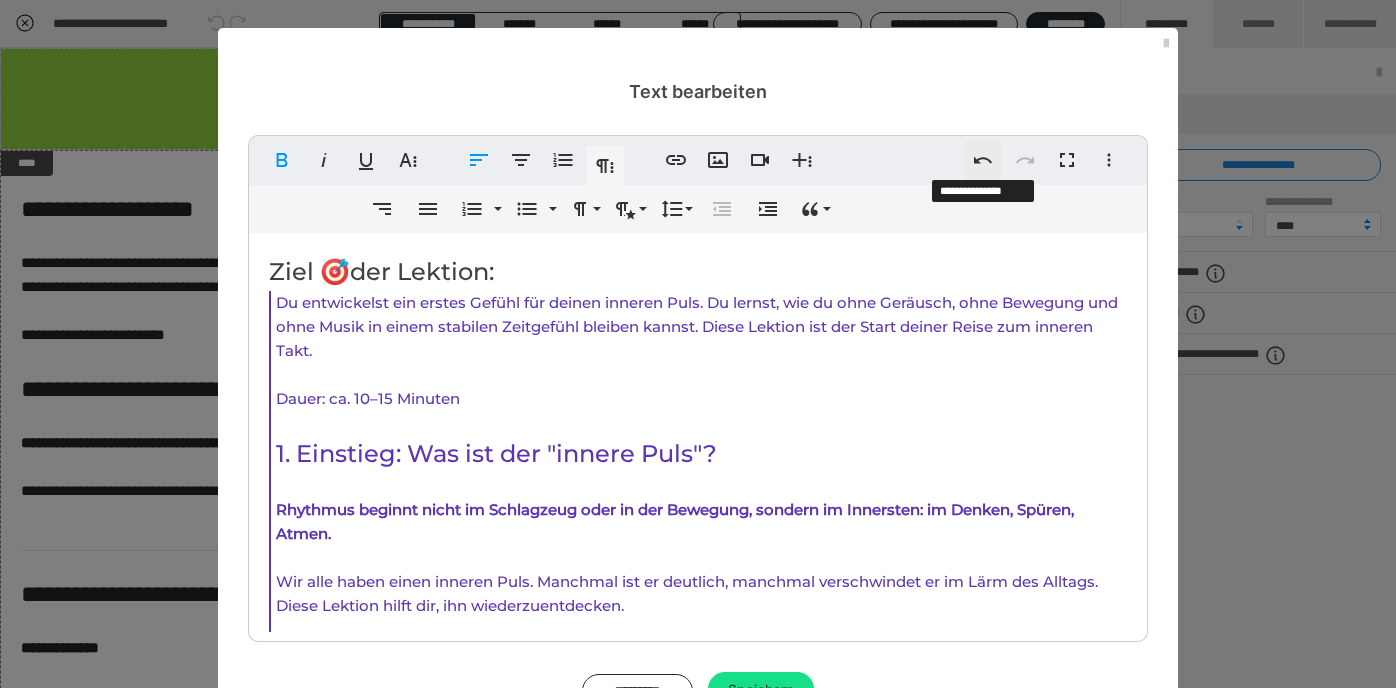 click 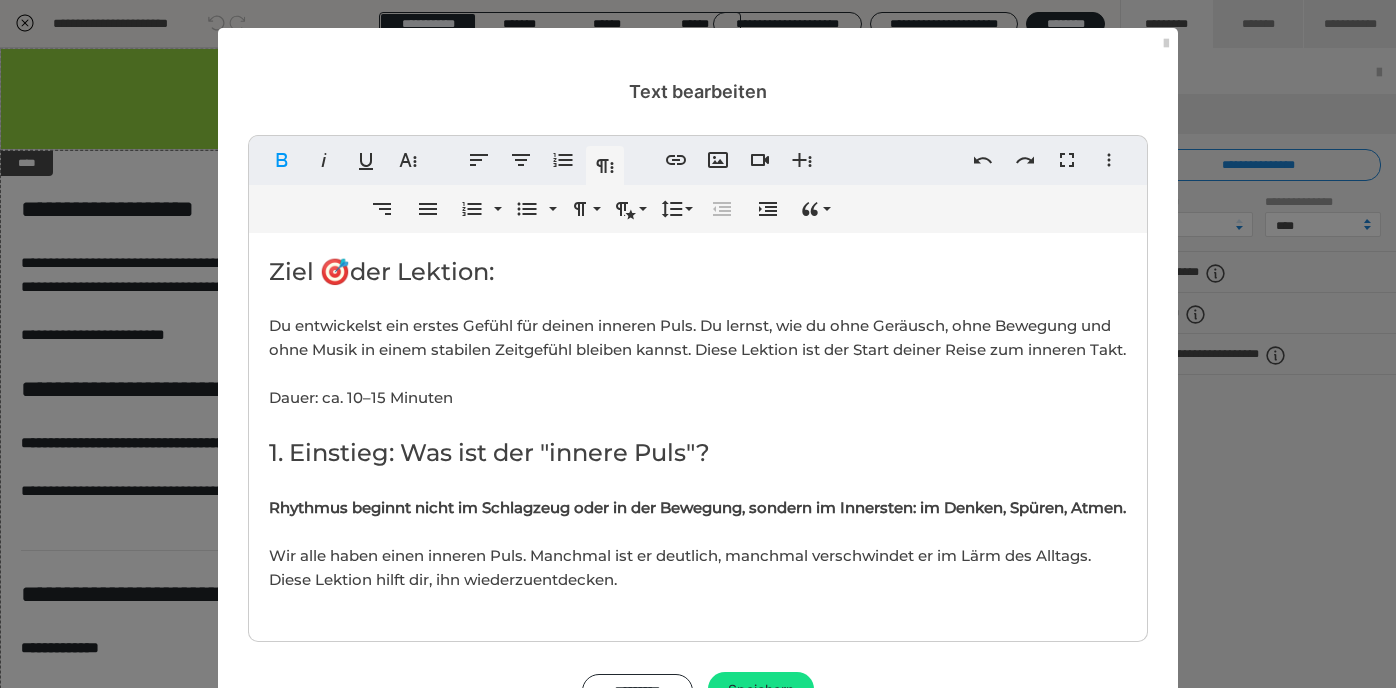 click on "Rhythmus beginnt nicht im Schlagzeug oder in der Bewegung, sondern im Innersten: im Denken, Spüren, Atmen. ​" at bounding box center [697, 507] 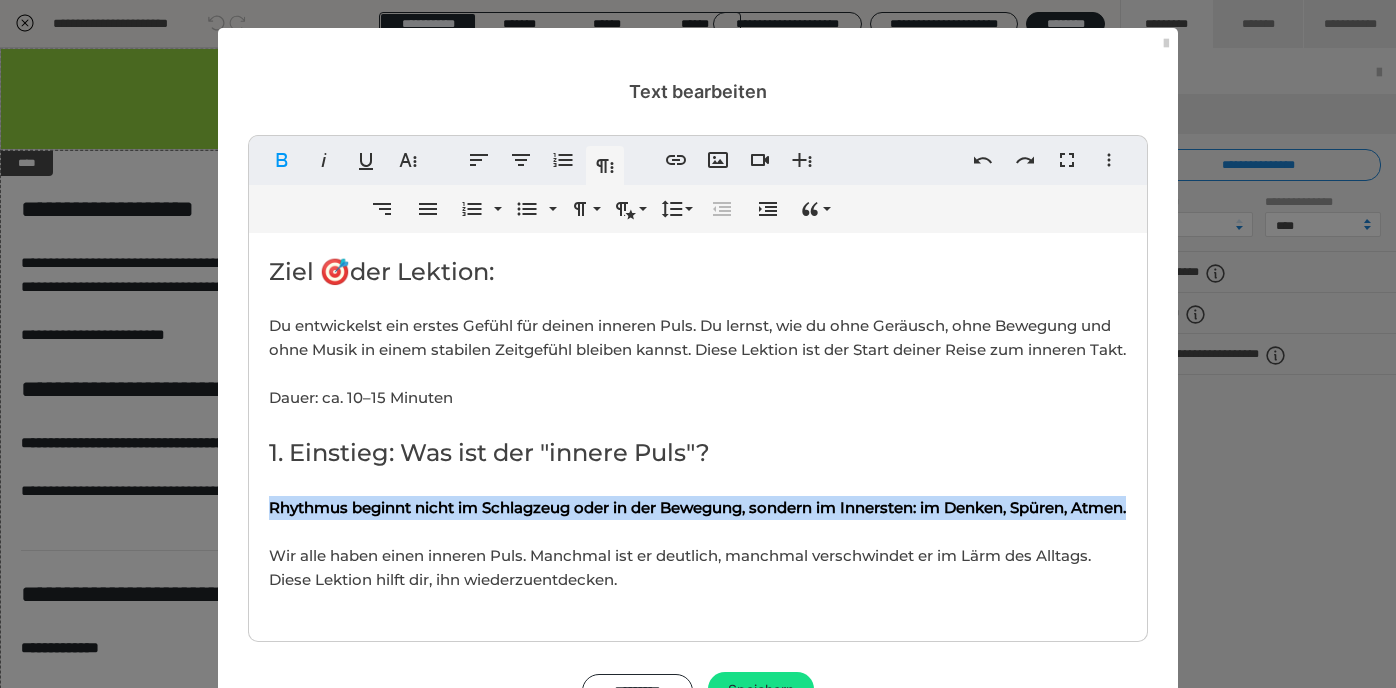 drag, startPoint x: 260, startPoint y: 527, endPoint x: 338, endPoint y: 553, distance: 82.219215 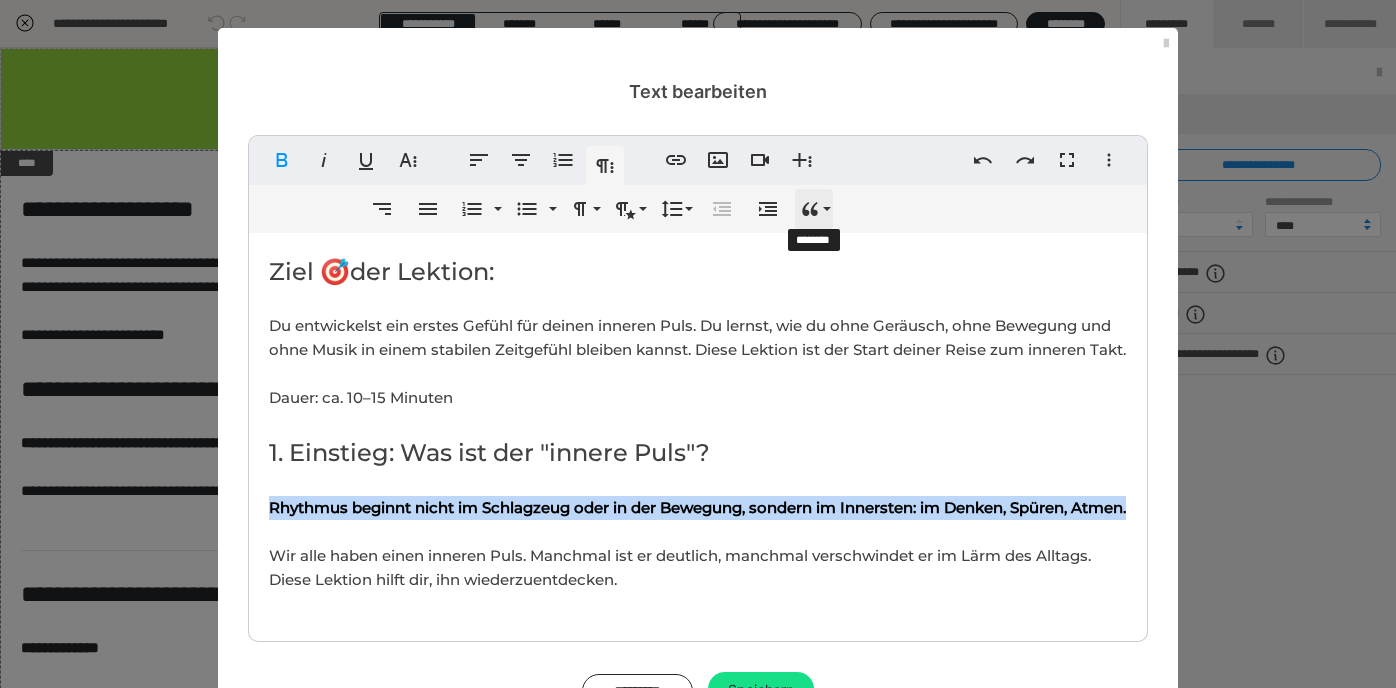 click 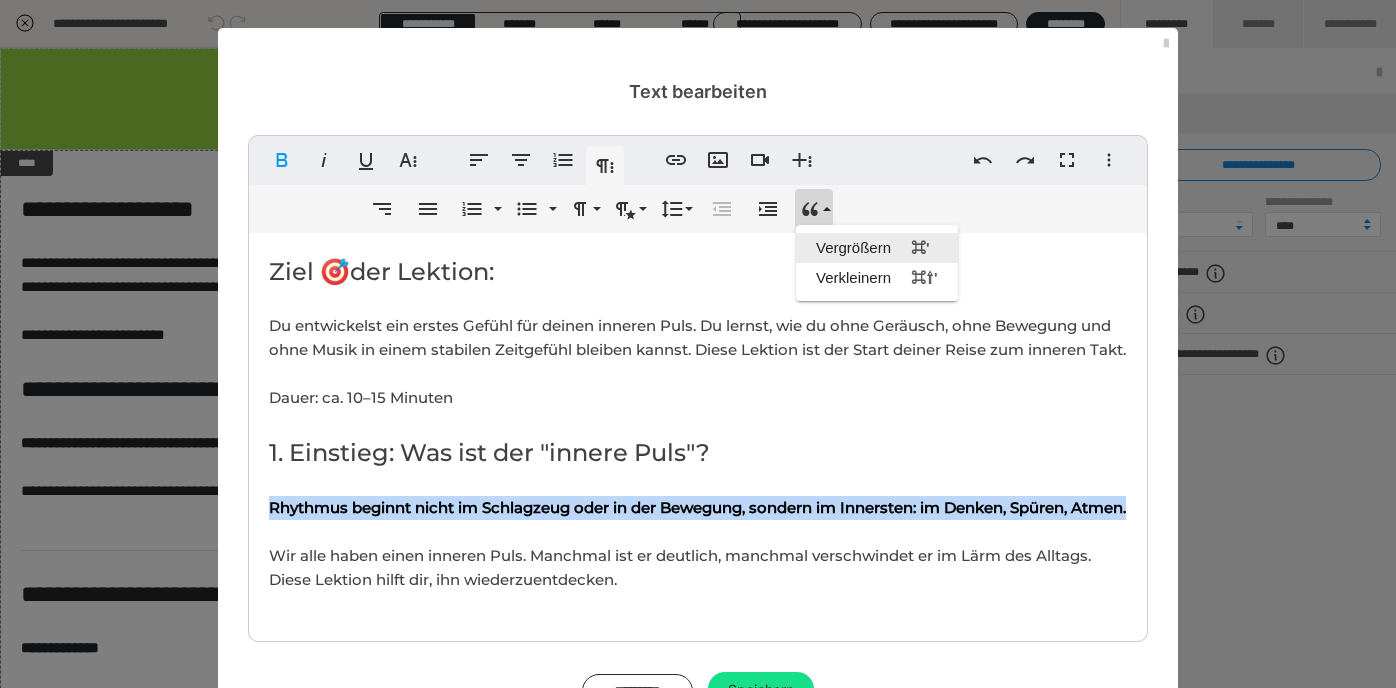 click on "Vergrößern ⌘'" at bounding box center [877, 248] 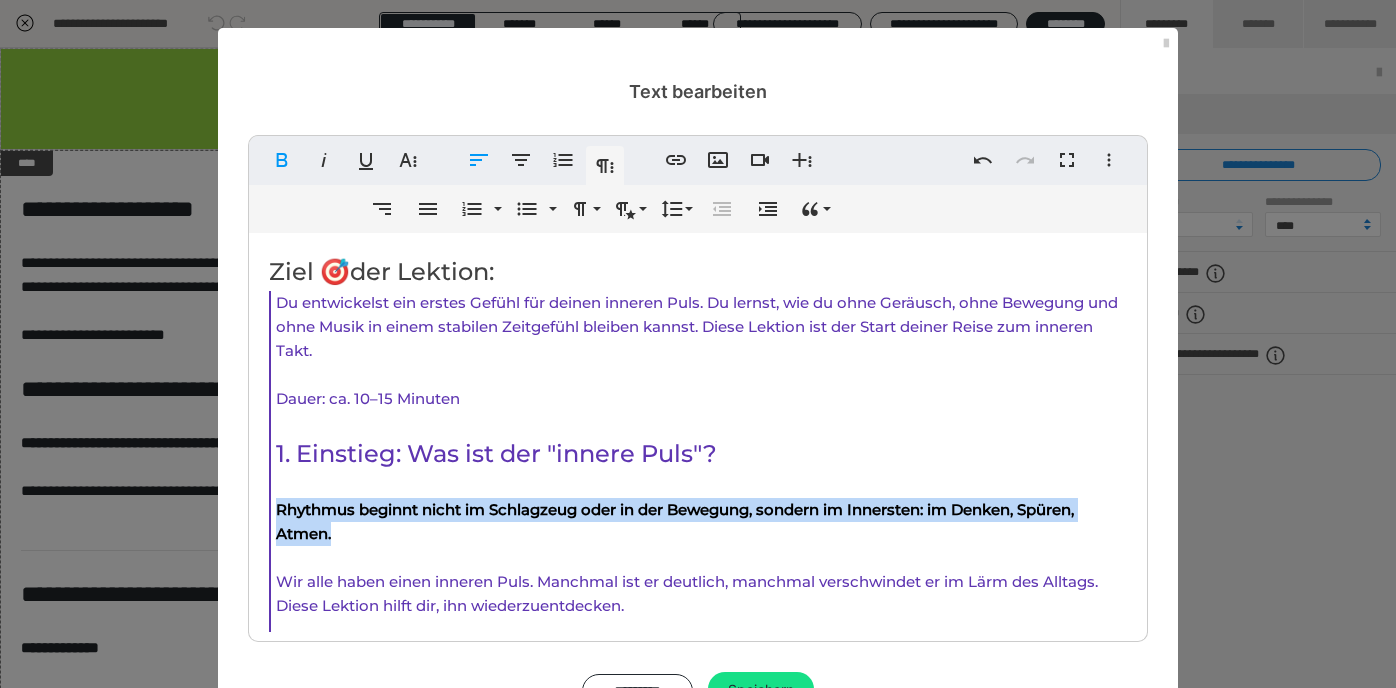 scroll, scrollTop: 0, scrollLeft: 0, axis: both 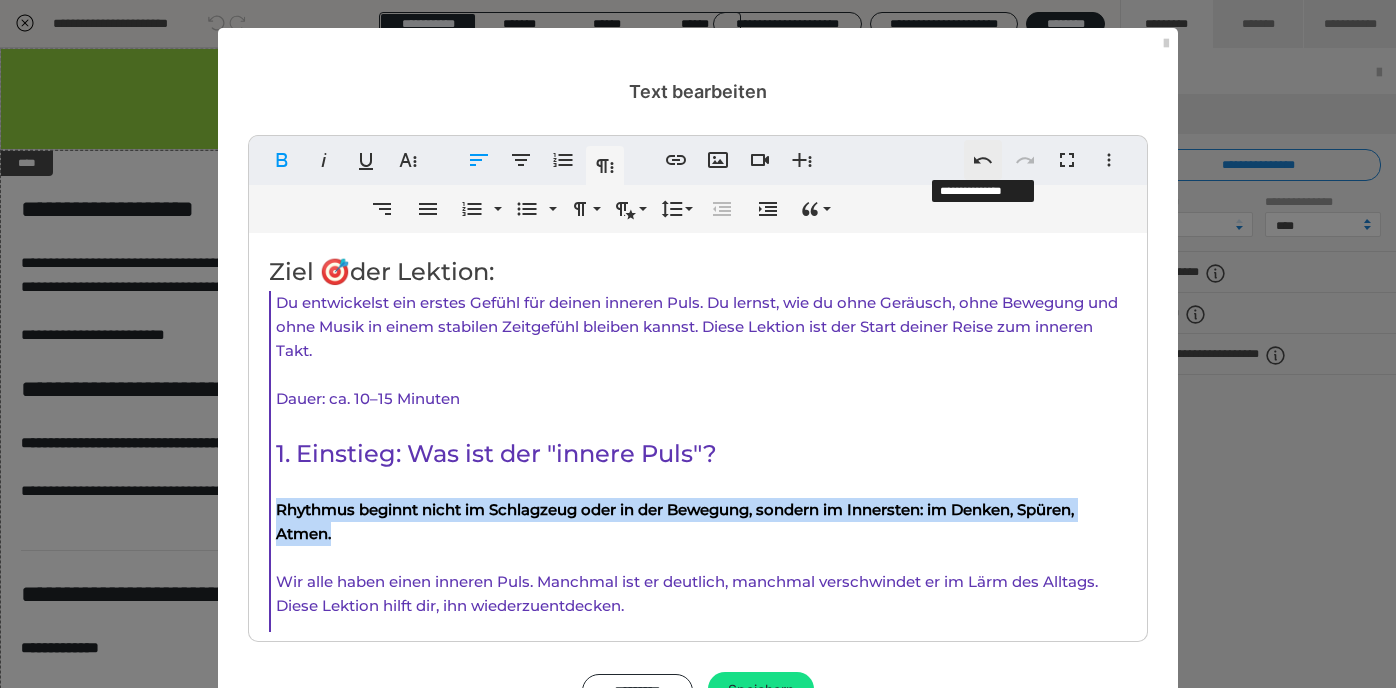 click 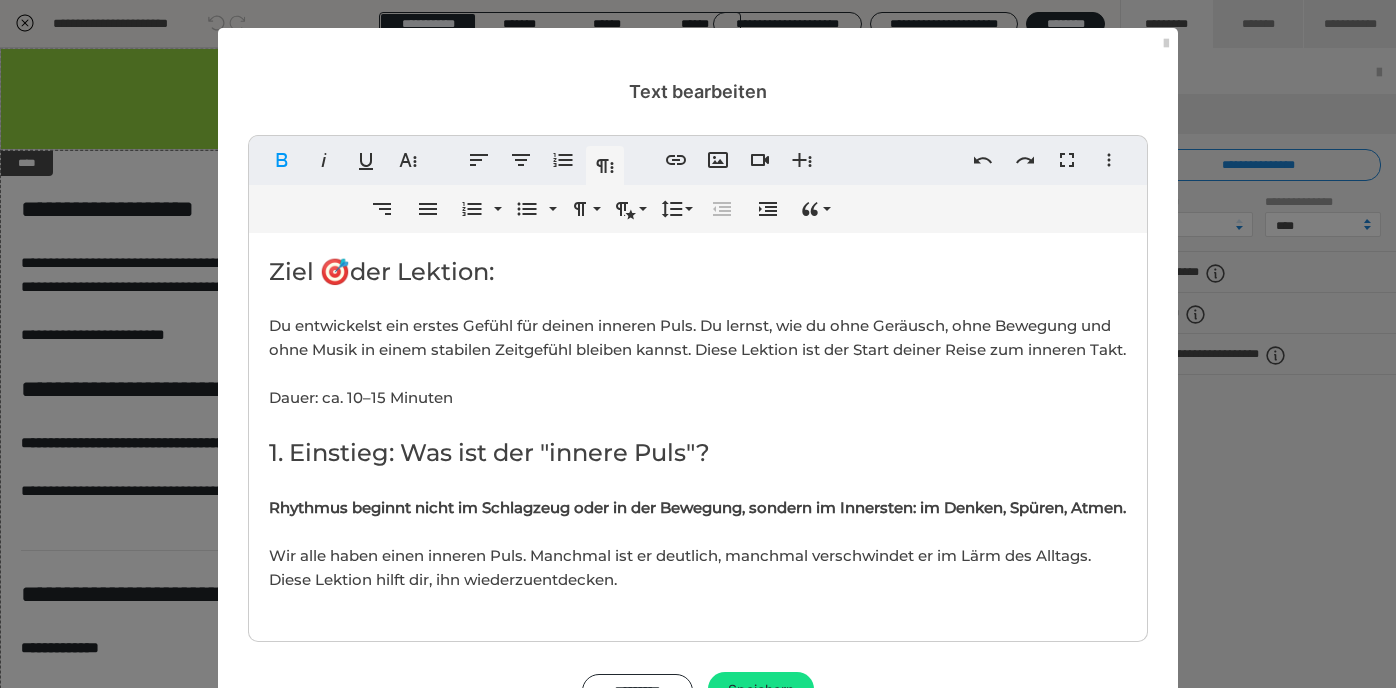 click on "Rhythmus beginnt nicht im Schlagzeug oder in der Bewegung, sondern im Innersten: im Denken, Spüren, Atmen. ​" at bounding box center [697, 507] 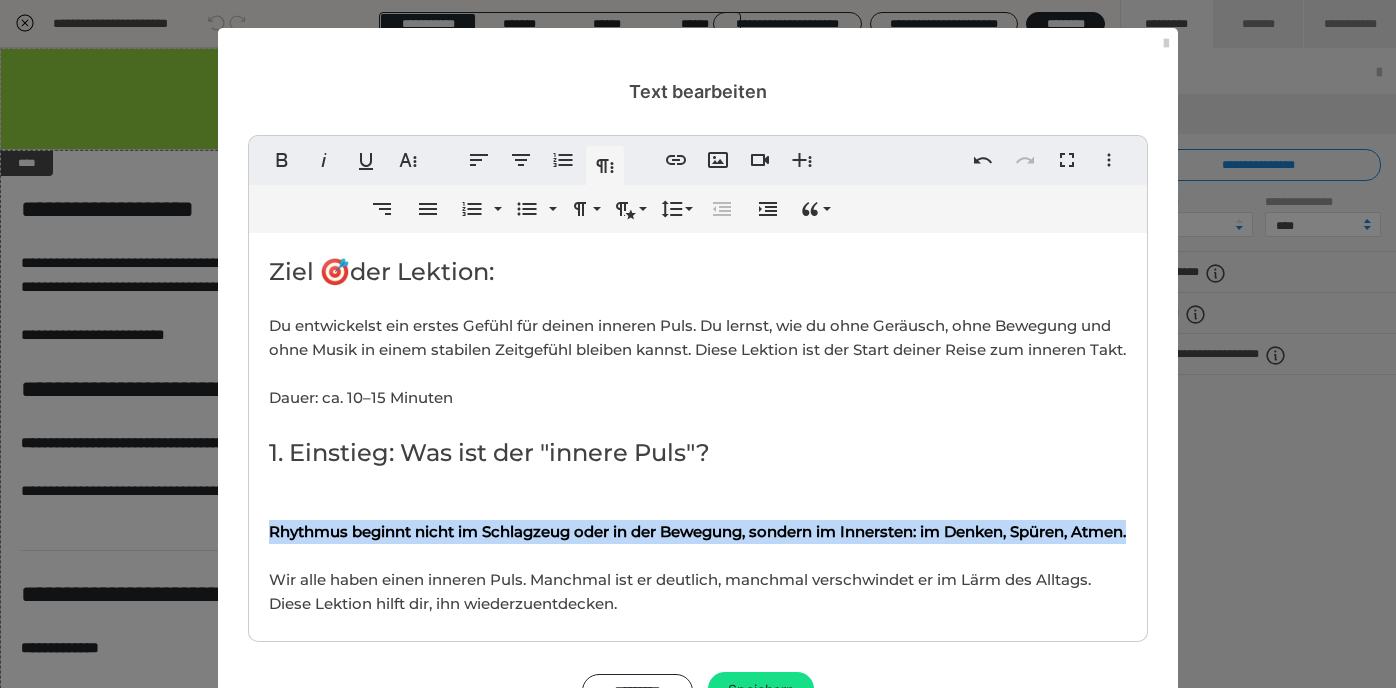 drag, startPoint x: 267, startPoint y: 552, endPoint x: 335, endPoint y: 577, distance: 72.44998 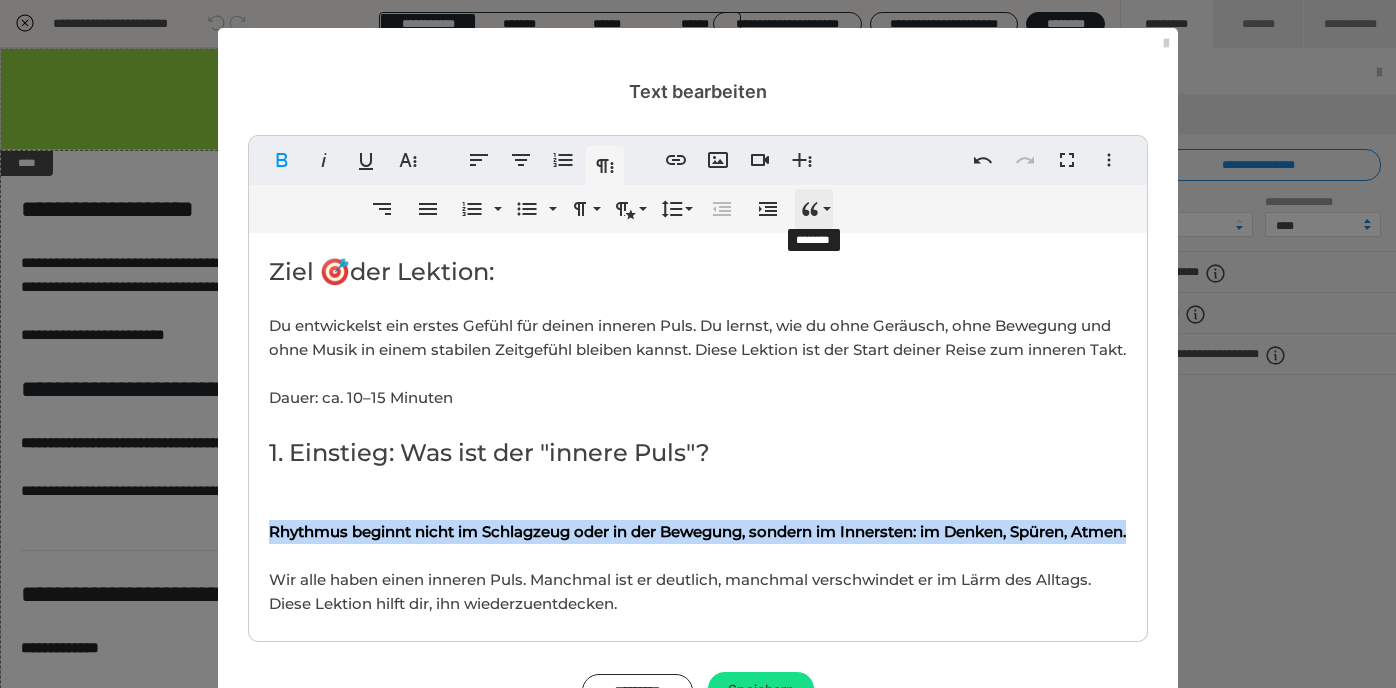click on "Zitieren" at bounding box center (814, 209) 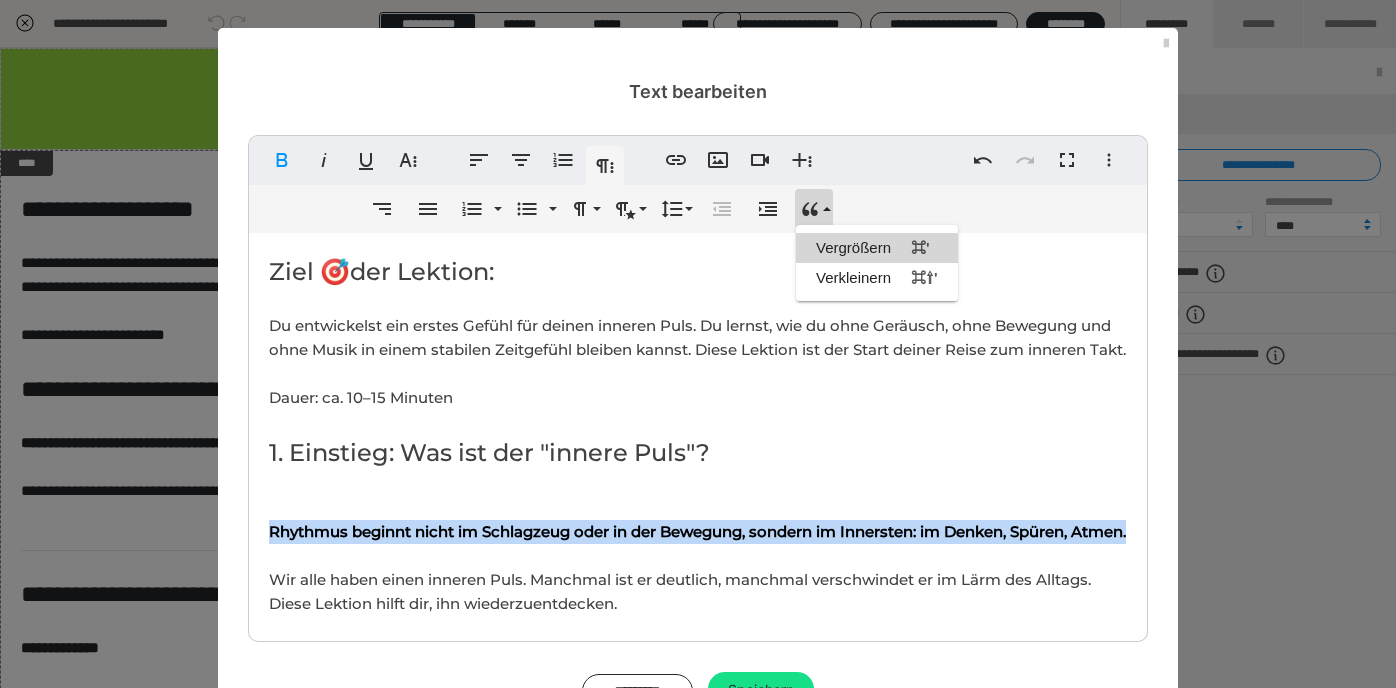 click on "Vergrößern ⌘'" at bounding box center (877, 248) 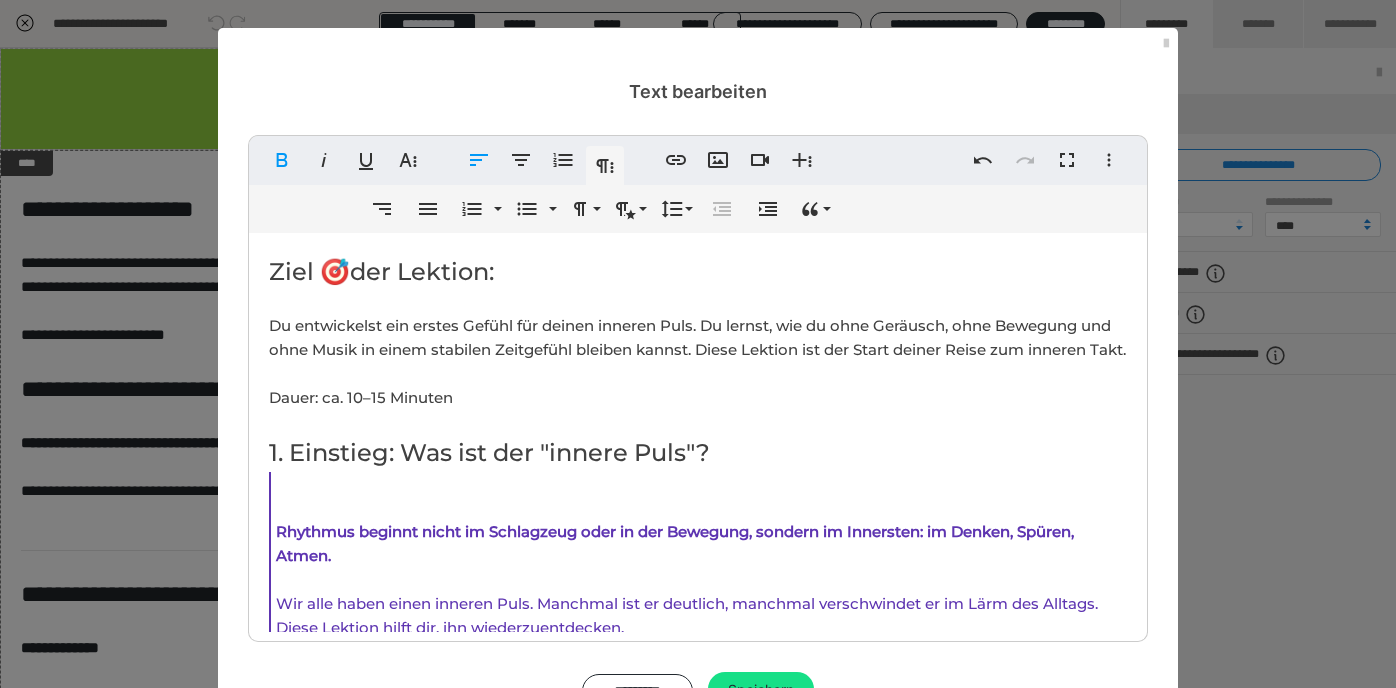 click on "Rhythmus beginnt nicht im Schlagzeug oder in der Bewegung, sondern im Innersten: im Denken, Spüren, Atmen. Wir alle haben einen inneren Puls. Manchmal ist er deutlich, manchmal verschwindet er im Lärm des Alltags. Diese Lektion hilft dir, ihn wiederzuentdecken." at bounding box center [698, 568] 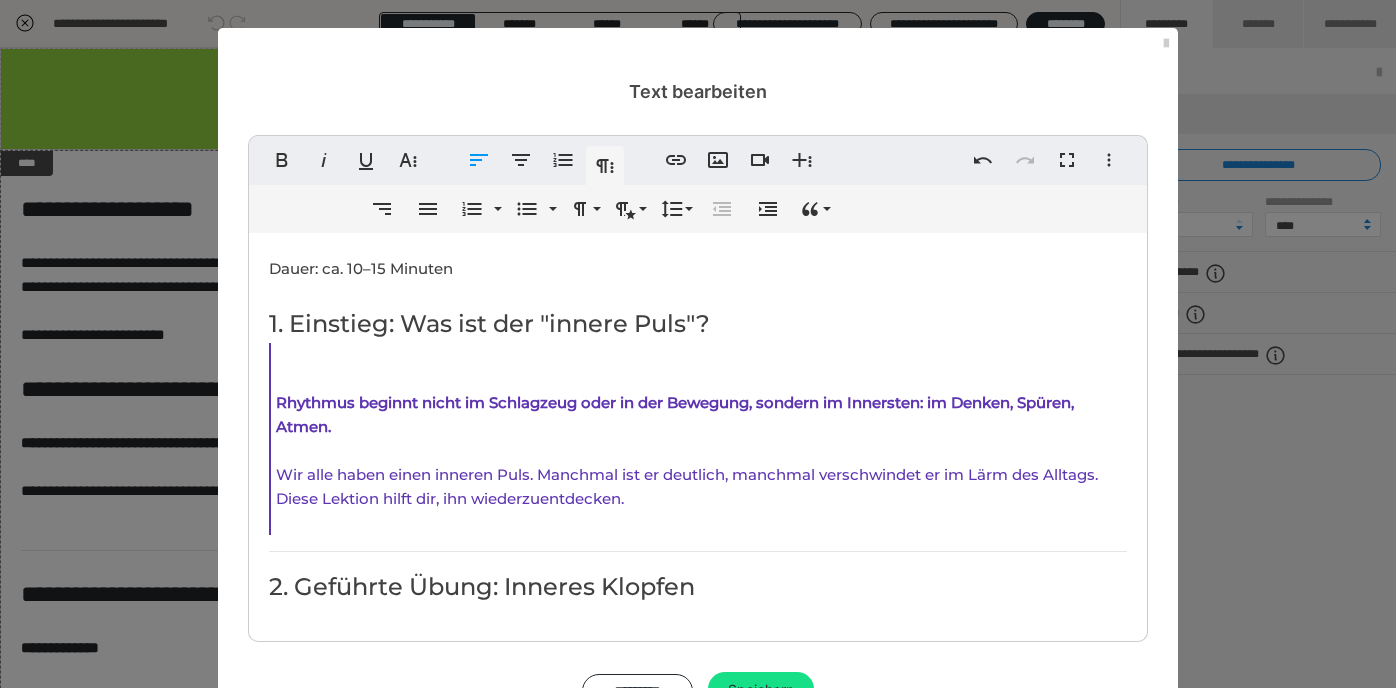 scroll, scrollTop: 81, scrollLeft: 0, axis: vertical 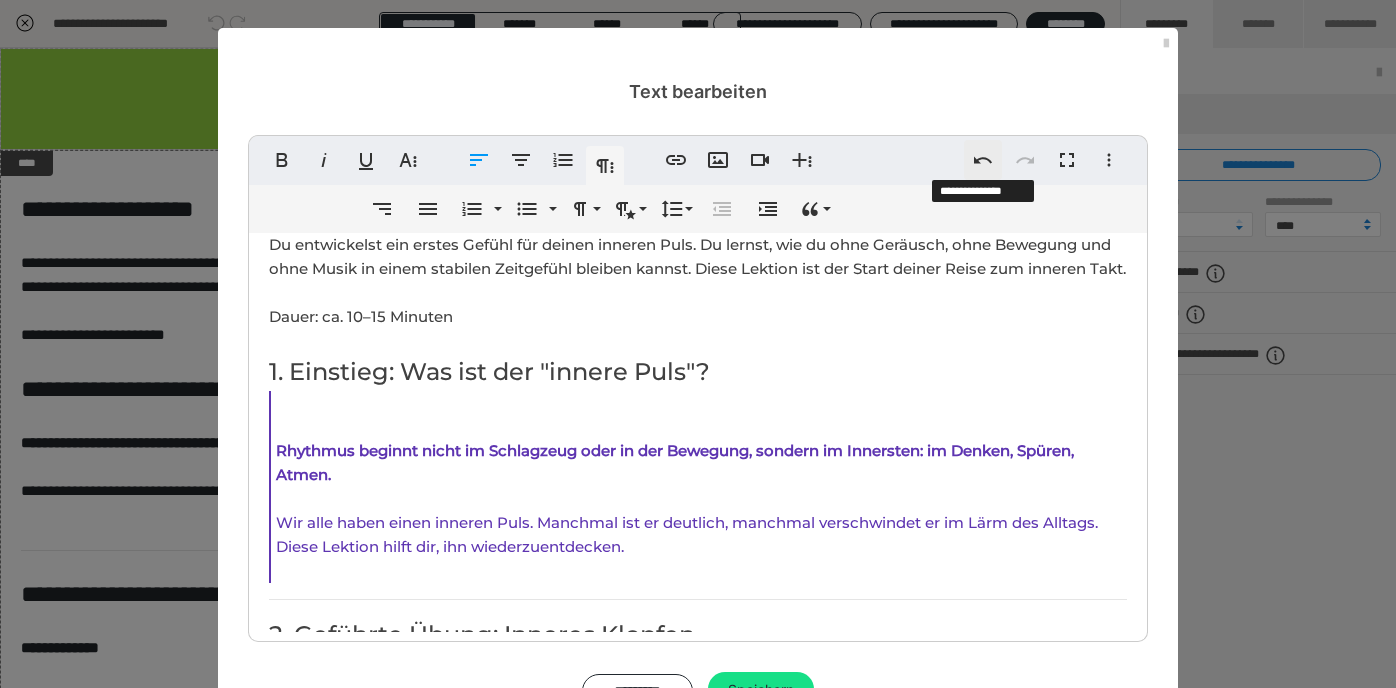 click 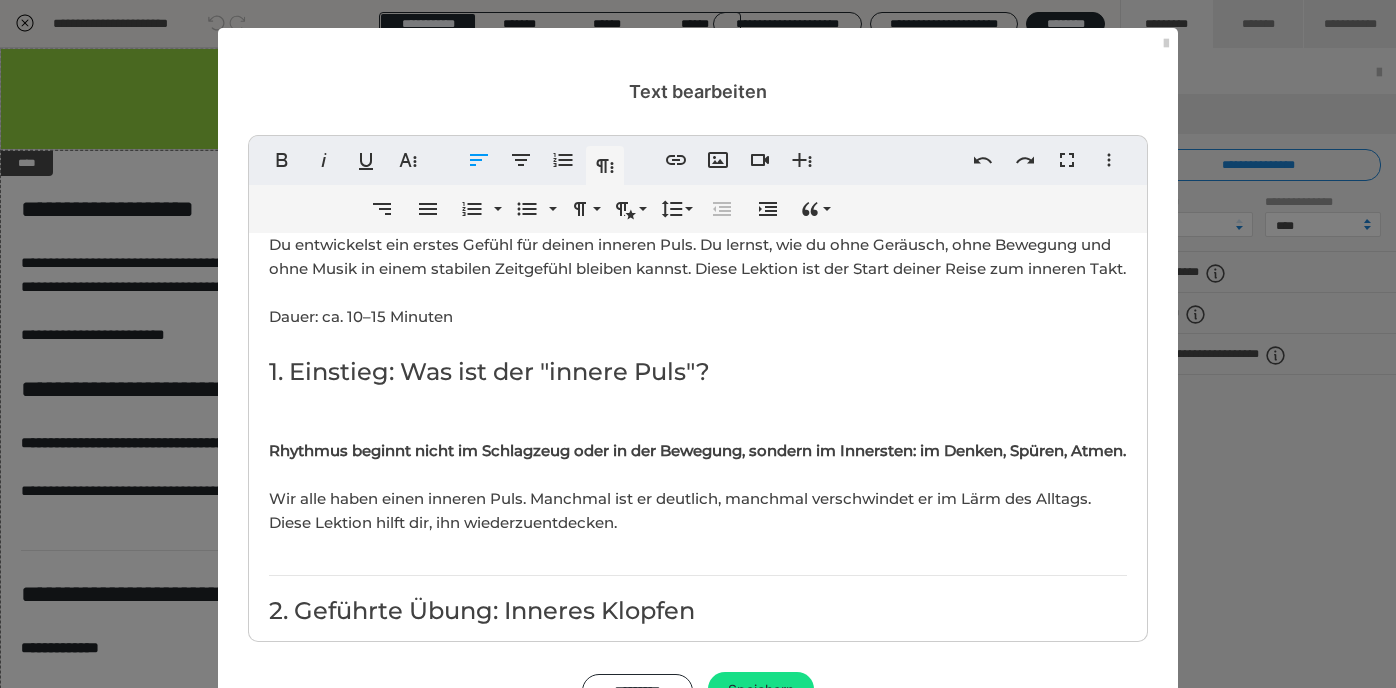 click on "Ziel 🎯der Lektion: Du entwickelst ein erstes Gefühl für deinen inneren Puls. Du lernst, wie du ohne Geräusch, ohne Bewegung und ohne Musik in einem stabilen Zeitgefühl bleiben kannst. Diese Lektion ist der Start deiner Reise zum inneren Takt. Dauer: ca. [MINUTES]–[MINUTES] Minuten 1. Einstieg: Was ist der "innerer Puls"? Rhythmus beginnt nicht im Schlagzeug oder in der Bewegung, sondern im Innersten: im Denken, Spüren, Atmen. Wir alle haben einen inneren Puls. Manchmal ist er deutlich, manchmal verschwindet er im Lärm des Alltags. Diese Lektion hilft dir, ihn wiederzuentdecken. 2. Geführte Übung: Inneres Klopfen Vorbereitung: 🔸 Setze dich bequem hin, Füße auf dem Boden. 🔸 Wähle ein Metronom oder eine App mit [BPM] bpm (Schläge pro Minute). Schritt-für-Schritt-Anleitung: 1. Starte das Metronom. Höre dem Ticken für [SECONDS] Sekunden zu. Spüre, wie dein Körper darauf reagiert (Herz, Atem, Schultern...). 2. Stoppe das Metronom. 4. Halte den inneren Takt für [MINUTES] bis [MINUTES] Sekunden. Tipp: Metronom:  Smart Click" at bounding box center (698, 1120) 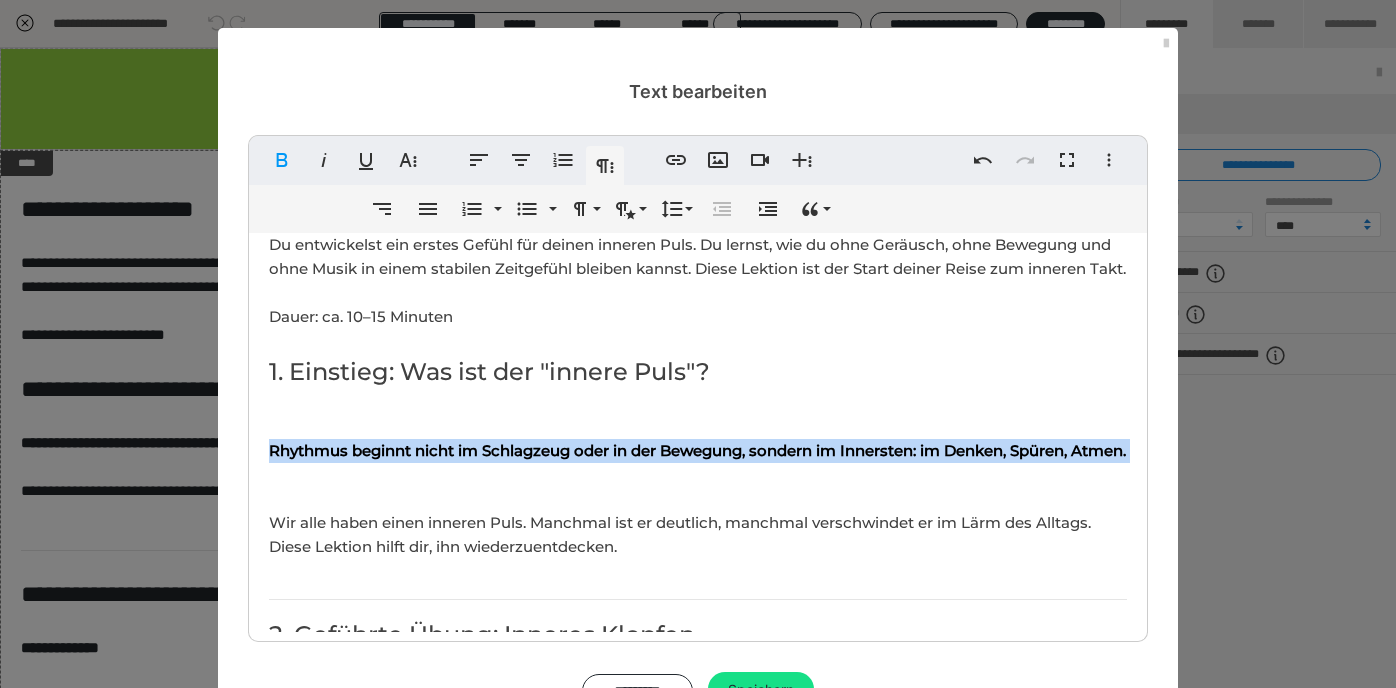 drag, startPoint x: 265, startPoint y: 465, endPoint x: 328, endPoint y: 508, distance: 76.27582 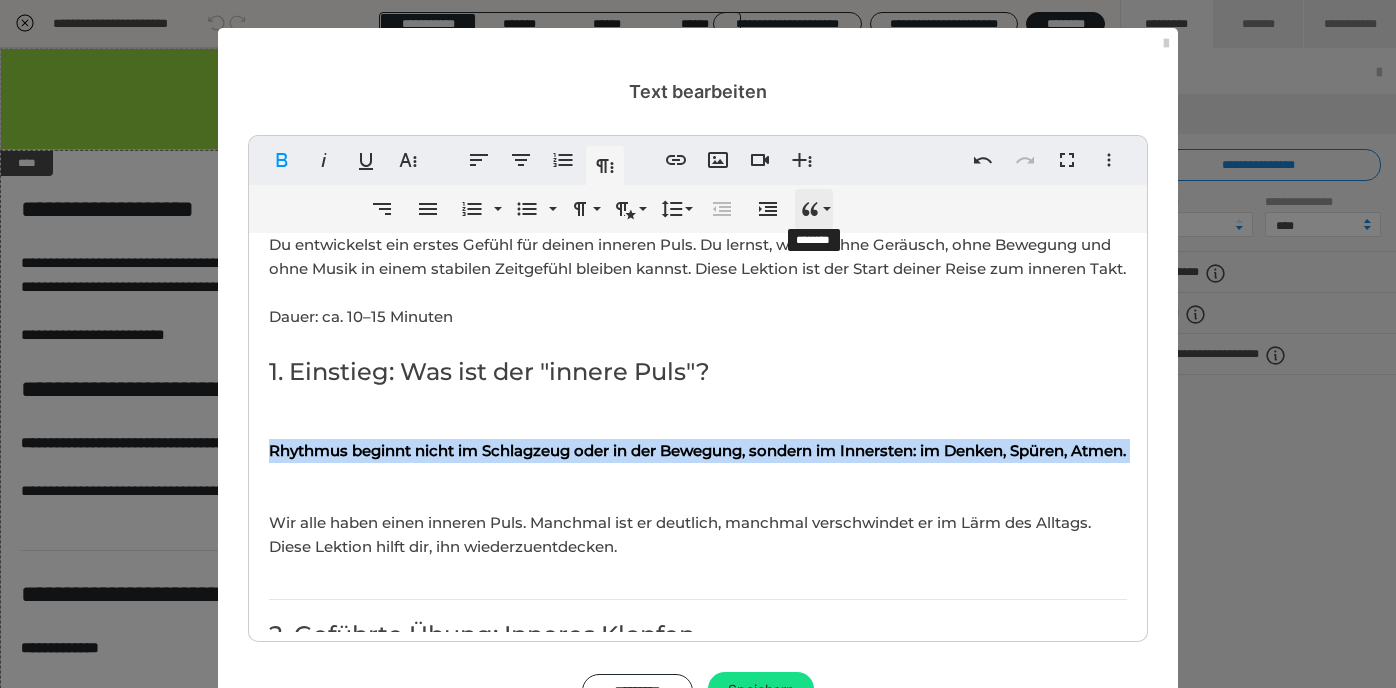 click on "Zitieren" at bounding box center [814, 209] 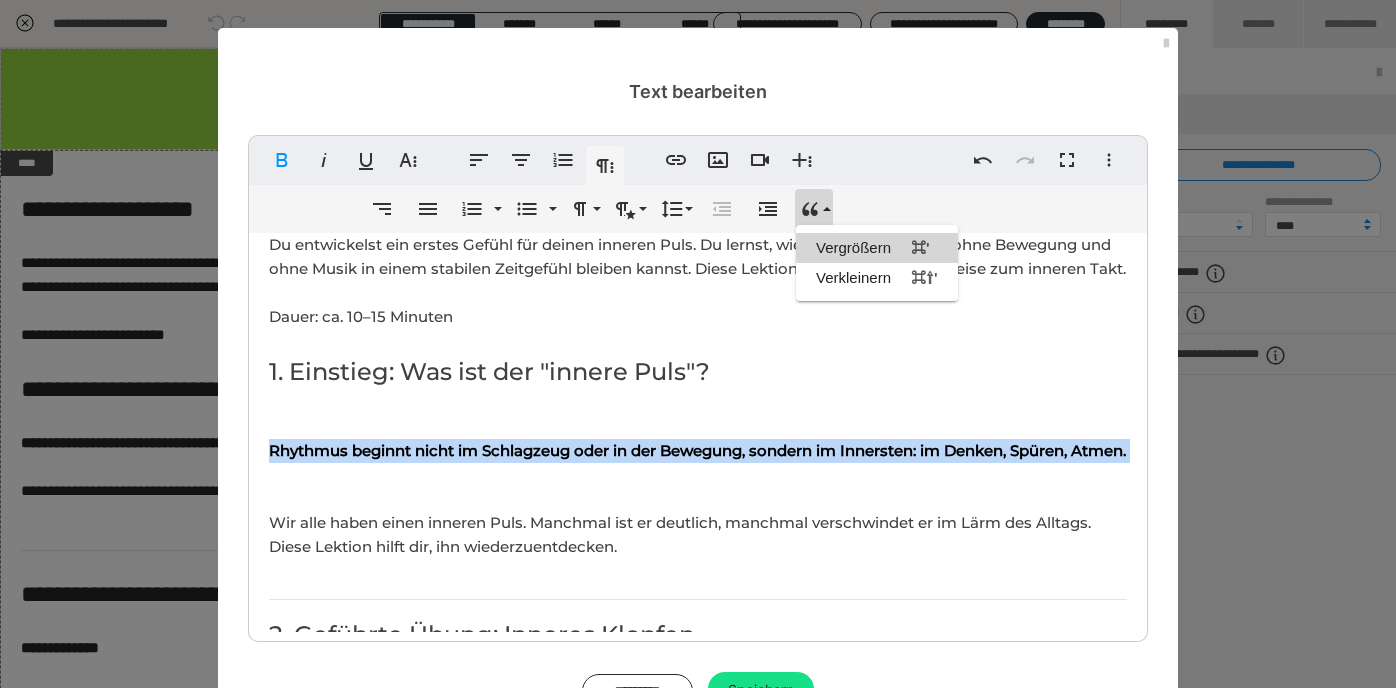 click on "Vergrößern ⌘'" at bounding box center (877, 248) 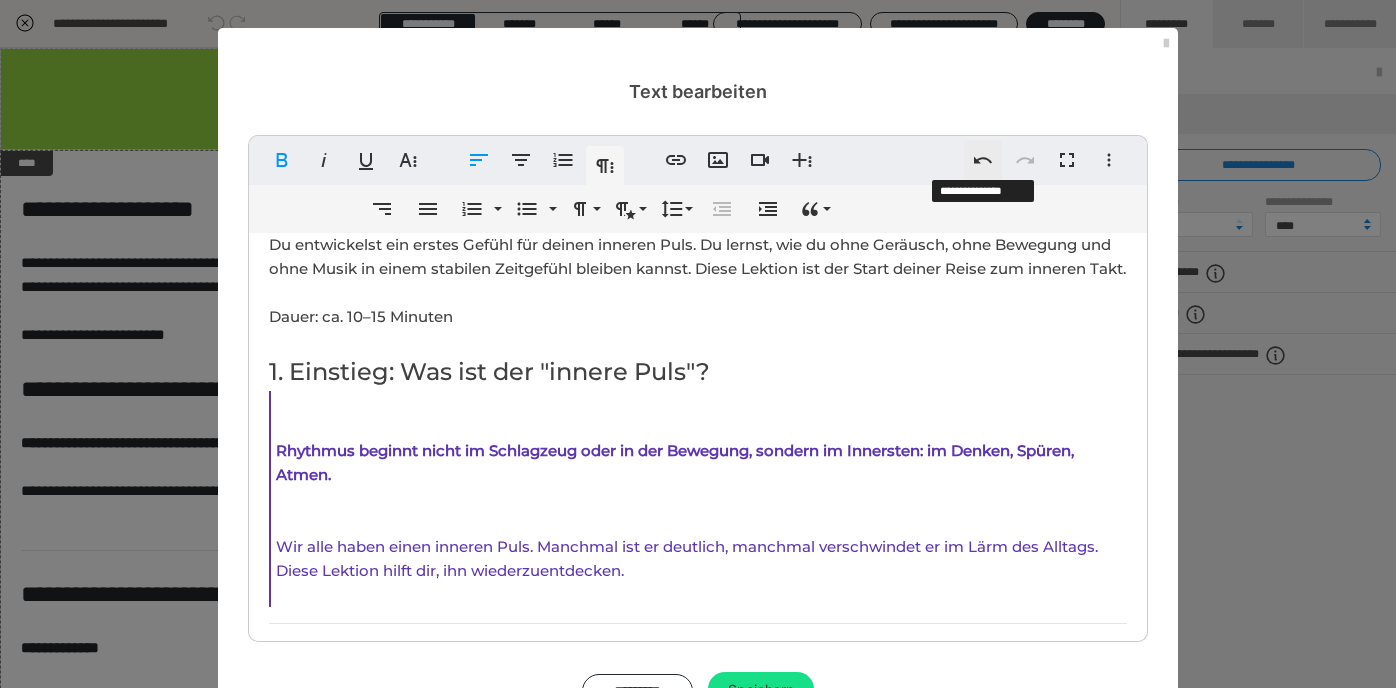 click 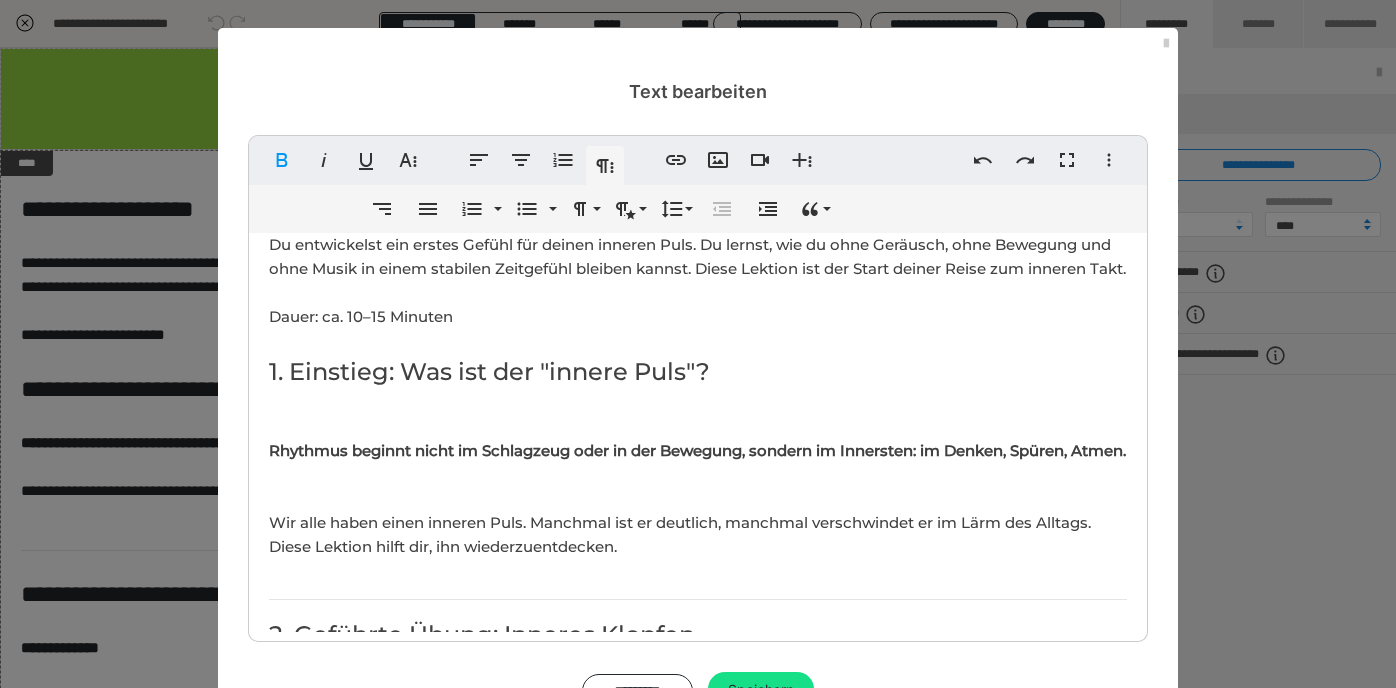 click on "Ziel 🎯der Lektion: Du entwickelst ein erstes Gefühl für deinen inneren Puls. Du lernst, wie du ohne Geräusch, ohne Bewegung und ohne Musik in einem stabilen Zeitgefühl bleiben kannst. Diese Lektion ist der Start deiner Reise zum inneren Takt. Dauer: ca. [MINUTES]–[MINUTES] Minuten 1. Einstieg: Was ist der "innerer Puls"? Rhythmus beginnt nicht im Schlagzeug oder in der Bewegung, sondern im Innersten: im Denken, Spüren, Atmen. Wir alle haben einen inneren Puls. Manchmal ist er deutlich, manchmal verschwindet er im Lärm des Alltags. Diese Lektion hilft dir, ihn wiederzuentdecken. 2. Geführte Übung: Inneres Klopfen Vorbereitung: 🔸 Setze dich bequem hin, Füße auf dem Boden. 🔸 Wähle ein Metronom oder eine App mit [BPM] bpm (Schläge pro Minute). Schritt-für-Schritt-Anleitung: 1. Starte das Metronom. Höre dem Ticken für [SECONDS] Sekunden zu. Spüre, wie dein Körper darauf reagiert (Herz, Atem, Schultern...). 2. Stoppe das Metronom. 4. Halte den inneren Takt für [MINUTES] bis [MINUTES] Sekunden. Tipp: Metronom:  Smart Click" at bounding box center (698, 1132) 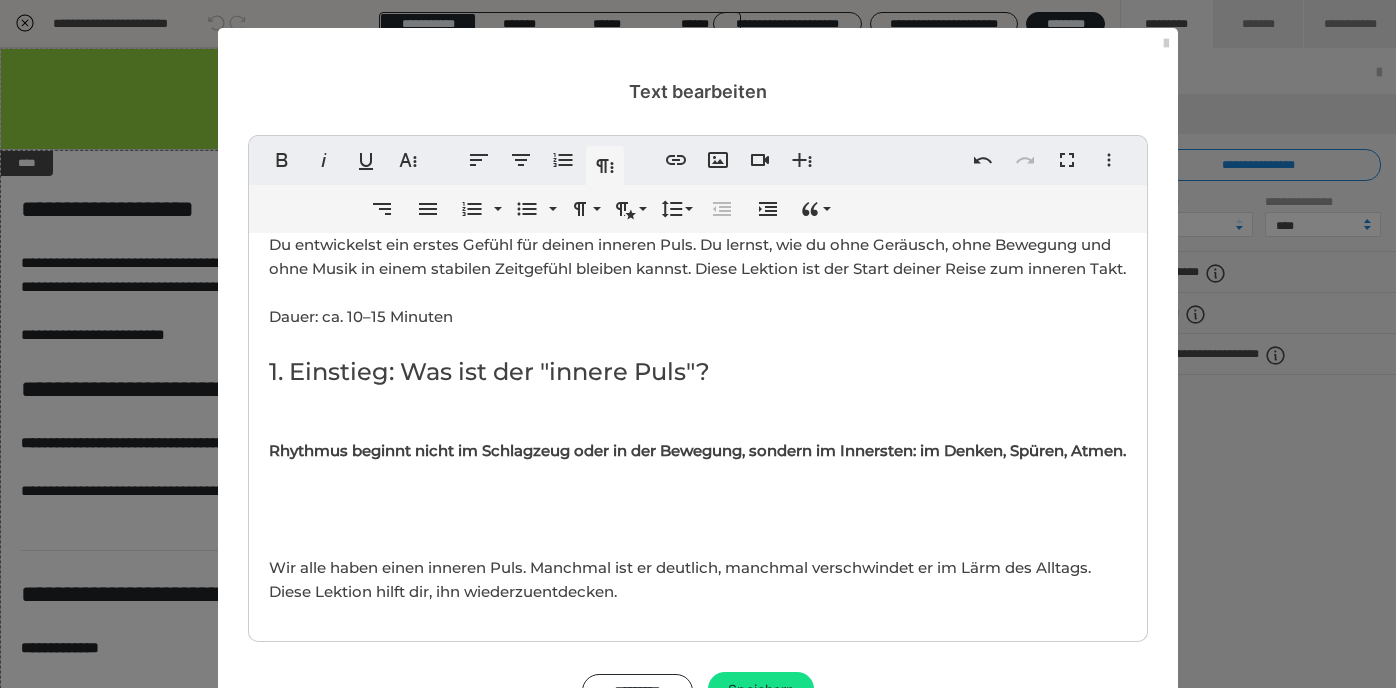 scroll, scrollTop: 94, scrollLeft: 0, axis: vertical 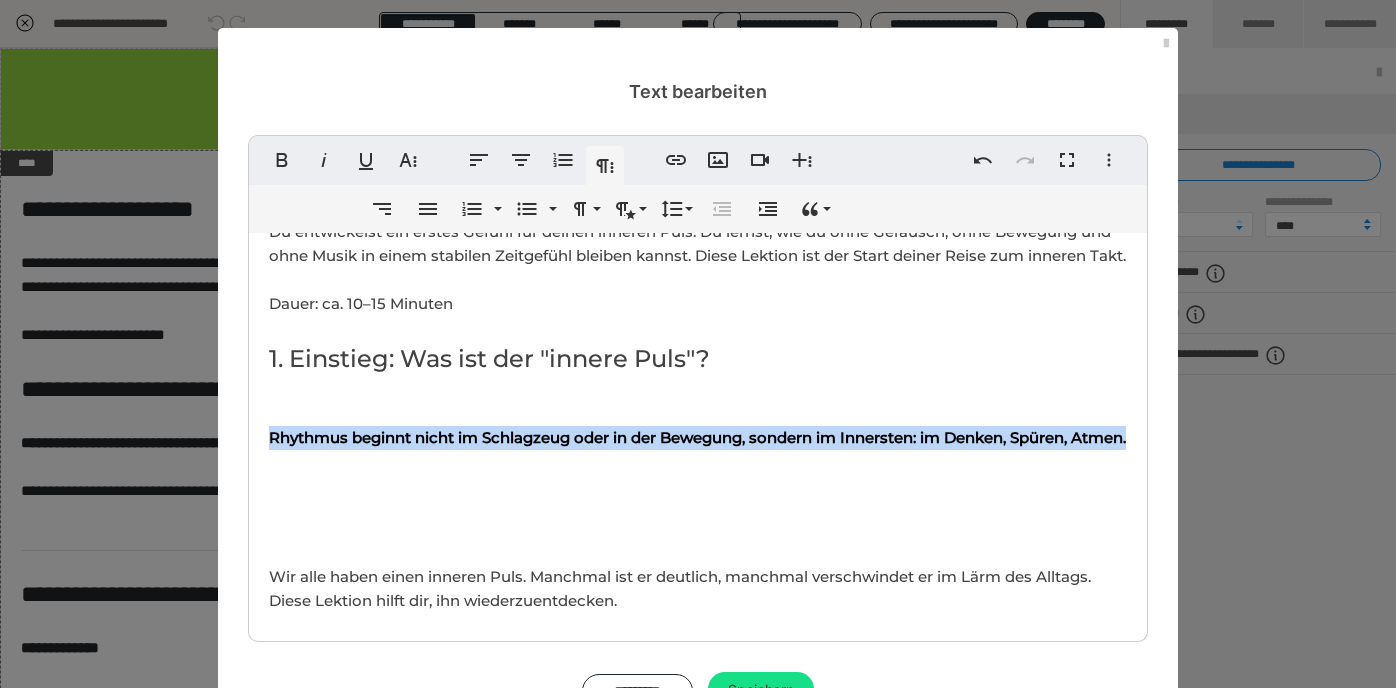 drag, startPoint x: 266, startPoint y: 463, endPoint x: 329, endPoint y: 479, distance: 65 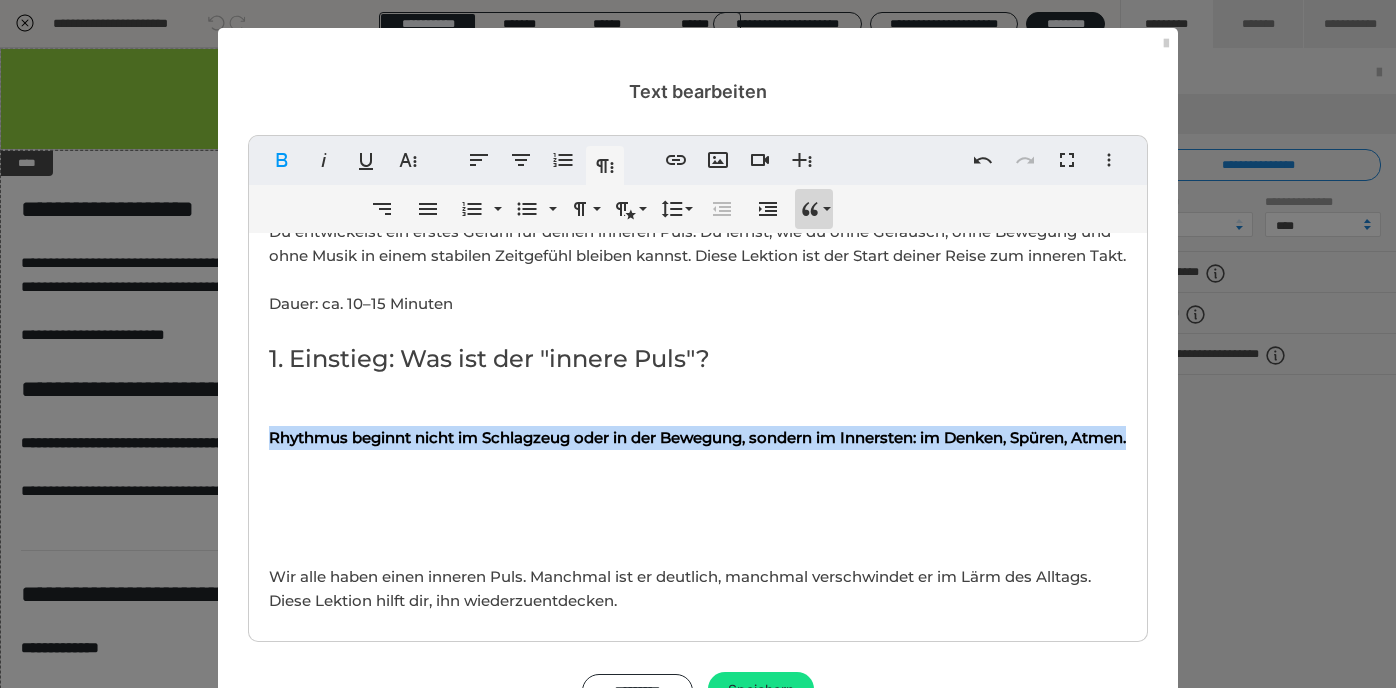 click 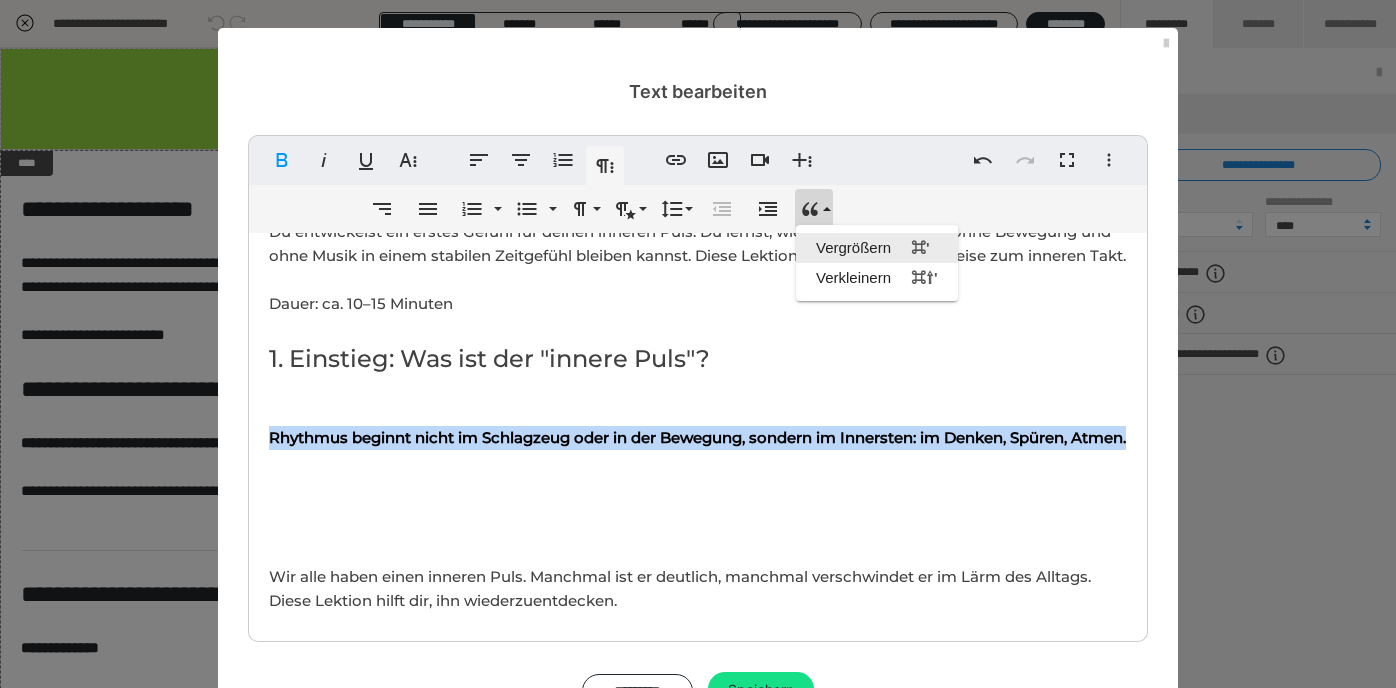click on "Vergrößern ⌘'" at bounding box center (877, 248) 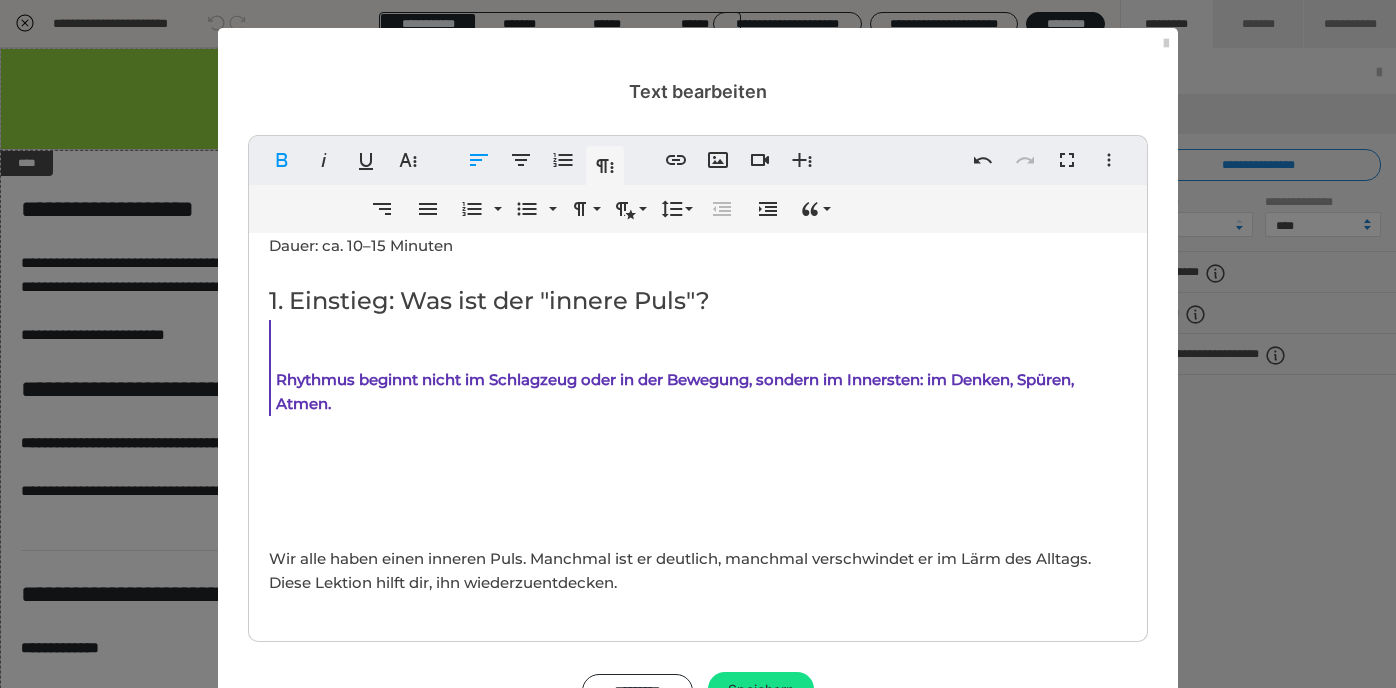 scroll, scrollTop: 119, scrollLeft: 0, axis: vertical 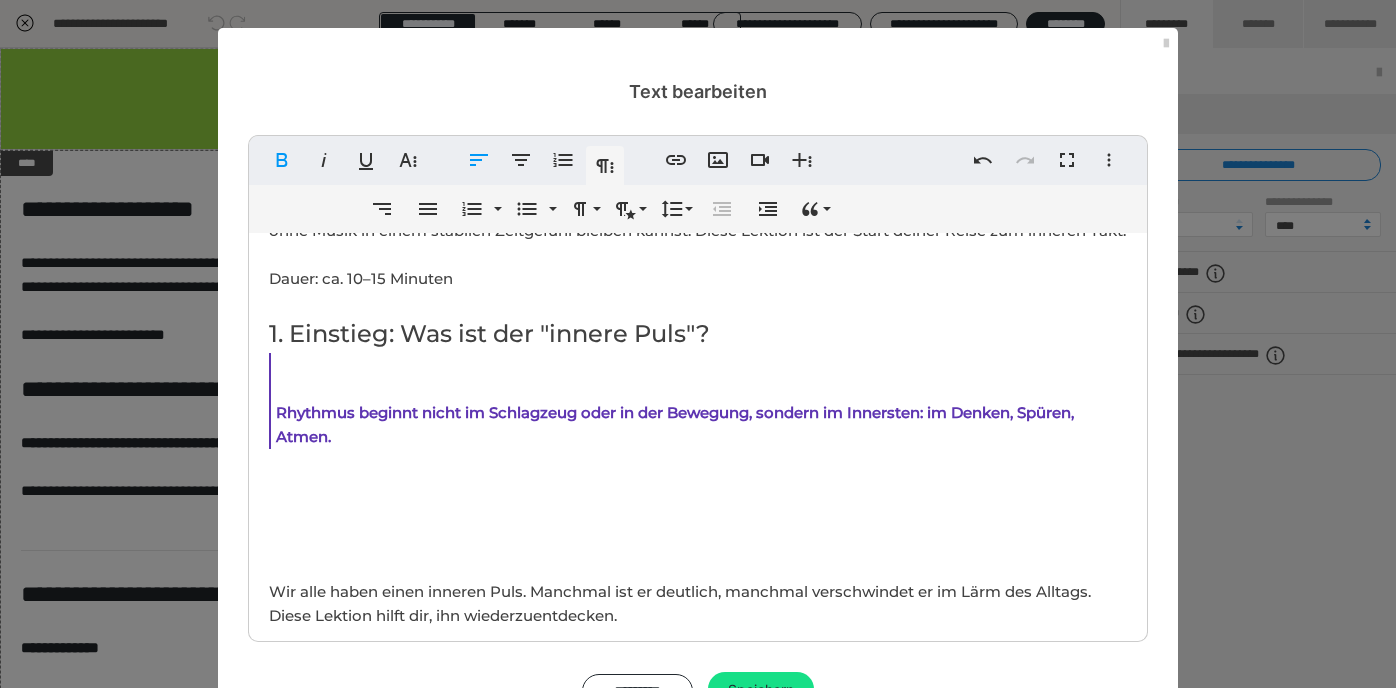 click on "Rhythmus beginnt nicht im Schlagzeug oder in der Bewegung, sondern im Innersten: im Denken, Spüren, Atmen." at bounding box center [698, 401] 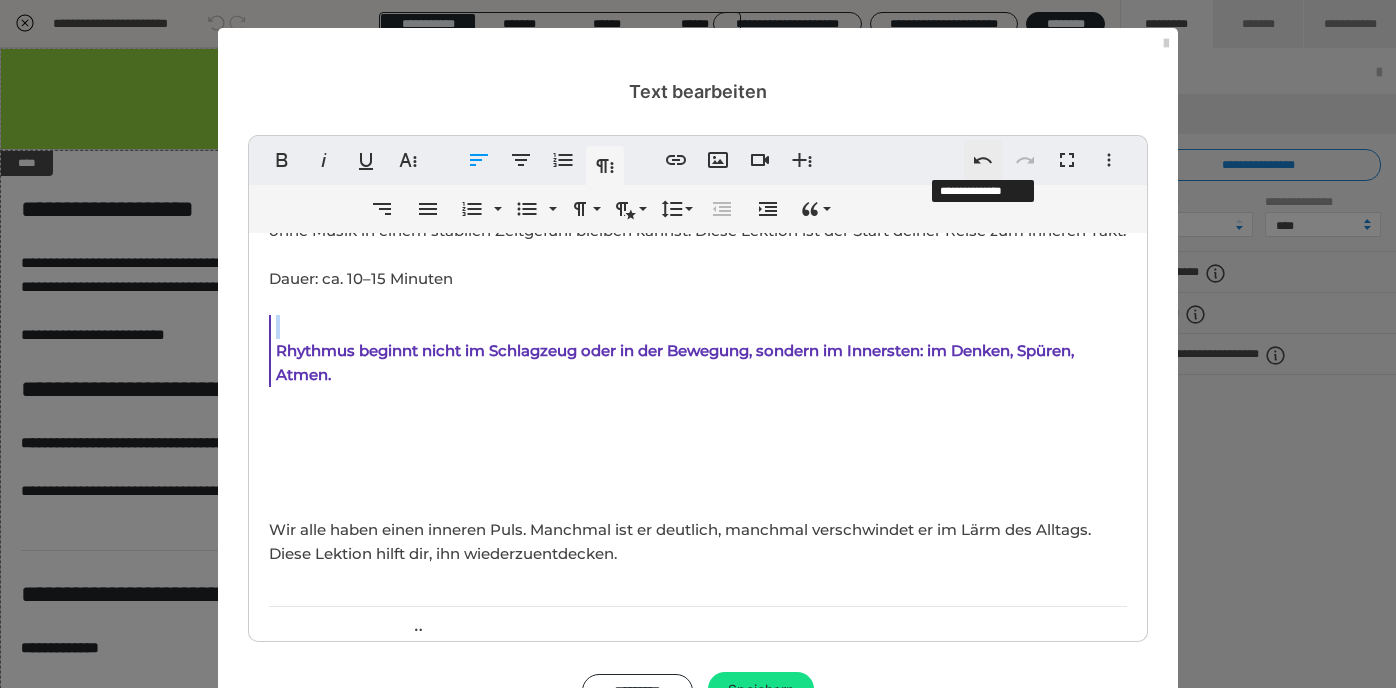 click 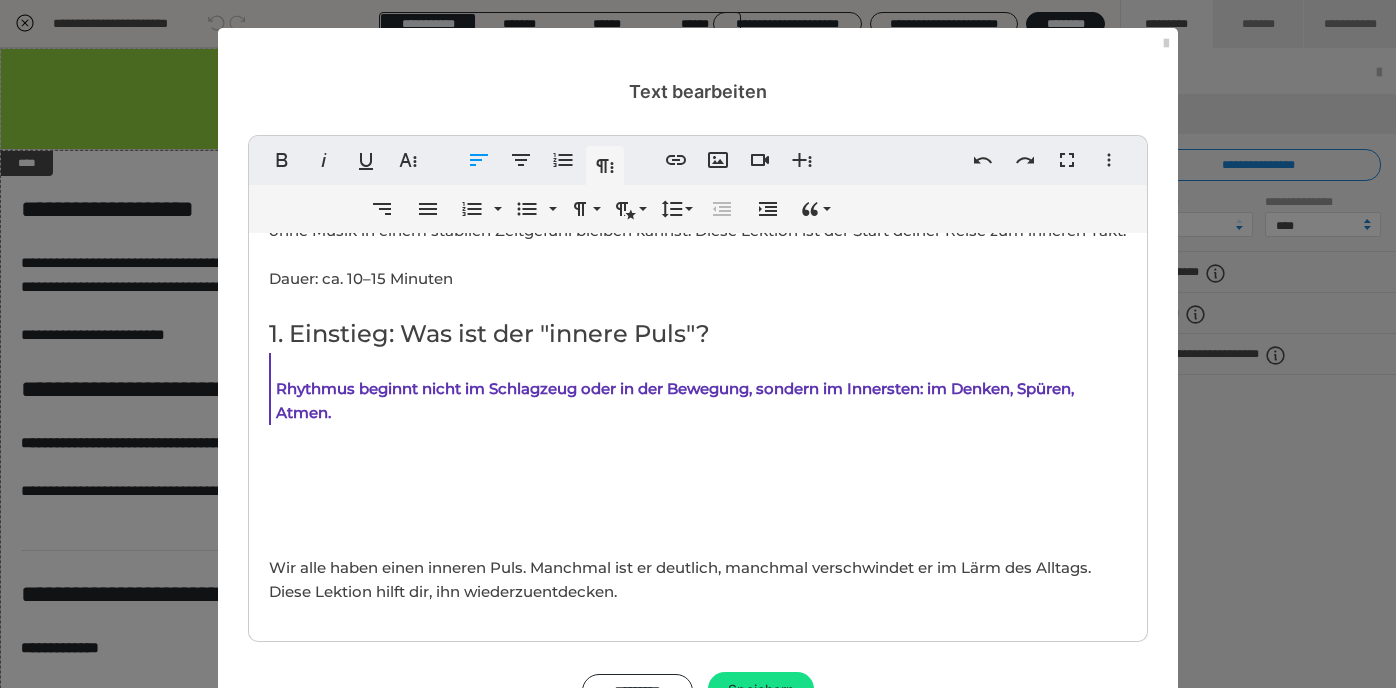 click on "Rhythmus beginnt nicht im Schlagzeug oder in der Bewegung, sondern im Innersten: im Denken, Spüren, Atmen." at bounding box center (675, 400) 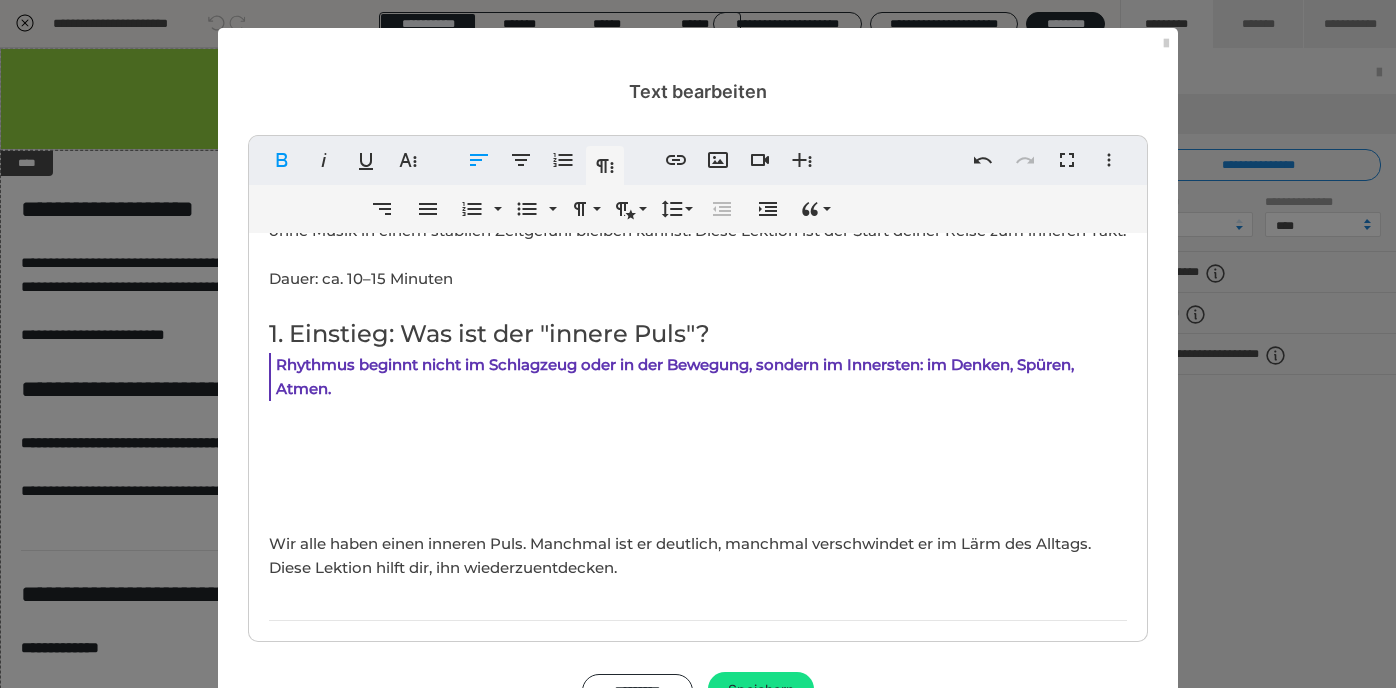click on "Ziel 🎯der Lektion: Du entwickelst ein erstes Gefühl für deinen inneren Puls. Du lernst, wie du ohne Geräusch, ohne Bewegung und ohne Musik in einem stabilen Zeitgefühl bleiben kannst. Diese Lektion ist der Start deiner Reise zum inneren Takt. Dauer: ca. [MINUTES]–[MINUTES] Minuten 1. Einstieg: Was ist der "innerer Puls"? Rhythmus beginnt nicht im Schlagzeug oder in der Bewegung, sondern im Innersten: im Denken, Spüren, Atmen. Wir alle haben einen inneren Puls. Manchmal ist er deutlich, manchmal verschwindet er im Lärm des Alltags. Diese Lektion hilft dir, ihn wiederzuentdecken. 2. Geführte Übung: Inneres Klopfen Vorbereitung: 🔸 Setze dich bequem hin, Füße auf dem Boden. 🔸 Wähle ein Metronom oder eine App mit [BPM] bpm (Schläge pro Minute). Schritt-für-Schritt-Anleitung: 1. Starte das Metronom. Höre dem Ticken für [SECONDS] Sekunden zu. Spüre, wie dein Körper darauf reagiert (Herz, Atem, Schultern...). 2. Stoppe das Metronom. 4. Halte den inneren Takt für [MINUTES] bis [MINUTES] Sekunden. Tipp: Metronom:  Smart Click" at bounding box center [698, 1124] 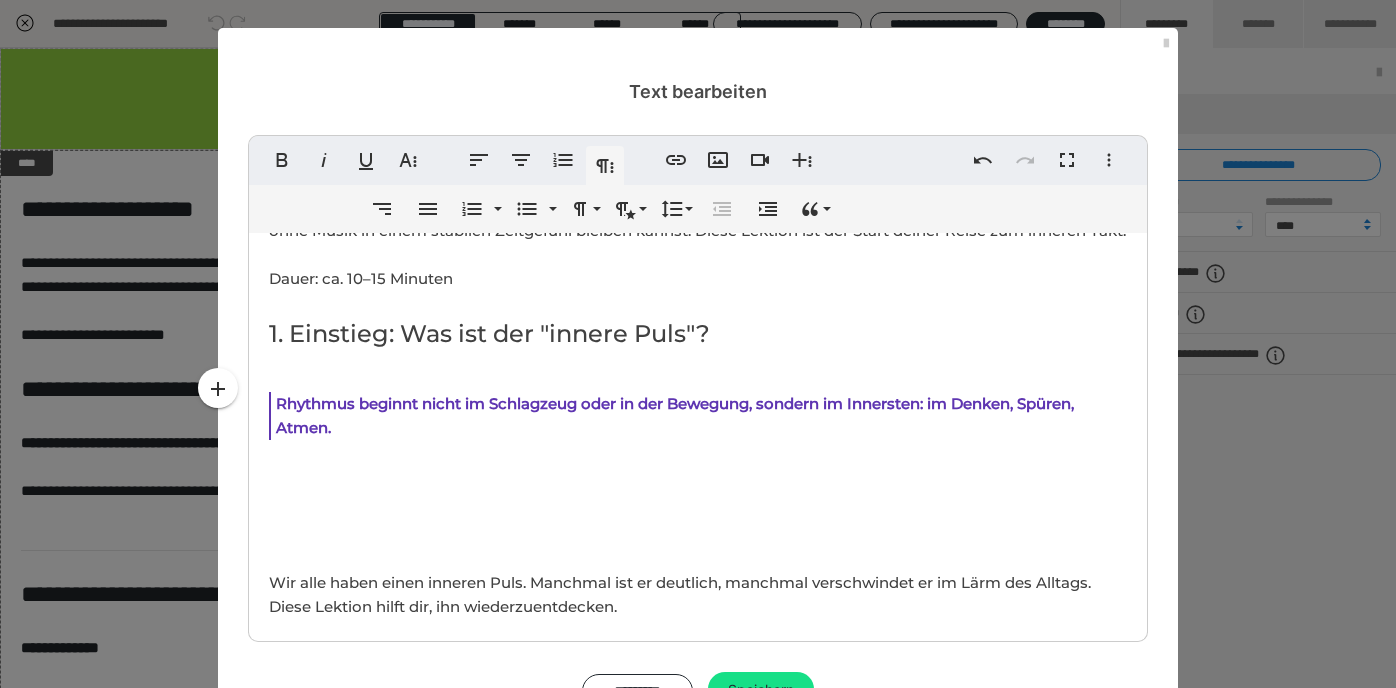 click on "Rhythmus beginnt nicht im Schlagzeug oder in der Bewegung, sondern im Innersten: im Denken, Spüren, Atmen." at bounding box center [675, 415] 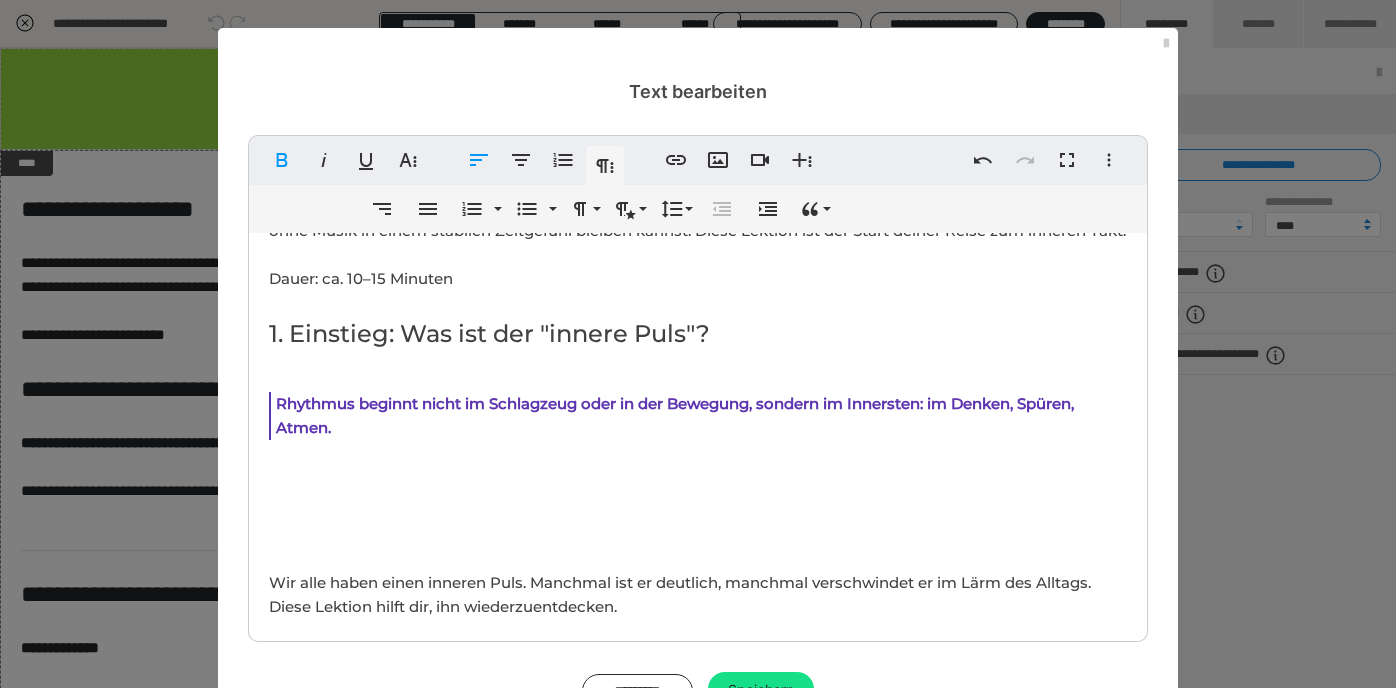 type 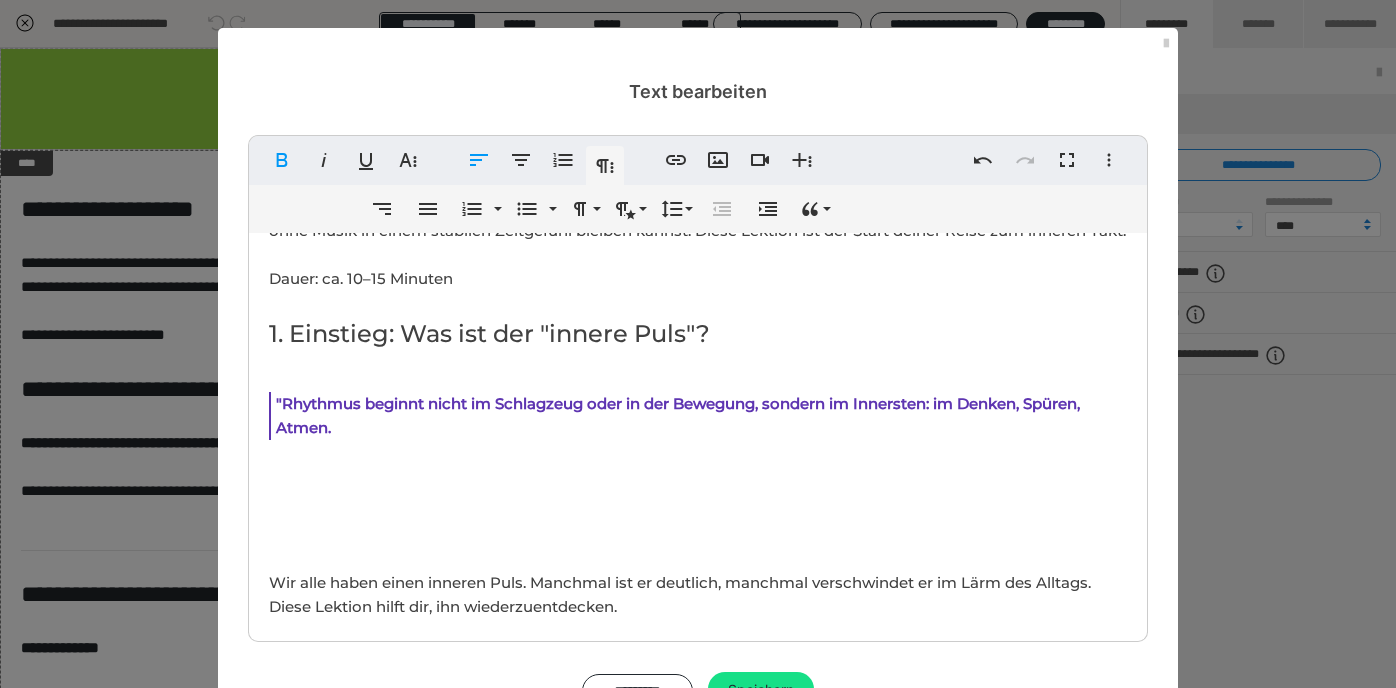 click on ""Rhythmus beginnt nicht im Schlagzeug oder in der Bewegung, sondern im Innersten: im Denken, Spüren, Atmen." at bounding box center (698, 416) 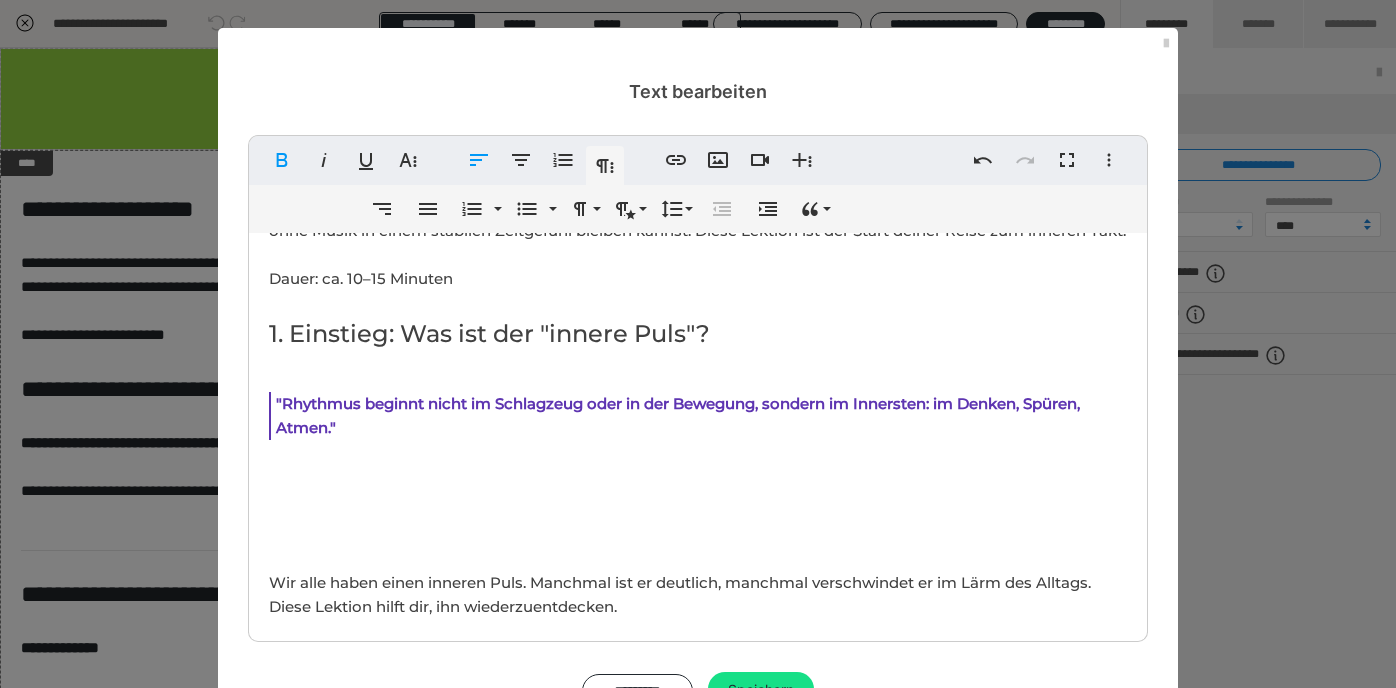 click on "Ziel 🎯der Lektion: Du entwickelst ein erstes Gefühl für deinen inneren Puls. Du lernst, wie du ohne Geräusch, ohne Bewegung und ohne Musik in einem stabilen Zeitgefühl bleiben kannst. Diese Lektion ist der Start deiner Reise zum inneren Takt. Dauer: ca. [TIME]–[TIME] [NUMBER]. Einstieg: Was ist der "innere Puls"? ​ "Rhythmus beginnt nicht im Schlagzeug oder in der Bewegung, sondern im Innersten: im Denken, Spüren, Atmen." Wir alle haben einen inneren Puls. Manchmal ist er deutlich, manchmal verschwindet er im Lärm des Alltags. Diese Lektion hilft dir, ihn wiederzuentdecken. [NUMBER]. Geführte Übung: Inneres Klopfen Vorbereitung: 🔸 Setze dich bequem hin, Füße auf dem Boden. 🔸 Wähle ein Metronom oder eine App mit [NUMBER] bpm (Schläge pro Minute). Schritt-für-Schritt-Anleitung: [NUMBER]. Starte das Metronom. Höre dem Ticken für [NUMBER] Sekunden zu. Spüre, wie dein Körper darauf reagiert (Herz, Atem, Schultern...). [NUMBER]. Stoppe das Metronom. [NUMBER]. Halte den inneren Takt für [NUMBER] bis [NUMBER] Sekunden. Tipp: Metronom:" at bounding box center [698, 1143] 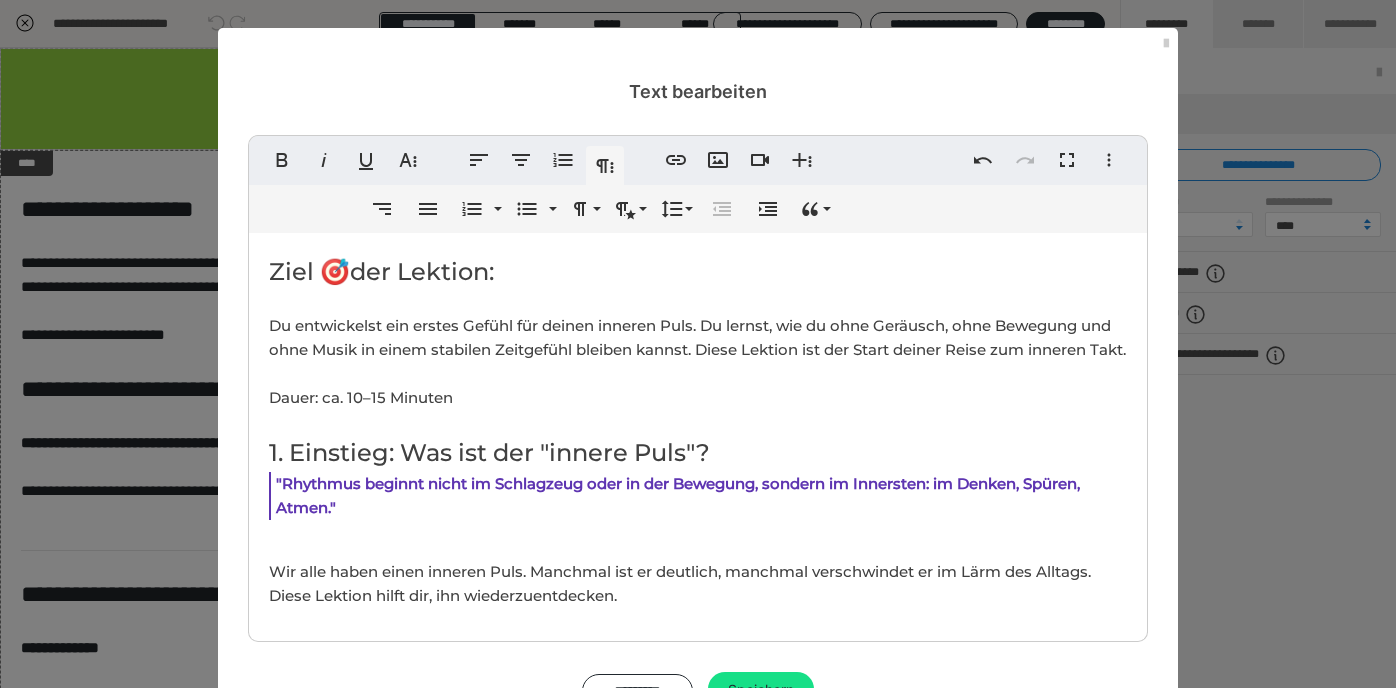 scroll, scrollTop: 0, scrollLeft: 0, axis: both 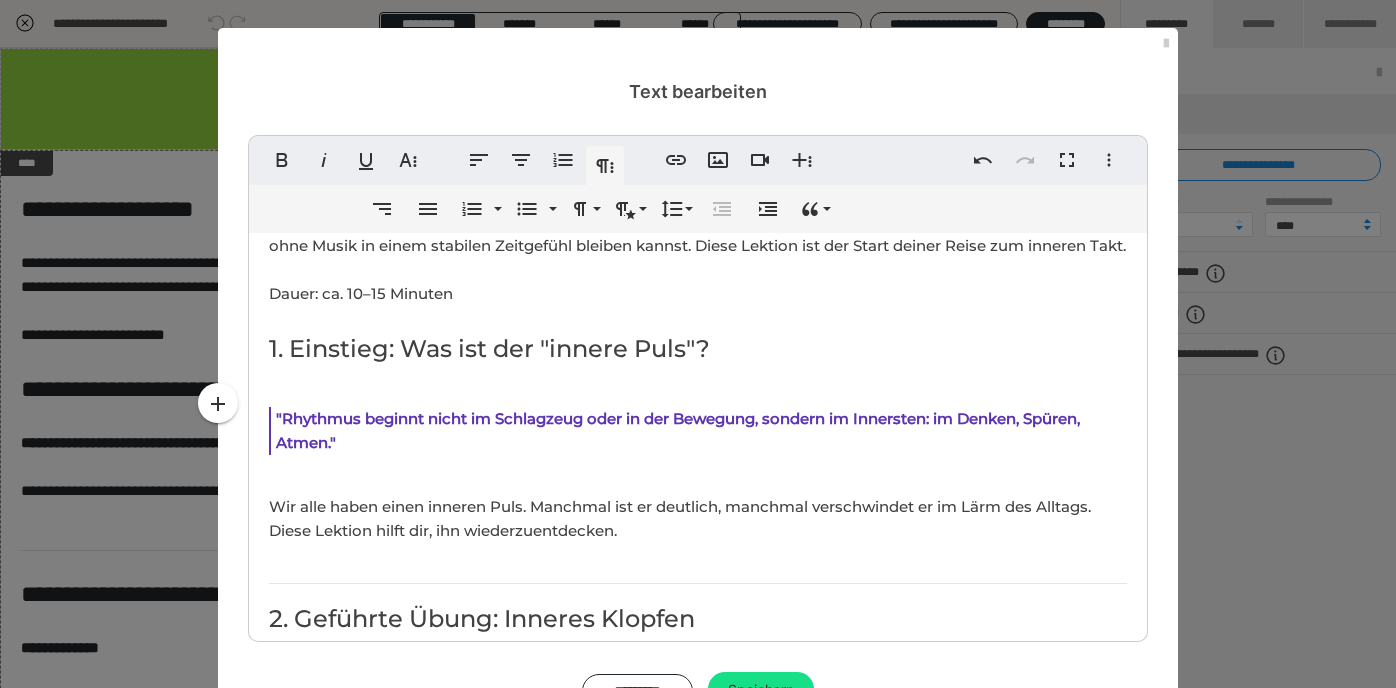 click on "Ziel 🎯der Lektion: Du entwickelst ein erstes Gefühl für deinen inneren Puls. Du lernst, wie du ohne Geräusch, ohne Bewegung und ohne Musik in einem stabilen Zeitgefühl bleiben kannst. Diese Lektion ist der Start deiner Reise zum inneren Takt. Dauer: ca. [TIME]–[TIME] [NUMBER]. Einstieg: Was ist der "innere Puls"? ​ "Rhythmus beginnt nicht im Schlagzeug oder in der Bewegung, sondern im Innersten: im Denken, Spüren, Atmen." Wir alle haben einen inneren Puls. Manchmal ist er deutlich, manchmal verschwindet er im Lärm des Alltags. Diese Lektion hilft dir, ihn wiederzuentdecken. [NUMBER]. Geführte Übung: Inneres Klopfen Vorbereitung: 🔸 Setze dich bequem hin, Füße auf dem Boden. 🔸 Wähle ein Metronom oder eine App mit [NUMBER] bpm (Schläge pro Minute). Schritt-für-Schritt-Anleitung: [NUMBER]. Starte das Metronom. Höre dem Ticken für [NUMBER] Sekunden zu. Spüre, wie dein Körper darauf reagiert (Herz, Atem, Schultern...). [NUMBER]. Stoppe das Metronom. [NUMBER]. Halte den inneren Takt für [NUMBER] bis [NUMBER] Sekunden. Tipp: Metronom:" at bounding box center (698, 1112) 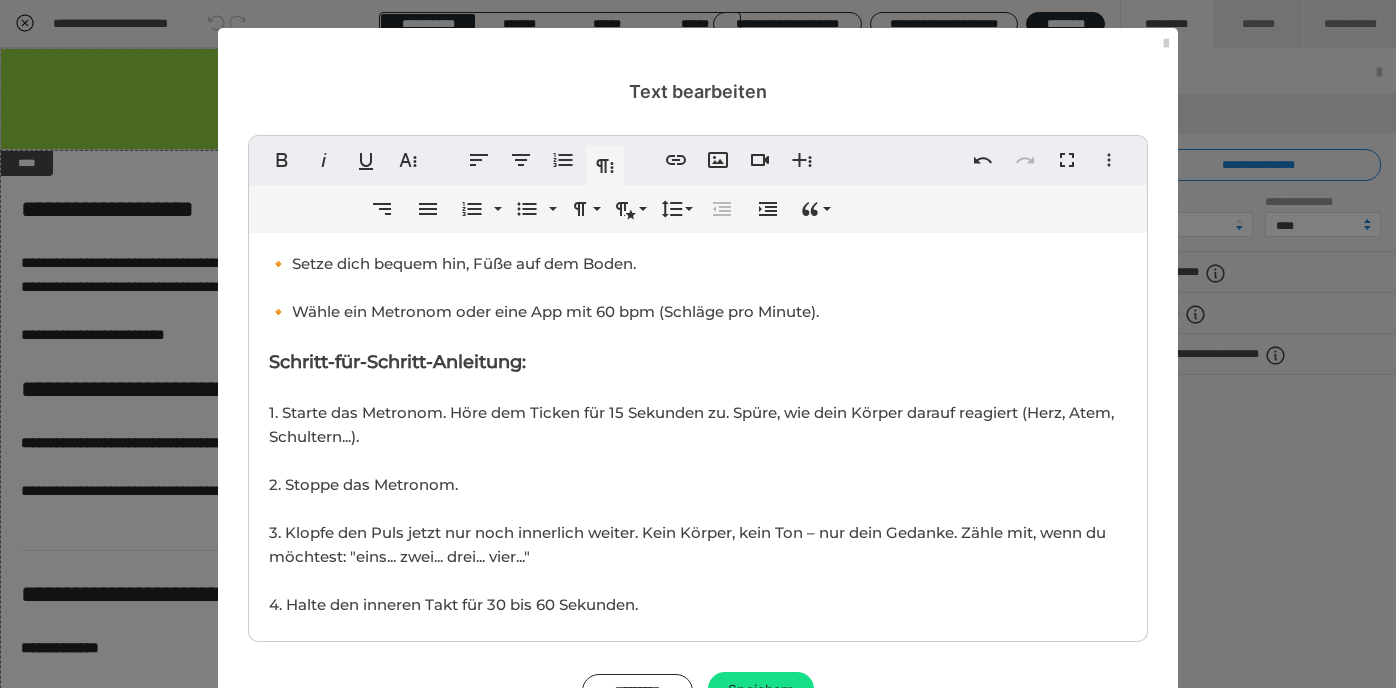 scroll, scrollTop: 581, scrollLeft: 0, axis: vertical 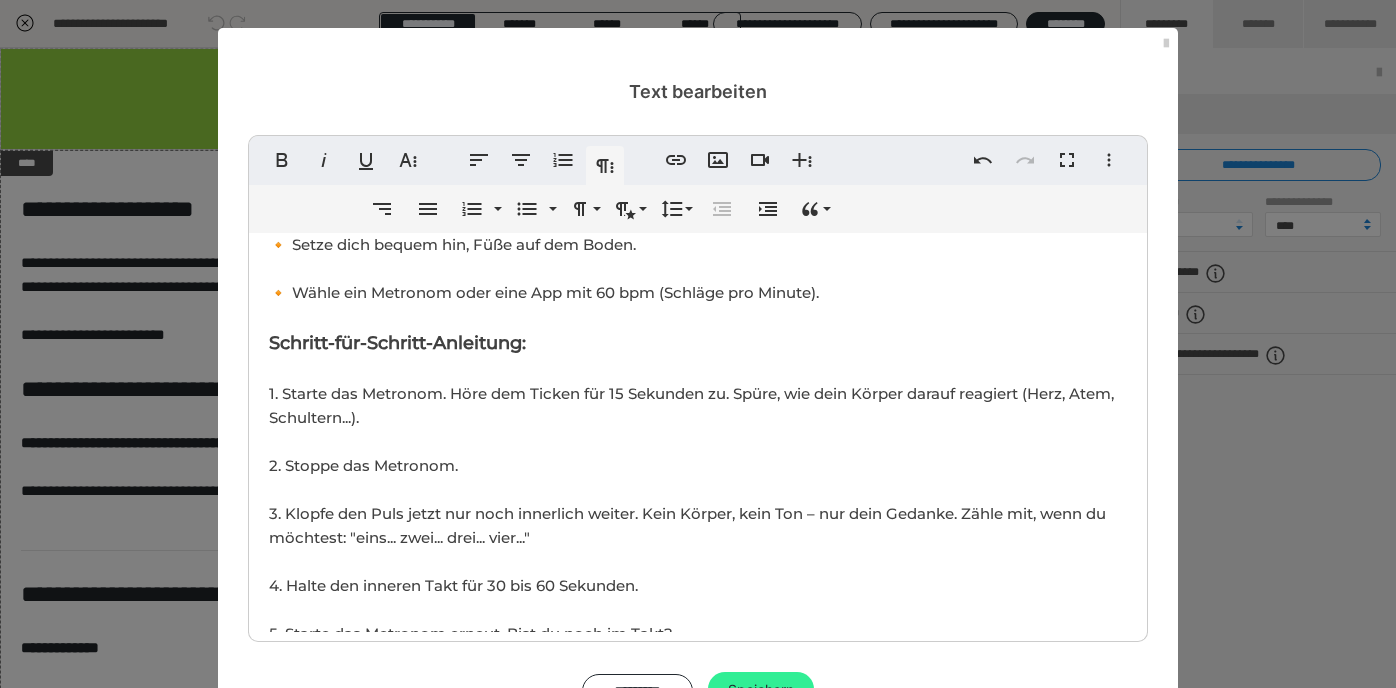 click on "Speichern" at bounding box center (761, 690) 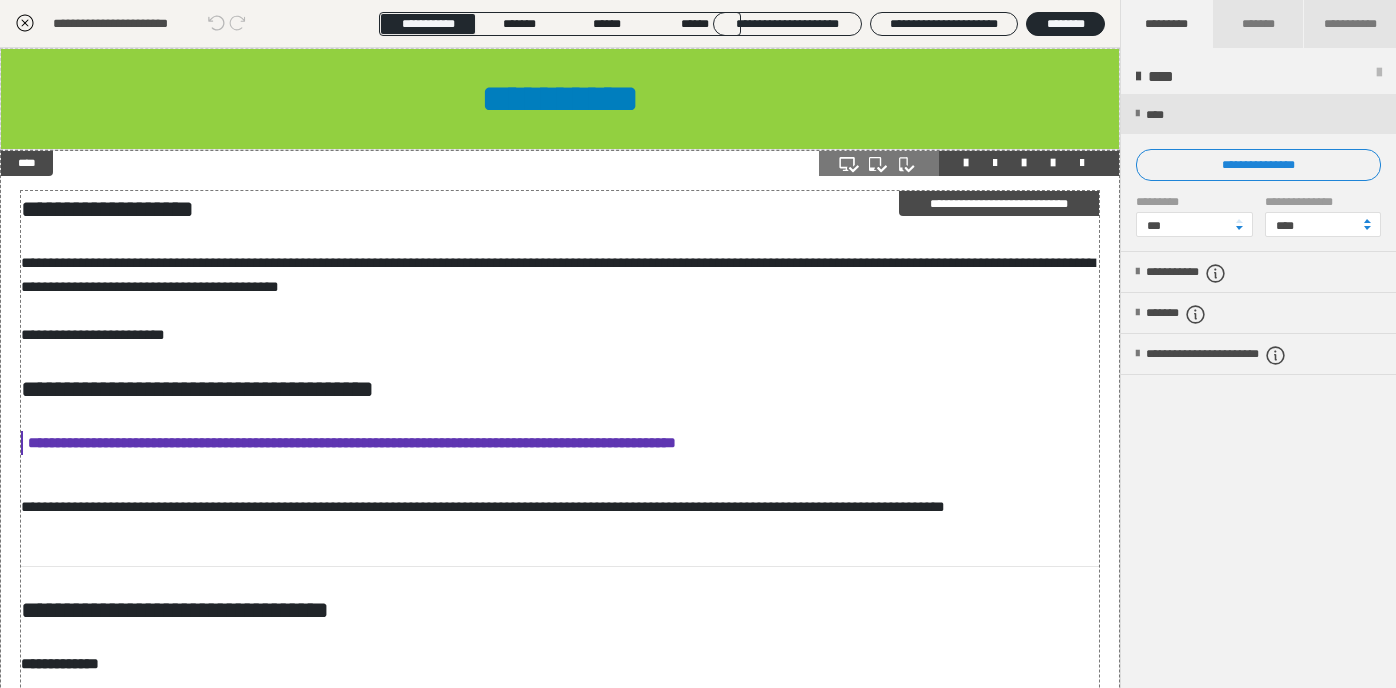 click on "**********" at bounding box center (560, 1150) 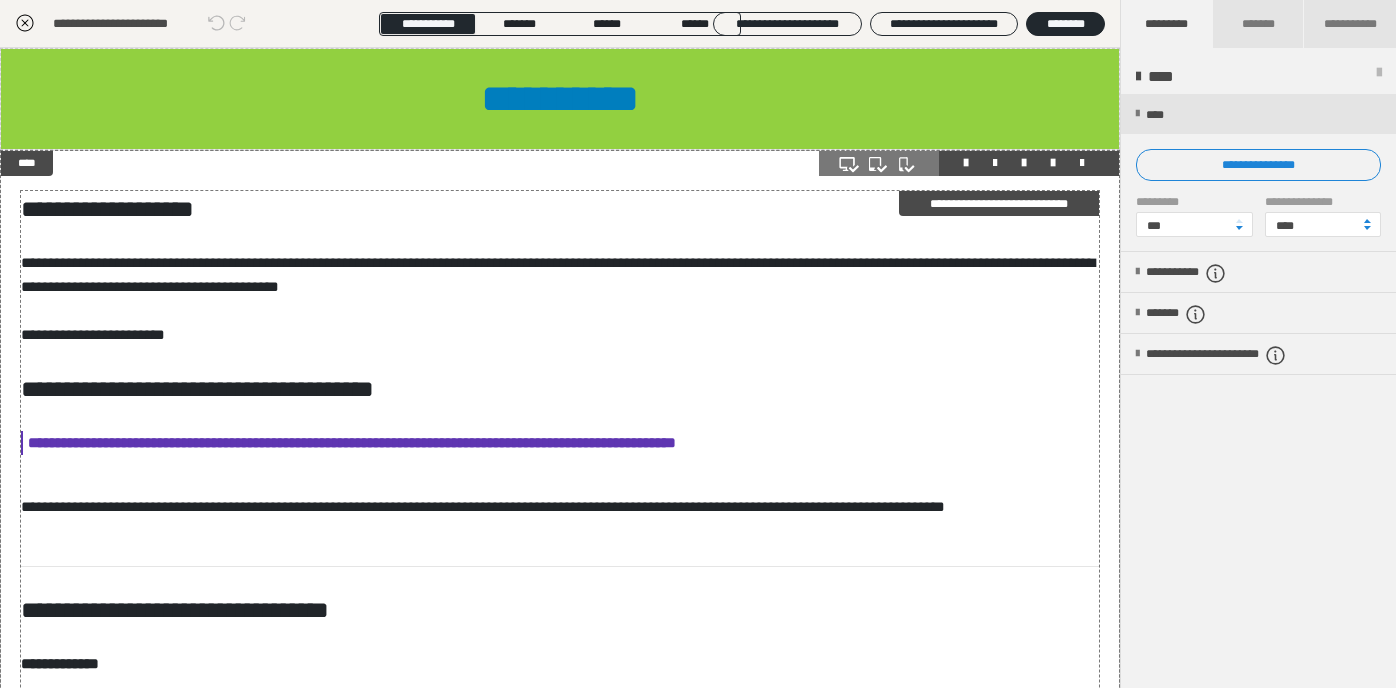 click on "**********" at bounding box center (560, 1150) 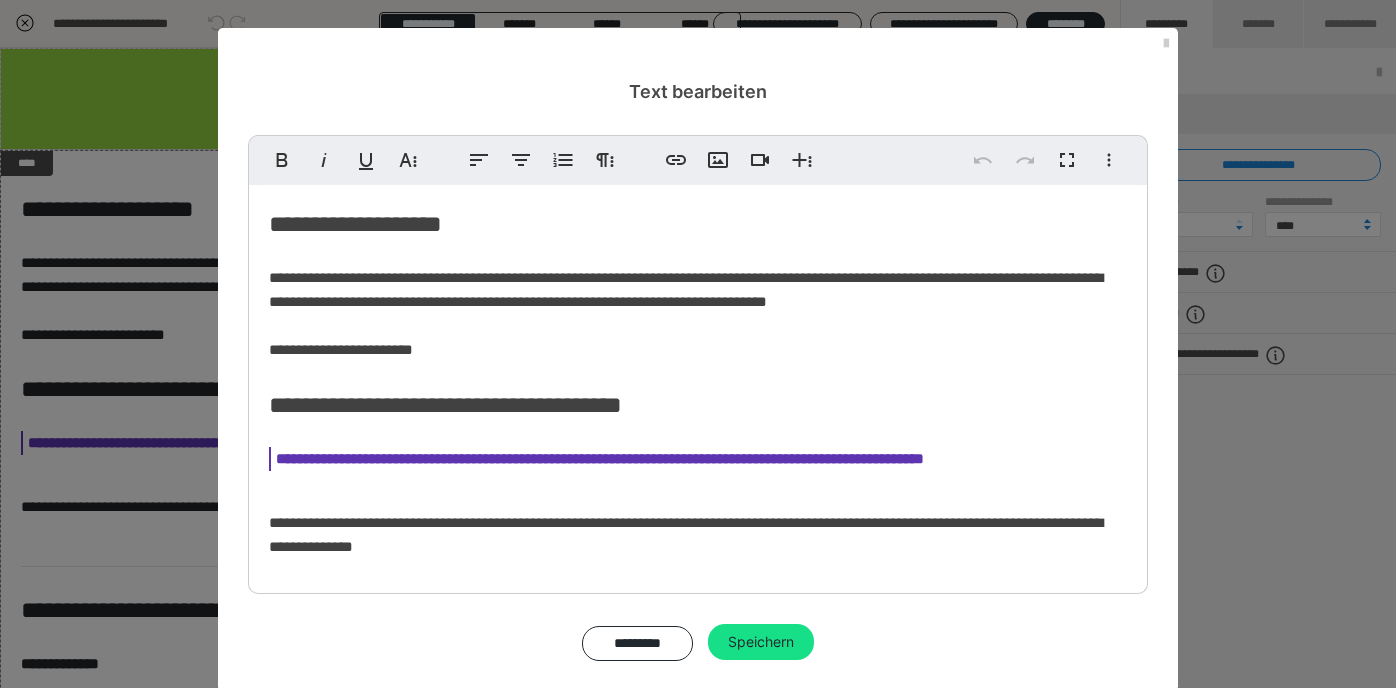 click on "**********" at bounding box center (600, 458) 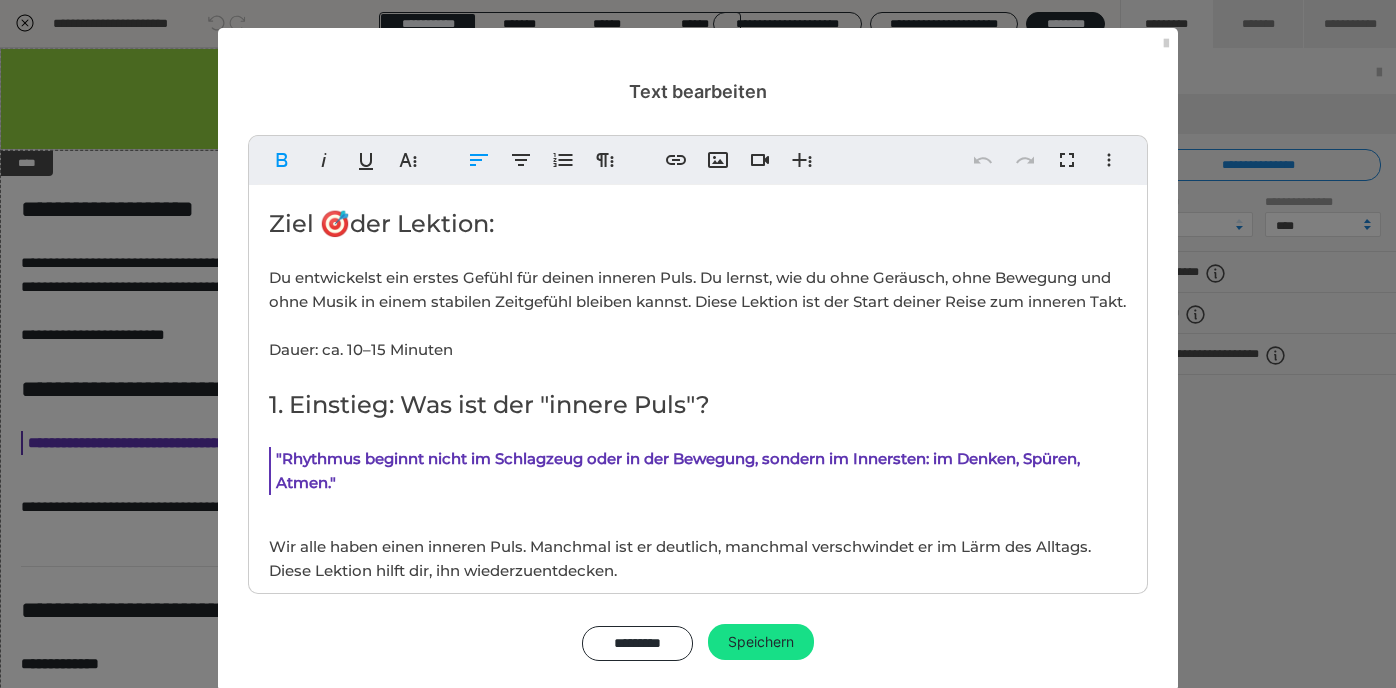 click on ""Rhythmus beginnt nicht im Schlagzeug oder in der Bewegung, sondern im Innersten: im Denken, Spüren, Atmen."" at bounding box center (678, 470) 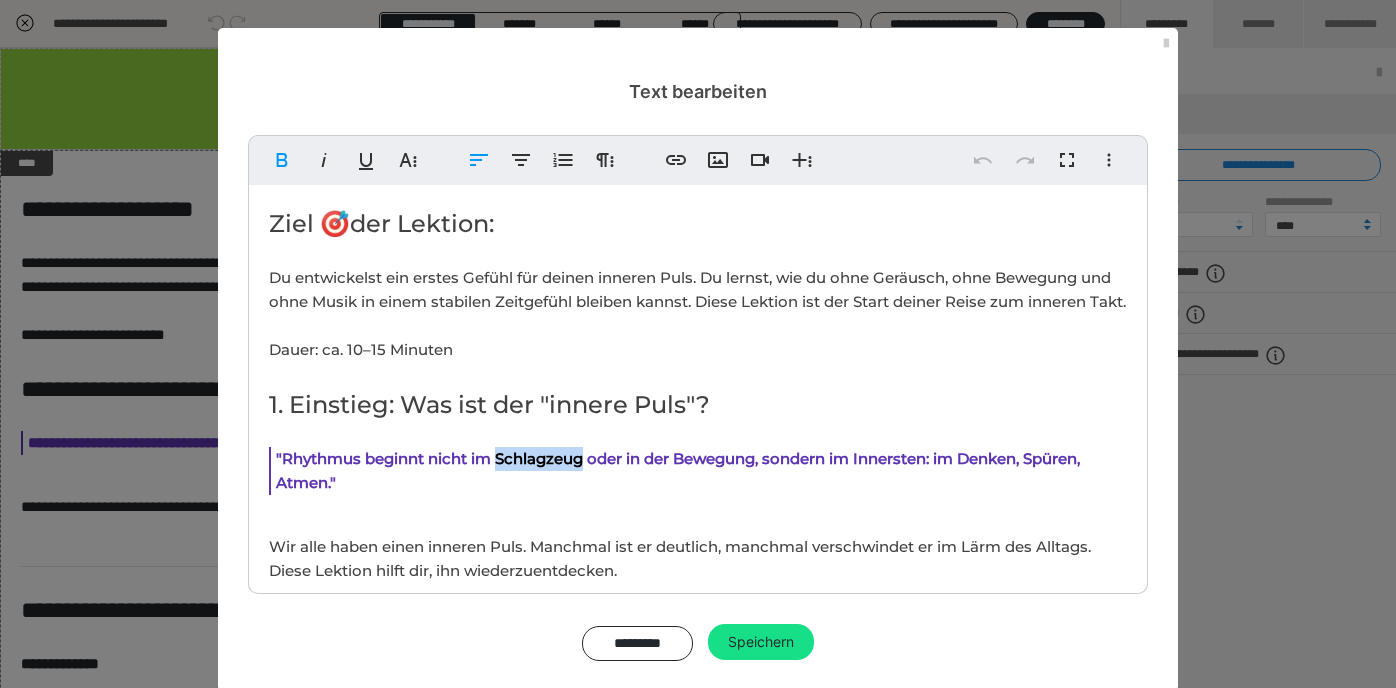 click on ""Rhythmus beginnt nicht im Schlagzeug oder in der Bewegung, sondern im Innersten: im Denken, Spüren, Atmen."" at bounding box center [678, 470] 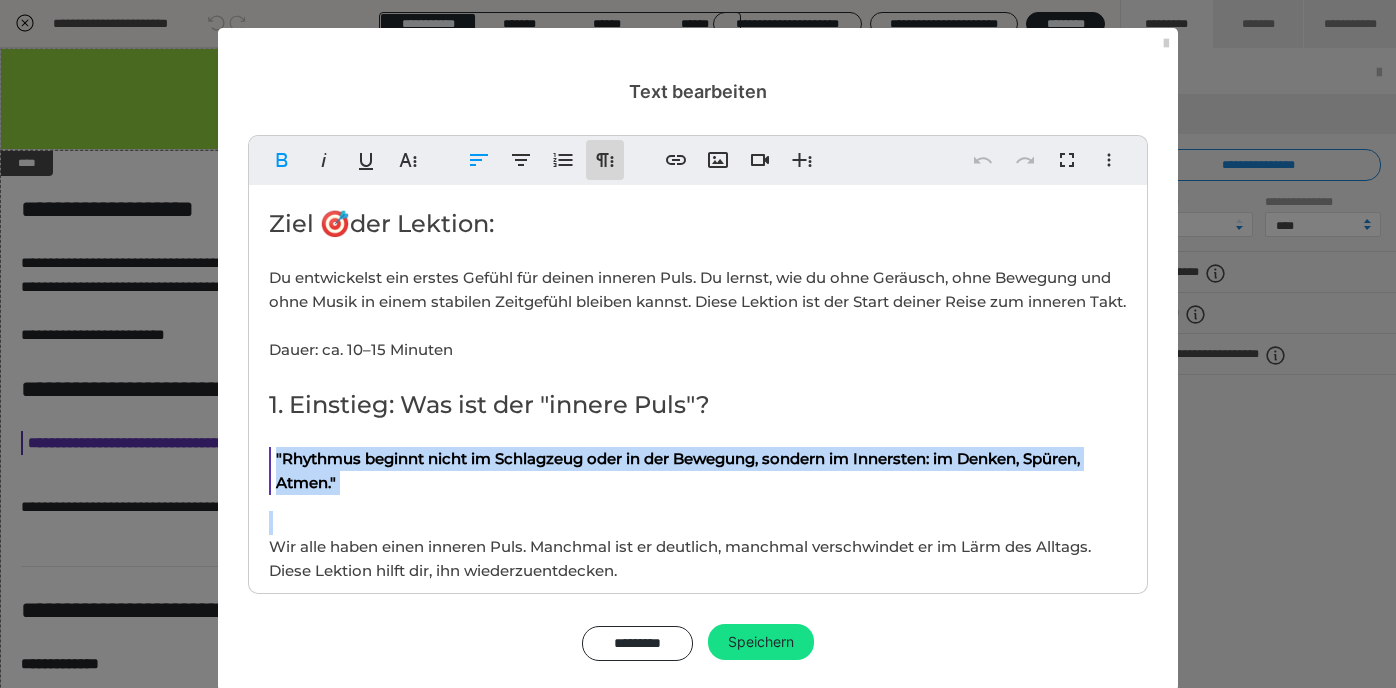 click 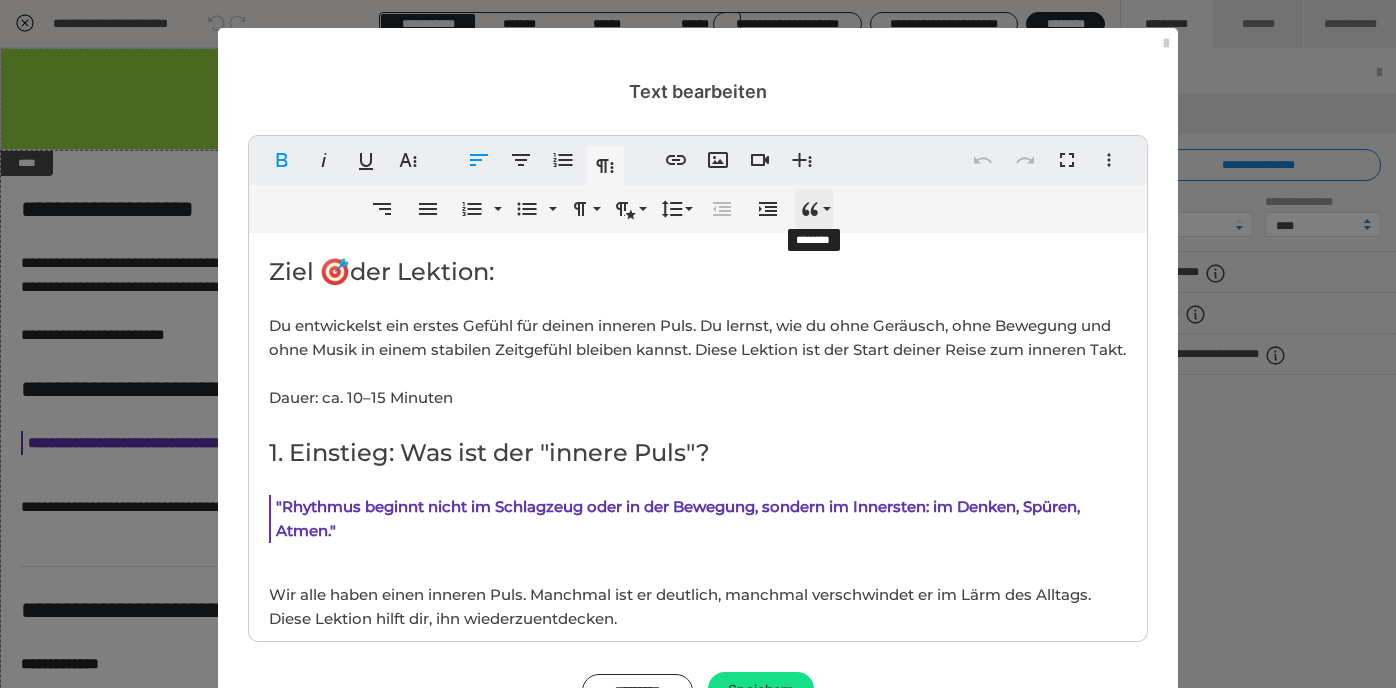 click 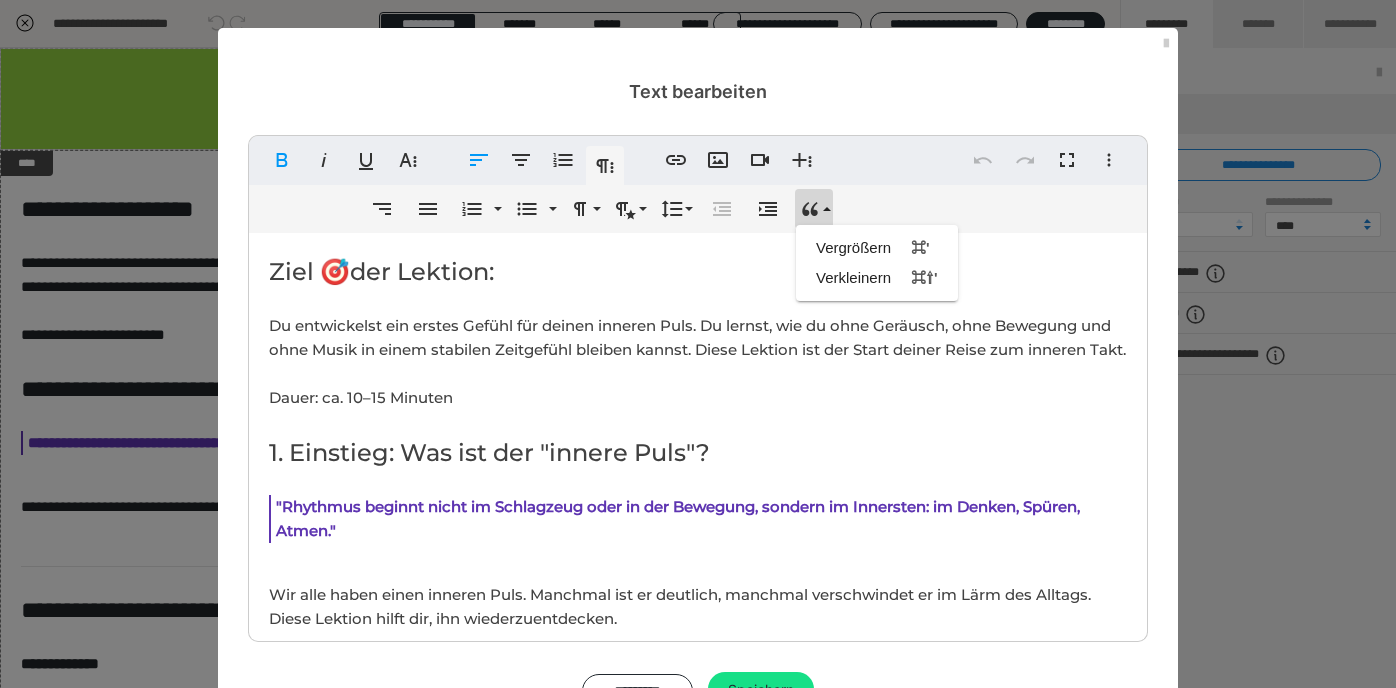 click on "Ziel 🎯der Lektion: Du entwickelst ein erstes Gefühl für deinen inneren Puls. Du lernst, wie du ohne Geräusch, ohne Bewegung und ohne Musik in einem stabilen Zeitgefühl bleiben kannst. Diese Lektion ist der Start deiner Reise zum inneren Takt. Dauer: ca. [NUMBER]–[NUMBER] Minuten 1. Einstieg: Was ist der "innere Puls"? "Rhythmus beginnt nicht im Schlagzeug oder in der Bewegung, sondern im Innersten: im Denken, Spüren, Atmen." Wir alle haben einen inneren Puls. Manchmal ist er deutlich, manchmal verschwindet er im Lärm des Alltags. Diese Lektion hilft dir, ihn wiederzuentdecken. 2. Geführte Übung: Inneres Klopfen Vorbereitung: 🔸 Setze dich bequem hin, Füße auf dem Boden. 🔸 Wähle ein Metronom oder eine App mit [NUMBER] bpm (Schläge pro Minute). Schritt-für-Schritt-Anleitung: 1. Starte das Metronom. Höre dem Ticken für [NUMBER] Sekunden zu. Spüre, wie dein Körper darauf reagiert (Herz, Atem, Schultern...). 2. Stoppe das Metronom. 4. Halte den inneren Takt für [NUMBER] bis [NUMBER] Sekunden. Tipp: Metronom: Smart Click" at bounding box center (698, 1208) 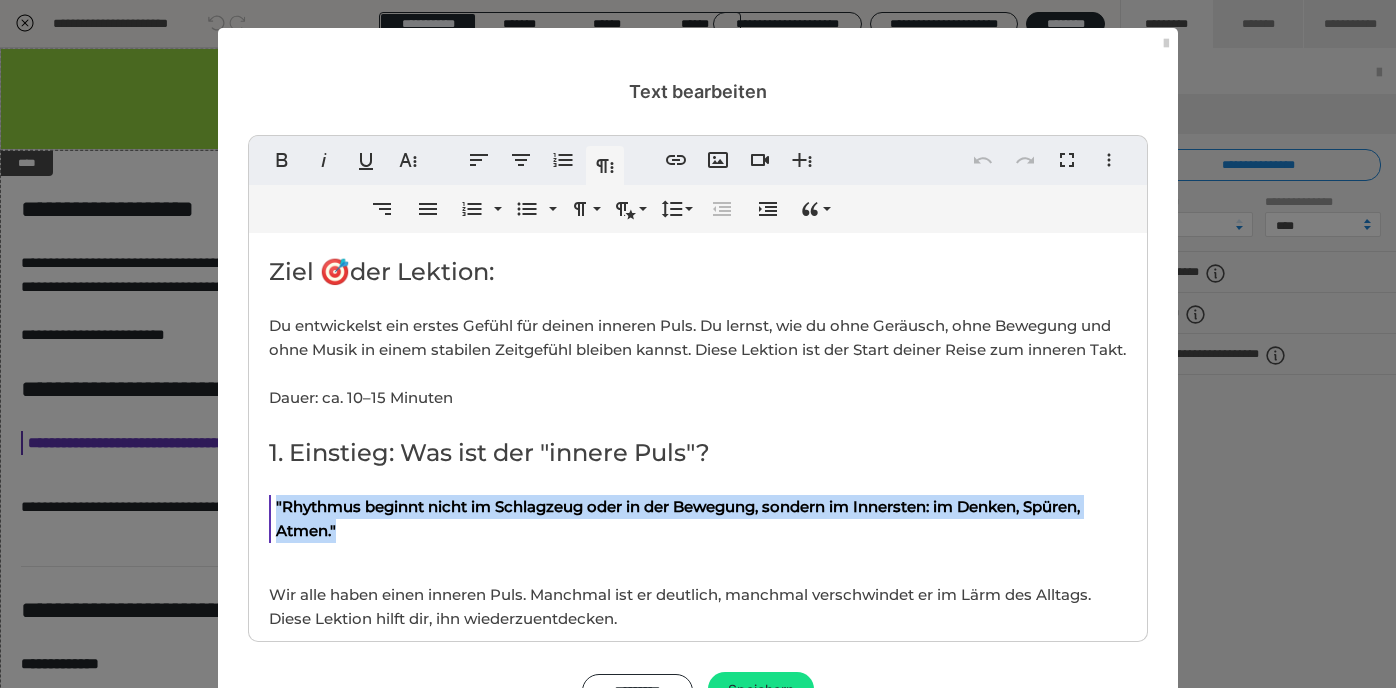 drag, startPoint x: 434, startPoint y: 556, endPoint x: 247, endPoint y: 524, distance: 189.71822 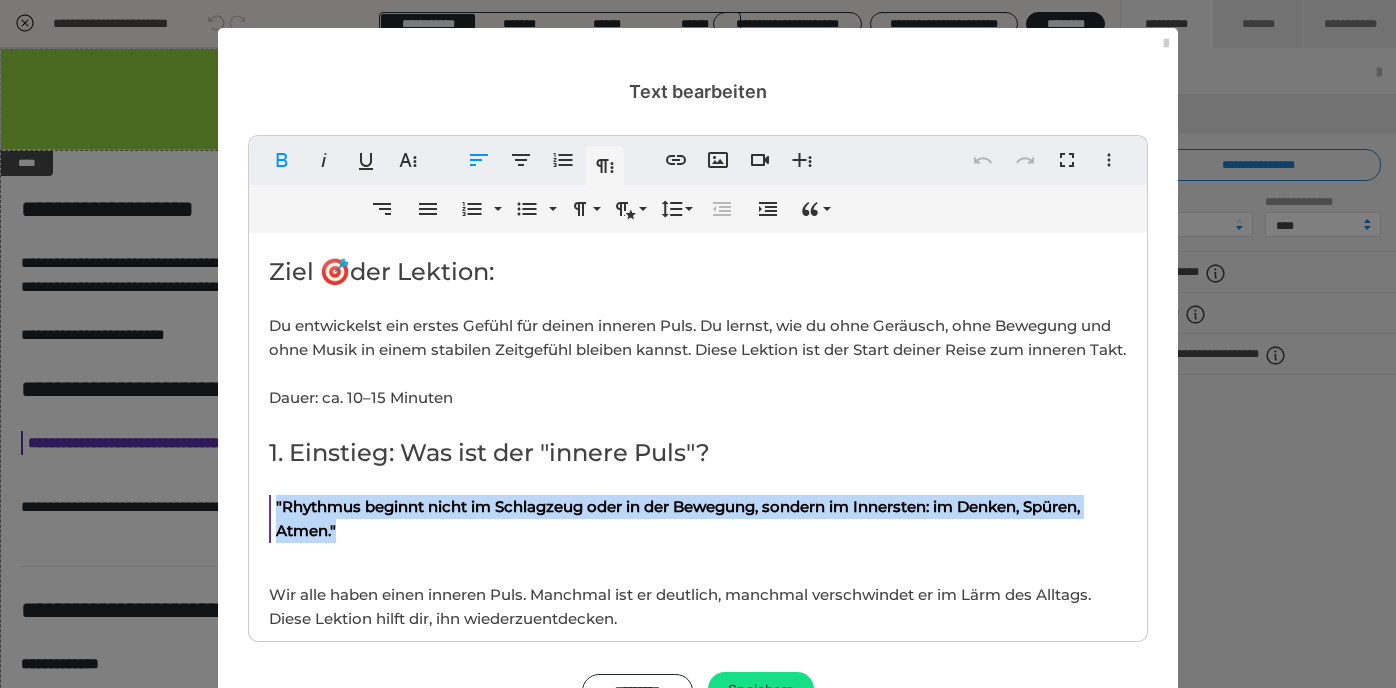 click on ""Rhythmus beginnt nicht im Schlagzeug oder in der Bewegung, sondern im Innersten: im Denken, Spüren, Atmen."" at bounding box center [698, 519] 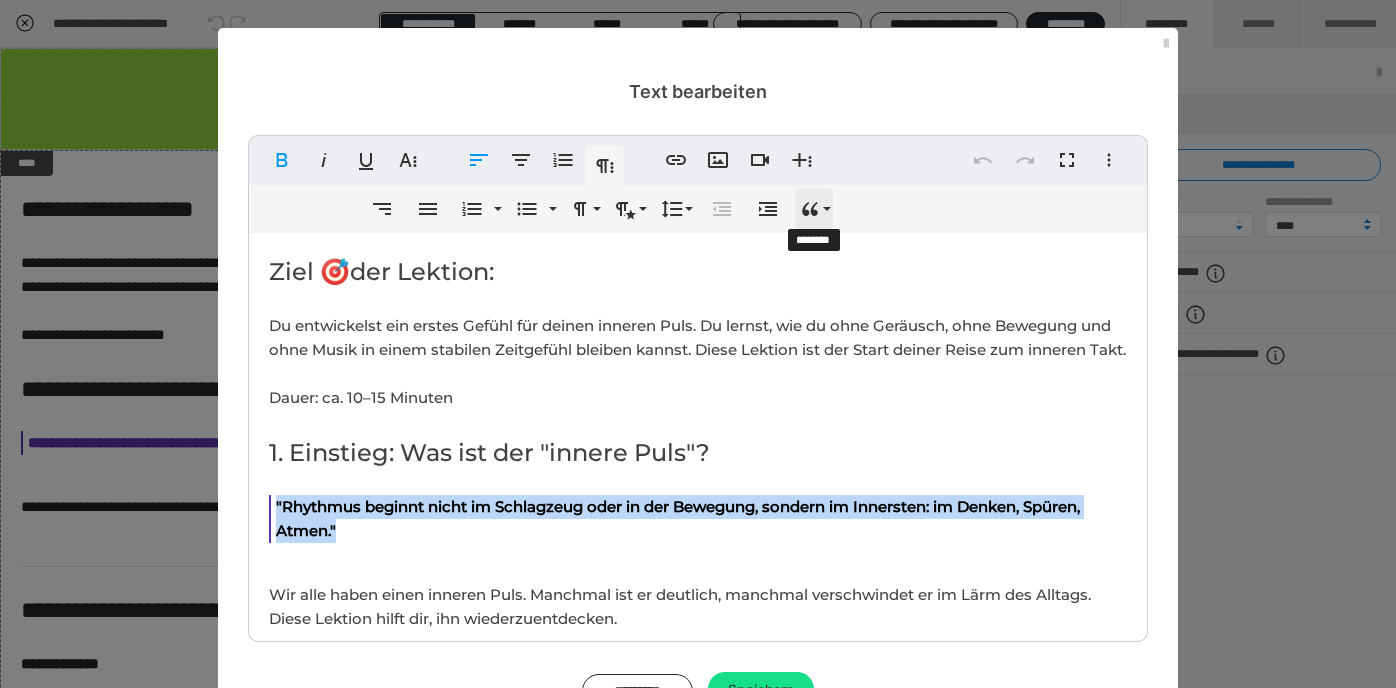 click 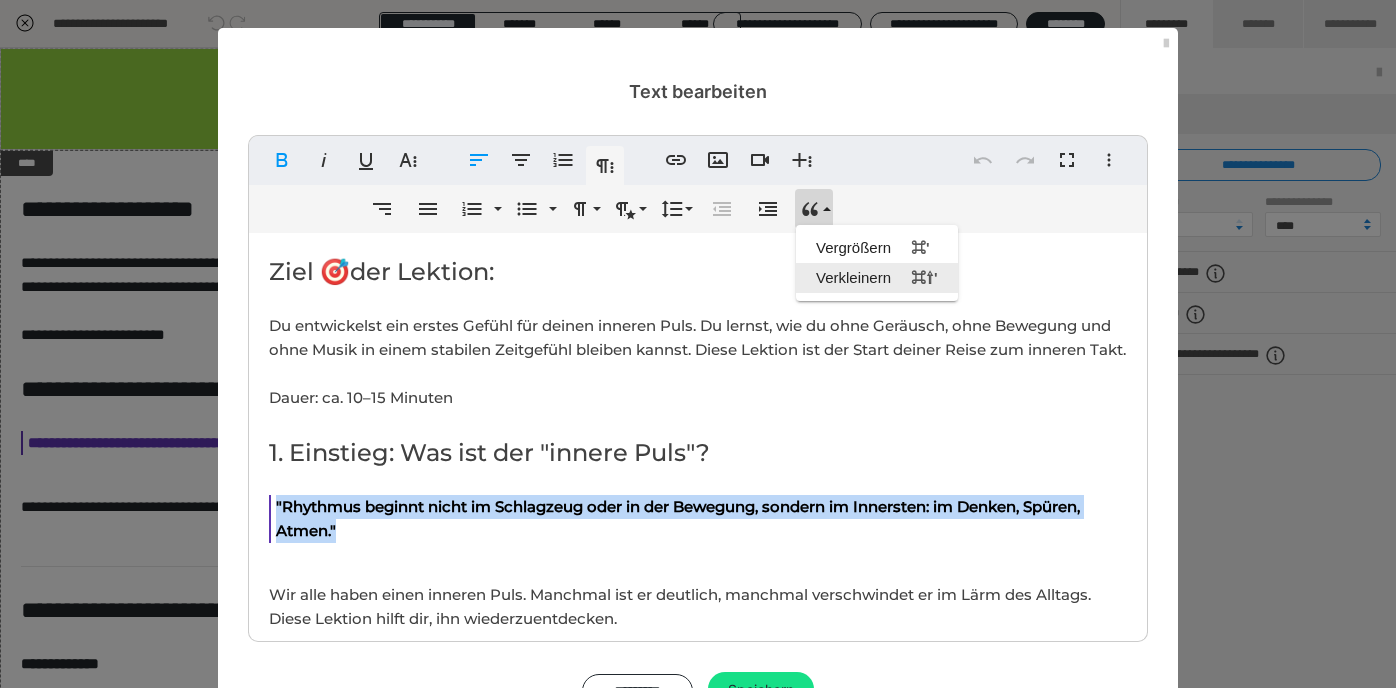 click on "Verkleinern ⌘⇧'" at bounding box center [877, 278] 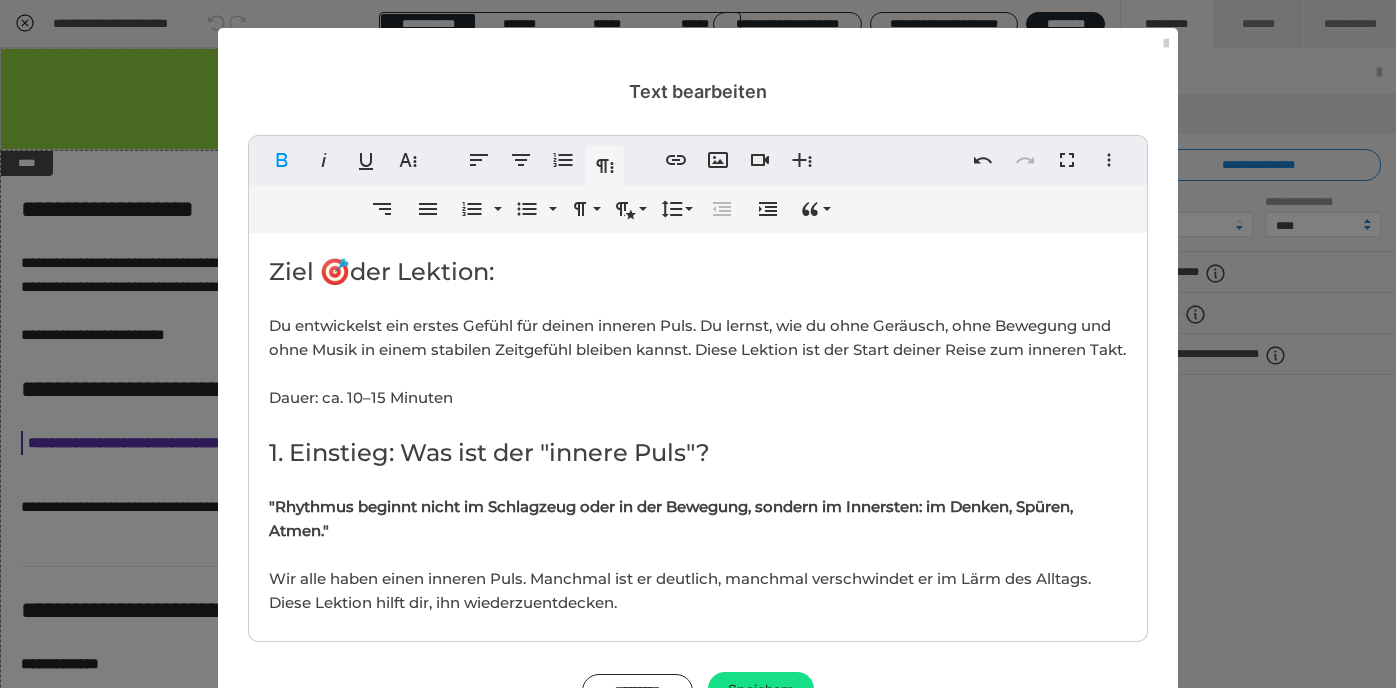 click on "Ziel 🎯der Lektion: Du entwickelst ein erstes Gefühl für deinen inneren Puls. Du lernst, wie du ohne Geräusch, ohne Bewegung und ohne Musik in einem stabilen Zeitgefühl bleiben kannst. Diese Lektion ist der Start deiner Reise zum inneren Takt. Dauer: ca. [NUMBER]–[NUMBER] Minuten 1. Einstieg: Was ist der "innere Puls"? "Rhythmus beginnt nicht im Schlagzeug oder in der Bewegung, sondern im Innersten: im Denken, Spüren, Atmen." Wir alle haben einen inneren Puls. Manchmal ist er deutlich, manchmal verschwindet er im Lärm des Alltags. Diese Lektion hilft dir, ihn wiederzuentdecken. 2. Geführte Übung: Inneres Klopfen Vorbereitung: 🔸 Setze dich bequem hin, Füße auf dem Boden. 🔸 Wähle ein Metronom oder eine App mit [NUMBER] bpm (Schläge pro Minute). Schritt-für-Schritt-Anleitung: 1. Starte das Metronom. Höre dem Ticken für [NUMBER] Sekunden zu. Spüre, wie dein Körper darauf reagiert (Herz, Atem, Schultern...). 2. Stoppe das Metronom. 4. Halte den inneren Takt für [NUMBER] bis [NUMBER] Sekunden. Tipp: Metronom: Smart Click" at bounding box center [698, 1200] 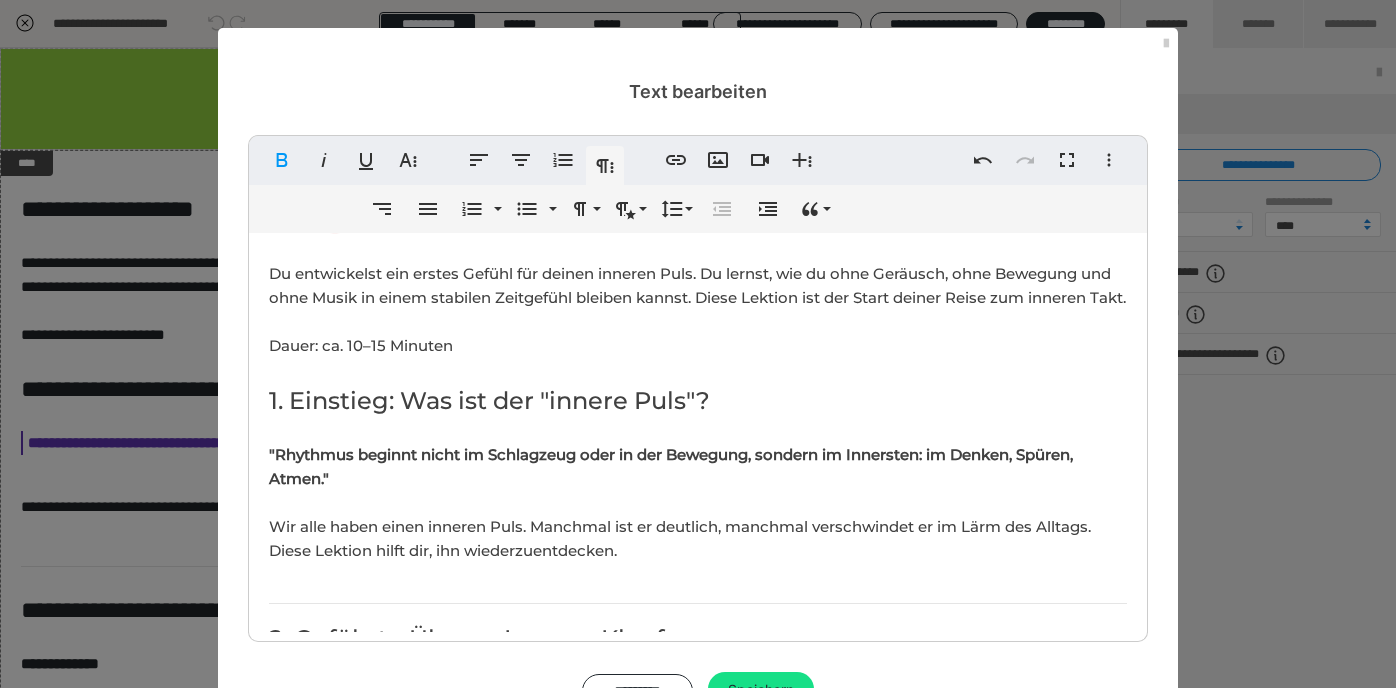 scroll, scrollTop: 57, scrollLeft: 0, axis: vertical 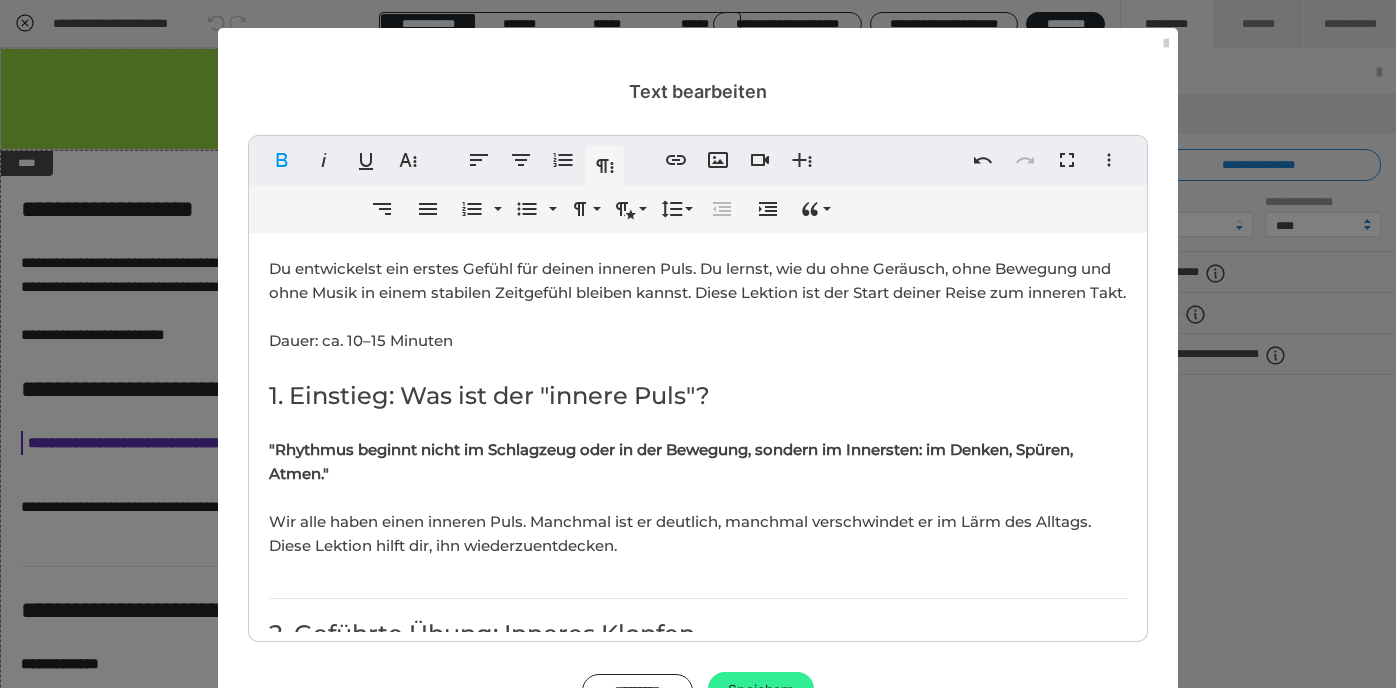 click on "Speichern" at bounding box center [761, 690] 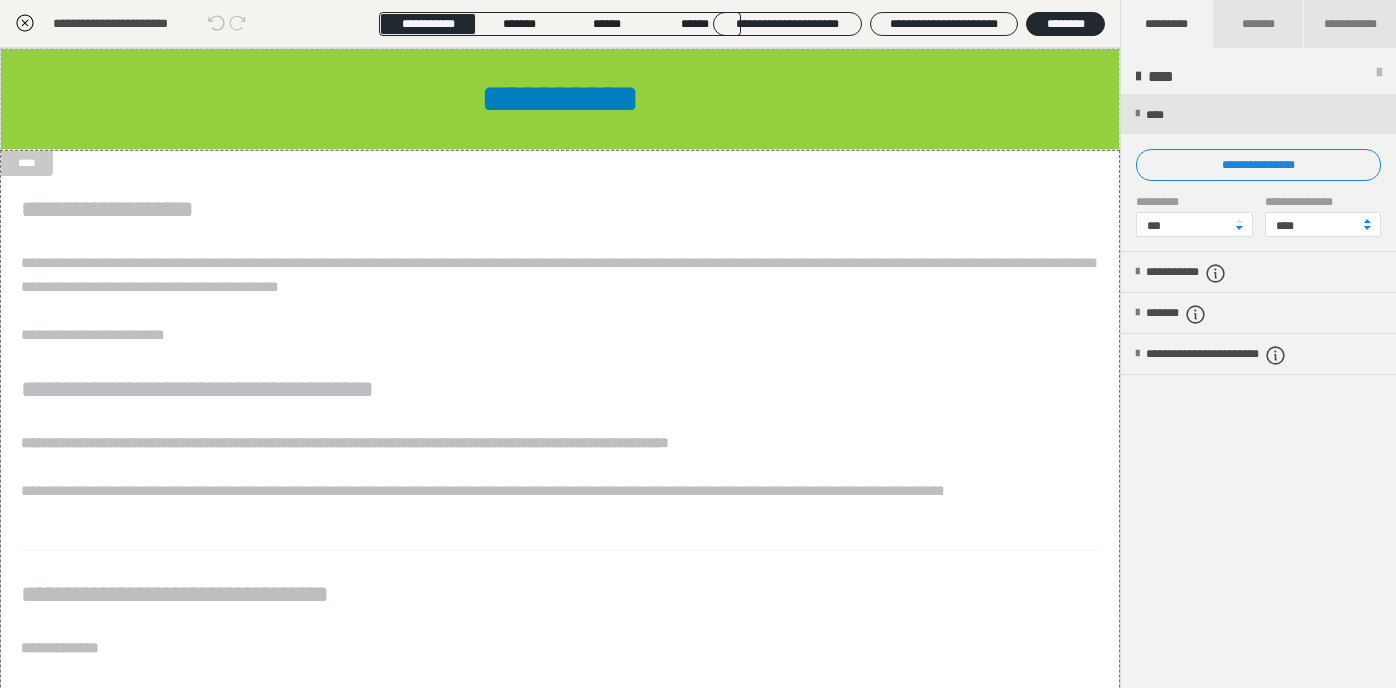 scroll, scrollTop: 0, scrollLeft: 0, axis: both 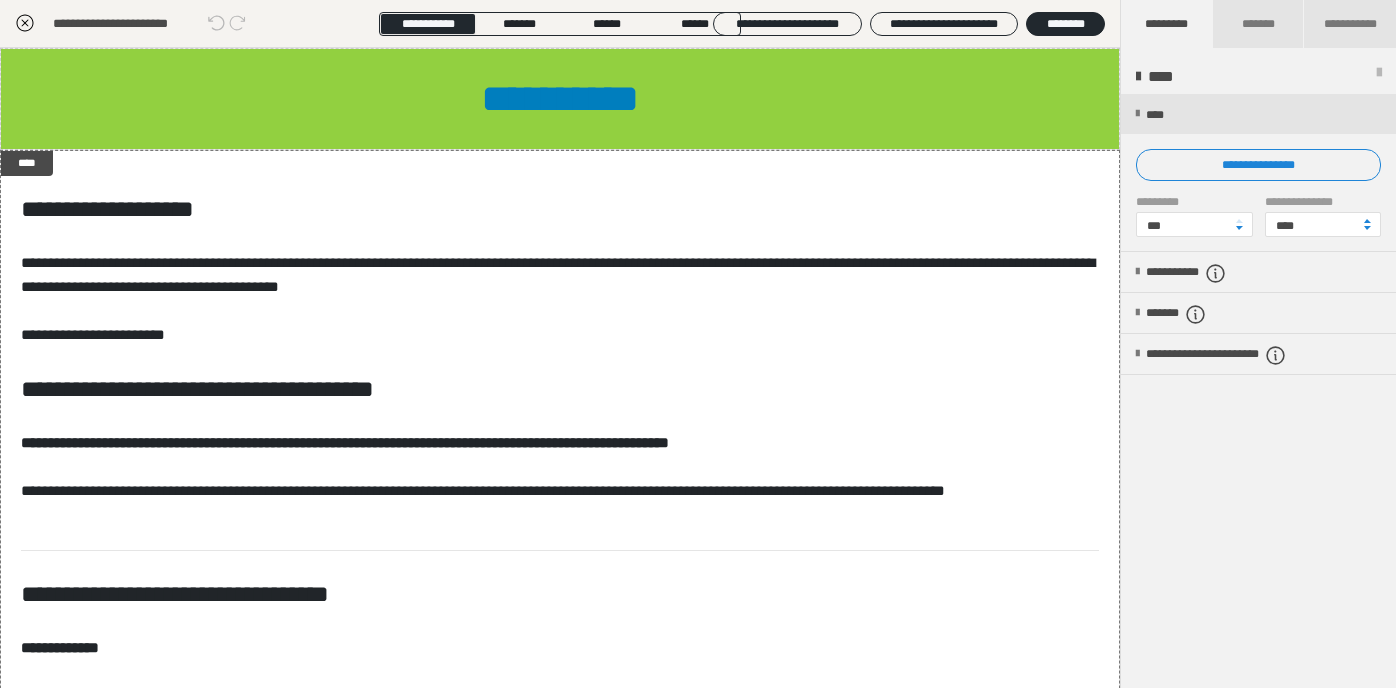 click 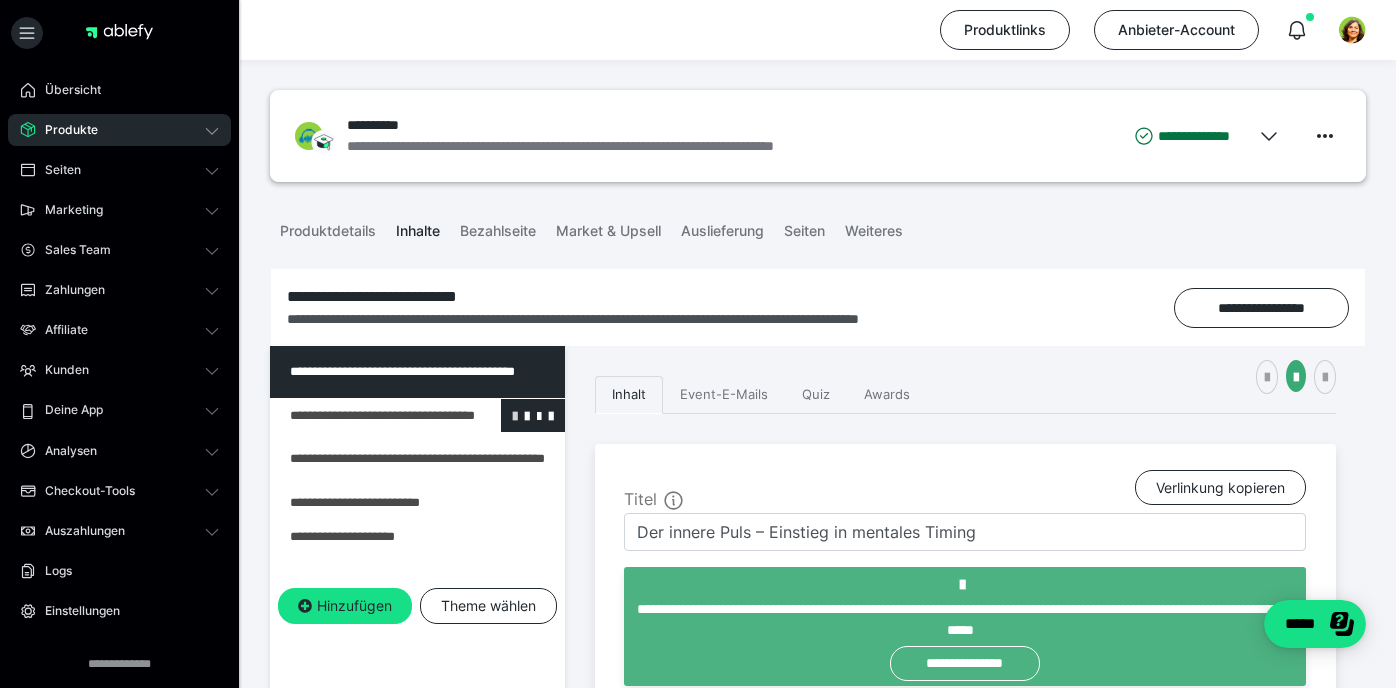 click at bounding box center [515, 415] 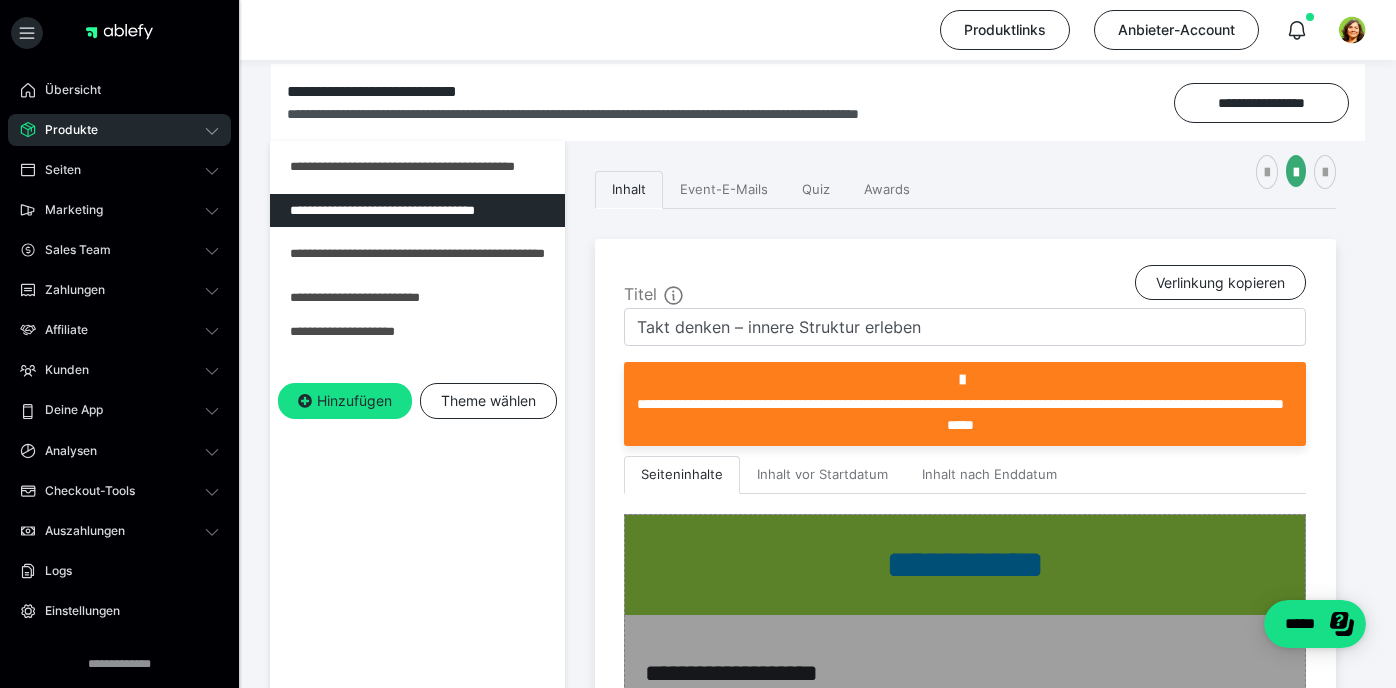 scroll, scrollTop: 211, scrollLeft: 0, axis: vertical 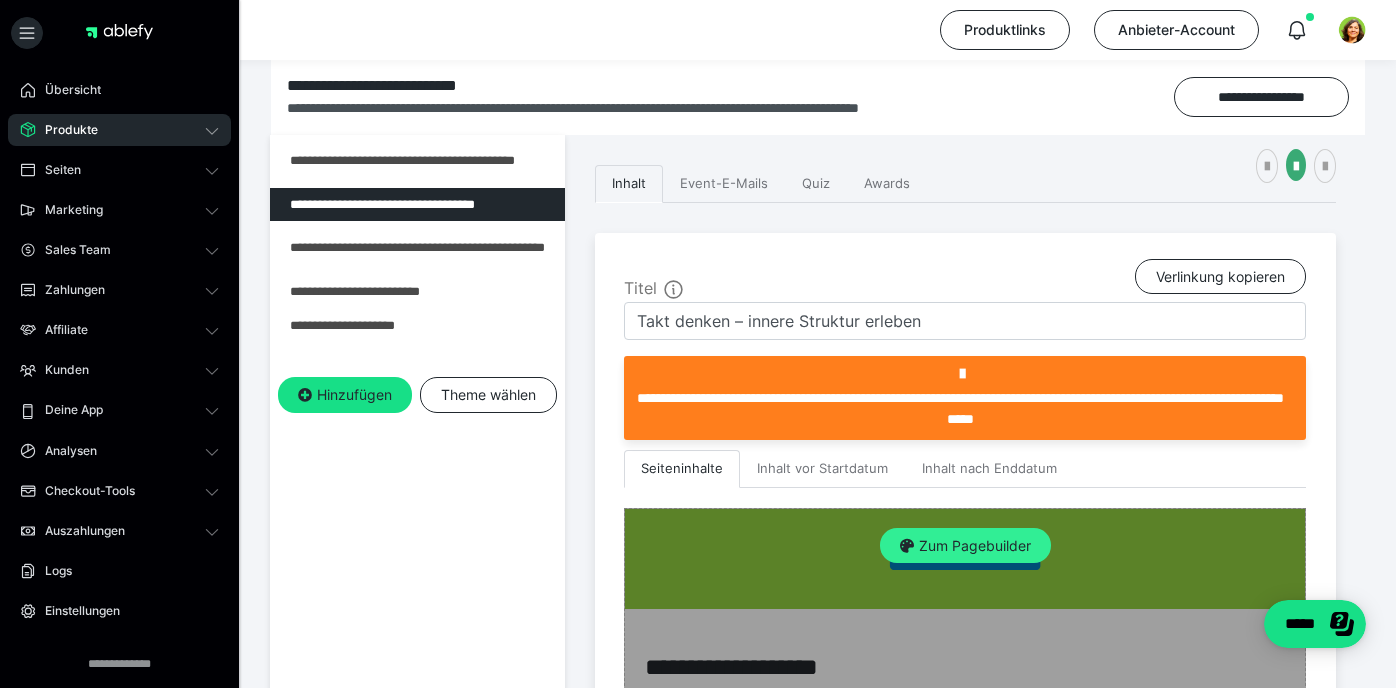 click on "Zum Pagebuilder" at bounding box center [965, 546] 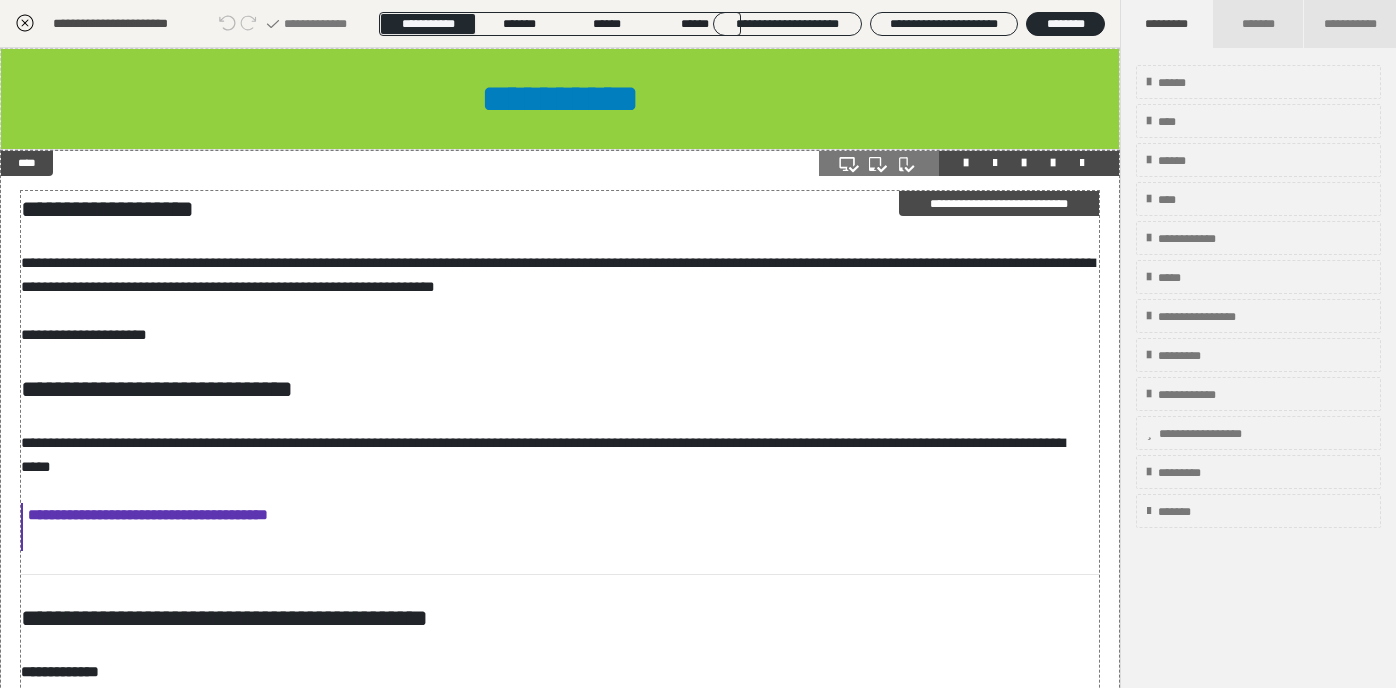click on "**********" at bounding box center [560, 527] 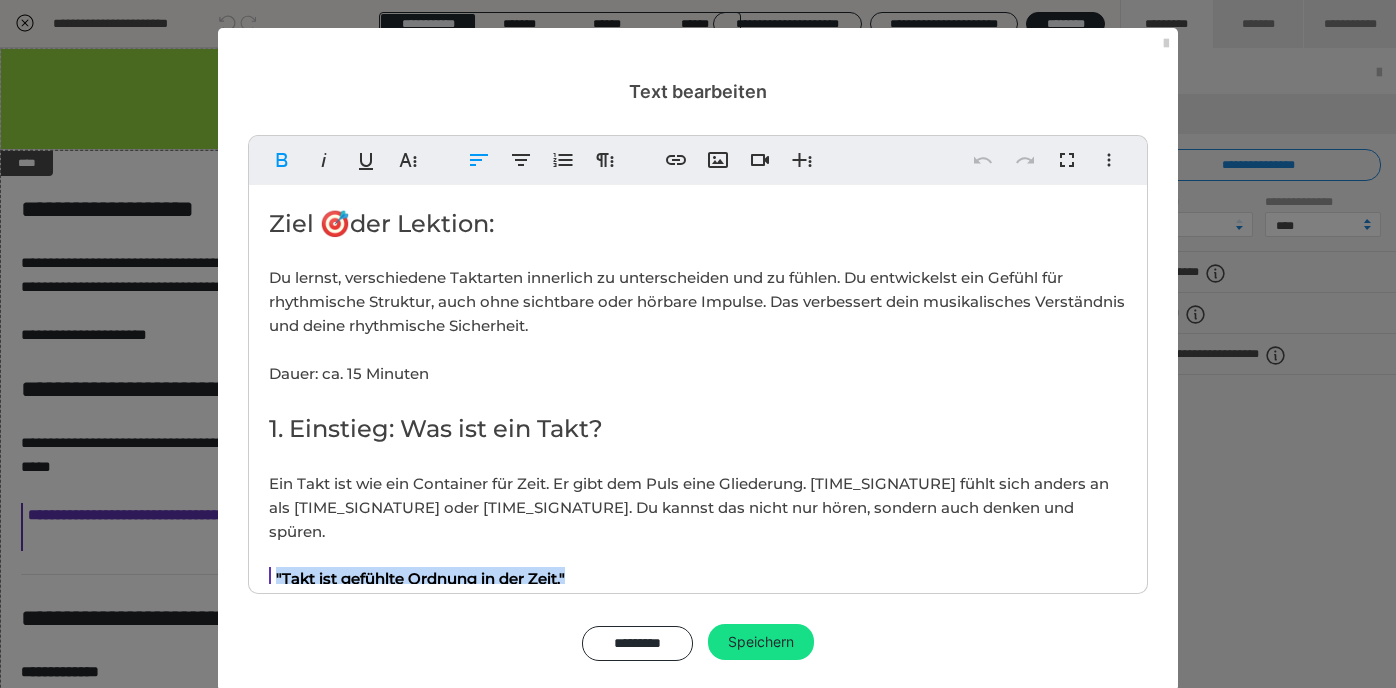 drag, startPoint x: 609, startPoint y: 555, endPoint x: 240, endPoint y: 559, distance: 369.02167 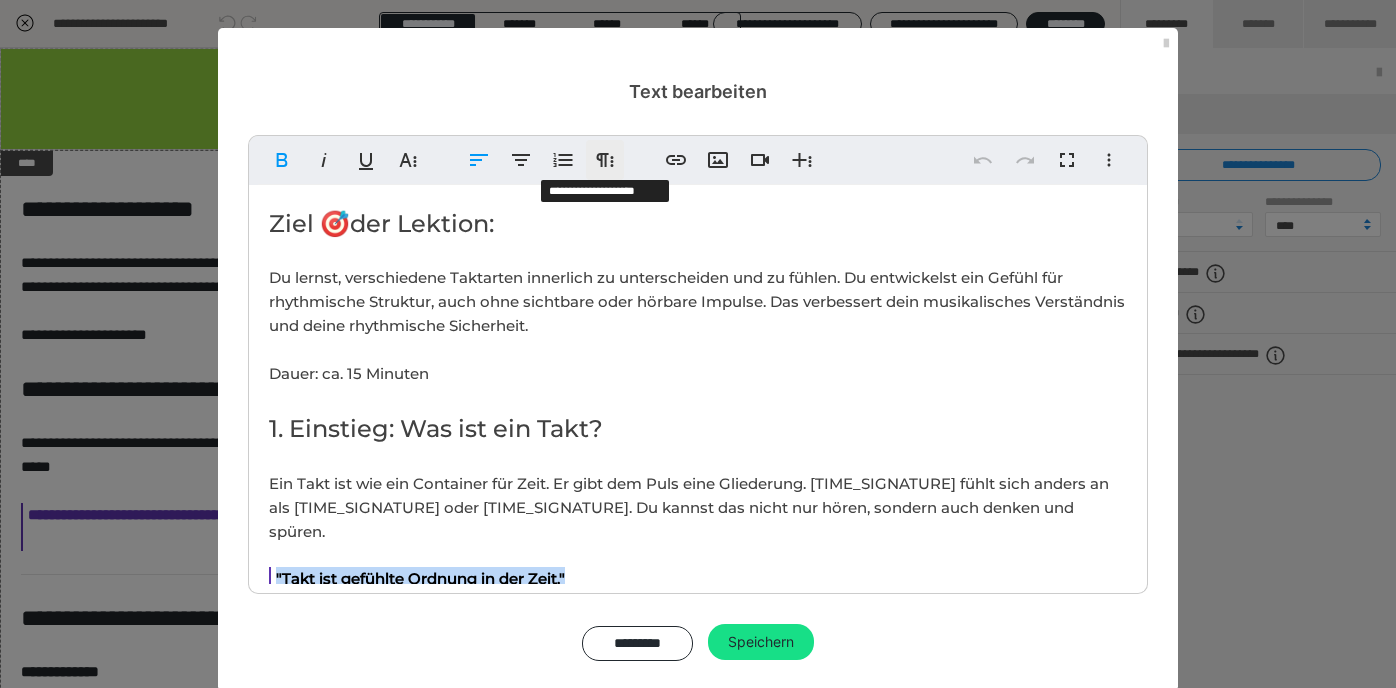 click 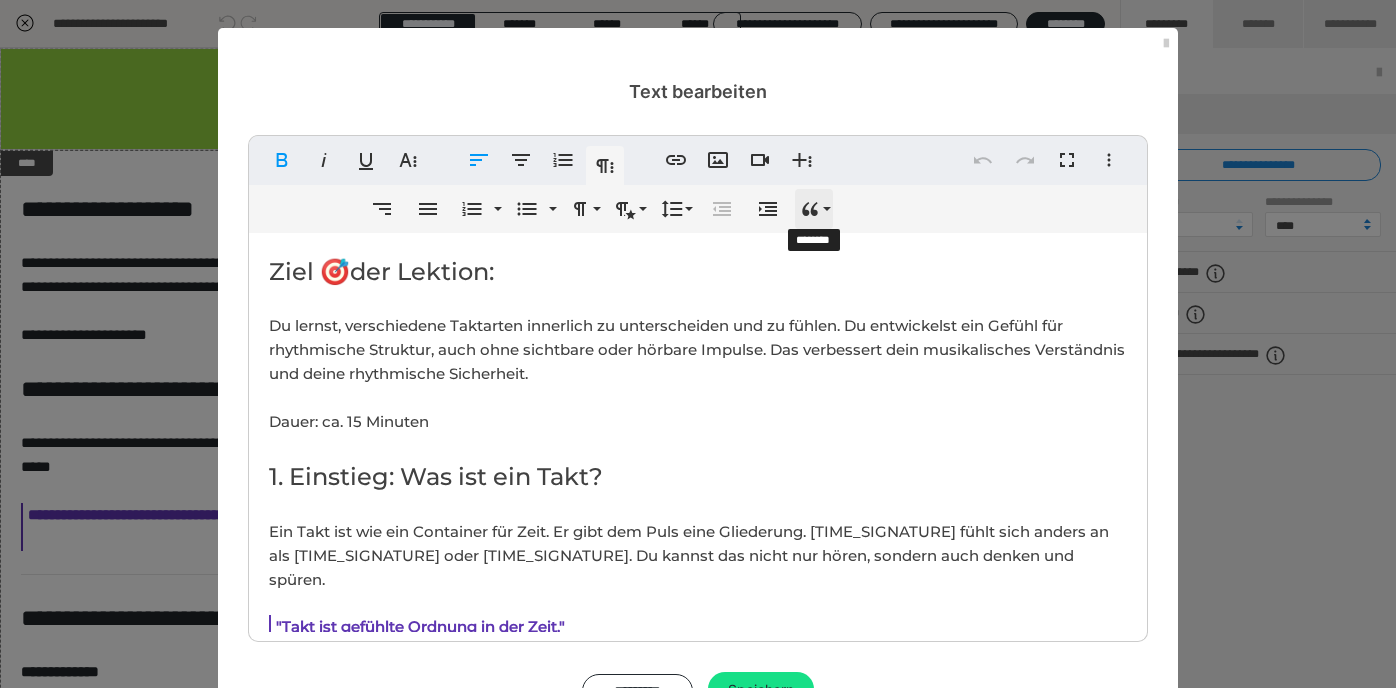click on "Zitieren" at bounding box center [814, 209] 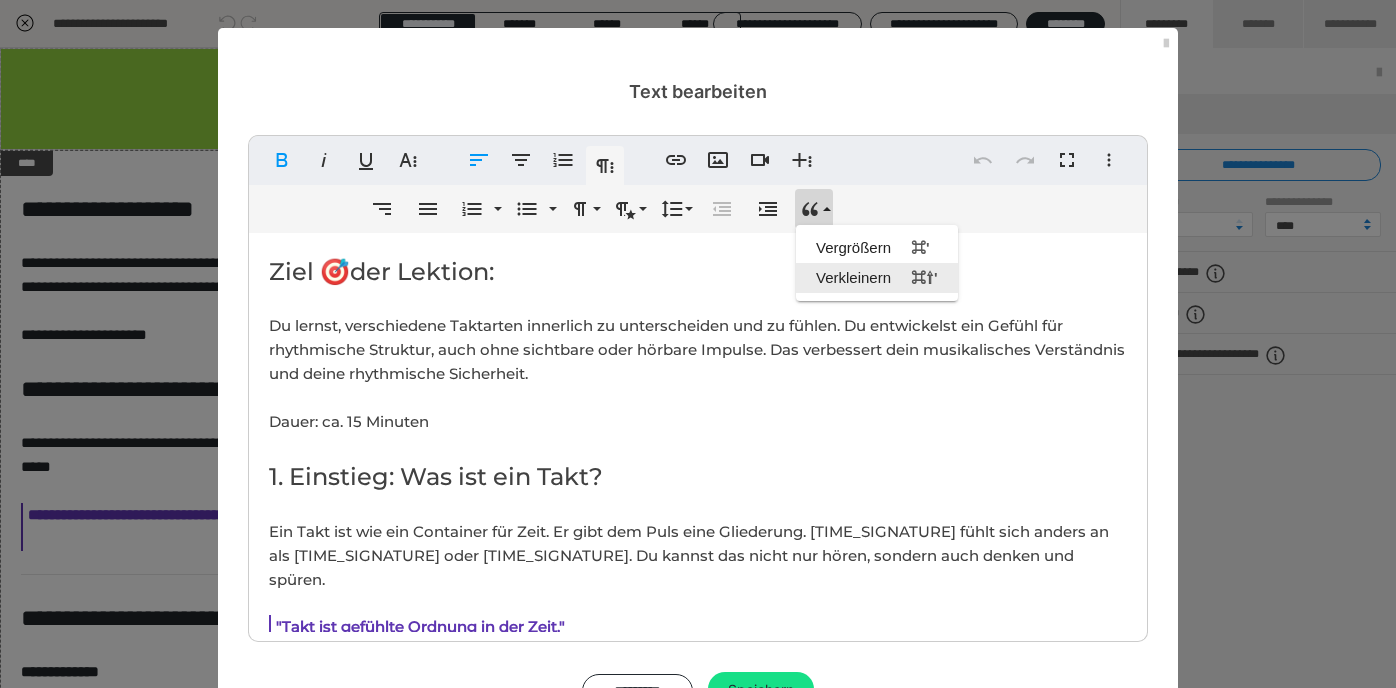 click on "Verkleinern ⌘⇧'" at bounding box center (877, 278) 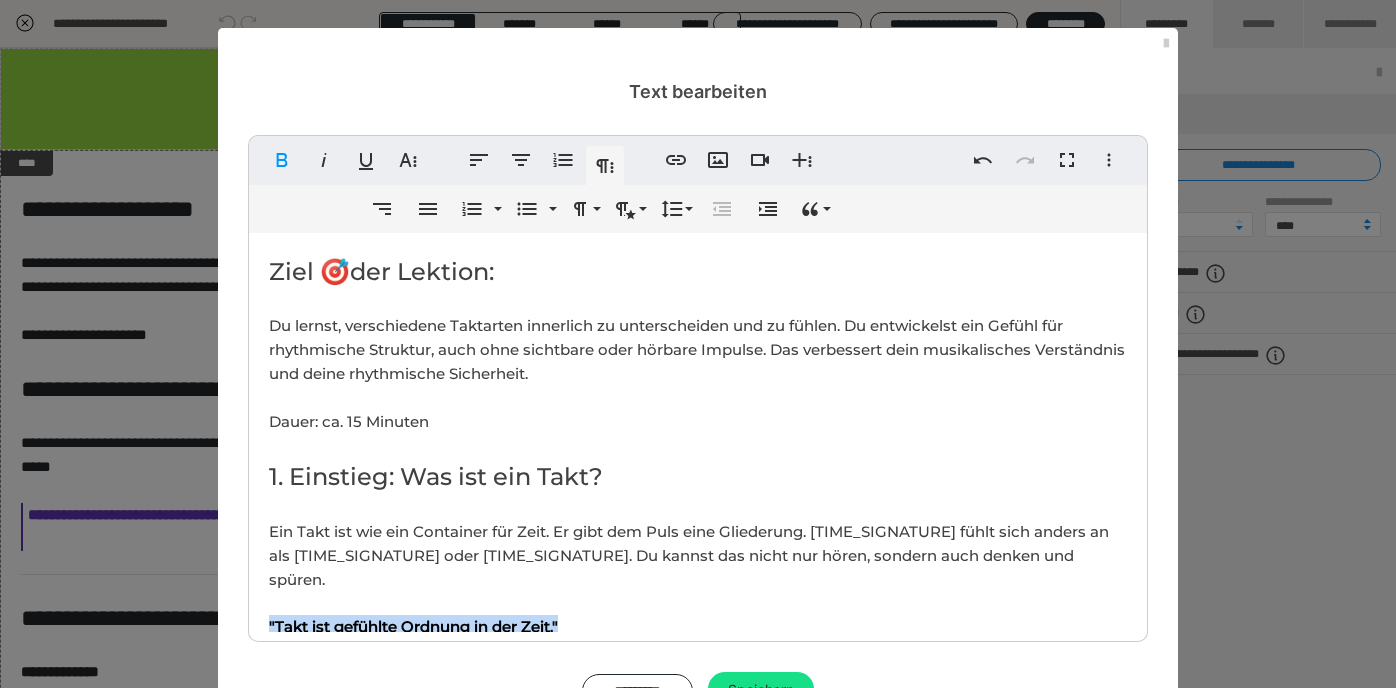 click on "Ziel 🎯der Lektion: Du lernst, verschiedene Taktarten innerlich zu unterscheiden und zu fühlen. Du entwickelst ein Gefühl für rhythmische Struktur, auch ohne sichtbare oder hörbare Impulse. Das verbessert dein musikalisches Verständnis und deine rhythmische Sicherheit. Dauer: ca. 15 Minuten 1. Einstieg: Was ist ein Takt? Ein Takt ist wie ein Container für Zeit. Er gibt dem Puls eine Gliederung. 6/8 fühlt sich anders an als 4/4 oder 5/4. Du kannst das nicht nur hören, sondern auch denken und spüren. "Takt ist gefühlte Ordnung in der Zeit." 2. Geführte Übung: Taktarten innerlich zählen Vorbereitung: 🔸 Setze dich bequem hin, Füße auf dem Boden. 🔸 Wähle ein Metronom oder eine App mit 60 bpm (Schläge pro Minute). 🔸 Mache dich mit vier Taktarten vertraut: 6/8, 4/4, 5/4 und 12/8. Schritt-für-Schritt-Anleitung: 1. Starte das Metronom.  2. Dann nur noch innerlich zählen (Metronom läuft weiter). 3. Wiederhole für 4/4, 5/4 und 12/8.  Tipp: 3. Reflexion   Integration Metronom:  Ausblick:" at bounding box center [698, 1860] 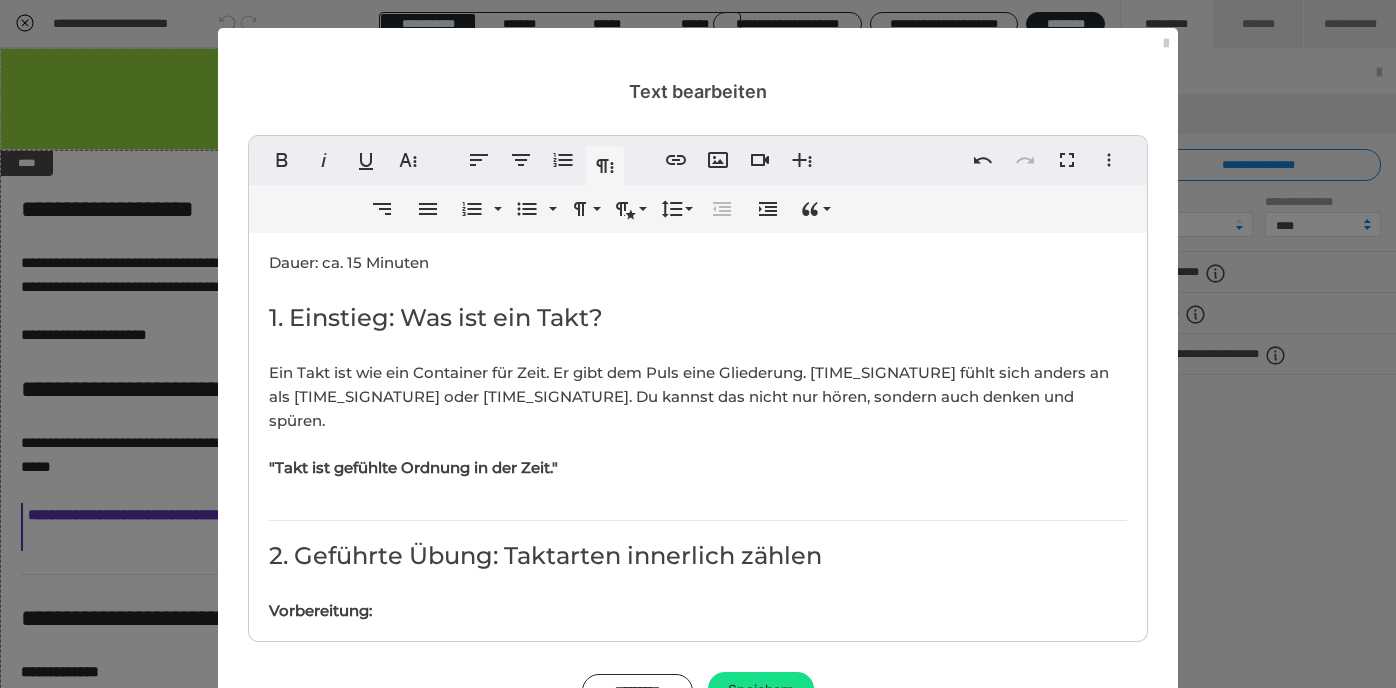 scroll, scrollTop: 177, scrollLeft: 0, axis: vertical 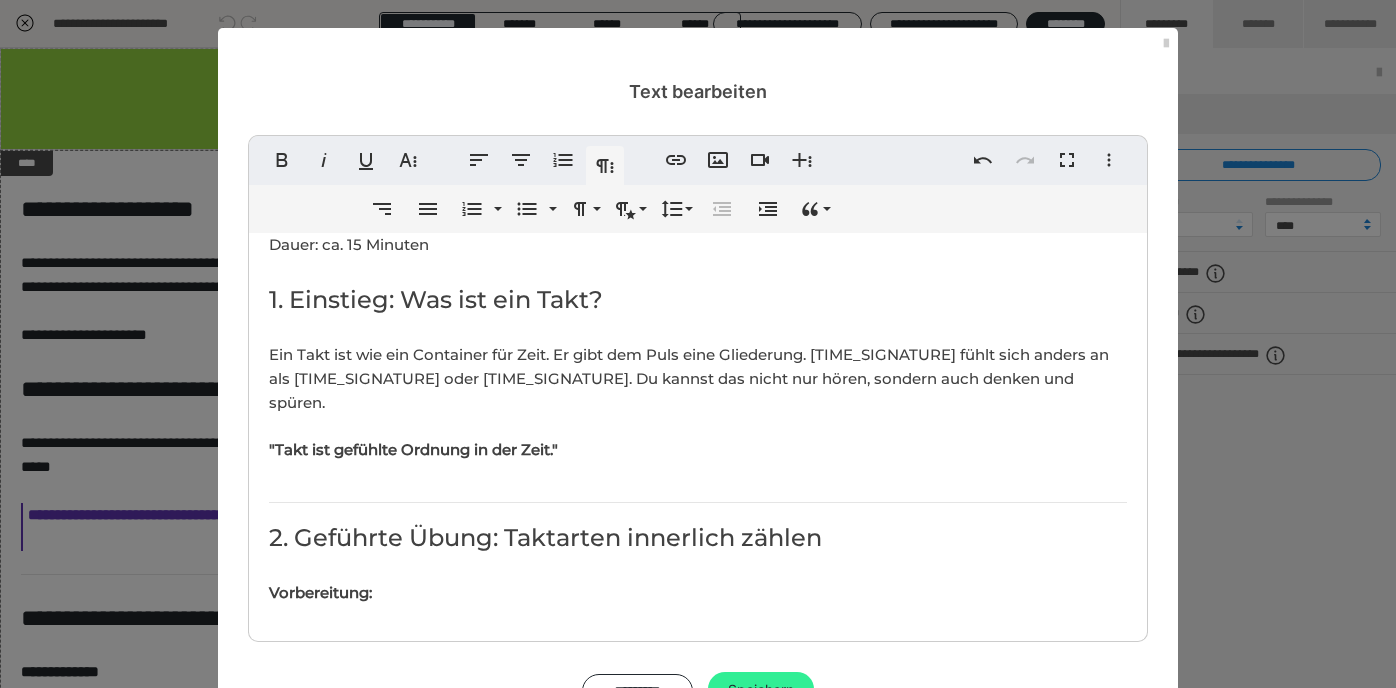click on "Speichern" at bounding box center (761, 690) 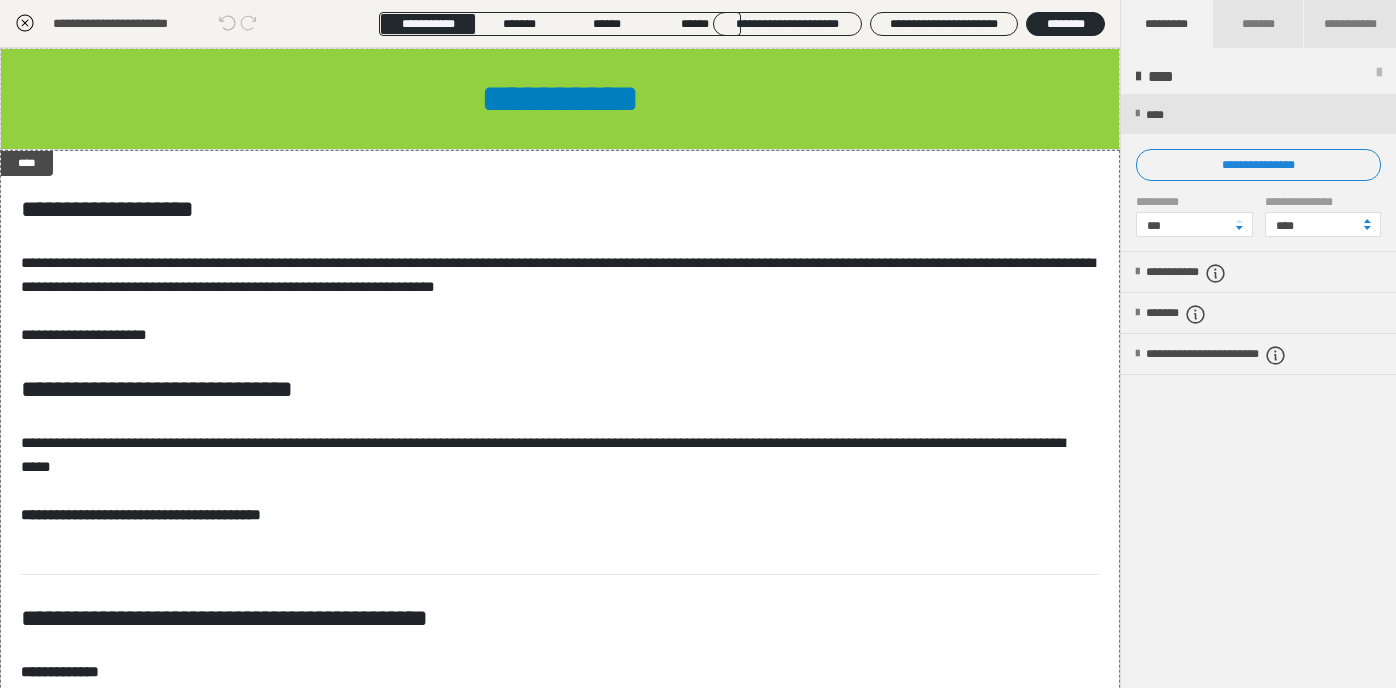 click 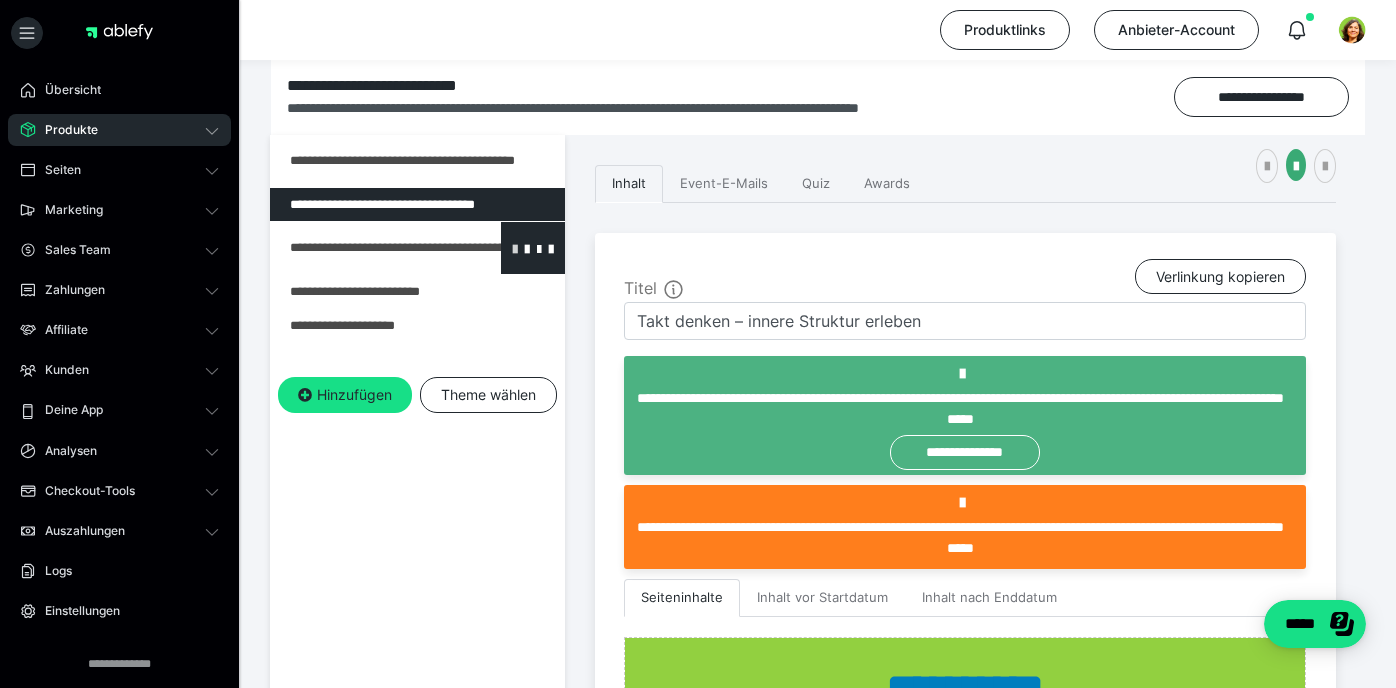 click at bounding box center (515, 248) 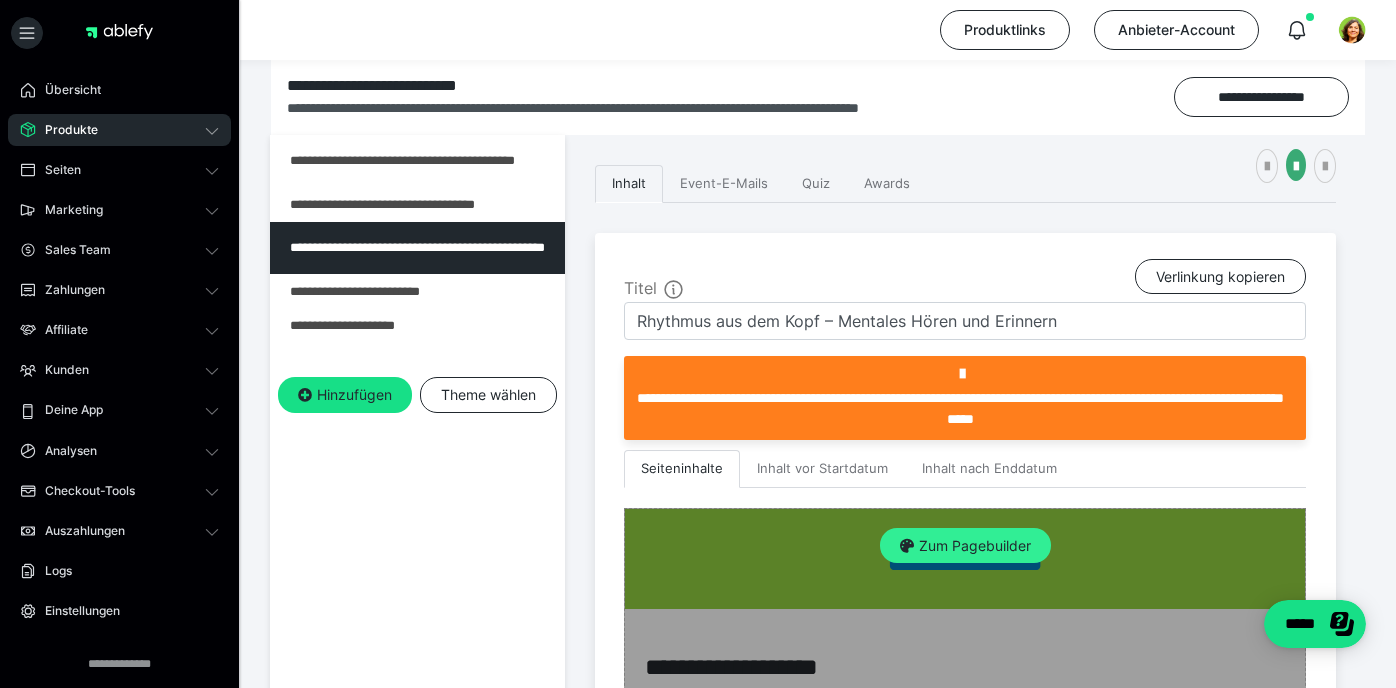 click on "Zum Pagebuilder" at bounding box center (965, 546) 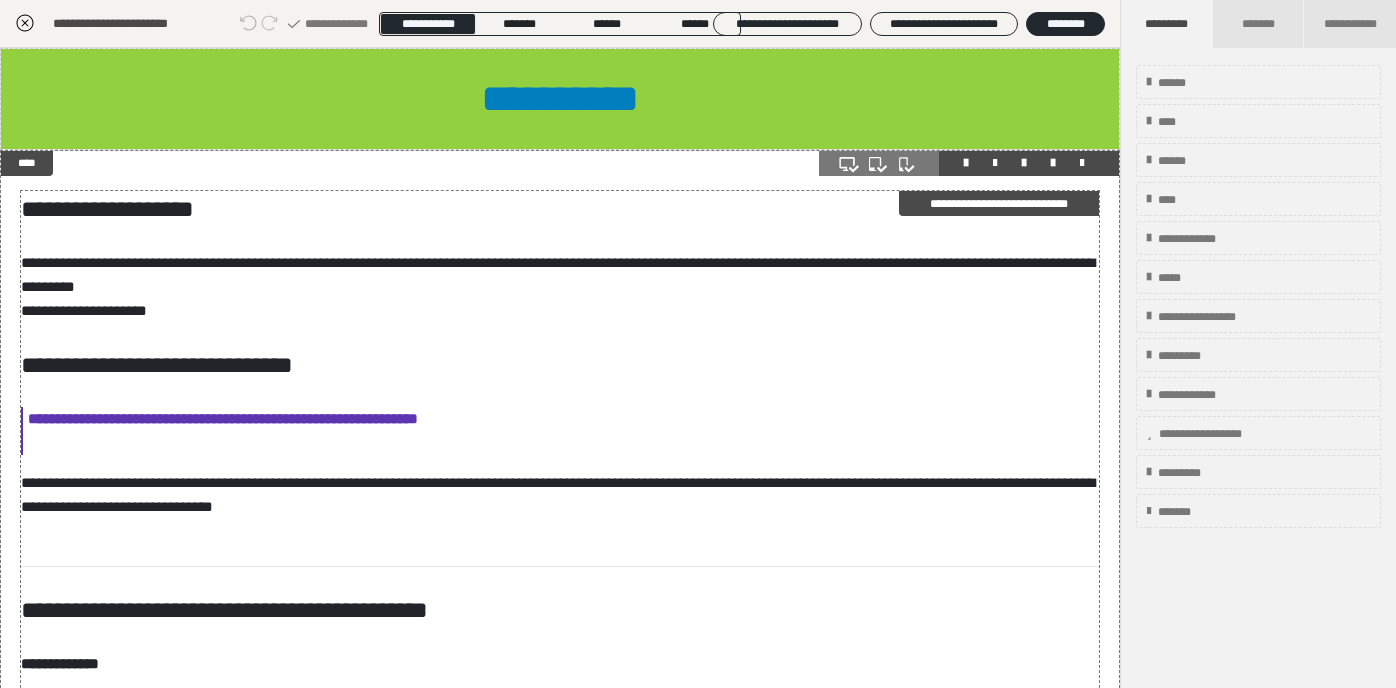 click on "**********" at bounding box center (223, 418) 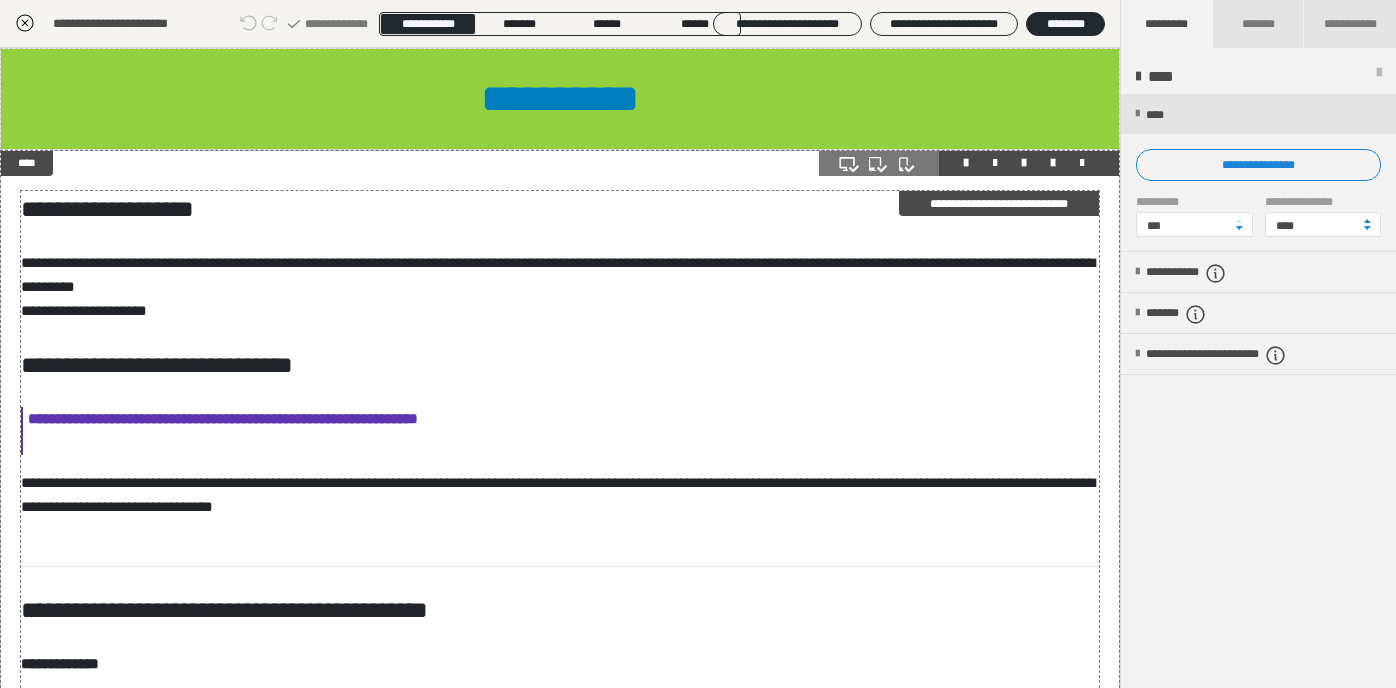 click on "**********" at bounding box center [698, 397] 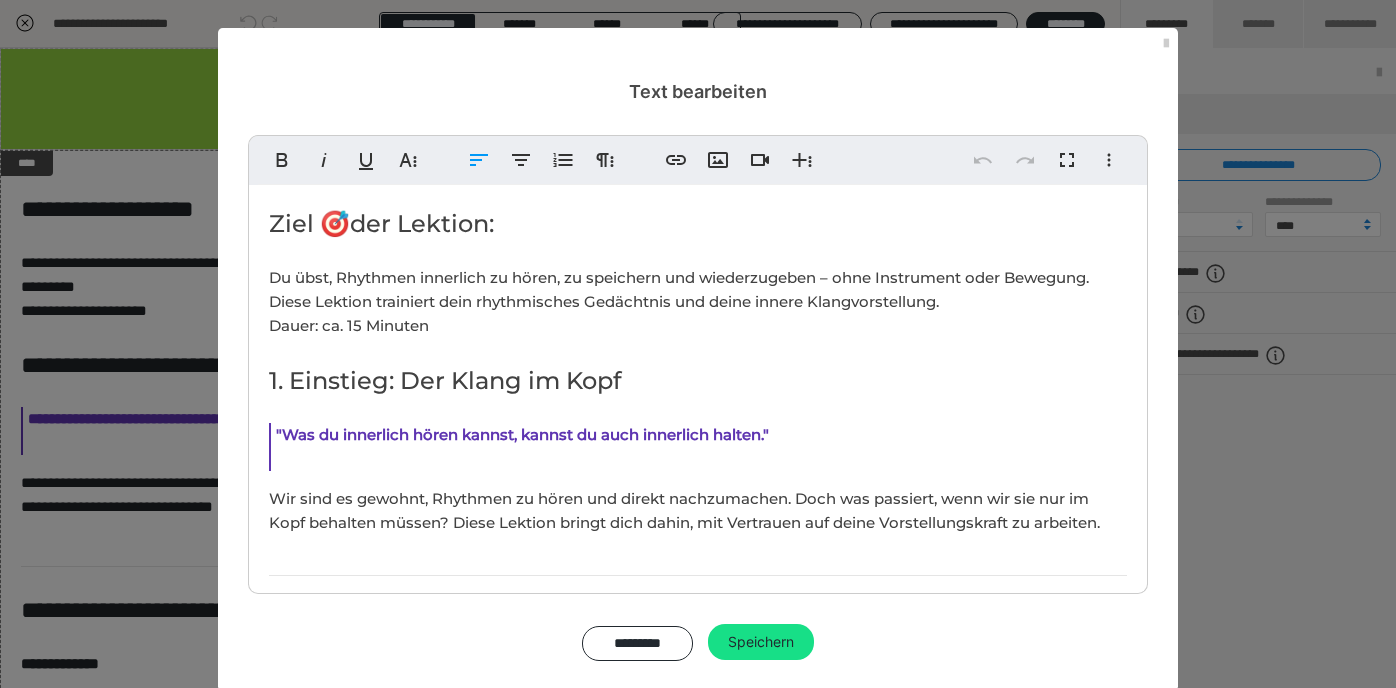 click on ""Was du innerlich hören kannst, kannst du auch innerlich halten."" at bounding box center (522, 434) 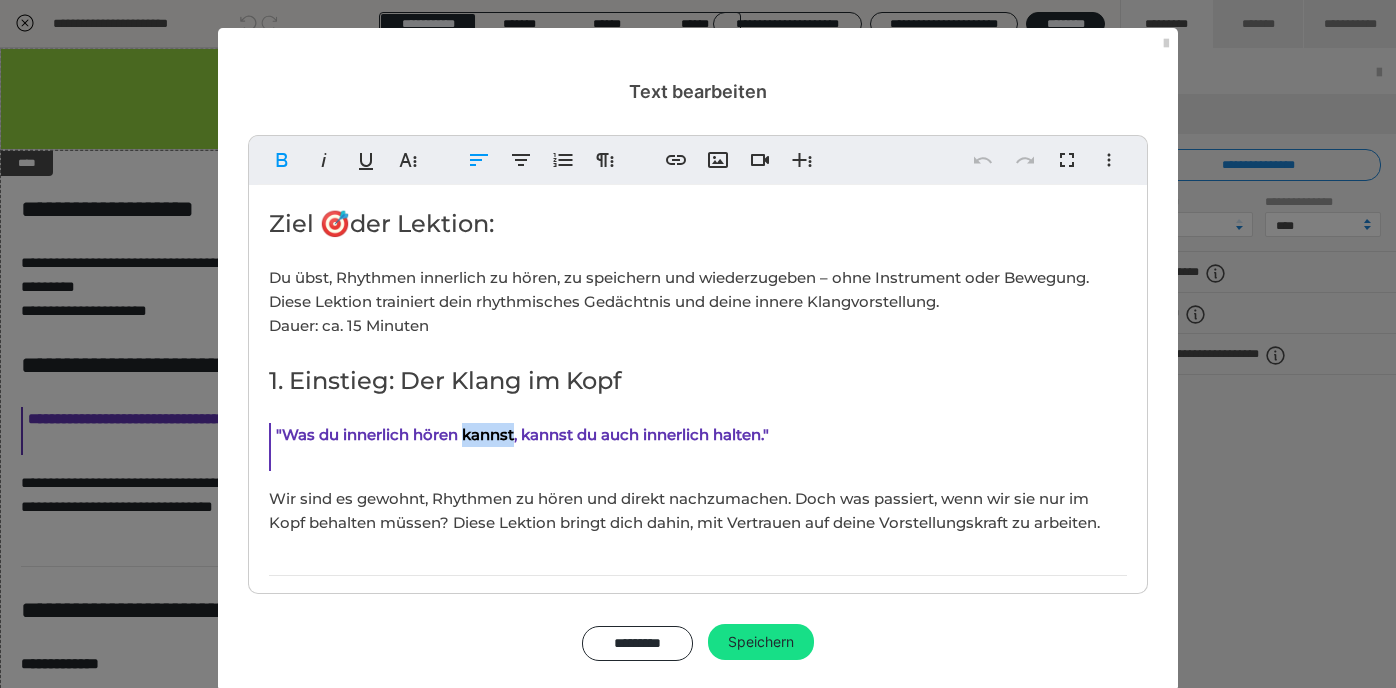 click on ""Was du innerlich hören kannst, kannst du auch innerlich halten."" at bounding box center [522, 434] 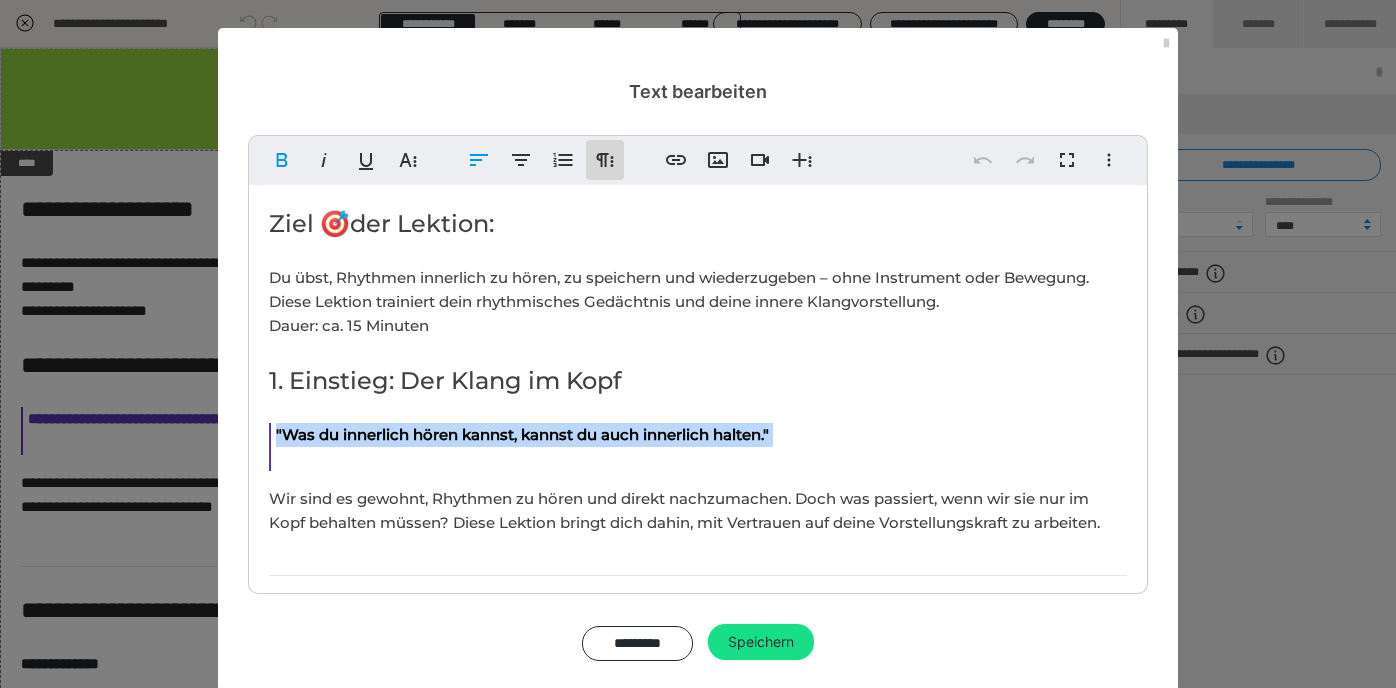 click 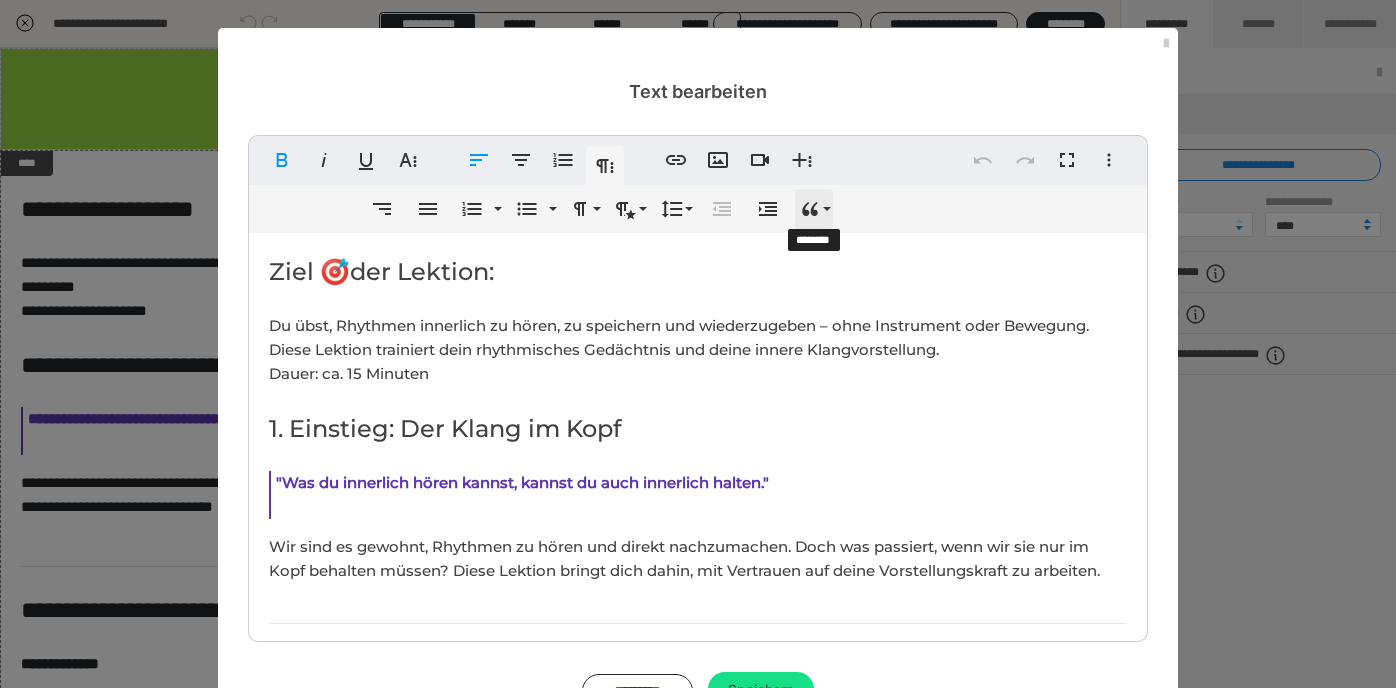 click 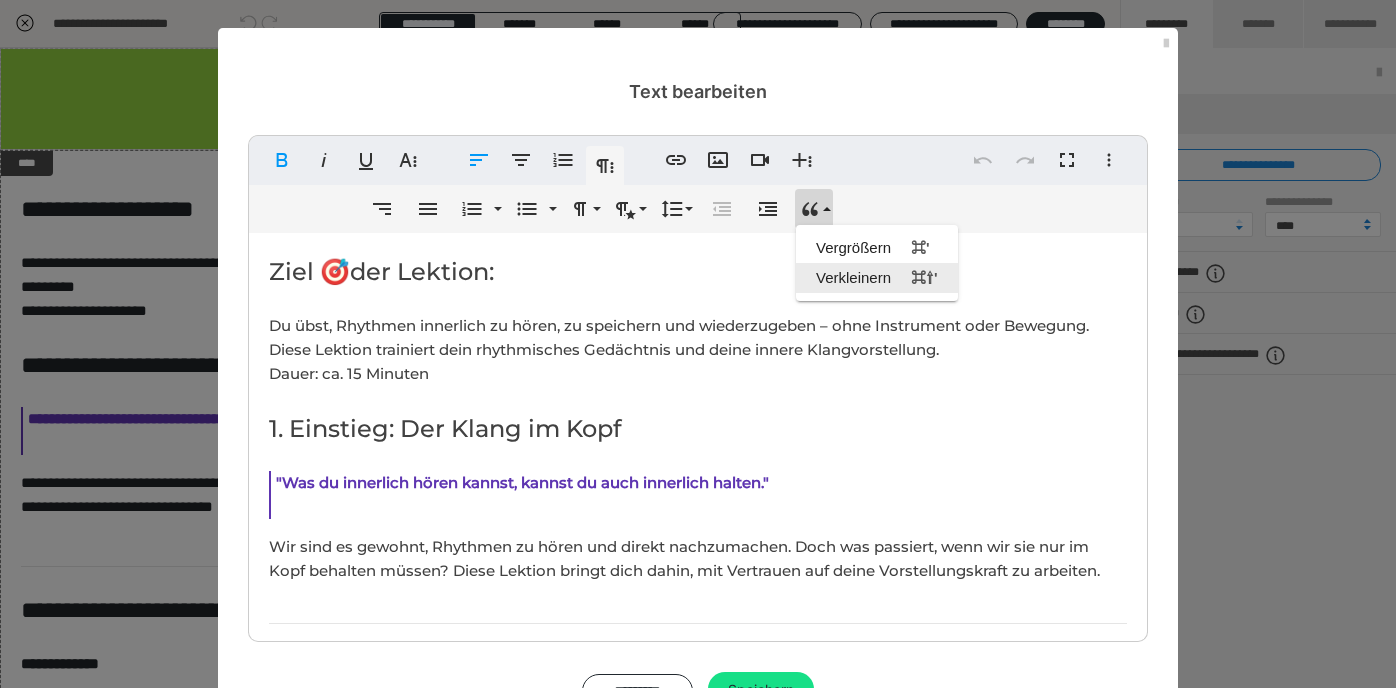 click on "Verkleinern ⌘⇧'" at bounding box center [877, 278] 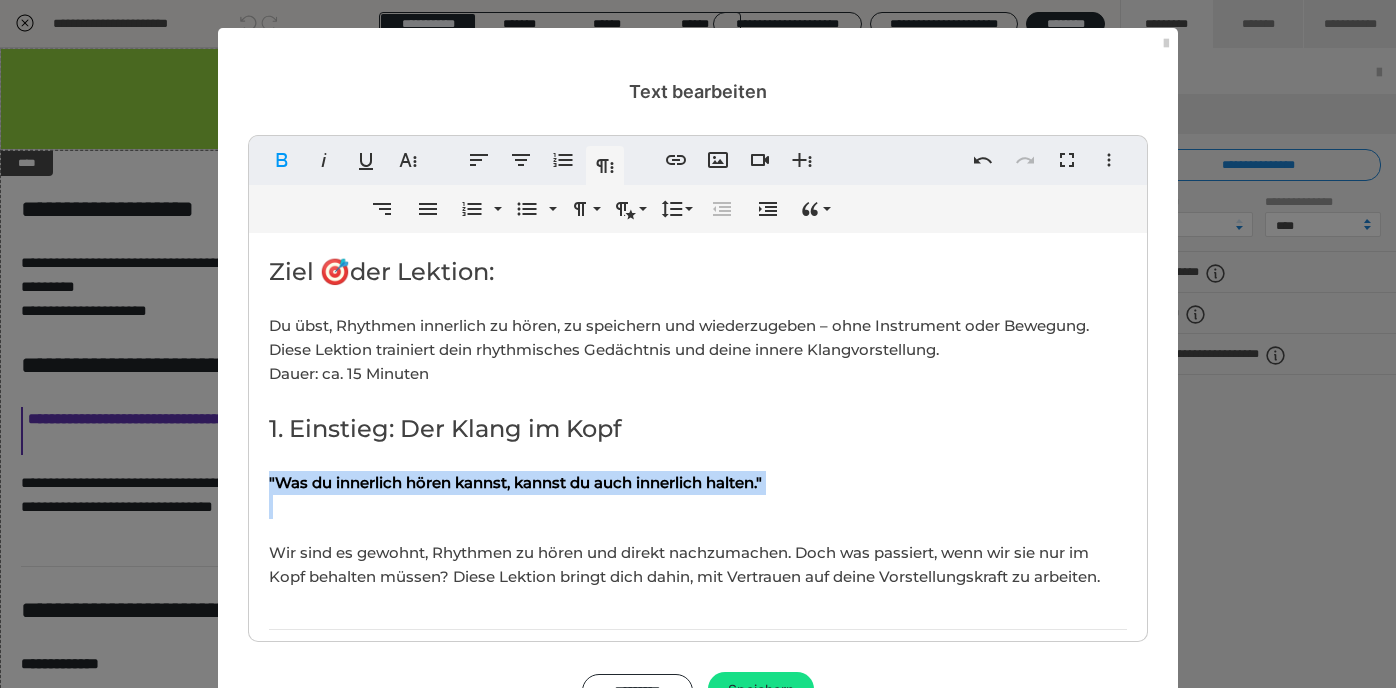 click on "Ziel 🎯der Lektion: Du übst, Rhythmen innerlich zu hören, zu speichern und wiederzugeben – ohne Instrument oder Bewegung. Diese Lektion trainiert dein rhythmisches Gedächtnis und deine innere Klangvorstellung. Dauer: ca. 15 Minuten 1. Einstieg: Der Klang im Kopf "Was du innerlich hören kannst, kannst du auch innerlich halten." Wir sind es gewohnt, Rhythmen zu hören und direkt nachzumachen. Doch was passiert, wenn wir sie nur im Kopf behalten müssen? Diese Lektion bringt dich dahin, mit Vertrauen auf deine Vorstellungskraft zu arbeiten. 2. Geführte Übung: Taktarten innerlich zählen Vorbereitung: 🔸 Setze dich bequem hin, Füße auf dem Boden. 🔸 Wähle ein Metronom oder eine App mit 60 bpm (Schläge pro Minute). 🔸 Mache dich mit vier Taktarten vertraut: 6/8, 4/4, 5/4 und 12/8. Schritt-für-Schritt-Anleitung: 1. Starte das Metronom.  2. Dann nur noch innerlich zählen (Metronom läuft weiter). 3. Wiederhole für 4/4, 5/4 und 12/8.  Tipp: 3. Reflexion & Integration Metronom:  Smart Click" at bounding box center (698, 1835) 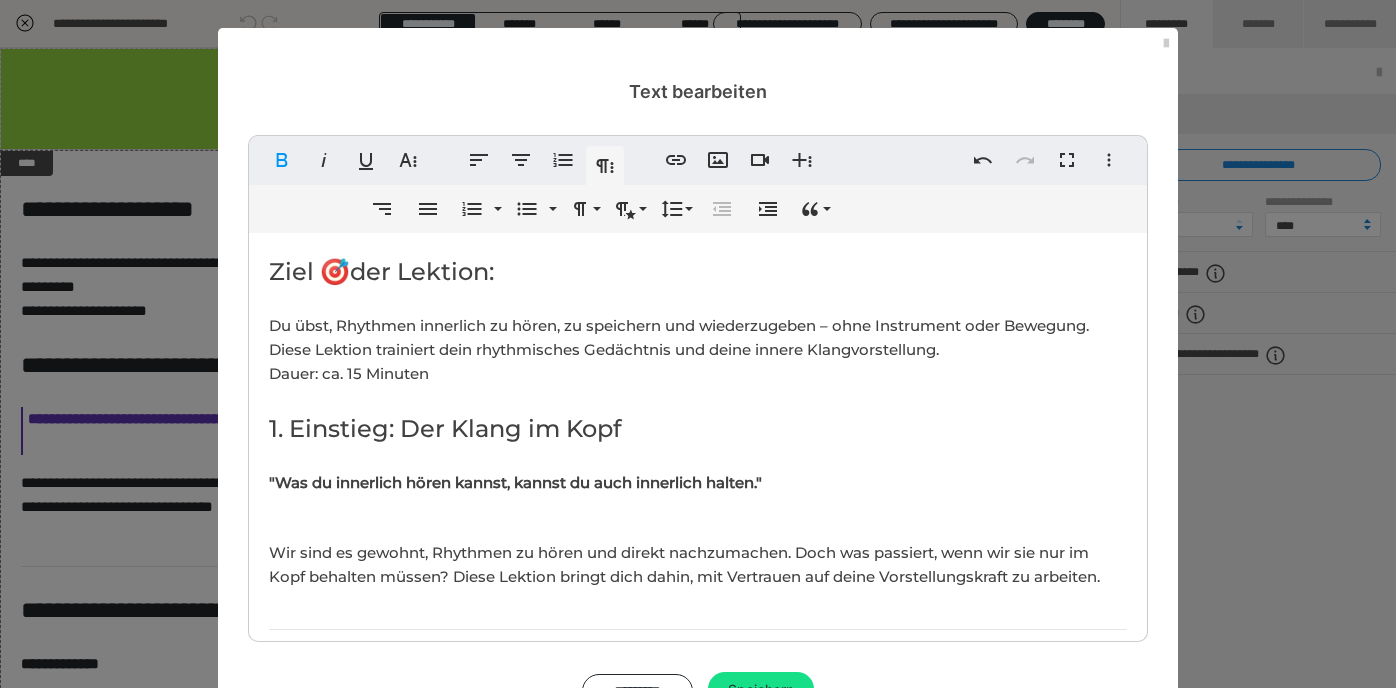 click on "Ziel 🎯der Lektion: Du übst, Rhythmen innerlich zu hören, zu speichern und wiederzugeben – ohne Instrument oder Bewegung. Diese Lektion trainiert dein rhythmisches Gedächtnis und deine innere Klangvorstellung. Dauer: ca. 15 Minuten 1. Einstieg: Der Klang im Kopf "Was du innerlich hören kannst, kannst du auch innerlich halten." Wir sind es gewohnt, Rhythmen zu hören und direkt nachzumachen. Doch was passiert, wenn wir sie nur im Kopf behalten müssen? Diese Lektion bringt dich dahin, mit Vertrauen auf deine Vorstellungskraft zu arbeiten. 2. Geführte Übung: Taktarten innerlich zählen Vorbereitung: 🔸 Setze dich bequem hin, Füße auf dem Boden. 🔸 Wähle ein Metronom oder eine App mit 60 bpm (Schläge pro Minute). 🔸 Mache dich mit vier Taktarten vertraut: 6/8, 4/4, 5/4 und 12/8. Schritt-für-Schritt-Anleitung: 1. Starte das Metronom.  2. Dann nur noch innerlich zählen (Metronom läuft weiter). 3. Wiederhole für 4/4, 5/4 und 12/8.  Tipp: 3. Reflexion & Integration Metronom:  Smart Click" at bounding box center (698, 1835) 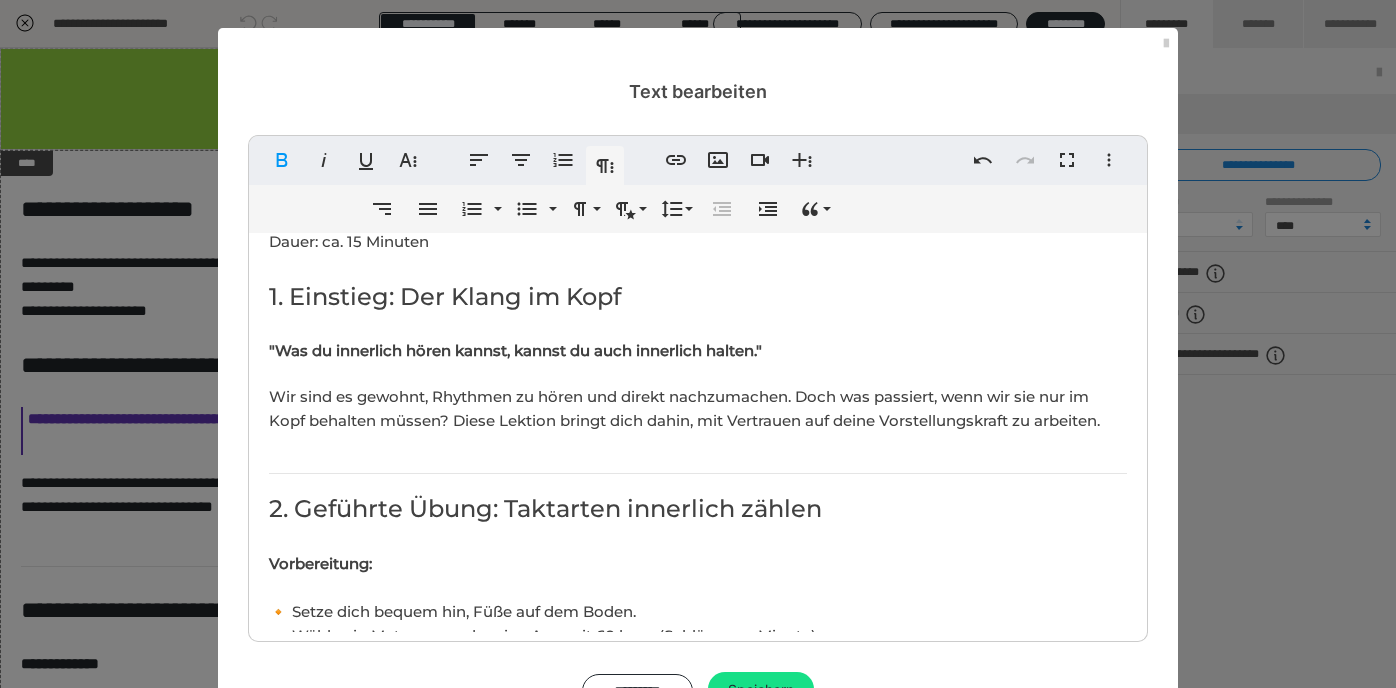 scroll, scrollTop: 133, scrollLeft: 0, axis: vertical 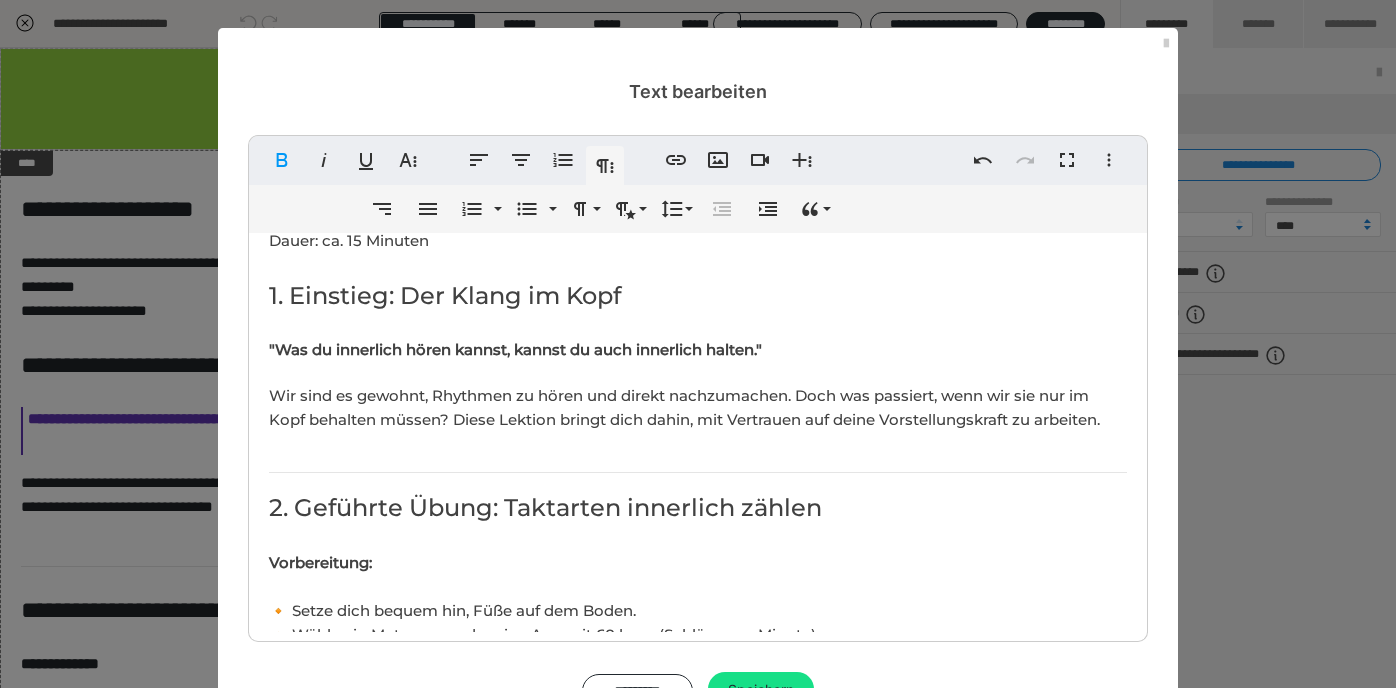 click on "2. Geführte Übung: Taktarten innerlich zählen" at bounding box center (545, 507) 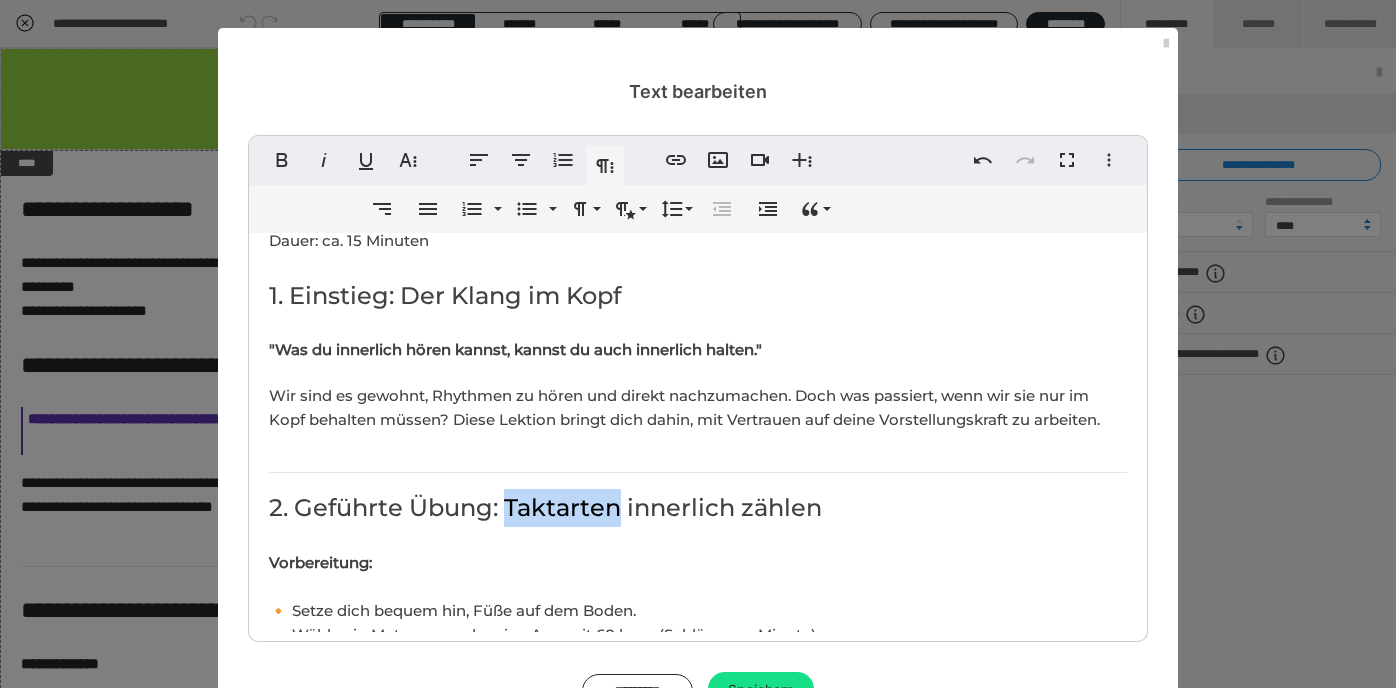 click on "2. Geführte Übung: Taktarten innerlich zählen" at bounding box center [545, 507] 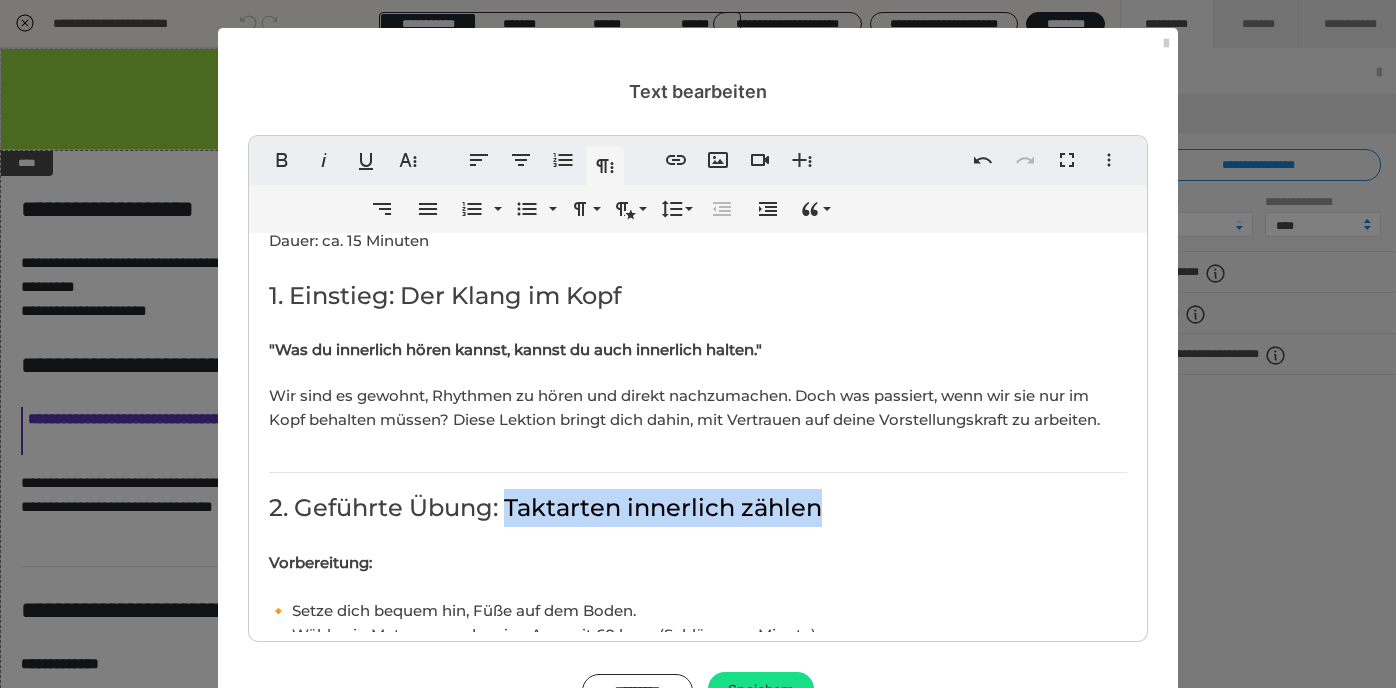 drag, startPoint x: 507, startPoint y: 495, endPoint x: 860, endPoint y: 505, distance: 353.1416 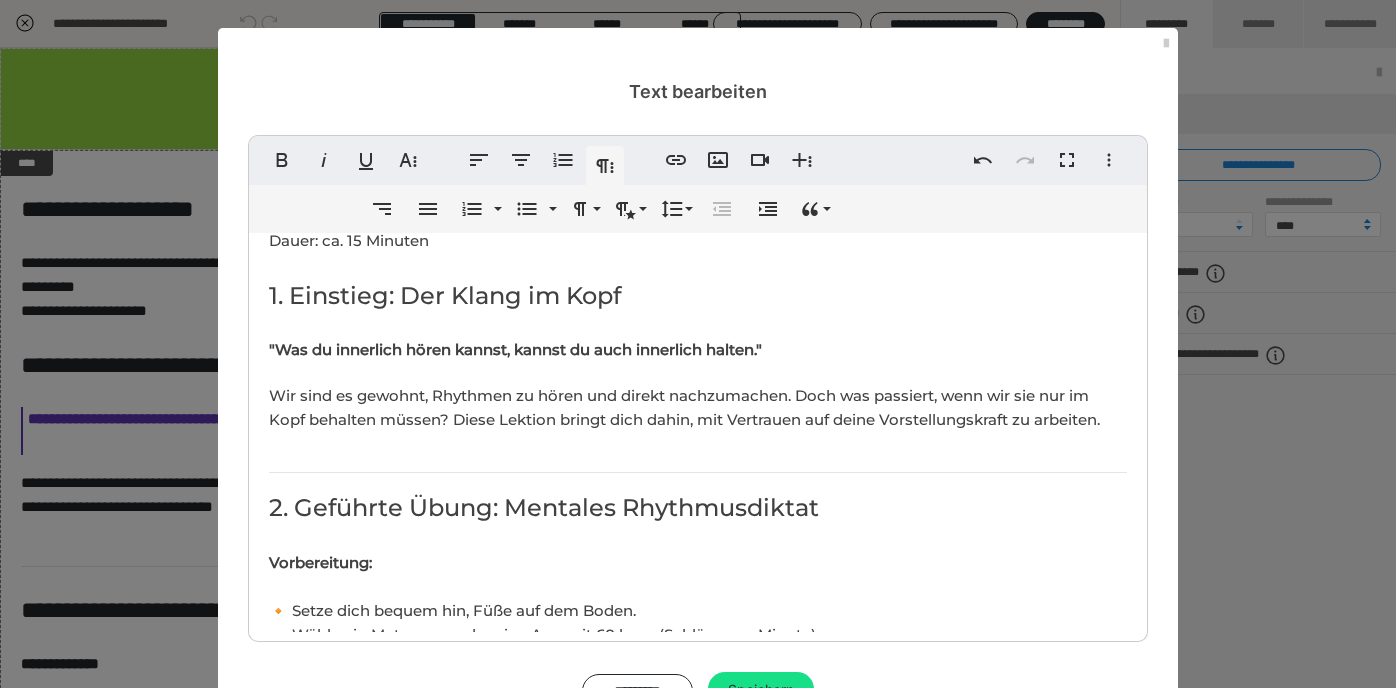scroll, scrollTop: 0, scrollLeft: 4, axis: horizontal 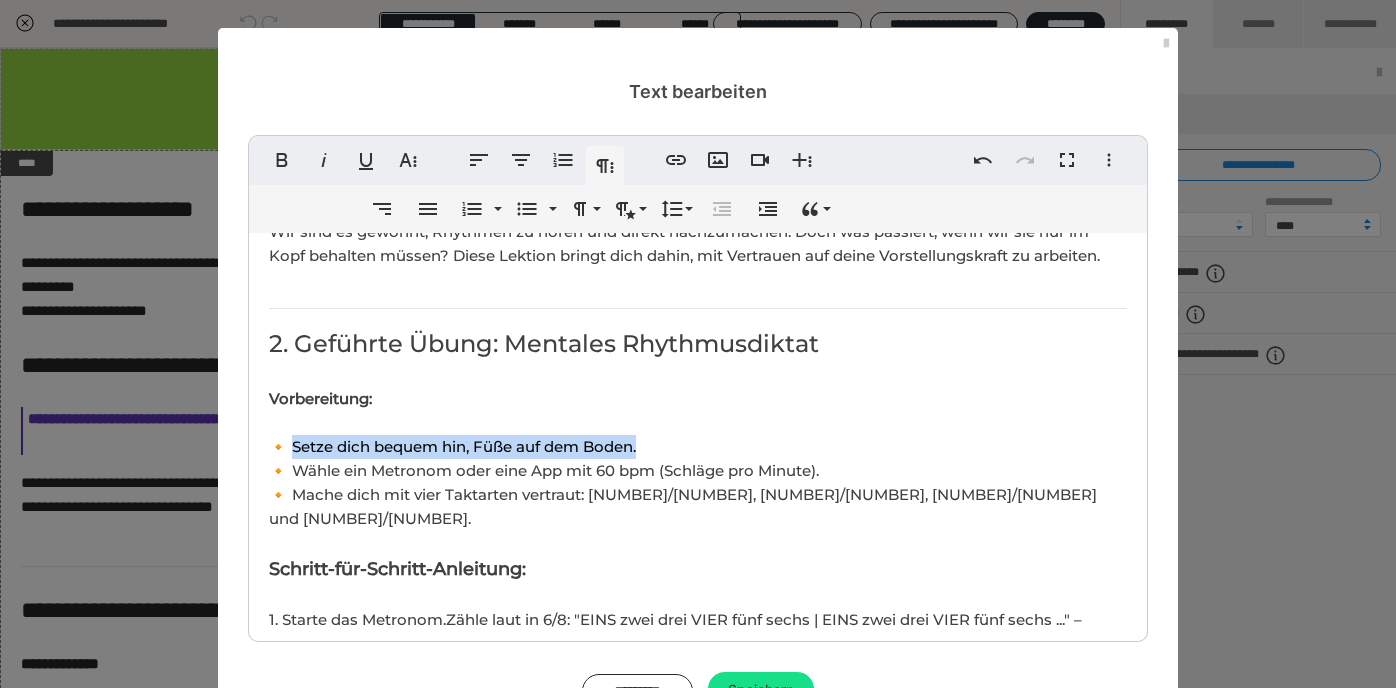 drag, startPoint x: 296, startPoint y: 446, endPoint x: 653, endPoint y: 445, distance: 357.0014 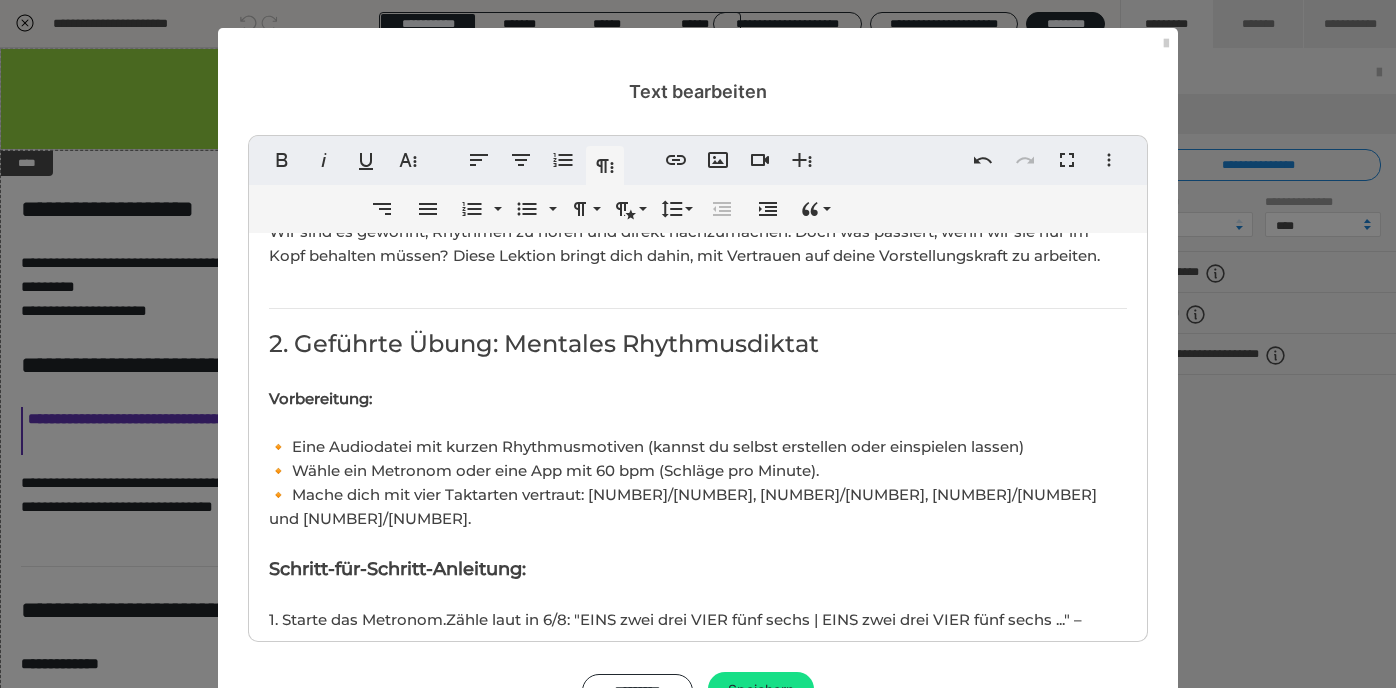 scroll, scrollTop: 889, scrollLeft: 5, axis: both 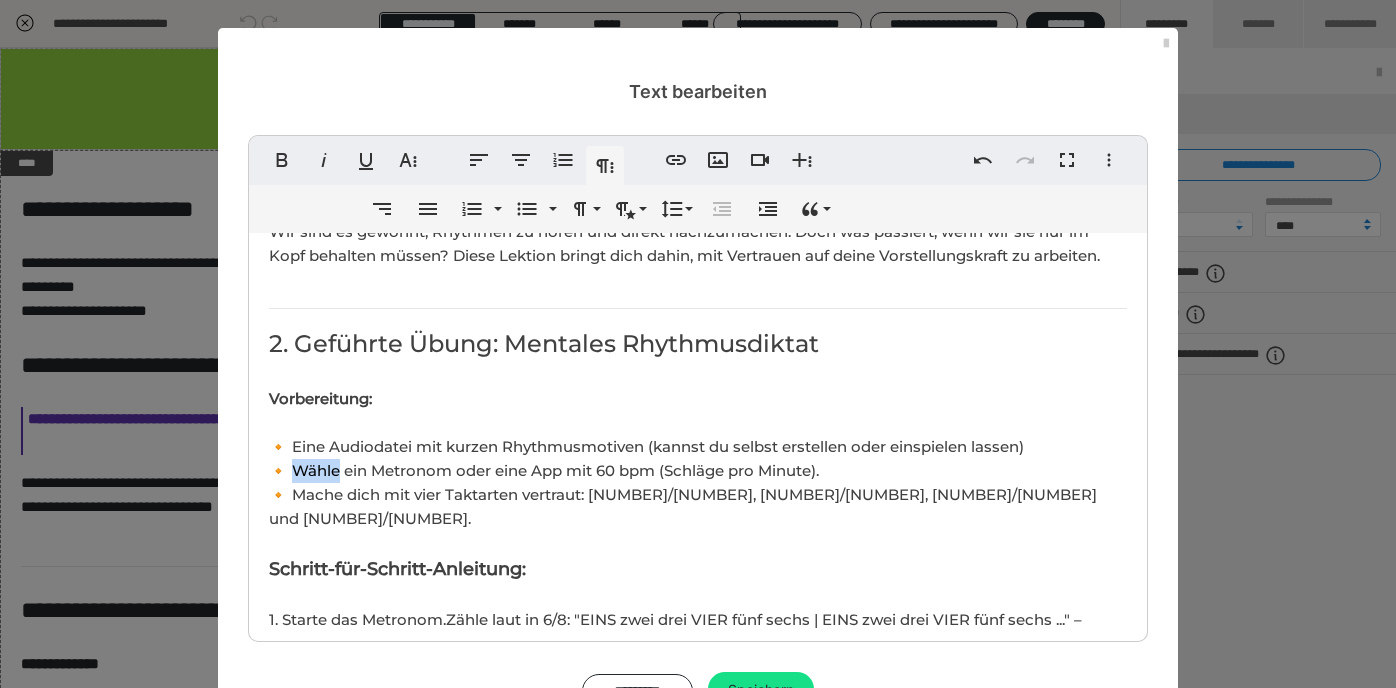 click on "Vorbereitung: 🔸 Eine Audiodatei mit kurzen Rhythmusmotiven (kannst du selbst erstellen oder einspielen lassen) 🔸 Wähle ein Metronom oder eine App mit [NUMBER] bpm (Schläge pro Minute)." at bounding box center (646, 434) 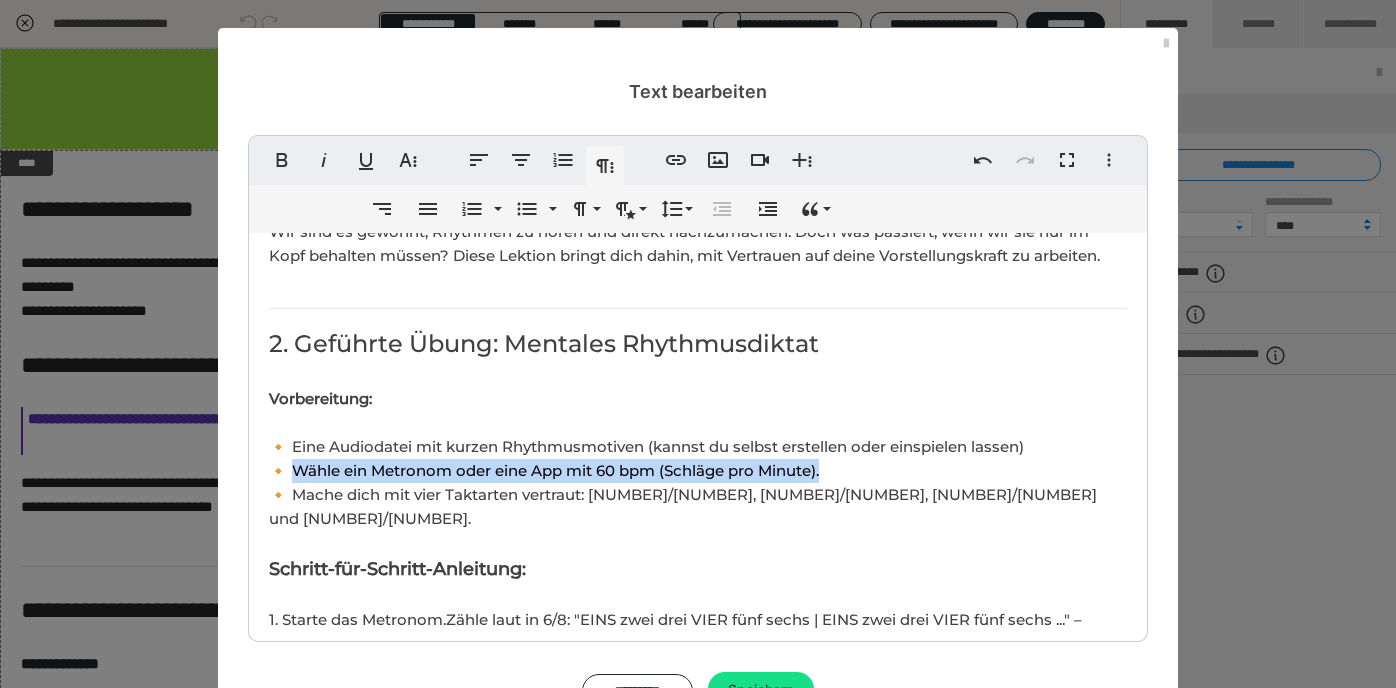 drag, startPoint x: 295, startPoint y: 466, endPoint x: 859, endPoint y: 471, distance: 564.02216 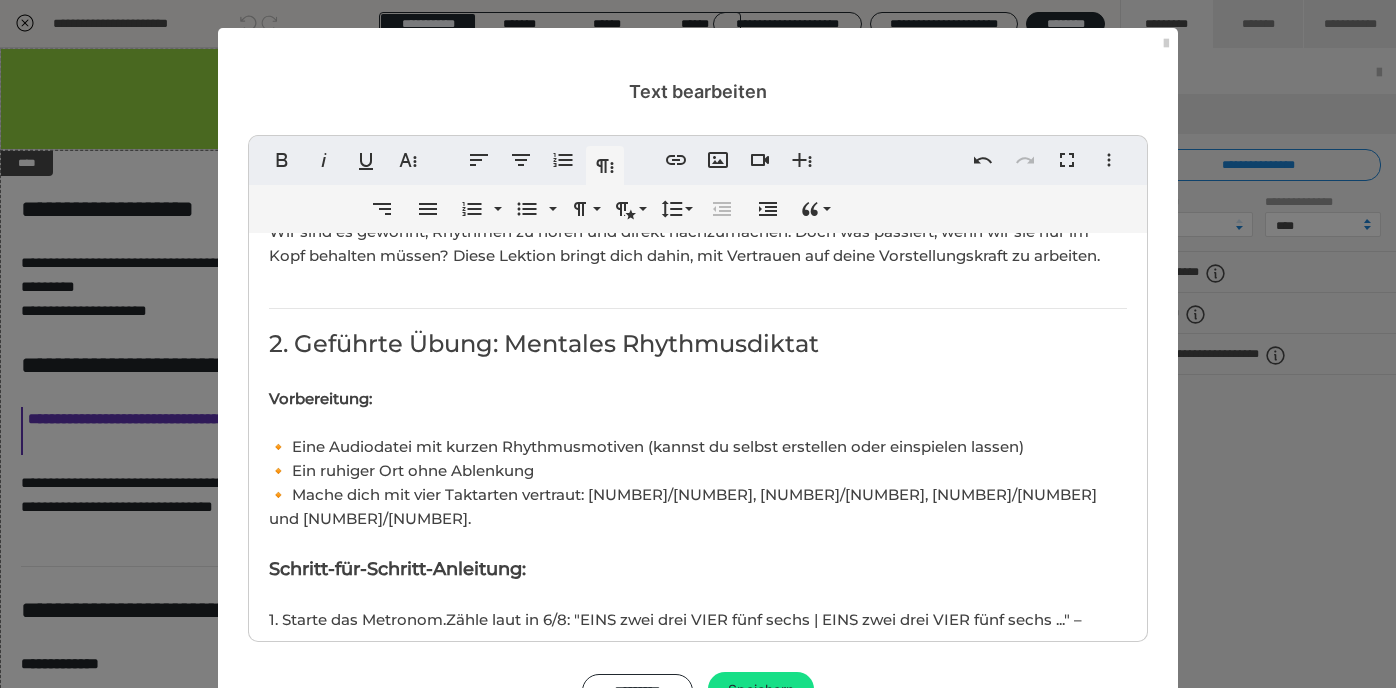scroll, scrollTop: 0, scrollLeft: 8, axis: horizontal 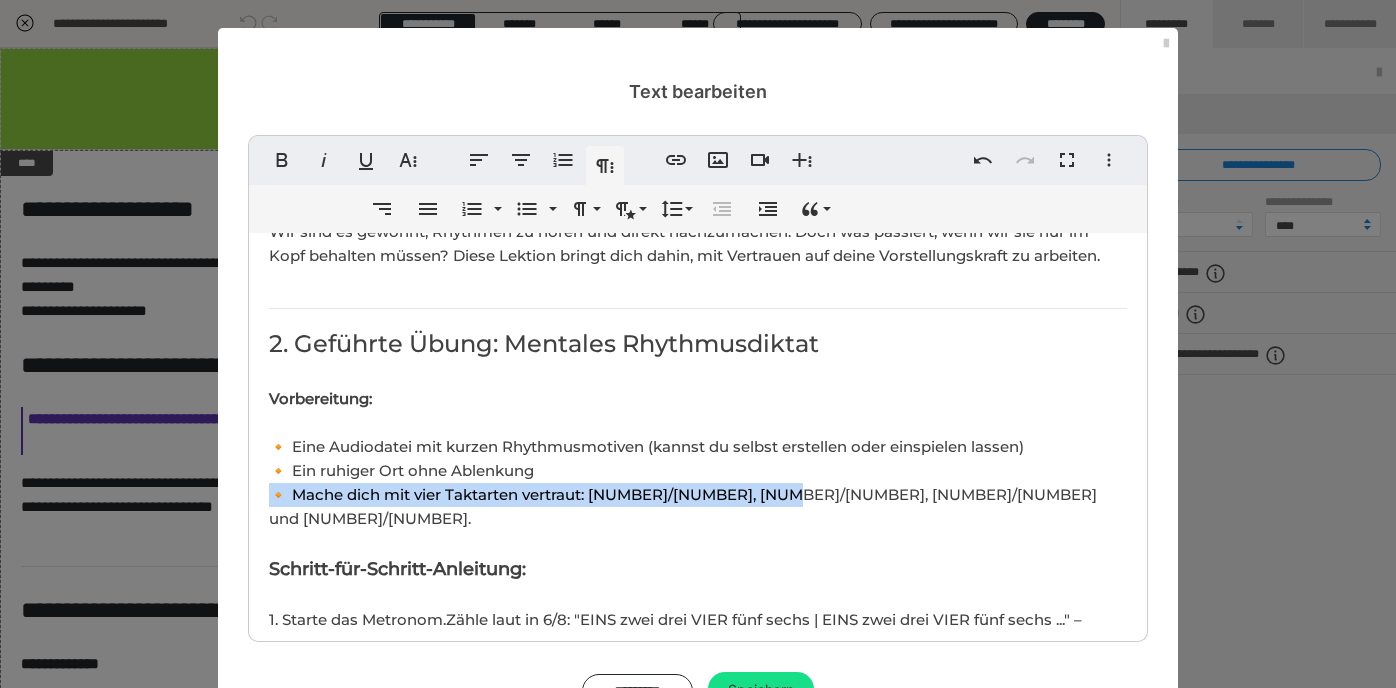 drag, startPoint x: 791, startPoint y: 495, endPoint x: 258, endPoint y: 481, distance: 533.18384 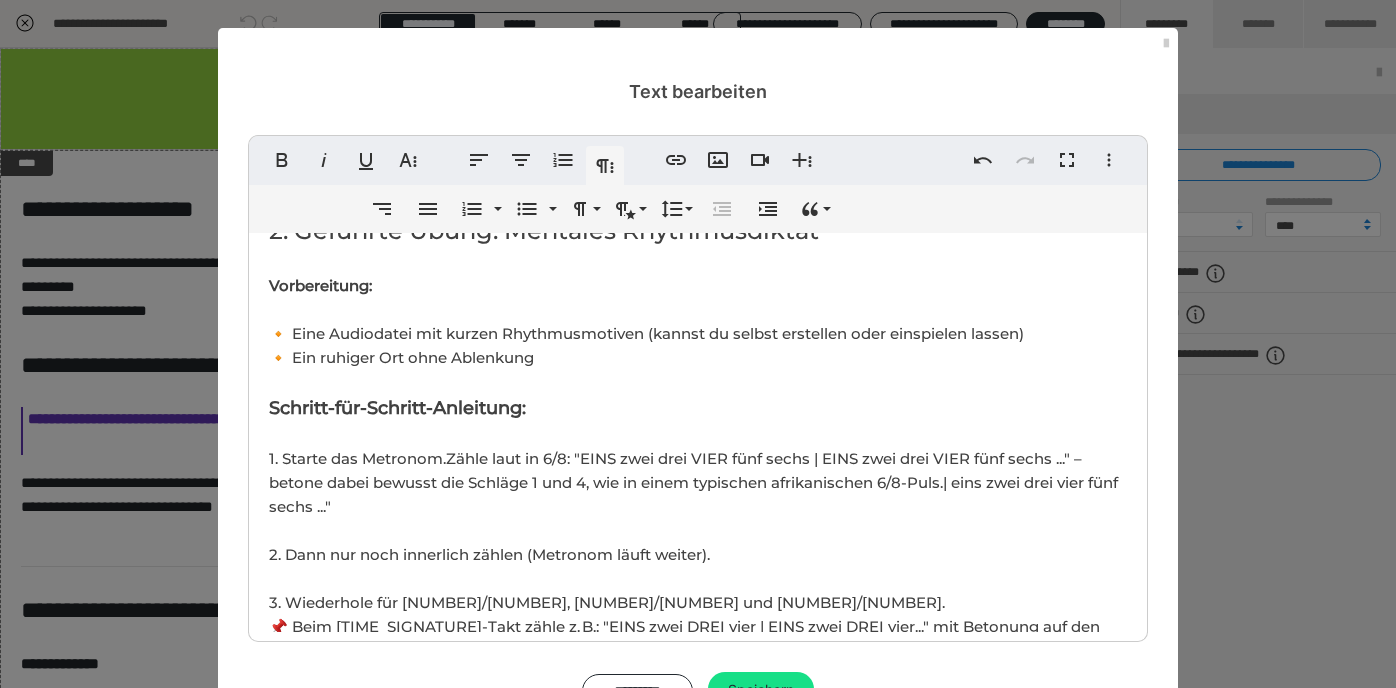scroll, scrollTop: 412, scrollLeft: 0, axis: vertical 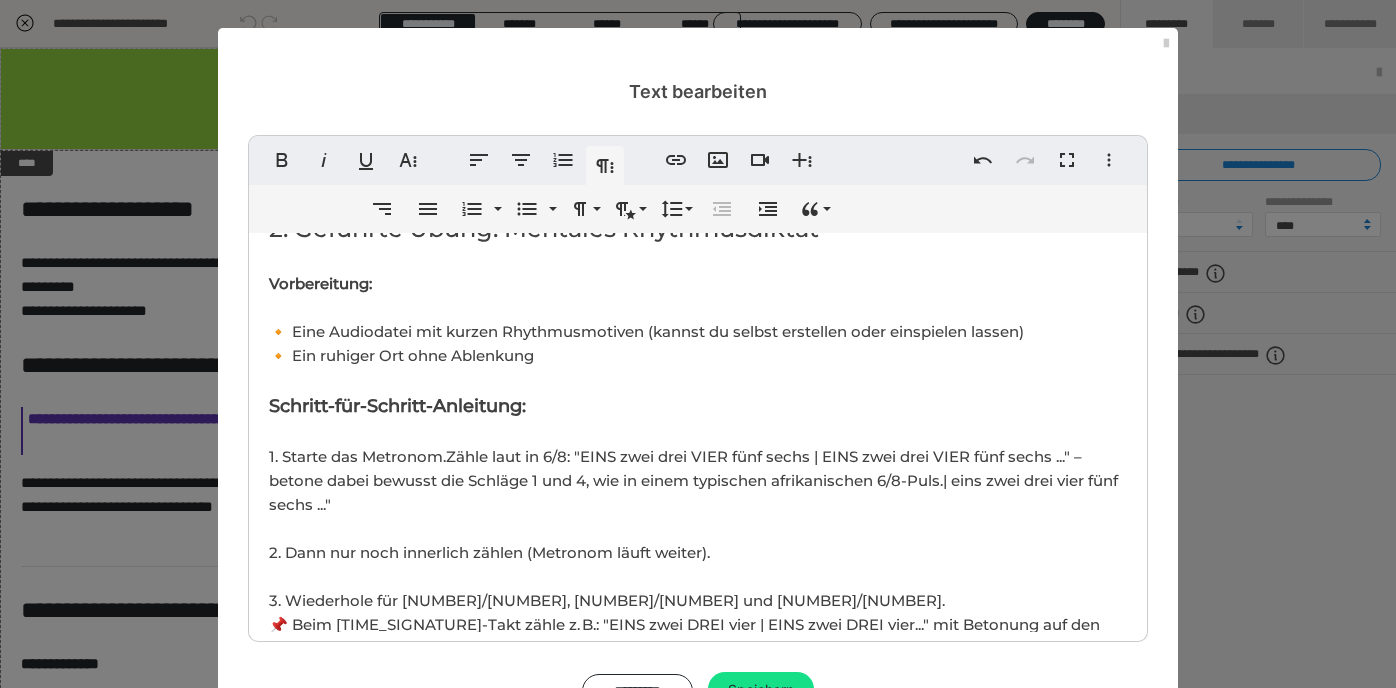 click on "[NUMBER]. Starte das Metronom.  Zähle laut in [NUMBER]/[NUMBER]: "EINS zwei drei VIER fünf sechs | EINS zwei drei VIER fünf sechs ..." – betone dabei bewusst die Schläge [NUMBER] und [NUMBER], wie in einem typischen afrikanischen [NUMBER]/[NUMBER]-Puls.| eins zwei drei vier fünf sechs ..." [NUMBER]. Dann nur noch innerlich zählen (Metronom läuft weiter)." at bounding box center [693, 504] 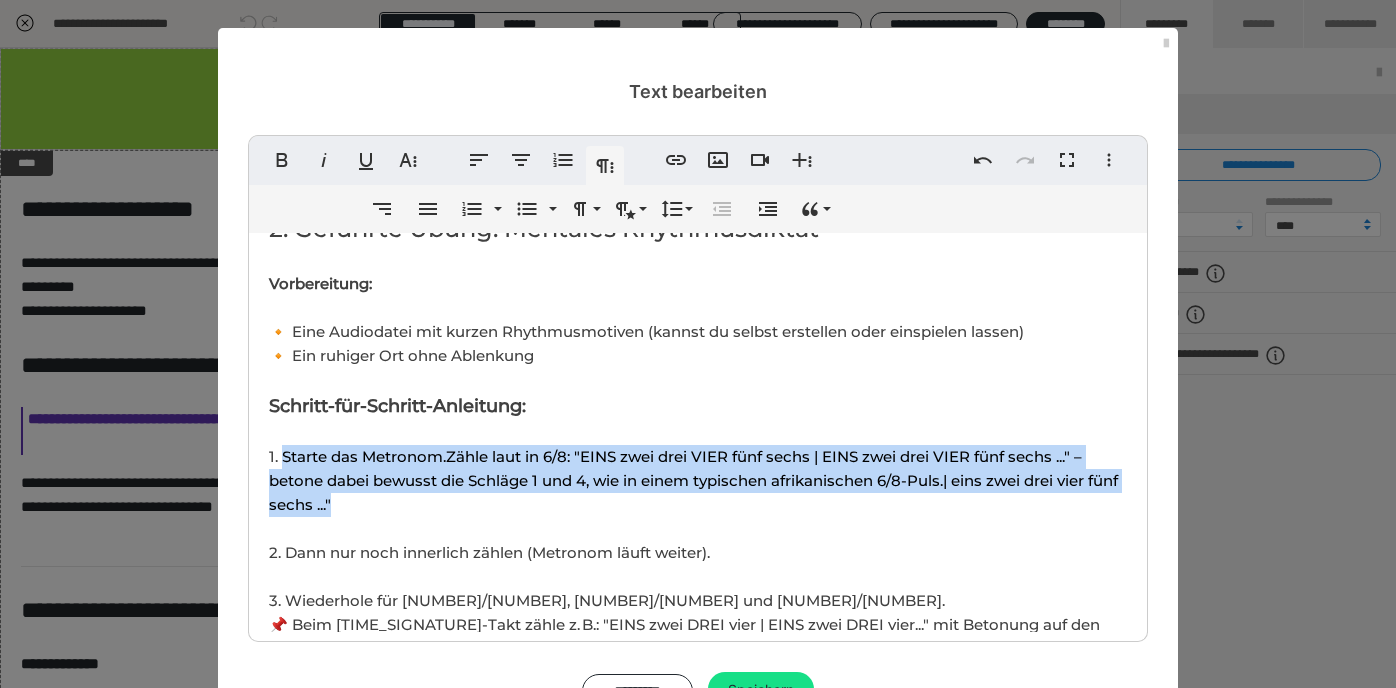 drag, startPoint x: 282, startPoint y: 453, endPoint x: 410, endPoint y: 493, distance: 134.10443 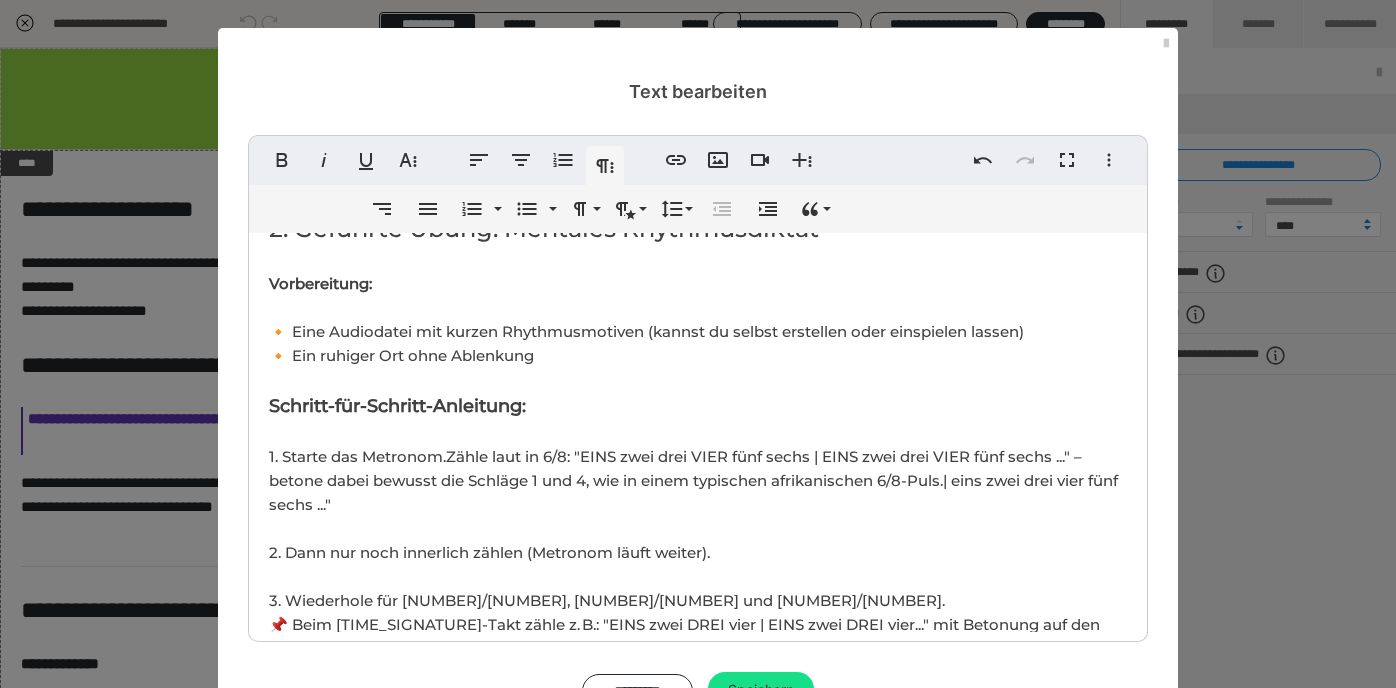 scroll, scrollTop: 281, scrollLeft: 3, axis: both 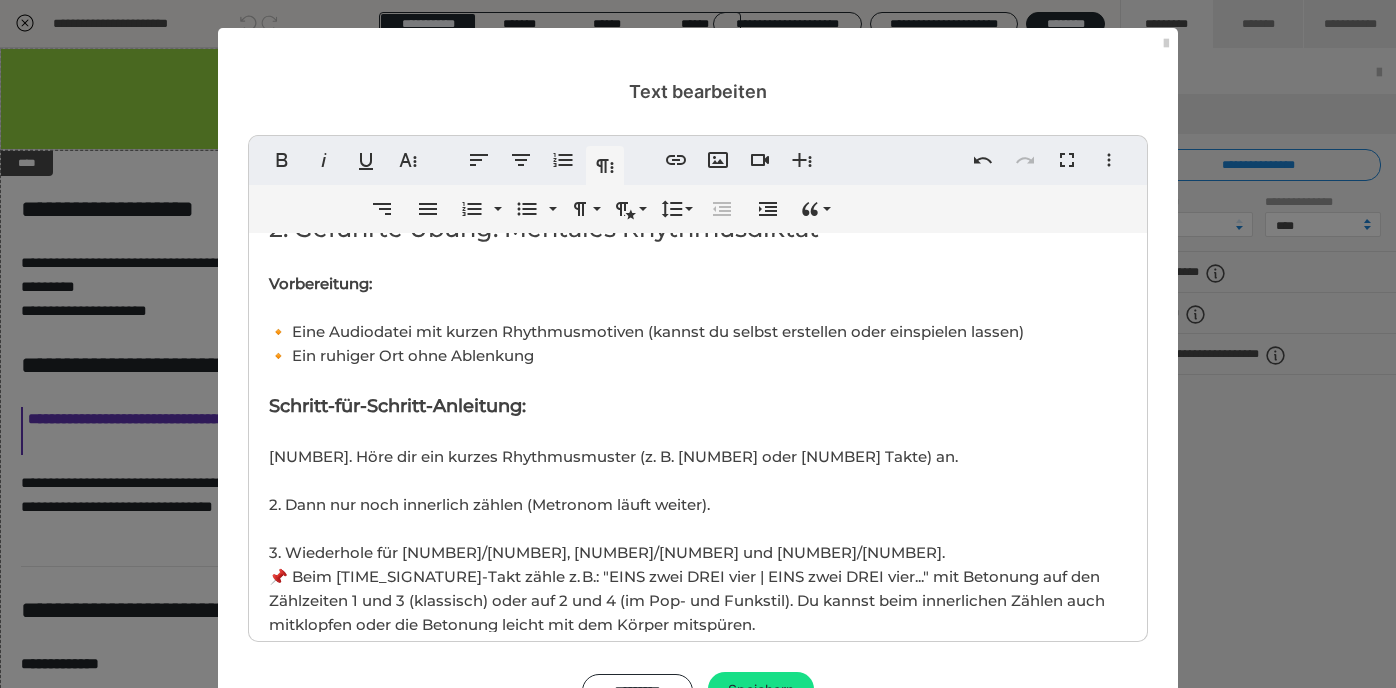 click on "1. Höre dir ein kurzes Rhythmusmuster (z. B. 1 oder 2 Takte) an. 2. Dann nur noch innerlich zählen (Metronom läuft weiter)." at bounding box center [613, 480] 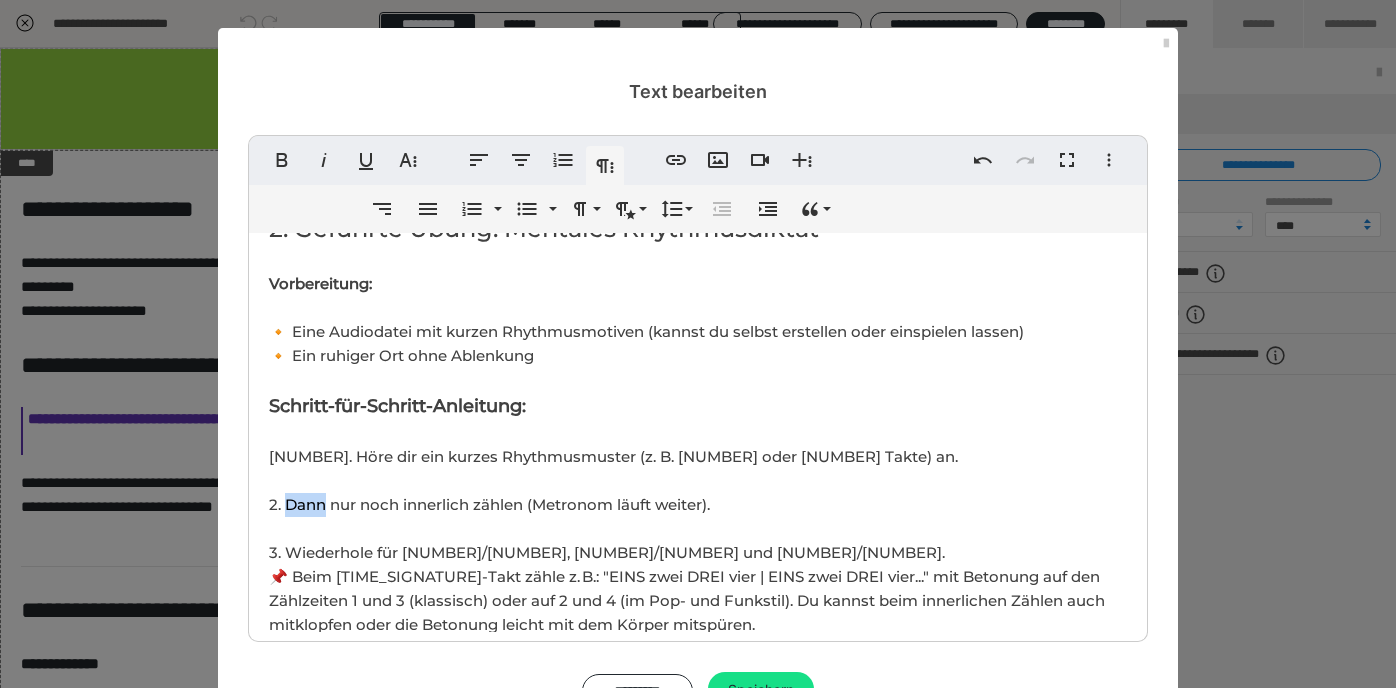 click on "1. Höre dir ein kurzes Rhythmusmuster (z. B. 1 oder 2 Takte) an. 2. Dann nur noch innerlich zählen (Metronom läuft weiter)." at bounding box center (613, 480) 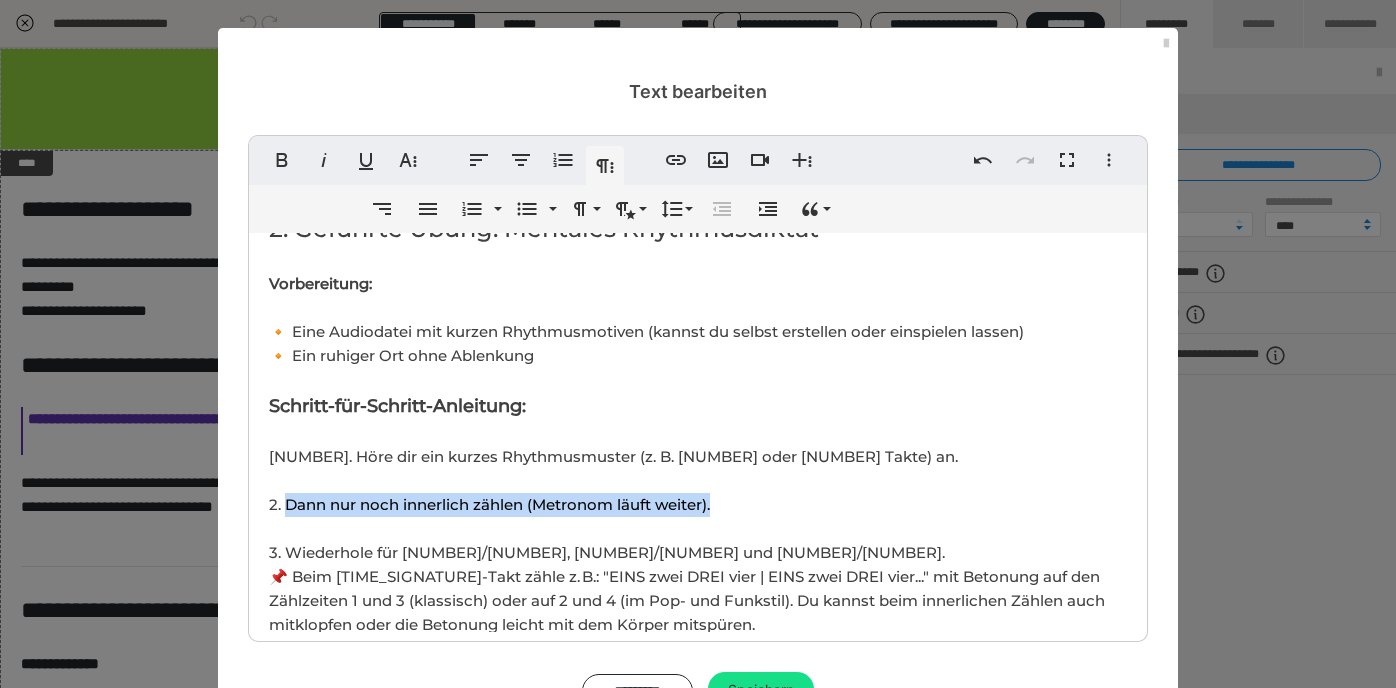 drag, startPoint x: 285, startPoint y: 499, endPoint x: 735, endPoint y: 488, distance: 450.13443 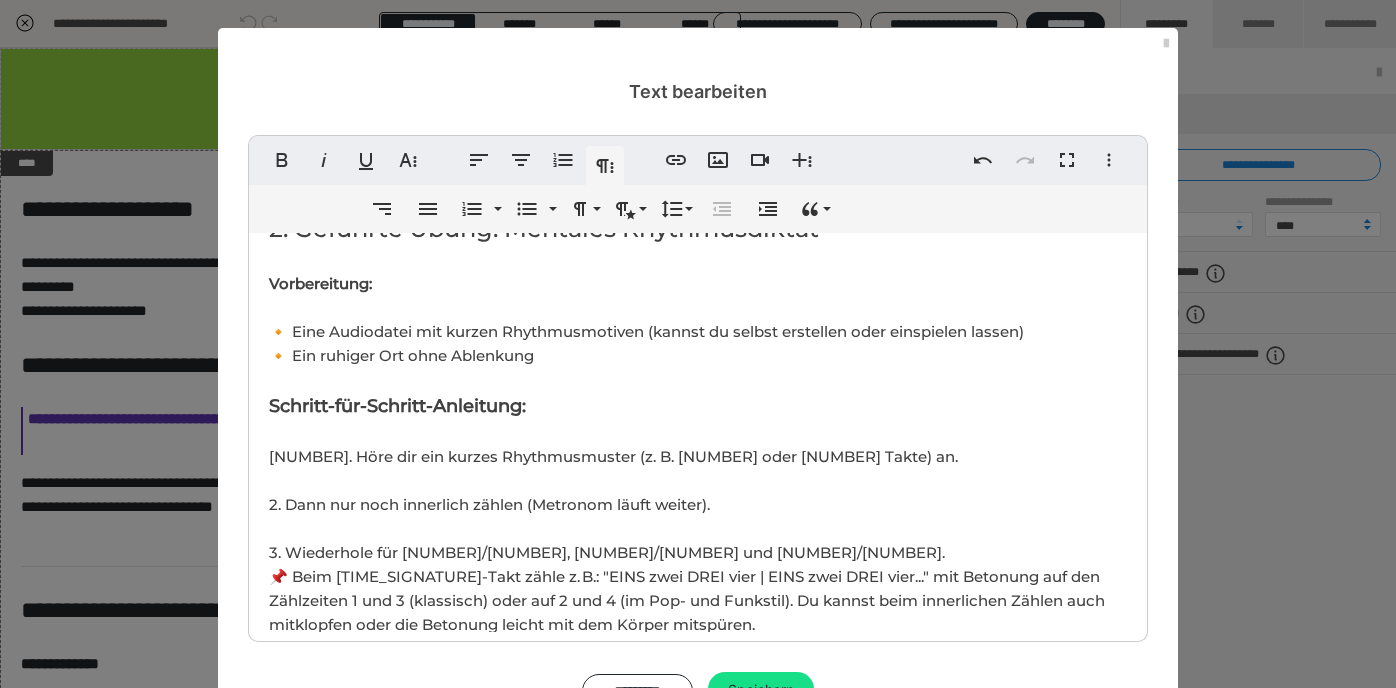 scroll, scrollTop: 414, scrollLeft: 1, axis: both 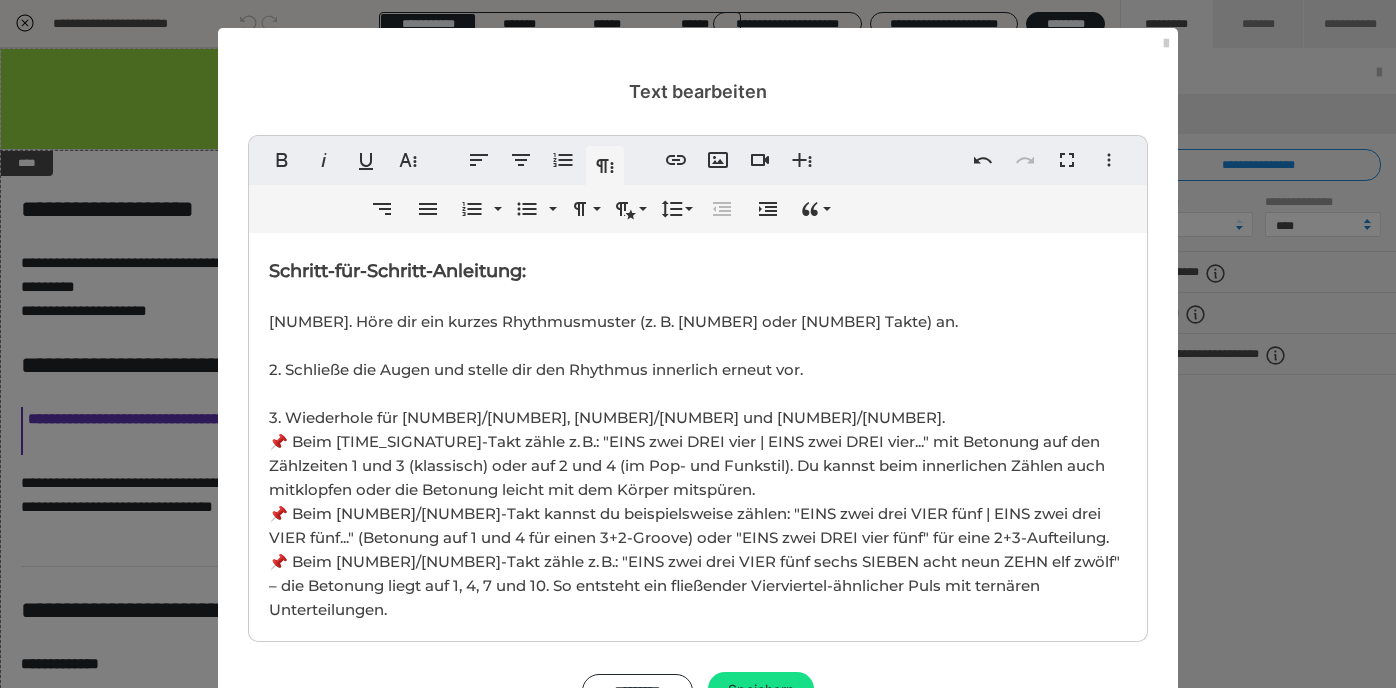 click on "3. Wiederhole für [NUMBER]/[NUMBER], [NUMBER]/[NUMBER] und [NUMBER]/[NUMBER]." at bounding box center [607, 417] 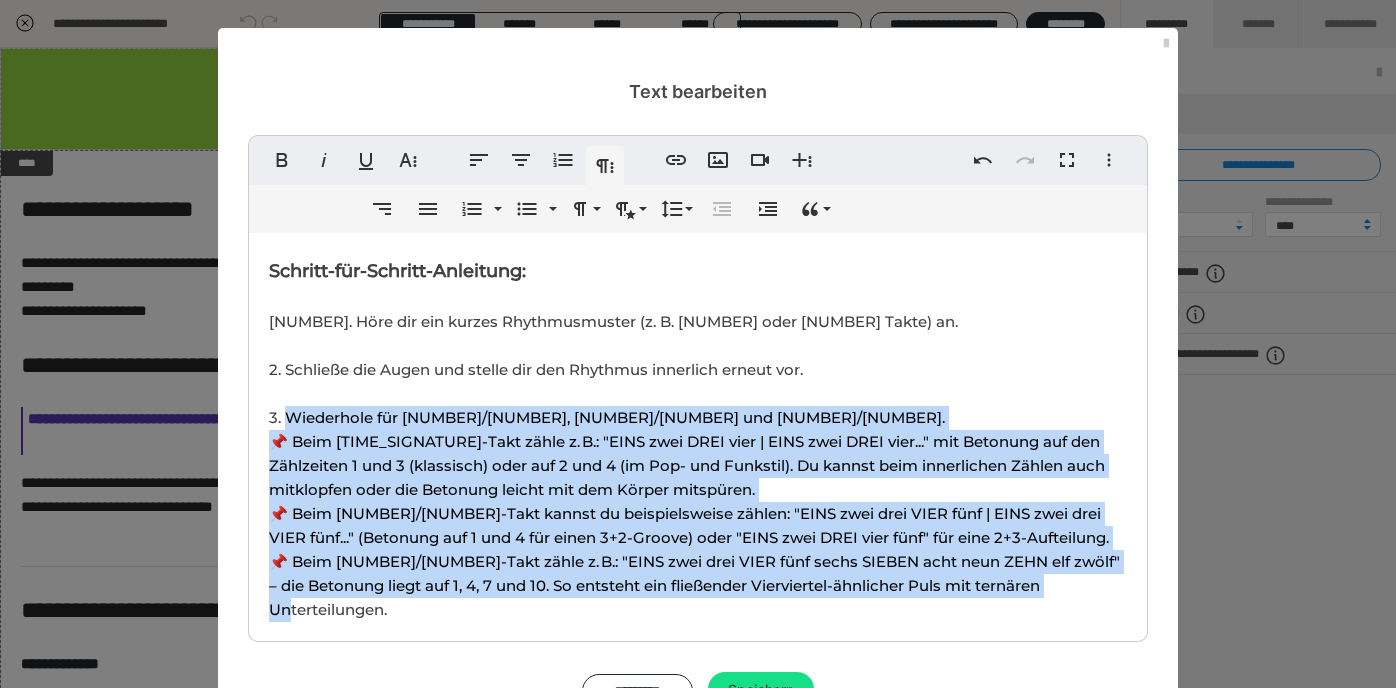 drag, startPoint x: 286, startPoint y: 412, endPoint x: 1096, endPoint y: 585, distance: 828.2687 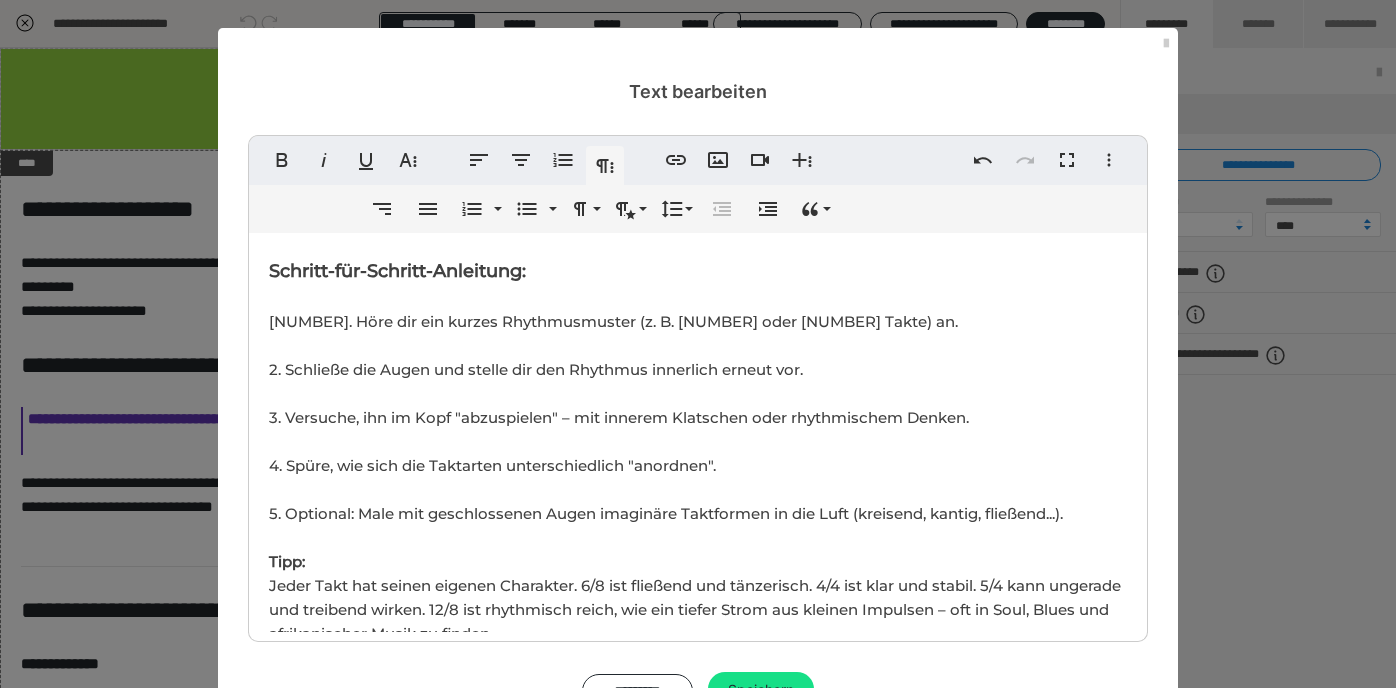 click on "4. Spüre, wie sich die Taktarten unterschiedlich "anordnen". 5. Optional: Male mit geschlossenen Augen imaginäre Taktformen in die Luft (kreisend, kantig, fließend...). Tipp: Jeder Takt hat seinen eigenen Charakter. 6/8 ist fließend und tänzerisch. 4/4 ist klar und stabil. 5/4 kann ungerade und treibend wirken. 12/8 ist rhythmisch reich, wie ein tiefer Strom aus kleinen Impulsen – oft in Soul, Blues und afrikanischer Musik zu finden." at bounding box center (695, 549) 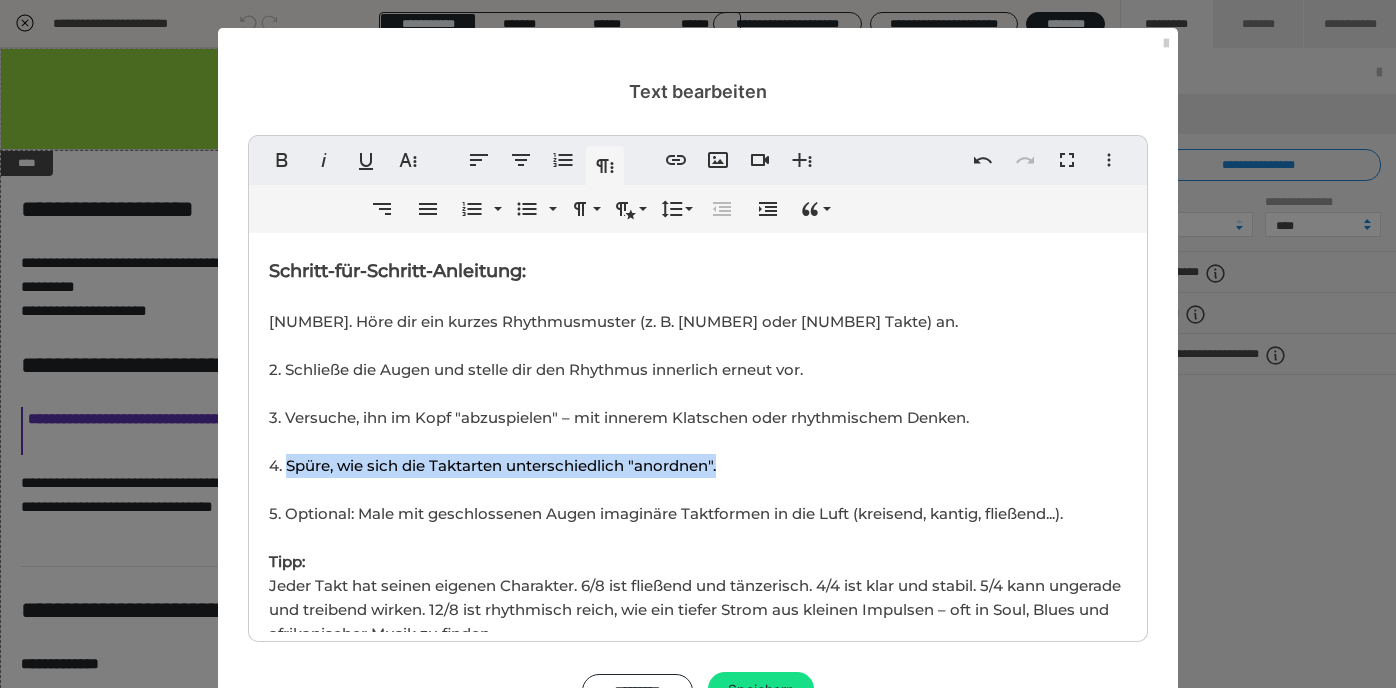 drag, startPoint x: 287, startPoint y: 461, endPoint x: 806, endPoint y: 464, distance: 519.00867 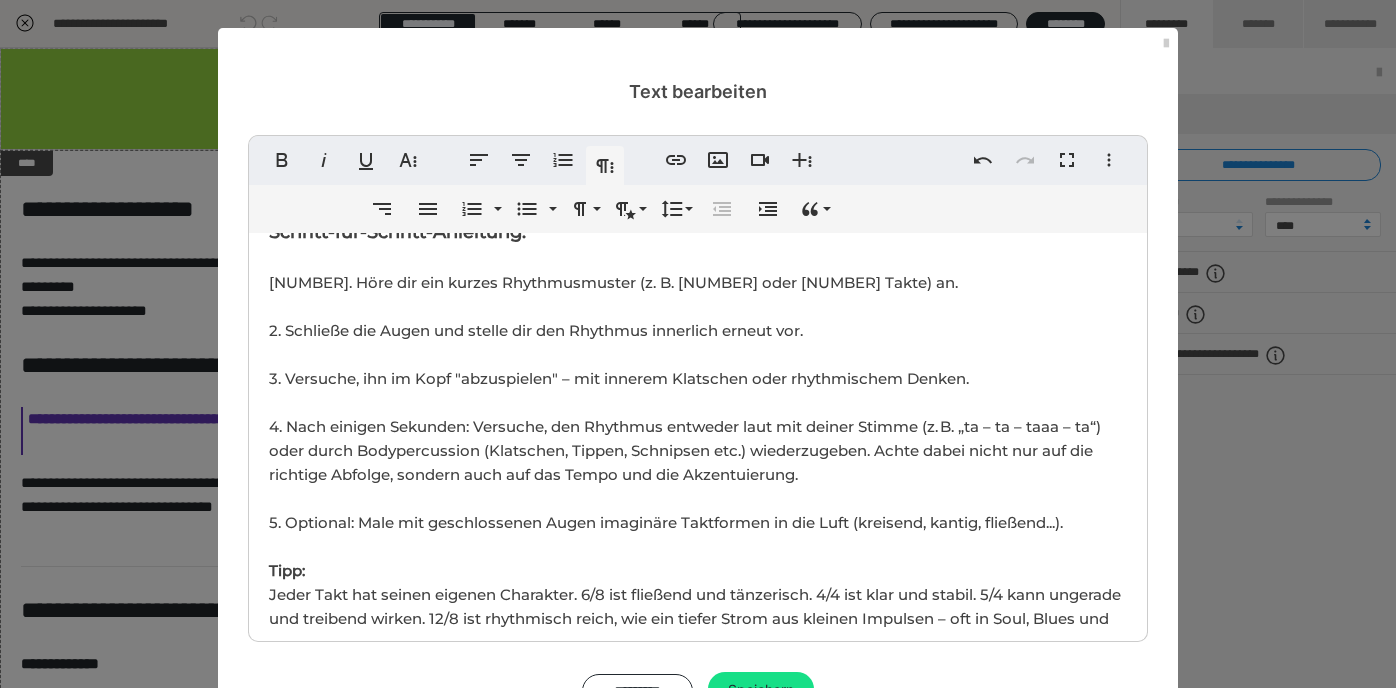scroll, scrollTop: 599, scrollLeft: 0, axis: vertical 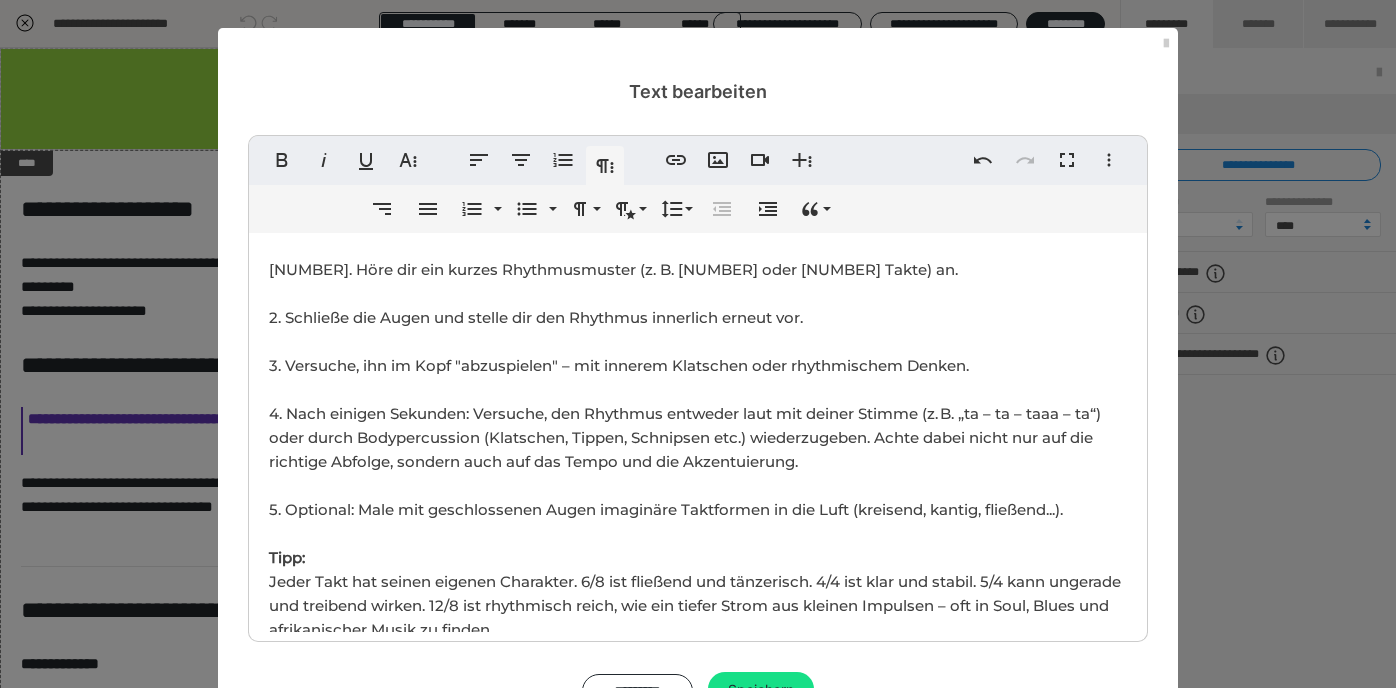 click on "4. Nach einigen Sekunden: Versuche, den Rhythmus entweder laut mit deiner Stimme (z. B. „ta – ta – taaa – ta“) oder durch Bodypercussion (Klatschen, Tippen, Schnipsen etc.) wiederzugeben. Achte dabei nicht nur auf die richtige Abfolge, sondern auch auf das Tempo und die Akzentuierung. 5. Optional: Male mit geschlossenen Augen imaginäre Taktformen in die Luft (kreisend, kantig, fließend...). Tipp: Jeder Takt hat seinen eigenen Charakter. 6/8 ist fließend und tänzerisch. 4/4 ist klar und stabil. 5/4 kann ungerade und treibend wirken. 12/8 ist rhythmisch reich, wie ein tiefer Strom aus kleinen Impulsen – oft in Soul, Blues und afrikanischer Musik zu finden." at bounding box center (695, 521) 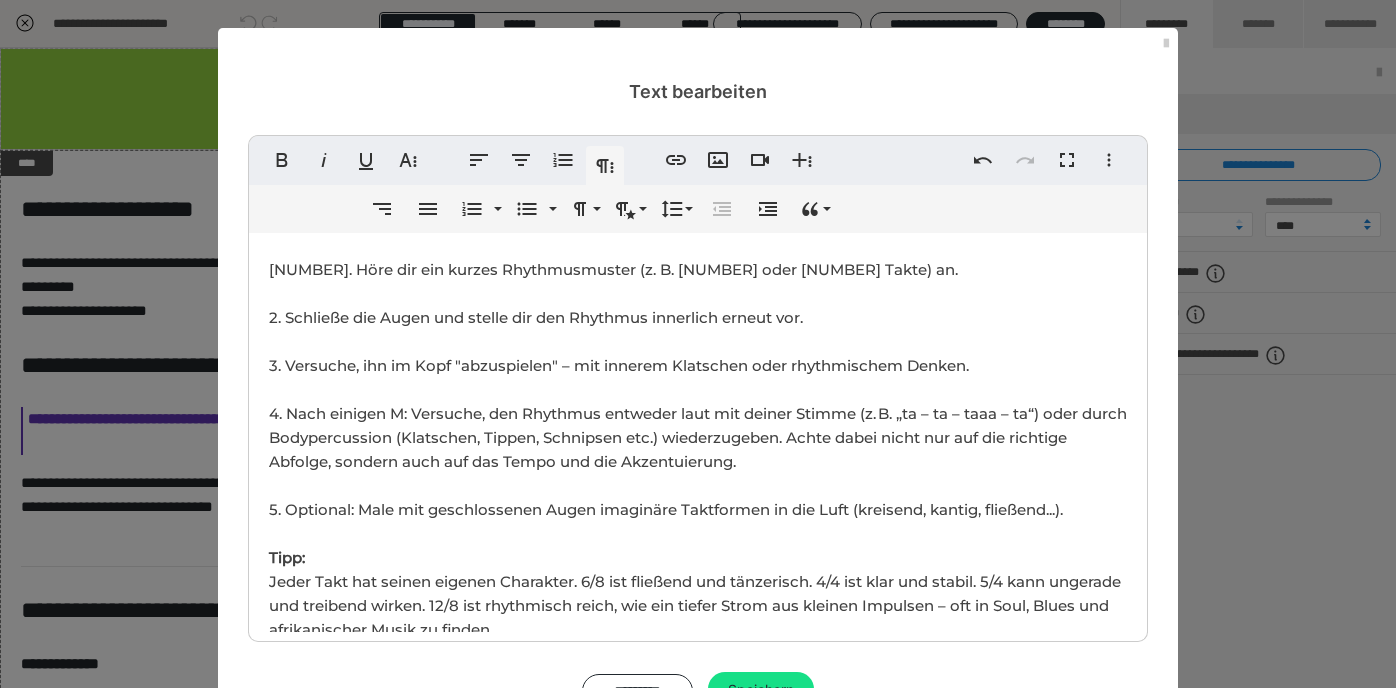 type 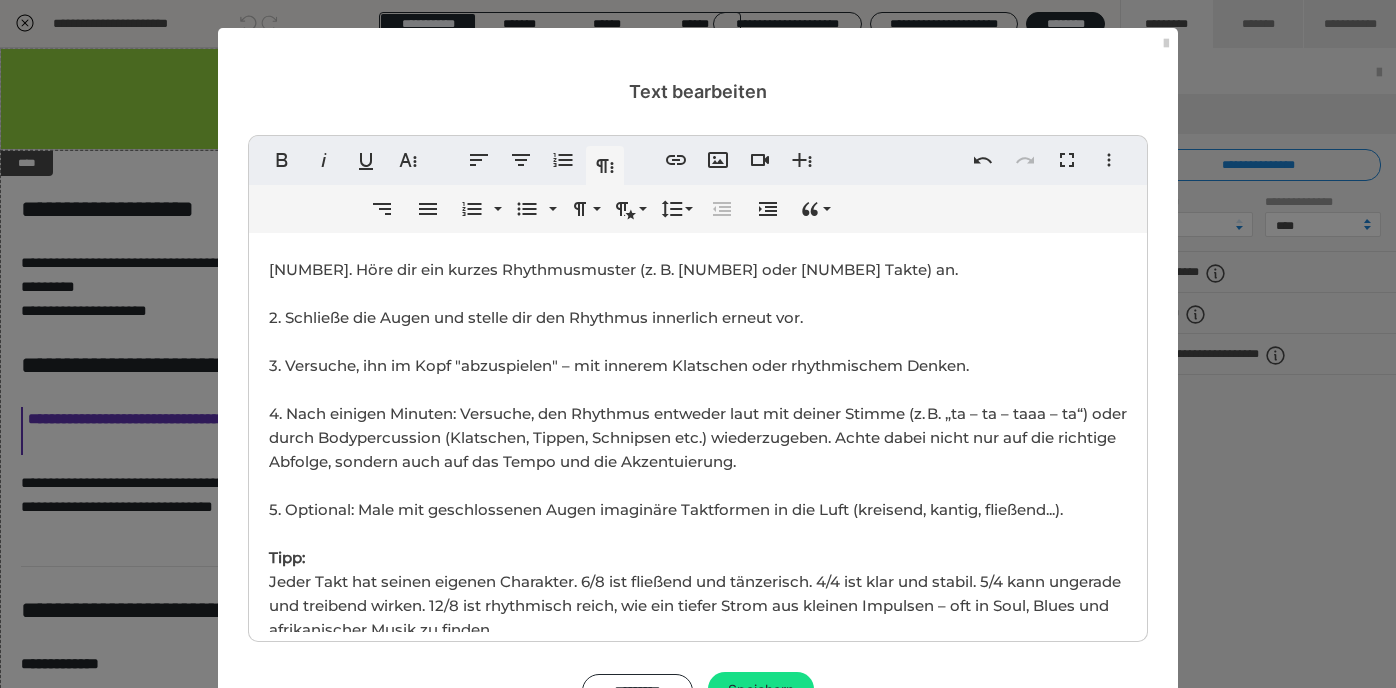 click on "4. Nach einigen Minuten: Versuche, den Rhythmus entweder laut mit deiner Stimme (z. B. „ta – ta – taaa – ta“) oder durch Bodypercussion (Klatschen, Tippen, Schnipsen etc.) wiederzugeben. Achte dabei nicht nur auf die richtige Abfolge, sondern auch auf das Tempo und die Akzentuierung. 5. Optional: Male mit geschlossenen Augen imaginäre Taktformen in die Luft (kreisend, kantig, fließend...). Tipp: Jeder Takt hat seinen eigenen Charakter. 6/8 ist fließend und tänzerisch. 4/4 ist klar und stabil. 5/4 kann ungerade und treibend wirken. 12/8 ist rhythmisch reich, wie ein tiefer Strom aus kleinen Impulsen – oft in Soul, Blues und afrikanischer Musik zu finden." at bounding box center [698, 521] 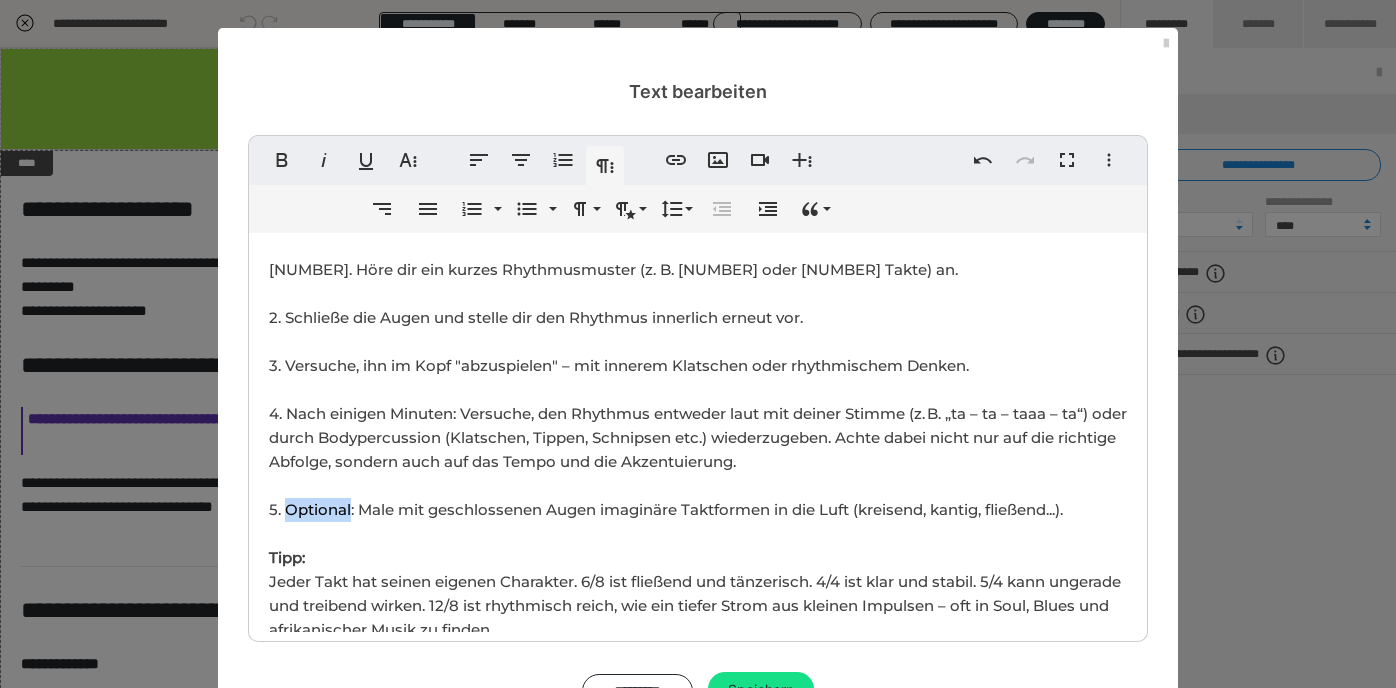 click on "4. Nach einigen Minuten: Versuche, den Rhythmus entweder laut mit deiner Stimme (z. B. „ta – ta – taaa – ta“) oder durch Bodypercussion (Klatschen, Tippen, Schnipsen etc.) wiederzugeben. Achte dabei nicht nur auf die richtige Abfolge, sondern auch auf das Tempo und die Akzentuierung. 5. Optional: Male mit geschlossenen Augen imaginäre Taktformen in die Luft (kreisend, kantig, fließend...). Tipp: Jeder Takt hat seinen eigenen Charakter. 6/8 ist fließend und tänzerisch. 4/4 ist klar und stabil. 5/4 kann ungerade und treibend wirken. 12/8 ist rhythmisch reich, wie ein tiefer Strom aus kleinen Impulsen – oft in Soul, Blues und afrikanischer Musik zu finden." at bounding box center [698, 521] 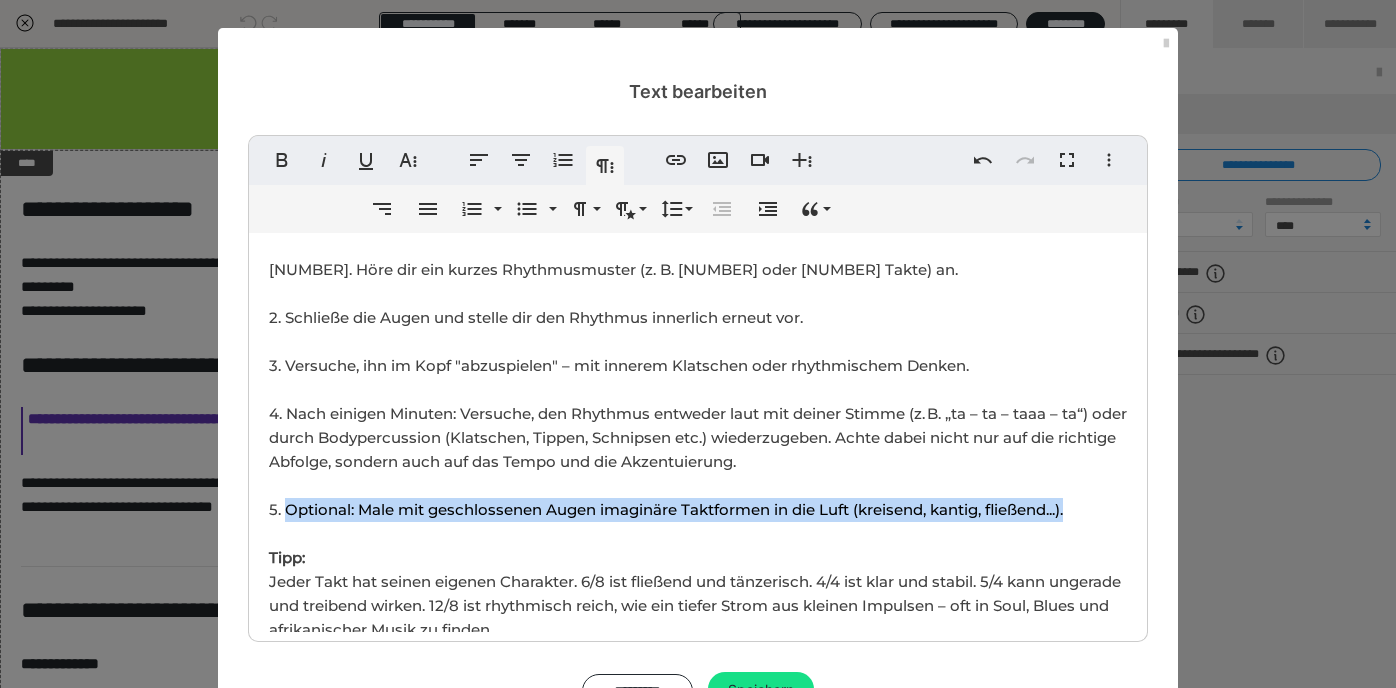 drag, startPoint x: 285, startPoint y: 502, endPoint x: 1080, endPoint y: 505, distance: 795.0057 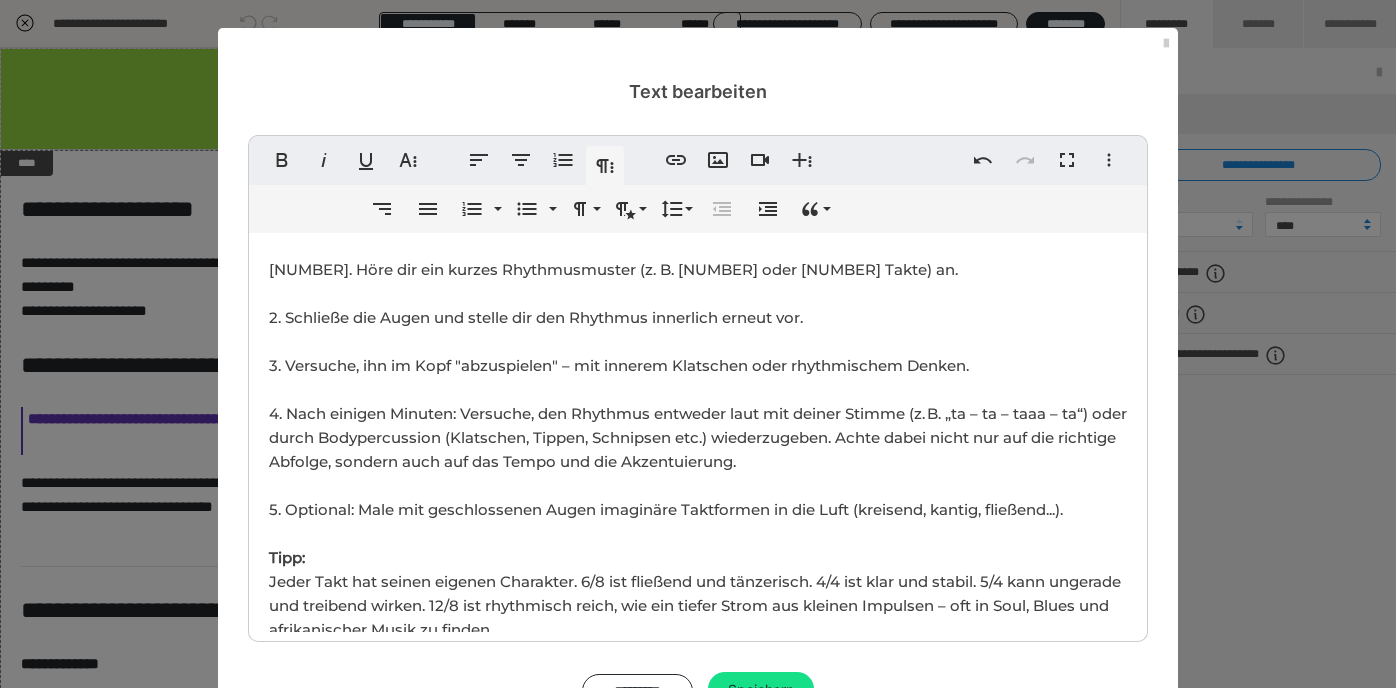 scroll, scrollTop: 509, scrollLeft: 7, axis: both 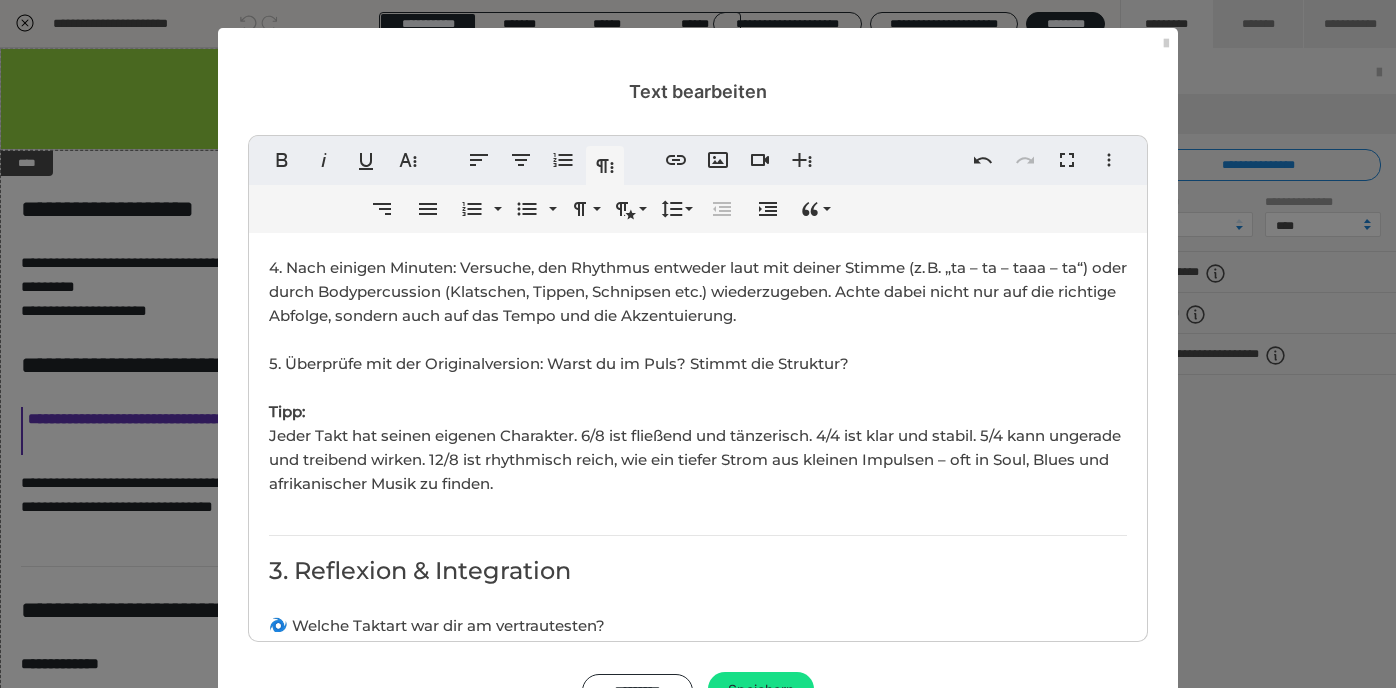 click on "4. Nach einigen Minuten: Versuche, den Rhythmus entweder laut mit deiner Stimme (z. B. „ta – ta – taaa – ta“) oder durch Bodypercussion (Klatschen, Tippen, Schnipsen etc.) wiederzugeben. Achte dabei nicht nur auf die richtige Abfolge, sondern auch auf das Tempo und die Akzentuierung. 5. Überprüfe mit der Originalversion: Warst du im Puls? Stimmt die Struktur? Tipp: Jeder Takt hat seinen eigenen Charakter. 6/8 ist fließend und tänzerisch. 4/4 ist klar und stabil. 5/4 kann ungerade und treibend wirken. 12/8 ist rhythmisch reich, wie ein tiefer Strom aus kleinen Impulsen – oft in Soul, Blues und afrikanischer Musik zu finden." at bounding box center [698, 375] 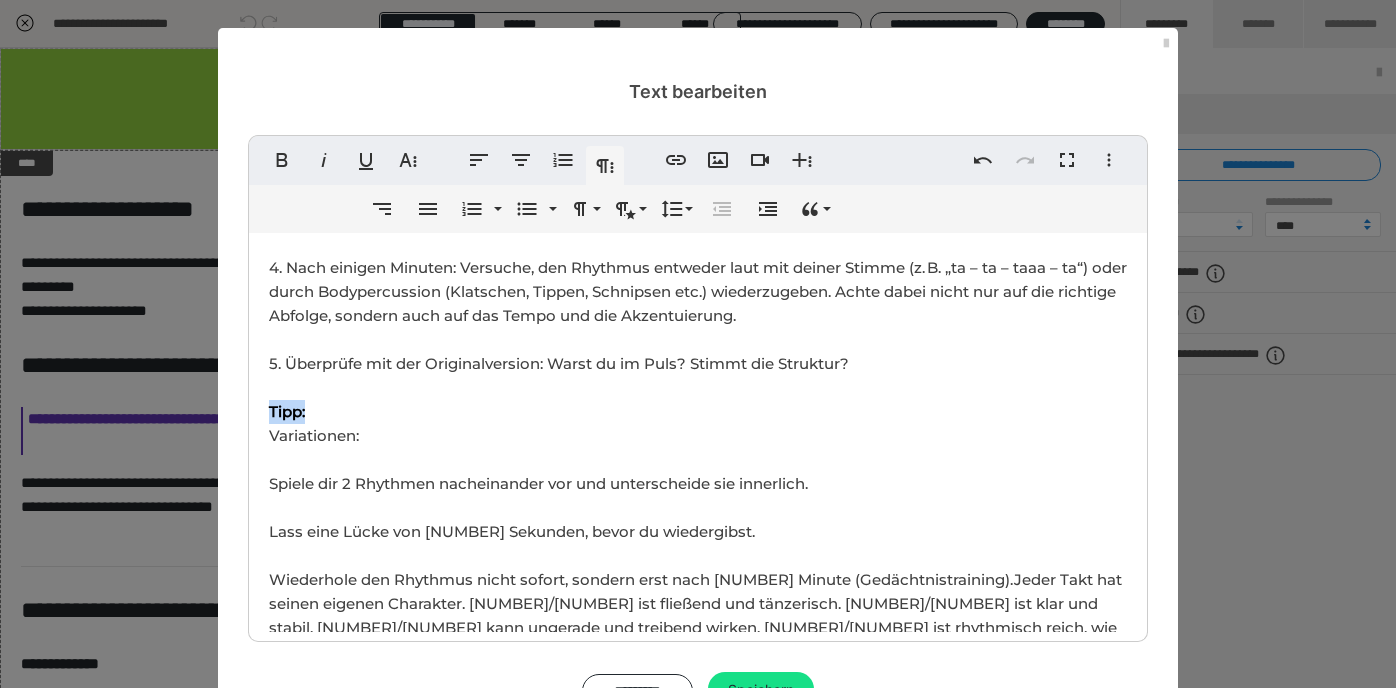 drag, startPoint x: 332, startPoint y: 413, endPoint x: 251, endPoint y: 409, distance: 81.09871 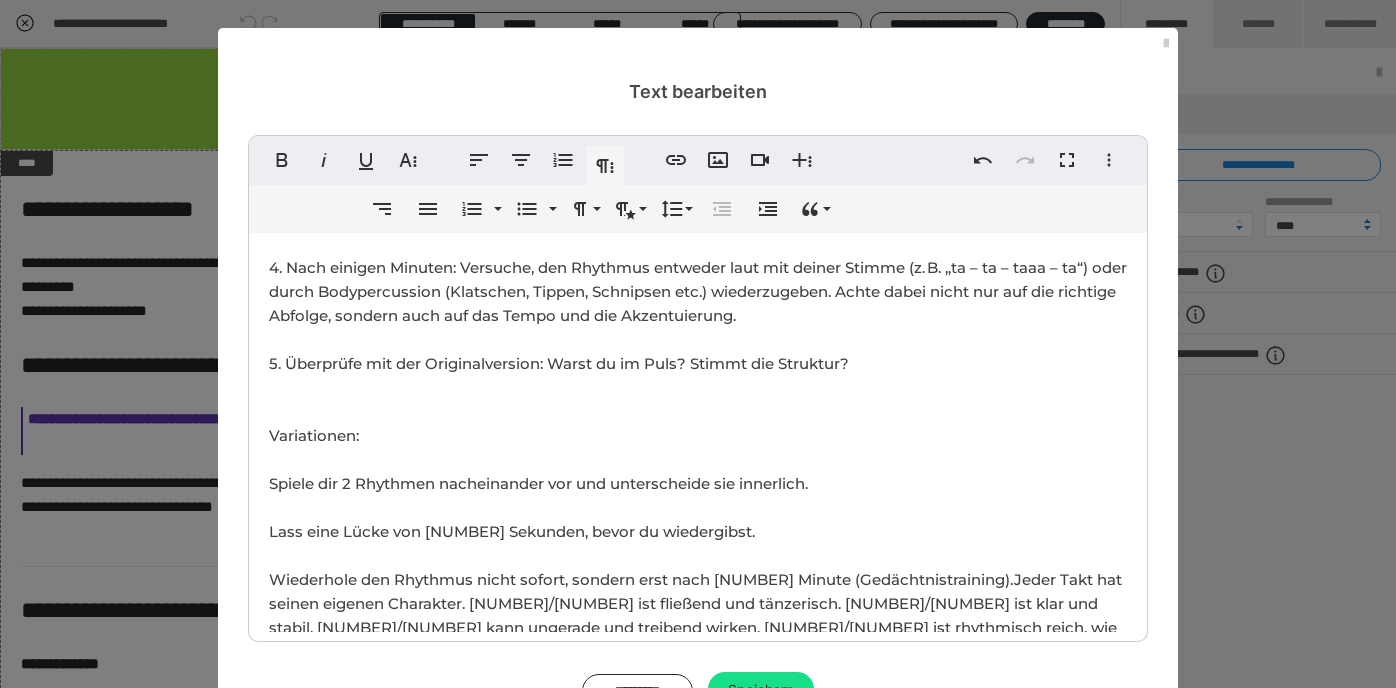 click on "4. Nach einigen Minuten: Versuche, den Rhythmus entweder laut mit deiner Stimme (z. B. „ta – ta – taaa – ta“) oder durch Bodypercussion (Klatschen, Tippen, Schnipsen etc.) wiederzugeben. Achte dabei nicht nur auf die richtige Abfolge, sondern auch auf das Tempo und die Akzentuierung. 5. Überprüfe mit der Originalversion: Warst du im Puls? Stimmt die Struktur? Variationen: Spiele dir [ZAHL] Rhythmen nacheinander vor und unterscheide sie innerlich. Lass eine Lücke von [ZAHL] Sekunden, bevor du wiedergibst. Wiederhole den Rhythmus nicht sofort, sondern erst nach [ZAHL] Minute (Gedächtnistraining).Jeder Takt hat seinen eigenen Charakter. 6/8 ist fließend und tänzerisch. 4/4 ist klar und stabil. 5/4 kann ungerade und treibend wirken. 12/8 ist rhythmisch reich, wie ein tiefer Strom aus kleinen Impulsen – oft in Soul, Blues und afrikanischer Musik zu finden." at bounding box center [698, 459] 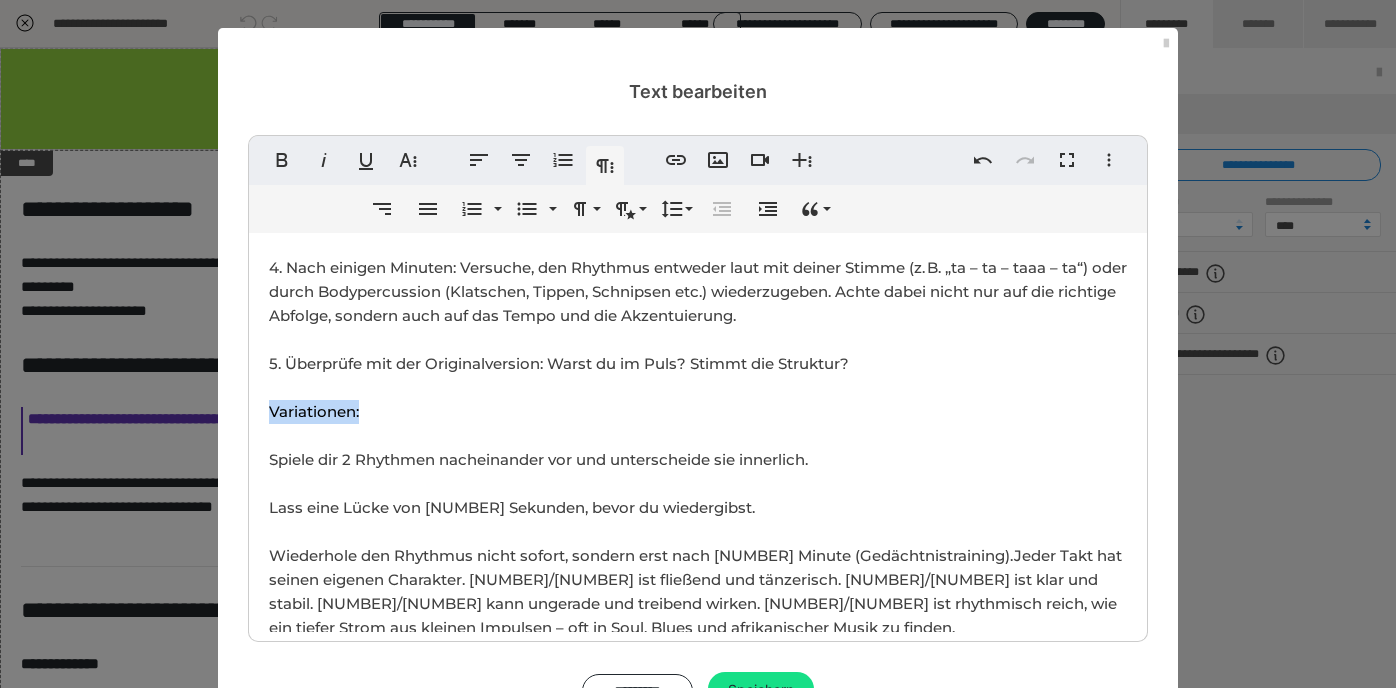 drag, startPoint x: 266, startPoint y: 411, endPoint x: 404, endPoint y: 407, distance: 138.05795 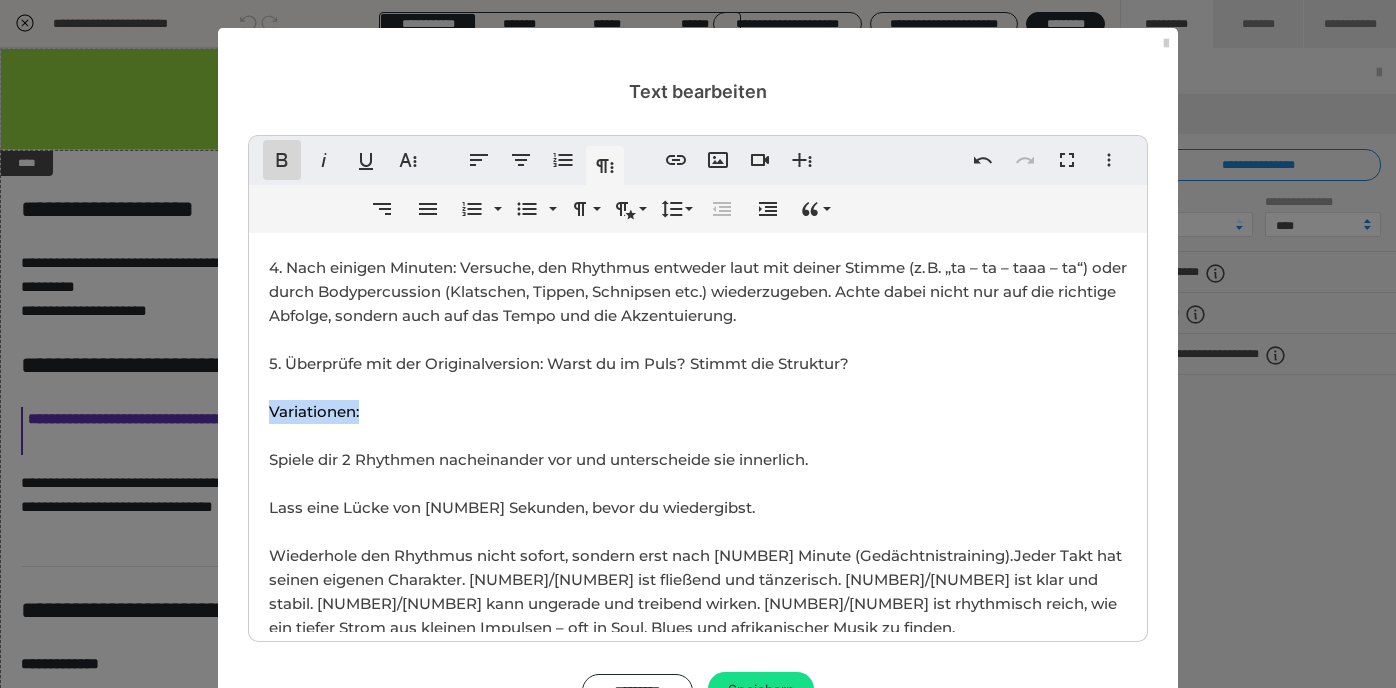 click 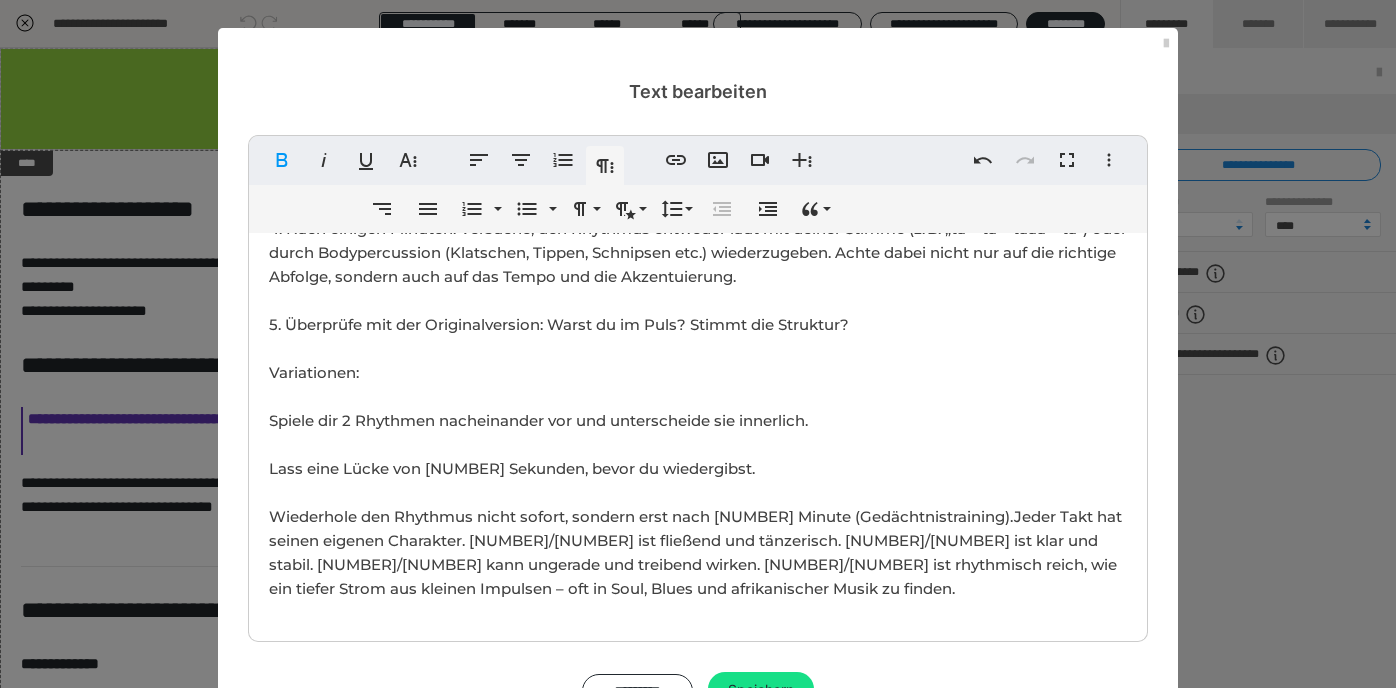 scroll, scrollTop: 807, scrollLeft: 0, axis: vertical 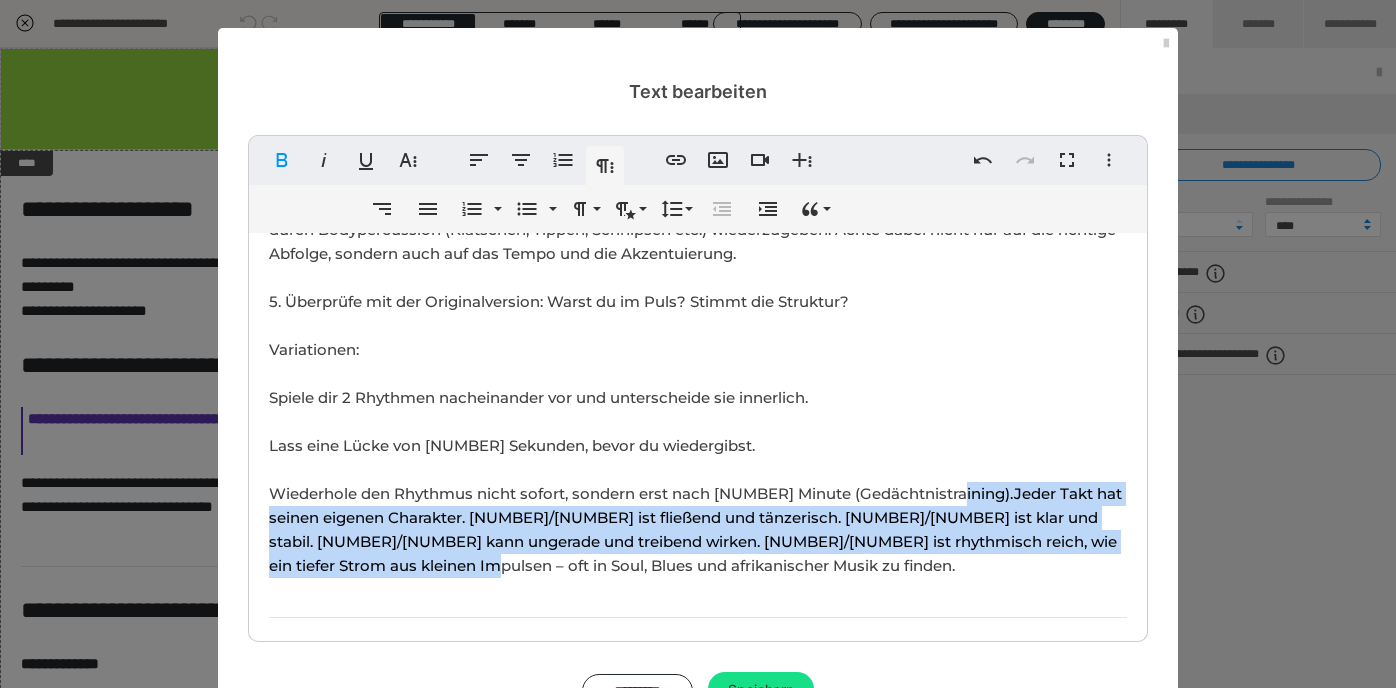 drag, startPoint x: 946, startPoint y: 490, endPoint x: 972, endPoint y: 554, distance: 69.079666 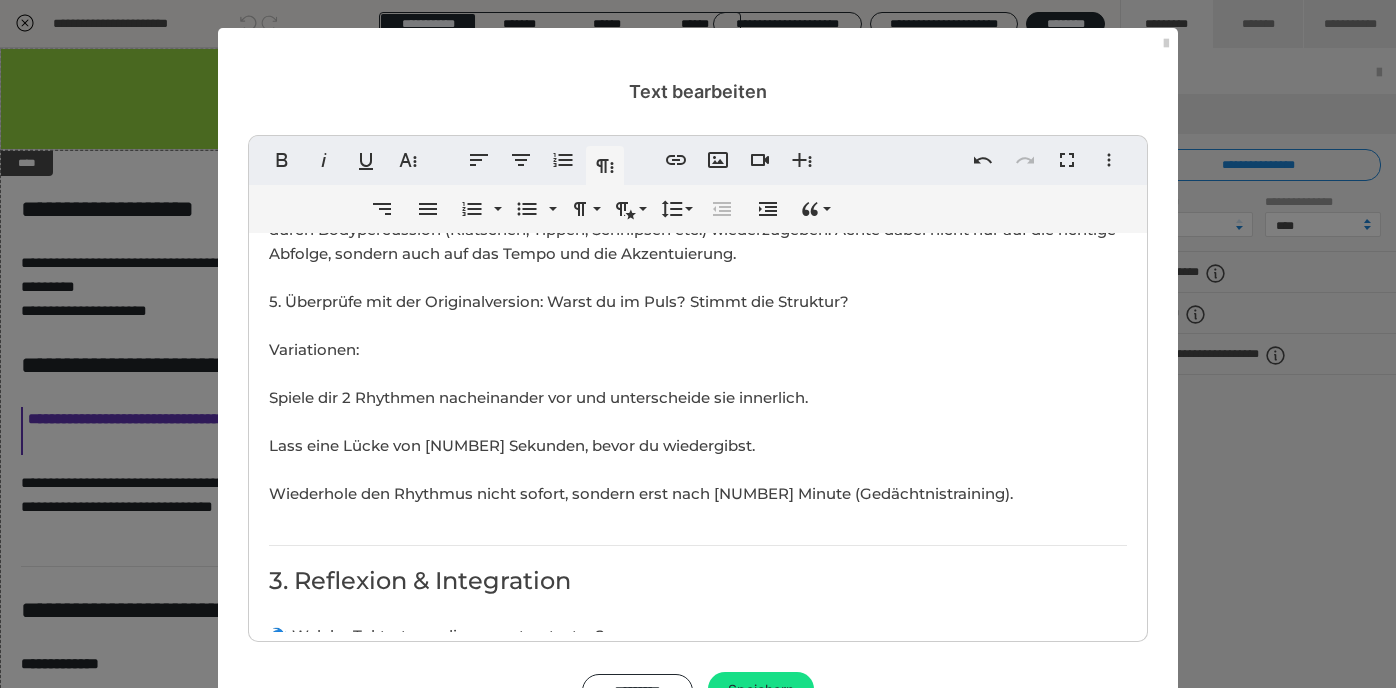 click on "4. Nach einigen Minuten: Versuche, den Rhythmus entweder laut mit deiner Stimme (z. B. „ta – ta – taaa – ta“) oder durch Bodypercussion (Klatschen, Tippen, Schnipsen etc.) wiederzugeben. Achte dabei nicht nur auf die richtige Abfolge, sondern auch auf das Tempo und die Akzentuierung. 5. Überprüfe mit der Originalversion: Warst du im Puls? Stimmt die Struktur? Variationen: Spiele dir 2 Rhythmen nacheinander vor und unterscheide sie innerlich. Lass eine Lücke von 10 Sekunden, bevor du wiedergibst. Wiederhole den Rhythmus nicht sofort, sondern erst nach 1 Minute (Gedächtnistraining)." at bounding box center (698, 349) 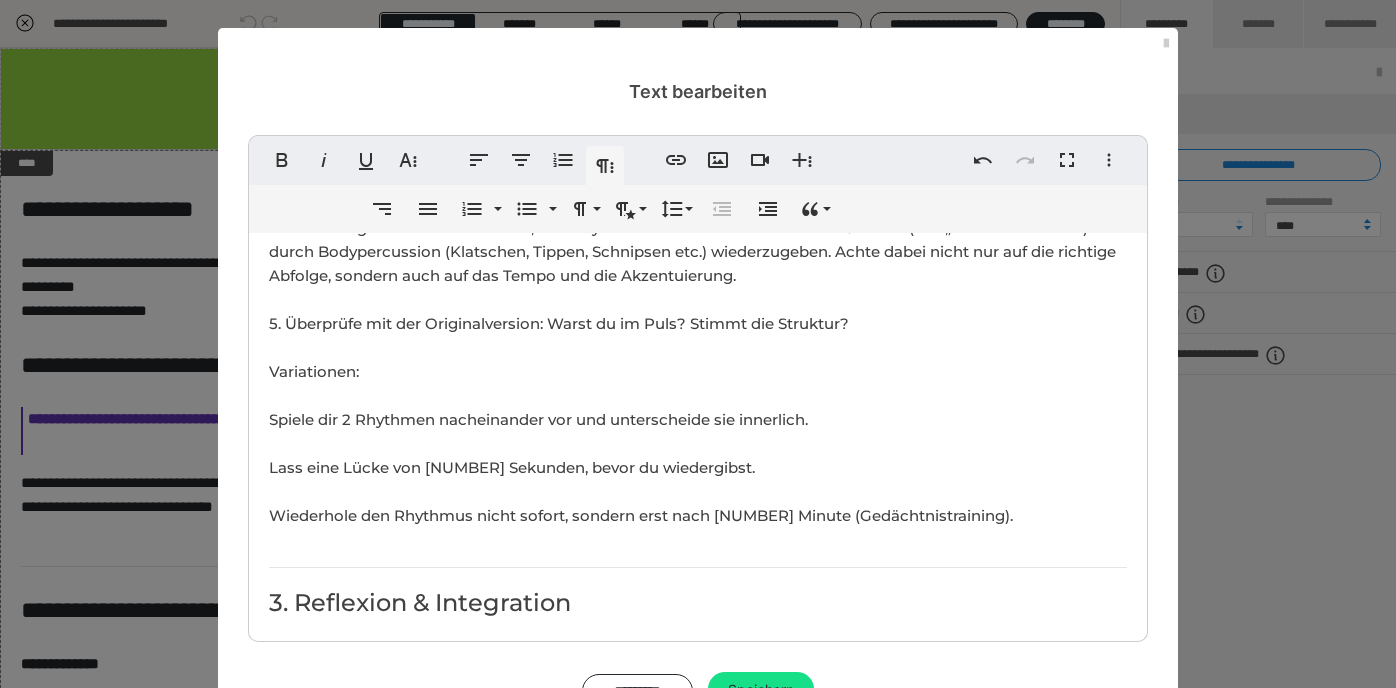 scroll, scrollTop: 806, scrollLeft: 0, axis: vertical 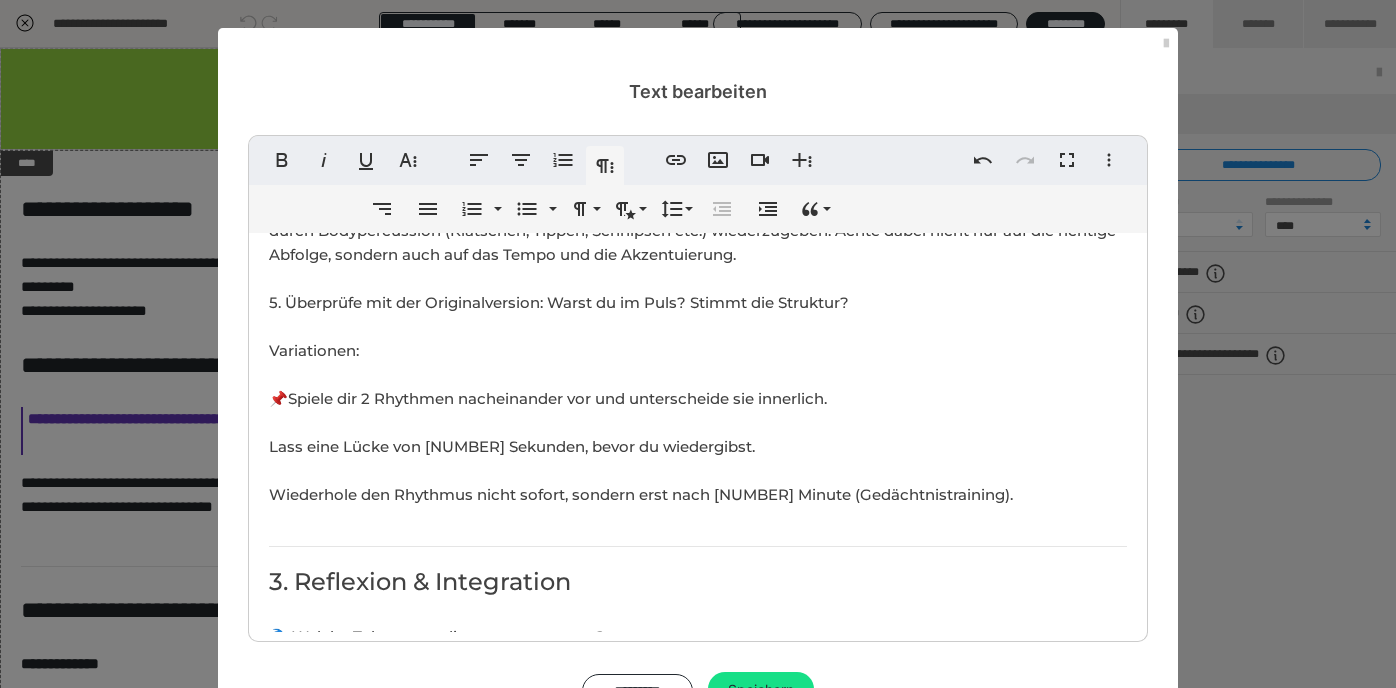 click on "[NUMBER]. Nach einigen Minuten: Versuche, den Rhythmus entweder laut mit deiner Stimme (z. B. „ta – ta – taaa – ta“) oder durch Bodypercussion (Klatschen, Tippen, Schnipsen etc.) wiederzugeben. Achte dabei nicht nur auf die richtige Abfolge, sondern auch auf das Tempo und die Akzentuierung. [NUMBER]. Überprüfe mit der Originalversion: Warst du im Puls? Stimmt die Struktur? Variationen: 📌Spiele dir [NUMBER] Rhythmen nacheinander vor und unterscheide sie innerlich. Lass eine Lücke von [NUMBER] Sekunden, bevor du wiedergibst. Wiederhole den Rhythmus nicht sofort, sondern erst nach [NUMBER] Minute (Gedächtnistraining)." at bounding box center [698, 350] 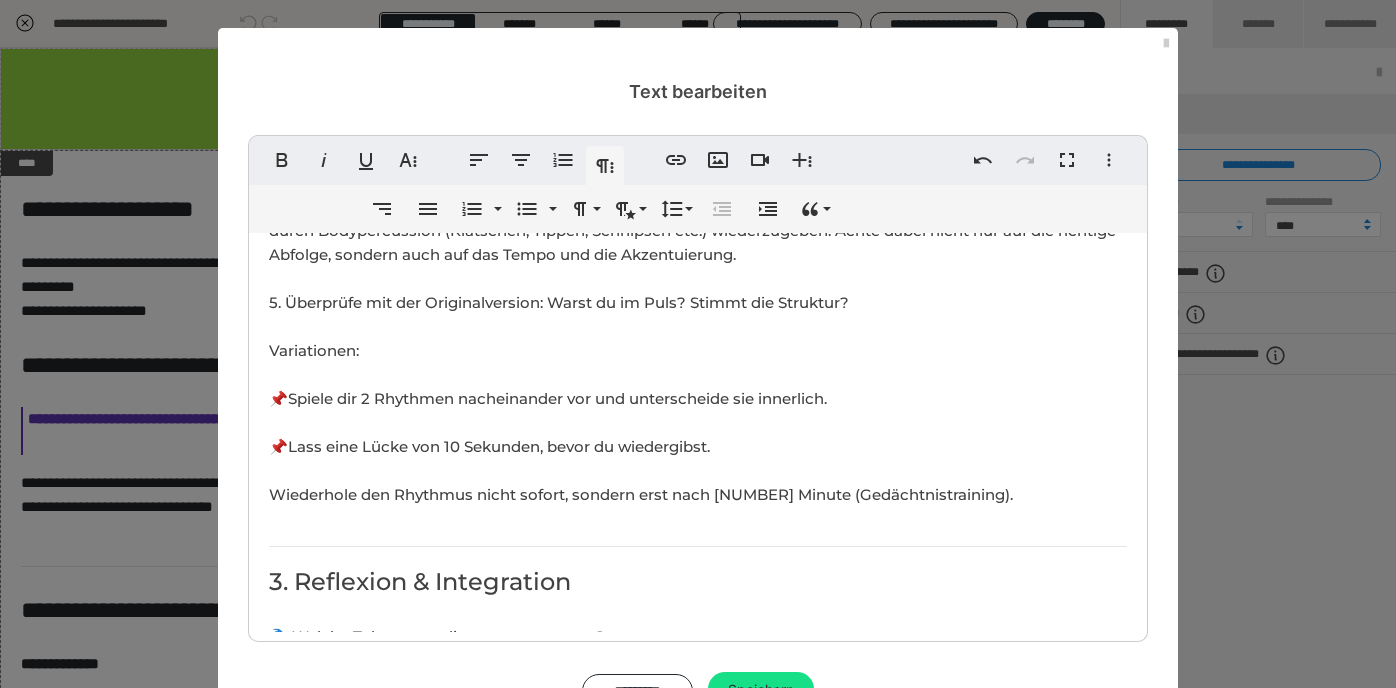 click on "4. Nach einigen Minuten: Versuche, den Rhythmus entweder laut mit deiner Stimme (z. B. „ta – ta – taaa – ta“) oder durch Bodypercussion (Klatschen, Tippen, Schnipsen etc.) wiederzugeben. Achte dabei nicht nur auf die richtige Abfolge, sondern auch auf das Tempo und die Akzentuierung. 5. Überprüfe mit der Originalversion: Warst du im Puls? Stimmt die Struktur? Variationen: 📌Spiele dir 2 Rhythmen nacheinander vor und unterscheide sie innerlich. 📌Lass eine Lücke von 10 Sekunden, bevor du wiedergibst. Wiederhole den Rhythmus nicht sofort, sondern erst nach 1 Minute (Gedächtnistraining)." at bounding box center [698, 350] 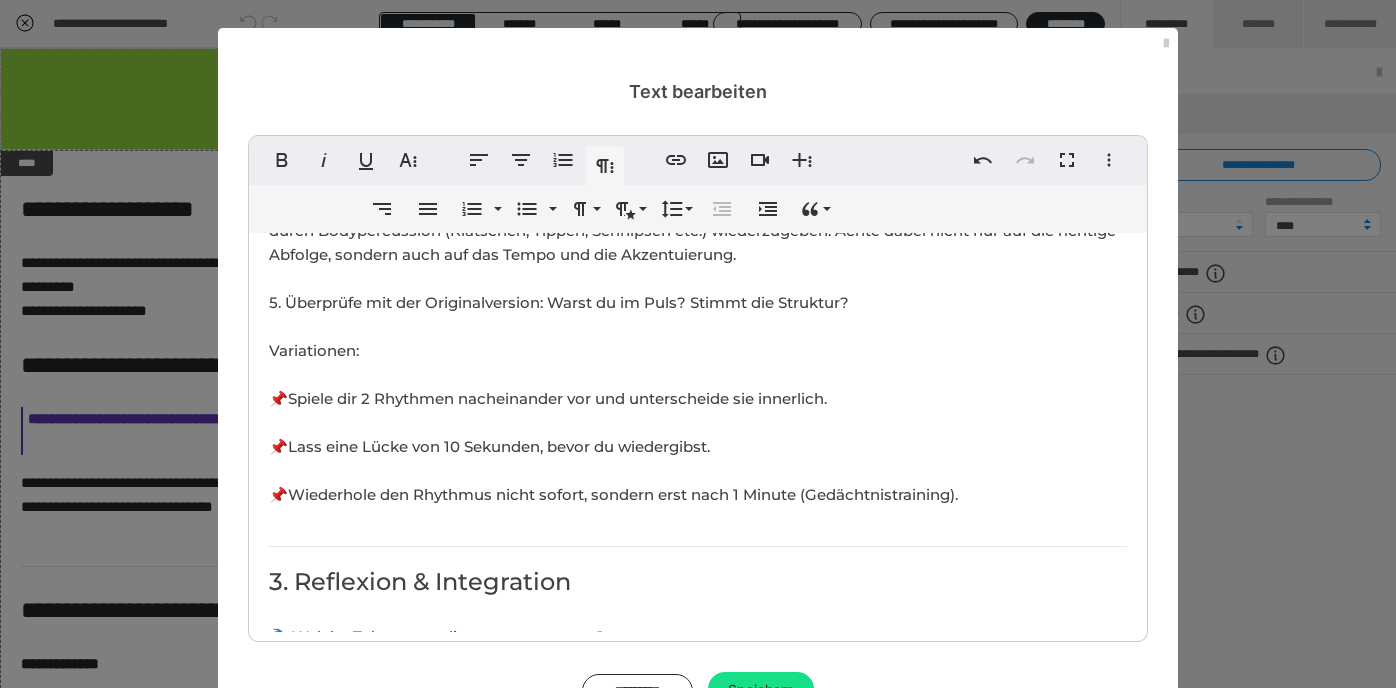 click on "4. Nach einigen Minuten: Versuche, den Rhythmus entweder laut mit deiner Stimme (z. B. „ta – ta – taaa – ta“) oder durch Bodypercussion (Klatschen, Tippen, Schnipsen etc.) wiederzugeben. Achte dabei nicht nur auf die richtige Abfolge, sondern auch auf das Tempo und die Akzentuierung. 5. Überprüfe mit der Originalversion: Warst du im Puls? Stimmt die Struktur? Variationen: 📌Spiele dir 2 Rhythmen nacheinander vor und unterscheide sie innerlich. 📌Lass eine Lücke von 10 Sekunden, bevor du wiedergibst. 📌Wiederhole den Rhythmus nicht sofort, sondern erst nach 1 Minute (Gedächtnistraining)." at bounding box center [698, 350] 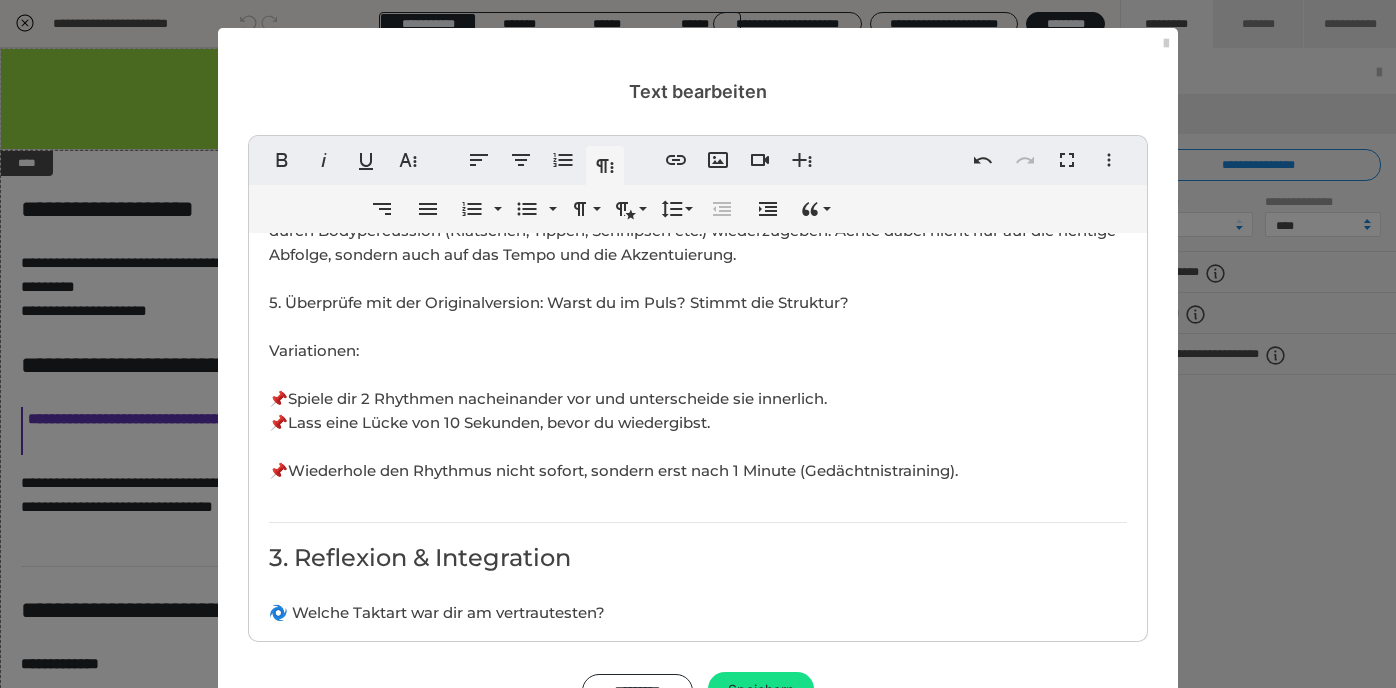 click on "4. Nach einigen Minuten: Versuche, den Rhythmus entweder laut mit deiner Stimme (z. B. „ta – ta – taaa – ta“) oder durch Bodypercussion (Klatschen, Tippen, Schnipsen etc.) wiederzugeben. Achte dabei nicht nur auf die richtige Abfolge, sondern auch auf das Tempo und die Akzentuierung. 5. Überprüfe mit der Originalversion: Warst du im Puls? Stimmt die Struktur? Variationen: 📌Spiele dir 2 Rhythmen nacheinander vor und unterscheide sie innerlich. 📌Lass eine Lücke von 10 Sekunden, bevor du wiedergibst. 📌Wiederhole den Rhythmus nicht sofort, sondern erst nach 1 Minute (Gedächtnistraining)." at bounding box center [698, 338] 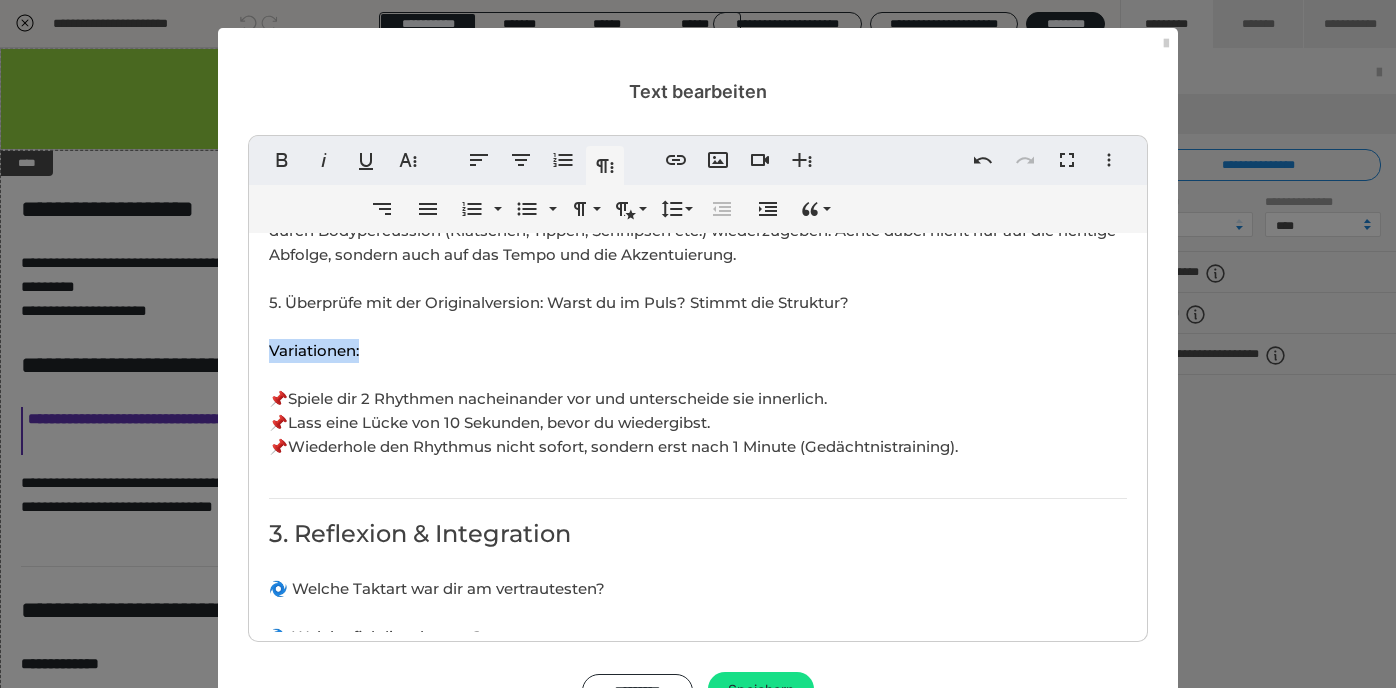 drag, startPoint x: 384, startPoint y: 350, endPoint x: 247, endPoint y: 346, distance: 137.05838 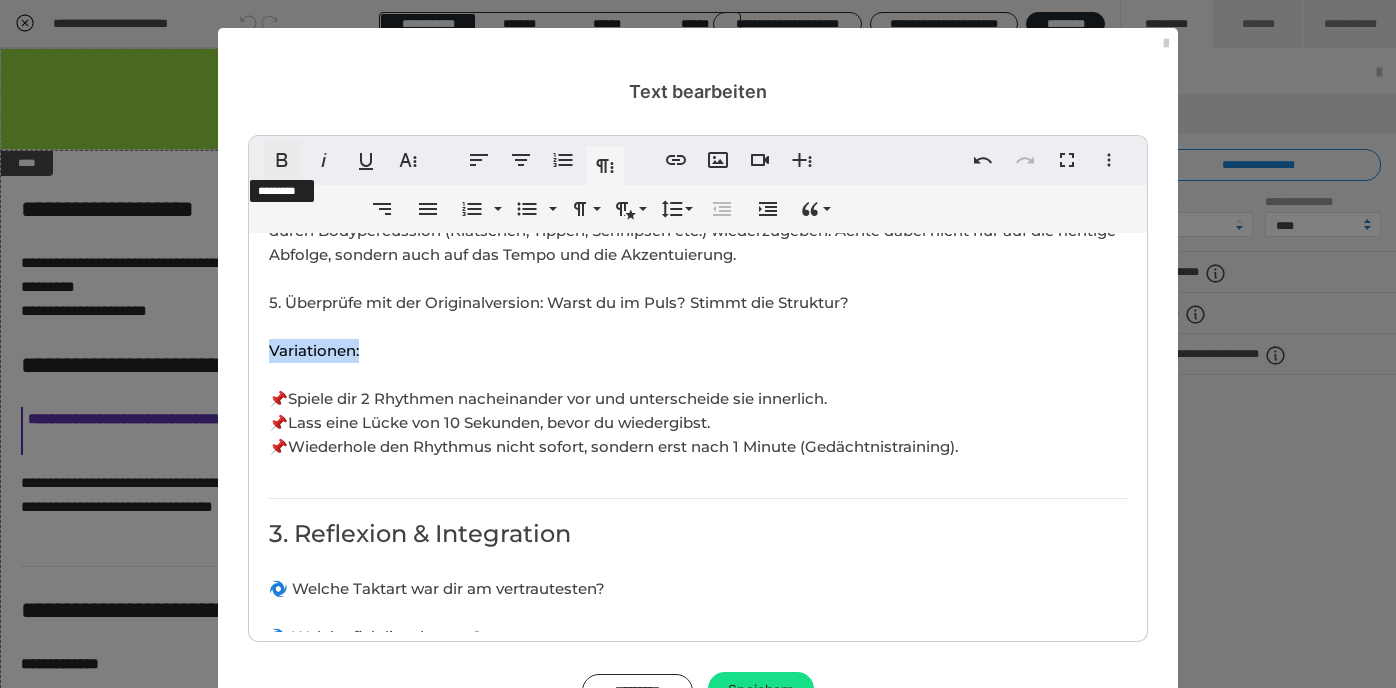 click 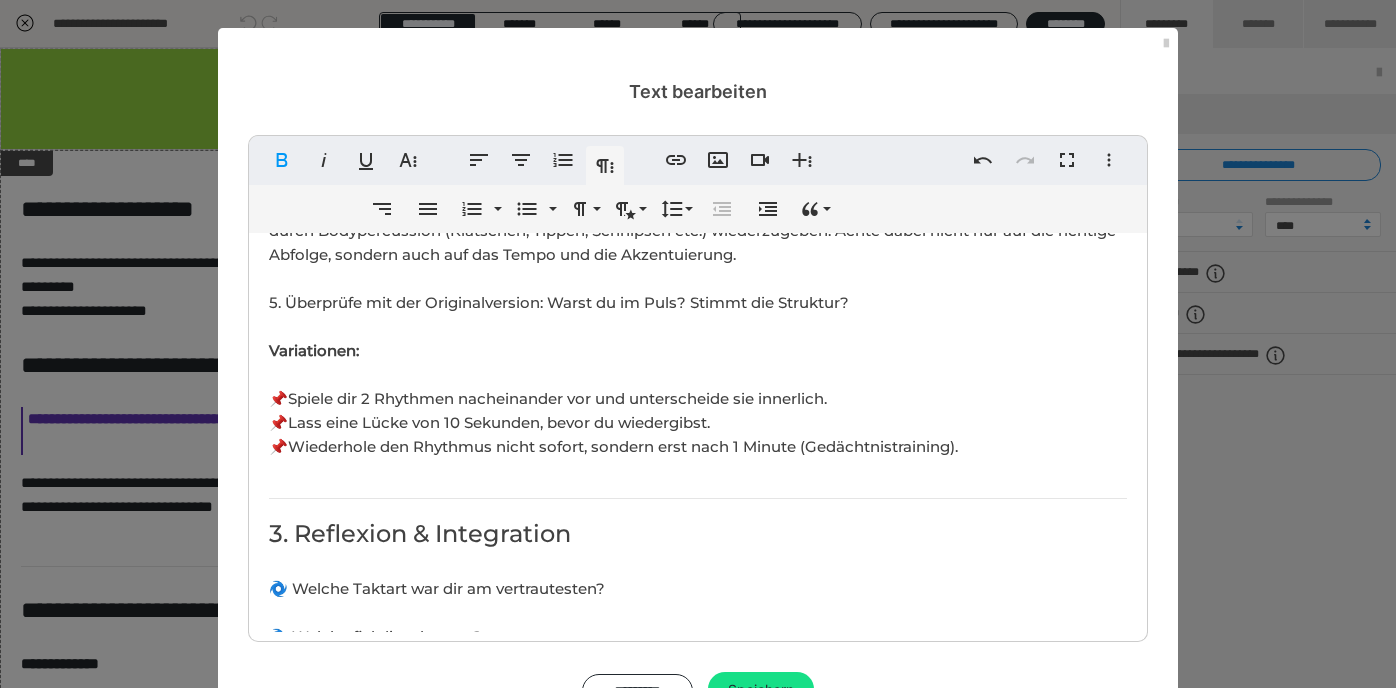 click on "​ Ziel 🎯der Lektion: Du übst, Rhythmen innerlich zu hören, zu speichern und wiederzugeben – ohne Instrument oder Bewegung. Diese Lektion trainiert dein rhythmisches Gedächtnis und deine innere Klangvorstellung. Dauer: ca. [ZAHL] Minuten 1. Einstieg: Der Klang im Kopf "Was du innerlich hören kannst, kannst du auch innerlich halten." Wir sind es gewohnt, Rhythmen zu hören und direkt nachzumachen. Doch was passiert, wenn wir sie nur im Kopf behalten müssen? Diese Lektion bringt dich dahin, mit Vertrauen auf deine Vorstellungskraft zu arbeiten. 2. Geführte Übung: Mentales Rhythmusdiktat Vorbereitung: 🔸 Eine Audiodatei mit kurzen Rhythmusmotiven (kannst du selbst erstellen oder einspielen lassen) 🔸 Ein ruhiger Ort ohne Ablenkung Schritt-für-Schritt-Anleitung: 1. Höre dir ein kurzes Rhythmusmuster (z. B. [ZAHL] oder [ZAHL] Takte) an. 2. Schließe die Augen und stelle dir den Rhythmus innerlich erneut vor. 3. Versuche, ihn im Kopf "abzuspielen" – mit innerem Klatschen oder rhythmischem Denken. Ausblick:" at bounding box center [698, 909] 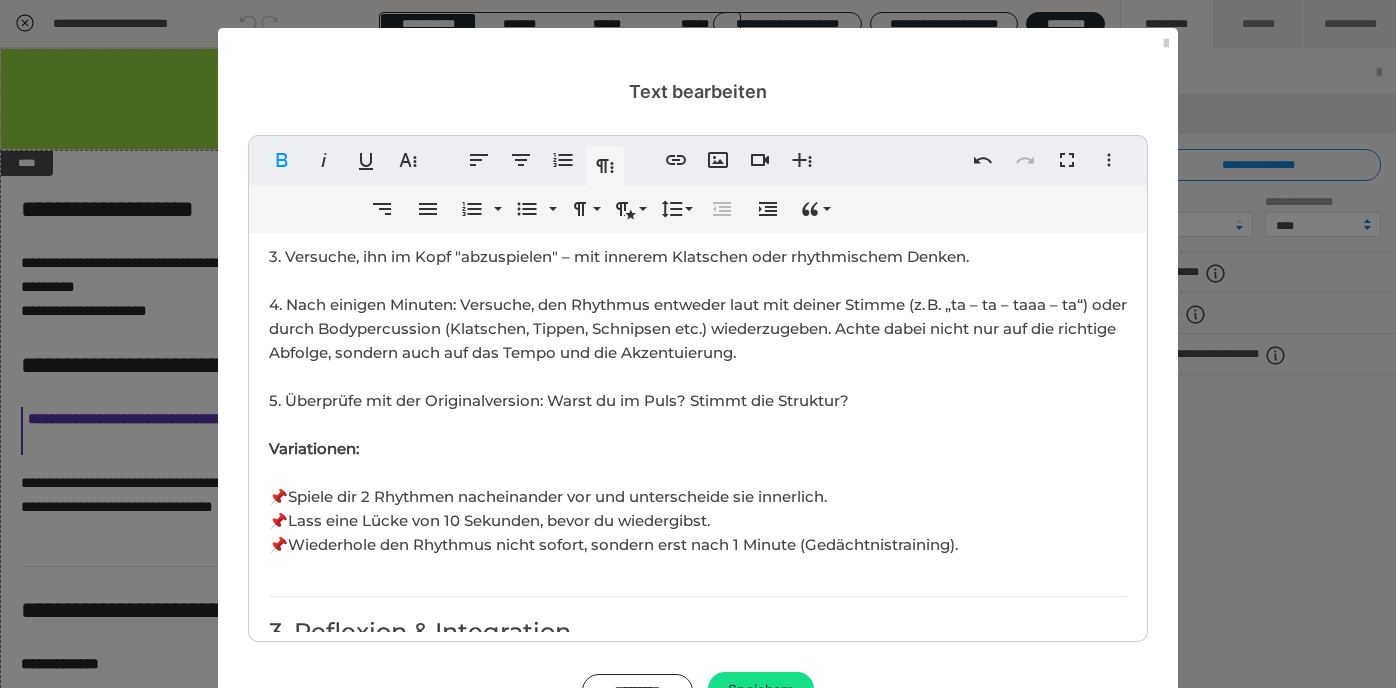 scroll, scrollTop: 706, scrollLeft: 0, axis: vertical 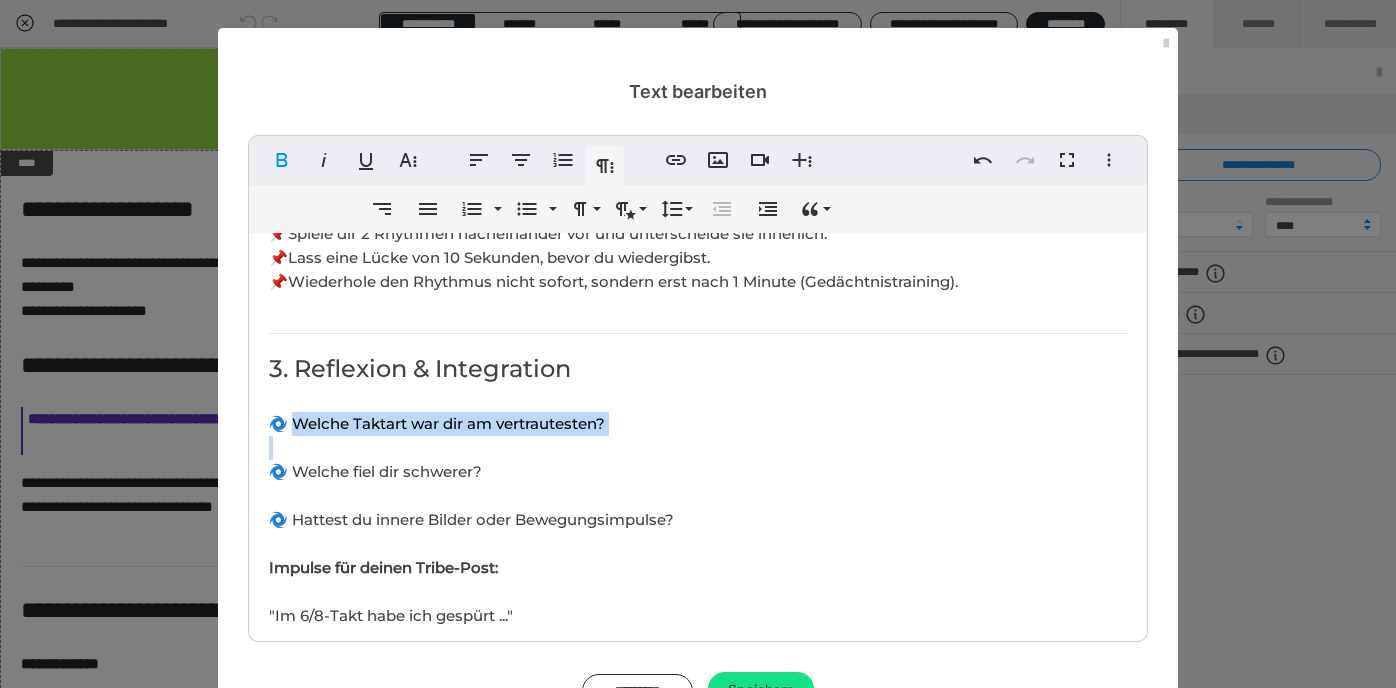 drag, startPoint x: 299, startPoint y: 418, endPoint x: 551, endPoint y: 451, distance: 254.15154 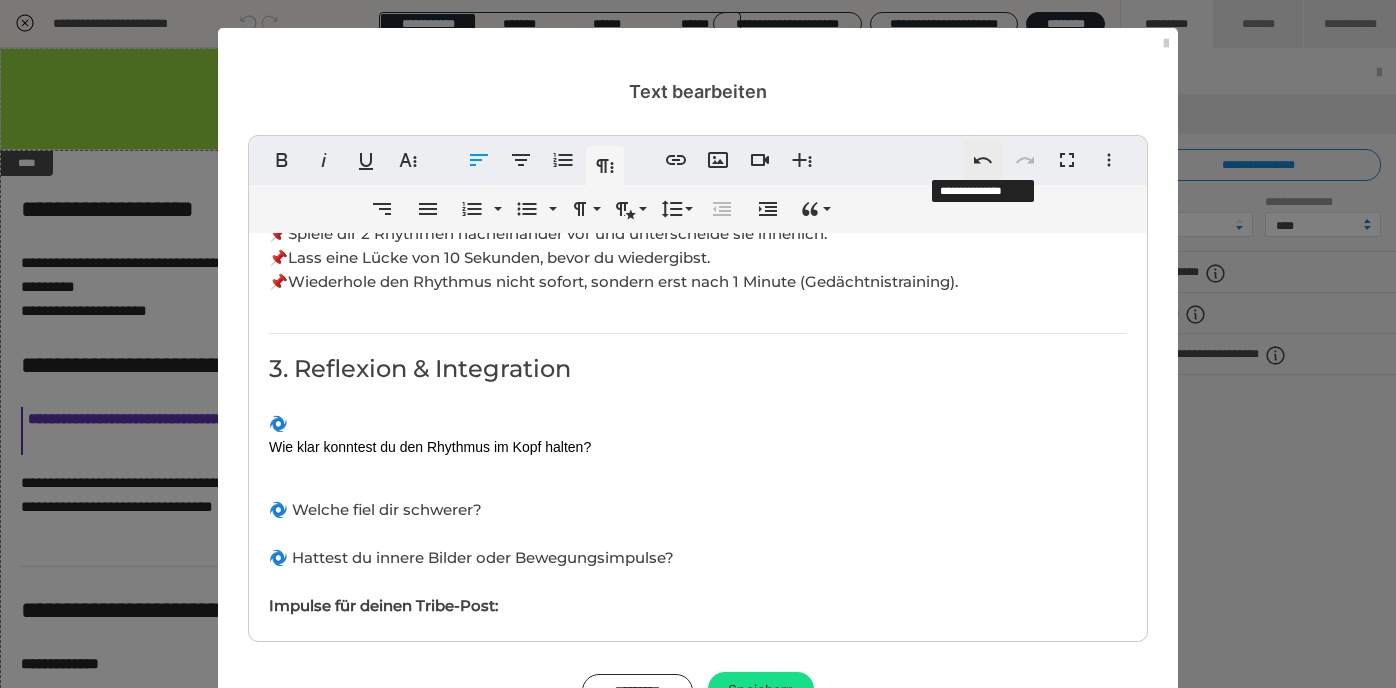click 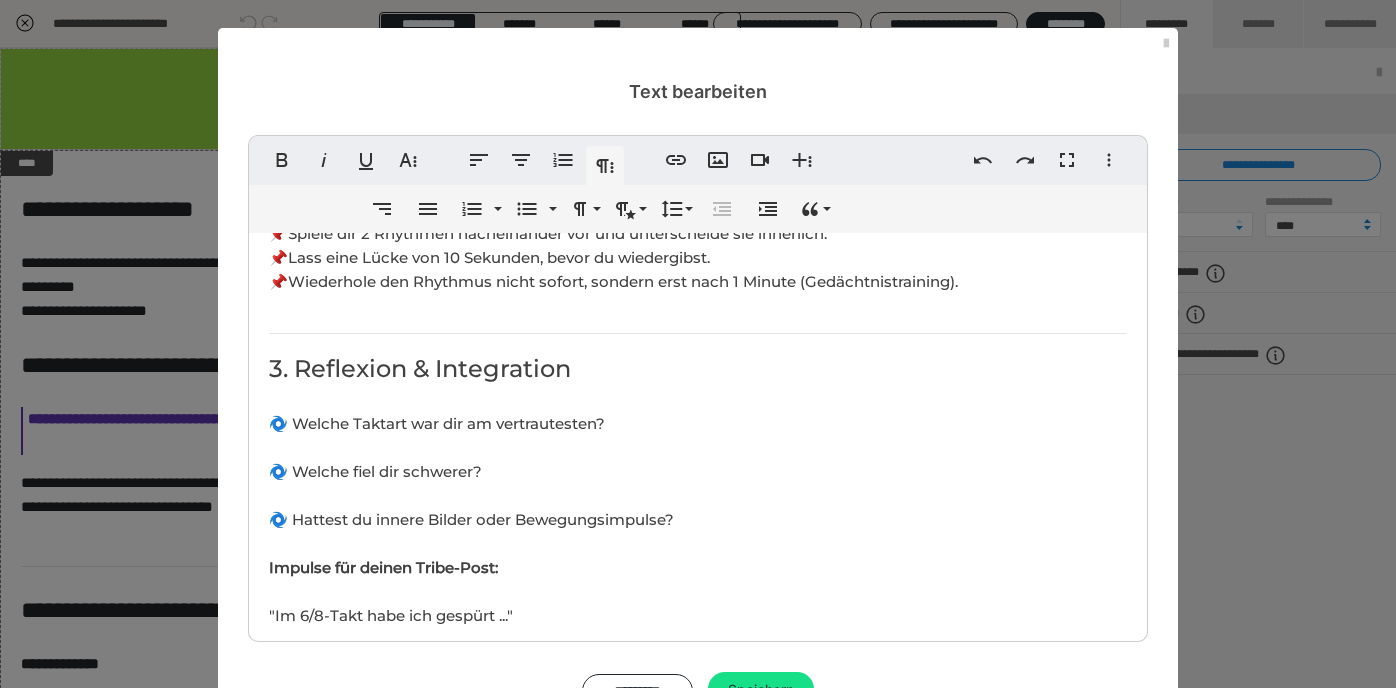 scroll, scrollTop: 91, scrollLeft: 7, axis: both 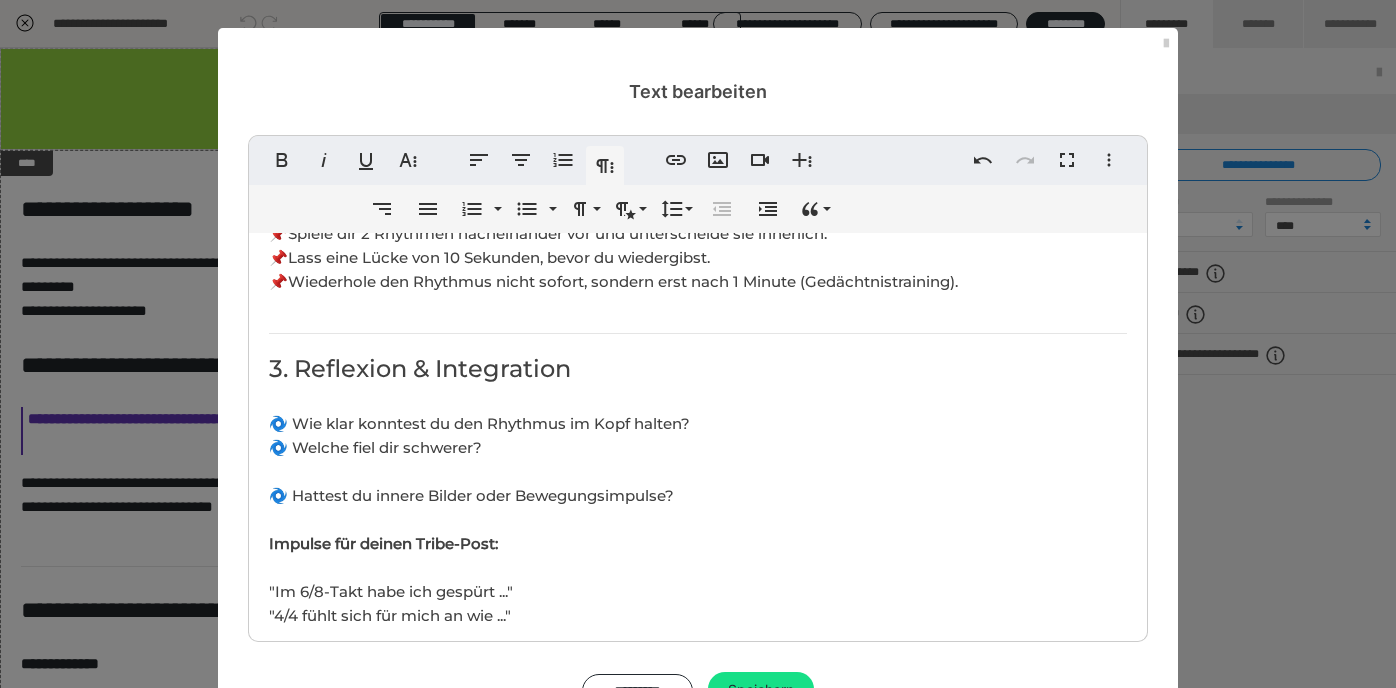 click on "🌀 Welche fiel dir schwerer? 🌀 Hattest du innere Bilder oder Bewegungsimpulse? Impulse für deinen Tribe-Post: "Im [TIME_SIGNATURE]-Takt habe ich gespürt ..." "[TIME_SIGNATURE] fühlt sich für mich an wie ..." "[TIME_SIGNATURE] hat mich überrascht, weil ..."" at bounding box center [471, 543] 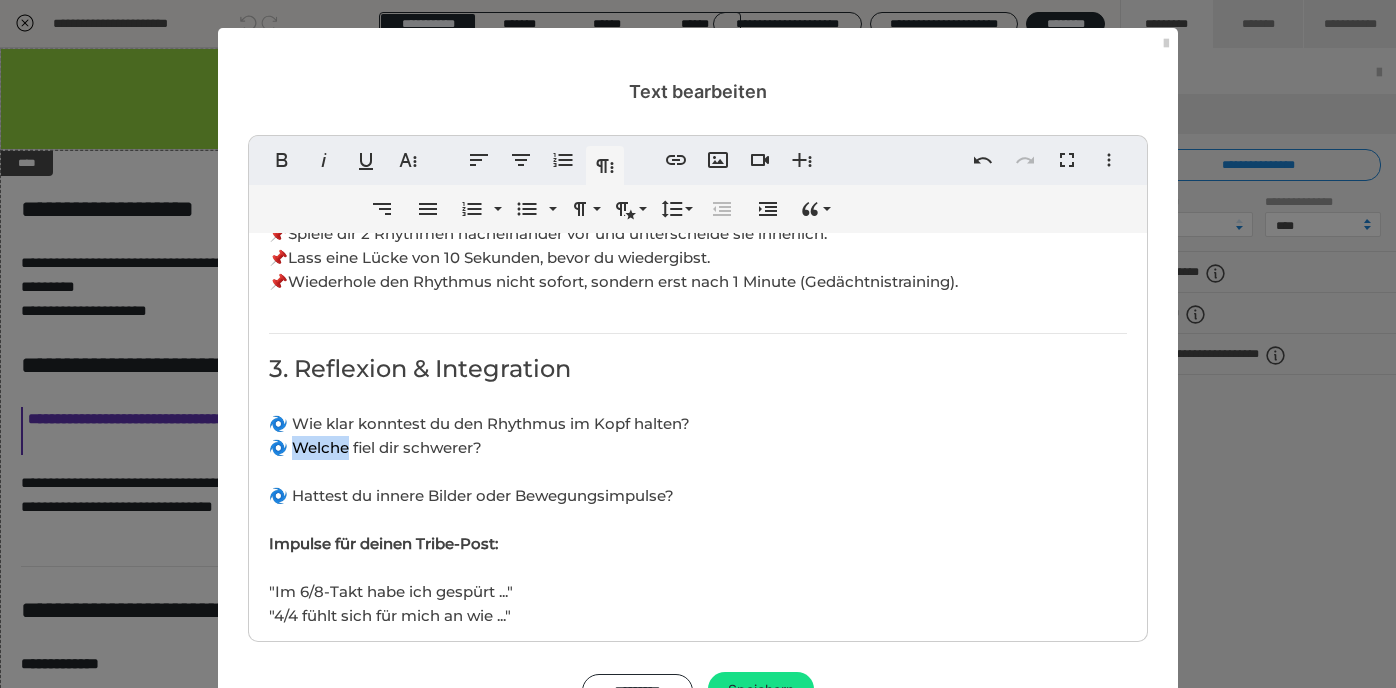 click on "🌀 Welche fiel dir schwerer? 🌀 Hattest du innere Bilder oder Bewegungsimpulse? Impulse für deinen Tribe-Post: "Im [TIME_SIGNATURE]-Takt habe ich gespürt ..." "[TIME_SIGNATURE] fühlt sich für mich an wie ..." "[TIME_SIGNATURE] hat mich überrascht, weil ..."" at bounding box center (471, 543) 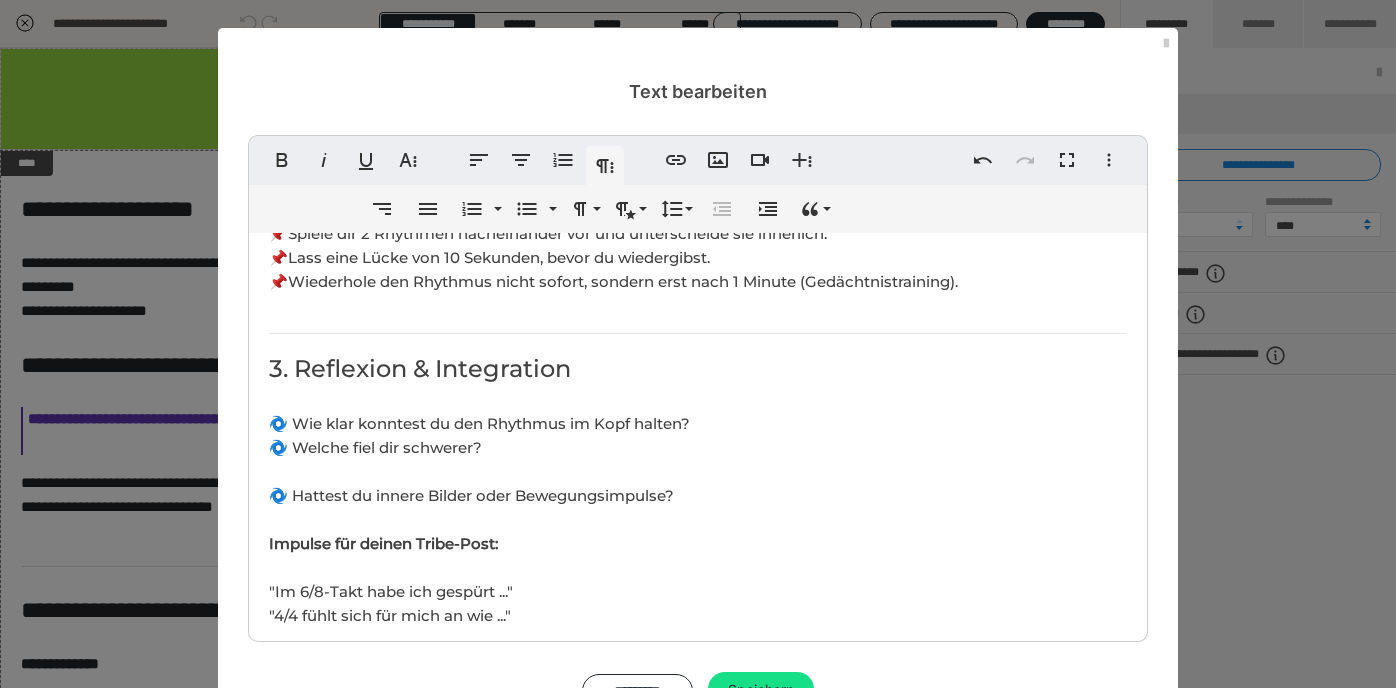click on "🌀 Welche fiel dir schwerer? 🌀 Hattest du innere Bilder oder Bewegungsimpulse? Impulse für deinen Tribe-Post: "Im [TIME_SIGNATURE]-Takt habe ich gespürt ..." "[TIME_SIGNATURE] fühlt sich für mich an wie ..." "[TIME_SIGNATURE] hat mich überrascht, weil ..."" at bounding box center (471, 543) 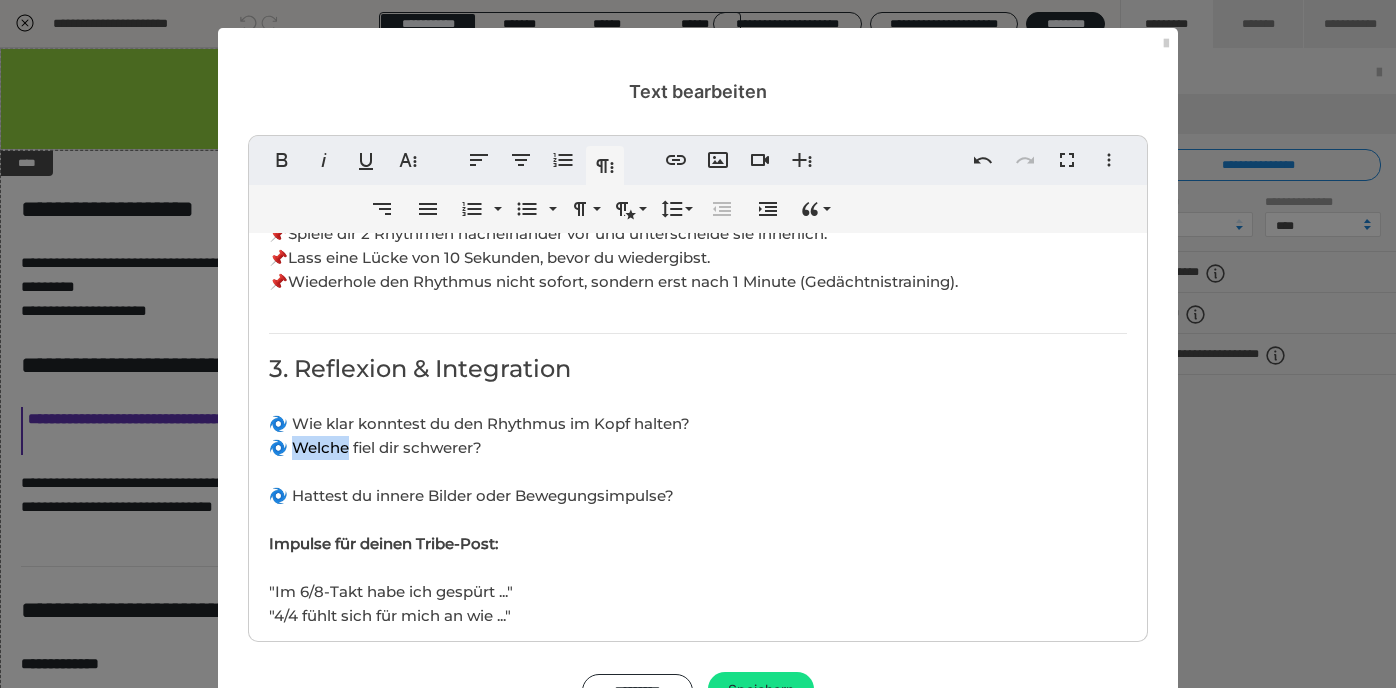 click on "🌀 Welche fiel dir schwerer? 🌀 Hattest du innere Bilder oder Bewegungsimpulse? Impulse für deinen Tribe-Post: "Im [TIME_SIGNATURE]-Takt habe ich gespürt ..." "[TIME_SIGNATURE] fühlt sich für mich an wie ..." "[TIME_SIGNATURE] hat mich überrascht, weil ..."" at bounding box center [471, 543] 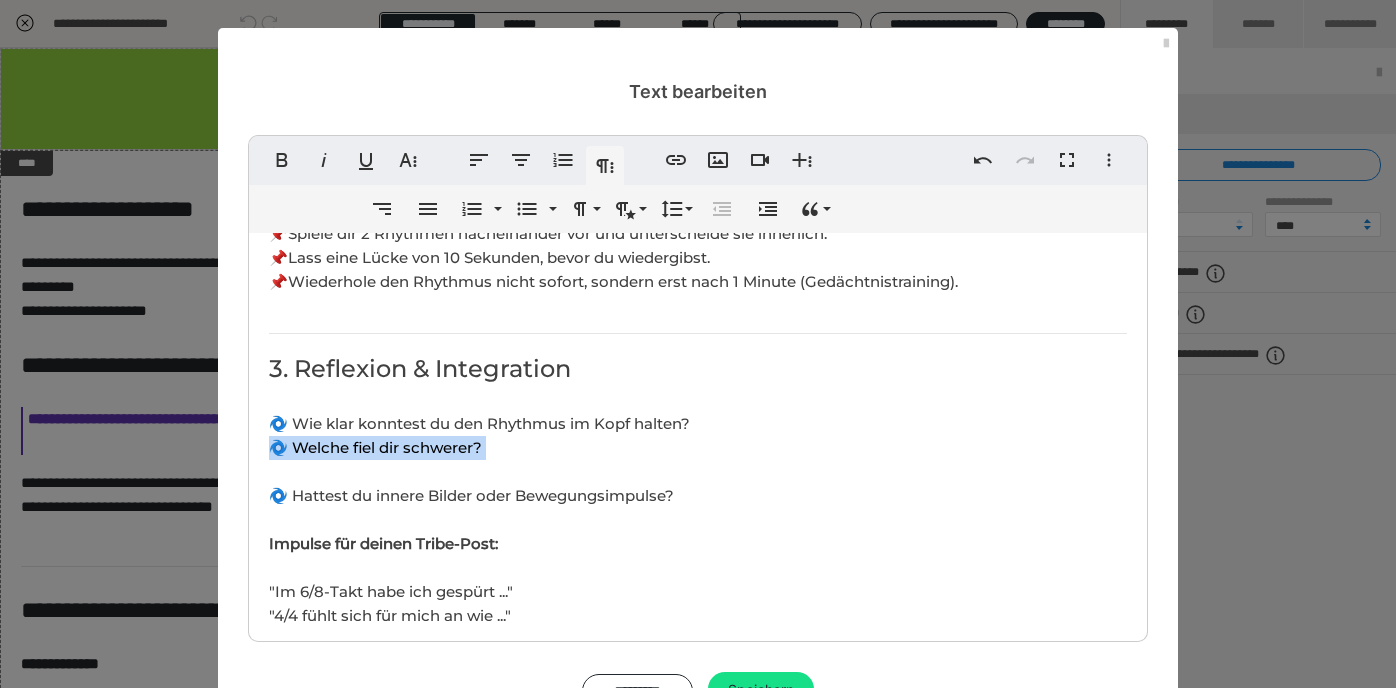click on "🌀 Welche fiel dir schwerer? 🌀 Hattest du innere Bilder oder Bewegungsimpulse? Impulse für deinen Tribe-Post: "Im [TIME_SIGNATURE]-Takt habe ich gespürt ..." "[TIME_SIGNATURE] fühlt sich für mich an wie ..." "[TIME_SIGNATURE] hat mich überrascht, weil ..."" at bounding box center [471, 543] 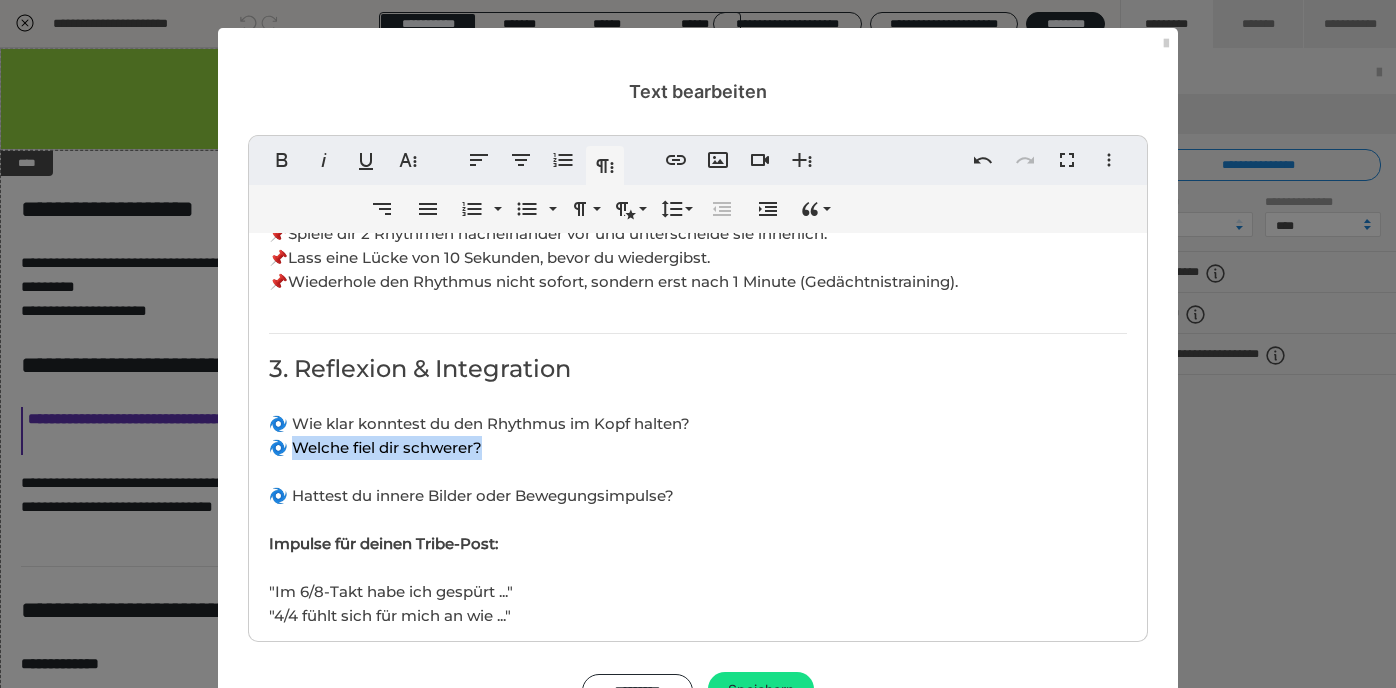 drag, startPoint x: 295, startPoint y: 444, endPoint x: 496, endPoint y: 444, distance: 201 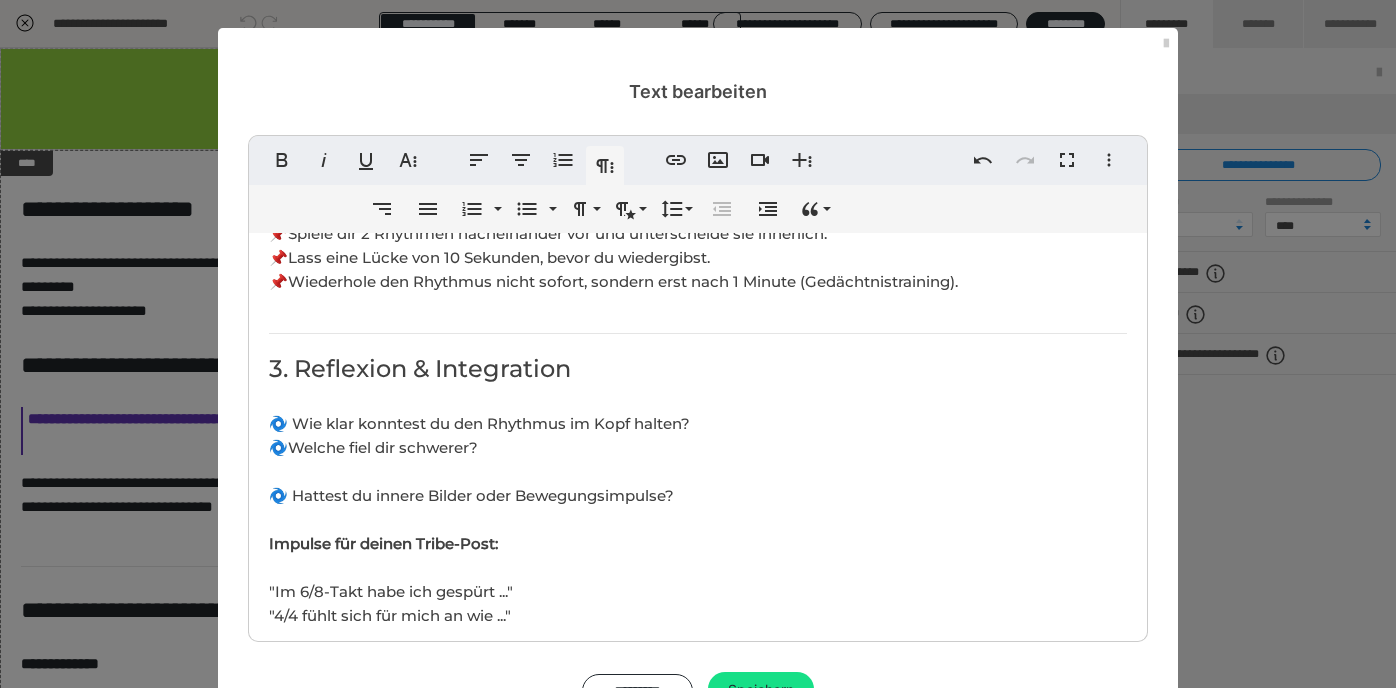 scroll, scrollTop: 205, scrollLeft: 7, axis: both 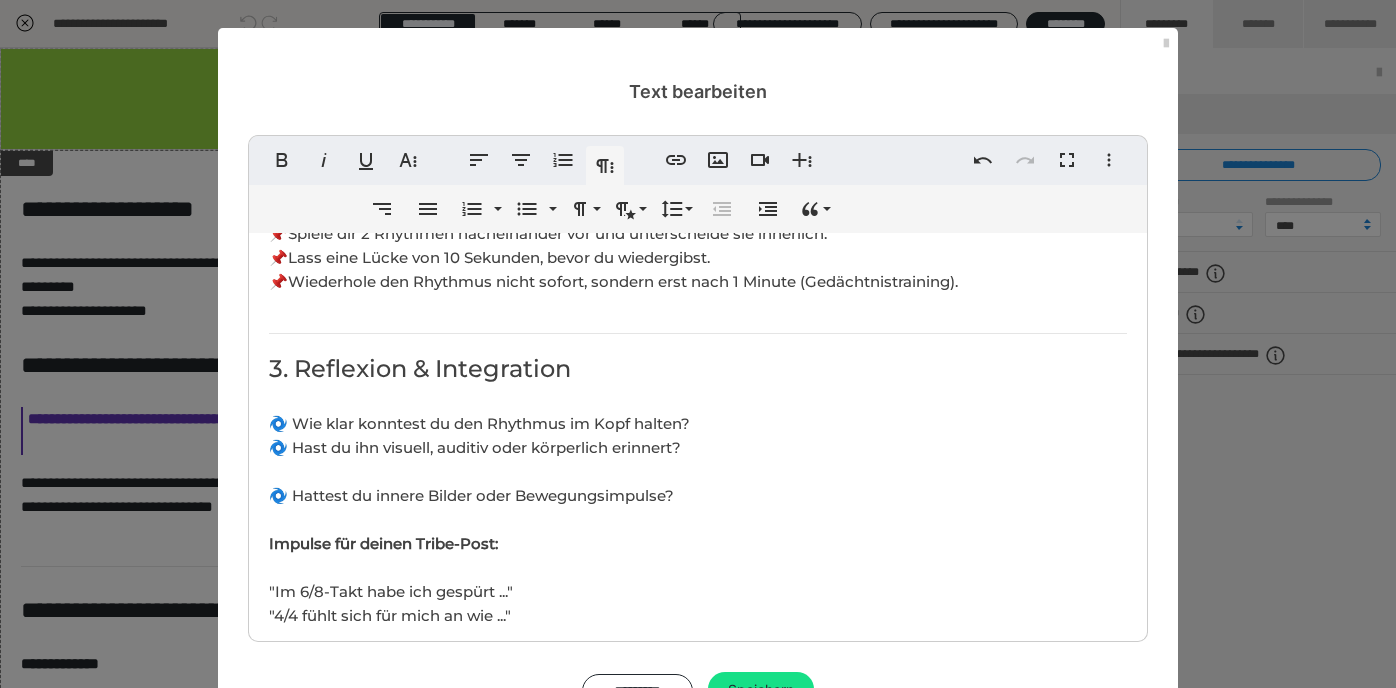 click on "🌀 Hast du ihn visuell, auditiv oder körperlich erinnert? 🌀 Hattest du innere Bilder oder Bewegungsimpulse? Impulse für deinen Tribe-Post: "Im [NUMBER]/[NUMBER]-Takt habe ich gespürt ..." "[NUMBER]/[NUMBER] fühlt sich für mich an wie ..." "[NUMBER]/[NUMBER] hat mich überrascht, weil ..."" at bounding box center [475, 543] 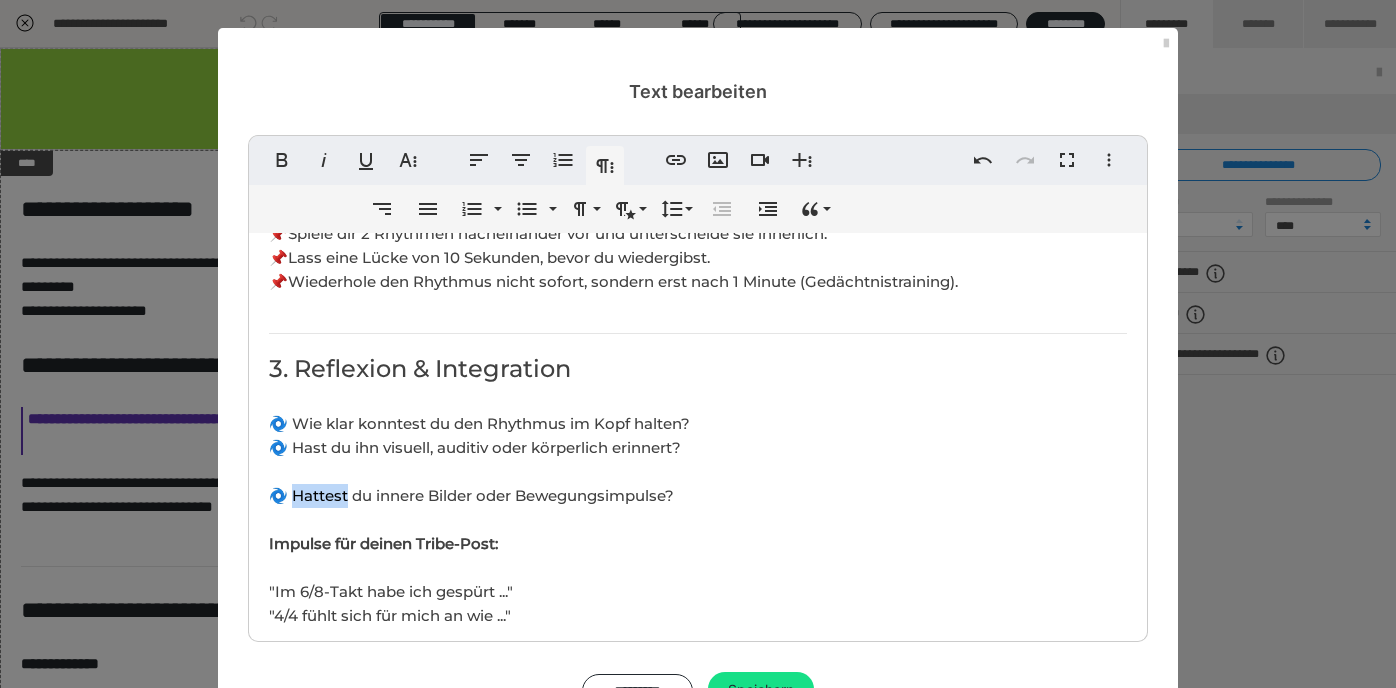 click on "🌀 Hast du ihn visuell, auditiv oder körperlich erinnert? 🌀 Hattest du innere Bilder oder Bewegungsimpulse? Impulse für deinen Tribe-Post: "Im [NUMBER]/[NUMBER]-Takt habe ich gespürt ..." "[NUMBER]/[NUMBER] fühlt sich für mich an wie ..." "[NUMBER]/[NUMBER] hat mich überrascht, weil ..."" at bounding box center (475, 543) 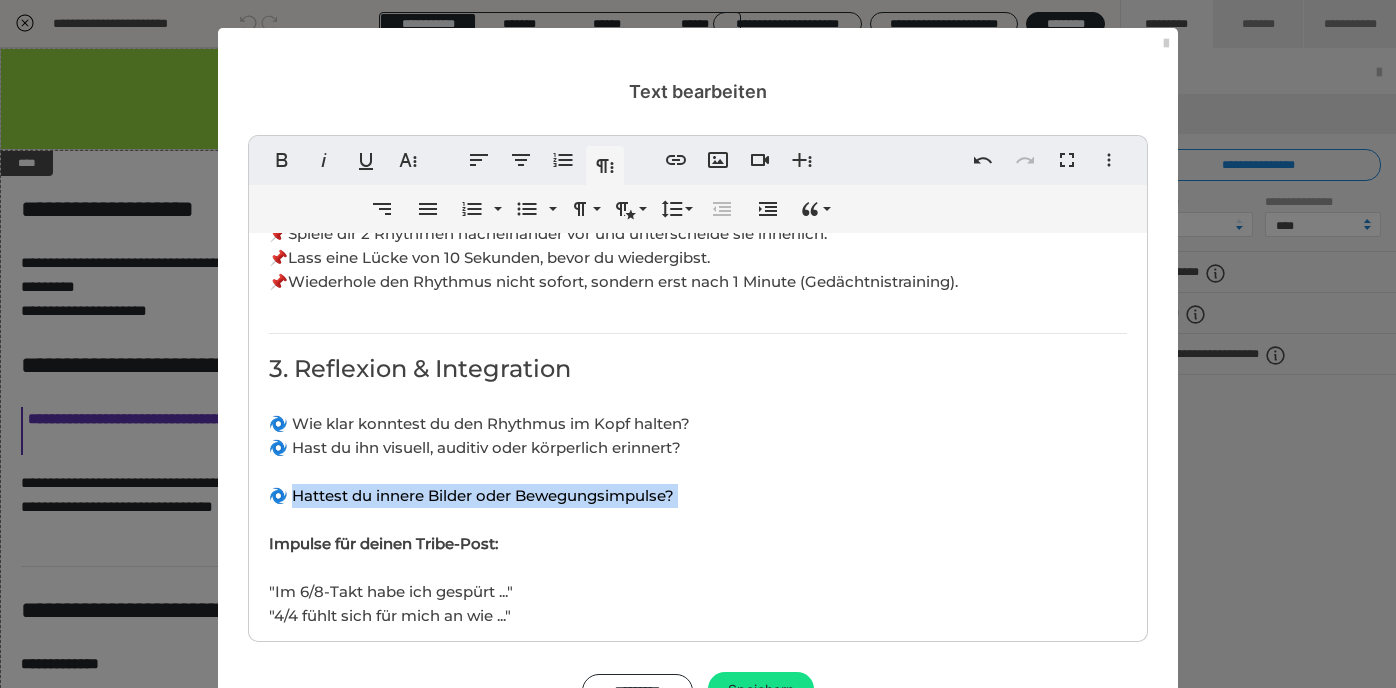 drag, startPoint x: 294, startPoint y: 493, endPoint x: 682, endPoint y: 510, distance: 388.37225 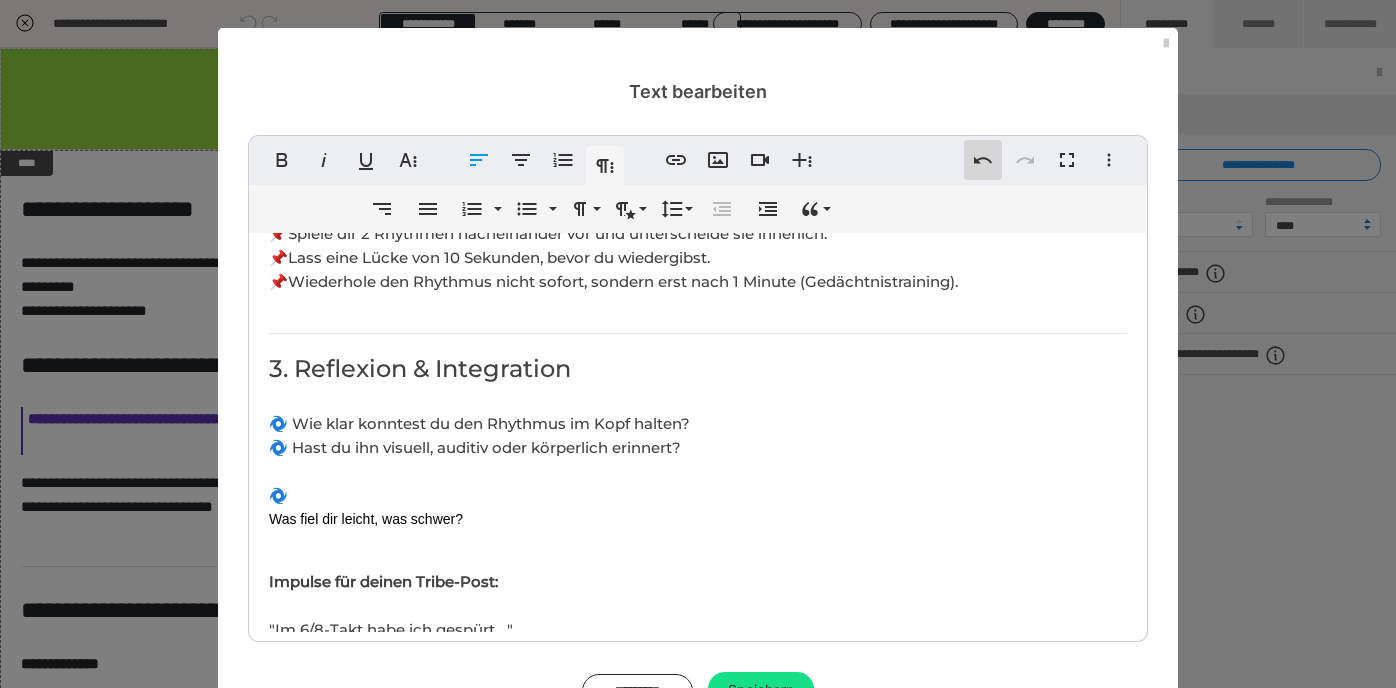 click 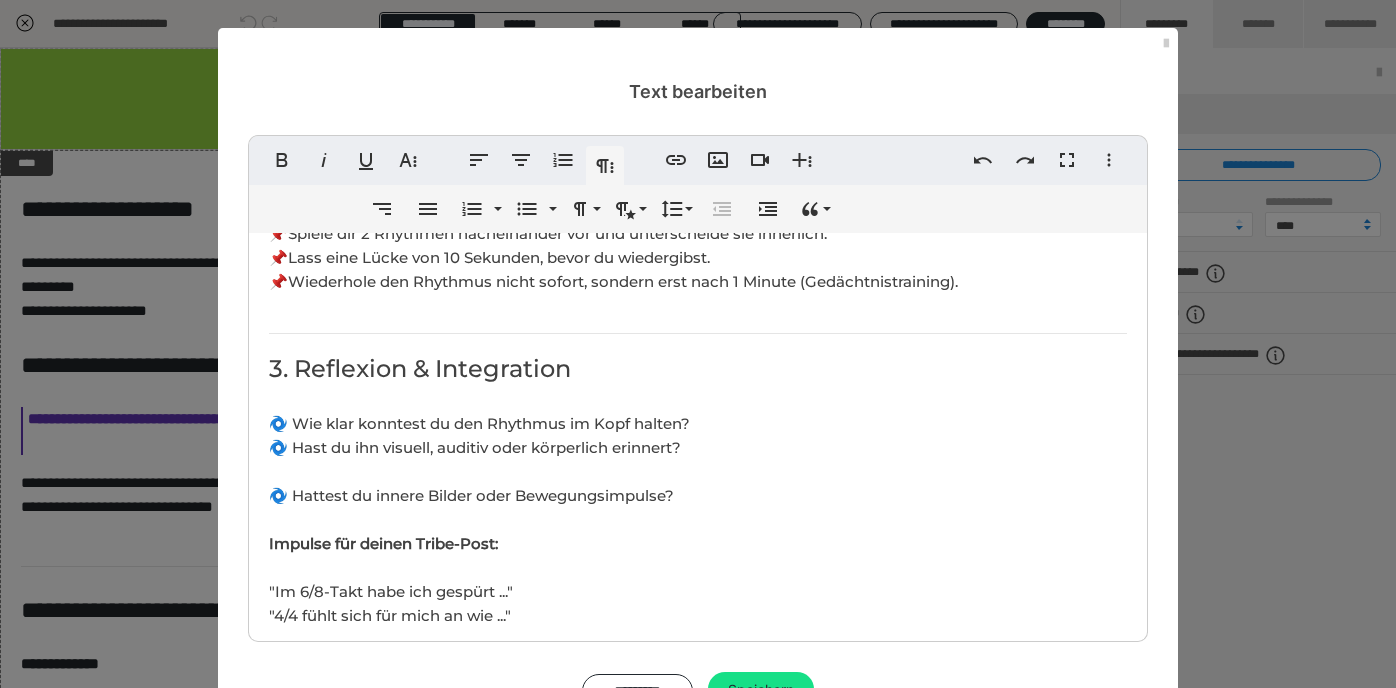 scroll, scrollTop: 0, scrollLeft: 6, axis: horizontal 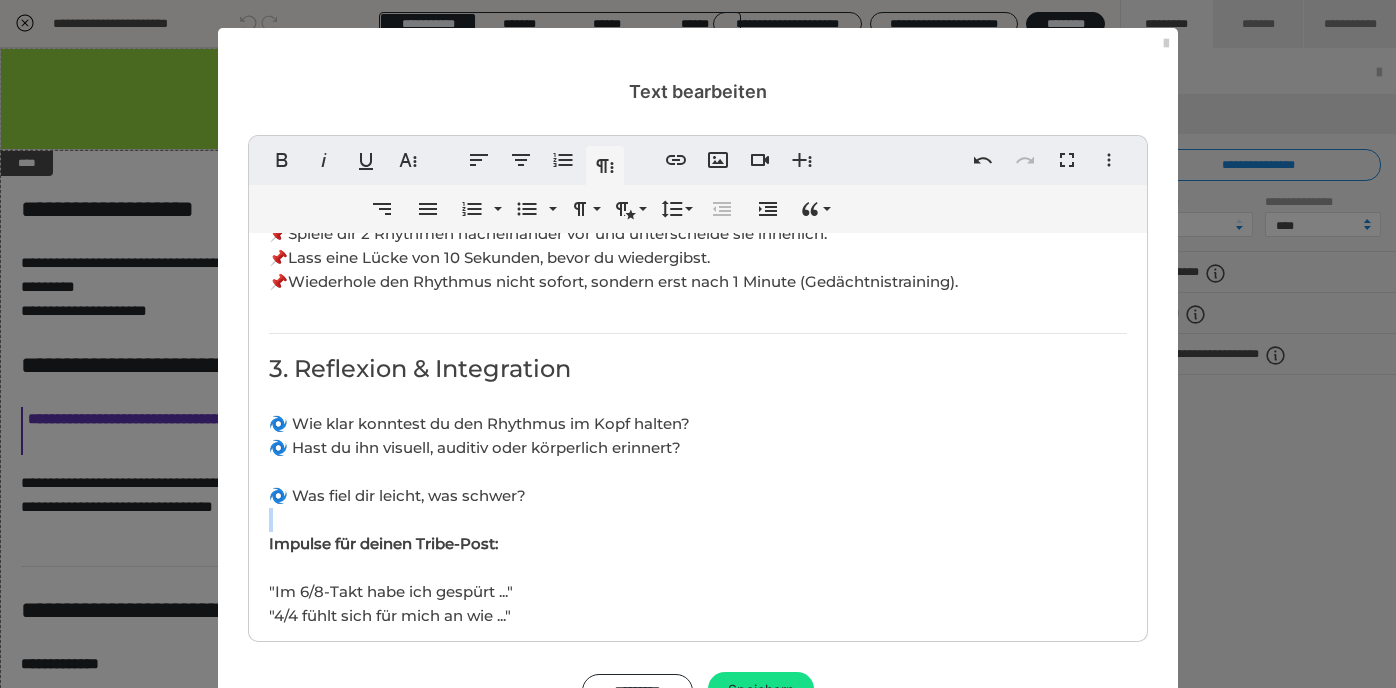 click on "​ Ziel 🎯der Lektion: Du übst, Rhythmen innerlich zu hören, zu speichern und wiederzugeben – ohne Instrument oder Bewegung. Diese Lektion trainiert dein rhythmisches Gedächtnis und deine innere Klangvorstellung. Dauer: ca. [ZAHL] Minuten 1. Einstieg: Der Klang im Kopf "Was du innerlich hören kannst, kannst du auch innerlich halten." Wir sind es gewohnt, Rhythmen zu hören und direkt nachzumachen. Doch was passiert, wenn wir sie nur im Kopf behalten müssen? Diese Lektion bringt dich dahin, mit Vertrauen auf deine Vorstellungskraft zu arbeiten. 2. Geführte Übung: Mentales Rhythmusdiktat Vorbereitung: 🔸 Eine Audiodatei mit kurzen Rhythmusmotiven (kannst du selbst erstellen oder einspielen lassen) 🔸 Ein ruhiger Ort ohne Ablenkung Schritt-für-Schritt-Anleitung: 1. Höre dir ein kurzes Rhythmusmuster (z. B. [ZAHL] oder [ZAHL] Takte) an. 2. Schließe die Augen und stelle dir den Rhythmus innerlich erneut vor. 3. Versuche, ihn im Kopf "abzuspielen" – mit innerem Klatschen oder rhythmischem Denken. Ausblick:" at bounding box center (698, 732) 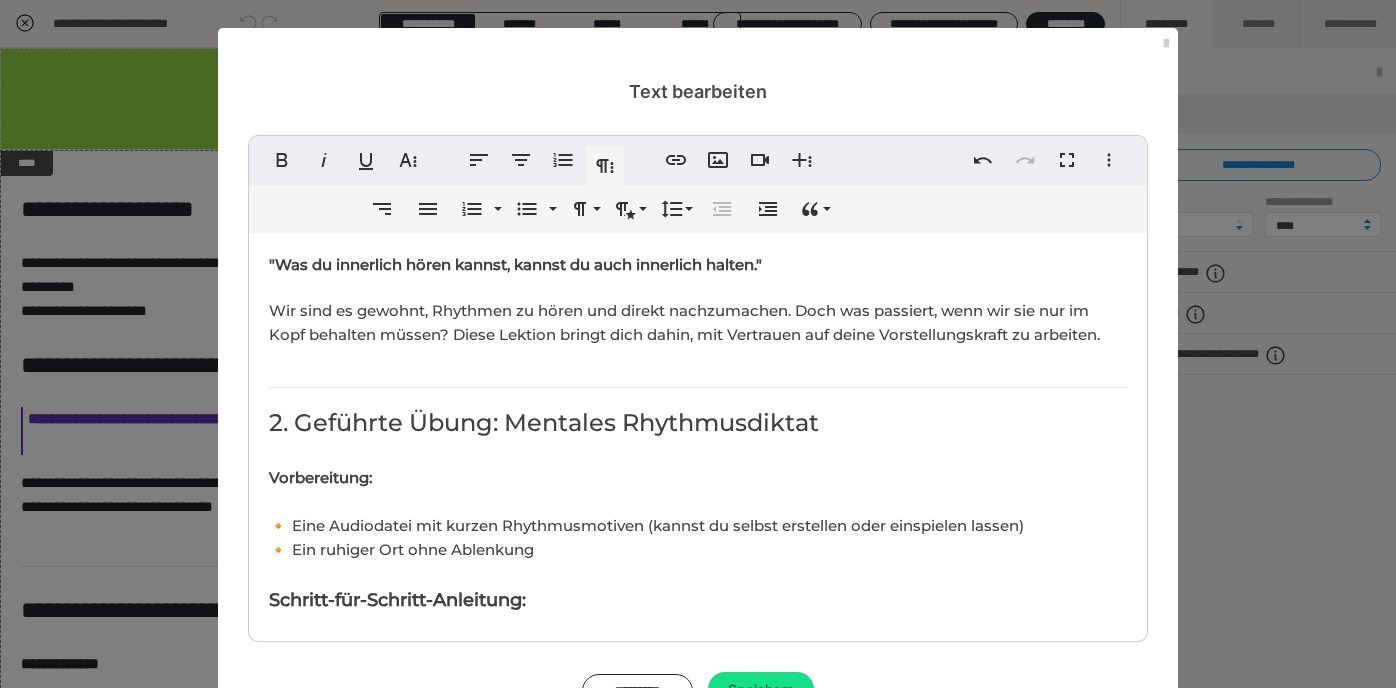 scroll, scrollTop: 279, scrollLeft: 0, axis: vertical 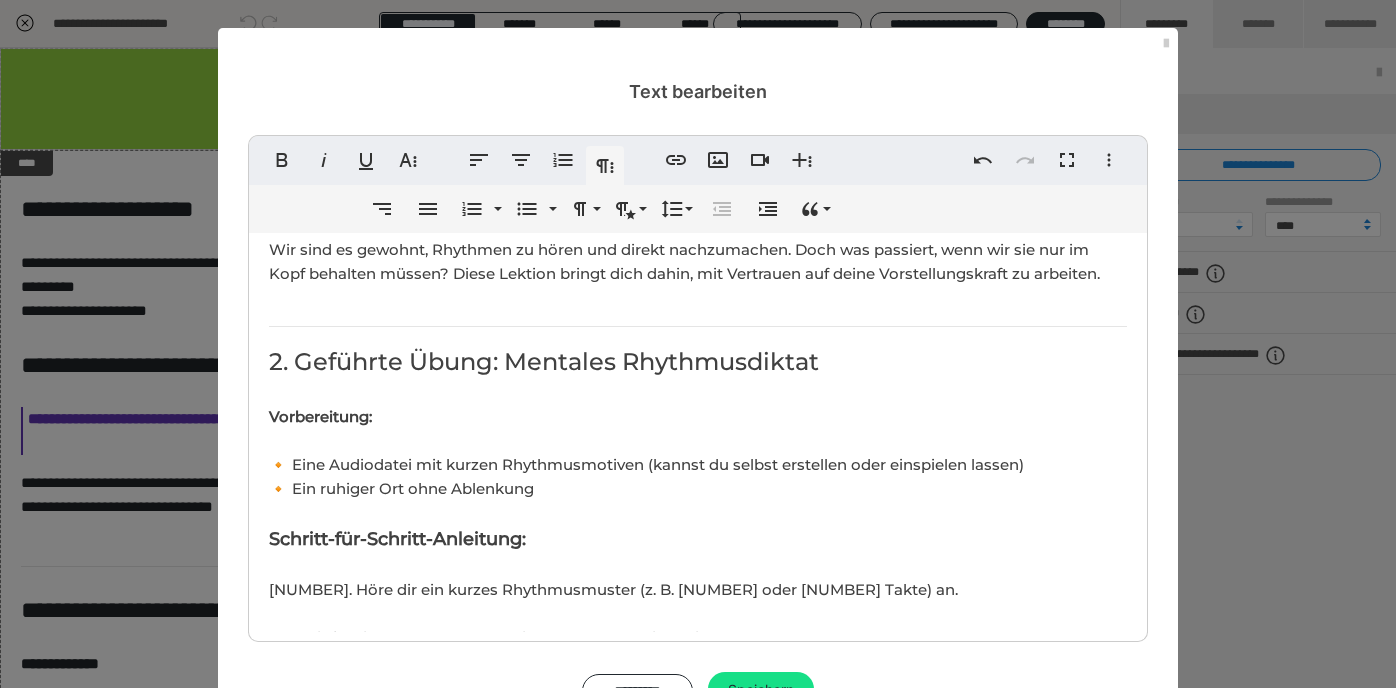 click on "​ Ziel 🎯der Lektion: Du übst, Rhythmen innerlich zu hören, zu speichern und wiederzugeben – ohne Instrument oder Bewegung. Diese Lektion trainiert dein rhythmisches Gedächtnis und deine innere Klangvorstellung. Dauer: ca. [MINUTES] Minuten 1. Einstieg: Der Klang im Kopf "Was du innerlich hören kannst, kannst du auch innerlich halten." Wir sind es gewohnt, Rhythmen zu hören und direkt nachzumachen. Doch was passiert, wenn wir sie nur im Kopf behalten müssen? Diese Lektion bringt dich dahin, mit Vertrauen auf deine Vorstellungskraft zu arbeiten. 2. Geführte Übung: Mentales Rhythmusdiktat Vorbereitung: 🔸 Eine Audiodatei mit kurzen Rhythmusmotiven (kannst du selbst erstellen oder einspielen lassen) 🔸 Ein ruhiger Ort ohne Ablenkung Schritt-für-Schritt-Anleitung: 1. Höre dir ein kurzes Rhythmusmuster (z. B. 1 oder 2 Takte) an. 2. Schließe die Augen und stelle dir den Rhythmus innerlich erneut vor. 3. Versuche, ihn im Kopf "abzuspielen" – mit innerem Klatschen oder rhythmischem Denken. ​" at bounding box center (698, 1436) 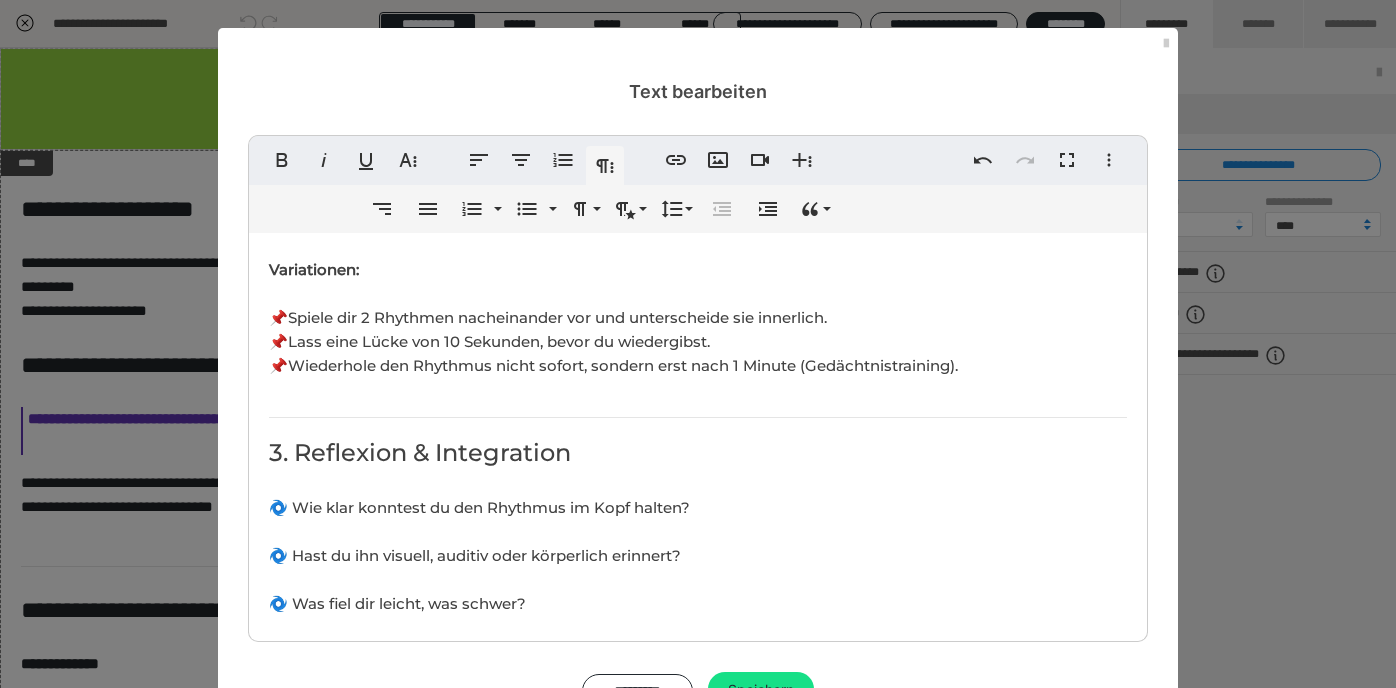scroll, scrollTop: 913, scrollLeft: 0, axis: vertical 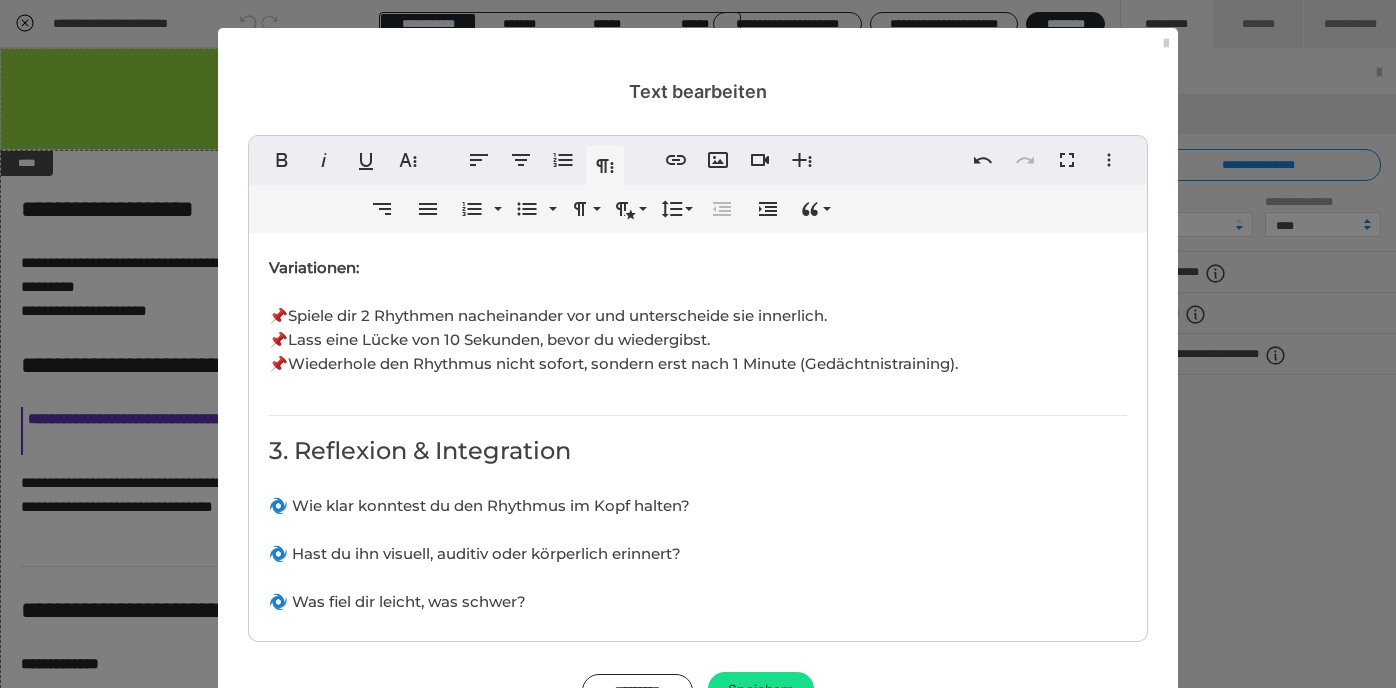 click on "​ Ziel 🎯der Lektion: Du übst, Rhythmen innerlich zu hören, zu speichern und wiederzugeben – ohne Instrument oder Bewegung. Diese Lektion trainiert dein rhythmisches Gedächtnis und deine innere Klangvorstellung. Dauer: ca. [MINUTES] Minuten 1. Einstieg: Der Klang im Kopf "Was du innerlich hören kannst, kannst du auch innerlich halten." Wir sind es gewohnt, Rhythmen zu hören und direkt nachzumachen. Doch was passiert, wenn wir sie nur im Kopf behalten müssen? Diese Lektion bringt dich dahin, mit Vertrauen auf deine Vorstellungskraft zu arbeiten. 2. Geführte Übung: Mentales Rhythmusdiktat Vorbereitung: 🔸 Eine Audiodatei mit kurzen Rhythmusmotiven (kannst du selbst erstellen oder einspielen lassen) 🔸 Ein ruhiger Ort ohne Ablenkung Schritt-für-Schritt-Anleitung: 1. Höre dir ein kurzes Rhythmusmuster (z. B. 1 oder 2 Takte) an. 2. Schließe die Augen und stelle dir den Rhythmus innerlich erneut vor. 3. Versuche, ihn im Kopf "abzuspielen" – mit innerem Klatschen oder rhythmischem Denken. ​" at bounding box center (698, 814) 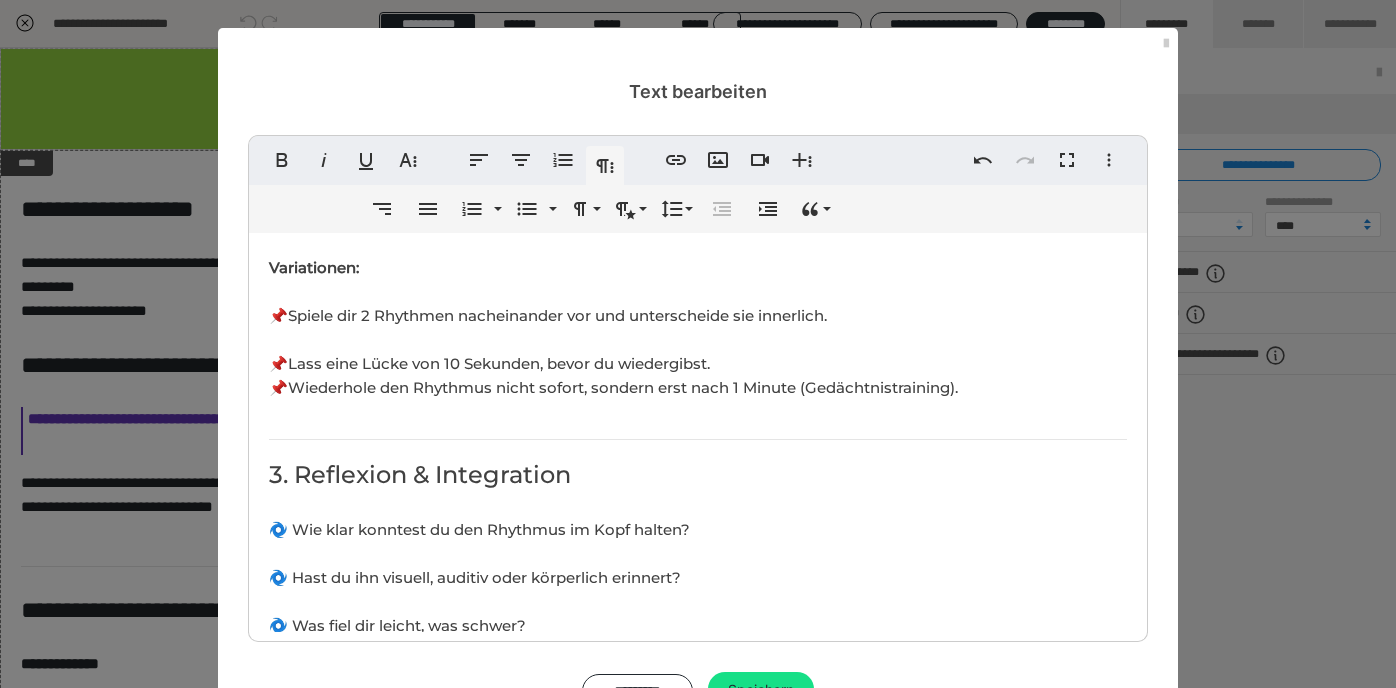 click on "​ Ziel 🎯der Lektion: Du übst, Rhythmen innerlich zu hören, zu speichern und wiederzugeben – ohne Instrument oder Bewegung. Diese Lektion trainiert dein rhythmisches Gedächtnis und deine innere Klangvorstellung. Dauer: ca. [MINUTES] Minuten 1. Einstieg: Der Klang im Kopf "Was du innerlich hören kannst, kannst du auch innerlich halten." Wir sind es gewohnt, Rhythmen zu hören und direkt nachzumachen. Doch was passiert, wenn wir sie nur im Kopf behalten müssen? Diese Lektion bringt dich dahin, mit Vertrauen auf deine Vorstellungskraft zu arbeiten. 2. Geführte Übung: Mentales Rhythmusdiktat Vorbereitung: 🔸 Eine Audiodatei mit kurzen Rhythmusmotiven (kannst du selbst erstellen oder einspielen lassen) 🔸 Ein ruhiger Ort ohne Ablenkung Schritt-für-Schritt-Anleitung: 1. Höre dir ein kurzes Rhythmusmuster (z. B. 1 oder 2 Takte) an. 2. Schließe die Augen und stelle dir den Rhythmus innerlich erneut vor. 3. Versuche, ihn im Kopf "abzuspielen" – mit innerem Klatschen oder rhythmischem Denken. ​" at bounding box center [698, 826] 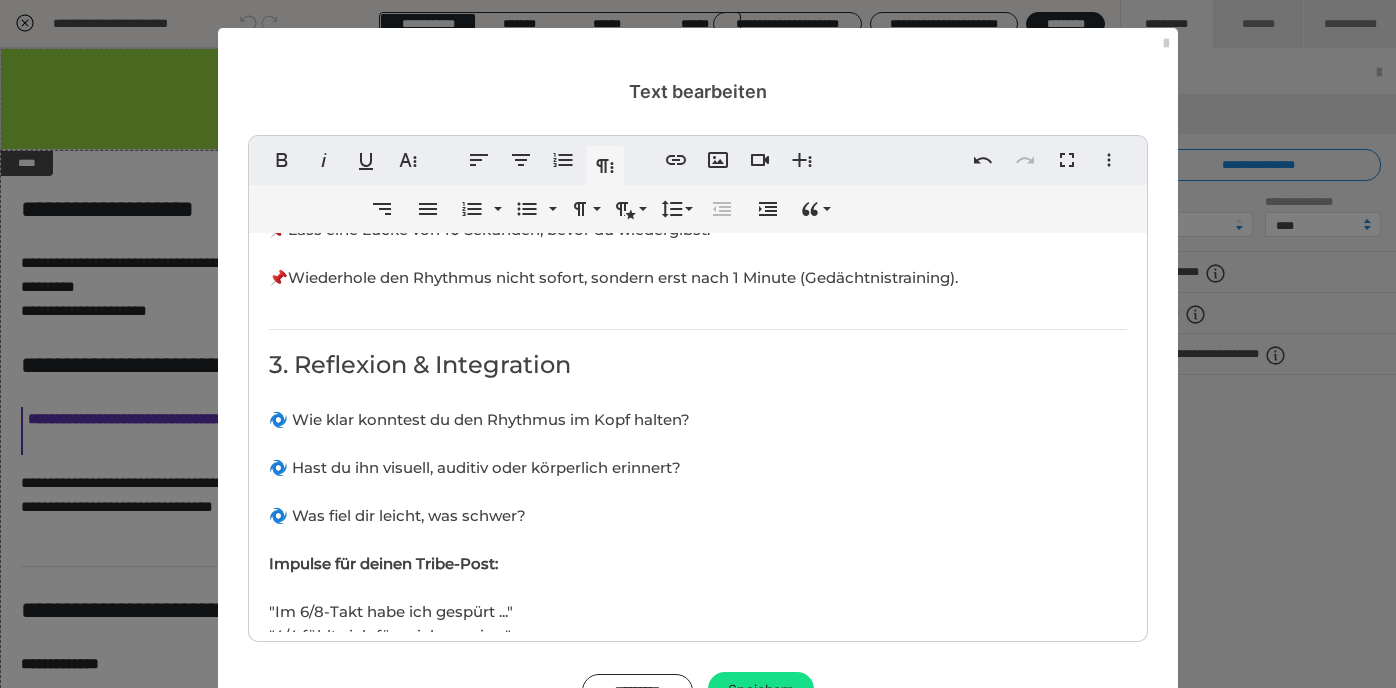 scroll, scrollTop: 1069, scrollLeft: 0, axis: vertical 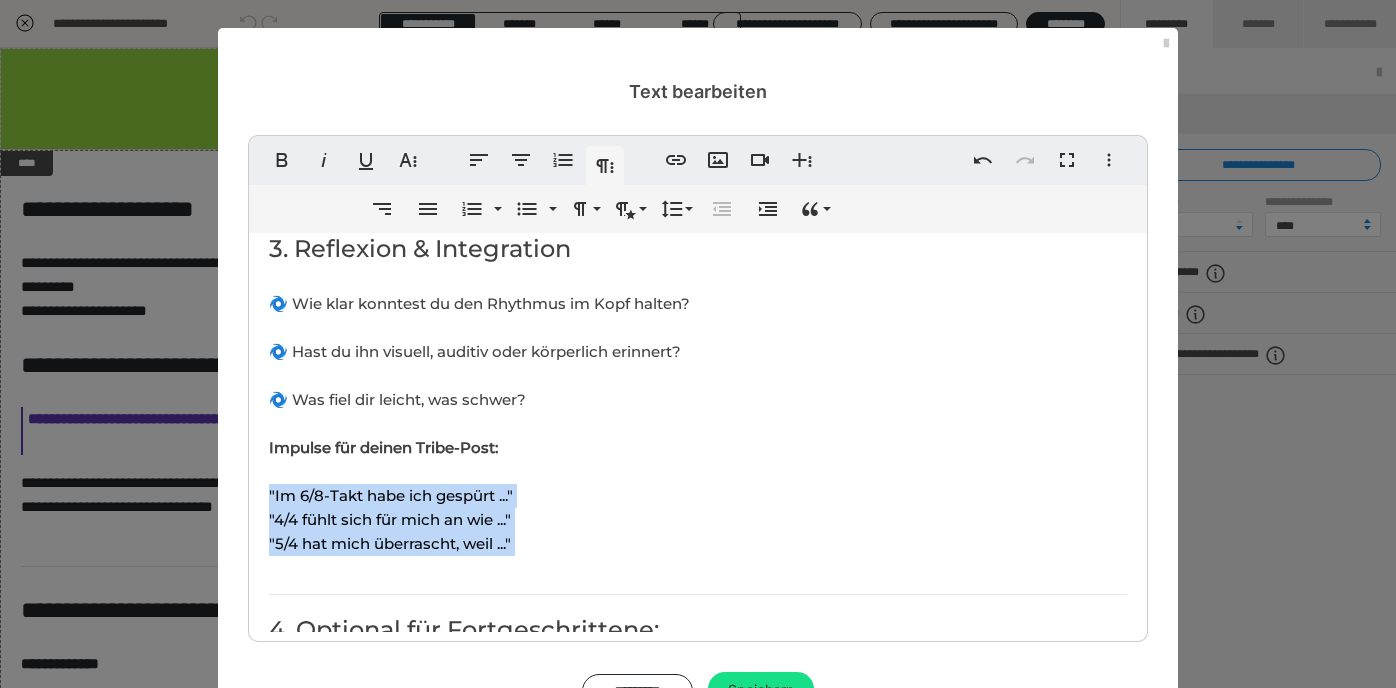 drag, startPoint x: 260, startPoint y: 488, endPoint x: 520, endPoint y: 557, distance: 269 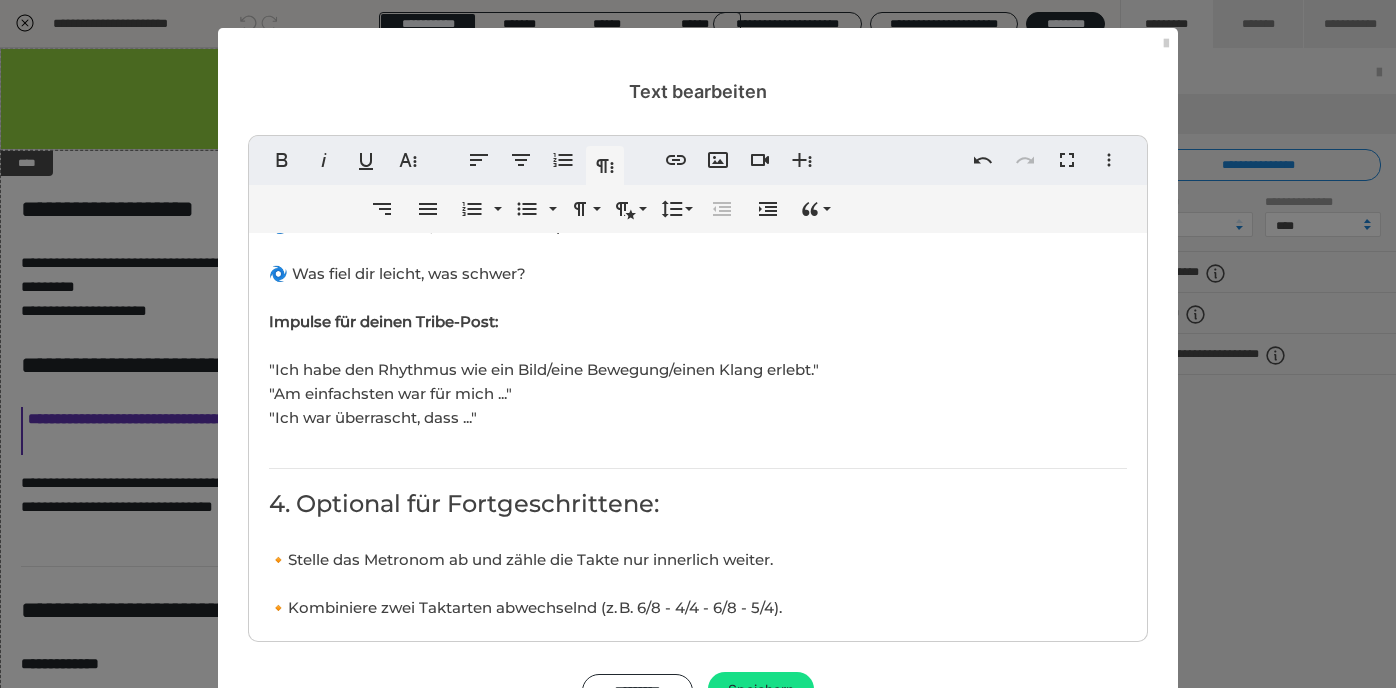 scroll, scrollTop: 1292, scrollLeft: 0, axis: vertical 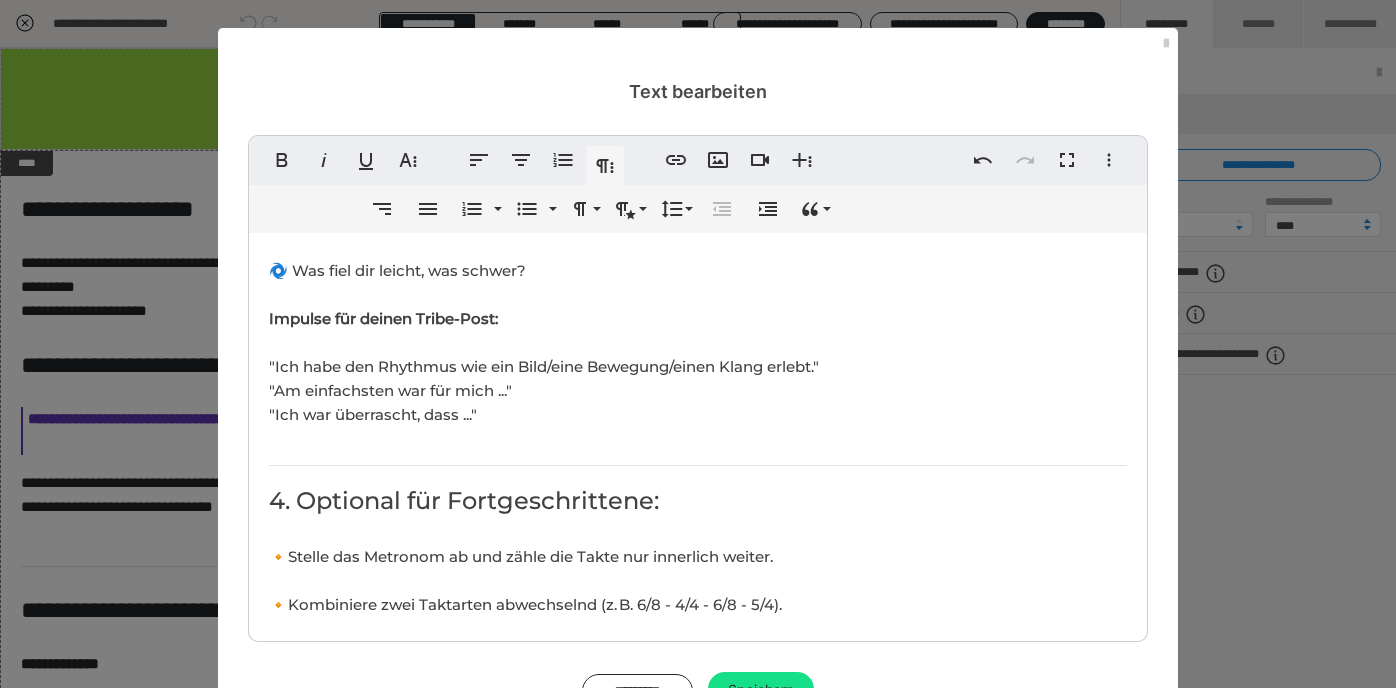 click on "🔸Stelle das Metronom ab und zähle die Takte nur innerlich weiter." at bounding box center (521, 556) 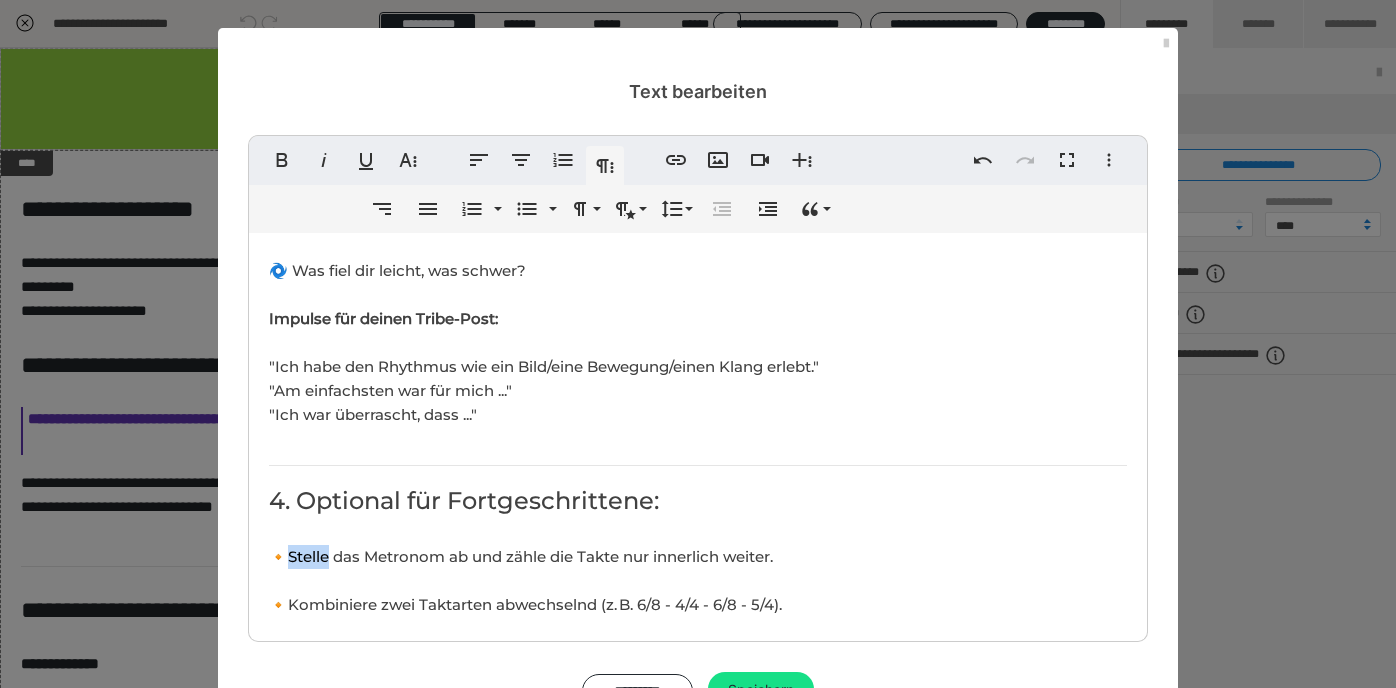 click on "🔸Stelle das Metronom ab und zähle die Takte nur innerlich weiter." at bounding box center (521, 556) 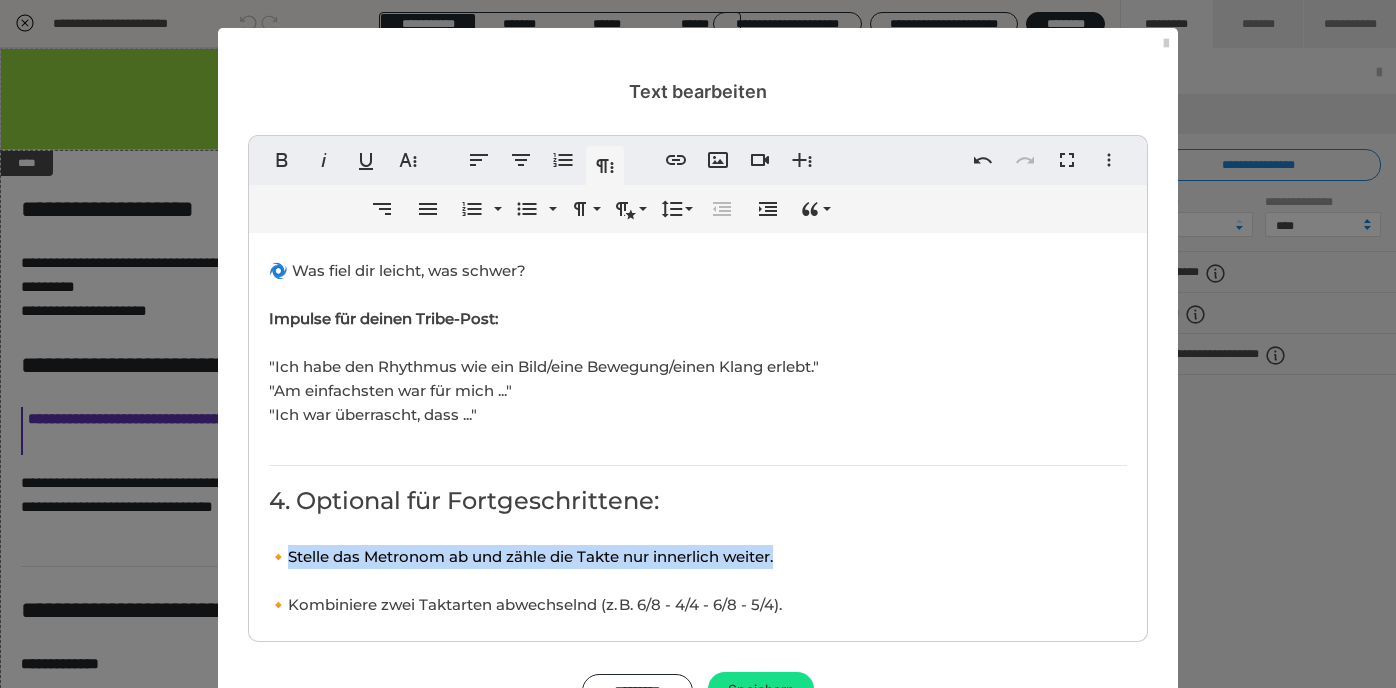 drag, startPoint x: 289, startPoint y: 556, endPoint x: 826, endPoint y: 549, distance: 537.0456 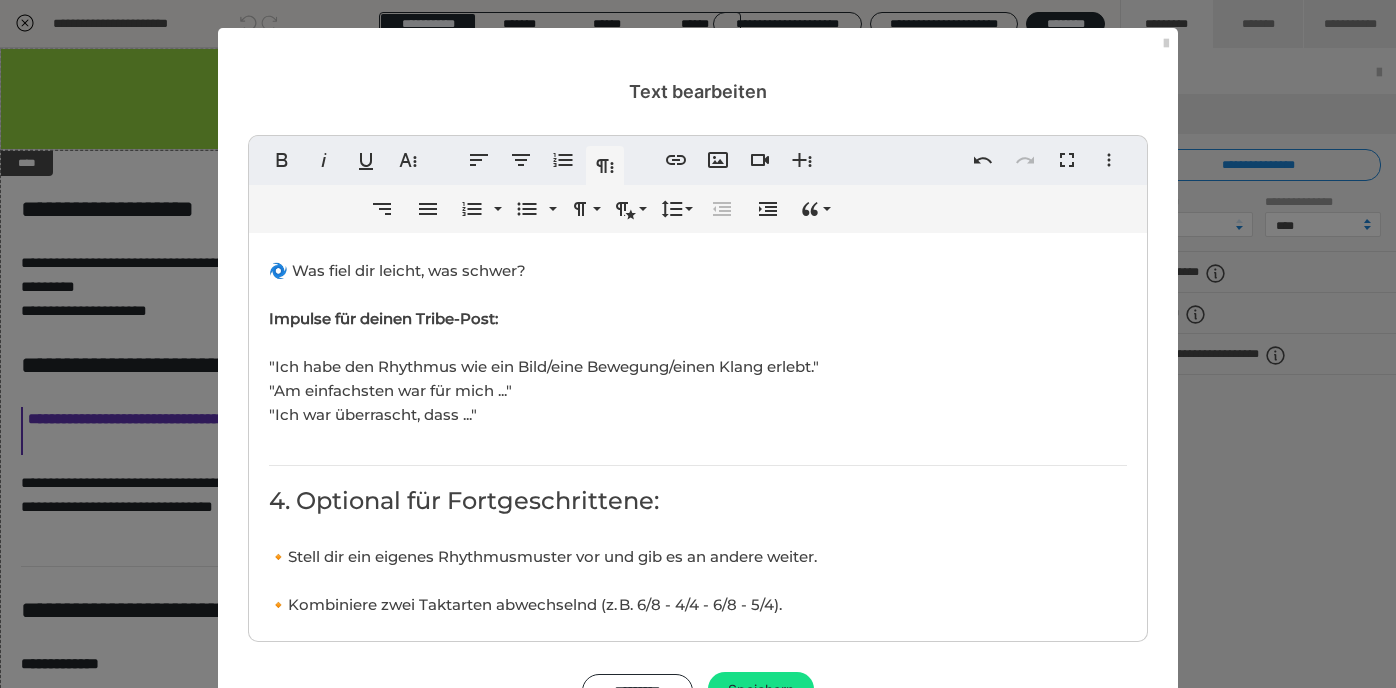 scroll, scrollTop: 414, scrollLeft: 1, axis: both 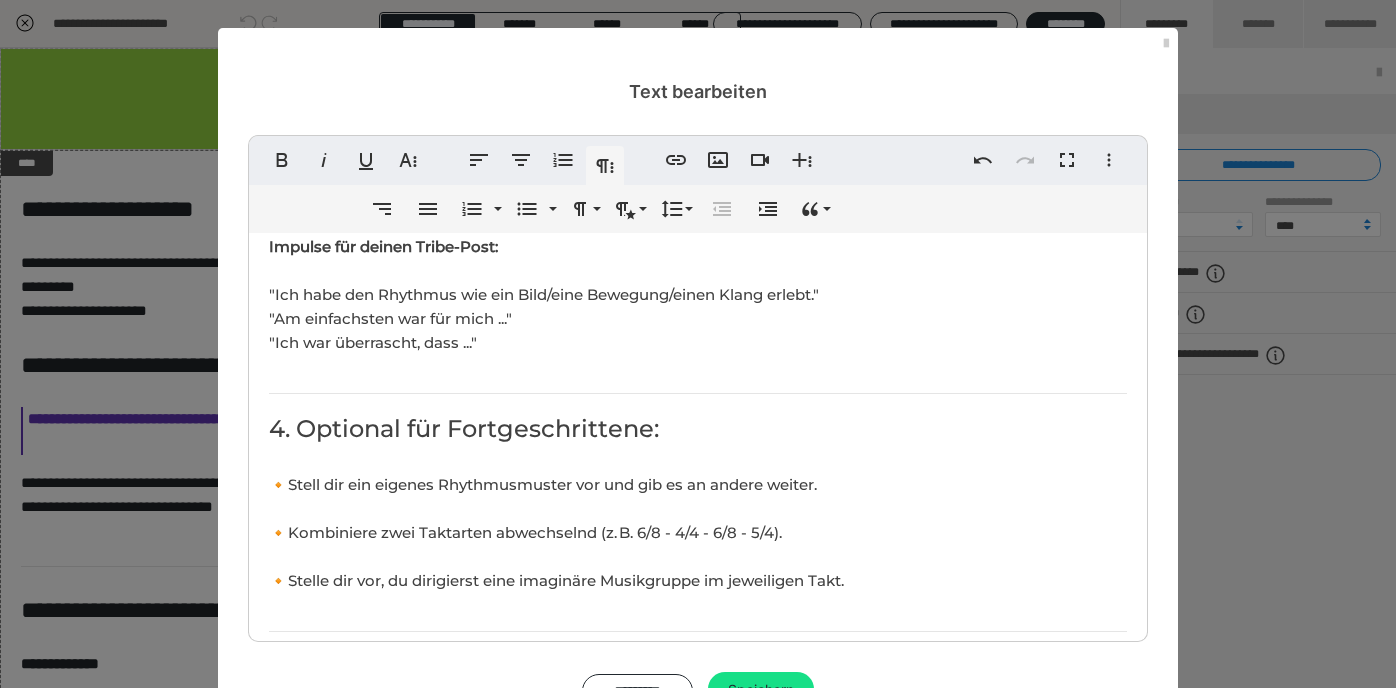 click on "🔸Kombiniere zwei Taktarten abwechselnd (z. B. [NUMBER]/[NUMBER] - [NUMBER]/[NUMBER] - [NUMBER]/[NUMBER] - [NUMBER]/[NUMBER]). 🔸Stelle dir vor, du dirigierst eine imaginäre Musikgruppe im jeweiligen Takt." at bounding box center [556, 556] 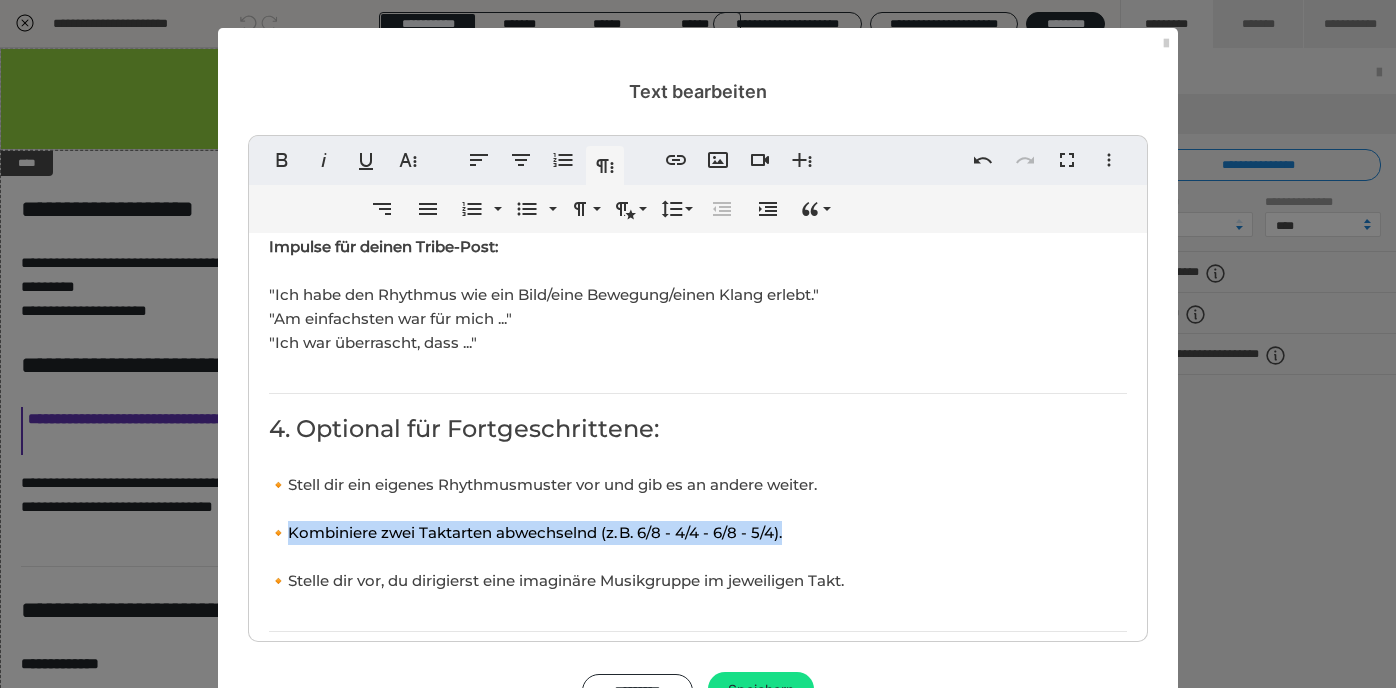 drag, startPoint x: 290, startPoint y: 528, endPoint x: 839, endPoint y: 531, distance: 549.0082 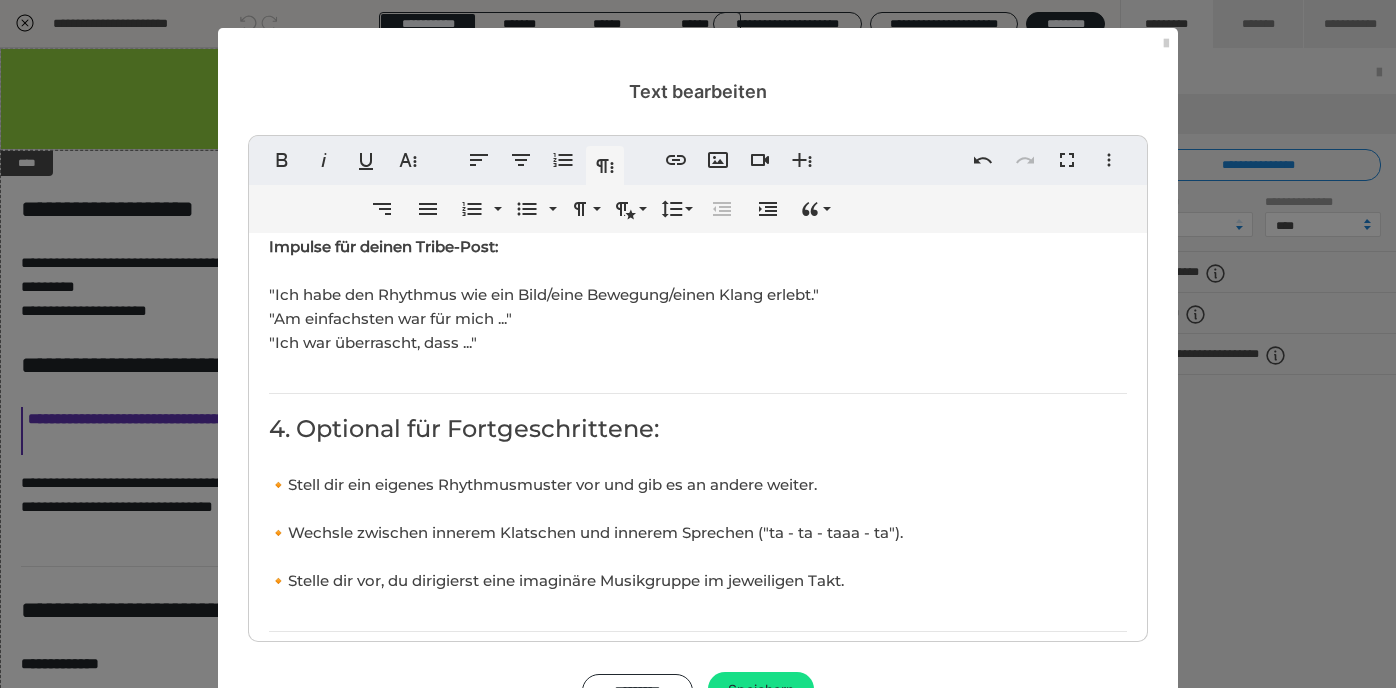 scroll, scrollTop: 528, scrollLeft: 14, axis: both 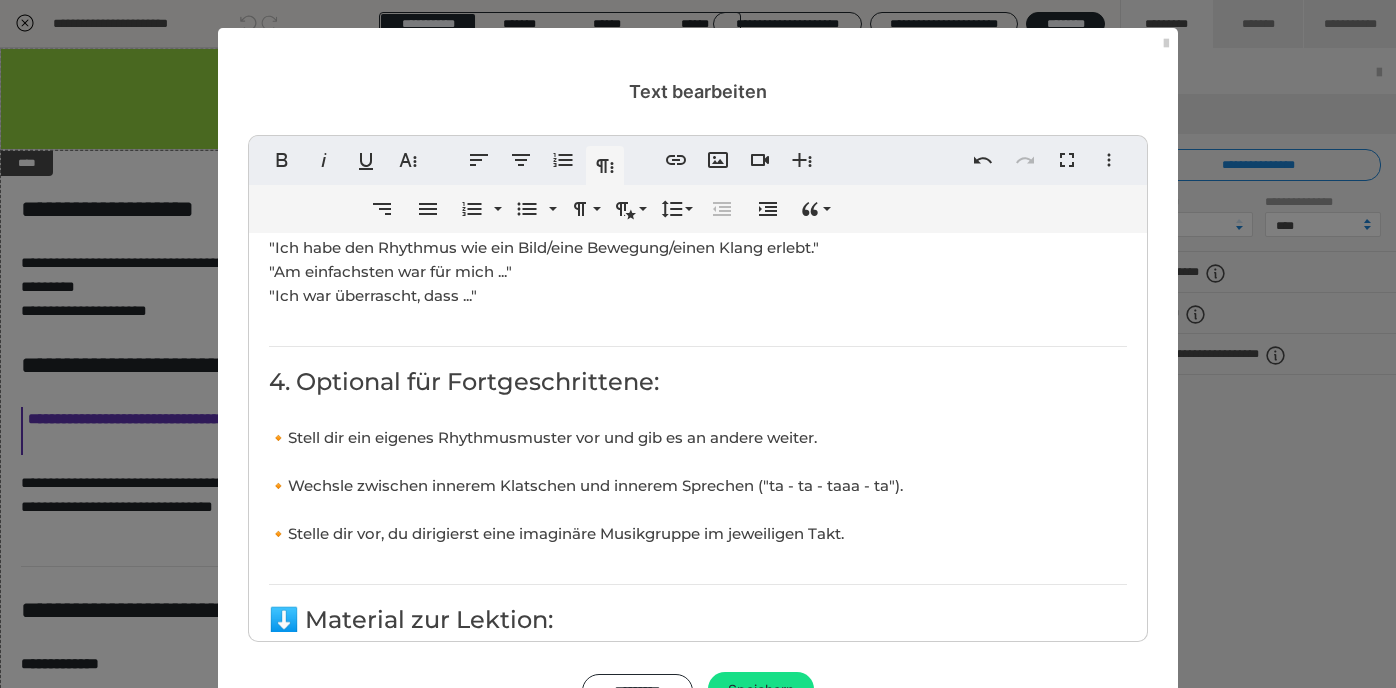 click on "🔸Wechsle zwischen innerem Klatschen und innerem Sprechen ("ta - ta - taaa - ta"). 🔸Stelle dir vor, du dirigierst eine imaginäre Musikgruppe im jeweiligen Takt." at bounding box center [586, 509] 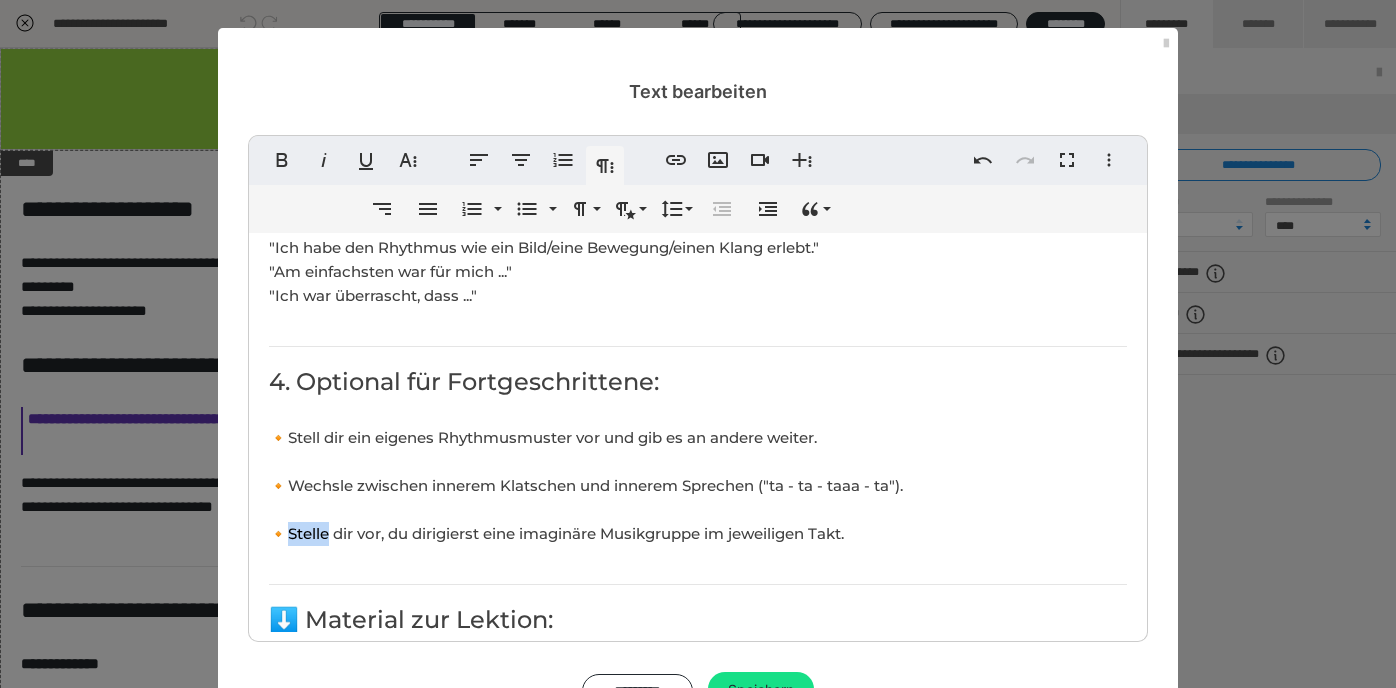 click on "🔸Wechsle zwischen innerem Klatschen und innerem Sprechen ("ta - ta - taaa - ta"). 🔸Stelle dir vor, du dirigierst eine imaginäre Musikgruppe im jeweiligen Takt." at bounding box center [586, 509] 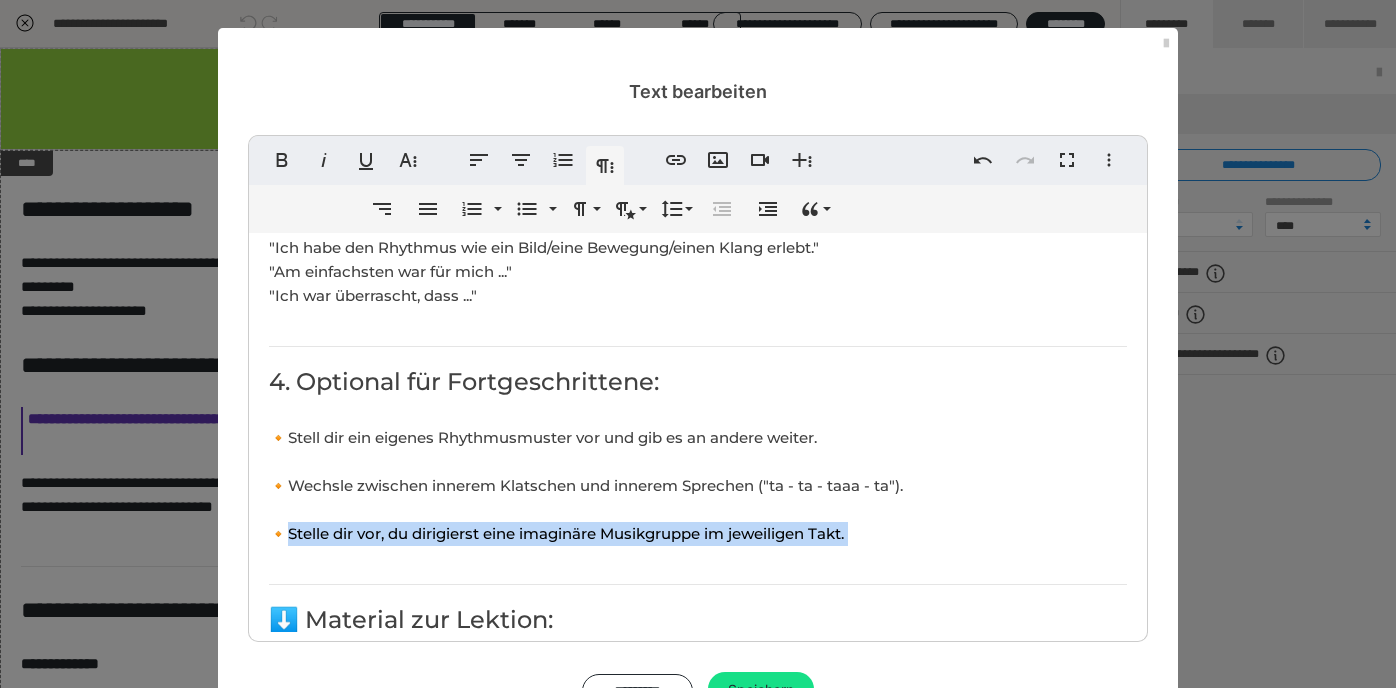 drag, startPoint x: 292, startPoint y: 532, endPoint x: 878, endPoint y: 555, distance: 586.4512 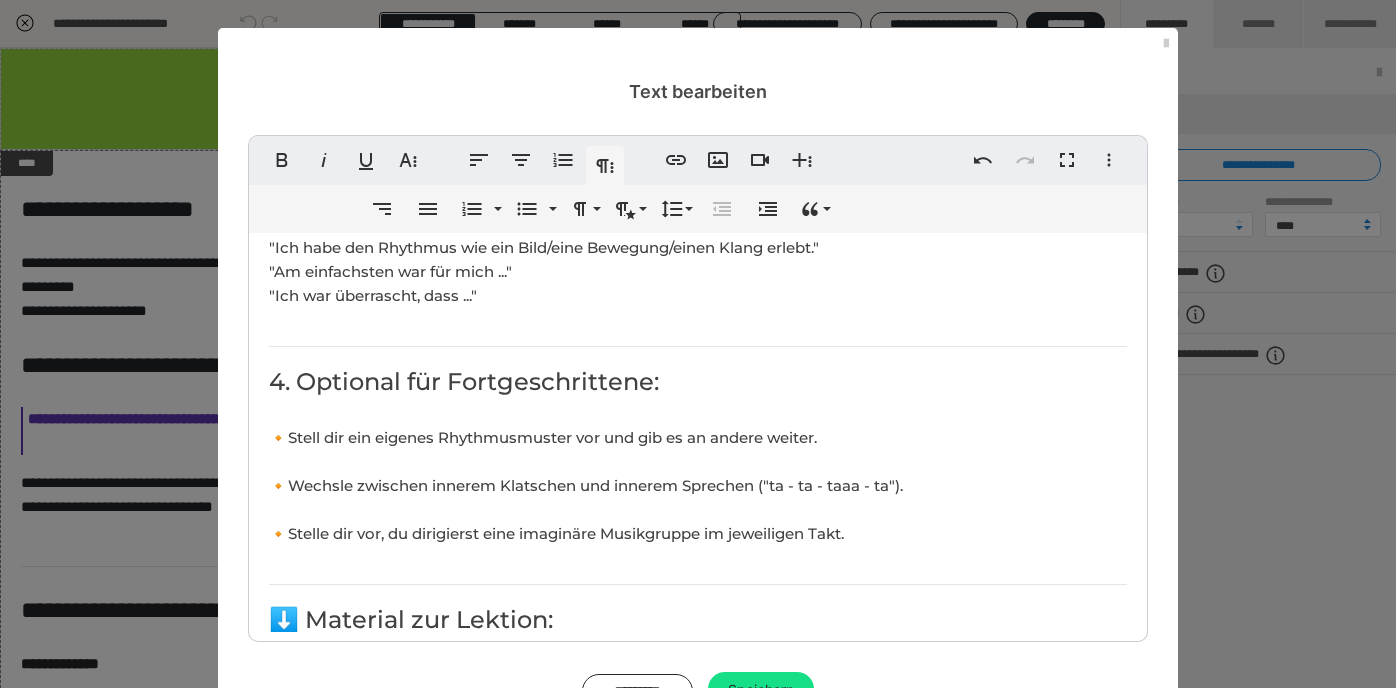 scroll, scrollTop: 661, scrollLeft: 3, axis: both 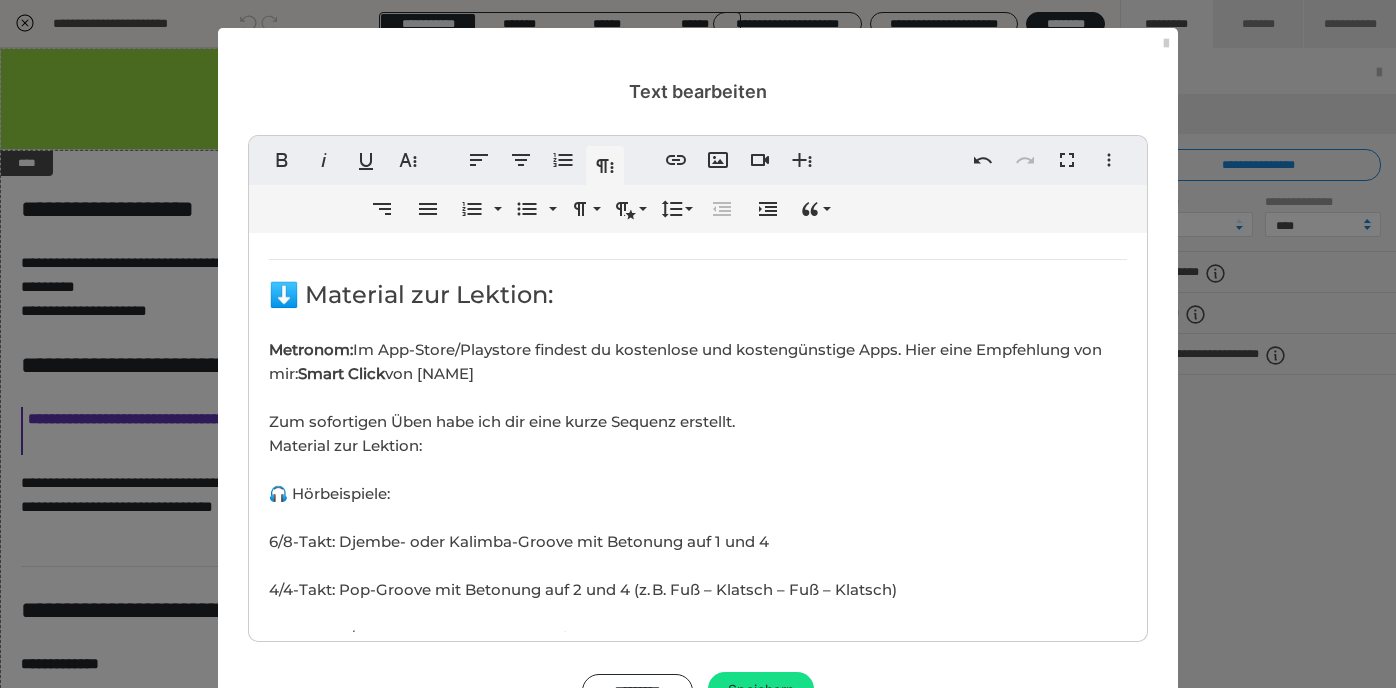 click on "​ Ziel 🎯der Lektion: Du übst, Rhythmen innerlich zu hören, zu speichern und wiederzugeben – ohne Instrument oder Bewegung. Diese Lektion trainiert dein rhythmisches Gedächtnis und deine innere Klangvorstellung. Dauer: ca. [TIME] [NUMBER]. Einstieg: Der Klang im Kopf "Was du innerlich hören kannst, kannst du auch innerlich halten." Wir sind es gewohnt, Rhythmen zu hören und direkt nachzumachen. Doch was passiert, wenn wir sie nur im Kopf behalten müssen? Diese Lektion bringt dich dahin, mit Vertrauen auf deine Vorstellungskraft zu arbeiten. [NUMBER]. Geführte Übung: Mentales Rhythmusdiktat Vorbereitung: 🔸 Eine Audiodatei mit kurzen Rhythmusmotiven (kannst du selbst erstellen oder einspielen lassen) 🔸 Ein ruhiger Ort ohne Ablenkung Schritt-für-Schritt-Anleitung: [NUMBER]. Höre dir ein kurzes Rhythmusmuster (z. B. [NUMBER] oder [NUMBER] Takte) an. [NUMBER]. Schließe die Augen und stelle dir den Rhythmus innerlich erneut vor. [NUMBER]. Versuche, ihn im Kopf "abzuspielen" – mit innerem Klatschen oder rhythmischem Denken. ​ ​" at bounding box center (698, 14) 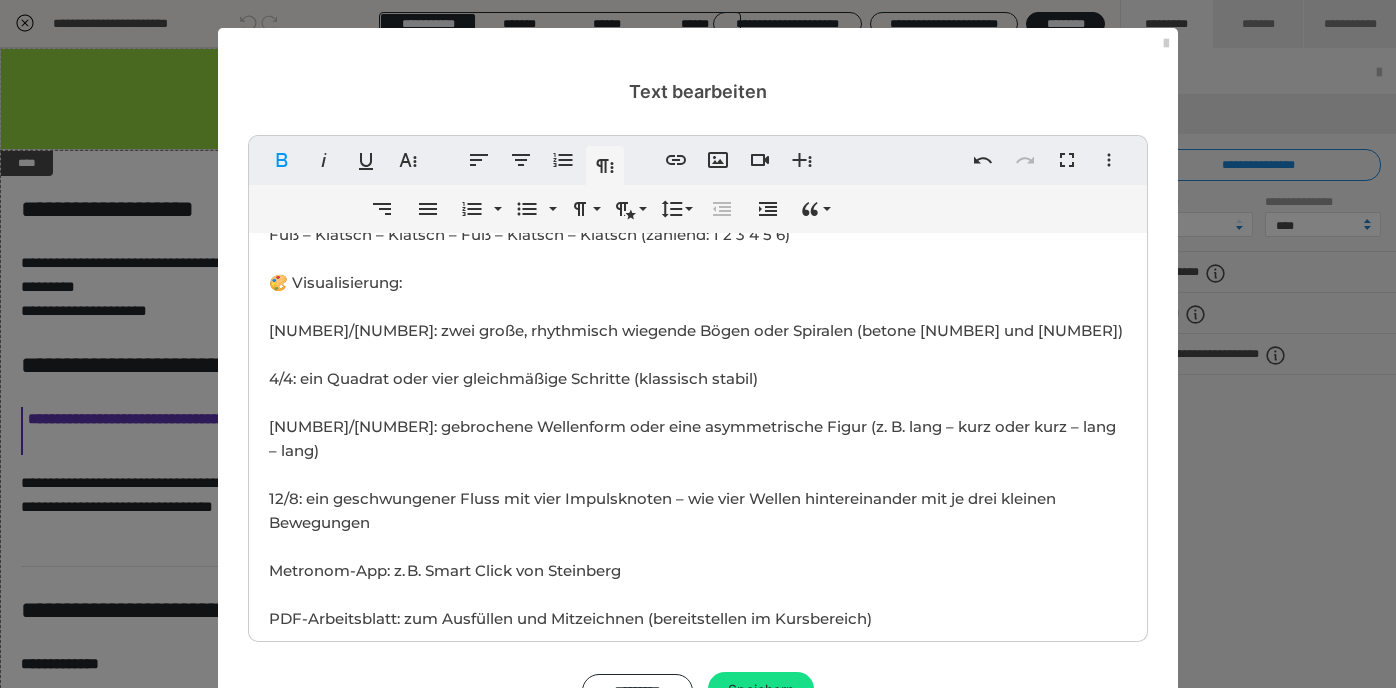 scroll, scrollTop: 2587, scrollLeft: 0, axis: vertical 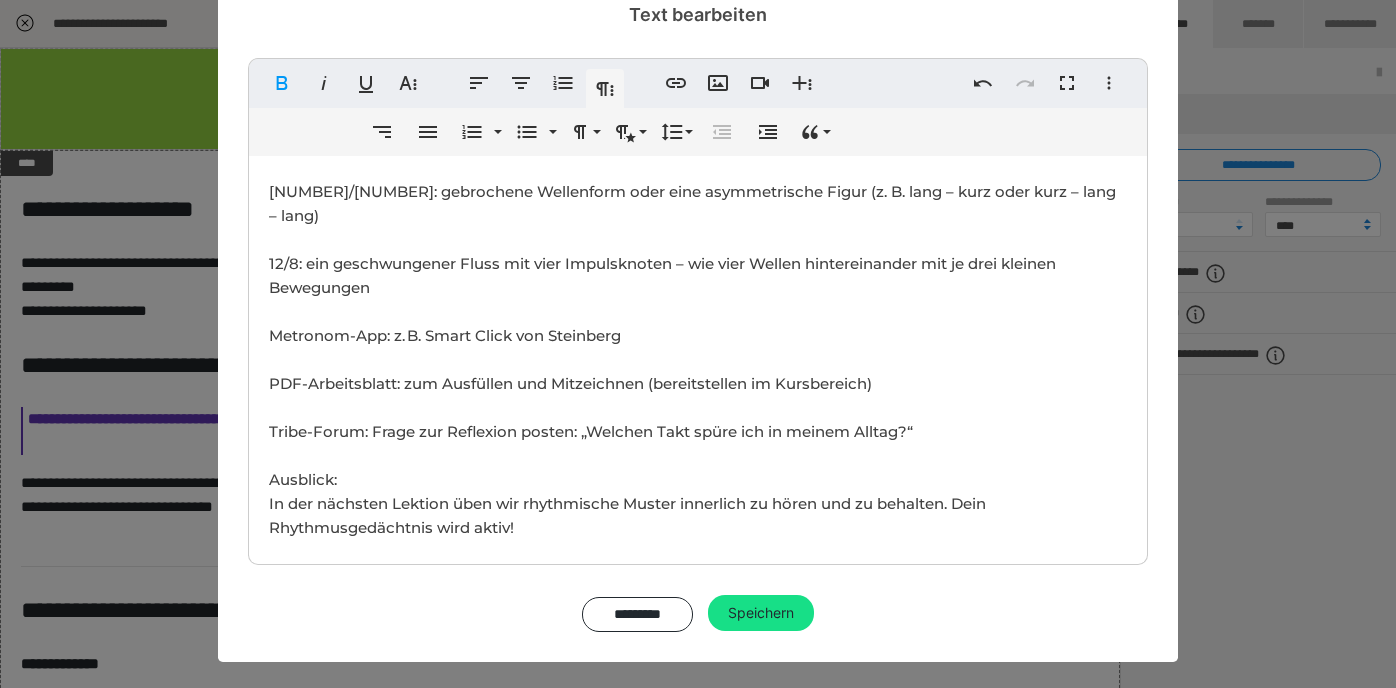 drag, startPoint x: 268, startPoint y: 341, endPoint x: 347, endPoint y: 699, distance: 366.61288 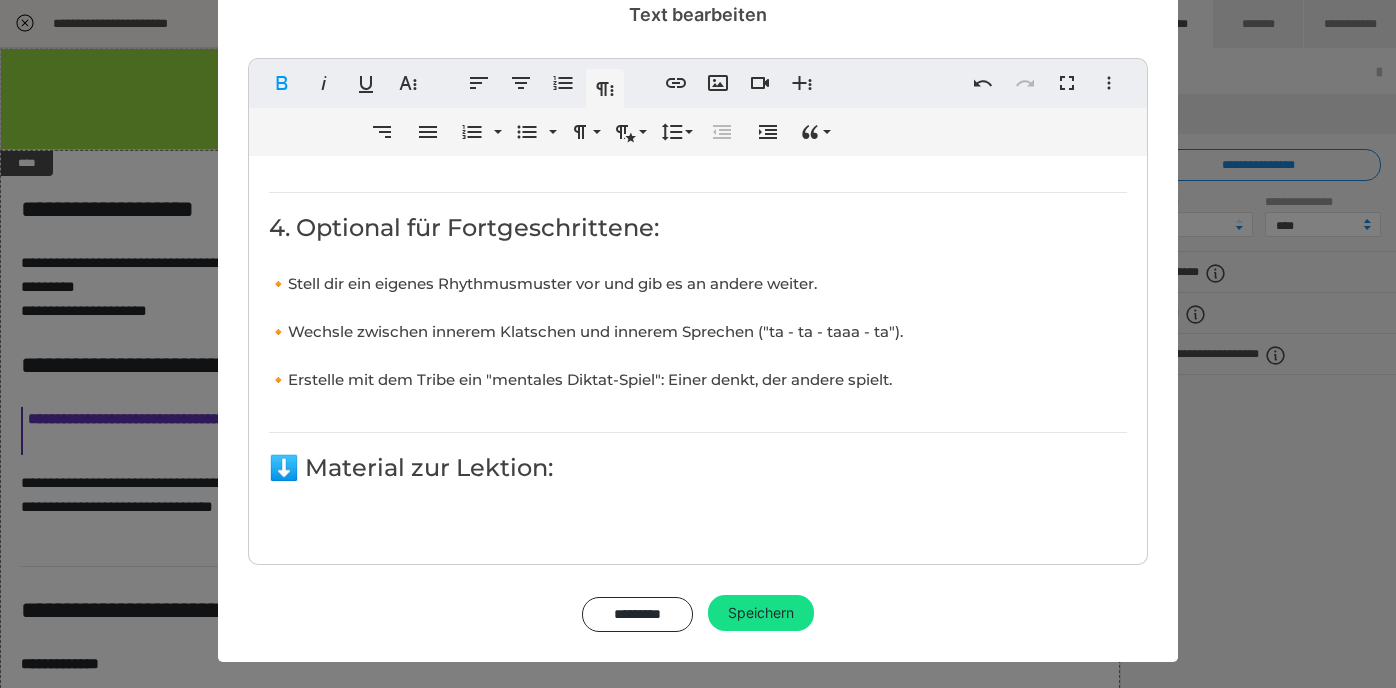 scroll, scrollTop: 1483, scrollLeft: 0, axis: vertical 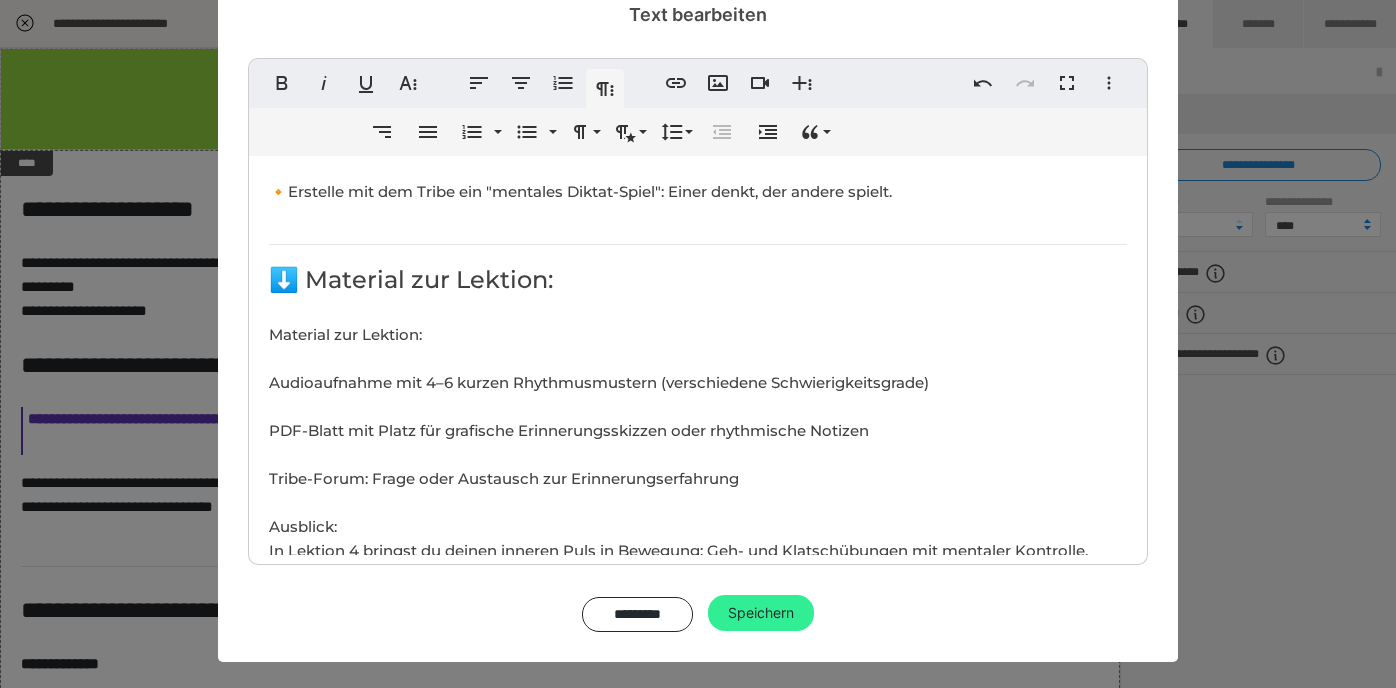 click on "Speichern" at bounding box center [761, 613] 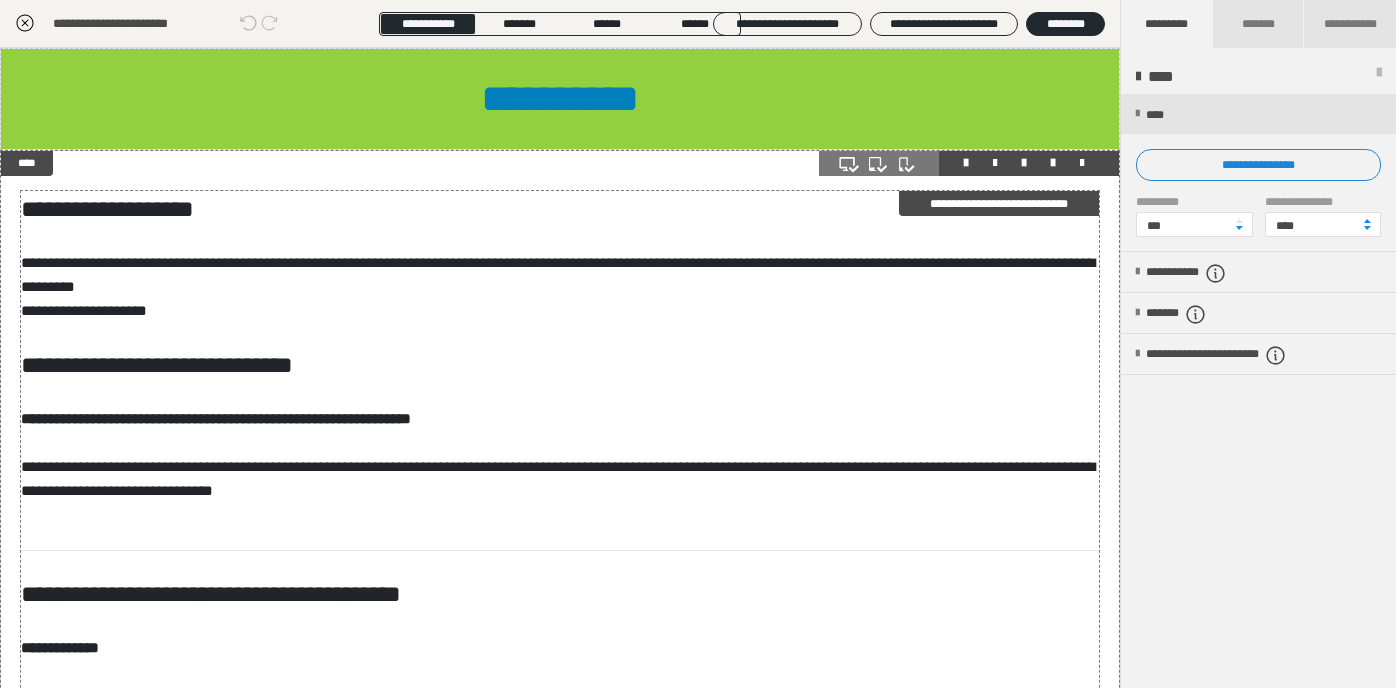 scroll, scrollTop: 0, scrollLeft: 0, axis: both 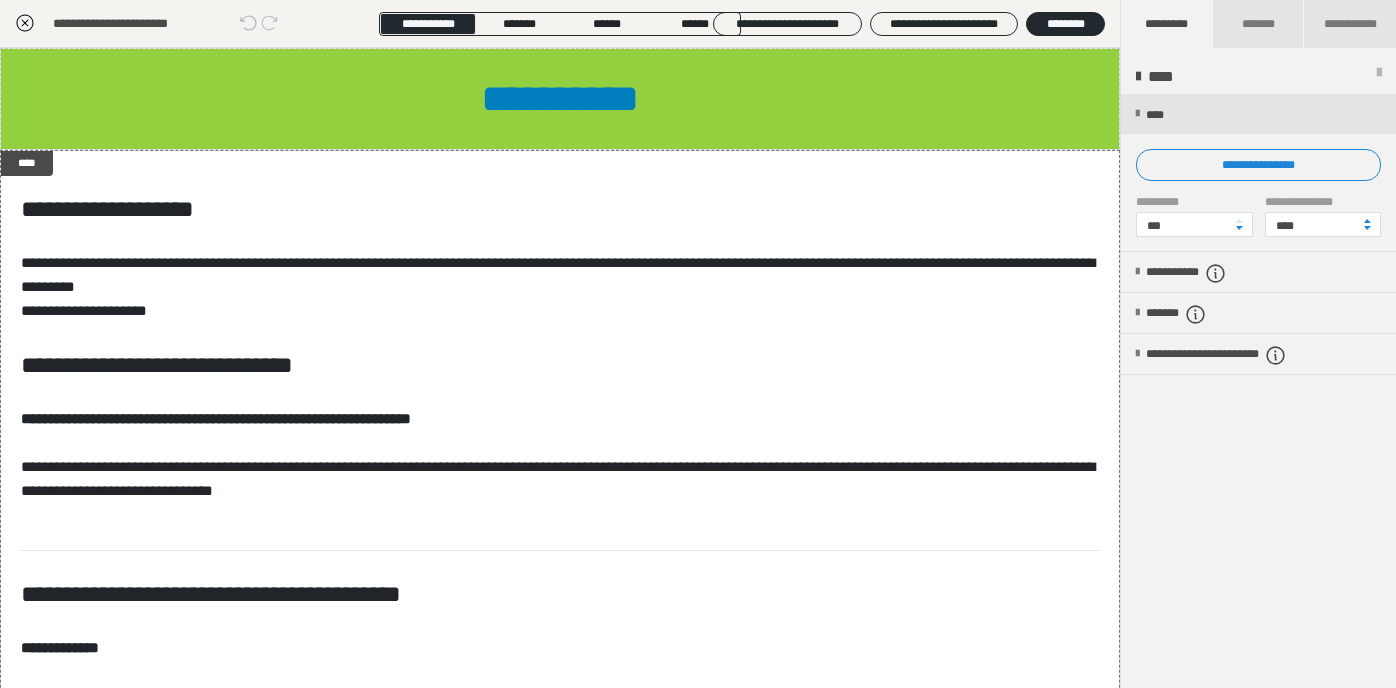 click 